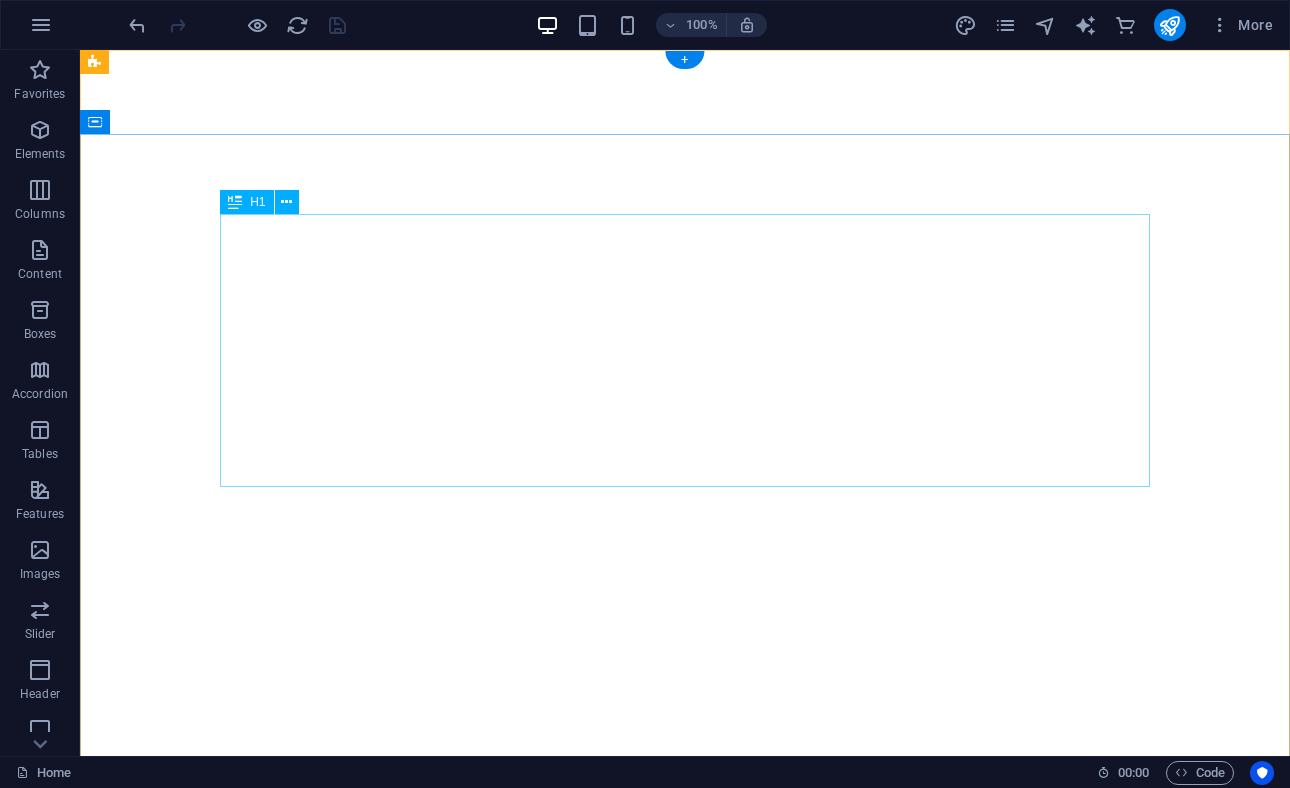 scroll, scrollTop: 0, scrollLeft: 0, axis: both 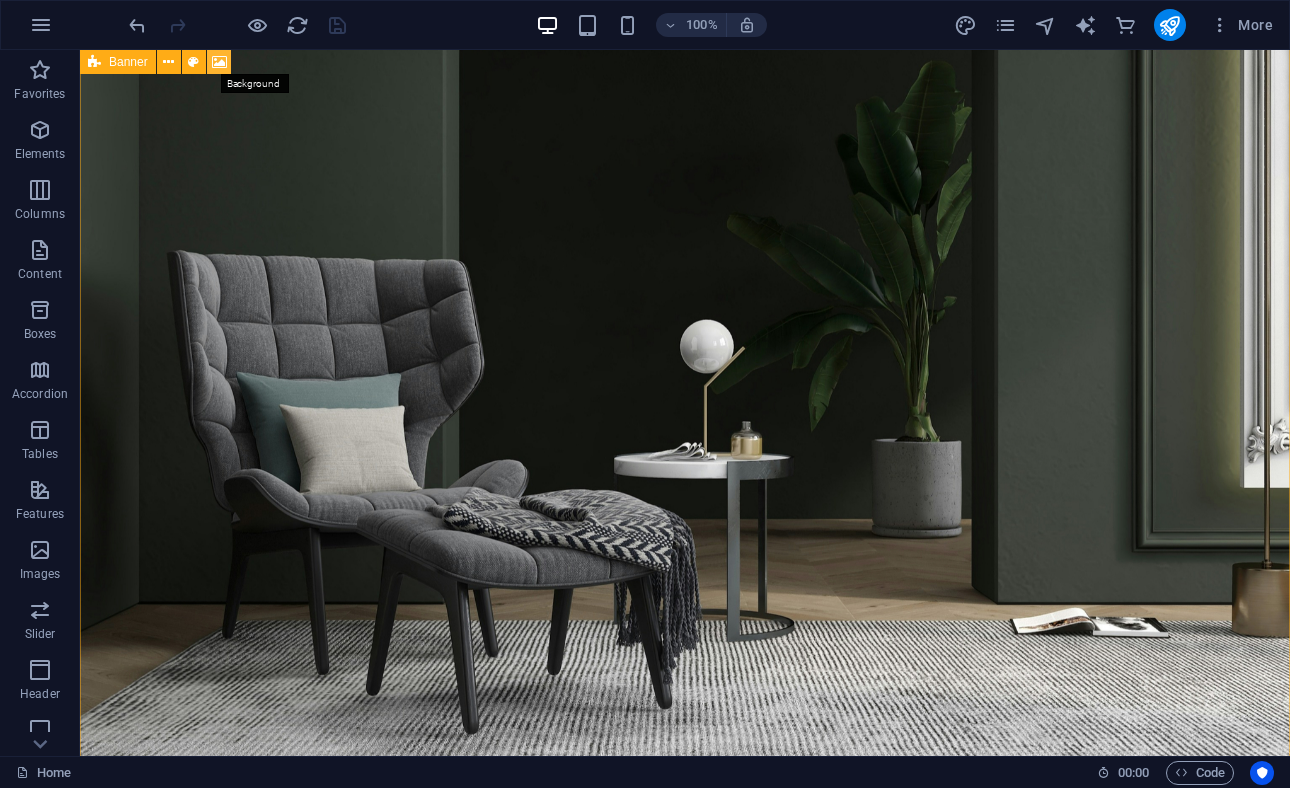 click at bounding box center [219, 62] 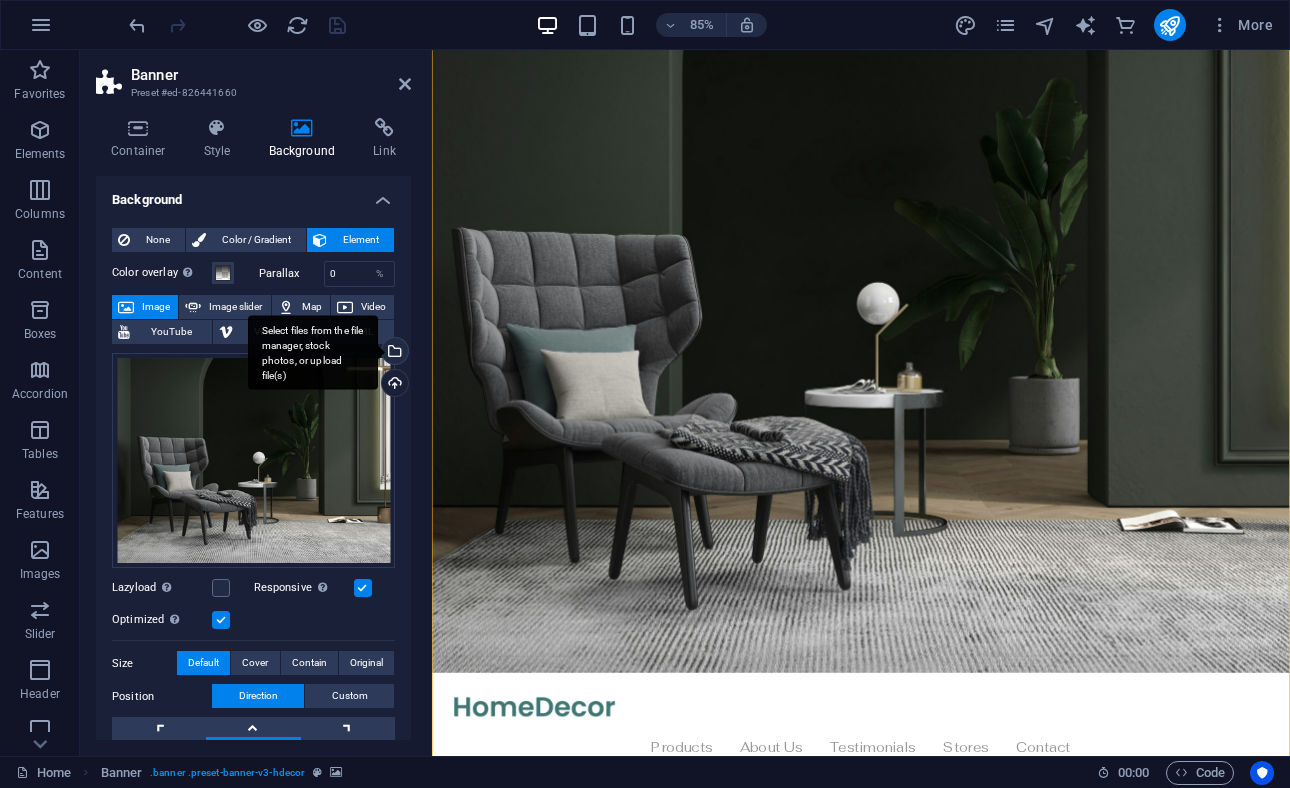 click on "Select files from the file manager, stock photos, or upload file(s)" at bounding box center (393, 353) 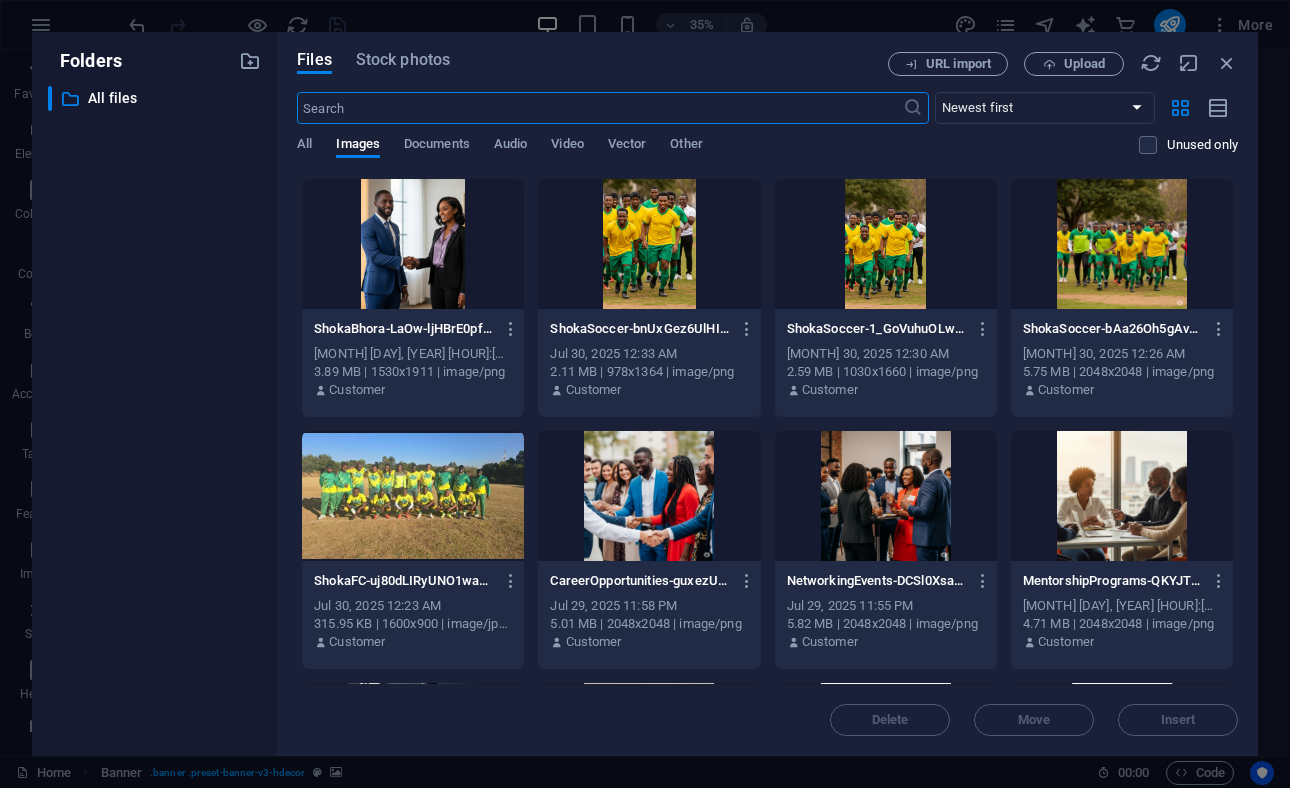scroll, scrollTop: 4014, scrollLeft: 0, axis: vertical 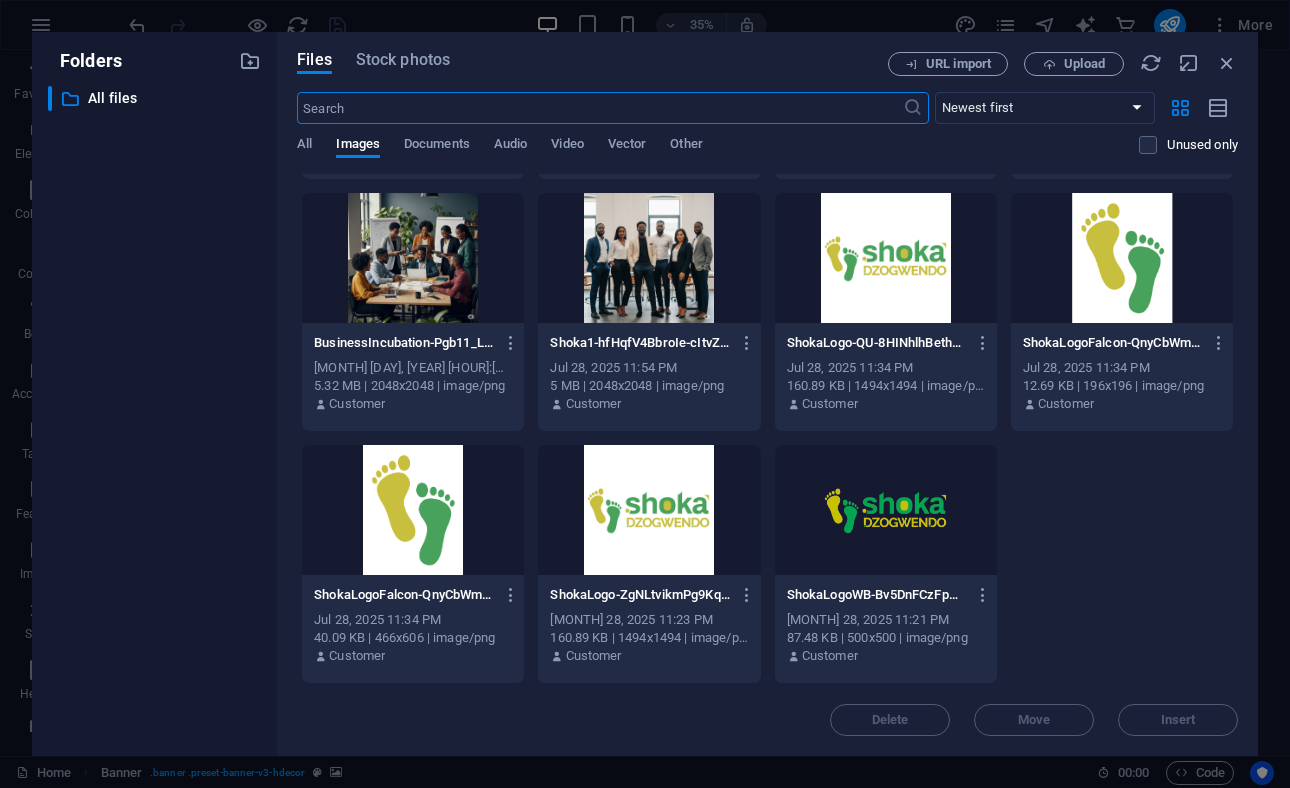 click at bounding box center (649, 258) 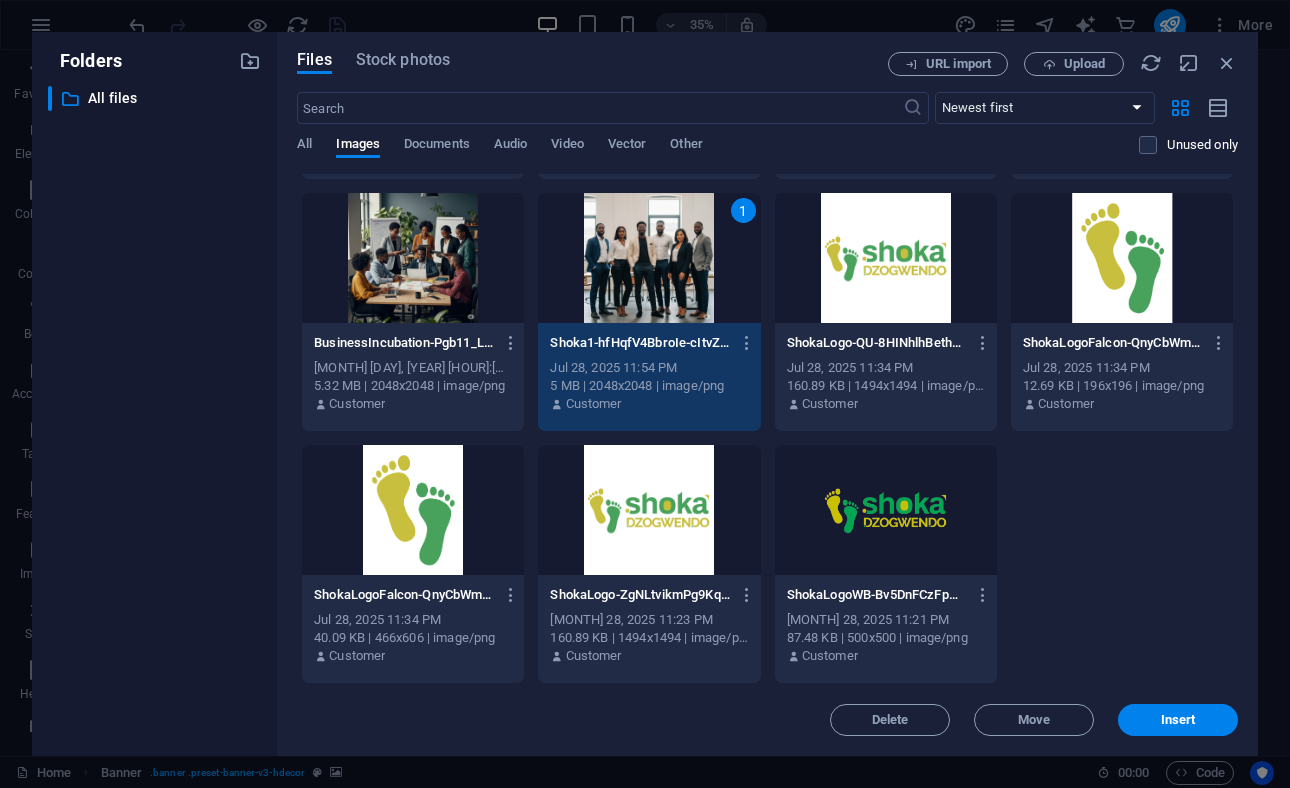 click on "1" at bounding box center [649, 258] 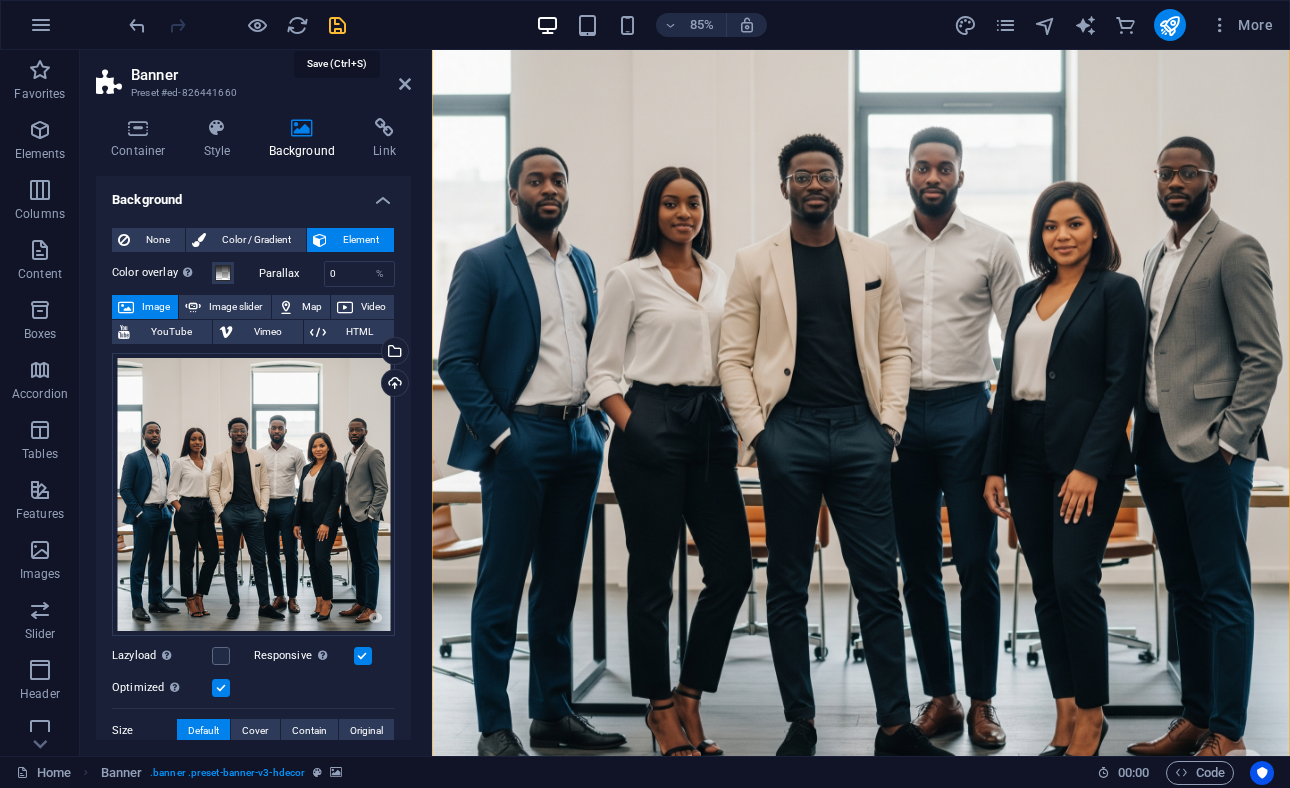 click at bounding box center (337, 25) 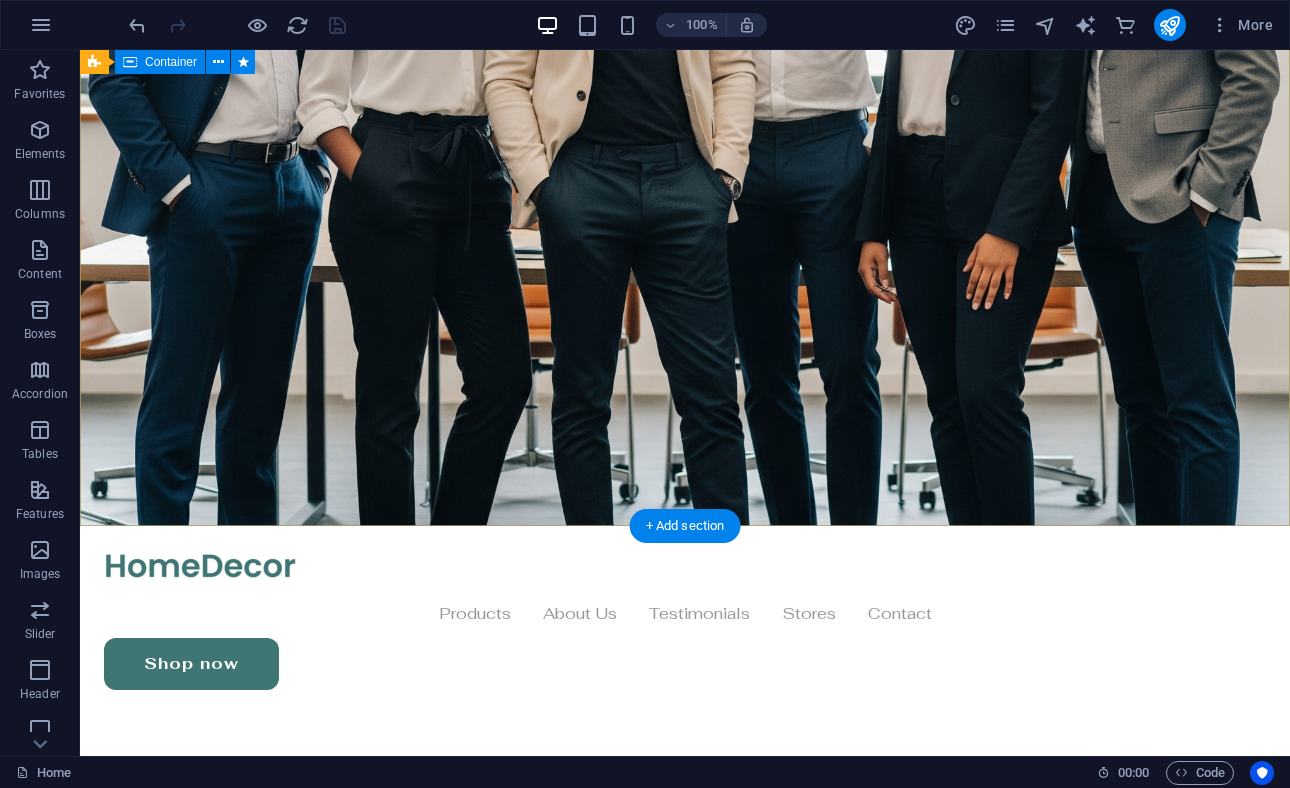 scroll, scrollTop: 0, scrollLeft: 0, axis: both 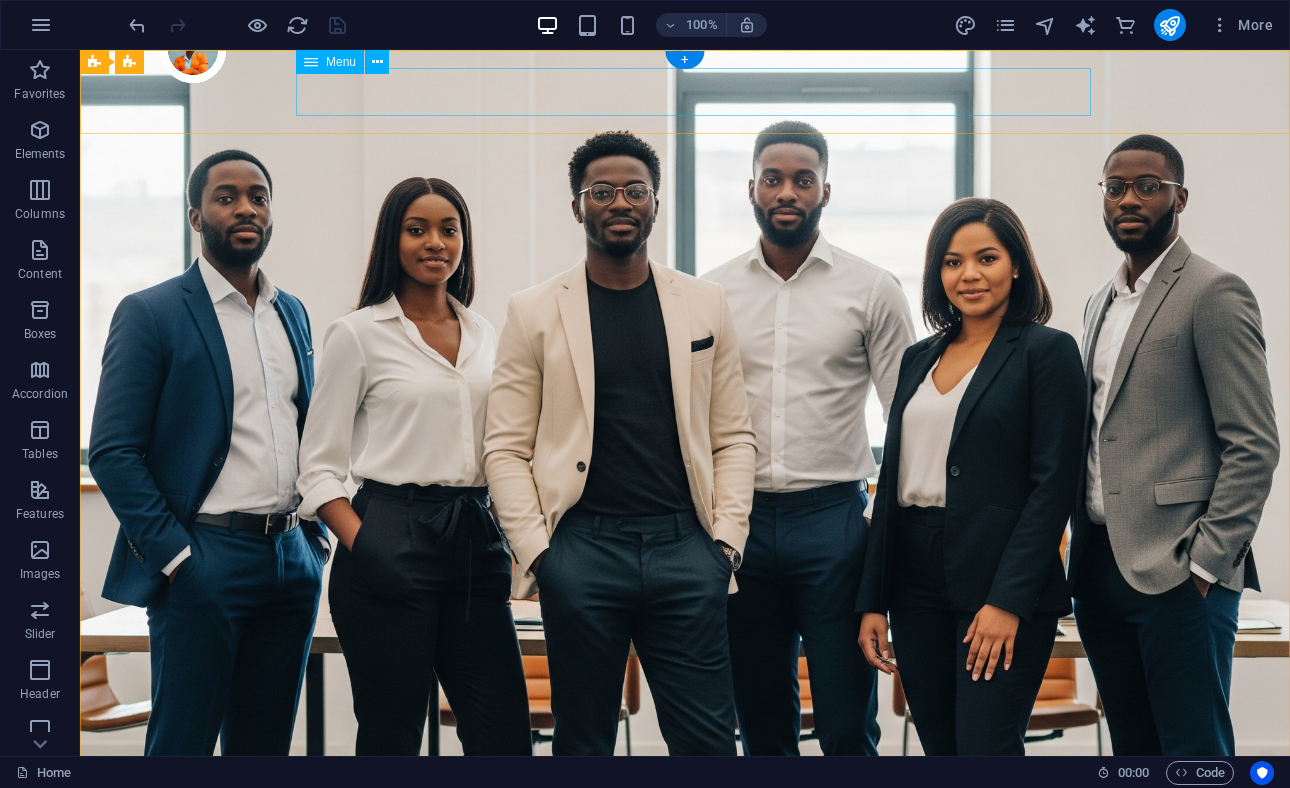 click on "Products About Us Testimonials Stores Contact" at bounding box center [685, 985] 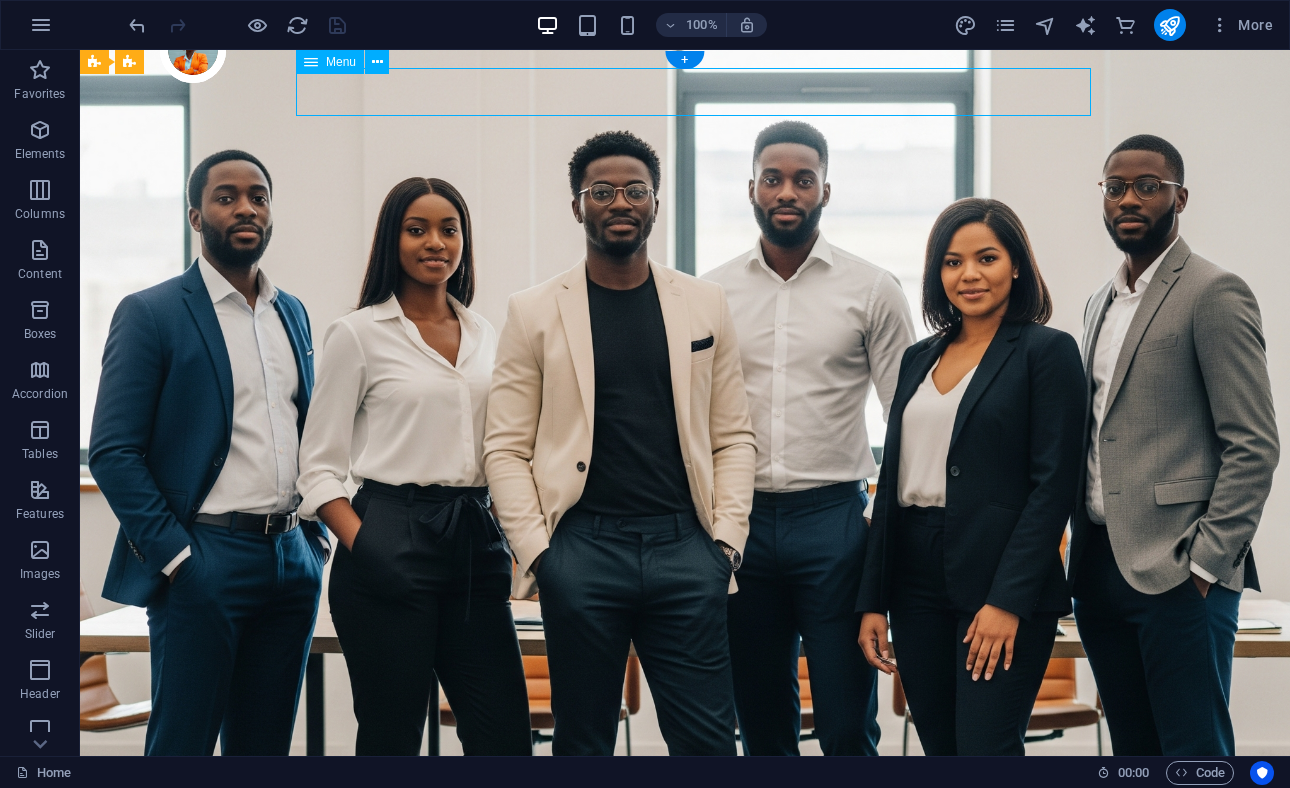 click on "Products About Us Testimonials Stores Contact" at bounding box center (685, 985) 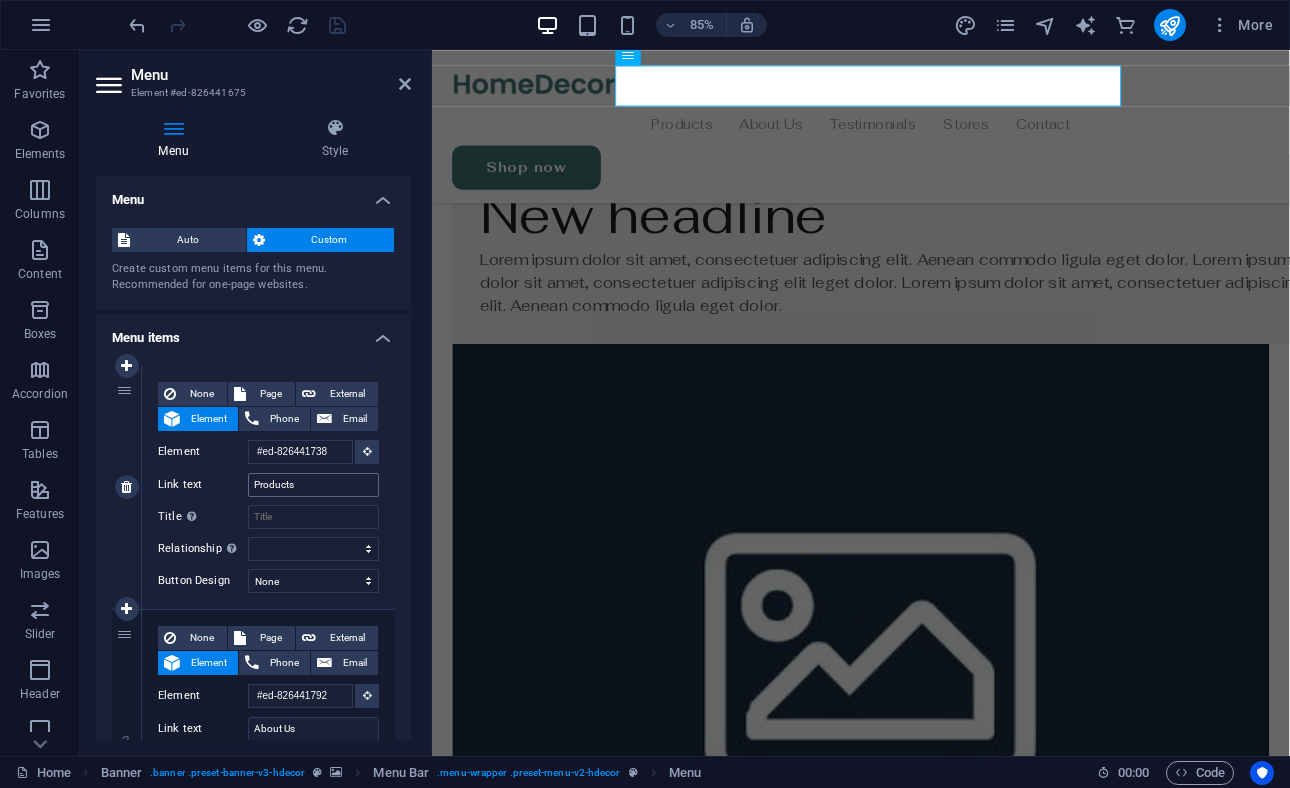 scroll, scrollTop: 28, scrollLeft: 0, axis: vertical 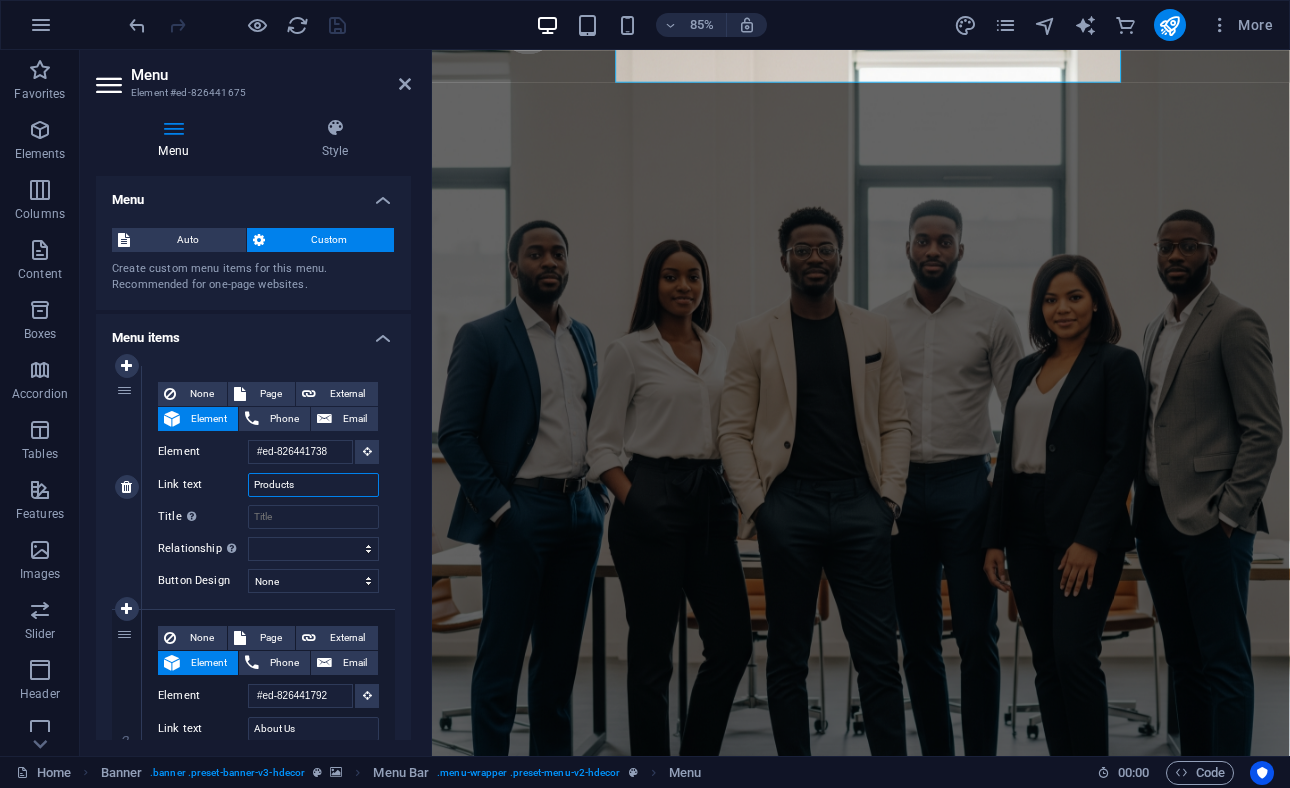 click on "Products" at bounding box center (313, 485) 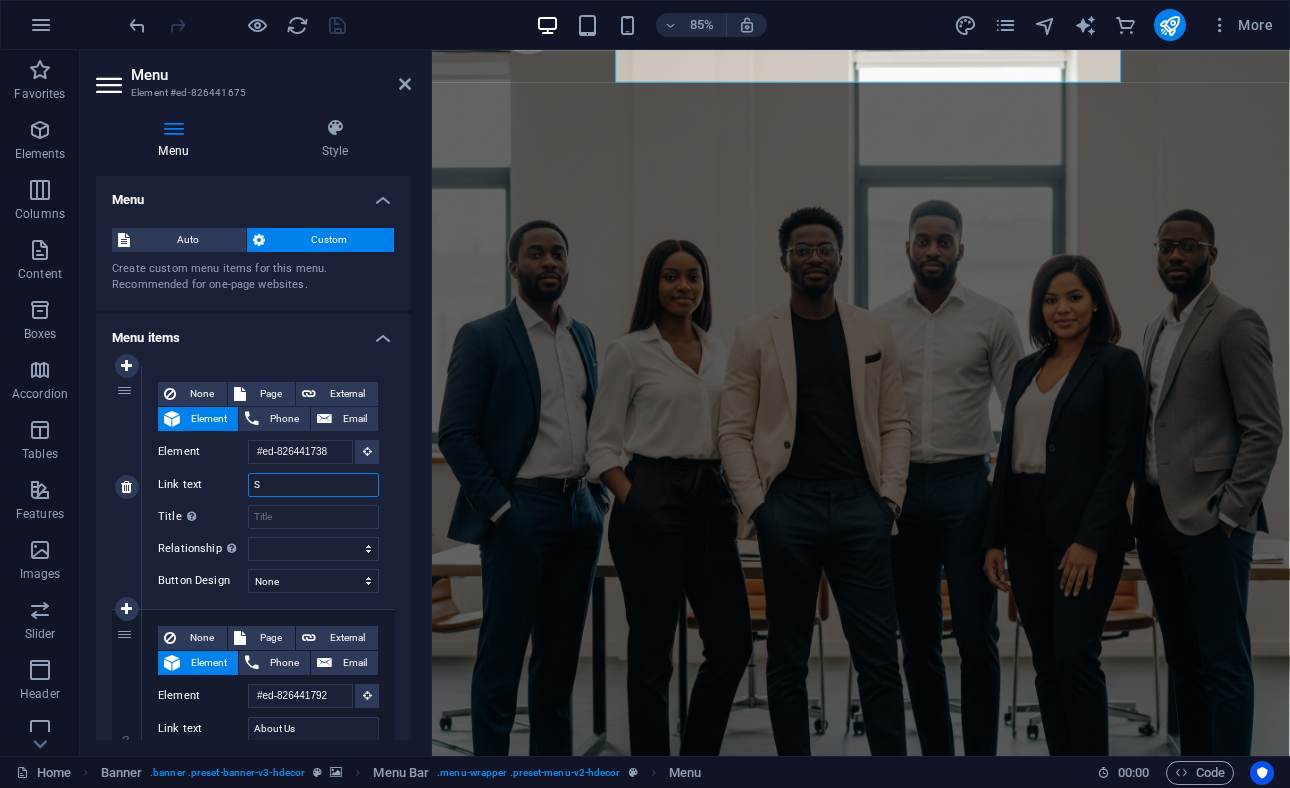 type on "Se" 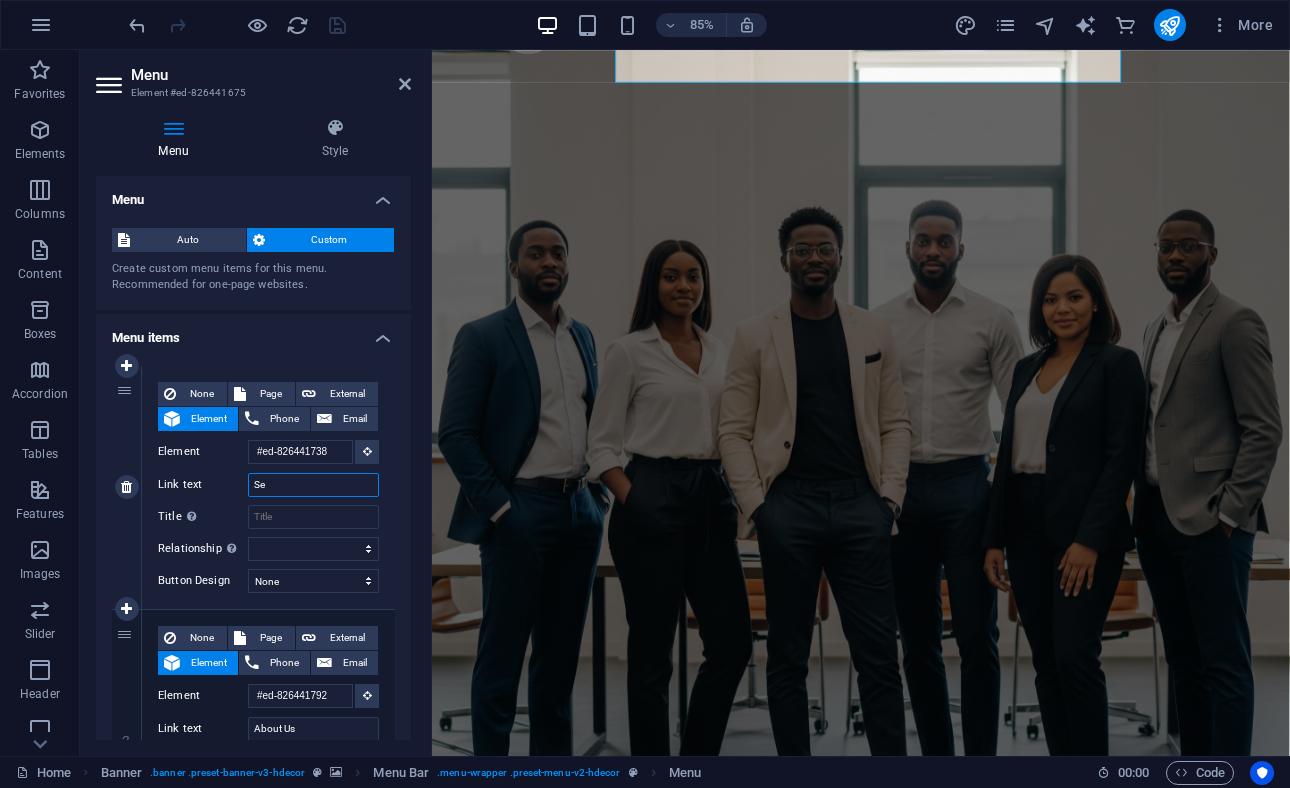 select 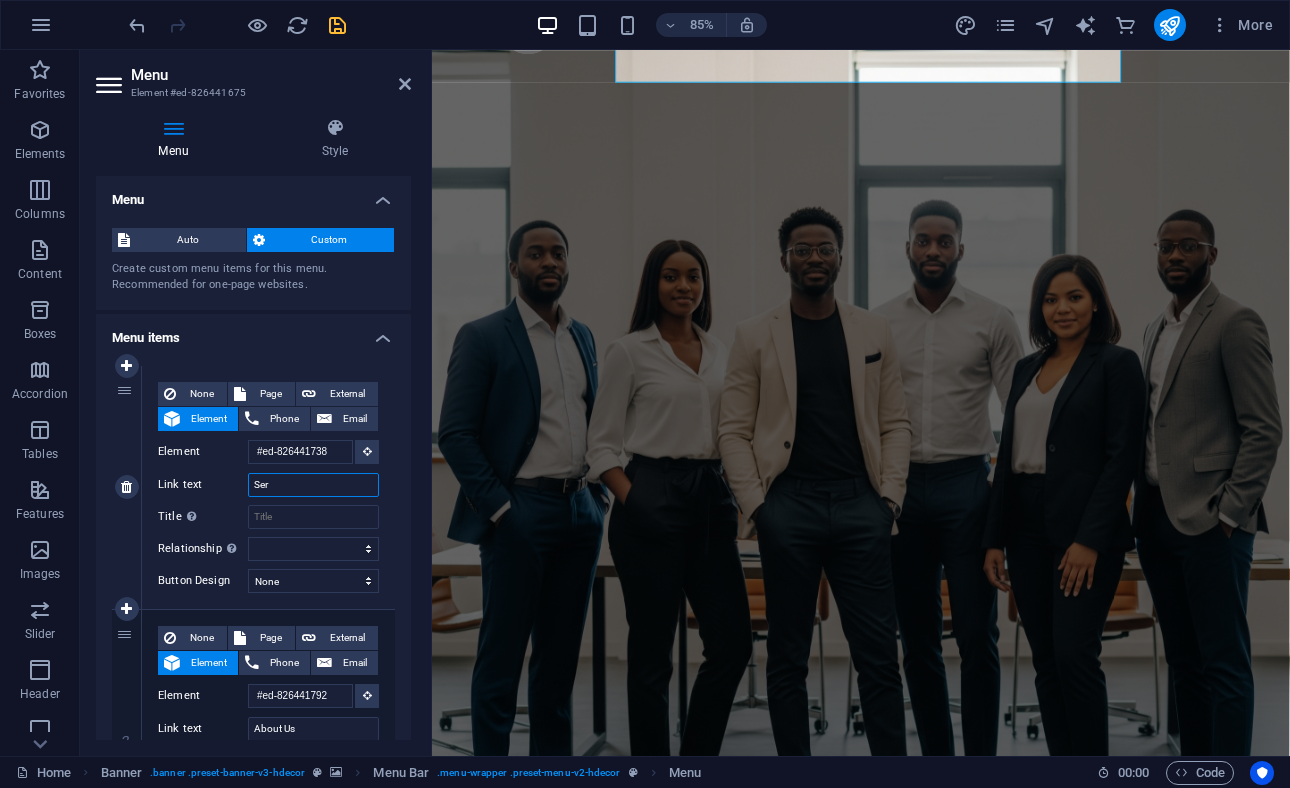 type on "Serv" 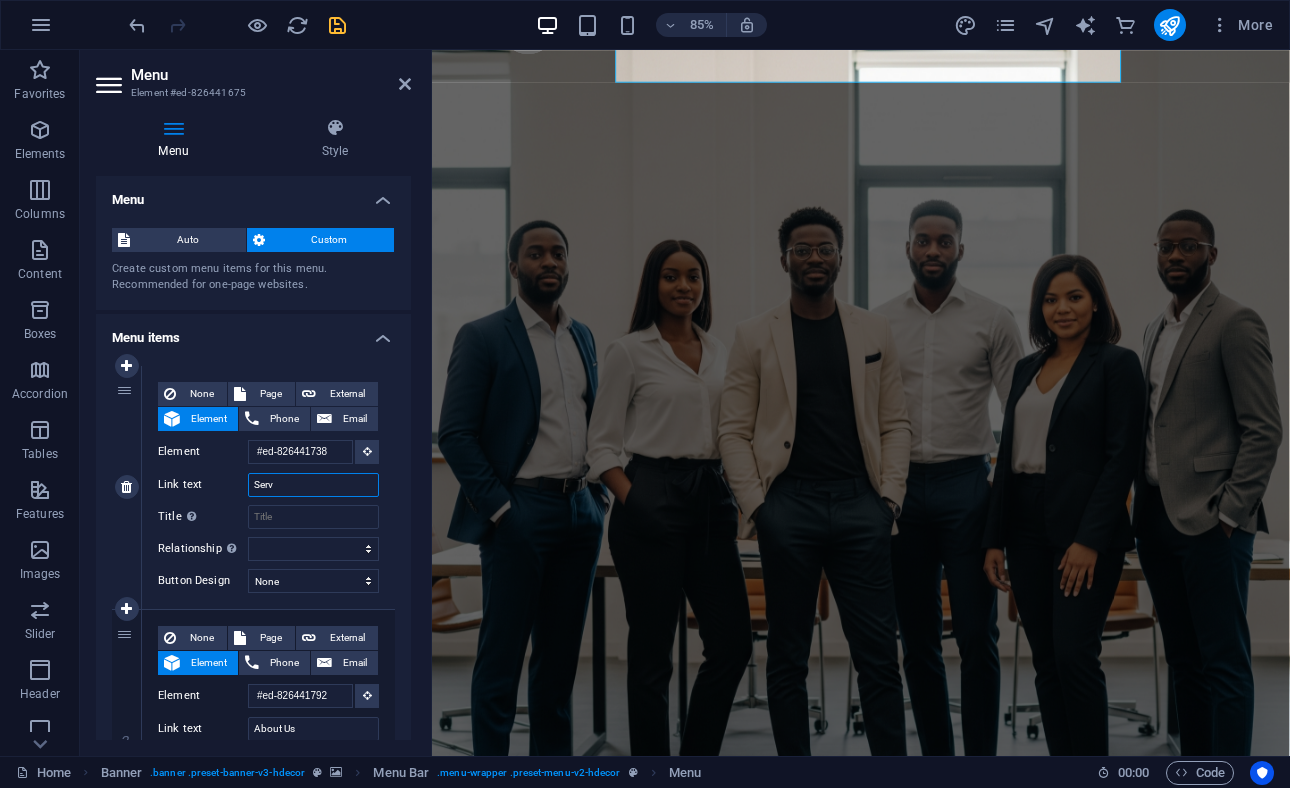 select 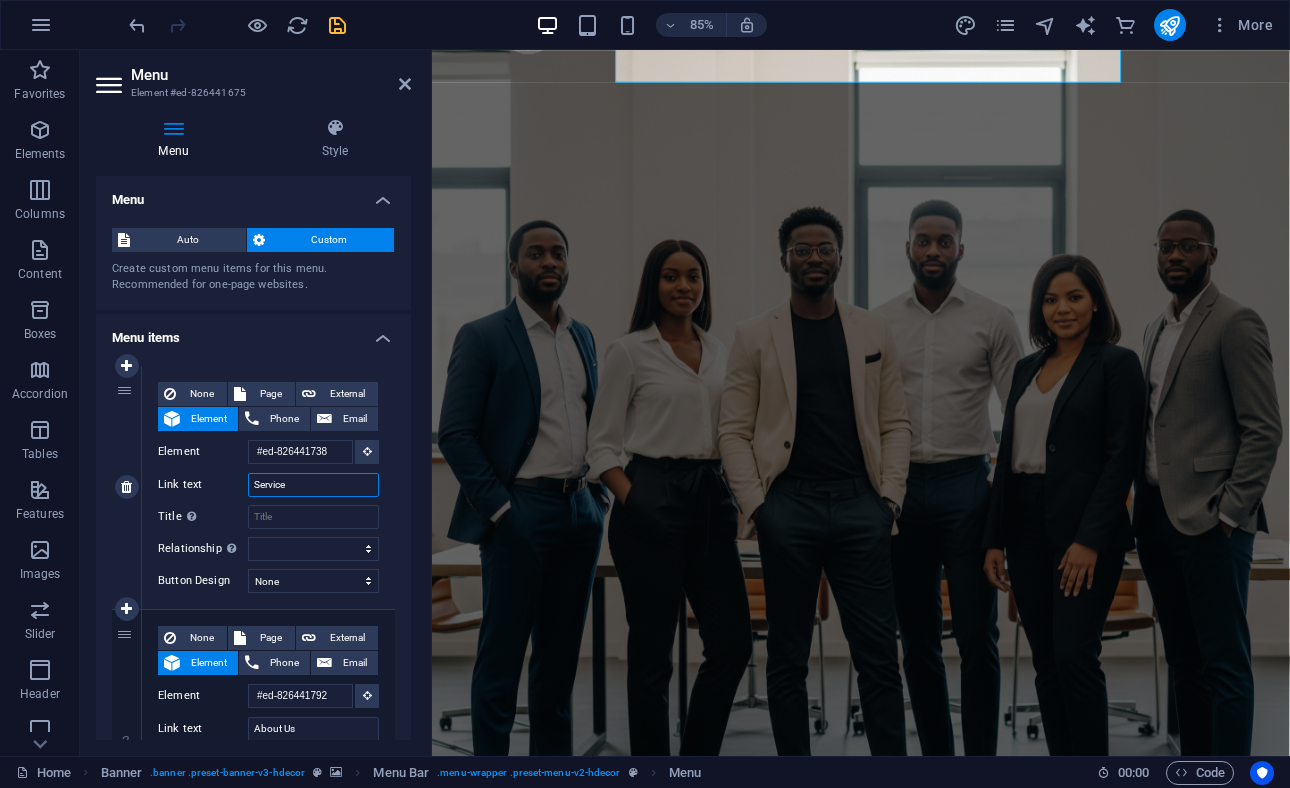 type on "Services" 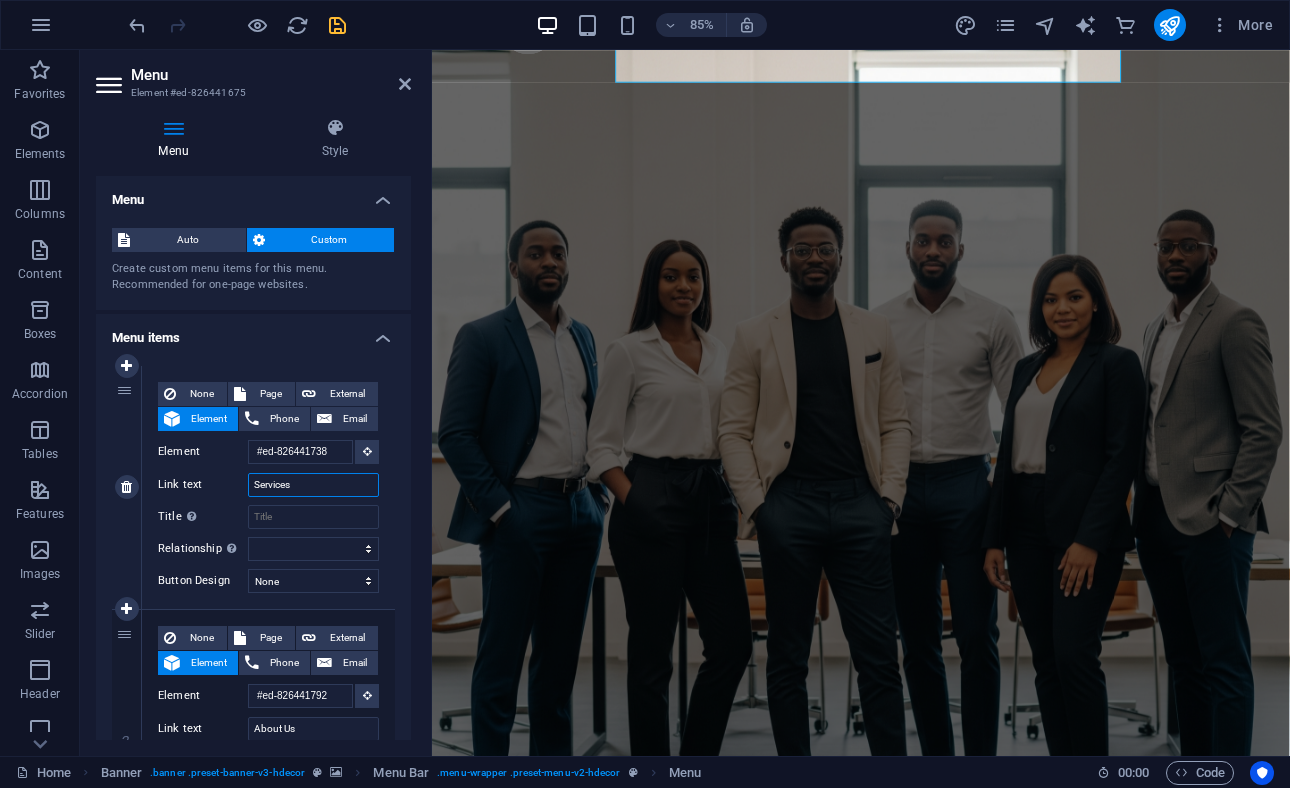 select 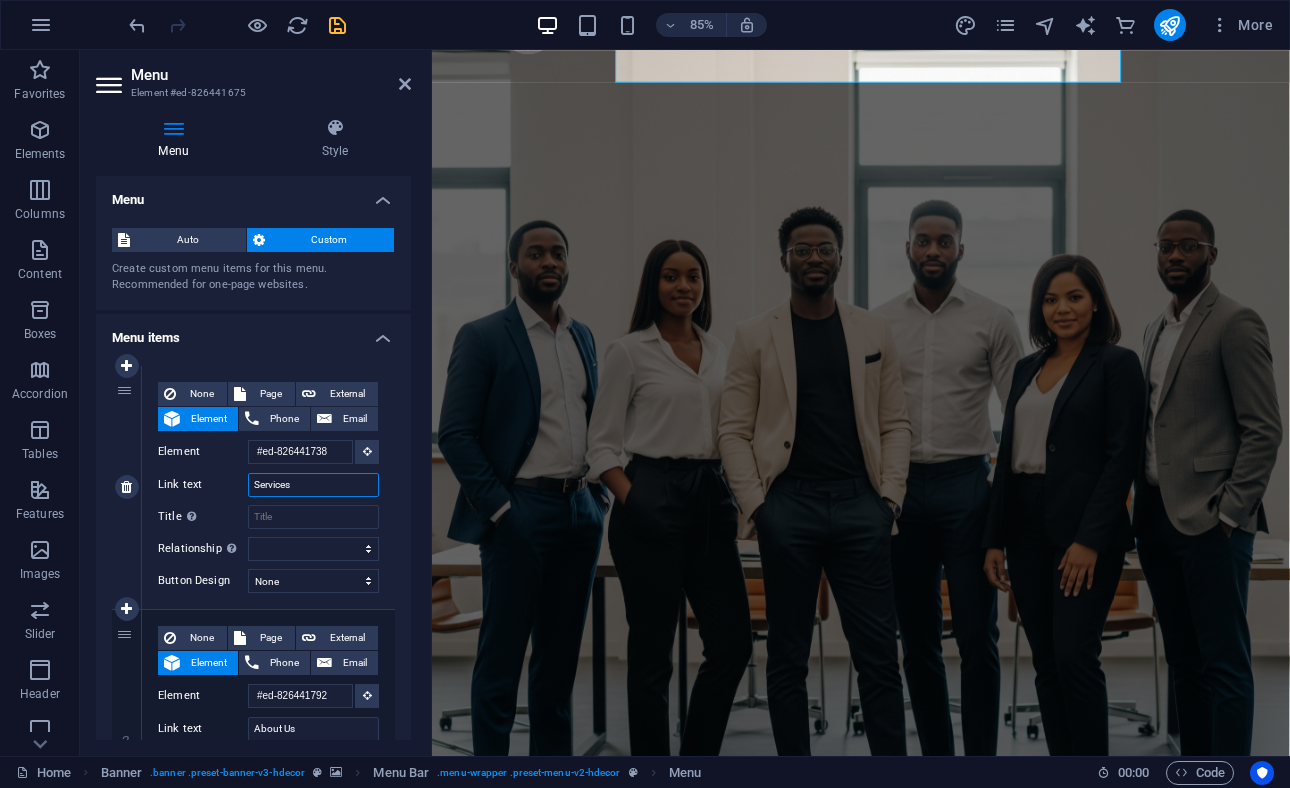 type on "Services" 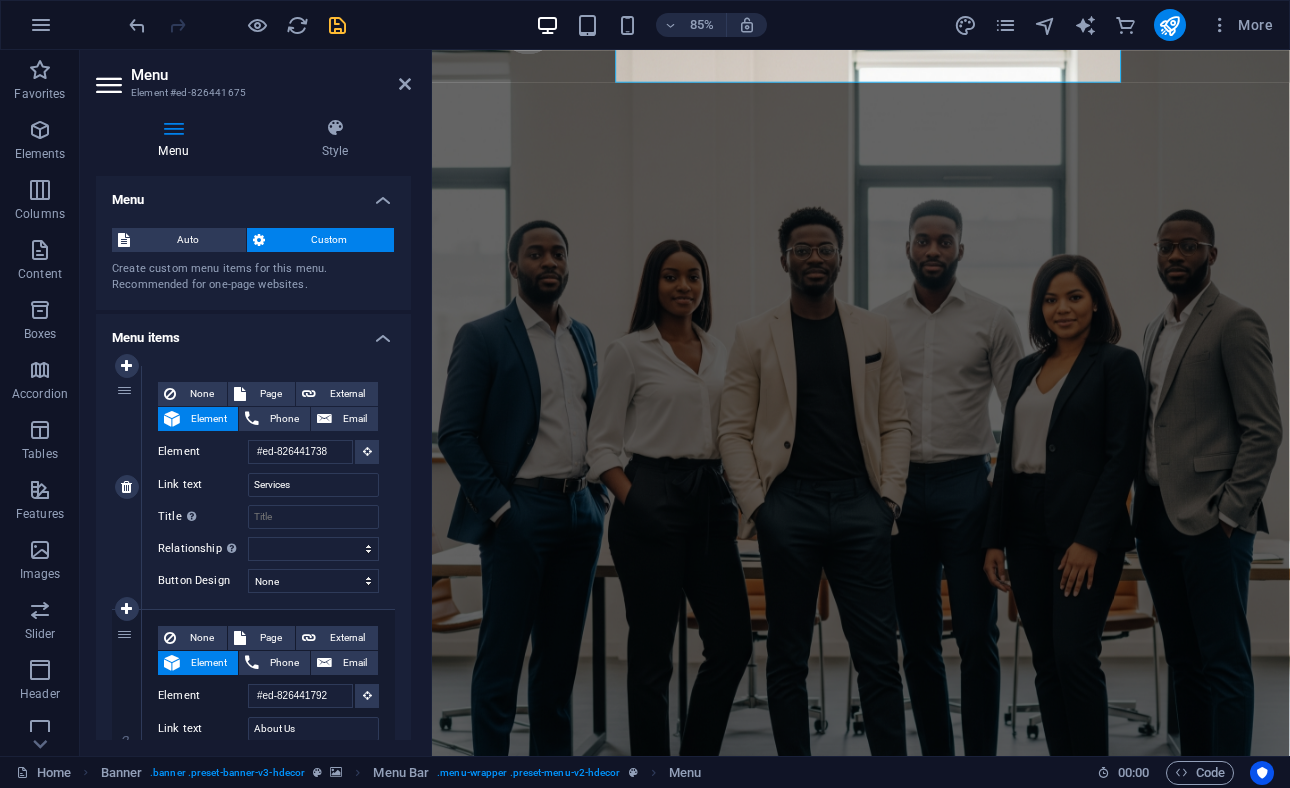 click on "None Page External Element Phone Email Page Home Contact Privacy Legal Notice Element #ed-826441738
URL Phone Email Link text Services Link target New tab Same tab Overlay Title Additional link description, should not be the same as the link text. The title is most often shown as a tooltip text when the mouse moves over the element. Leave empty if uncertain. Relationship Sets the  relationship of this link to the link target . For example, the value "nofollow" instructs search engines not to follow the link. Can be left empty. alternate author bookmark external help license next nofollow noreferrer noopener prev search tag Button Design None Default Primary Secondary" at bounding box center [268, 487] 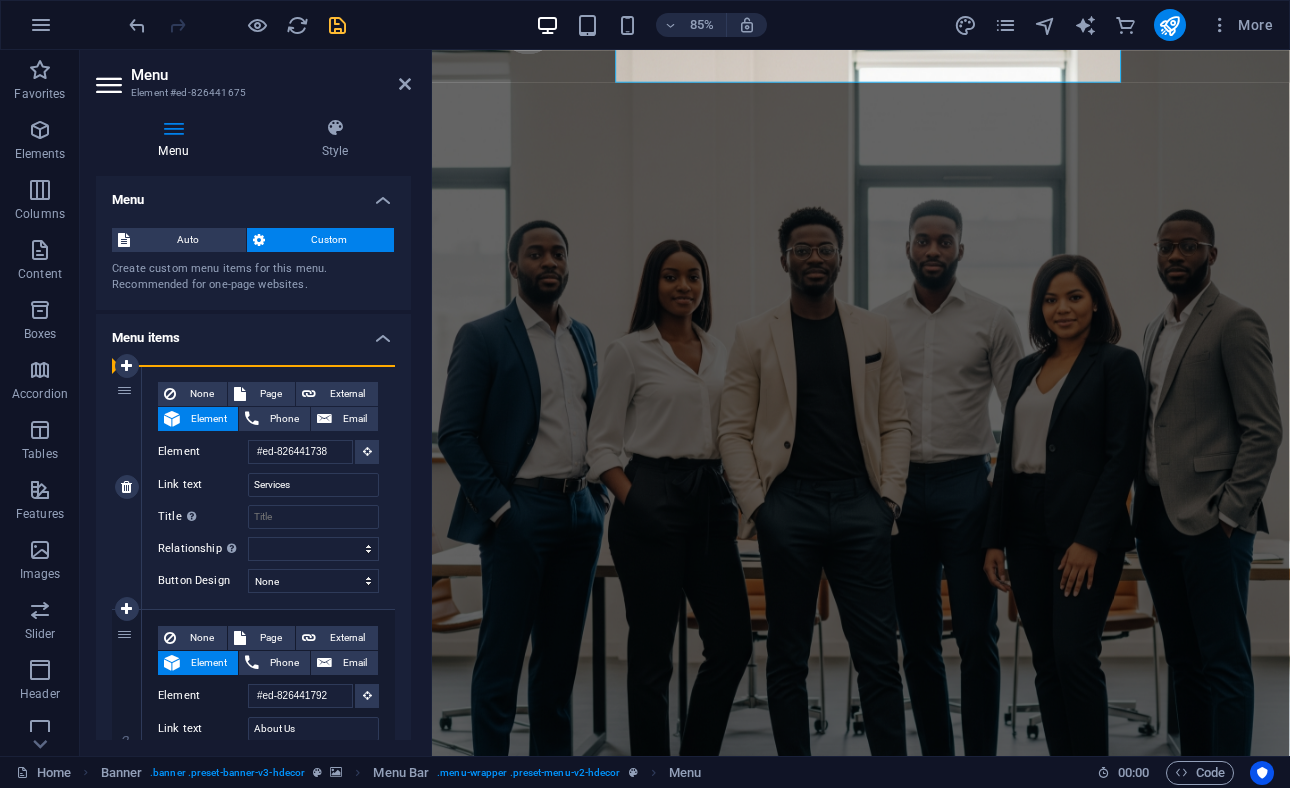 drag, startPoint x: 121, startPoint y: 636, endPoint x: 113, endPoint y: 383, distance: 253.12645 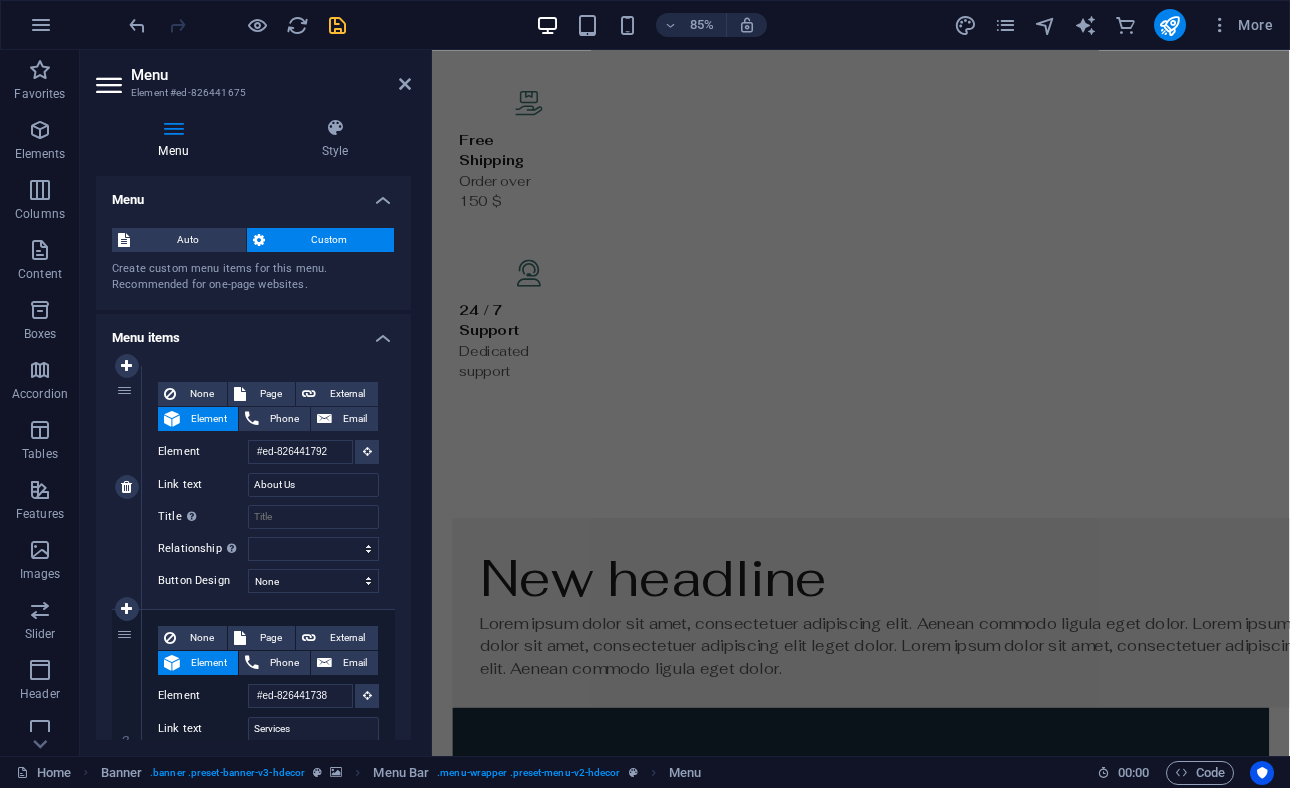 scroll, scrollTop: 28, scrollLeft: 0, axis: vertical 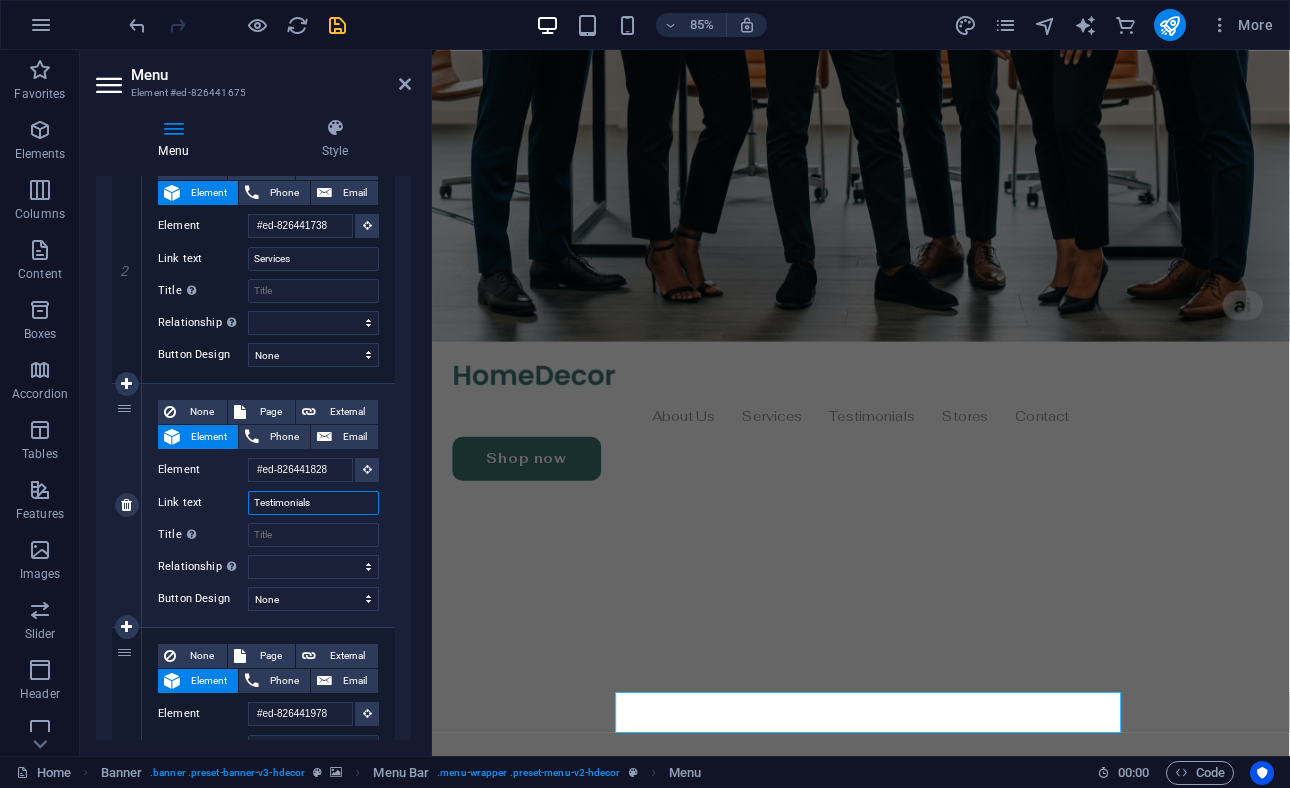 click on "Testimonials" at bounding box center [313, 503] 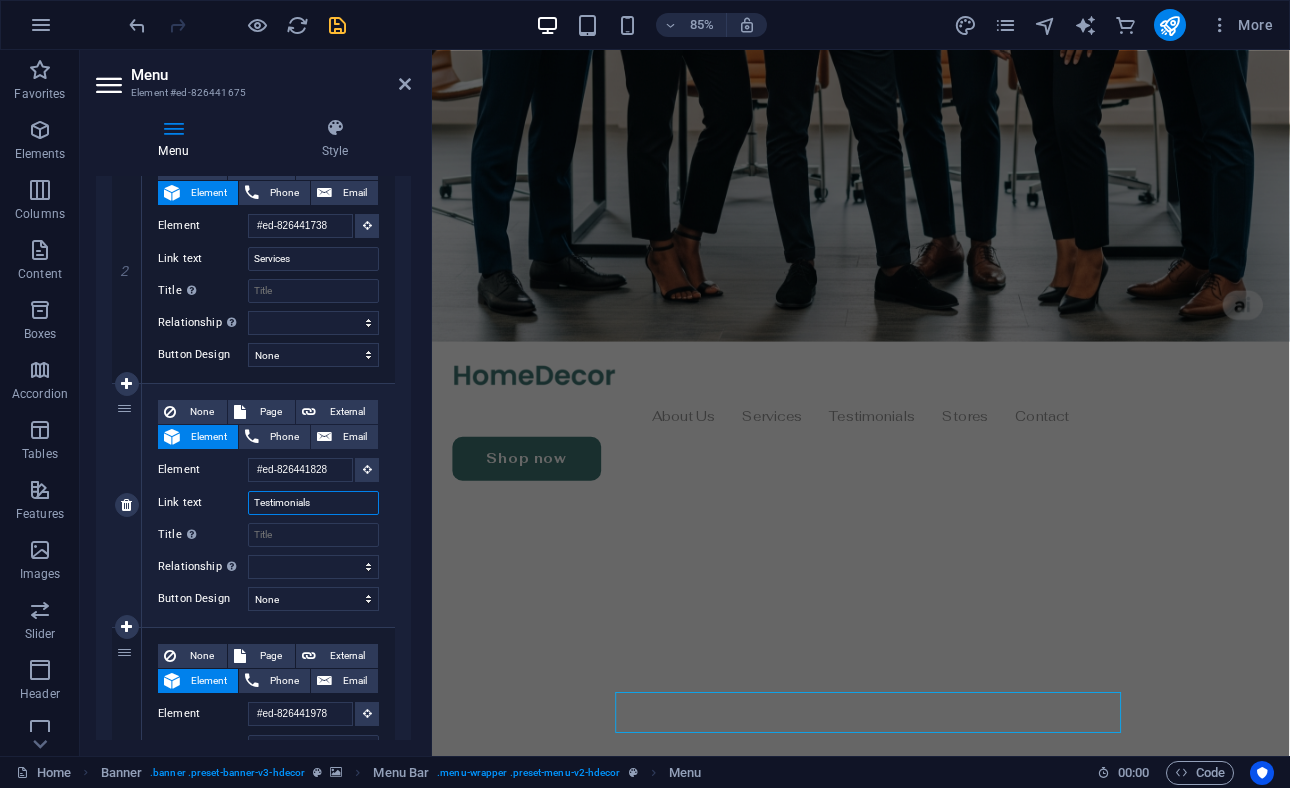 scroll, scrollTop: 654, scrollLeft: 0, axis: vertical 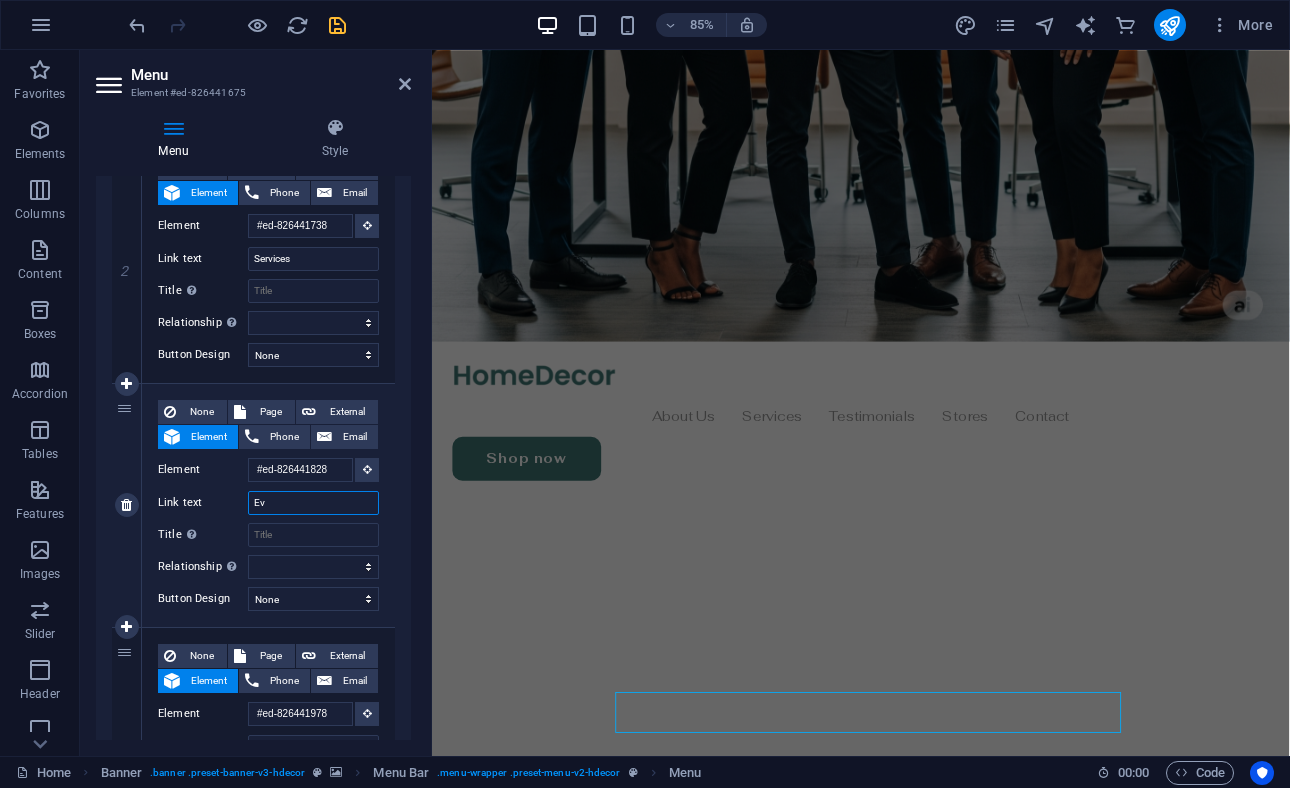 type on "Eve" 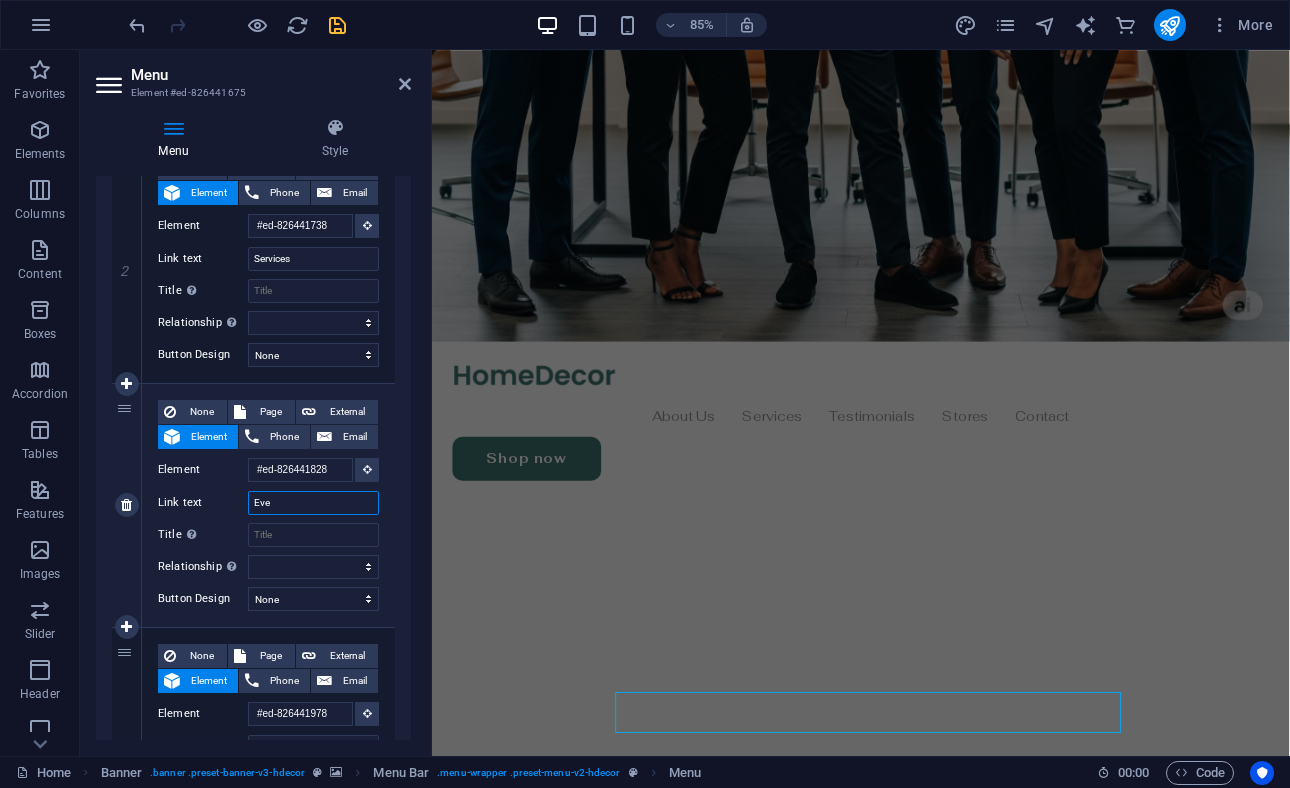 select 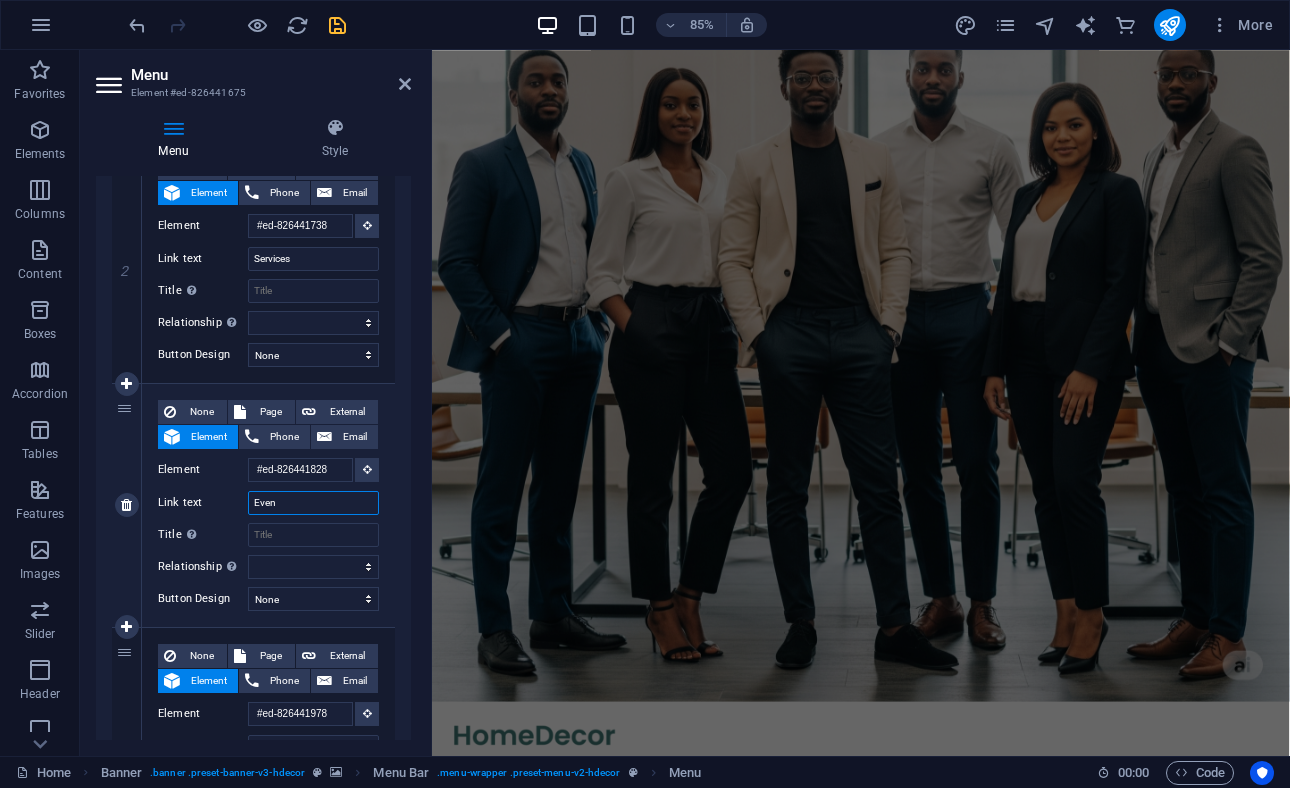 scroll, scrollTop: 0, scrollLeft: 0, axis: both 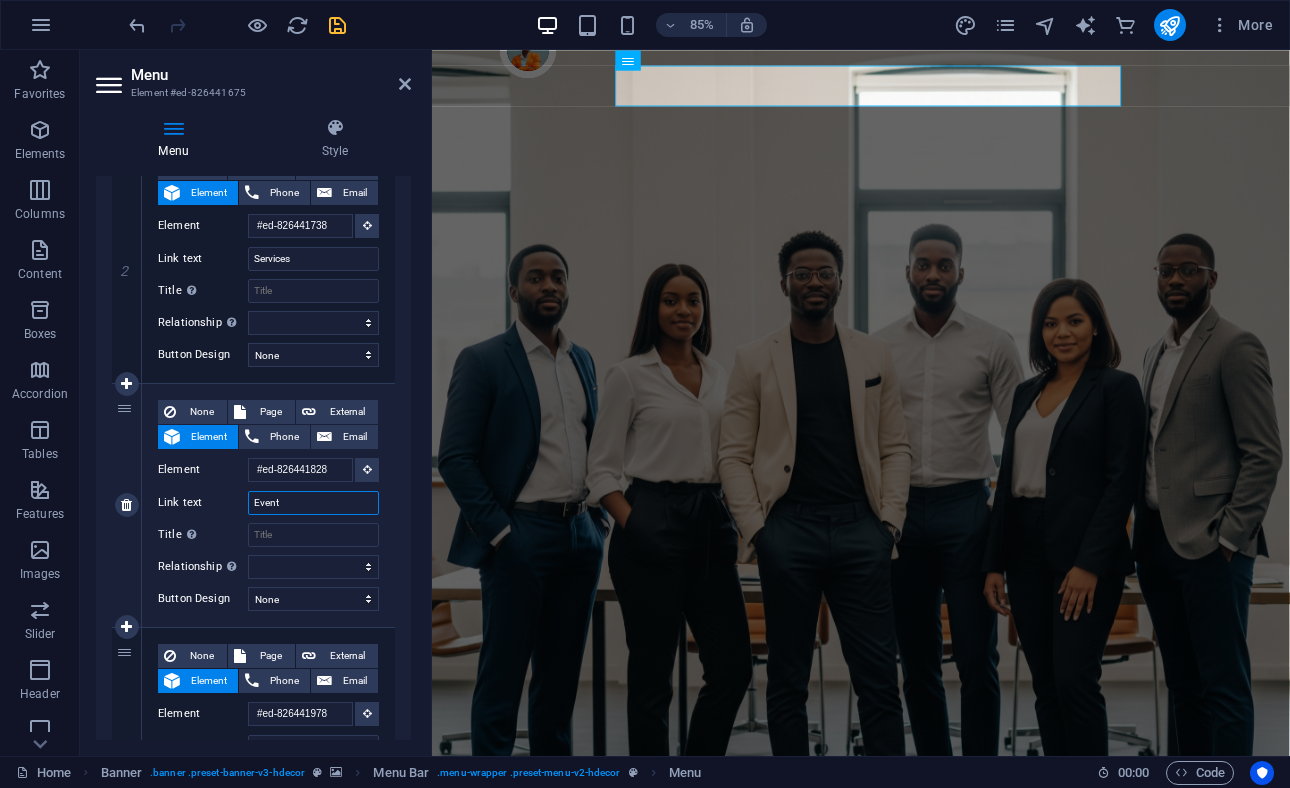 type on "Events" 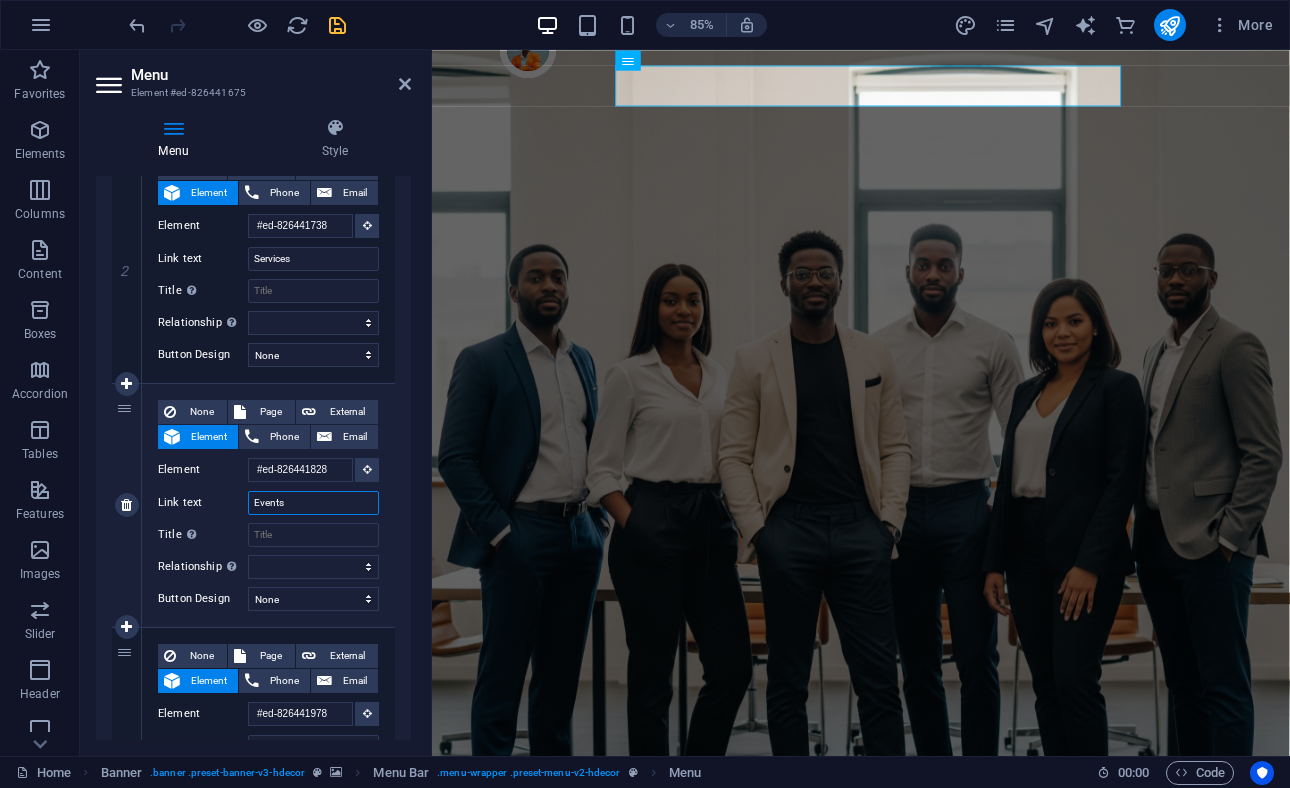 select 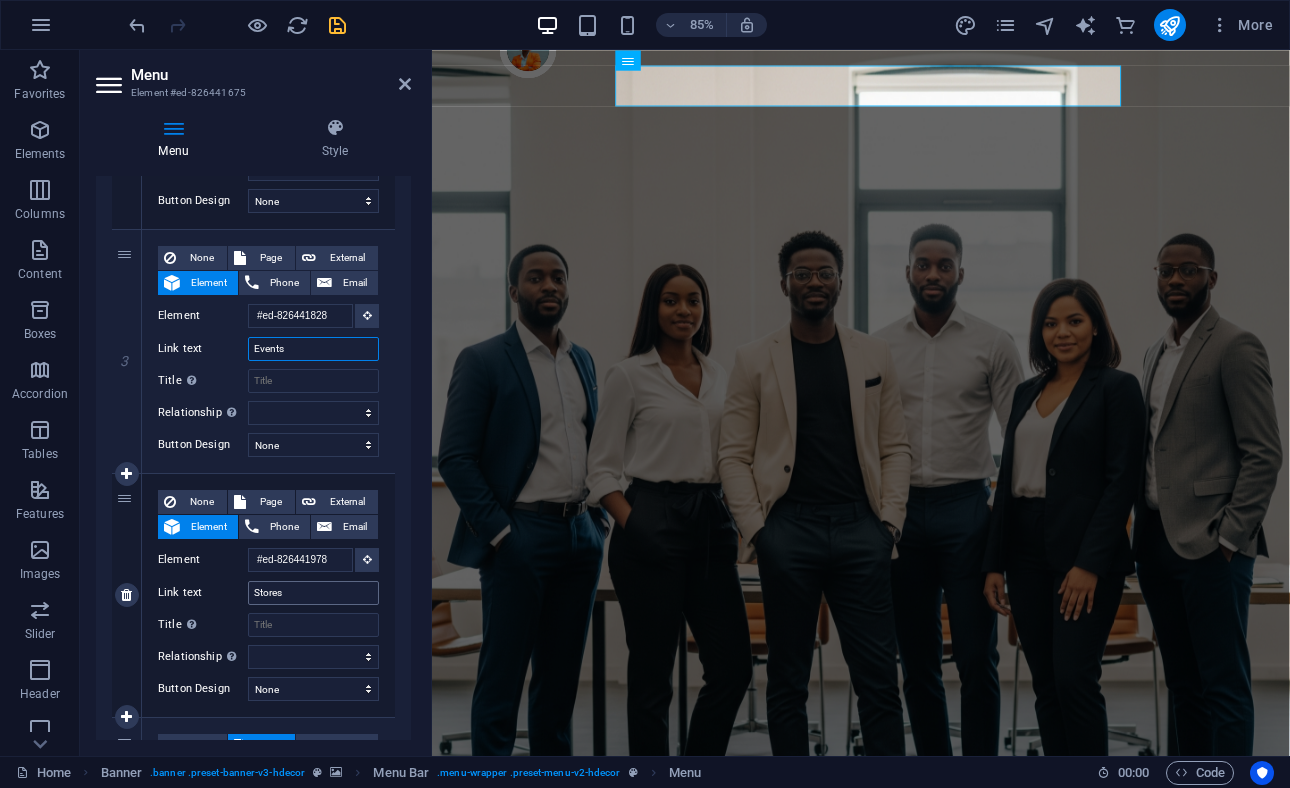 scroll, scrollTop: 628, scrollLeft: 0, axis: vertical 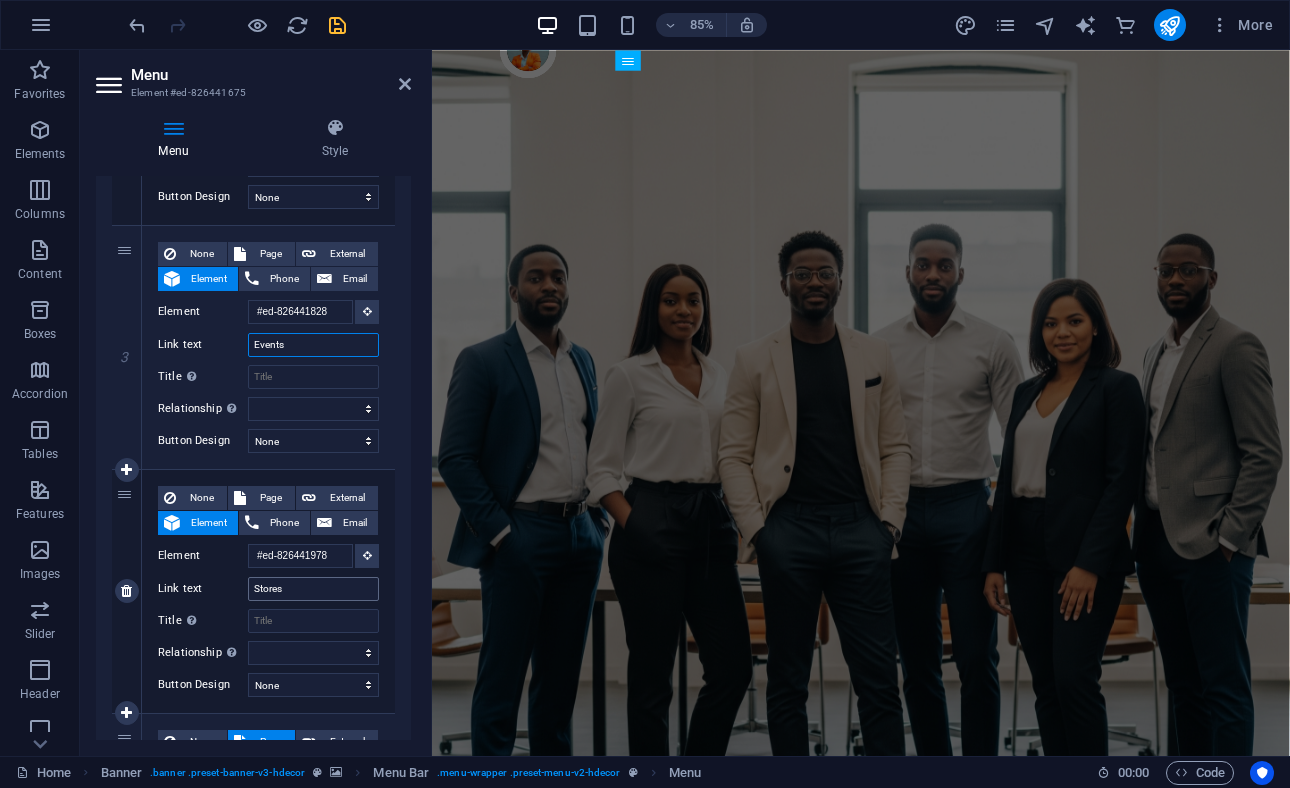 type on "Events" 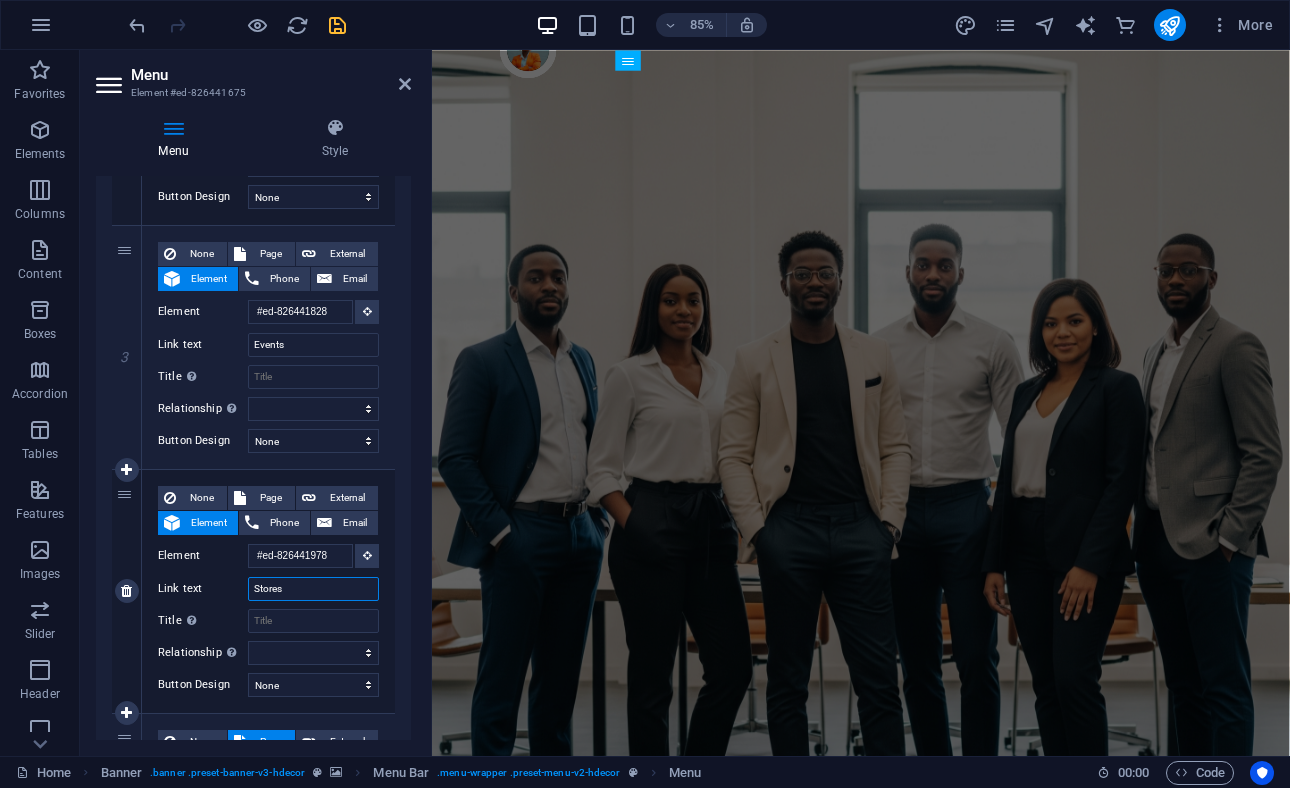 click on "Stores" at bounding box center (313, 589) 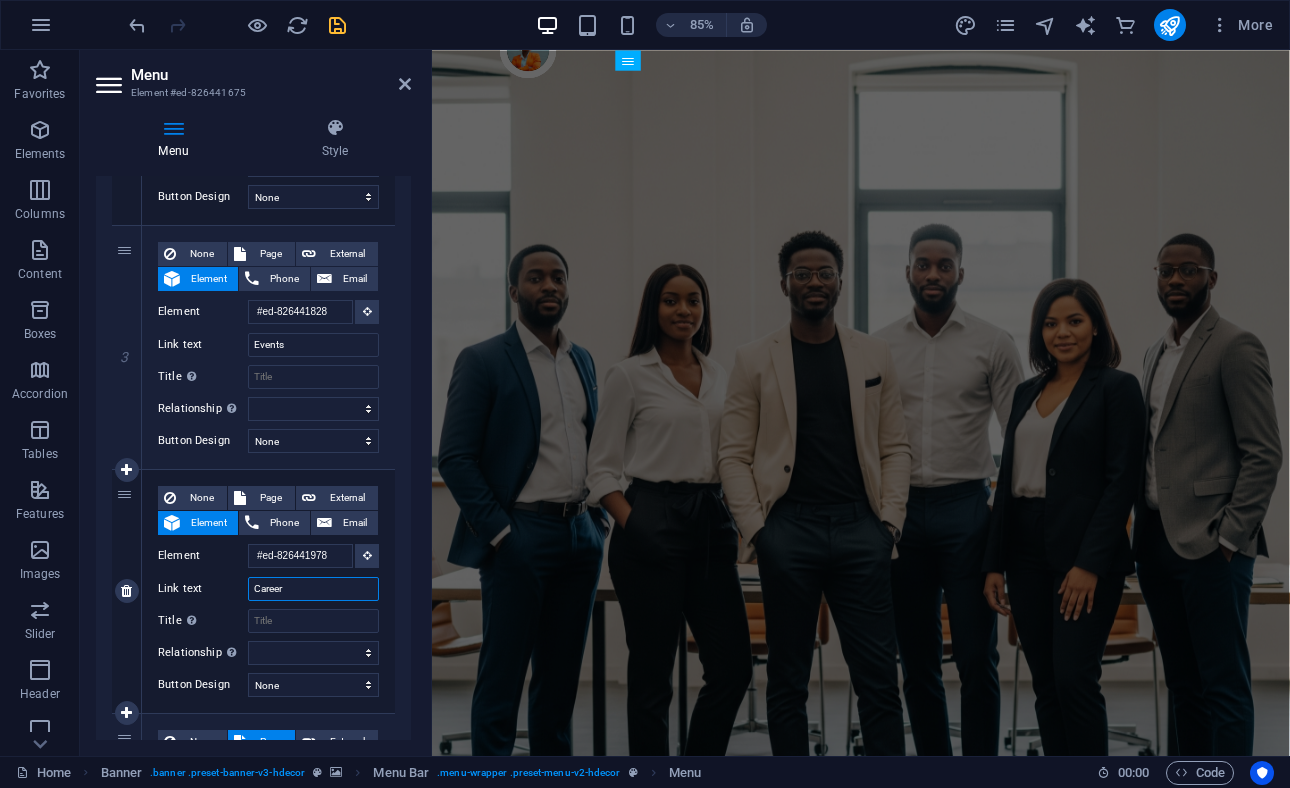 type on "Careers" 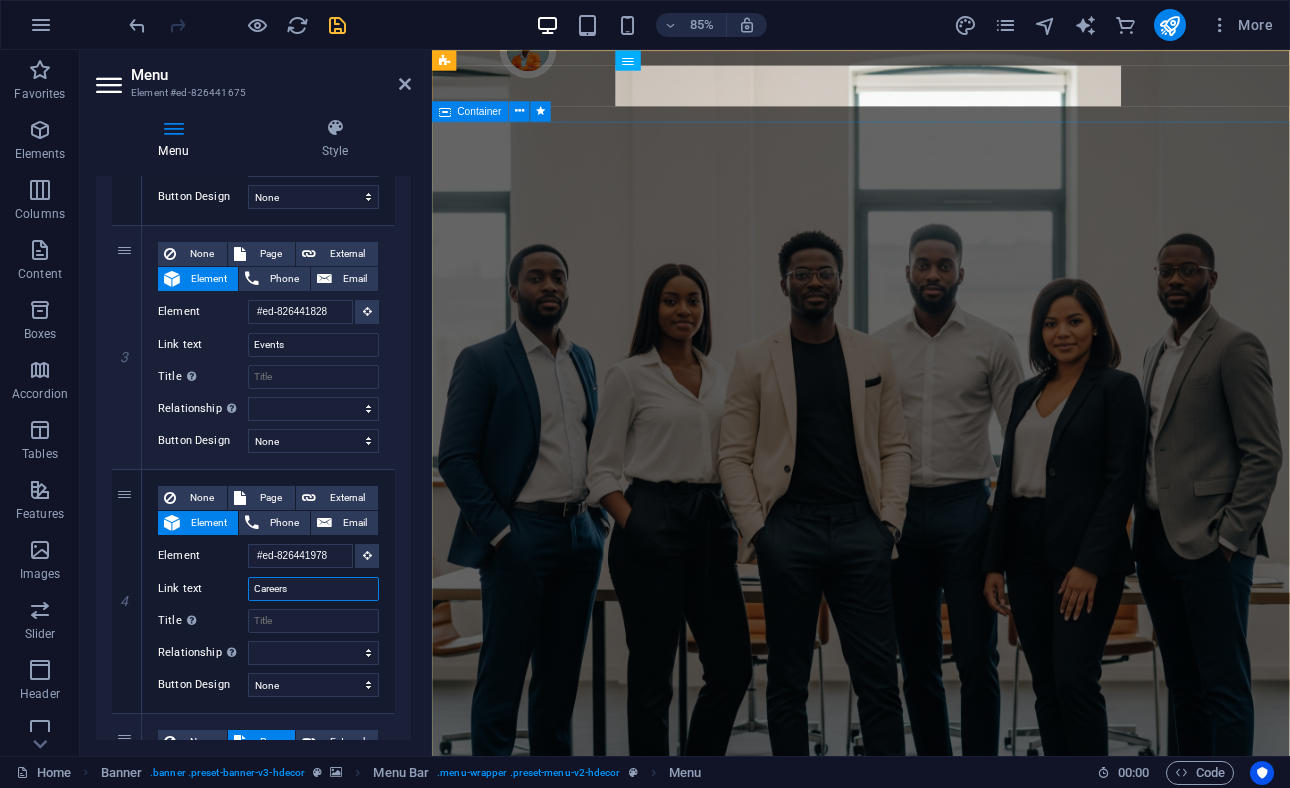 select 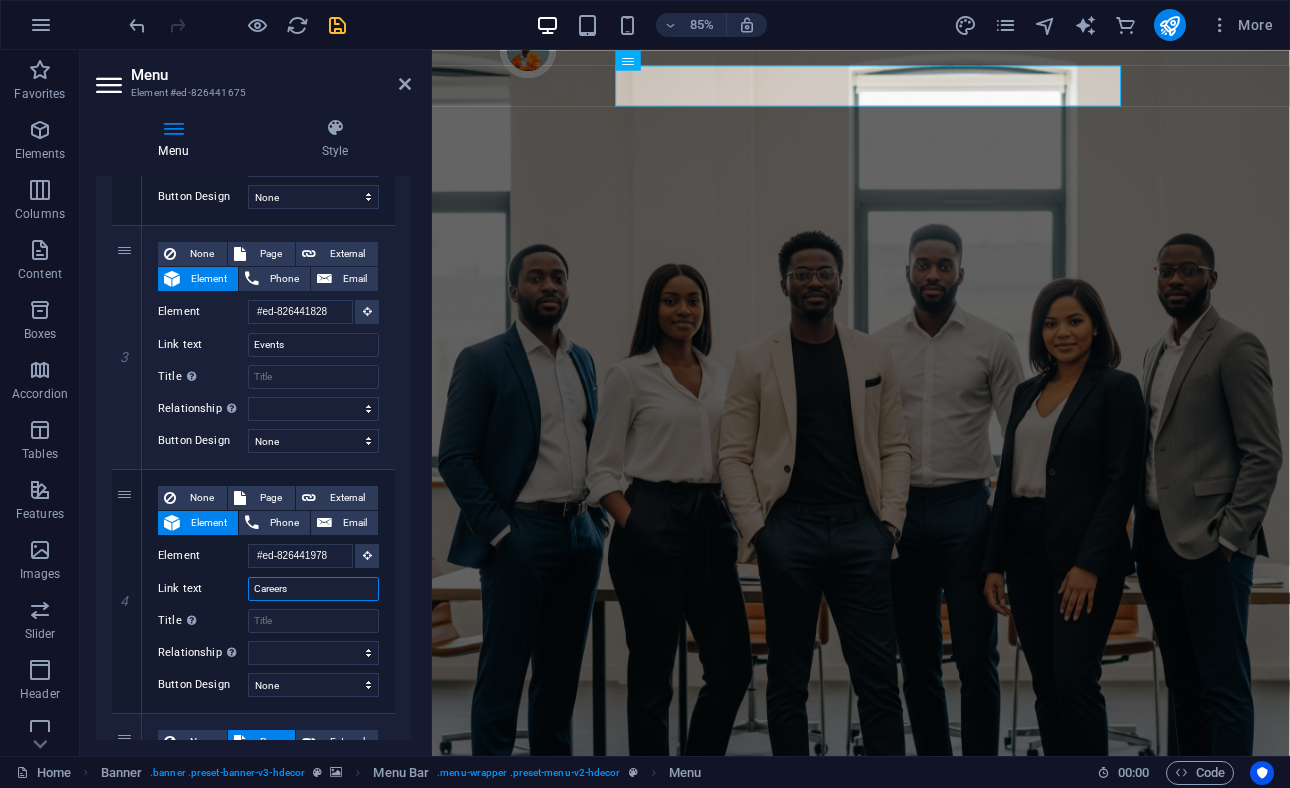 type on "Careers" 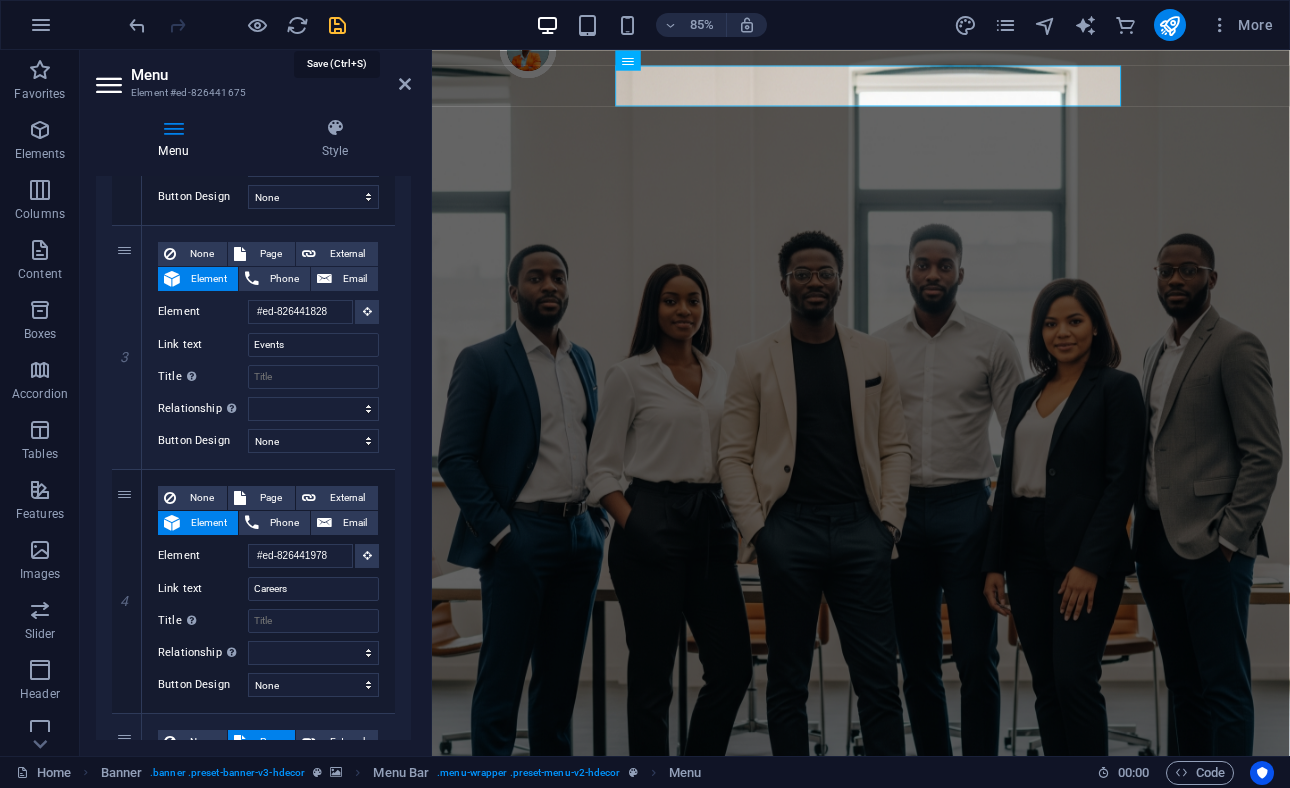 click at bounding box center (337, 25) 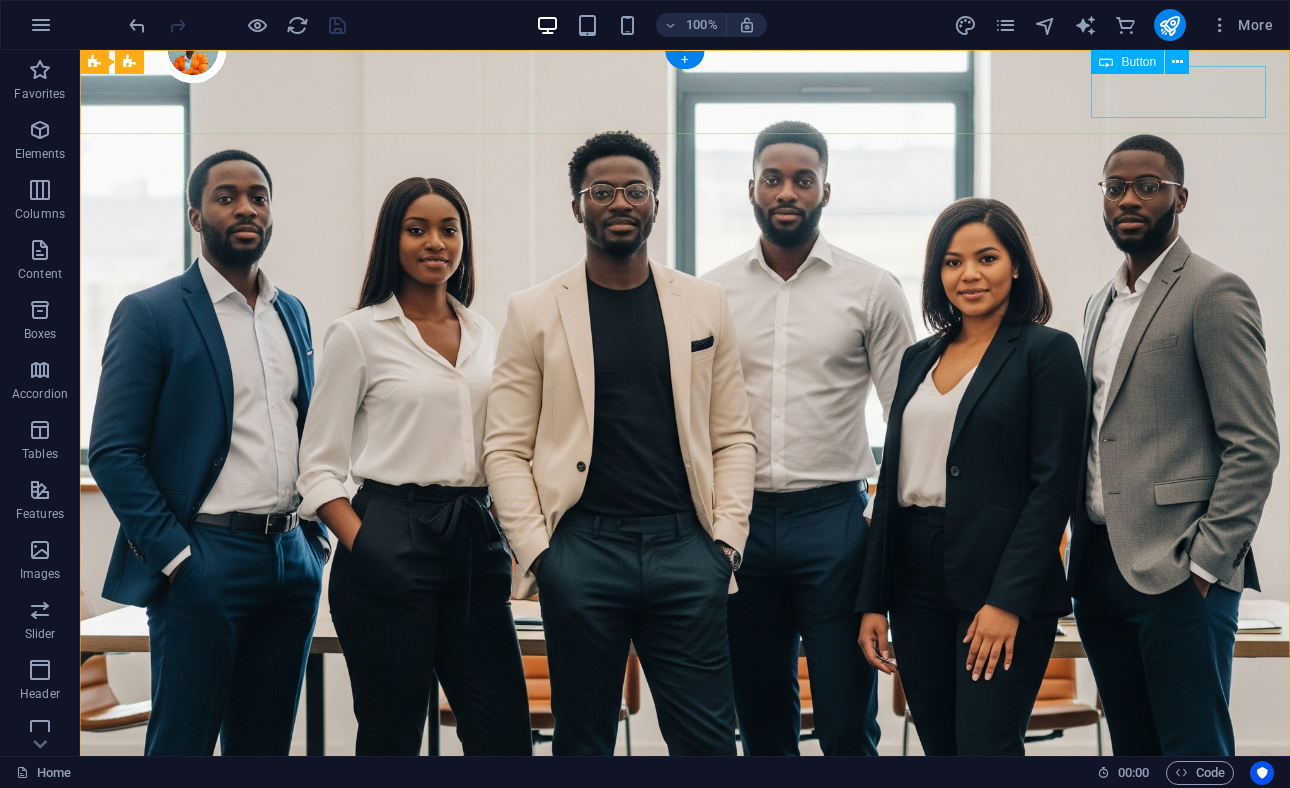 click on "Shop now" at bounding box center [685, 1035] 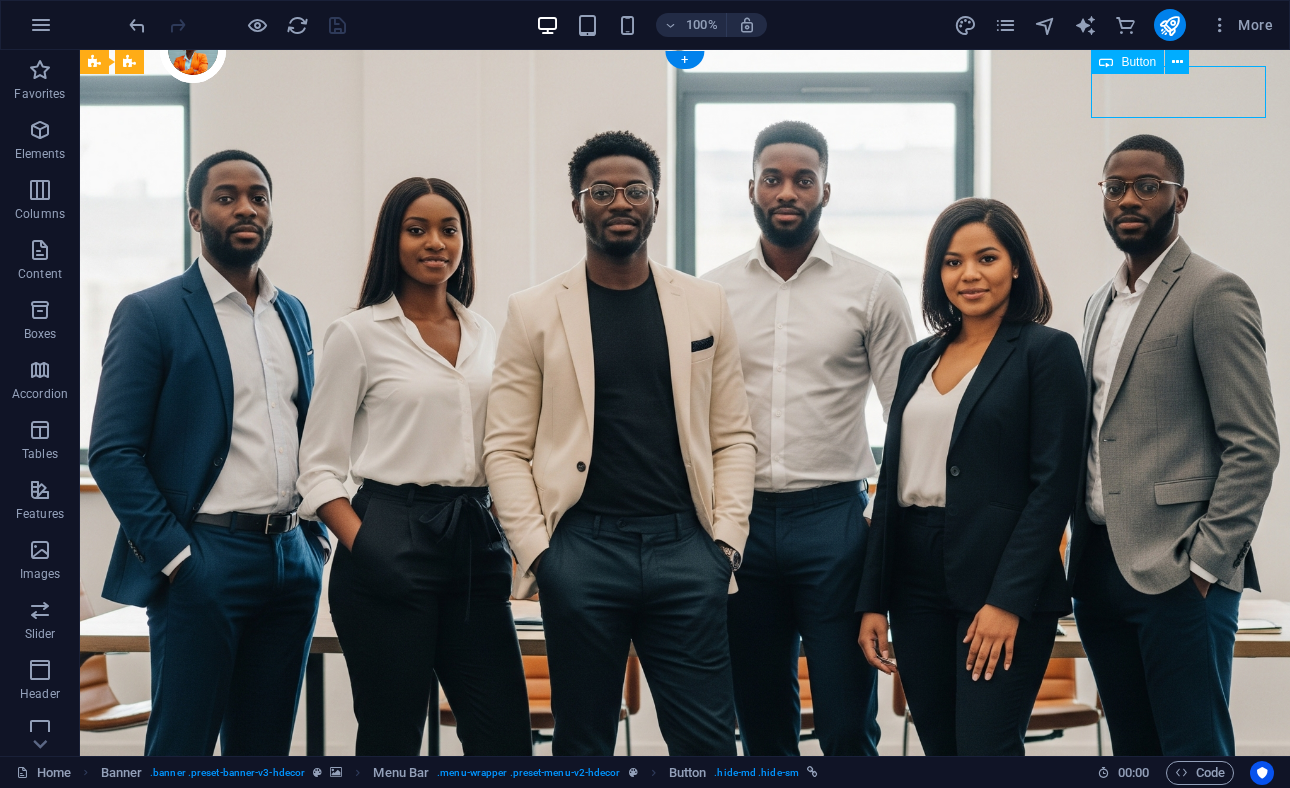 click on "Shop now" at bounding box center [685, 1035] 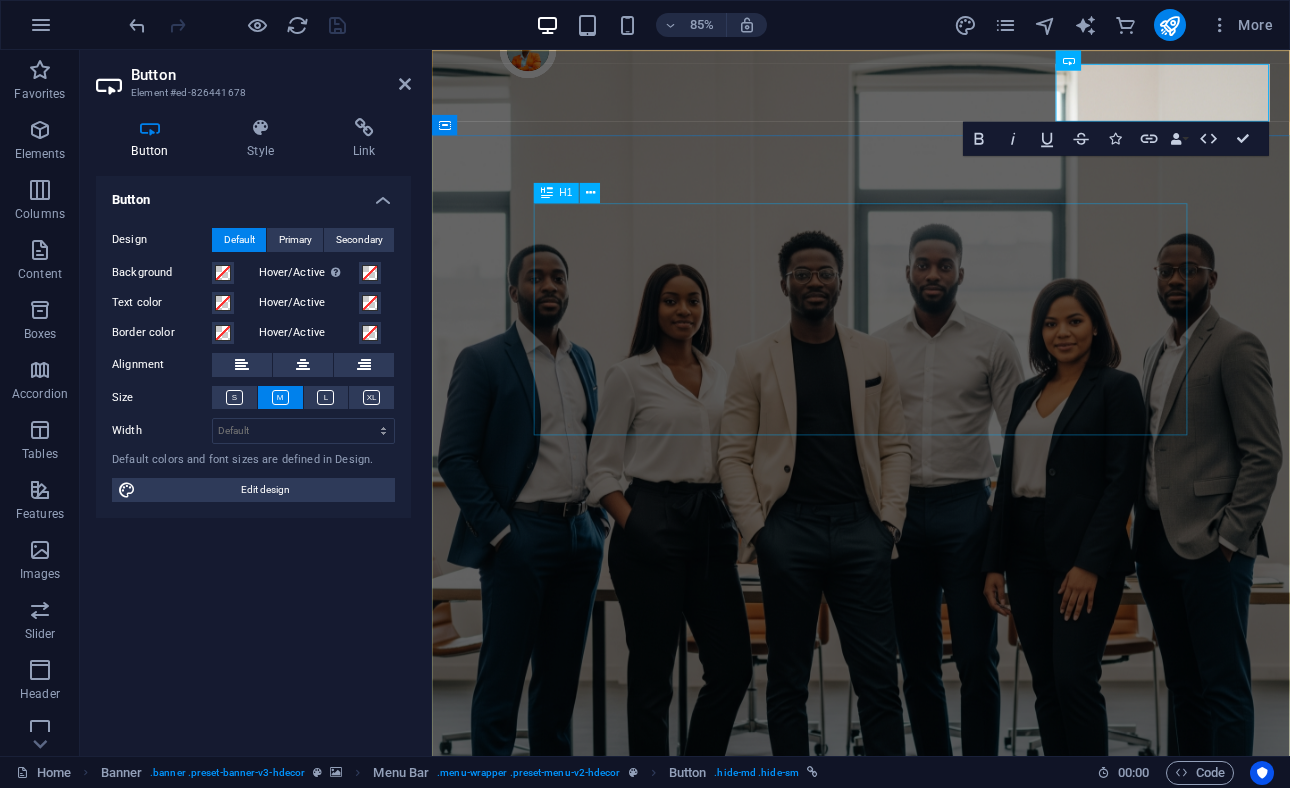 scroll, scrollTop: 0, scrollLeft: 9, axis: horizontal 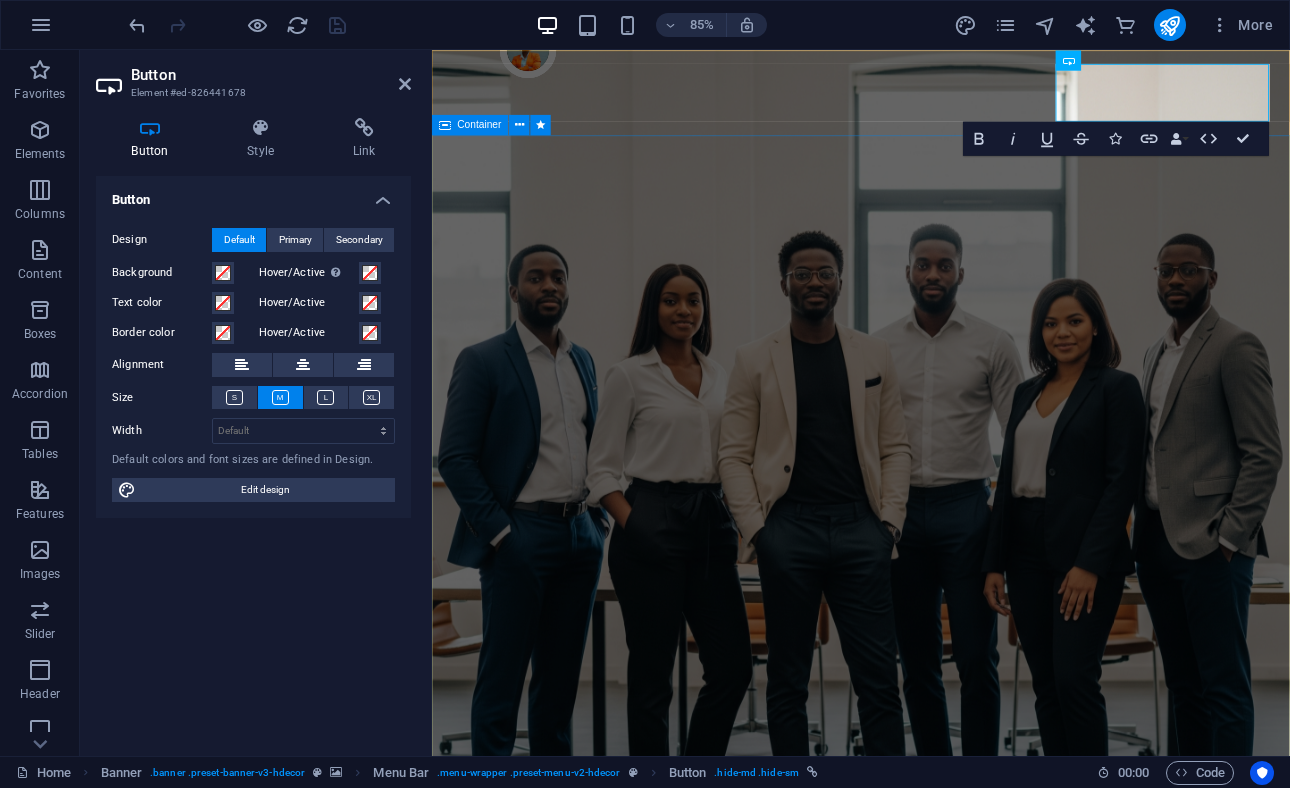 click on "BRIDGING DREAMS: EMPOWERING THE  COMMUNITY Your Hub for Career Advancement, Business Growth, and Community Collaboration." at bounding box center [936, 1486] 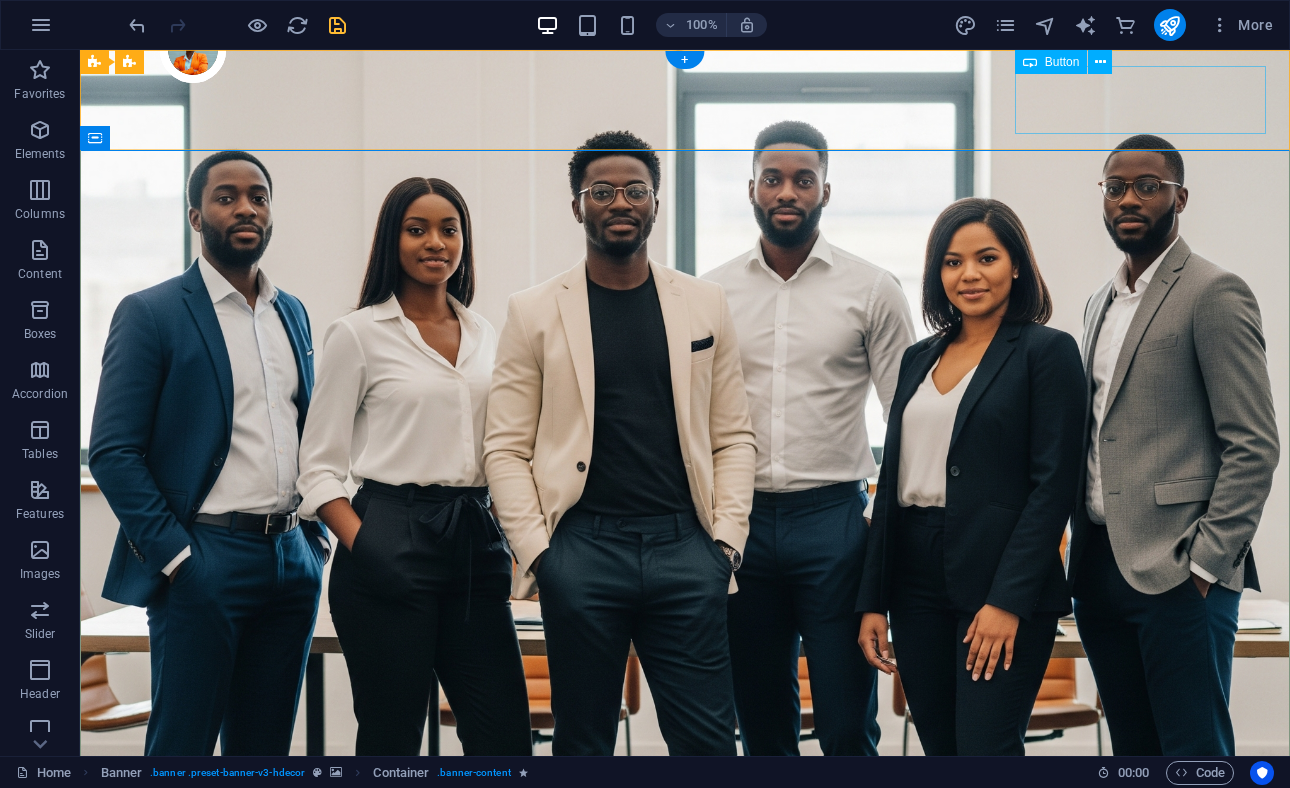 click on "Service Providers" at bounding box center (685, 1043) 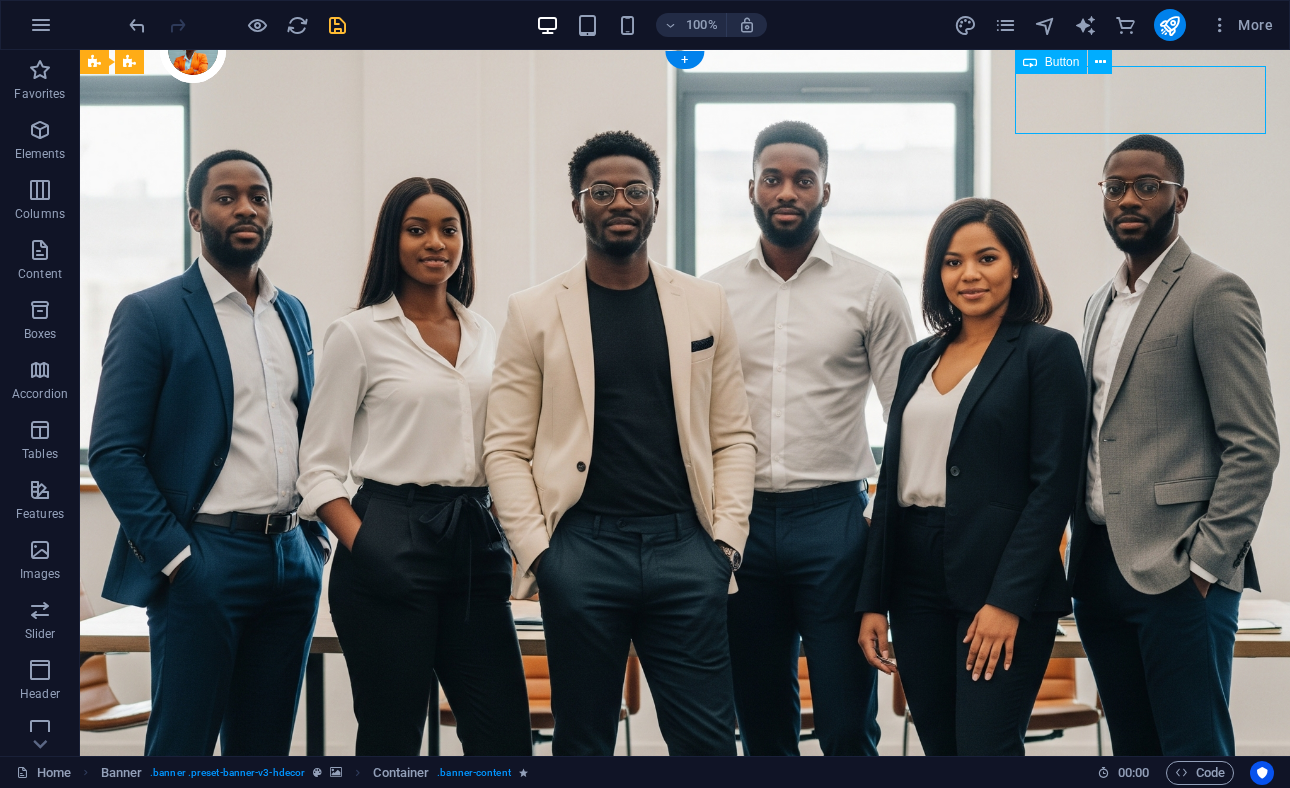 click on "Service Providers" at bounding box center [685, 1043] 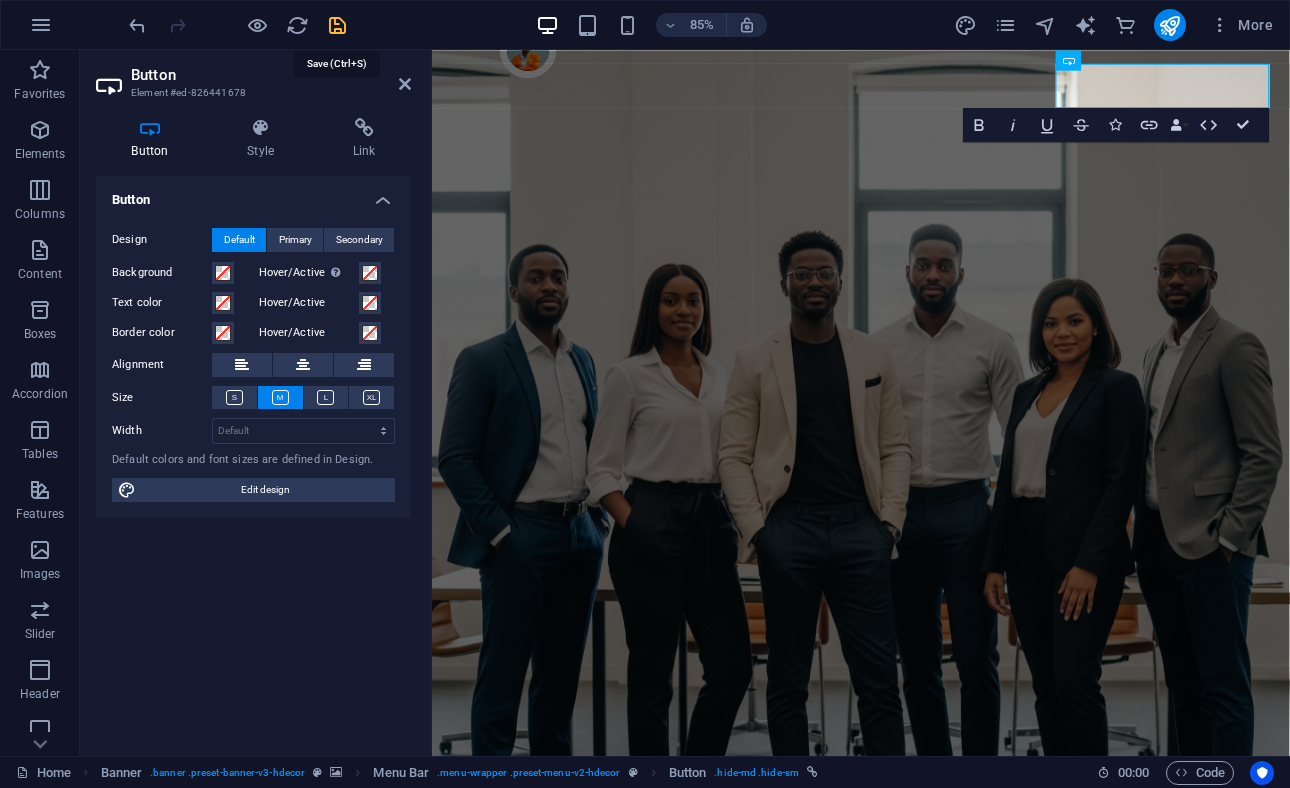 click at bounding box center (337, 25) 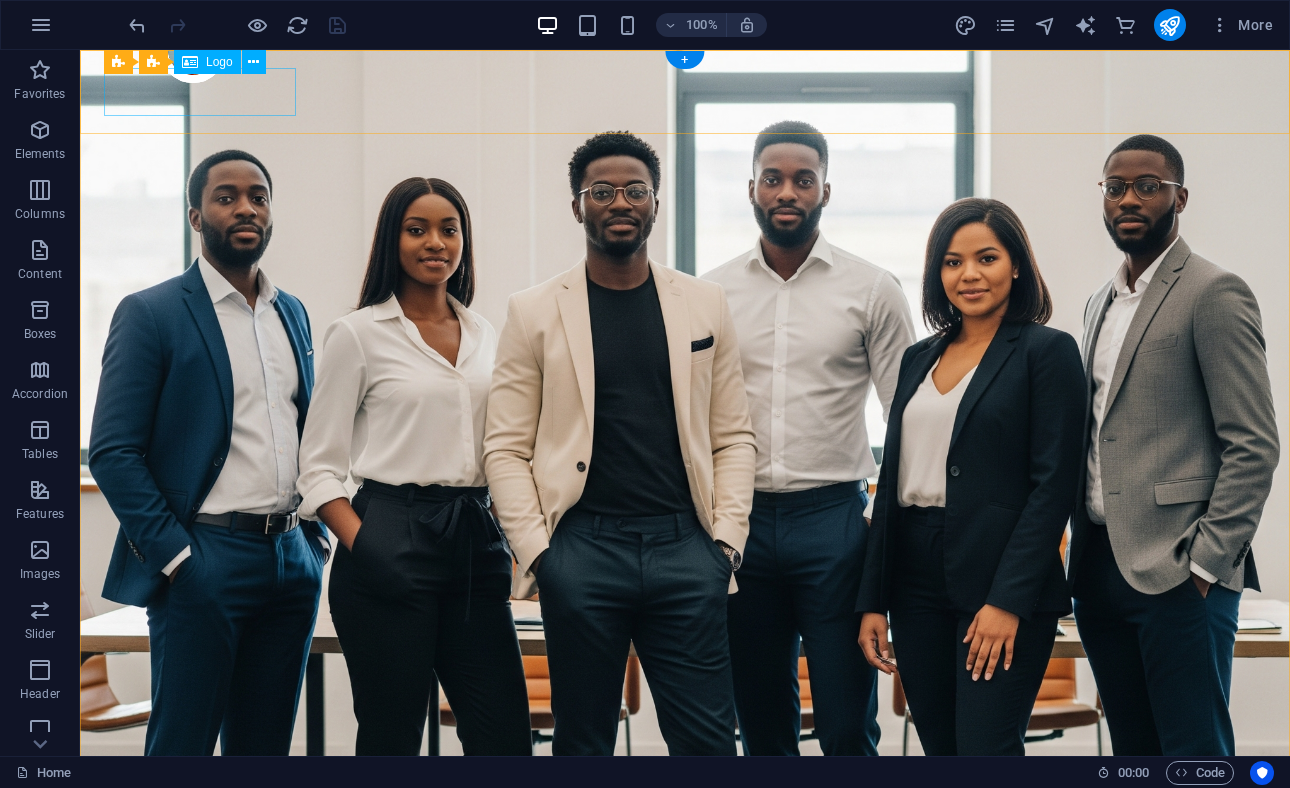 click at bounding box center (685, 937) 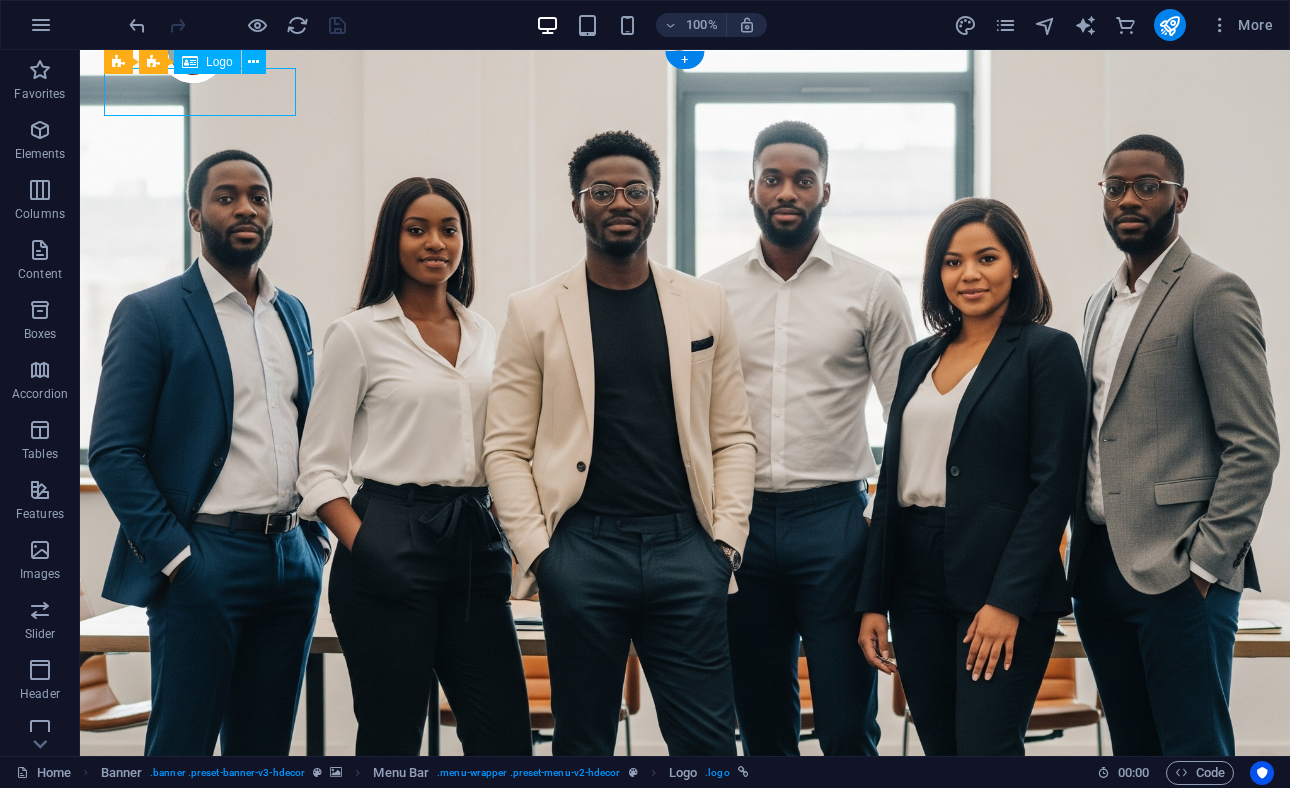 click at bounding box center [685, 937] 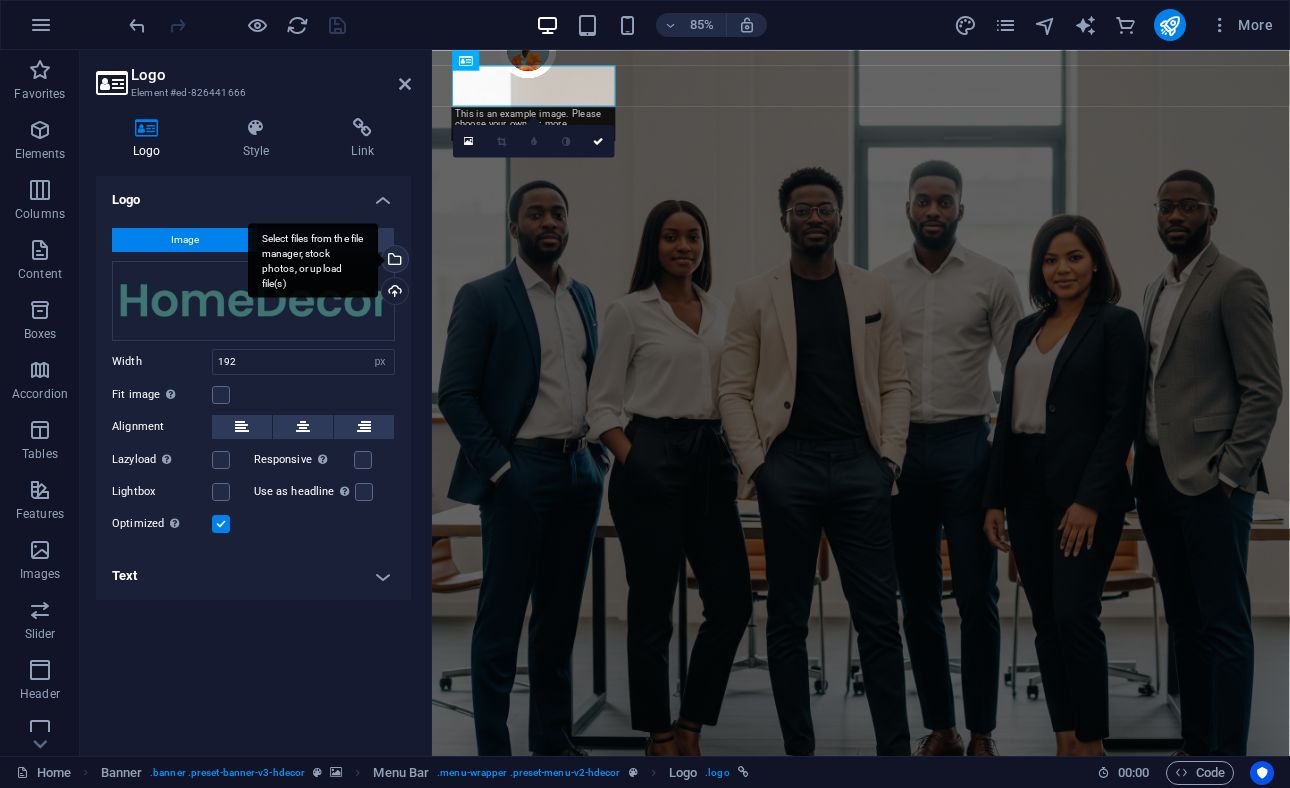 click on "Select files from the file manager, stock photos, or upload file(s)" at bounding box center (313, 260) 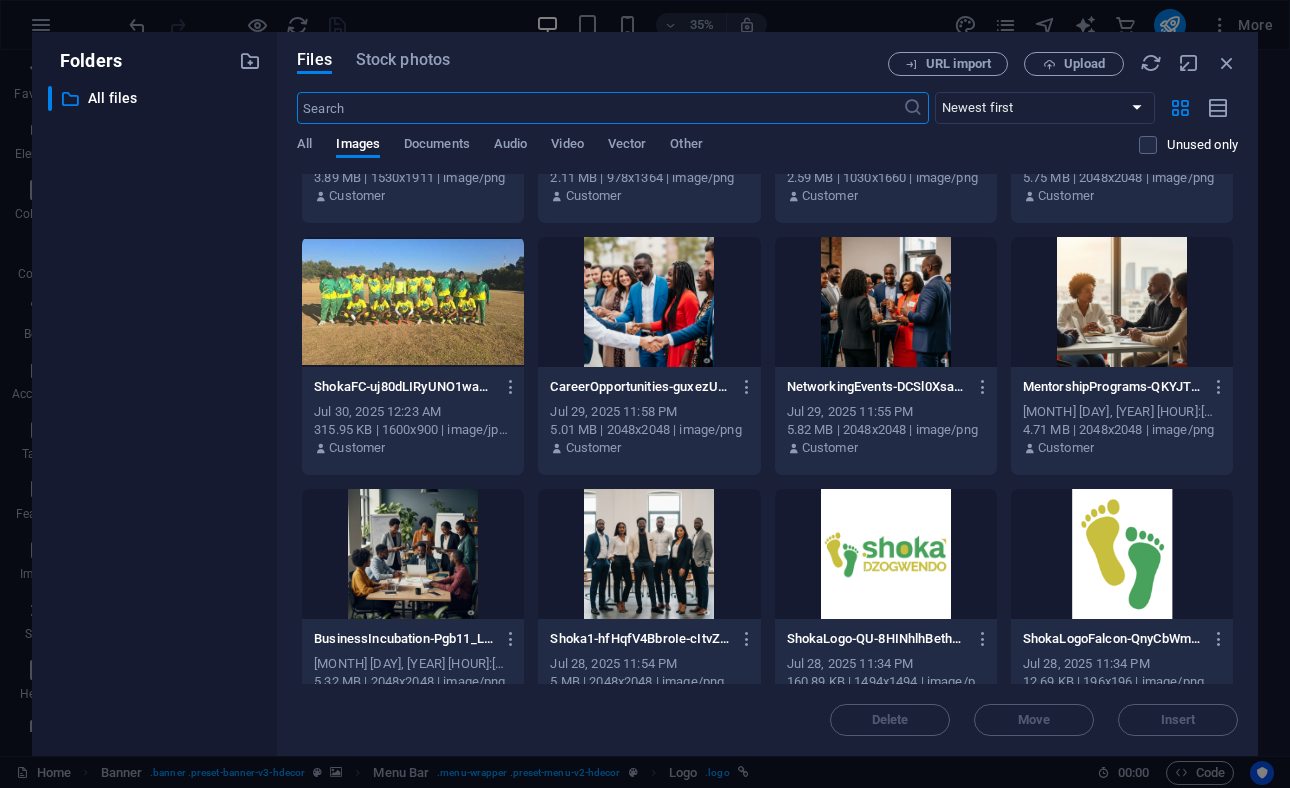 scroll, scrollTop: 4014, scrollLeft: 0, axis: vertical 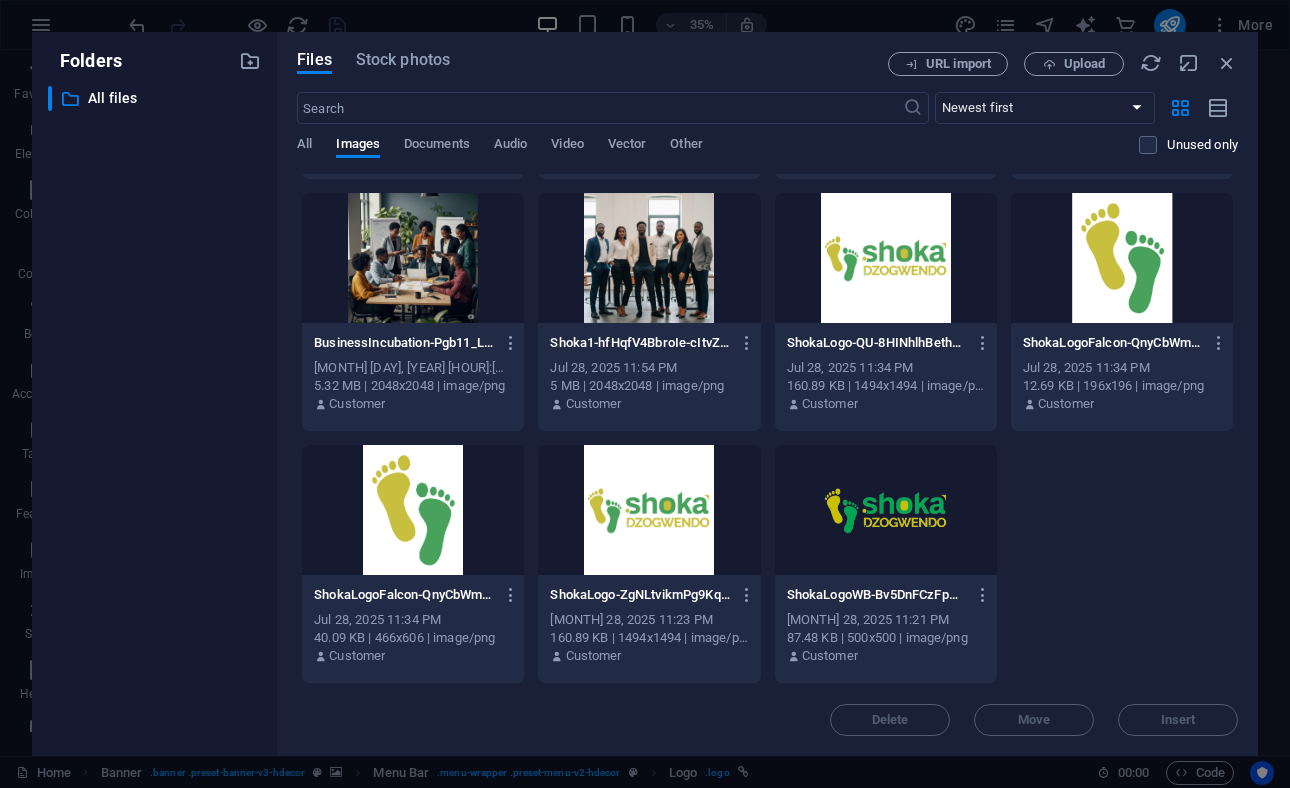 click at bounding box center [886, 510] 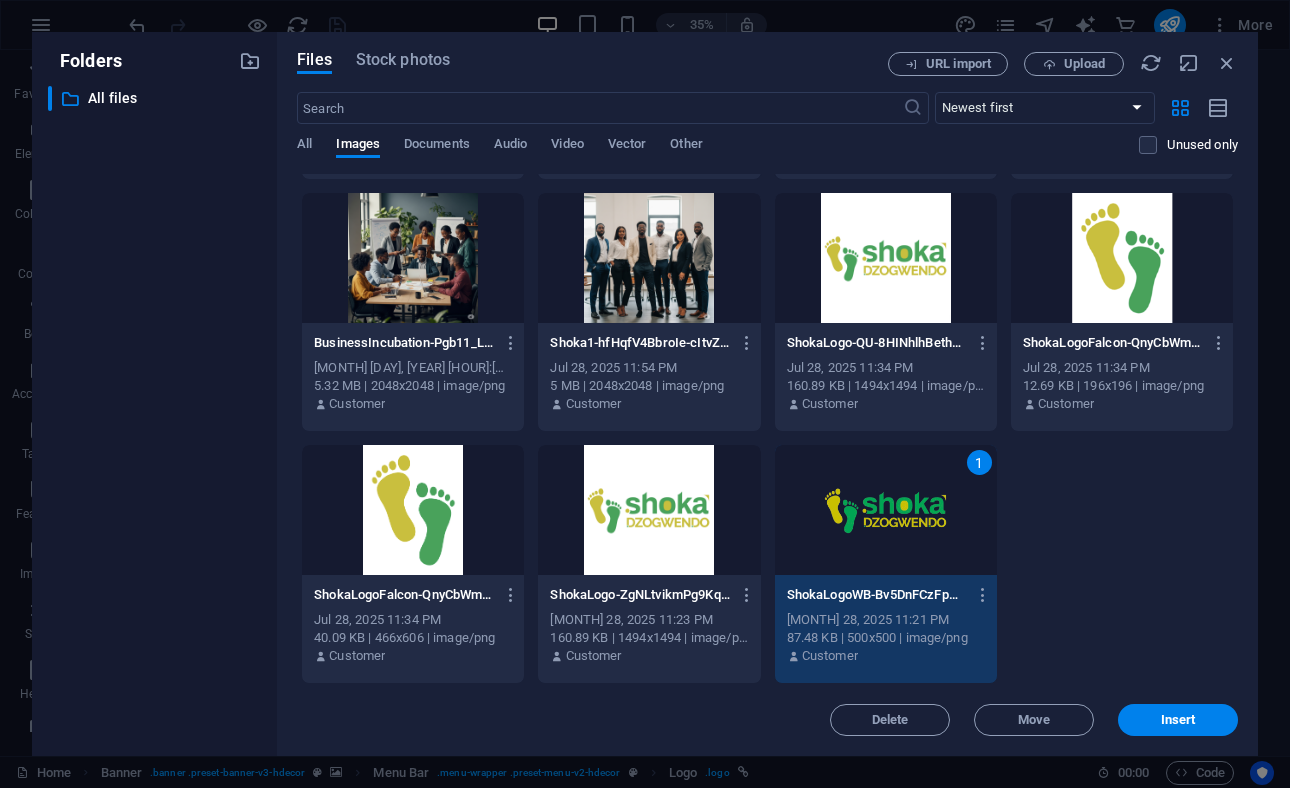 click on "1" at bounding box center [886, 510] 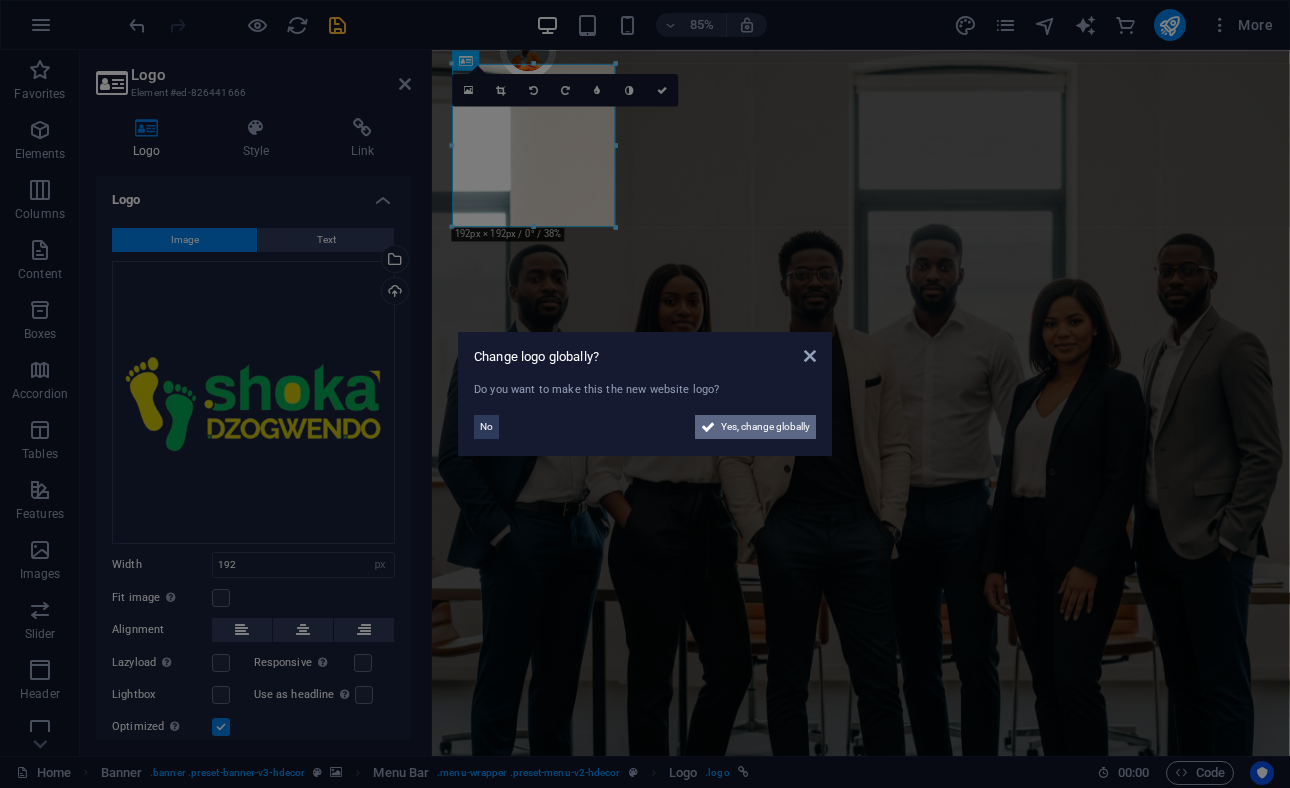 click on "Yes, change globally" at bounding box center [765, 427] 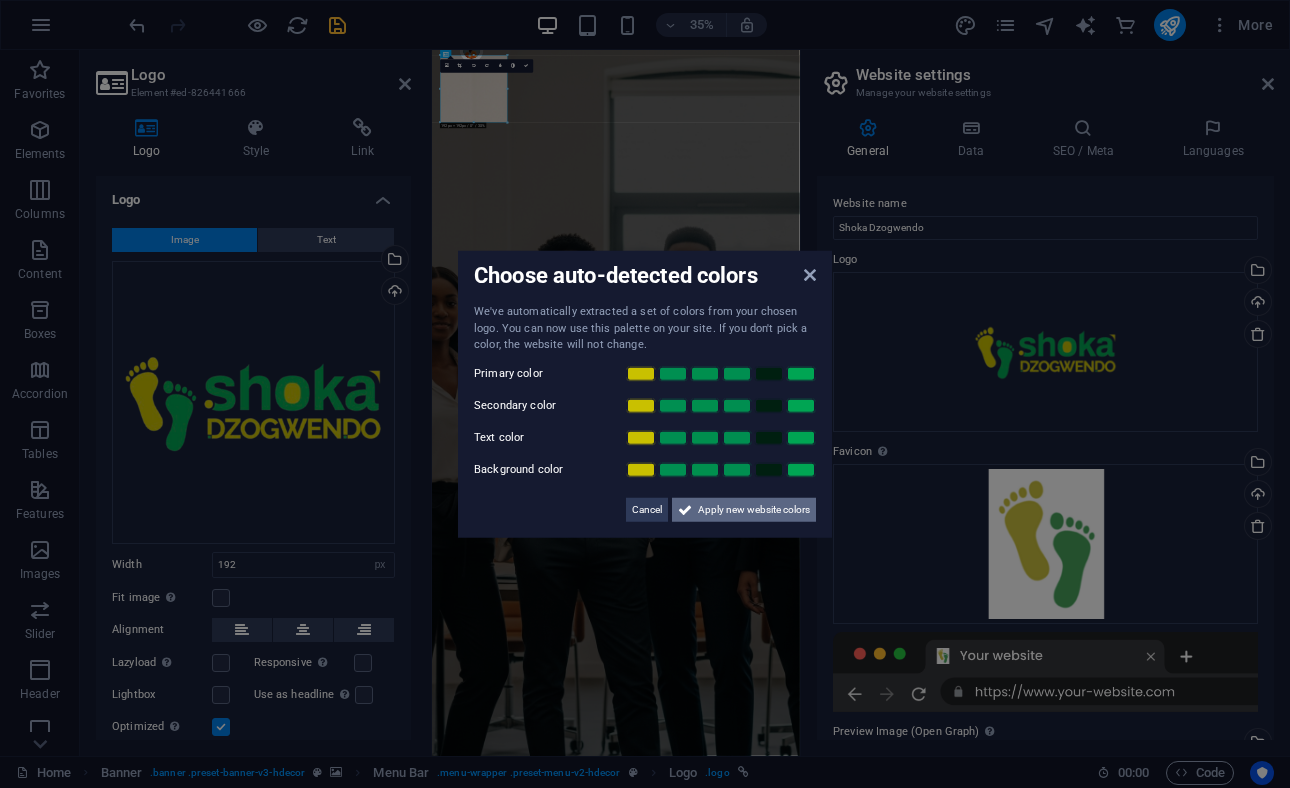 click on "Apply new website colors" at bounding box center [754, 509] 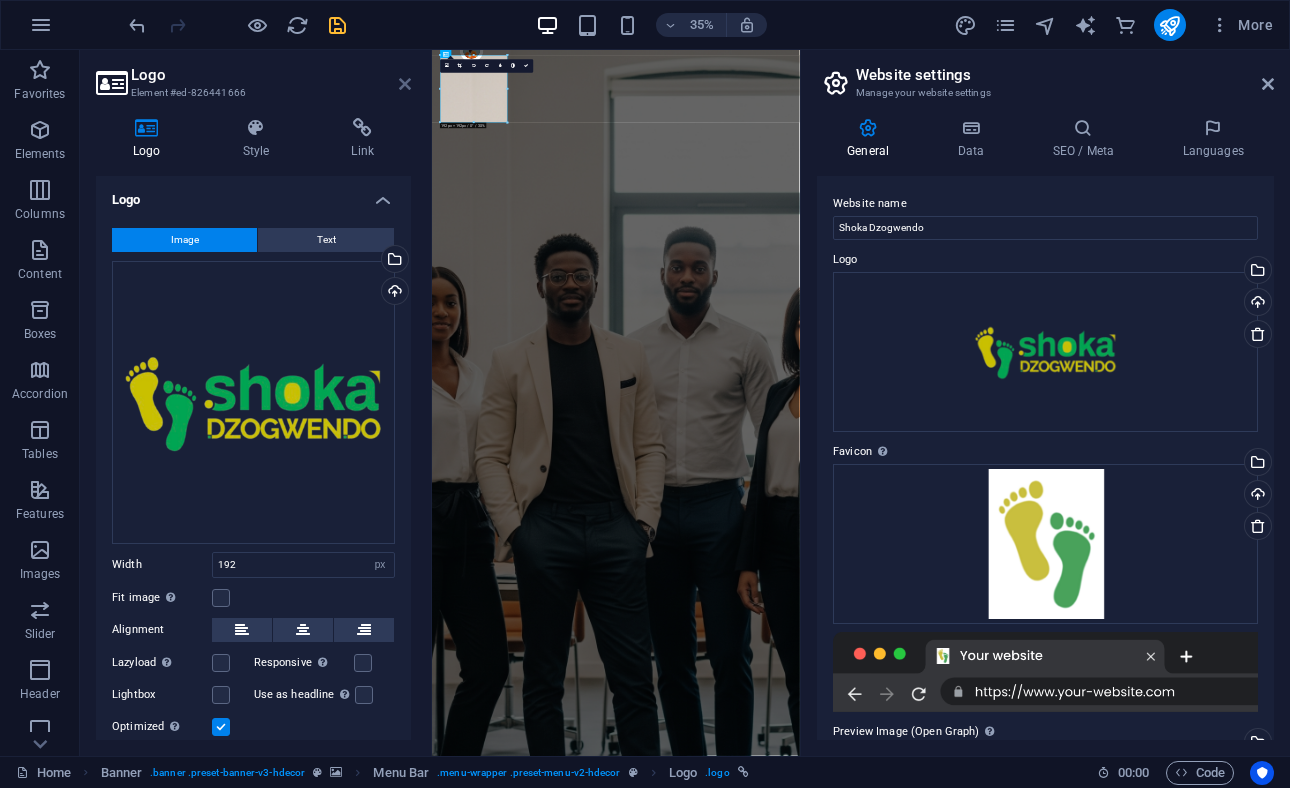 click at bounding box center [405, 84] 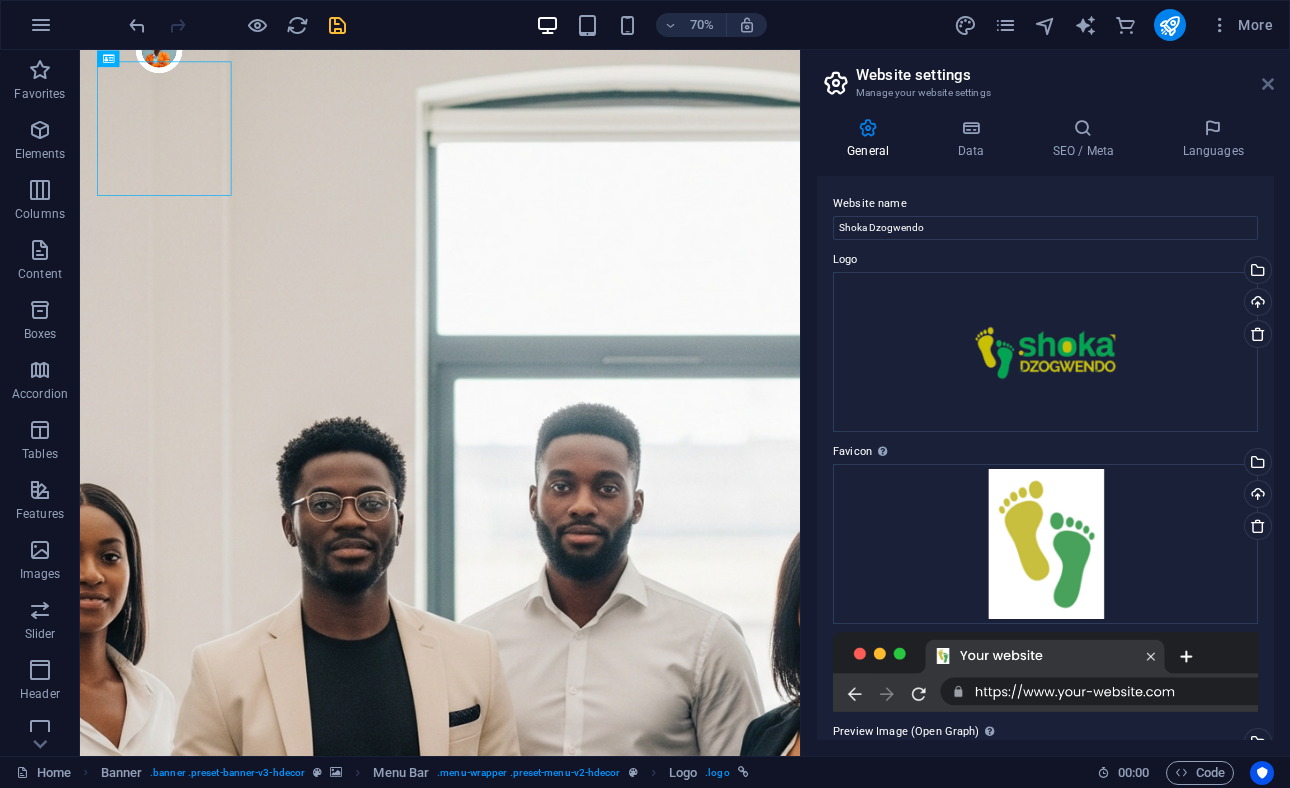 click at bounding box center [1268, 84] 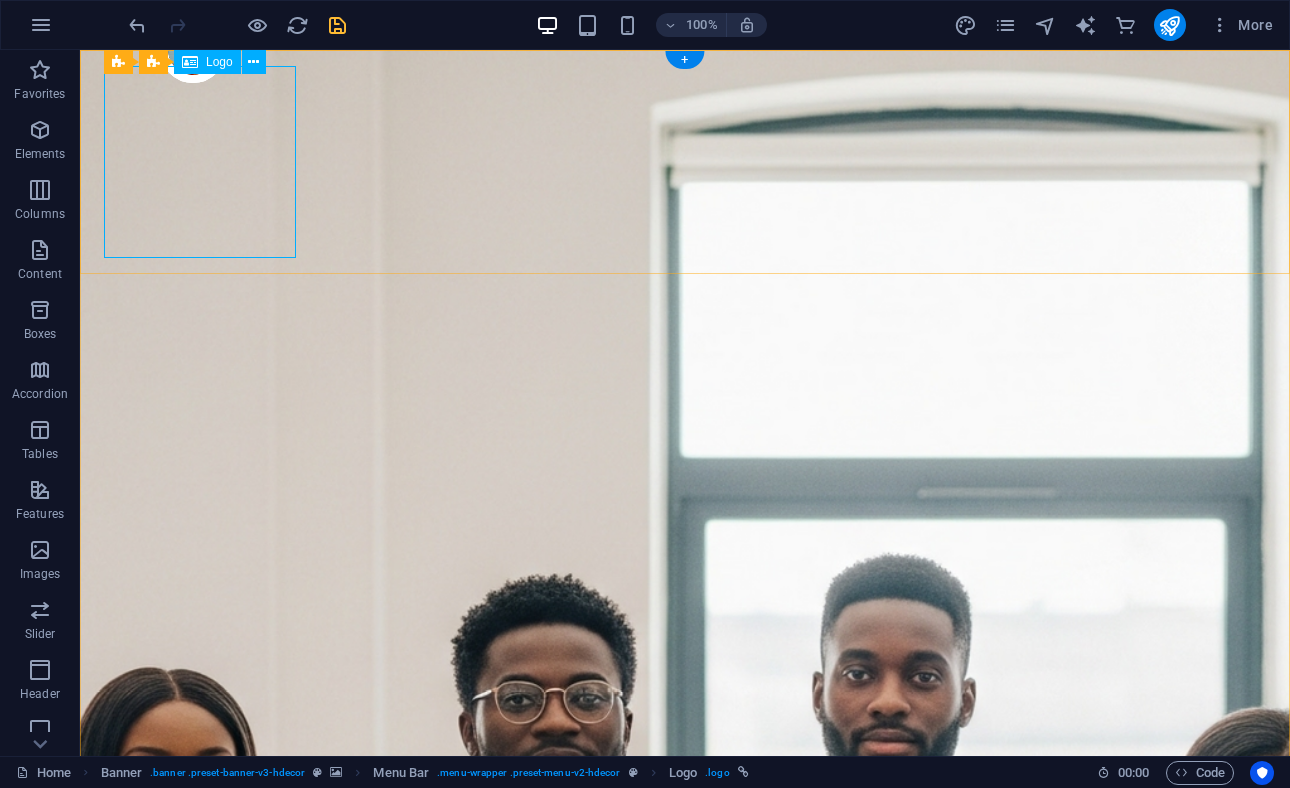 click at bounding box center (685, 2582) 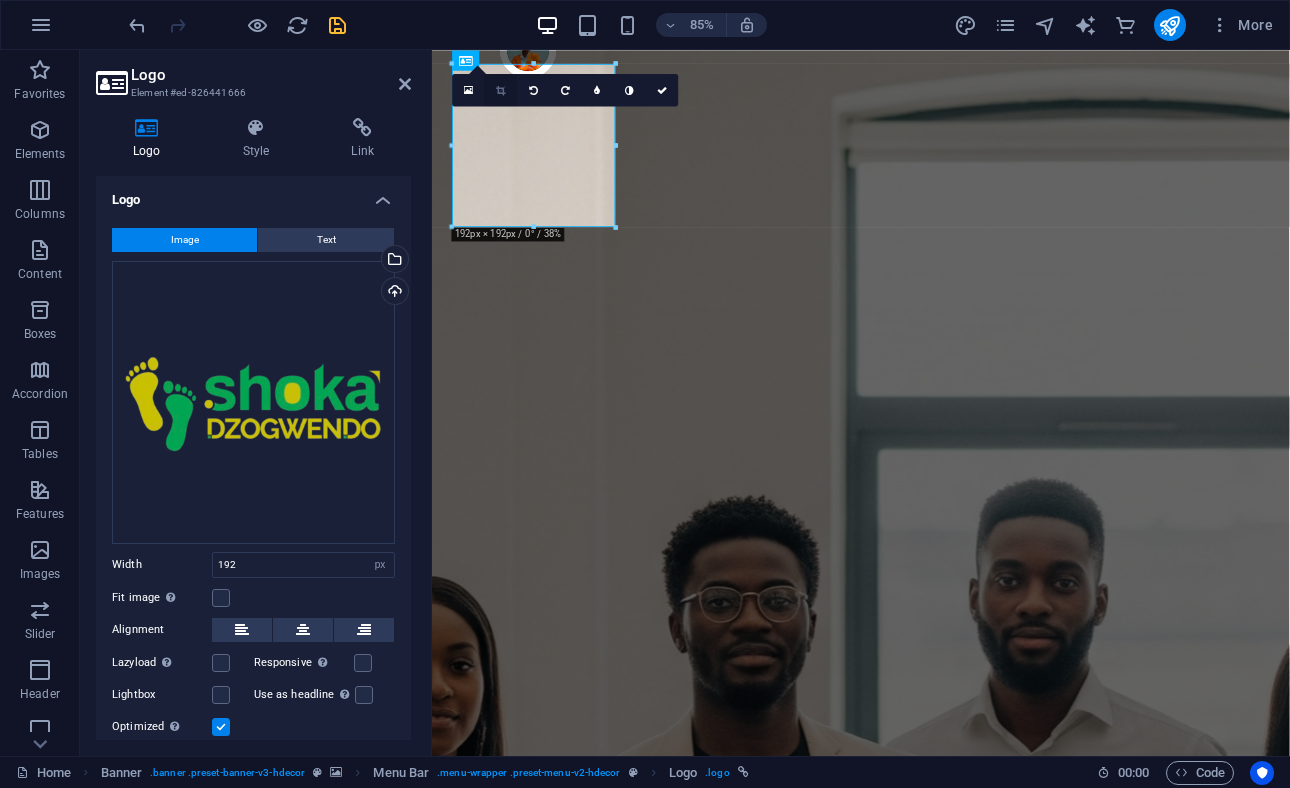 click at bounding box center [500, 90] 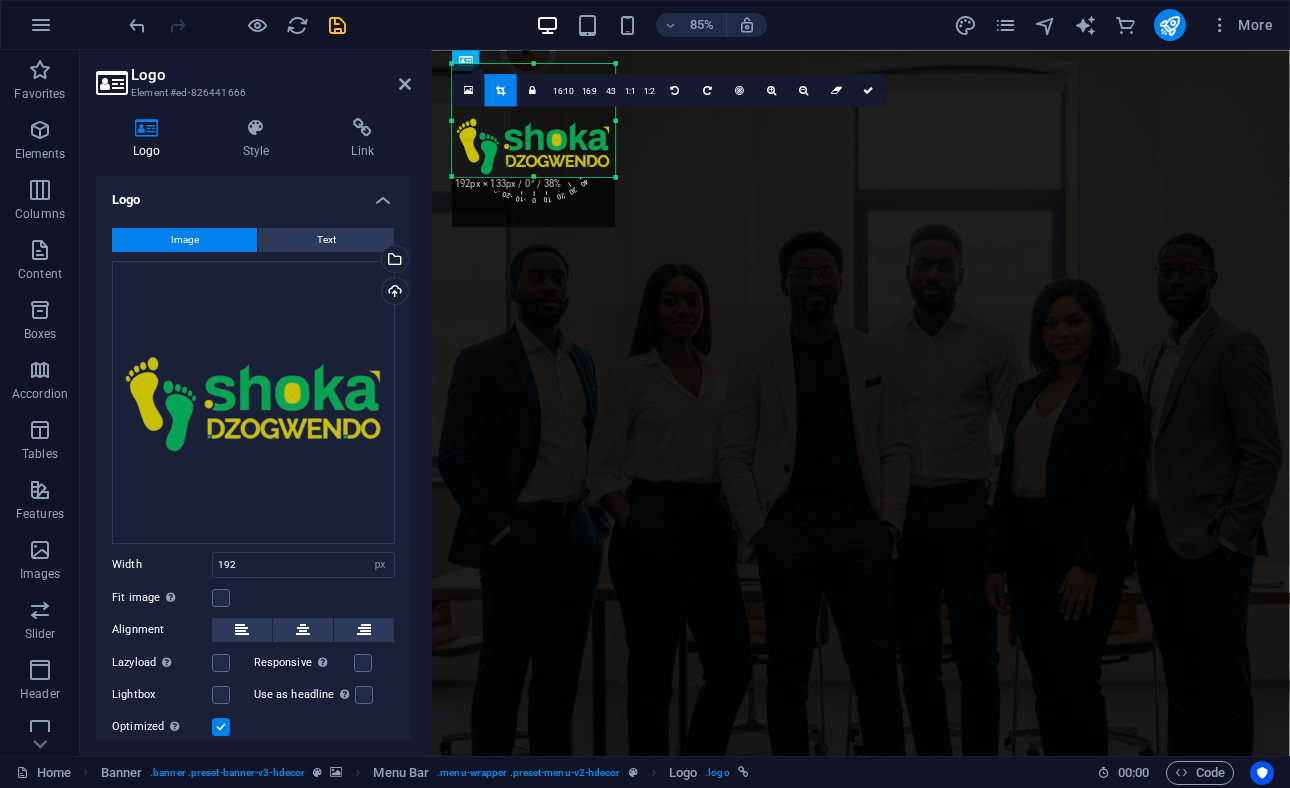 drag, startPoint x: 532, startPoint y: 224, endPoint x: 525, endPoint y: 165, distance: 59.413803 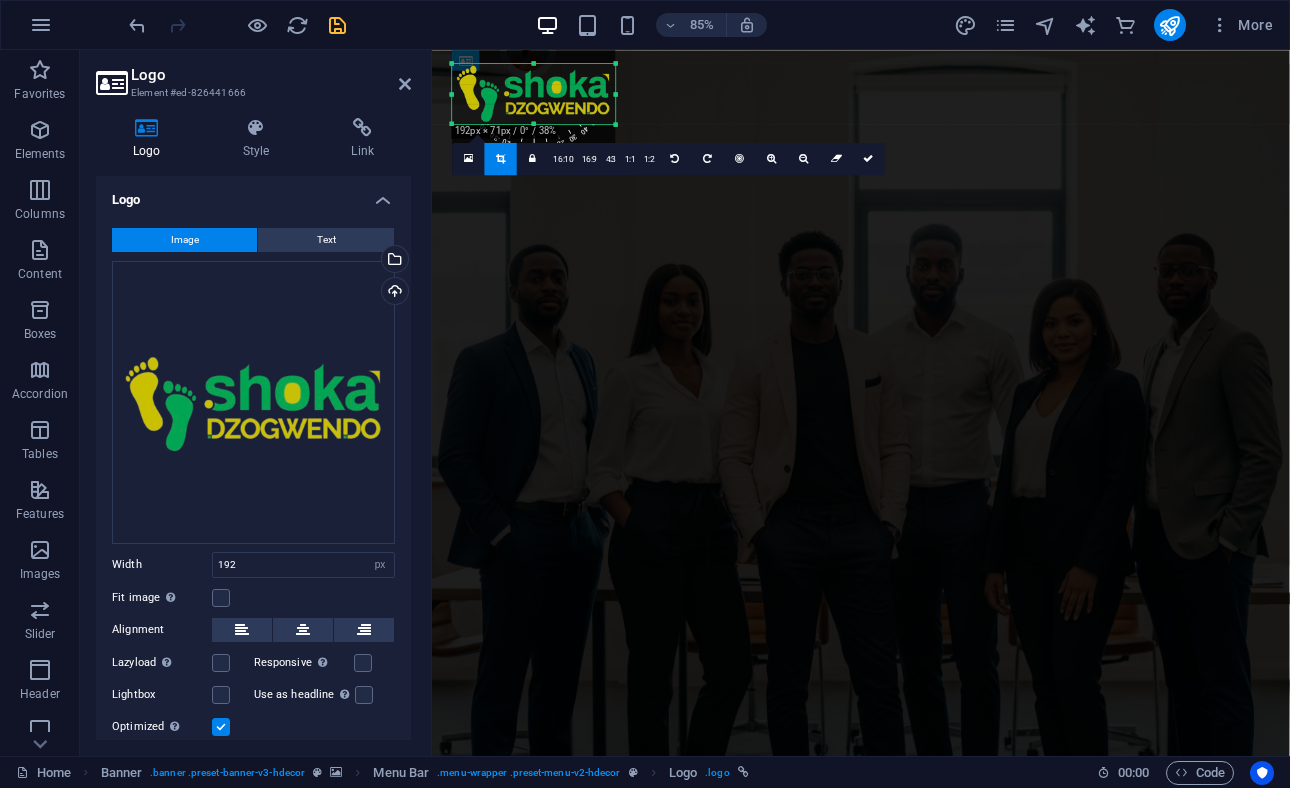 drag, startPoint x: 536, startPoint y: 61, endPoint x: 538, endPoint y: 123, distance: 62.03225 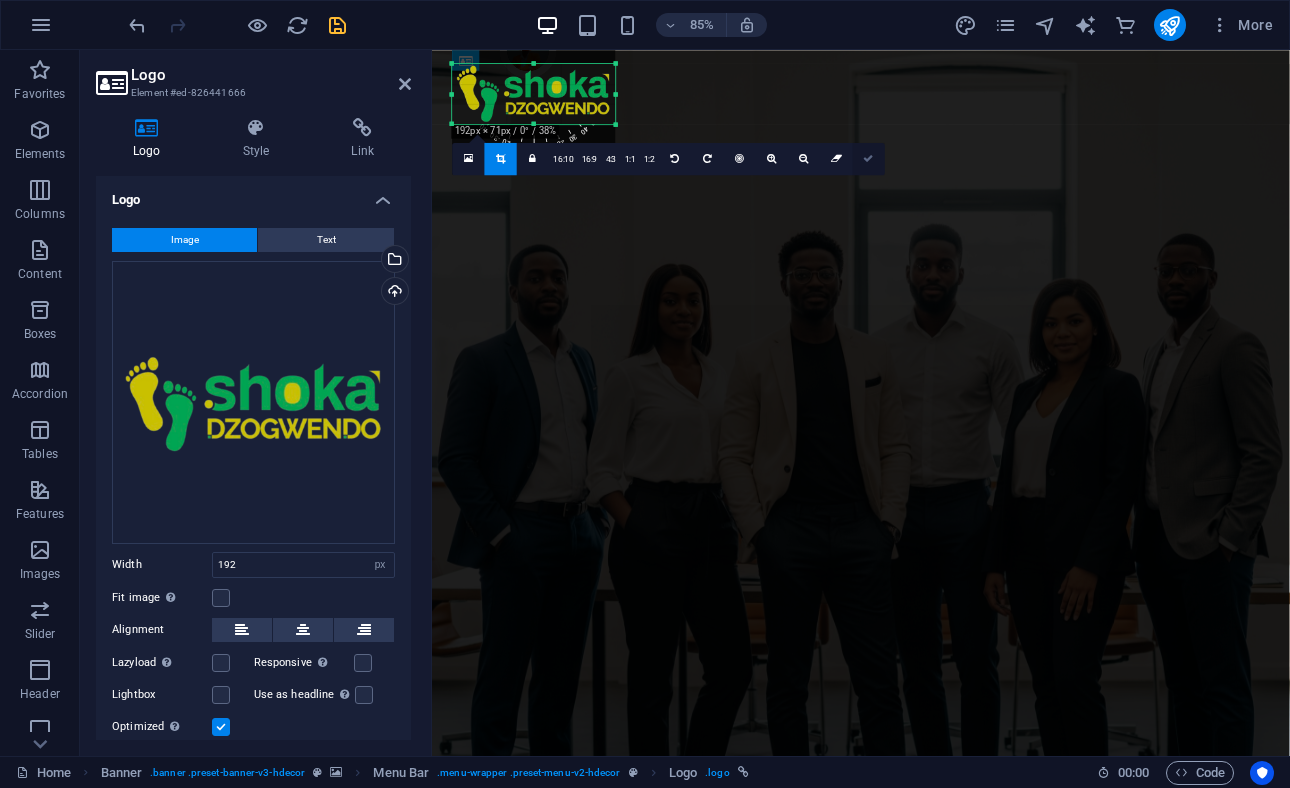 click at bounding box center [869, 159] 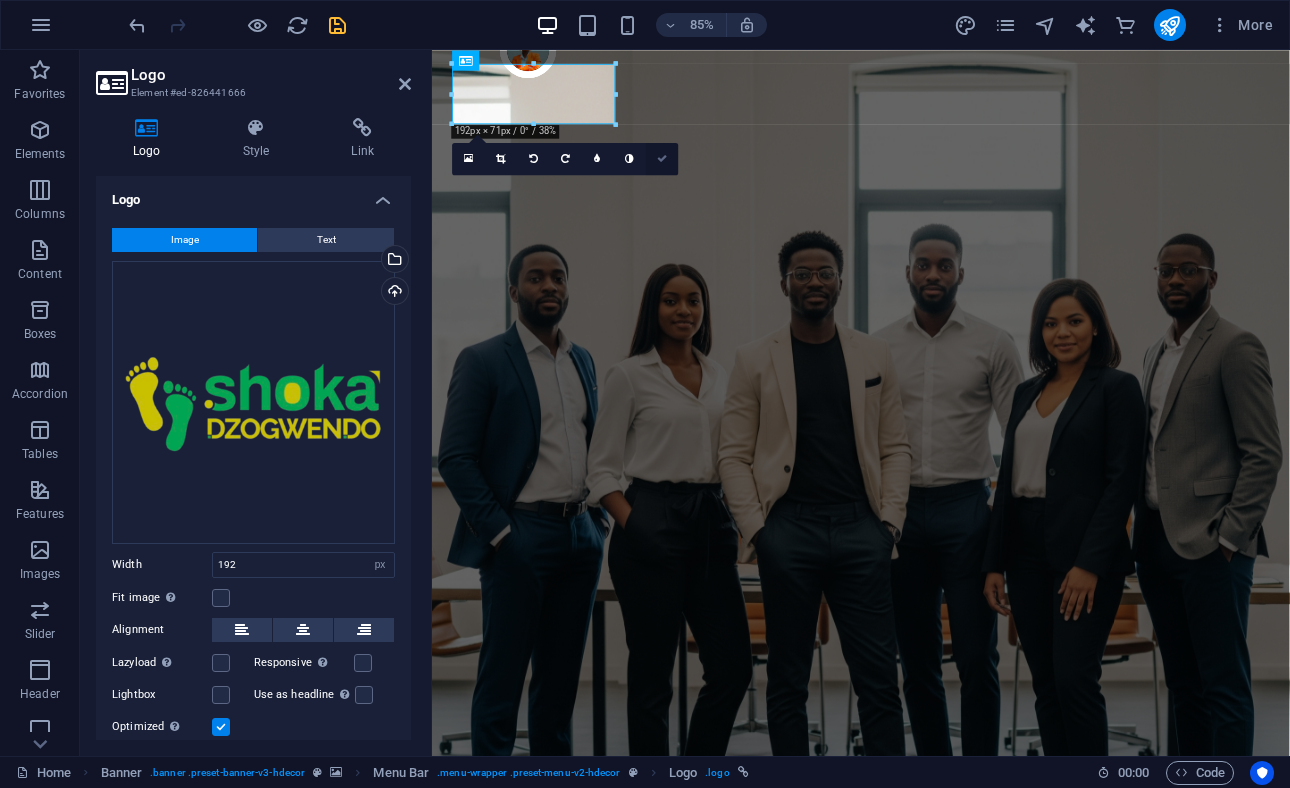 click at bounding box center [662, 159] 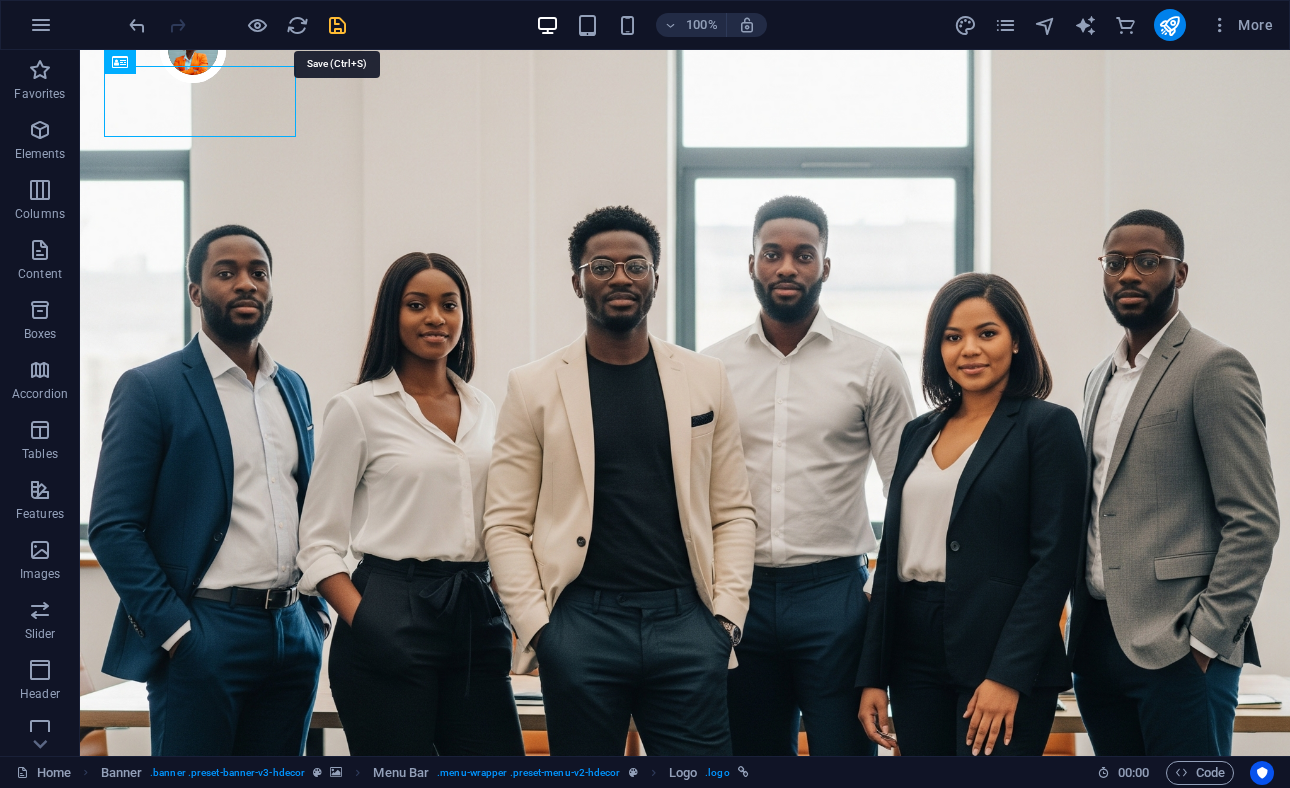 click at bounding box center [337, 25] 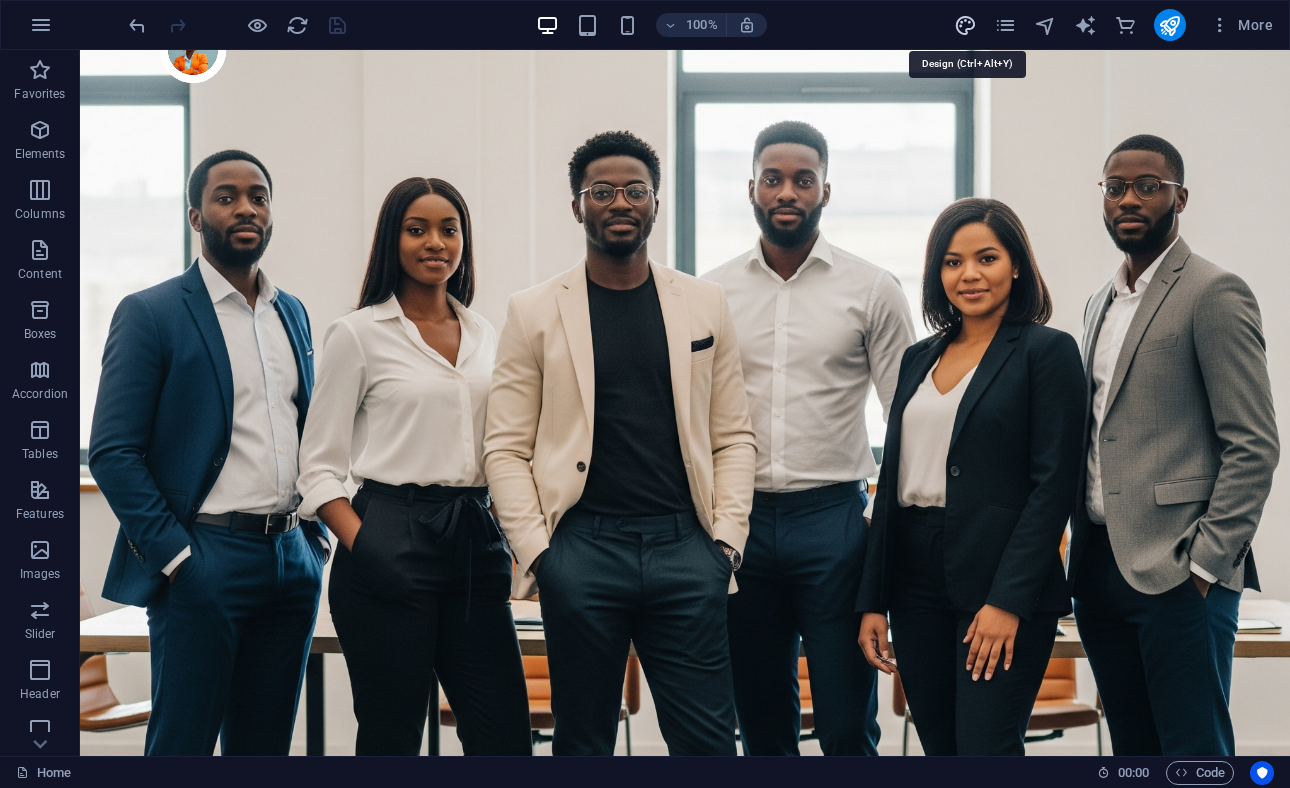 click at bounding box center [965, 25] 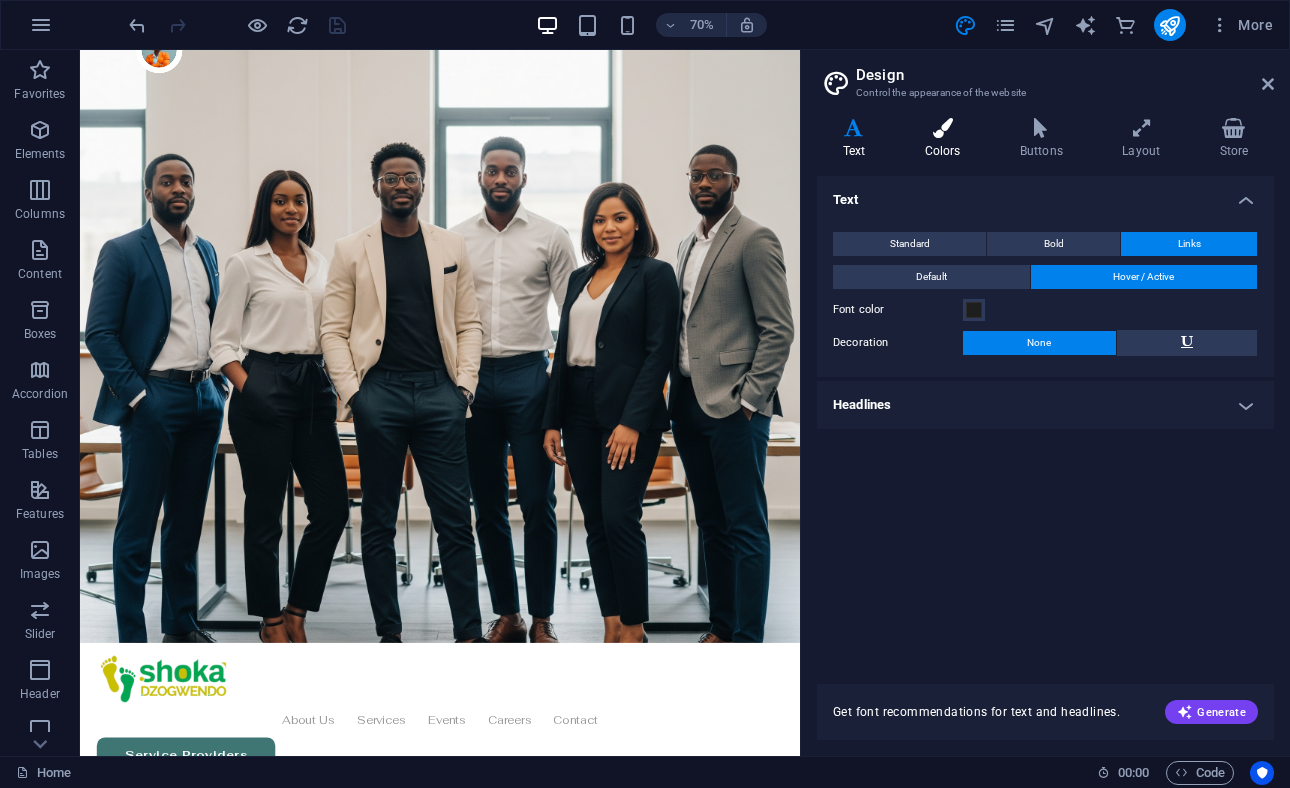 click on "Colors" at bounding box center [946, 139] 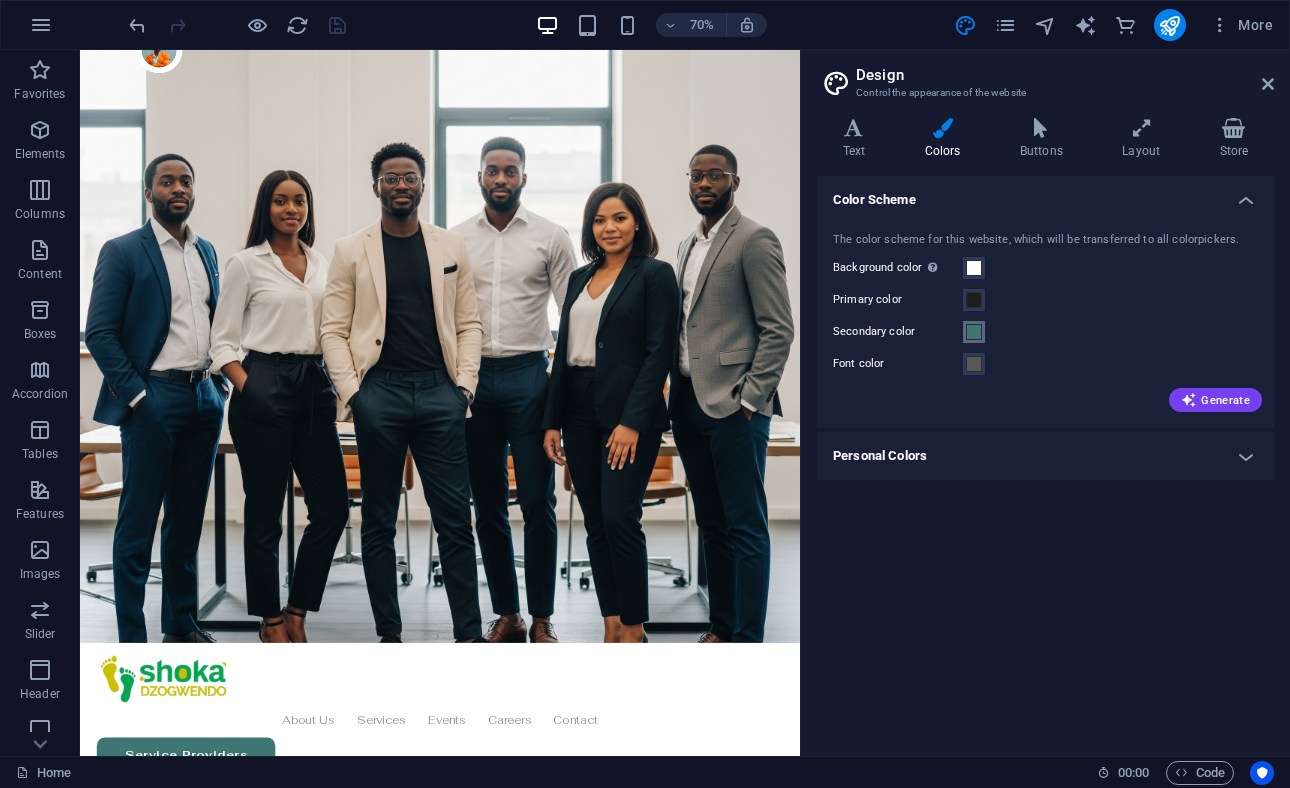 click at bounding box center (974, 332) 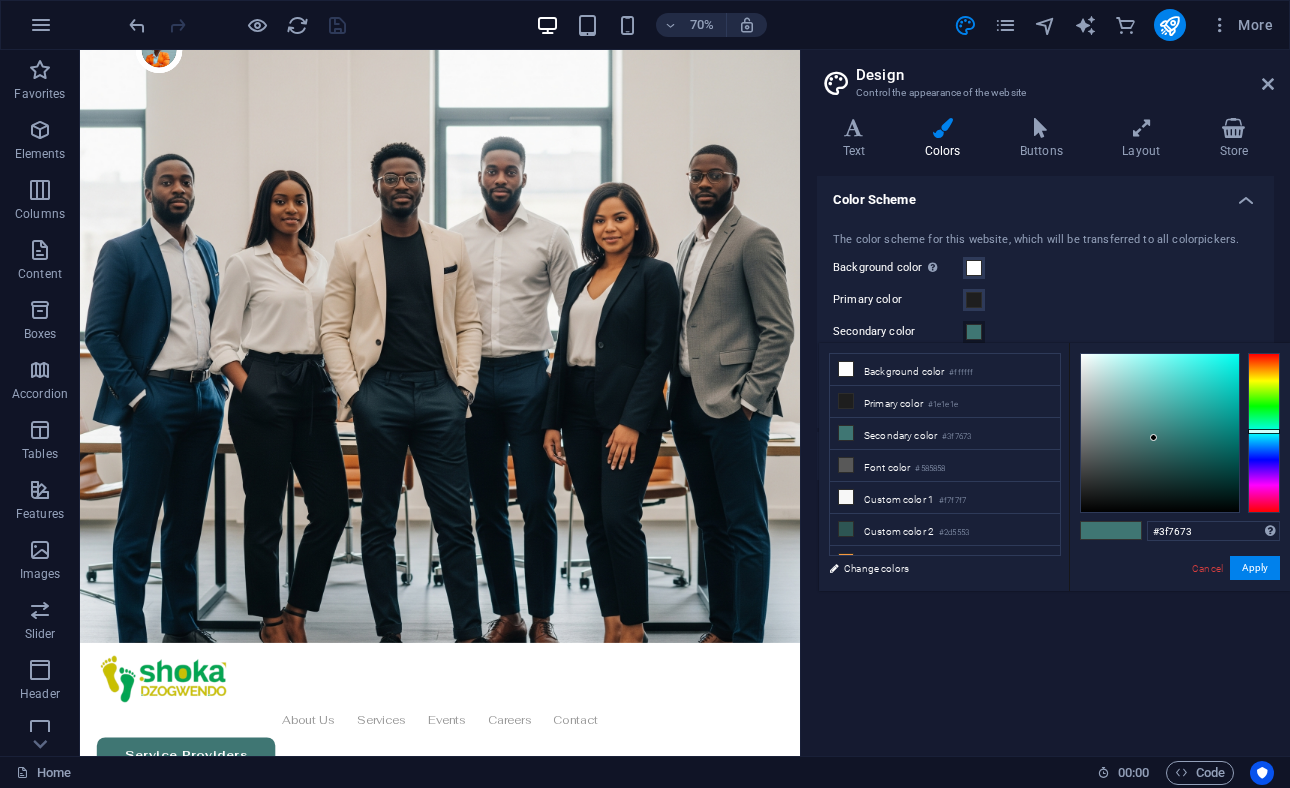 click at bounding box center [1096, 530] 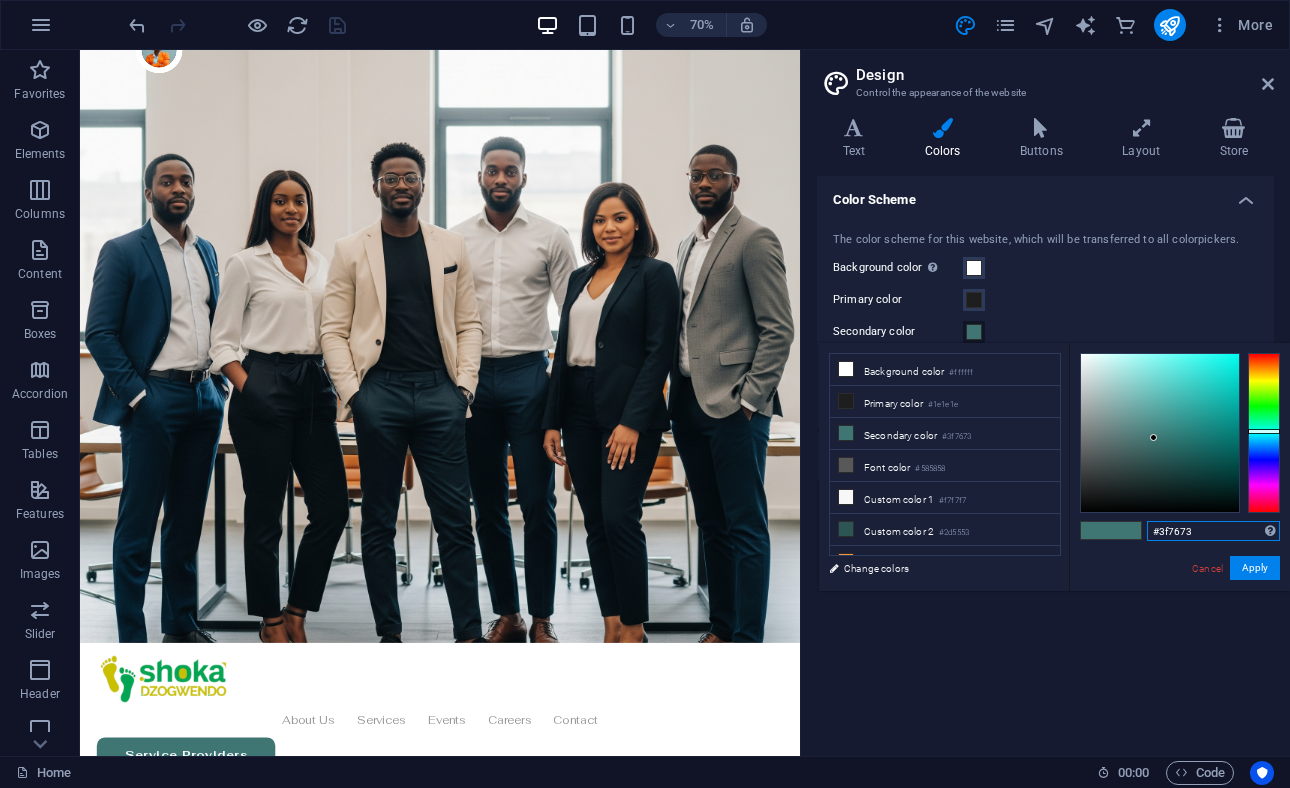 click on "#3f7673" at bounding box center (1213, 531) 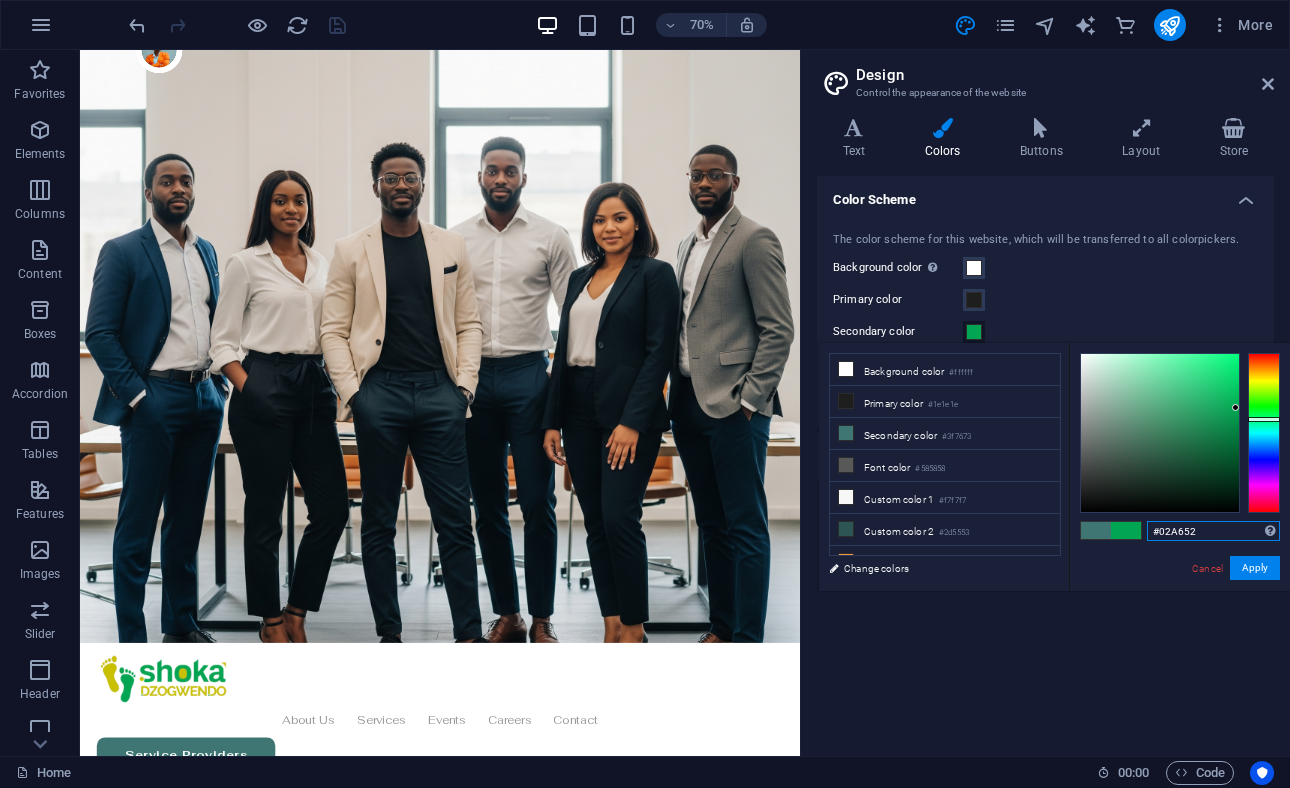 type on "#02a652" 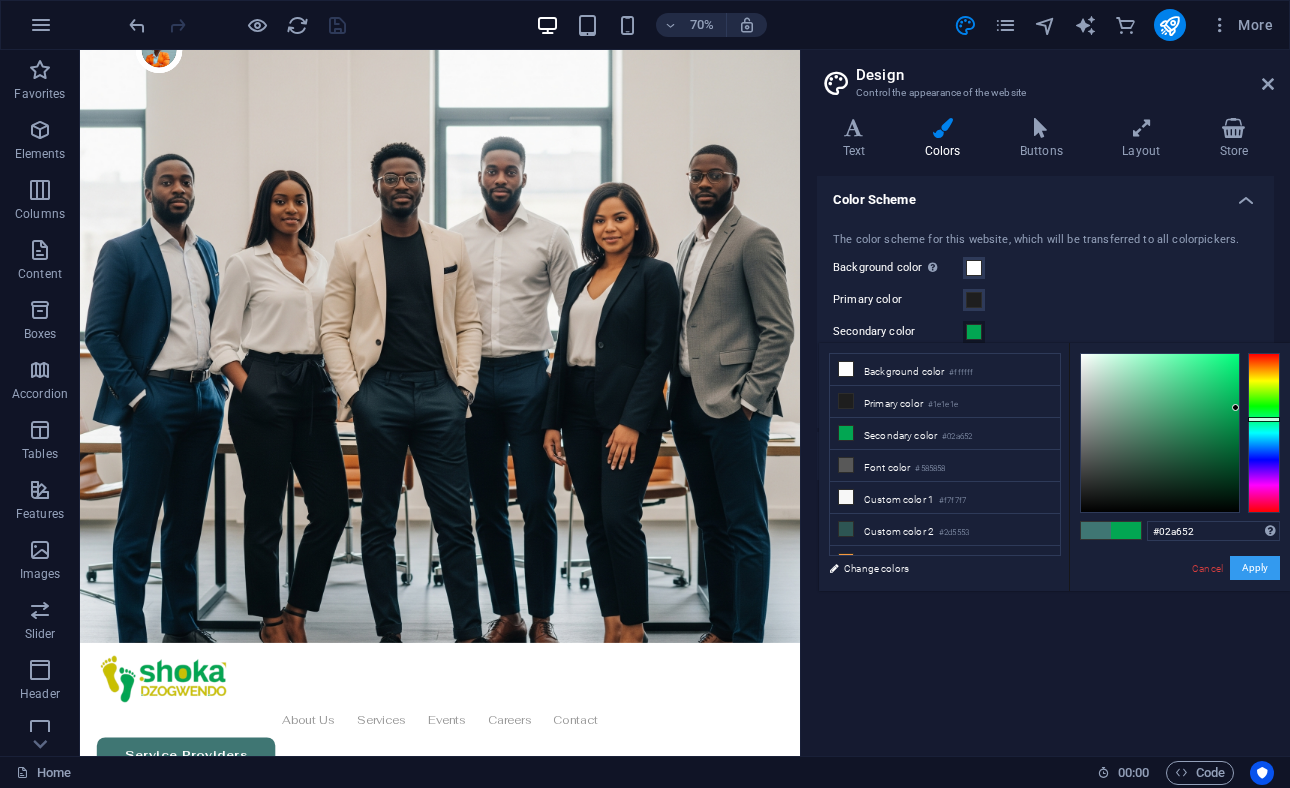 click on "Apply" at bounding box center (1255, 568) 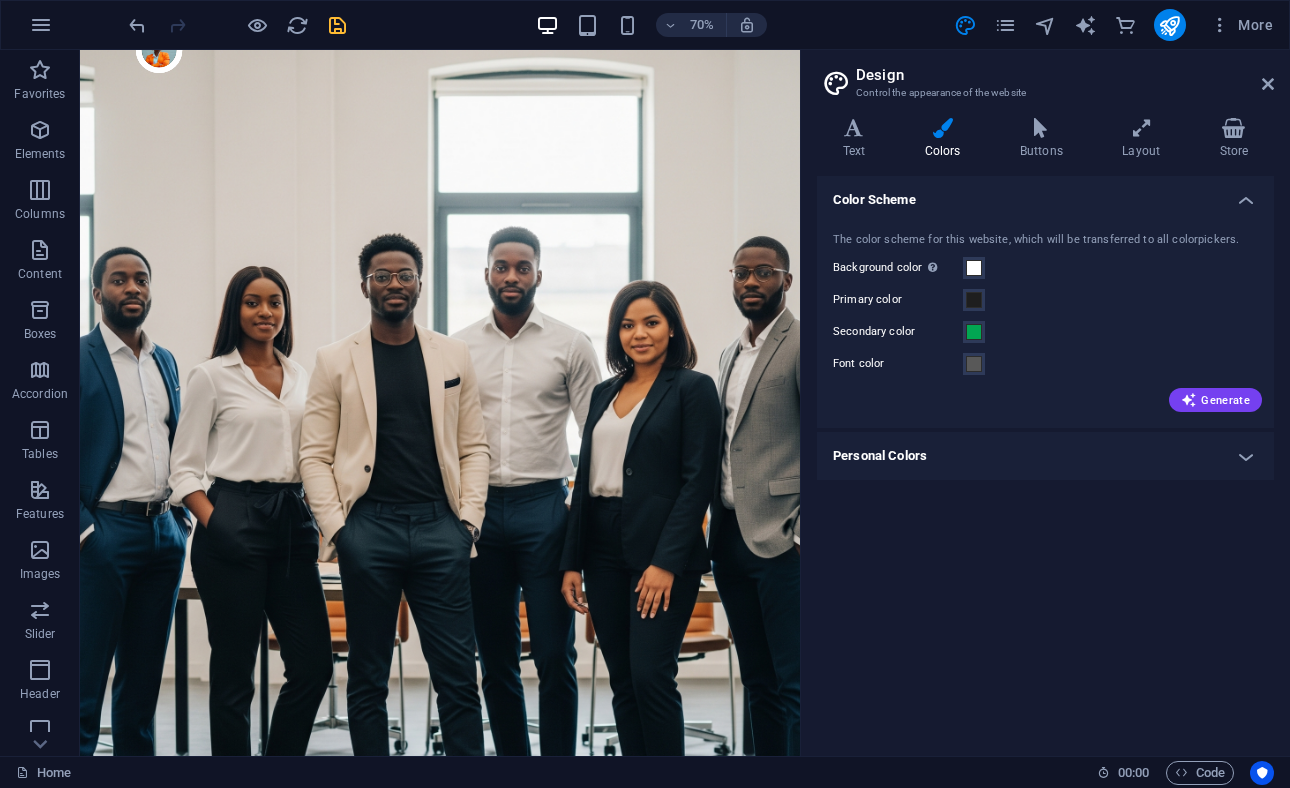 click on "Personal Colors" at bounding box center [1045, 456] 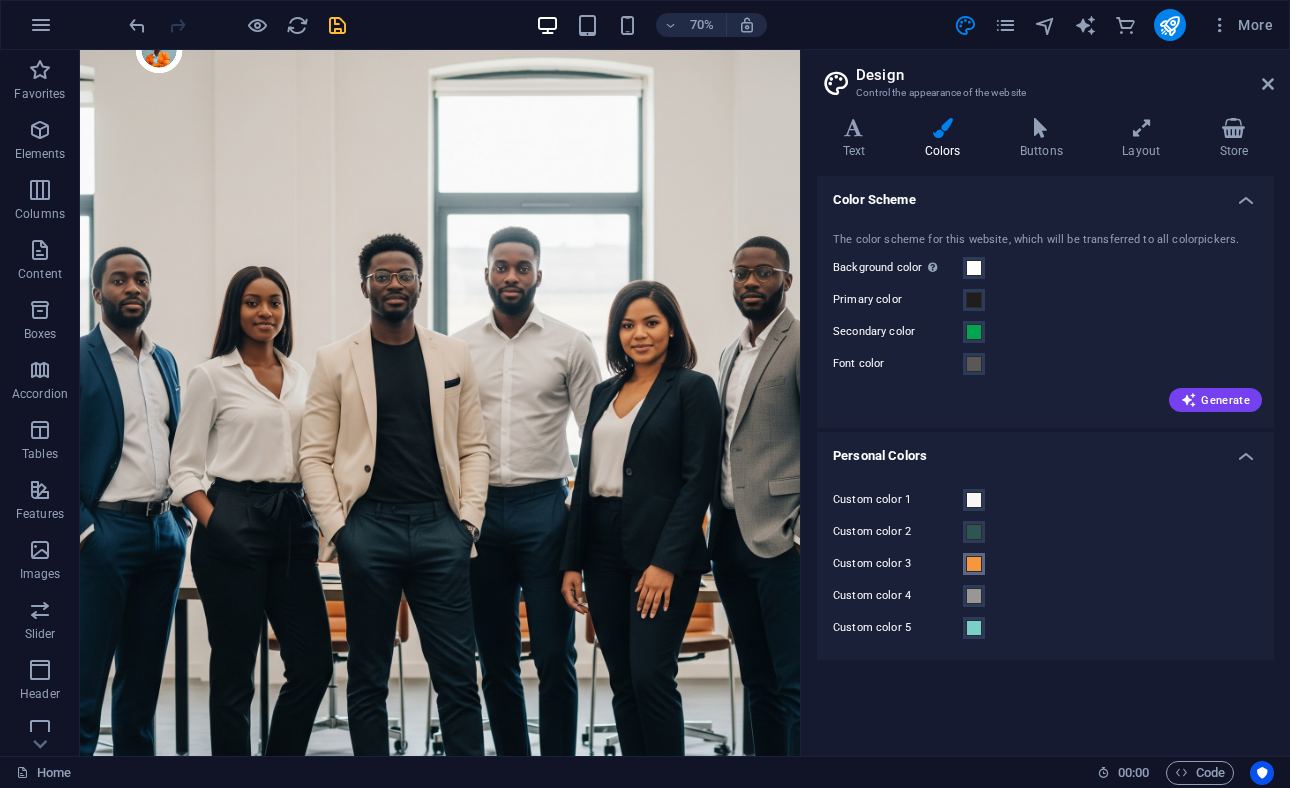 click at bounding box center [974, 564] 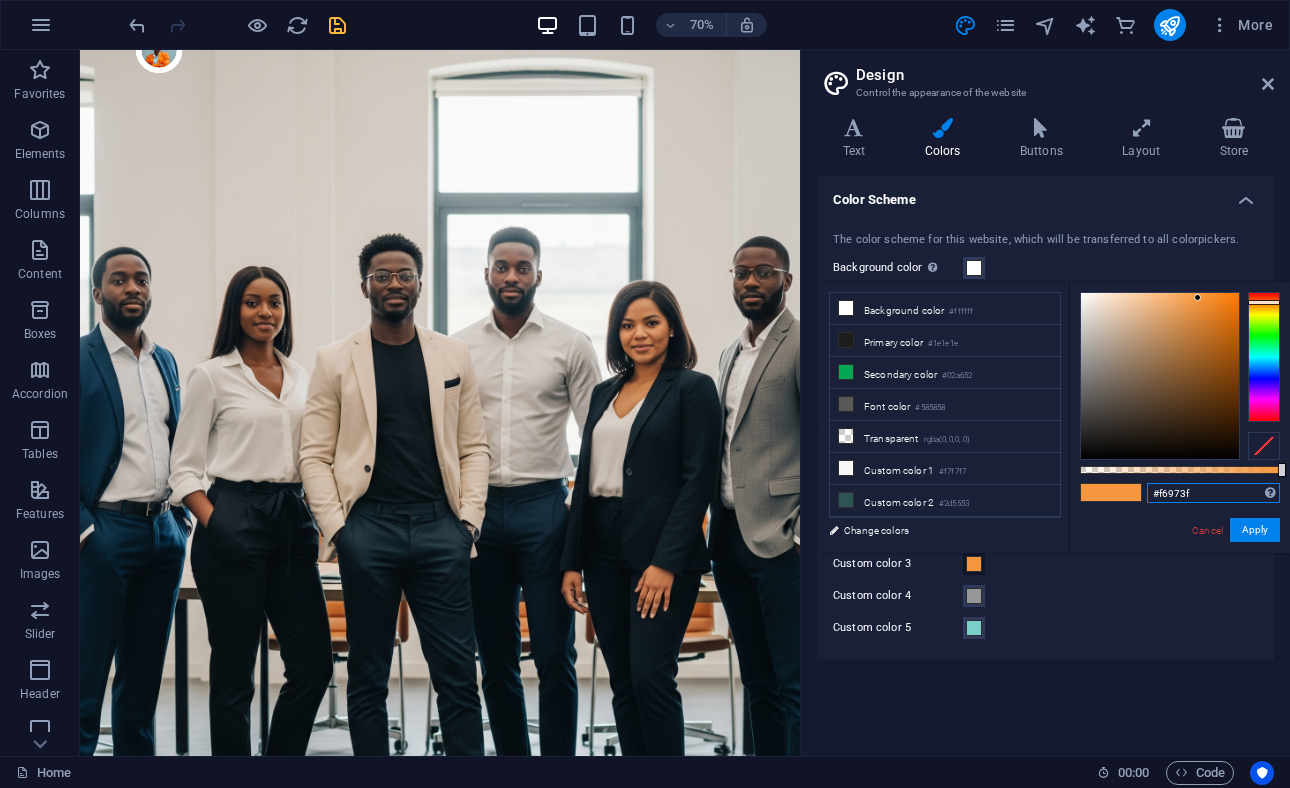 click on "#f6973f" at bounding box center [1213, 493] 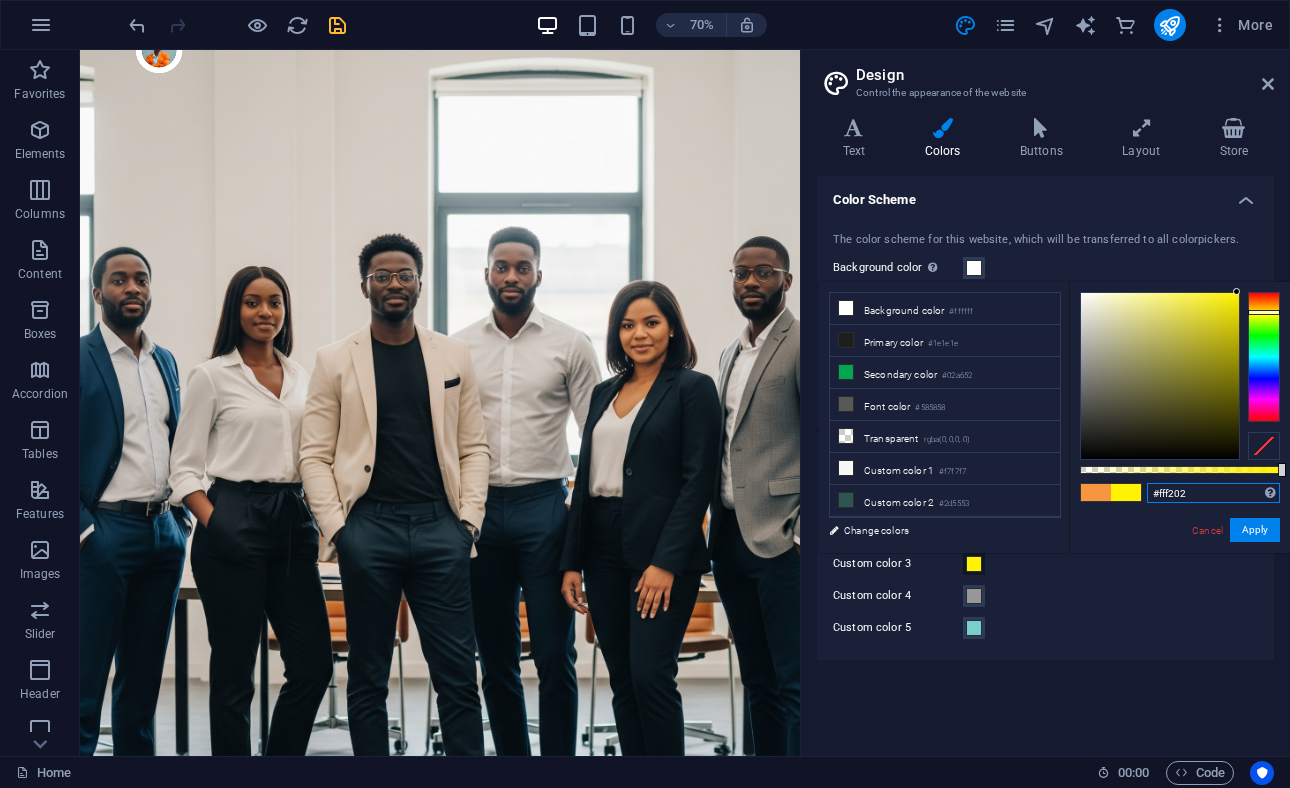 click on "#fff202" at bounding box center [1213, 493] 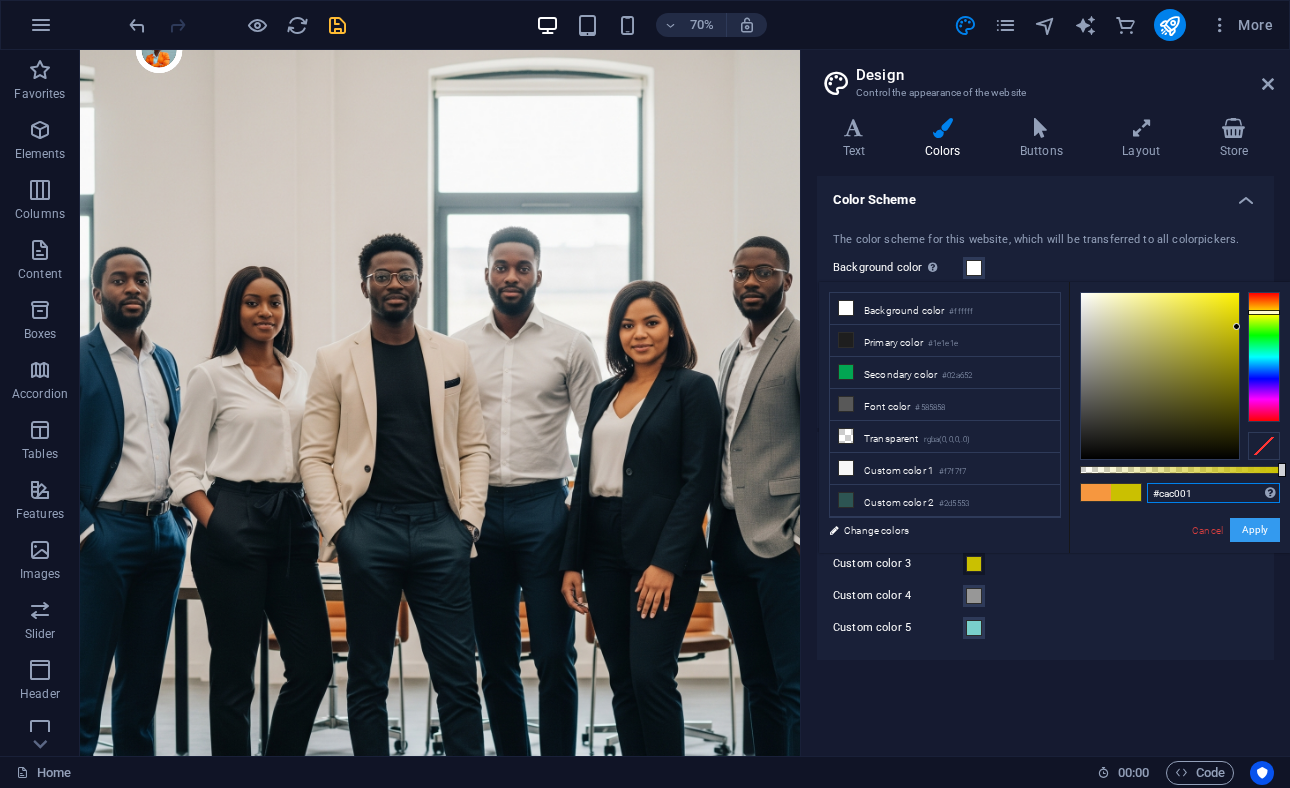 type on "#cac001" 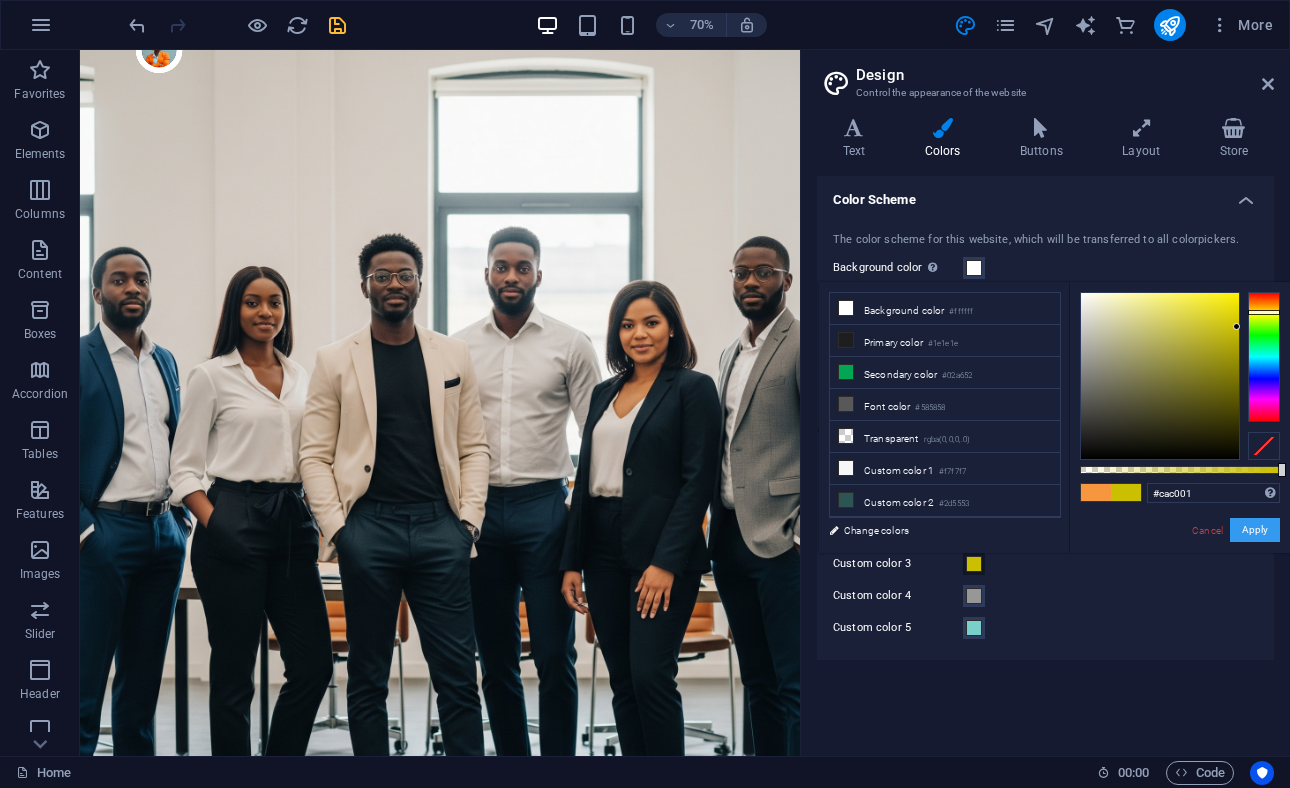 click on "Apply" at bounding box center [1255, 530] 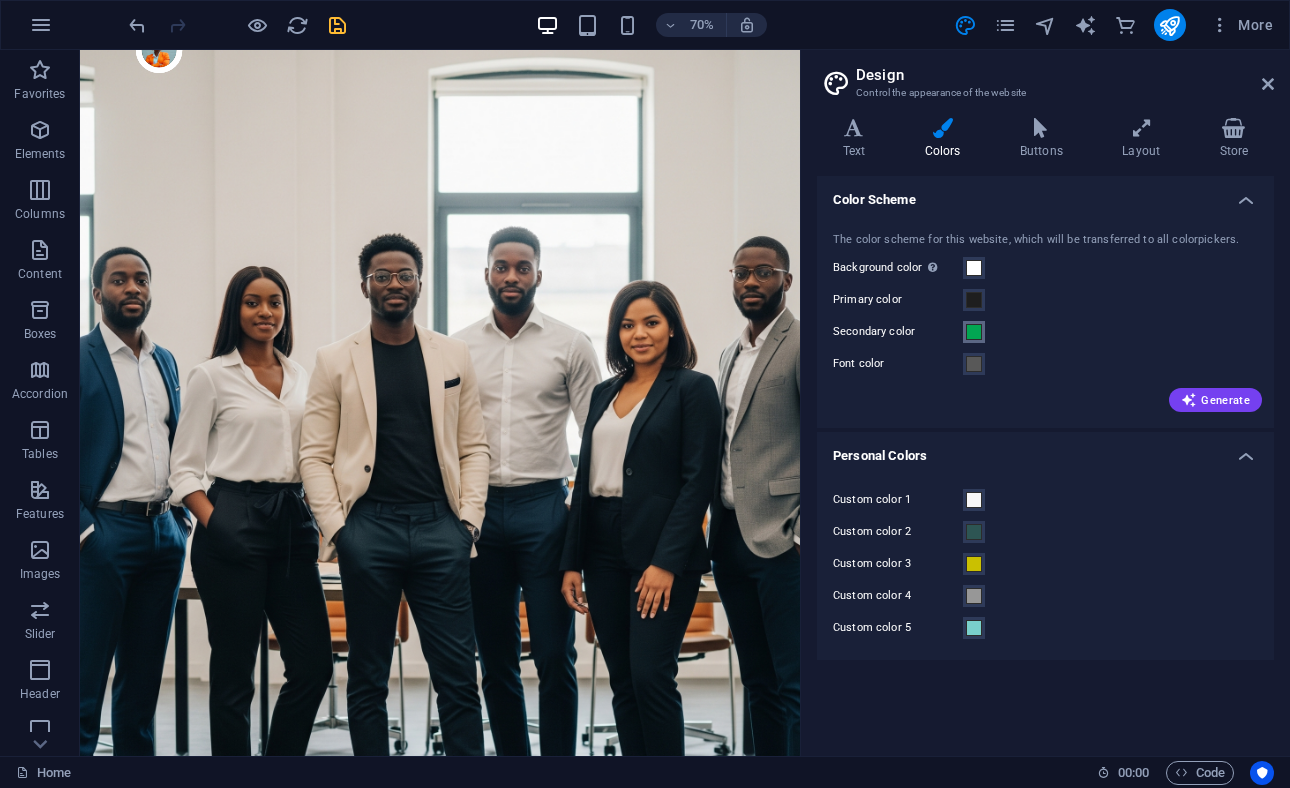 click at bounding box center (974, 332) 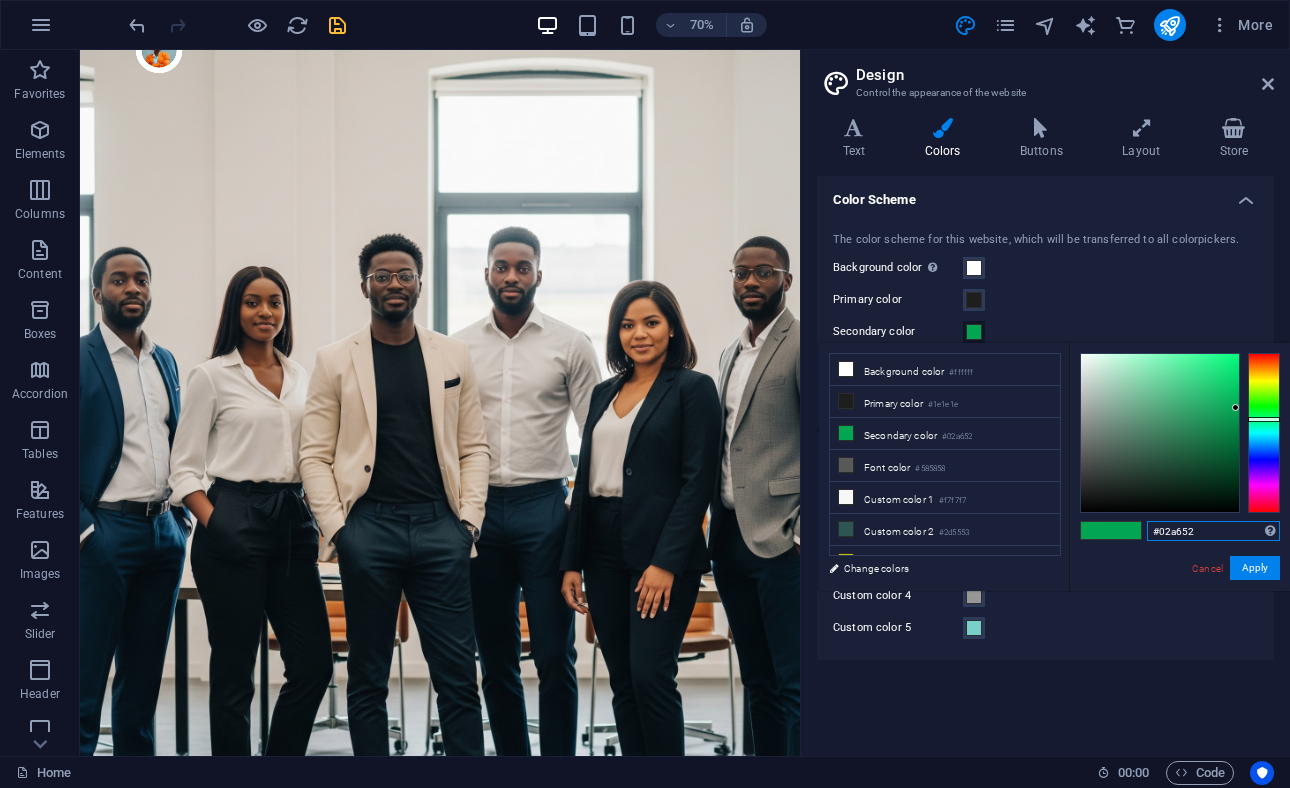 click on "#02a652" at bounding box center (1213, 531) 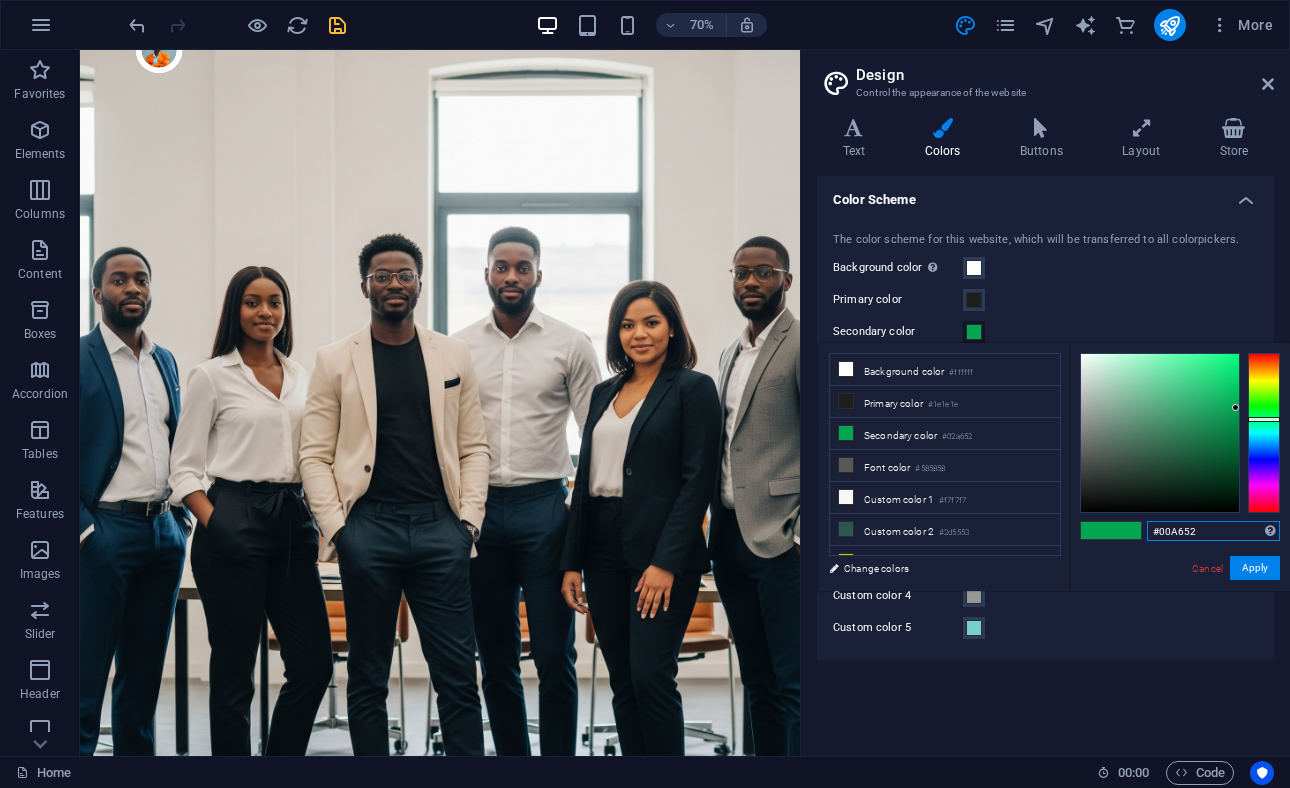 type on "#00a652" 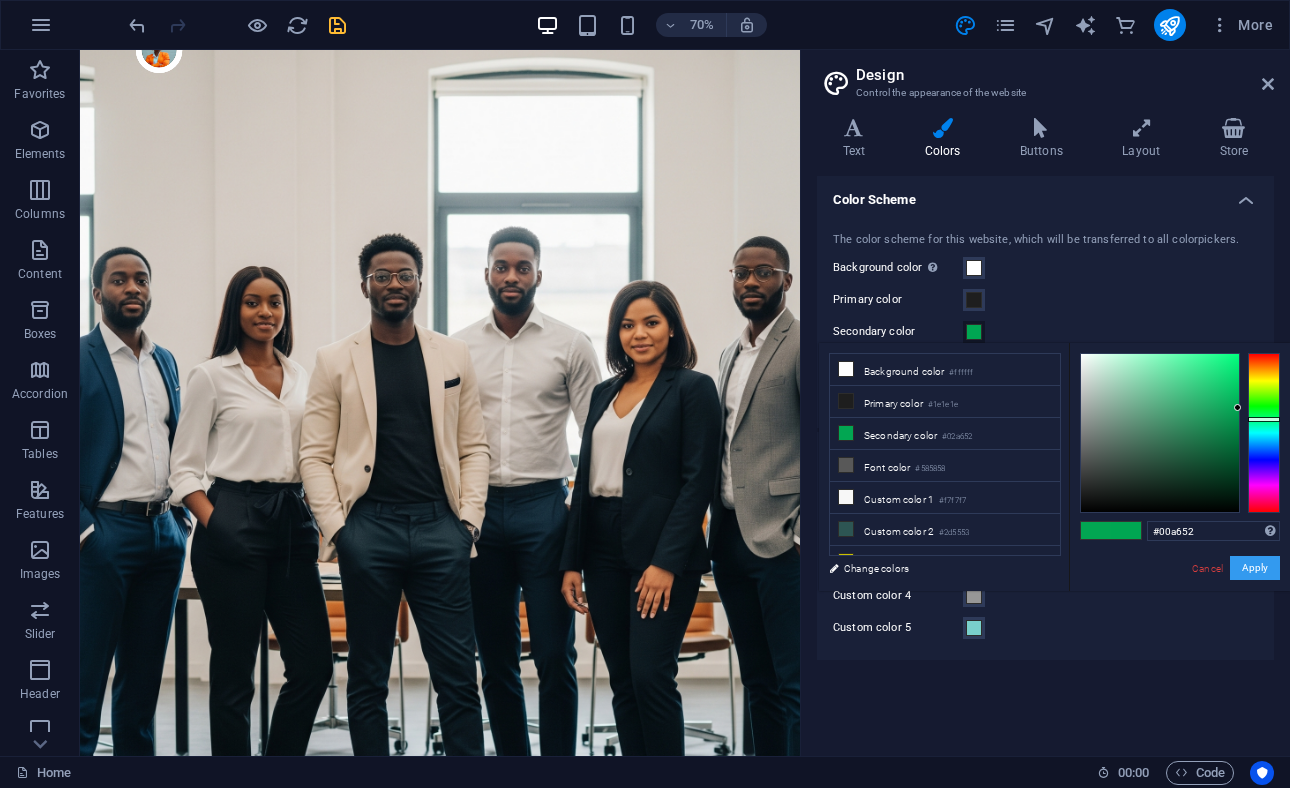 click on "Apply" at bounding box center (1255, 568) 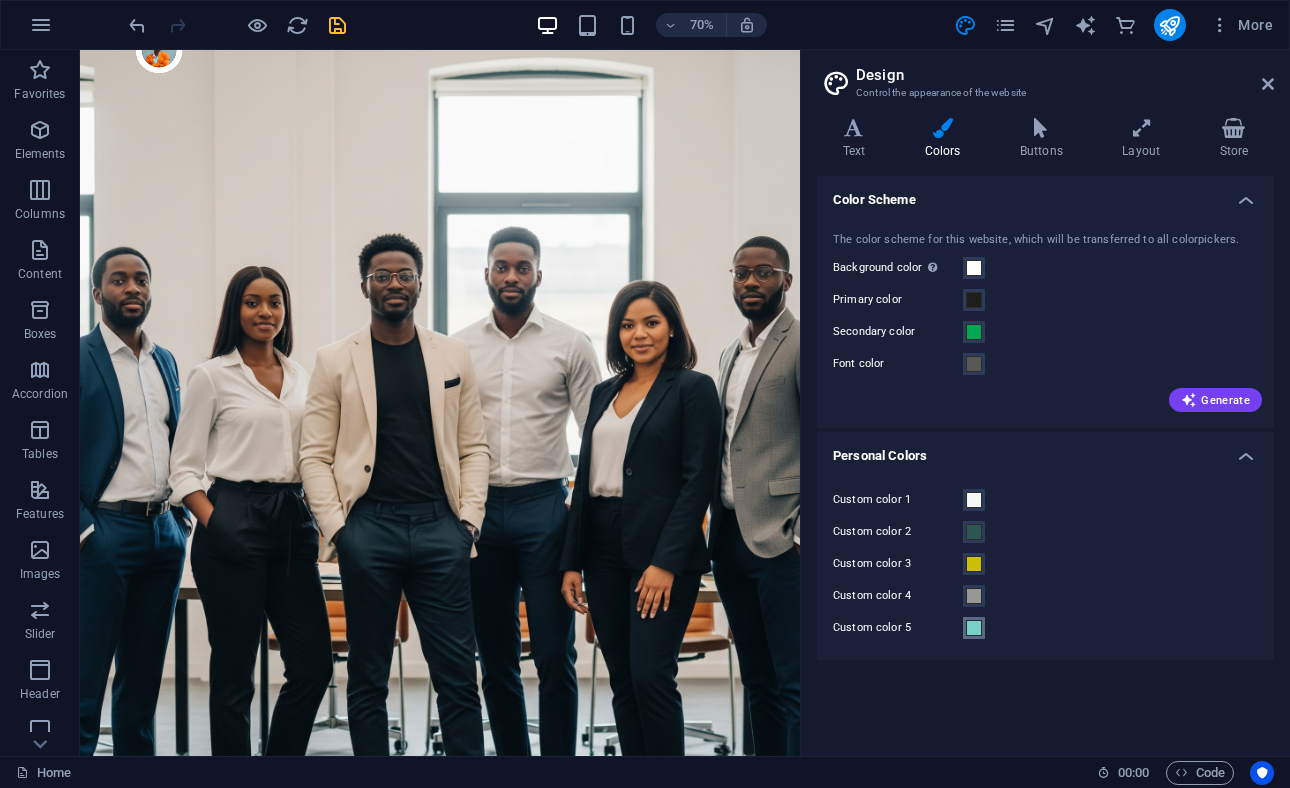 click at bounding box center (974, 628) 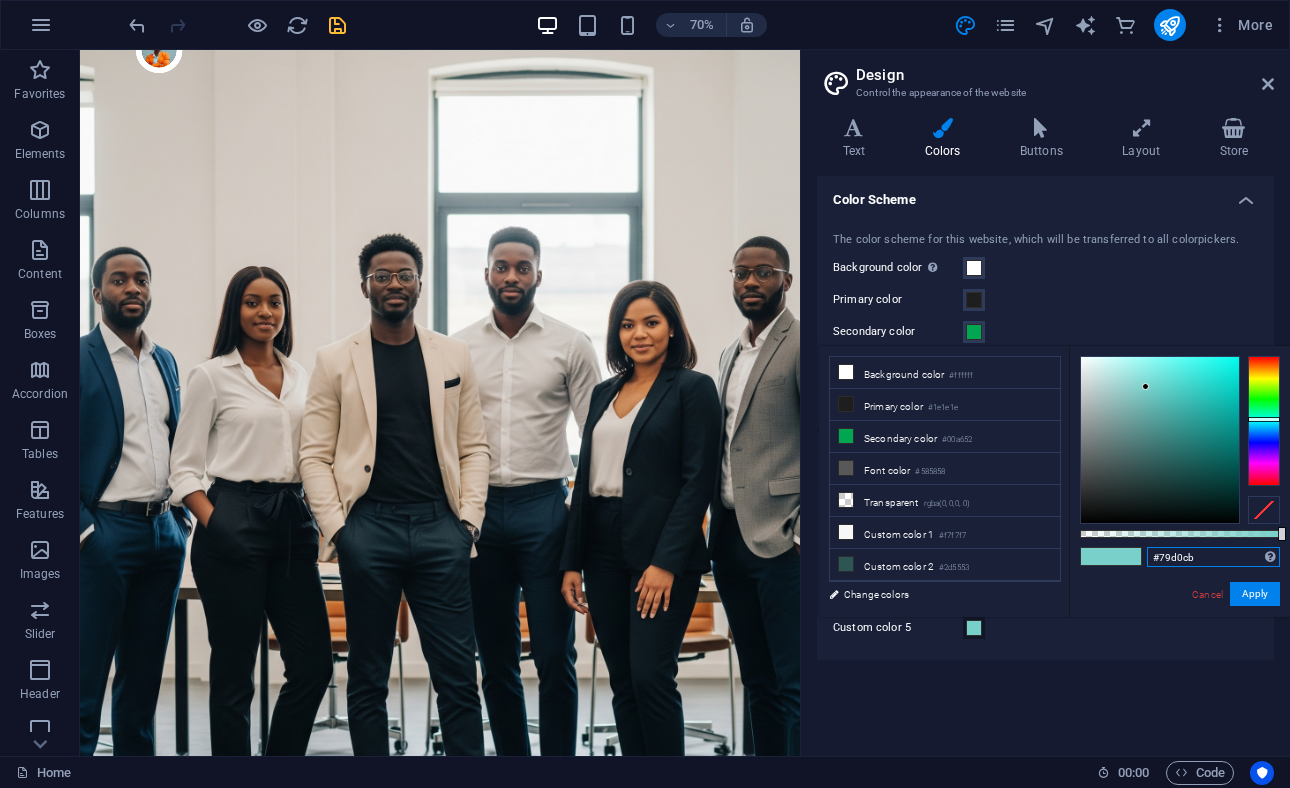 click on "#79d0cb" at bounding box center [1213, 557] 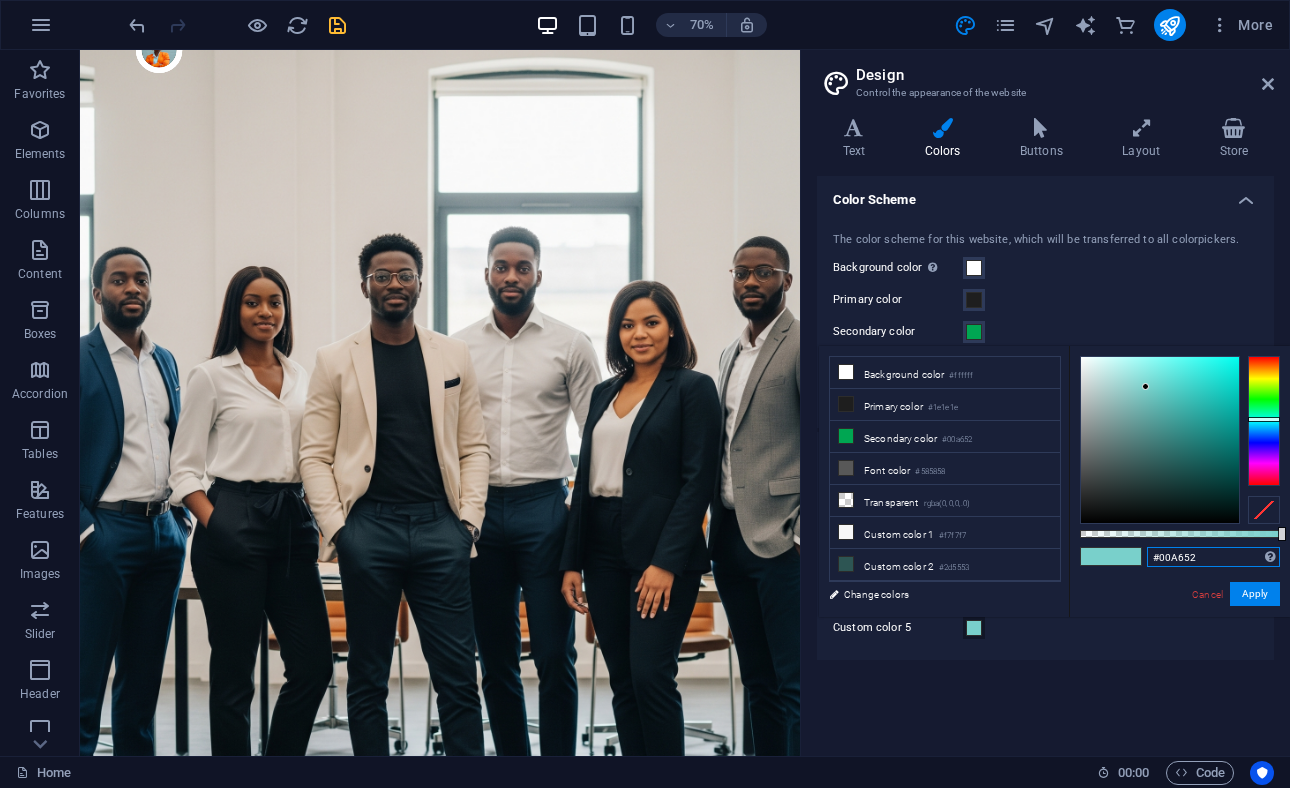 type on "#00a652" 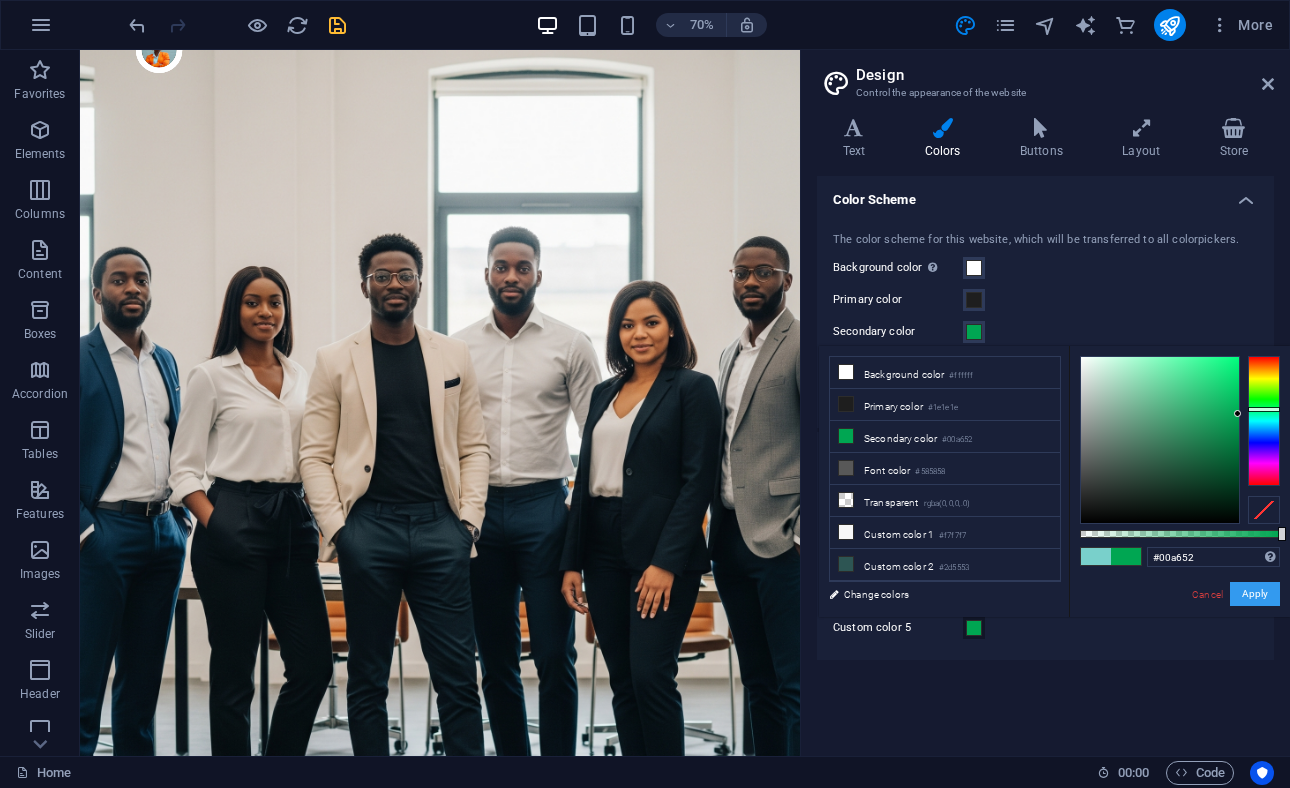 click on "Apply" at bounding box center (1255, 594) 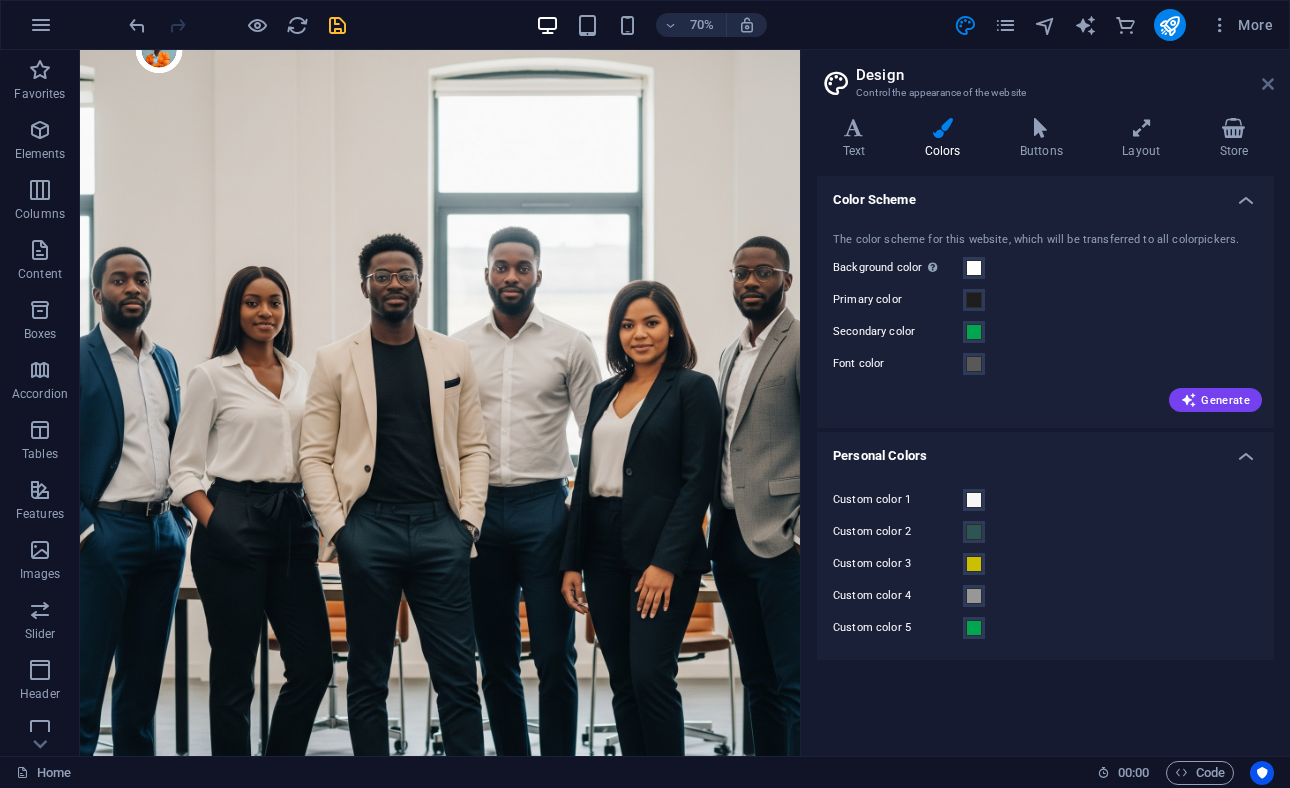 click at bounding box center [1268, 84] 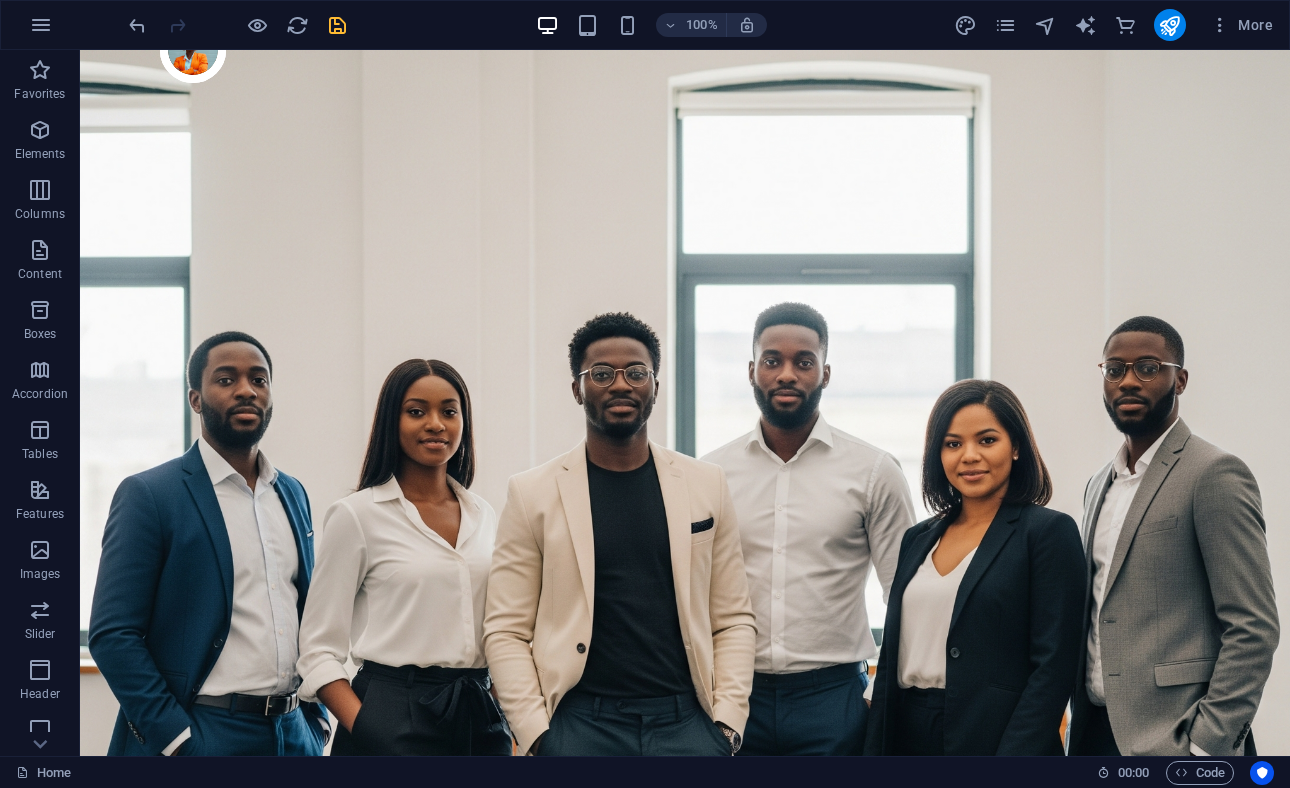 click at bounding box center (337, 25) 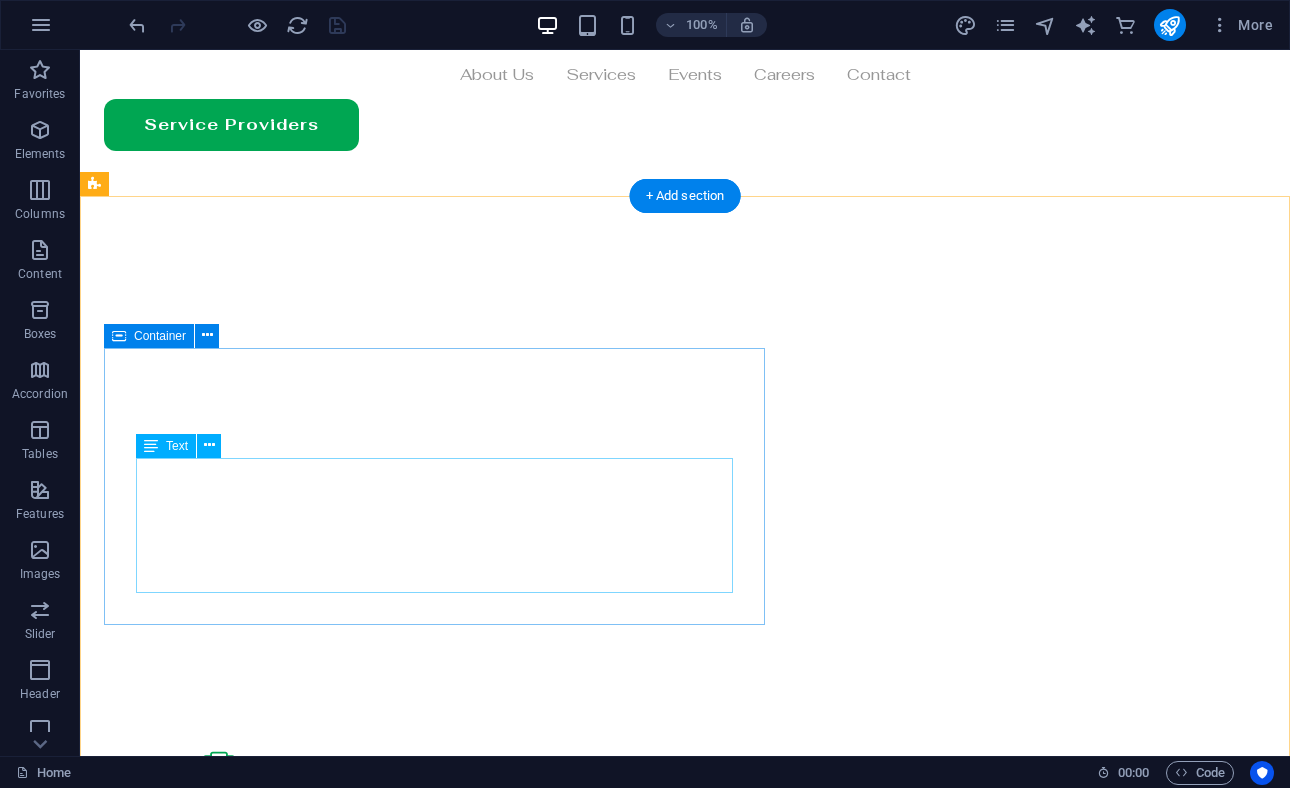 scroll, scrollTop: 550, scrollLeft: 0, axis: vertical 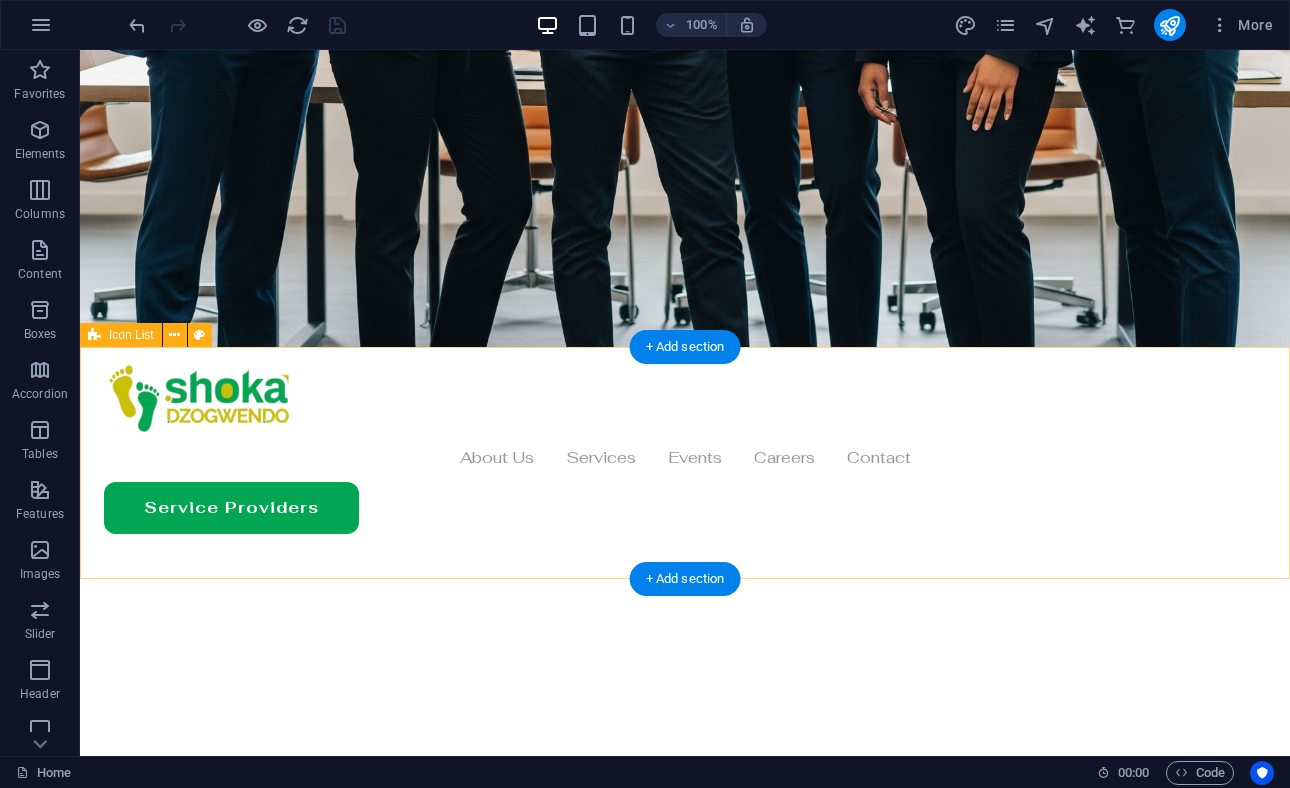 click on "High Quality Top materials Warranty Protection Over 2 years Free Shipping Order over 150 $ 24 / 7 Support Dedicated support" at bounding box center [685, 1413] 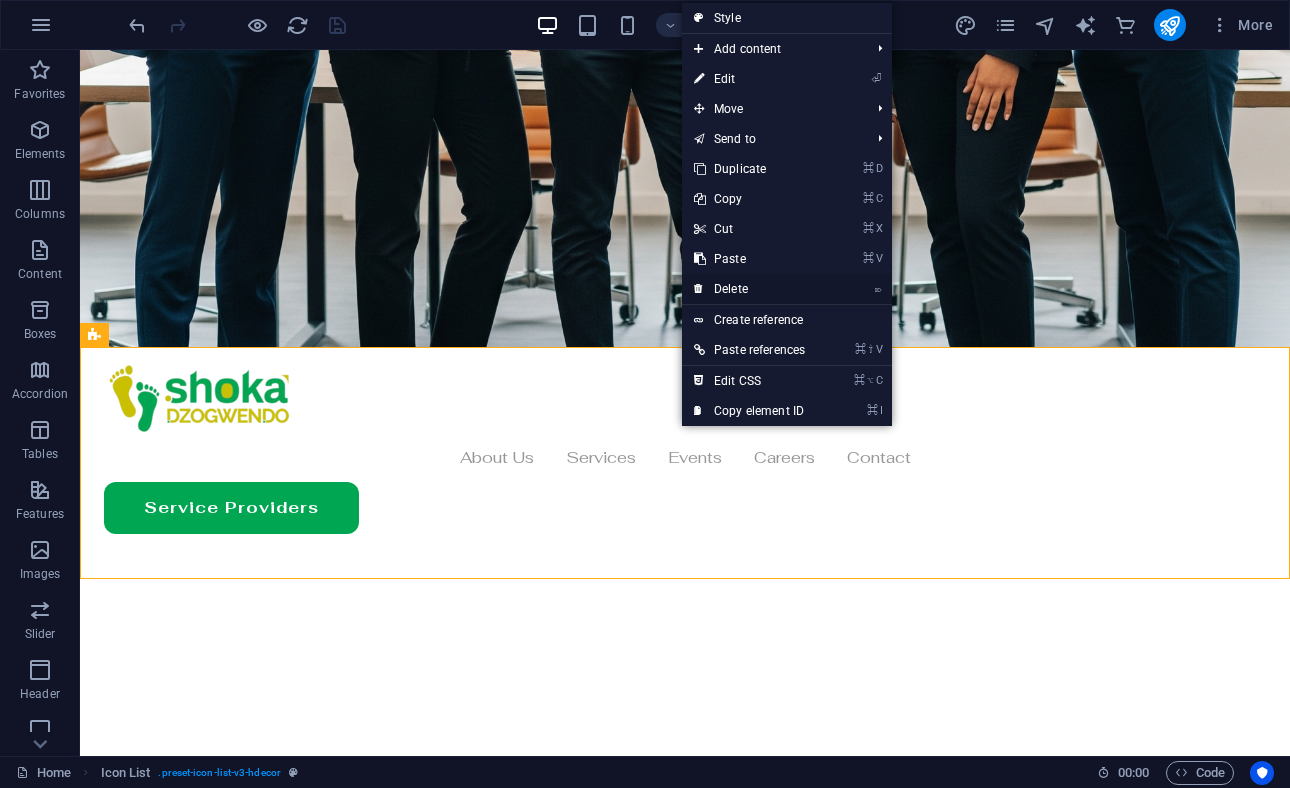click on "⌦  Delete" at bounding box center (749, 289) 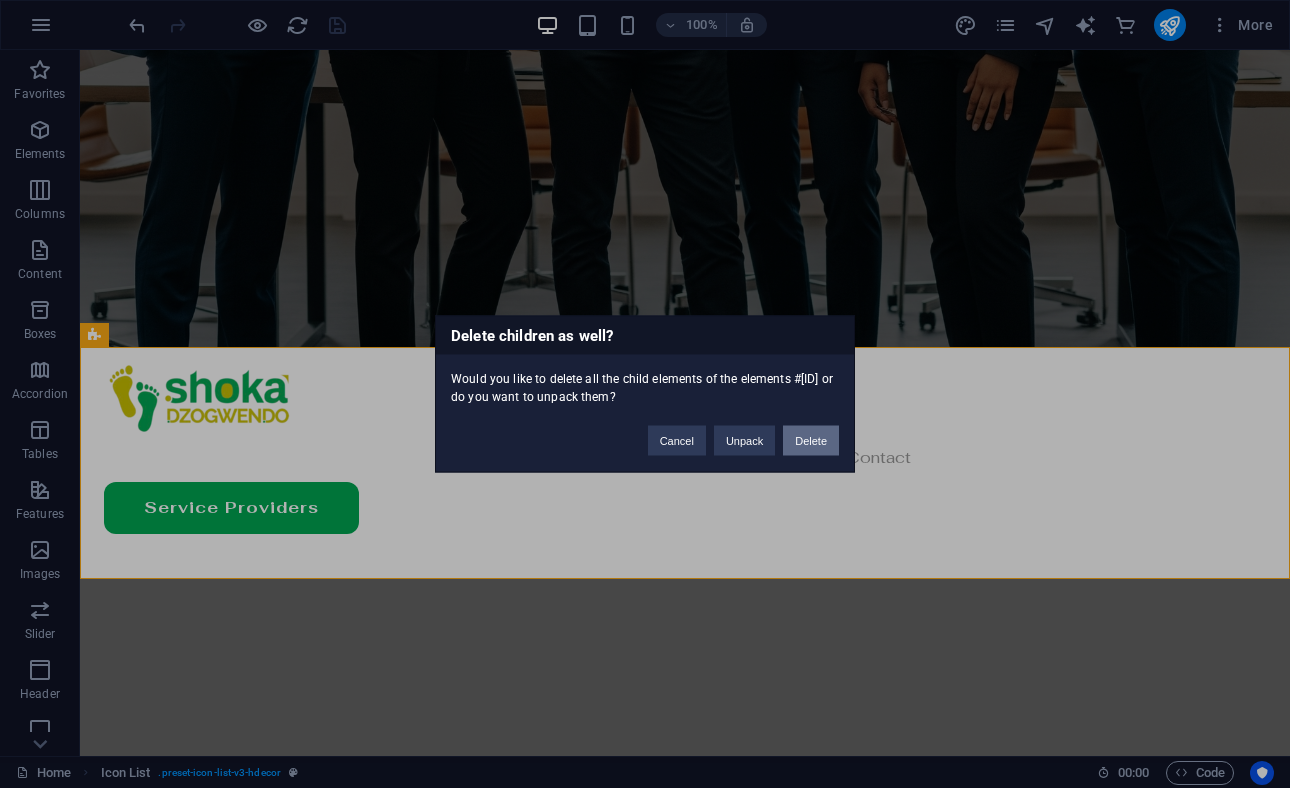 click on "Delete" at bounding box center [811, 441] 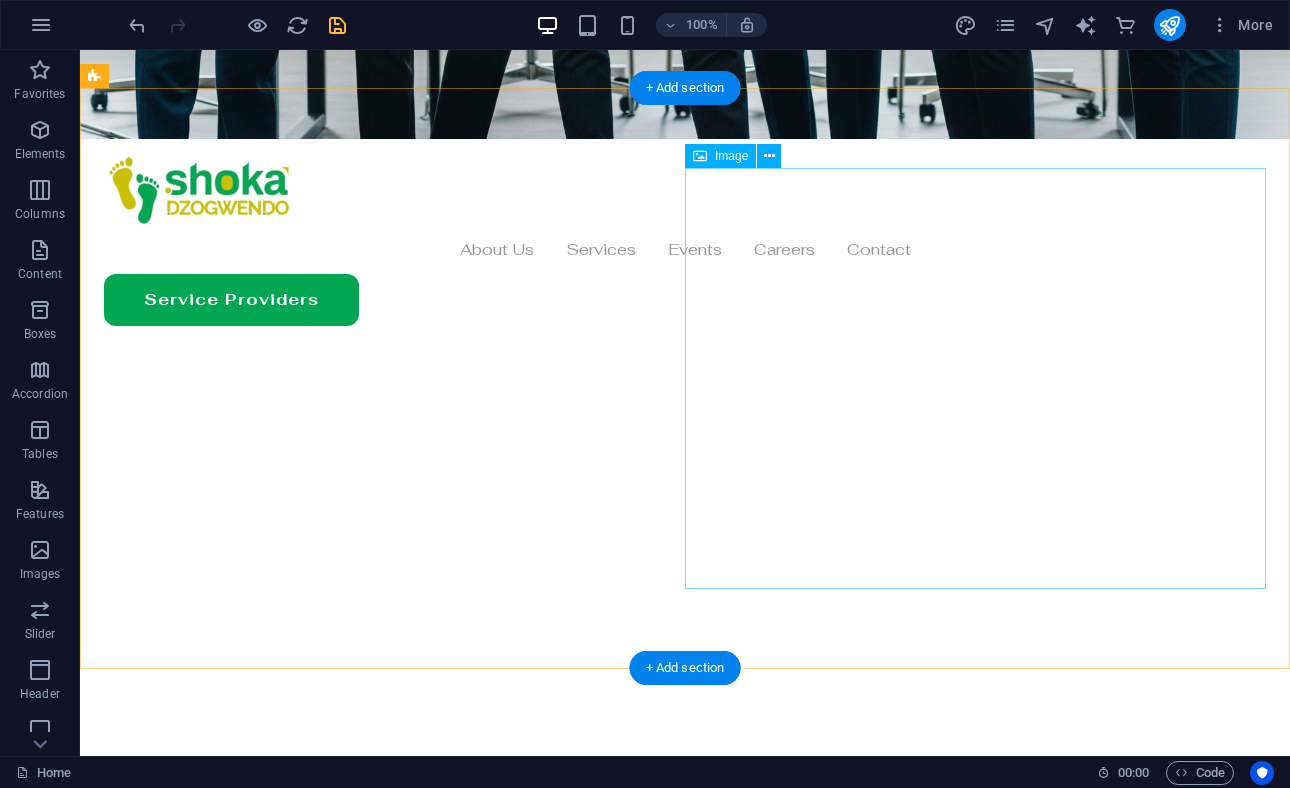 scroll, scrollTop: 859, scrollLeft: 0, axis: vertical 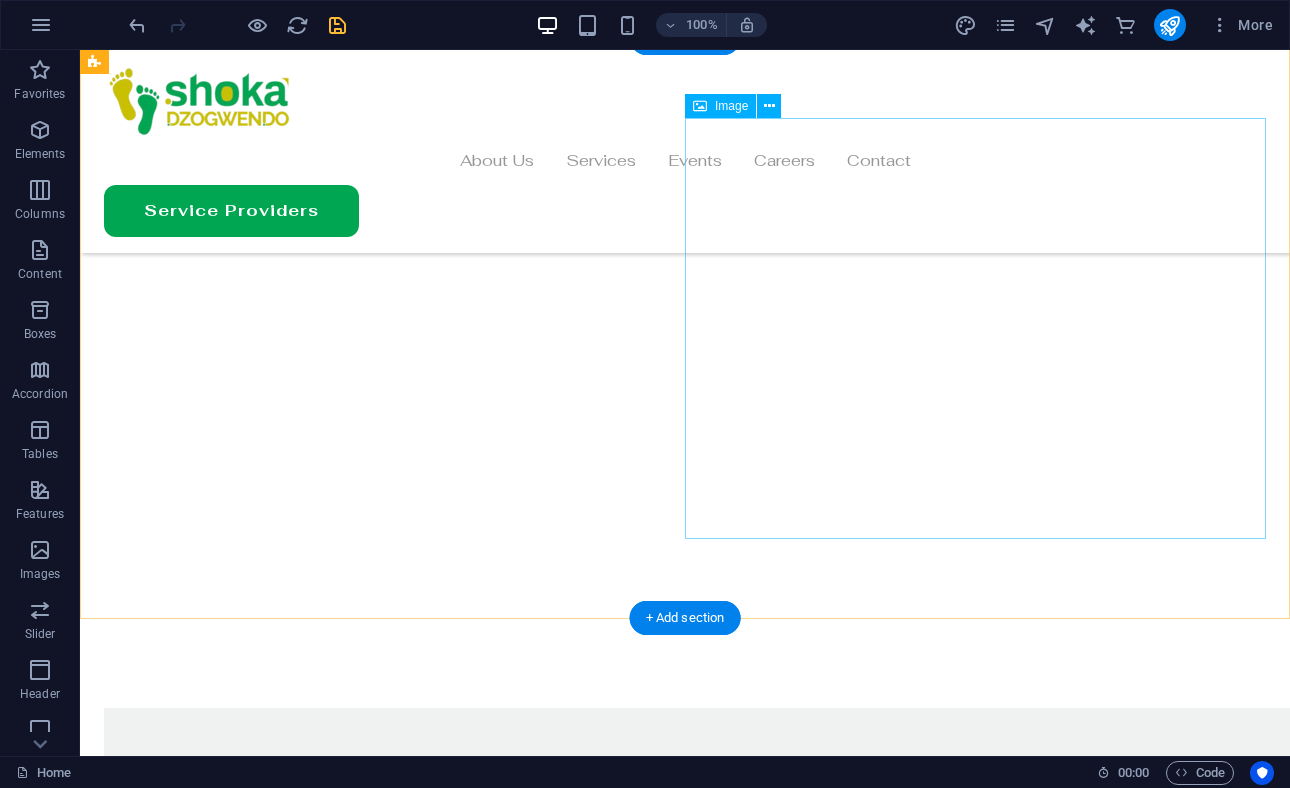 click at bounding box center [685, 1351] 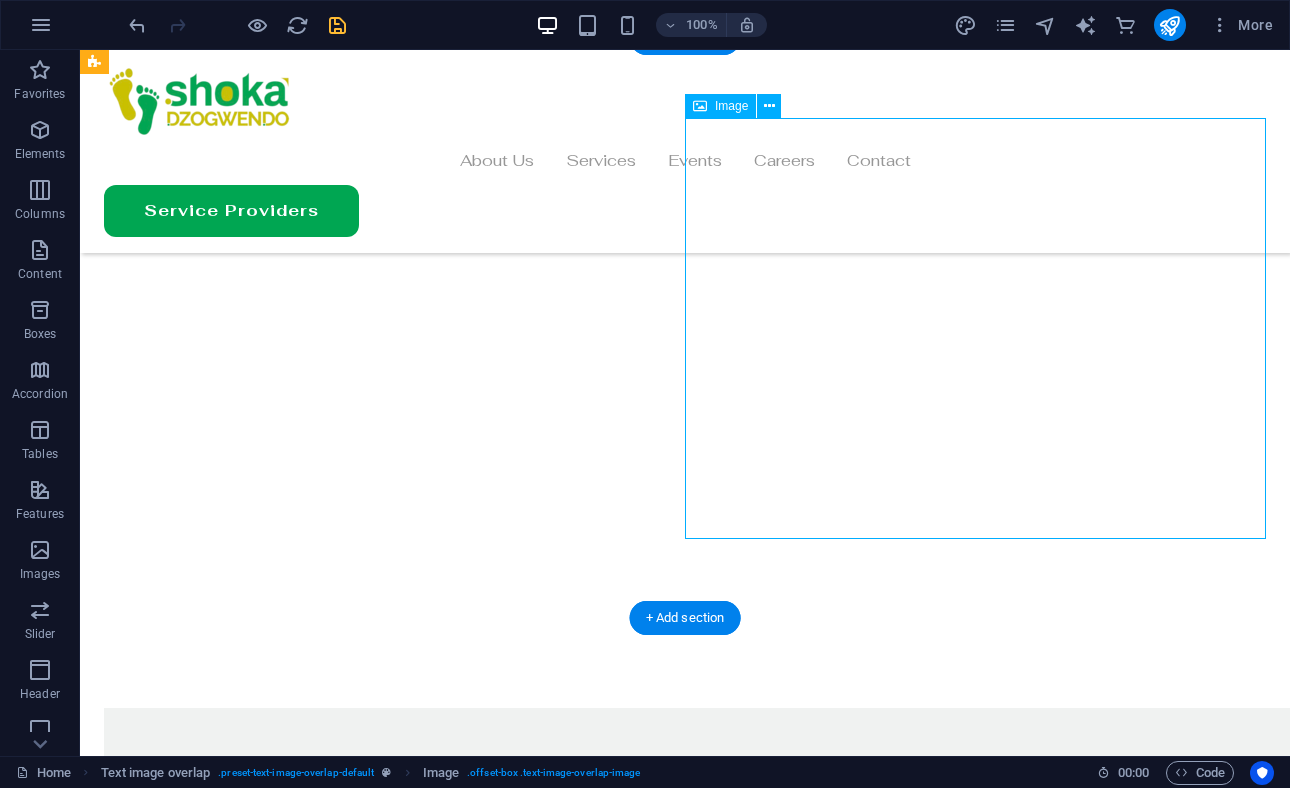 click at bounding box center (685, 1351) 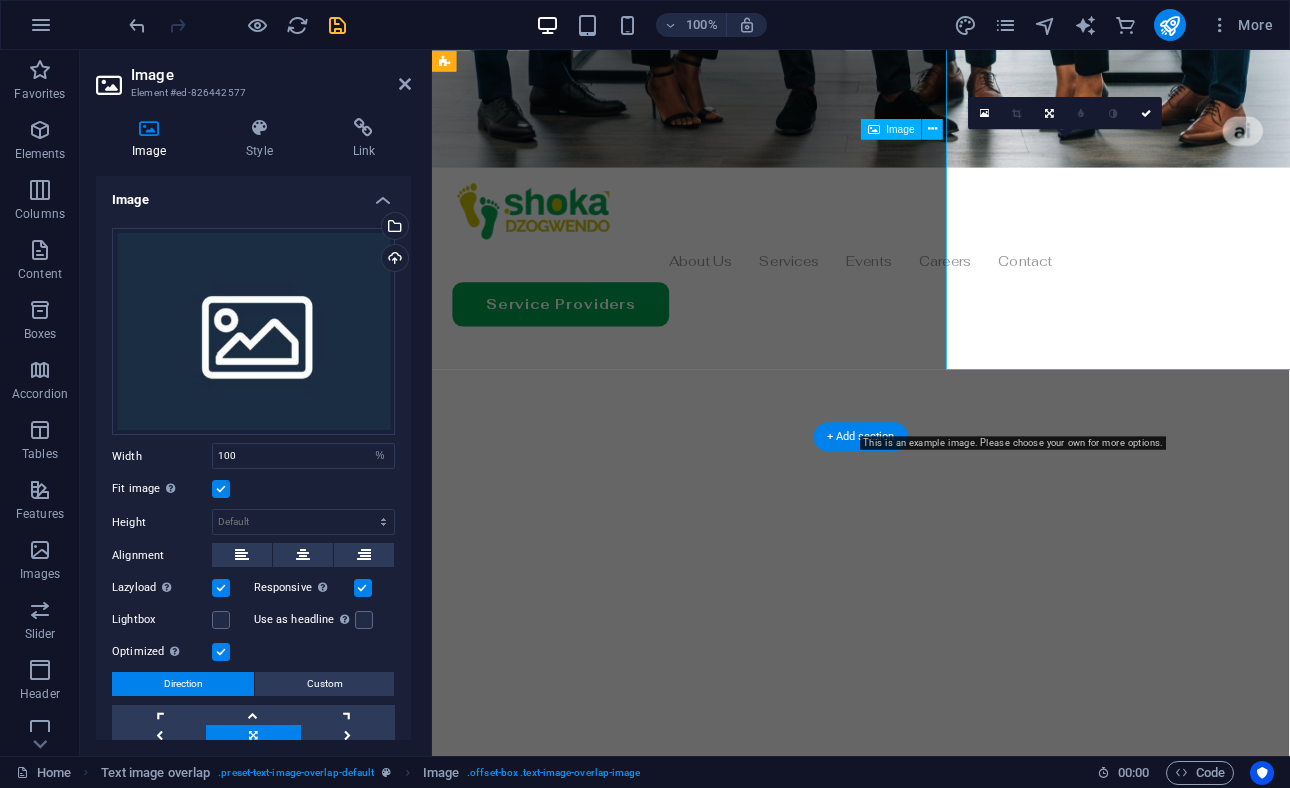 scroll, scrollTop: 972, scrollLeft: 0, axis: vertical 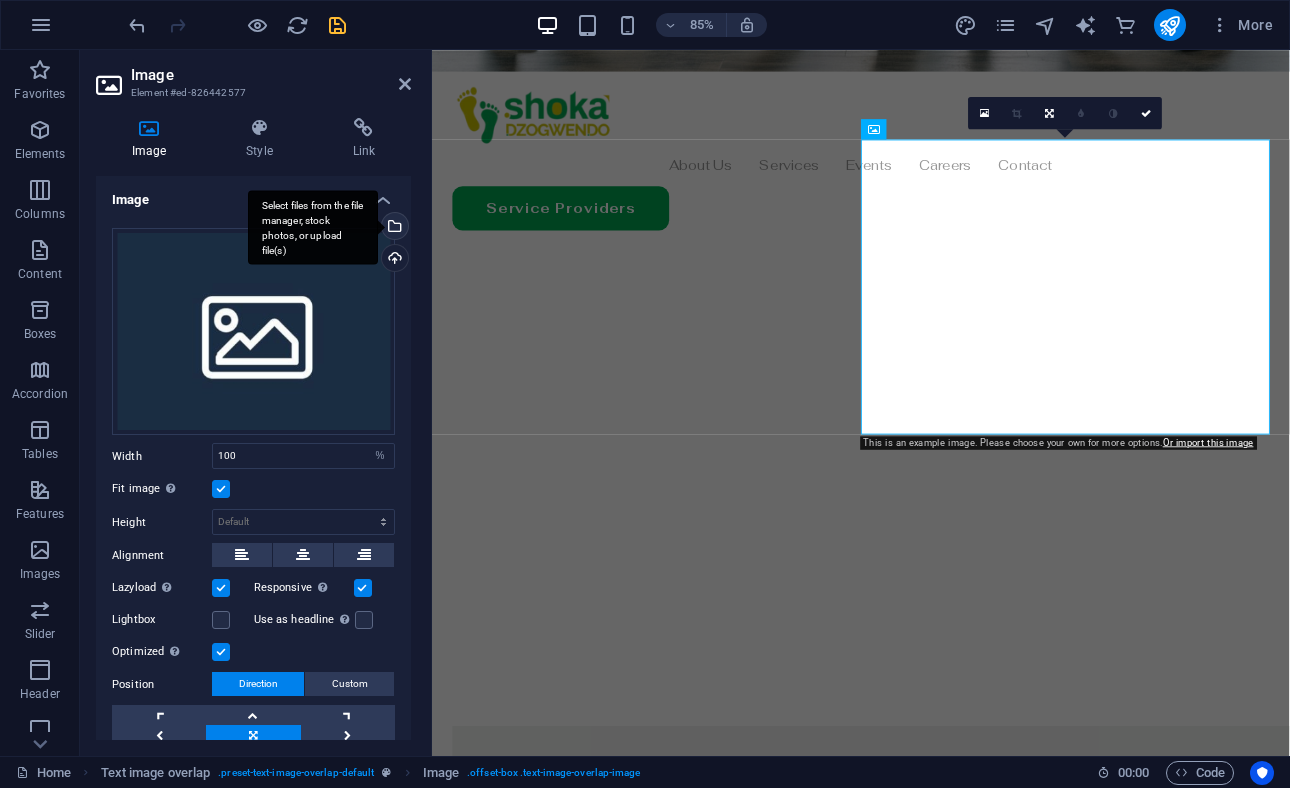 click on "Select files from the file manager, stock photos, or upload file(s)" at bounding box center [393, 228] 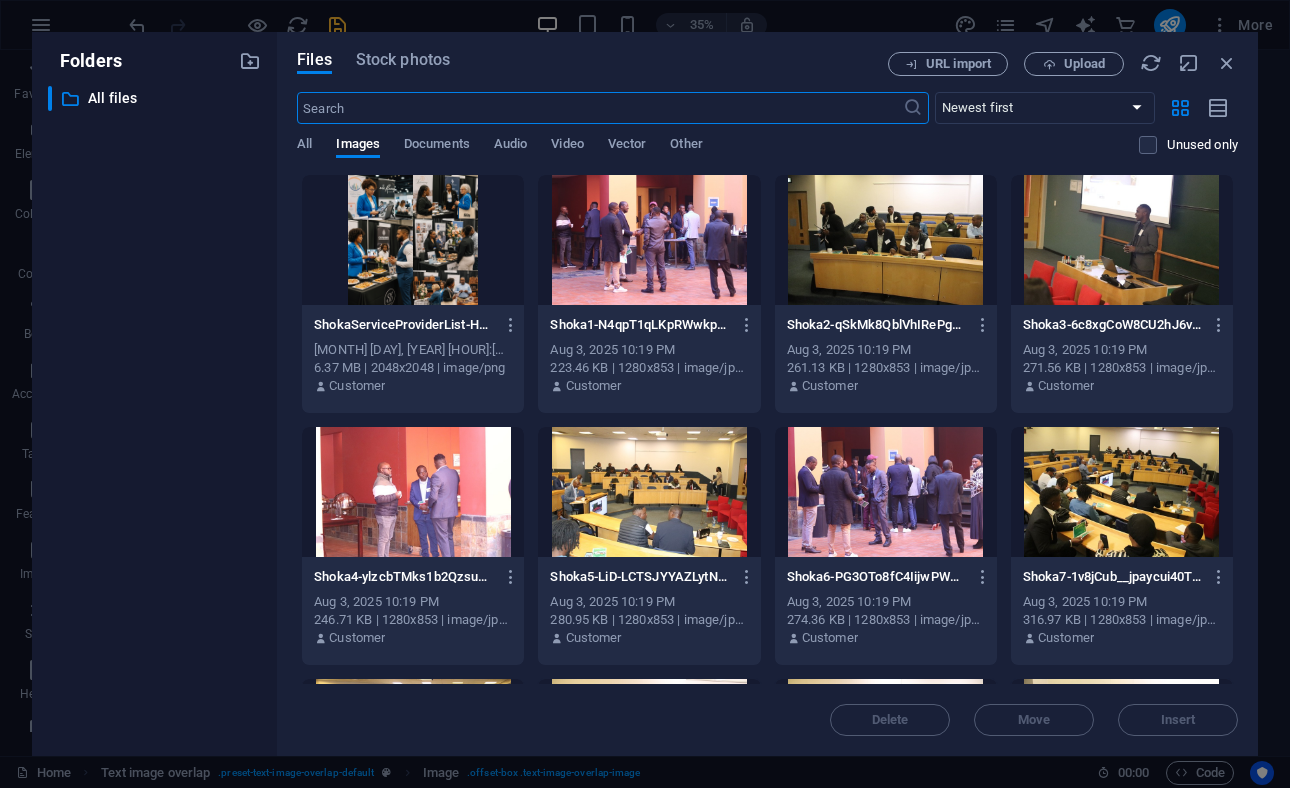 scroll, scrollTop: 55, scrollLeft: 0, axis: vertical 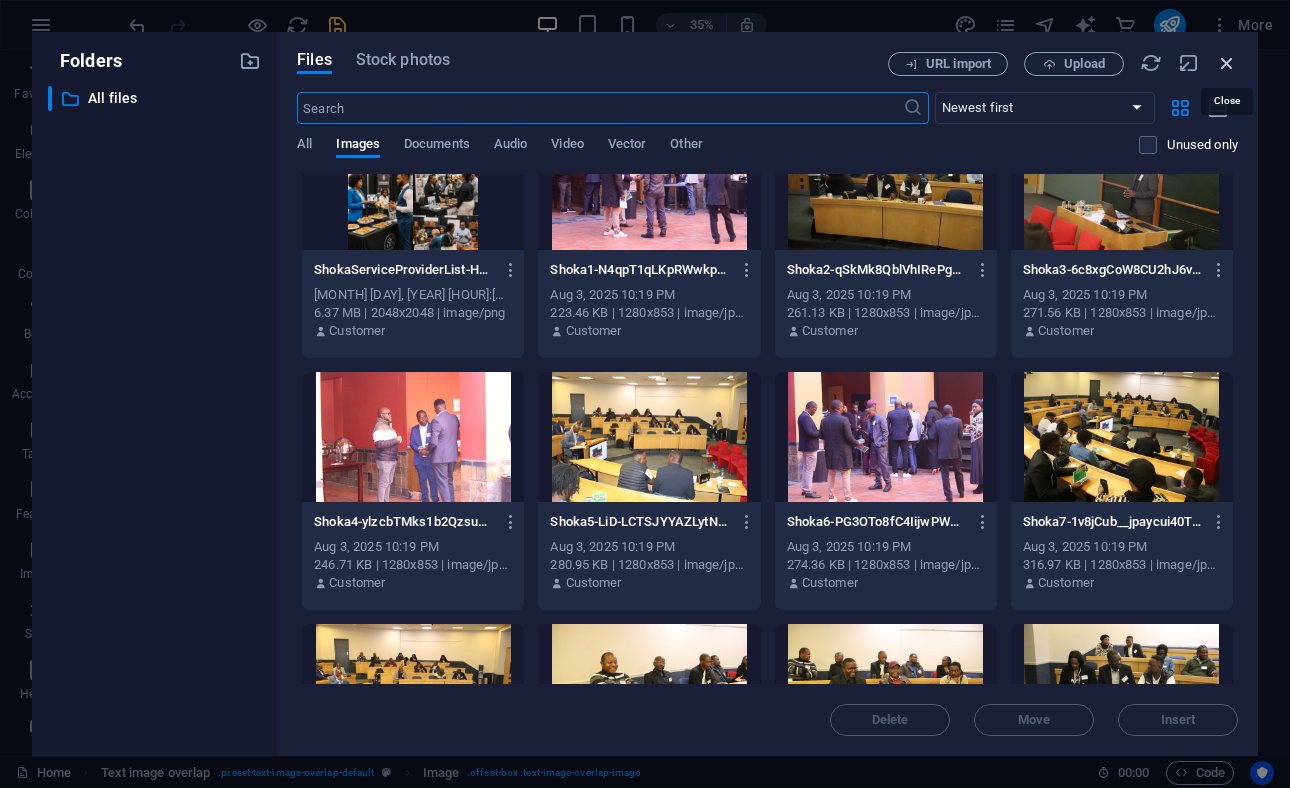 click at bounding box center [1227, 63] 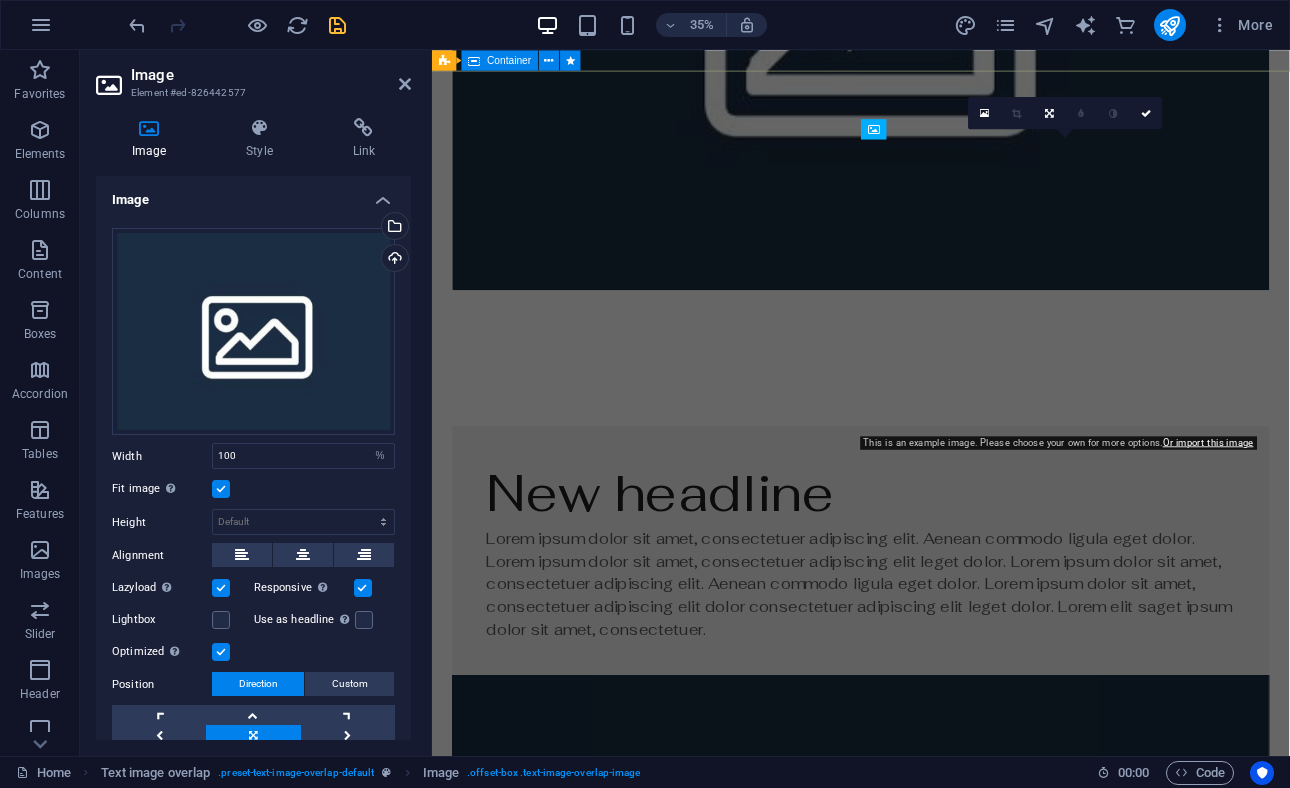 scroll, scrollTop: 972, scrollLeft: 0, axis: vertical 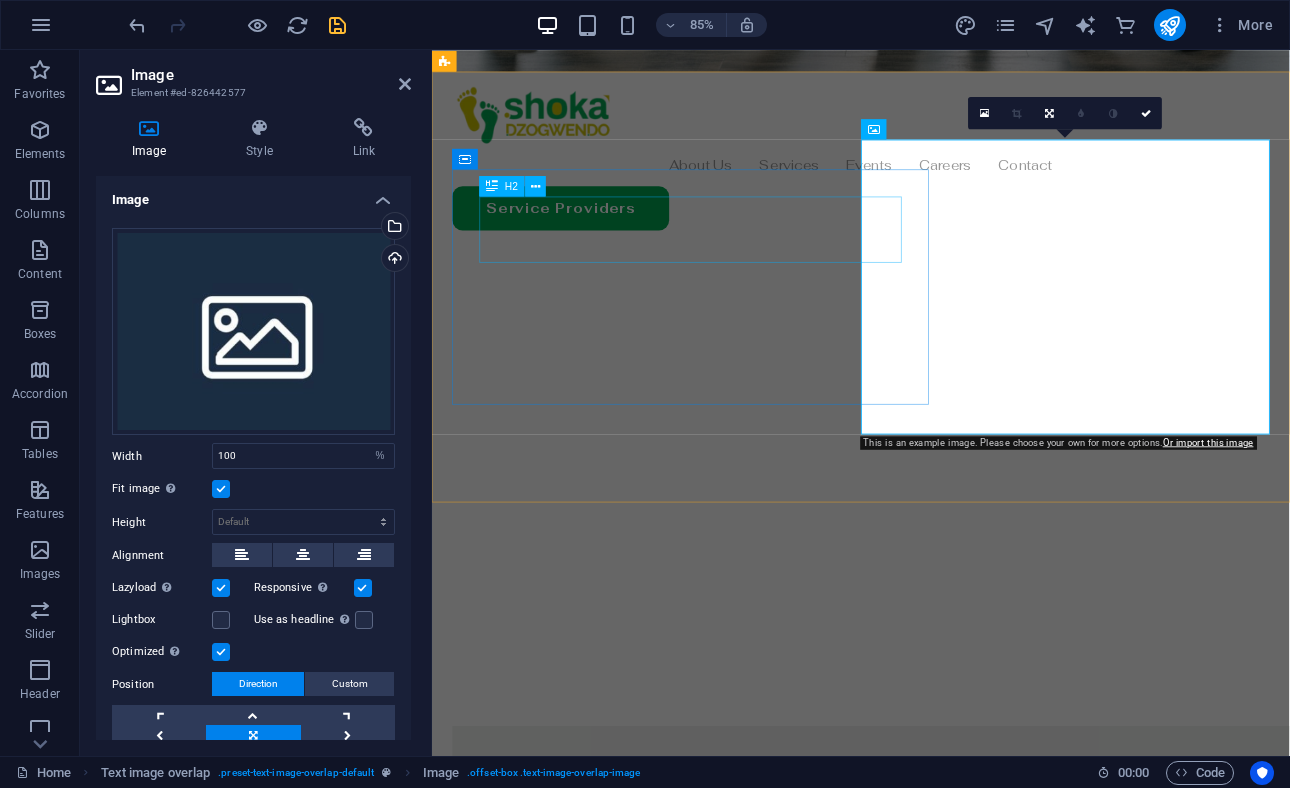 click on "New headline" at bounding box center (976, 916) 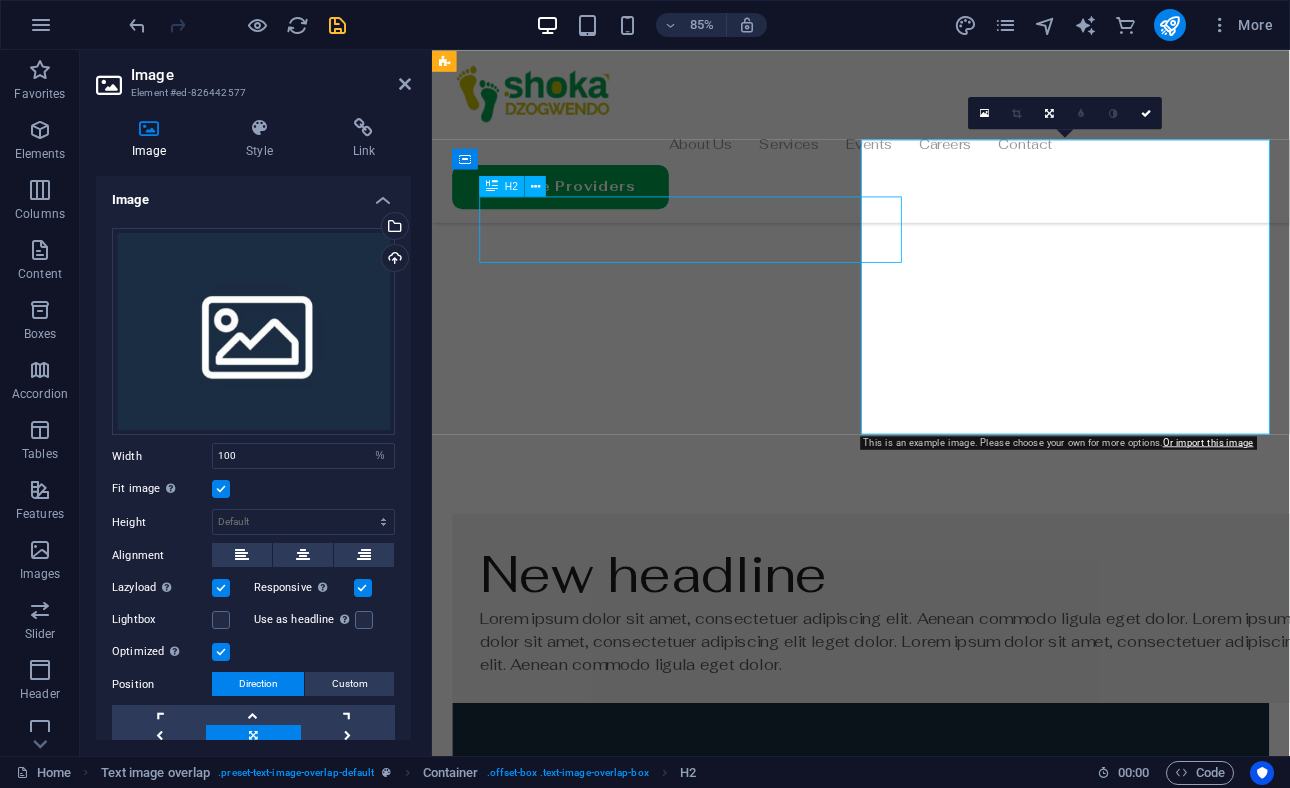 scroll, scrollTop: 859, scrollLeft: 0, axis: vertical 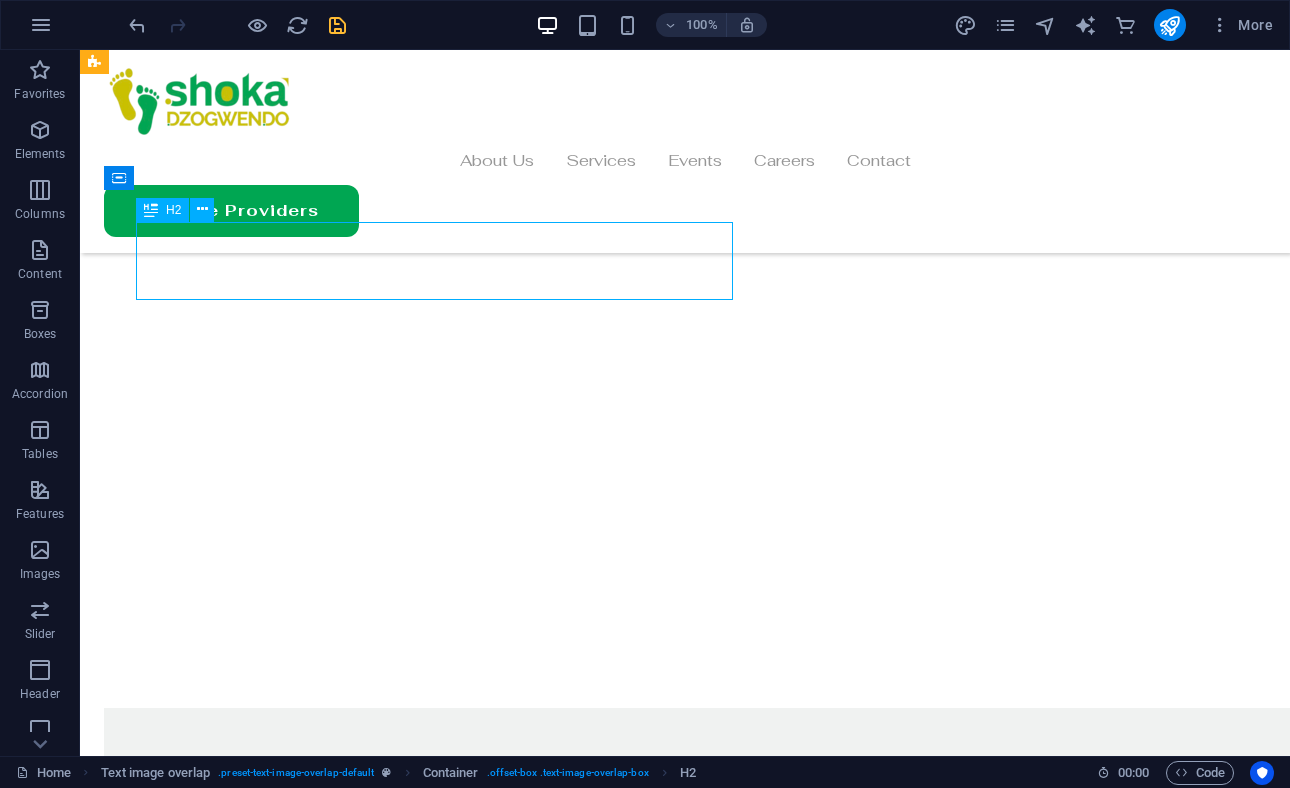 click on "New headline" at bounding box center (725, 779) 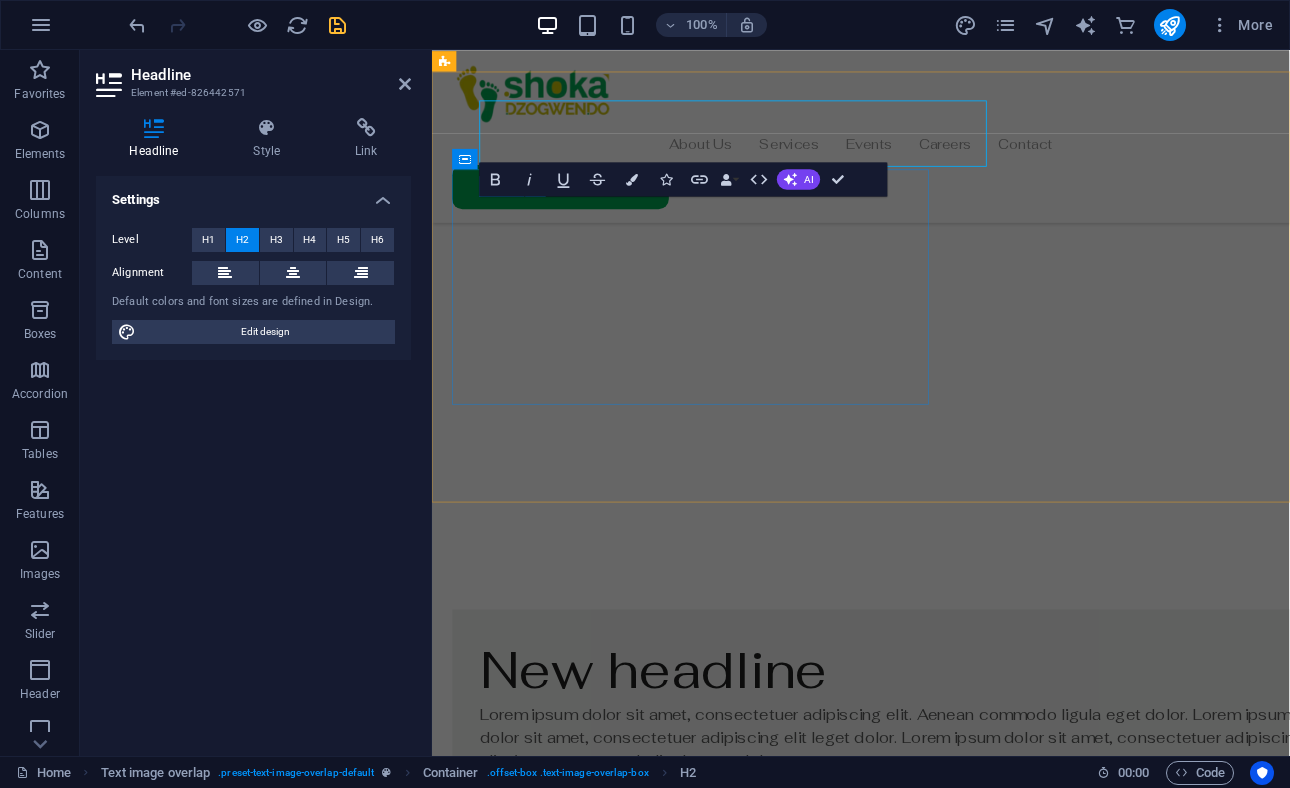 scroll, scrollTop: 972, scrollLeft: 0, axis: vertical 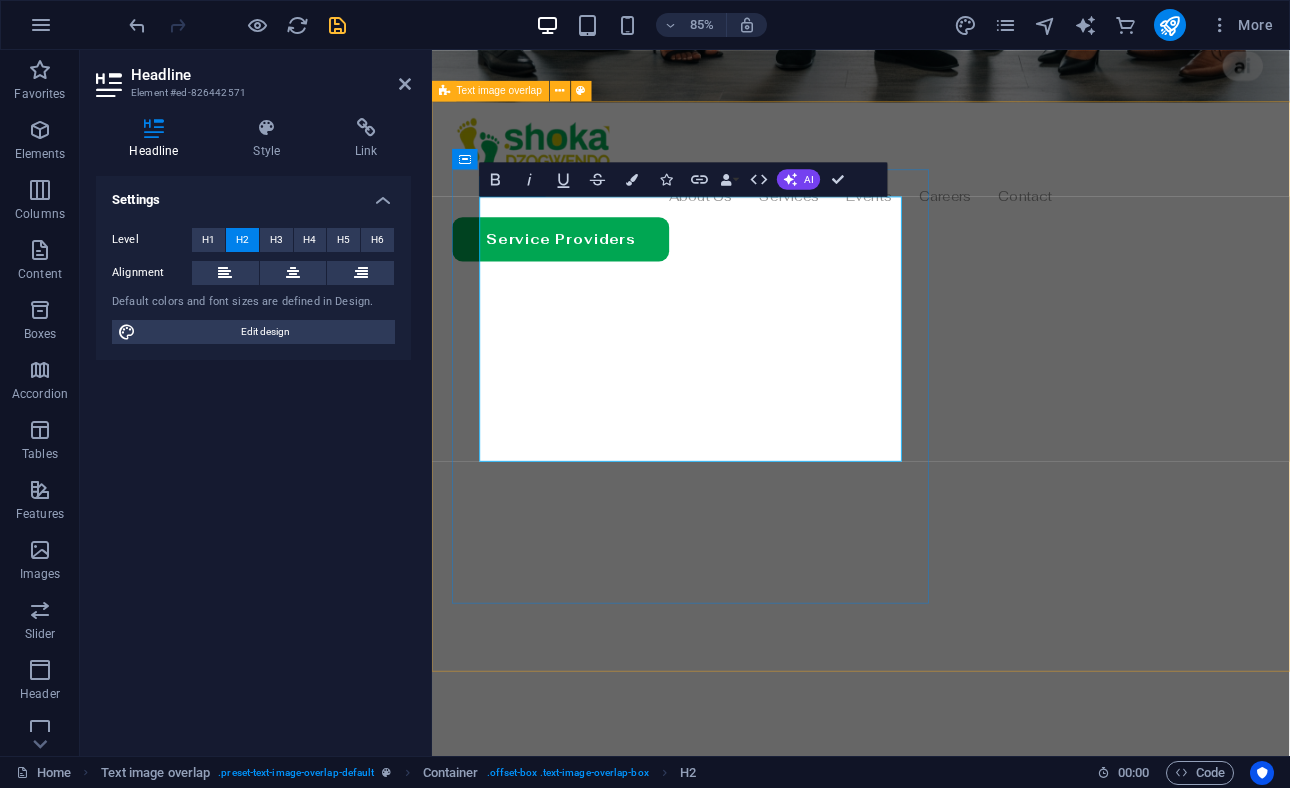 drag, startPoint x: 934, startPoint y: 351, endPoint x: 494, endPoint y: 260, distance: 449.3117 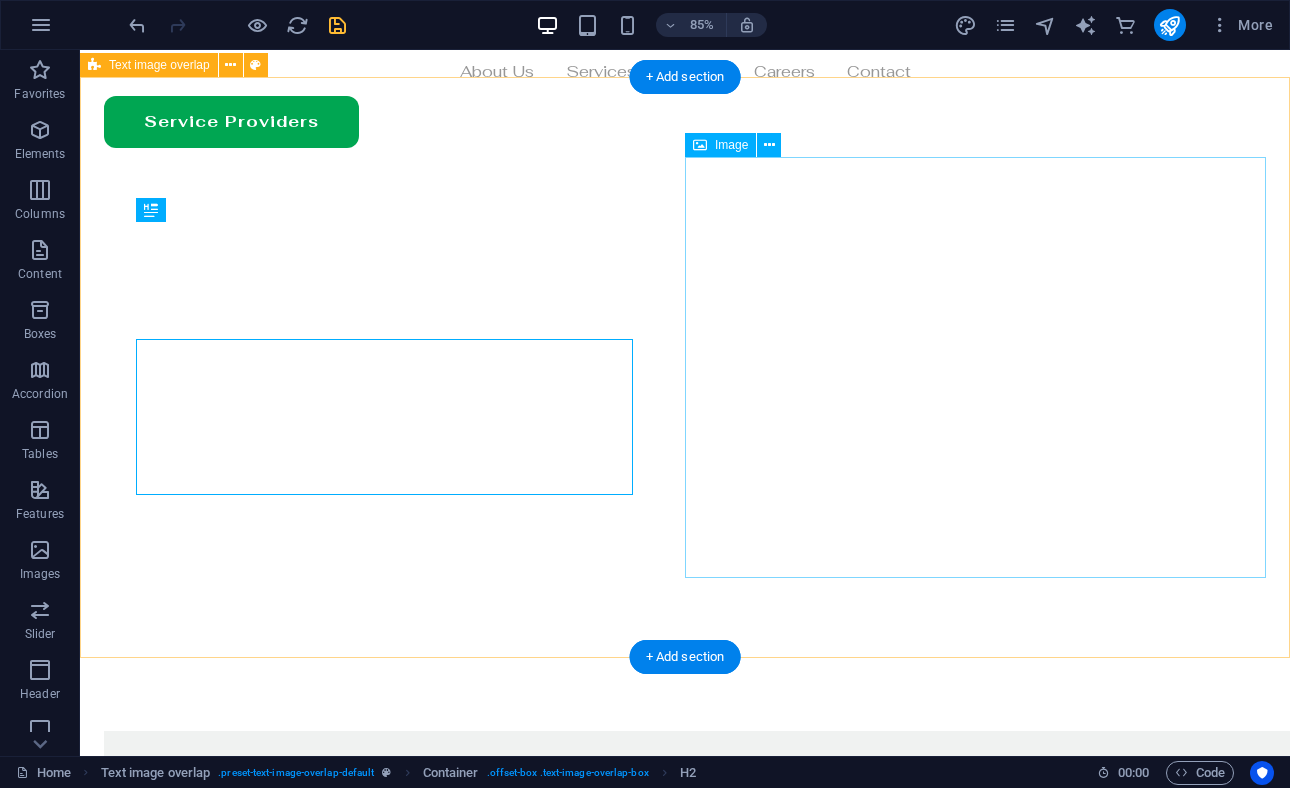 scroll, scrollTop: 820, scrollLeft: 0, axis: vertical 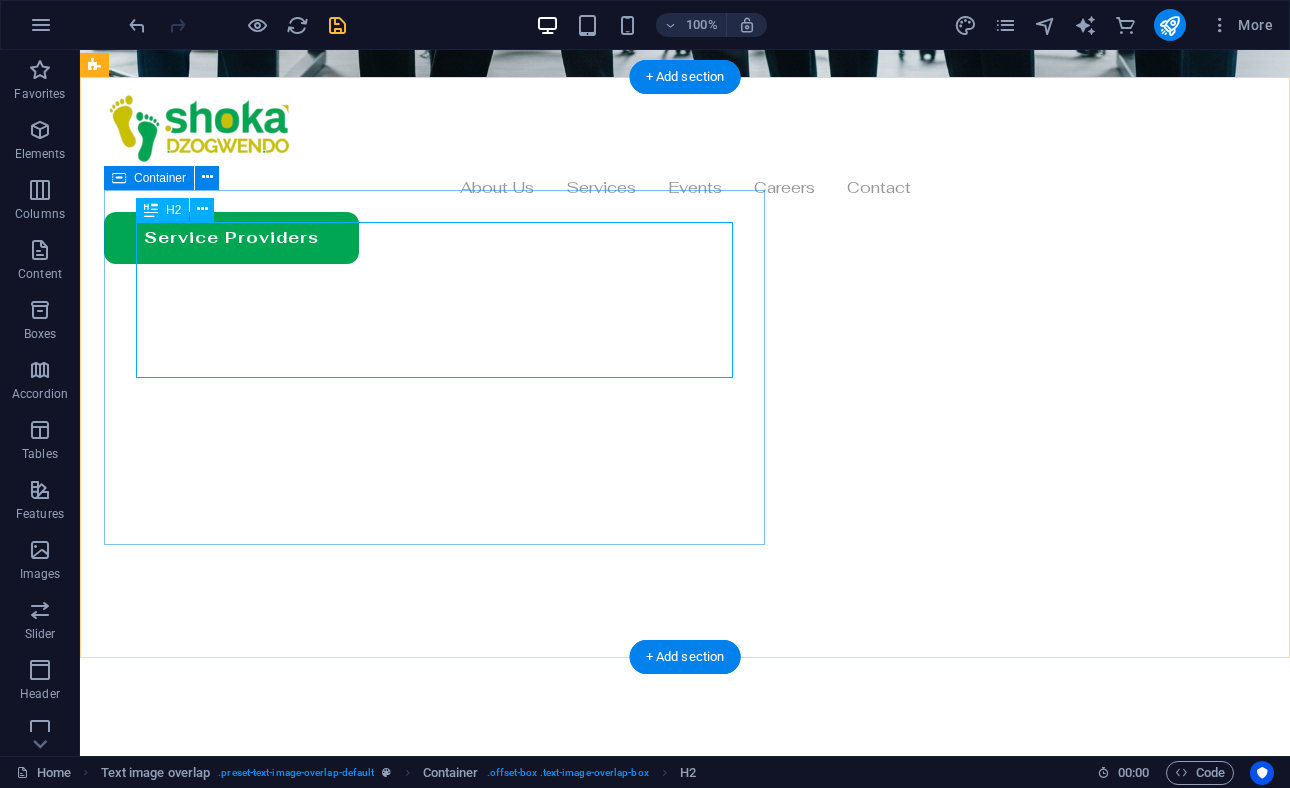 click on "Empowering Communities" at bounding box center (725, 918) 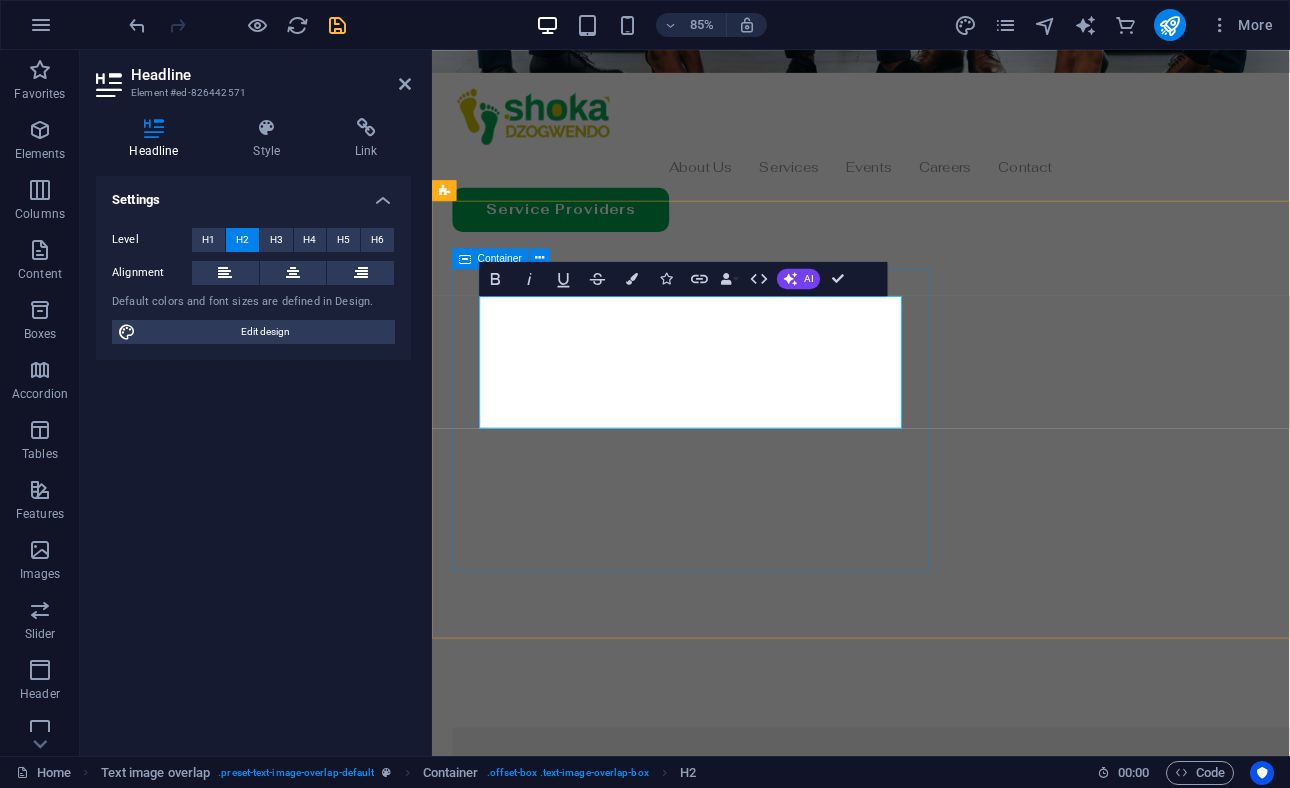 click on "Empowering Communities" at bounding box center (976, 918) 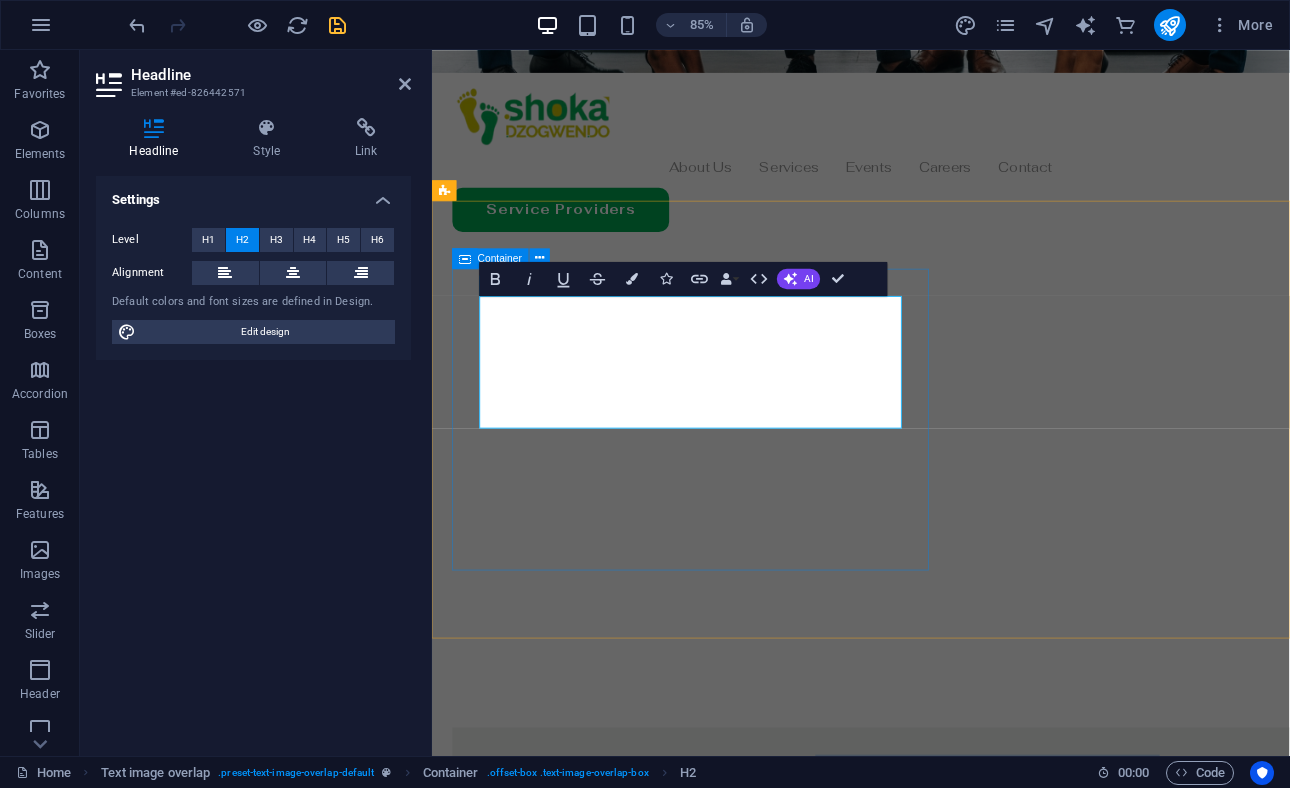 click on "Empowering Communities" at bounding box center (976, 918) 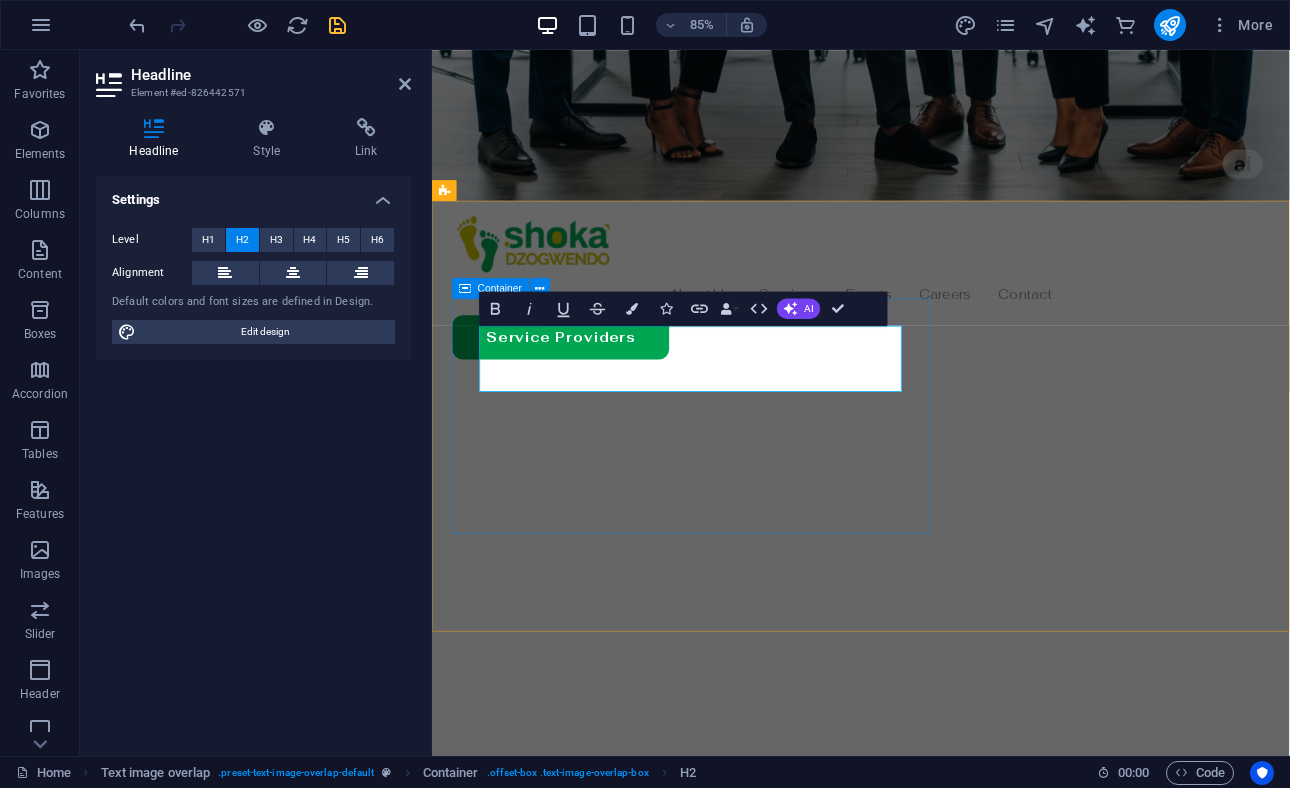 type 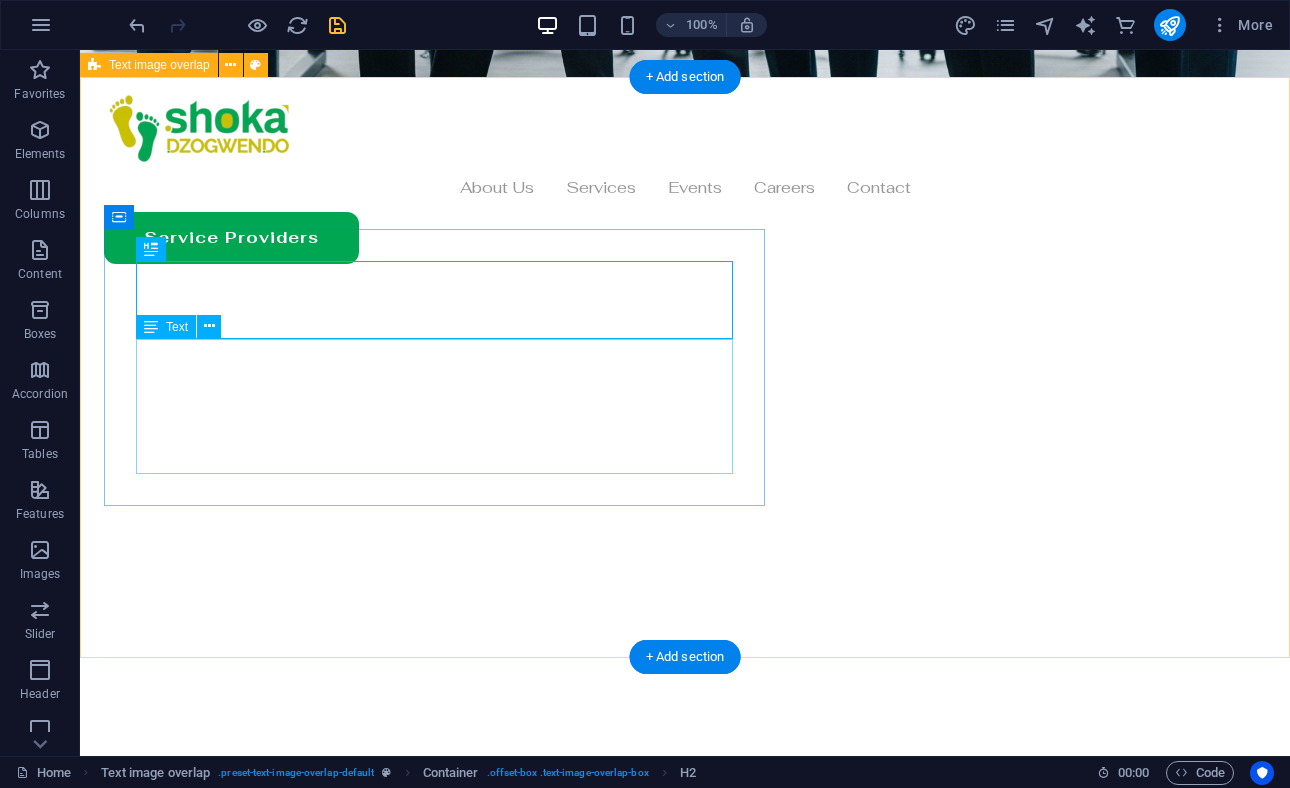 click on "Lorem ipsum dolor sit amet, consectetuer adipiscing elit. Aenean commodo ligula eget dolor. Lorem ipsum dolor sit amet, consectetuer adipiscing elit leget dolor. Lorem ipsum dolor sit amet, consectetuer adipiscing elit. Aenean commodo ligula eget dolor." at bounding box center [725, 997] 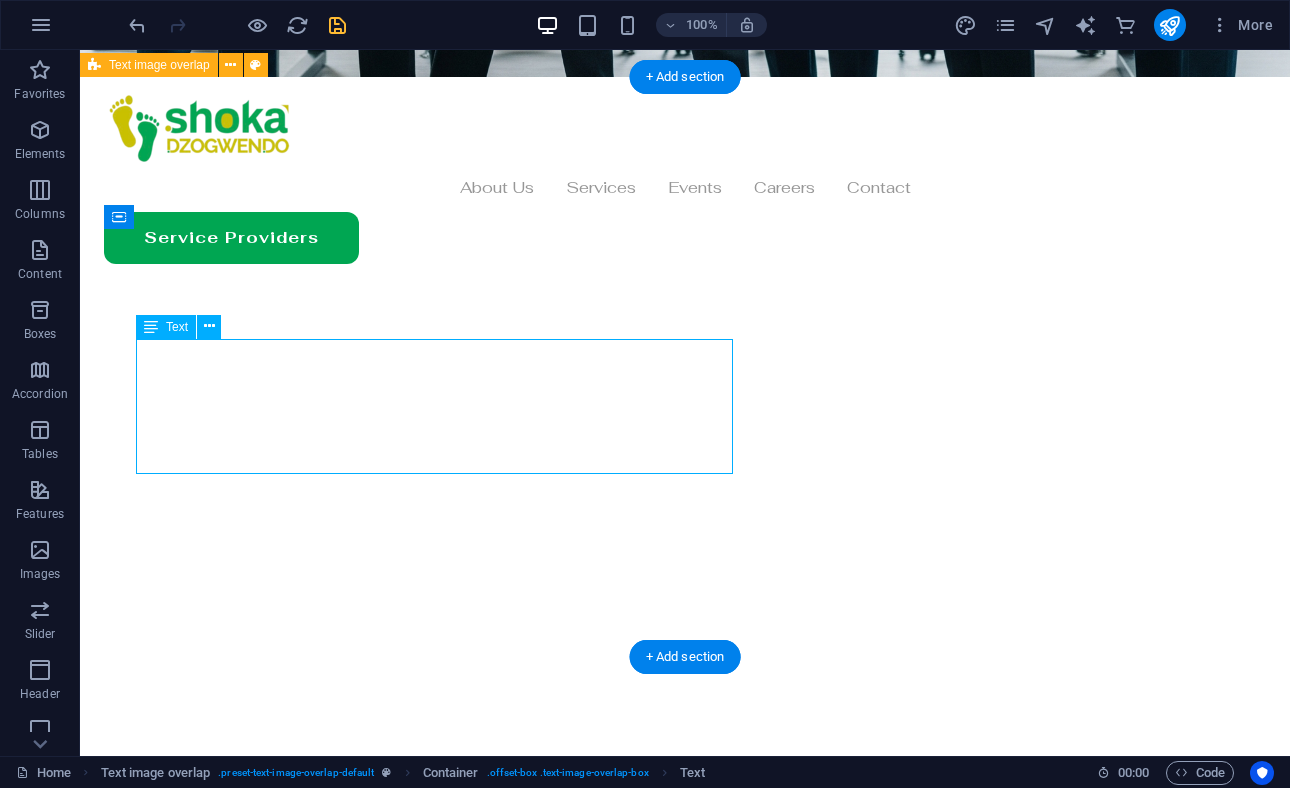 click on "Lorem ipsum dolor sit amet, consectetuer adipiscing elit. Aenean commodo ligula eget dolor. Lorem ipsum dolor sit amet, consectetuer adipiscing elit leget dolor. Lorem ipsum dolor sit amet, consectetuer adipiscing elit. Aenean commodo ligula eget dolor." at bounding box center [725, 997] 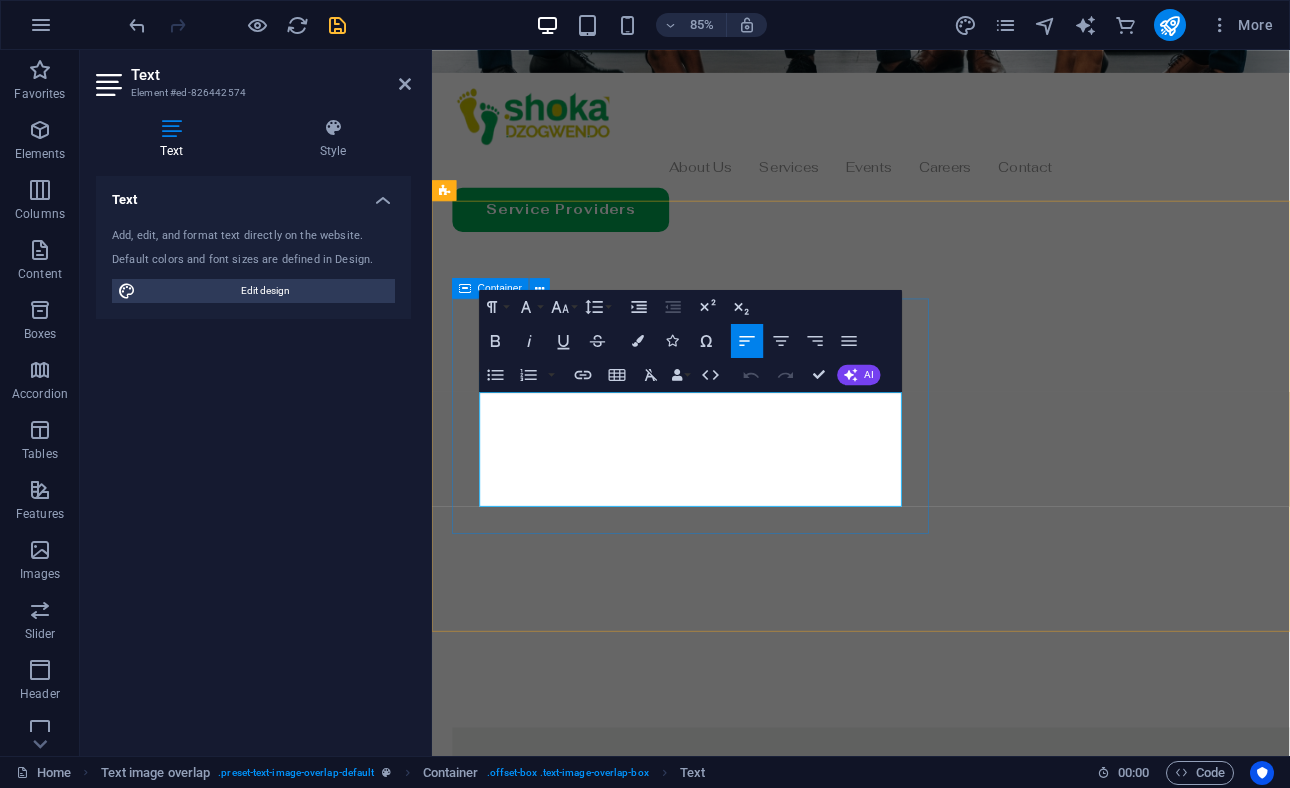 click on "Lorem ipsum dolor sit amet, consectetuer adipiscing elit. Aenean commodo ligula eget dolor. Lorem ipsum dolor sit amet, consectetuer adipiscing elit leget dolor. Lorem ipsum dolor sit amet, consectetuer adipiscing elit. Aenean commodo ligula eget dolor." at bounding box center [976, 997] 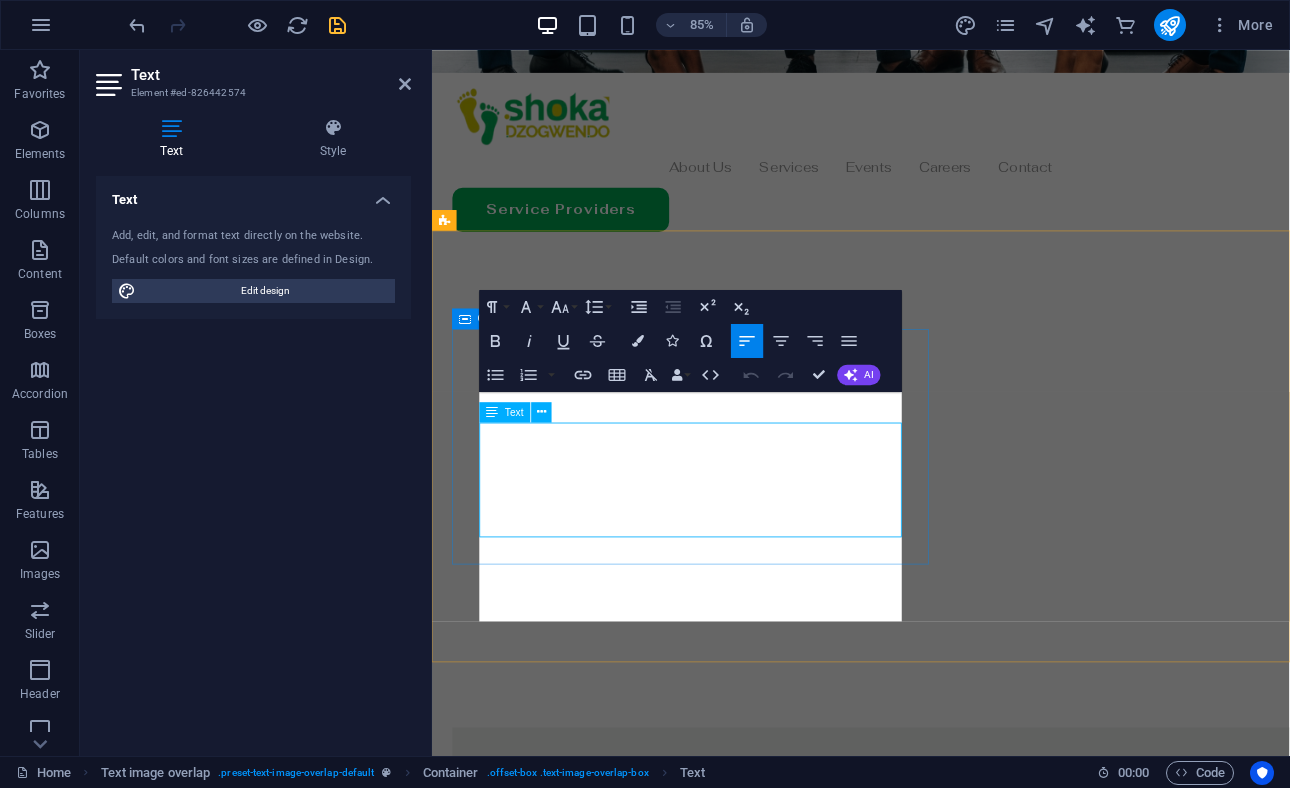 scroll, scrollTop: 784, scrollLeft: 0, axis: vertical 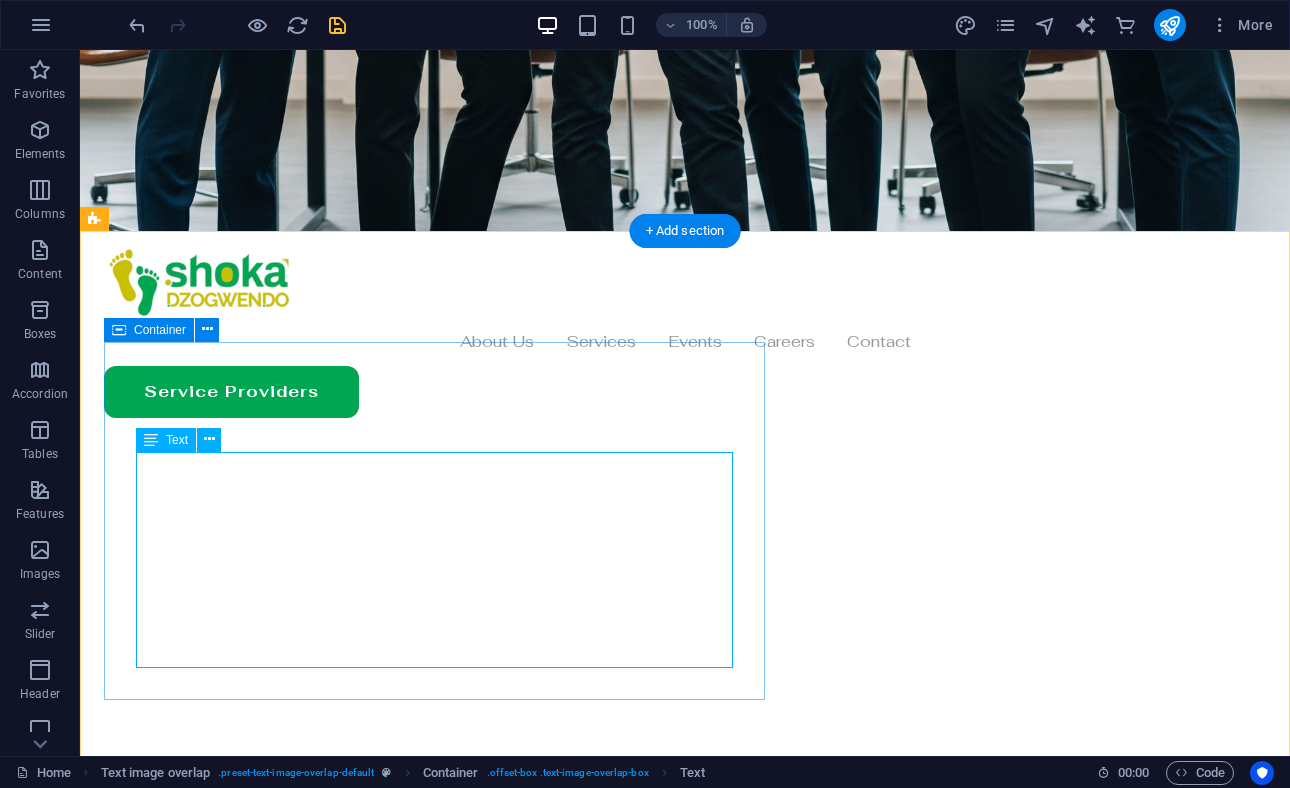 click on "Shoka Dzogwendo is a dynamic social club founded in [YEAR] by a group of visionary Zimbabwean expatriates in South Africa. From our humble beginnings in Johannesburg, we have grown into a global network with over 100 active members and branches in New Zealand and the United Kingdom. Our mission is to foster a vibrant community of Zimbabweans abroad, promoting cultural ties, social interaction, and professional growth through a shared passion for football, networking, and community support." at bounding box center [725, 1165] 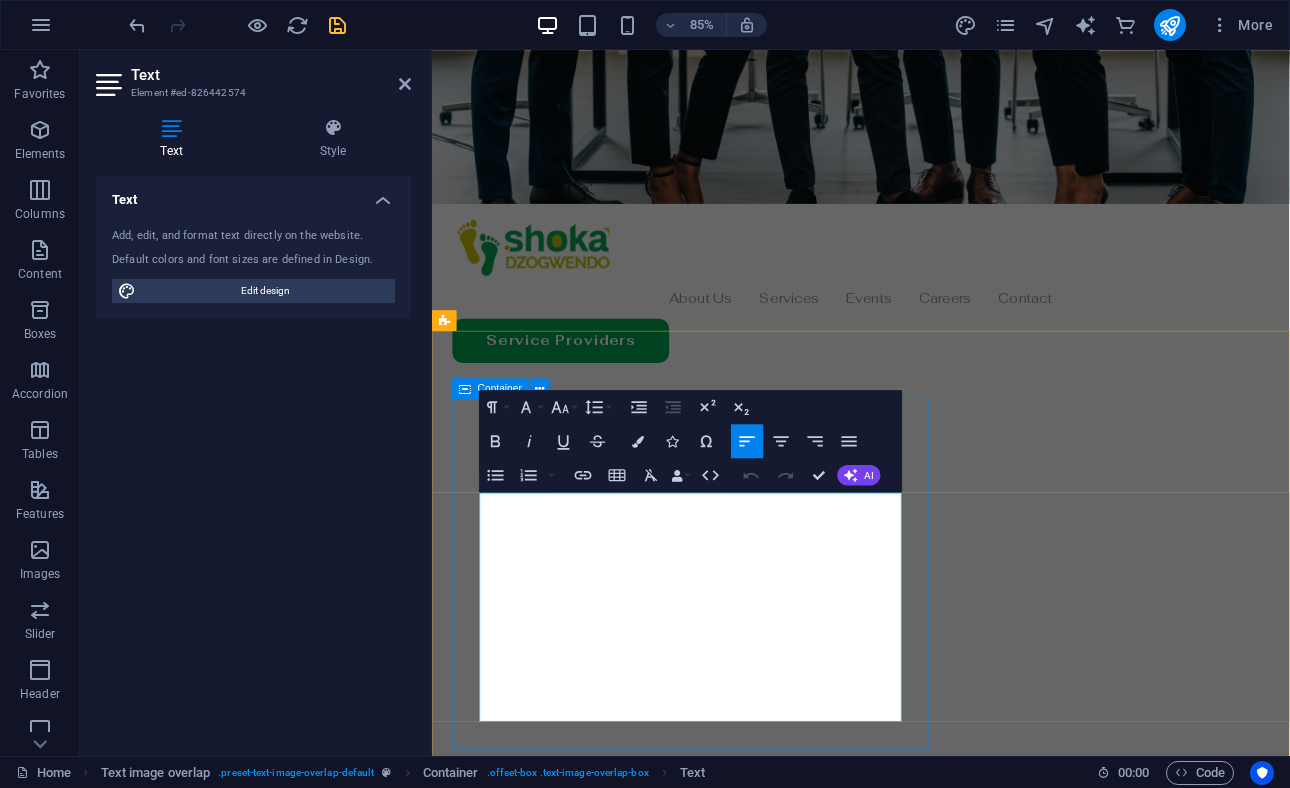 click on "Shoka Dzogwendo is a dynamic social club founded in [YEAR] by a group of visionary Zimbabwean expatriates in South Africa. From our humble beginnings in Johannesburg, we have grown into a global network with over 100 active members and branches in New Zealand and the United Kingdom. Our mission is to foster a vibrant community of Zimbabweans abroad, promoting cultural ties, social interaction, and professional growth through a shared passion for football, networking, and community support." at bounding box center (976, 1178) 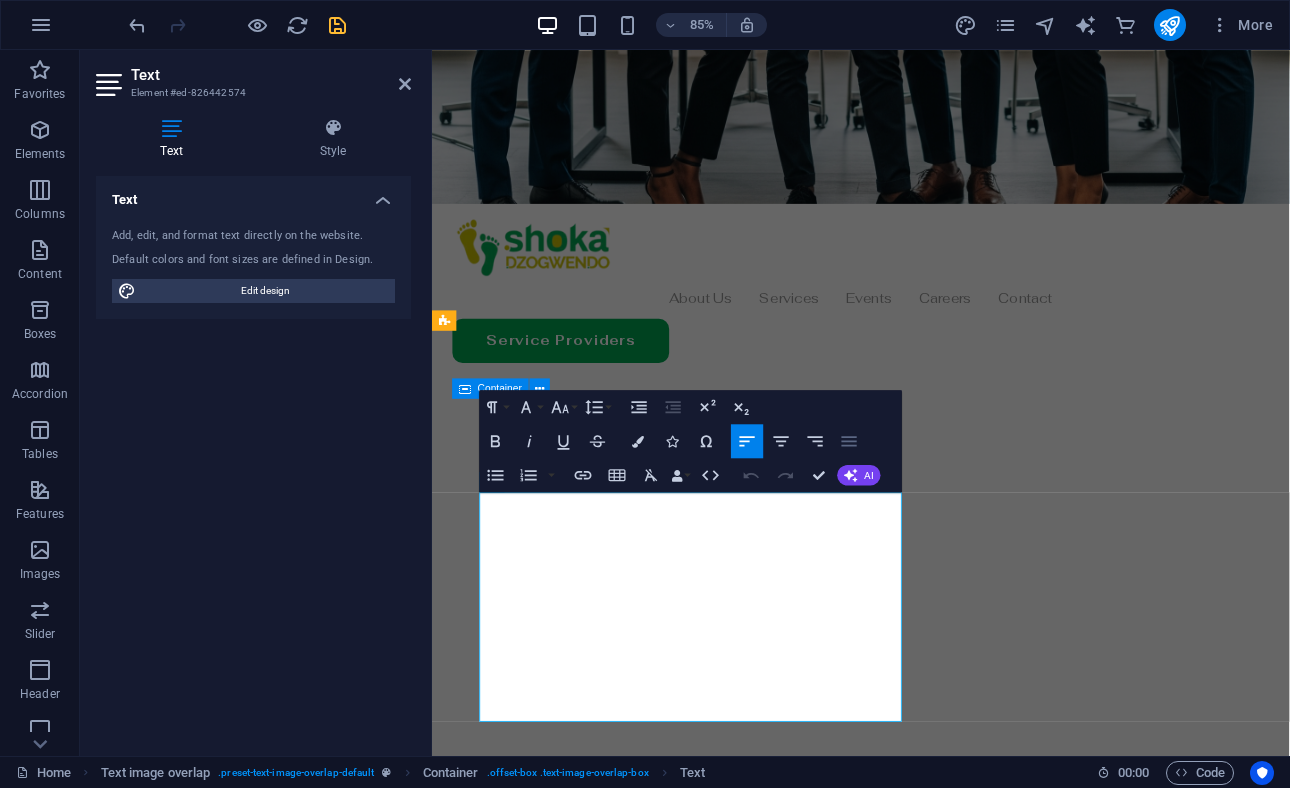 click 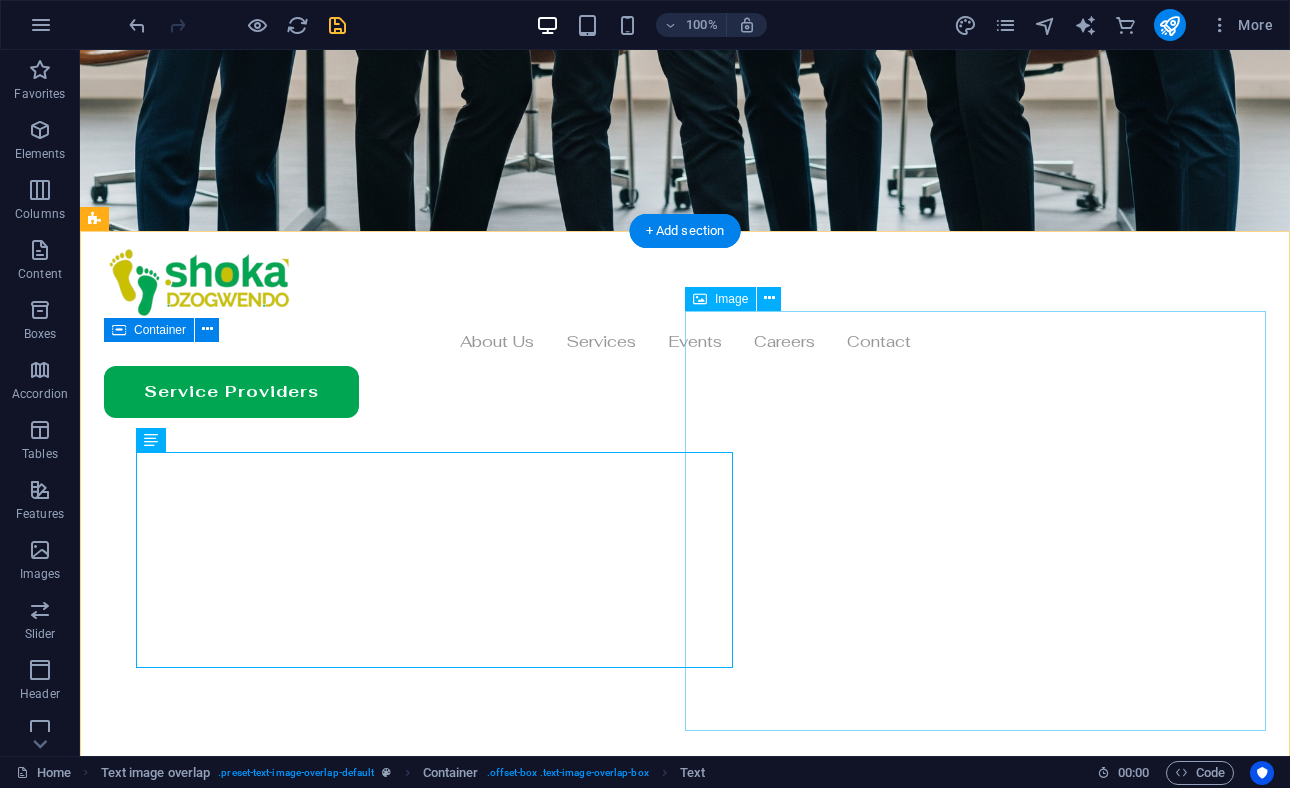 click at bounding box center (685, 1671) 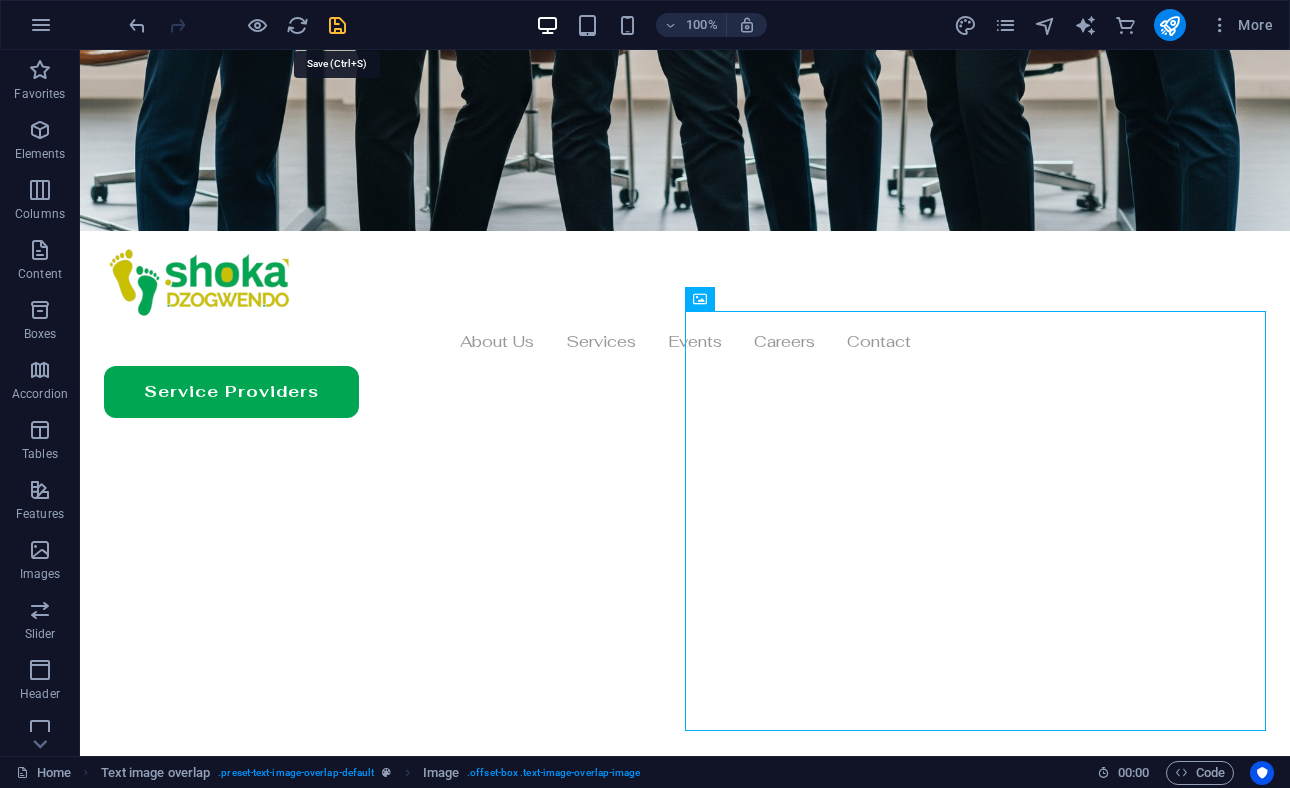 click at bounding box center (337, 25) 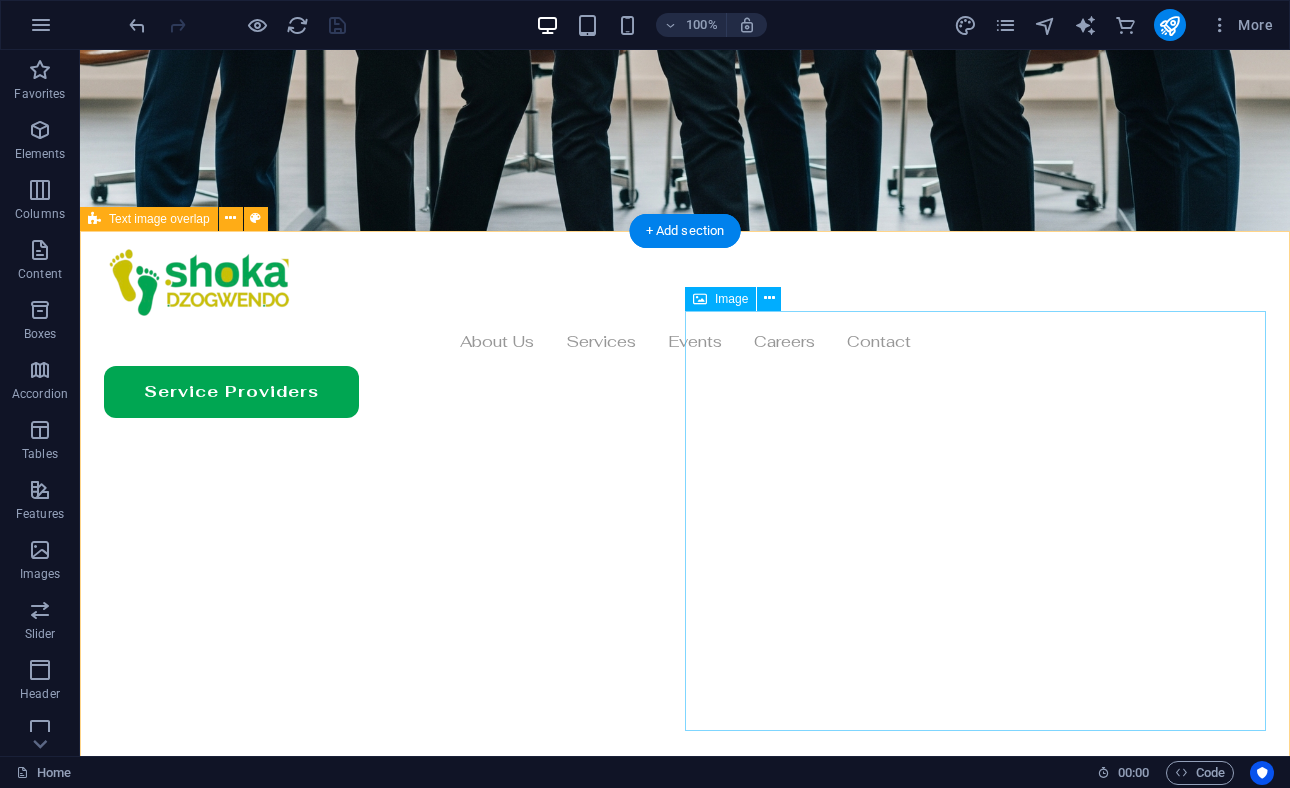 click at bounding box center [685, 1671] 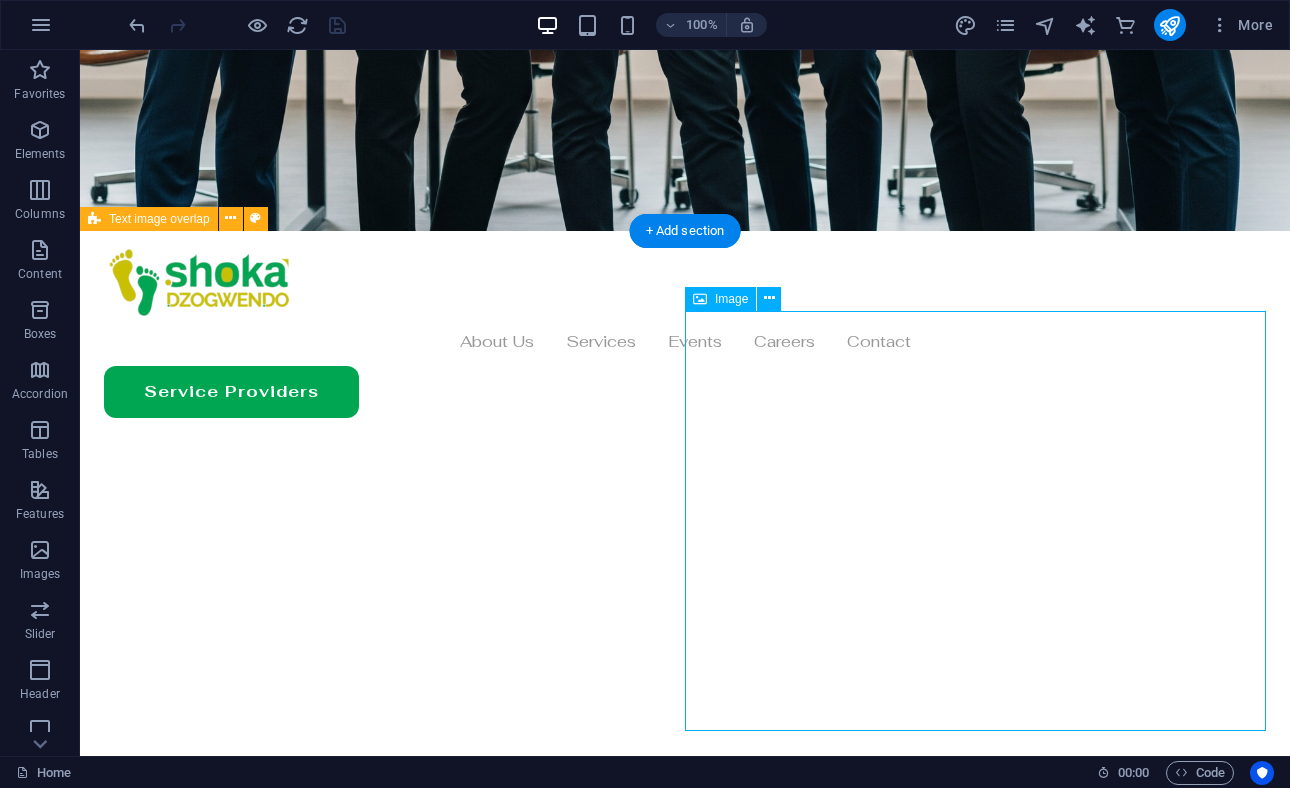 click at bounding box center (685, 1671) 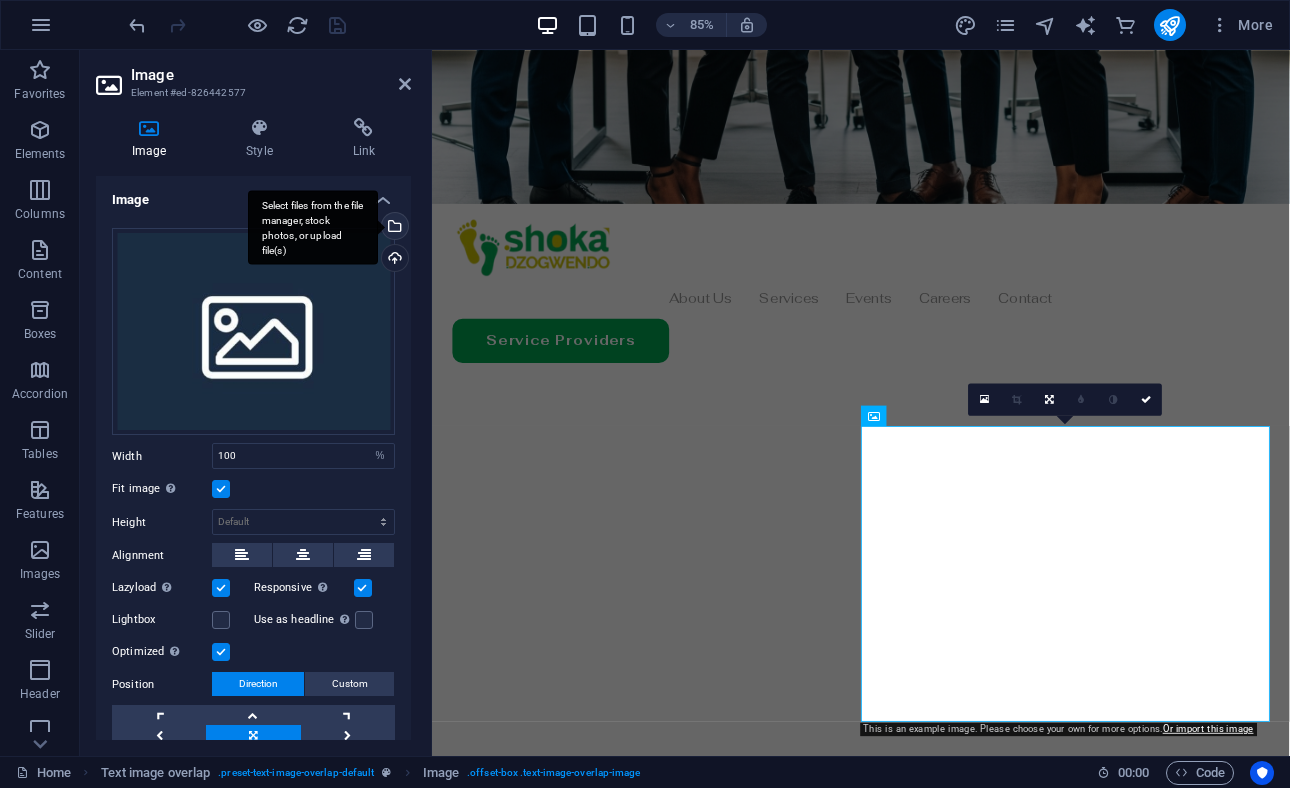 click on "Select files from the file manager, stock photos, or upload file(s)" at bounding box center [393, 228] 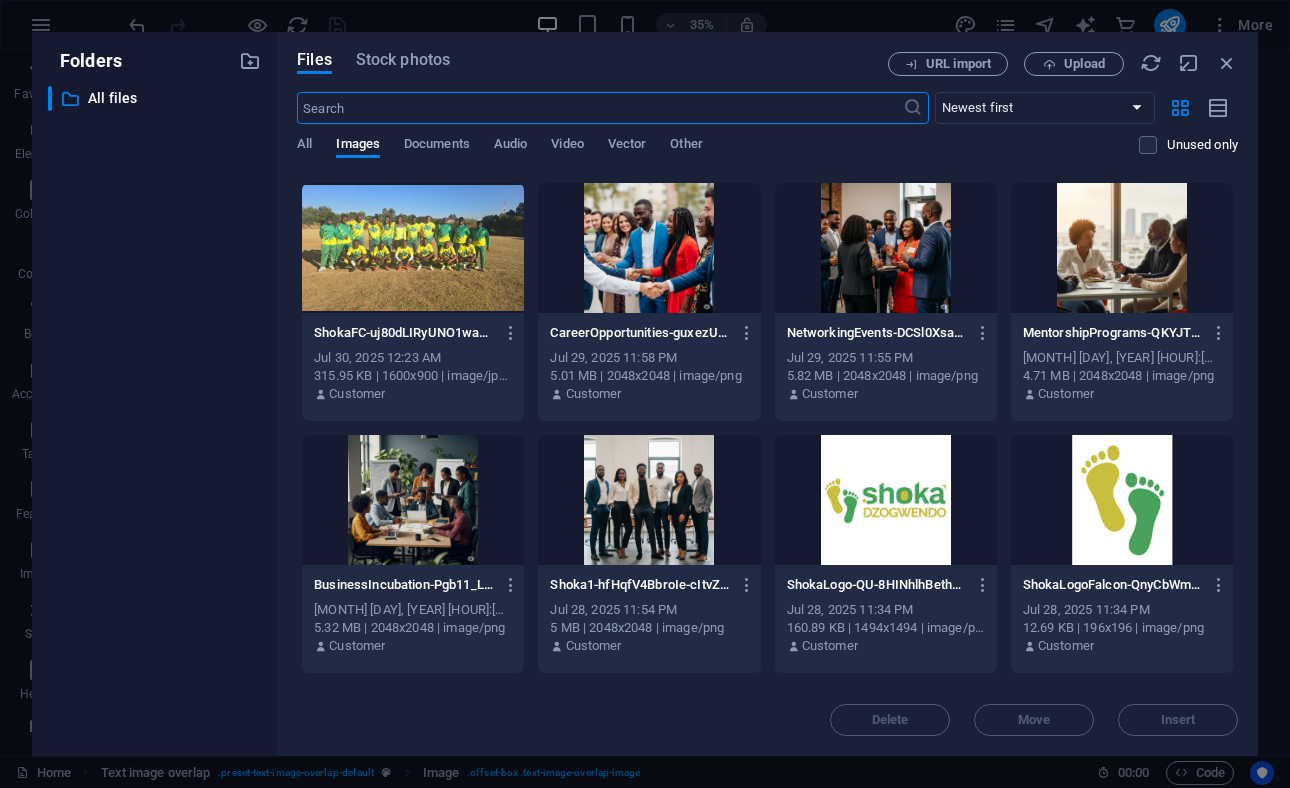 scroll, scrollTop: 3767, scrollLeft: 0, axis: vertical 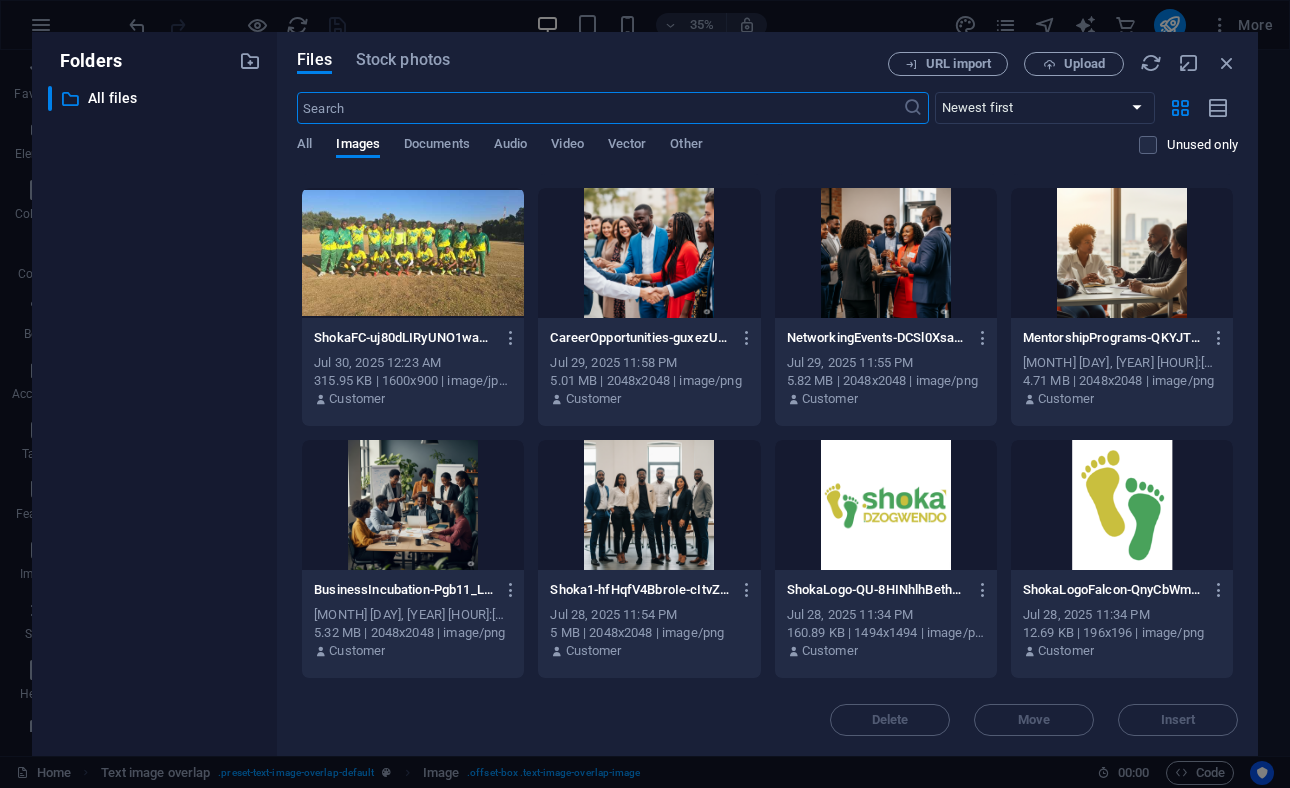 click at bounding box center (886, 253) 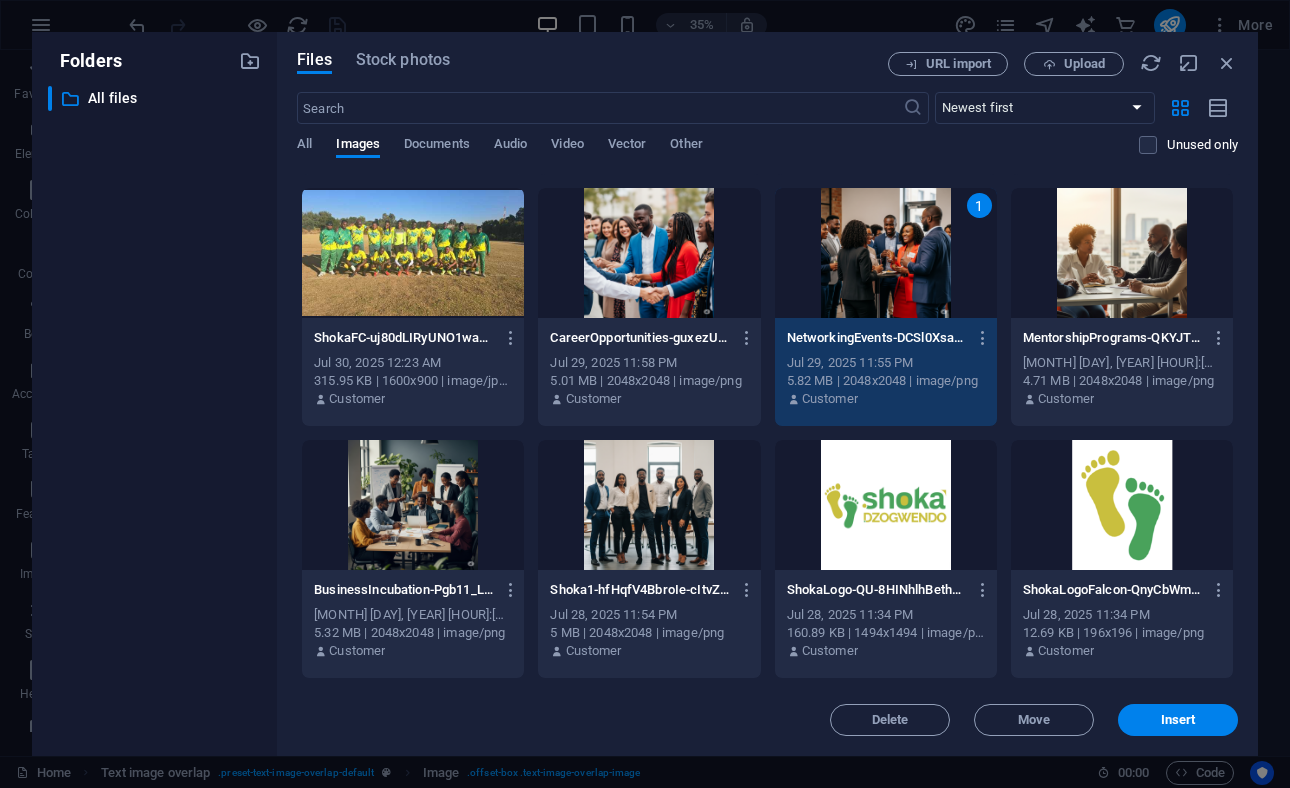 click on "1" at bounding box center [886, 253] 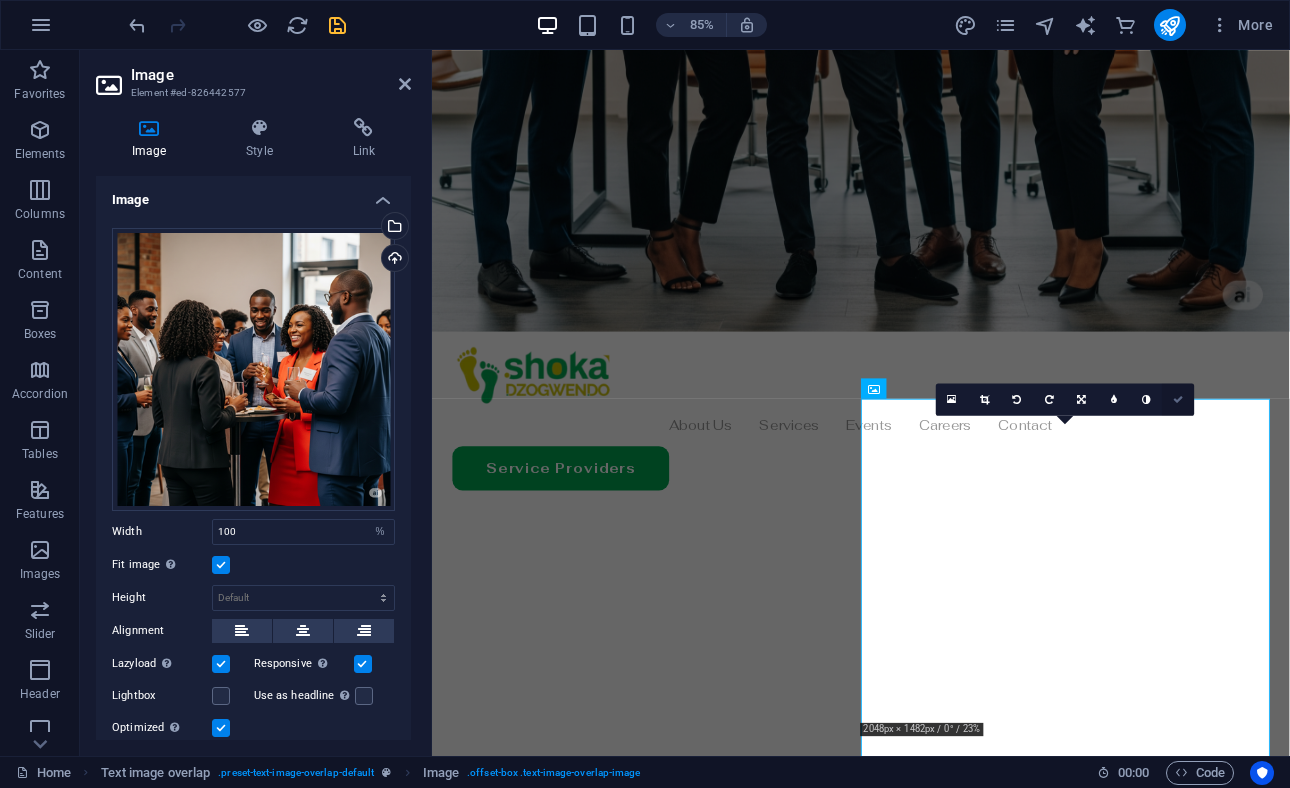 click at bounding box center [1178, 399] 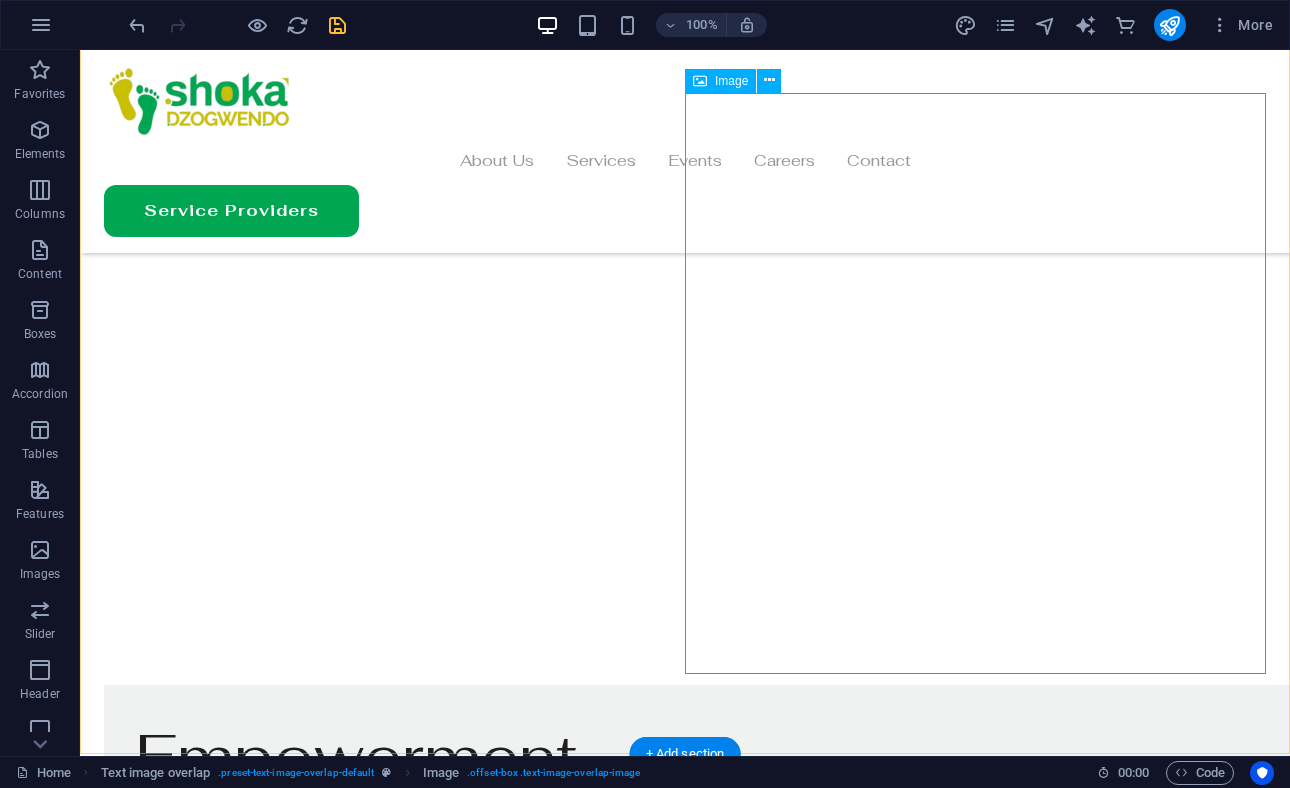 scroll, scrollTop: 884, scrollLeft: 0, axis: vertical 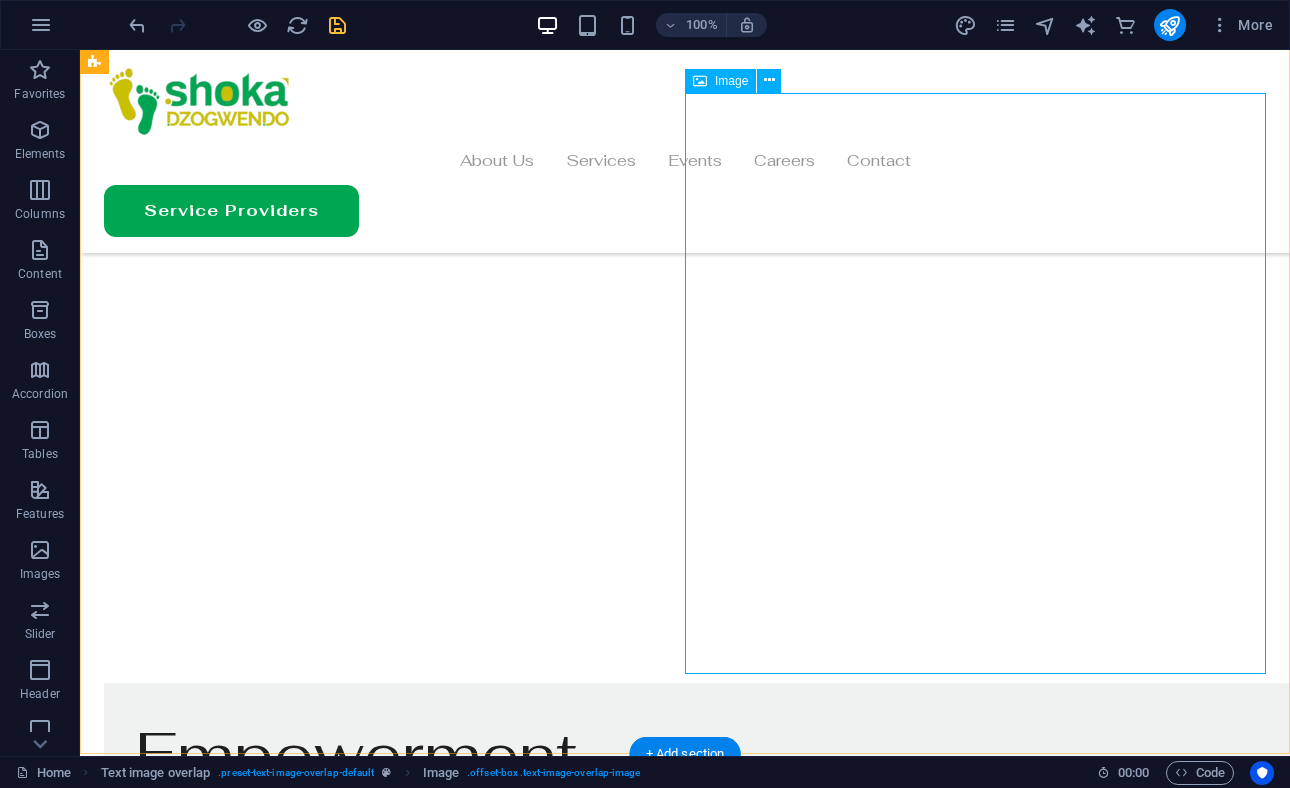 click at bounding box center (685, 1514) 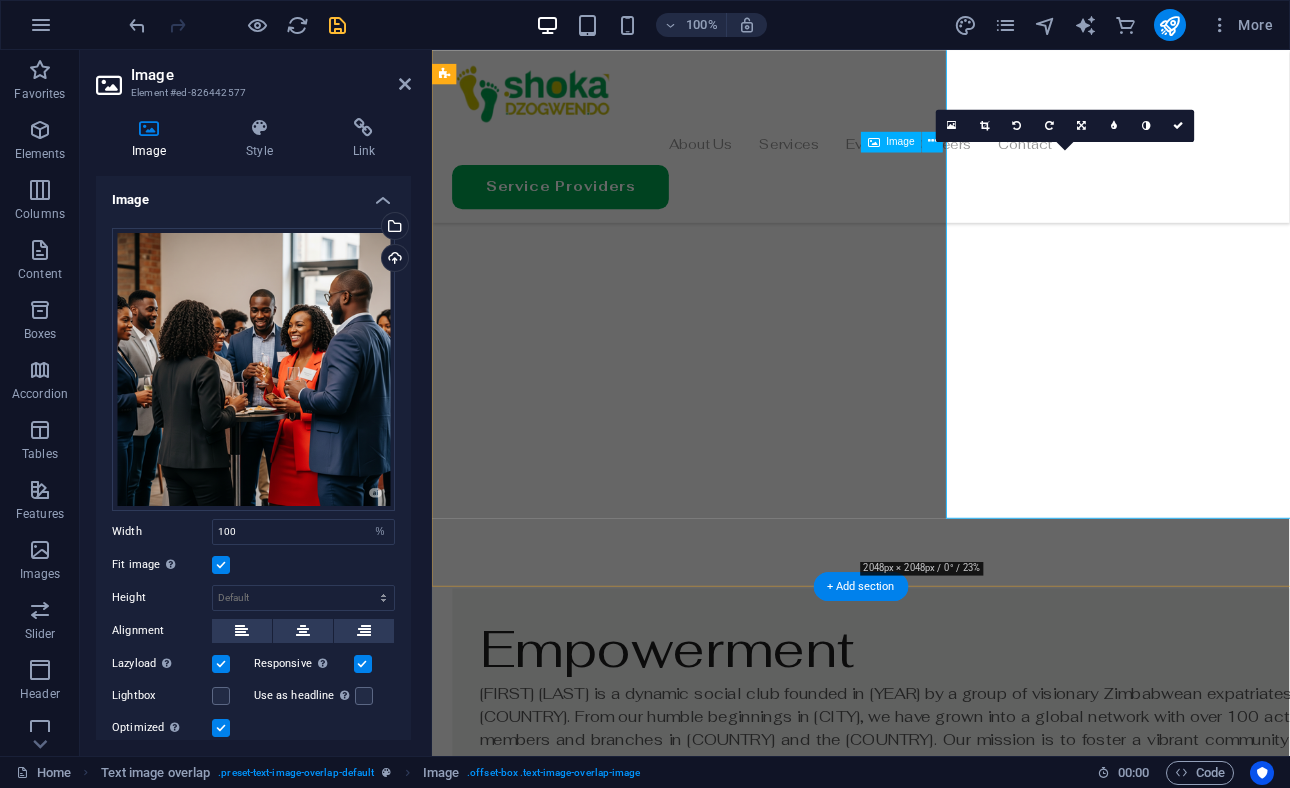 scroll, scrollTop: 957, scrollLeft: 0, axis: vertical 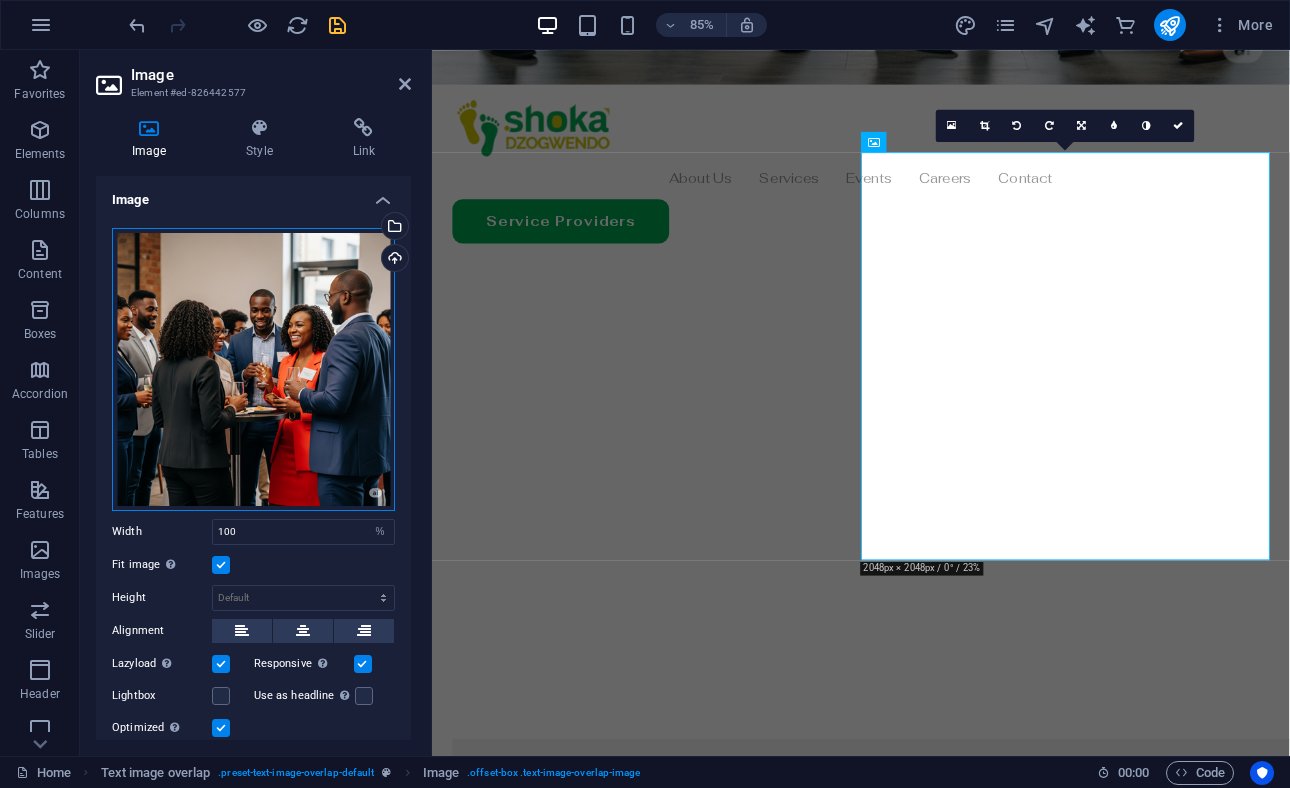 click on "Drag files here, click to choose files or select files from Files or our free stock photos & videos" at bounding box center [253, 369] 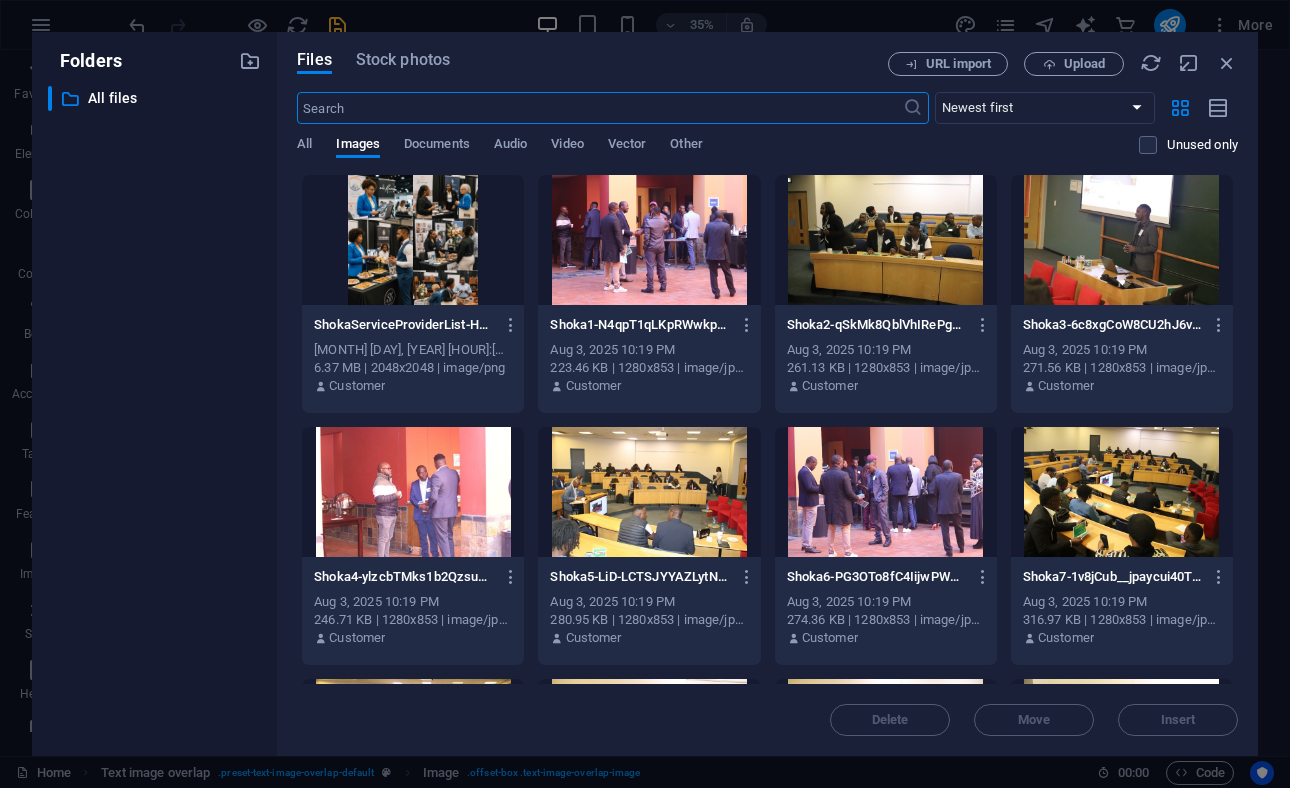 scroll, scrollTop: 2391, scrollLeft: 0, axis: vertical 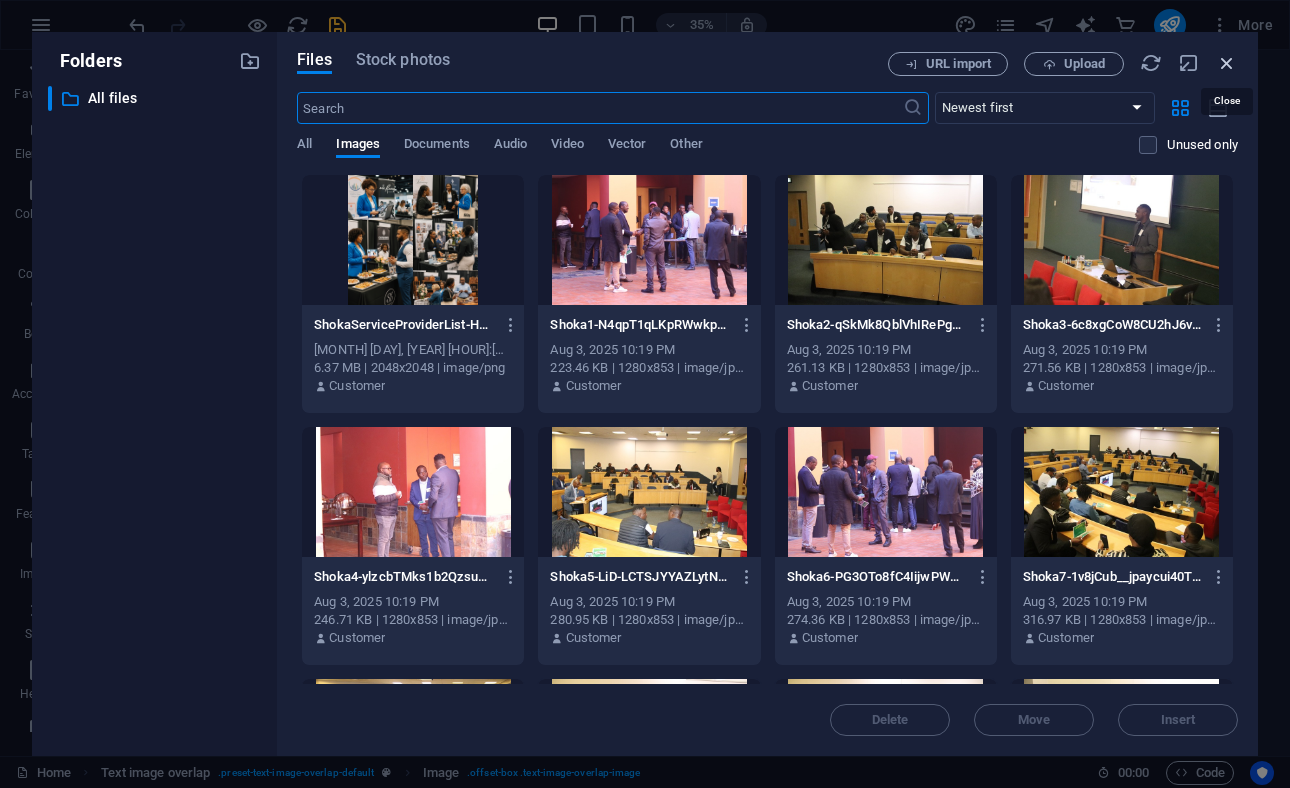 click at bounding box center [1227, 63] 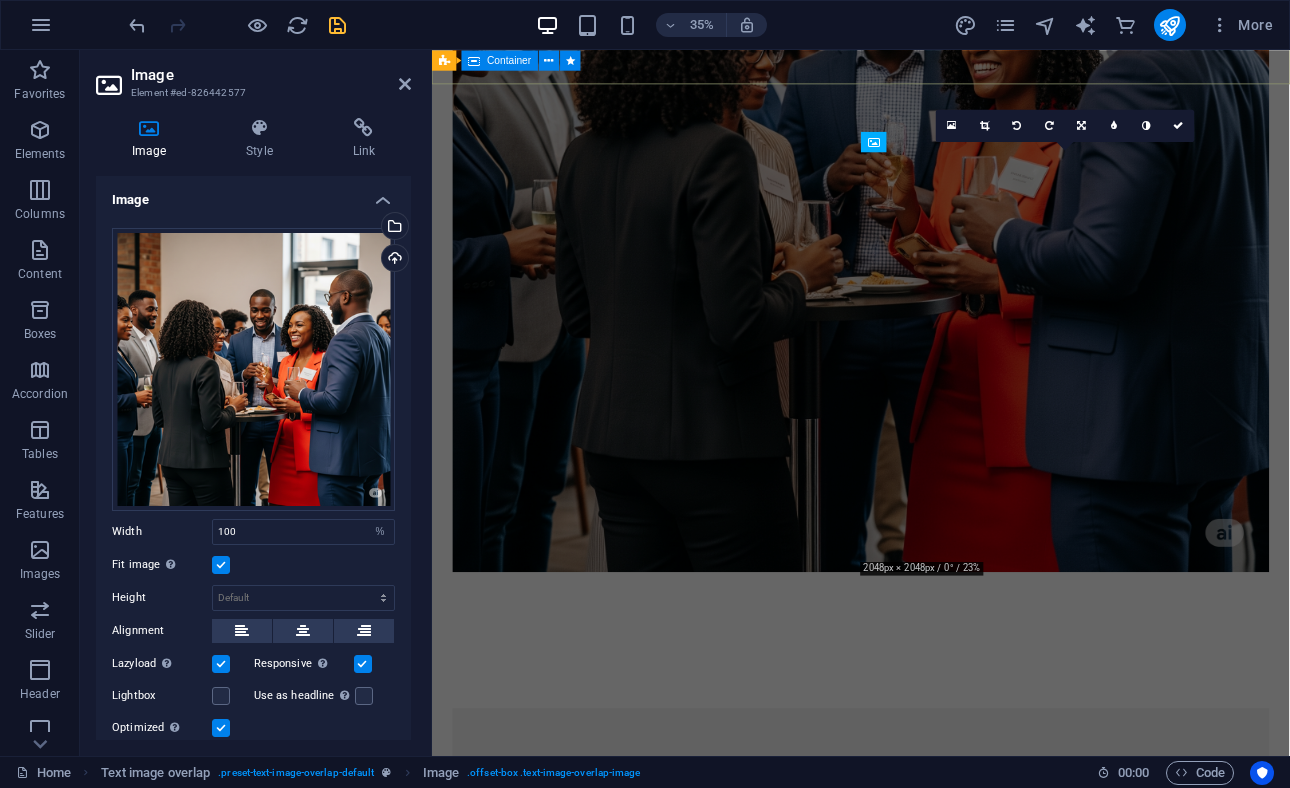 scroll, scrollTop: 957, scrollLeft: 0, axis: vertical 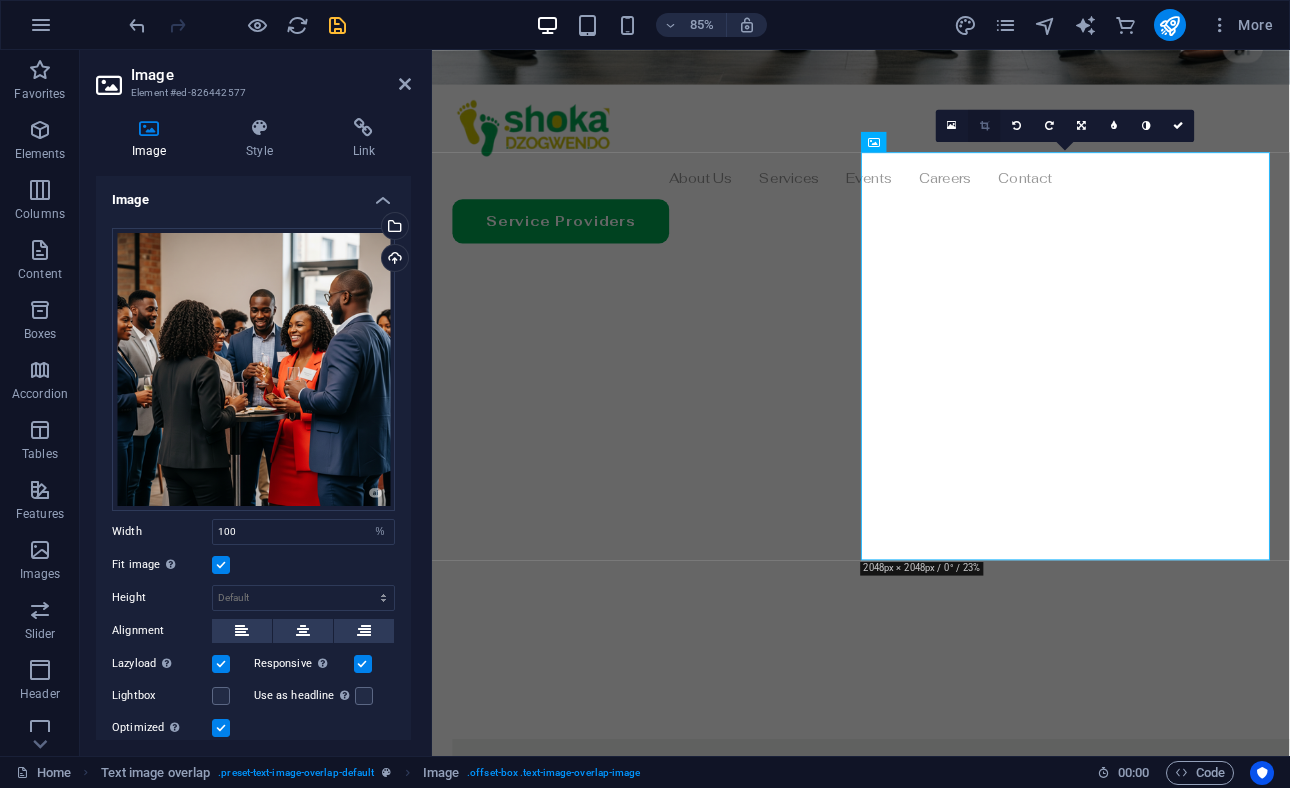 click at bounding box center (984, 125) 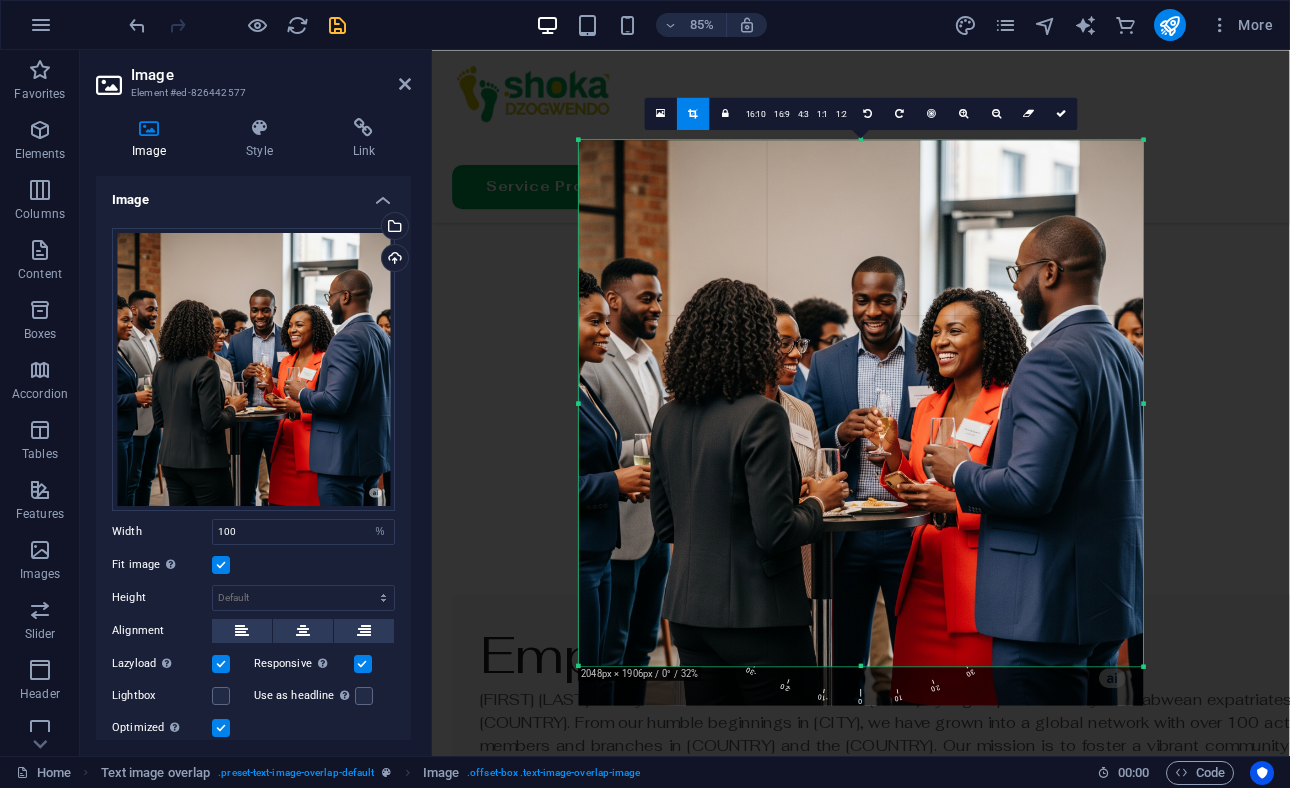 scroll, scrollTop: 1025, scrollLeft: 0, axis: vertical 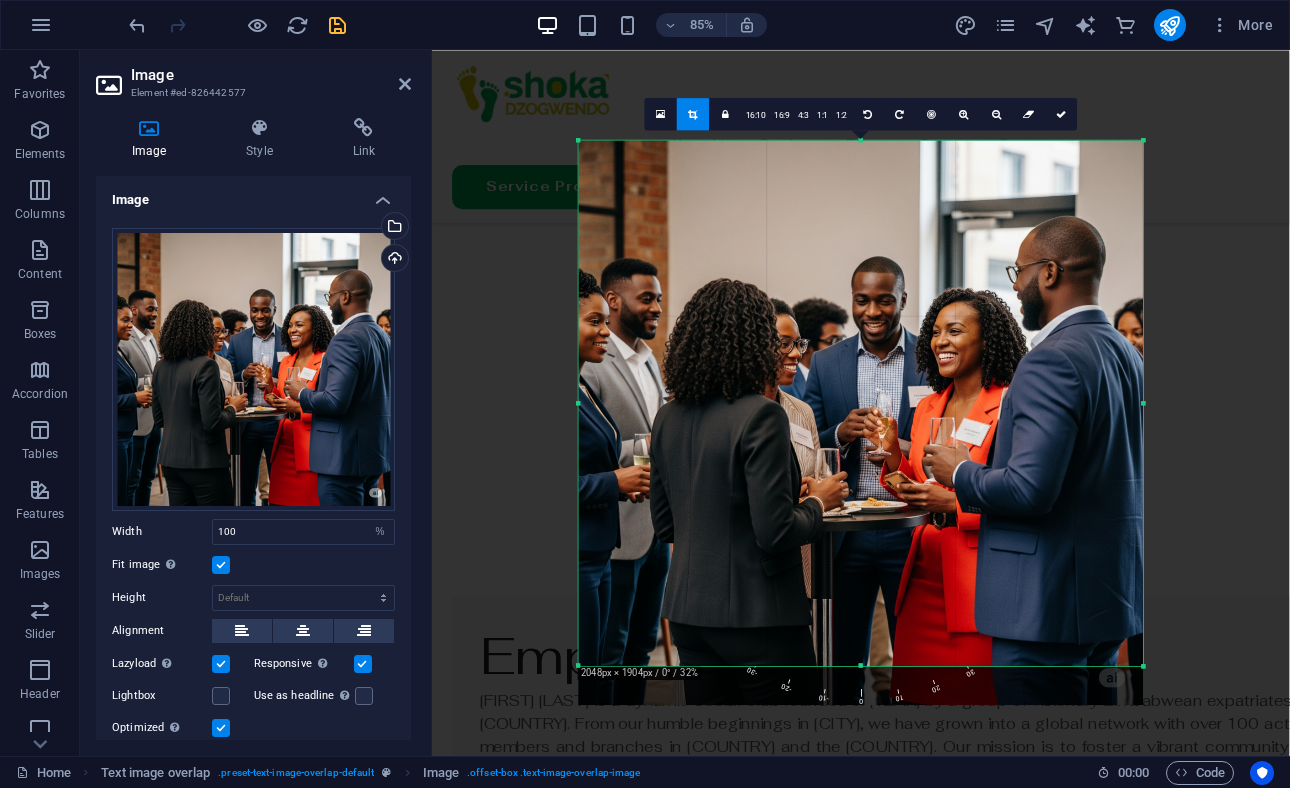 drag, startPoint x: 859, startPoint y: 684, endPoint x: 857, endPoint y: 637, distance: 47.042534 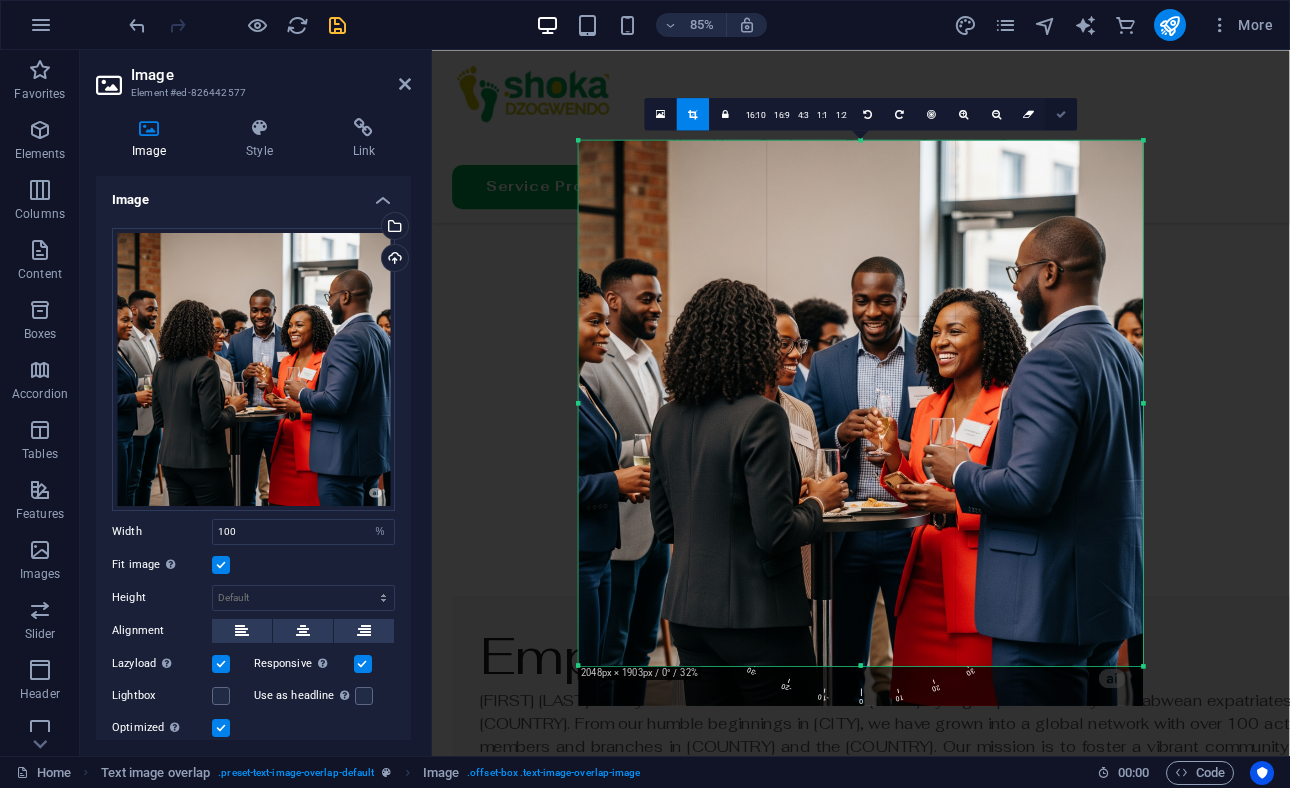 click at bounding box center [1061, 114] 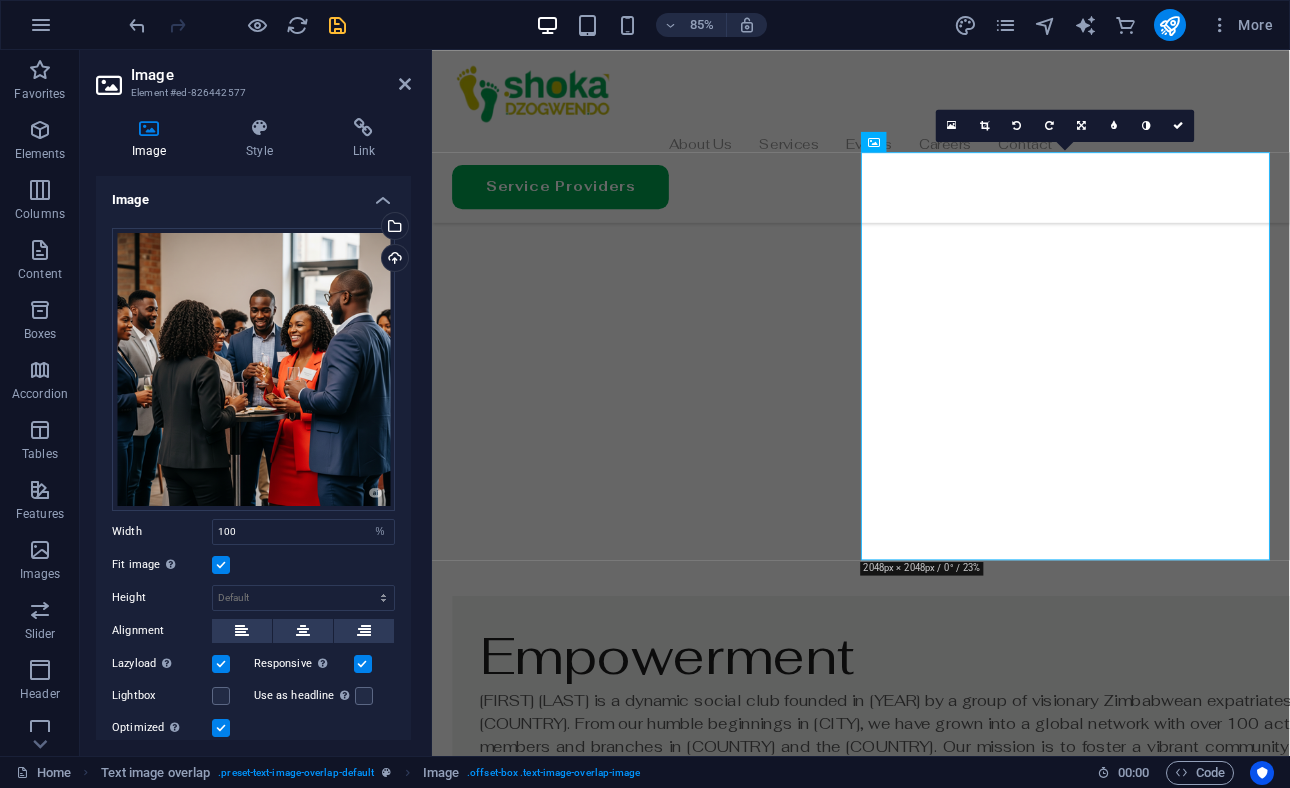scroll, scrollTop: 957, scrollLeft: 0, axis: vertical 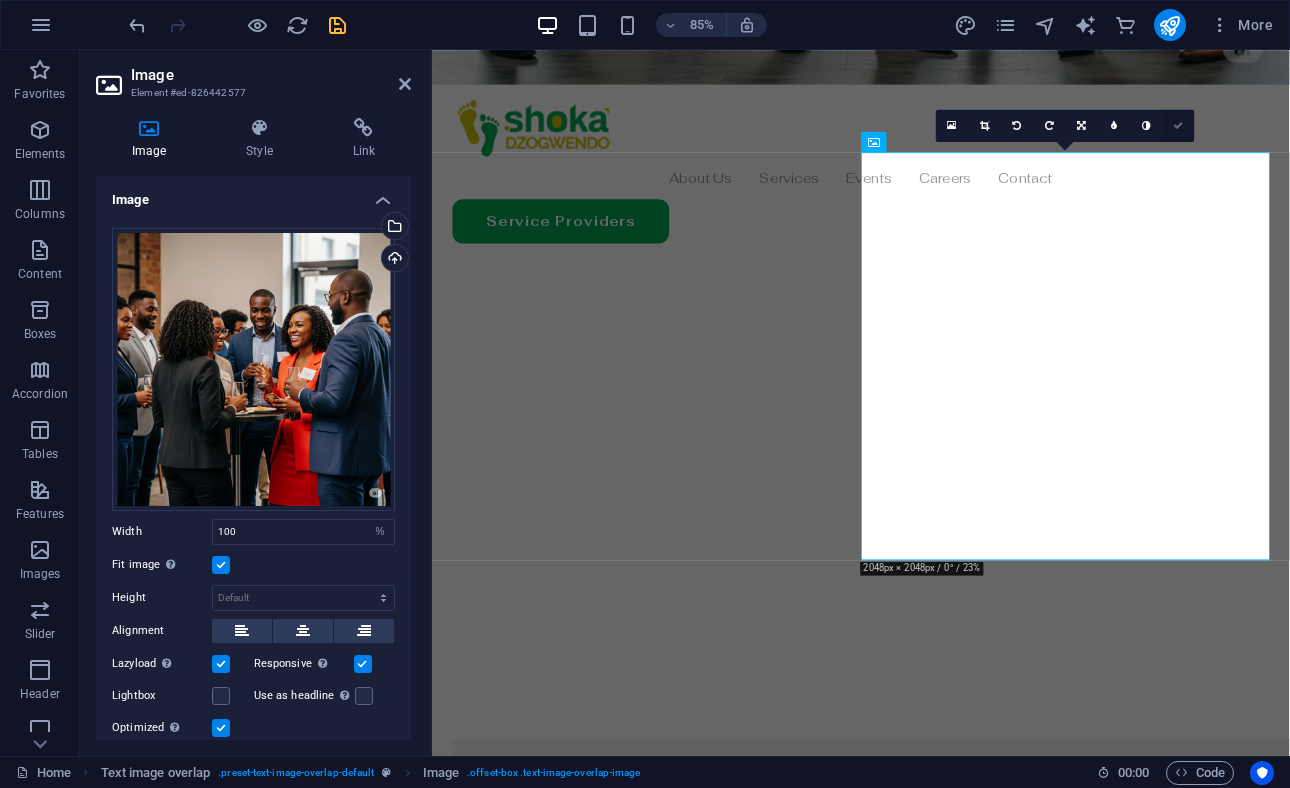 click at bounding box center (1178, 125) 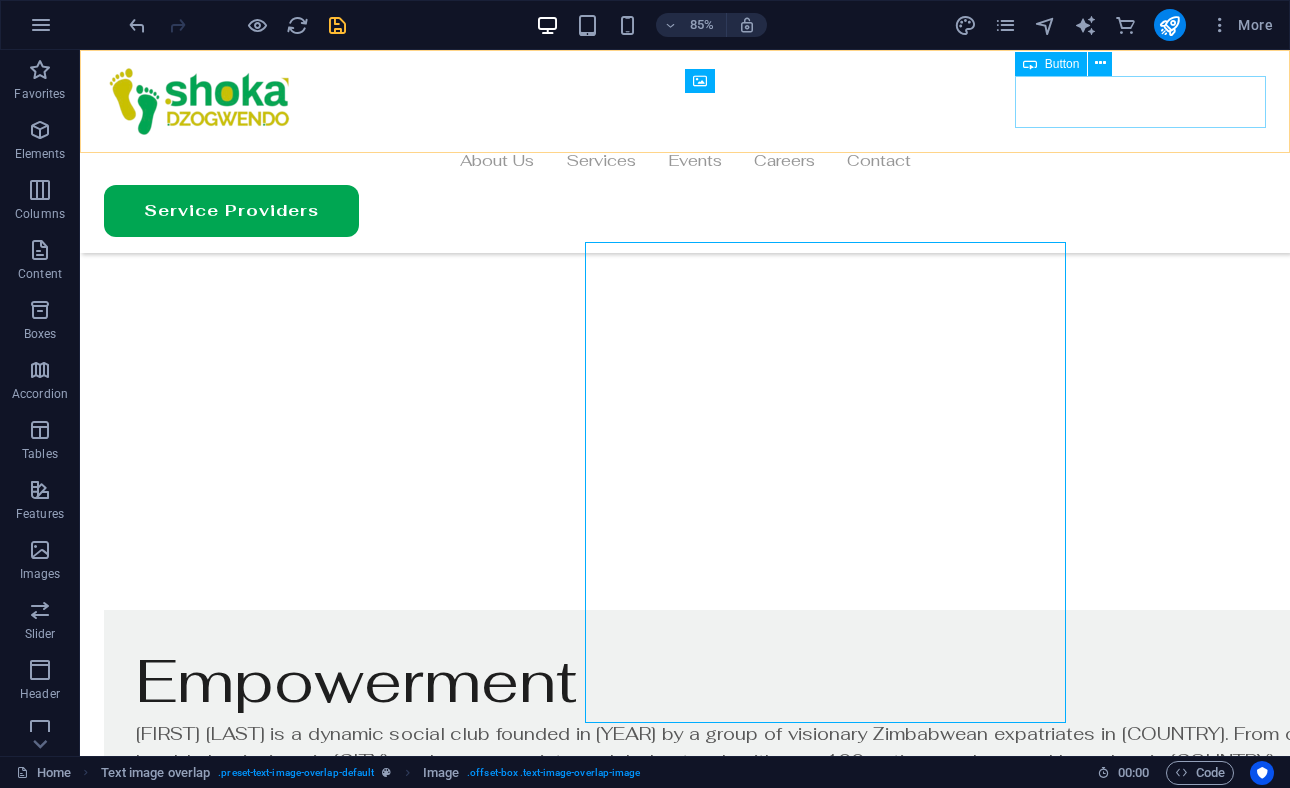 scroll, scrollTop: 884, scrollLeft: 0, axis: vertical 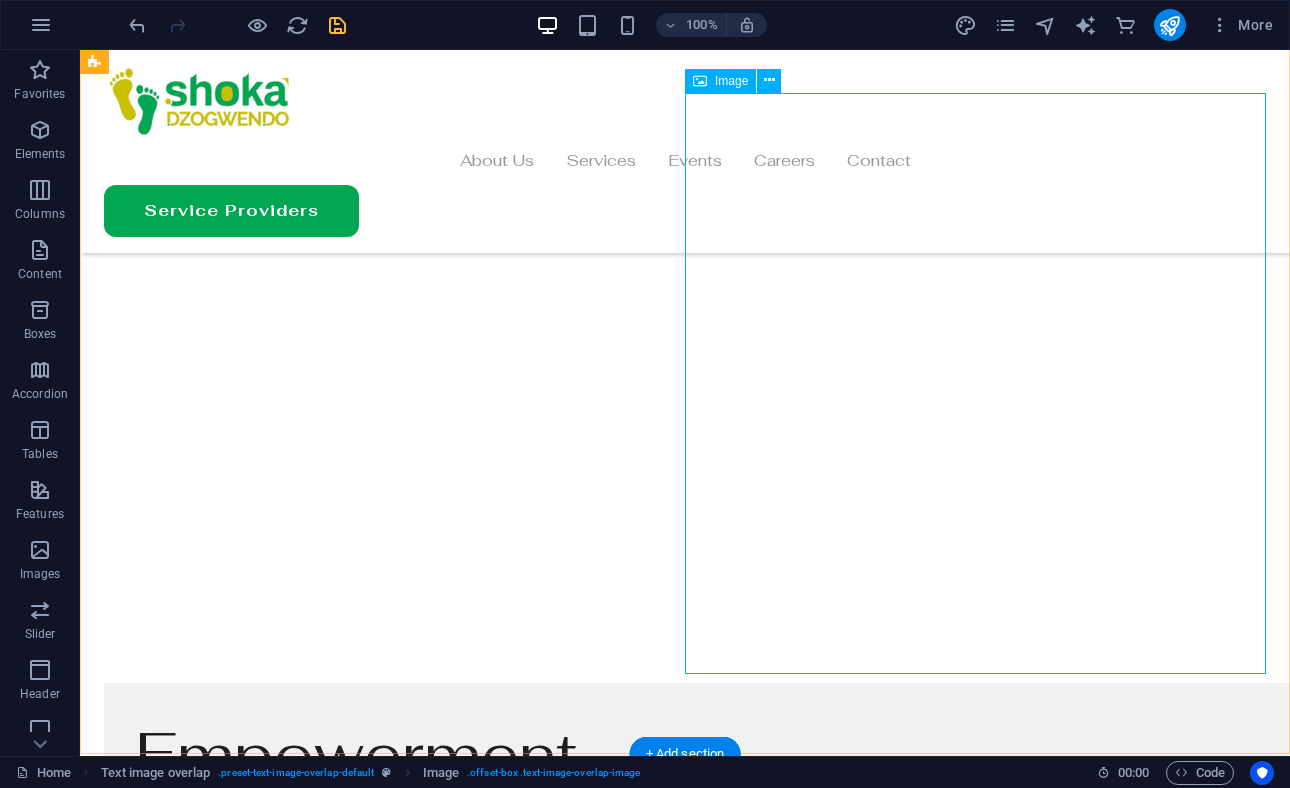click at bounding box center (685, 1473) 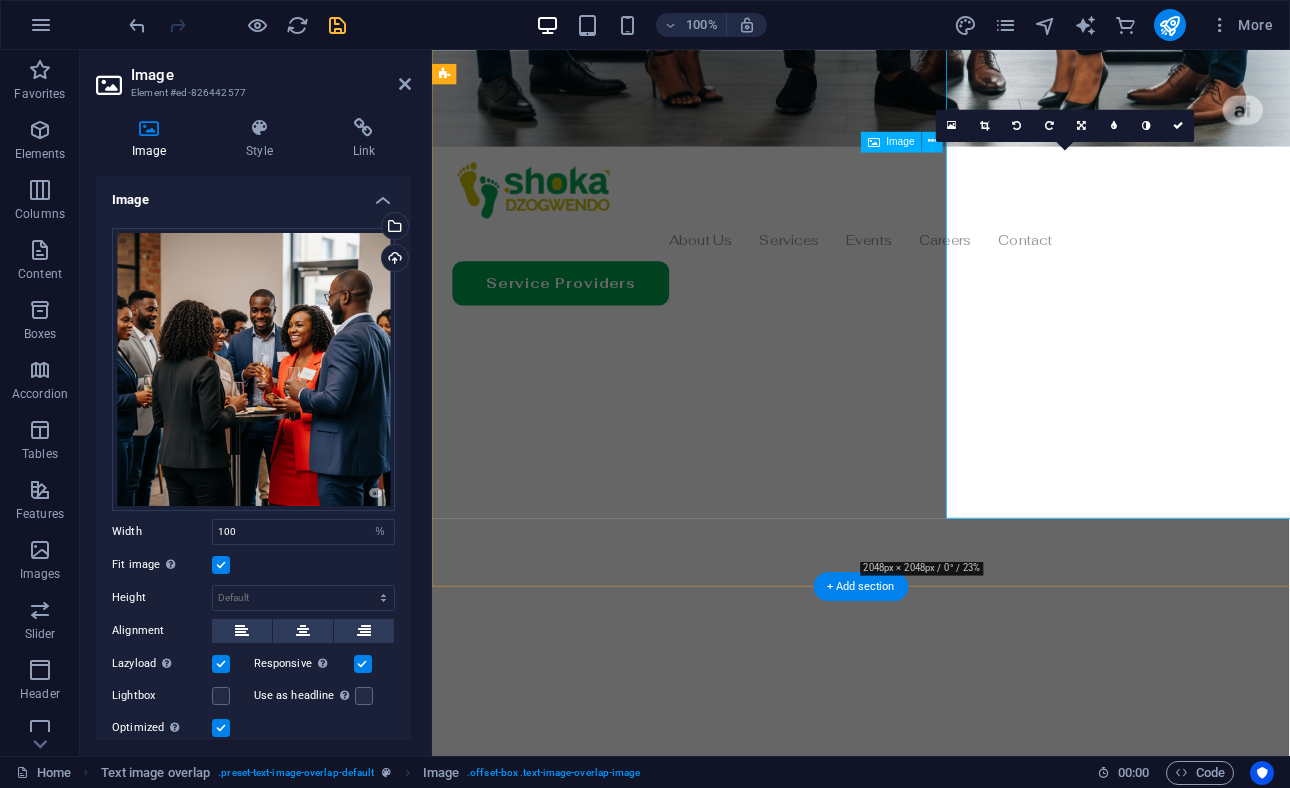 scroll, scrollTop: 957, scrollLeft: 0, axis: vertical 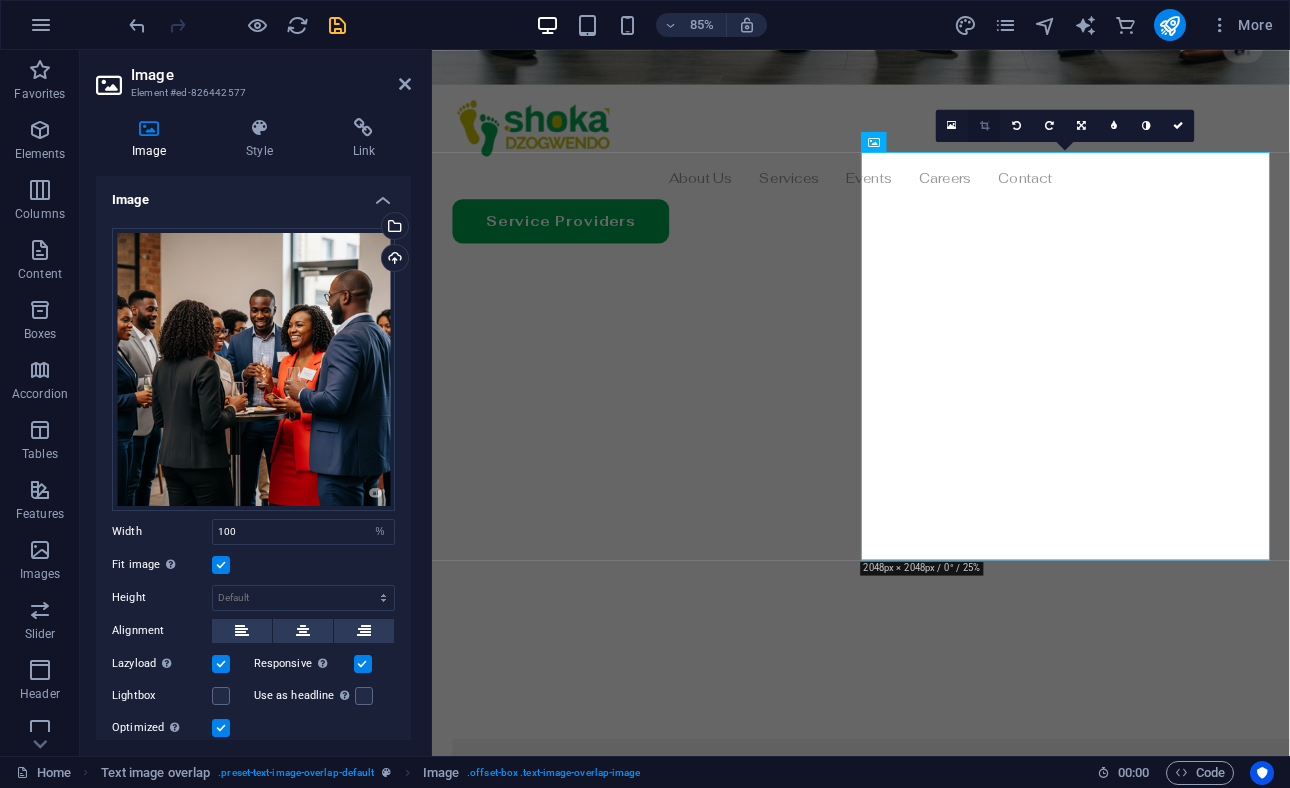 click at bounding box center (984, 125) 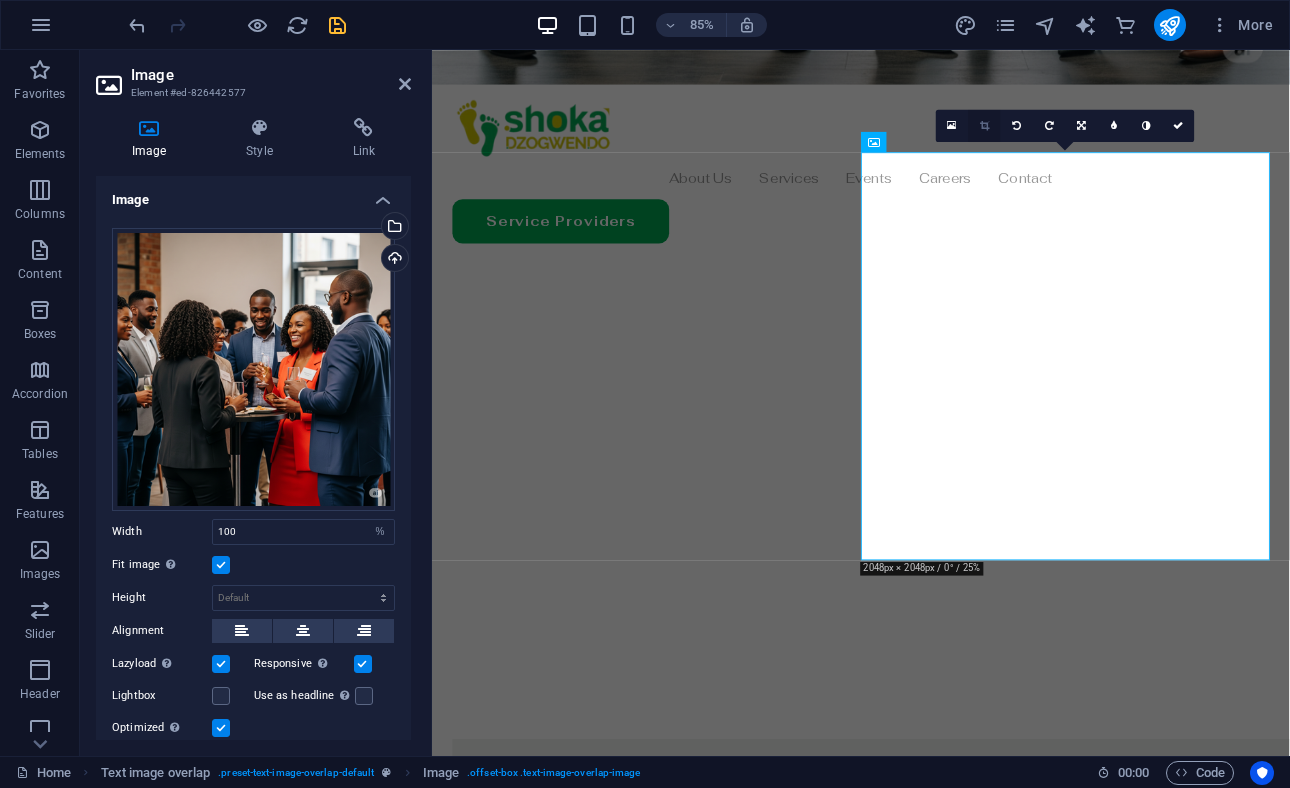 scroll, scrollTop: 940, scrollLeft: 0, axis: vertical 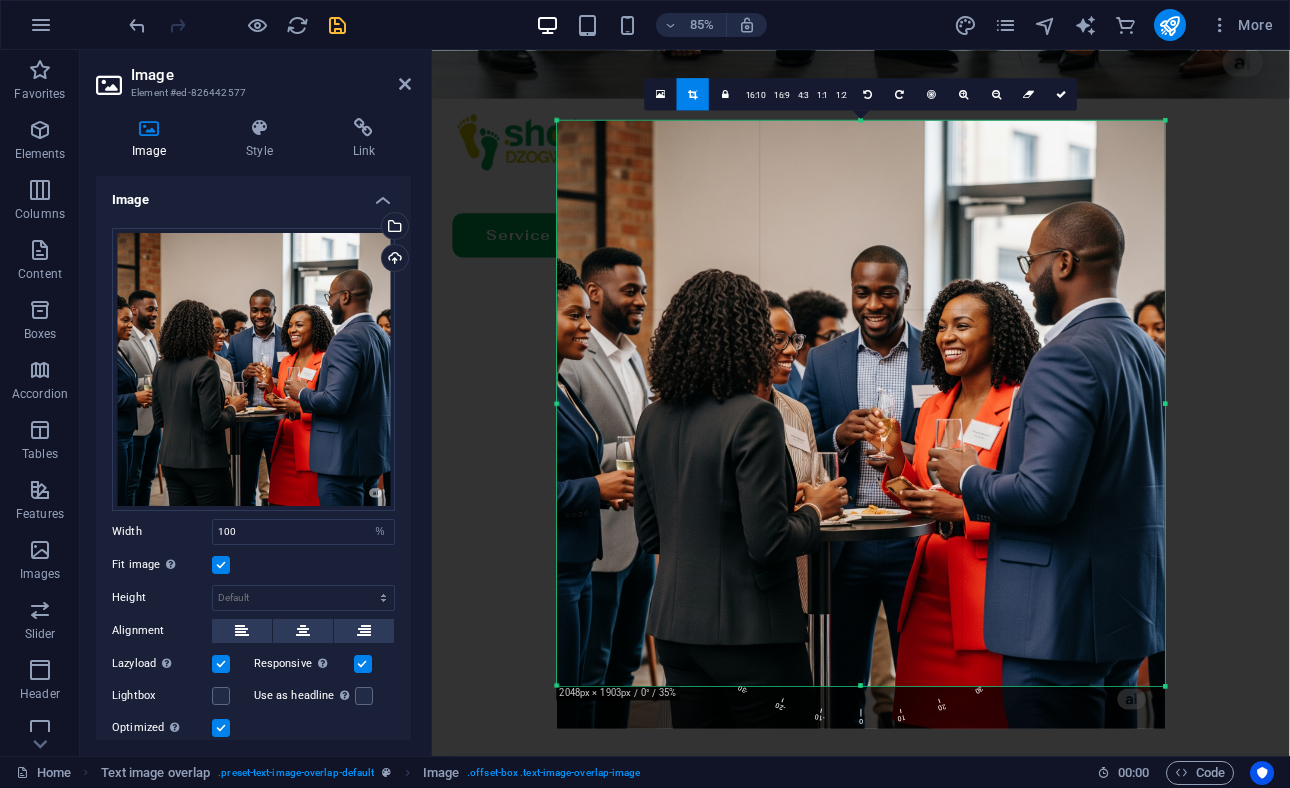 click on "0" at bounding box center (862, 606) 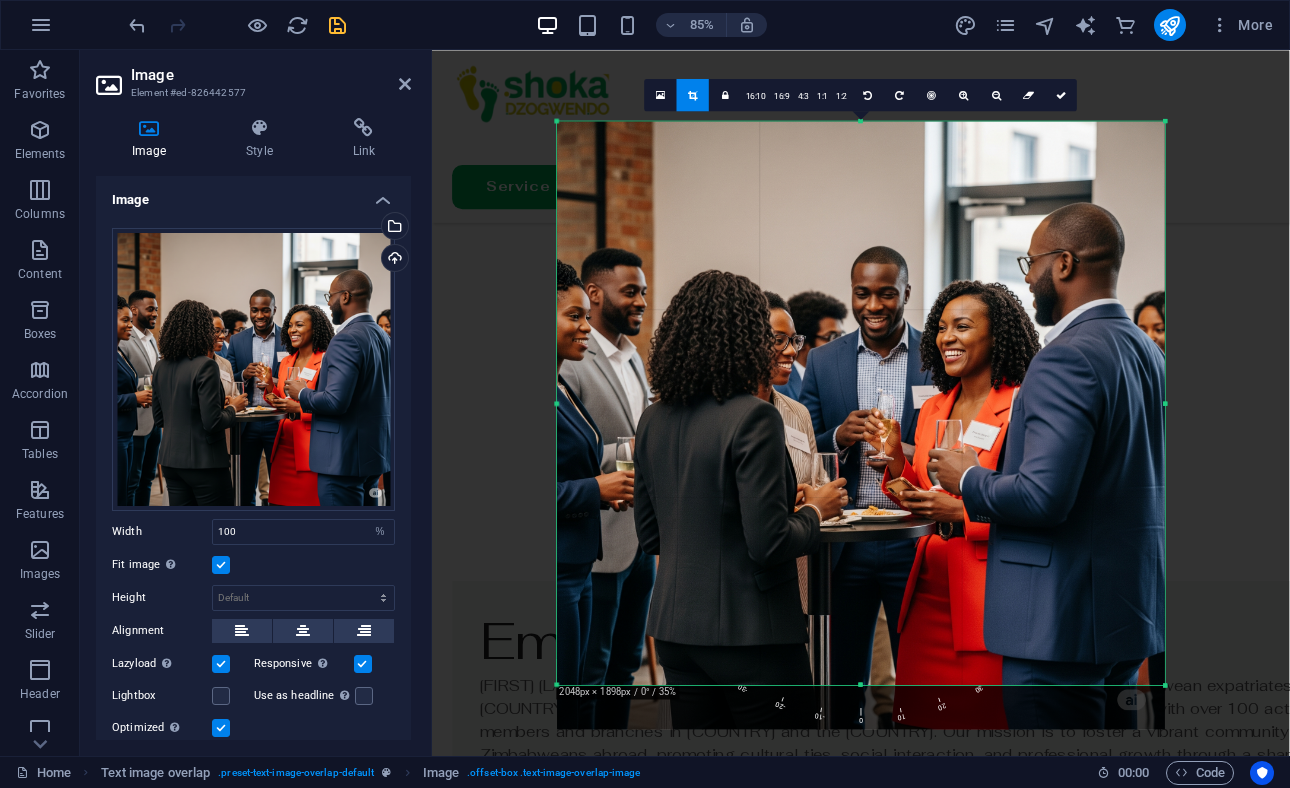 scroll, scrollTop: 1048, scrollLeft: 0, axis: vertical 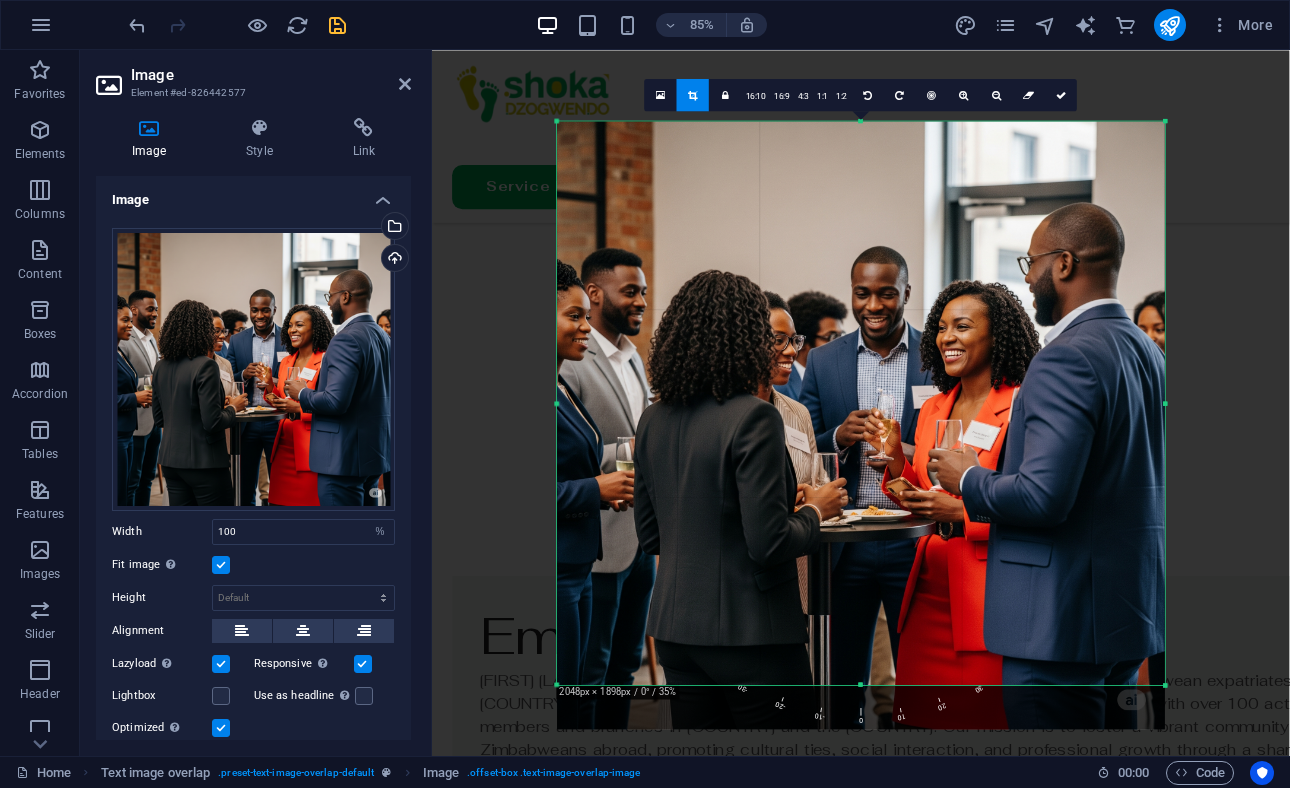 click at bounding box center [861, 685] 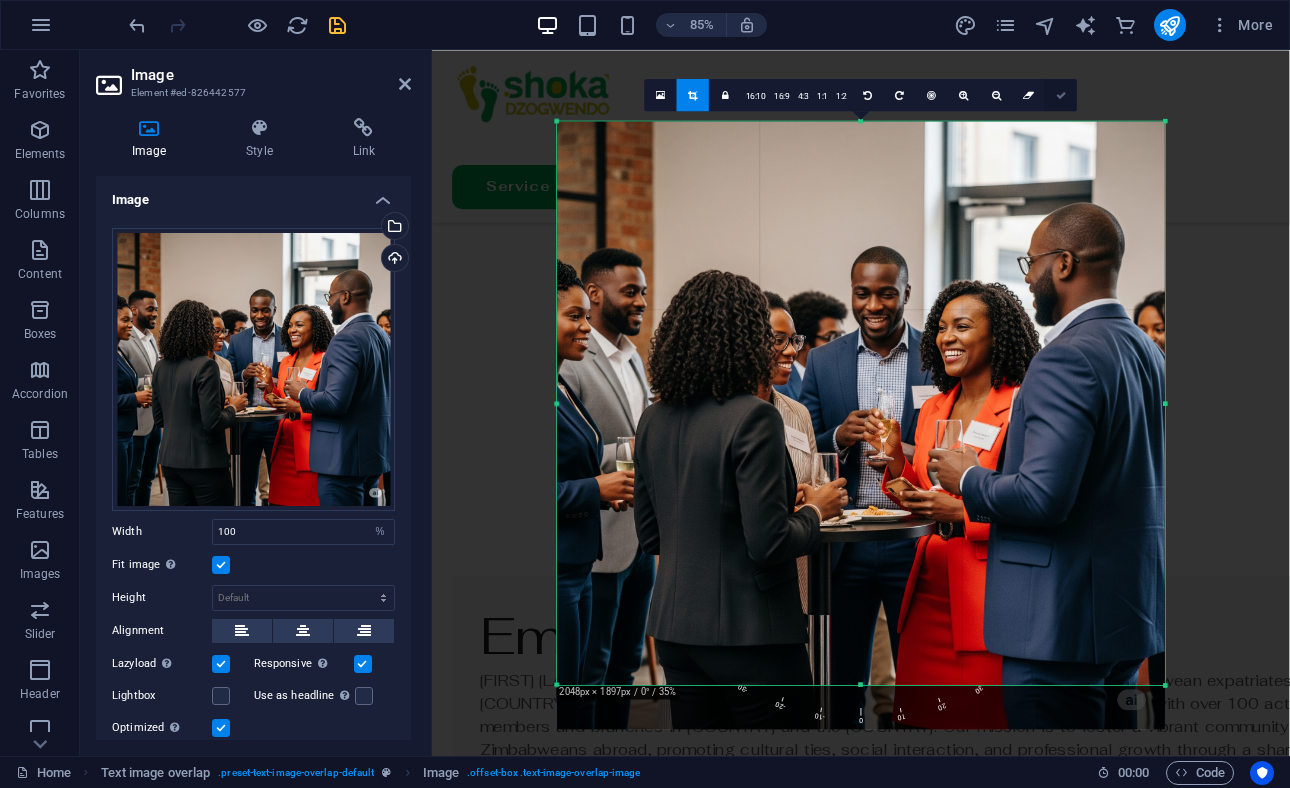 click at bounding box center (1061, 95) 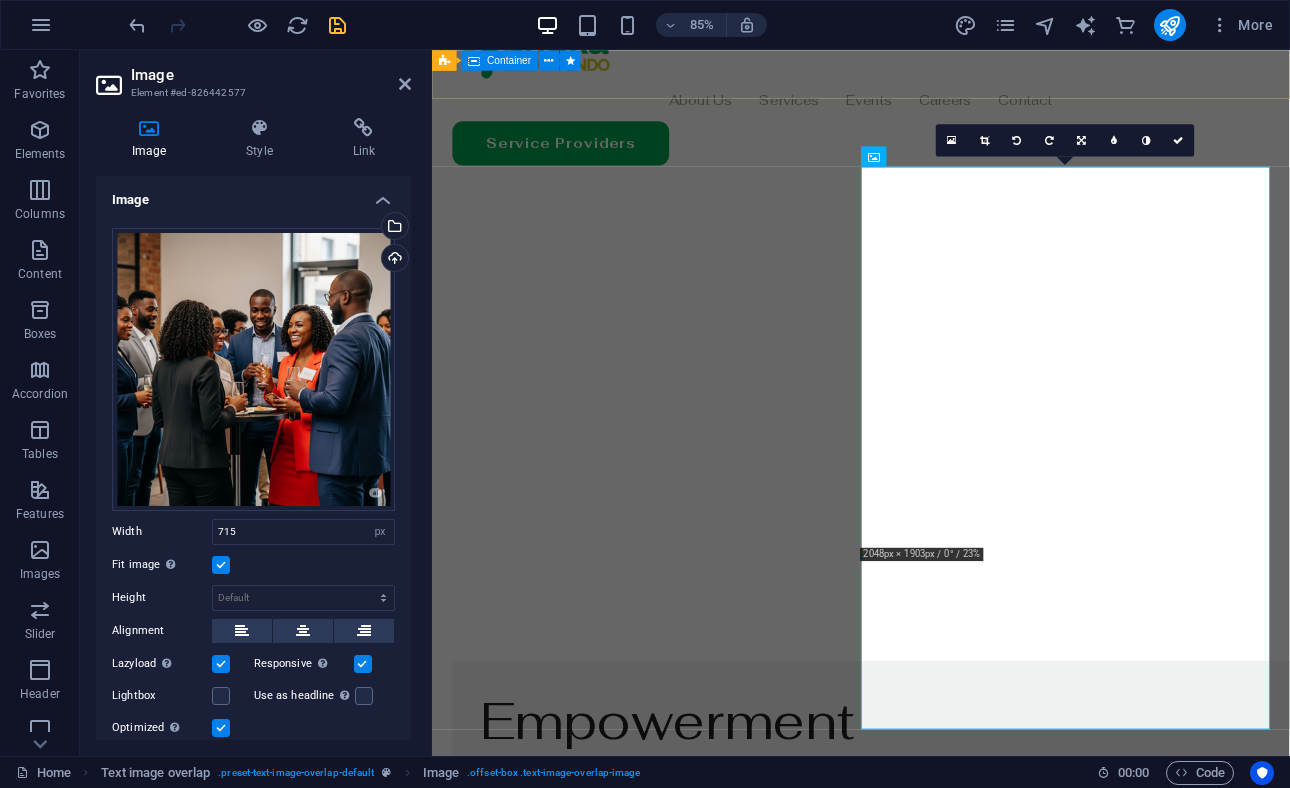 scroll, scrollTop: 940, scrollLeft: 0, axis: vertical 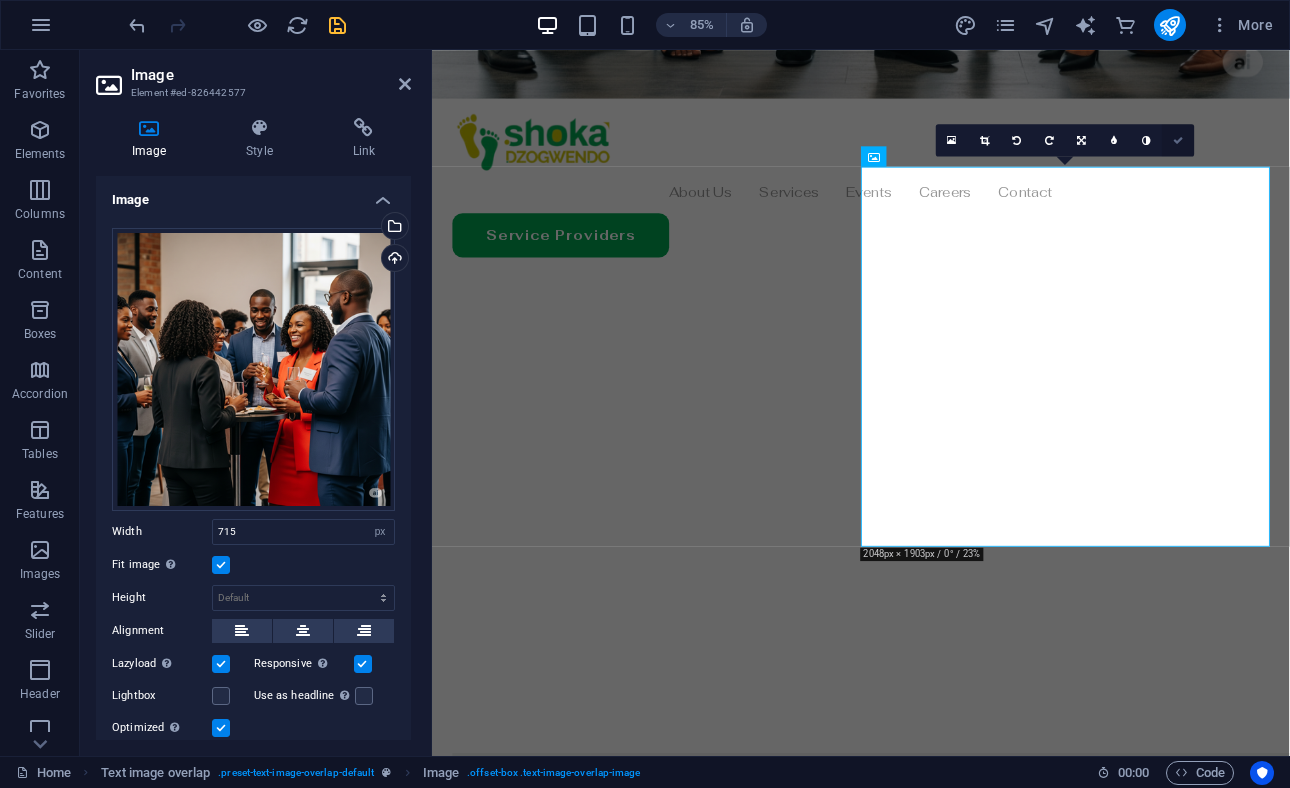 click at bounding box center [1178, 140] 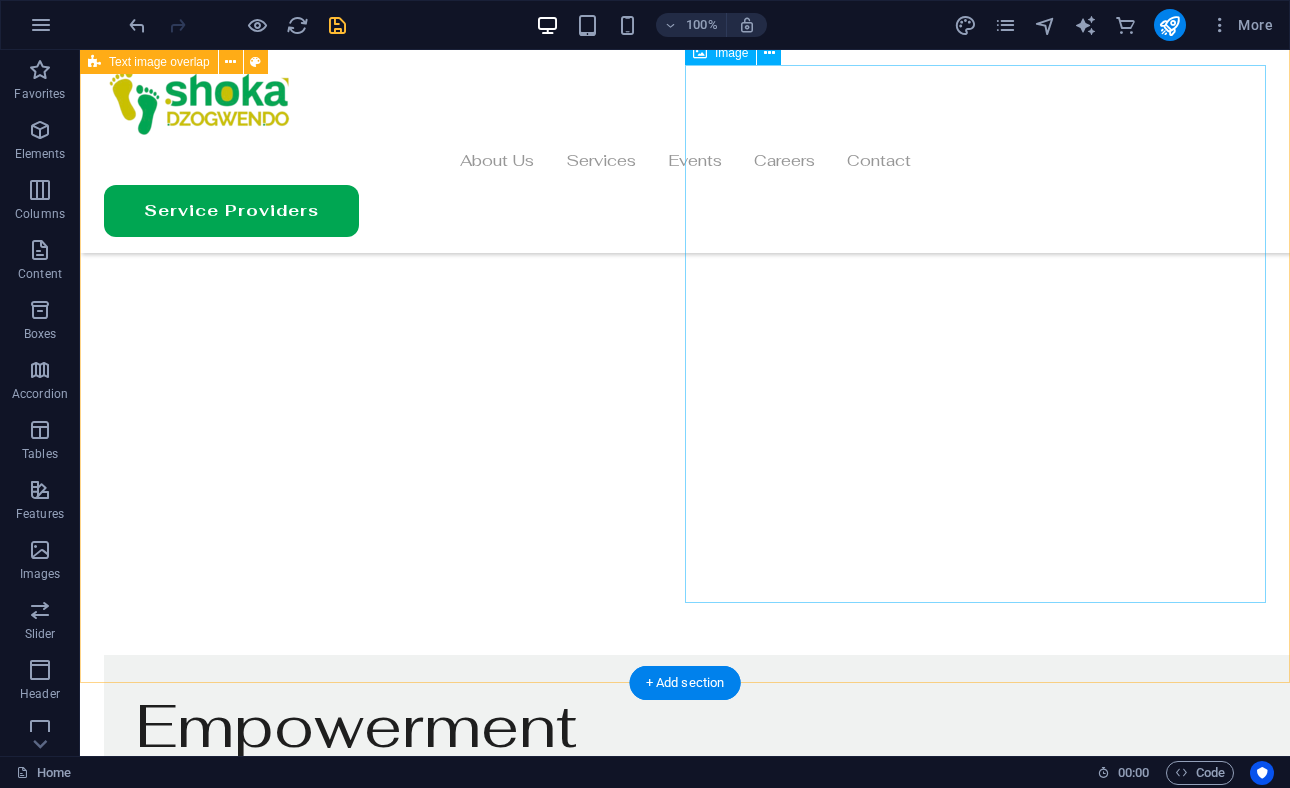 scroll, scrollTop: 898, scrollLeft: 0, axis: vertical 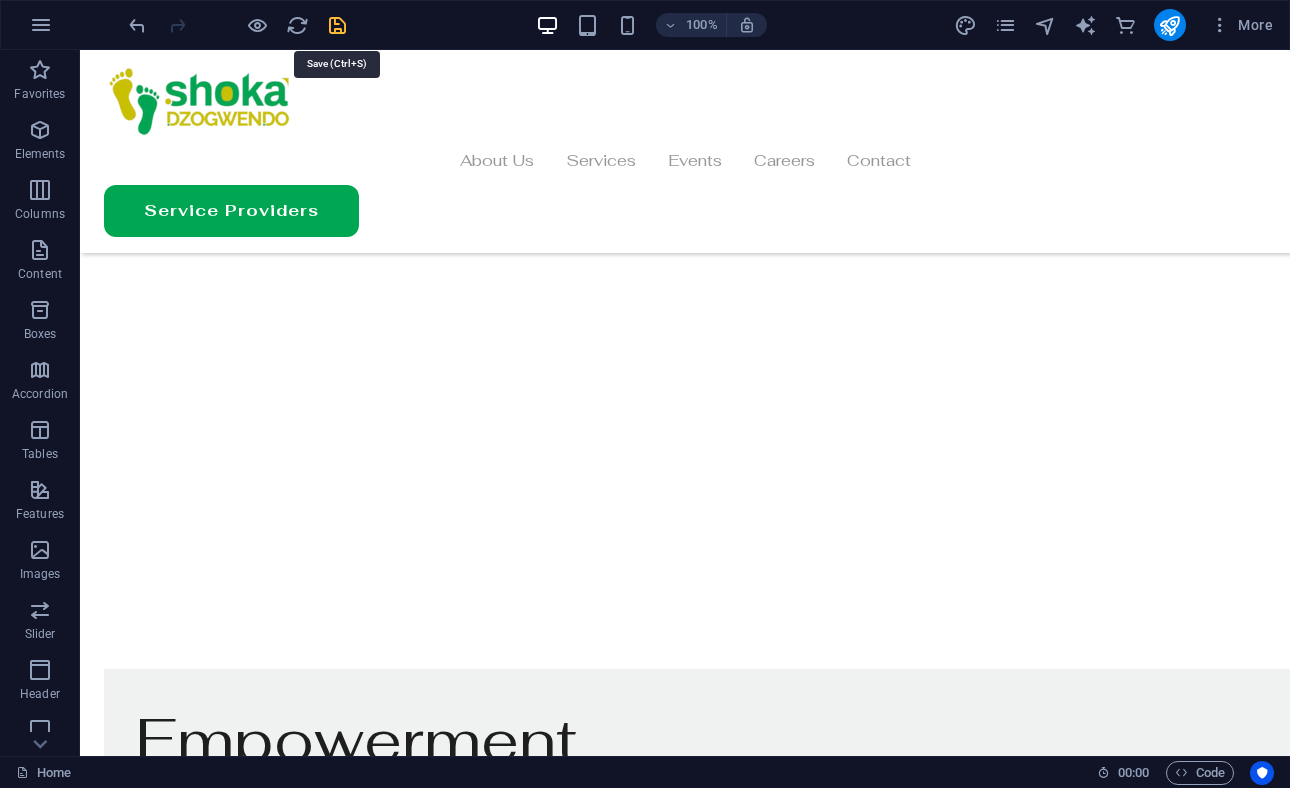 click at bounding box center [337, 25] 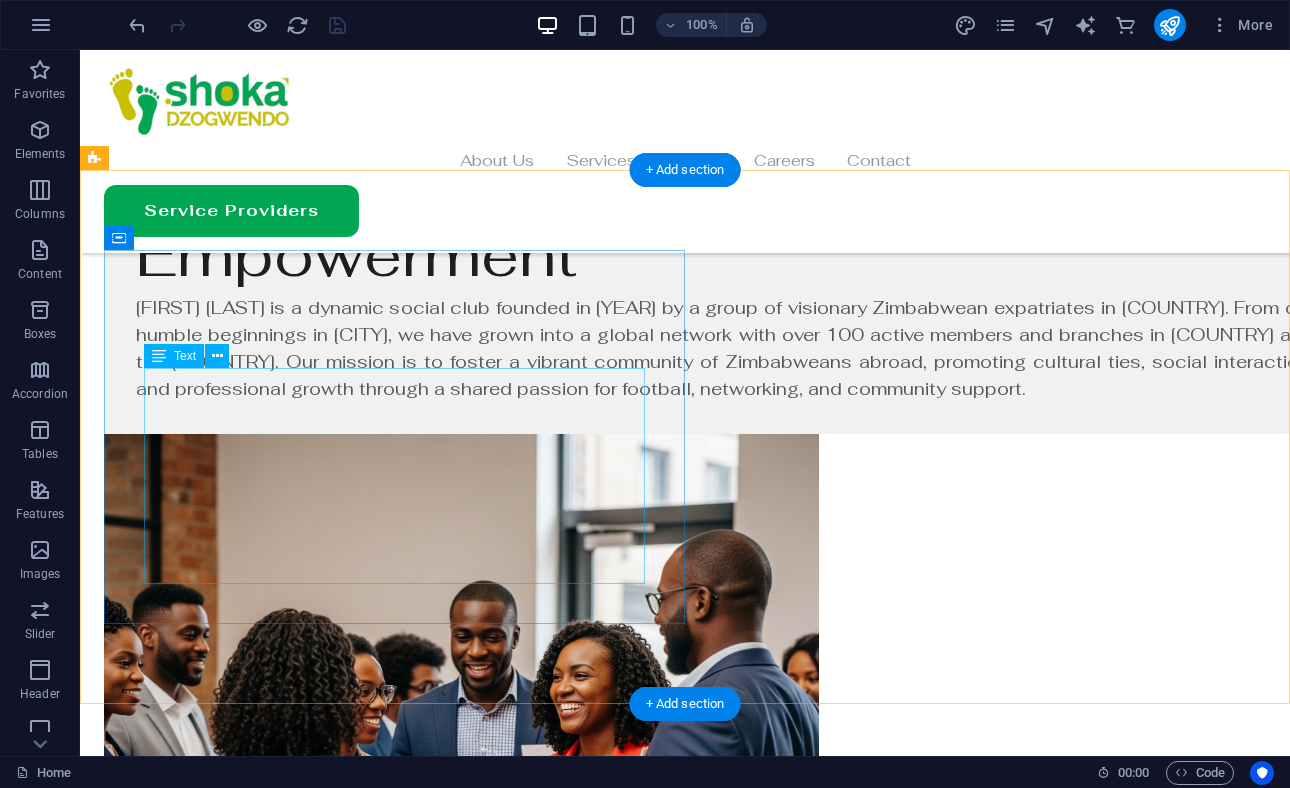 scroll, scrollTop: 1425, scrollLeft: 0, axis: vertical 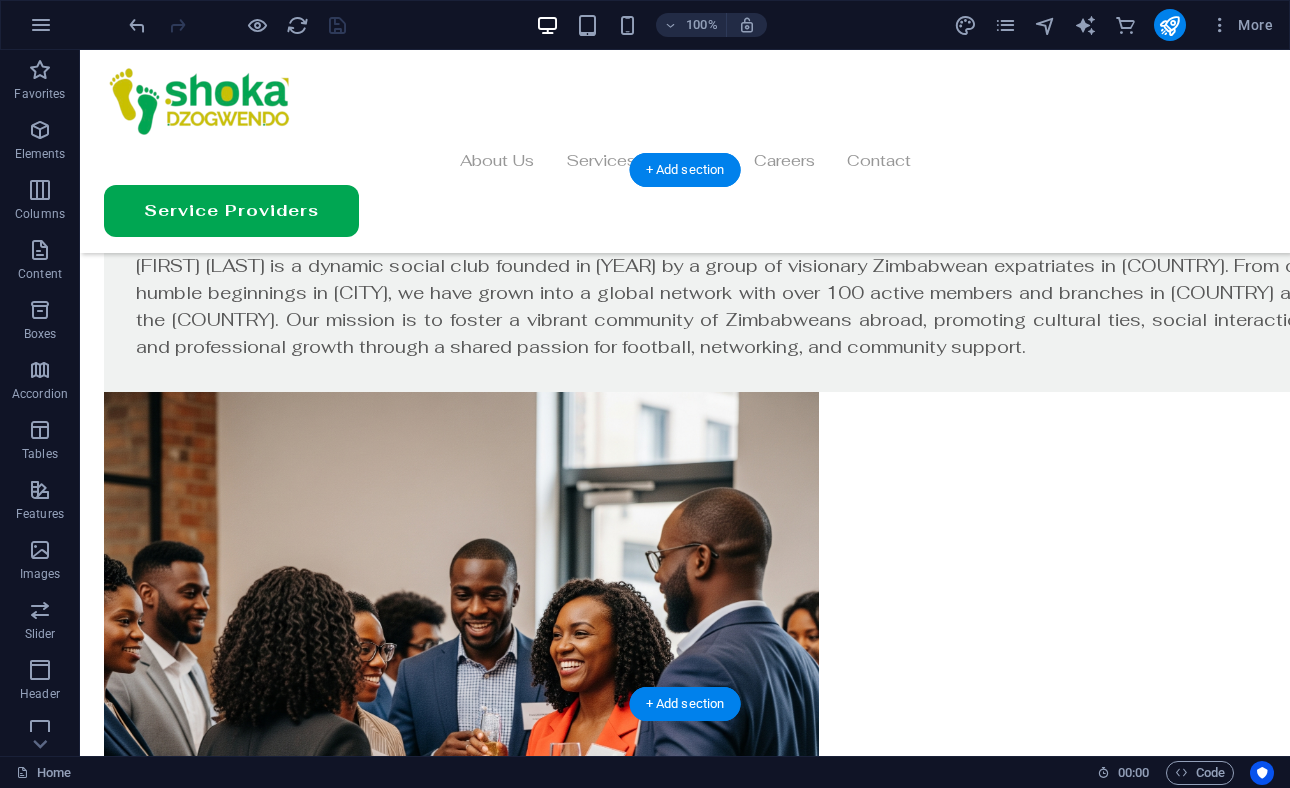 click at bounding box center (685, 1667) 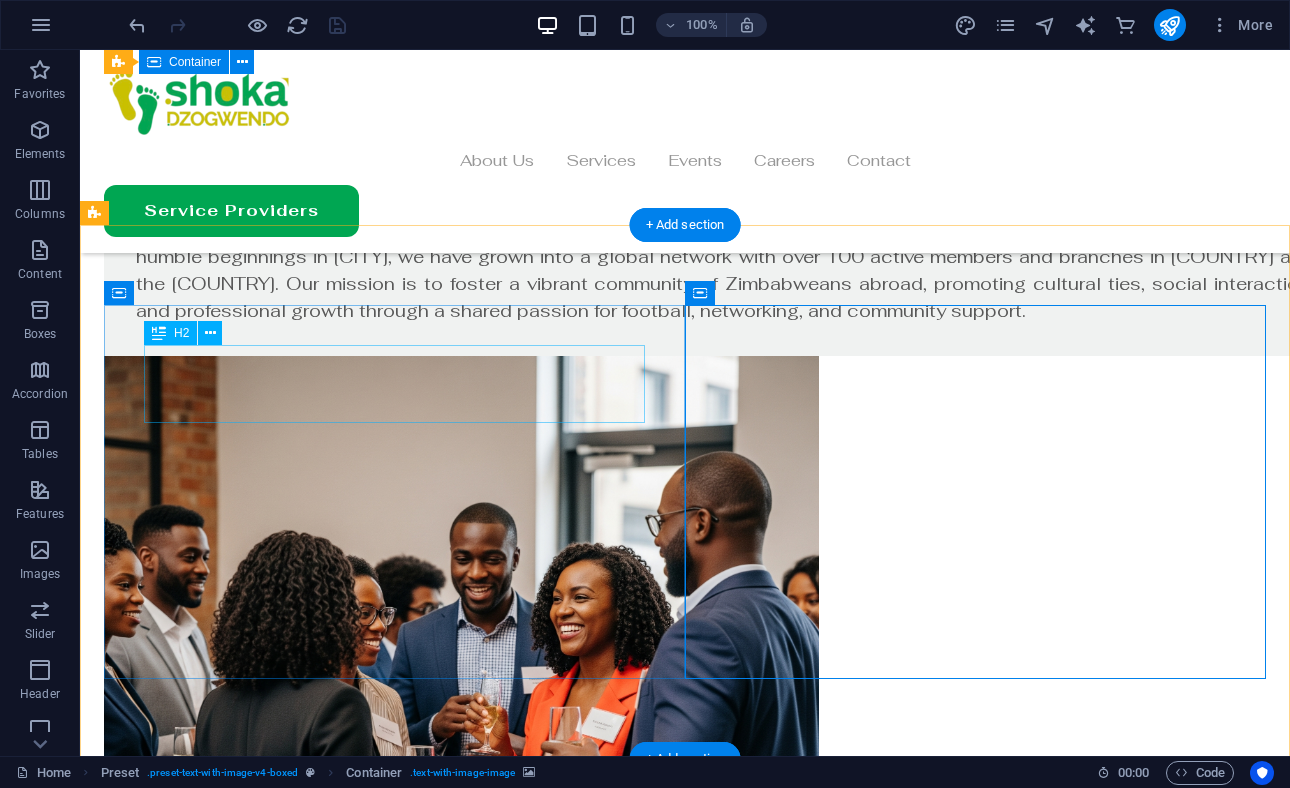 scroll, scrollTop: 1528, scrollLeft: 0, axis: vertical 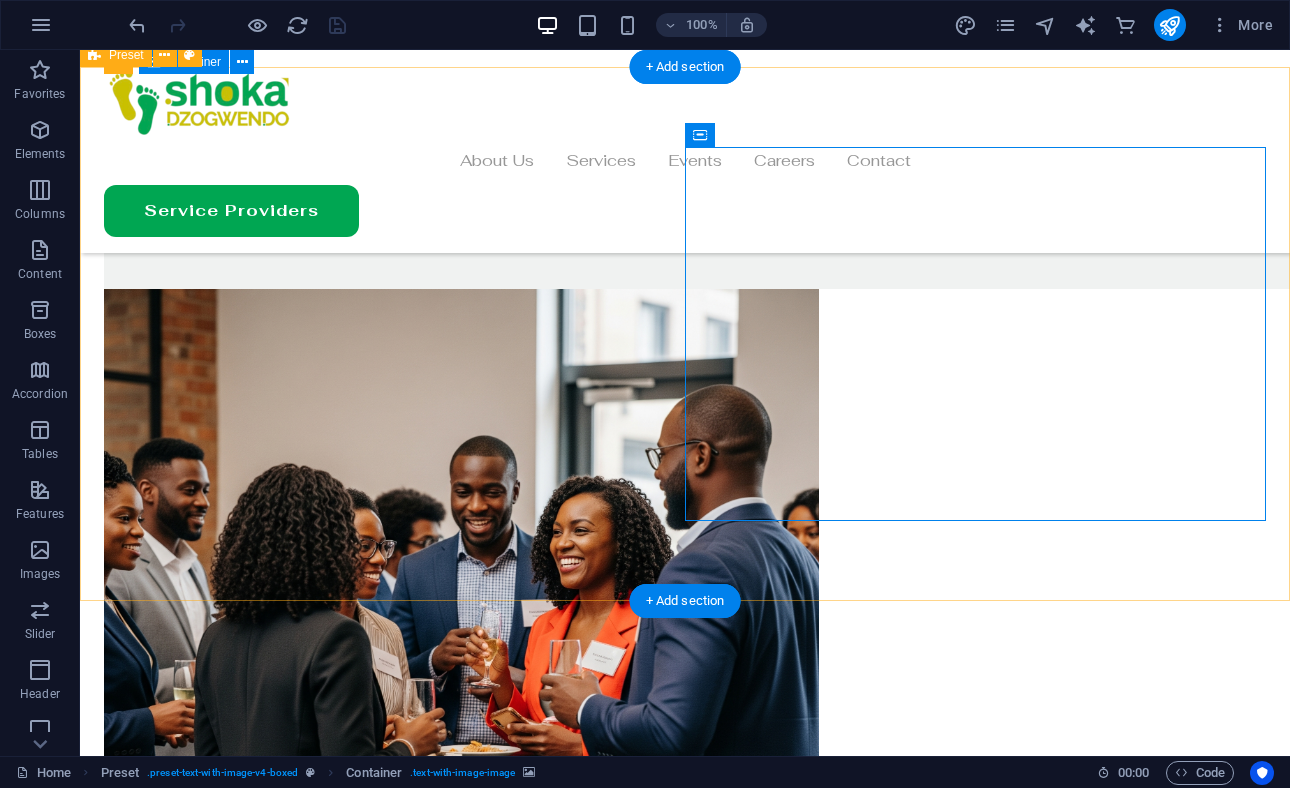 click on "New headline Lorem ipsum dolor sit amet, consectetuer adipiscing elit. Aenean commodo ligula eget dolor. Lorem ipsum dolor sit amet, consectetuer adipiscing elit leget dolor. Lorem ipsum dolor sit amet, consectetuer adipiscing elit. Aenean commodo ligula eget dolor. Lorem ipsum dolor sit amet, consectetuer adipiscing elit dolor consectetuer adipiscing elit leget dolor. Lorem elit saget ipsum dolor sit amet, consectetuer. Drop content here or  Add elements  Paste clipboard" at bounding box center [685, 1502] 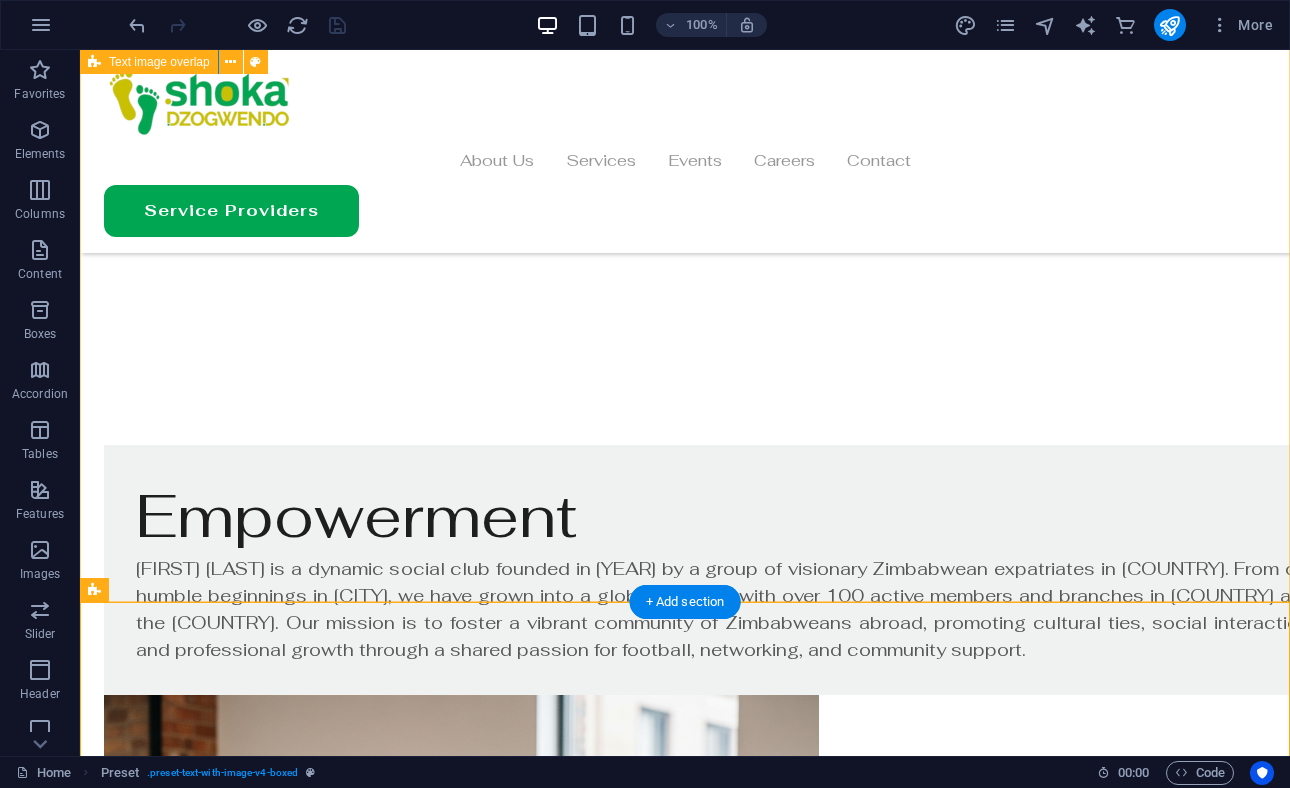 scroll, scrollTop: 993, scrollLeft: 0, axis: vertical 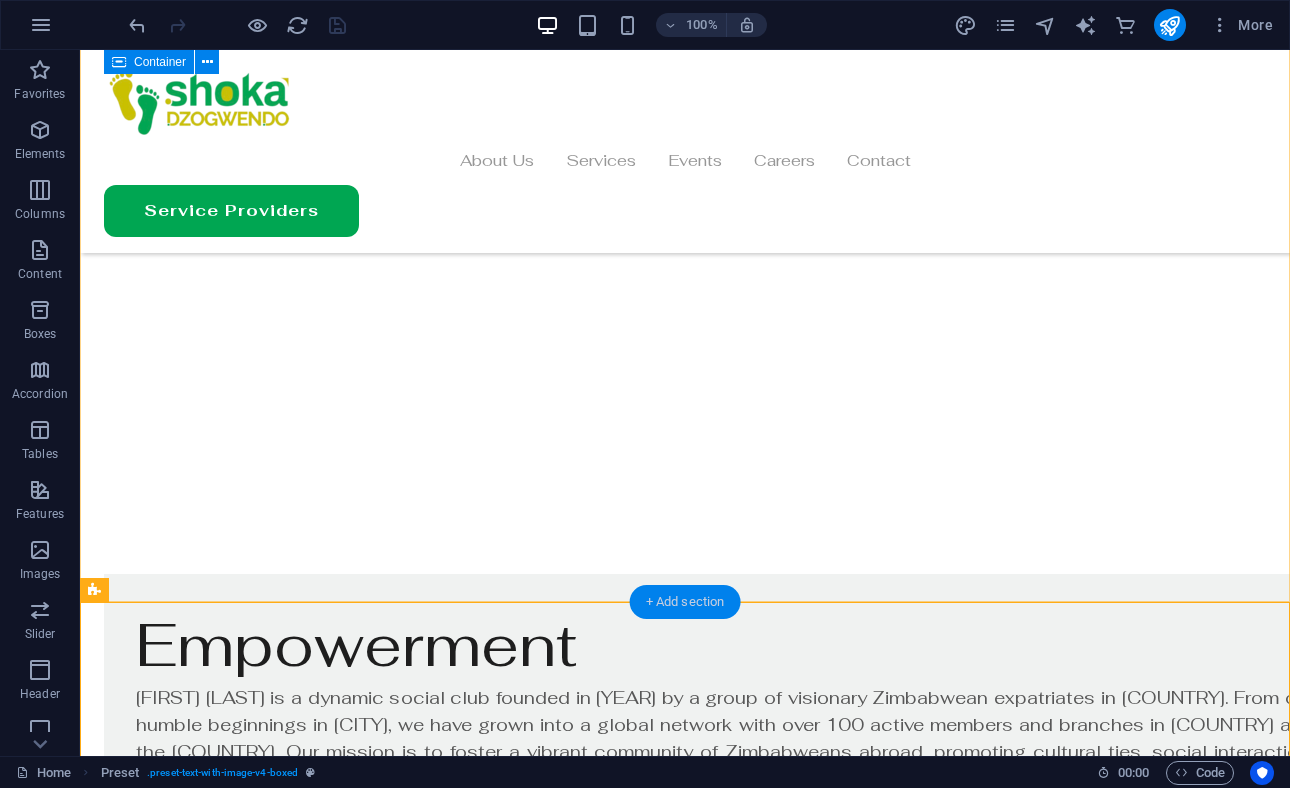 click on "+ Add section" at bounding box center [685, 602] 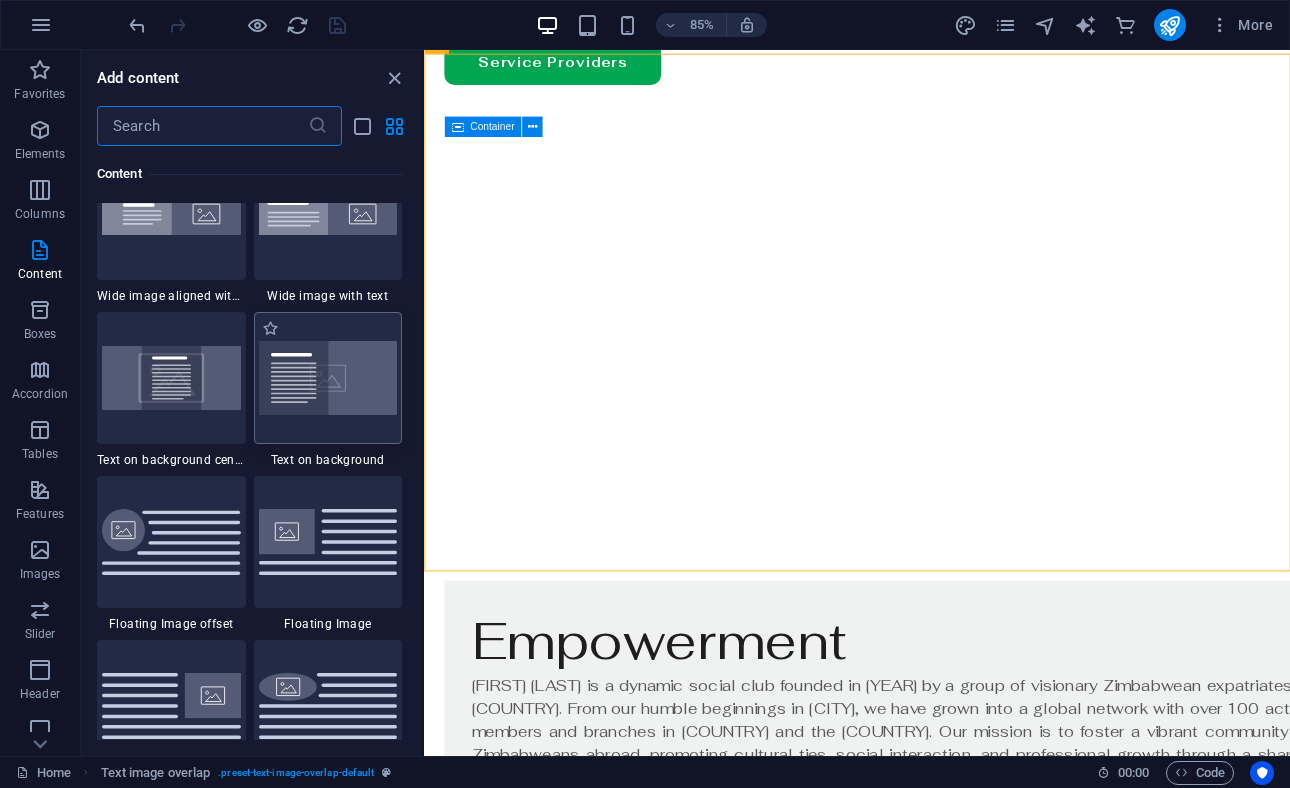 scroll, scrollTop: 4003, scrollLeft: 0, axis: vertical 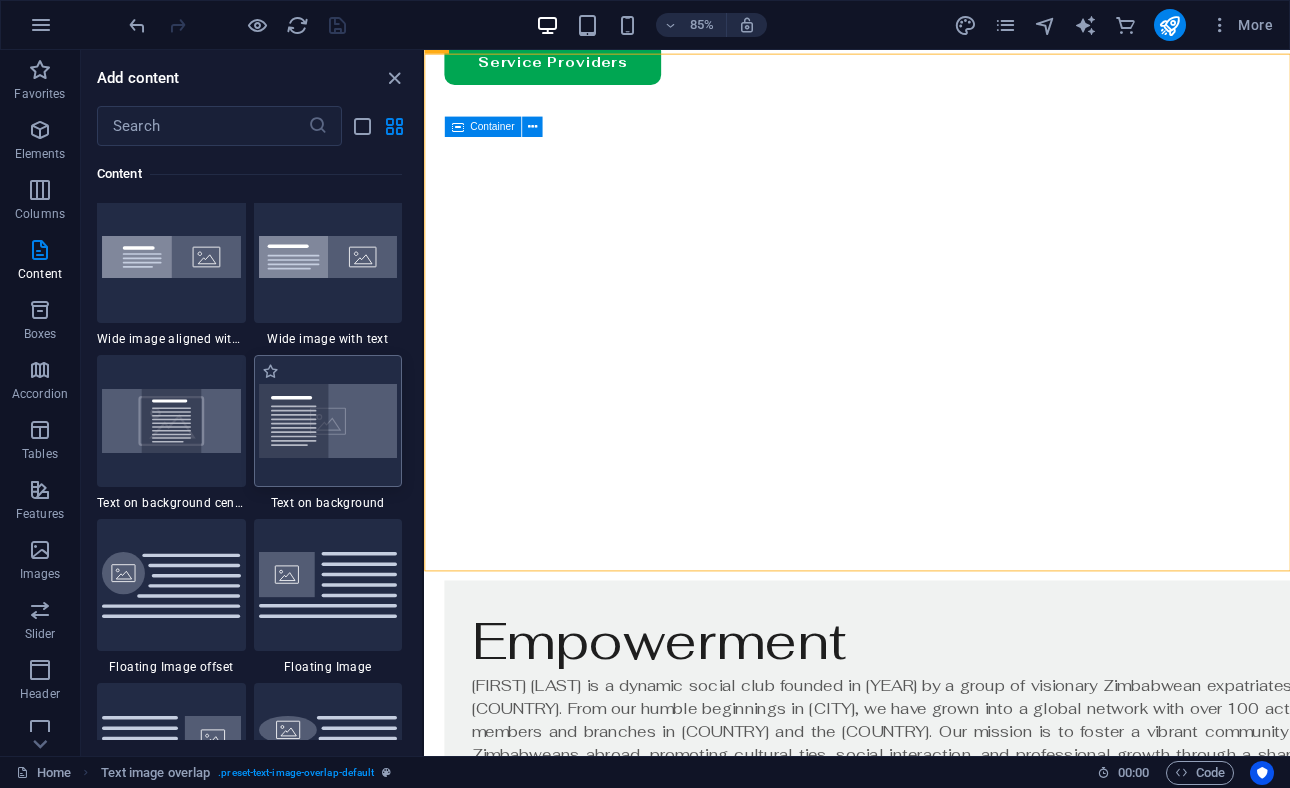 click at bounding box center (328, 421) 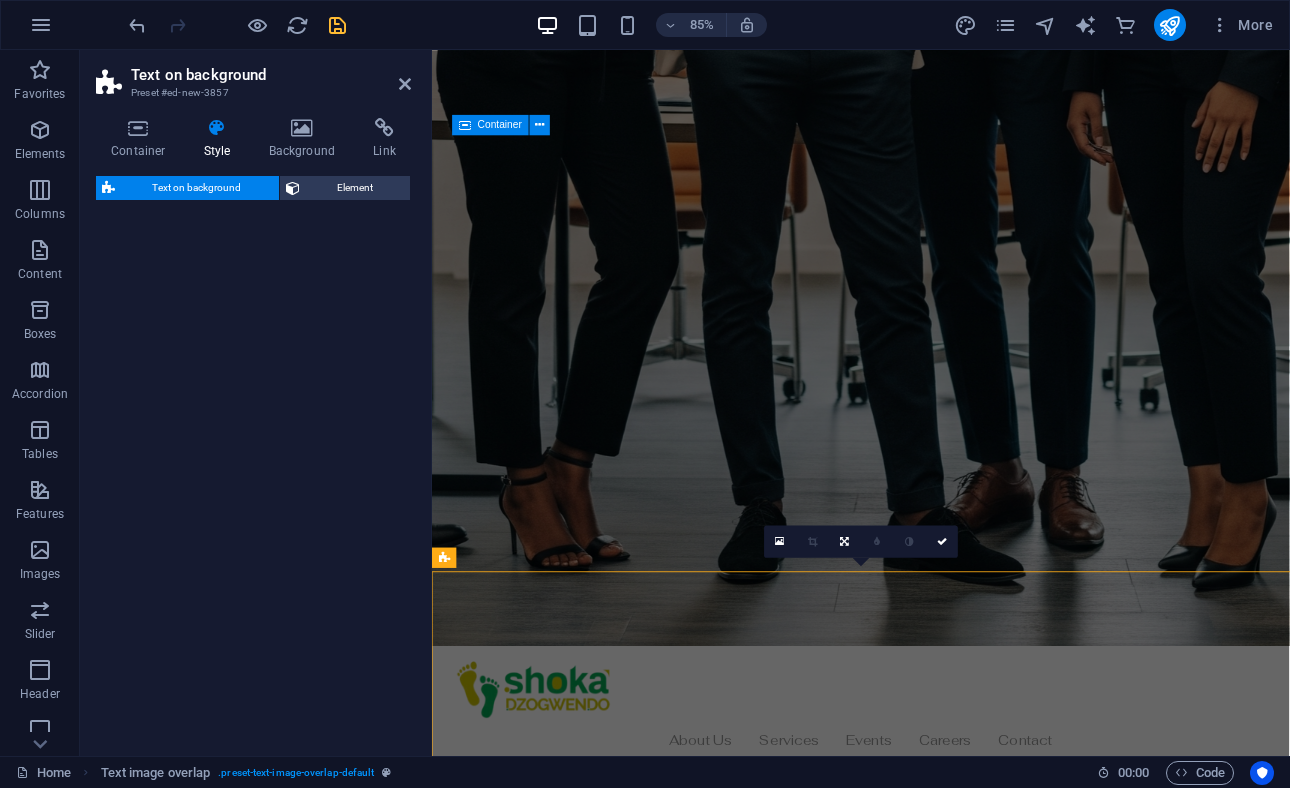 select on "%" 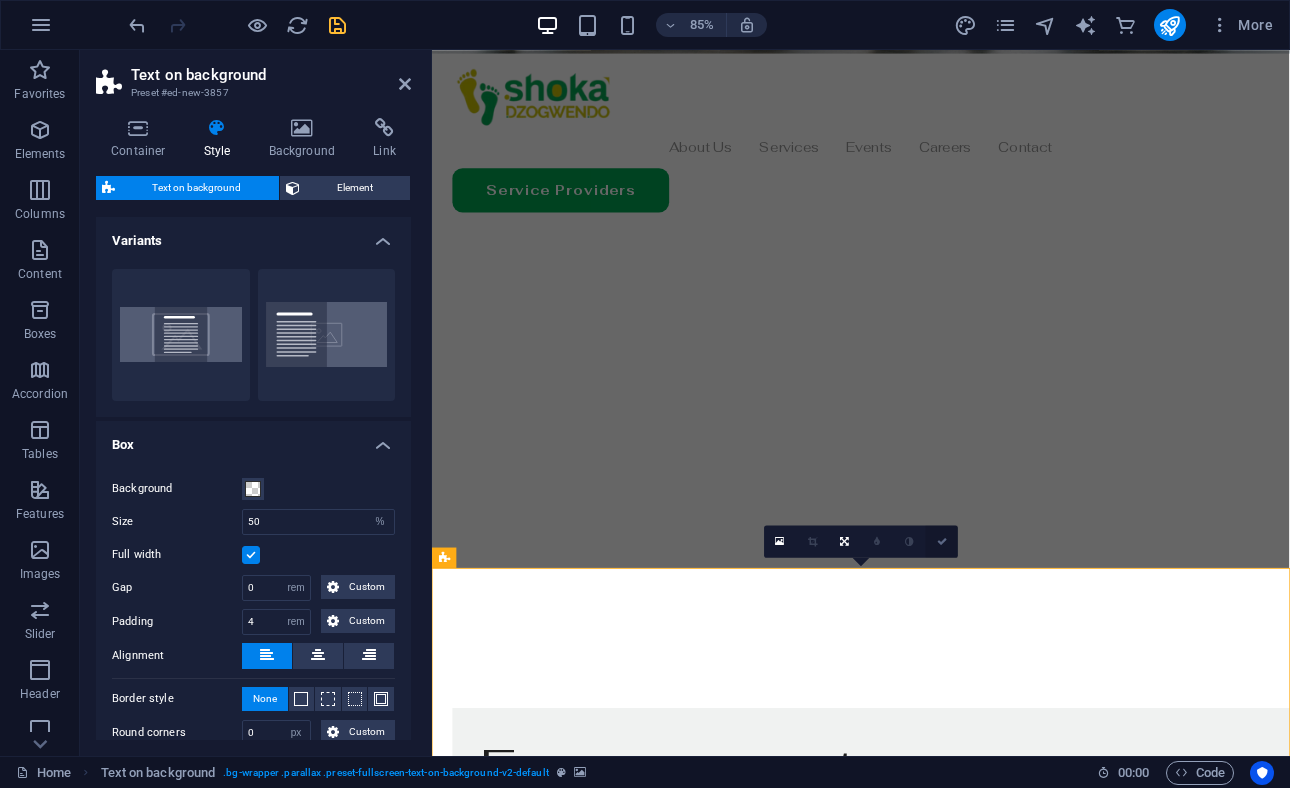 click at bounding box center (942, 541) 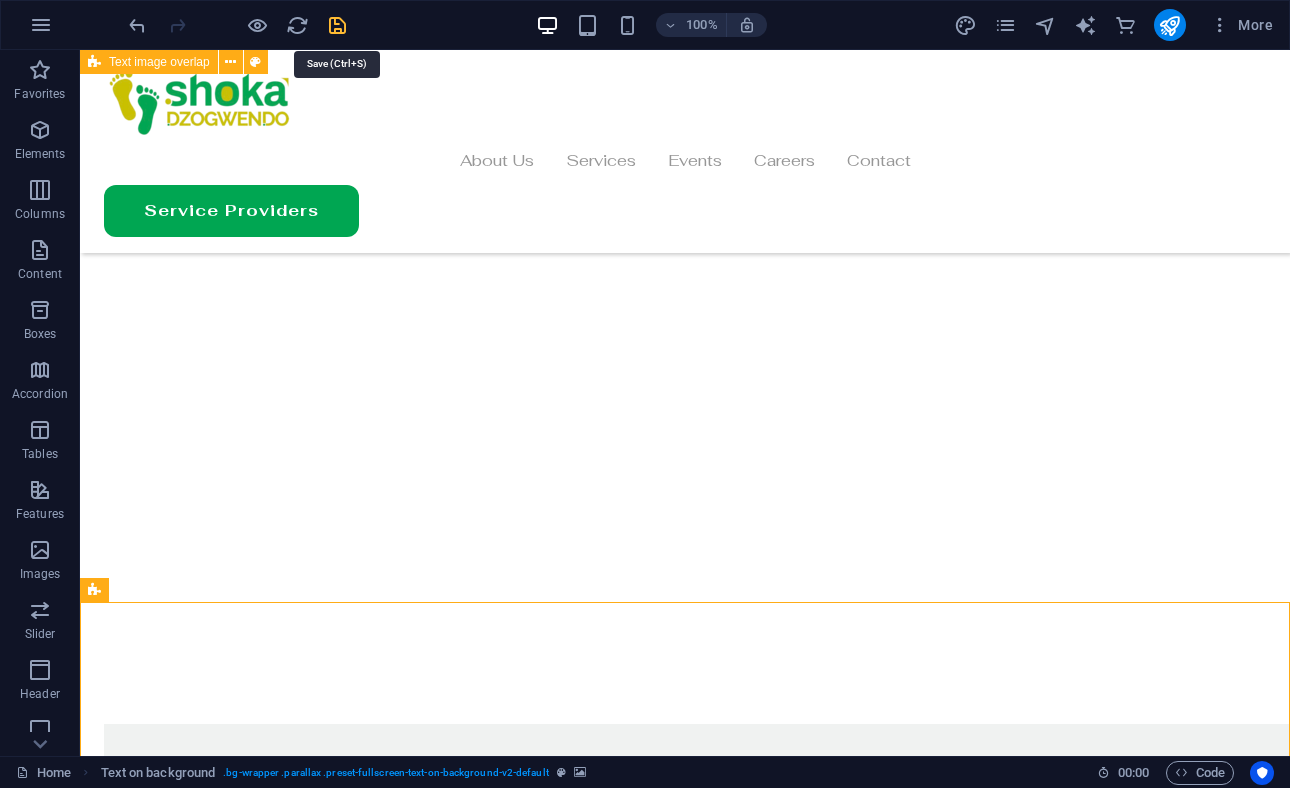click at bounding box center (337, 25) 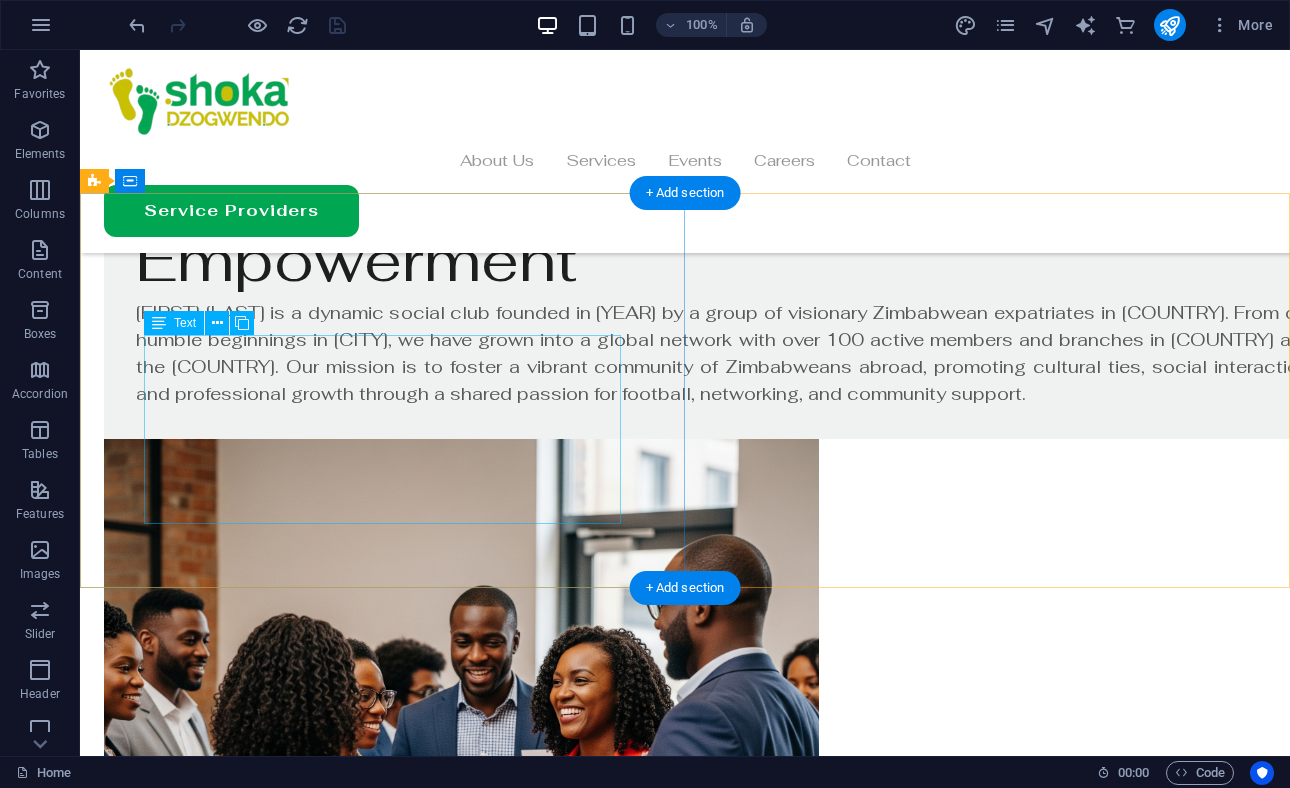 scroll, scrollTop: 1402, scrollLeft: 0, axis: vertical 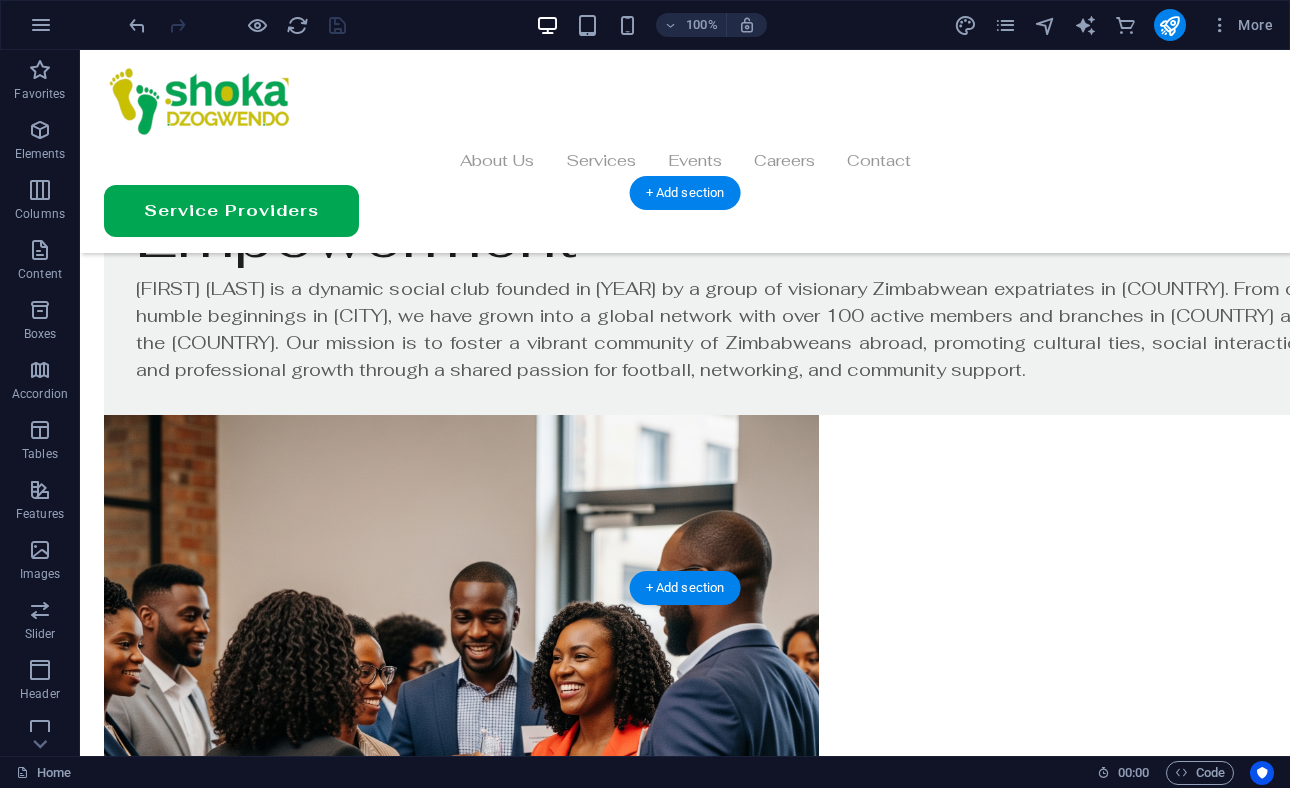 click at bounding box center (685, 1361) 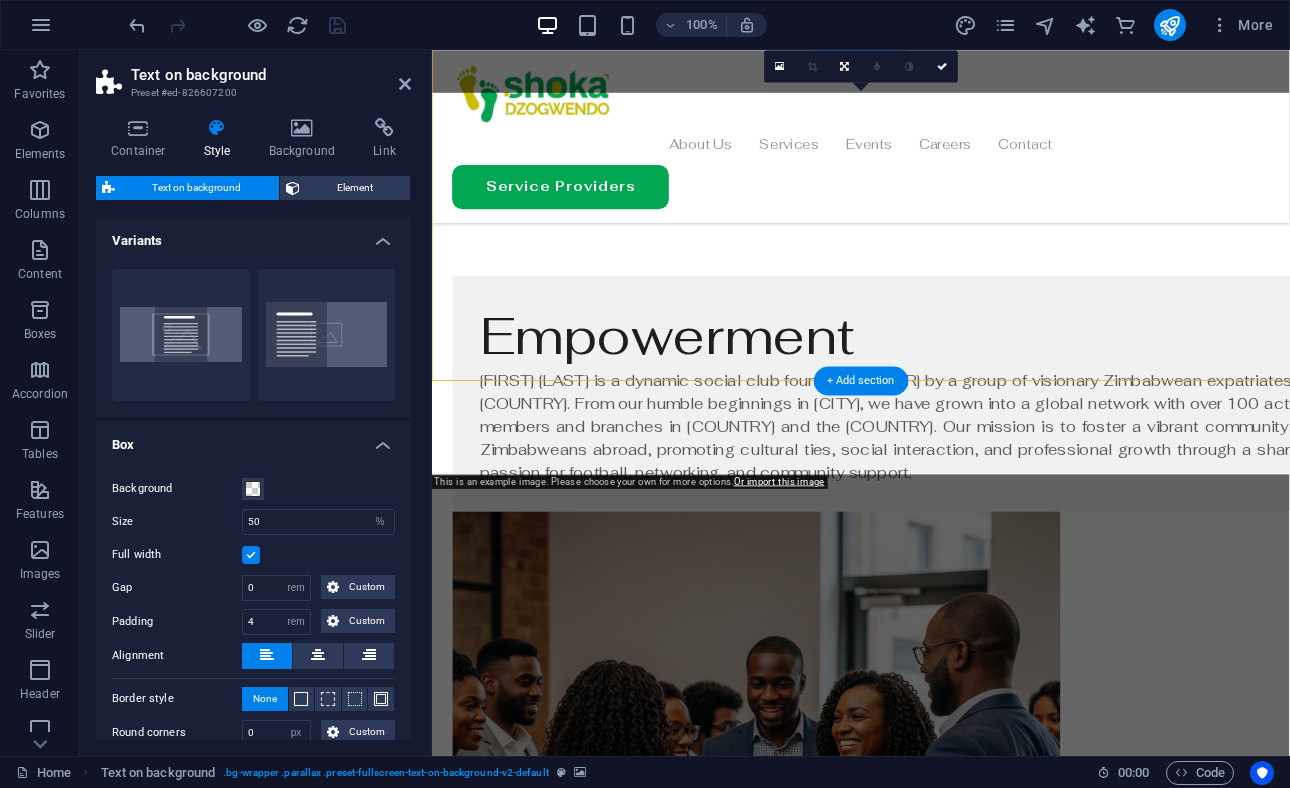 scroll, scrollTop: 1551, scrollLeft: 0, axis: vertical 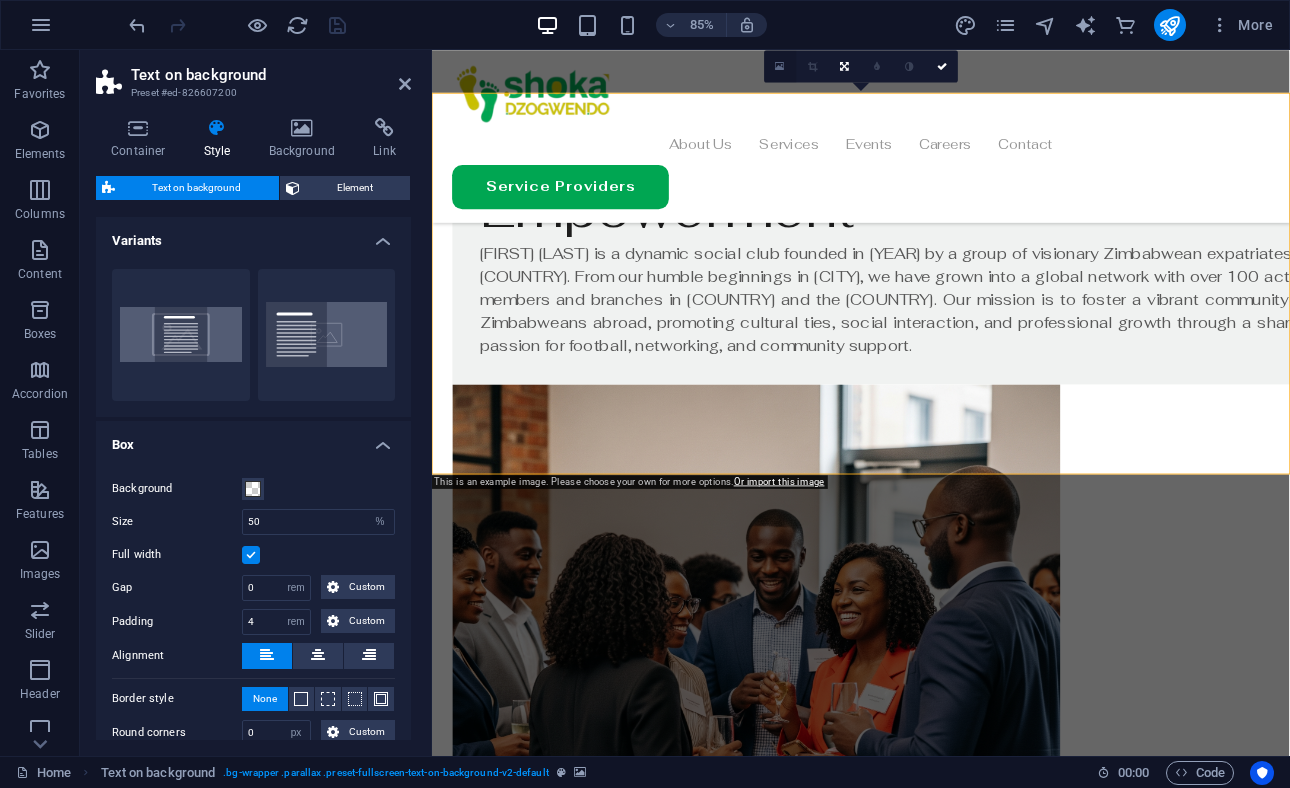 click at bounding box center [780, 67] 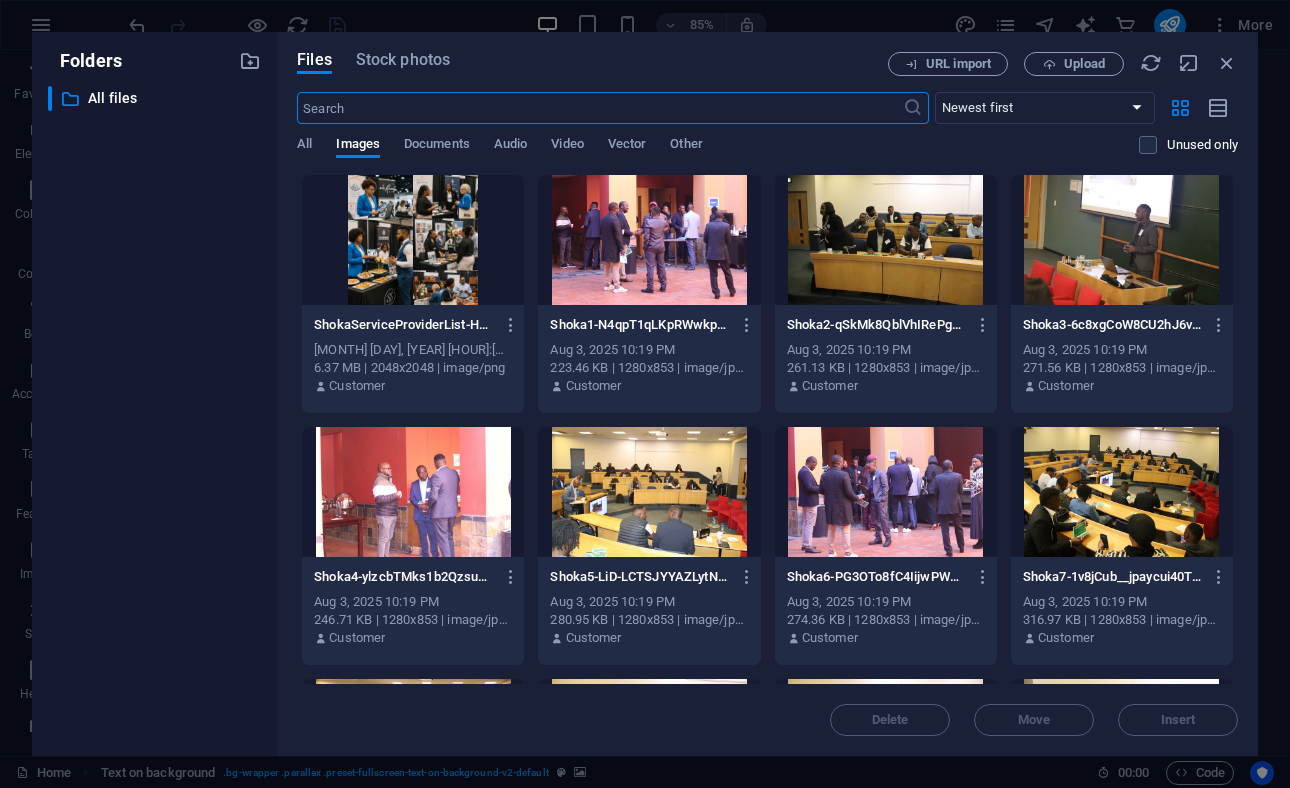 scroll, scrollTop: 2975, scrollLeft: 0, axis: vertical 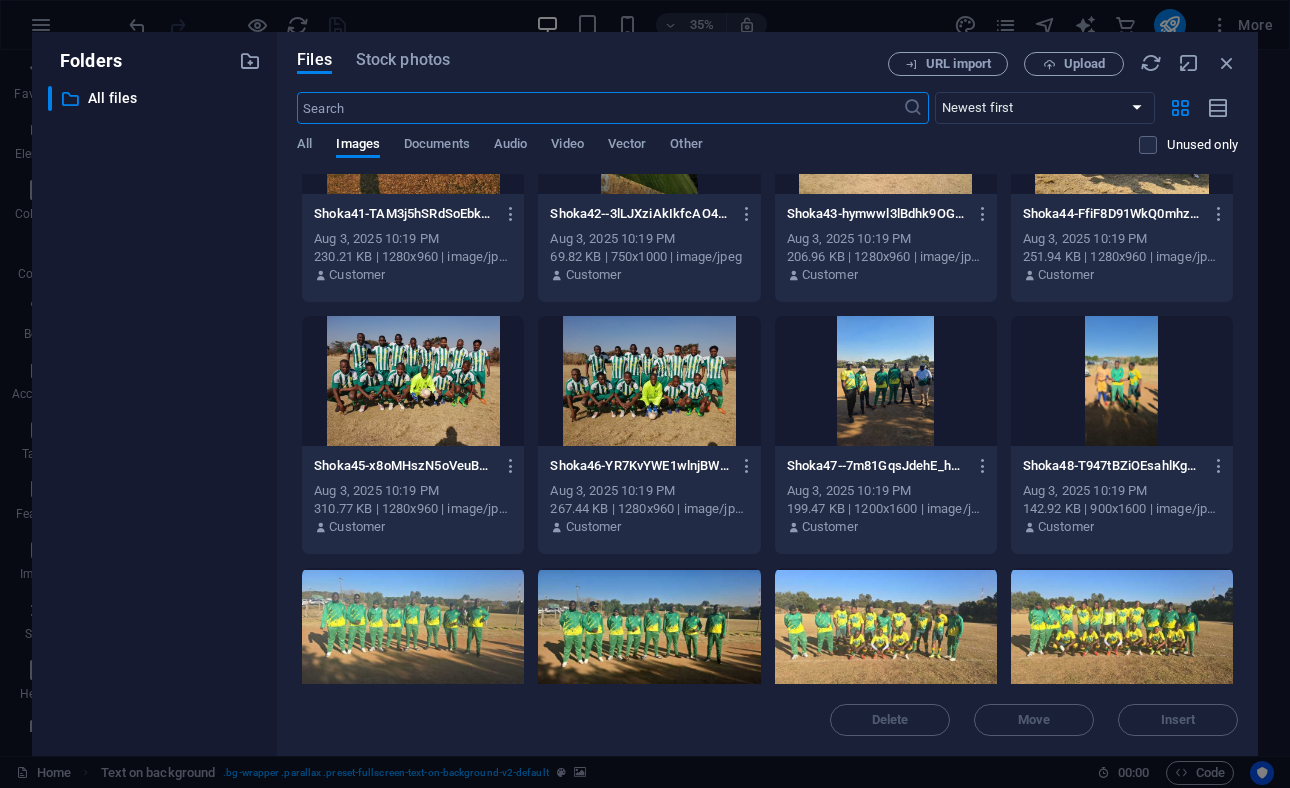 click at bounding box center [649, 381] 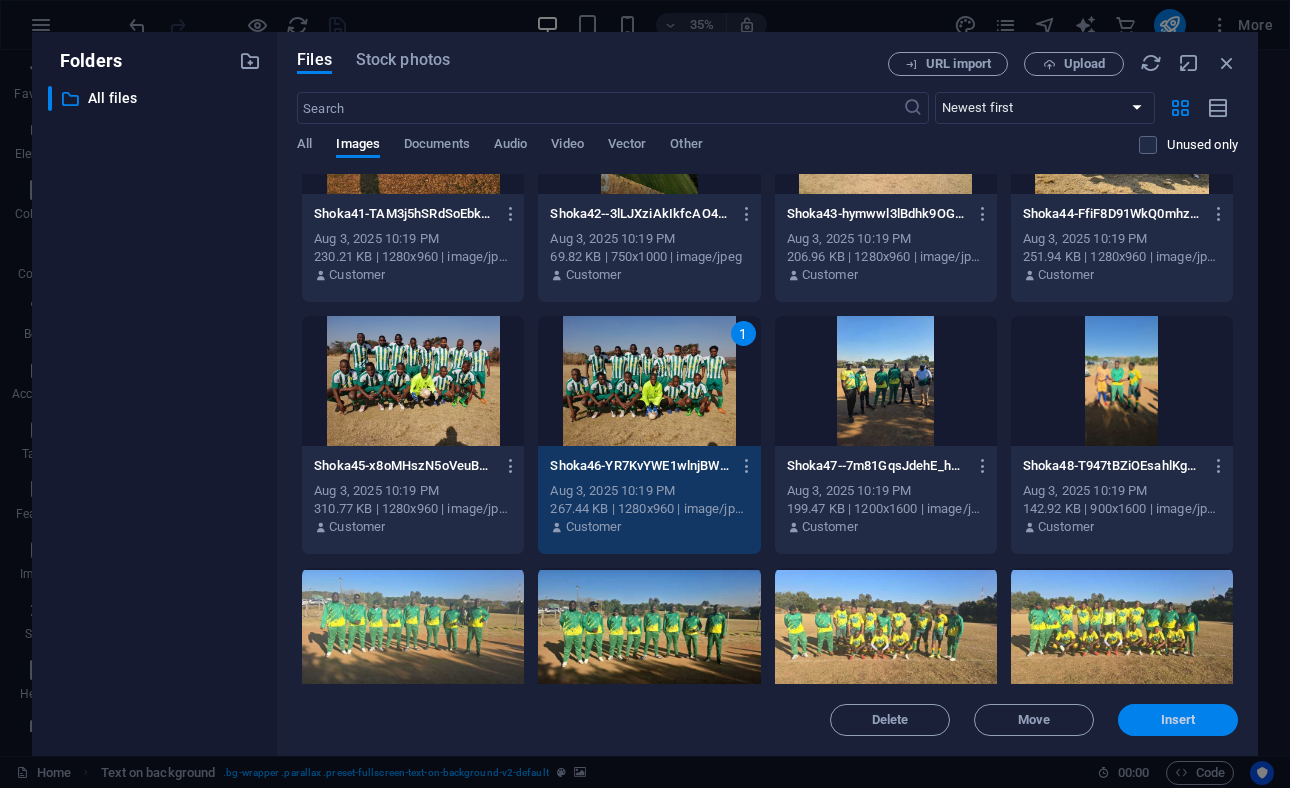 click on "Insert" at bounding box center (1178, 720) 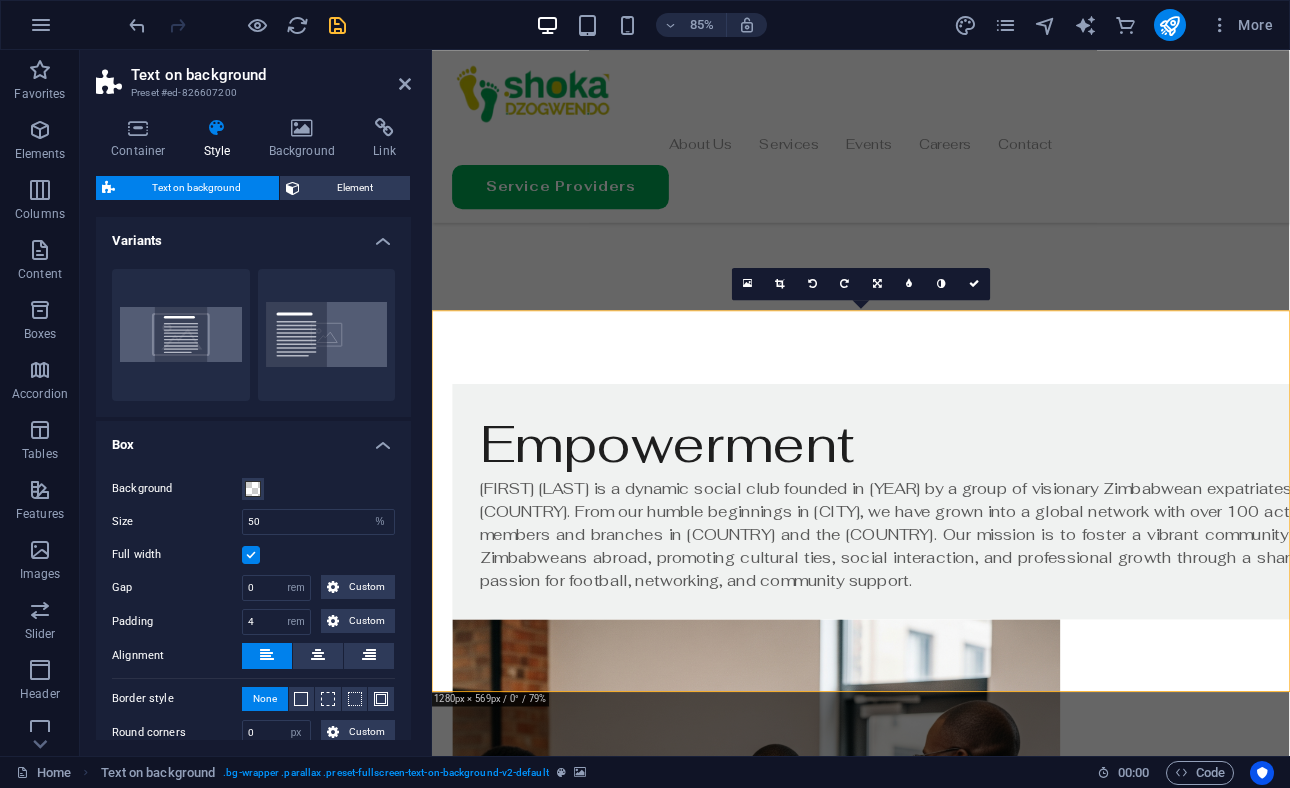 scroll, scrollTop: 1265, scrollLeft: 0, axis: vertical 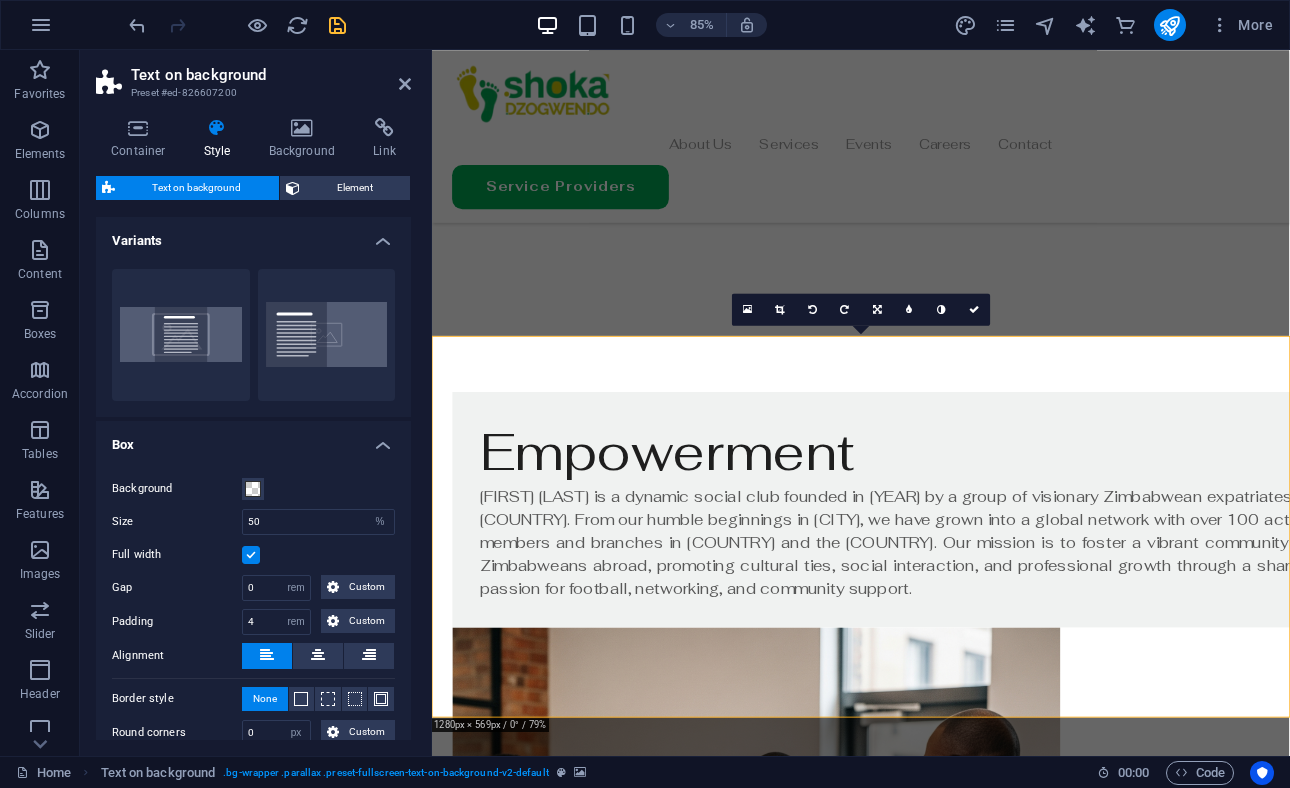 click at bounding box center (936, 1623) 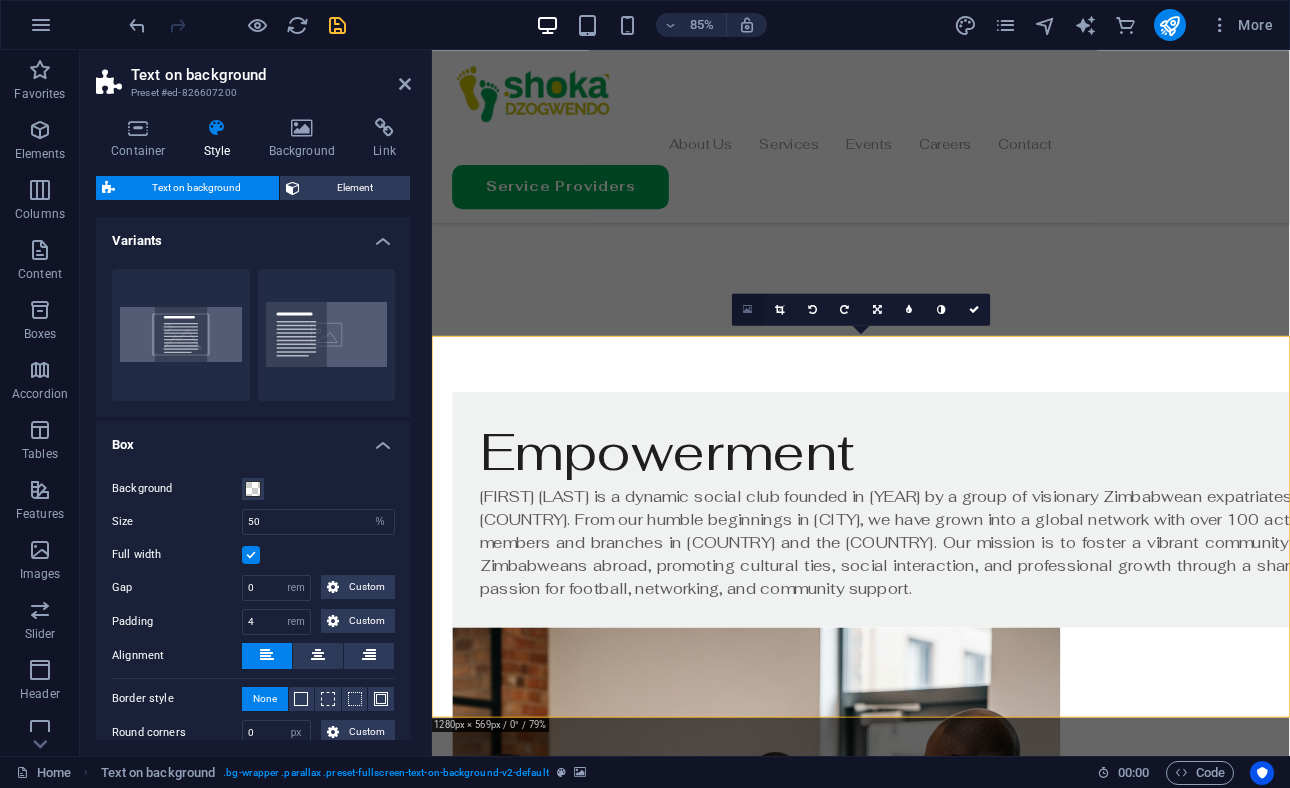 click at bounding box center [747, 310] 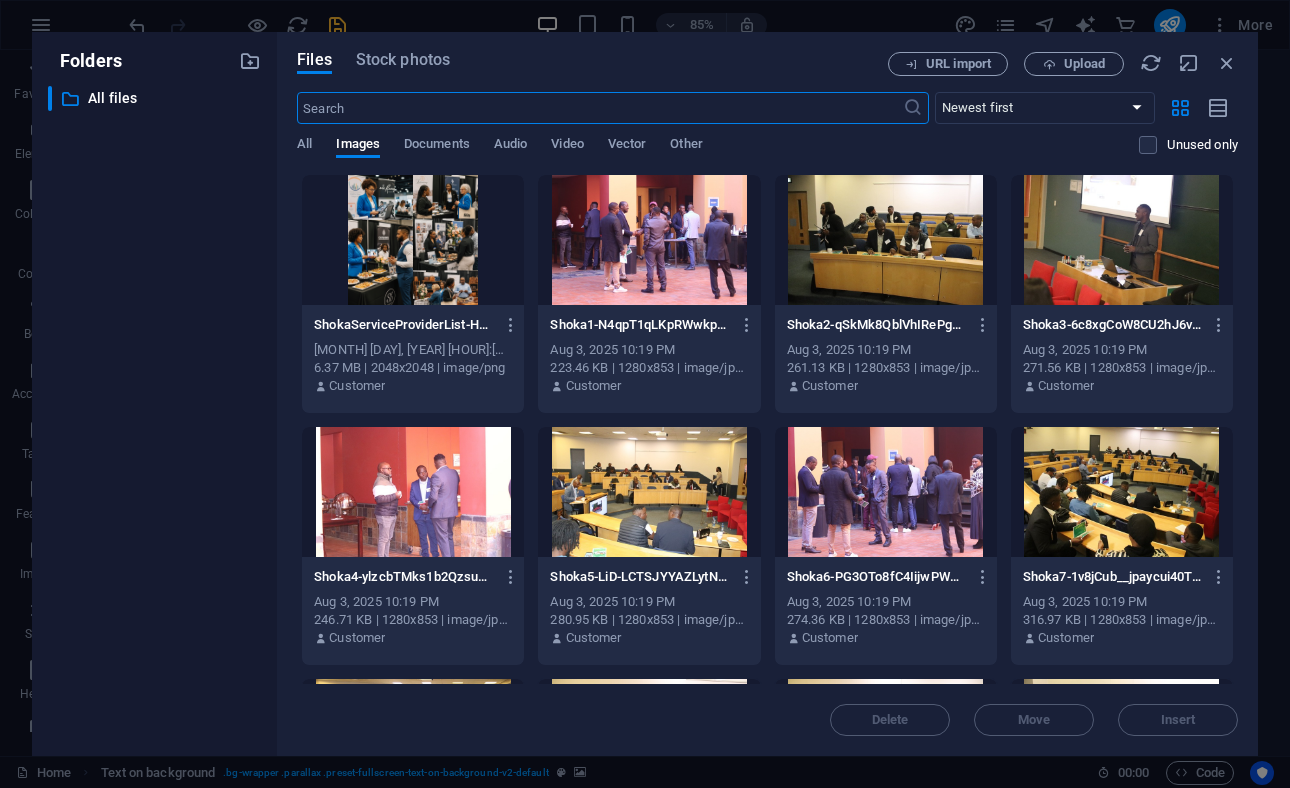 scroll, scrollTop: 2699, scrollLeft: 0, axis: vertical 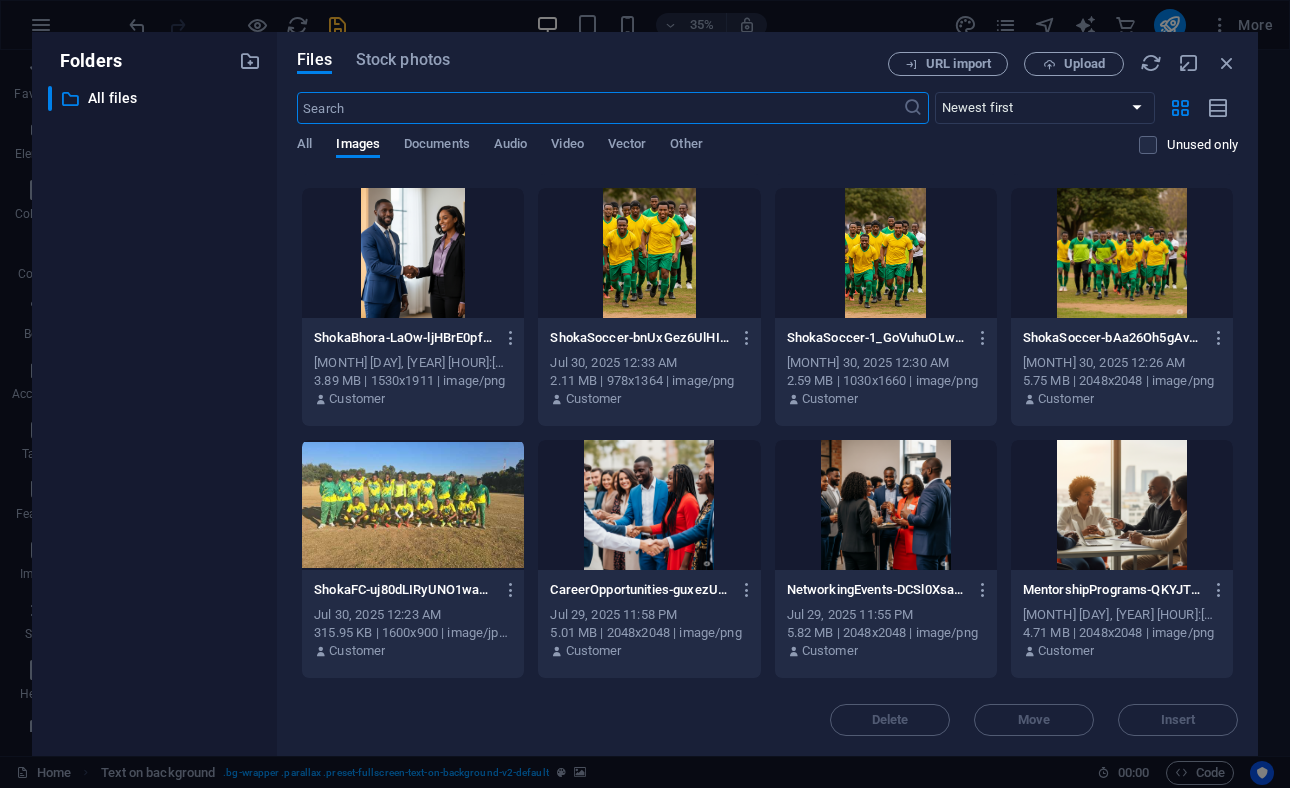 click at bounding box center [413, 505] 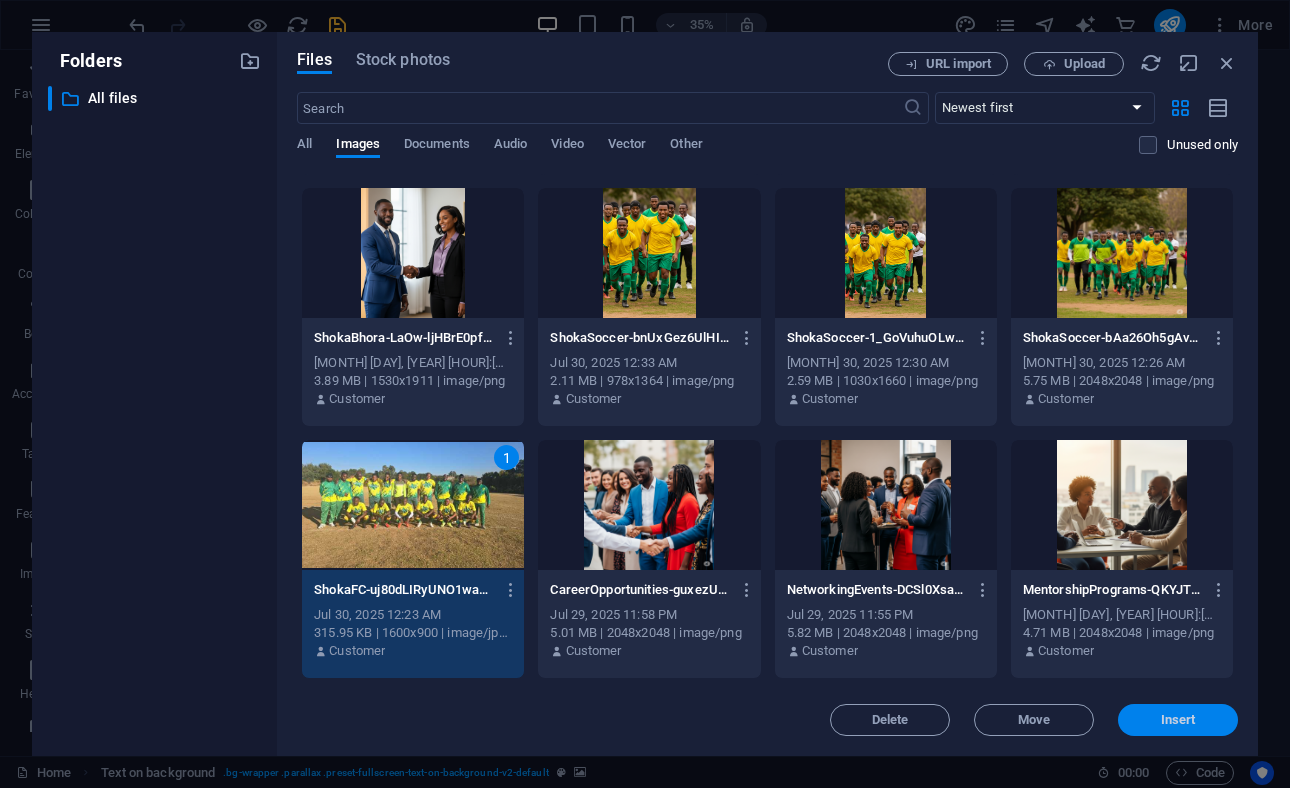 click on "Insert" at bounding box center (1178, 720) 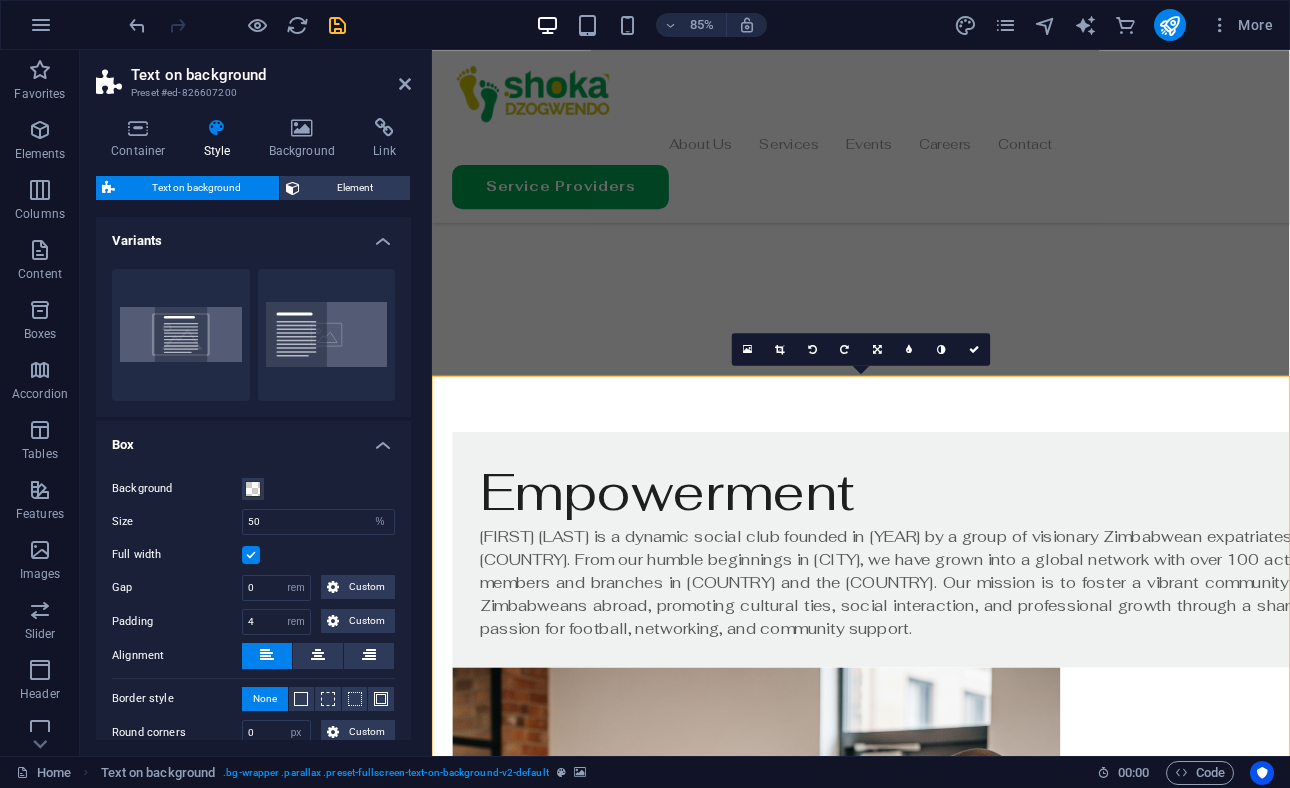 scroll, scrollTop: 1230, scrollLeft: 0, axis: vertical 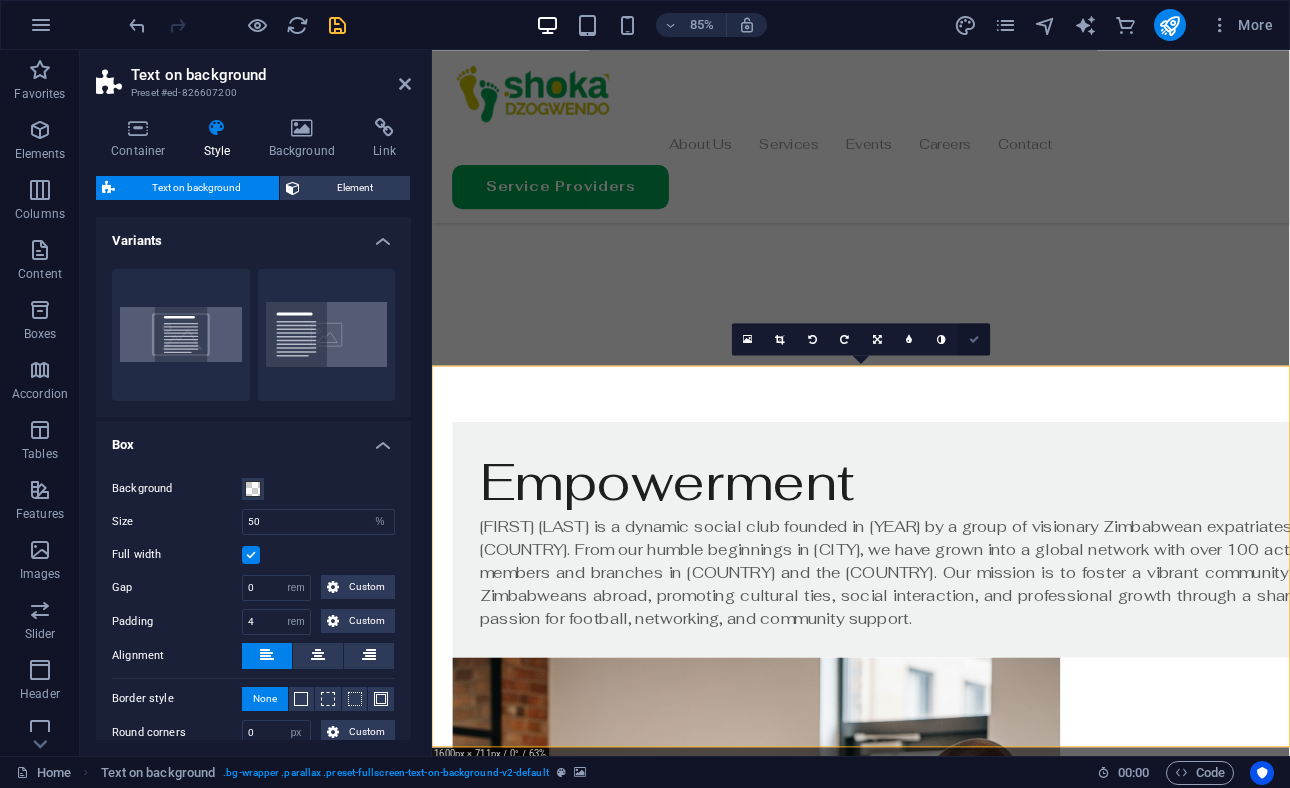 click at bounding box center (974, 339) 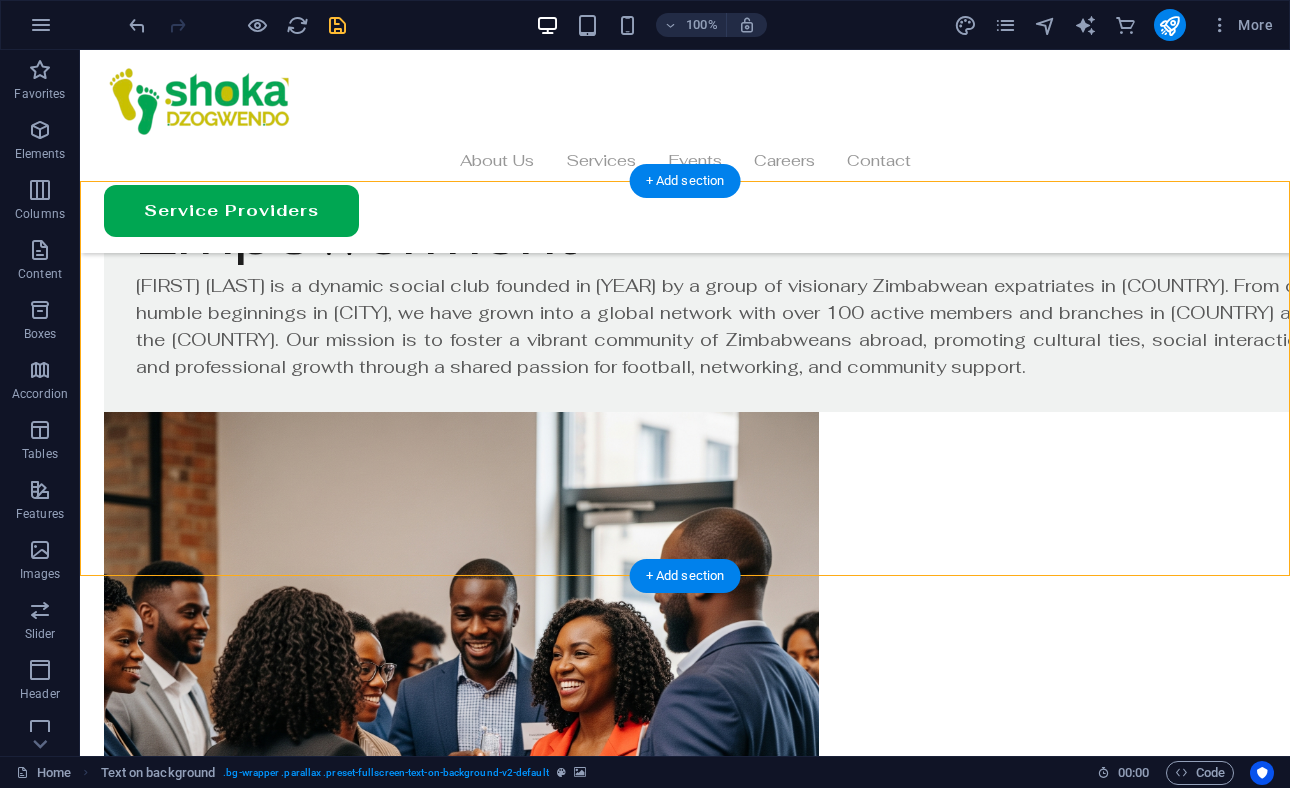 scroll, scrollTop: 1403, scrollLeft: 0, axis: vertical 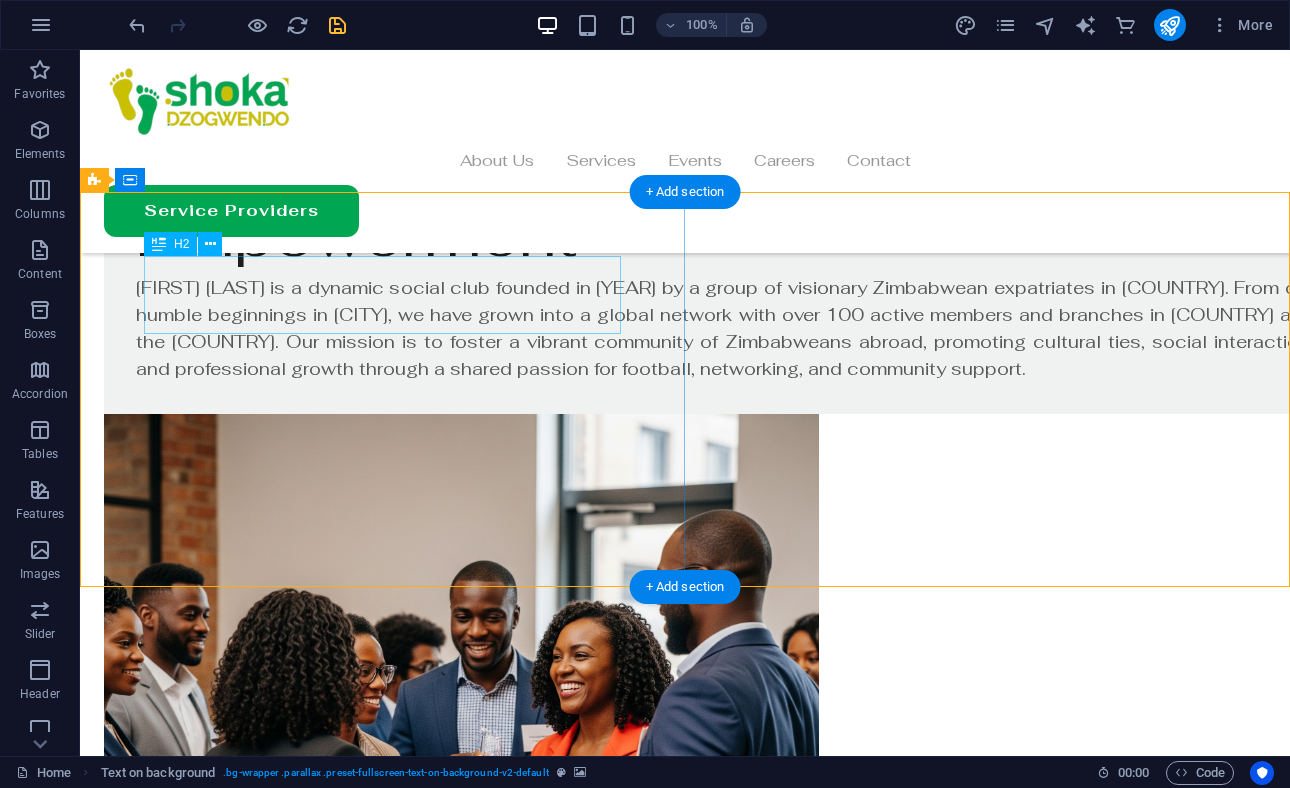 click on "Headline" at bounding box center [685, 1810] 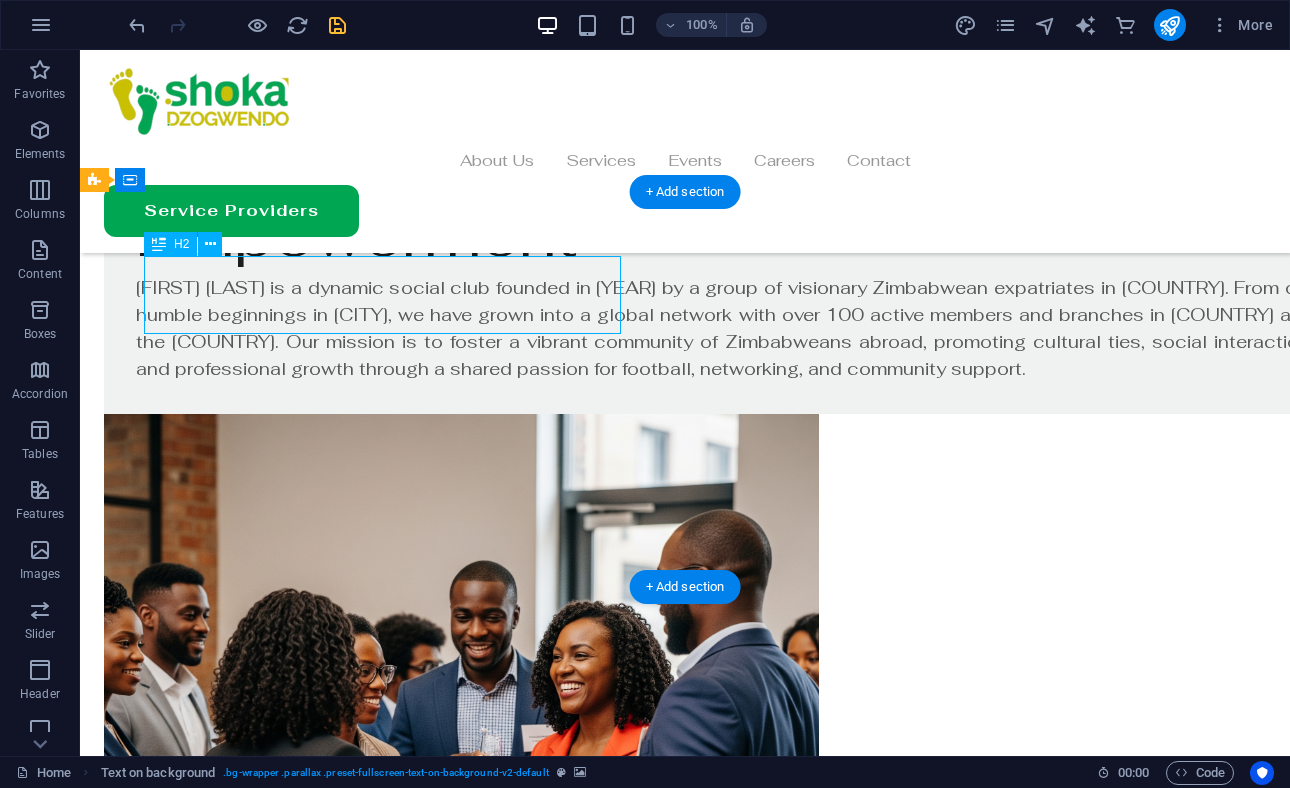 click on "Headline" at bounding box center [685, 1810] 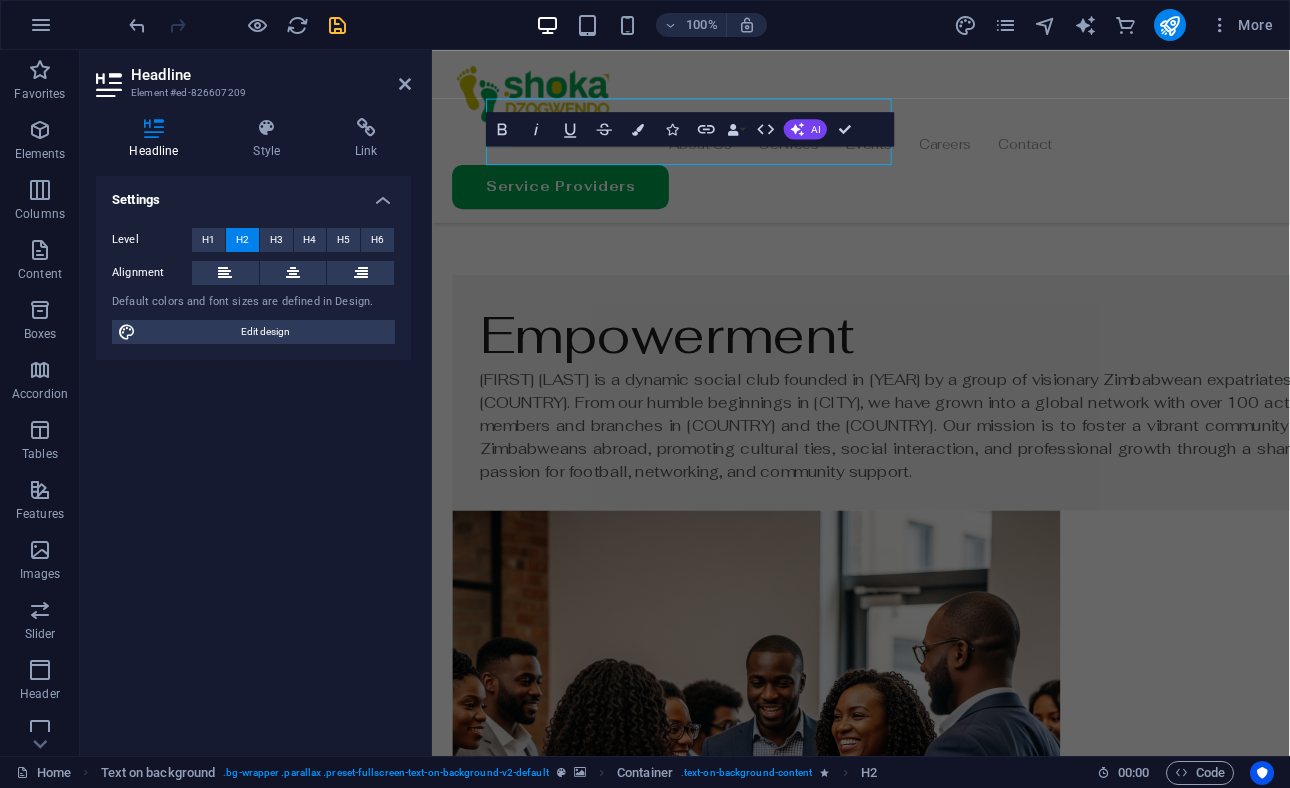 scroll, scrollTop: 1552, scrollLeft: 0, axis: vertical 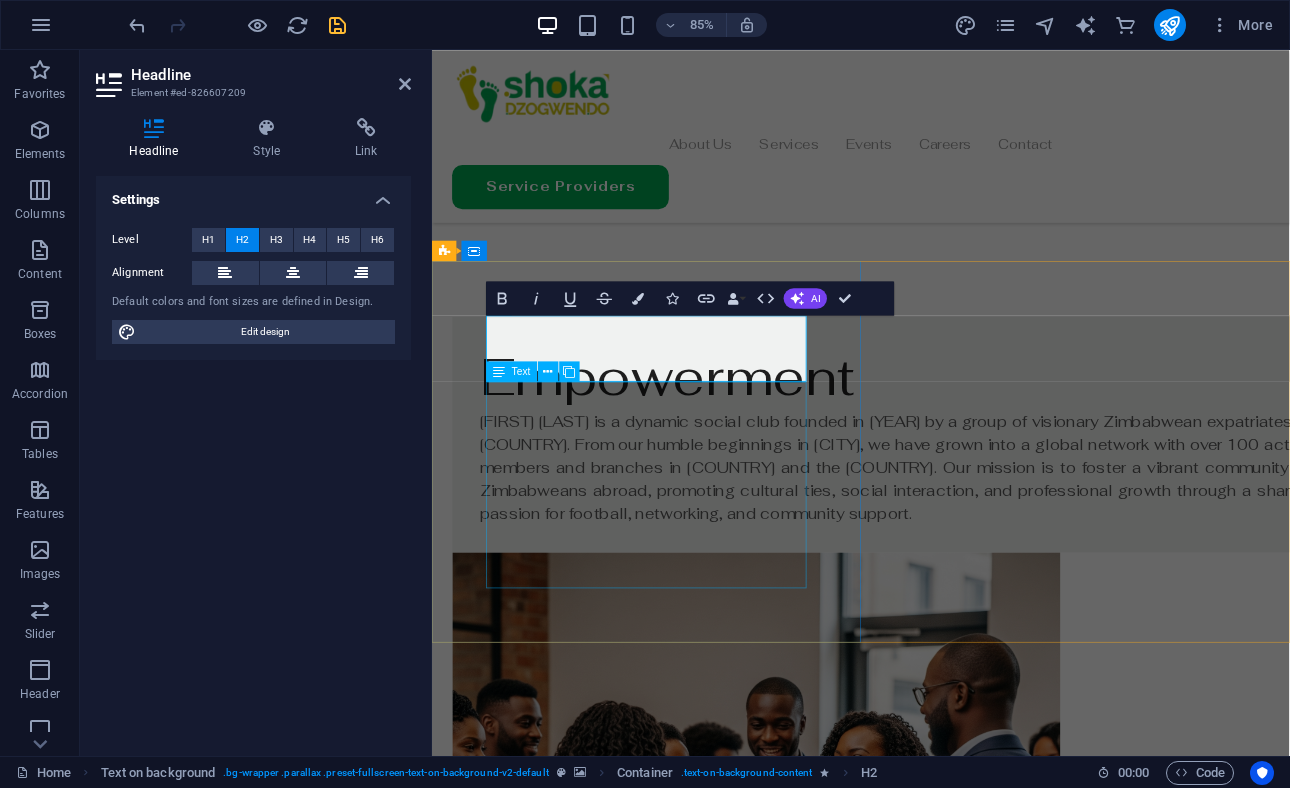 click on "Lorem ipsum dolor sit amet, consectetuer adipiscing elit. Aenean commodo ligula eget dolor. Lorem ipsum dolor sit amet, consectetuer adipiscing elit leget dolor. Lorem ipsum dolor sit amet, consectetuer adipiscing elit. Aenean commodo ligula eget dolor. Lorem ipsum dolor sit amet, consectetuer adipiscing elit dolor." at bounding box center [936, 2219] 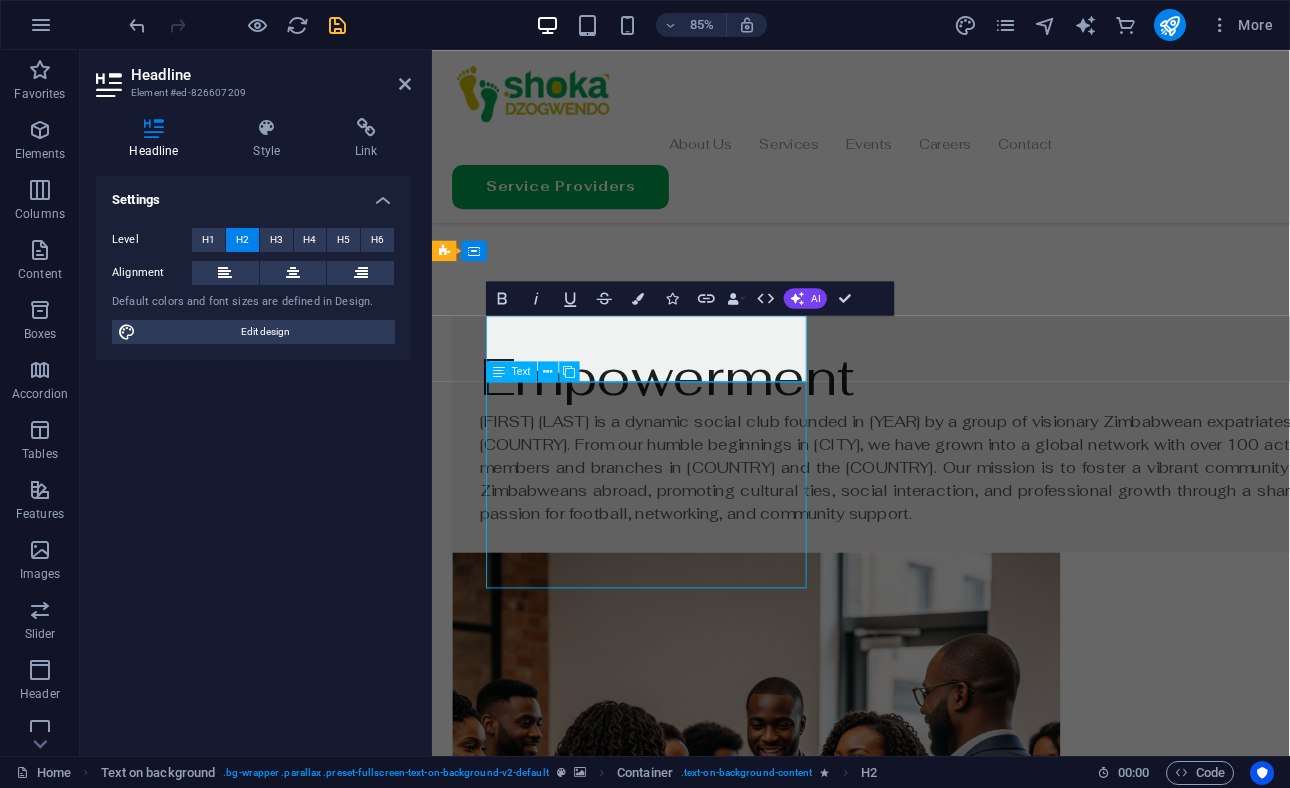 click on "Lorem ipsum dolor sit amet, consectetuer adipiscing elit. Aenean commodo ligula eget dolor. Lorem ipsum dolor sit amet, consectetuer adipiscing elit leget dolor. Lorem ipsum dolor sit amet, consectetuer adipiscing elit. Aenean commodo ligula eget dolor. Lorem ipsum dolor sit amet, consectetuer adipiscing elit dolor." at bounding box center [936, 2219] 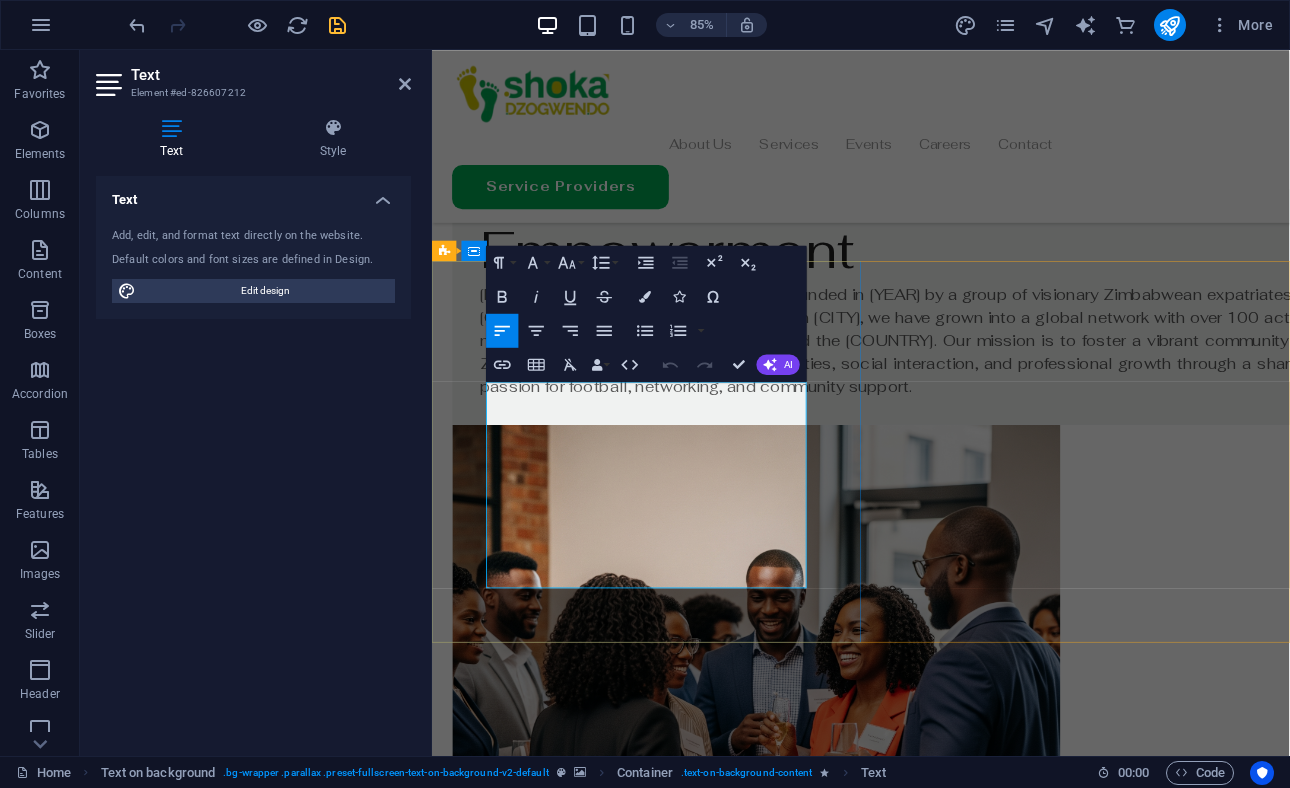 click on "Lorem ipsum dolor sit amet, consectetuer adipiscing elit. Aenean commodo ligula eget dolor. Lorem ipsum dolor sit amet, consectetuer adipiscing elit leget dolor. Lorem ipsum dolor sit amet, consectetuer adipiscing elit. Aenean commodo ligula eget dolor. Lorem ipsum dolor sit amet, consectetuer adipiscing elit dolor." at bounding box center (936, 1980) 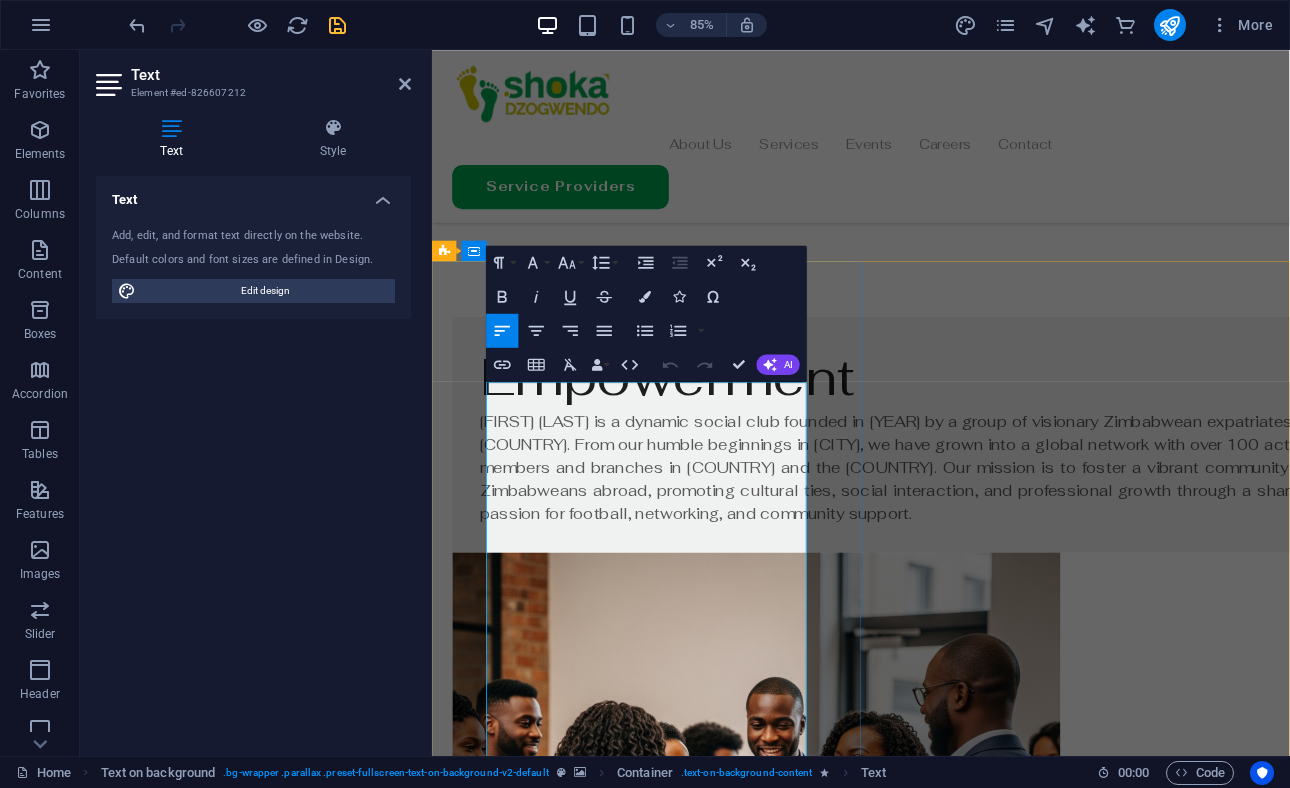 scroll, scrollTop: 16962, scrollLeft: 2, axis: both 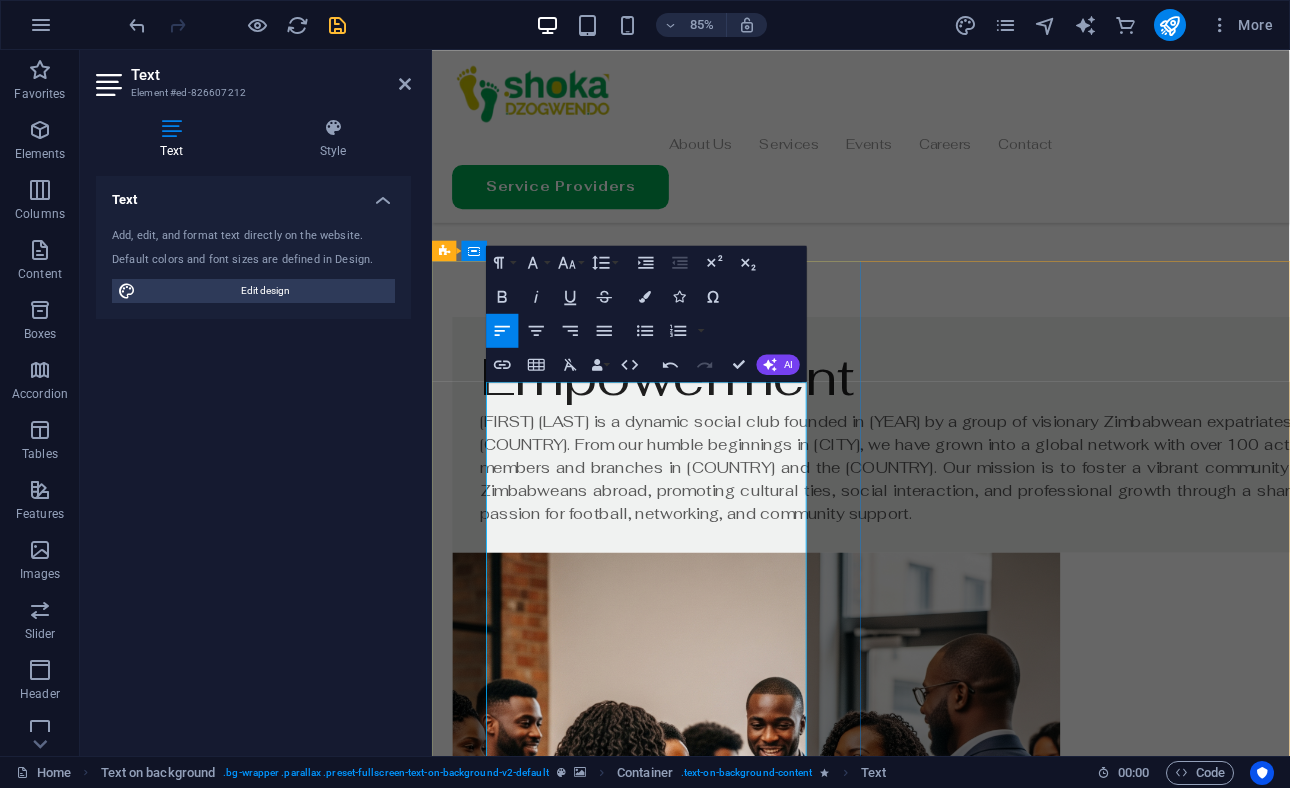 click at bounding box center (936, 2664) 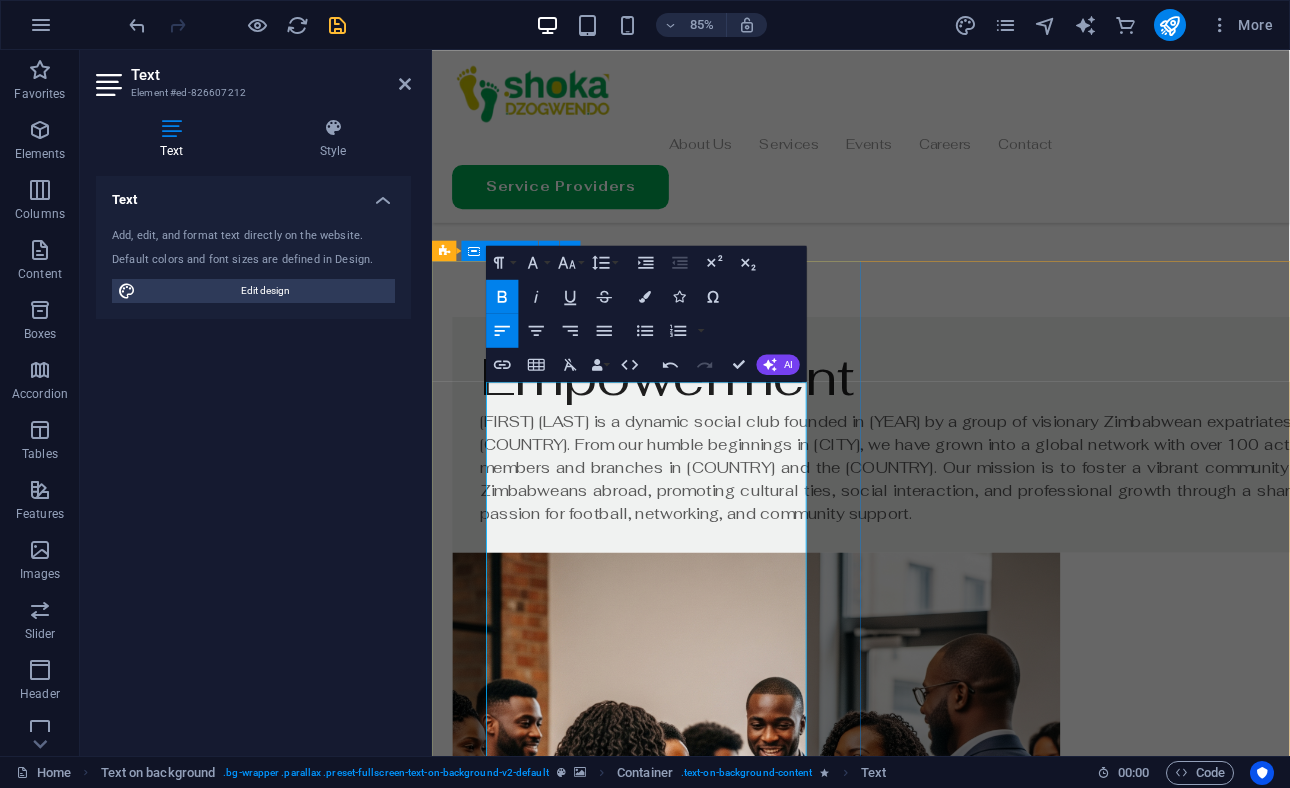 drag, startPoint x: 657, startPoint y: 721, endPoint x: 494, endPoint y: 593, distance: 207.25105 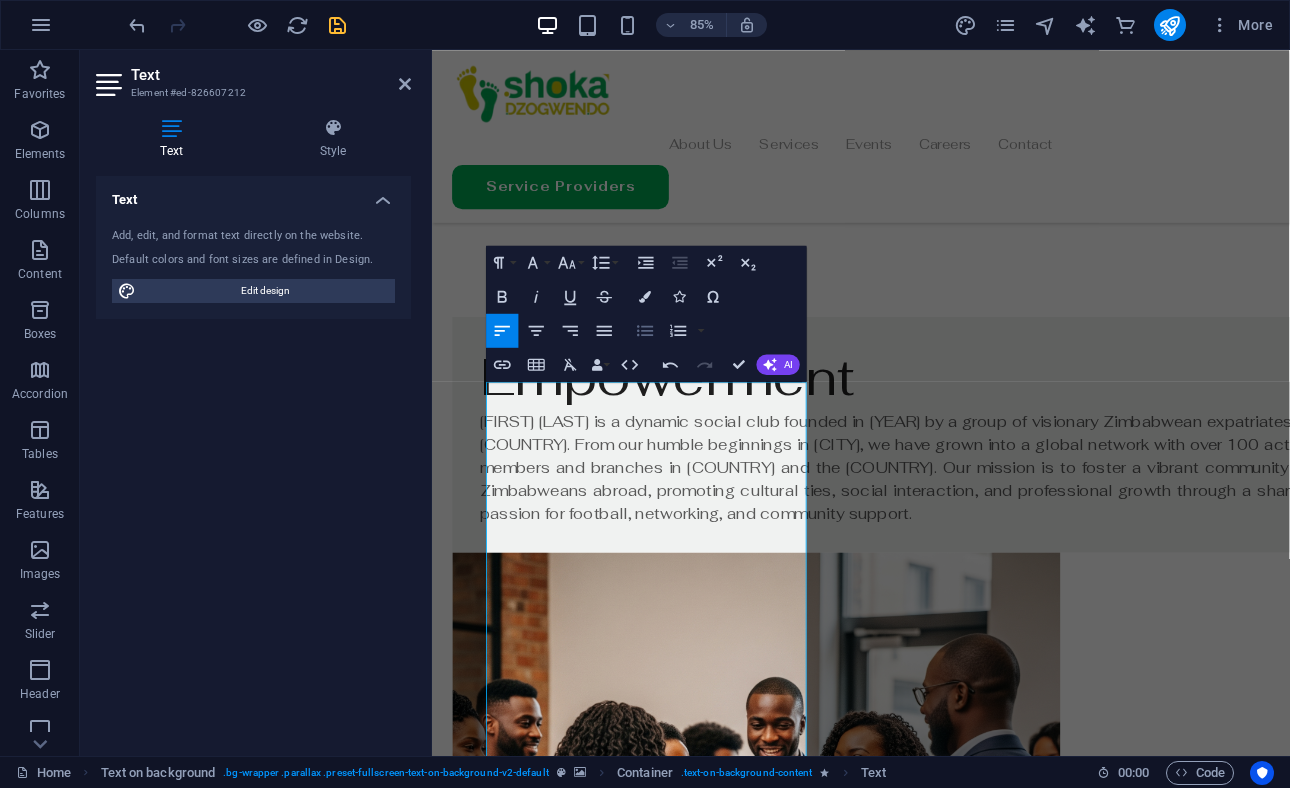 click 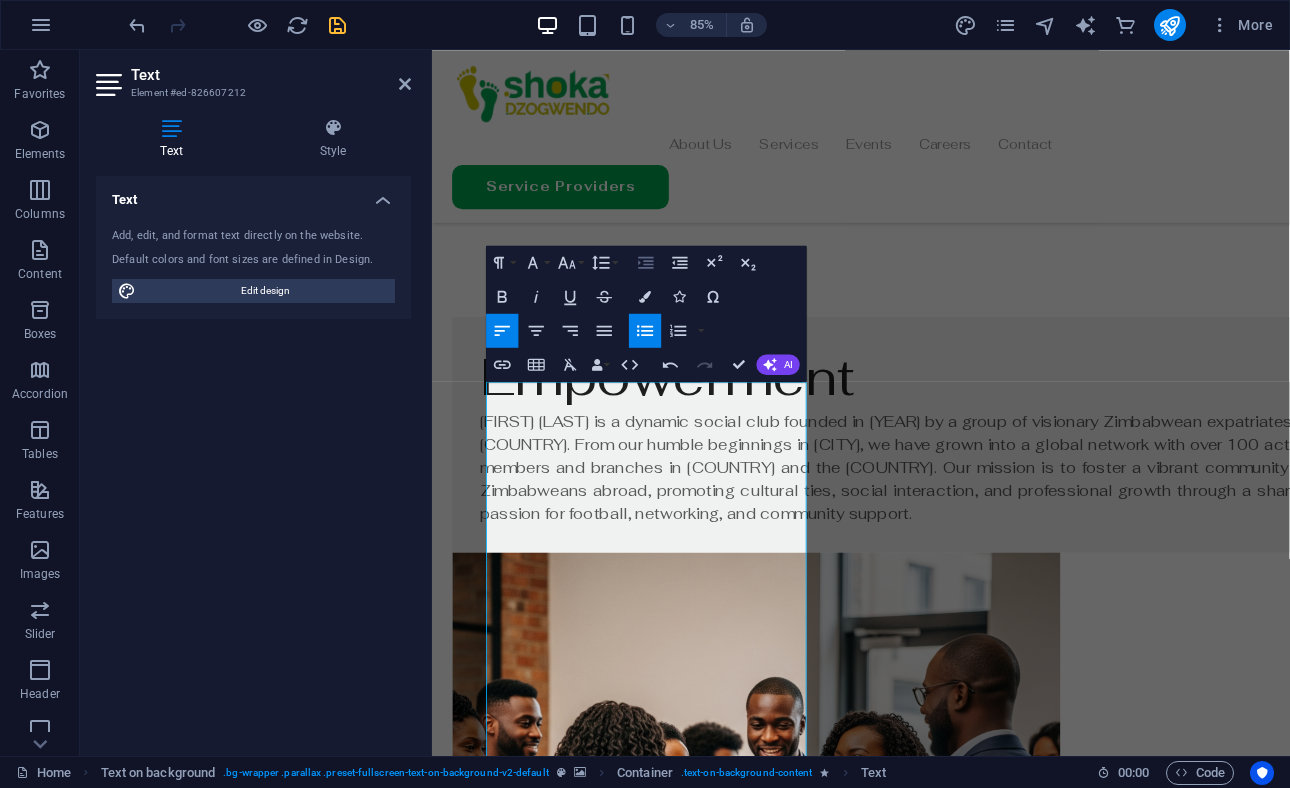 click 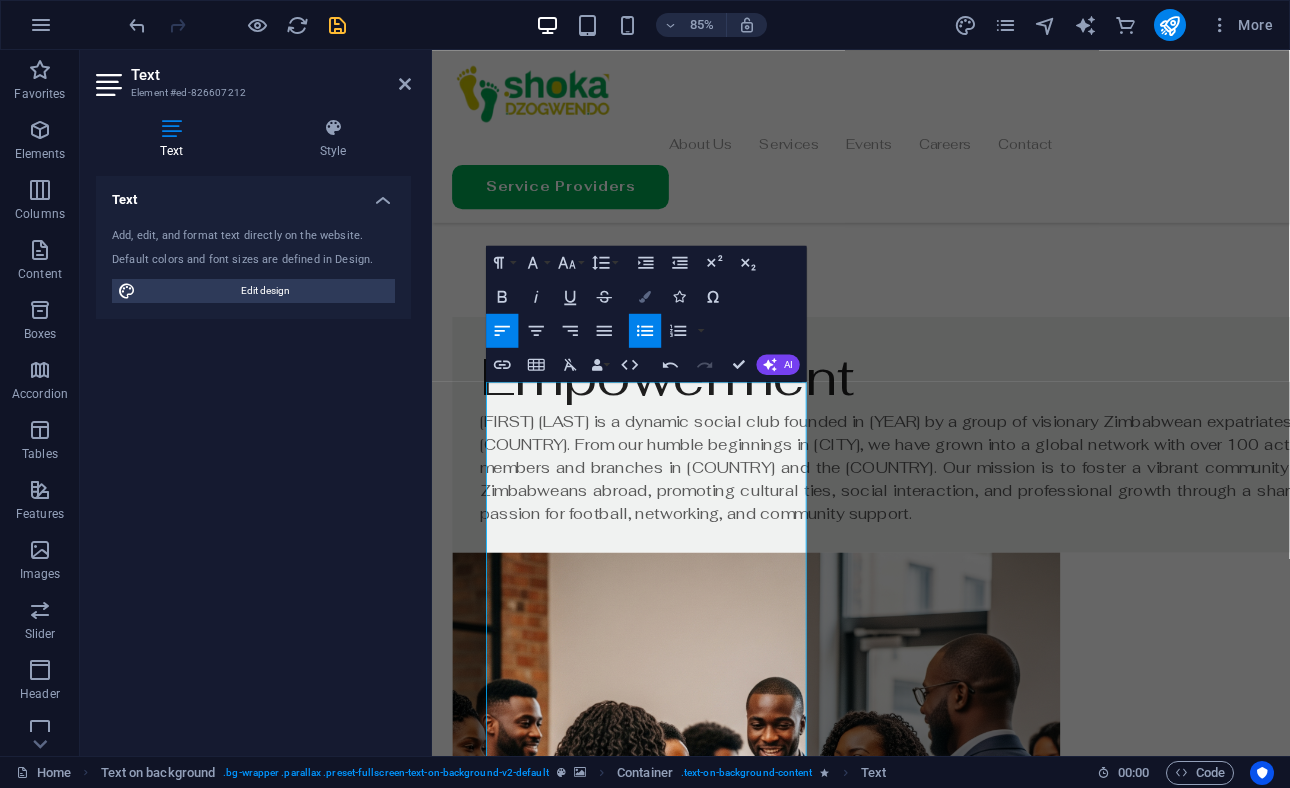 click at bounding box center [645, 297] 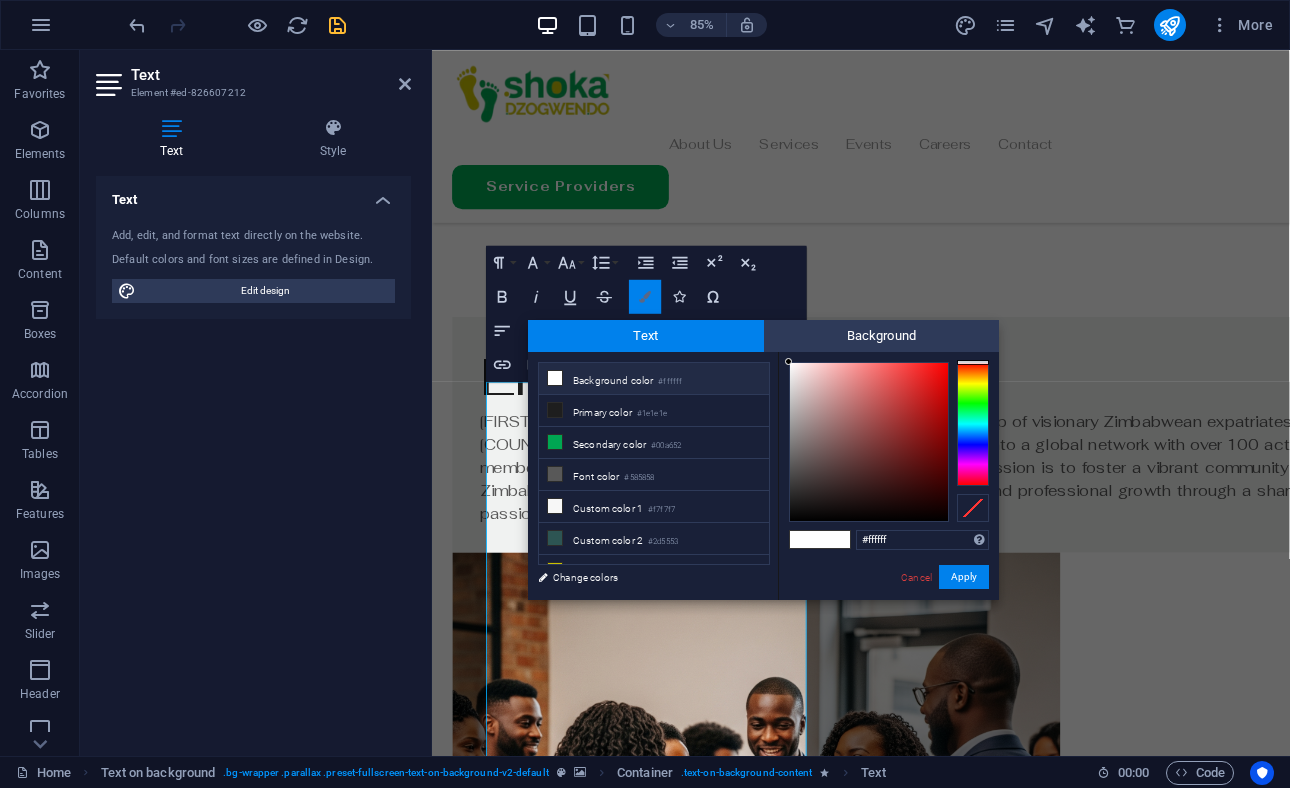 click at bounding box center (645, 297) 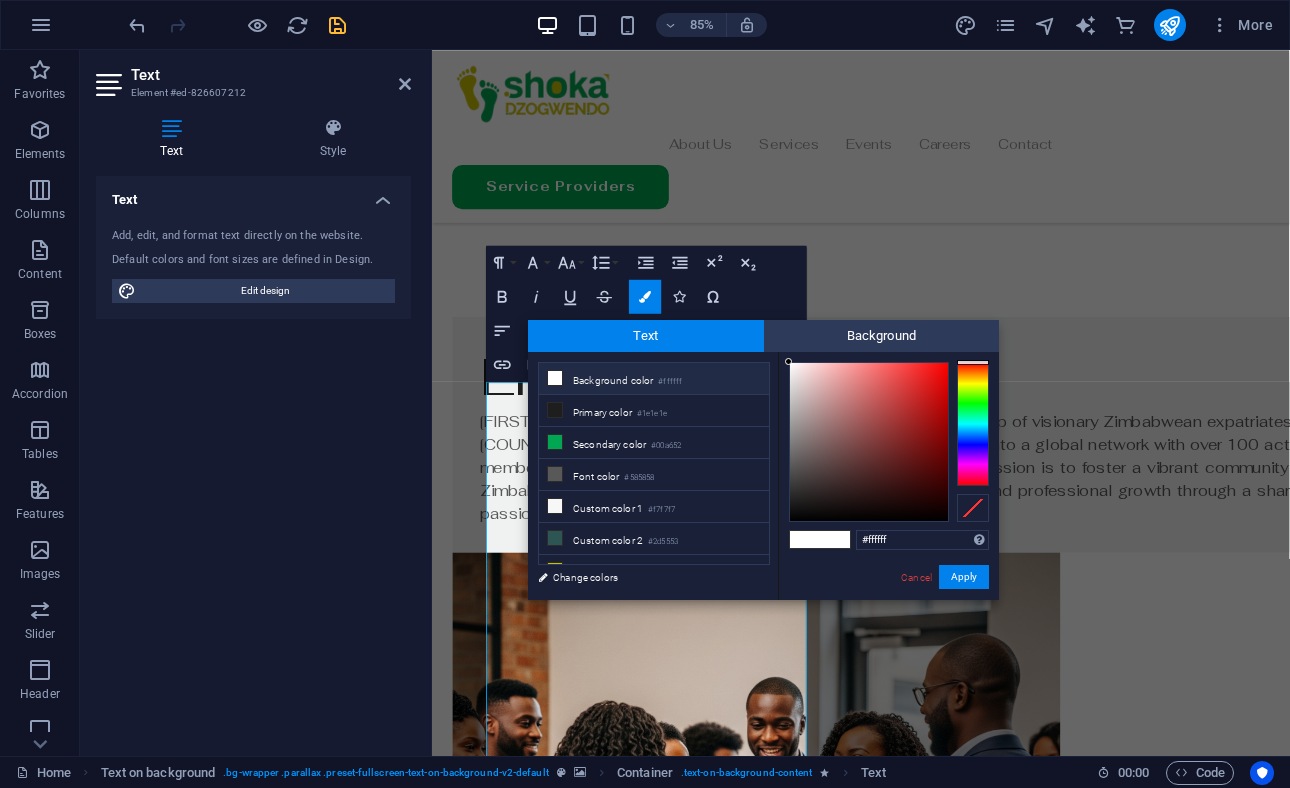 click on "Paragraph Format Normal Heading 1 Heading 2 Heading 3 Heading 4 Heading 5 Heading 6 Code Font Family Arial Georgia Impact Tahoma Times New Roman Verdana Montagu Slab Poppins Fahkwang Font Size 8 9 10 11 12 14 18 24 30 36 48 60 72 96 Line Height Default Single 1.15 1.5 Double Increase Indent Decrease Indent Superscript Subscript Bold Italic Underline Strikethrough Colors Icons Special Characters Align Left Align Center Align Right Align Justify Unordered List   Default Circle Disc Square    Ordered List   Default Lower Alpha Lower Greek Lower Roman Upper Alpha Upper Roman    Insert Link Insert Table Clear Formatting Data Bindings Company First name Last name Street ZIP code City Email Phone Mobile Fax Custom field 1 Custom field 2 Custom field 3 Custom field 4 Custom field 5 Custom field 6 HTML Undo Redo Confirm (⌘+⏎) AI Improve Make shorter Make longer Fix spelling & grammar Translate to English Generate text" at bounding box center [646, 314] 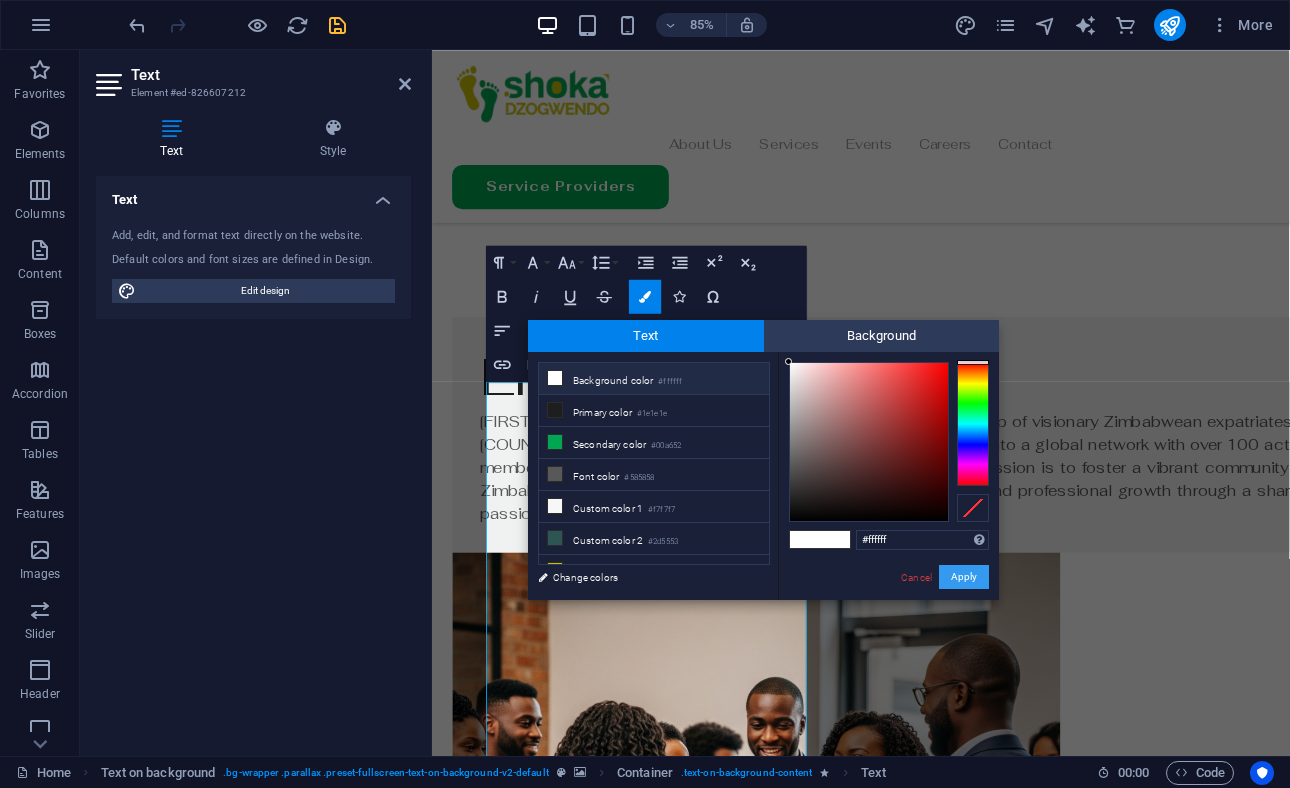 click on "Apply" at bounding box center (964, 577) 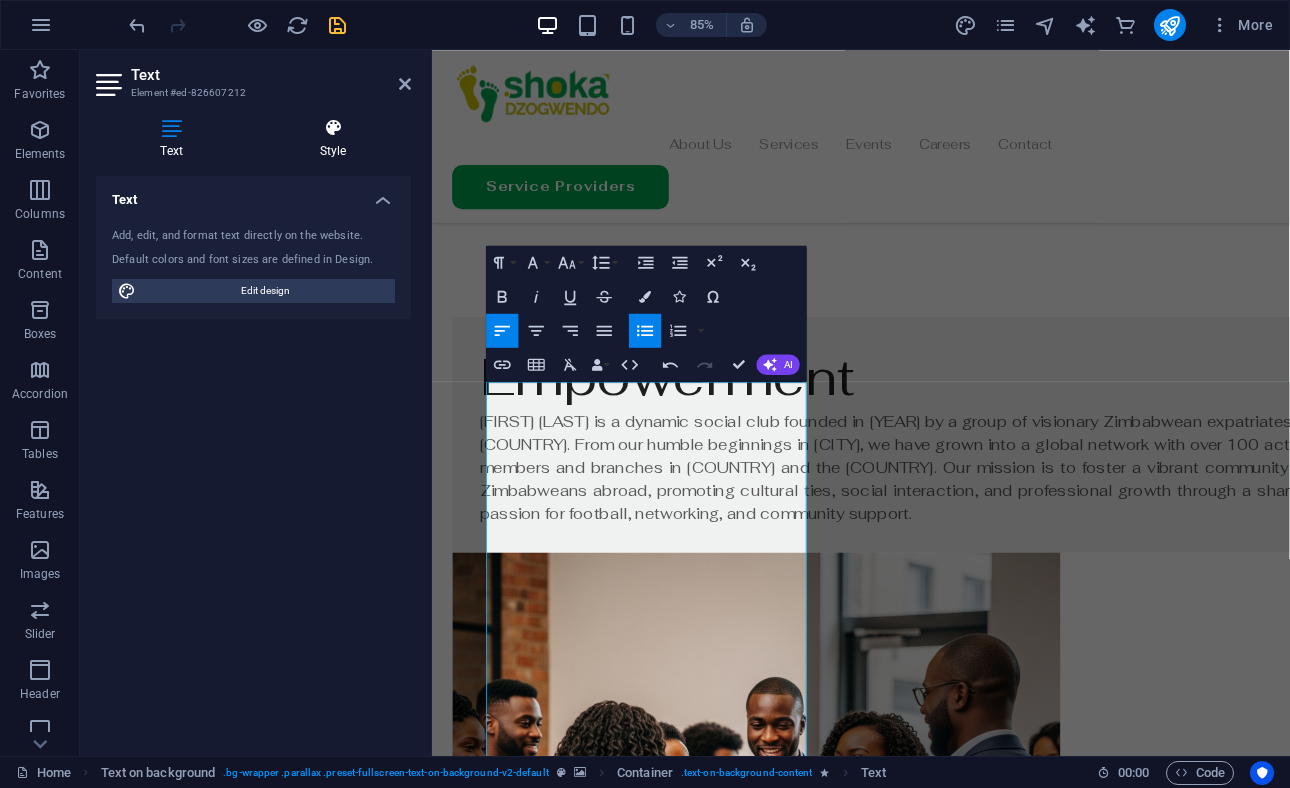 click at bounding box center [333, 128] 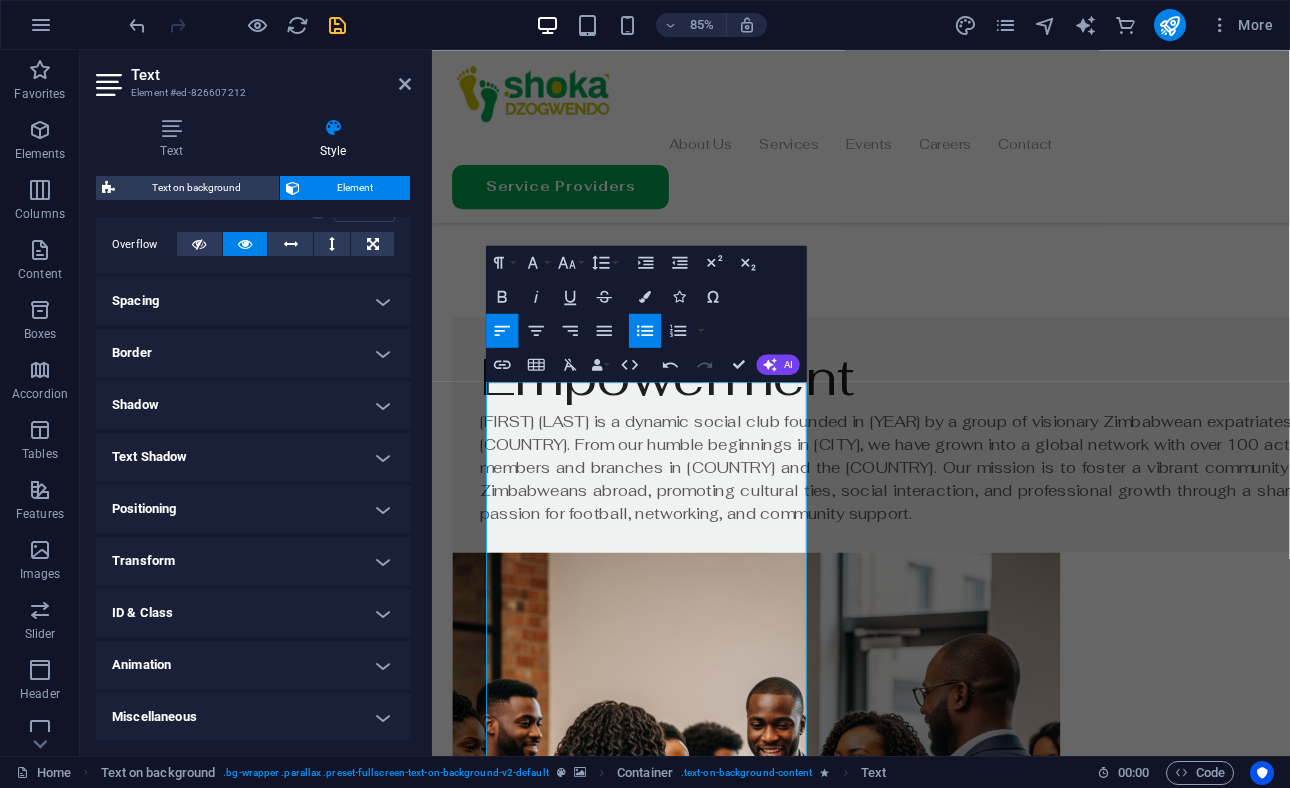 scroll, scrollTop: 322, scrollLeft: 0, axis: vertical 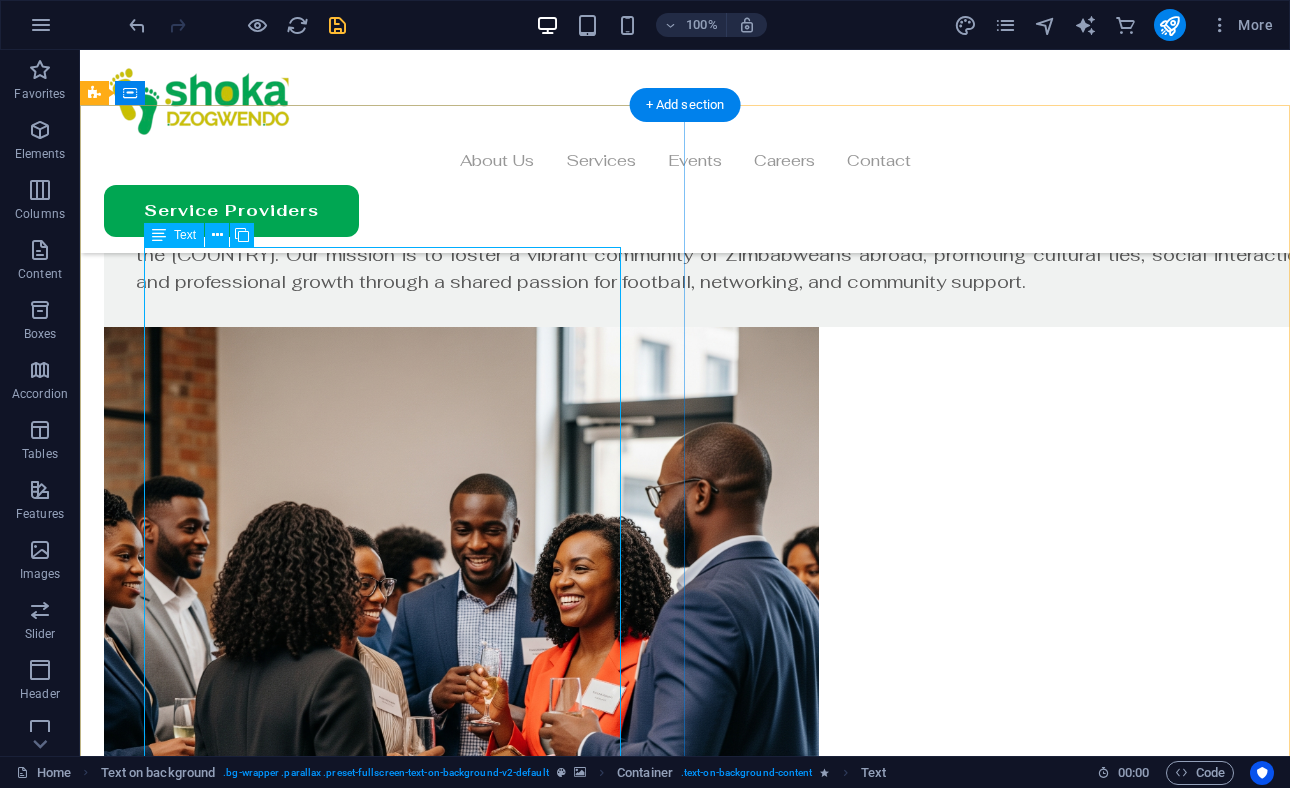 click on "Shoka Dzogwendo offers a diverse range of activities to engage and empower our community: Football Programs: Competitive participation in the Madhalaz league. Weekly fun football sessions for all skill levels. Monthly mixed-age and mixed-ability friendly matches. Social Events: Weekly post-match socials to foster camaraderie. Quarterly family days for inclusive community bonding. Annual club awards night and dinner to celebrate achievements. Community Outreach: Participation in local community events and festivals. Collaborative community projects to support local initiatives. Business and Networking: Quarterly business networking events, such as our Business Indaba, to connect professionals and entrepreneurs. Workshops and skill-sharing sessions to support professional development." at bounding box center [685, 2480] 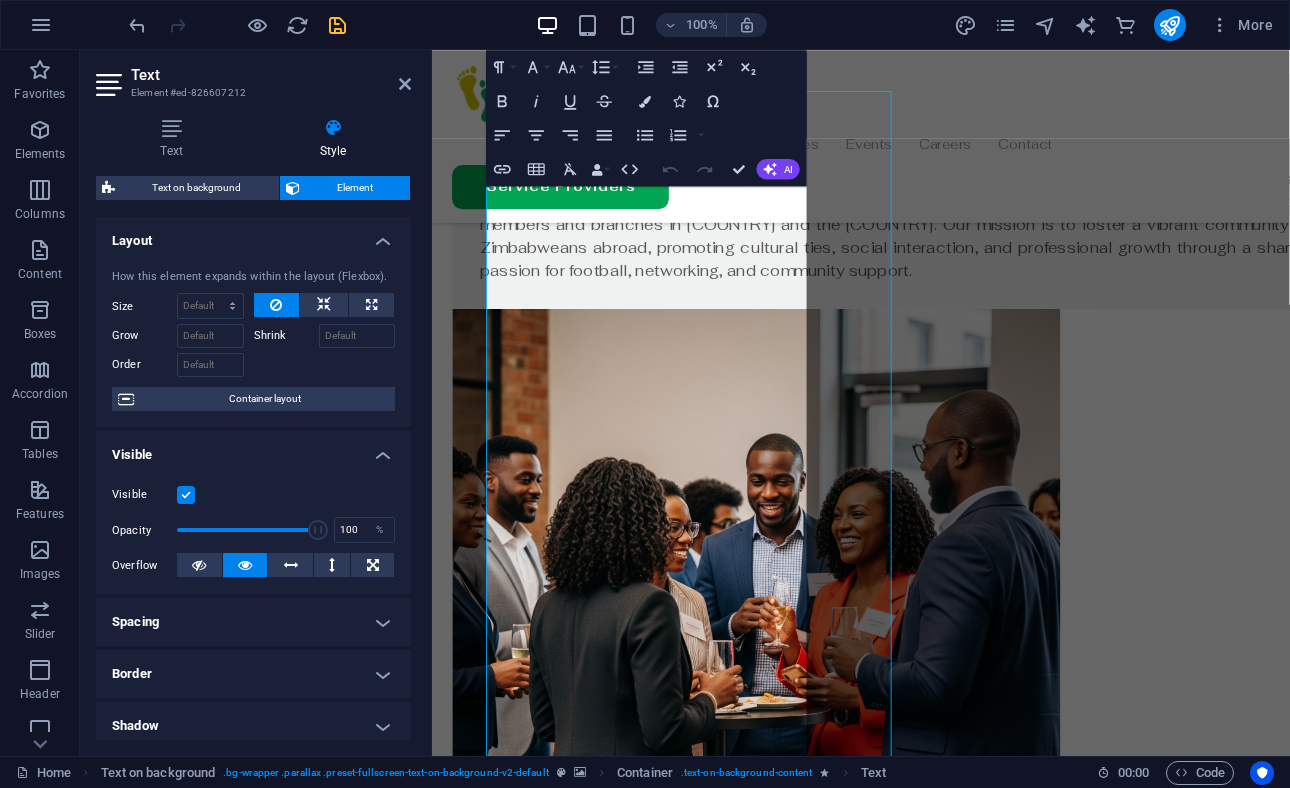 scroll, scrollTop: 1639, scrollLeft: 0, axis: vertical 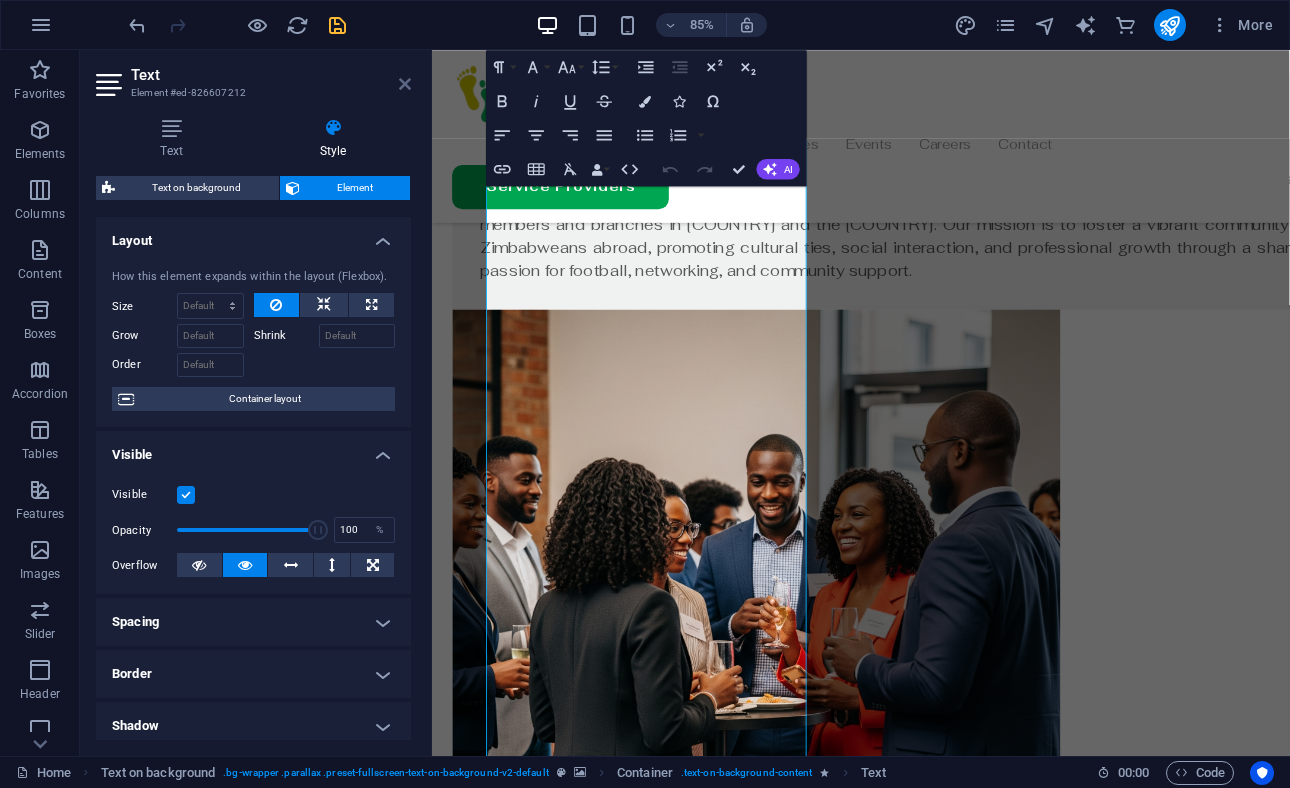 click at bounding box center [405, 84] 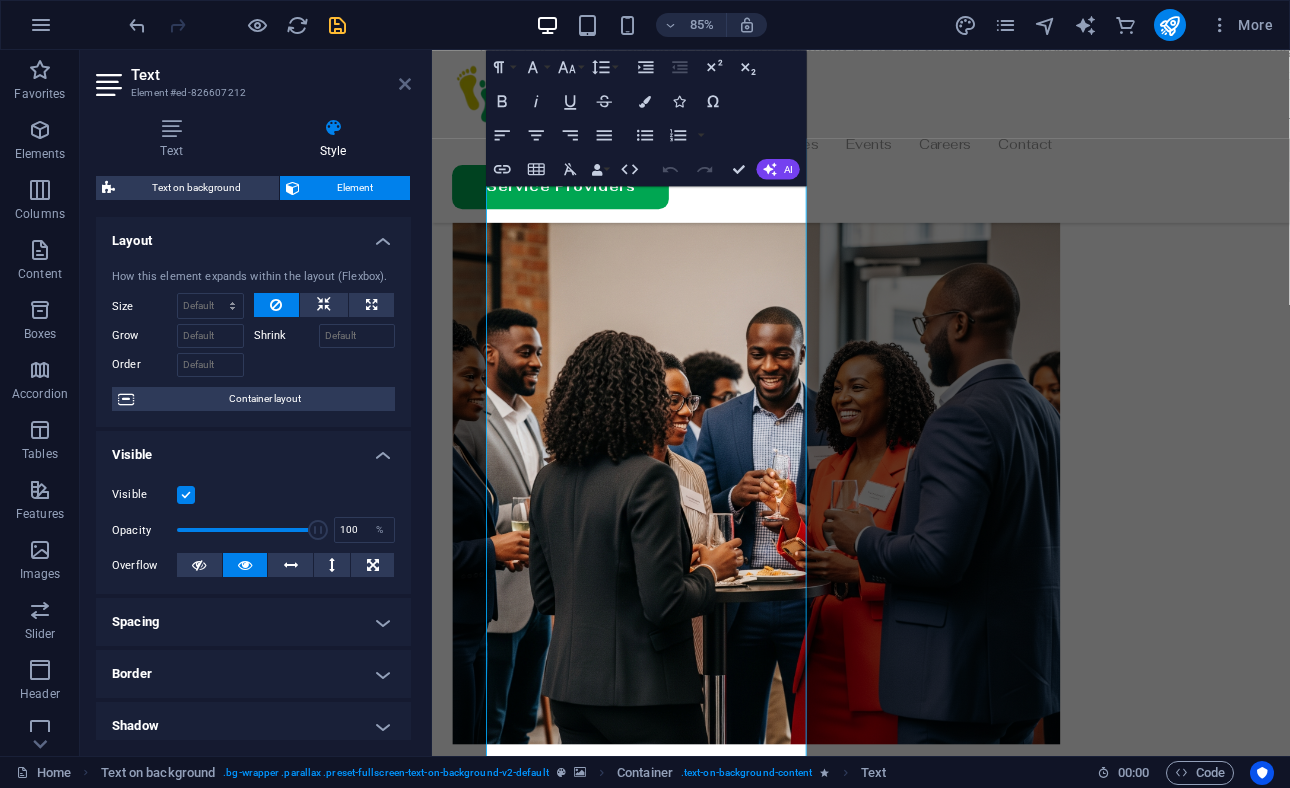 scroll, scrollTop: 1490, scrollLeft: 0, axis: vertical 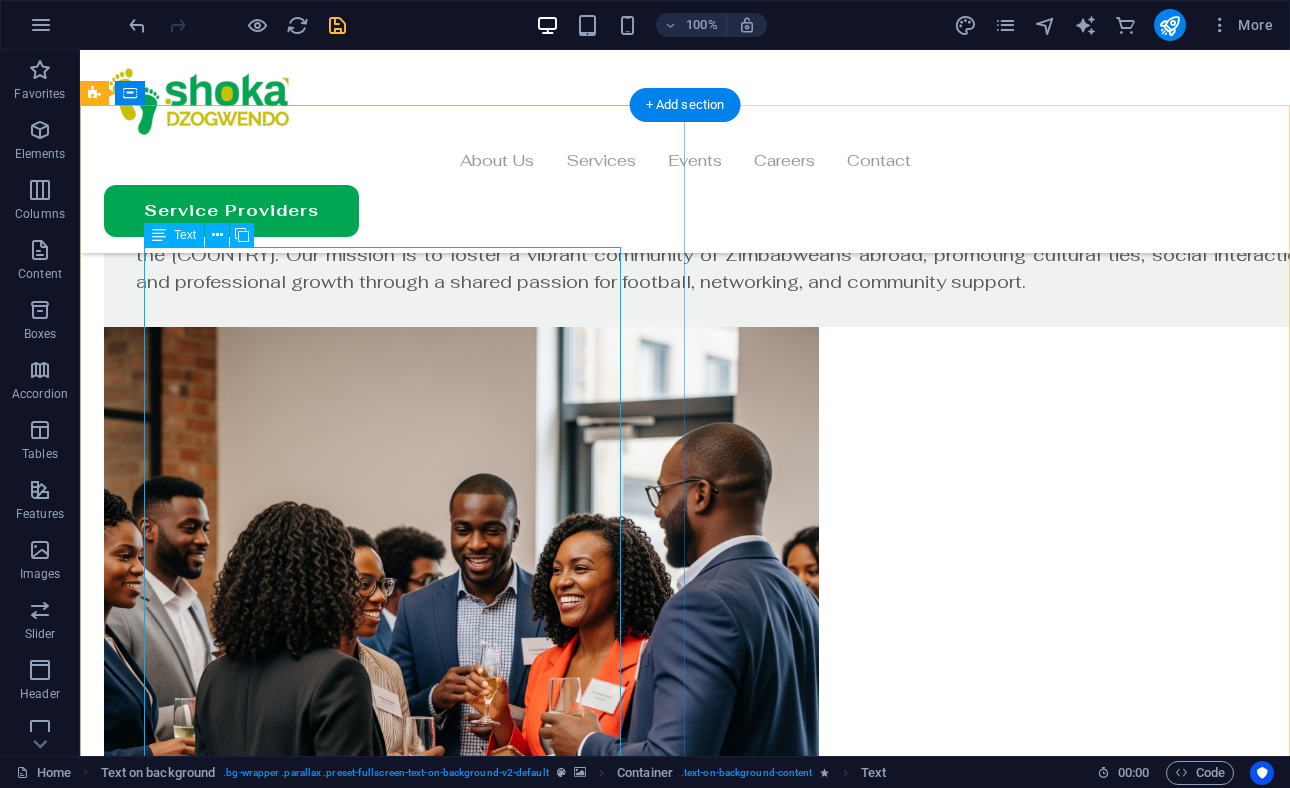 click on "Shoka Dzogwendo offers a diverse range of activities to engage and empower our community: Football Programs: Competitive participation in the Madhalaz league. Weekly fun football sessions for all skill levels. Monthly mixed-age and mixed-ability friendly matches. Social Events: Weekly post-match socials to foster camaraderie. Quarterly family days for inclusive community bonding. Annual club awards night and dinner to celebrate achievements. Community Outreach: Participation in local community events and festivals. Collaborative community projects to support local initiatives. Business and Networking: Quarterly business networking events, such as our Business Indaba, to connect professionals and entrepreneurs. Workshops and skill-sharing sessions to support professional development." at bounding box center [685, 2480] 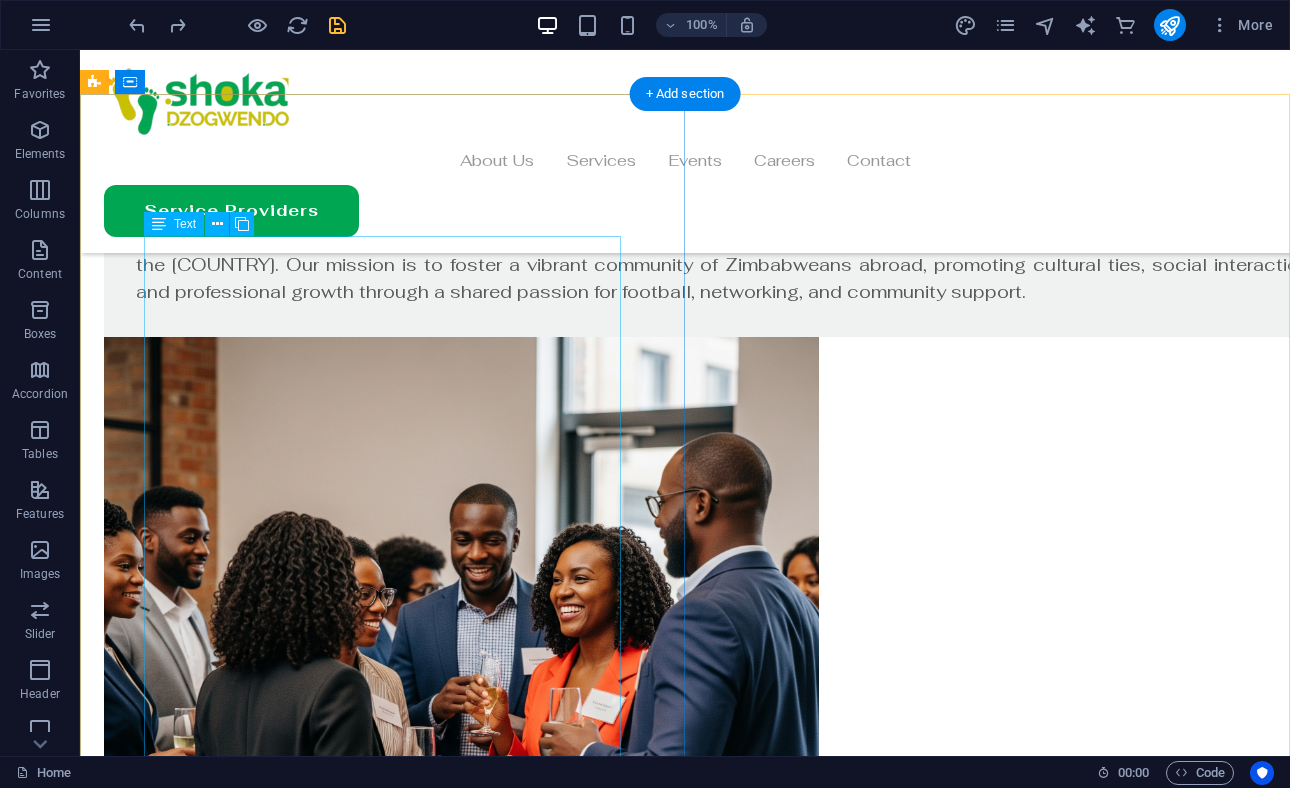 scroll, scrollTop: 1501, scrollLeft: 0, axis: vertical 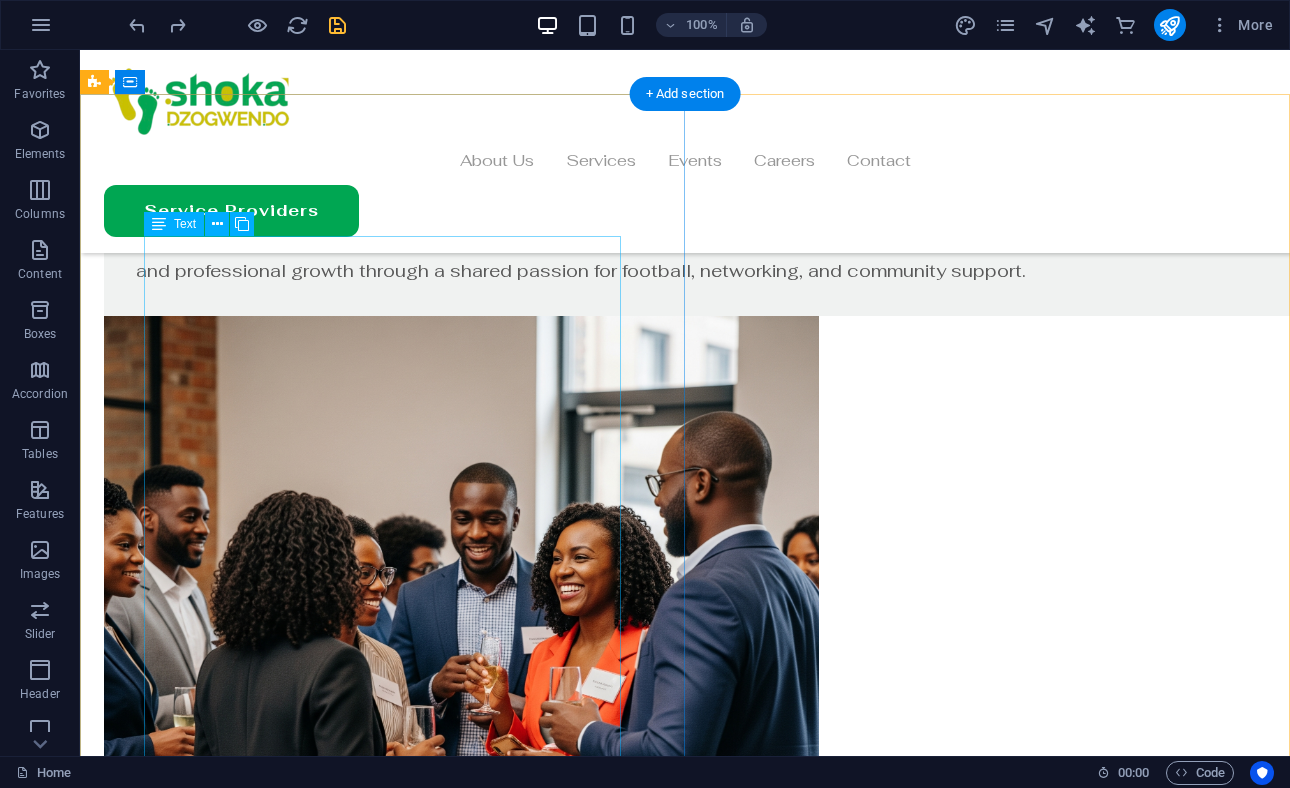 click on "Shoka Dzogwendo offers a diverse range of activities to engage and empower our community: Football Programs: Competitive participation in the Madhalaz league. Weekly fun football sessions for all skill levels. Monthly mixed-age and mixed-ability friendly matches. Social Events: Weekly post-match socials to foster camaraderie. Quarterly family days for inclusive community bonding. Annual club awards night and dinner to celebrate achievements. Community Outreach: Participation in local community events and festivals. Collaborative community projects to support local initiatives. Business and Networking: Quarterly business networking events, such as our Business Indaba, to connect professionals and entrepreneurs. Workshops and skill-sharing sessions to support professional development." at bounding box center [685, 2469] 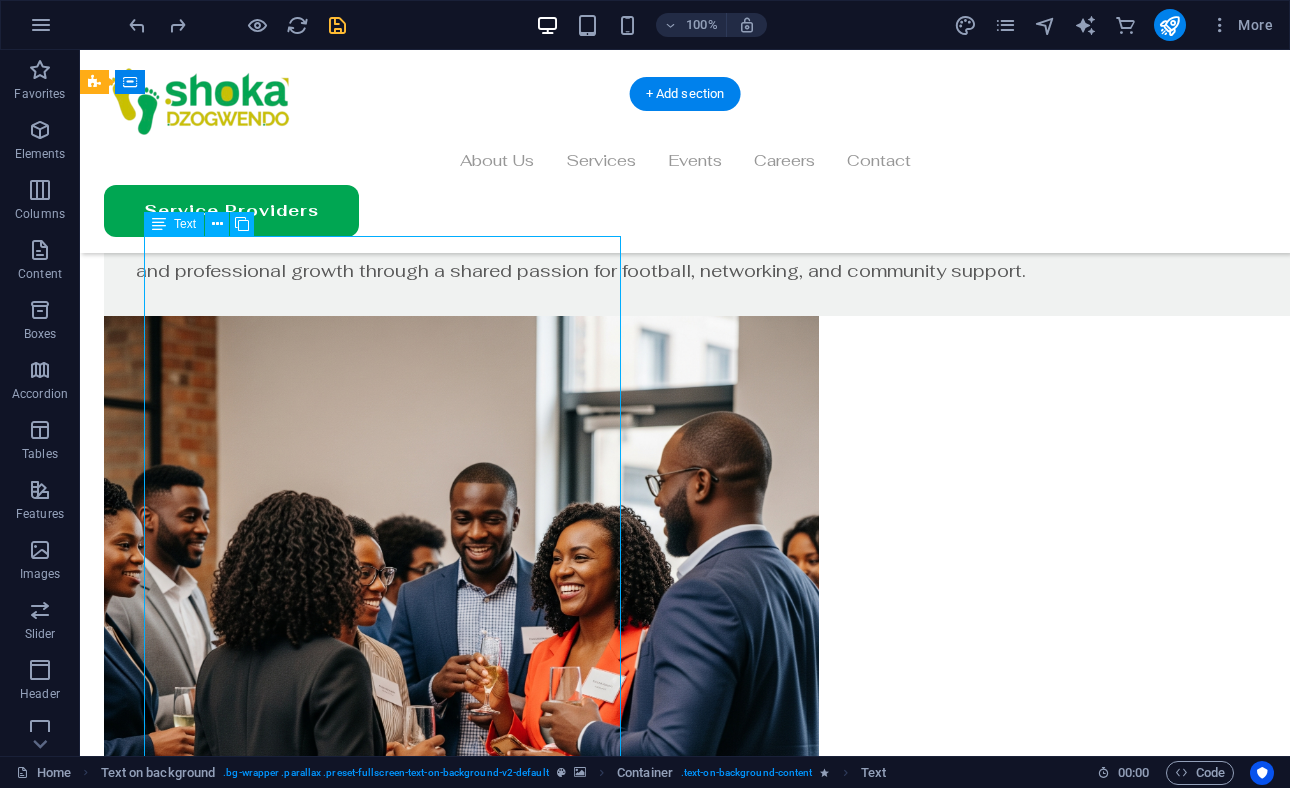 click on "Shoka Dzogwendo offers a diverse range of activities to engage and empower our community: Football Programs: Competitive participation in the Madhalaz league. Weekly fun football sessions for all skill levels. Monthly mixed-age and mixed-ability friendly matches. Social Events: Weekly post-match socials to foster camaraderie. Quarterly family days for inclusive community bonding. Annual club awards night and dinner to celebrate achievements. Community Outreach: Participation in local community events and festivals. Collaborative community projects to support local initiatives. Business and Networking: Quarterly business networking events, such as our Business Indaba, to connect professionals and entrepreneurs. Workshops and skill-sharing sessions to support professional development." at bounding box center (685, 2469) 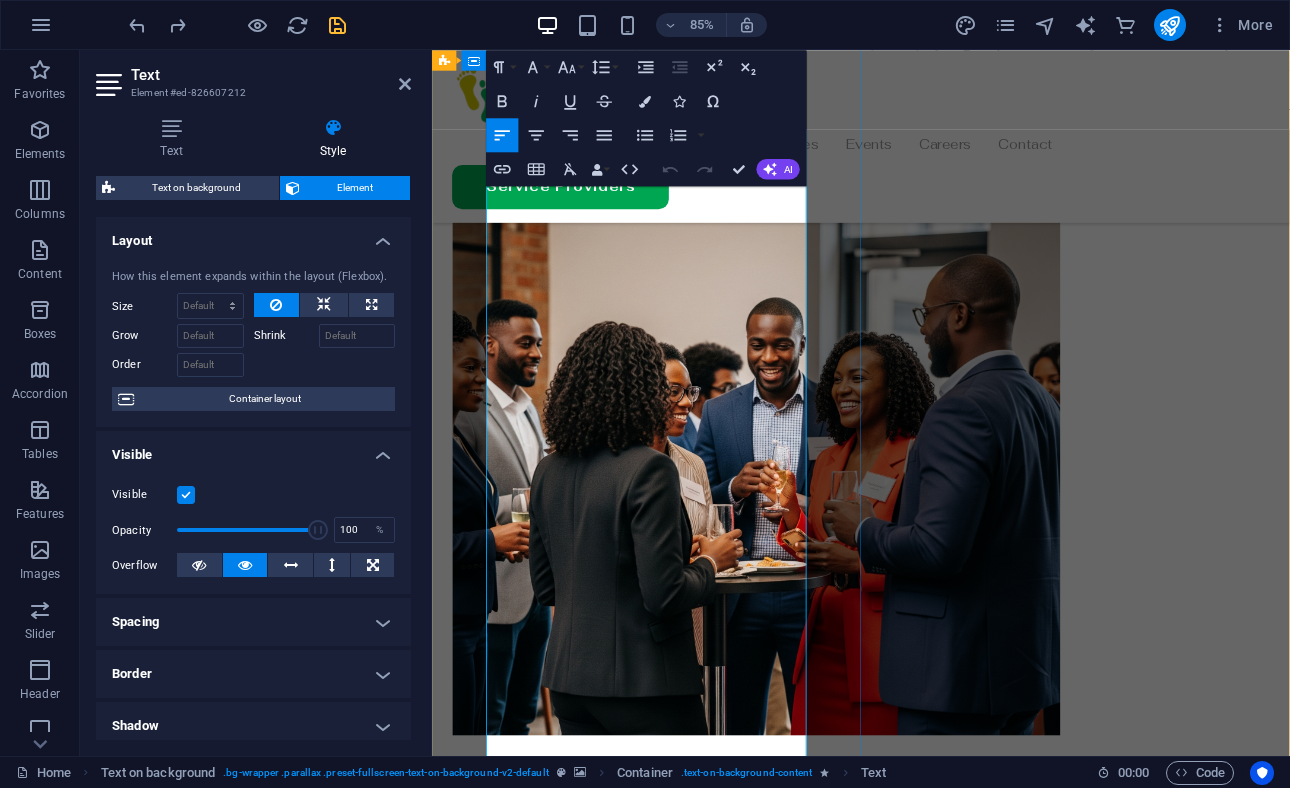 click on "Weekly post-match socials to foster camaraderie." at bounding box center (936, 2294) 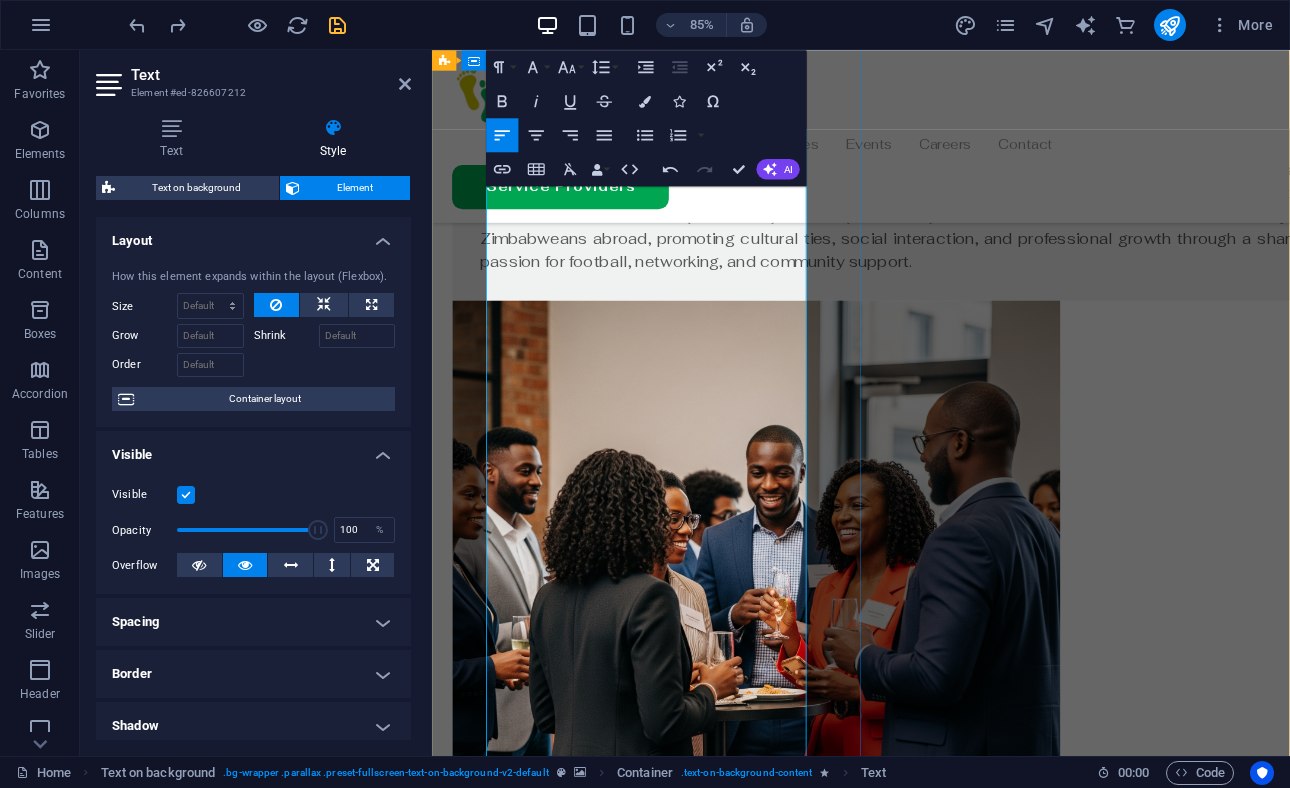 click on "Social Events:" at bounding box center [936, 2452] 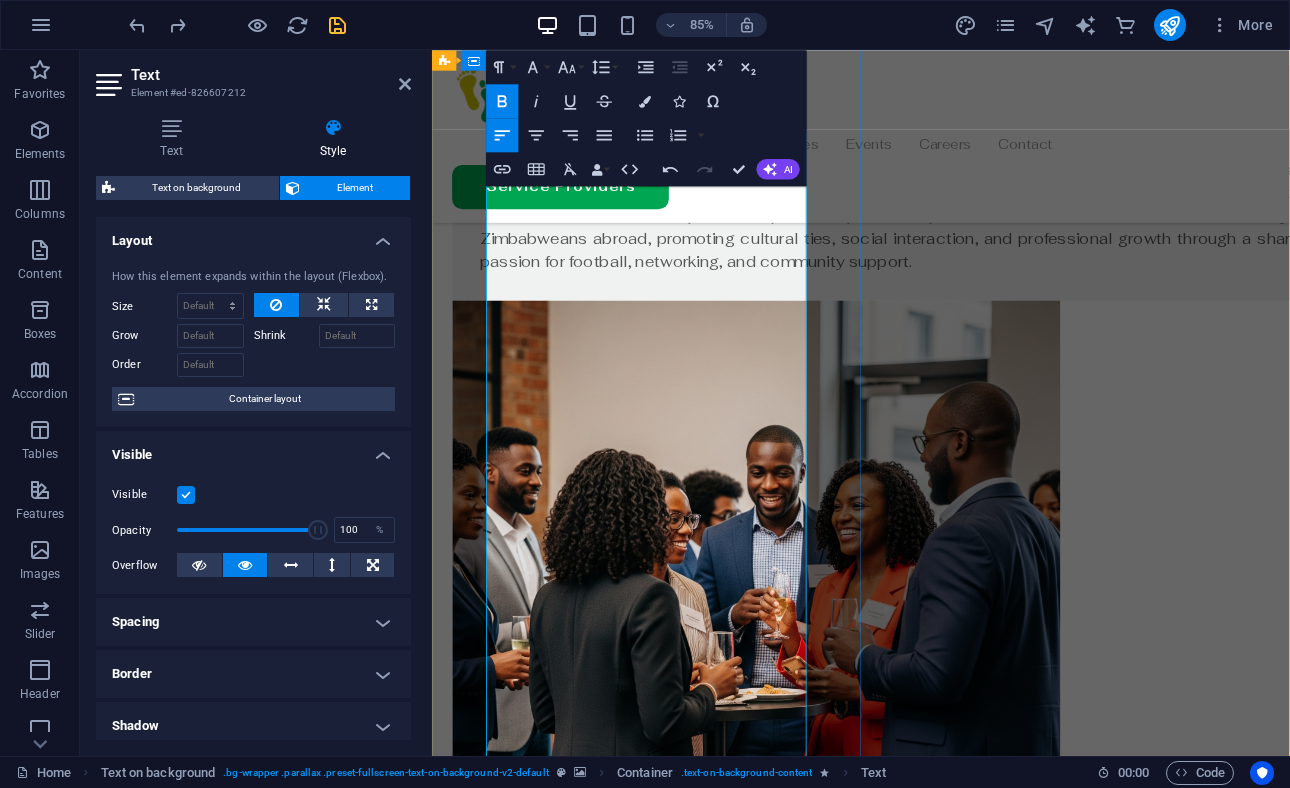 click at bounding box center (936, 2479) 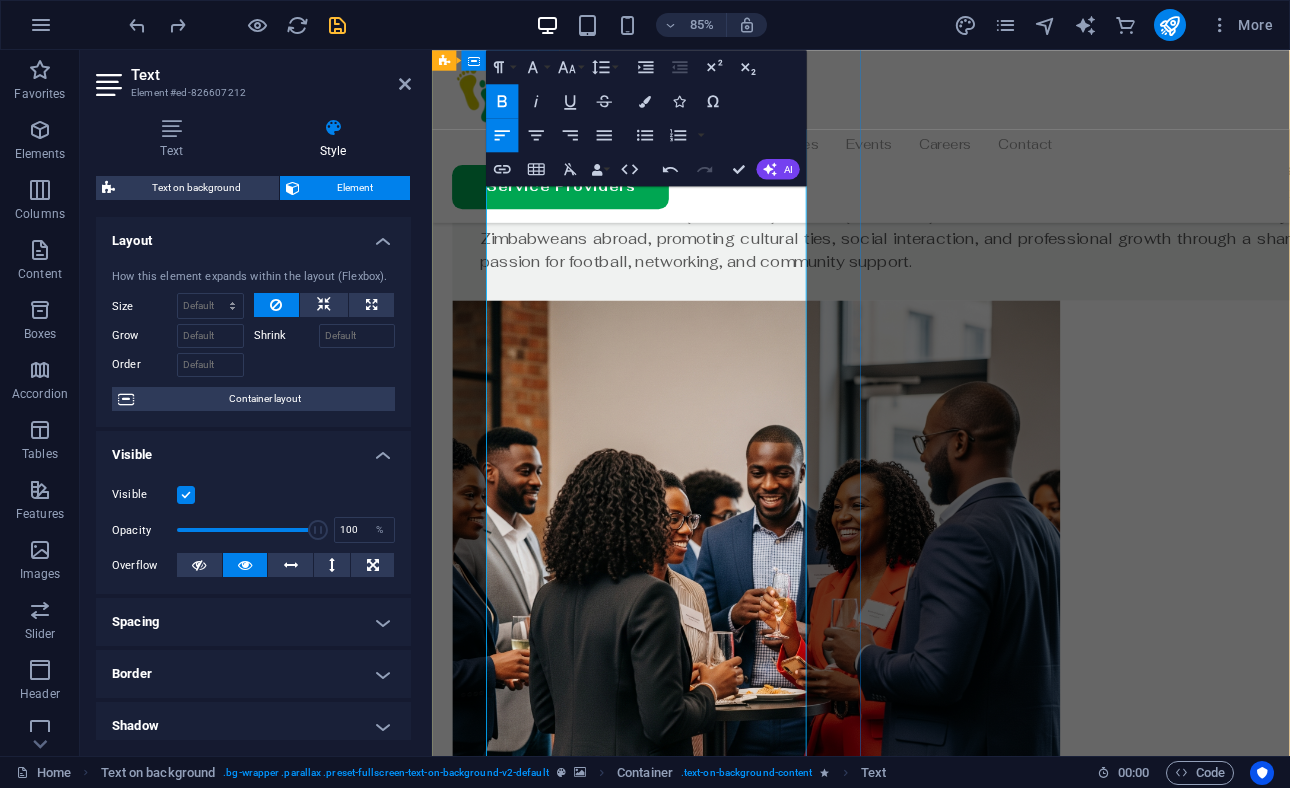 drag, startPoint x: 726, startPoint y: 647, endPoint x: 493, endPoint y: 513, distance: 268.7843 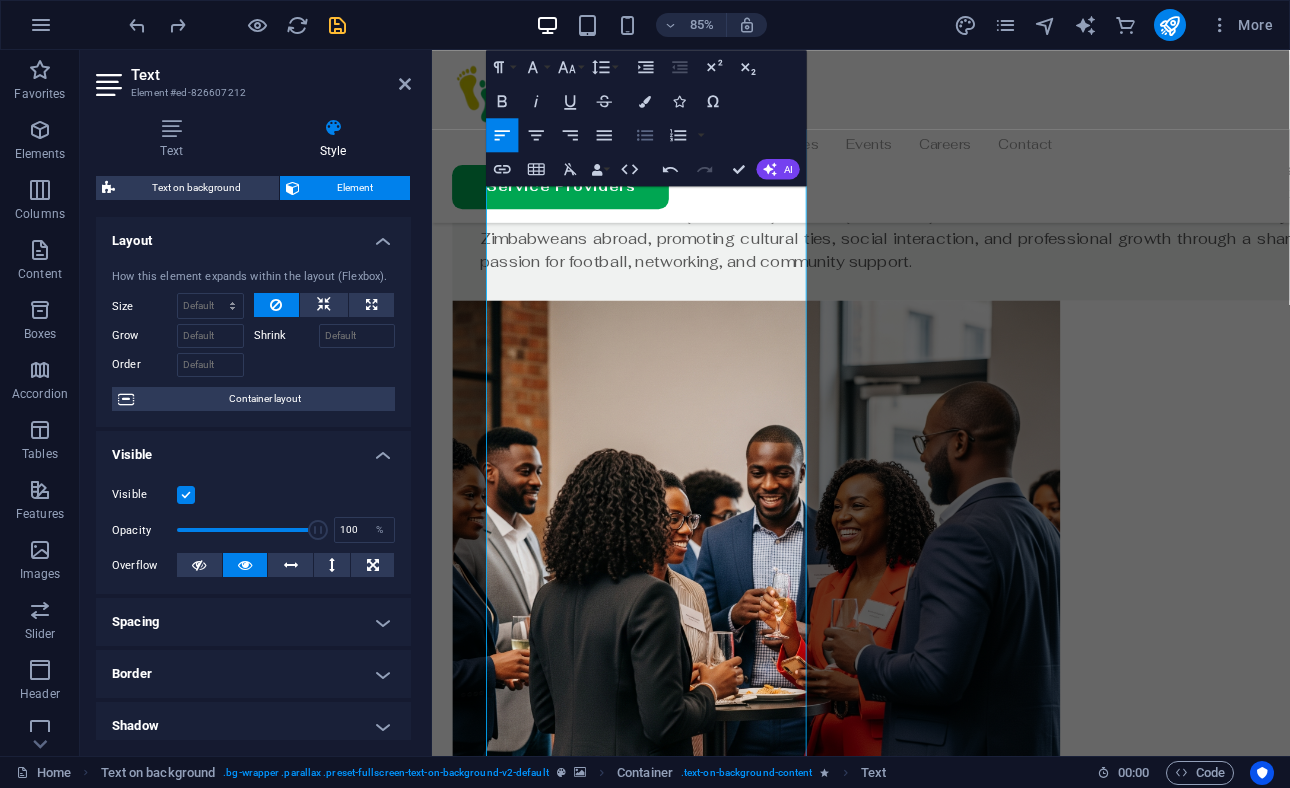 click 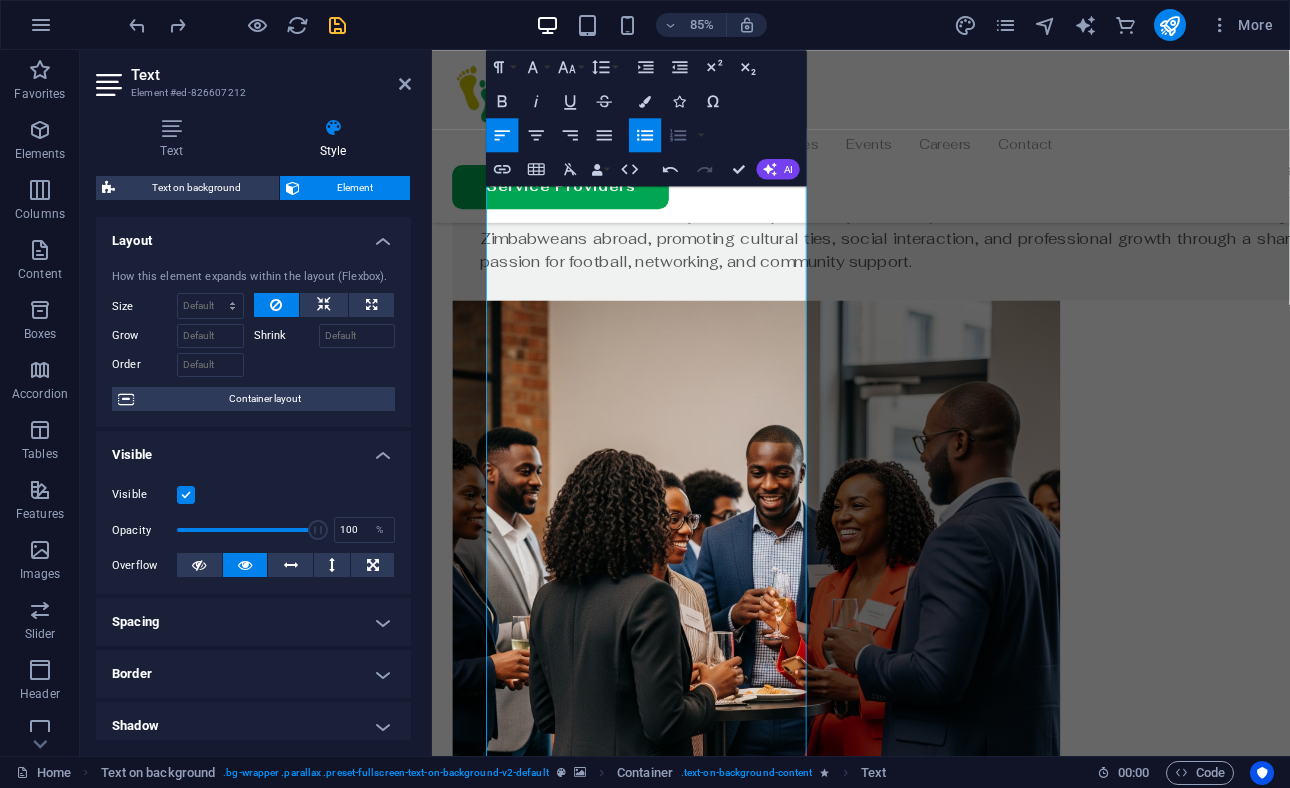 click 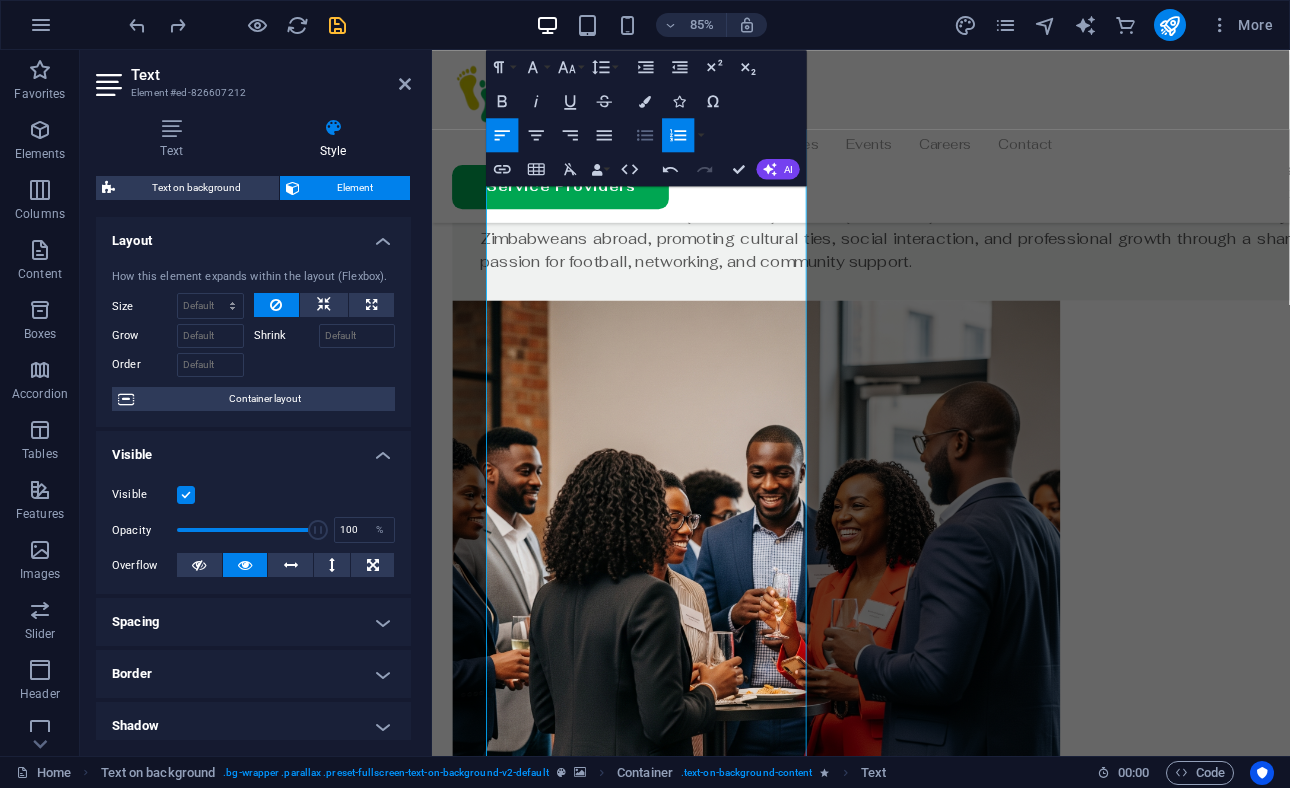 click 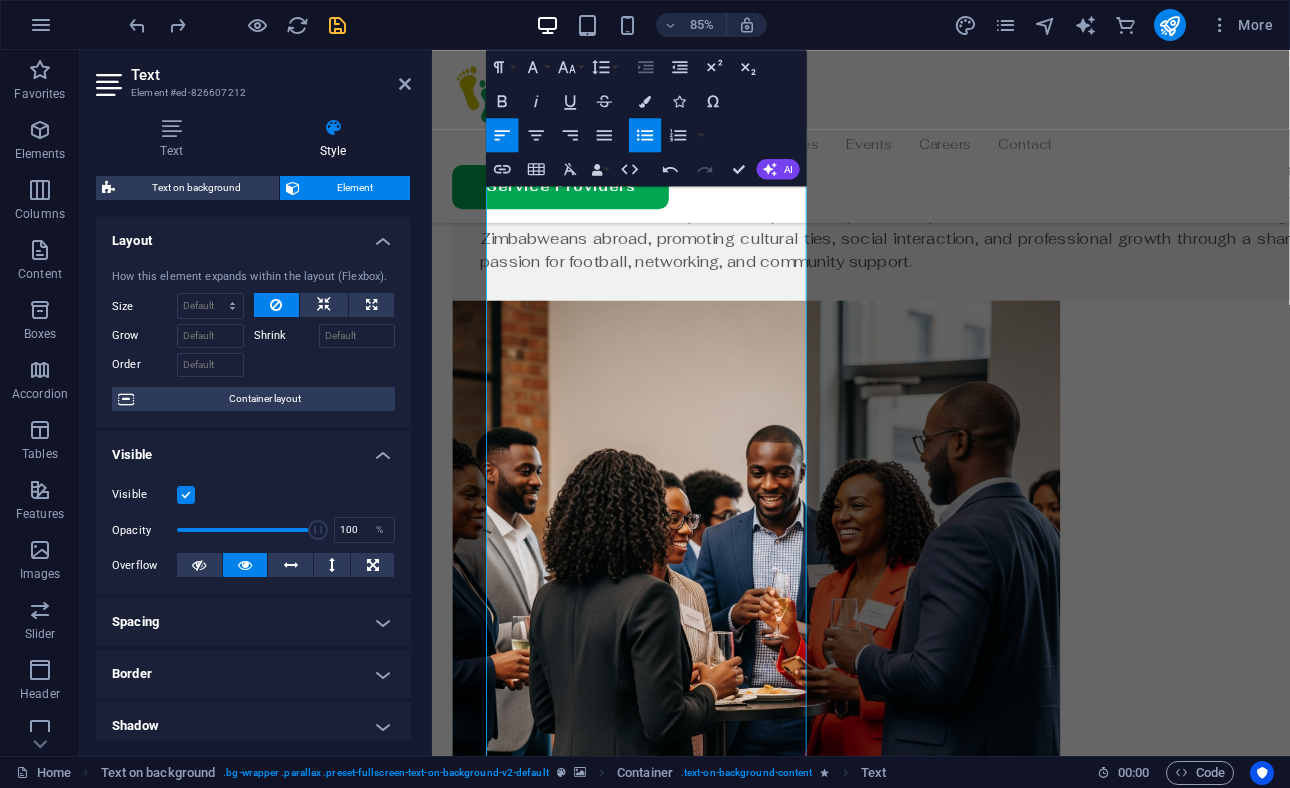 click 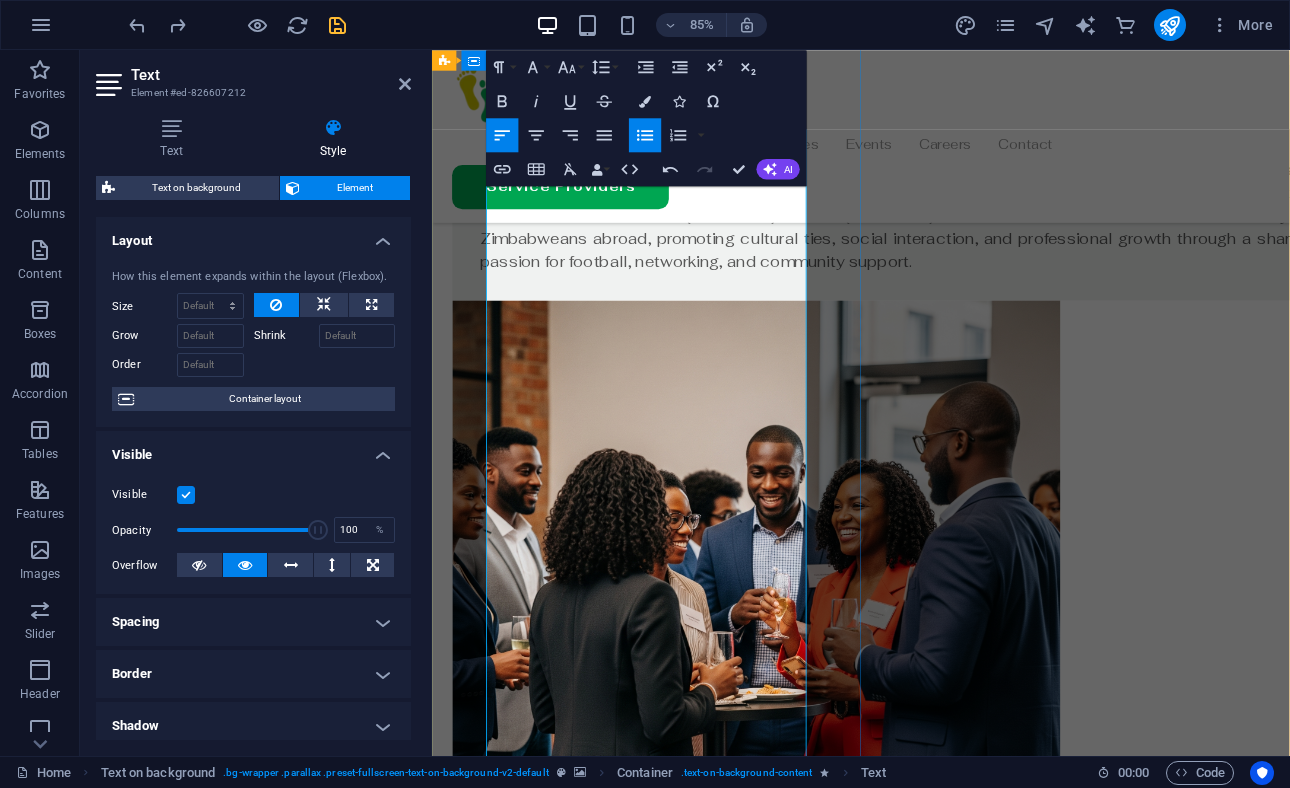 click at bounding box center [936, 2577] 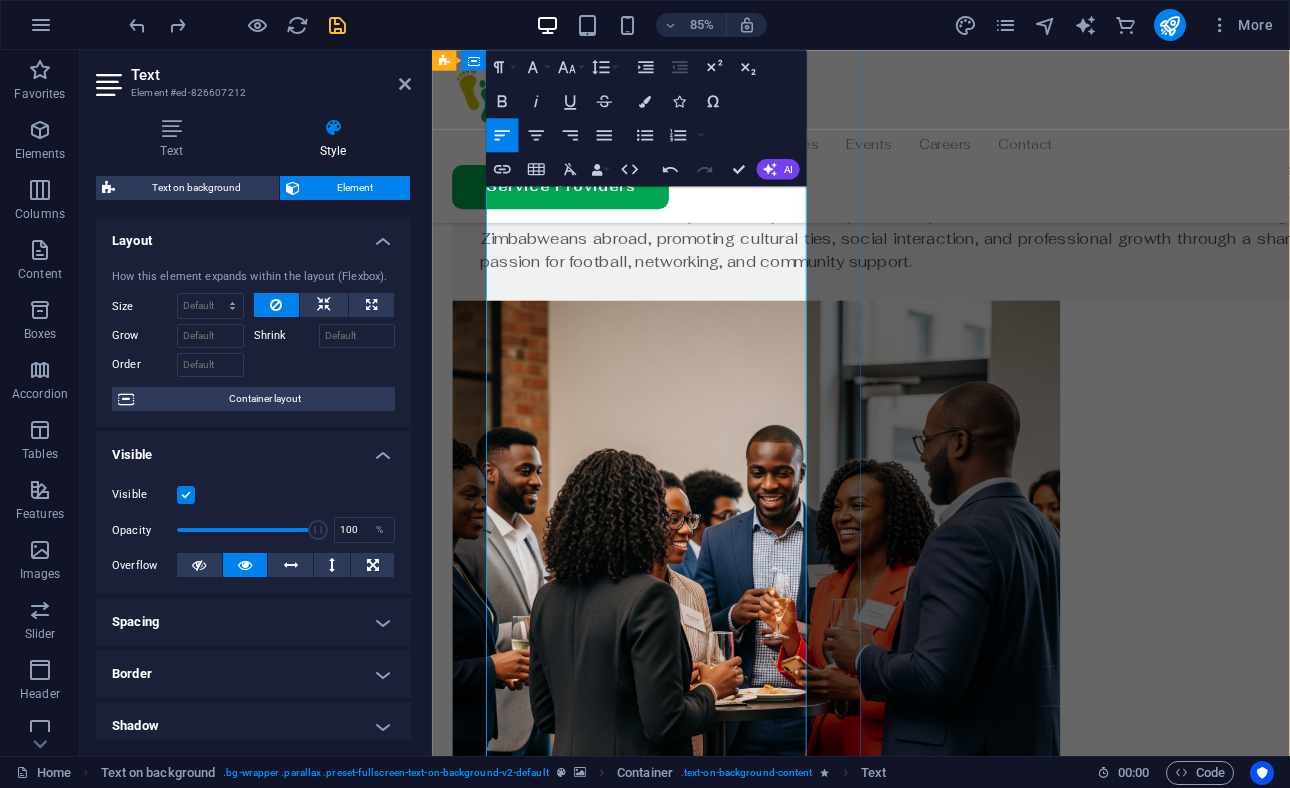 click on "Community Outreach:" at bounding box center (936, 2563) 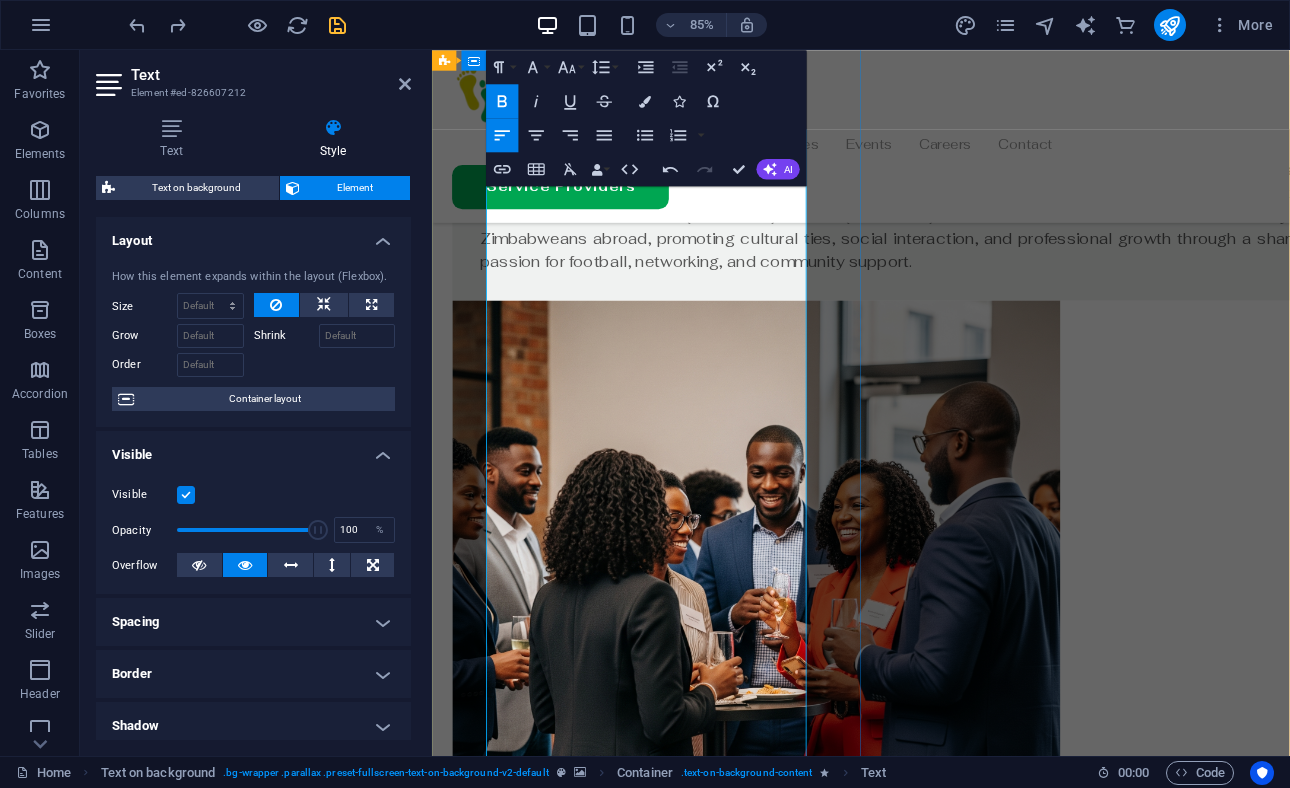 click at bounding box center [936, 2590] 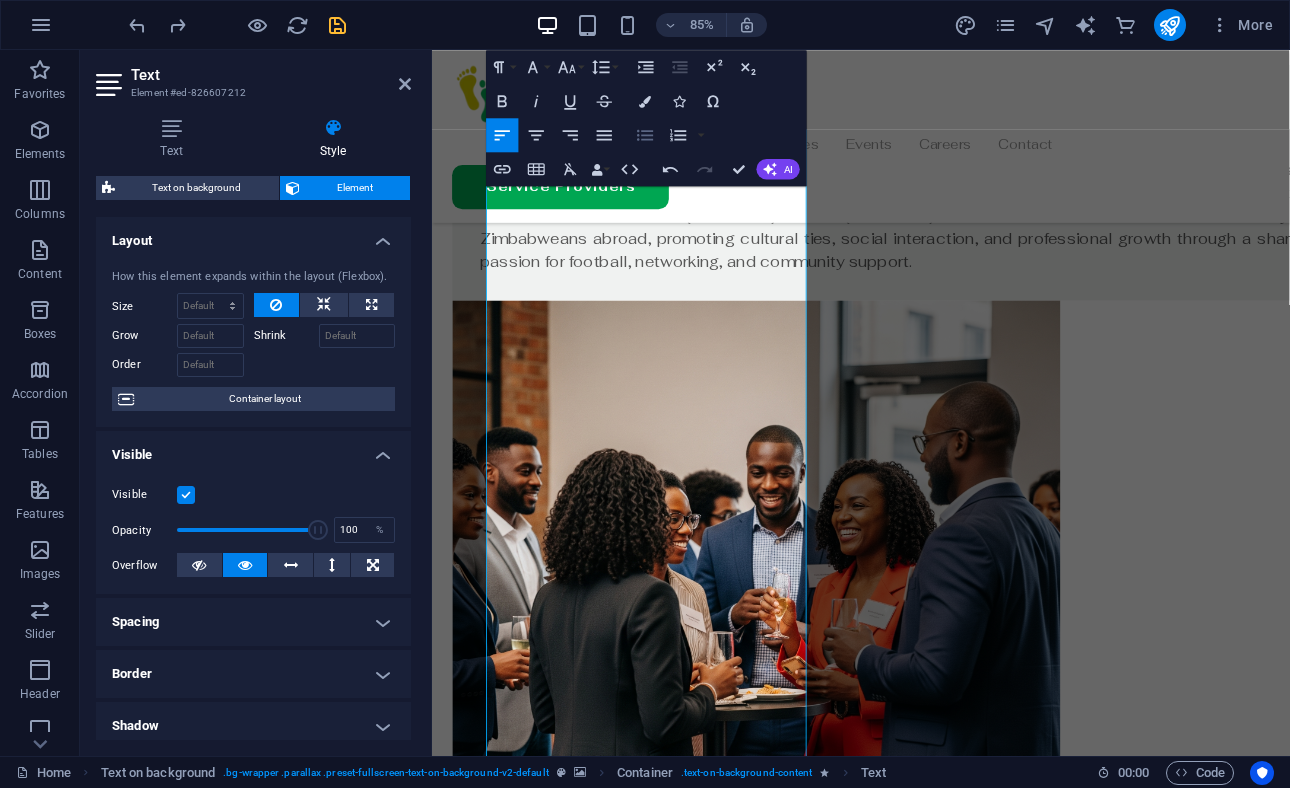 click 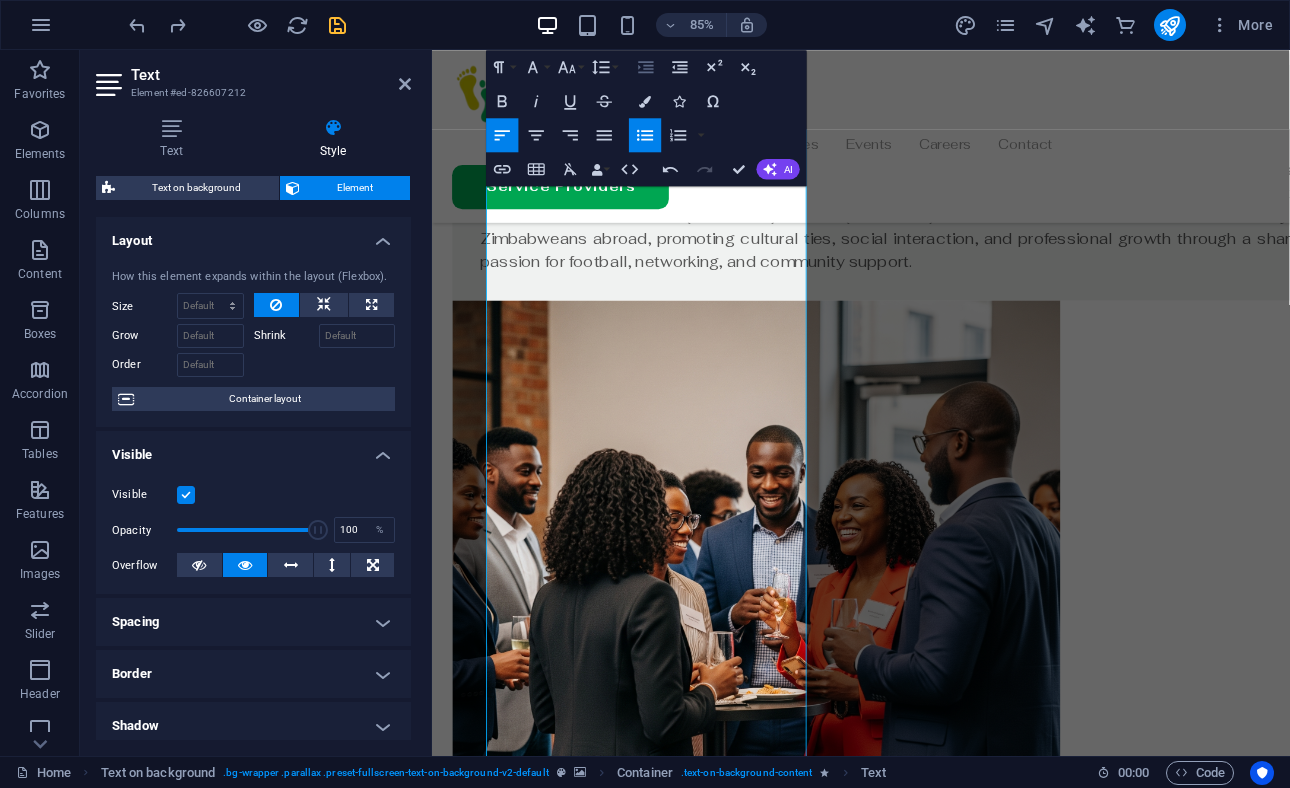 click 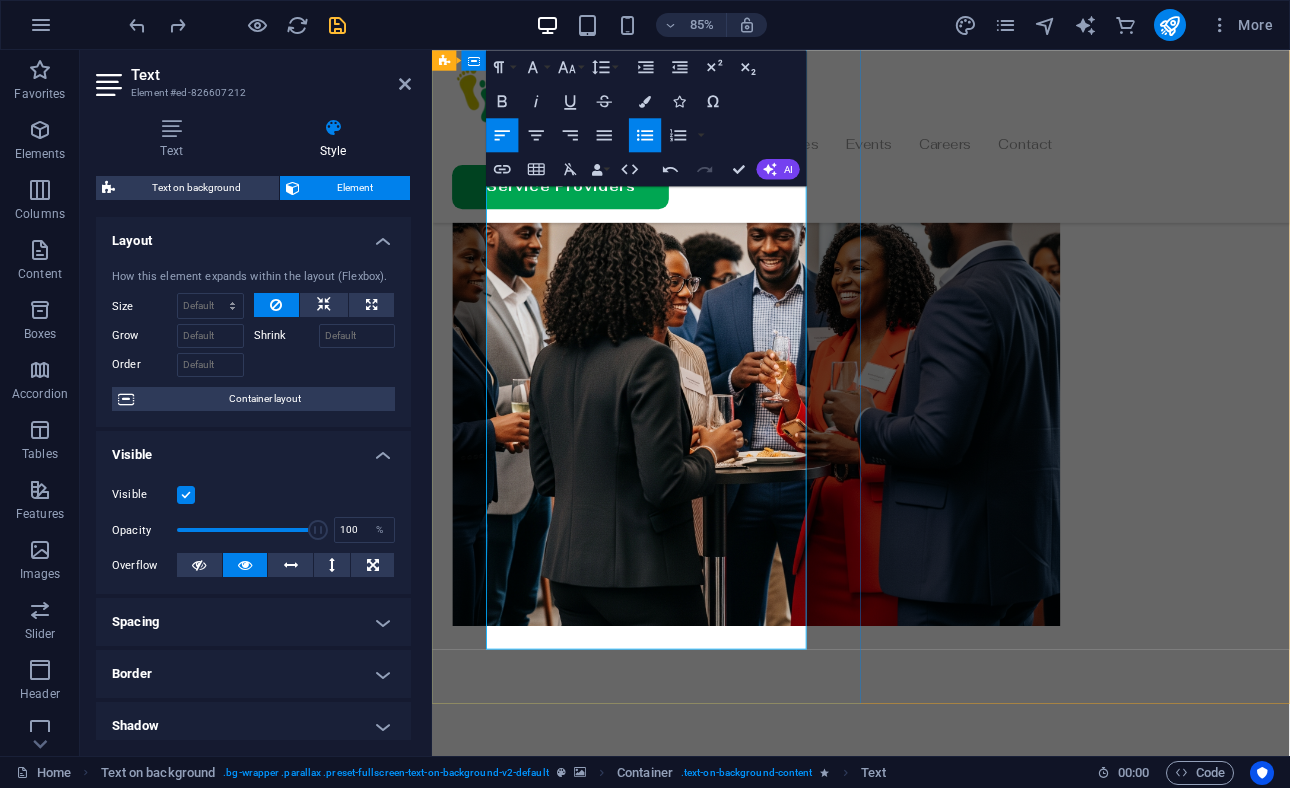 scroll, scrollTop: 1966, scrollLeft: 0, axis: vertical 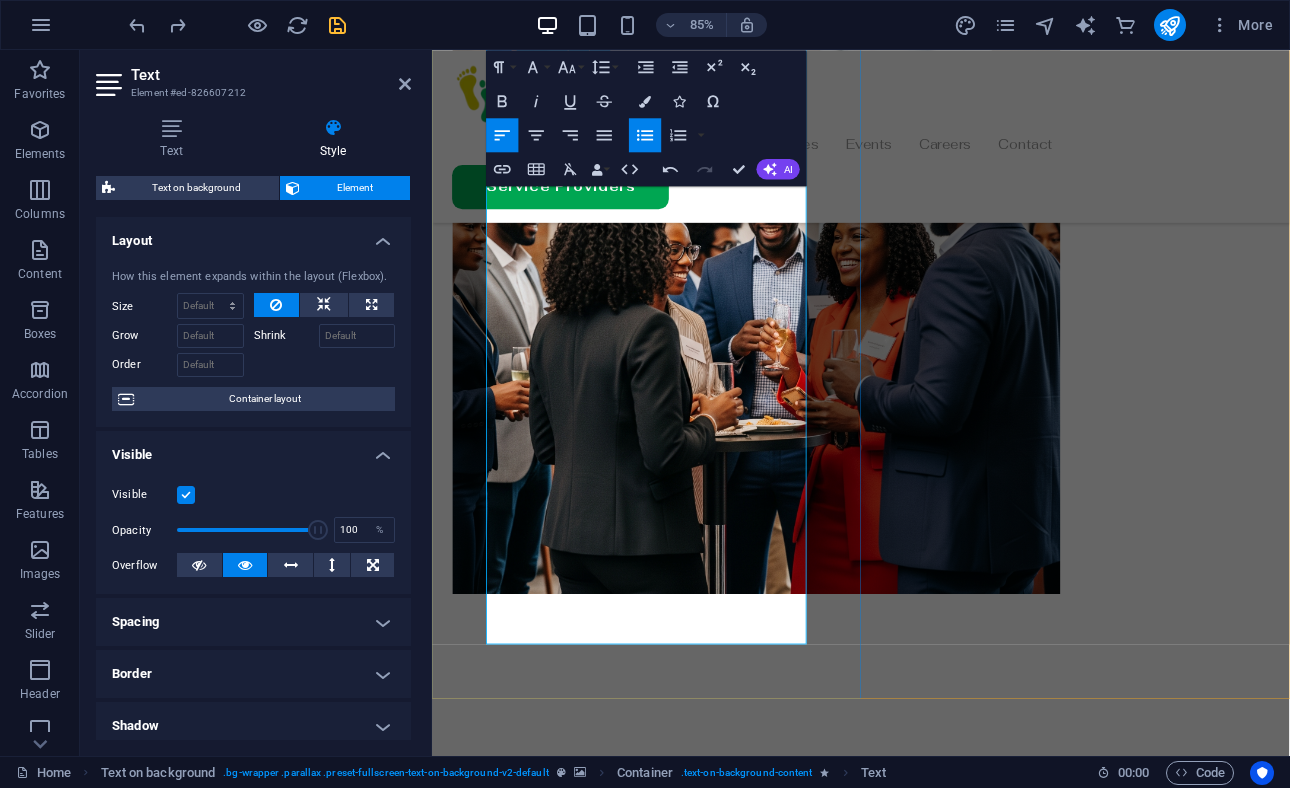 click at bounding box center (936, 2344) 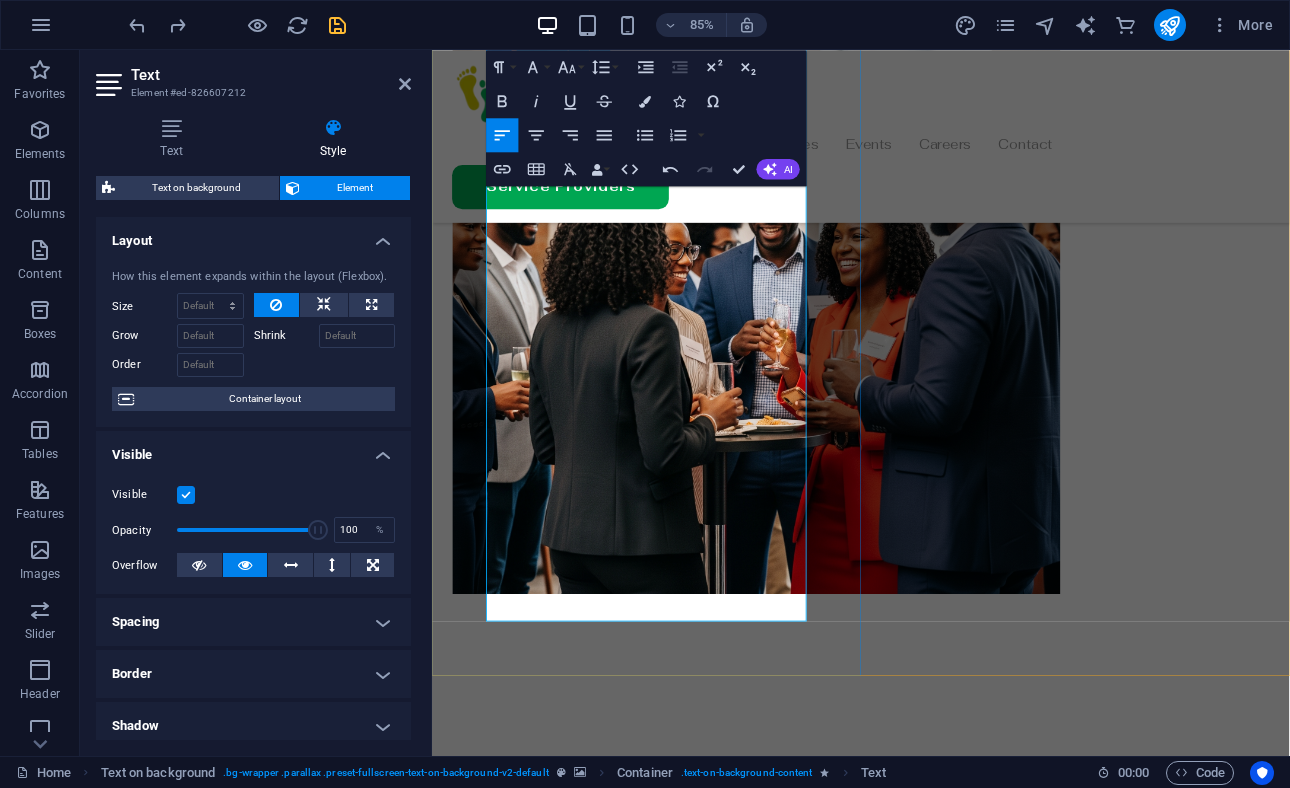 click at bounding box center (936, 2358) 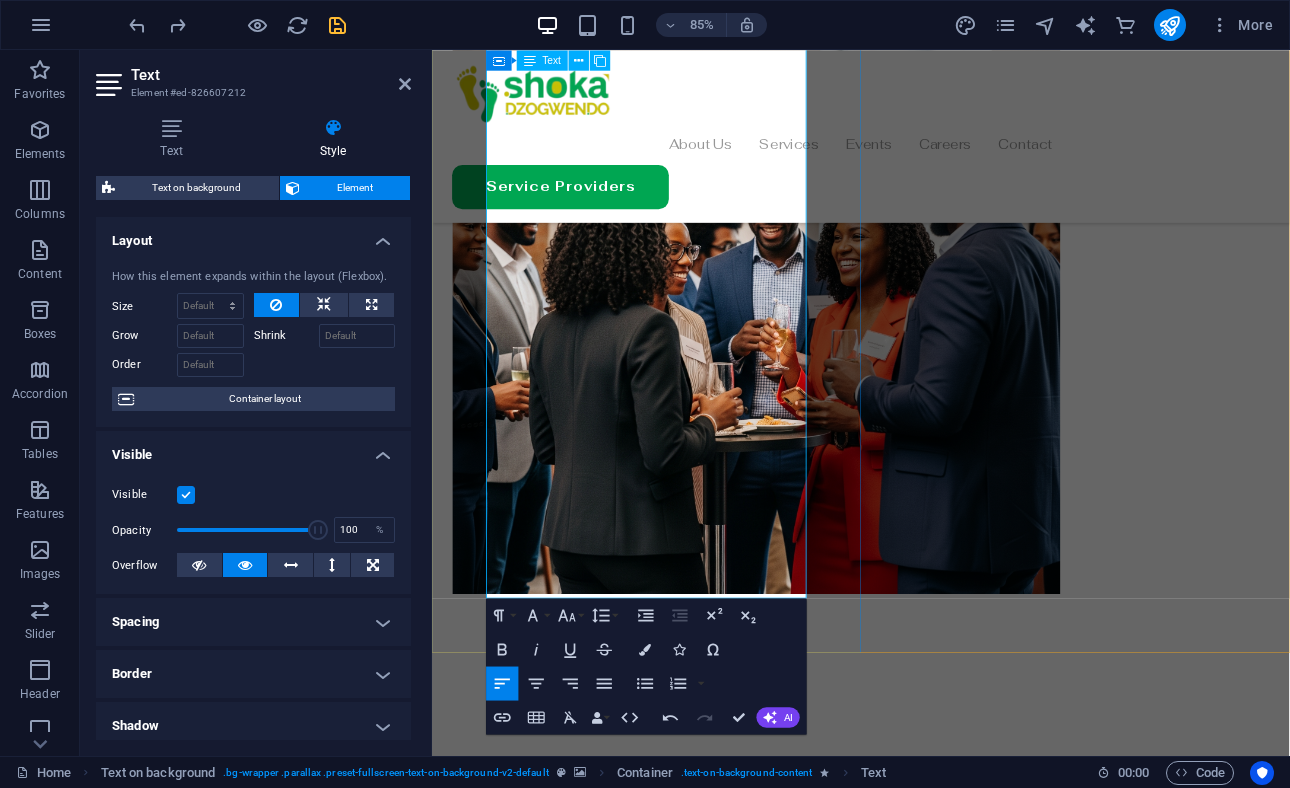click on "Business and Networking:" at bounding box center (936, 2317) 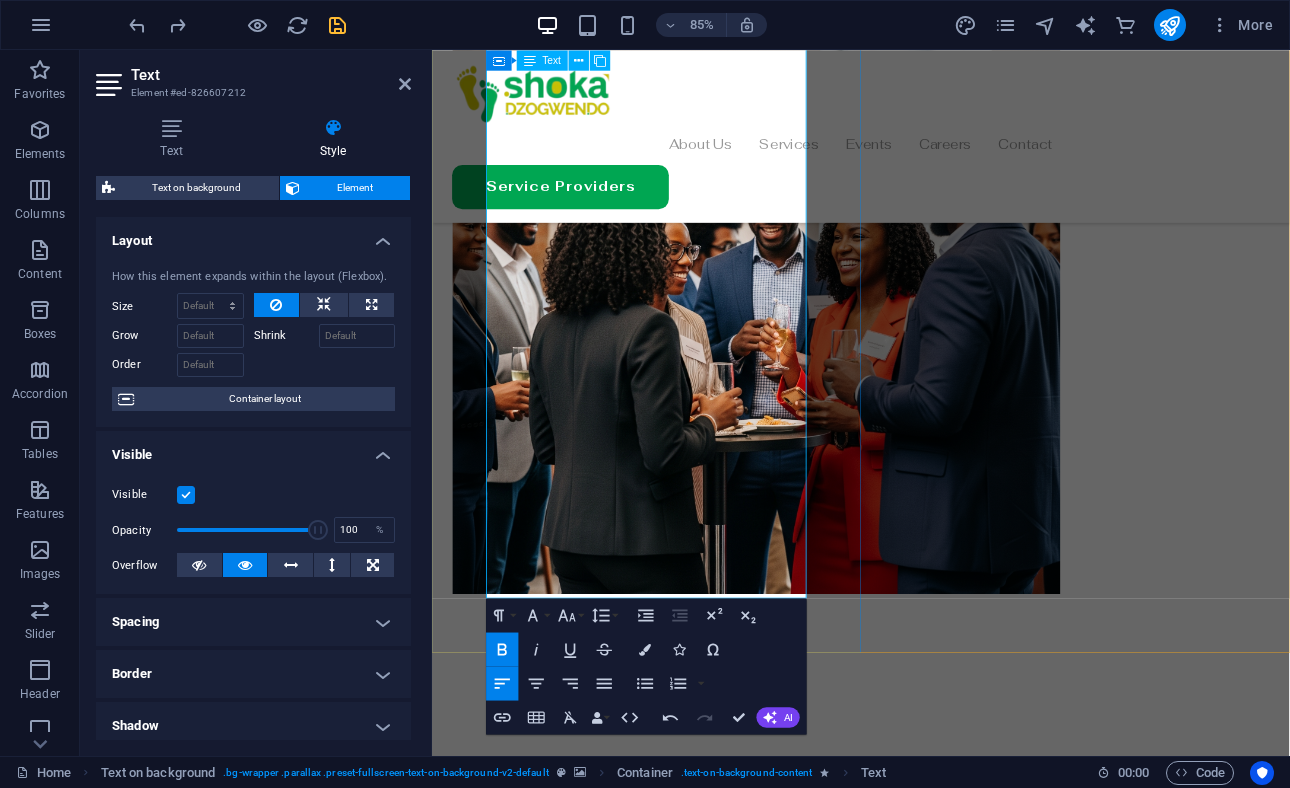 drag, startPoint x: 812, startPoint y: 681, endPoint x: 546, endPoint y: 580, distance: 284.52945 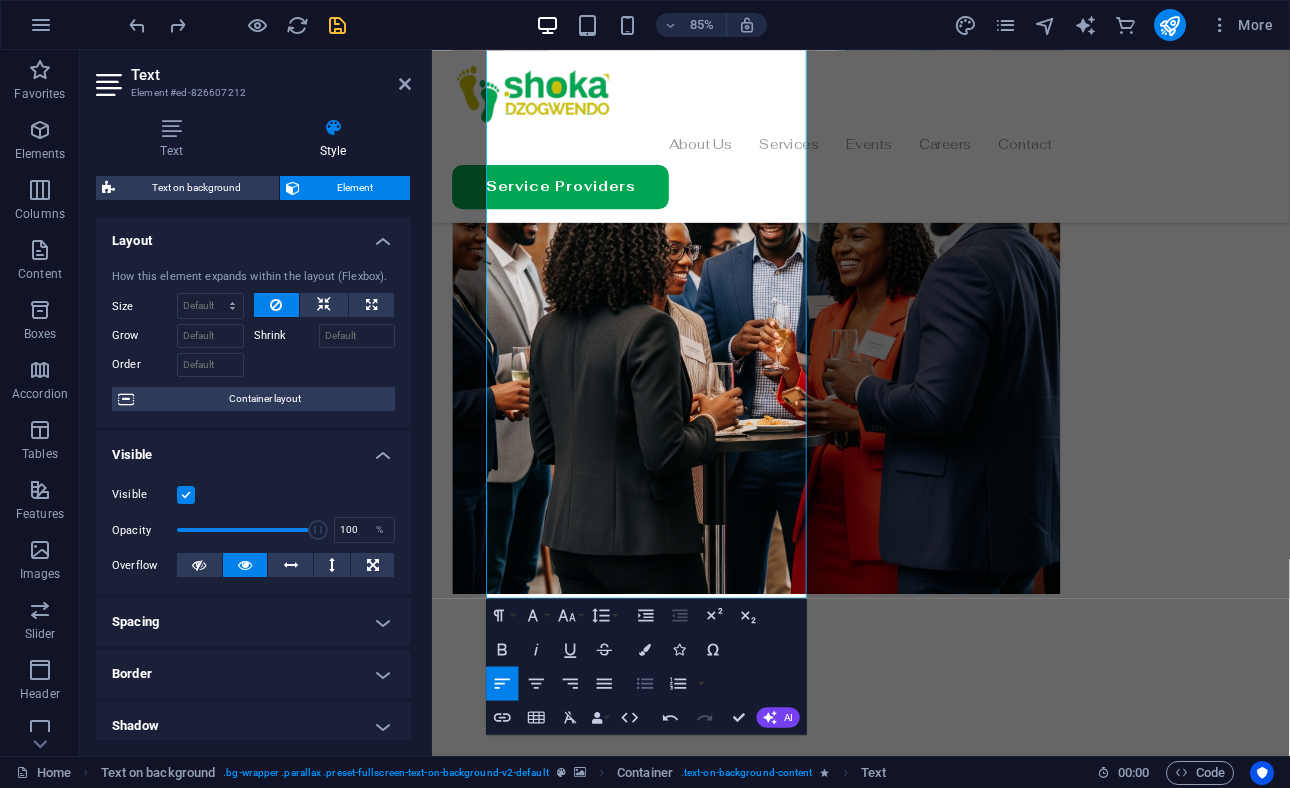 click 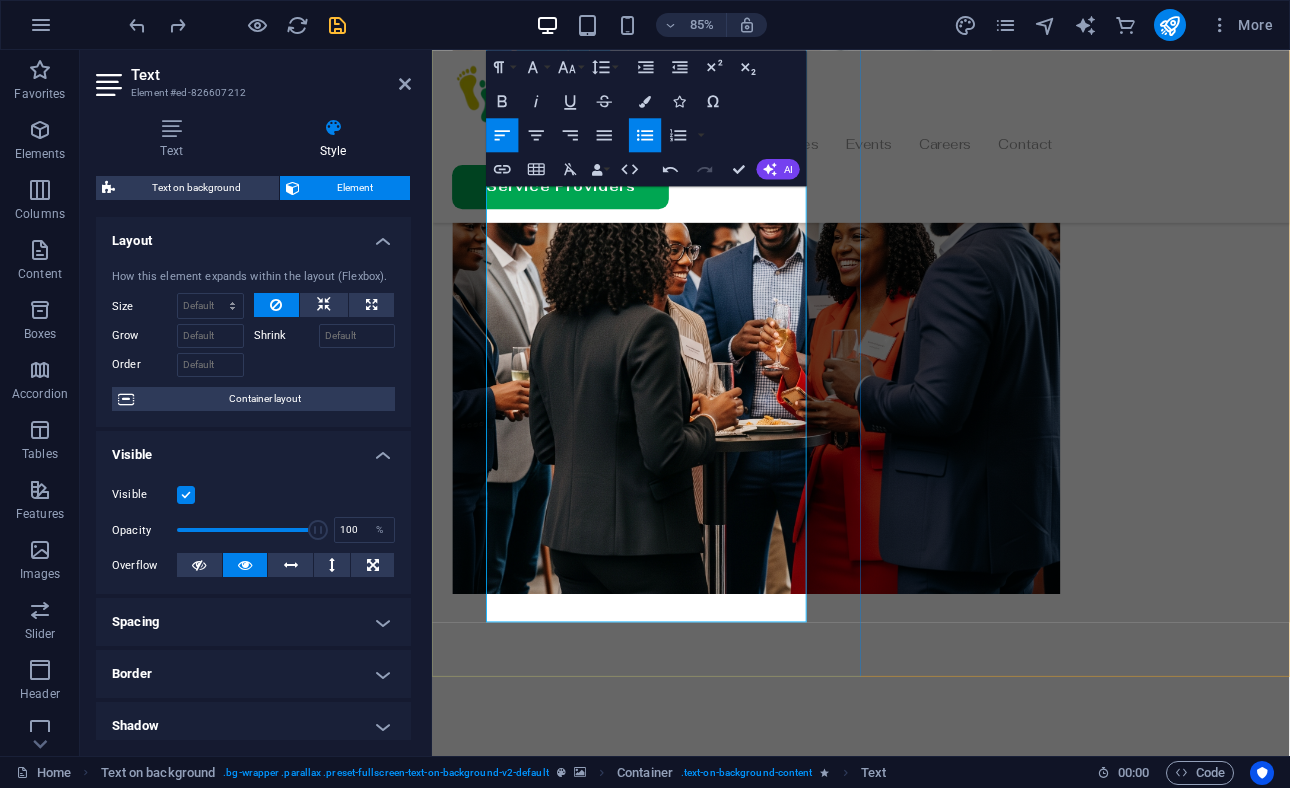 click on "Quarterly business networking events, such as our Business Indaba, to connect professionals and entrepreneurs." at bounding box center [948, 2372] 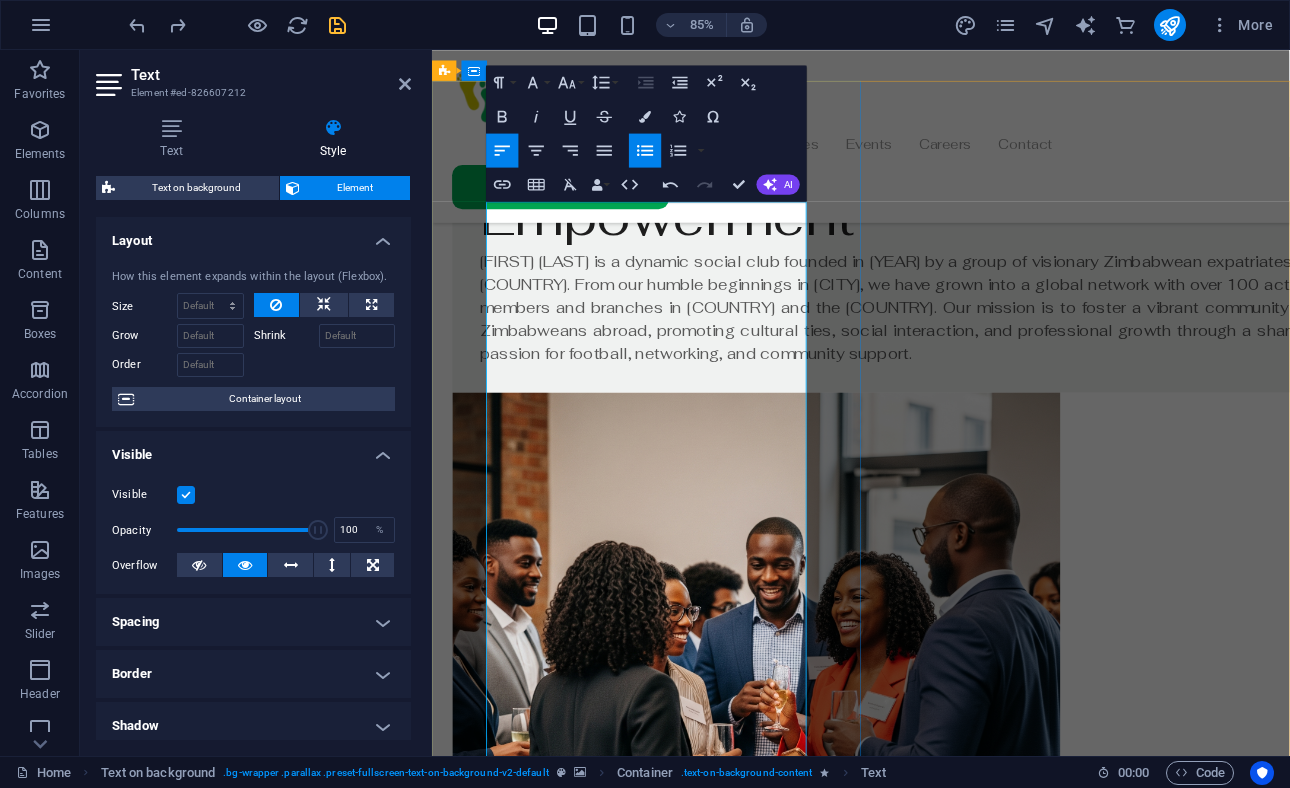 scroll, scrollTop: 1538, scrollLeft: 0, axis: vertical 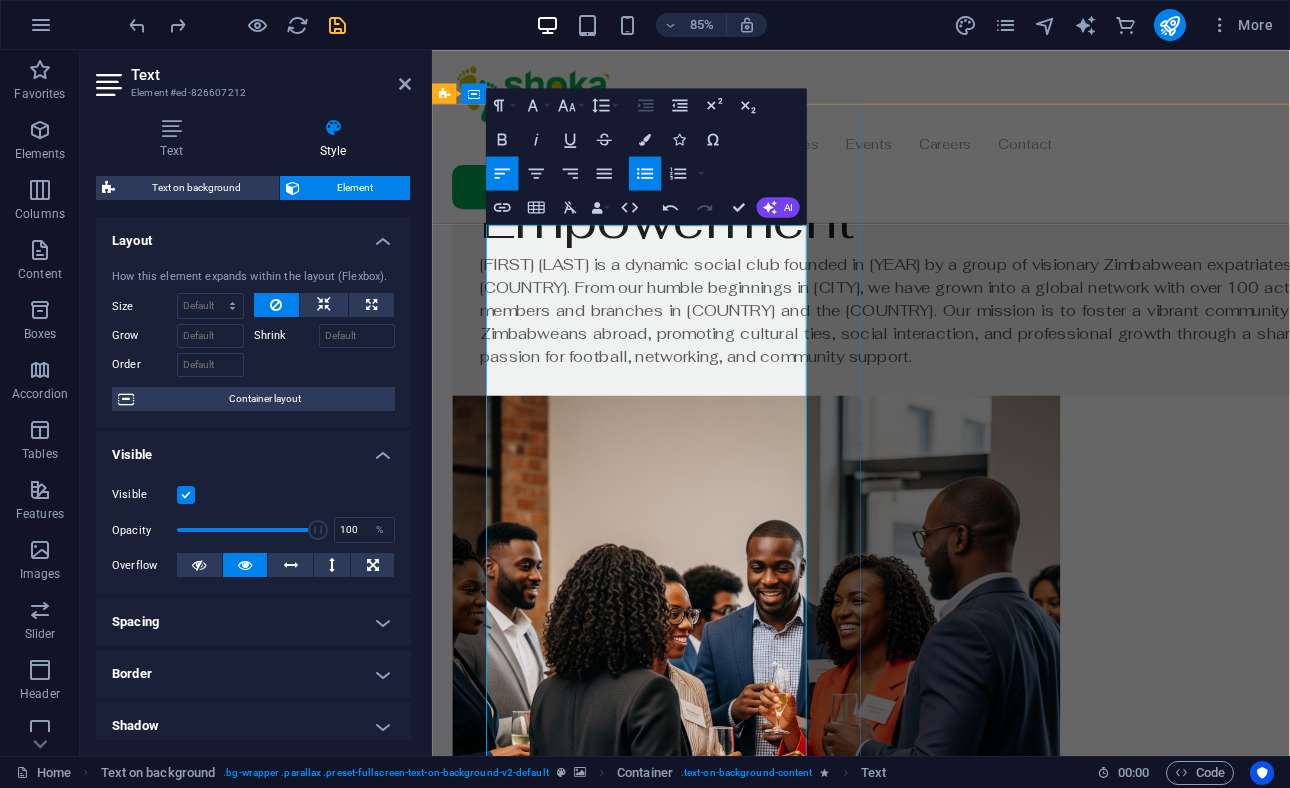 drag, startPoint x: 767, startPoint y: 550, endPoint x: 518, endPoint y: 404, distance: 288.64685 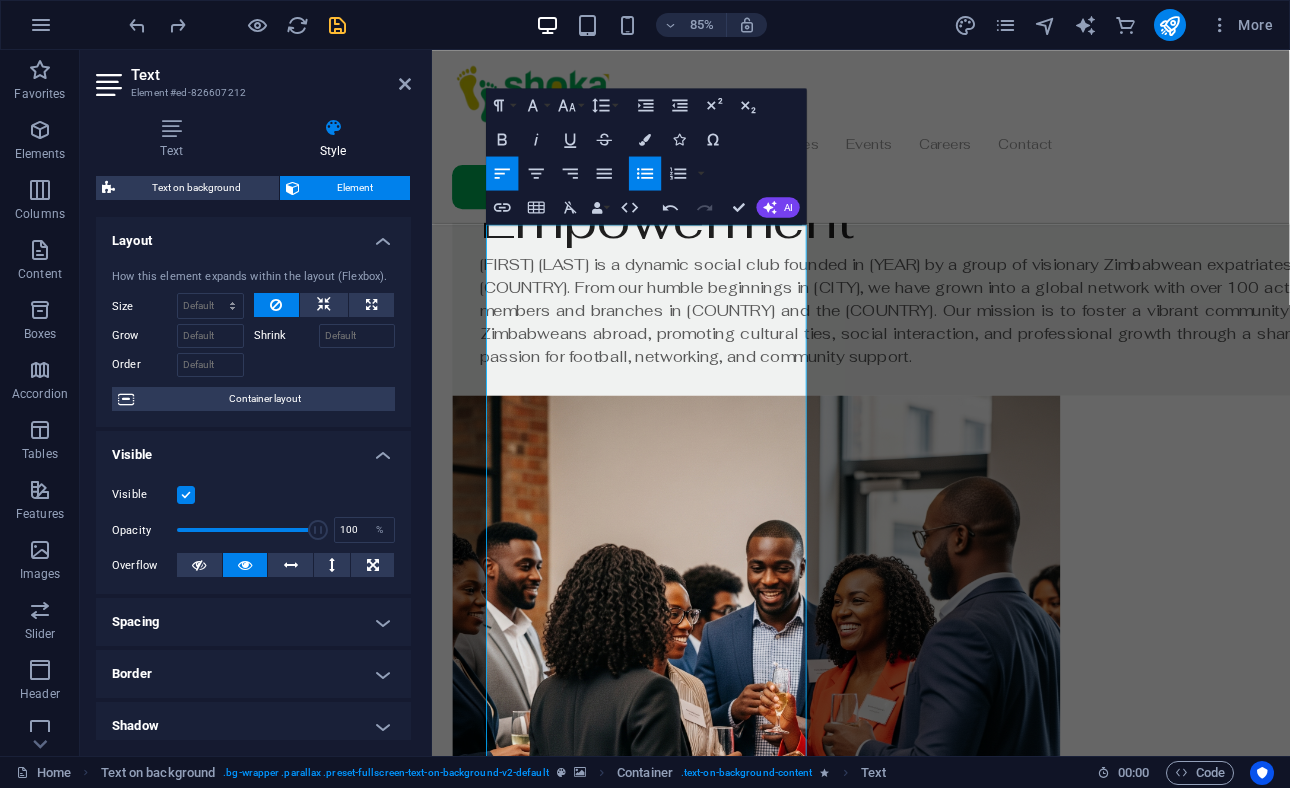 click on "Unordered List" at bounding box center [645, 174] 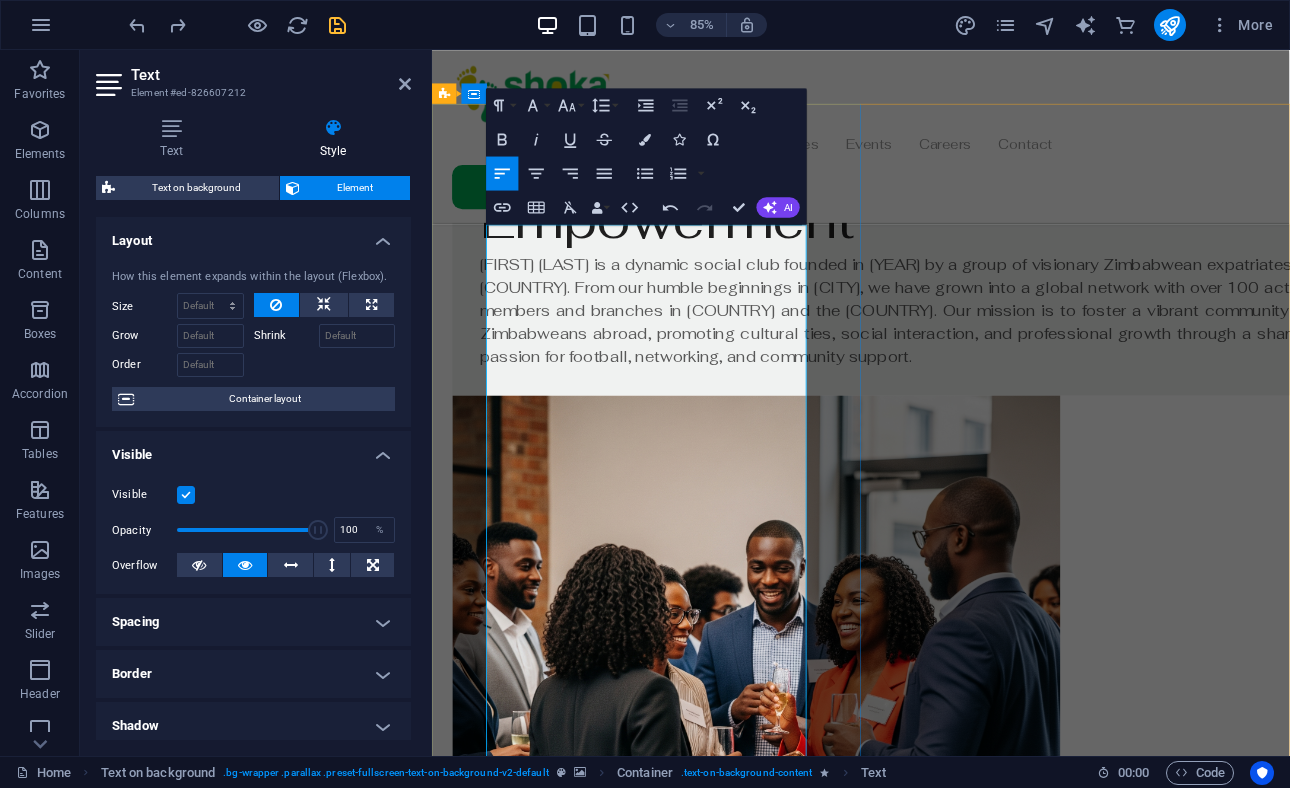 scroll, scrollTop: 3176, scrollLeft: 2, axis: both 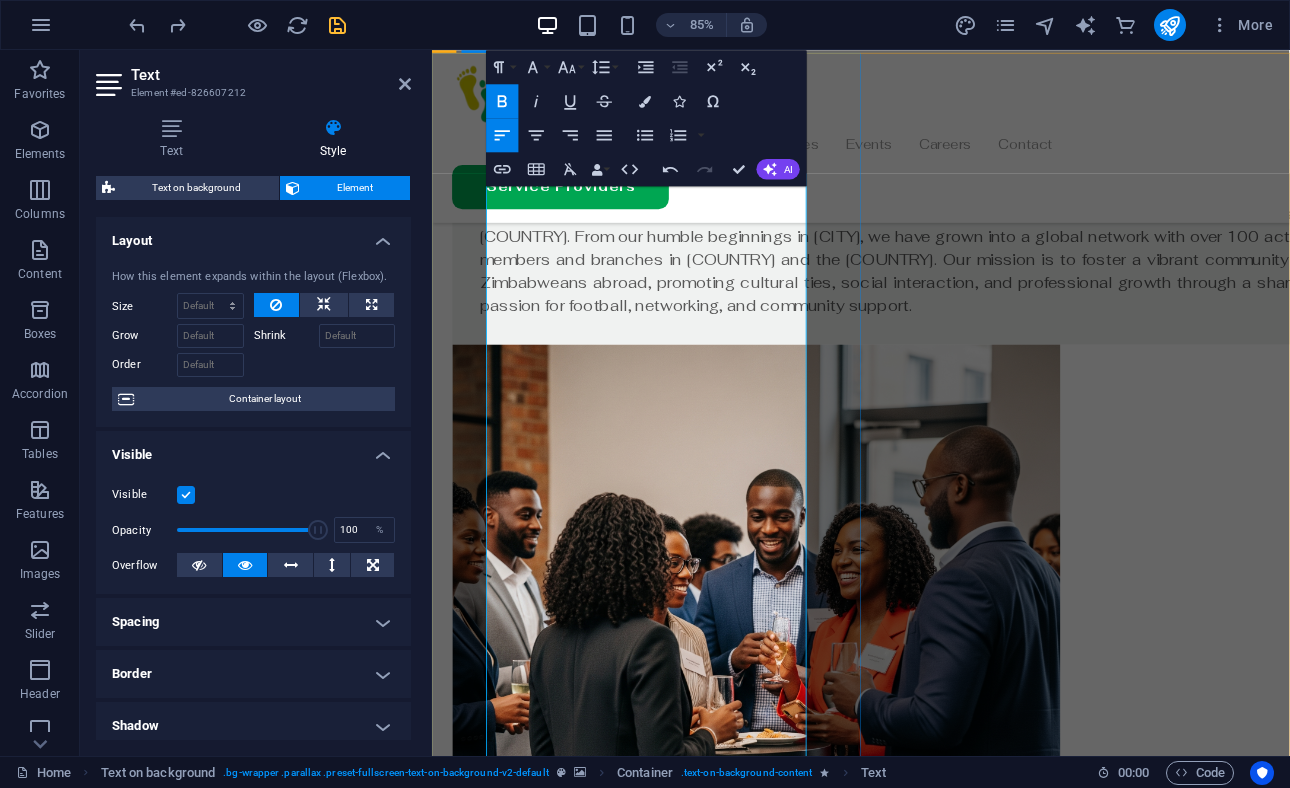 drag, startPoint x: 855, startPoint y: 672, endPoint x: 533, endPoint y: 542, distance: 347.25208 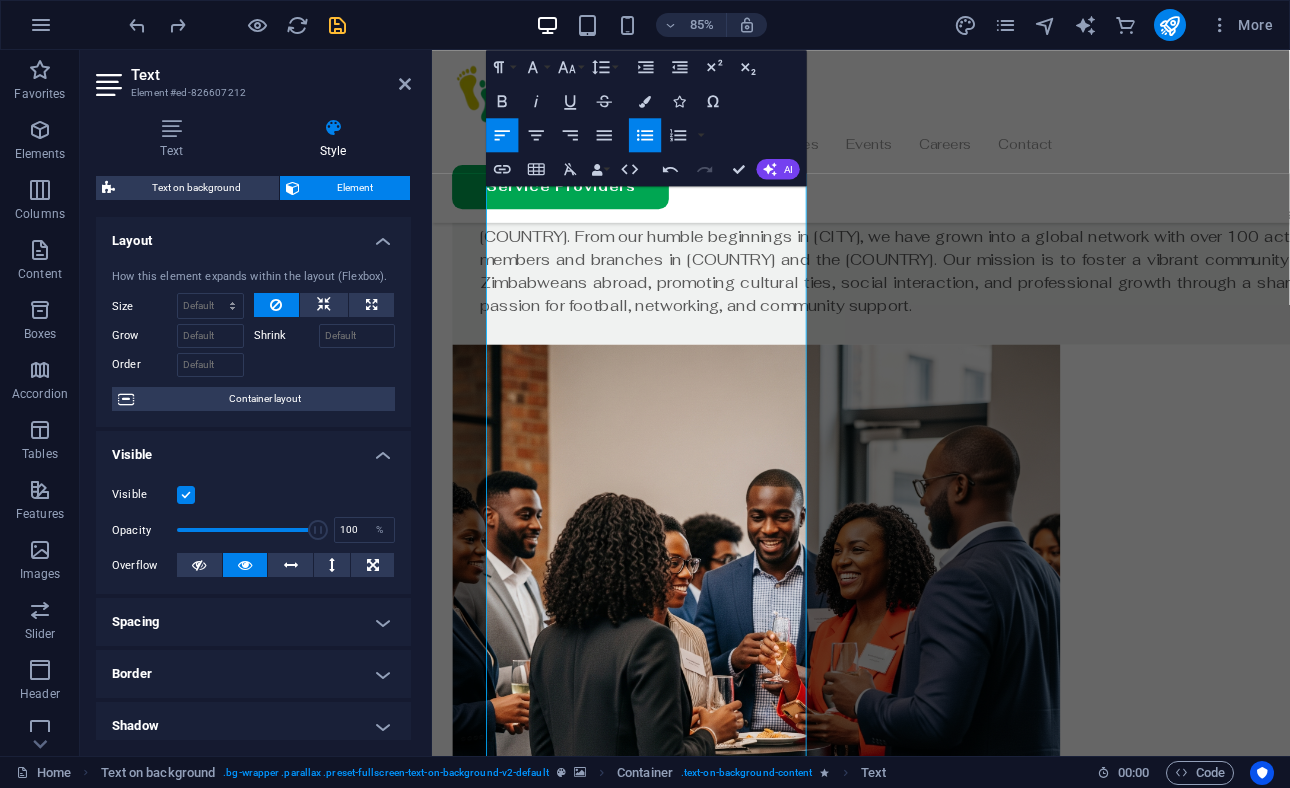 click 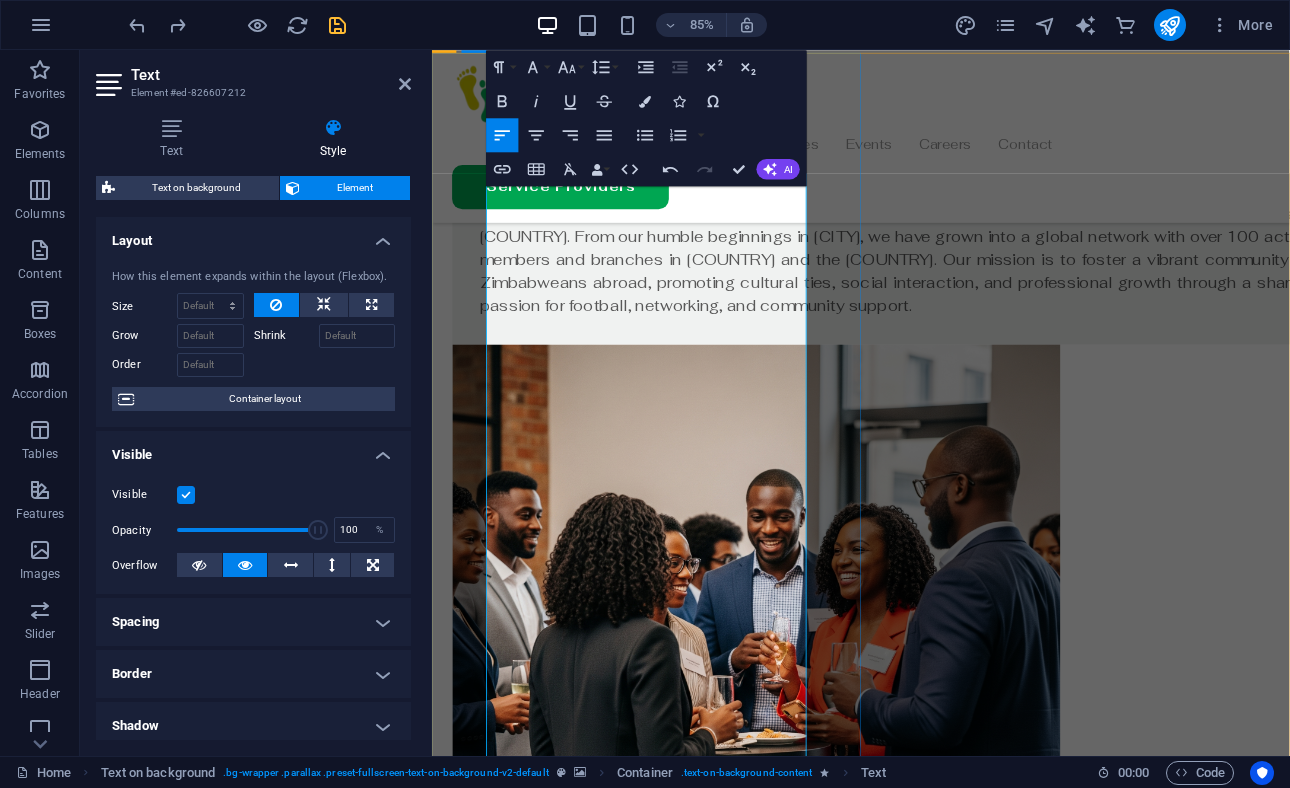 scroll, scrollTop: 2671, scrollLeft: 0, axis: vertical 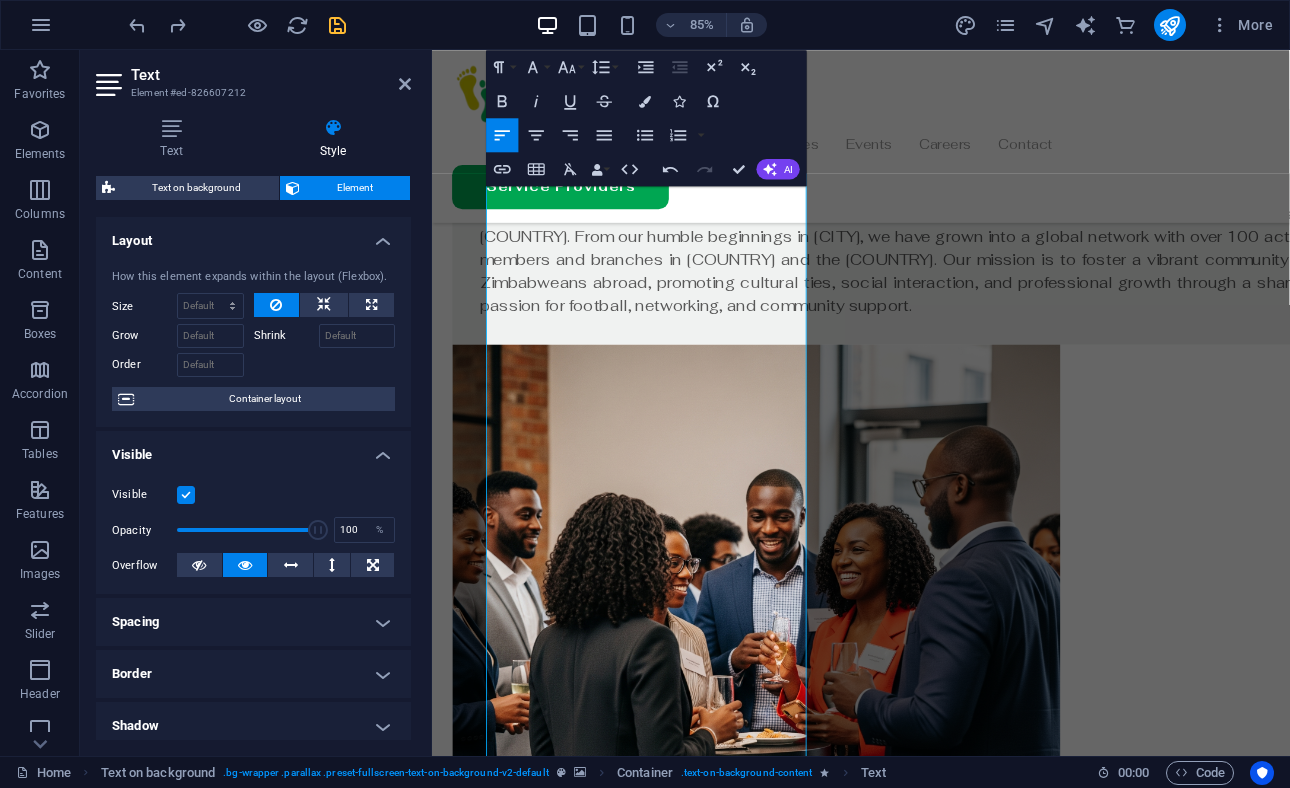 click on "programmes," 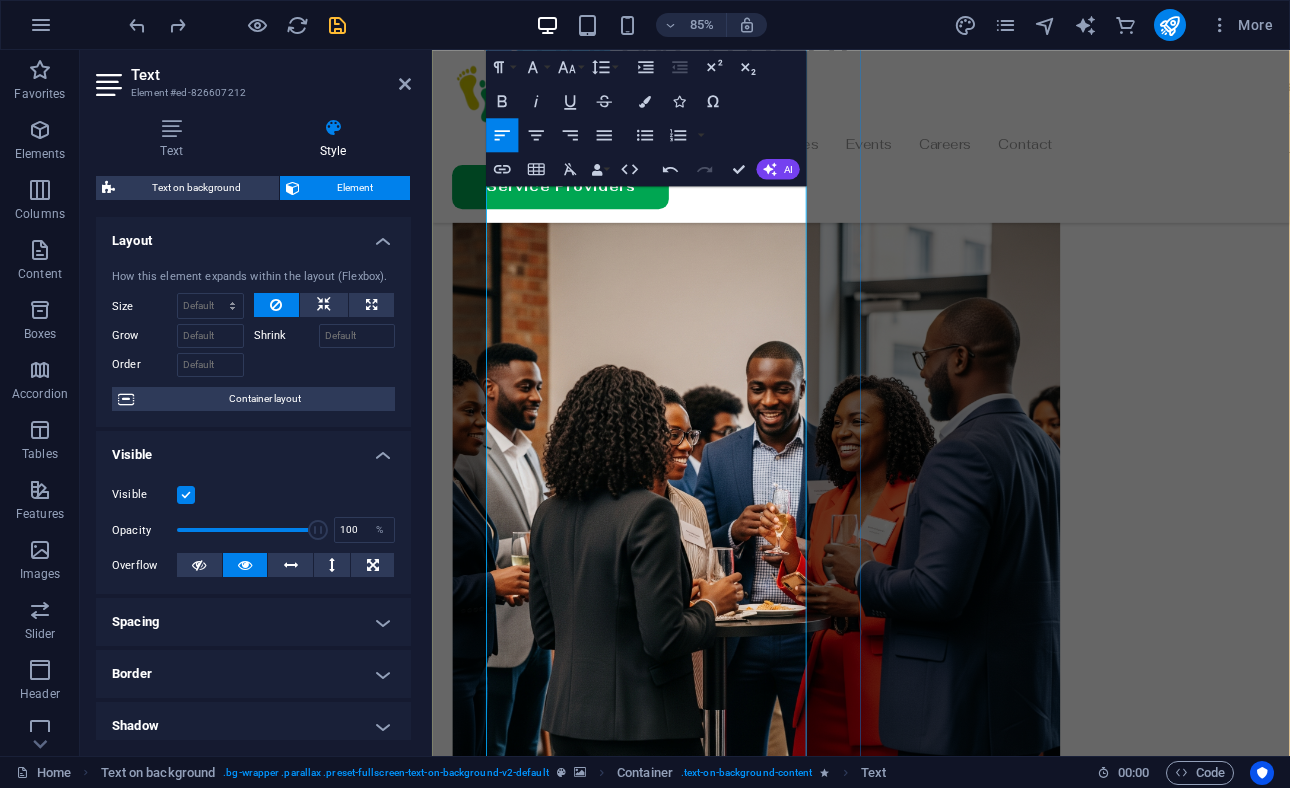 scroll, scrollTop: 1758, scrollLeft: 0, axis: vertical 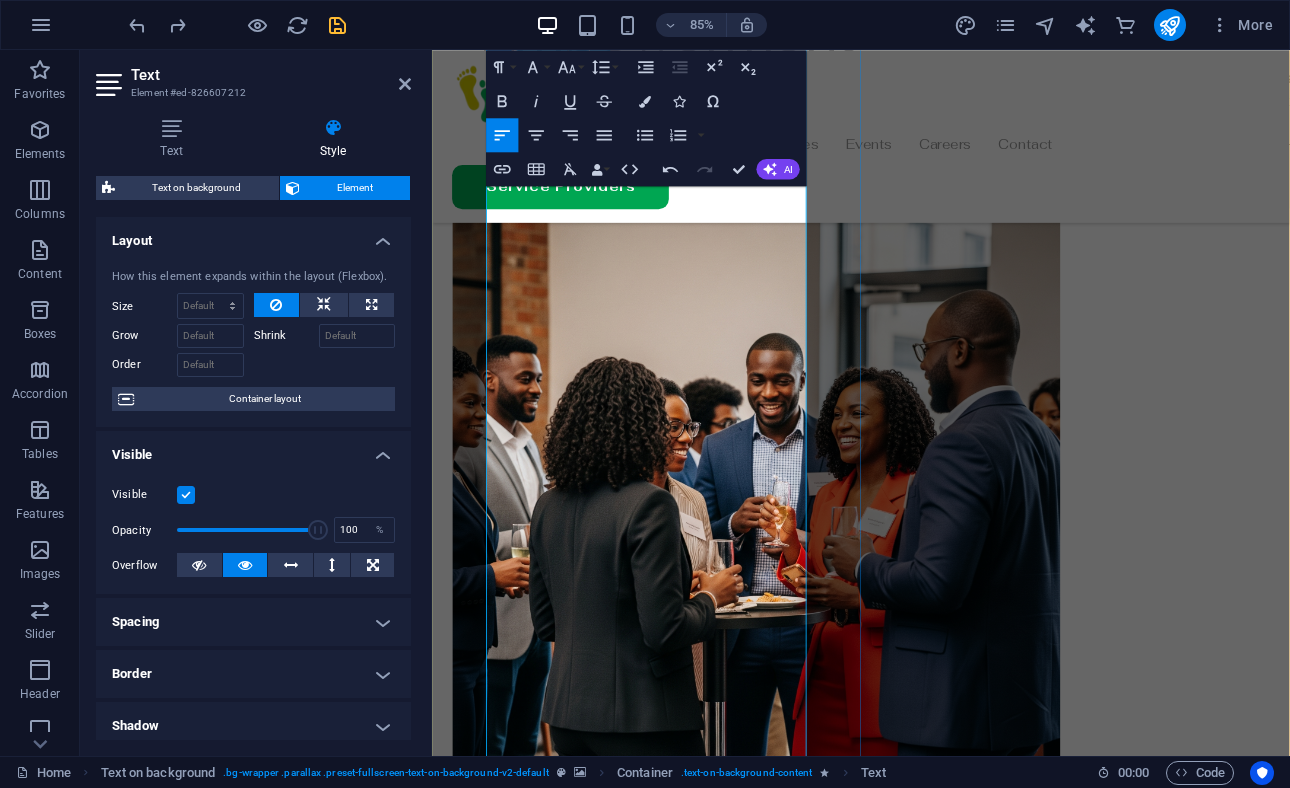 click at bounding box center [936, 2435] 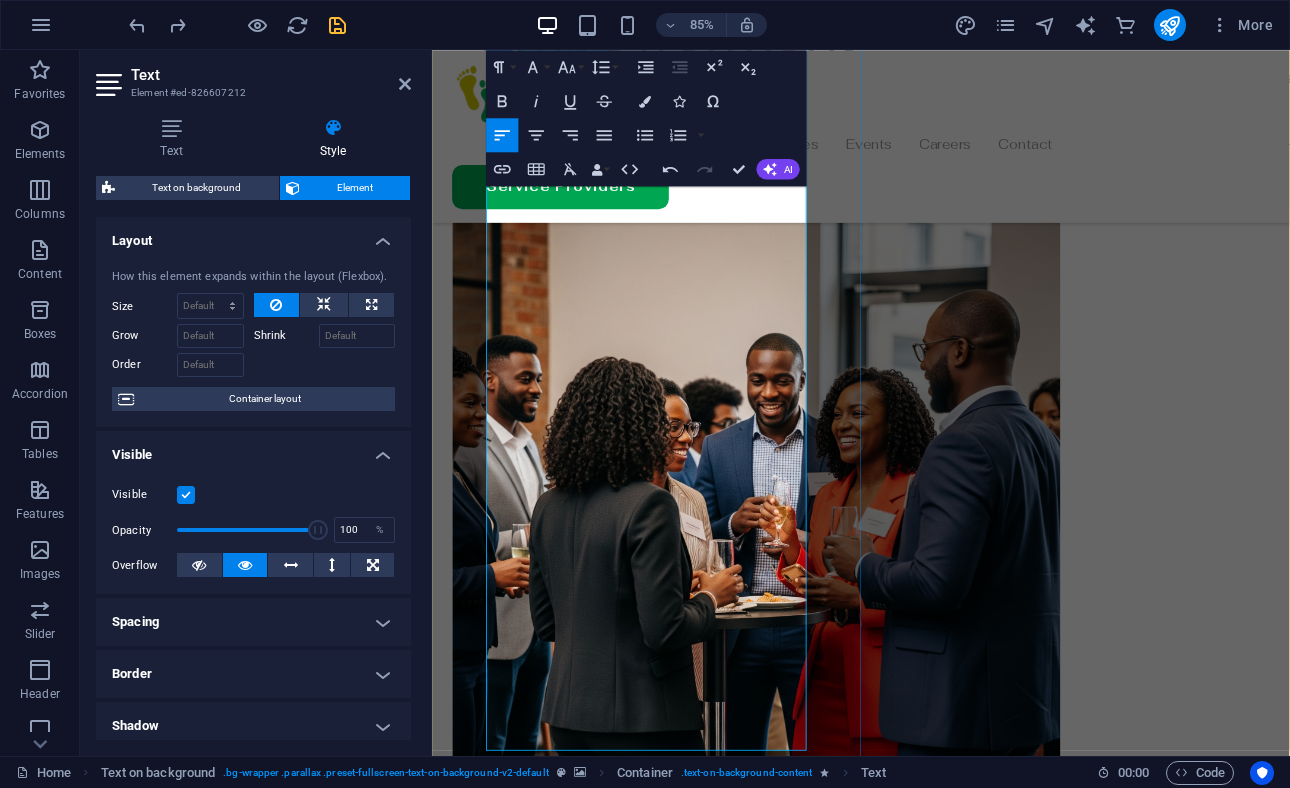 drag, startPoint x: 804, startPoint y: 642, endPoint x: 536, endPoint y: 556, distance: 281.46048 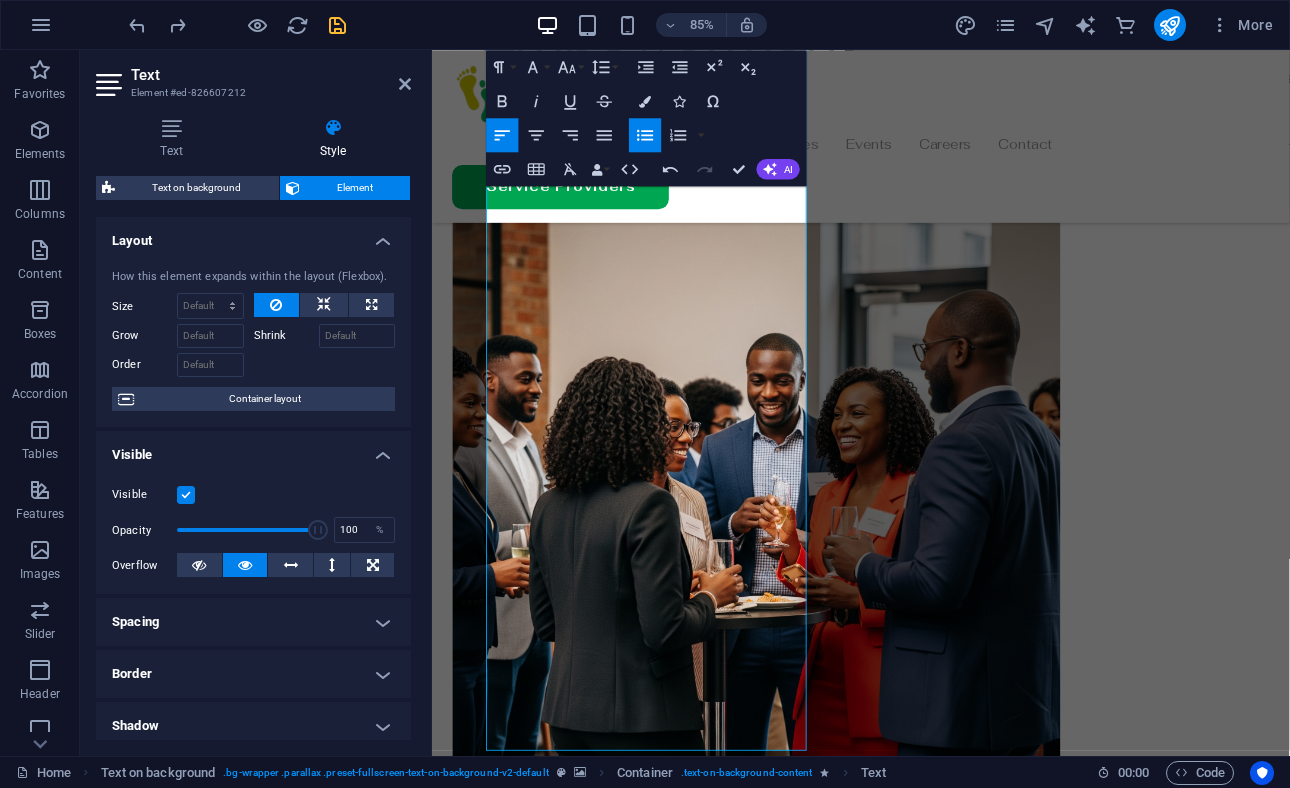 click 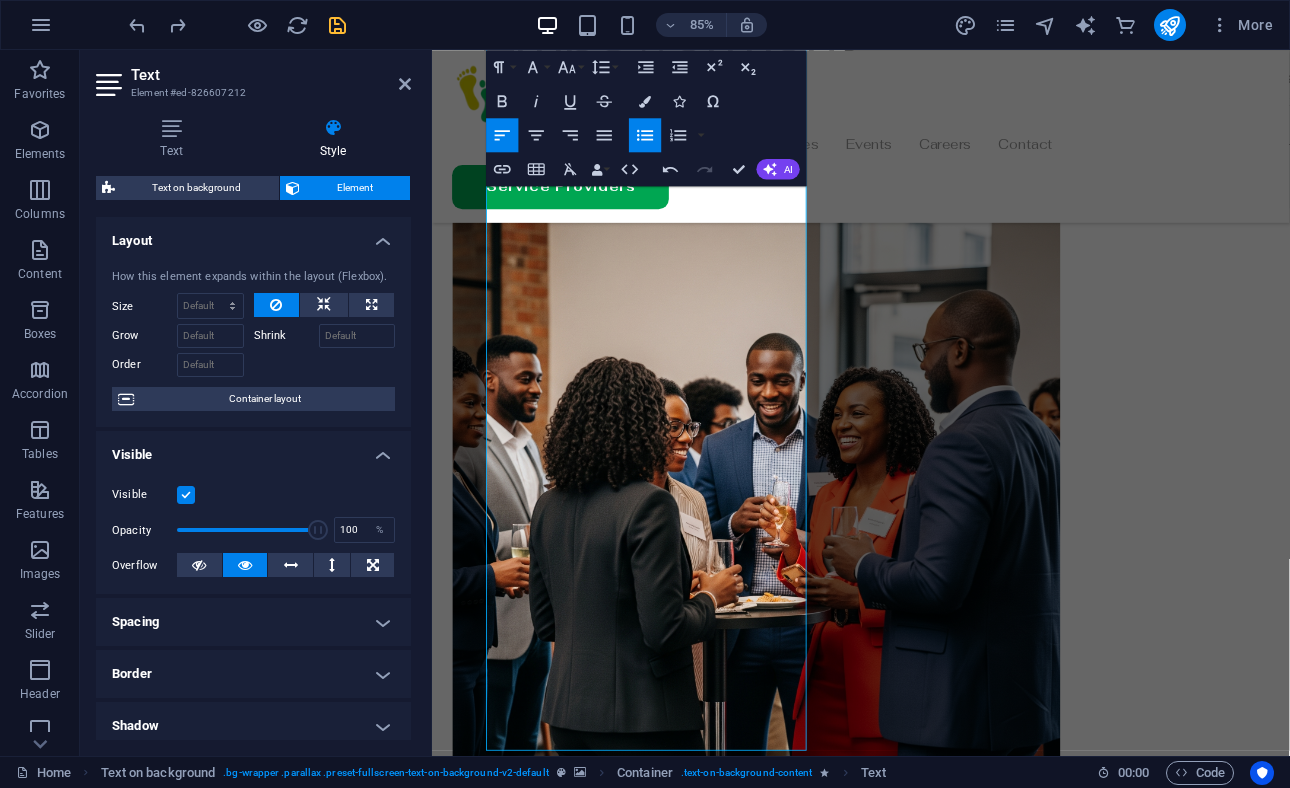 click 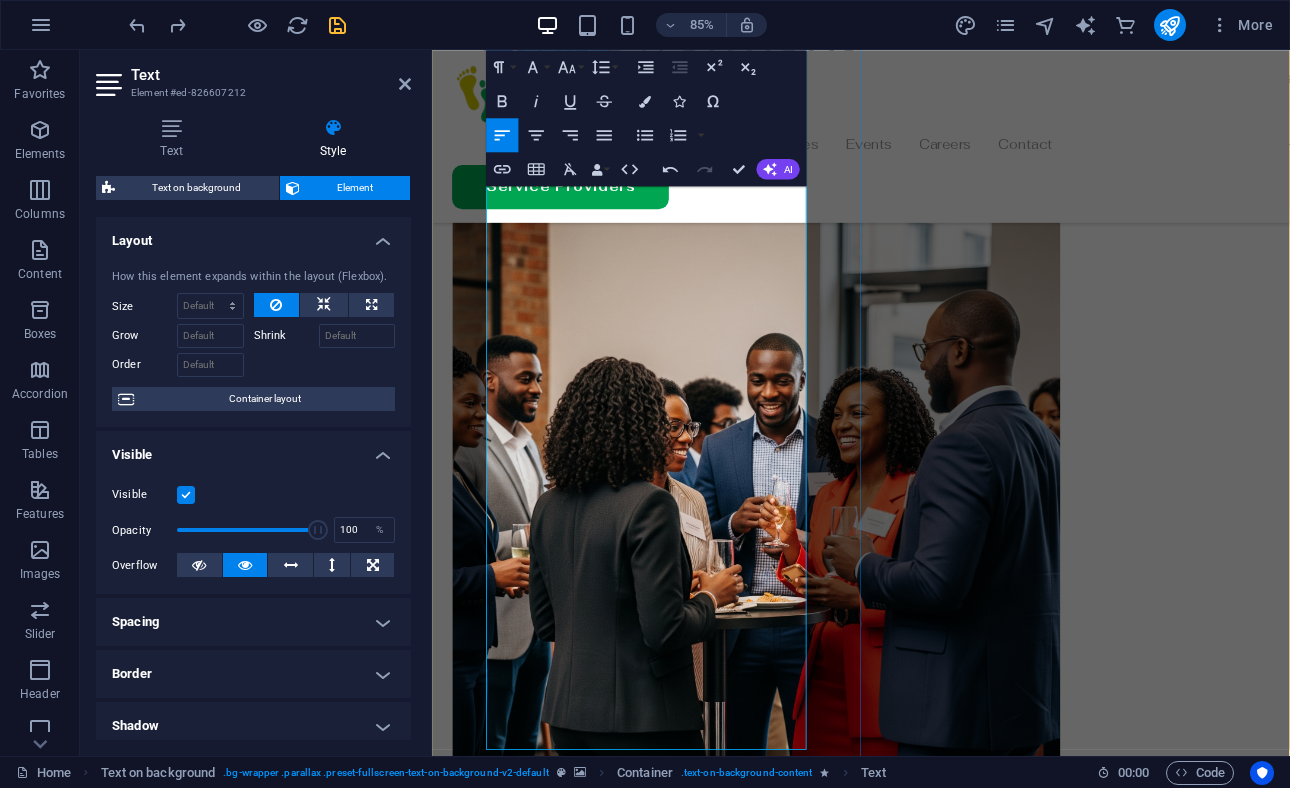 scroll, scrollTop: 2621, scrollLeft: 2, axis: both 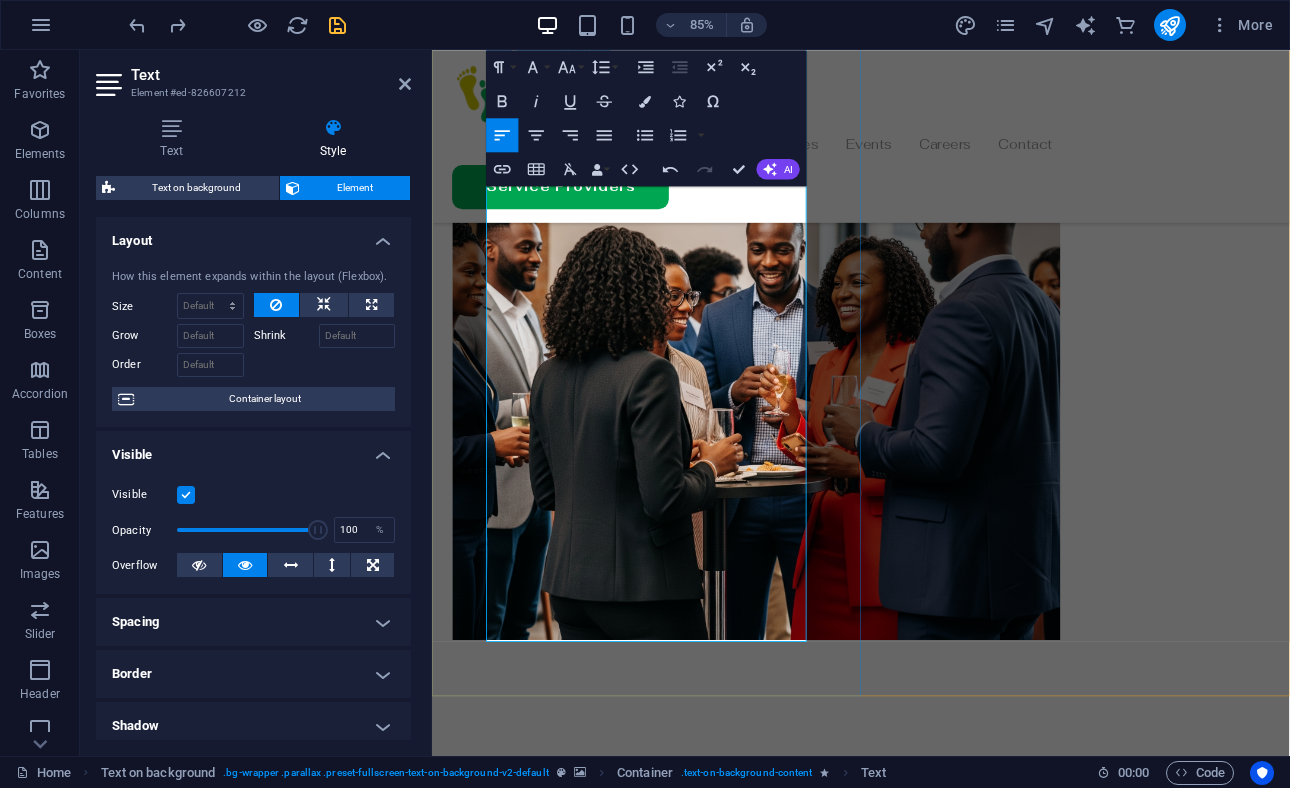 drag, startPoint x: 863, startPoint y: 736, endPoint x: 515, endPoint y: 597, distance: 374.73325 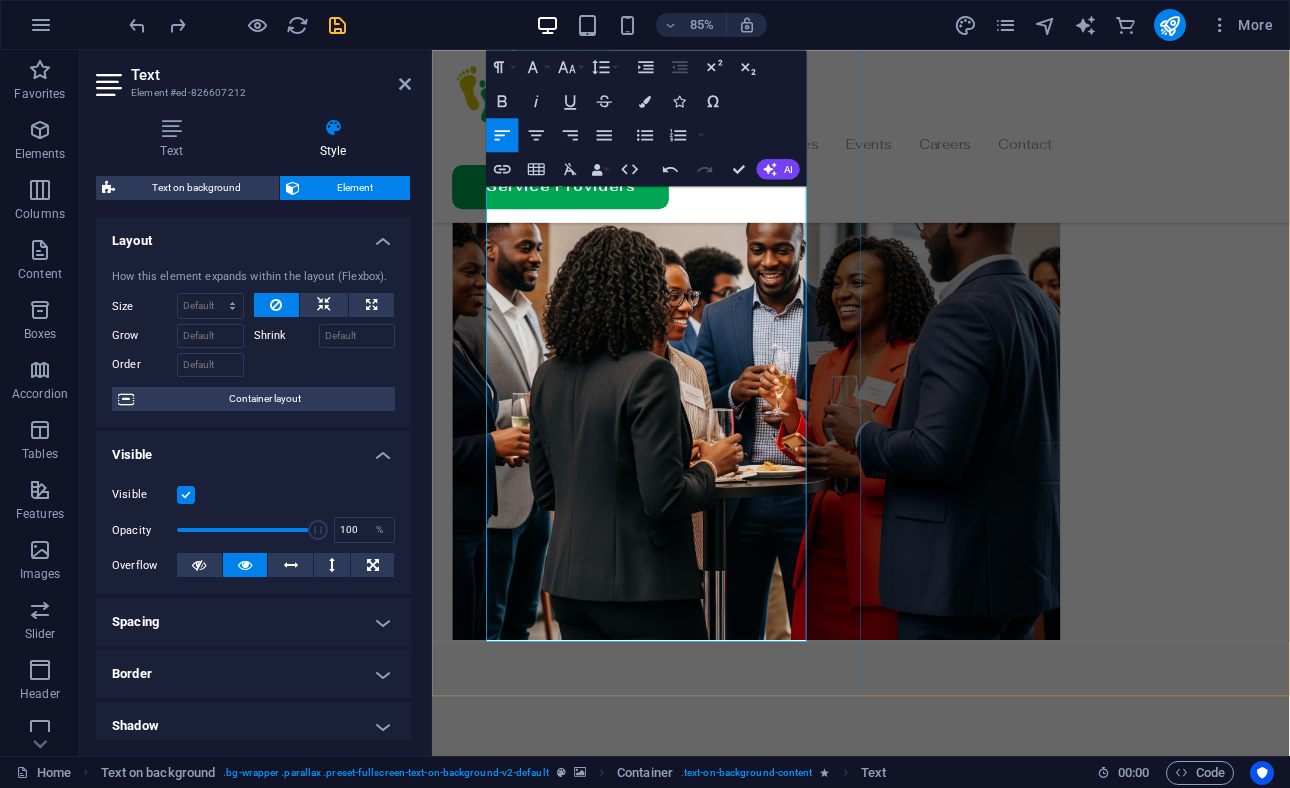 click on "Quarterly business networking events, such as our Business Indaba, to connect professionals and entrepreneurs. Workshops and skill-sharing sessions to support professional development." at bounding box center (936, 2363) 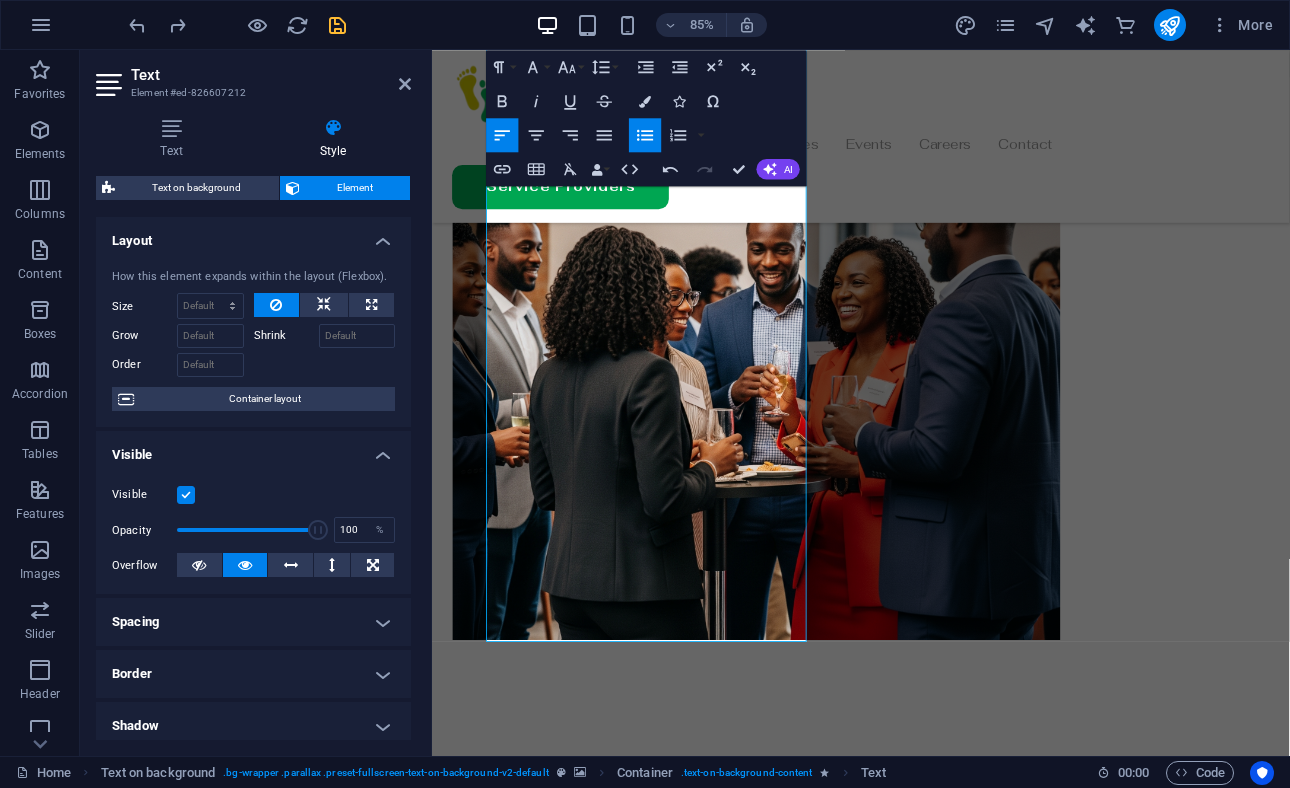 click 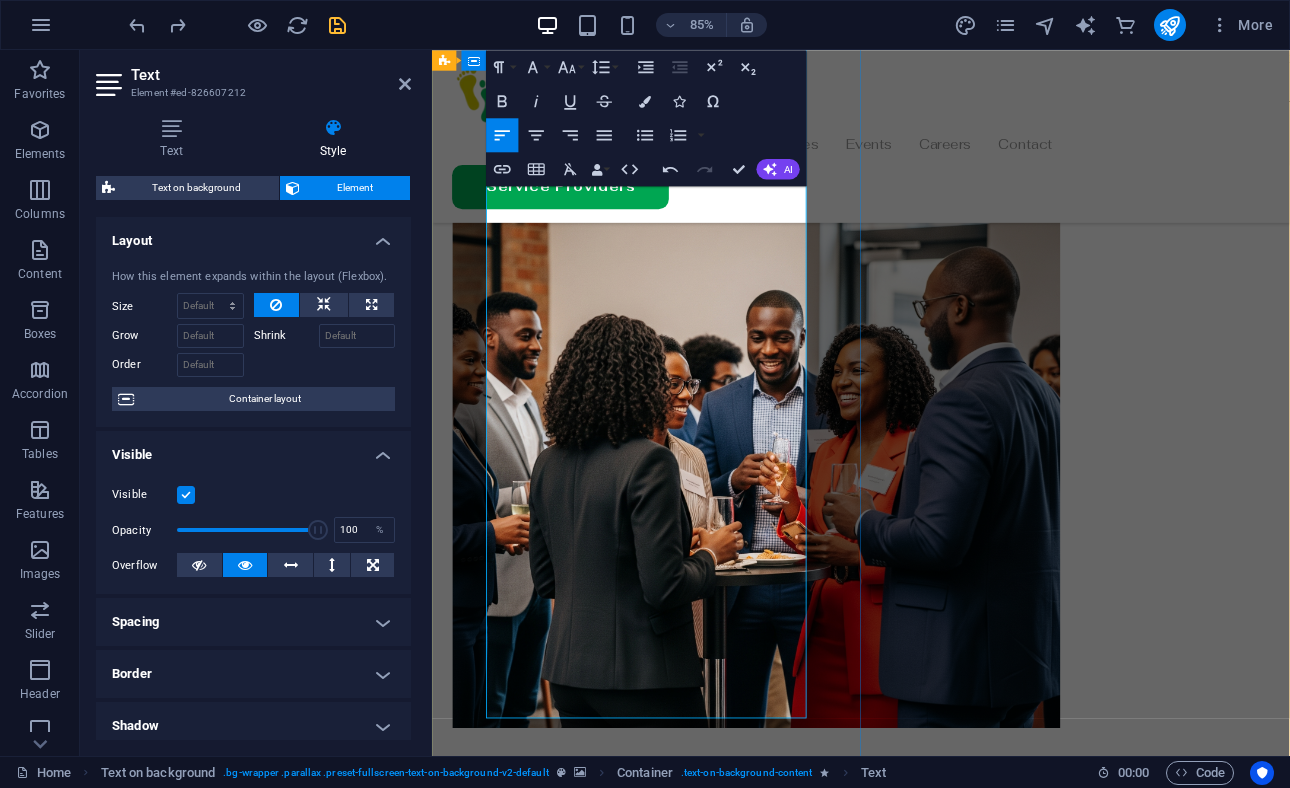 scroll, scrollTop: 1830, scrollLeft: 0, axis: vertical 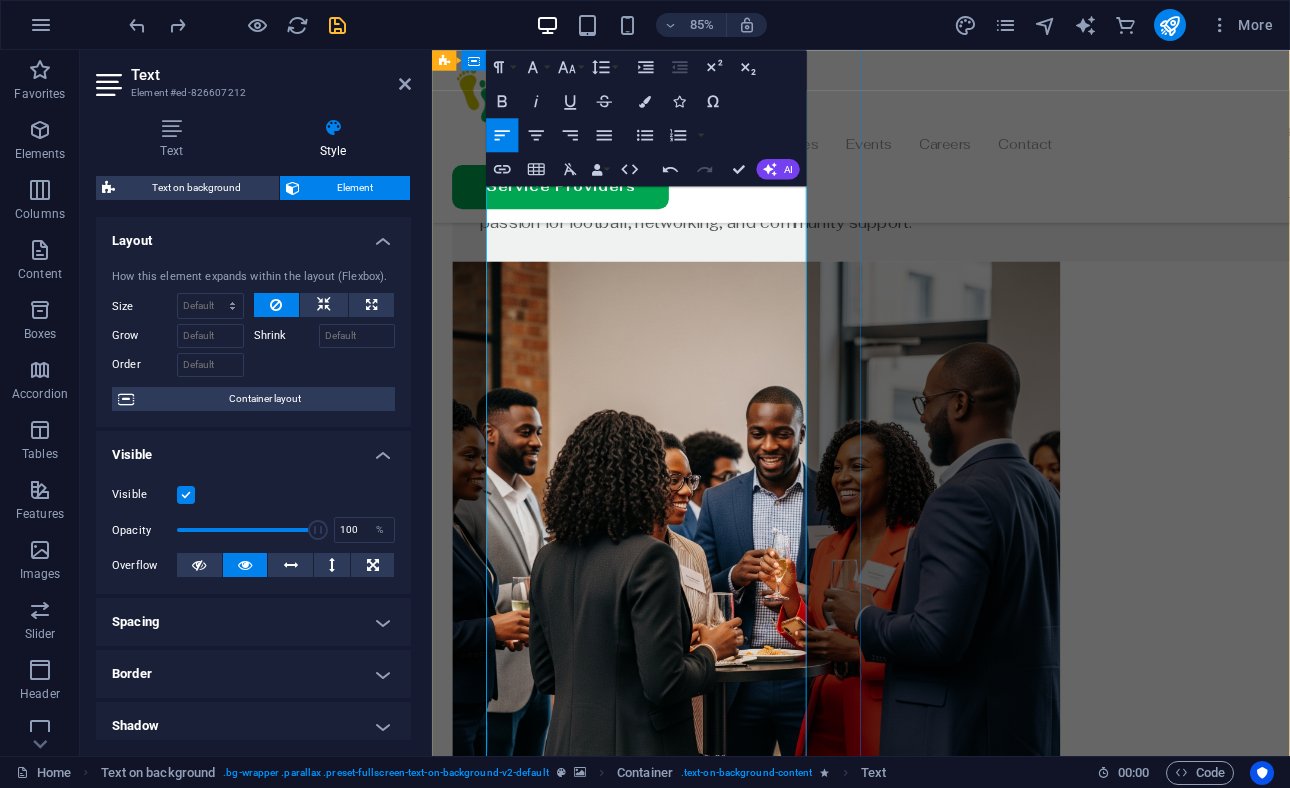 drag, startPoint x: 500, startPoint y: 784, endPoint x: 740, endPoint y: 785, distance: 240.00209 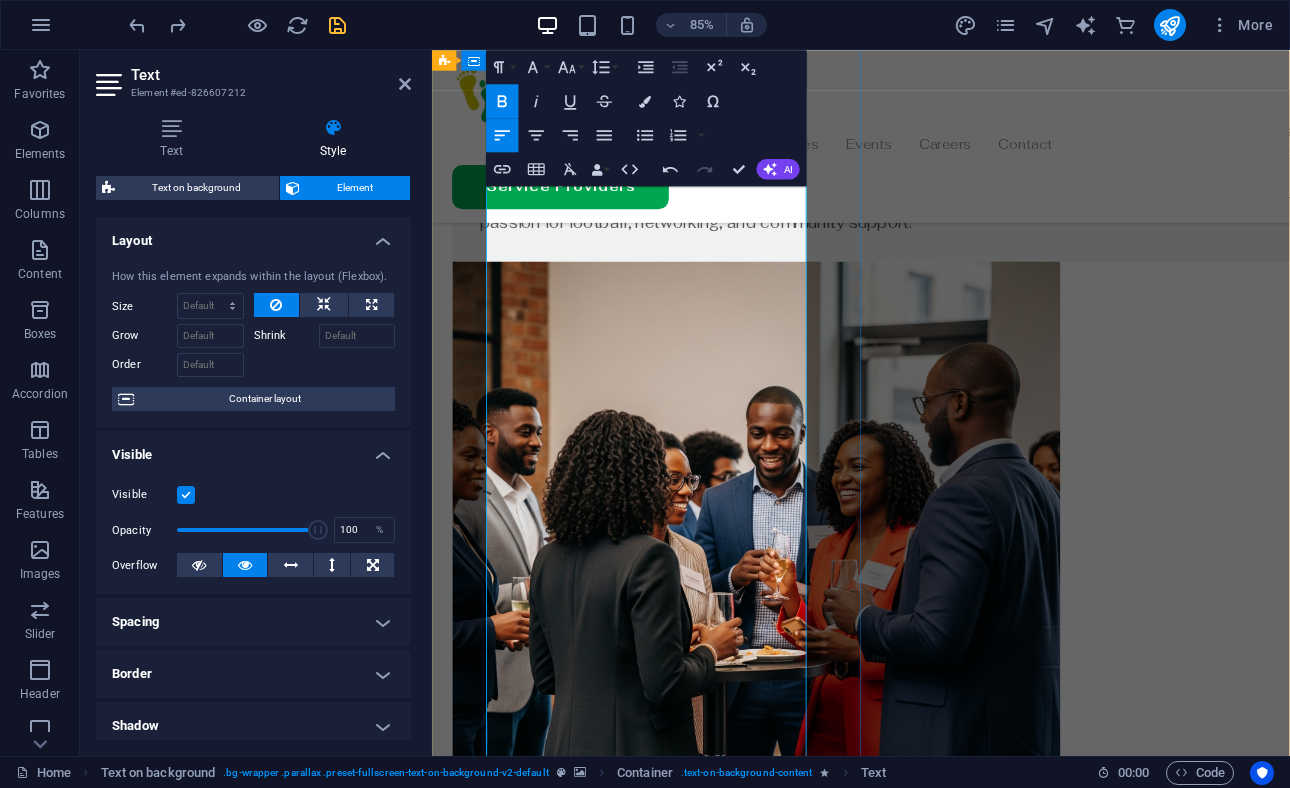 copy on "Business and Networking" 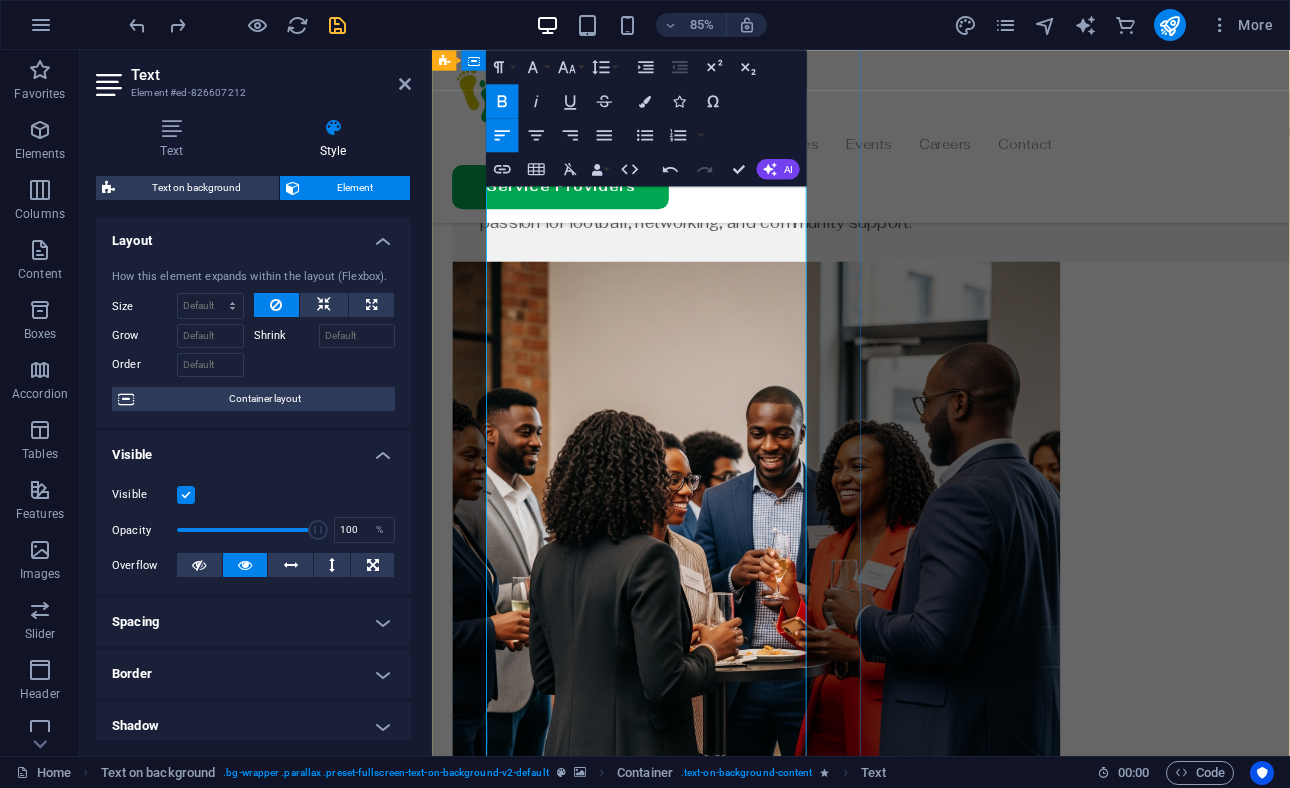 drag, startPoint x: 499, startPoint y: 407, endPoint x: 629, endPoint y: 412, distance: 130.09612 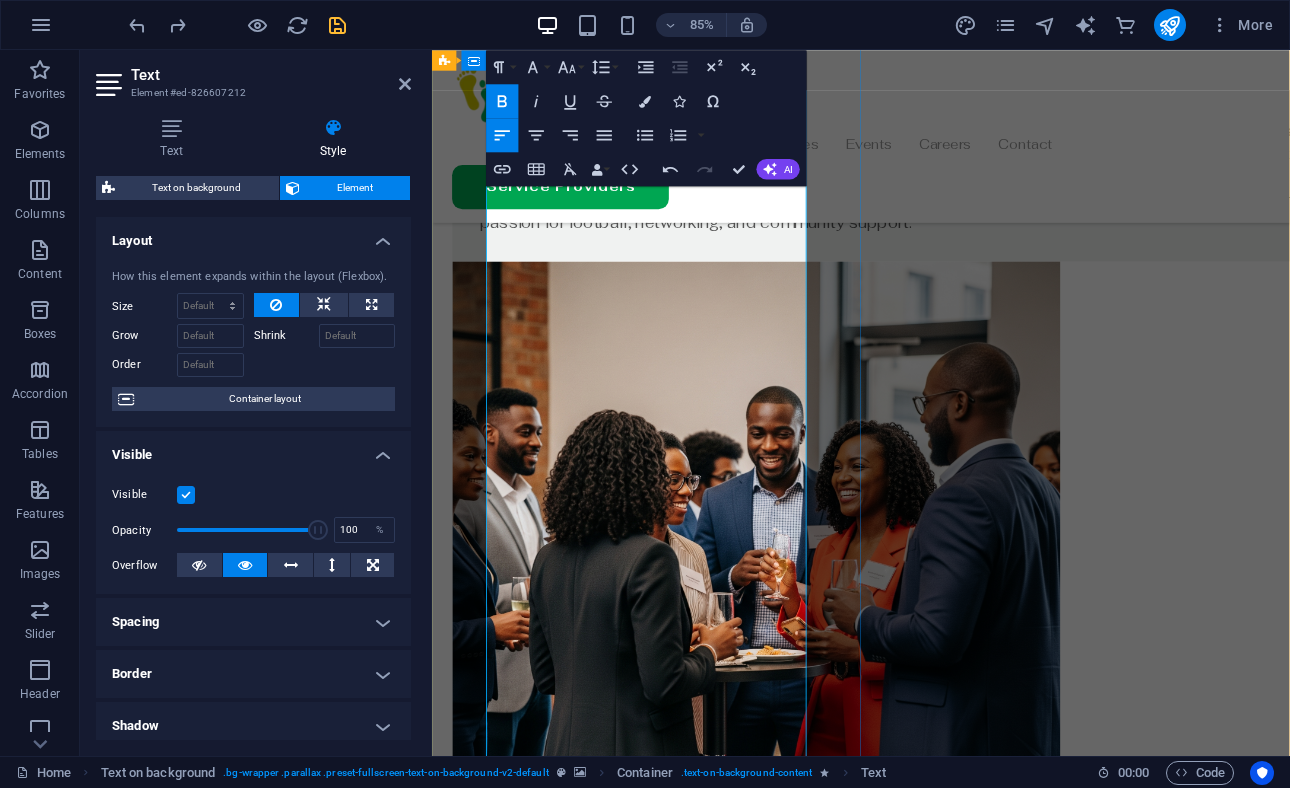 click on "Business and Networking :" at bounding box center [936, 2280] 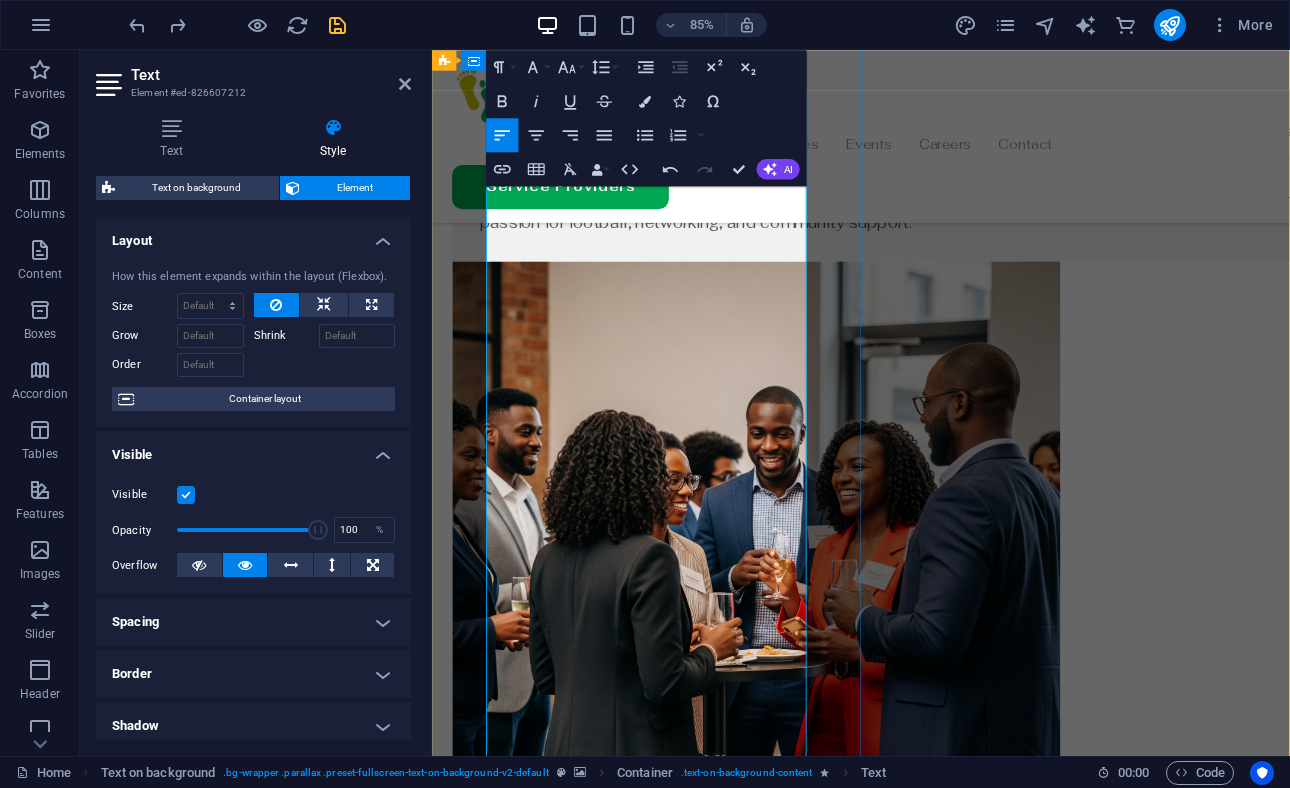 click on "Business and Networking :" at bounding box center (936, 2280) 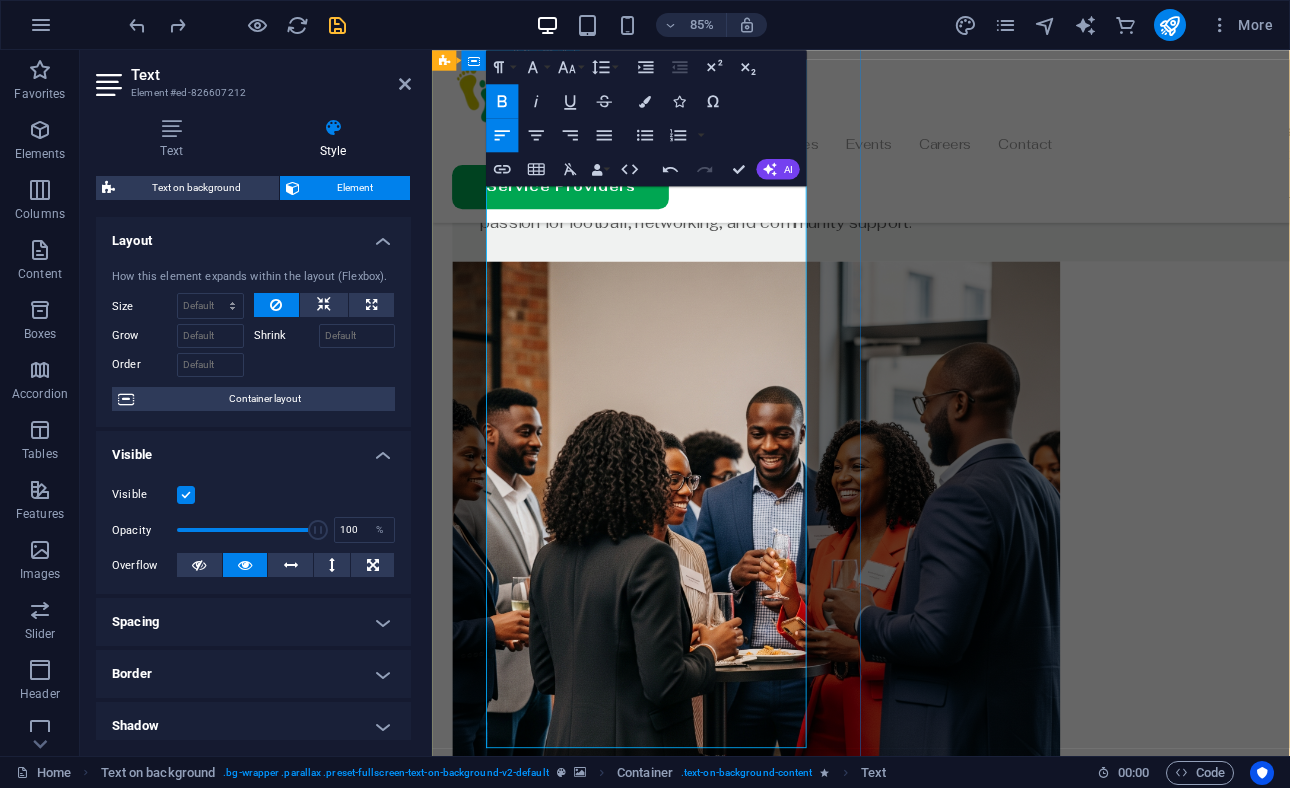 scroll, scrollTop: 1780, scrollLeft: 0, axis: vertical 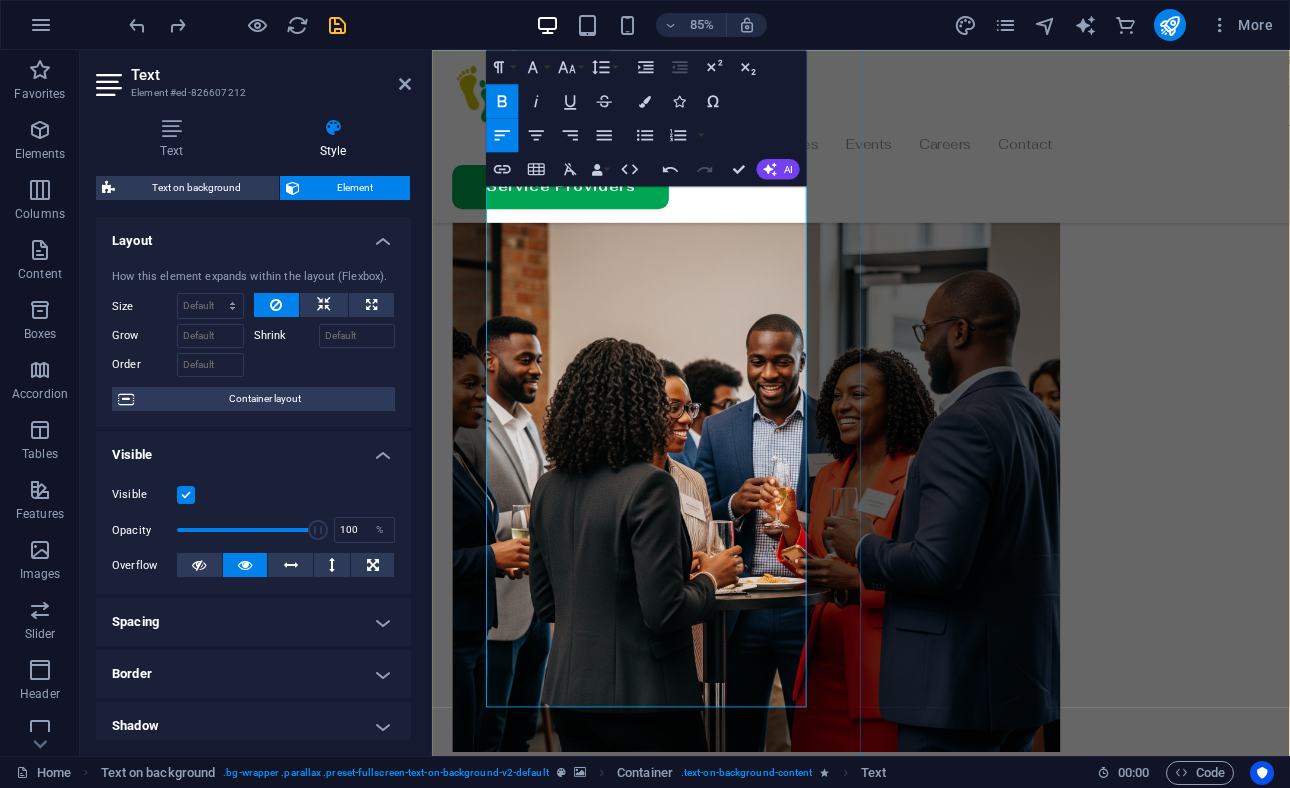 drag, startPoint x: 498, startPoint y: 701, endPoint x: 740, endPoint y: 712, distance: 242.24988 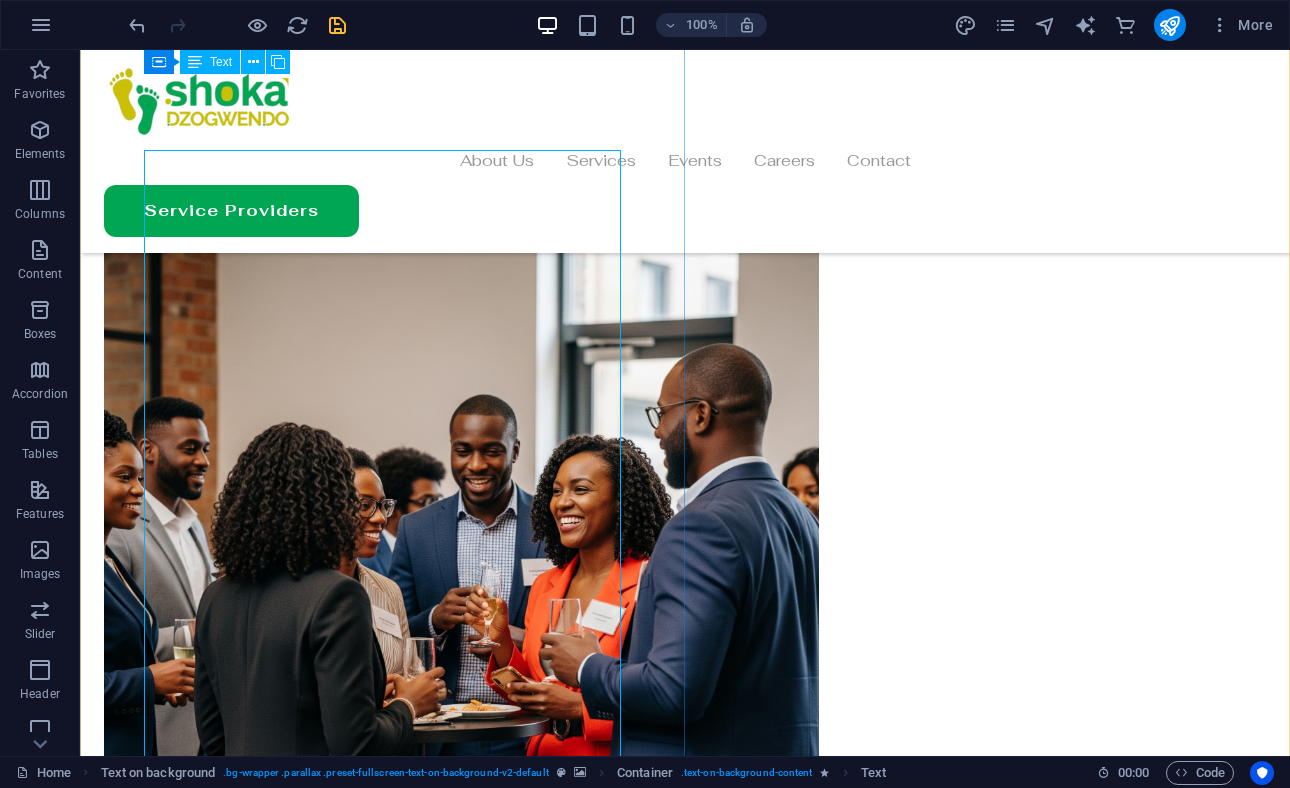 scroll, scrollTop: 1512, scrollLeft: 0, axis: vertical 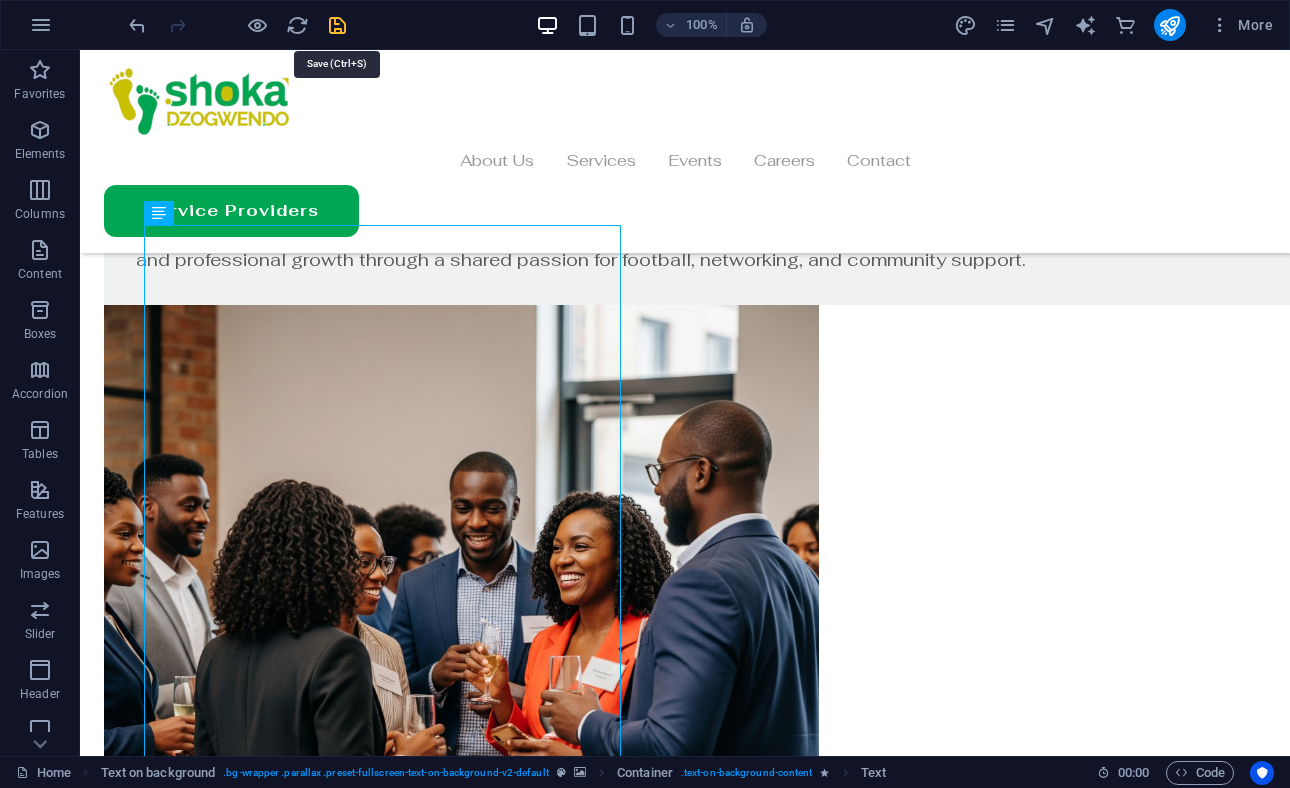 click at bounding box center [337, 25] 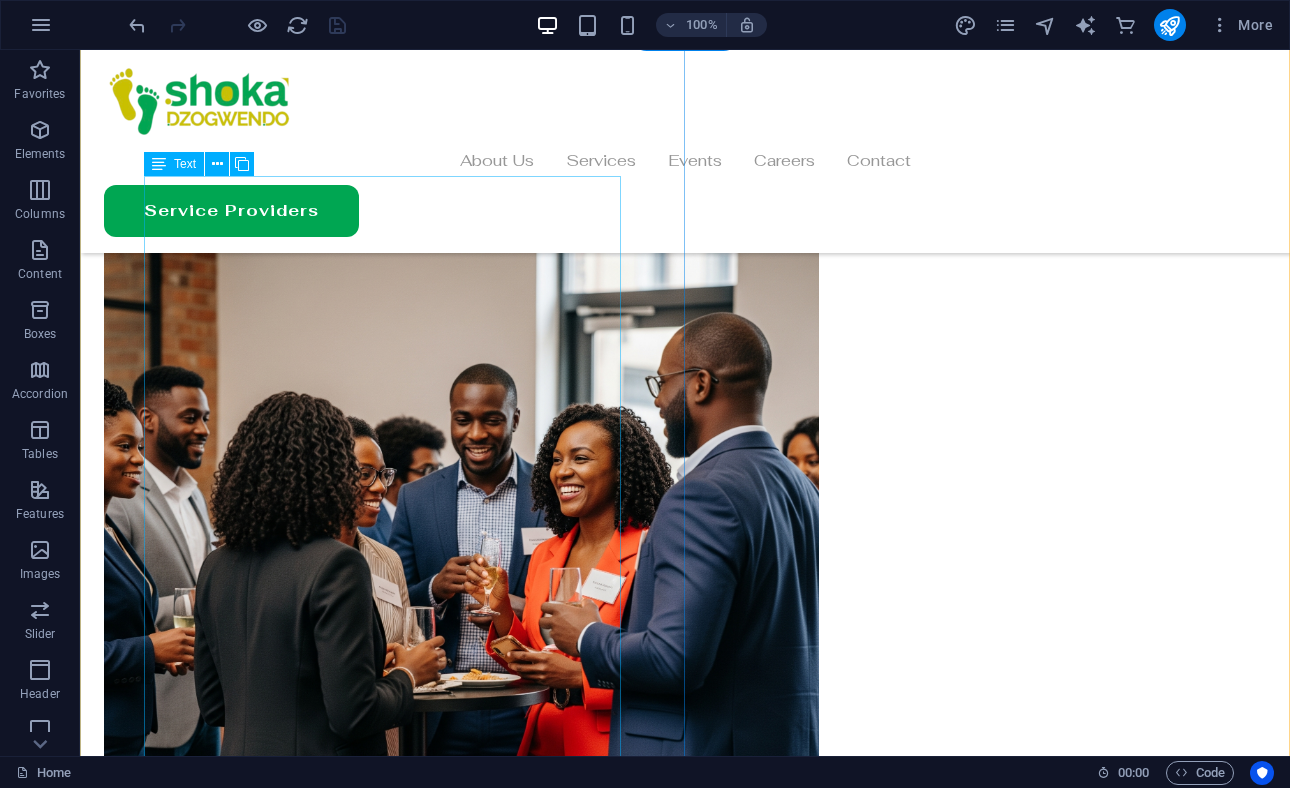 scroll, scrollTop: 1632, scrollLeft: 0, axis: vertical 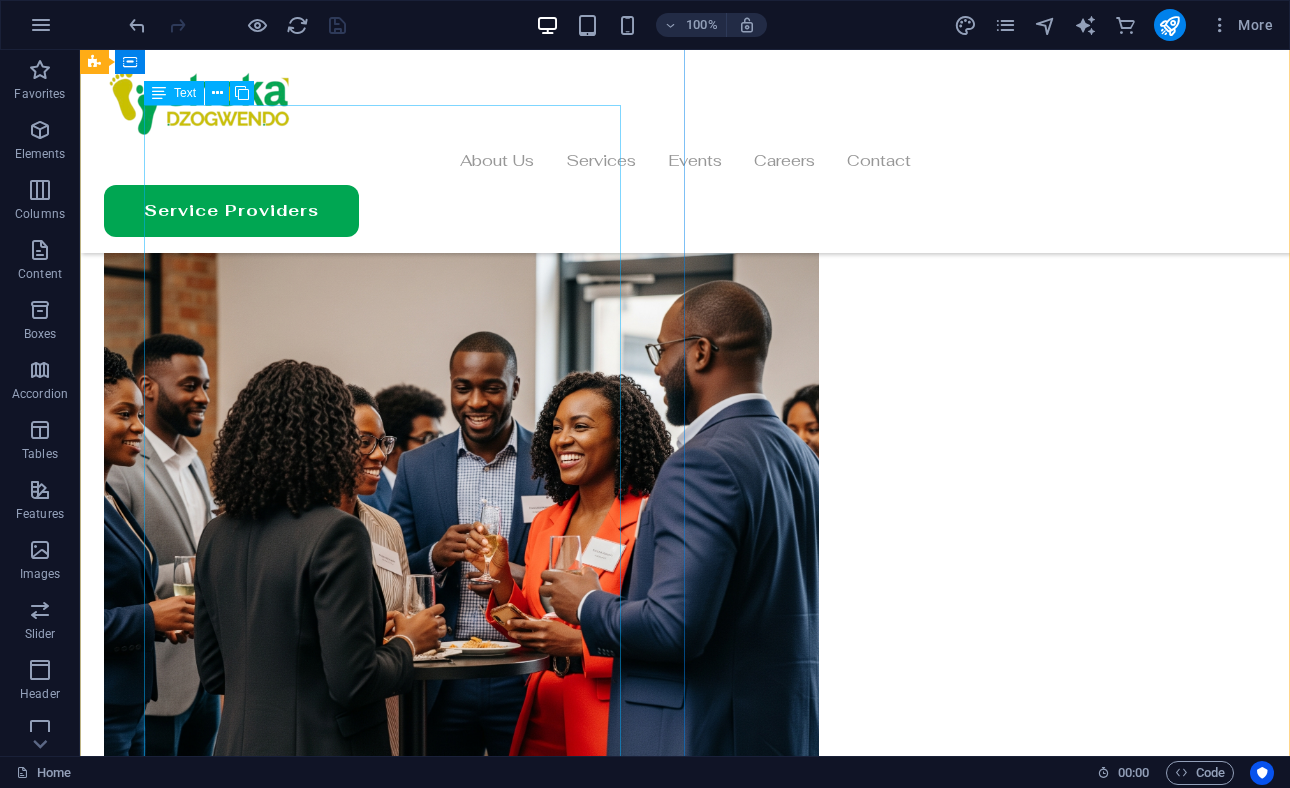 click on "Shoka Dzogwendo offers a diverse range of activities to engage and empower our community: Football Programs: Engage in competitive matches through the Madhalaz league, weekly fun football sessions, and inclusive monthly friendly matches that bring together members of all ages and skill levels. Business and Networking: Drive professional success with our Business Indaba, quarterly networking events, mentorship programmes, and a business directory to promote member services. Community Outreach: Provide comprehensive assistance during times of need, including bereavement support and repatriation services, having supported over 25 families in crisis. Social Events: Strengthen community bonds with weekly post-match socials, quarterly family days, and our annual club awards night and dinner." at bounding box center (685, 2092) 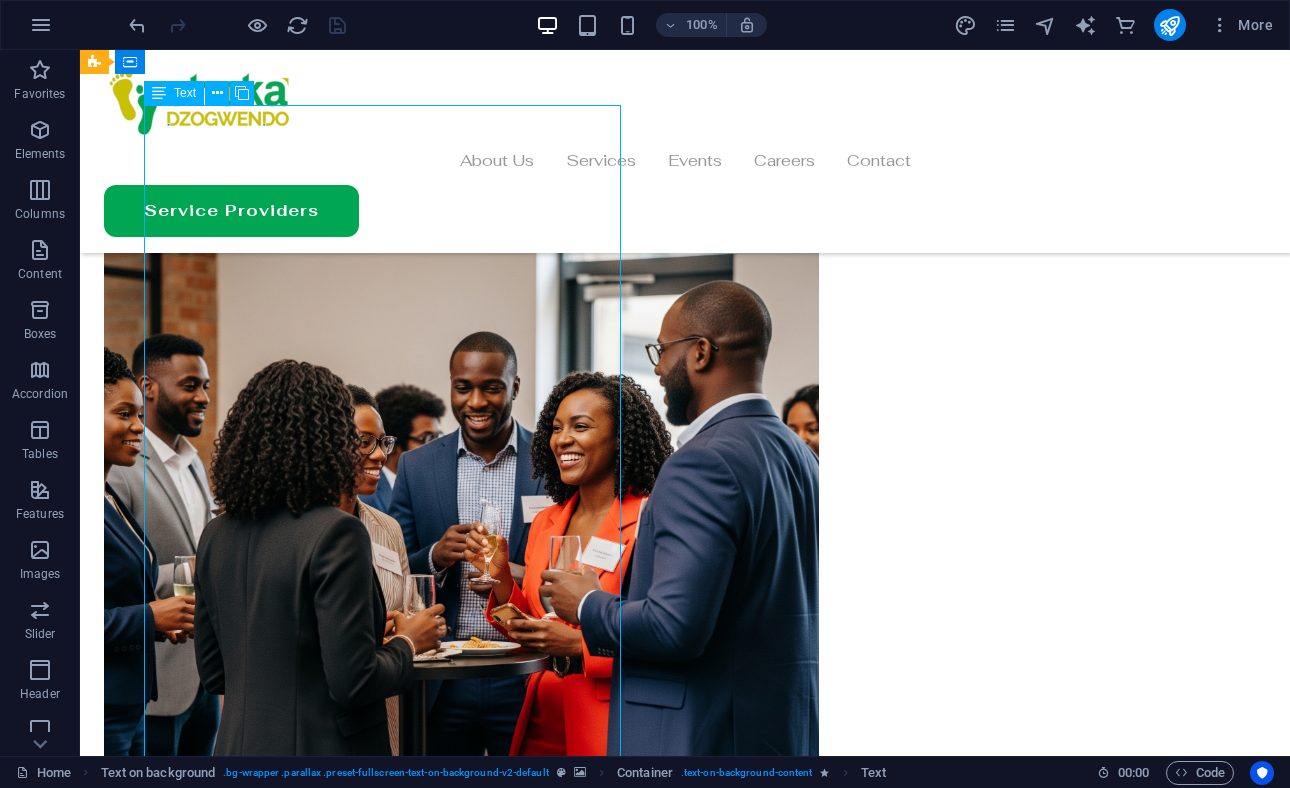click on "Shoka Dzogwendo offers a diverse range of activities to engage and empower our community: Football Programs: Engage in competitive matches through the Madhalaz league, weekly fun football sessions, and inclusive monthly friendly matches that bring together members of all ages and skill levels. Business and Networking: Drive professional success with our Business Indaba, quarterly networking events, mentorship programmes, and a business directory to promote member services. Community Outreach: Provide comprehensive assistance during times of need, including bereavement support and repatriation services, having supported over 25 families in crisis. Social Events: Strengthen community bonds with weekly post-match socials, quarterly family days, and our annual club awards night and dinner." at bounding box center (685, 2092) 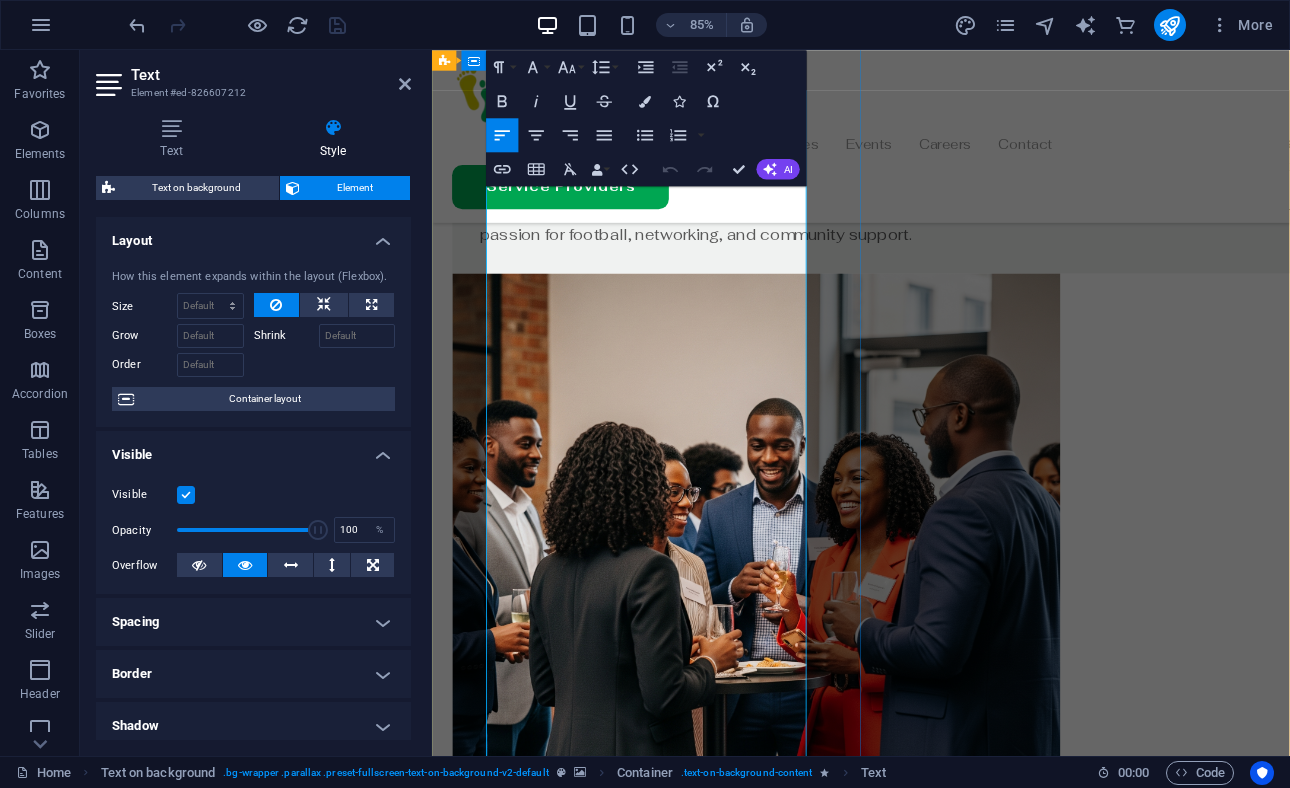 scroll, scrollTop: 1726, scrollLeft: 0, axis: vertical 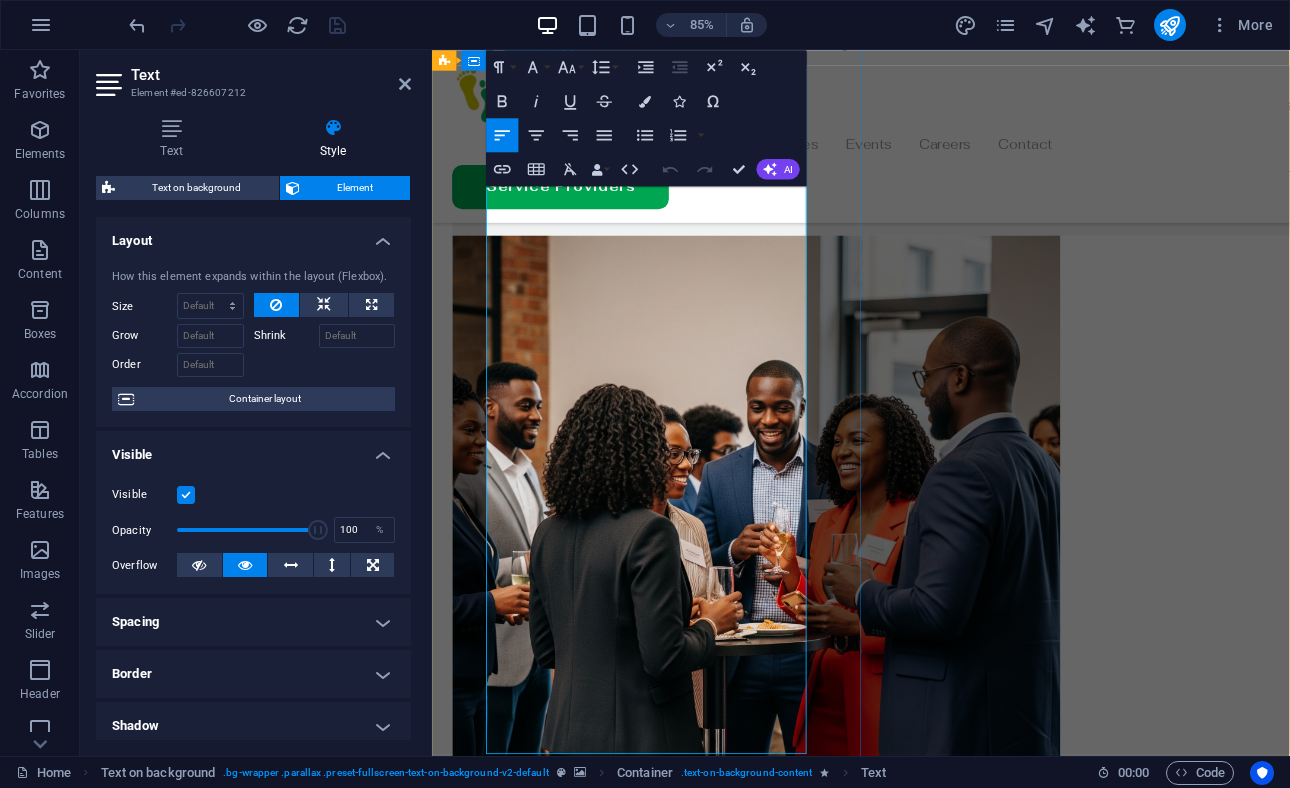 click on "Provide comprehensive assistance during times of need, including bereavement support and repatriation services, having supported over 25 families in crisis." at bounding box center (936, 2399) 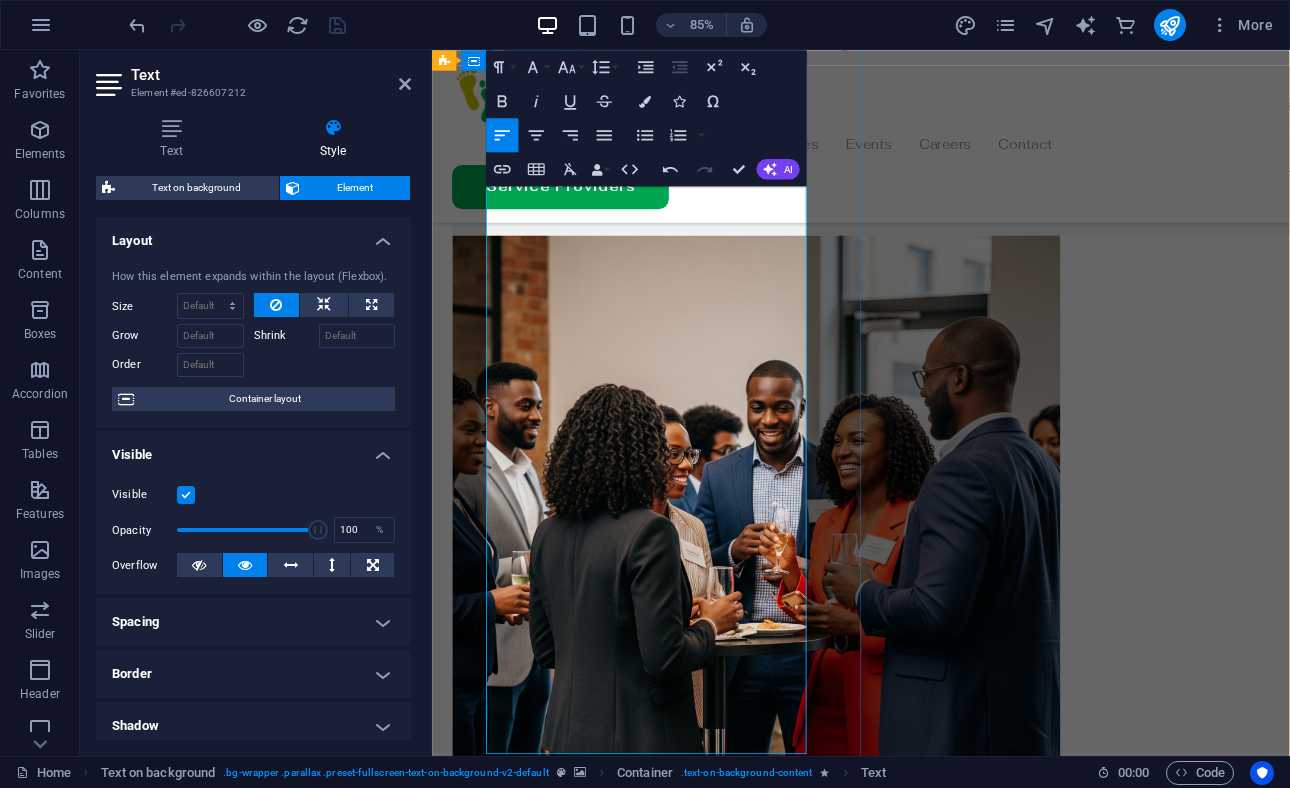scroll, scrollTop: 3226, scrollLeft: 2, axis: both 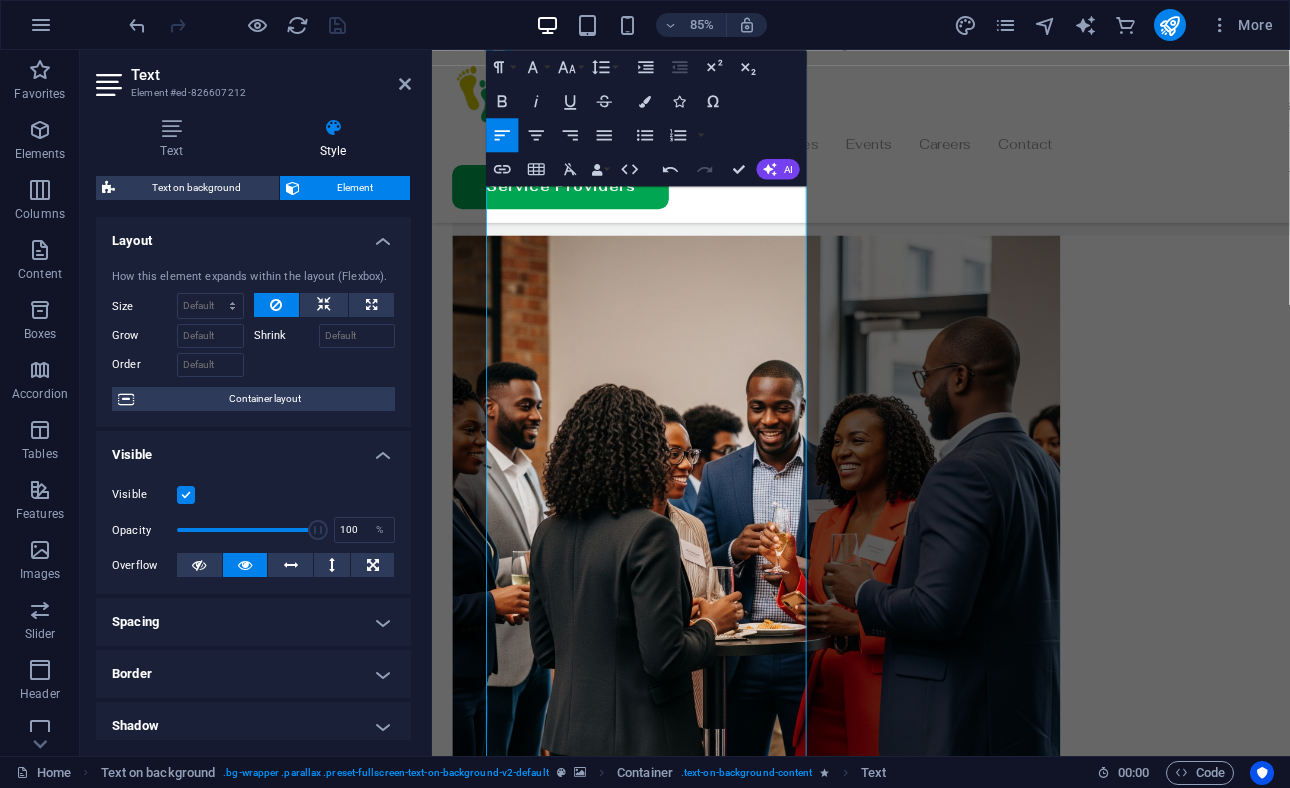 click on "organisations" 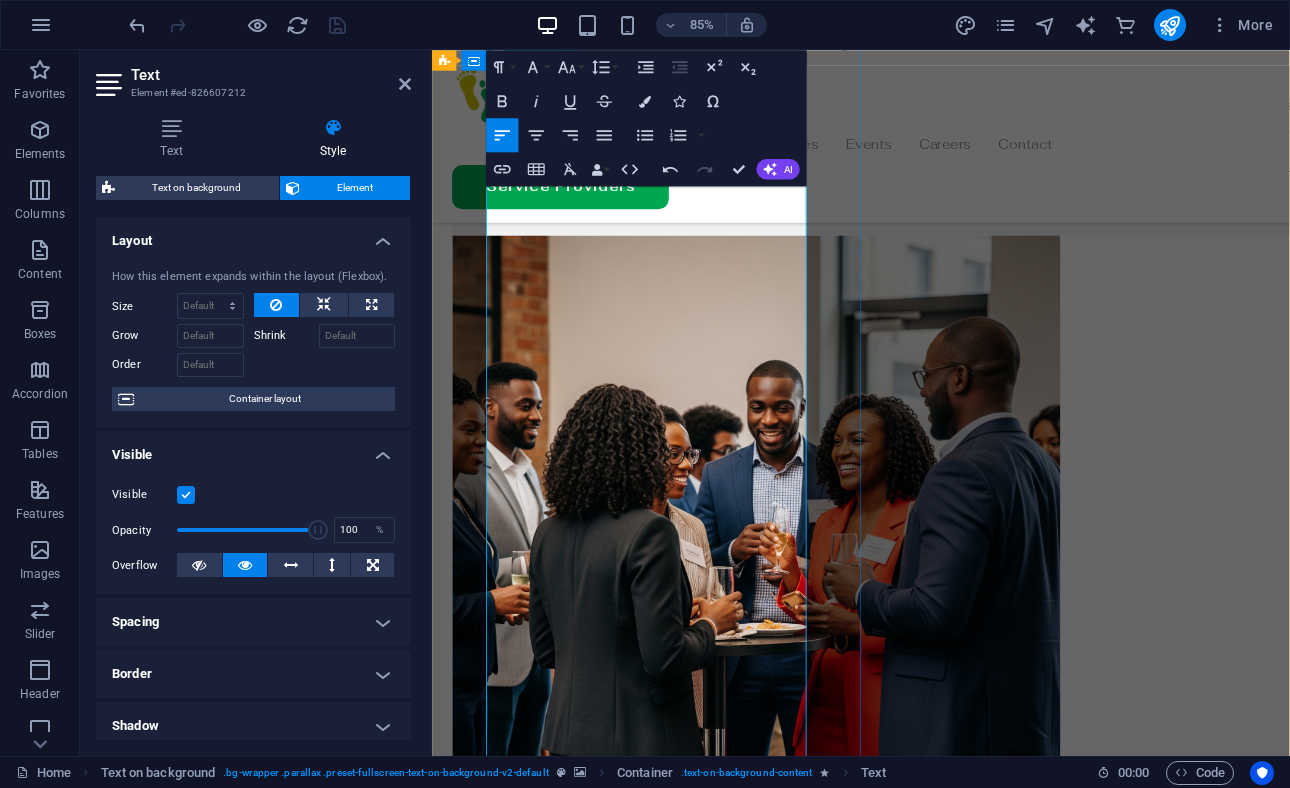 click on "Community Outreach:" at bounding box center (601, 2426) 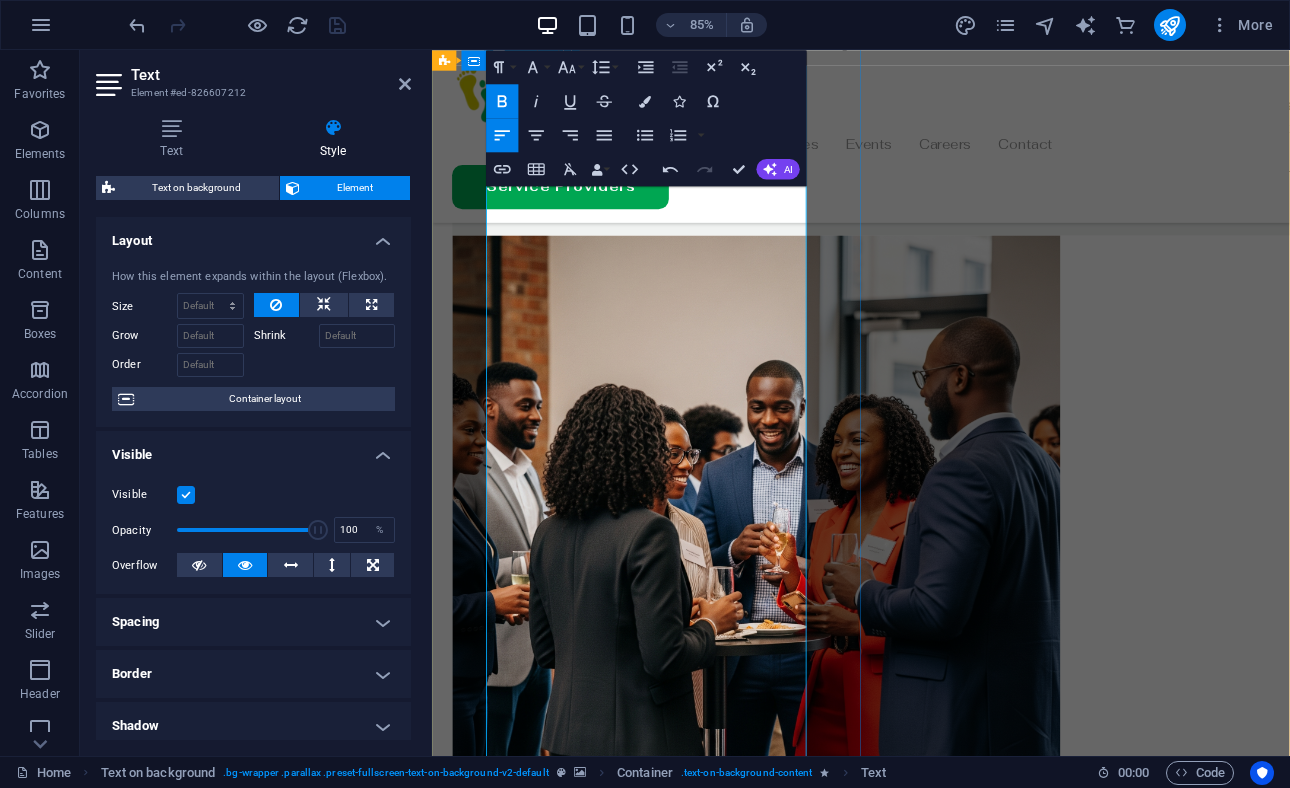 click on "Charitable Outreach" at bounding box center (595, 2480) 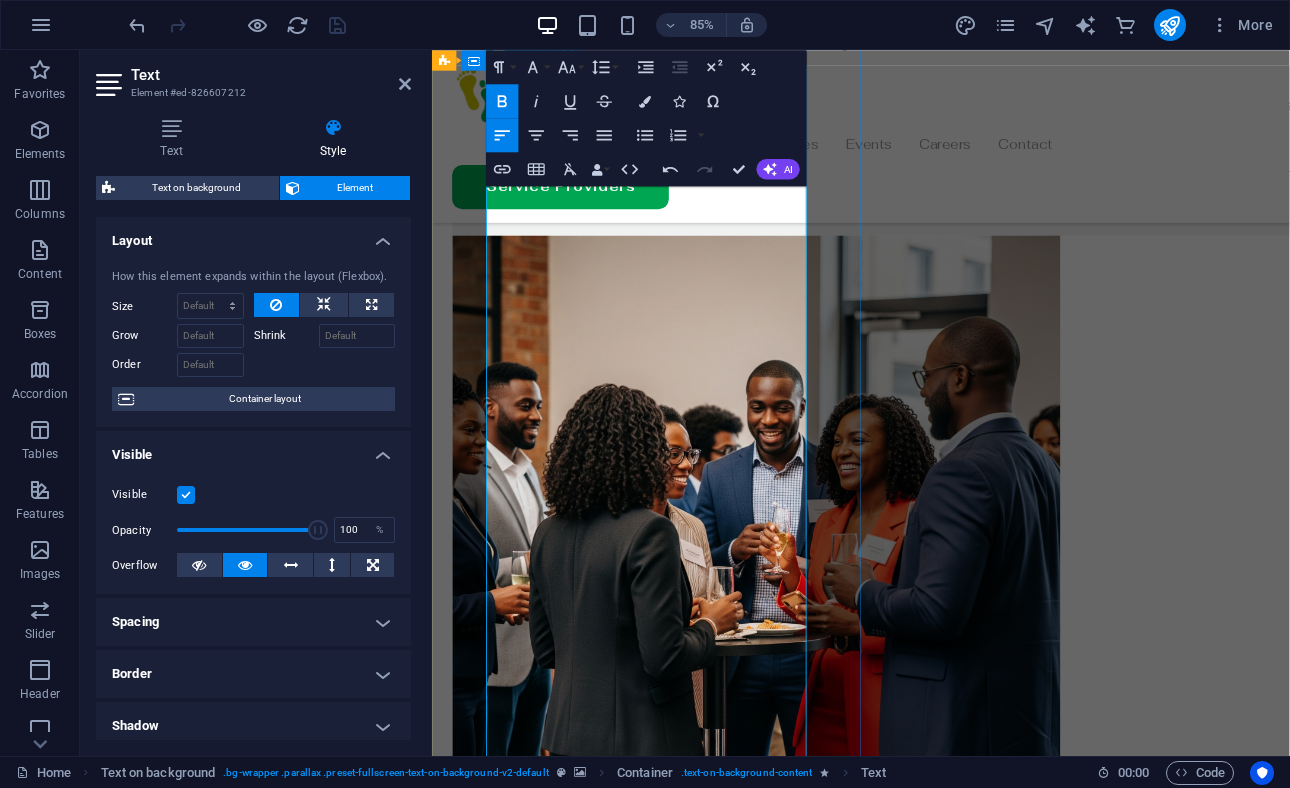 click on "Charitable Outreach" at bounding box center (595, 2480) 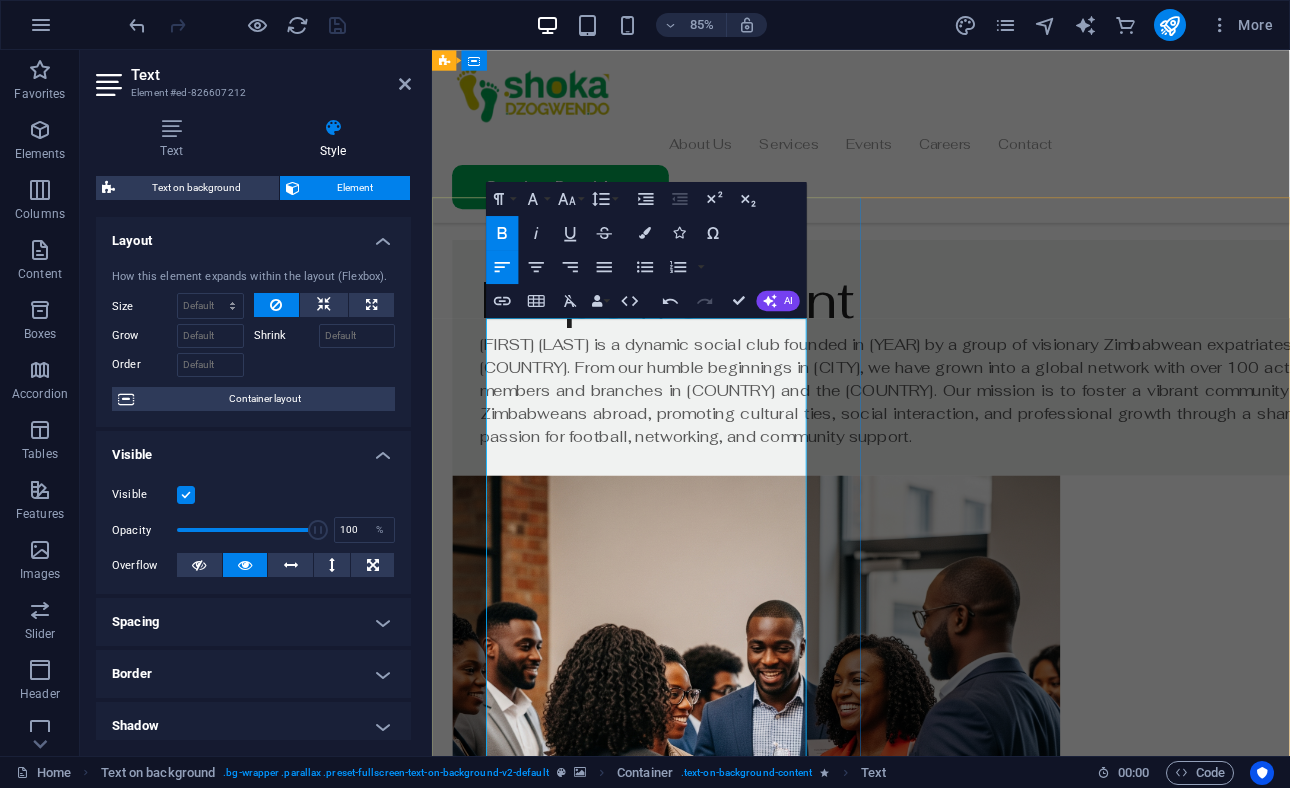 scroll, scrollTop: 1368, scrollLeft: 0, axis: vertical 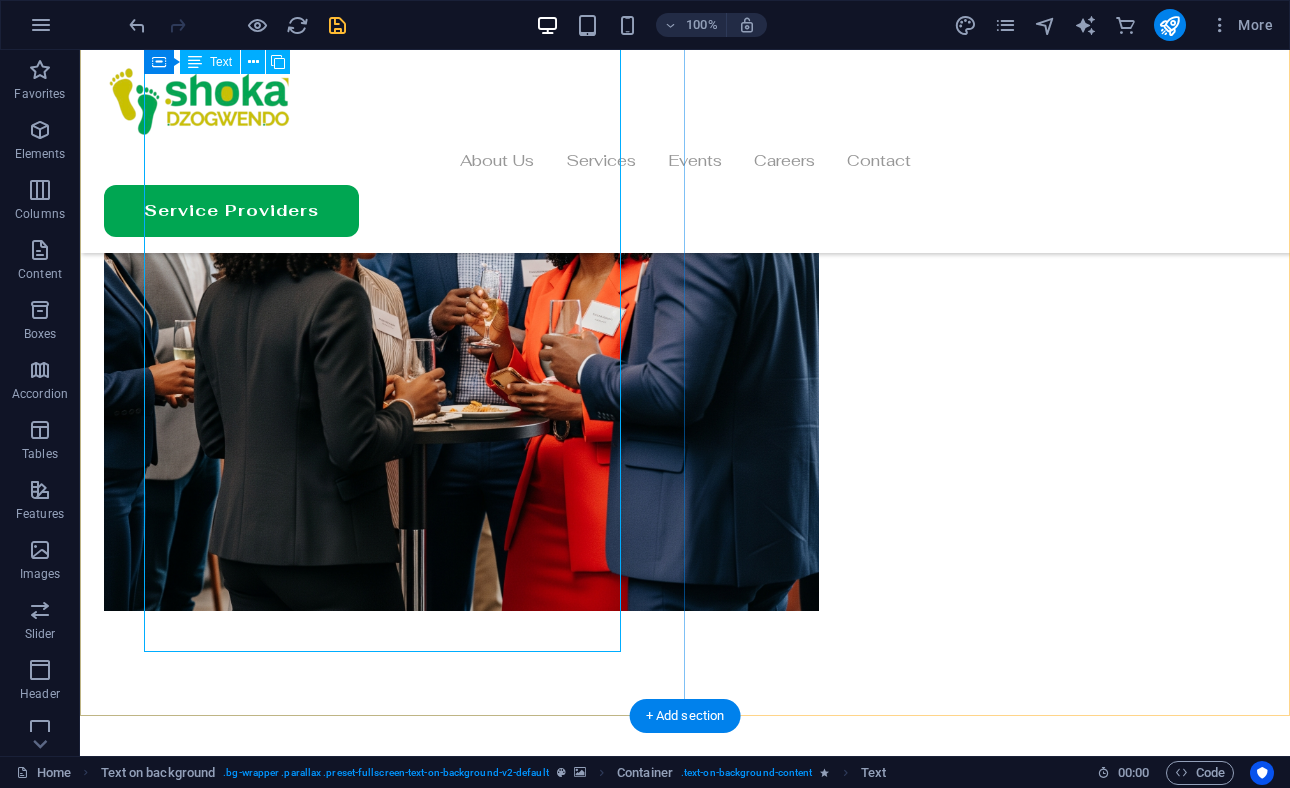click on "Shoka Dzogwendo offers a diverse range of activities to engage and empower our community: Football Programs: Engage in competitive matches through the Madhalaz league, weekly fun football sessions, and inclusive monthly friendly matches that bring together members of all ages and skill levels. Business and Networking: Drive professional success with our Business Indaba, quarterly networking events, mentorship programmes, and a business directory to promote member services. Community &  Charitable  Outreach: Provide comprehensive assistance during times of need, including bereavement support and repatriation services, having supported over 25 families in crisis. Make a difference in Zimbabwe through food donation drives and support for organisations like the Jairos Jiri Association, benefiting children’s homes and individuals with disabilities. Social Events: Strengthen community bonds with weekly post-match socials, quarterly family days, and our annual club awards night and dinner." at bounding box center (685, 1924) 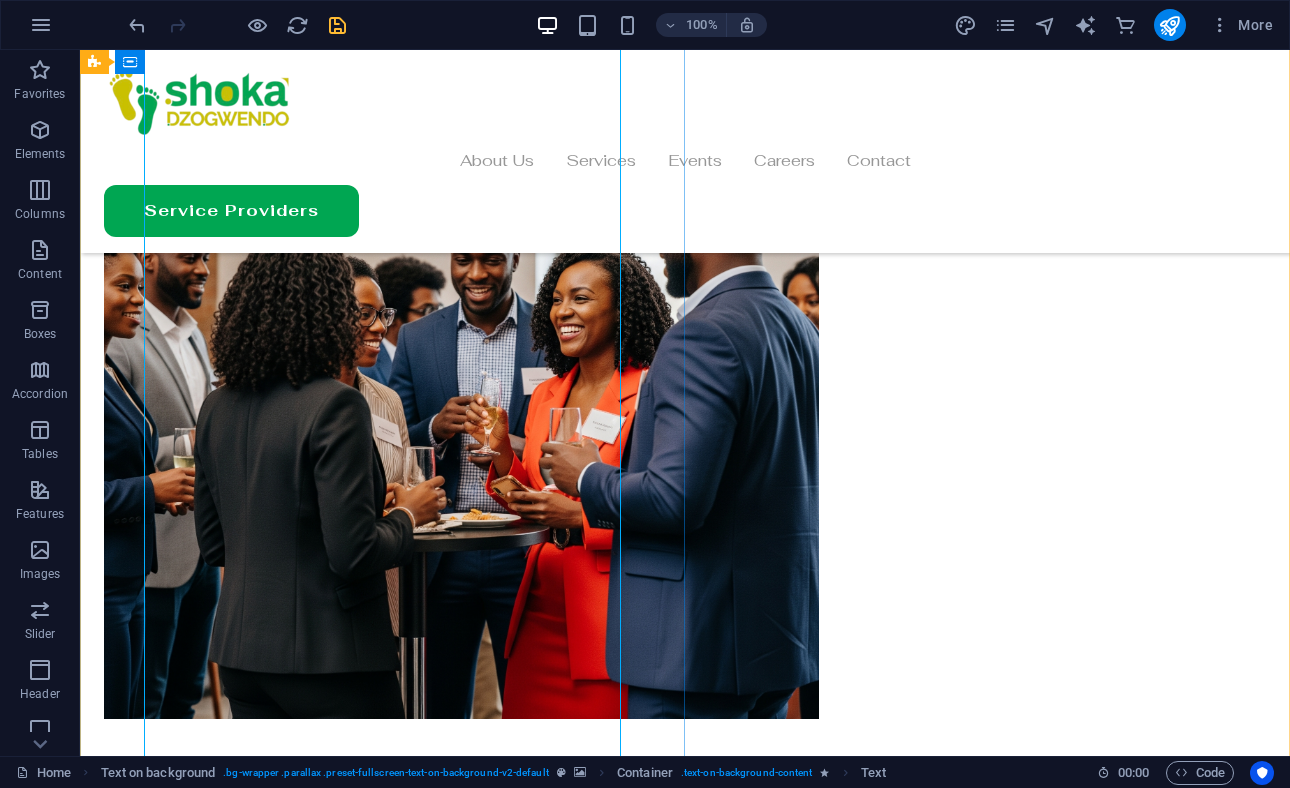 scroll, scrollTop: 1858, scrollLeft: 0, axis: vertical 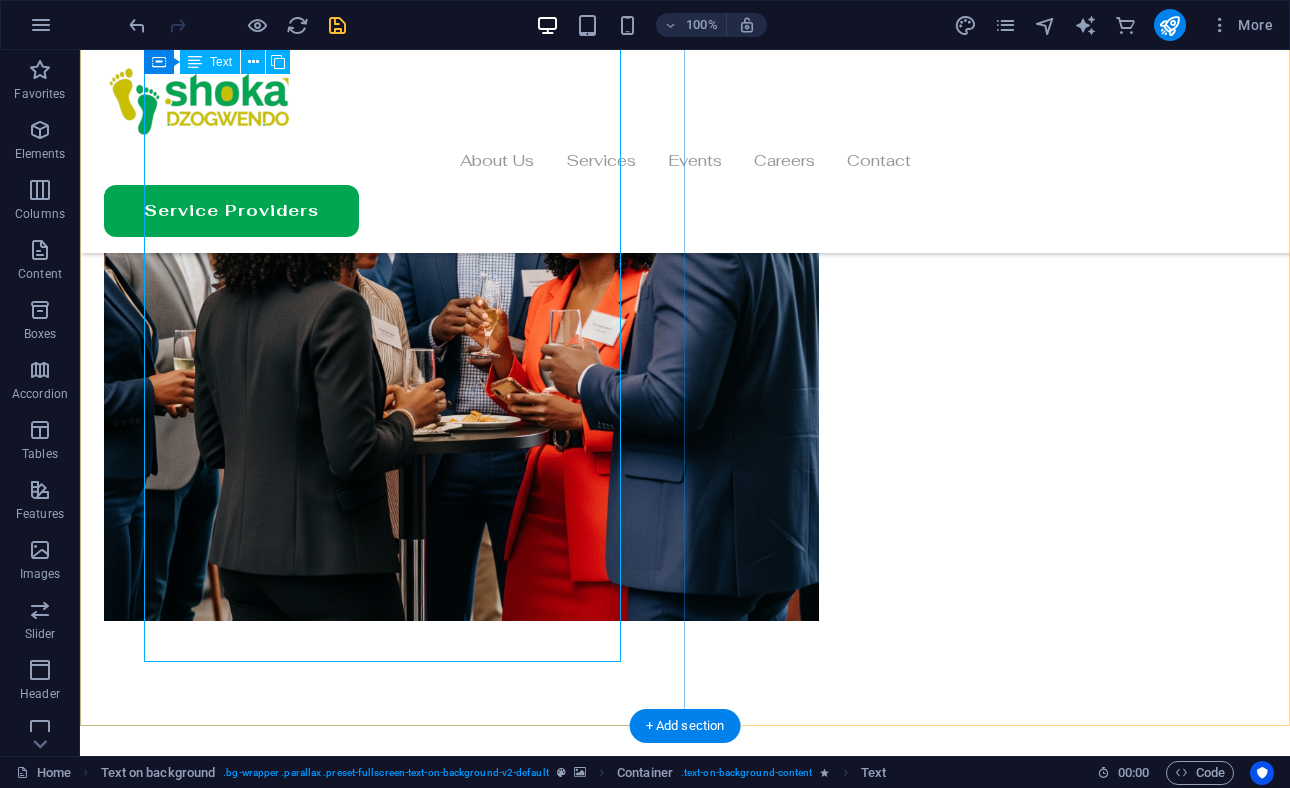 click on "Shoka Dzogwendo offers a diverse range of activities to engage and empower our community: Football Programs: Engage in competitive matches through the Madhalaz league, weekly fun football sessions, and inclusive monthly friendly matches that bring together members of all ages and skill levels. Business and Networking: Drive professional success with our Business Indaba, quarterly networking events, mentorship programmes, and a business directory to promote member services. Community &  Charitable  Outreach: Provide comprehensive assistance during times of need, including bereavement support and repatriation services, having supported over 25 families in crisis. Make a difference in Zimbabwe through food donation drives and support for organisations like the Jairos Jiri Association, benefiting children’s homes and individuals with disabilities. Social Events: Strengthen community bonds with weekly post-match socials, quarterly family days, and our annual club awards night and dinner." at bounding box center (685, 1934) 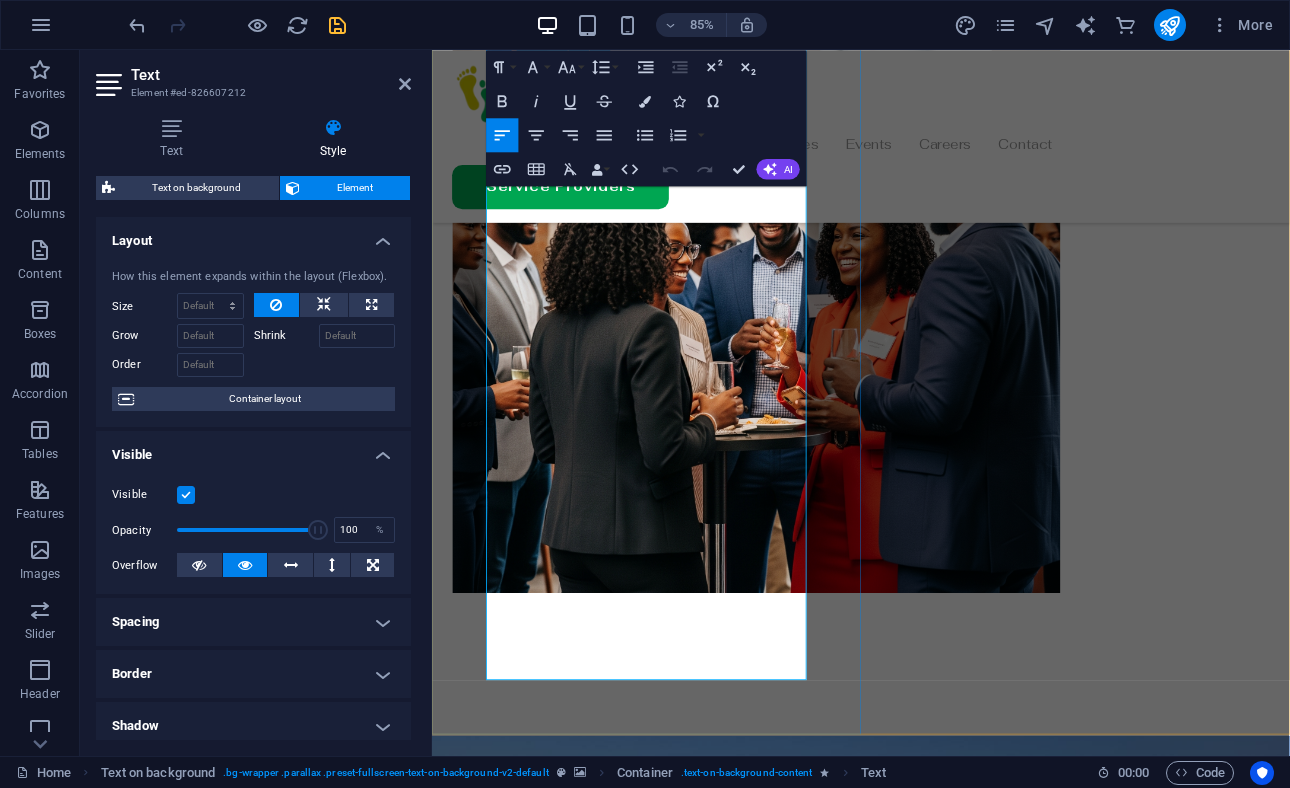 scroll, scrollTop: 1995, scrollLeft: 0, axis: vertical 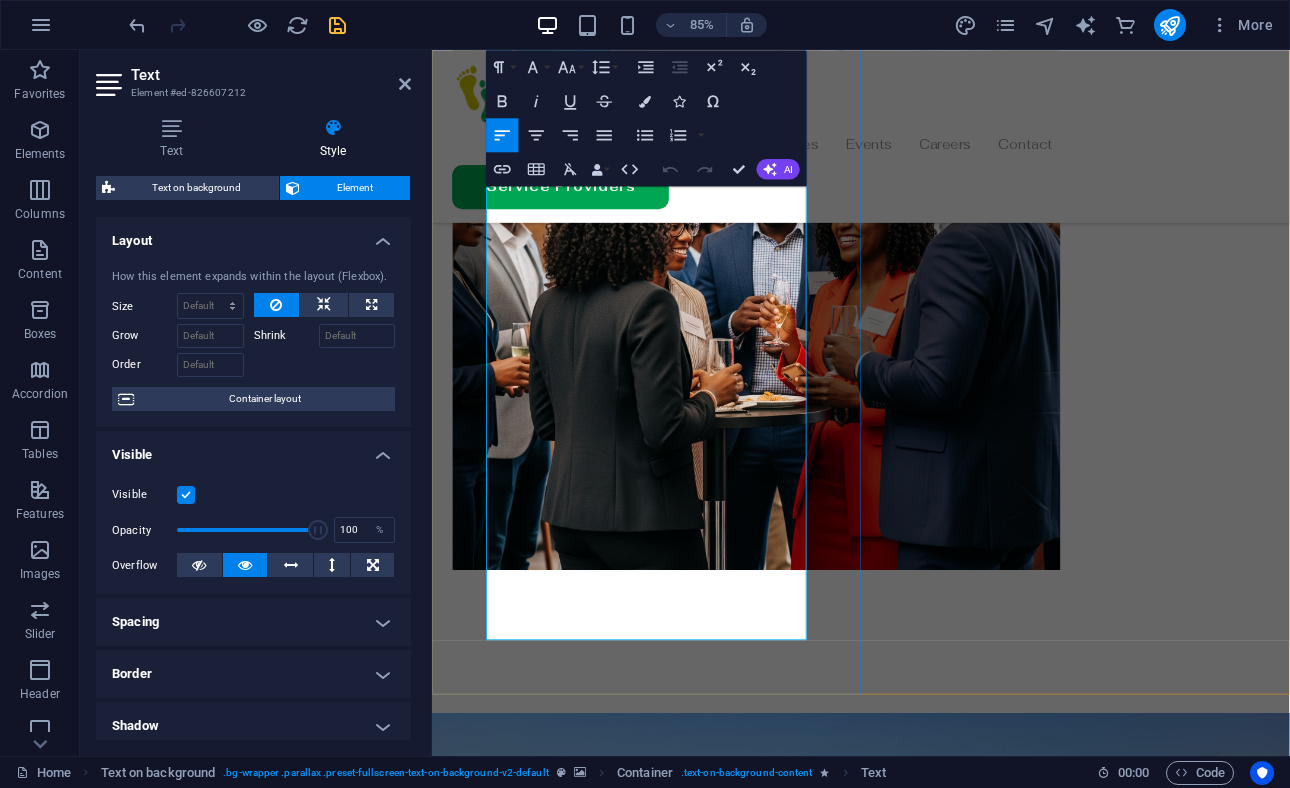 drag, startPoint x: 550, startPoint y: 599, endPoint x: 731, endPoint y: 736, distance: 227.0022 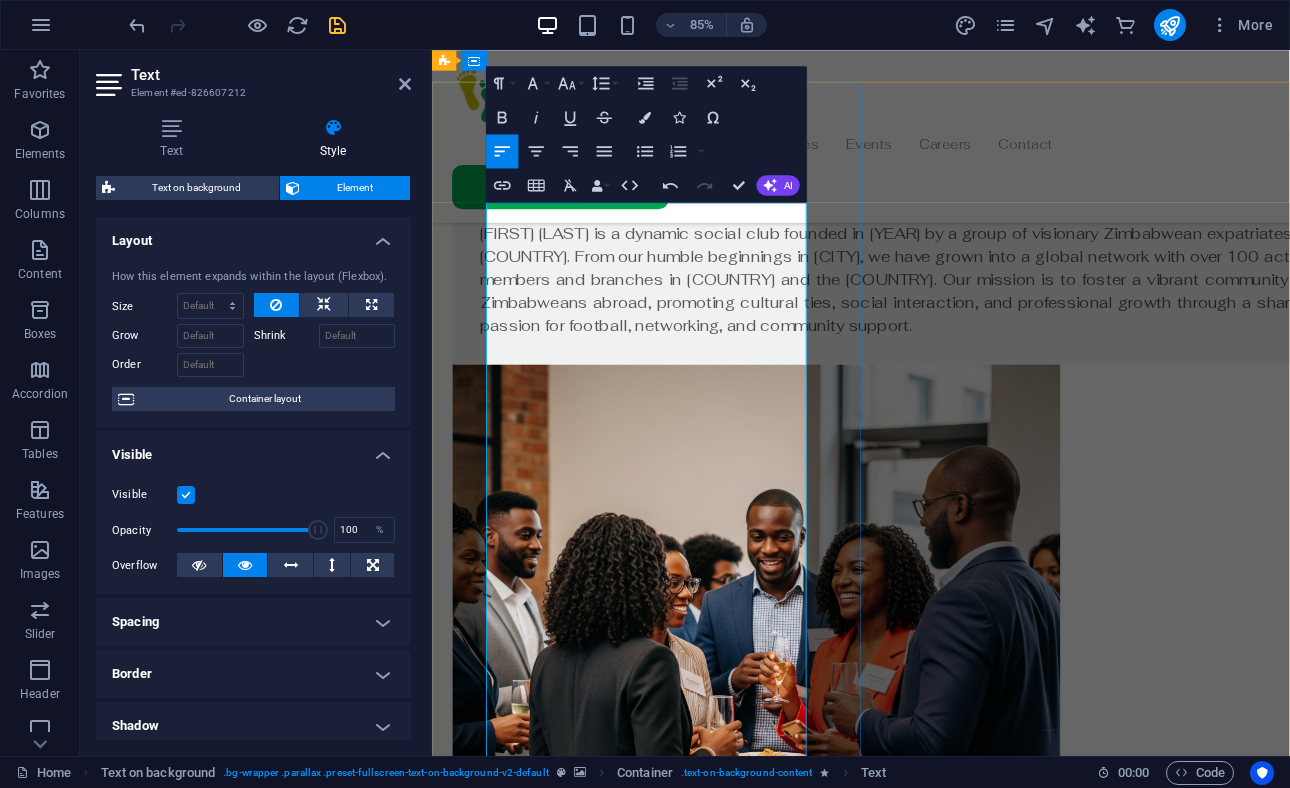 scroll, scrollTop: 1529, scrollLeft: 0, axis: vertical 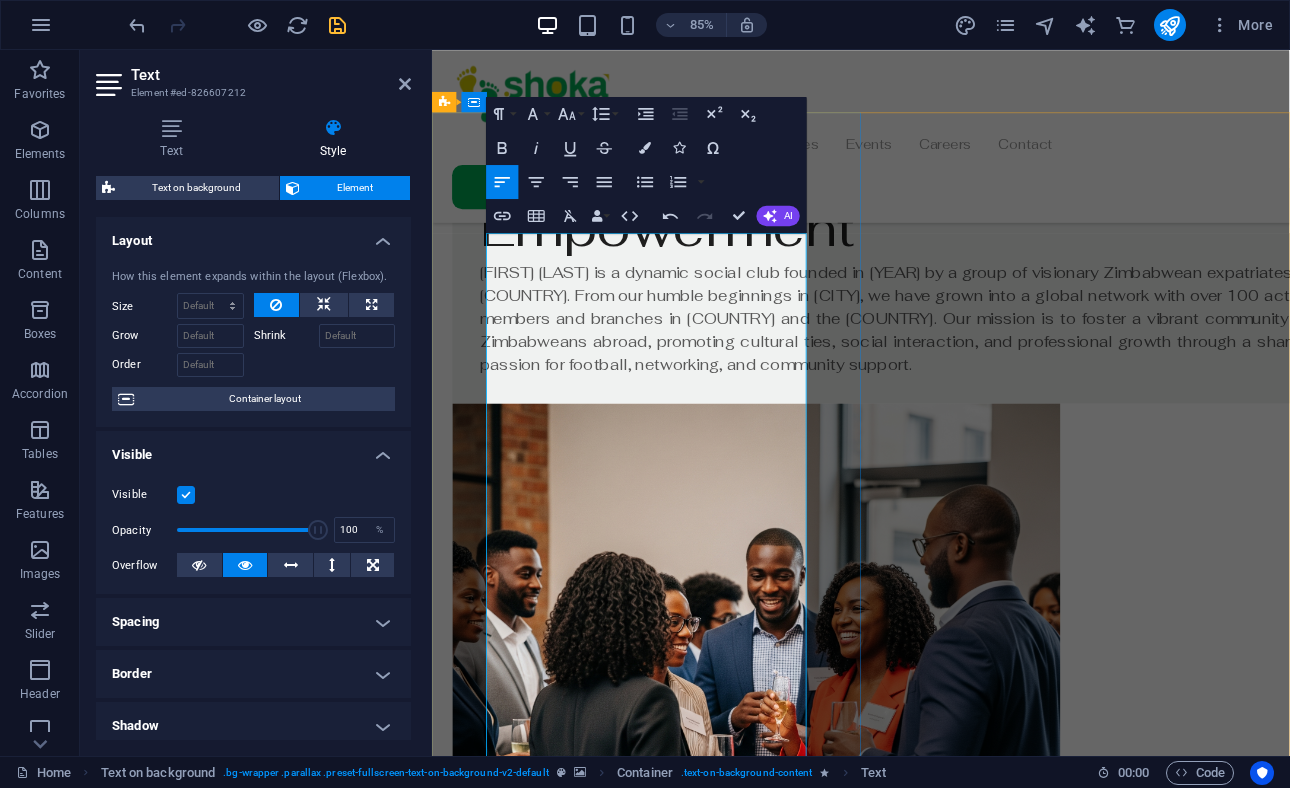 click on "Engage in competitive matches through the Madhalaz league, weekly fun football sessions, and inclusive monthly friendly matches that bring together members of all ages and skill levels." at bounding box center (936, 2367) 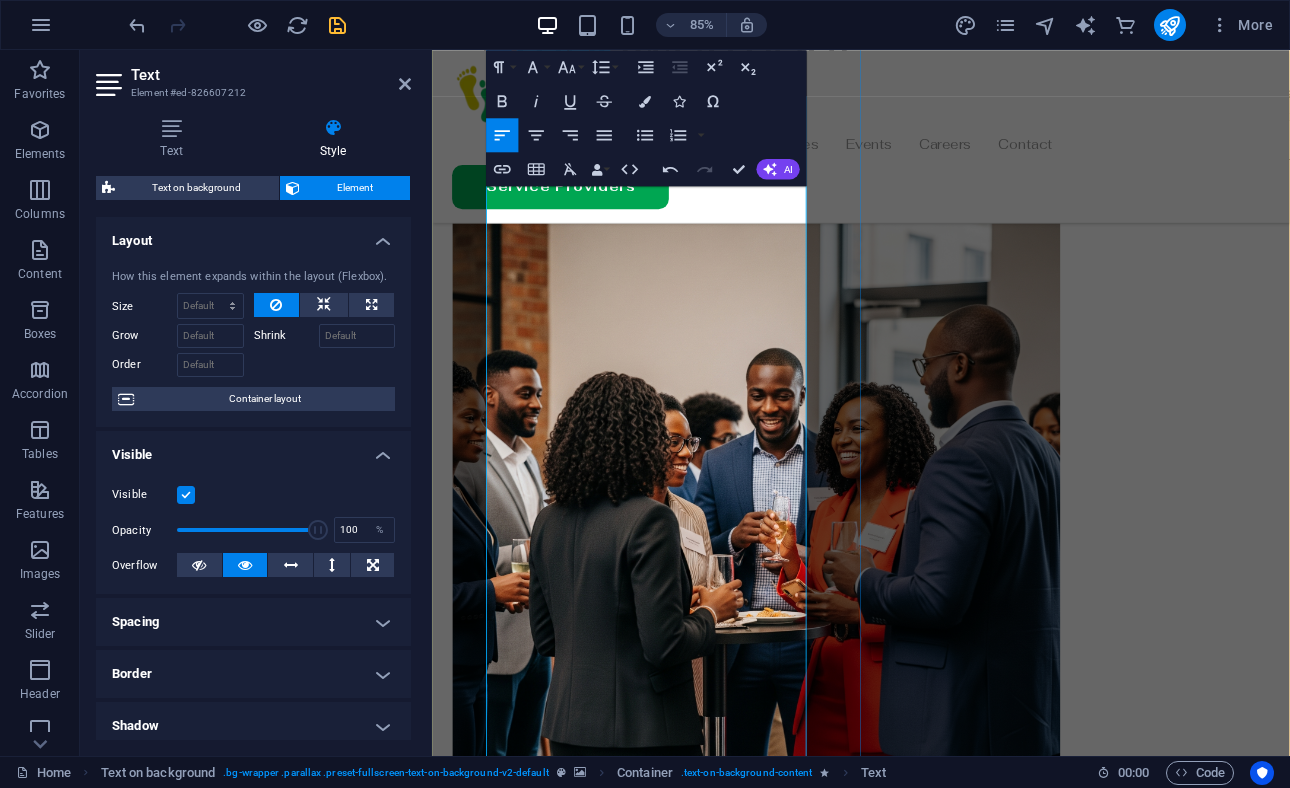 scroll, scrollTop: 1690, scrollLeft: 0, axis: vertical 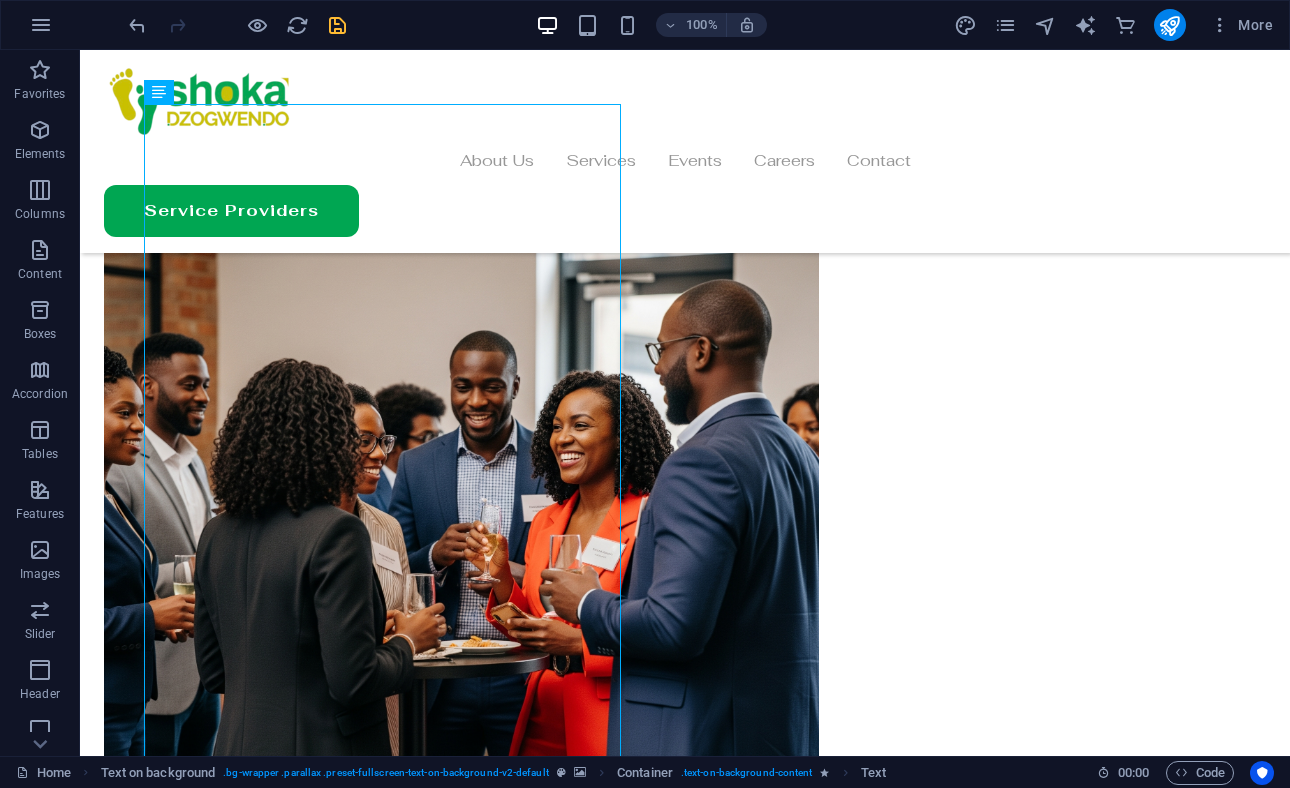 click at bounding box center [237, 25] 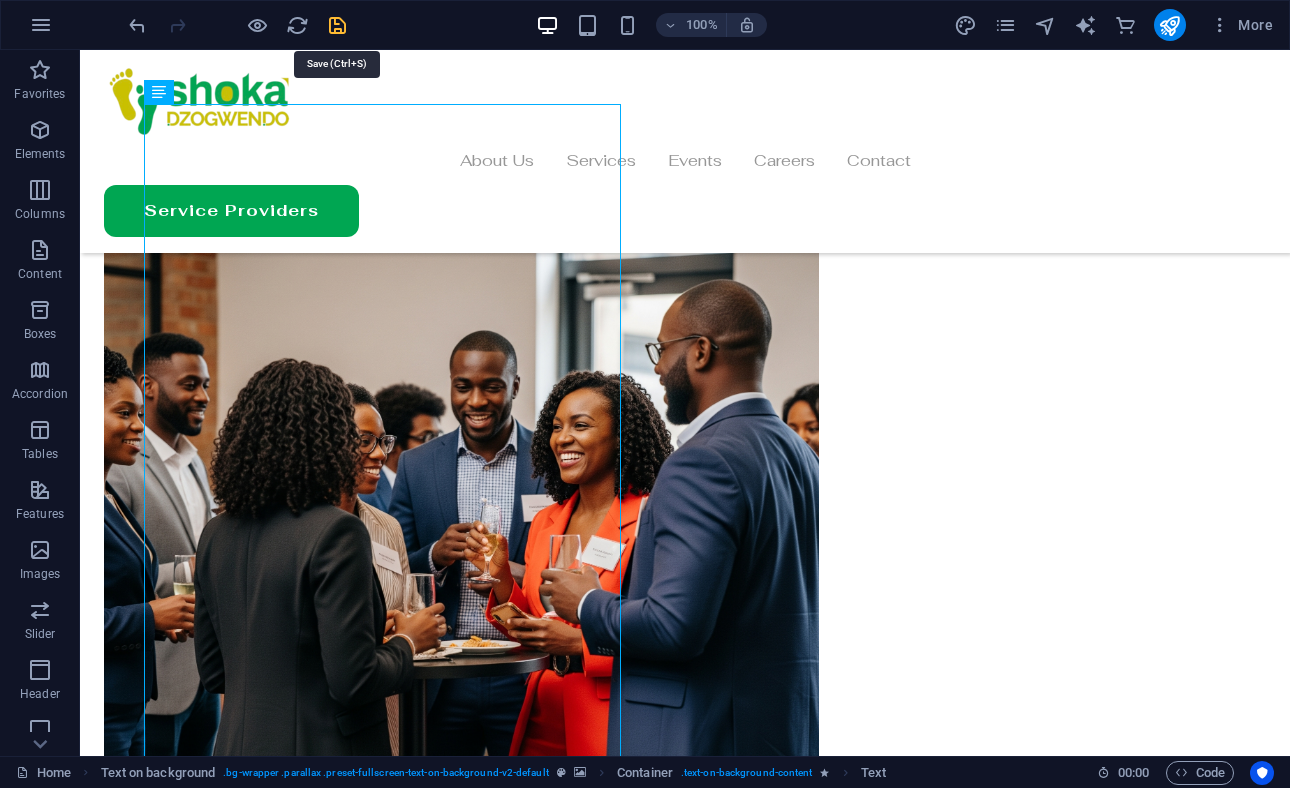 click at bounding box center (337, 25) 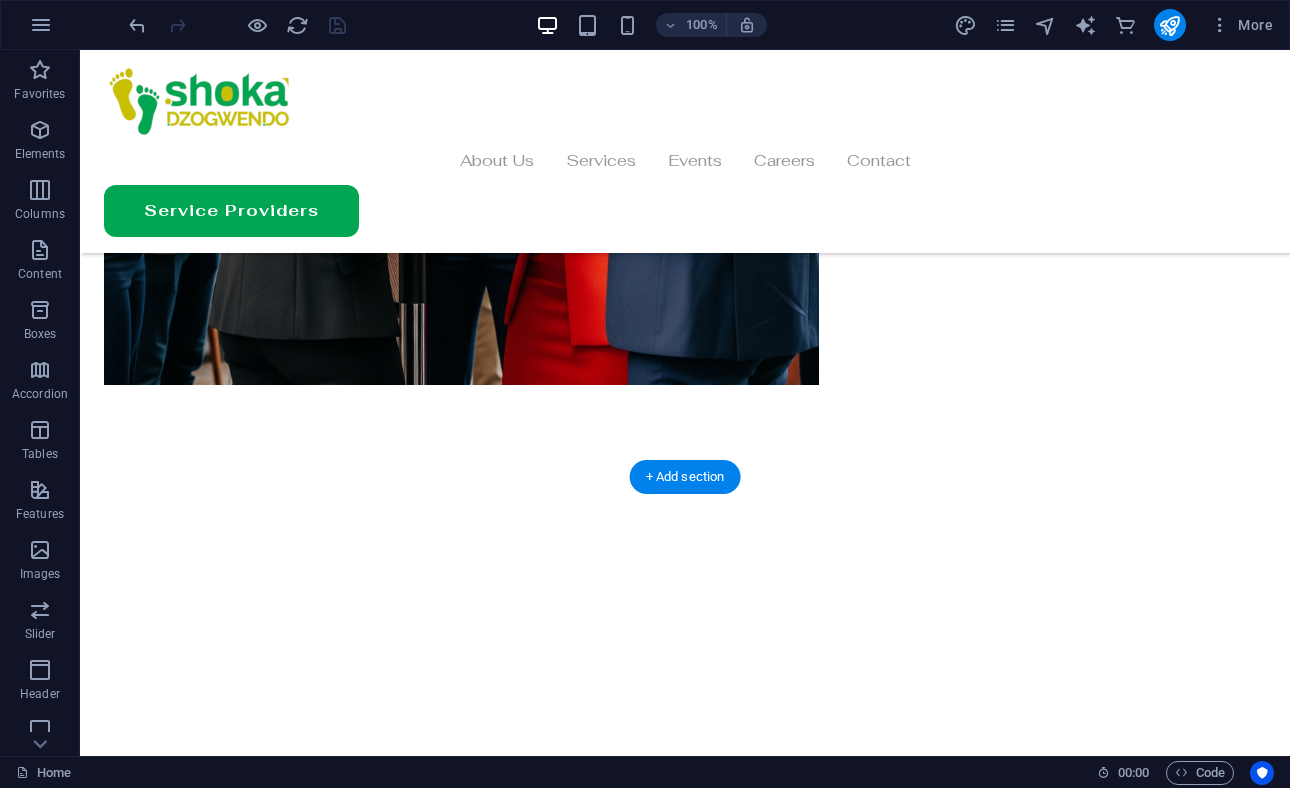 scroll, scrollTop: 2359, scrollLeft: 0, axis: vertical 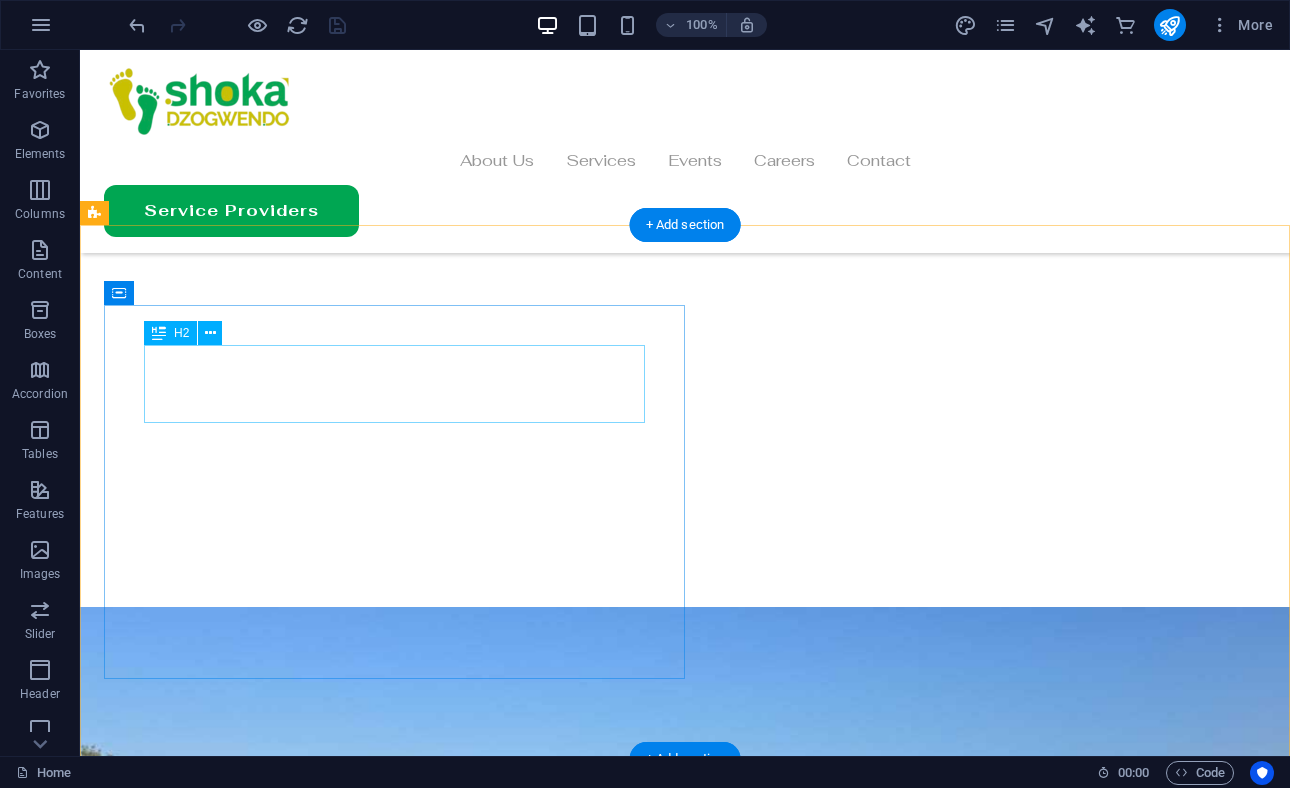 click on "New headline" at bounding box center [685, 1899] 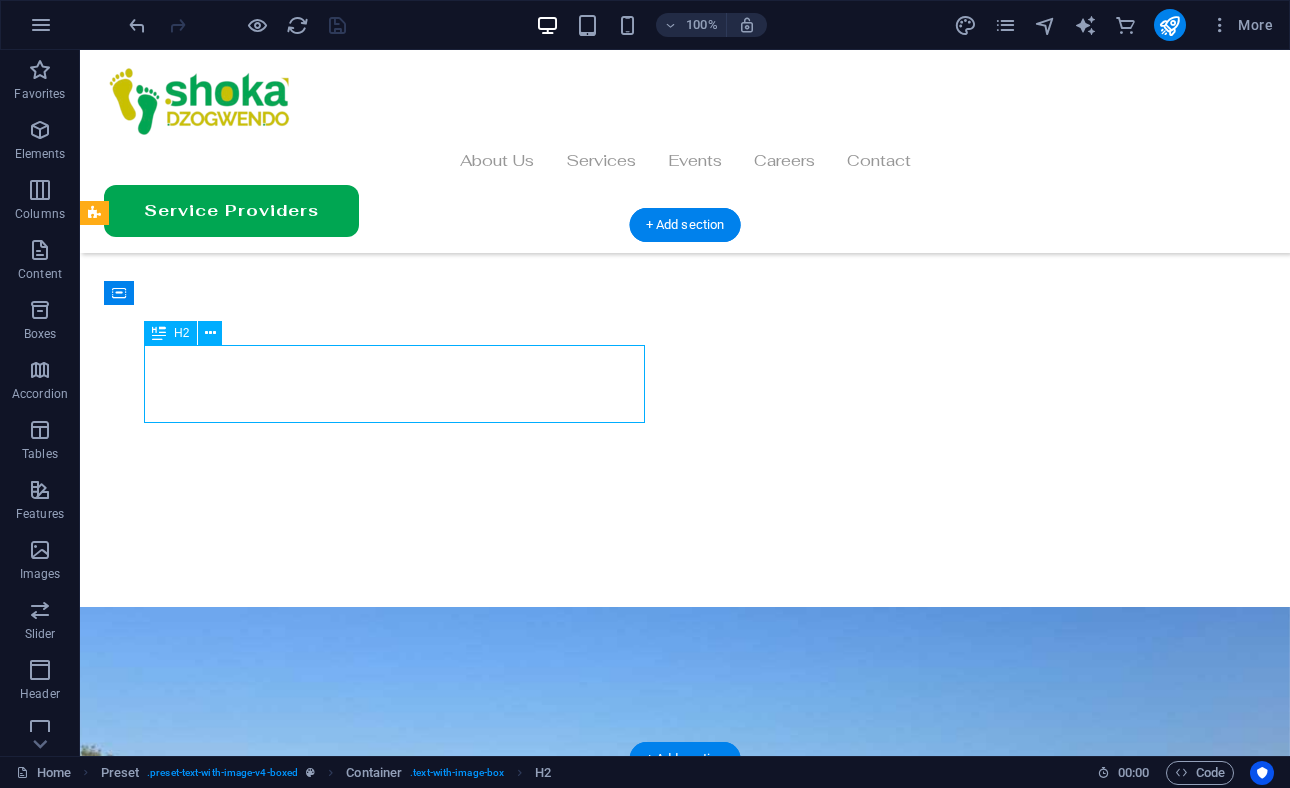 click on "New headline" at bounding box center (685, 1899) 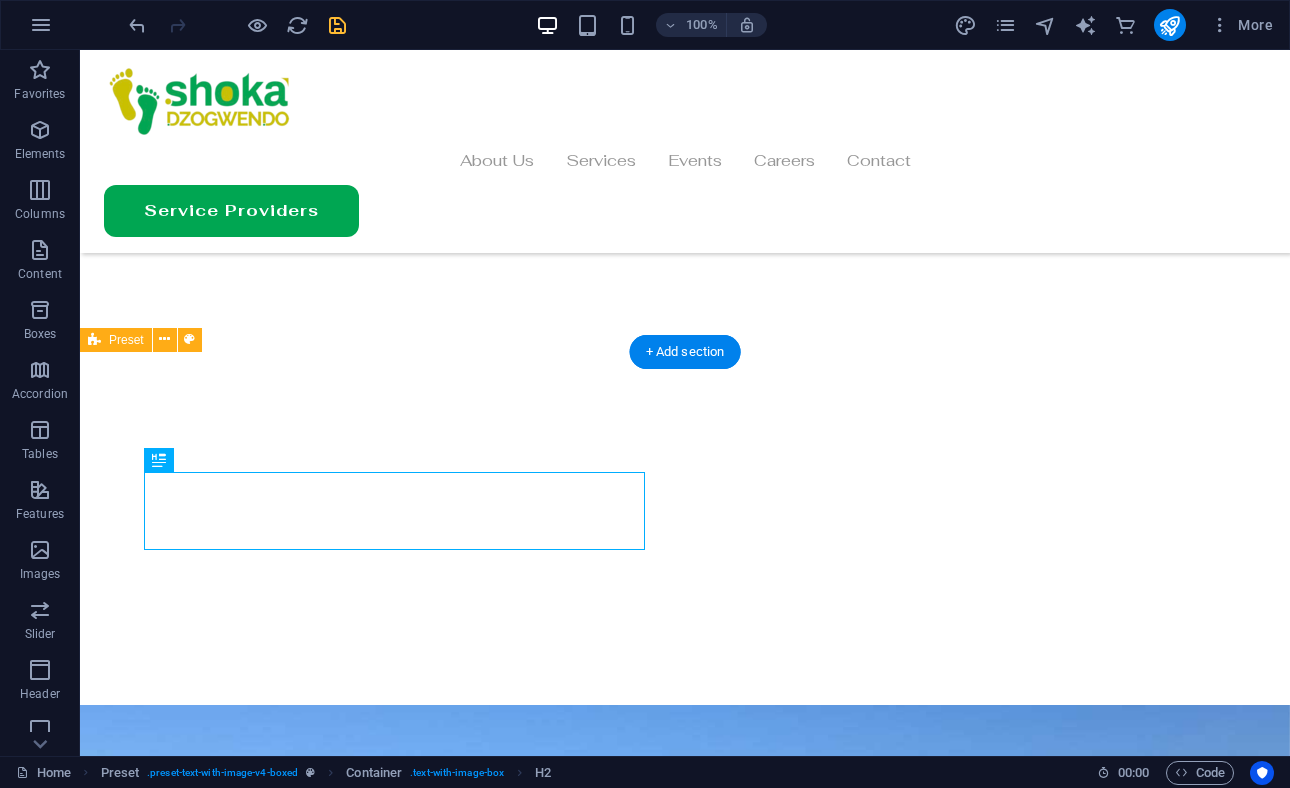 scroll, scrollTop: 2404, scrollLeft: 0, axis: vertical 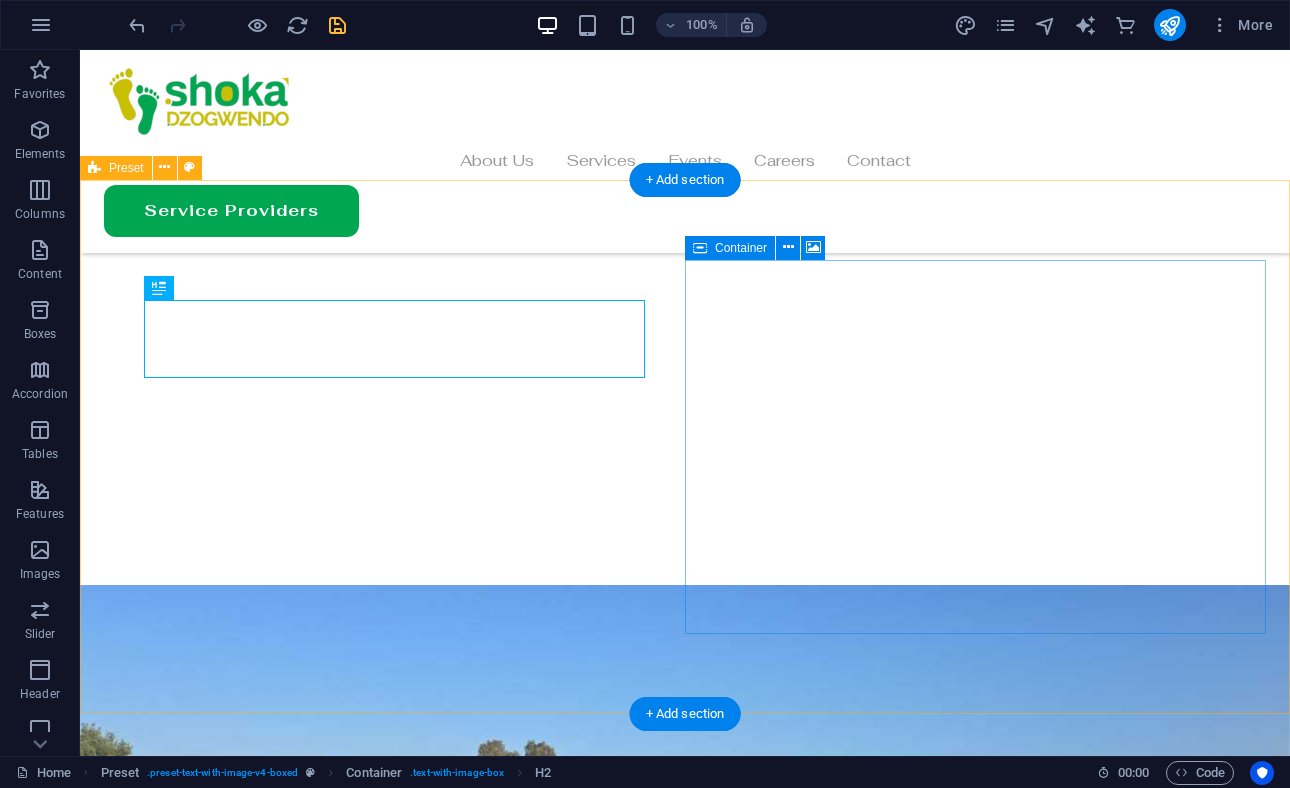 click on "Add elements" at bounding box center [626, 2516] 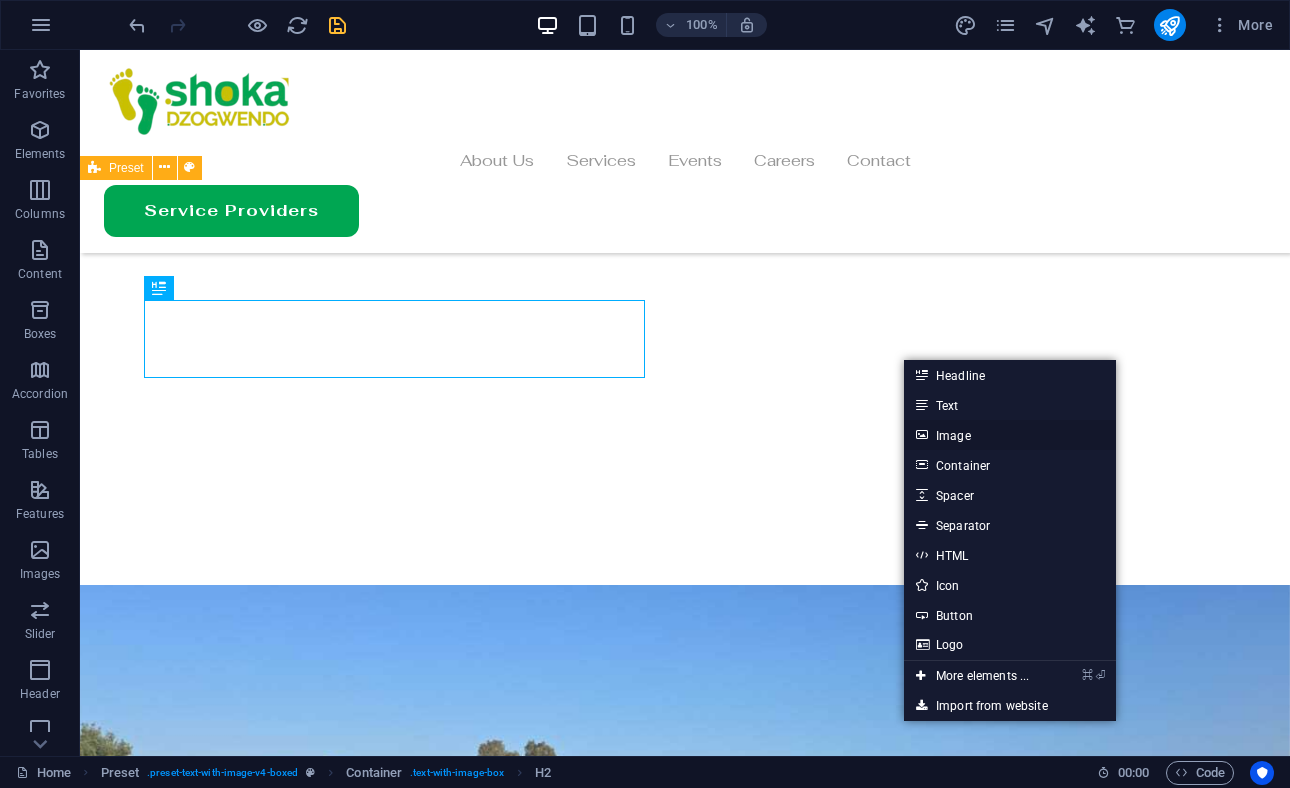 click on "Image" at bounding box center [1010, 435] 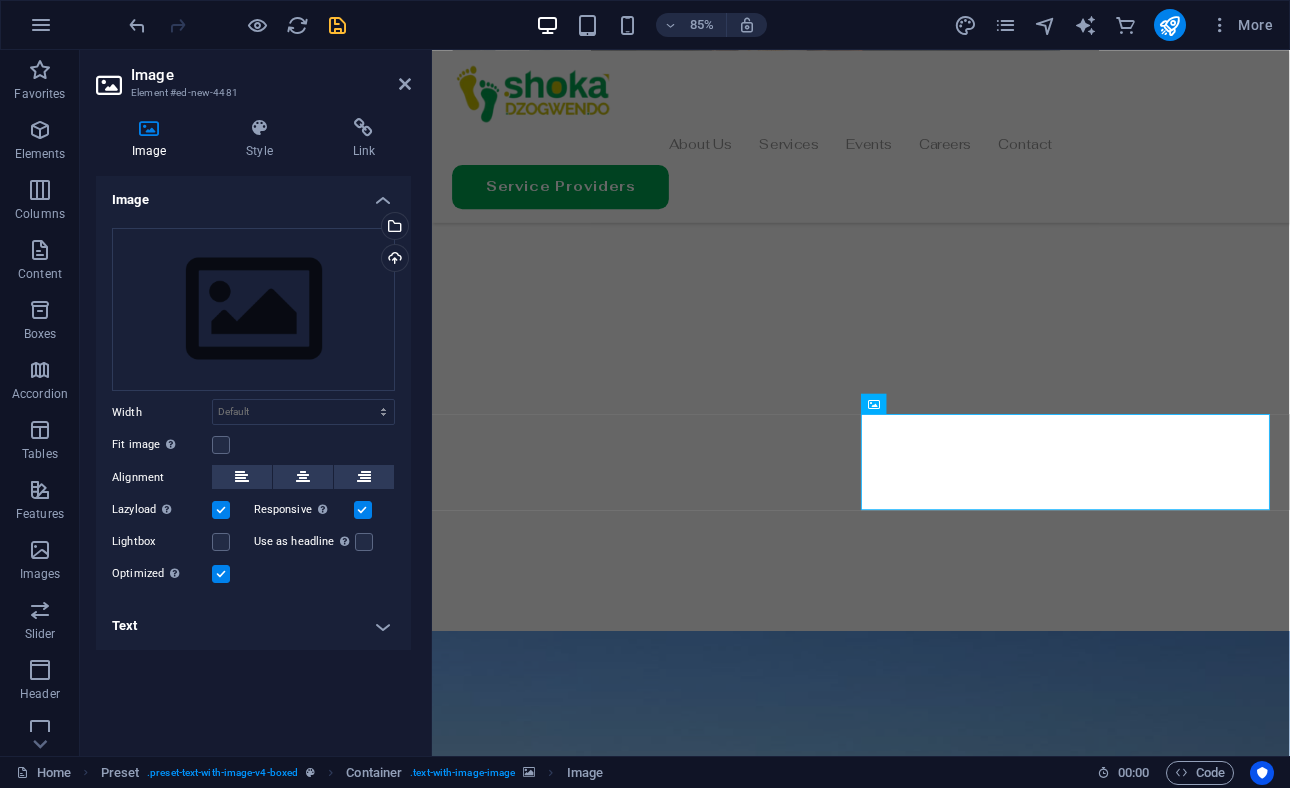 click on "Image Element #ed-new-4481" at bounding box center [253, 76] 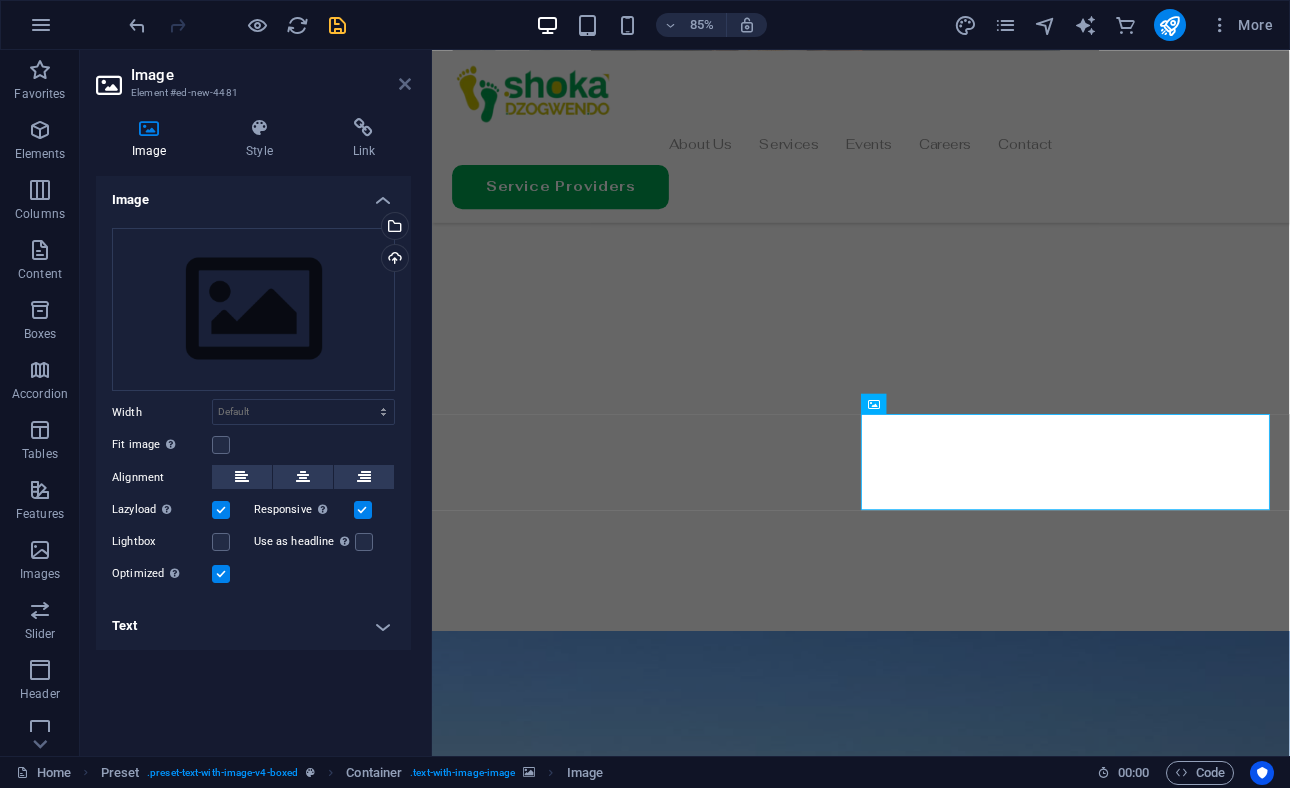 click at bounding box center (405, 84) 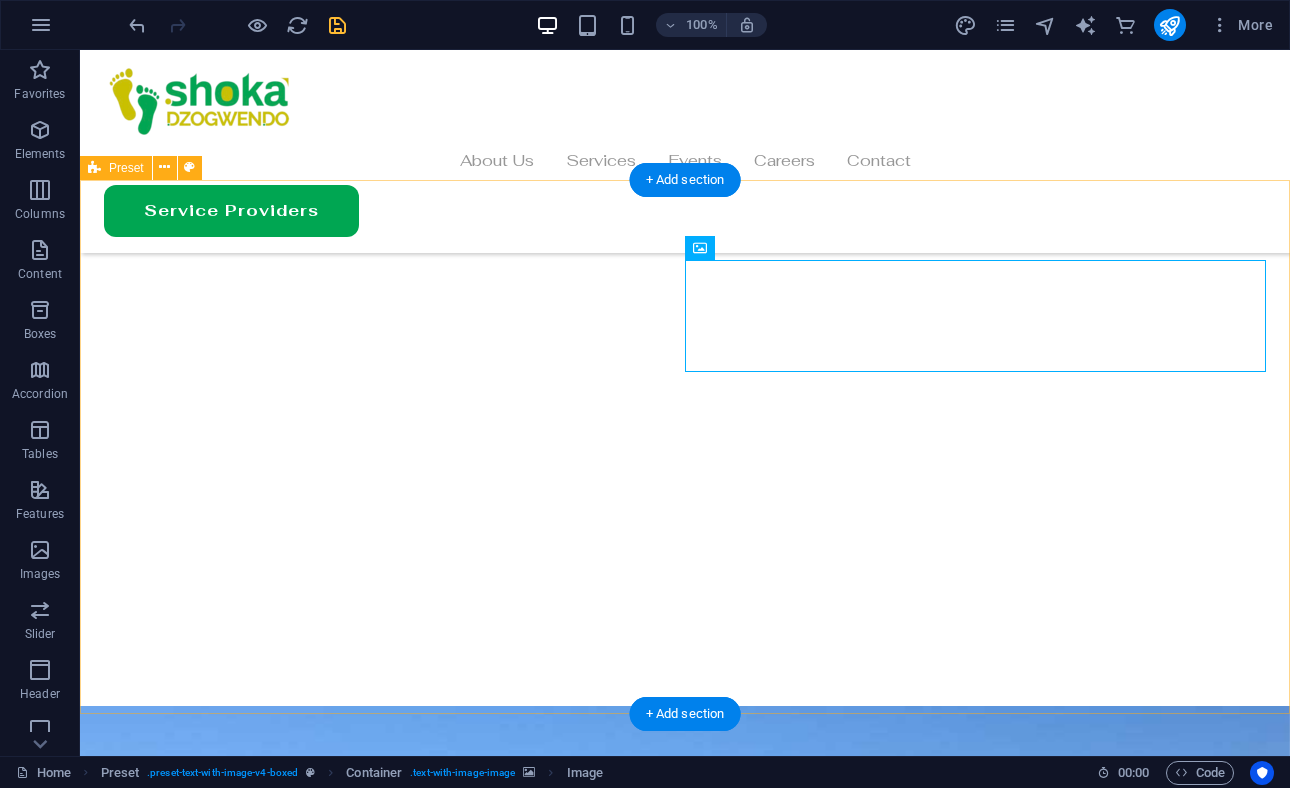 click at bounding box center (685, 2561) 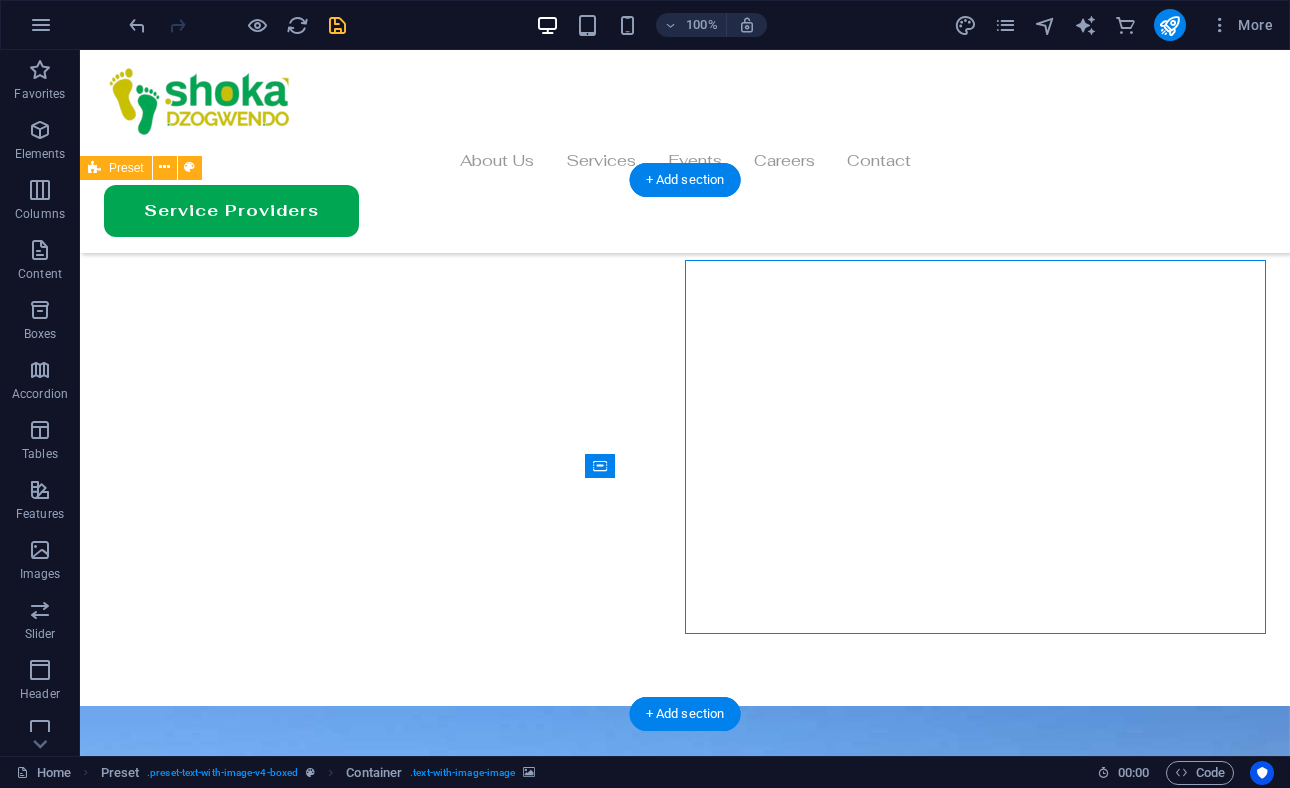 click at bounding box center (685, 2561) 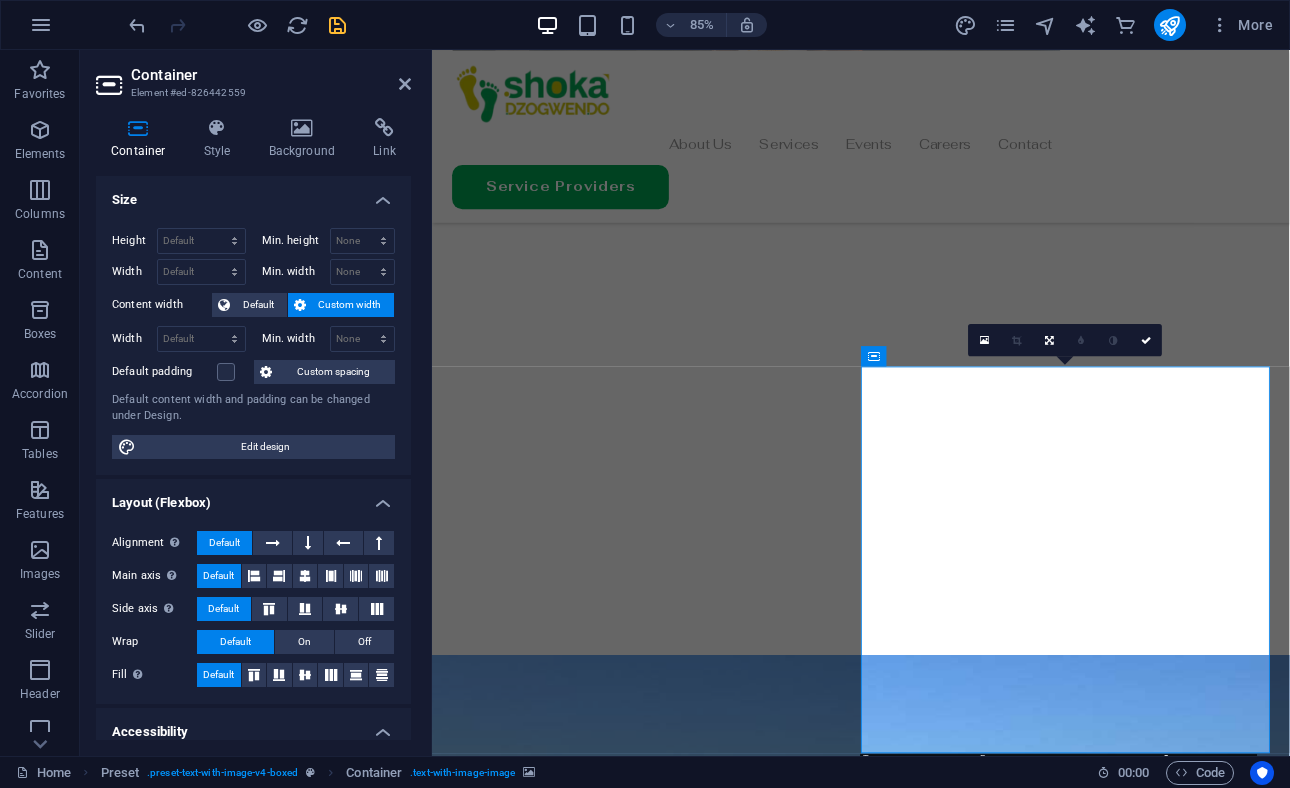 scroll, scrollTop: 2461, scrollLeft: 0, axis: vertical 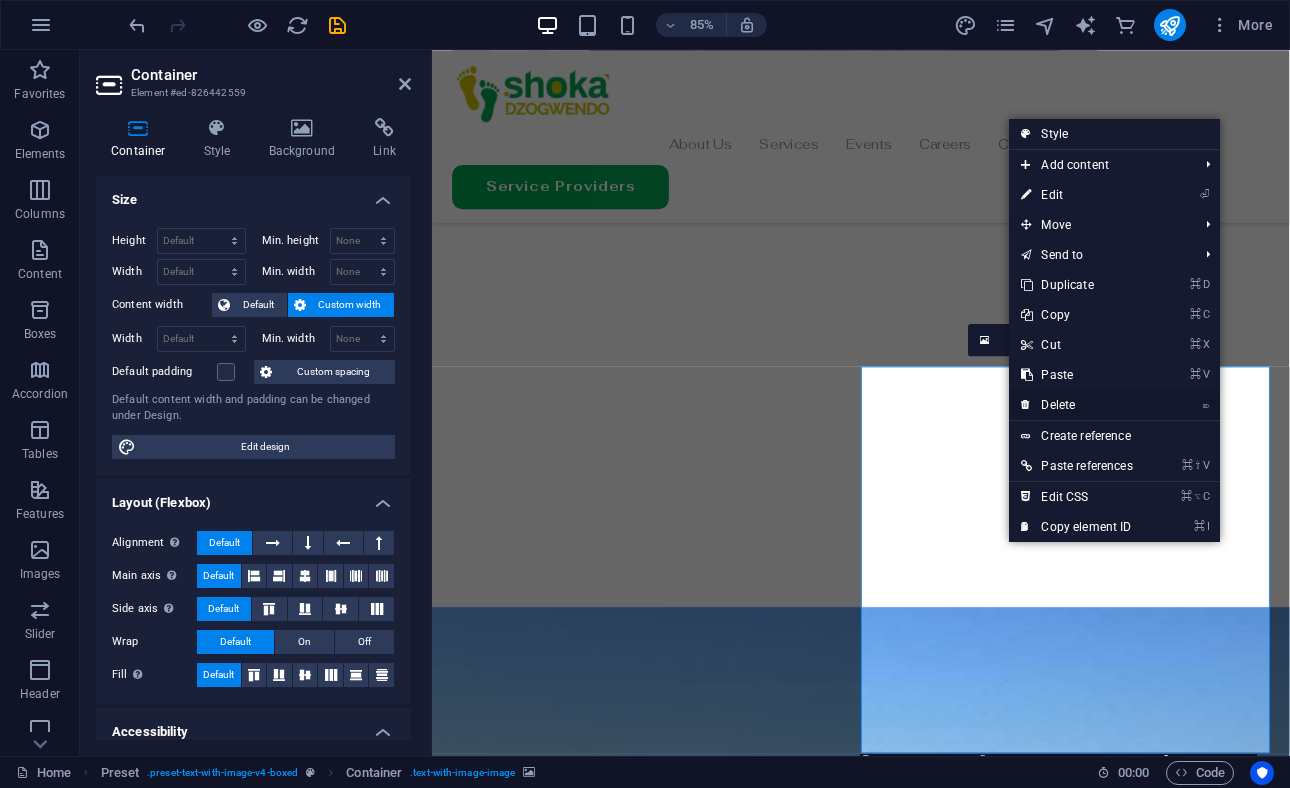 click on "⌦  Delete" at bounding box center (1076, 405) 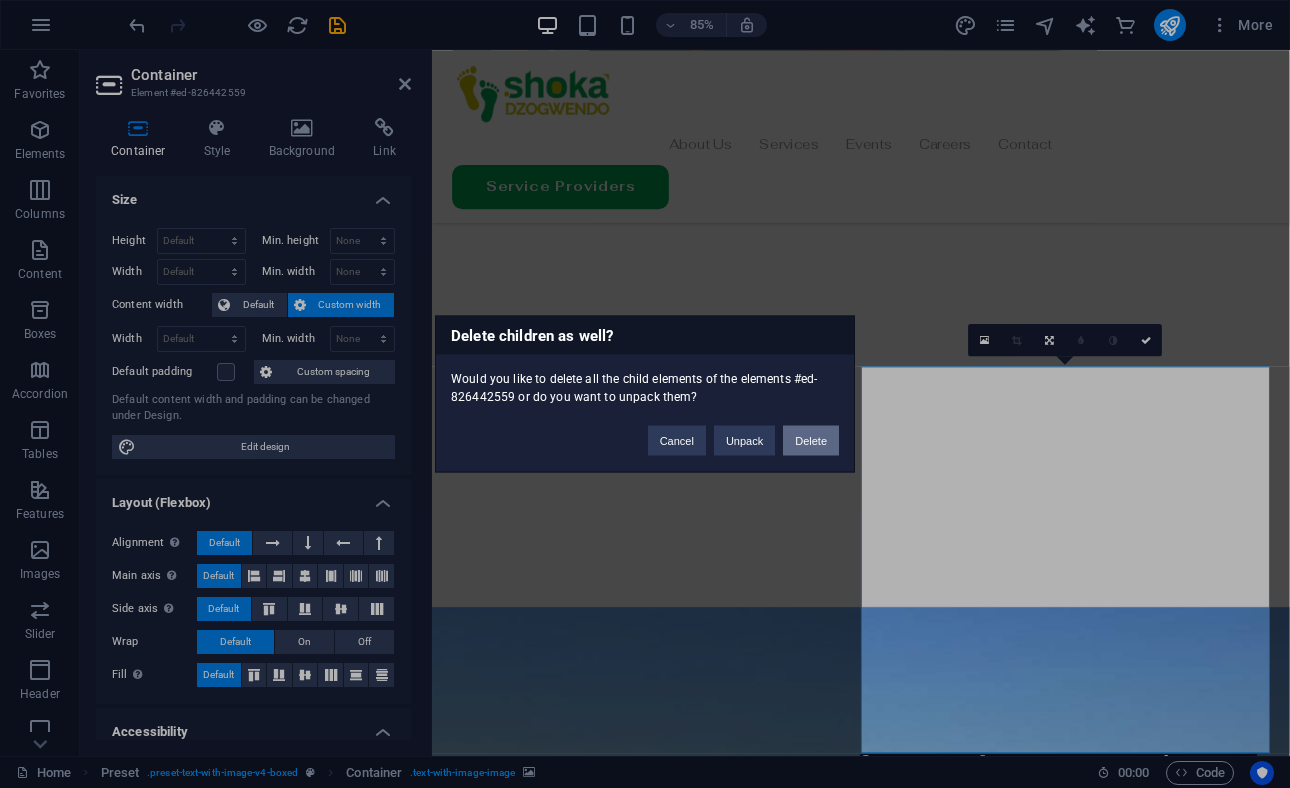 click on "Delete" at bounding box center [811, 441] 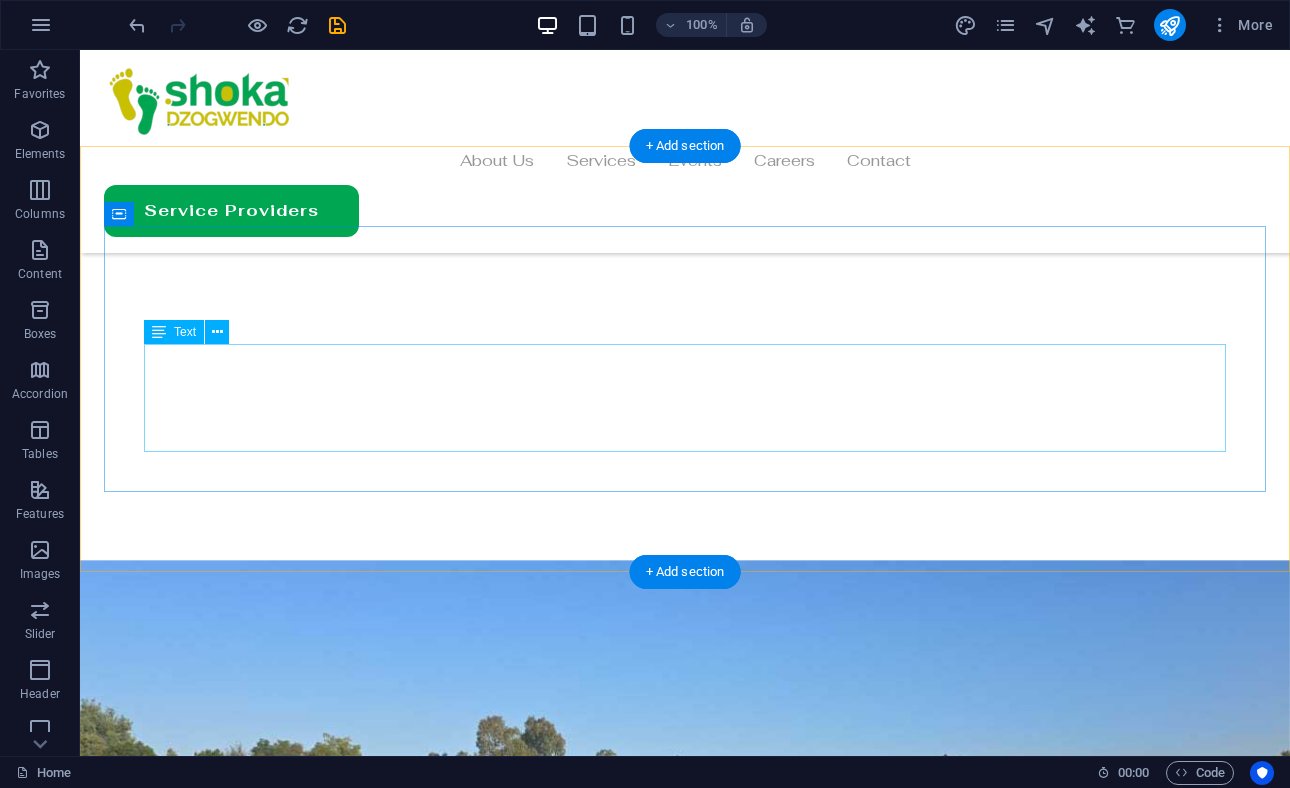 scroll, scrollTop: 2415, scrollLeft: 0, axis: vertical 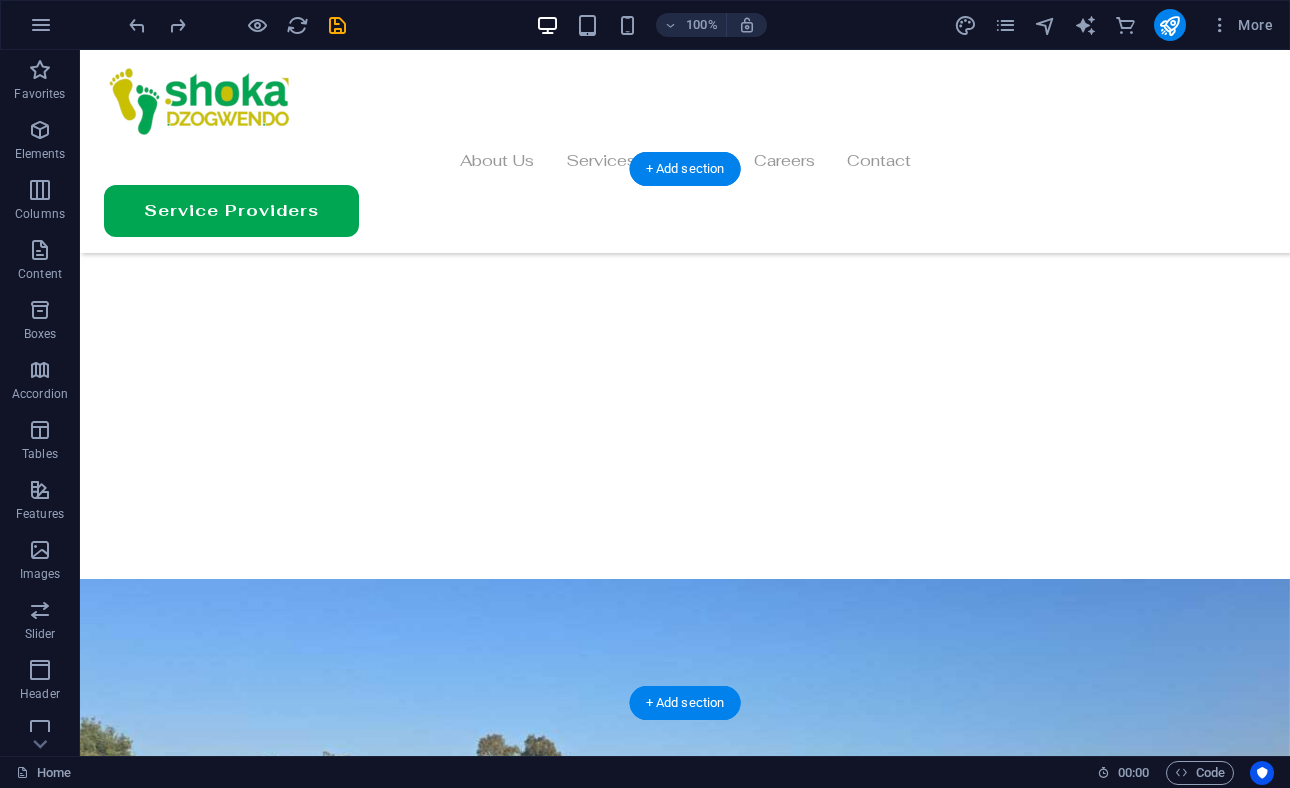 click at bounding box center [685, 2217] 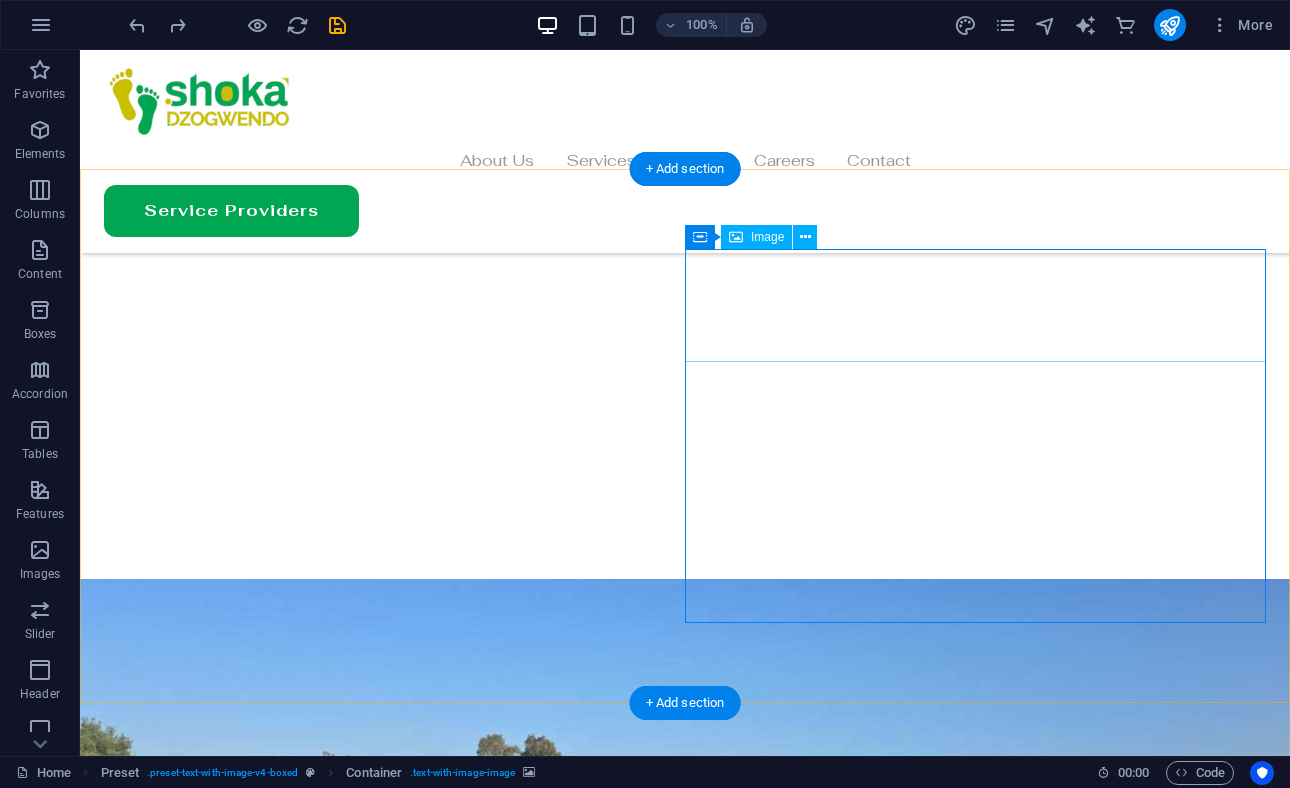 click at bounding box center (685, 2460) 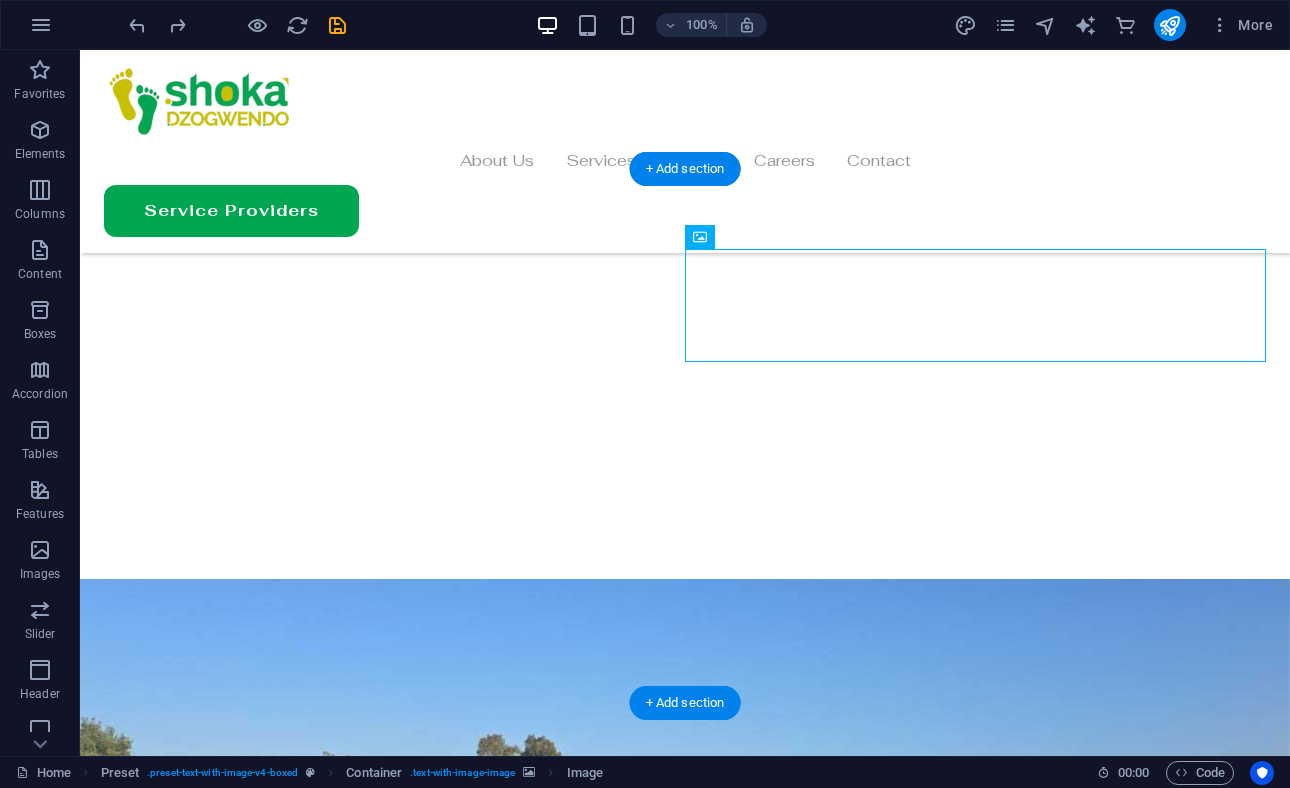click at bounding box center [685, 2217] 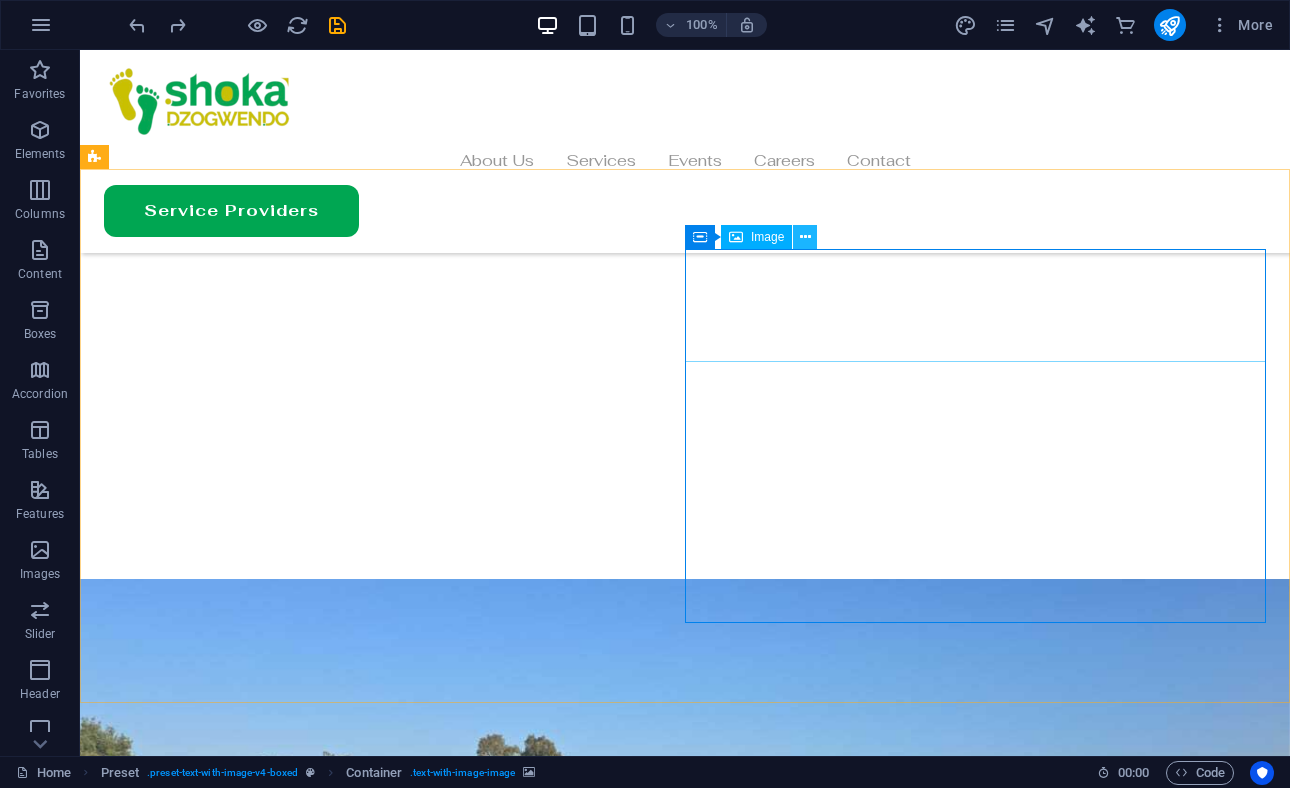 click at bounding box center [805, 237] 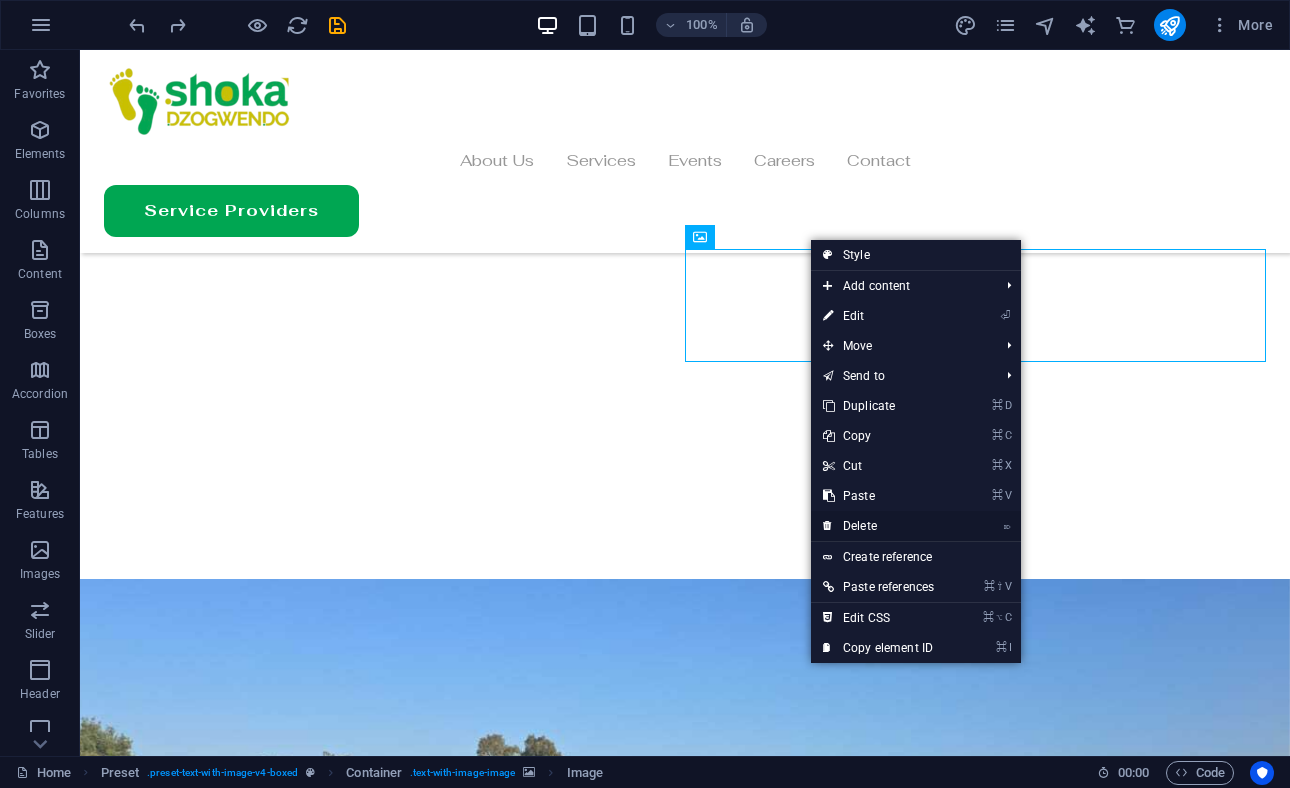 click on "⌦  Delete" at bounding box center (878, 526) 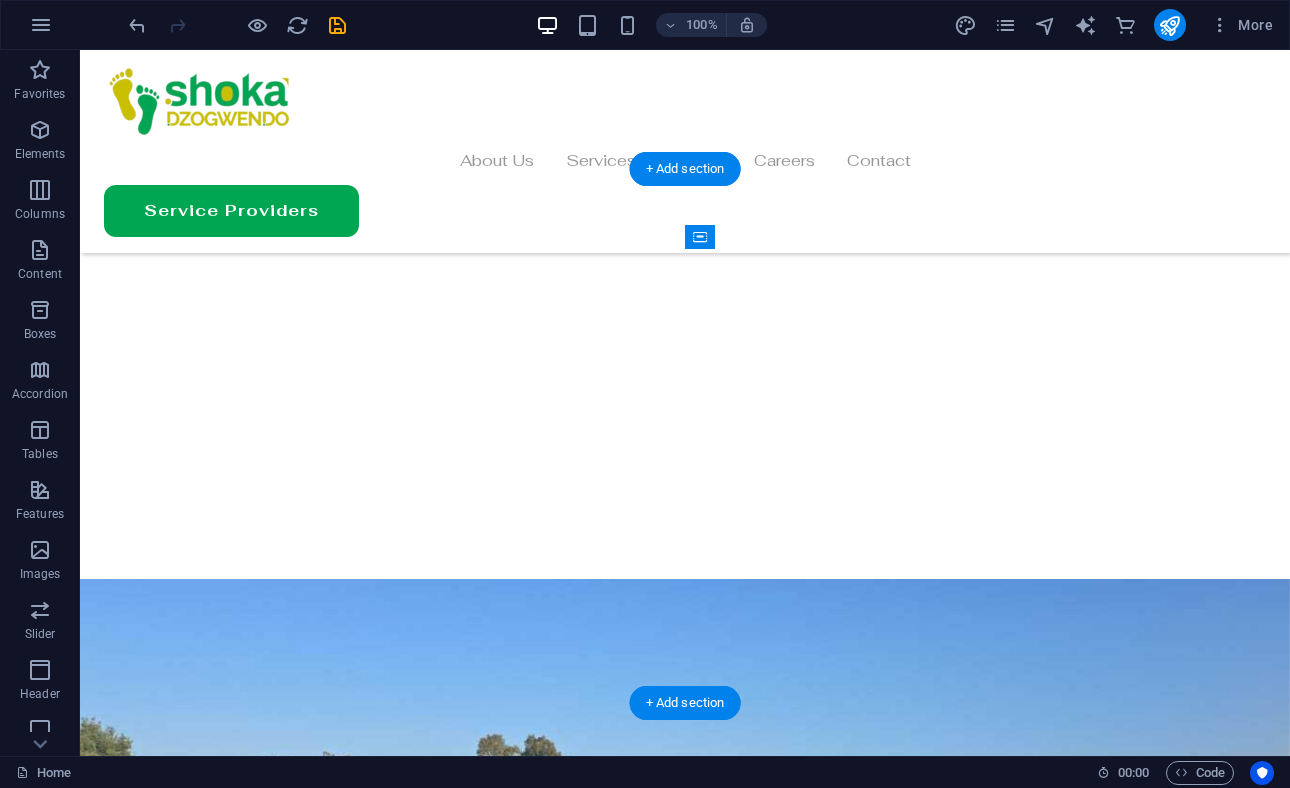 click at bounding box center (685, 2217) 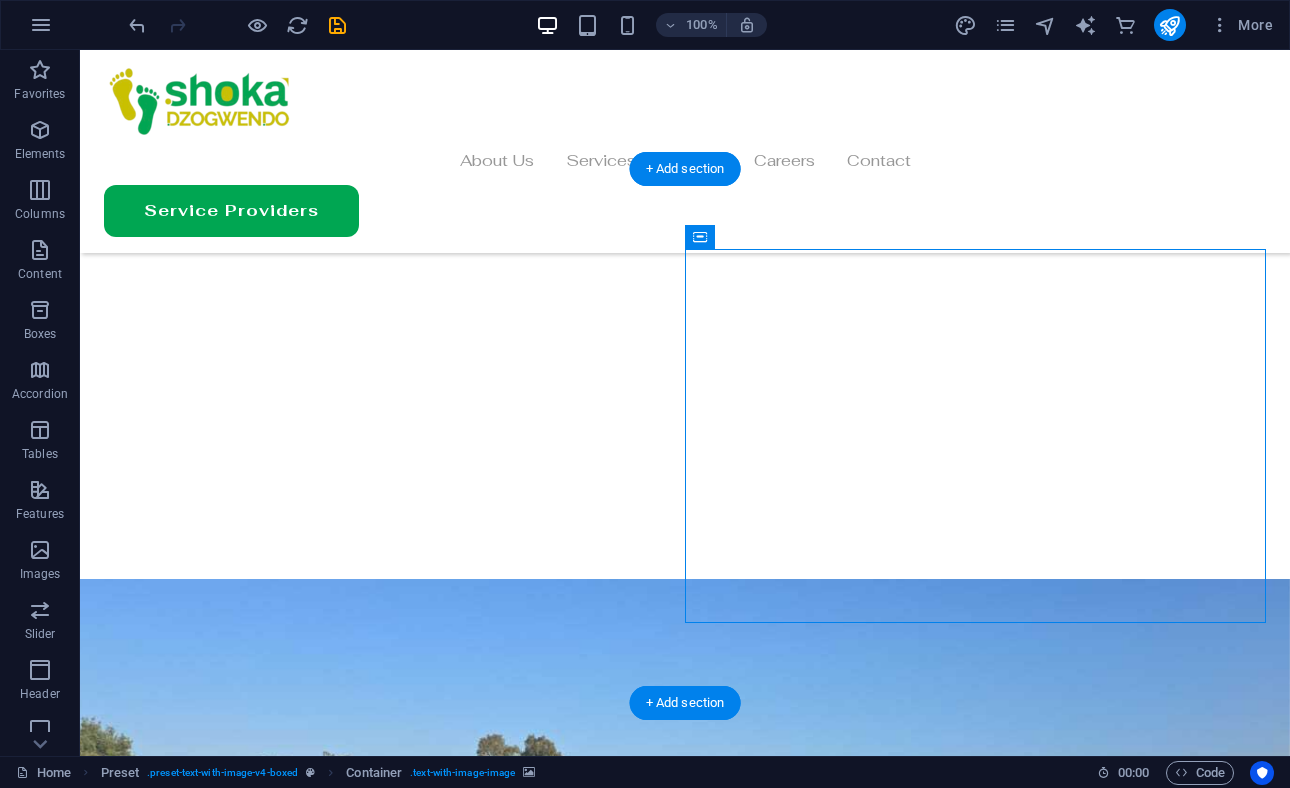 click at bounding box center [685, 2217] 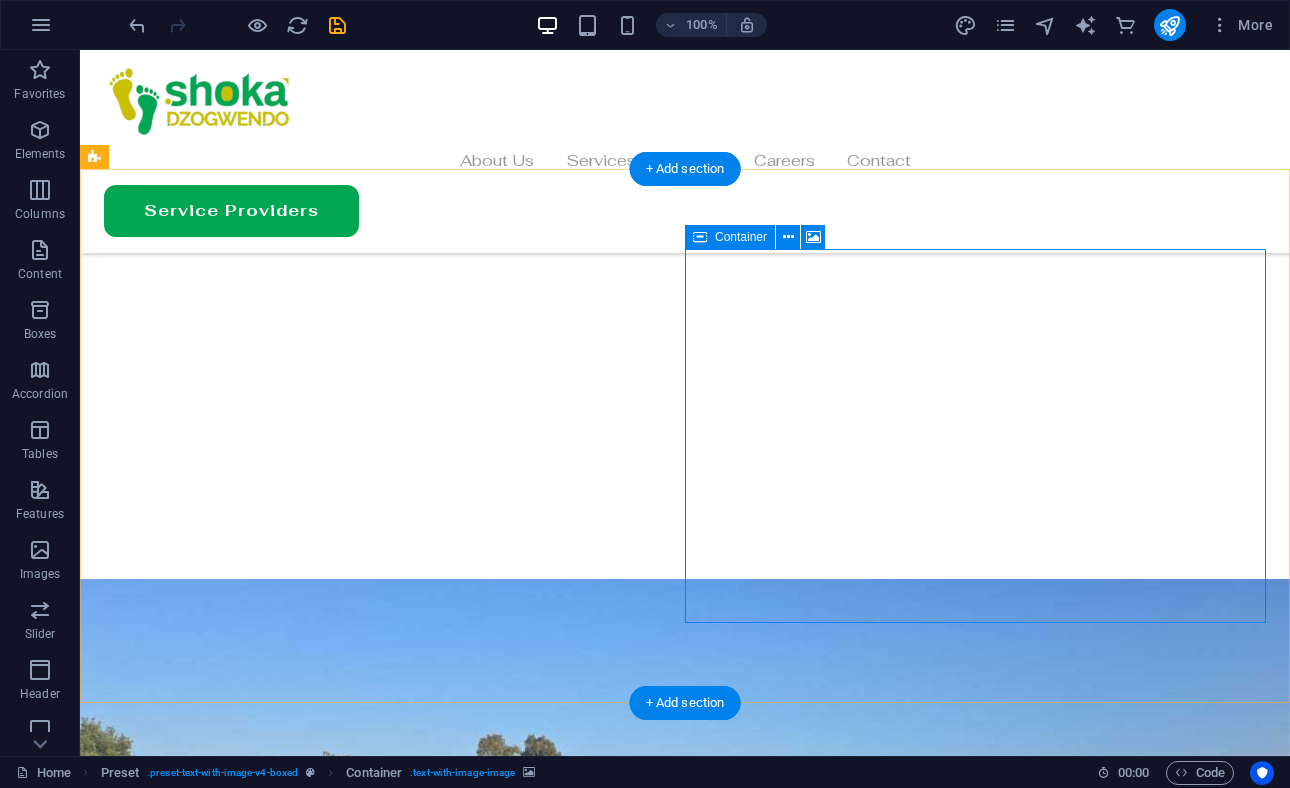 click on "Add elements" at bounding box center [626, 2505] 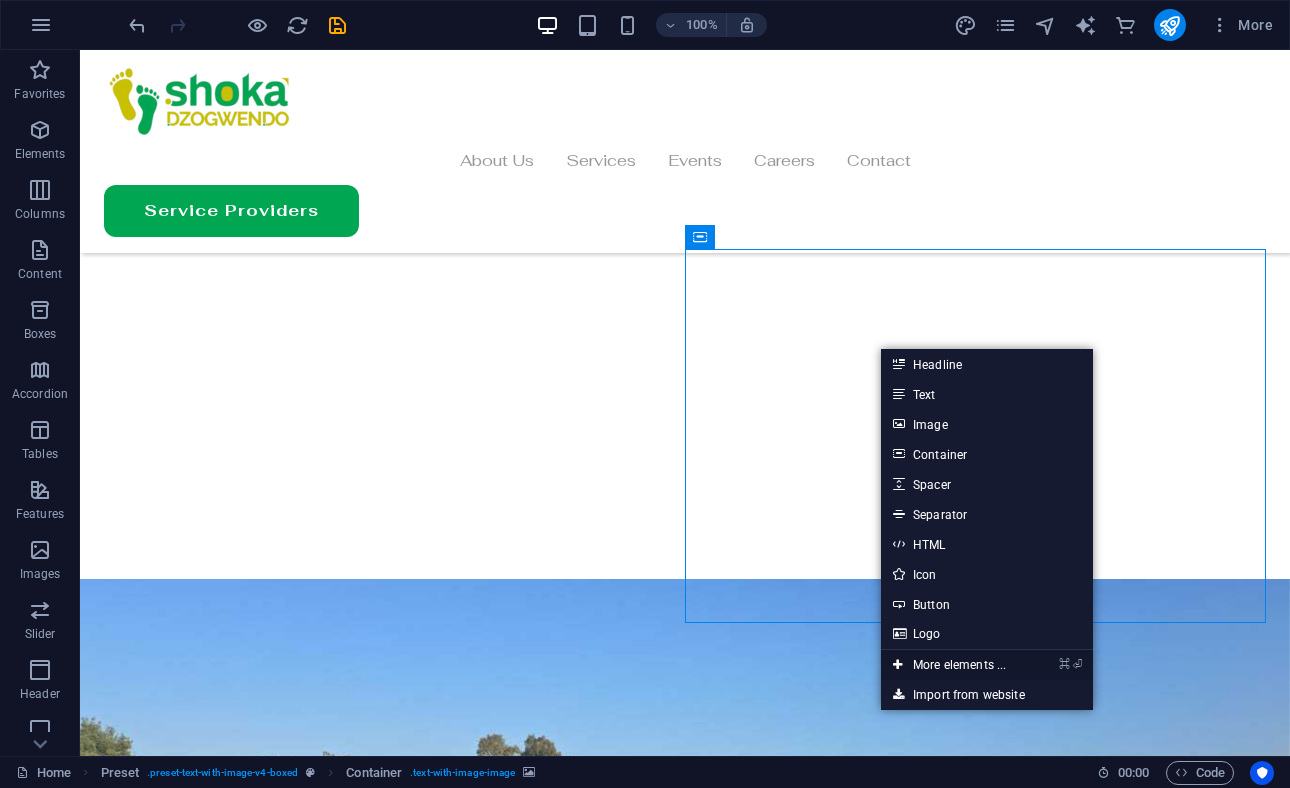 click on "⌘ ⏎  More elements ..." at bounding box center [949, 665] 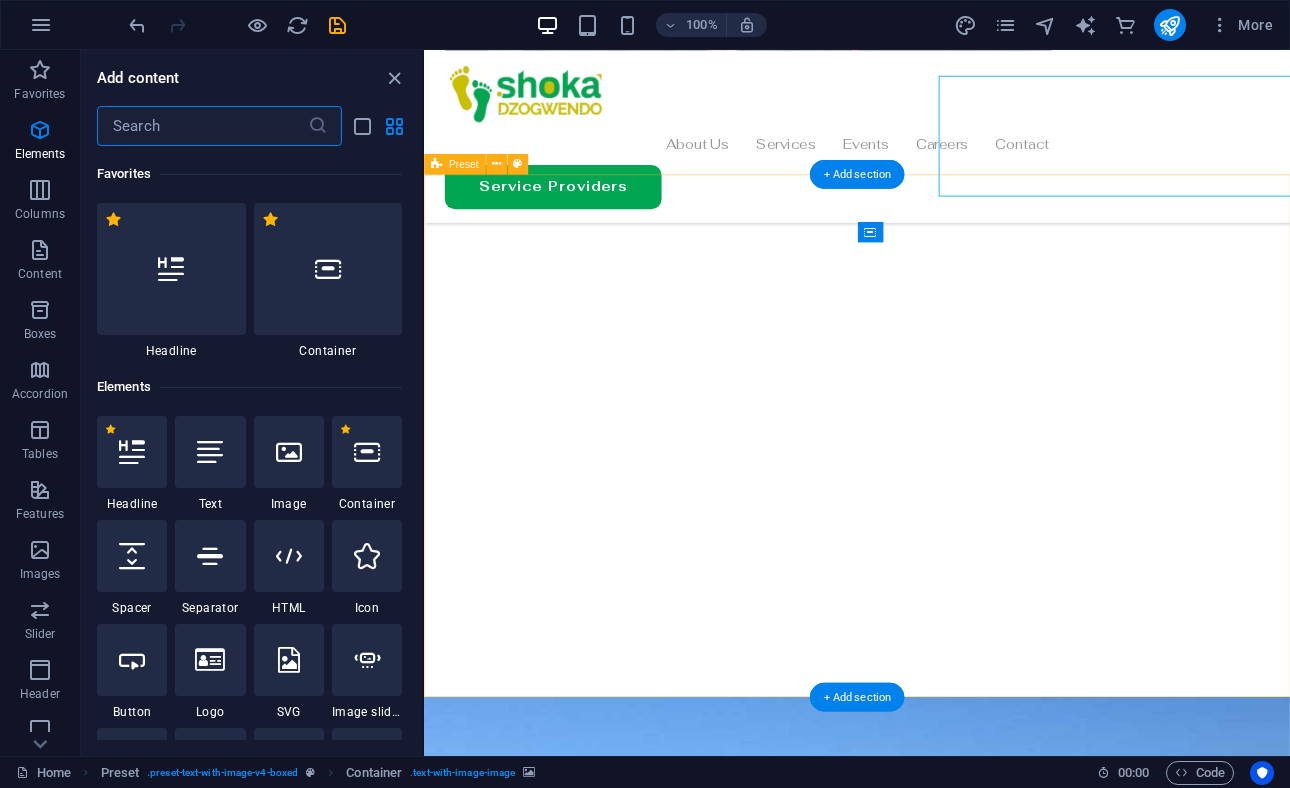 scroll, scrollTop: 2584, scrollLeft: 0, axis: vertical 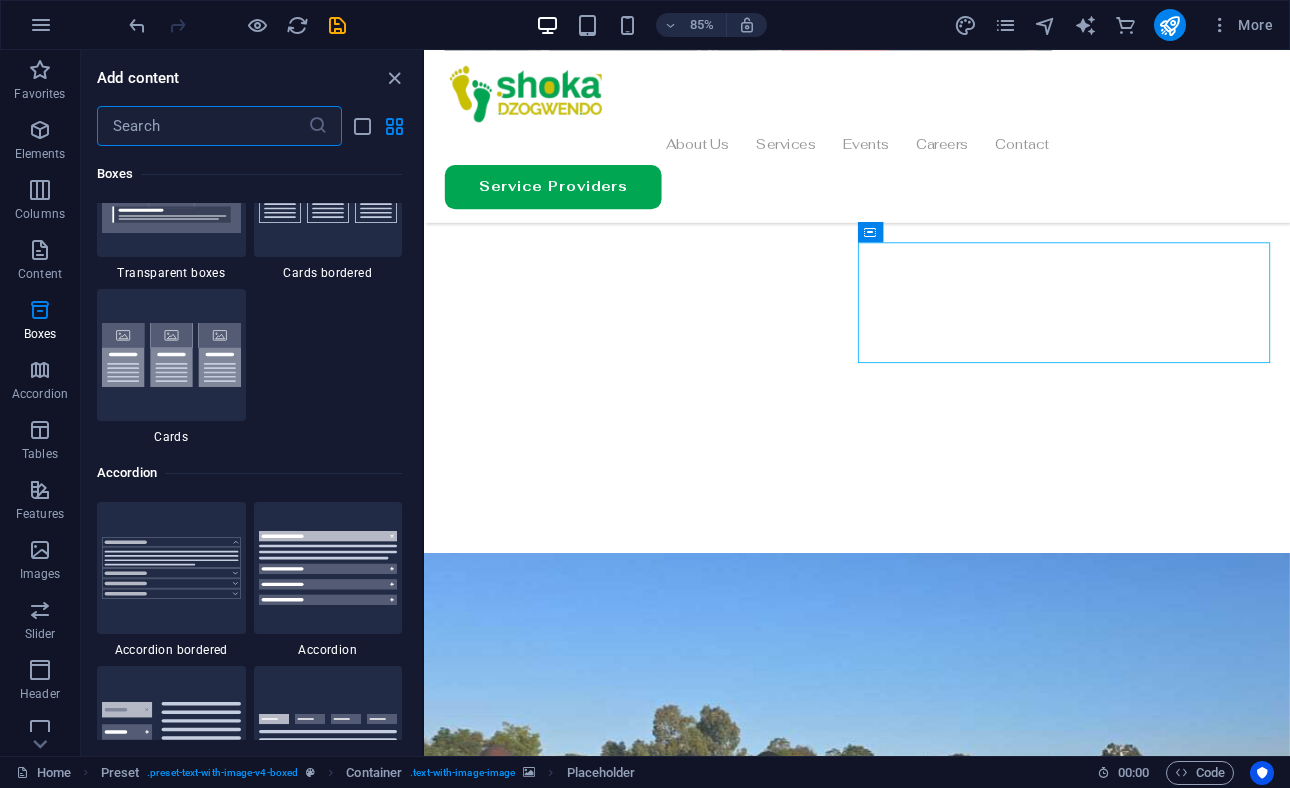 click at bounding box center [202, 126] 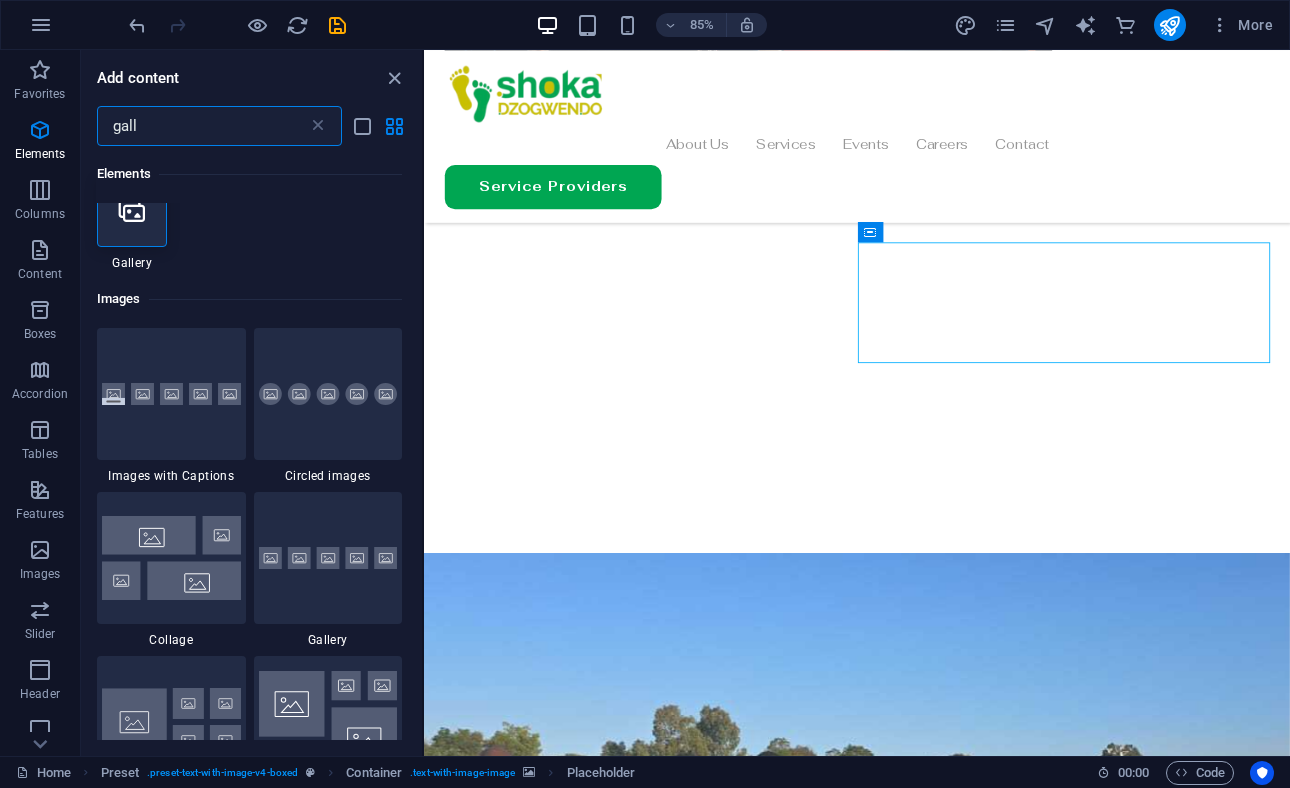 scroll, scrollTop: 0, scrollLeft: 0, axis: both 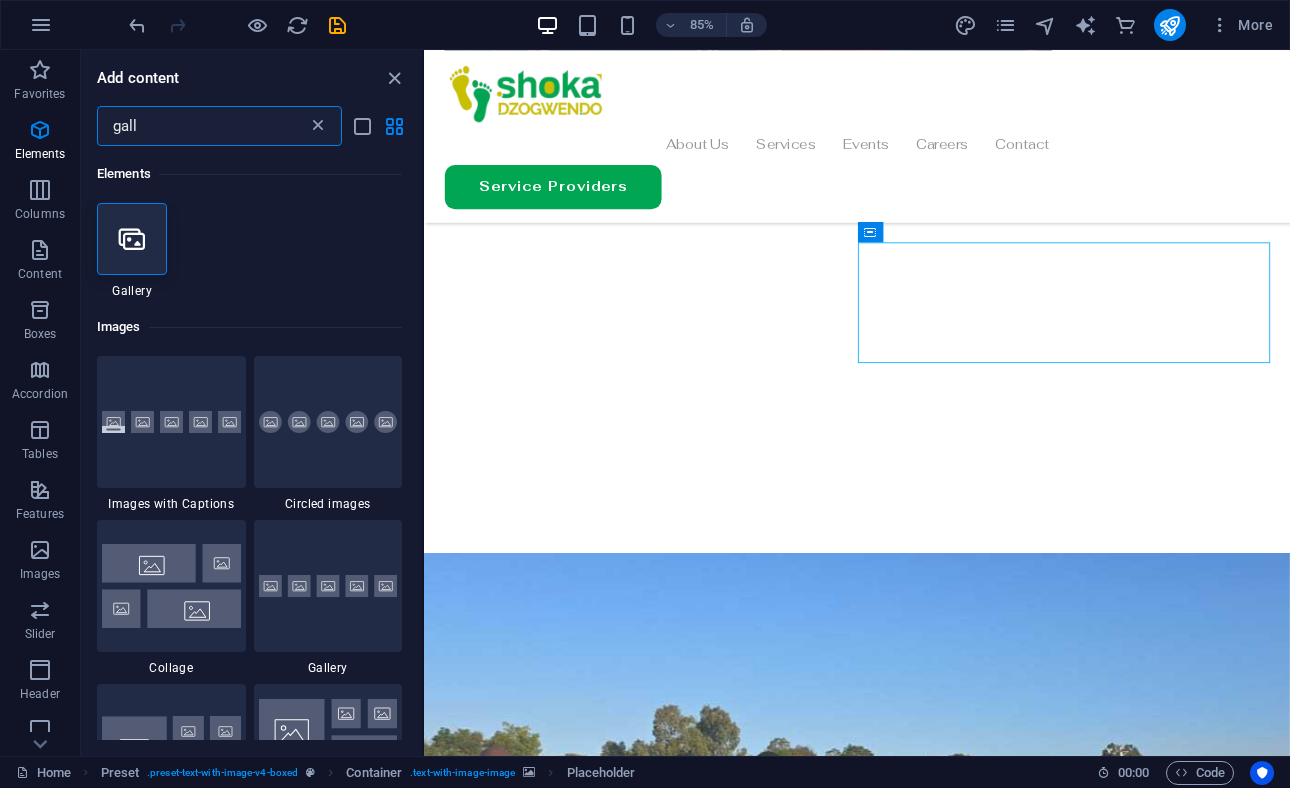 type on "gall" 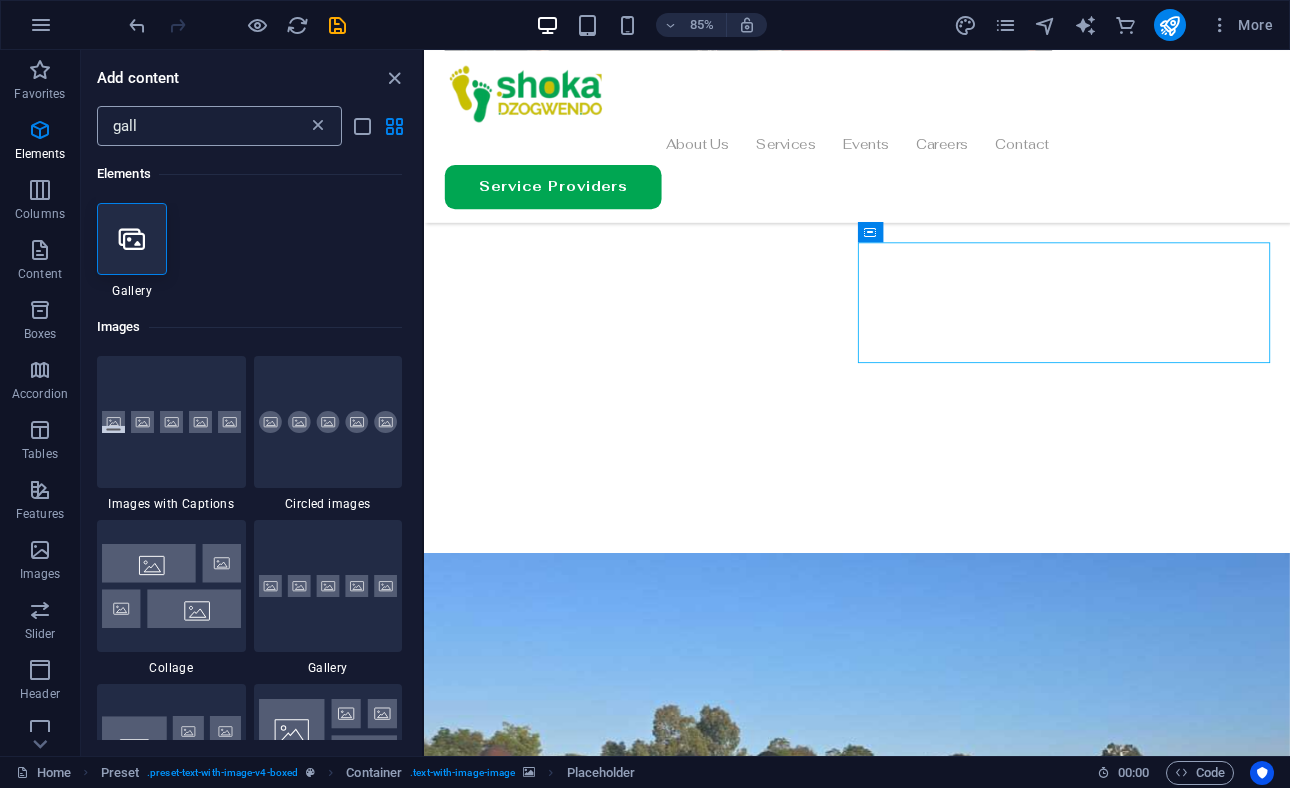 click at bounding box center [318, 126] 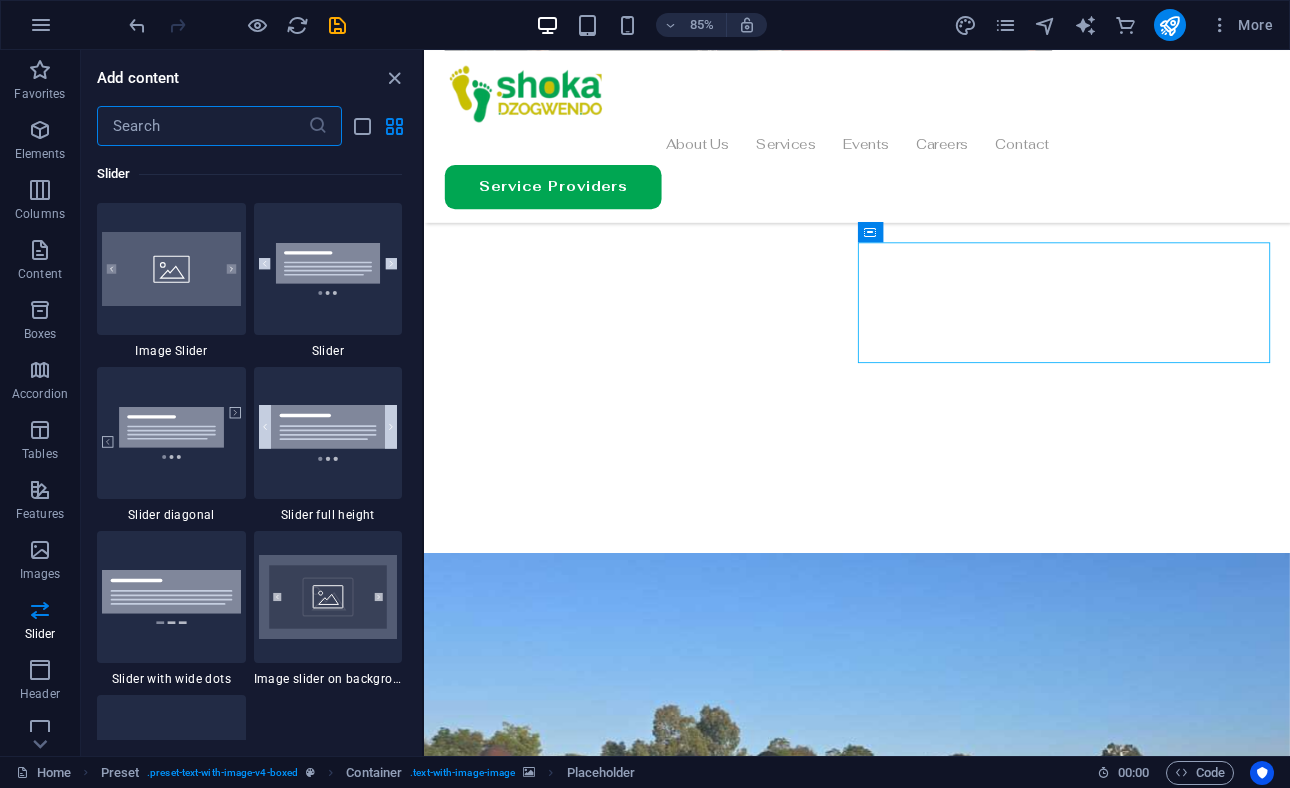 scroll, scrollTop: 11344, scrollLeft: 0, axis: vertical 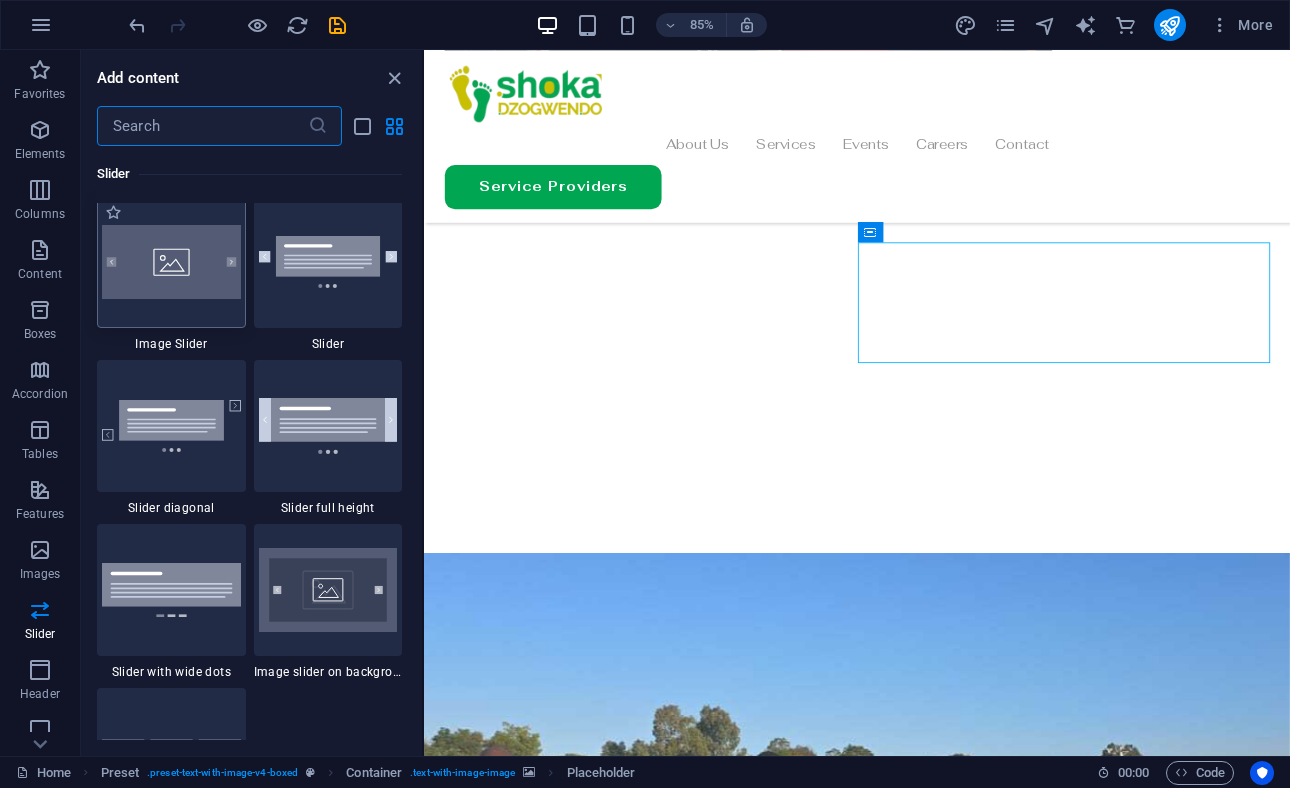 click at bounding box center (171, 262) 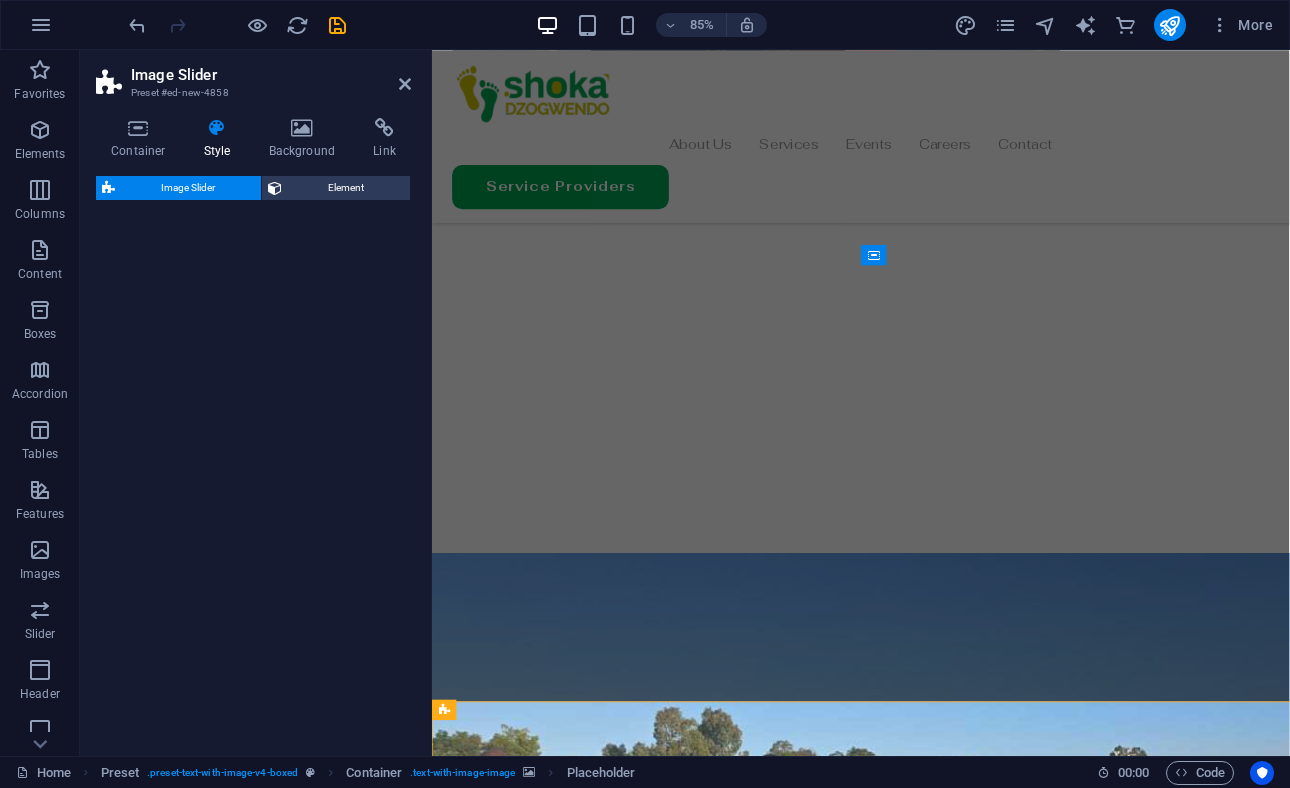 select on "rem" 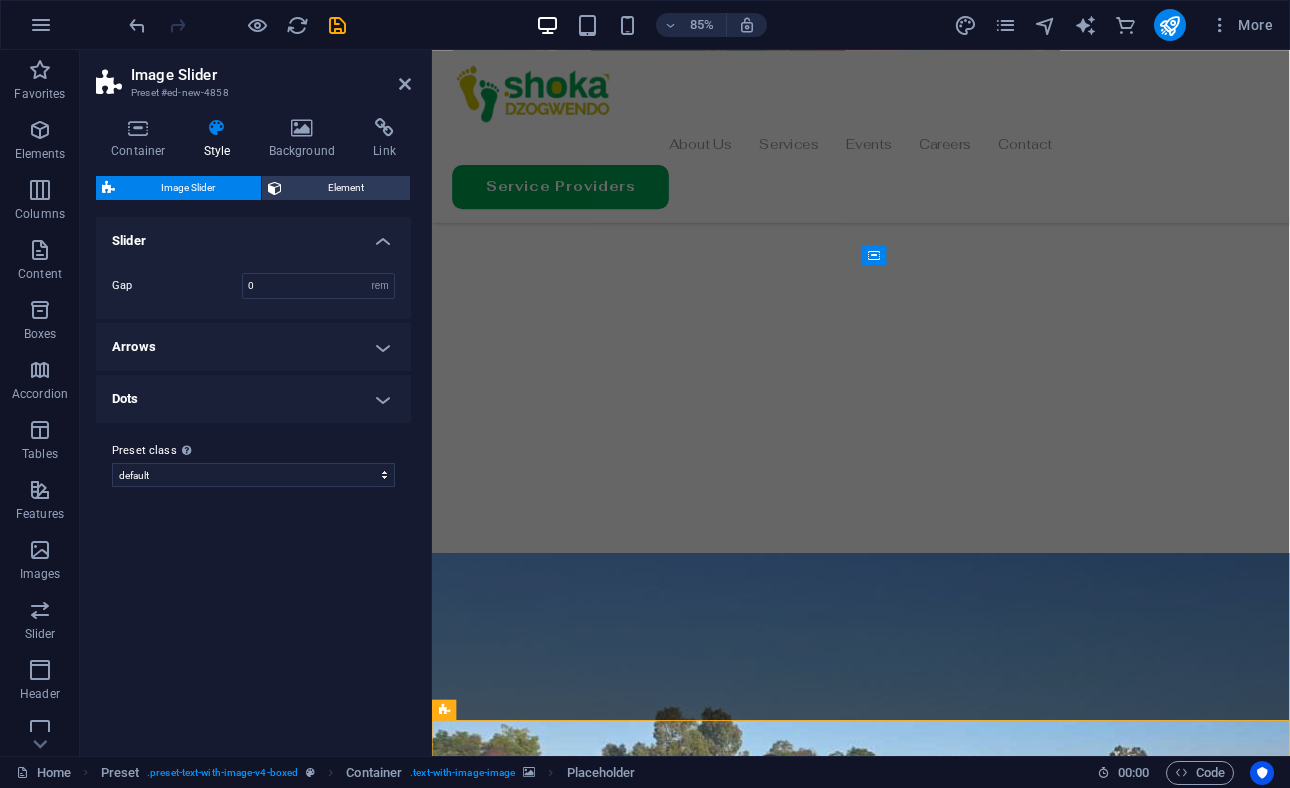 scroll, scrollTop: 2579, scrollLeft: 0, axis: vertical 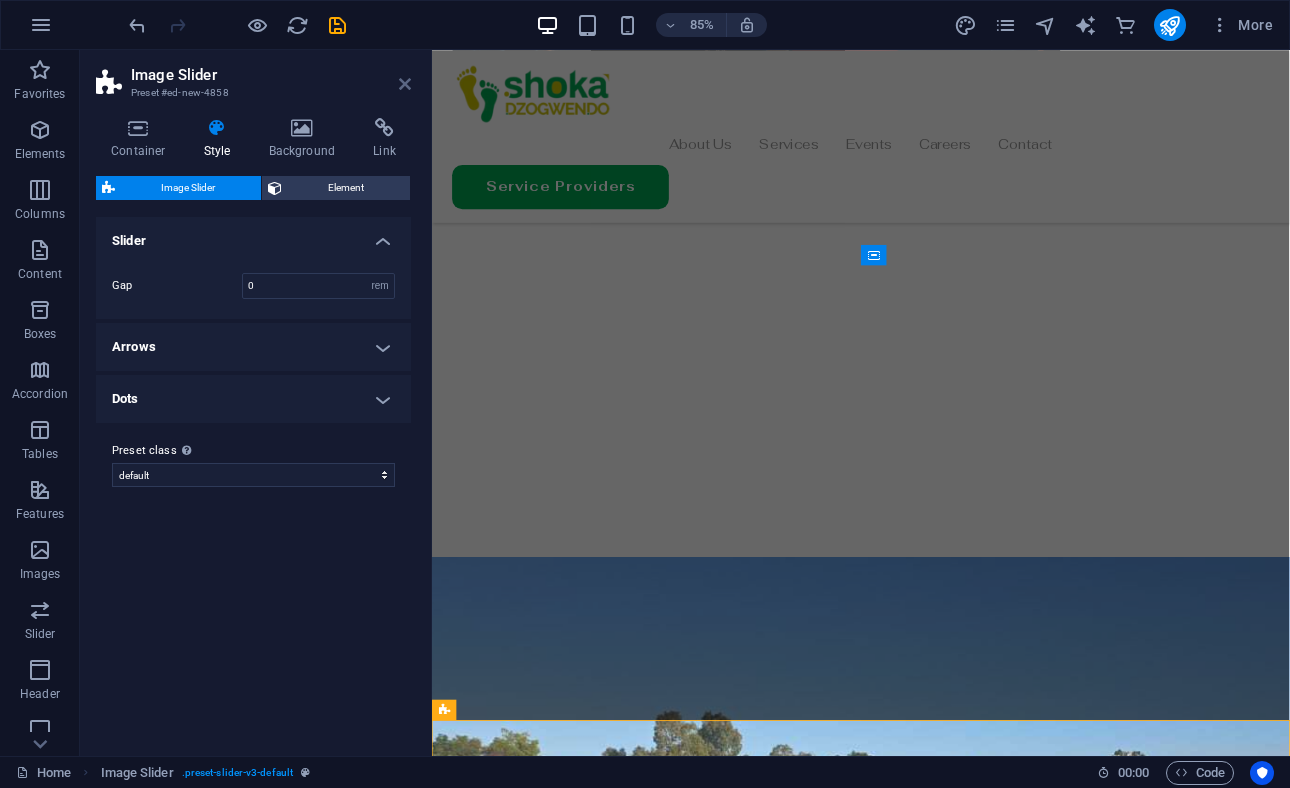 click at bounding box center [405, 84] 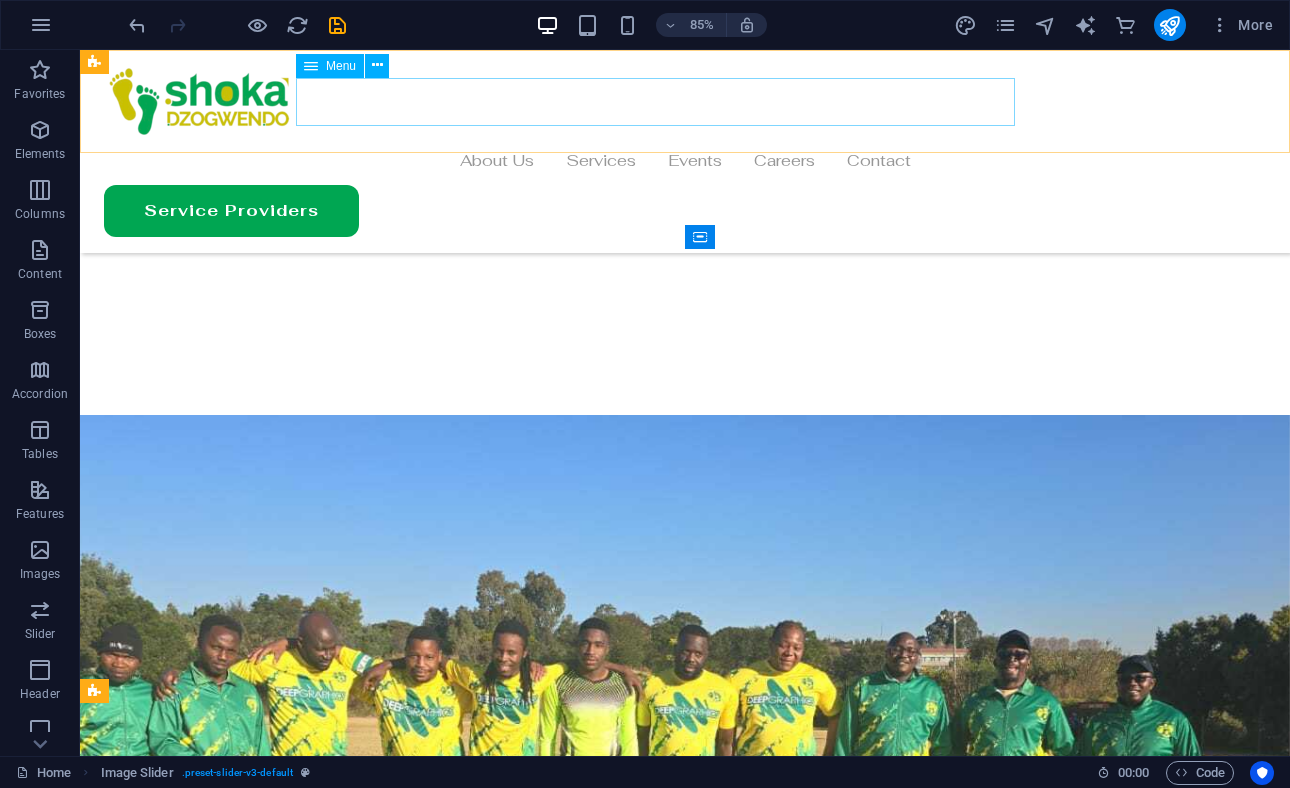 scroll, scrollTop: 2415, scrollLeft: 0, axis: vertical 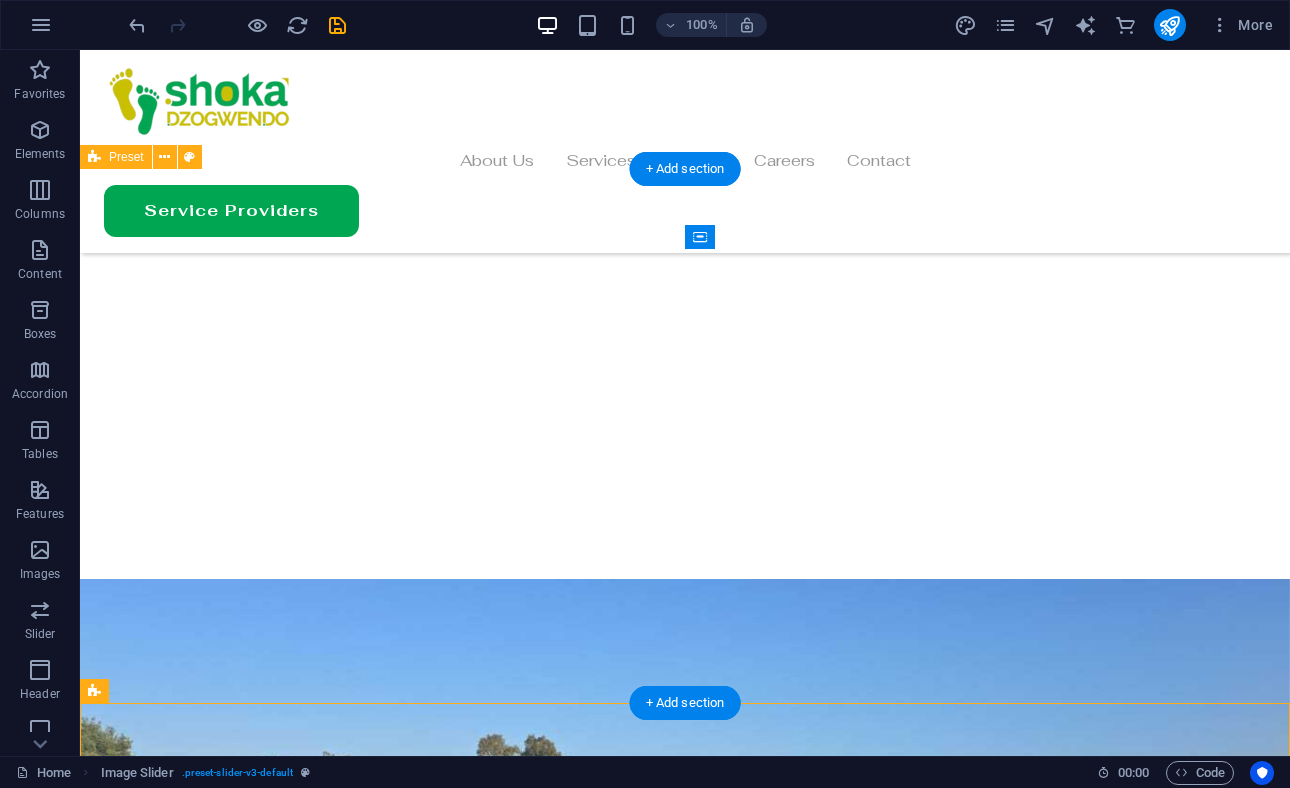 click at bounding box center (685, 2217) 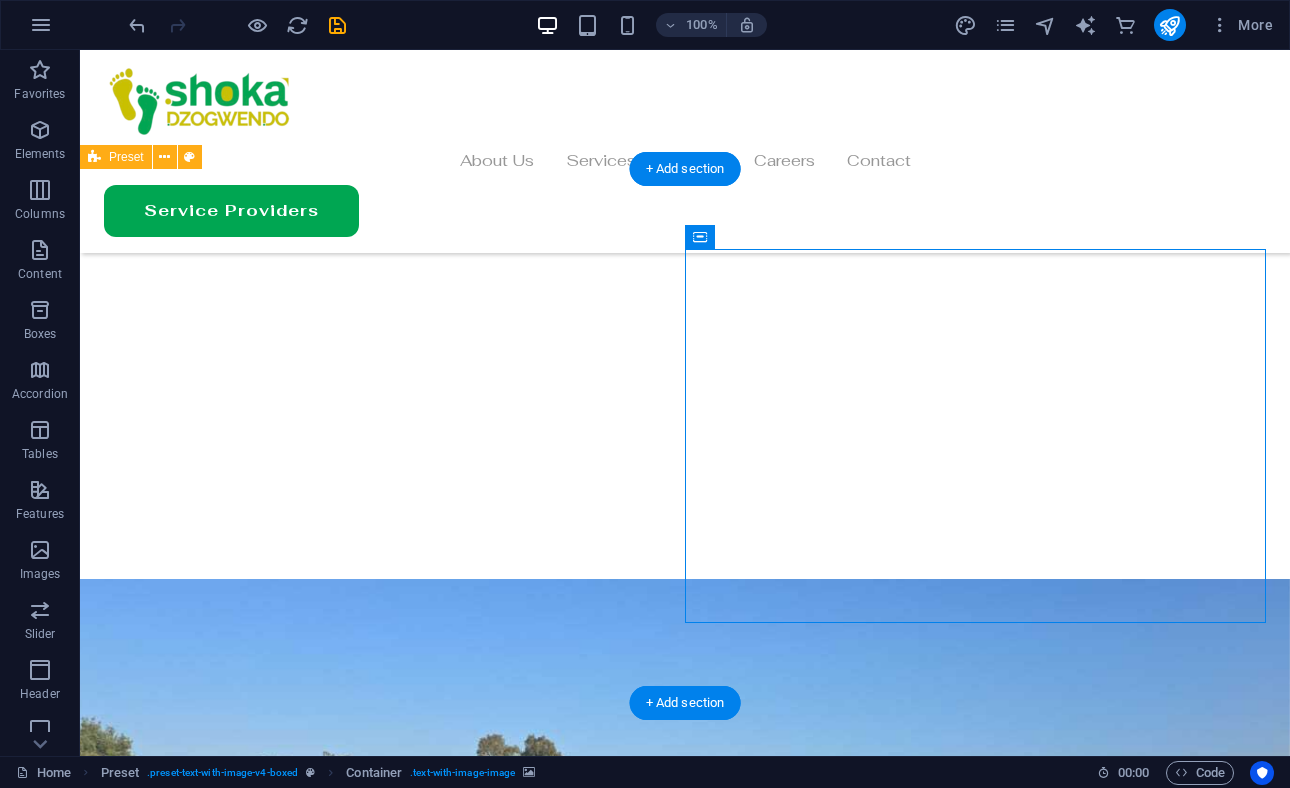 click at bounding box center (685, 2217) 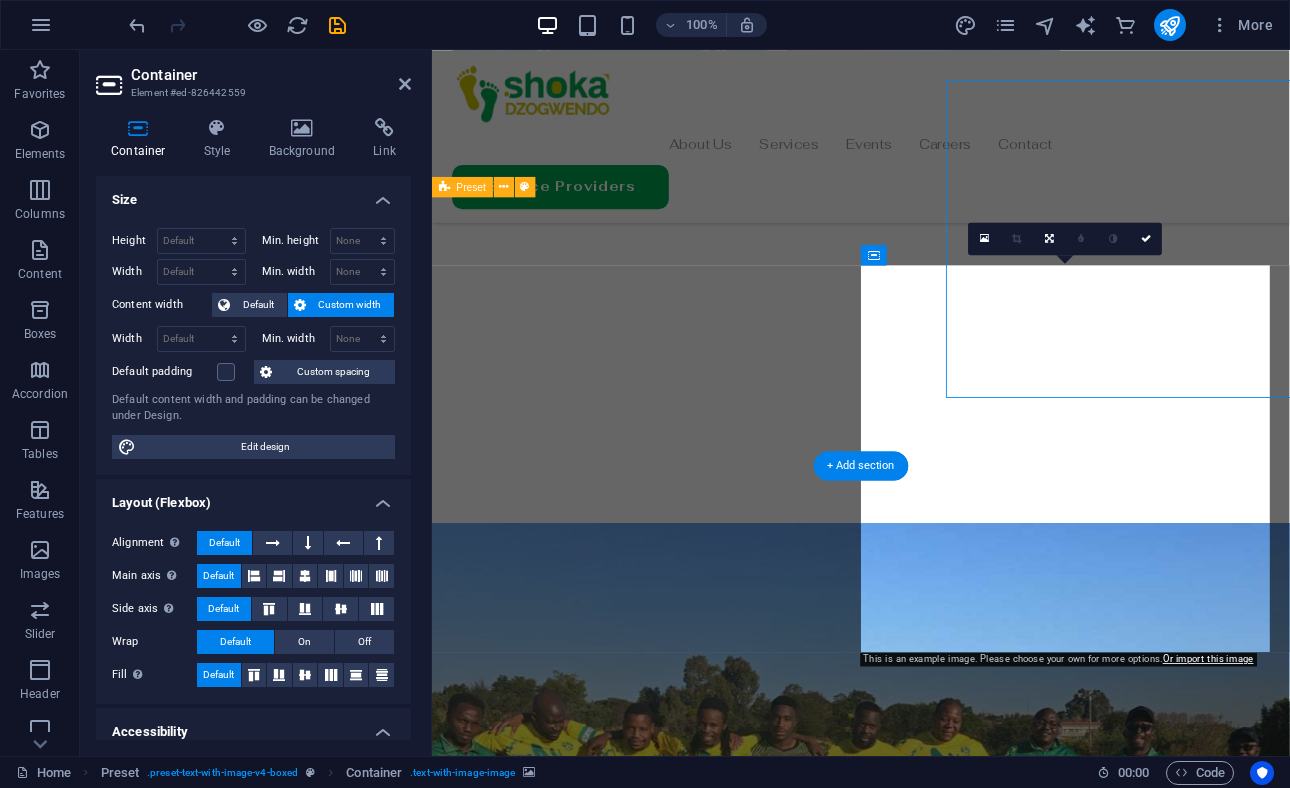 scroll, scrollTop: 2579, scrollLeft: 0, axis: vertical 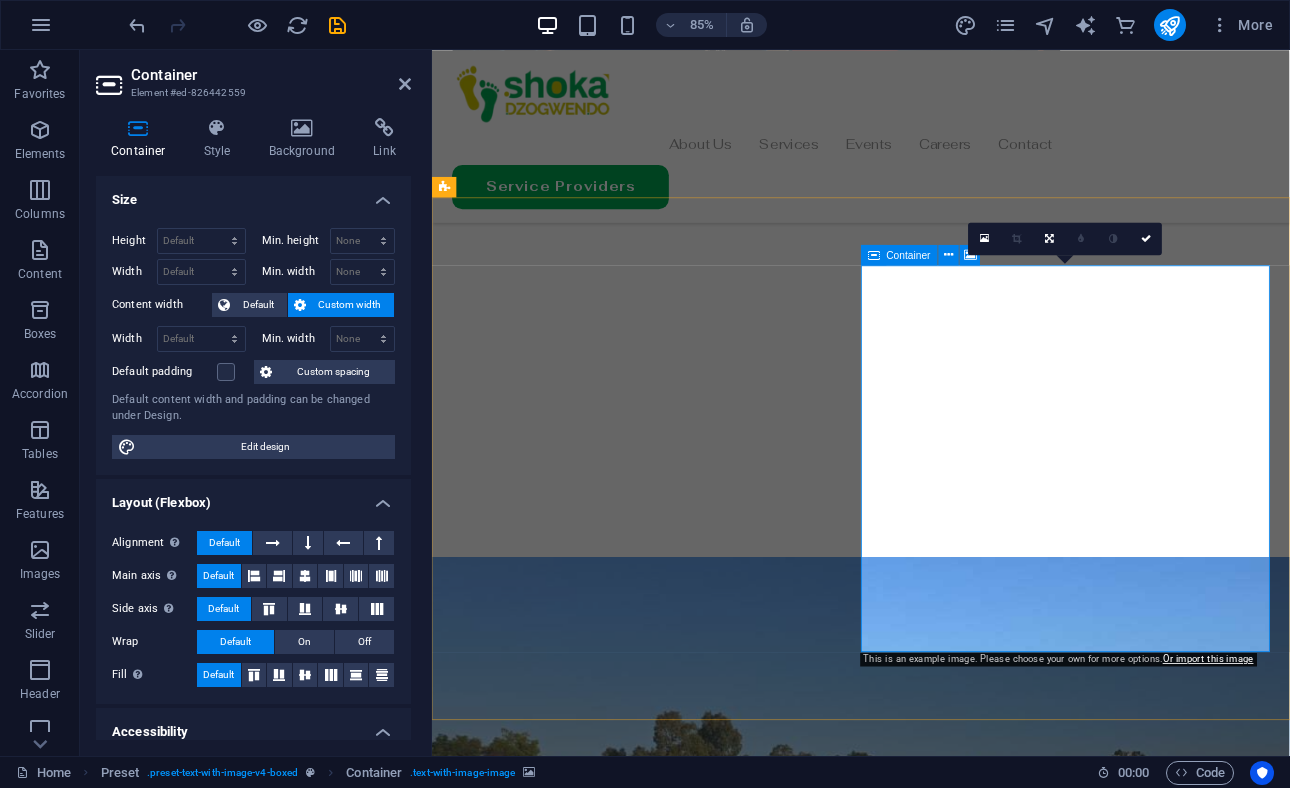 click on "Drop content here or  Add elements  Paste clipboard" at bounding box center (936, 2766) 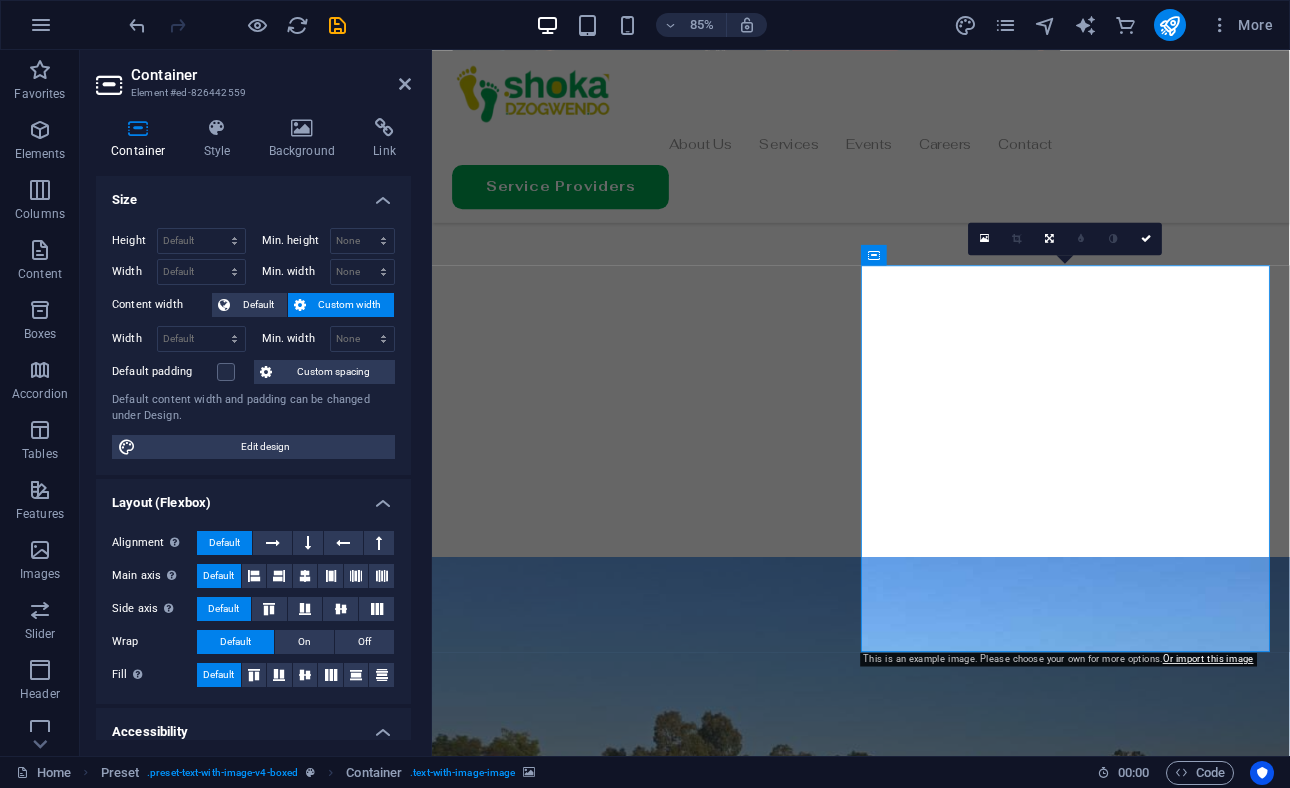 click on "Container" at bounding box center [271, 75] 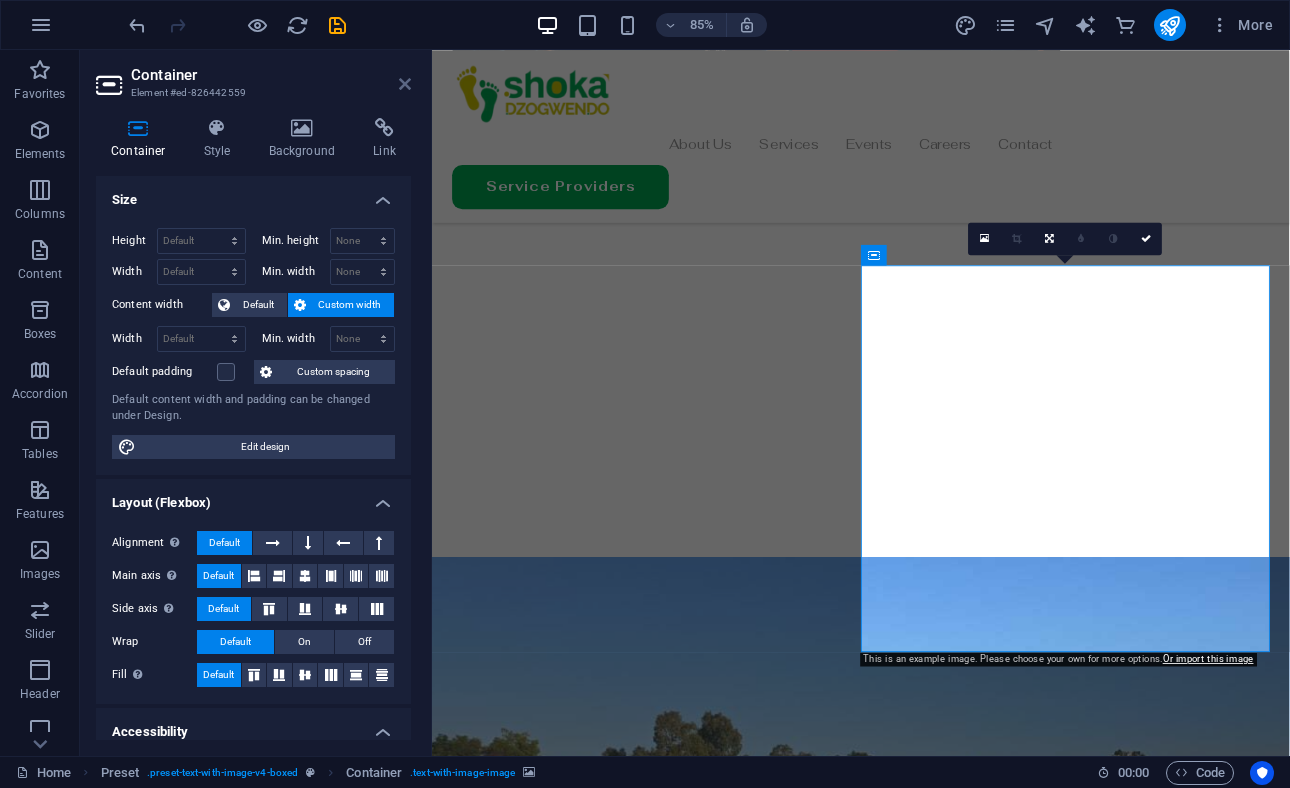 click at bounding box center (405, 84) 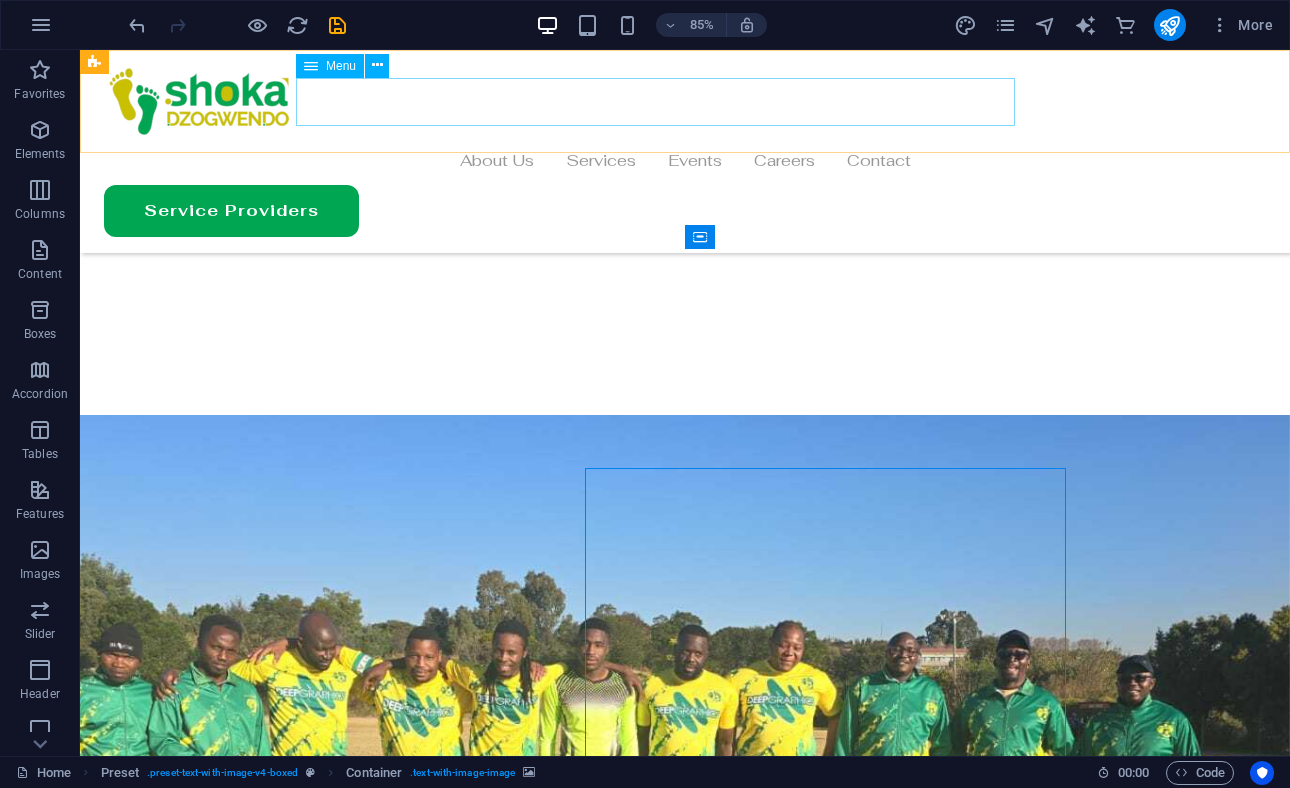 scroll, scrollTop: 2415, scrollLeft: 0, axis: vertical 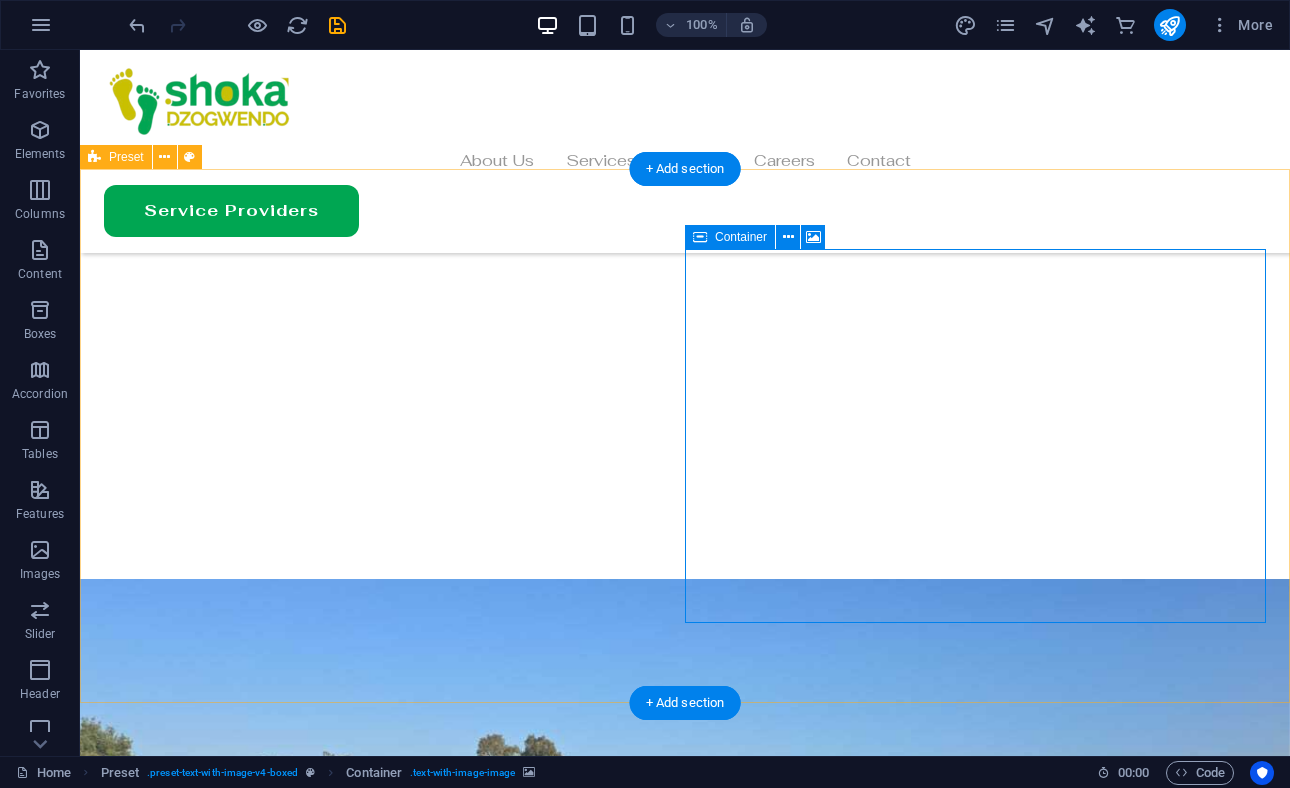 click on "Drop content here or  Add elements  Paste clipboard" at bounding box center [685, 2475] 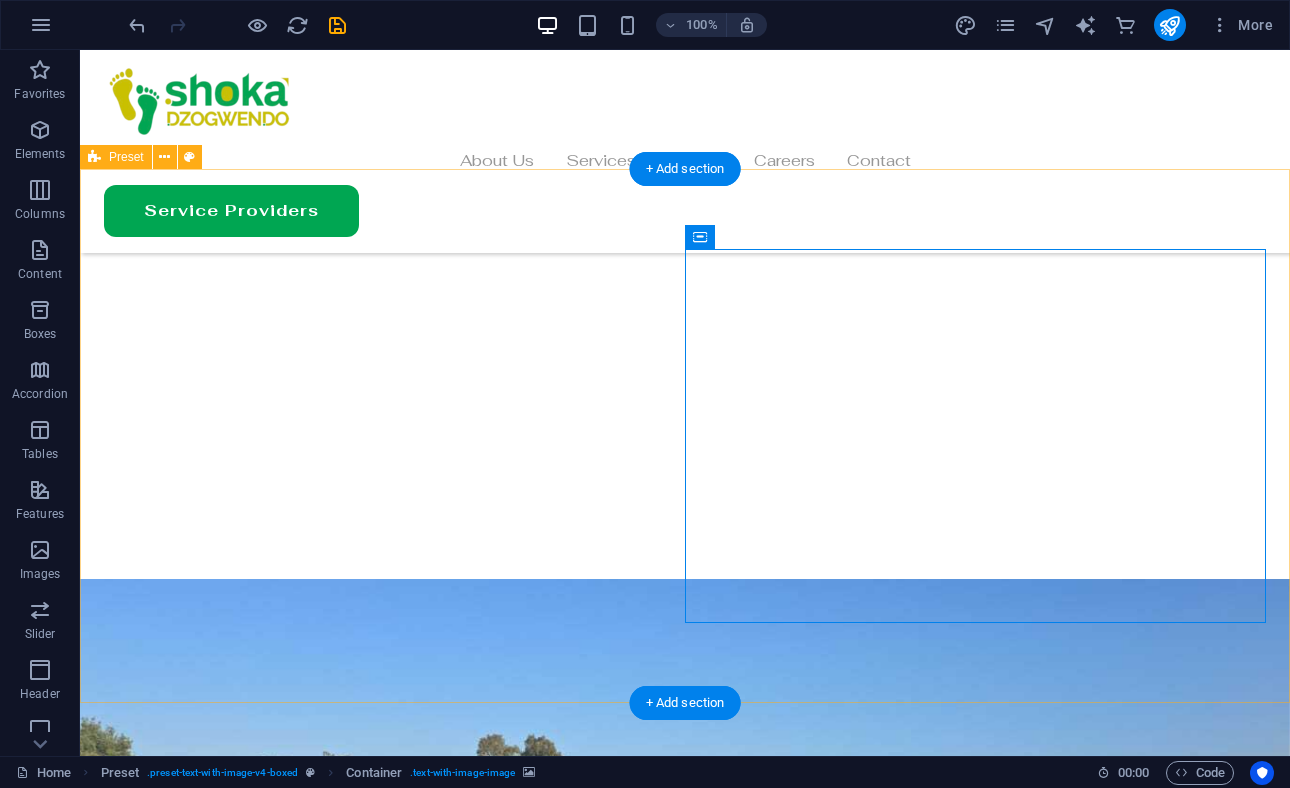 click on "Our Impact Lorem ipsum dolor sit amet, consectetuer adipiscing elit. Aenean commodo ligula eget dolor. Lorem ipsum dolor sit amet, consectetuer adipiscing elit leget dolor. Lorem ipsum dolor sit amet, consectetuer adipiscing elit. Aenean commodo ligula eget dolor. Lorem ipsum dolor sit amet, consectetuer adipiscing elit dolor consectetuer adipiscing elit leget dolor. Lorem elit saget ipsum dolor sit amet, consectetuer. Drop content here or  Add elements  Paste clipboard" at bounding box center (685, 2155) 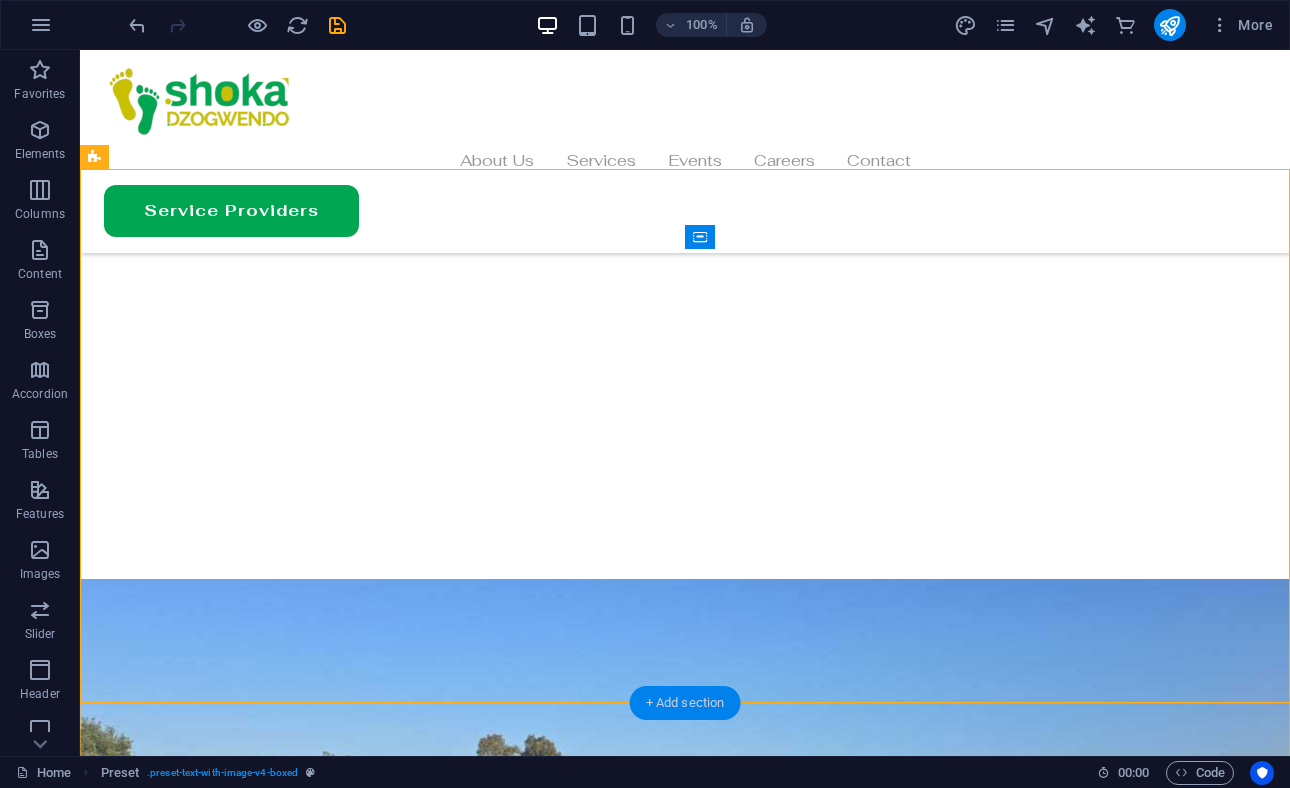 click on "+ Add section" at bounding box center [685, 703] 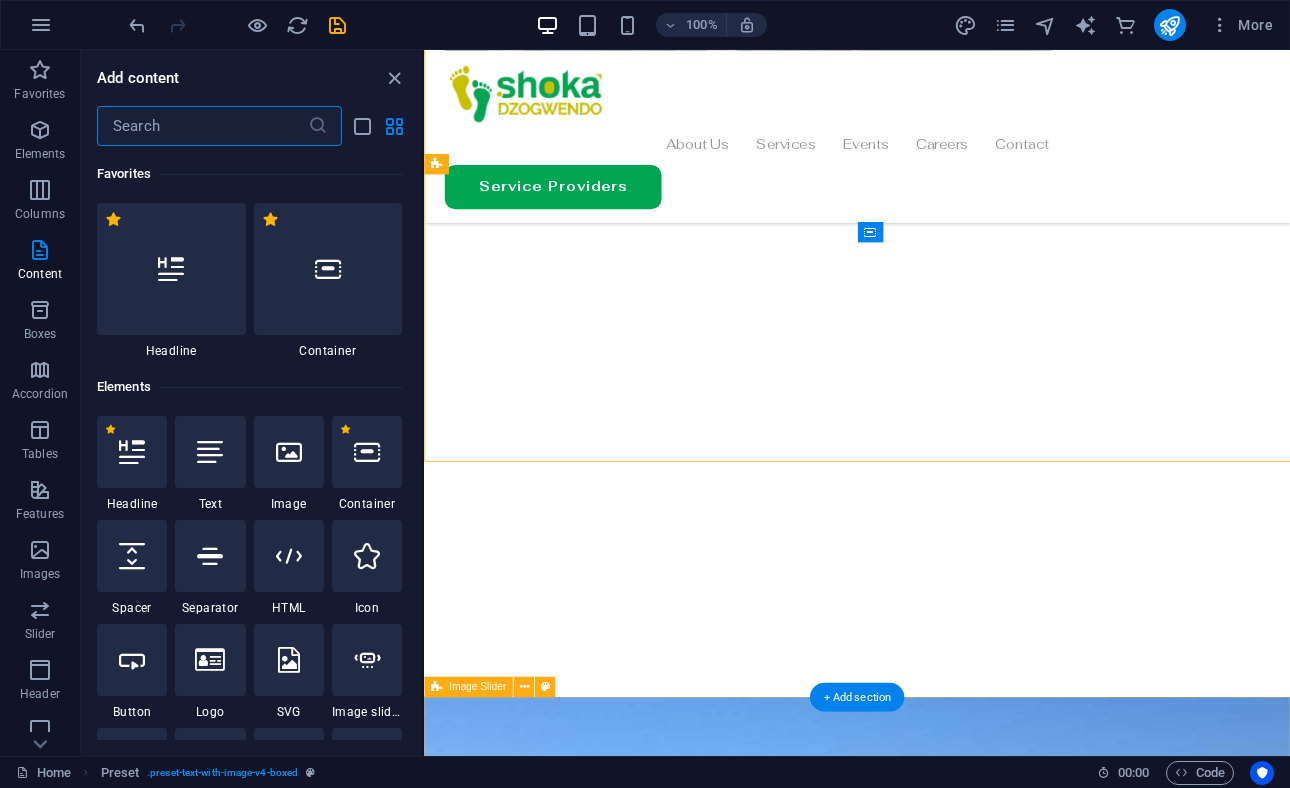 scroll, scrollTop: 2584, scrollLeft: 0, axis: vertical 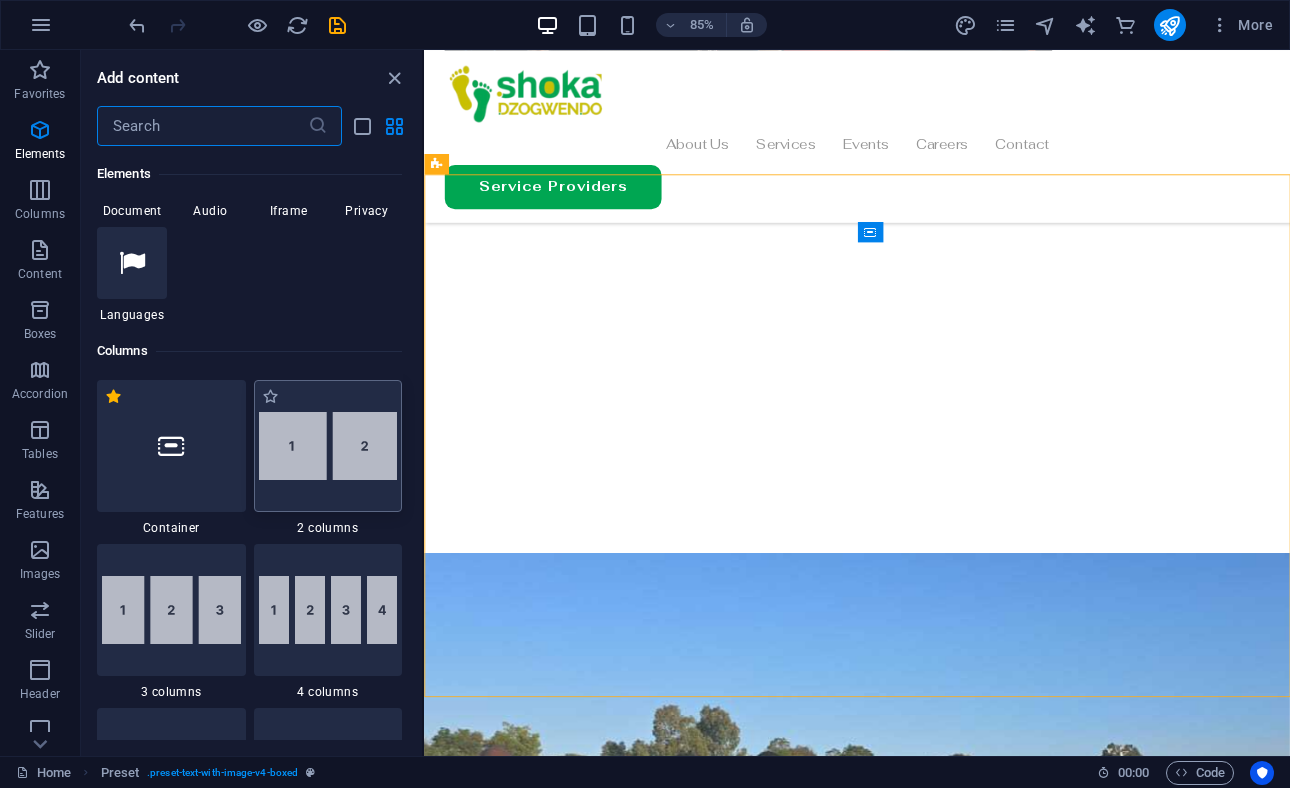 click at bounding box center (328, 446) 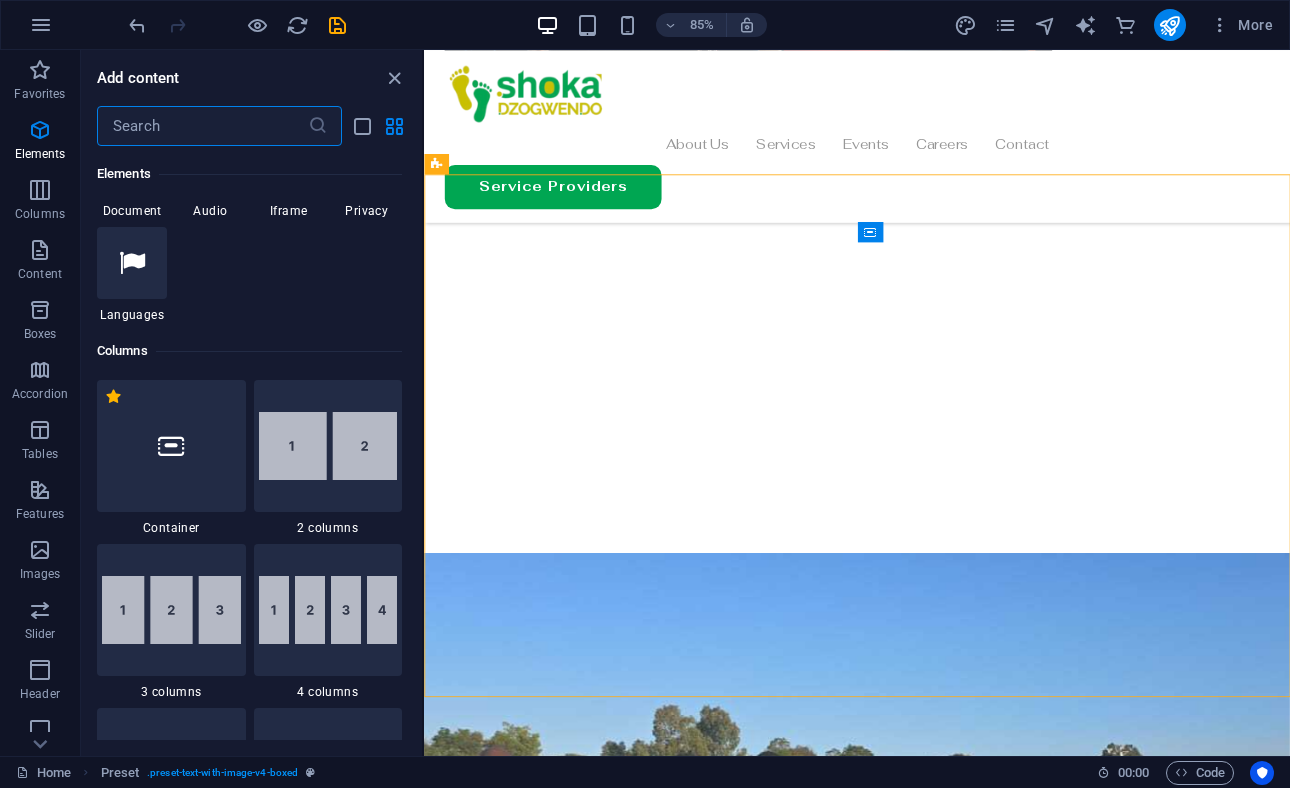 click on "Drag here to replace the existing content. Press “Ctrl” if you want to create a new element.
H1   Banner   Banner   Container   Text   Icon List   H3   Container   Container   H2   Container   Icon   Container   Preset   Placeholder   Container   Container   Text   H2   Container   Icon   Container   H3   H3   Text image overlap   Container   H2   Image   Text   Spacer   Store categories   Container   Products   Container   Collection item   Image   Collection listing   Collection item   Spacer   H3   Container   20-60-20   Container   Image   Container   Spacer   Image   Container   Text   H2   Spacer   Container   3 columns   Container   Container   Container   Text   Container   Container   H2   Container   Image   Cards   Container   Spacer   H3   Spacer   Spacer   Footer Frigg   Menu   Container   Container   Container   Spacer   Container   Text   Spacer   Menu   Menu Bar   Text image overlap   Container   H2   Text   Button   Preset   Text   Container   Logo   Container   Icon" at bounding box center [857, 403] 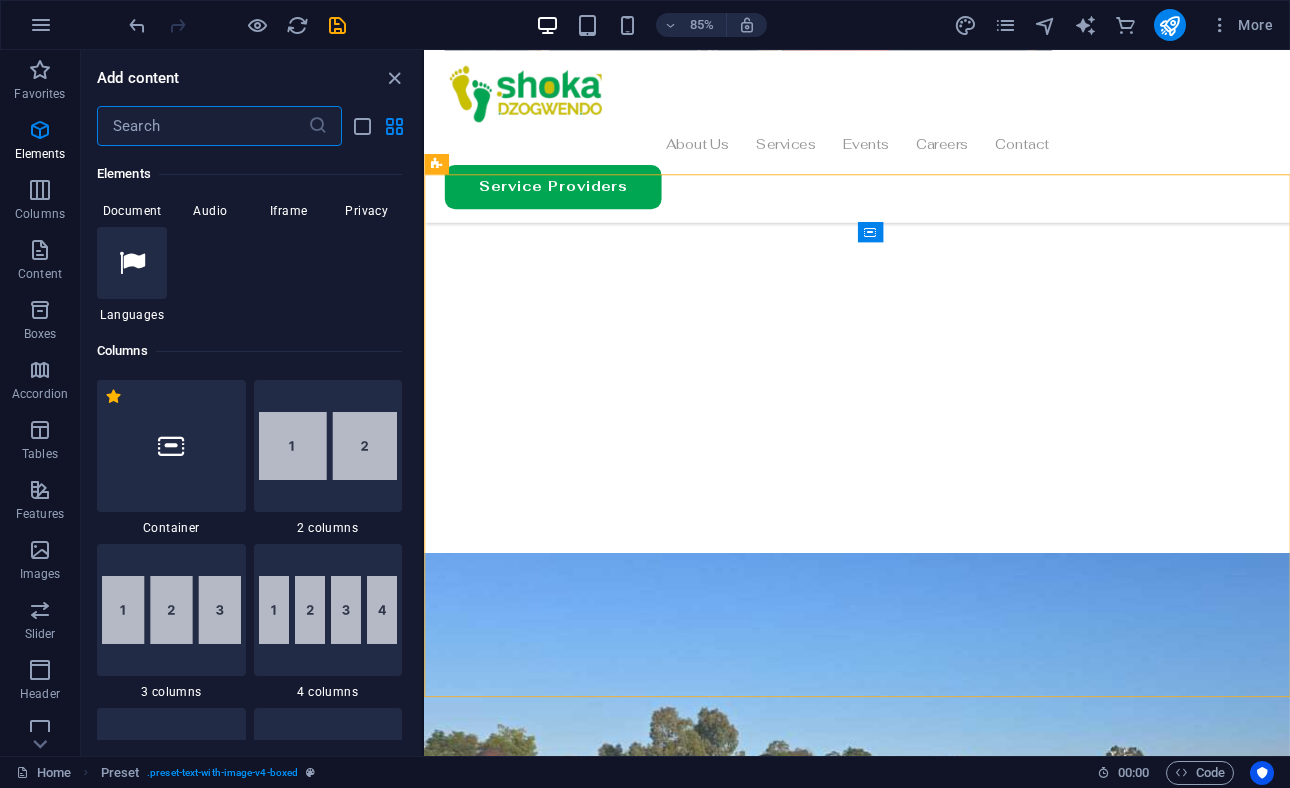 click on "Drag here to replace the existing content. Press “Ctrl” if you want to create a new element.
H1   Banner   Banner   Container   Text   Icon List   H3   Container   Container   H2   Container   Icon   Container   Preset   Placeholder   Container   Container   Text   H2   Container   Icon   Container   H3   H3   Text image overlap   Container   H2   Image   Text   Spacer   Store categories   Container   Products   Container   Collection item   Image   Collection listing   Collection item   Spacer   H3   Container   20-60-20   Container   Image   Container   Spacer   Image   Container   Text   H2   Spacer   Container   3 columns   Container   Container   Container   Text   Container   Container   H2   Container   Image   Cards   Container   Spacer   H3   Spacer   Spacer   Footer Frigg   Menu   Container   Container   Container   Spacer   Container   Text   Spacer   Menu   Menu Bar   Text image overlap   Container   H2   Text   Button   Preset   Text   Container   Logo   Container   Icon" at bounding box center [857, 403] 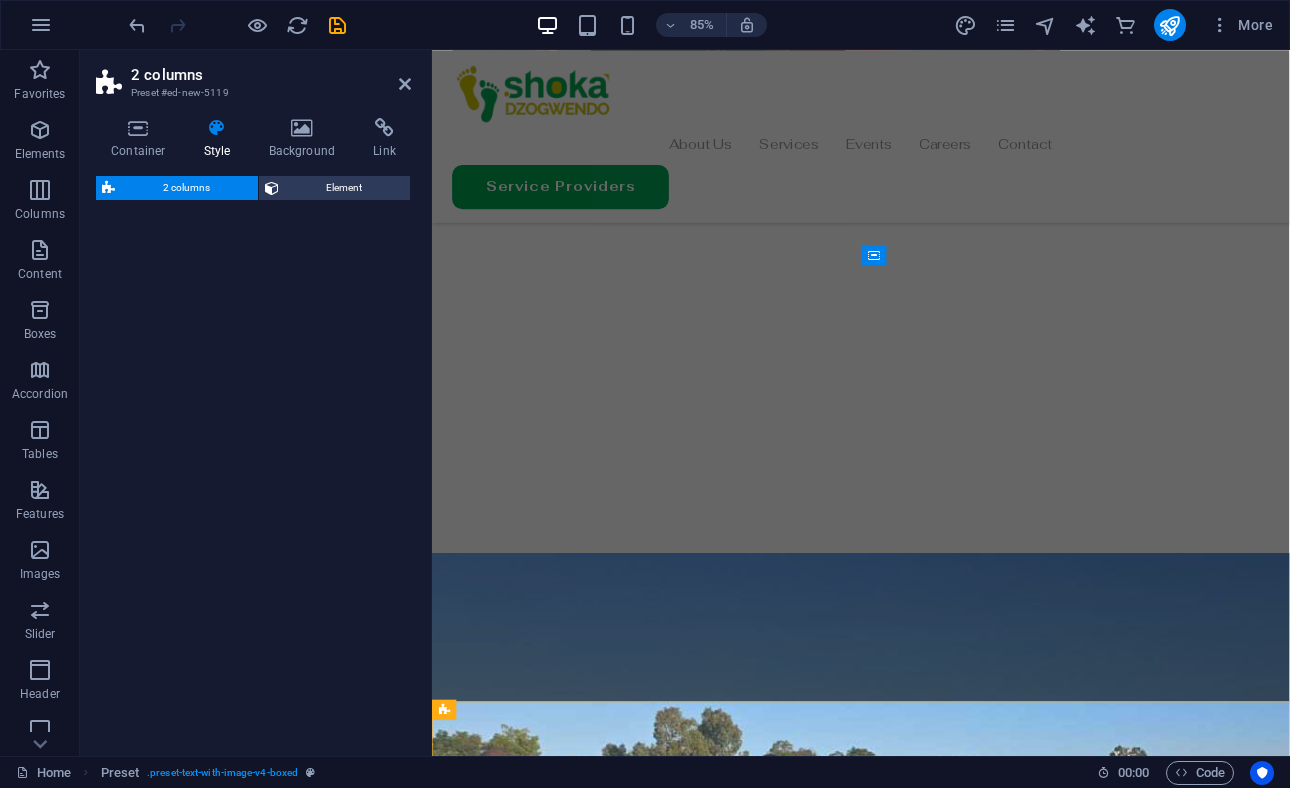 scroll, scrollTop: 2579, scrollLeft: 0, axis: vertical 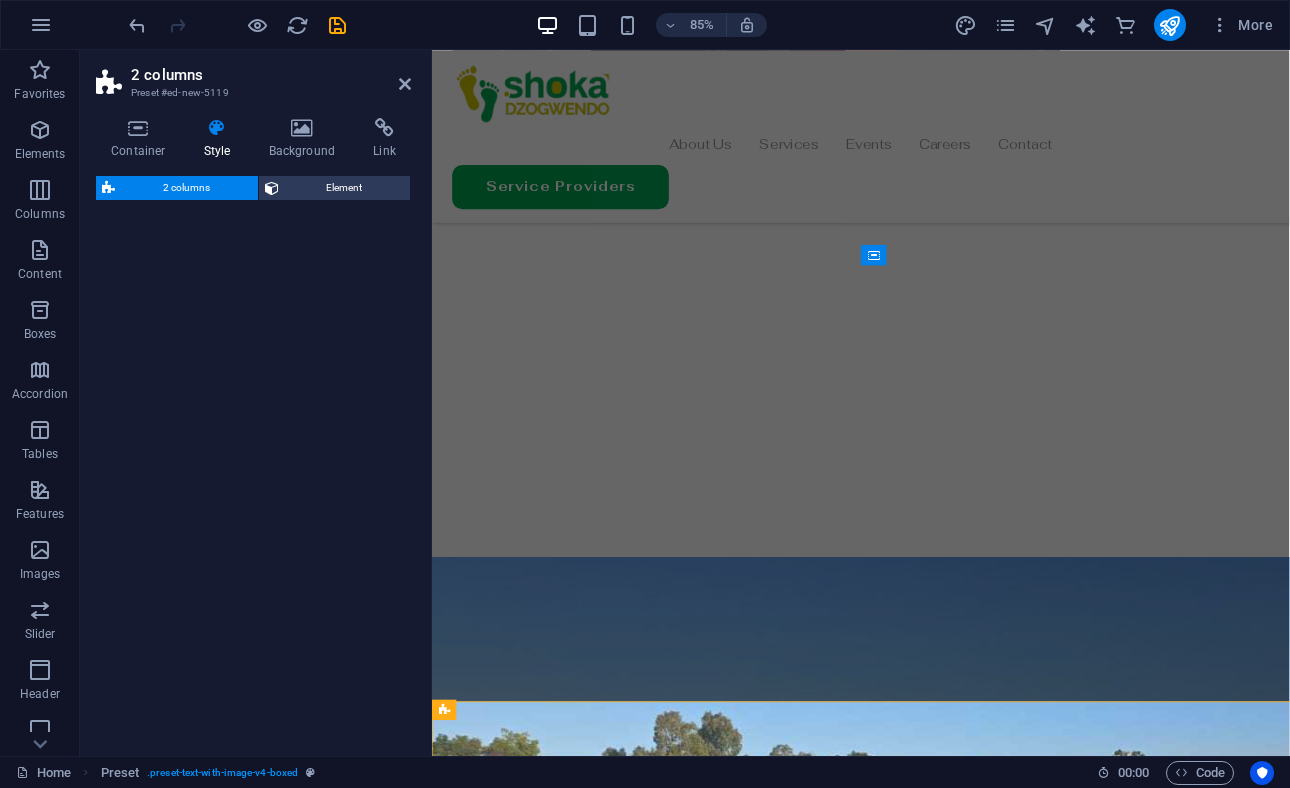 select on "rem" 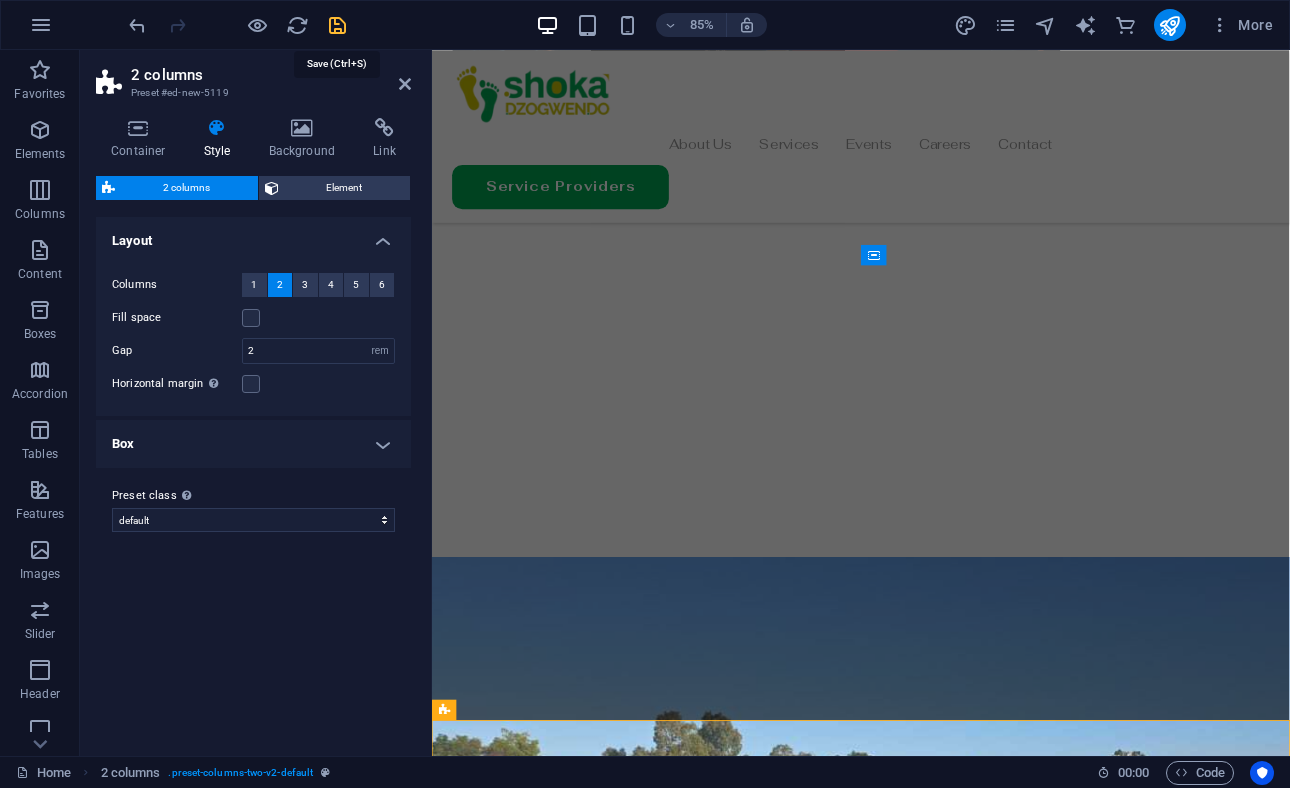 click at bounding box center [337, 25] 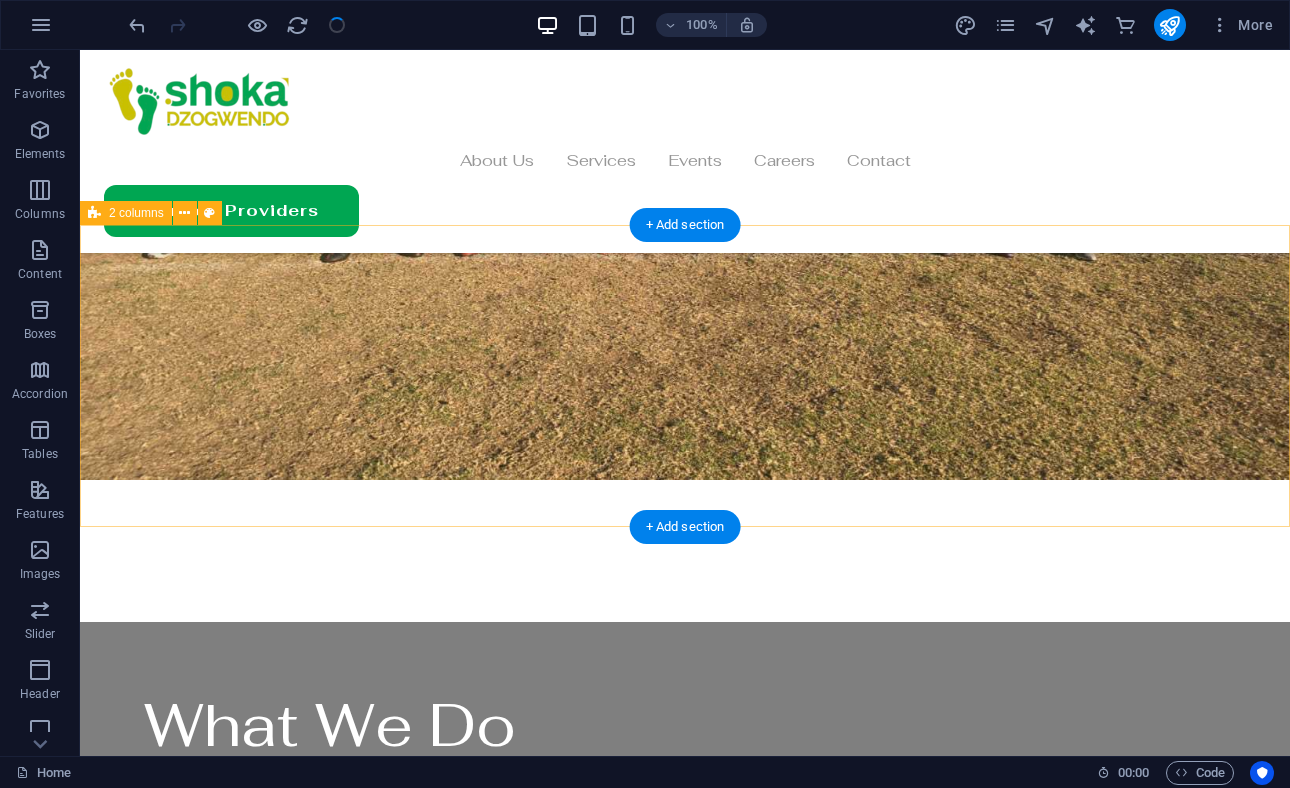 scroll, scrollTop: 2893, scrollLeft: 0, axis: vertical 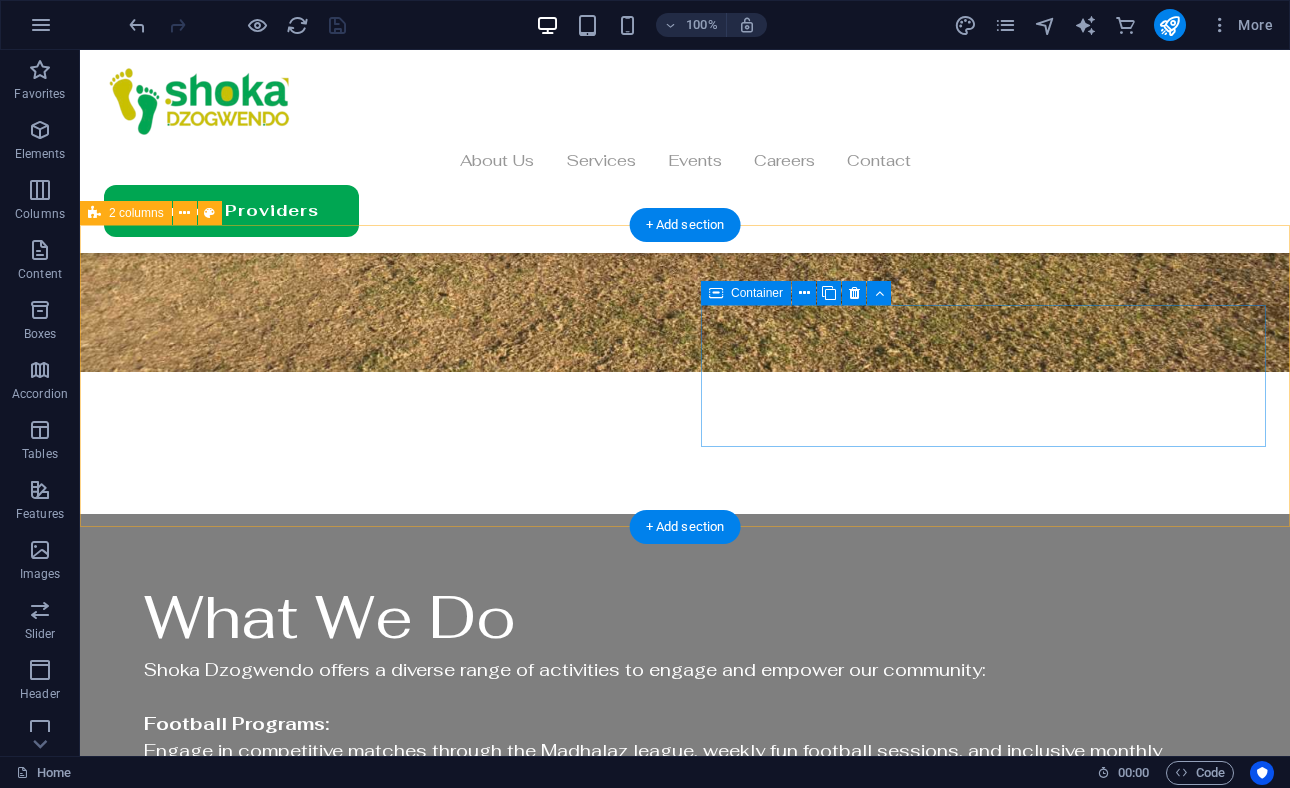 click on "Add elements" at bounding box center (327, 2487) 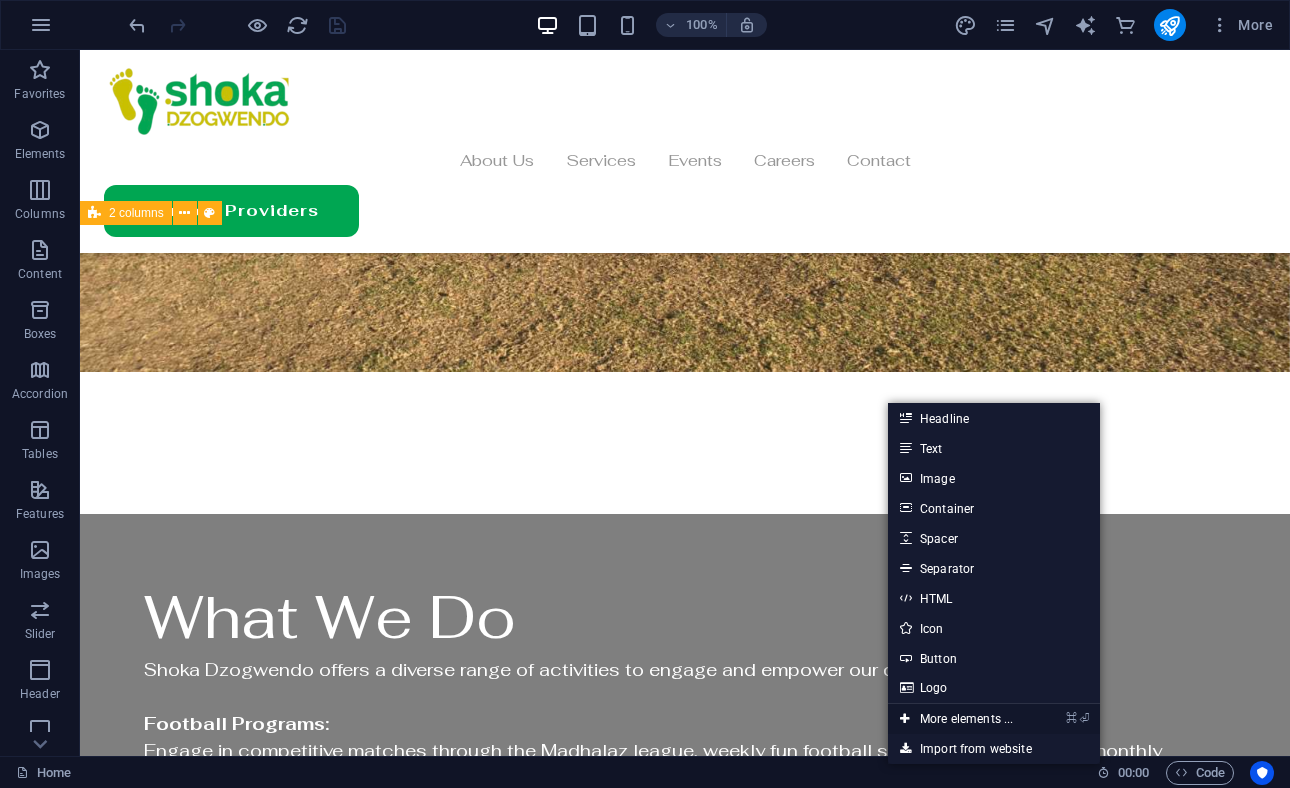 click on "⌘ ⏎  More elements ..." at bounding box center [956, 719] 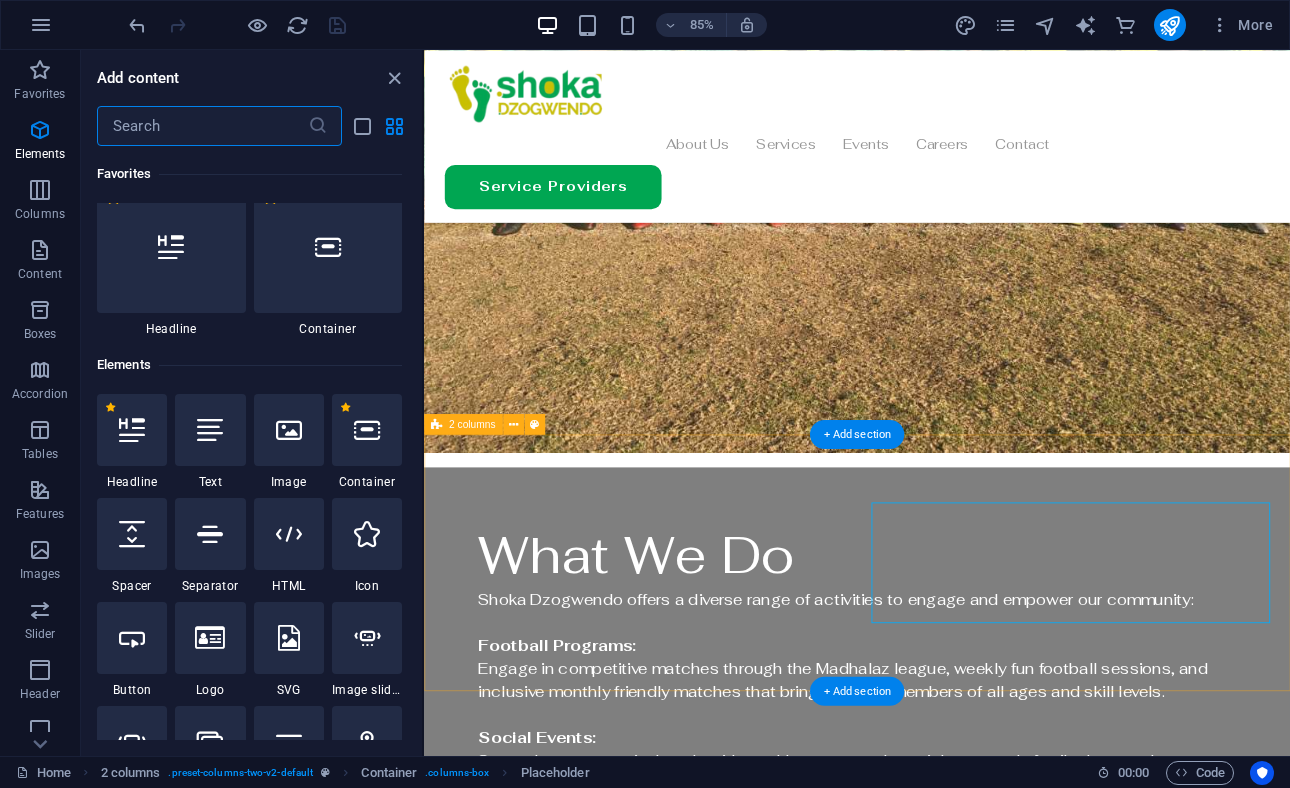 scroll, scrollTop: 213, scrollLeft: 0, axis: vertical 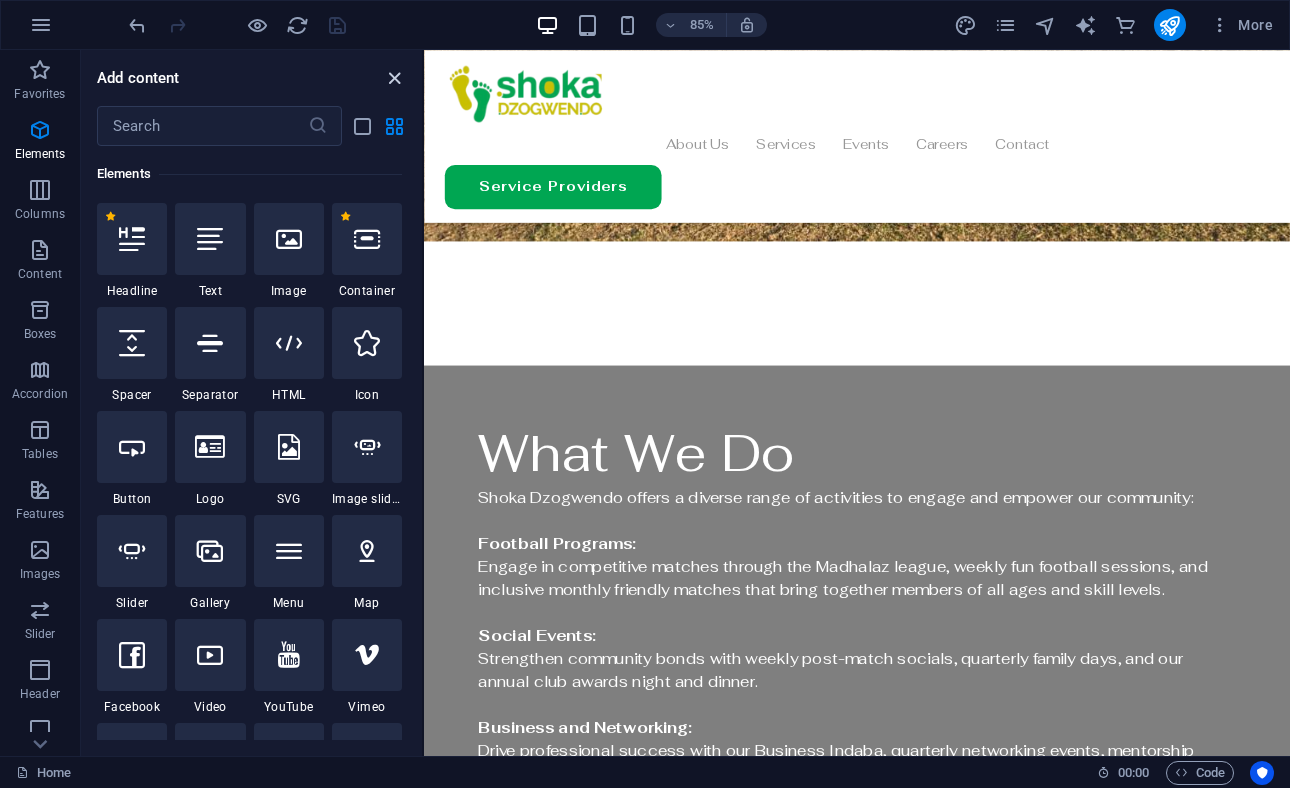 click at bounding box center (394, 78) 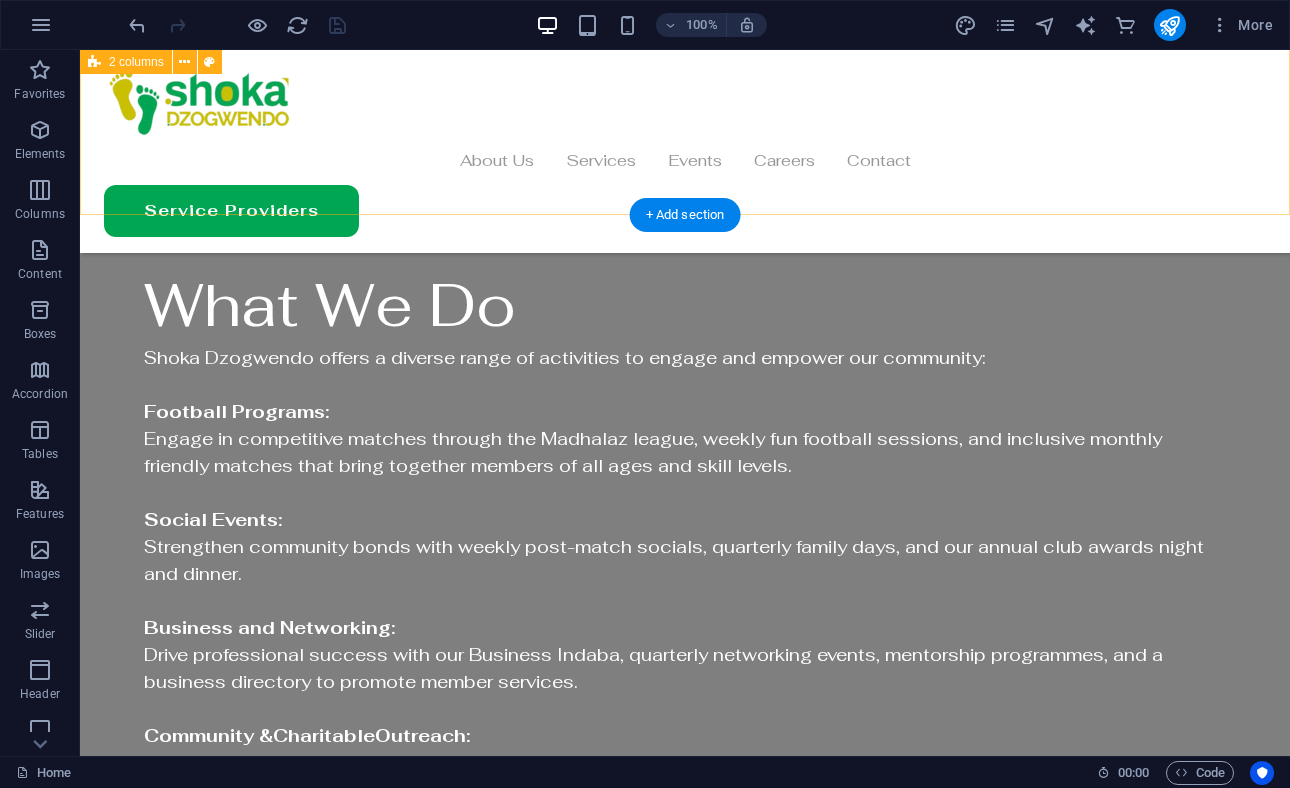 scroll, scrollTop: 3145, scrollLeft: 0, axis: vertical 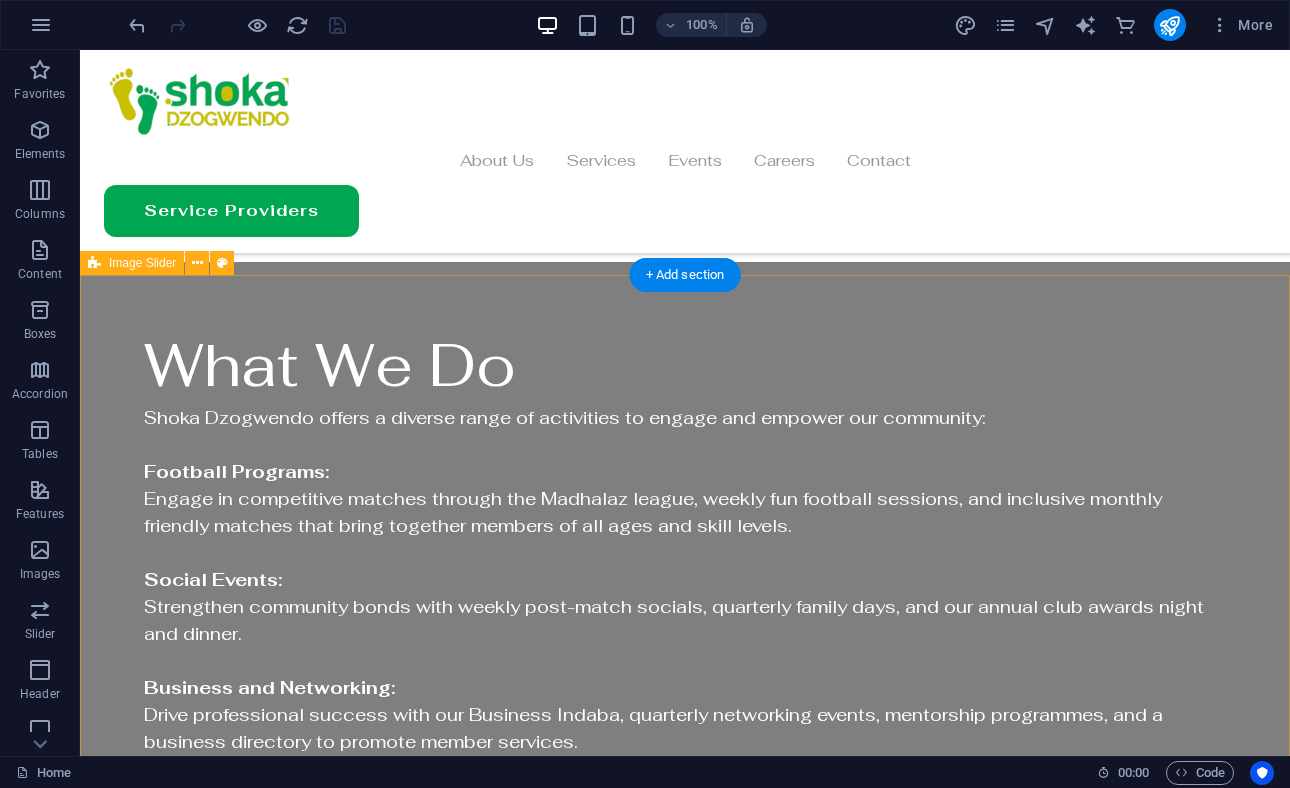 click on "1 2" at bounding box center [685, 2636] 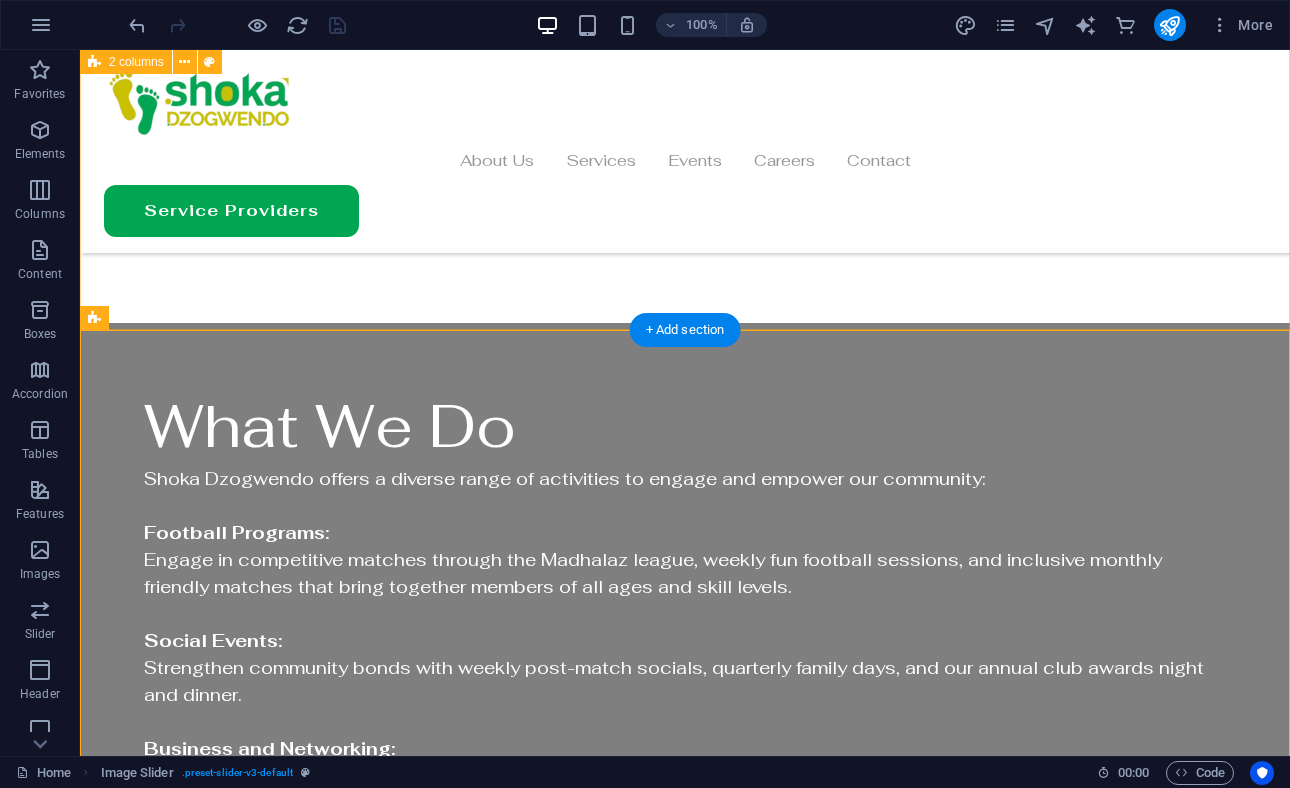 scroll, scrollTop: 3077, scrollLeft: 0, axis: vertical 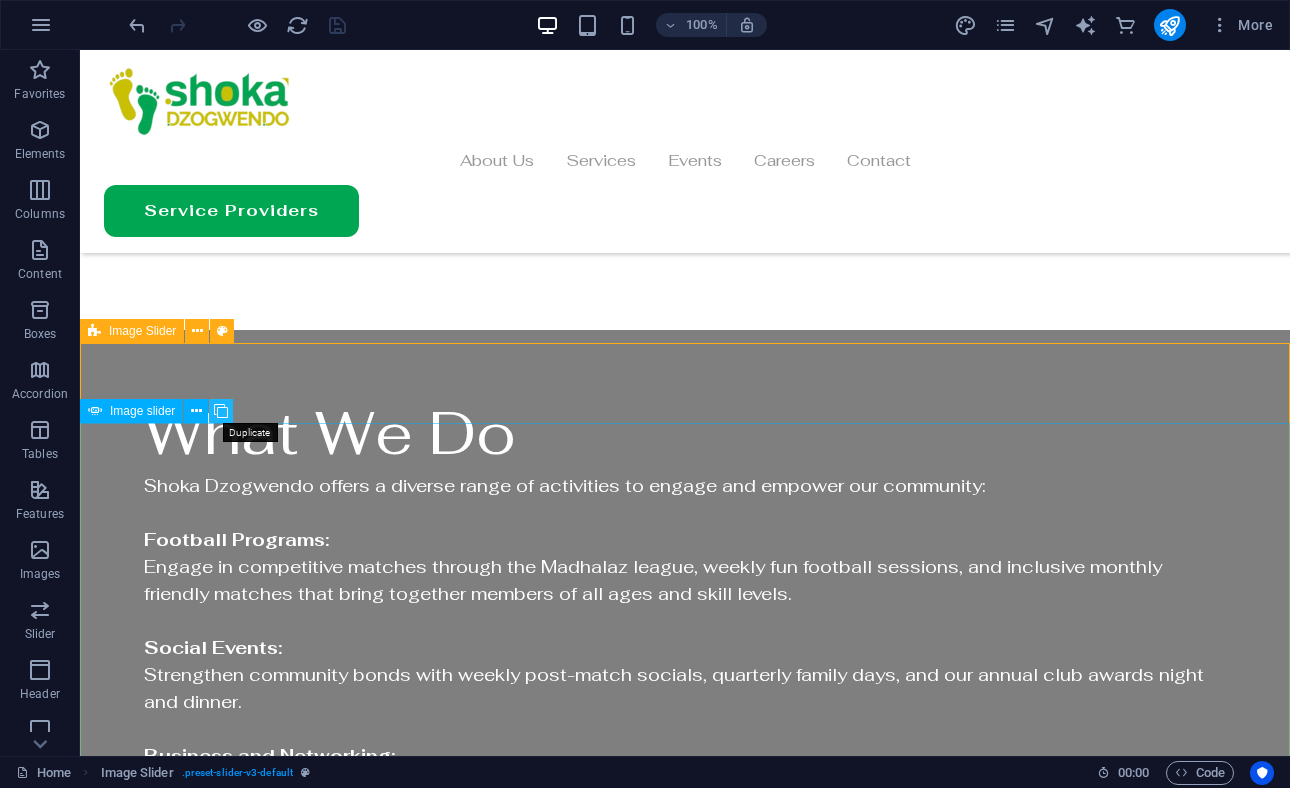 click at bounding box center [221, 411] 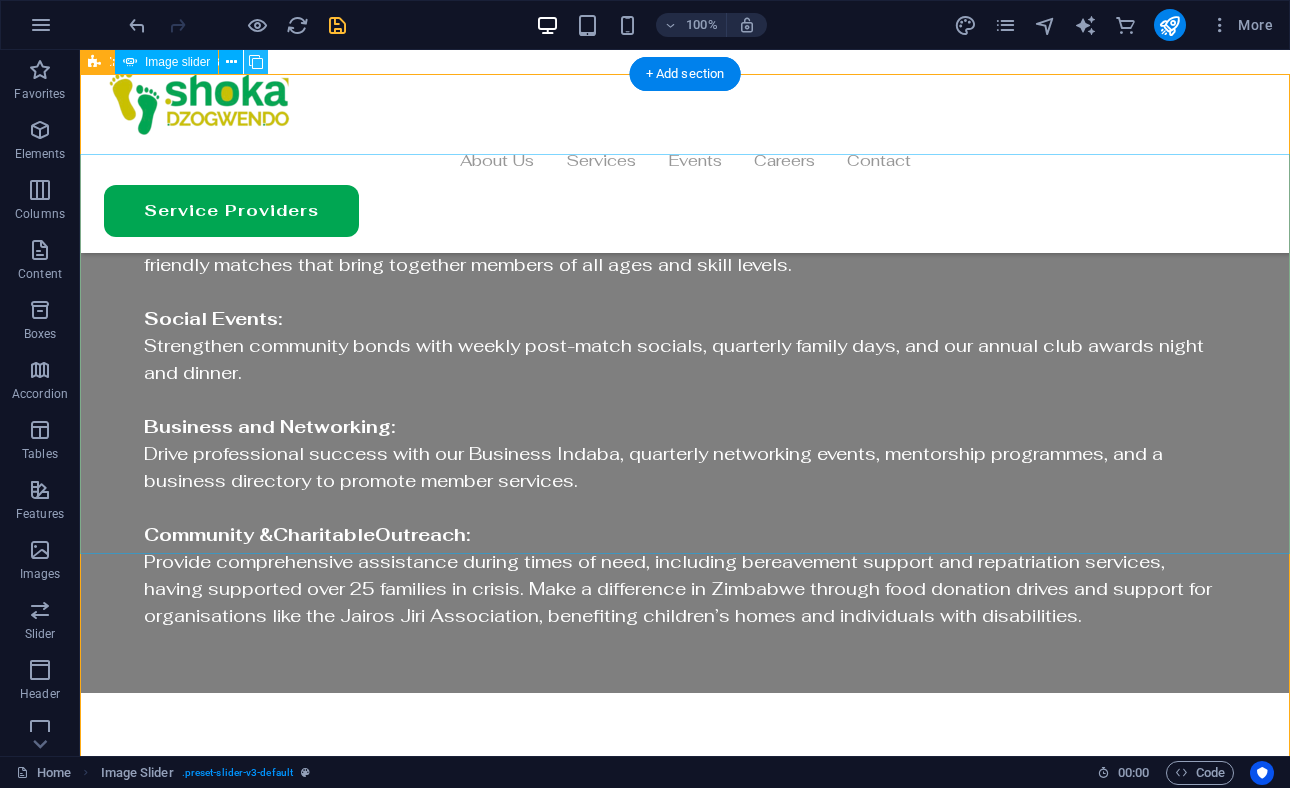 scroll, scrollTop: 3267, scrollLeft: 0, axis: vertical 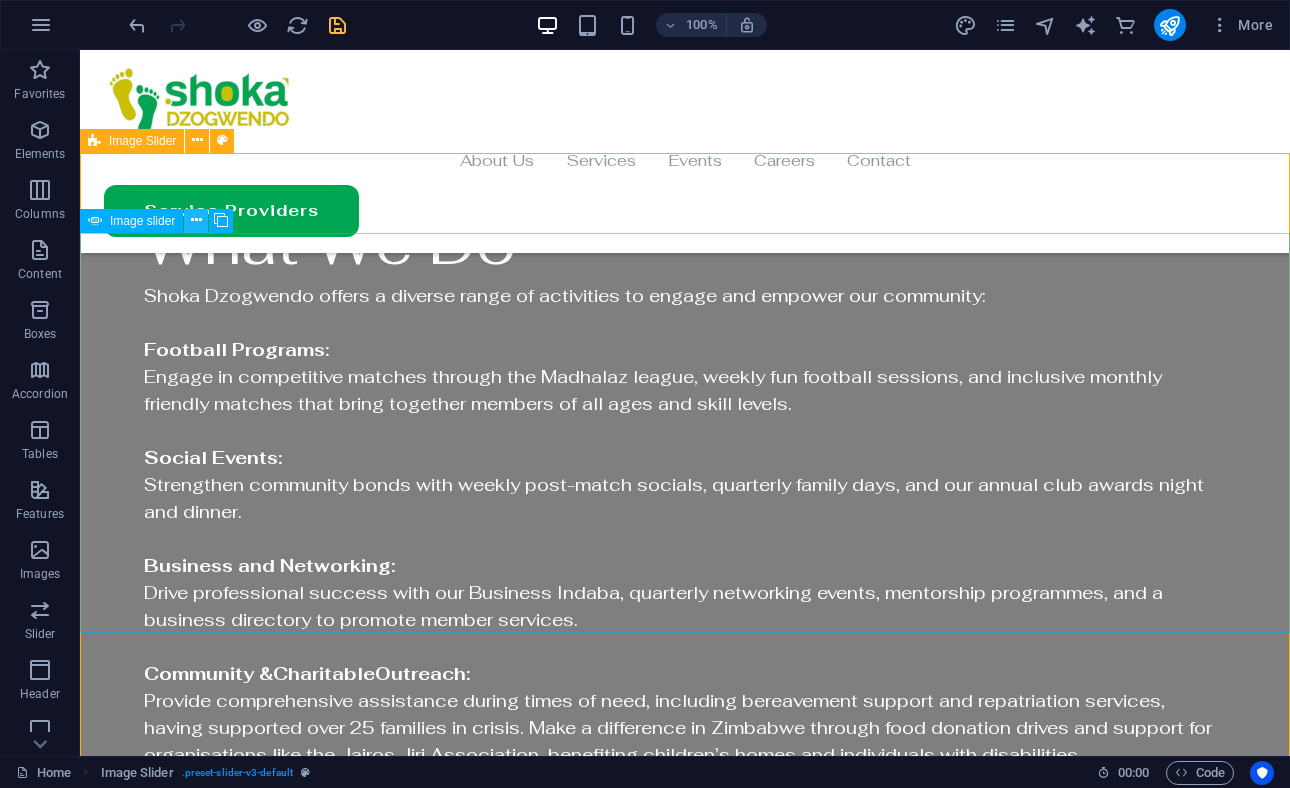 click at bounding box center (196, 220) 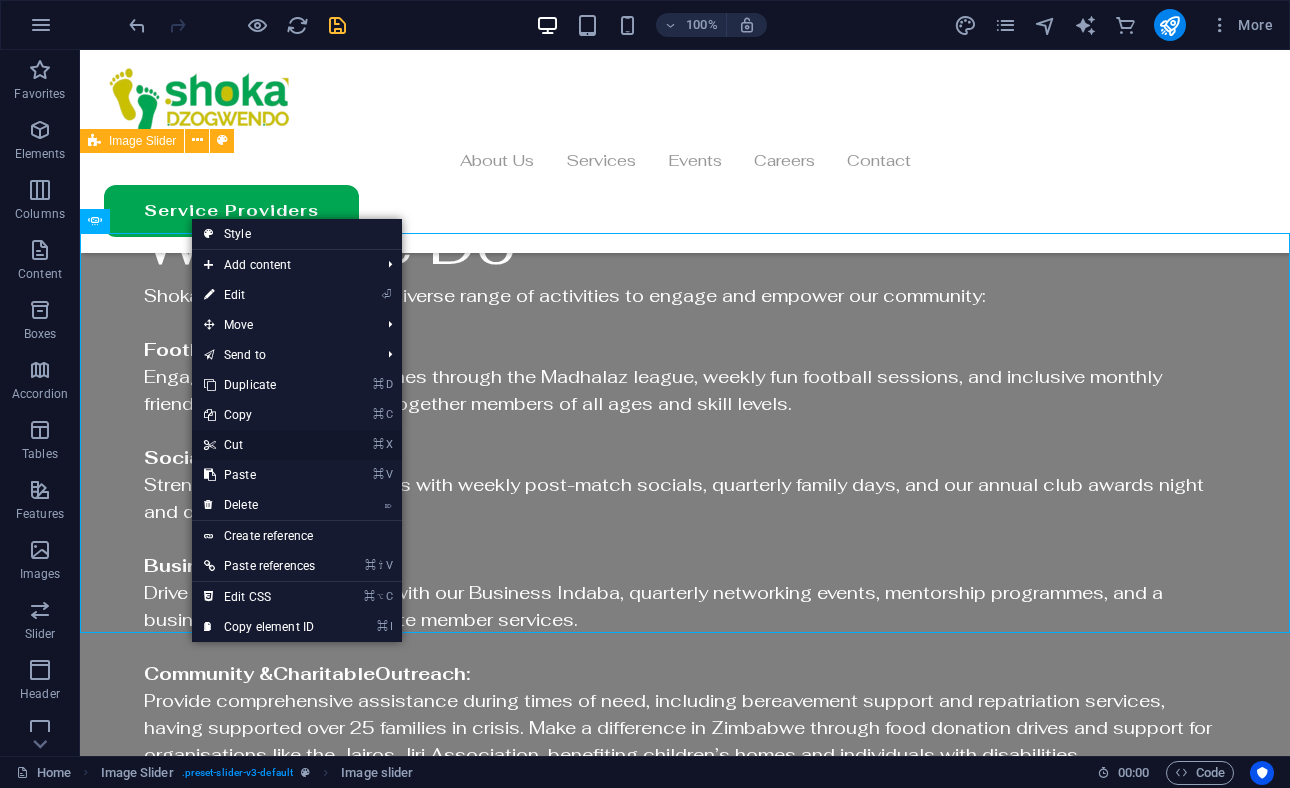 click on "⌘ X  Cut" at bounding box center [259, 445] 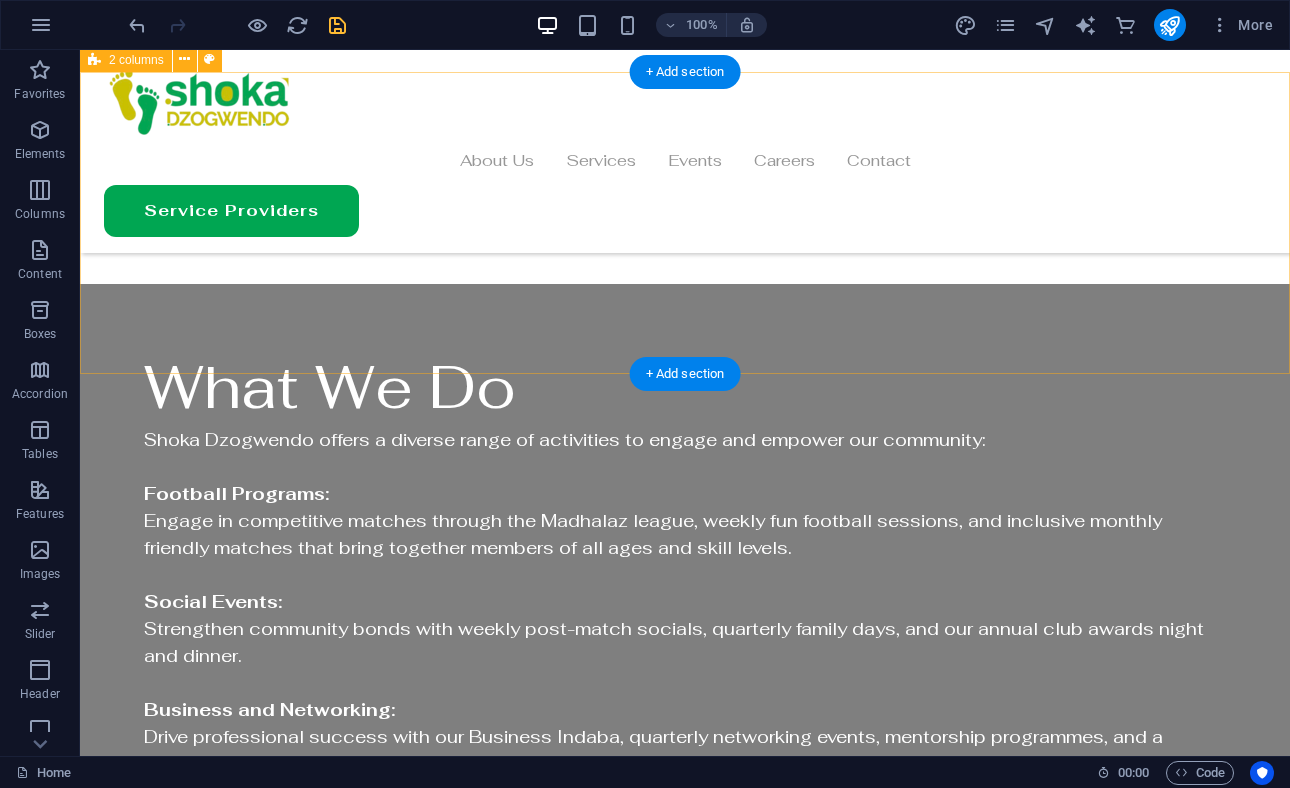 scroll, scrollTop: 2869, scrollLeft: 0, axis: vertical 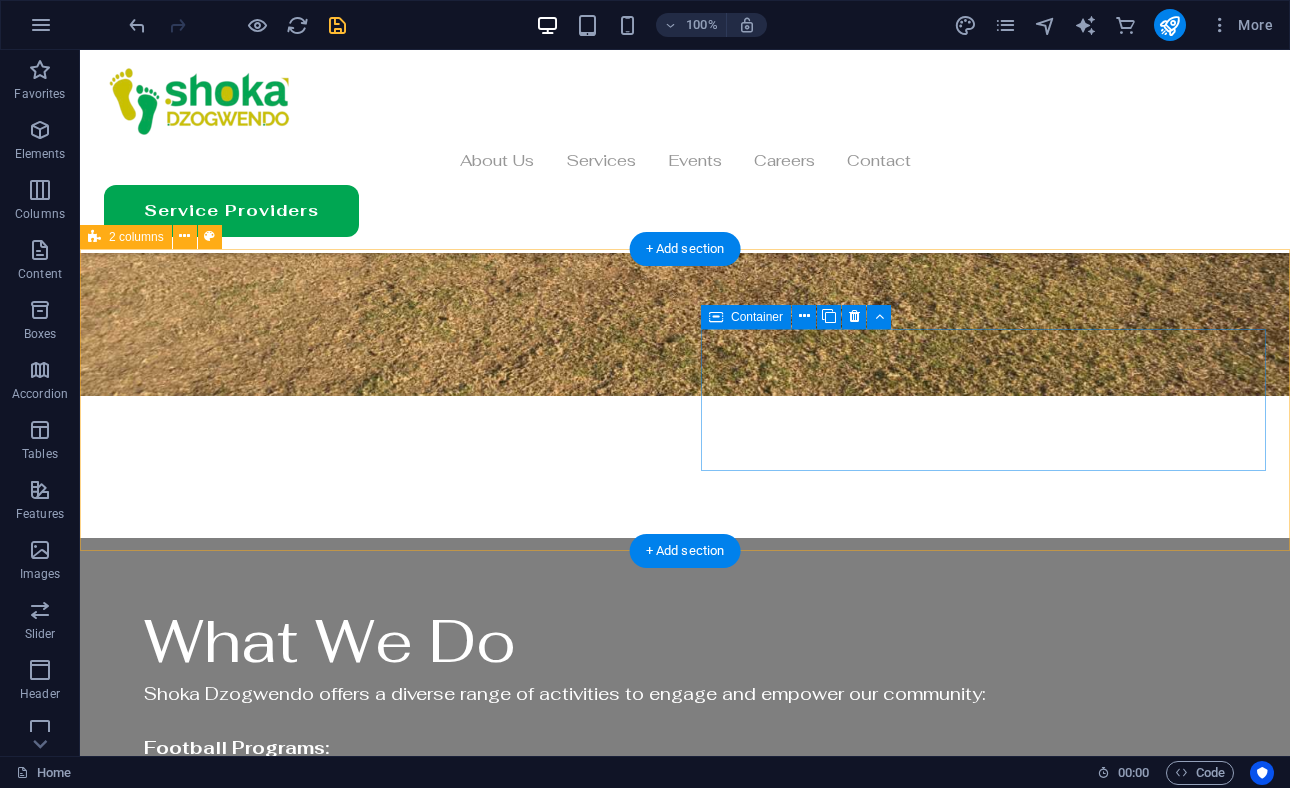 click on "Paste clipboard" at bounding box center [440, 2511] 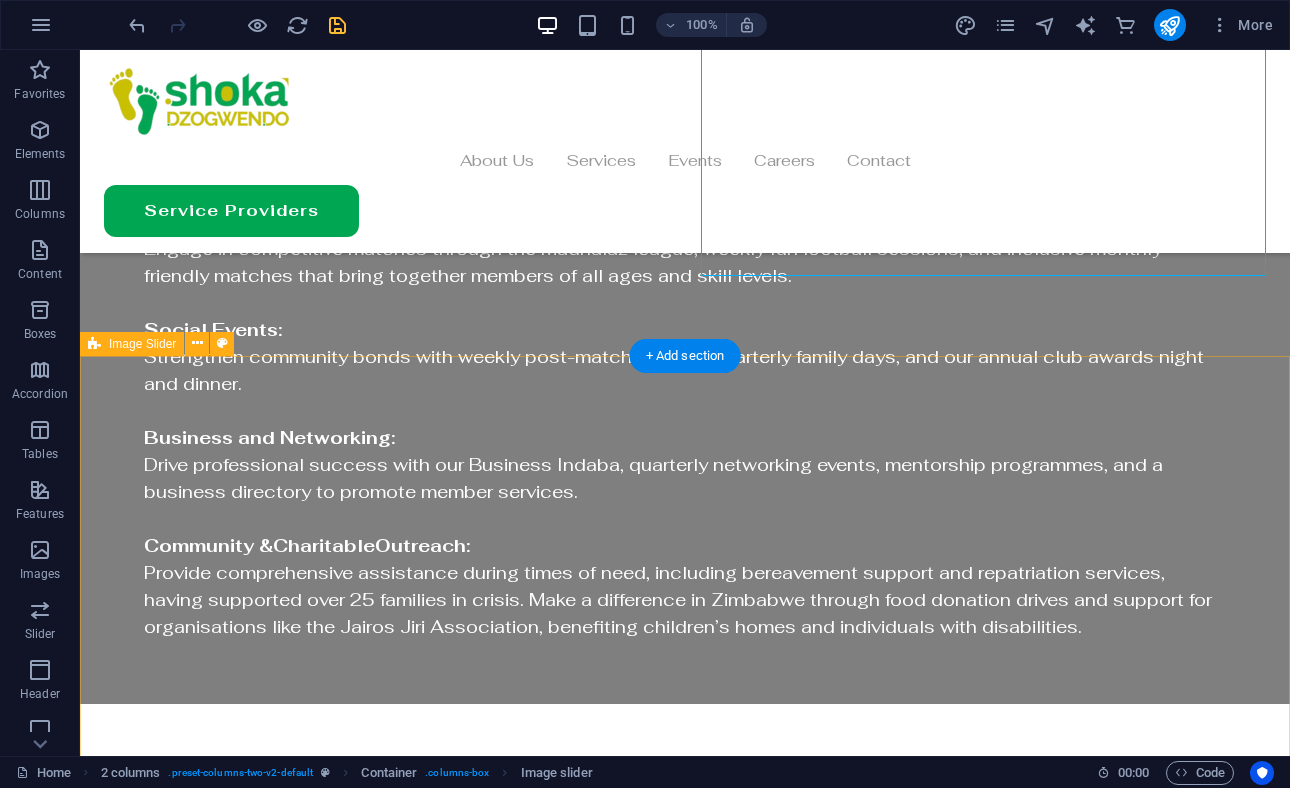scroll, scrollTop: 3400, scrollLeft: 0, axis: vertical 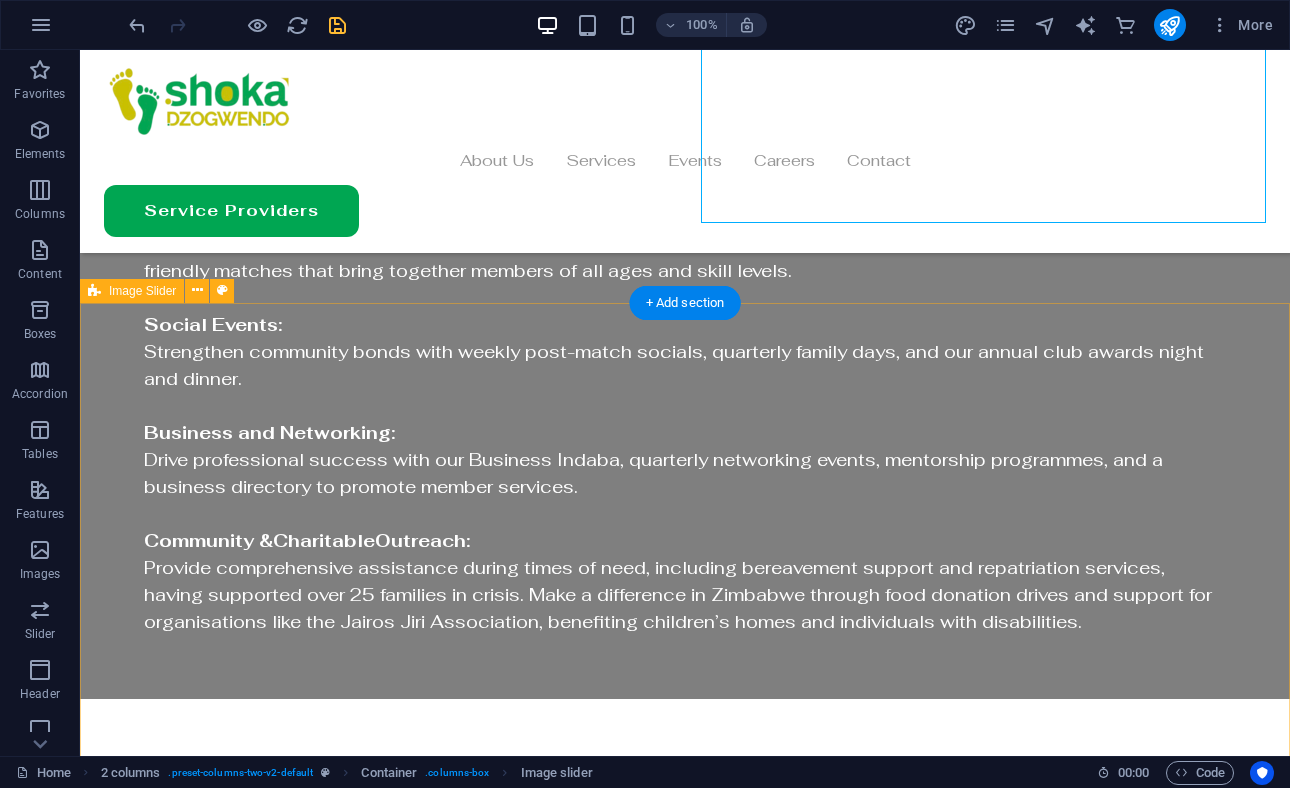 click on "1 2" at bounding box center (685, 2639) 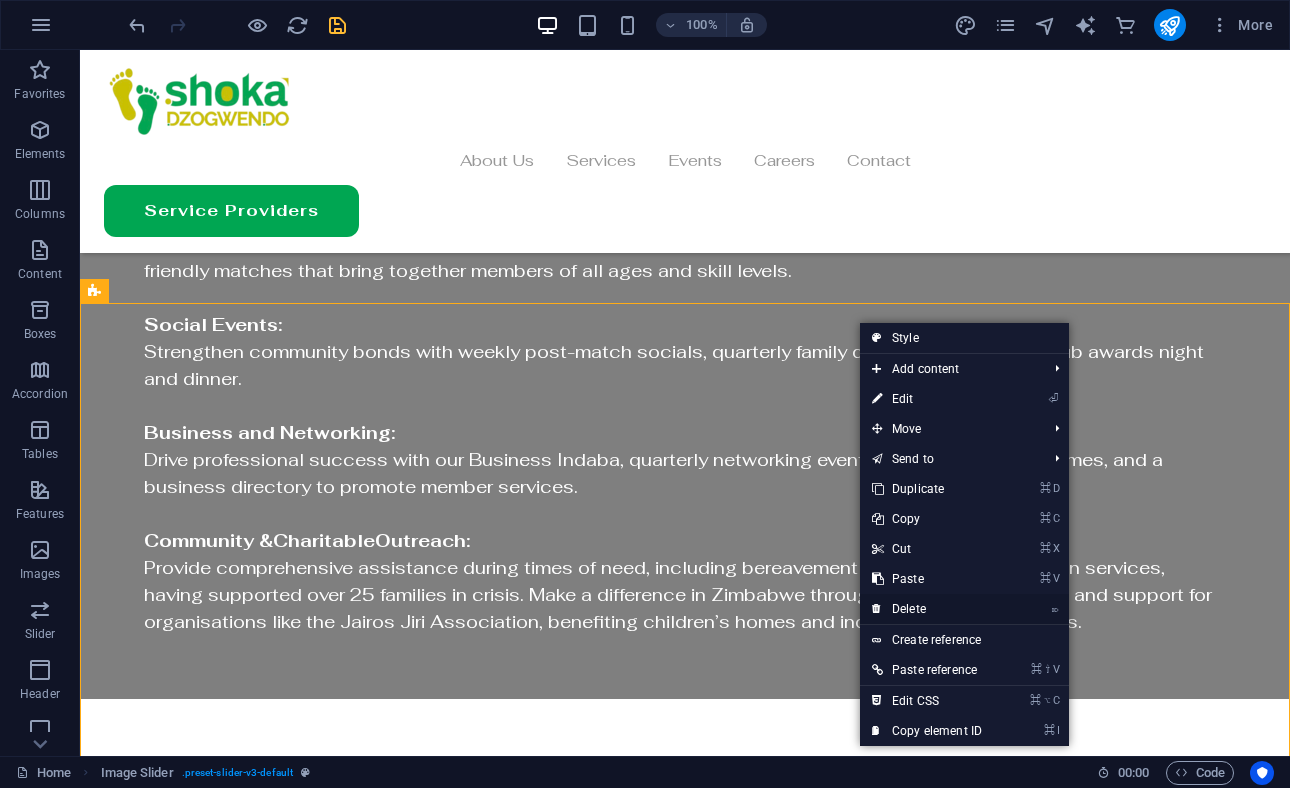 click on "⌦  Delete" at bounding box center (927, 609) 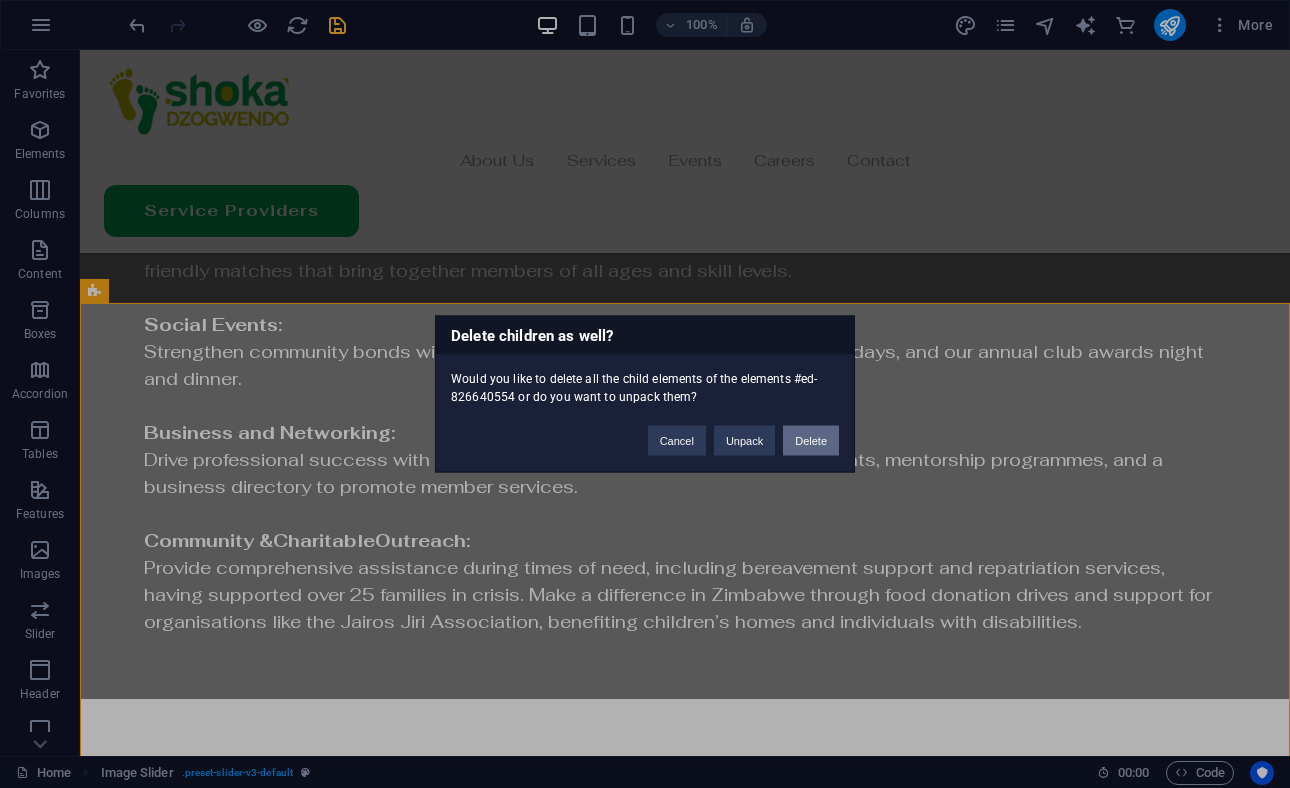 click on "Delete" at bounding box center [811, 441] 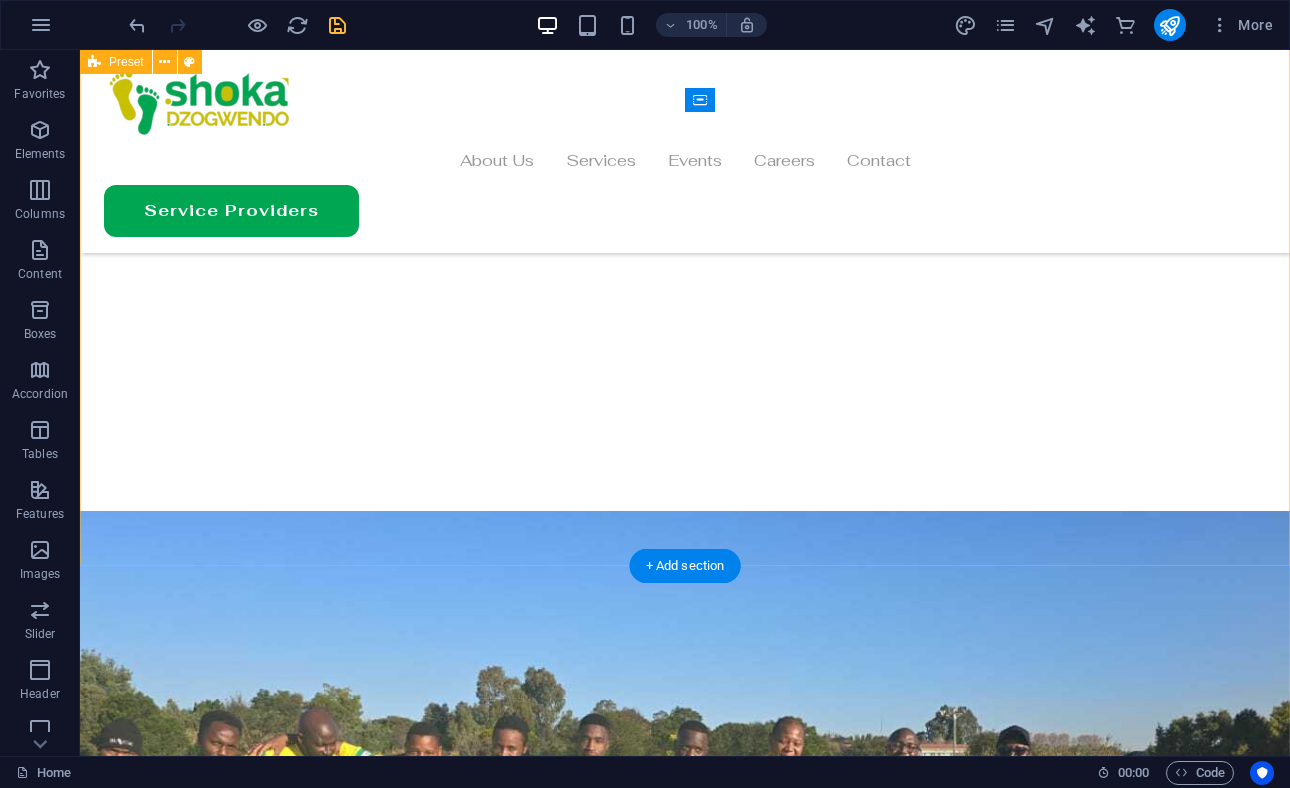 scroll, scrollTop: 2499, scrollLeft: 0, axis: vertical 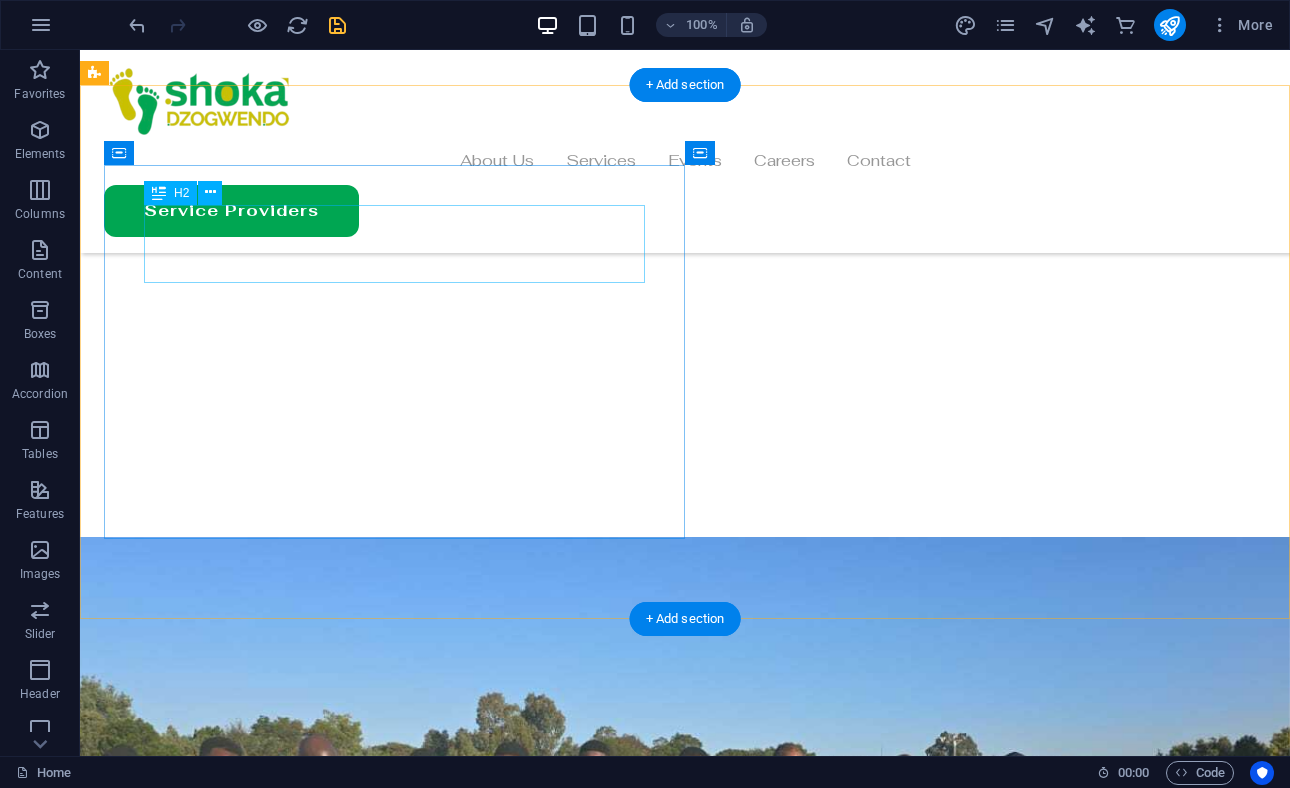 click on "Our Impact" at bounding box center [685, 1759] 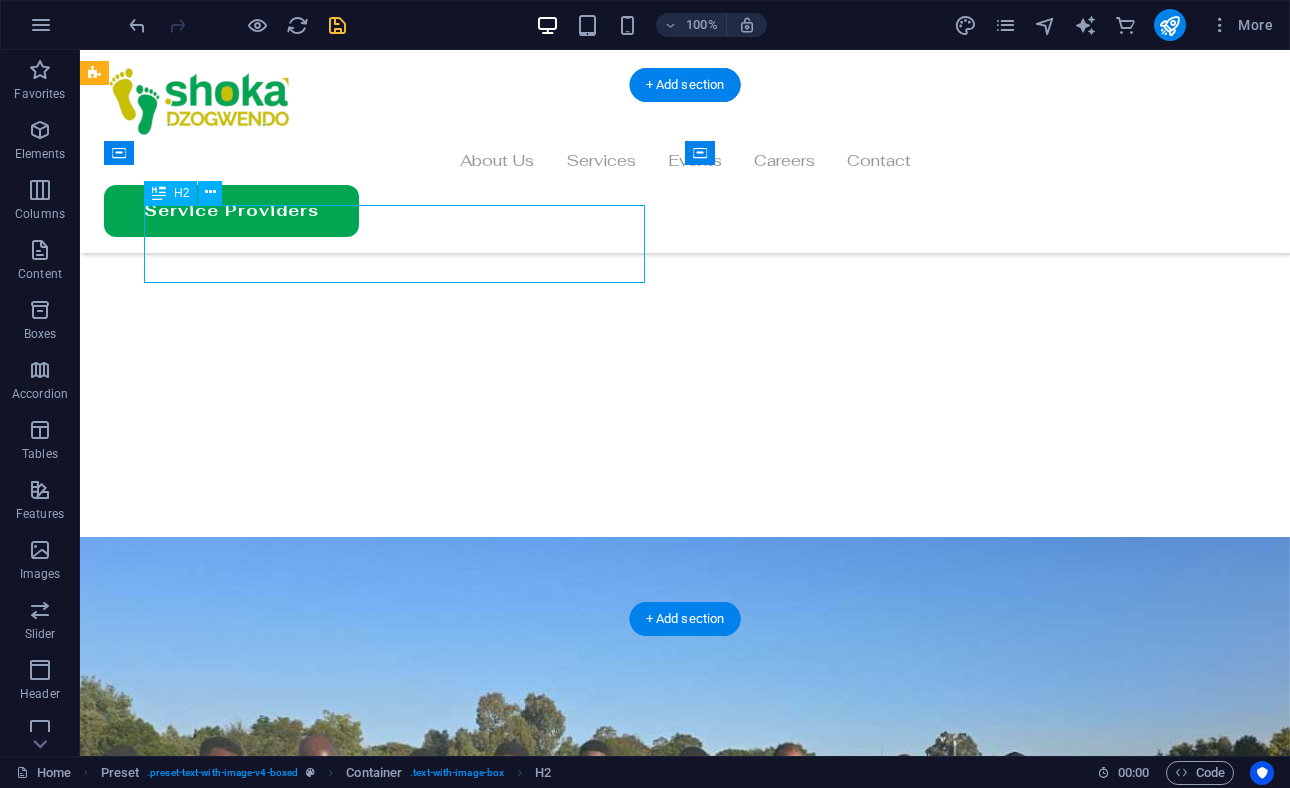 click on "Our Impact" at bounding box center [685, 1759] 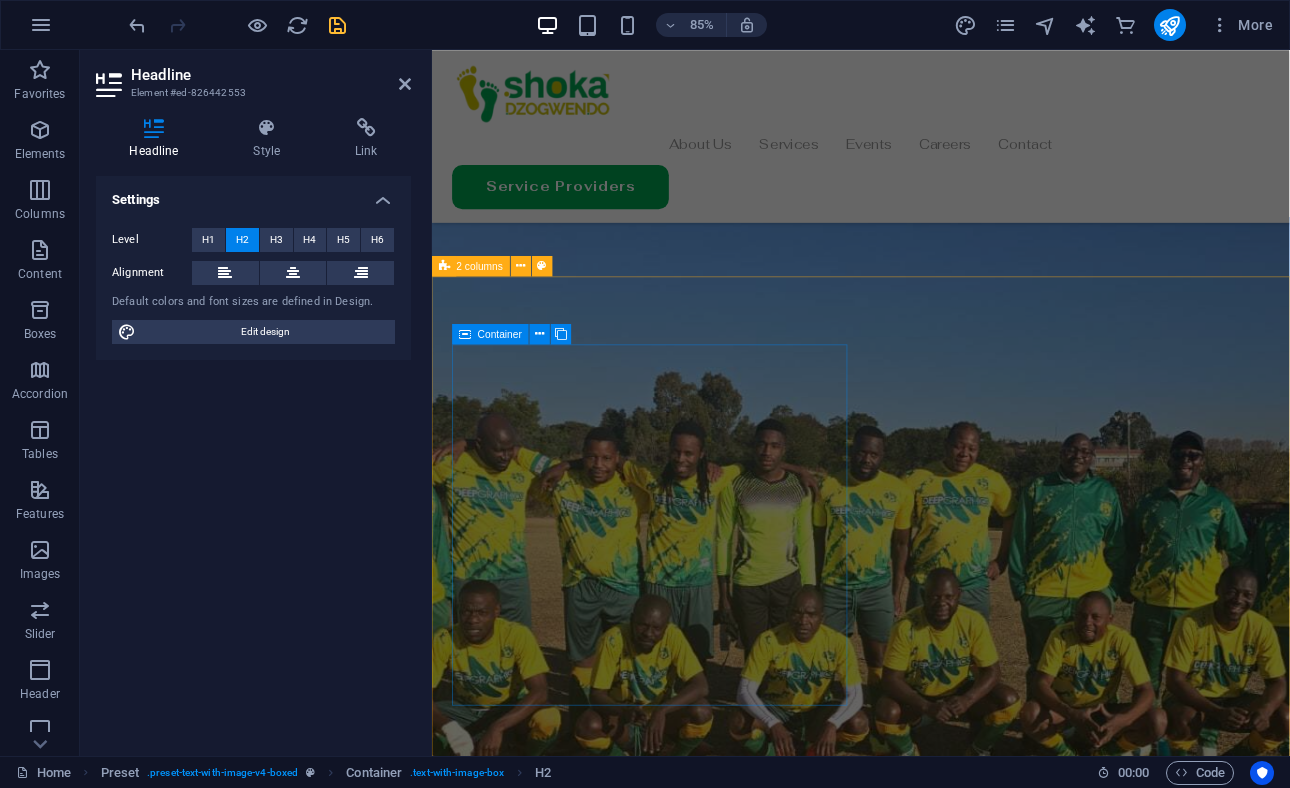 scroll, scrollTop: 3105, scrollLeft: 0, axis: vertical 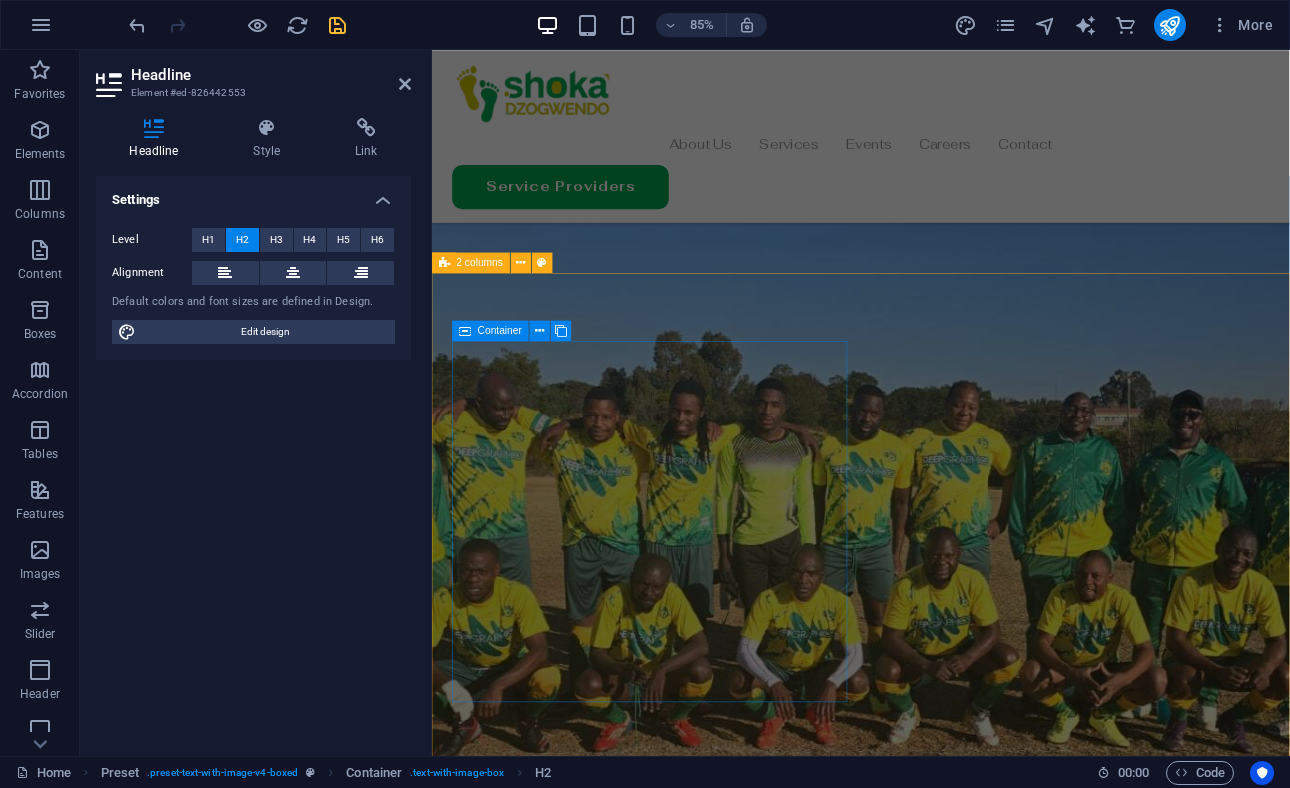 click on "Drop content here or  Add elements  Paste clipboard" at bounding box center (688, 2542) 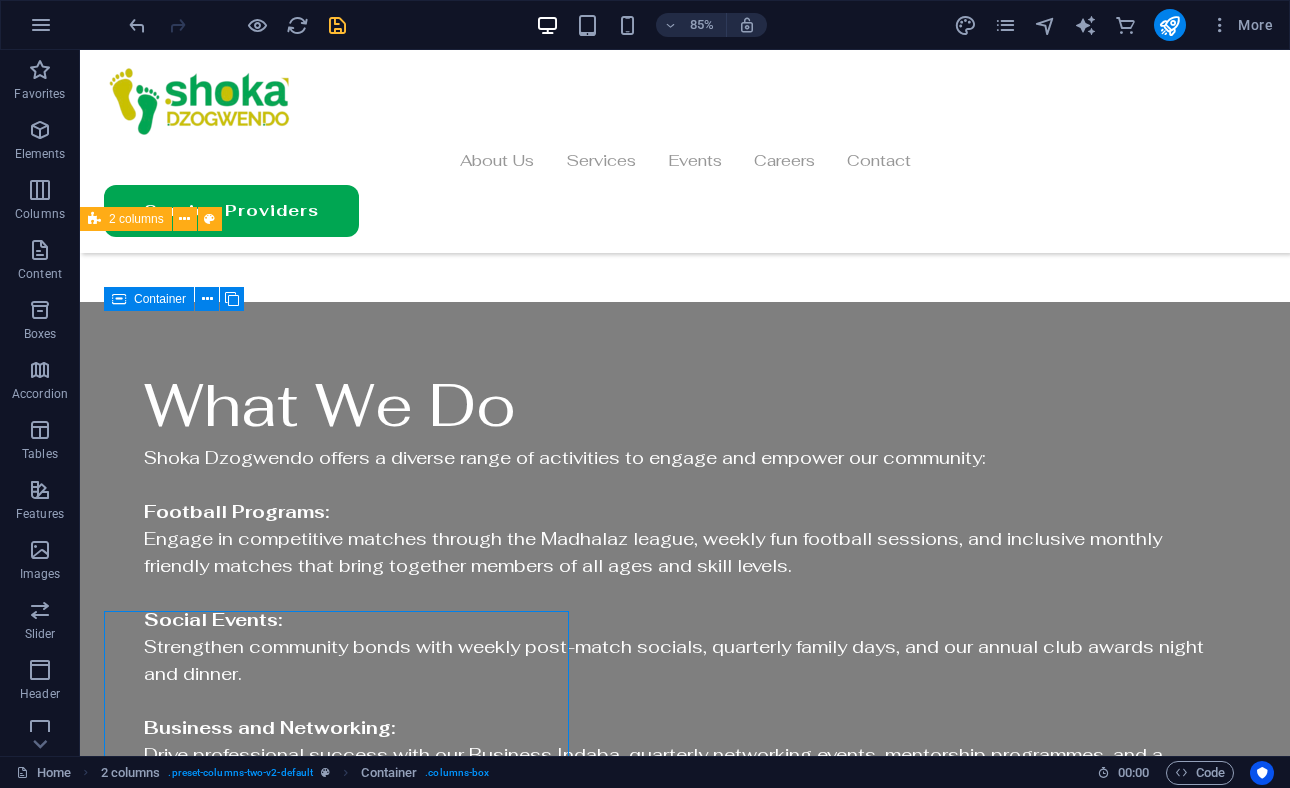 scroll, scrollTop: 2887, scrollLeft: 0, axis: vertical 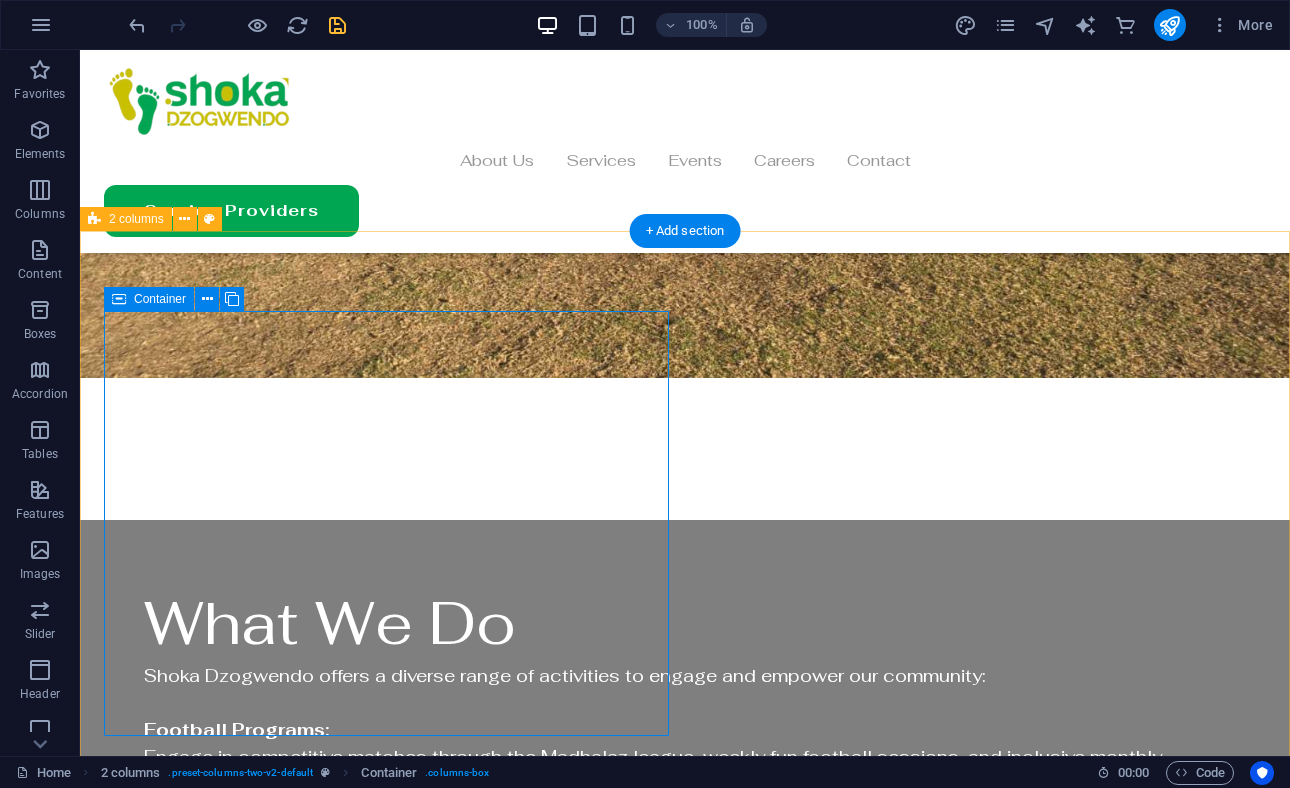 click on "Drop content here or  Add elements  Paste clipboard" at bounding box center [386, 2305] 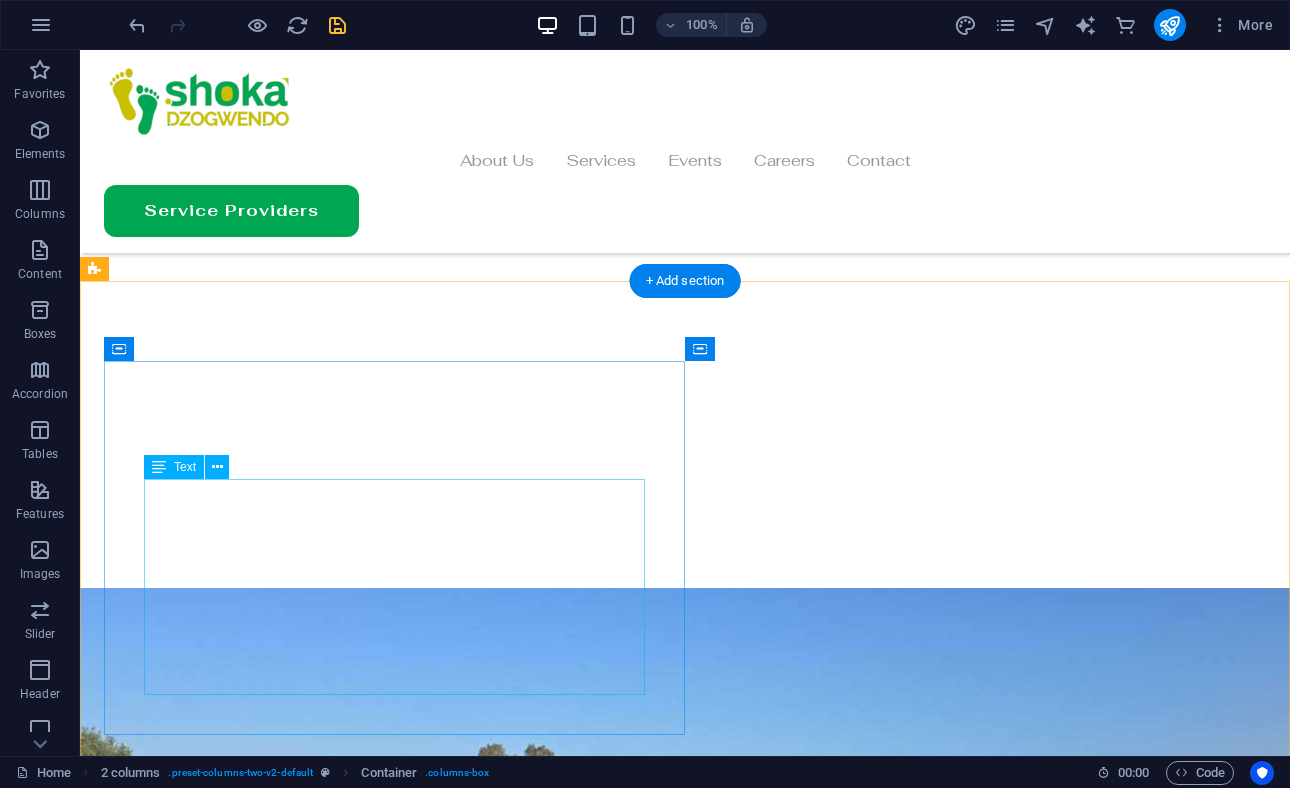 scroll, scrollTop: 2276, scrollLeft: 0, axis: vertical 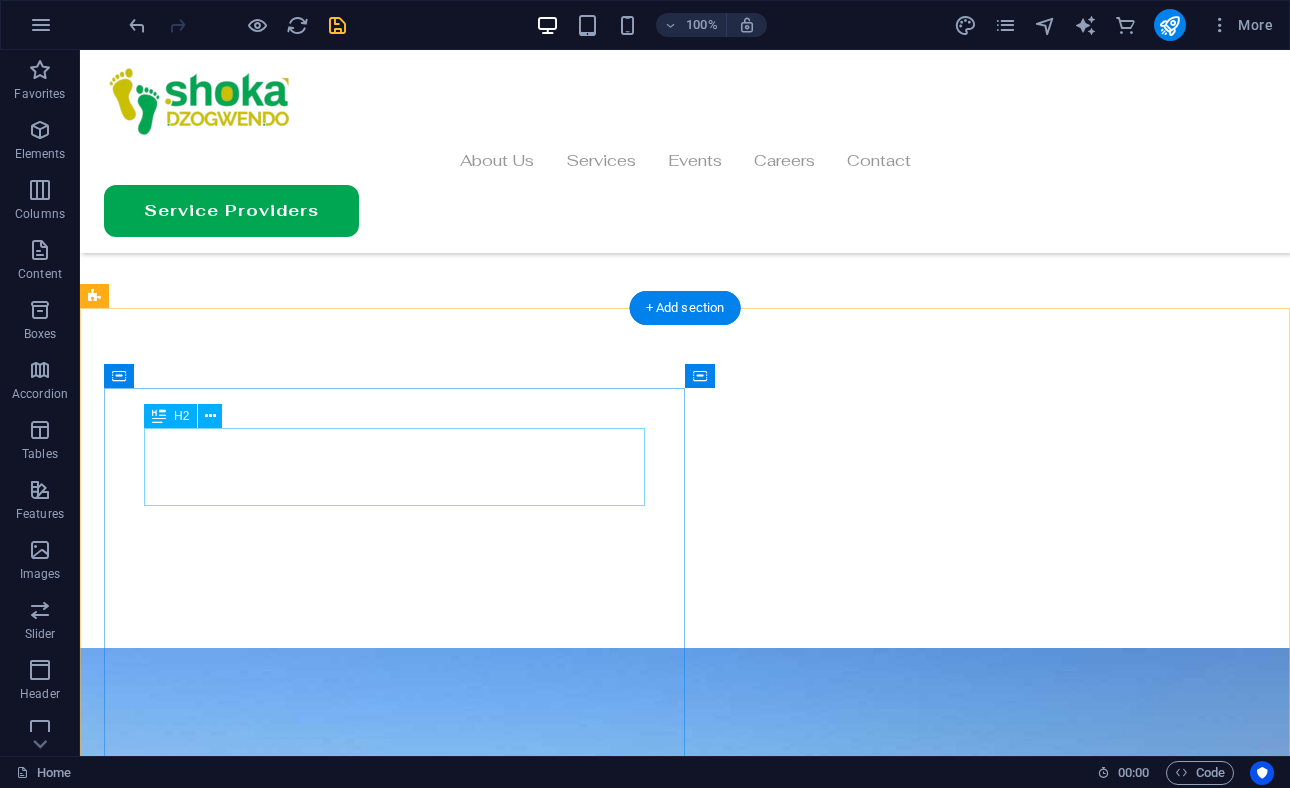 click on "Our Impact" at bounding box center (685, 1982) 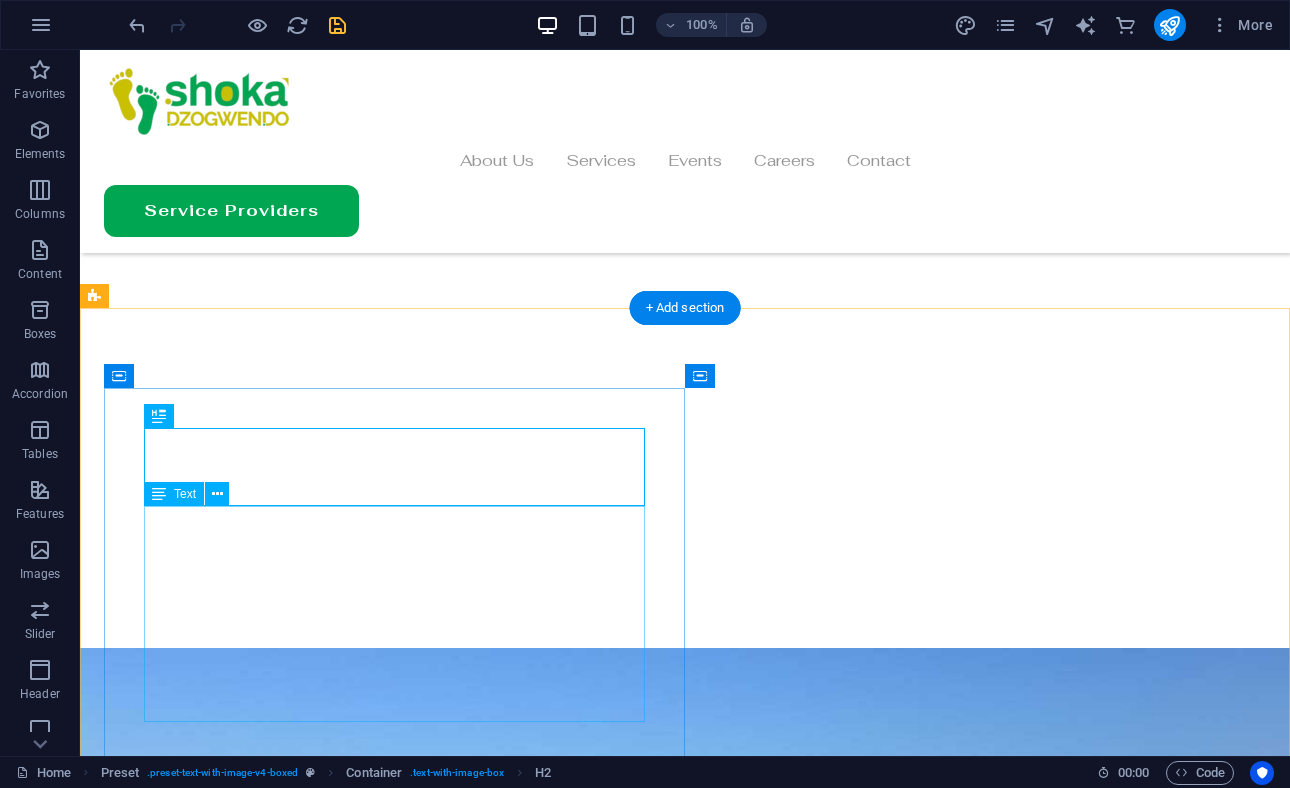 click on "Lorem ipsum dolor sit amet, consectetuer adipiscing elit. Aenean commodo ligula eget dolor. Lorem ipsum dolor sit amet, consectetuer adipiscing elit leget dolor. Lorem ipsum dolor sit amet, consectetuer adipiscing elit. Aenean commodo ligula eget dolor. Lorem ipsum dolor sit amet, consectetuer adipiscing elit dolor consectetuer adipiscing elit leget dolor. Lorem elit saget ipsum dolor sit amet, consectetuer." at bounding box center (685, 2075) 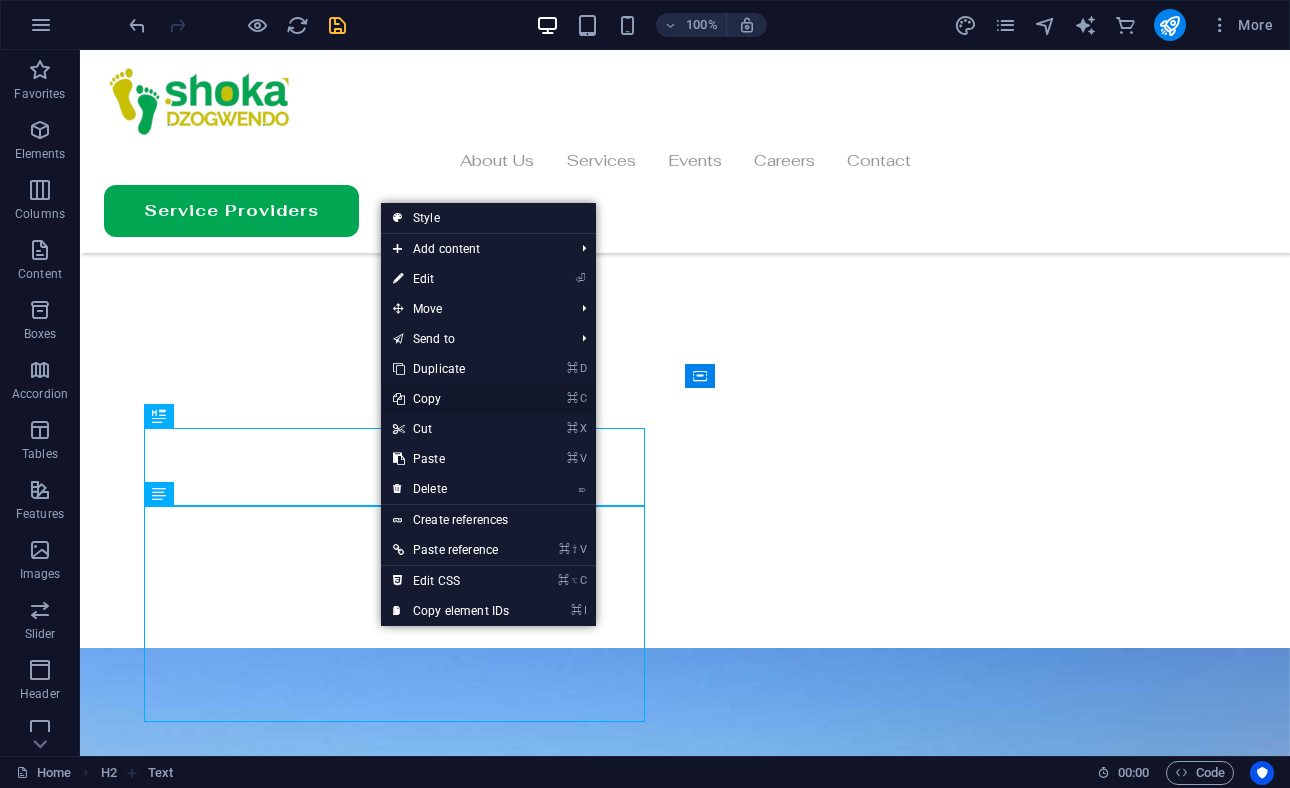click on "⌘ C  Copy" at bounding box center (451, 399) 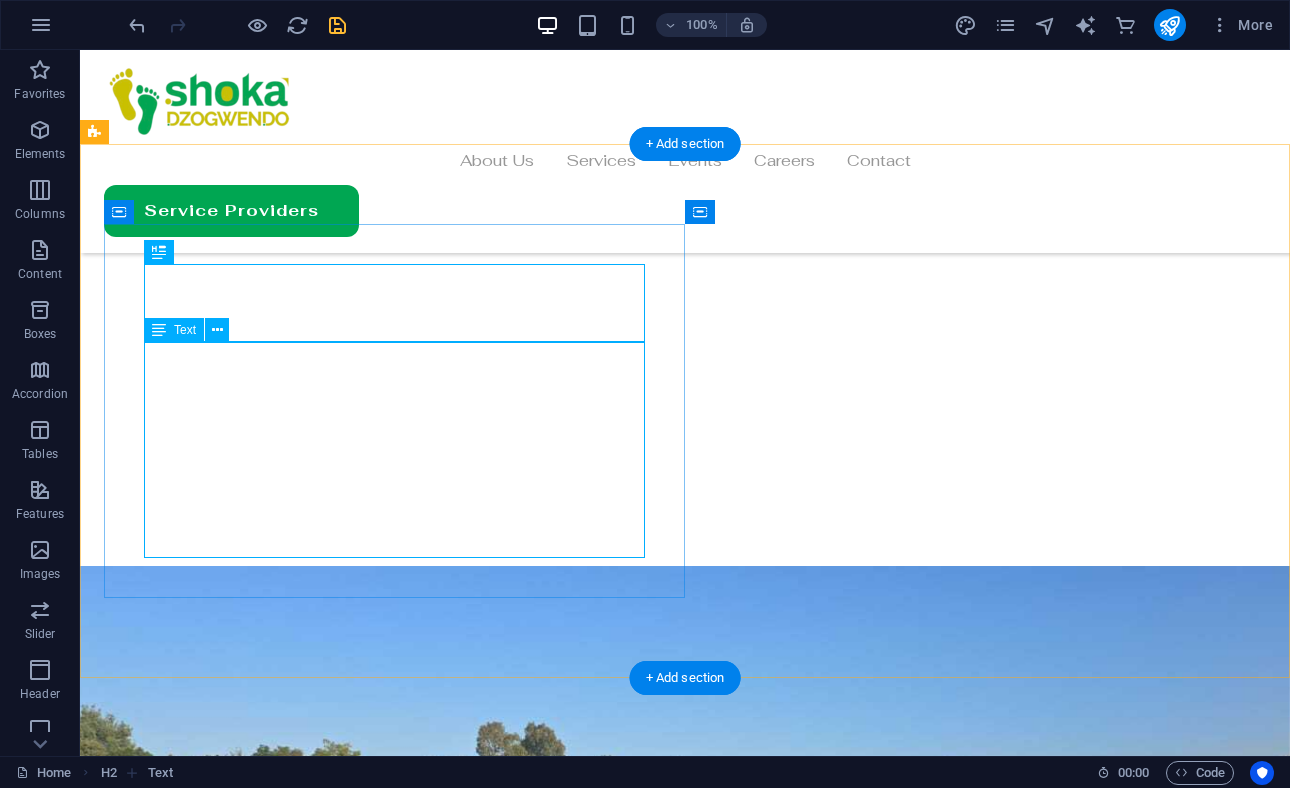 scroll, scrollTop: 2907, scrollLeft: 0, axis: vertical 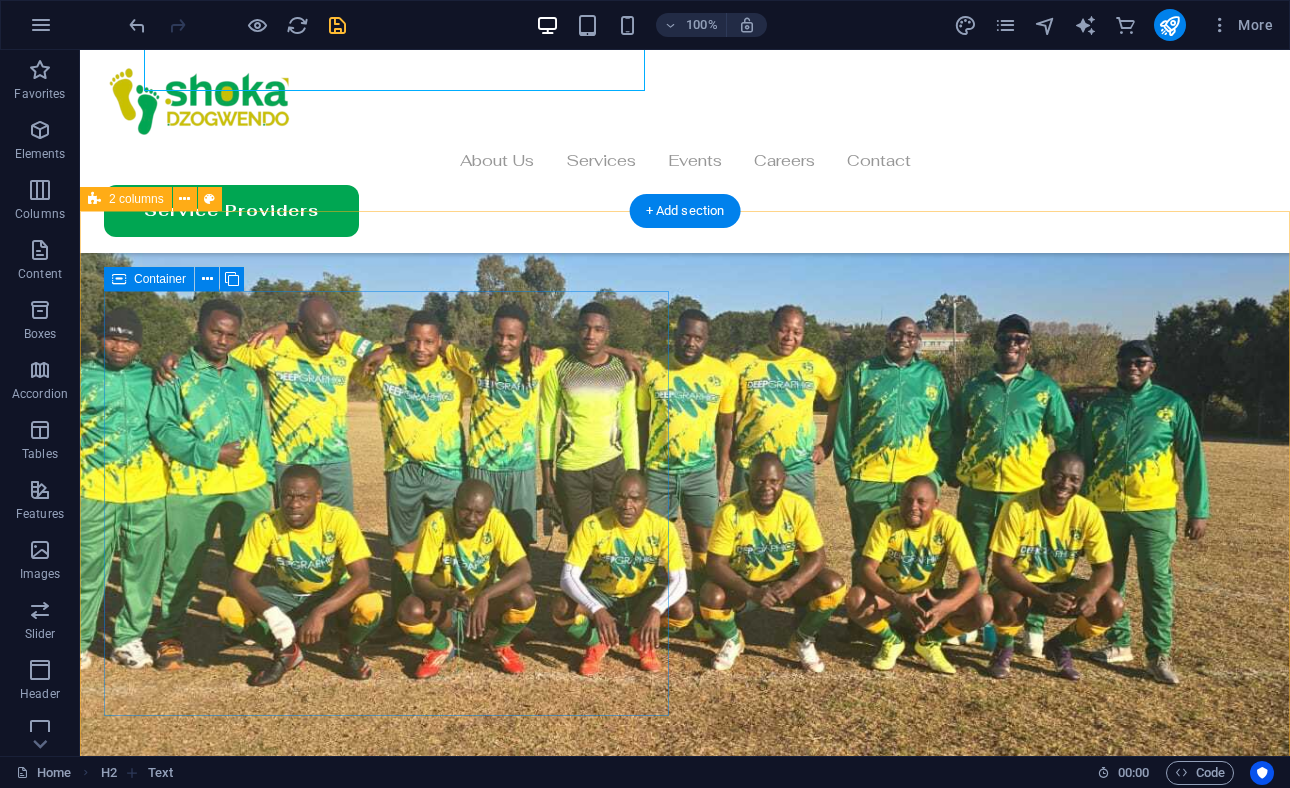 click on "Paste clipboard" at bounding box center [440, 2315] 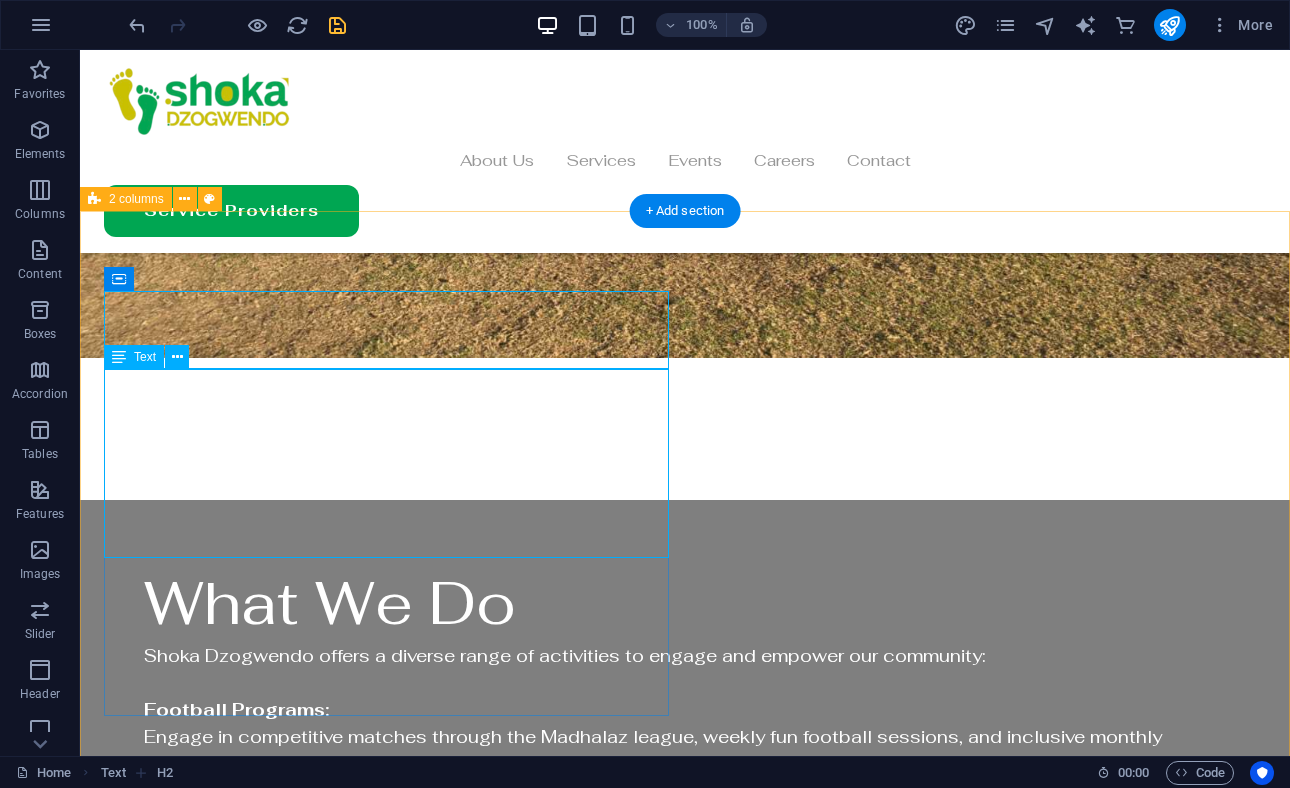 click on "Lorem ipsum dolor sit amet, consectetuer adipiscing elit. Aenean commodo ligula eget dolor. Lorem ipsum dolor sit amet, consectetuer adipiscing elit leget dolor. Lorem ipsum dolor sit amet, consectetuer adipiscing elit. Aenean commodo ligula eget dolor. Lorem ipsum dolor sit amet, consectetuer adipiscing elit dolor consectetuer adipiscing elit leget dolor. Lorem elit saget ipsum dolor sit amet, consectetuer." at bounding box center (386, 2386) 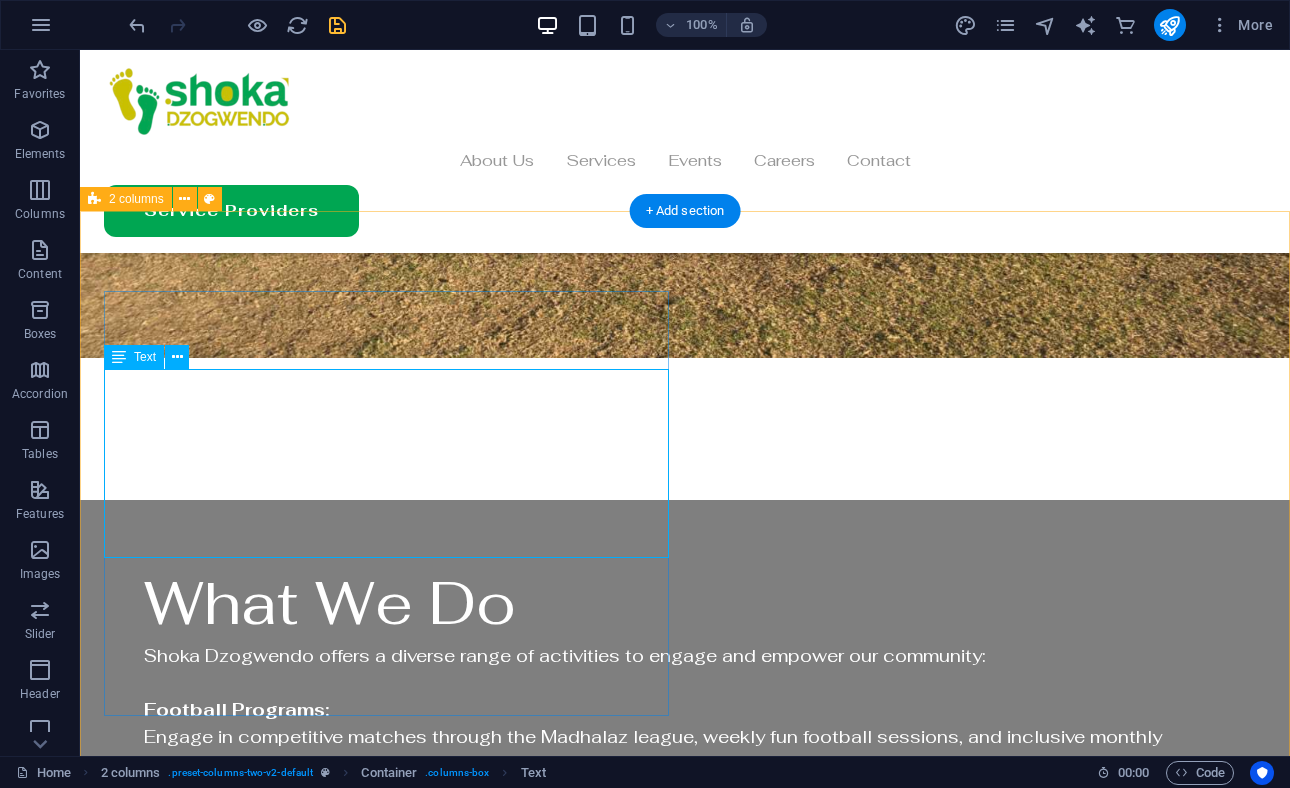 click on "Lorem ipsum dolor sit amet, consectetuer adipiscing elit. Aenean commodo ligula eget dolor. Lorem ipsum dolor sit amet, consectetuer adipiscing elit leget dolor. Lorem ipsum dolor sit amet, consectetuer adipiscing elit. Aenean commodo ligula eget dolor. Lorem ipsum dolor sit amet, consectetuer adipiscing elit dolor consectetuer adipiscing elit leget dolor. Lorem elit saget ipsum dolor sit amet, consectetuer." at bounding box center (386, 2386) 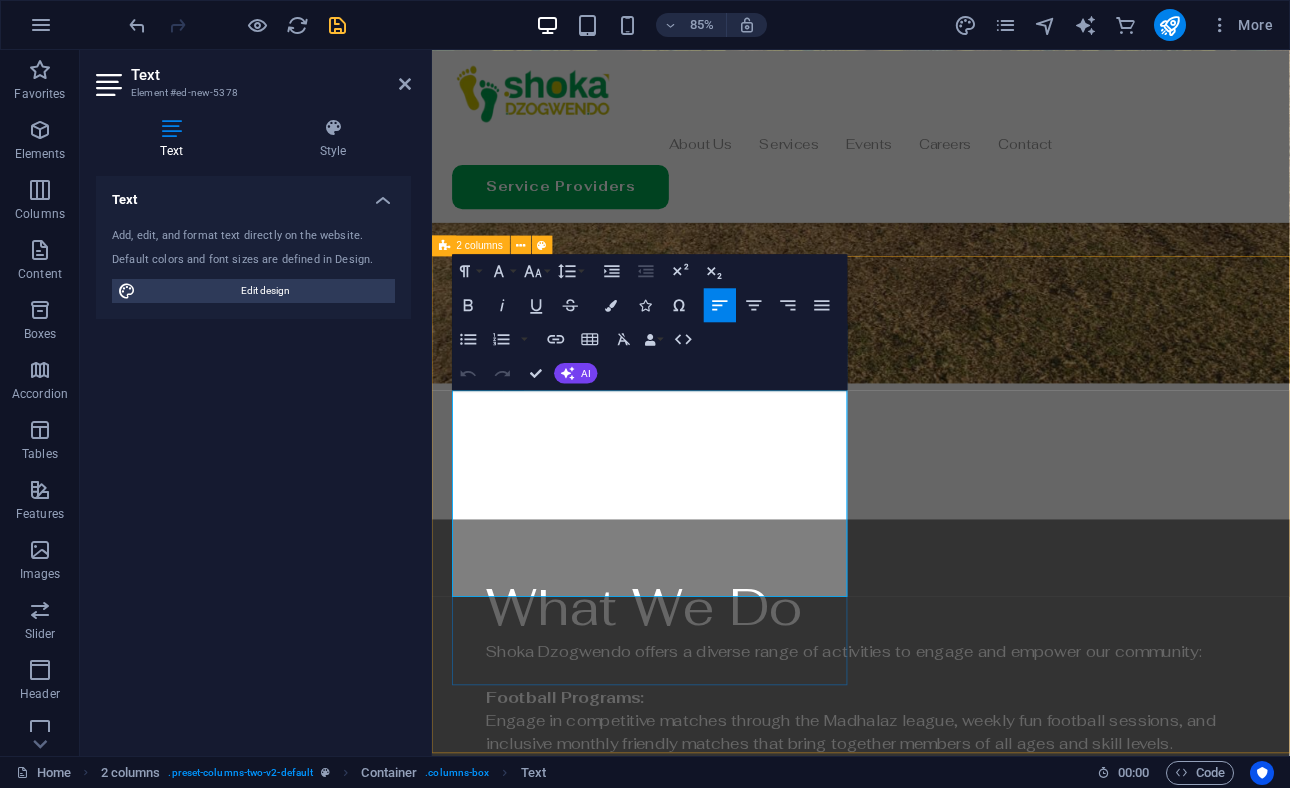 click on "Lorem ipsum dolor sit amet, consectetuer adipiscing elit. Aenean commodo ligula eget dolor. Lorem ipsum dolor sit amet, consectetuer adipiscing elit leget dolor. Lorem ipsum dolor sit amet, consectetuer adipiscing elit. Aenean commodo ligula eget dolor. Lorem ipsum dolor sit amet, consectetuer adipiscing elit dolor consectetuer adipiscing elit leget dolor. Lorem elit saget ipsum dolor sit amet, consectetuer." at bounding box center [688, 2650] 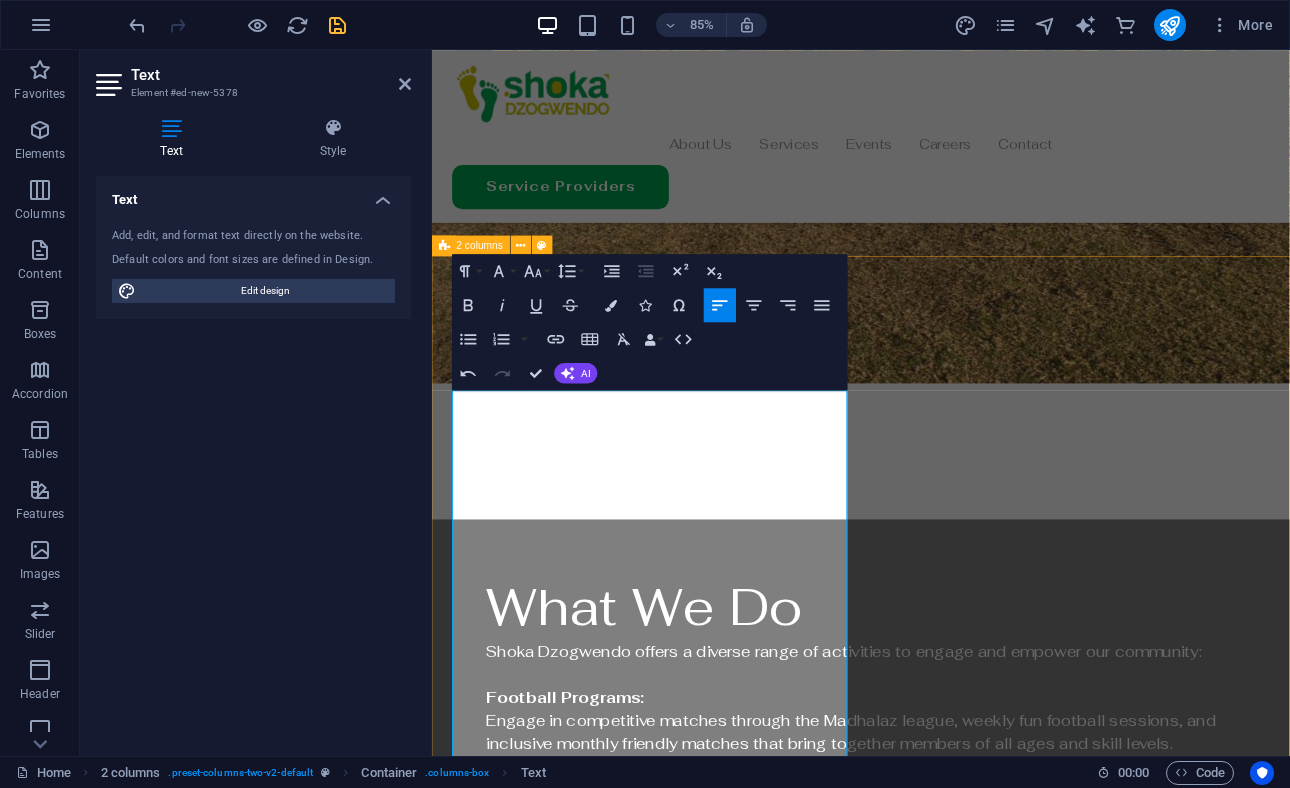 scroll, scrollTop: 7989, scrollLeft: 2, axis: both 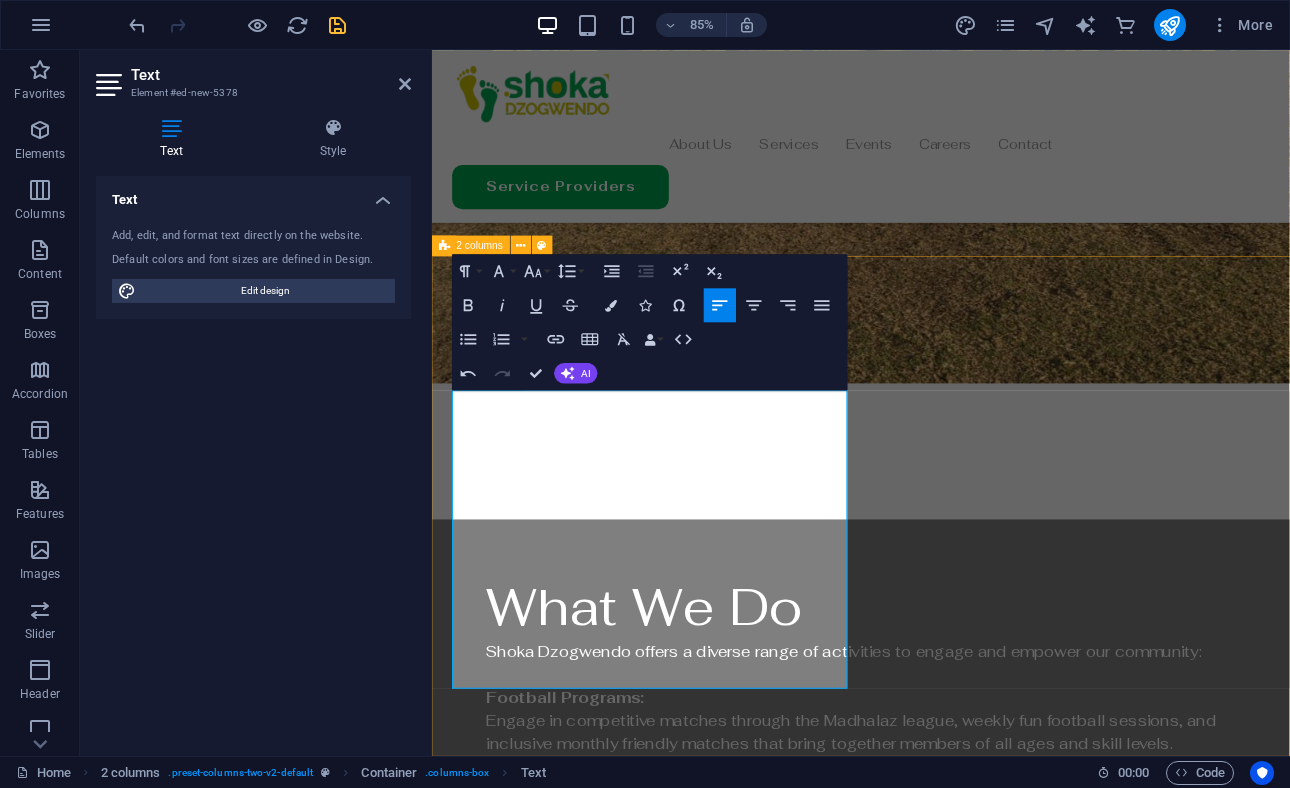 click at bounding box center [688, 2812] 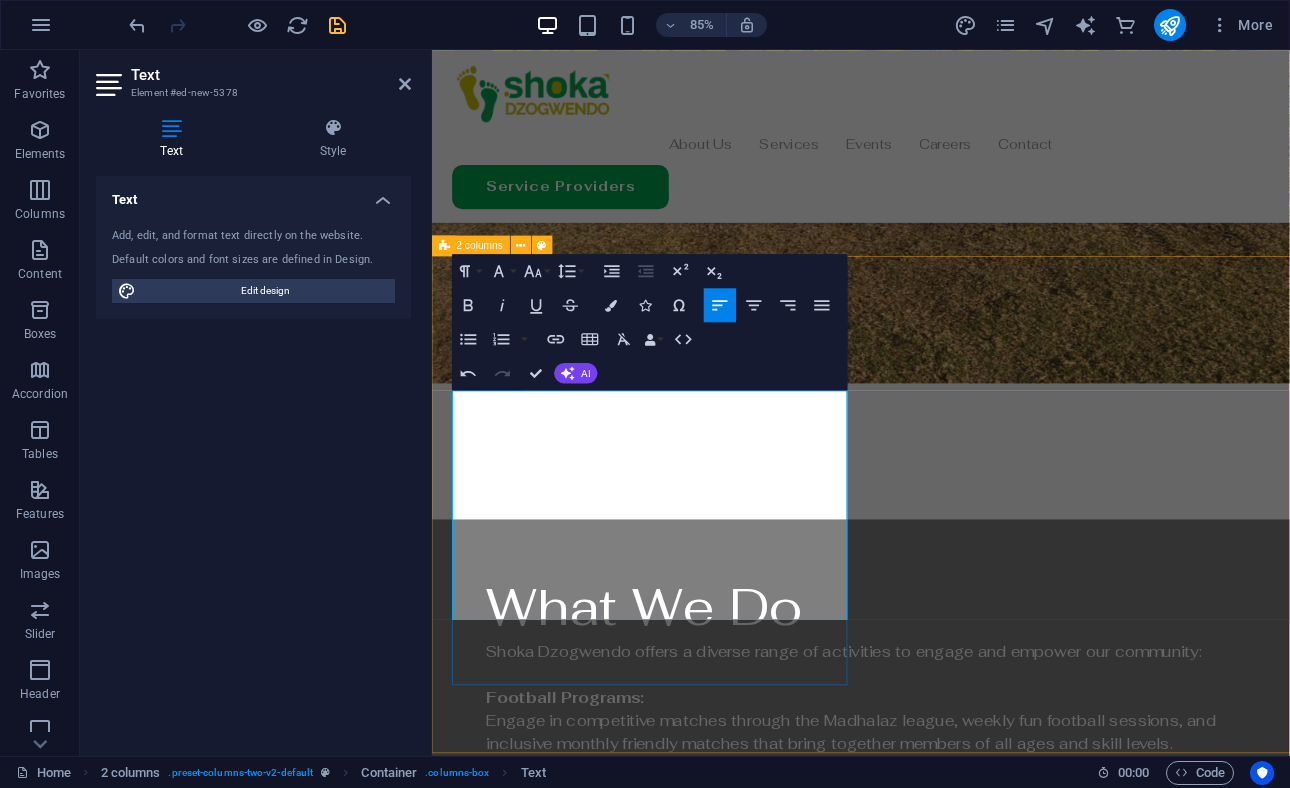 click on "Facilitated over R20 million in business transactions within our community." at bounding box center (688, 2610) 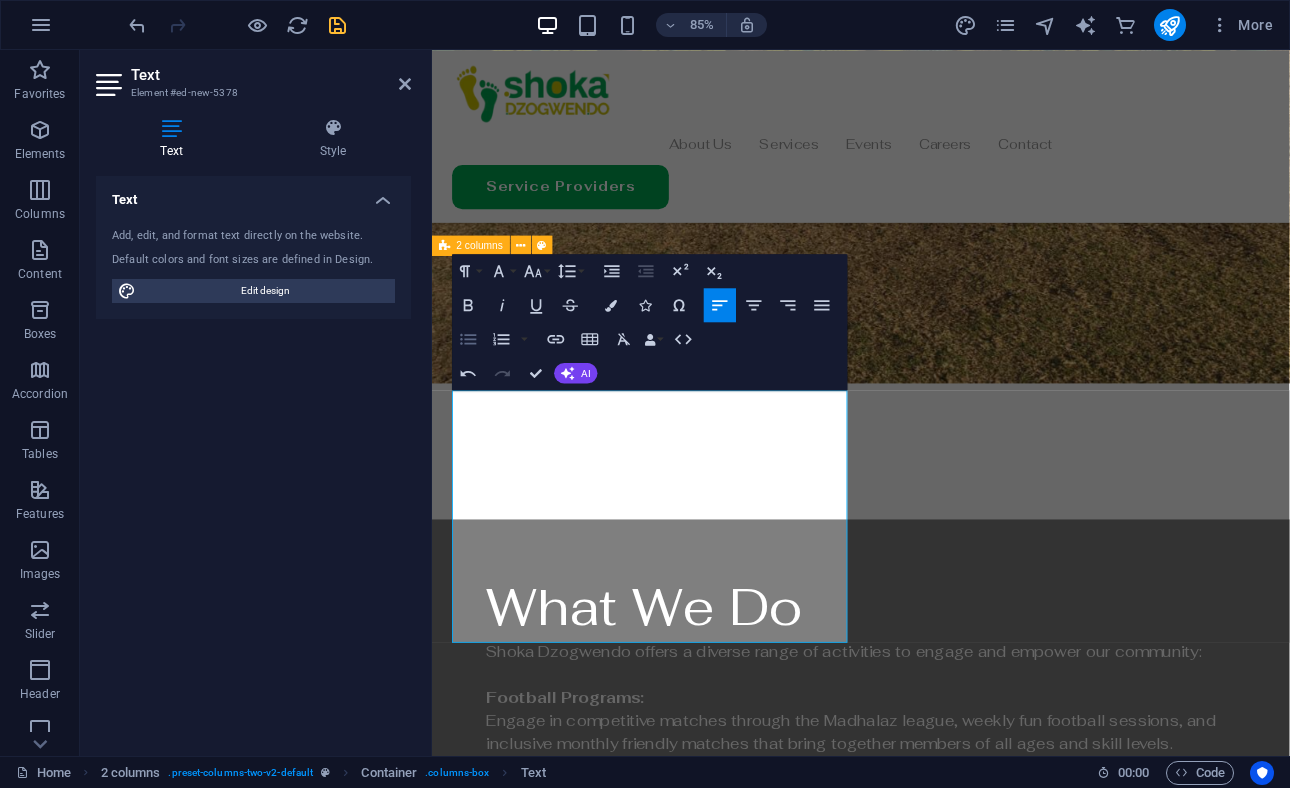 click 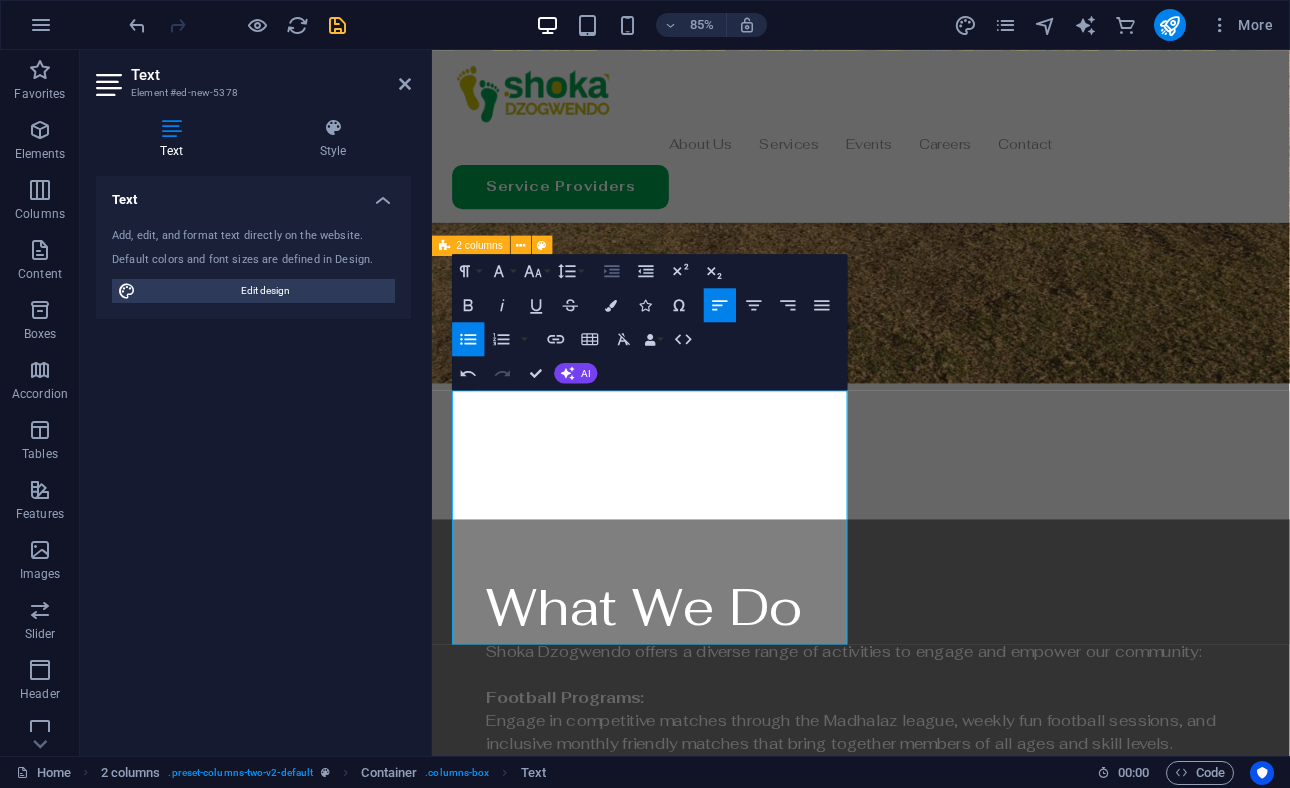 click 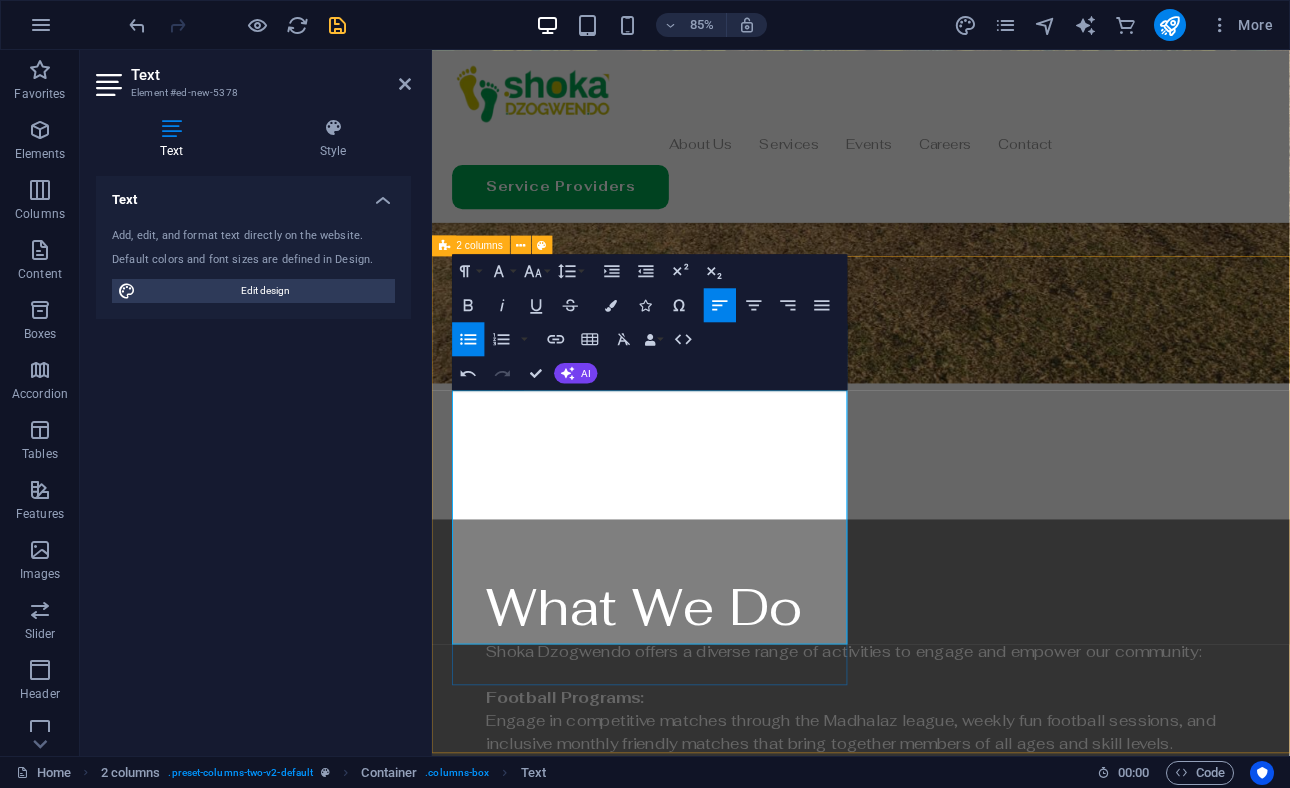 click on "Expanded globally with branches in South Africa, New Zealand, and the United Kingdom." at bounding box center (712, 2747) 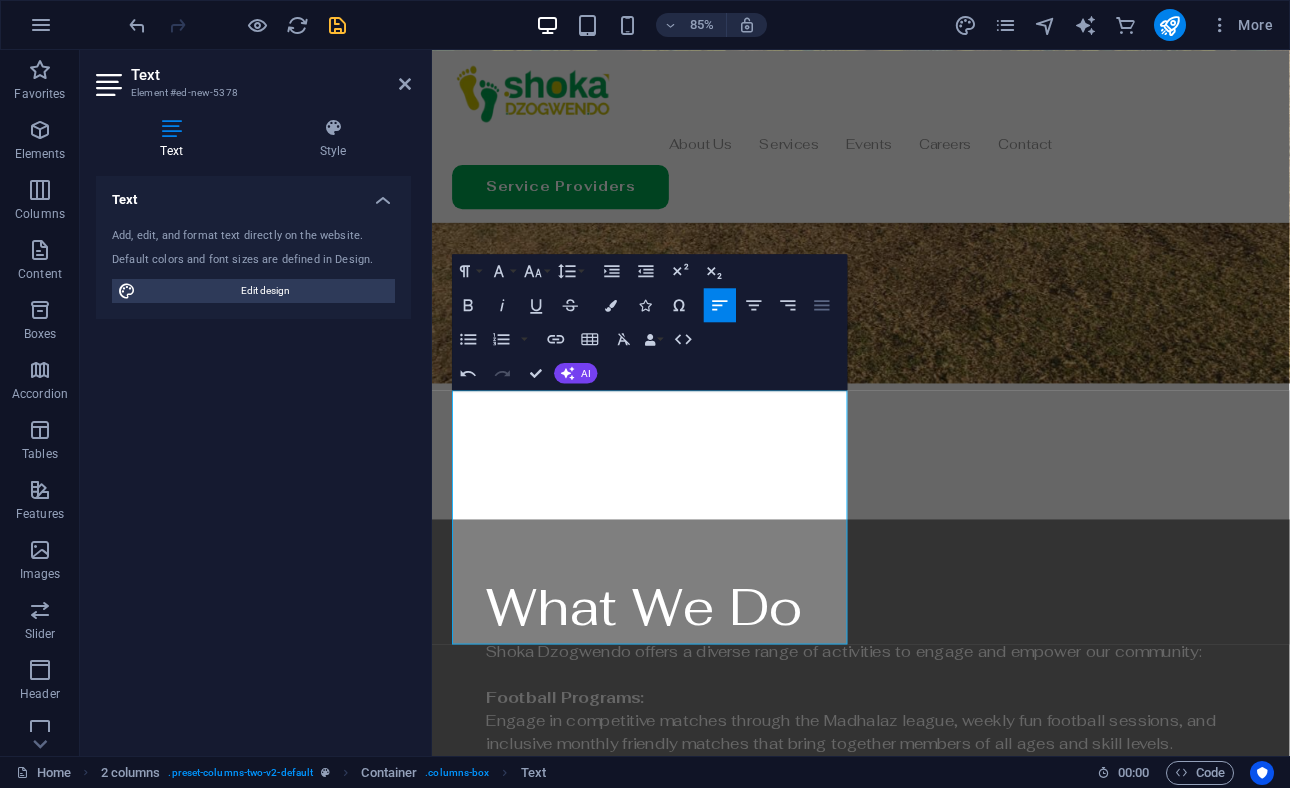 click 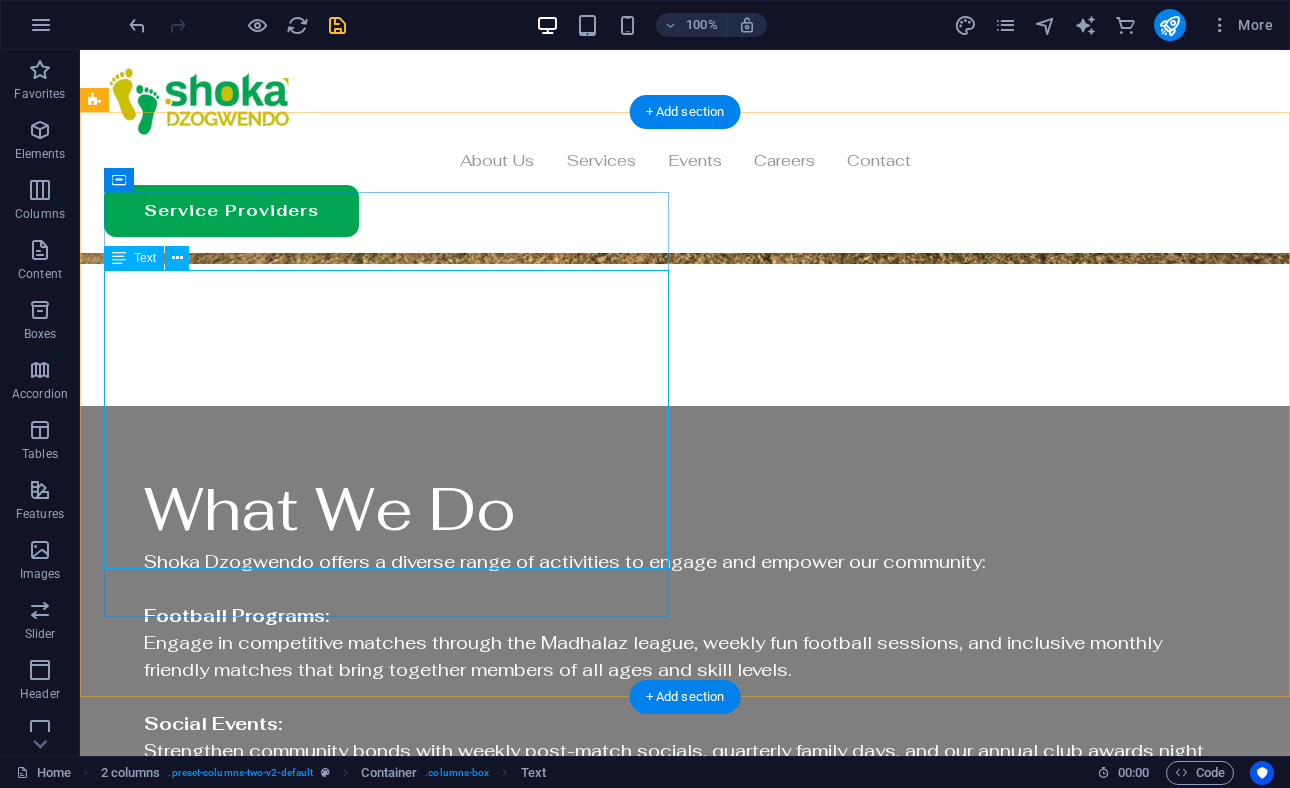 scroll, scrollTop: 3028, scrollLeft: 0, axis: vertical 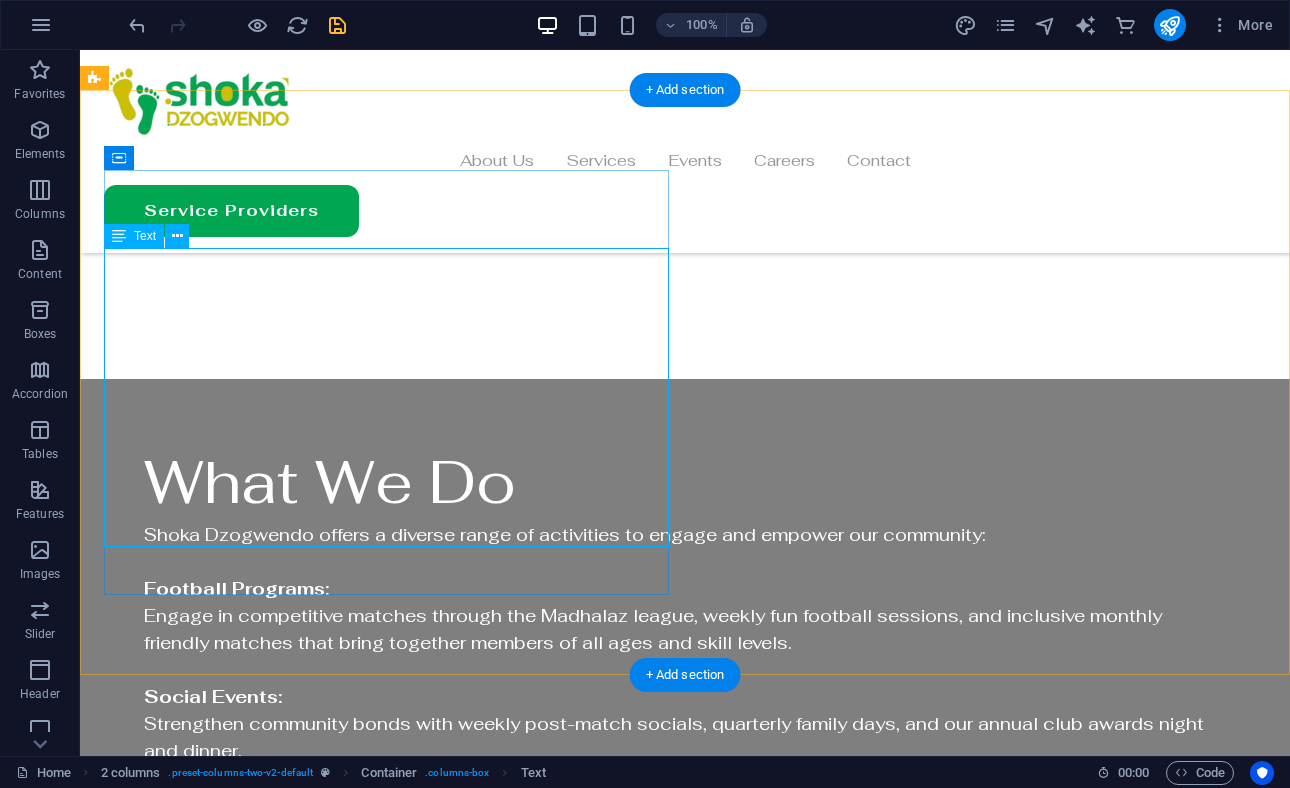 click on "Since our founding, Shoka Dzogwendo has achieved remarkable milestones: Facilitated over R20 million in business transactions within our community. Established the Madhalaz league, now featuring over 10 competitive teams. Expanded globally with branches in South Africa, New Zealand, and the United Kingdom. Grown membership by approximately 25% annually, uniting Zimbabweans worldwide." at bounding box center (386, 2321) 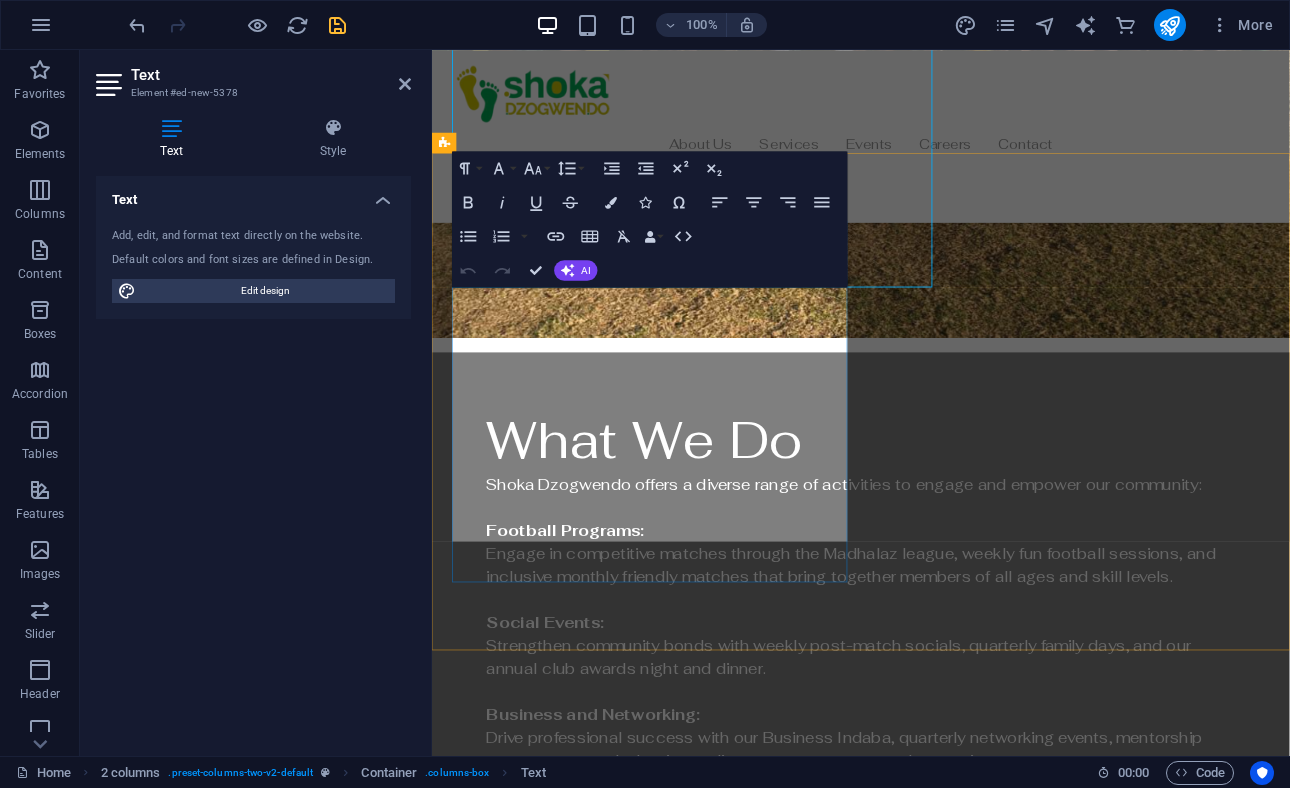 scroll, scrollTop: 3246, scrollLeft: 0, axis: vertical 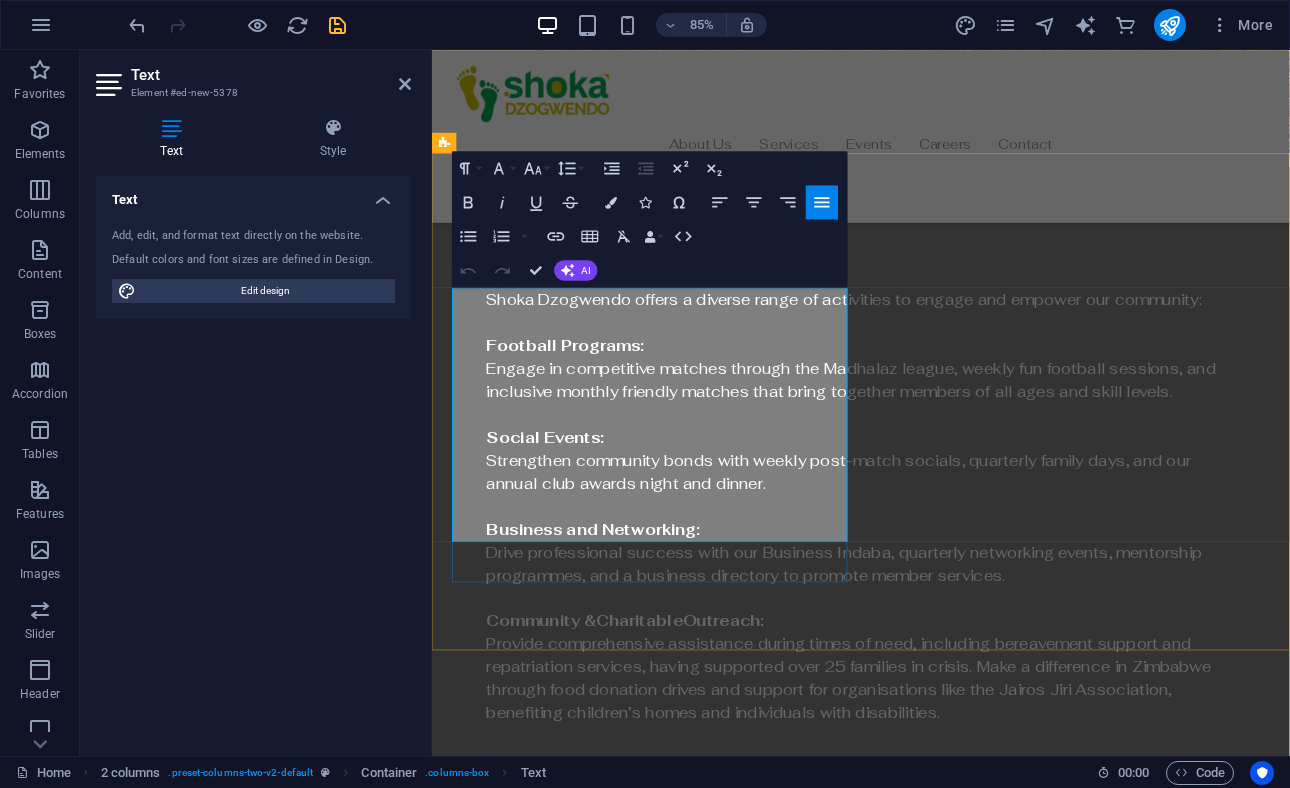 drag, startPoint x: 500, startPoint y: 421, endPoint x: 913, endPoint y: 613, distance: 455.44812 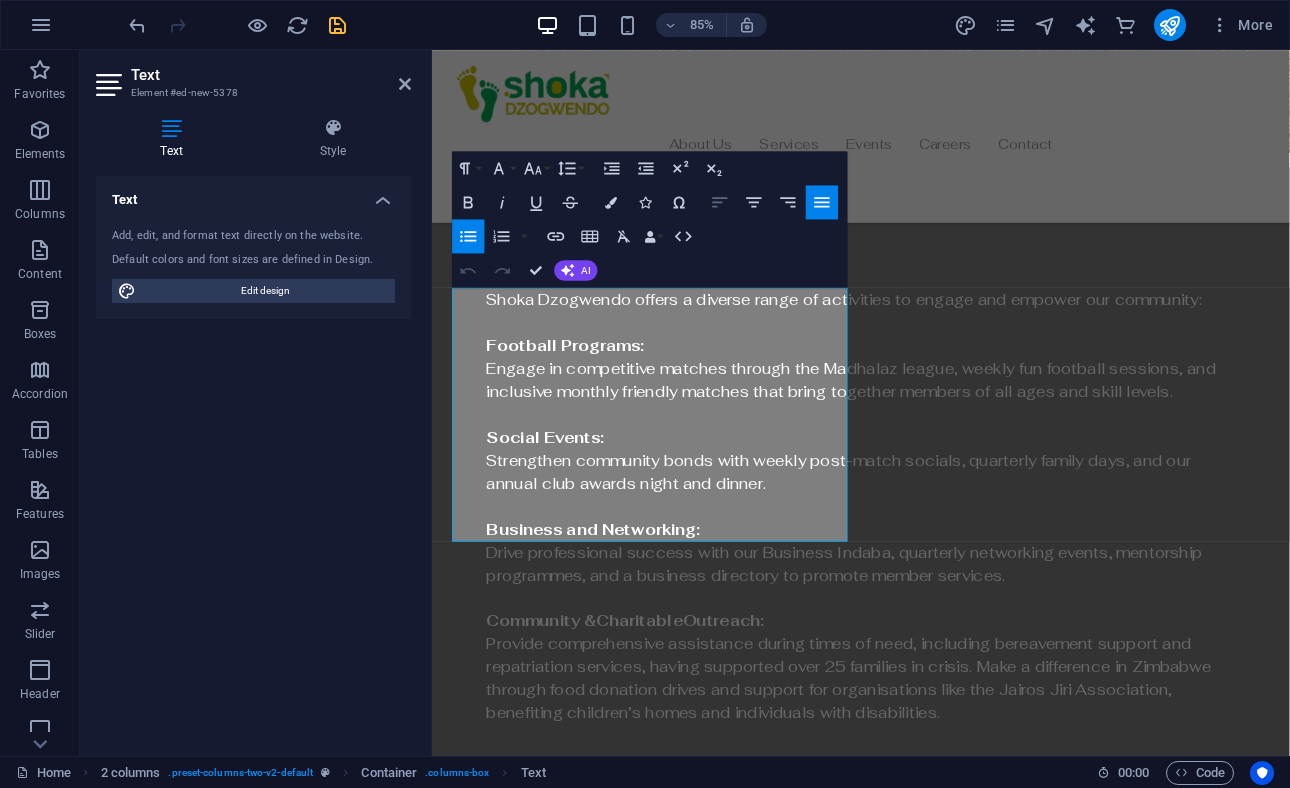 click 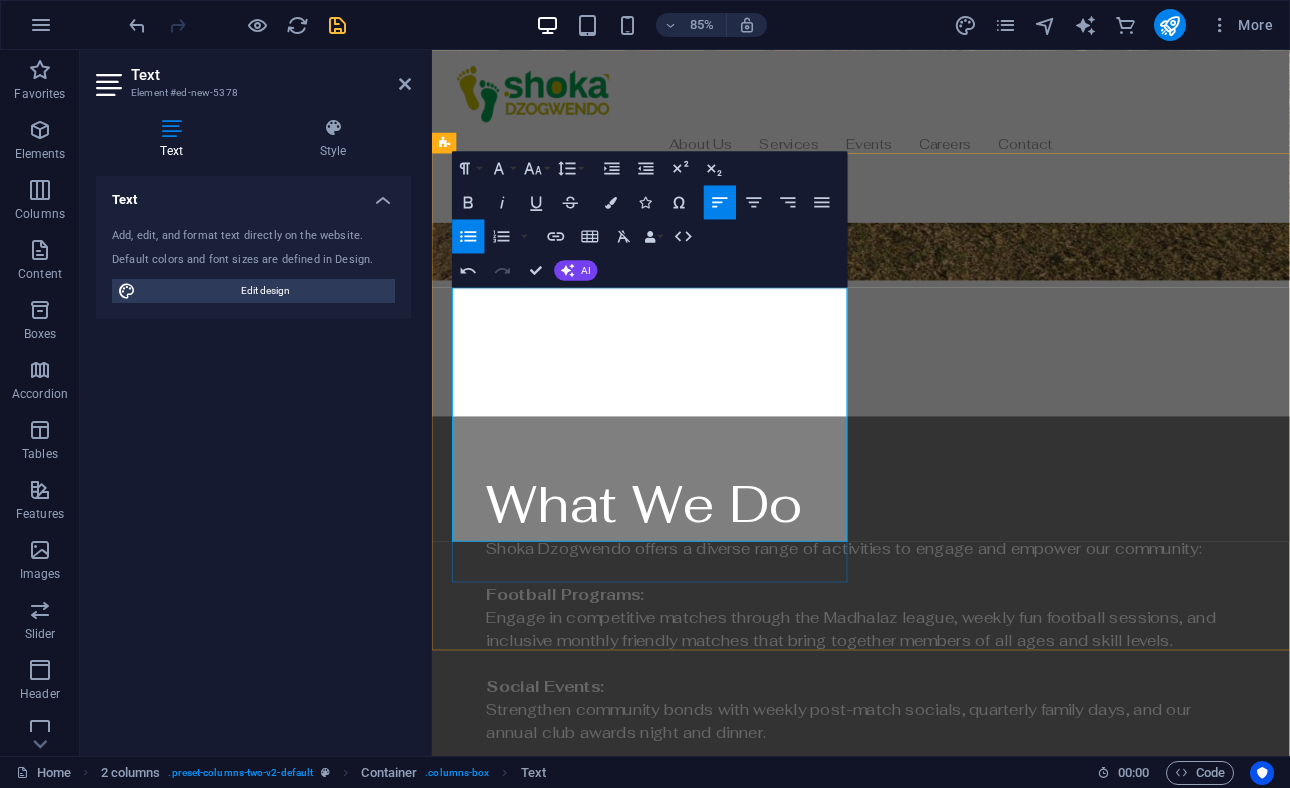 click on "Since our founding, Shoka Dzogwendo has achieved remarkable milestones:" at bounding box center [688, 2435] 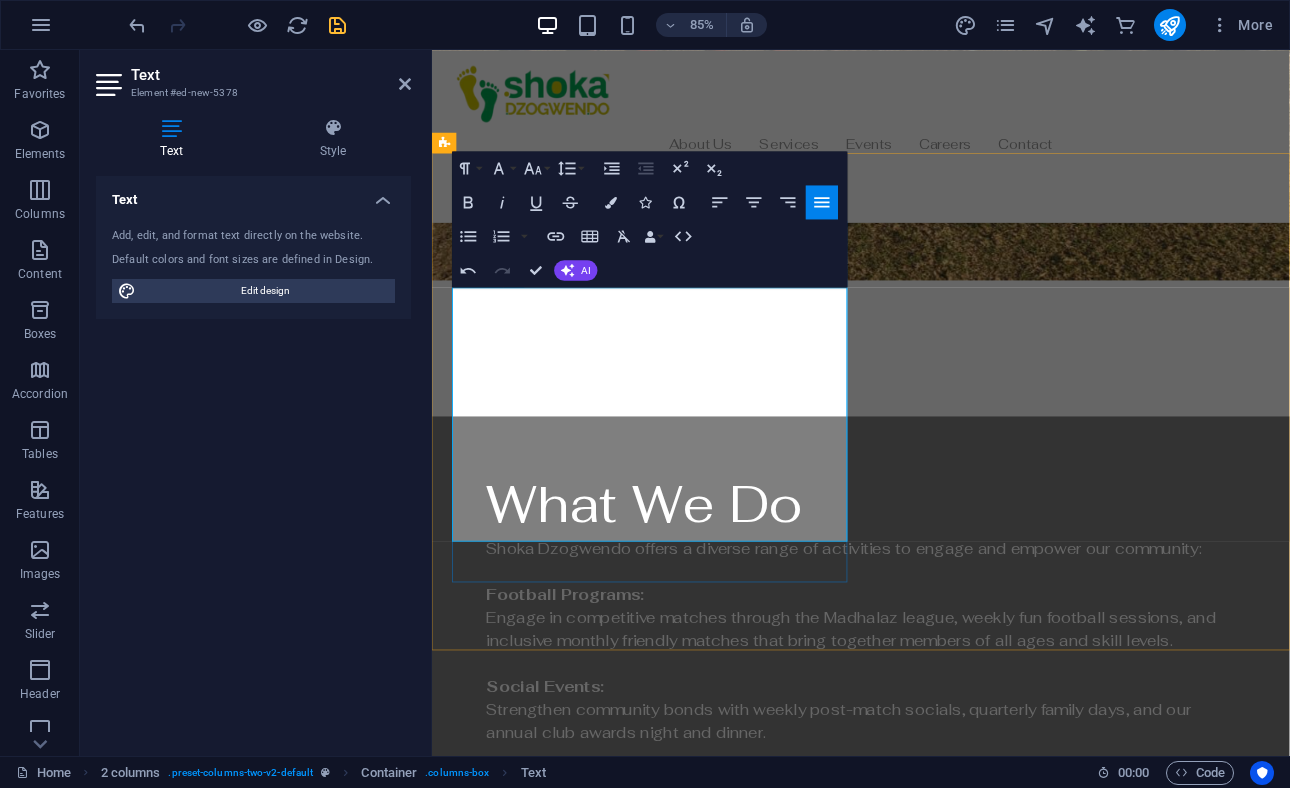 click on "Since our founding, Shoka Dzogwendo has achieved remarkable milestones:" at bounding box center [688, 2435] 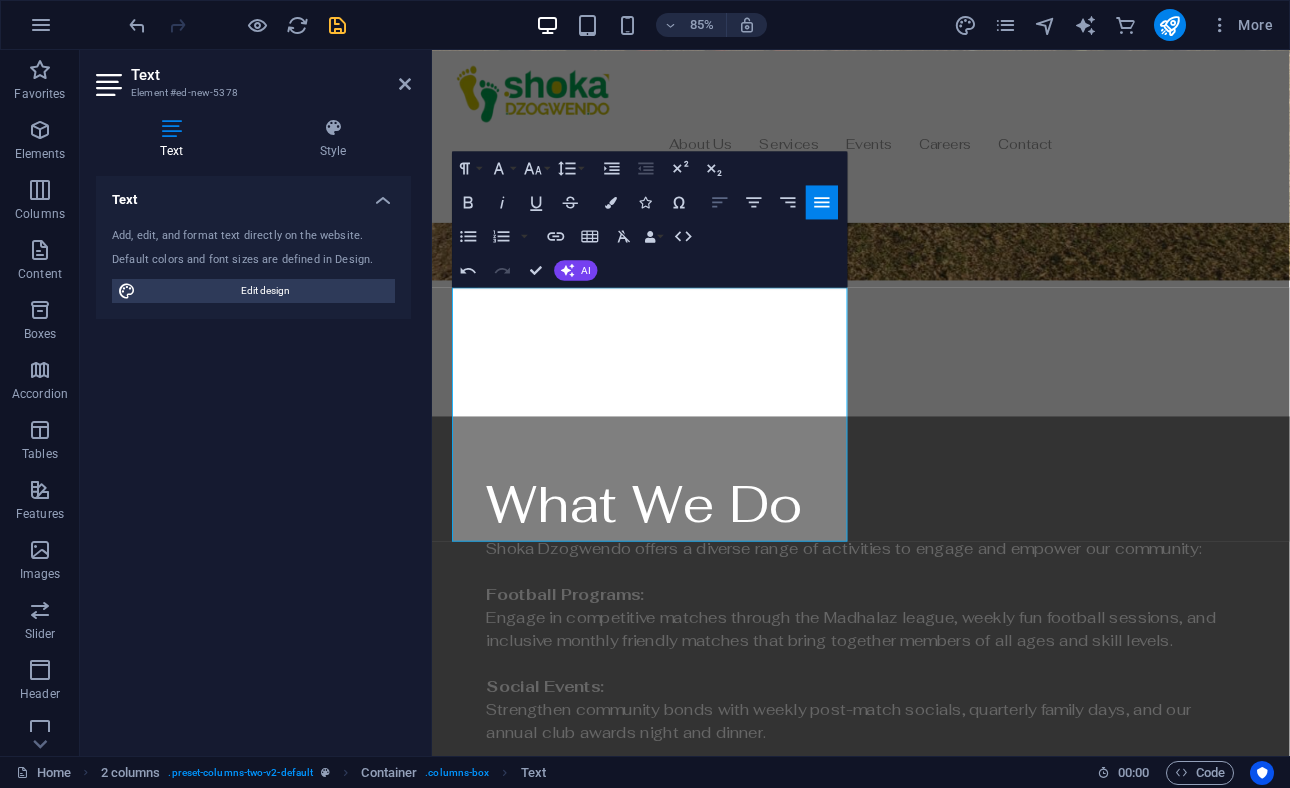 click 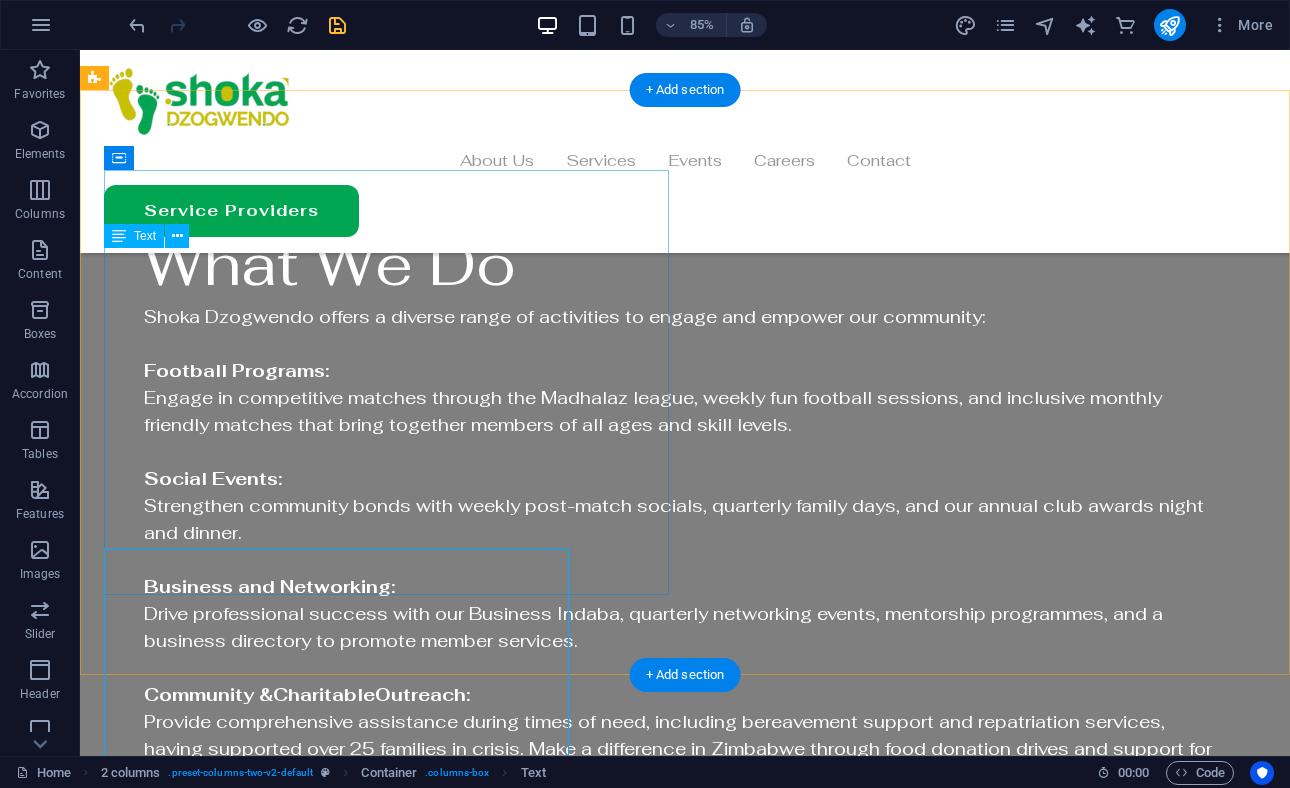 scroll, scrollTop: 3028, scrollLeft: 0, axis: vertical 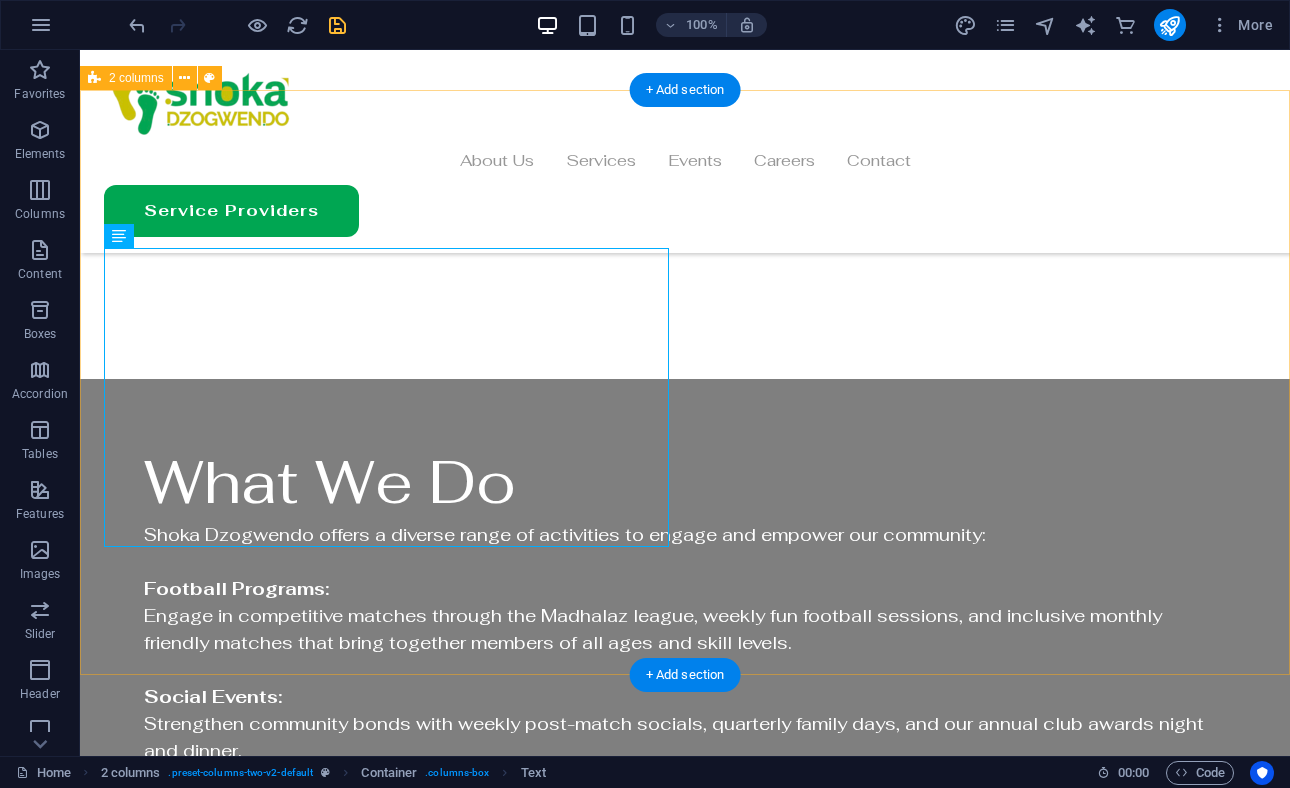 click on "Our Impact Since our founding, Shoka Dzogwendo has achieved remarkable milestones: Facilitated over R20 million in business transactions within our community. Established the Madhalaz league, now featuring over 10 competitive teams. Expanded globally with branches in South Africa, New Zealand, and the United Kingdom. Grown membership by approximately 25% annually, uniting Zimbabweans worldwide. 1 2" at bounding box center (685, 2490) 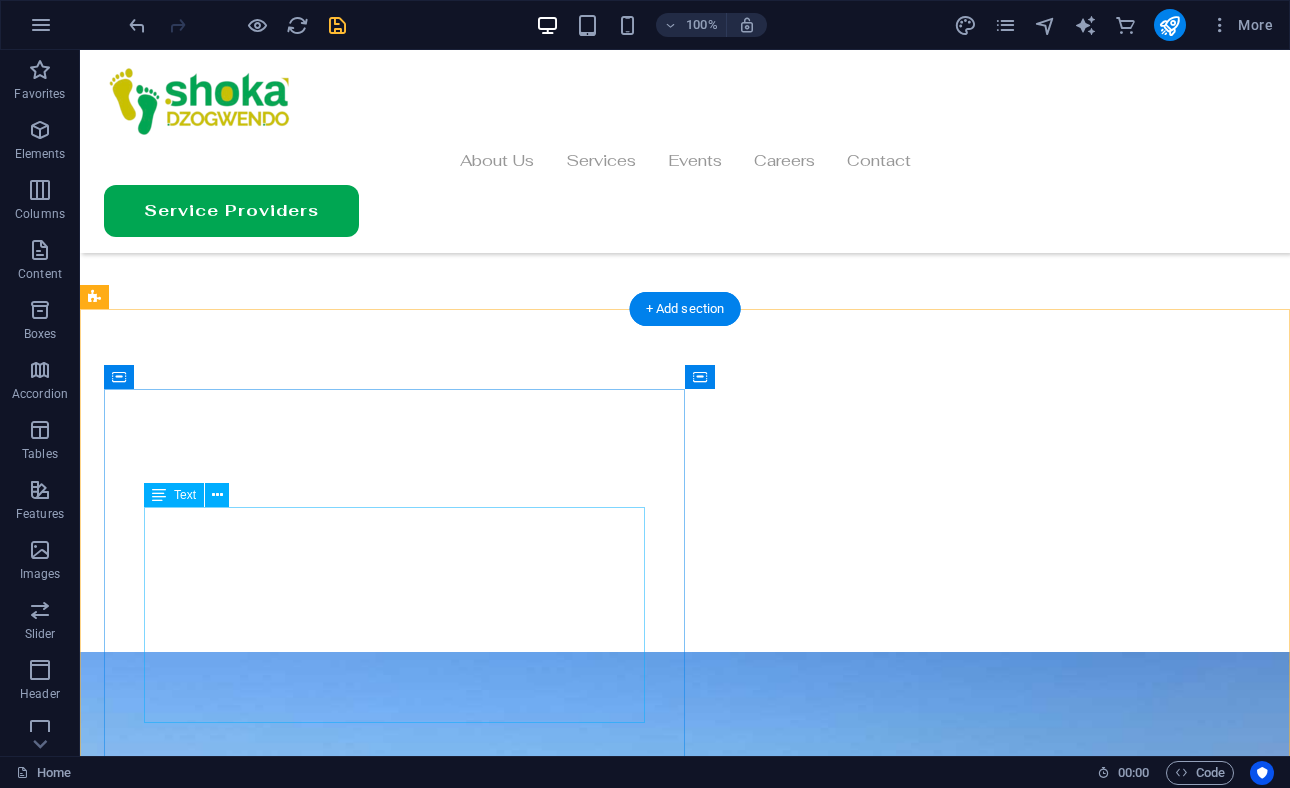 scroll, scrollTop: 2275, scrollLeft: 0, axis: vertical 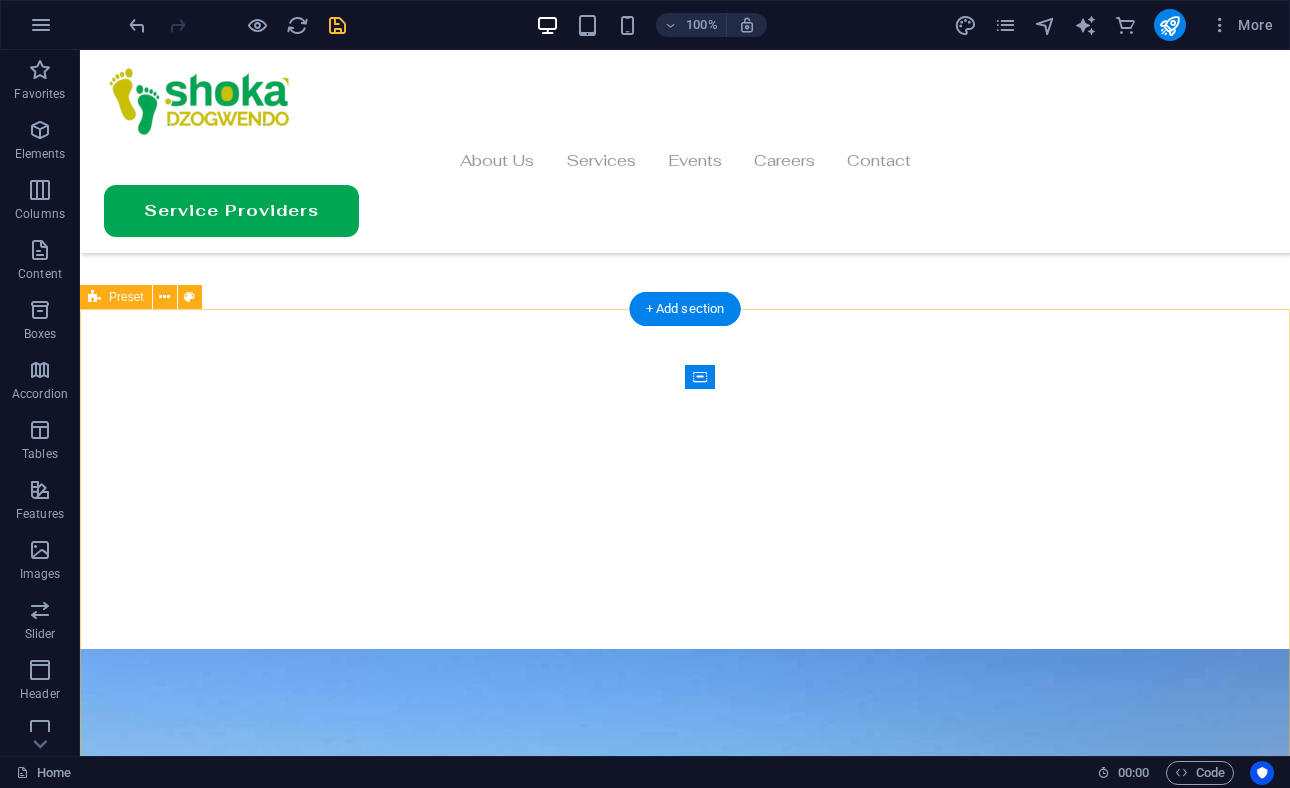 click on "Our Impact Lorem ipsum dolor sit amet, consectetuer adipiscing elit. Aenean commodo ligula eget dolor. Lorem ipsum dolor sit amet, consectetuer adipiscing elit leget dolor. Lorem ipsum dolor sit amet, consectetuer adipiscing elit. Aenean commodo ligula eget dolor. Lorem ipsum dolor sit amet, consectetuer adipiscing elit dolor consectetuer adipiscing elit leget dolor. Lorem elit saget ipsum dolor sit amet, consectetuer. Drop content here or  Add elements  Paste clipboard" at bounding box center (685, 2295) 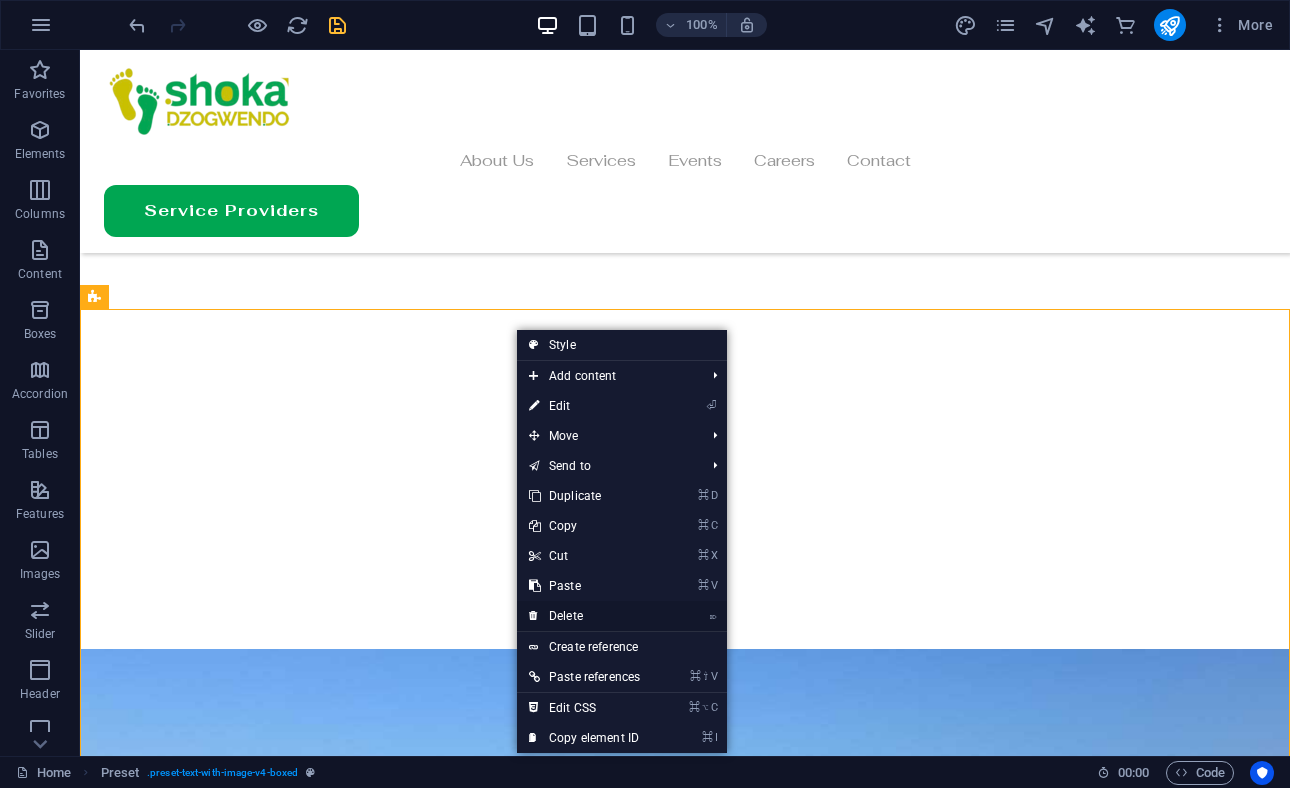 click on "⌦  Delete" at bounding box center [584, 616] 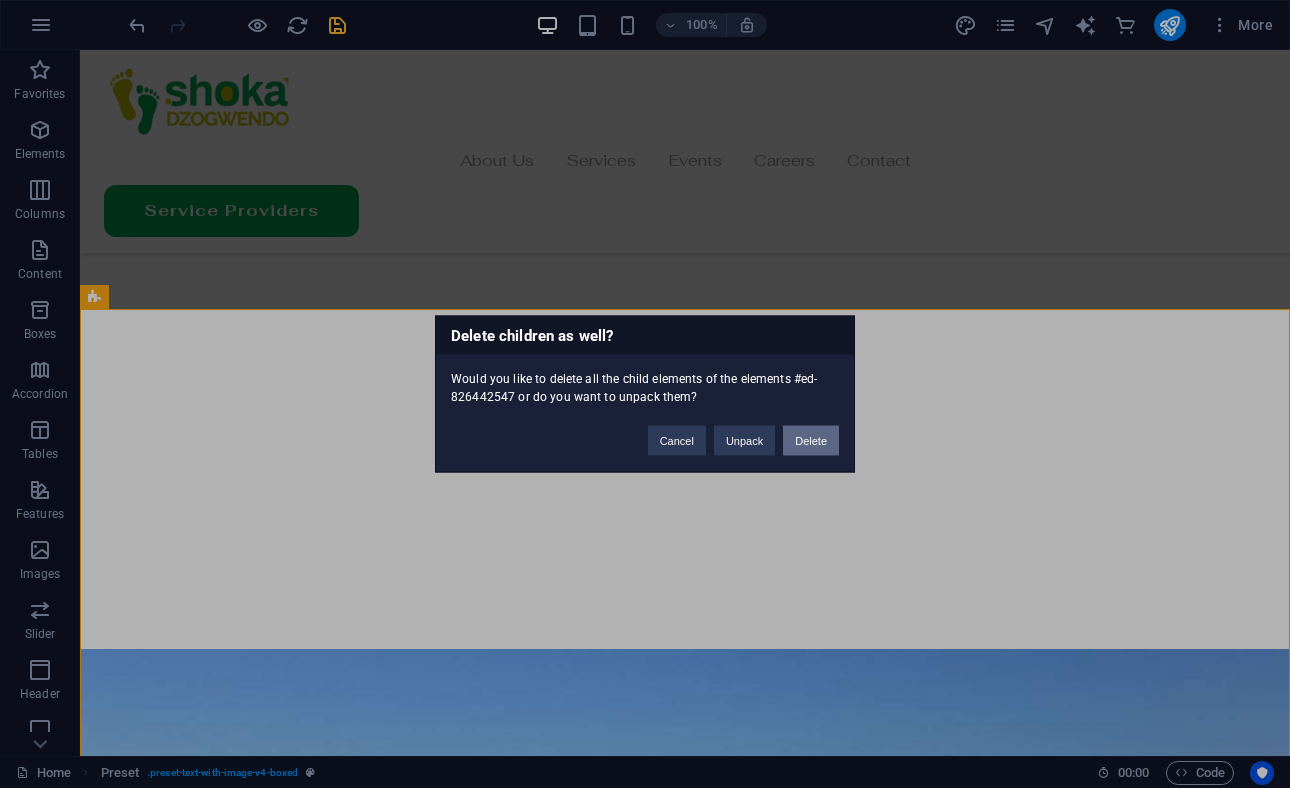 click on "Delete" at bounding box center (811, 441) 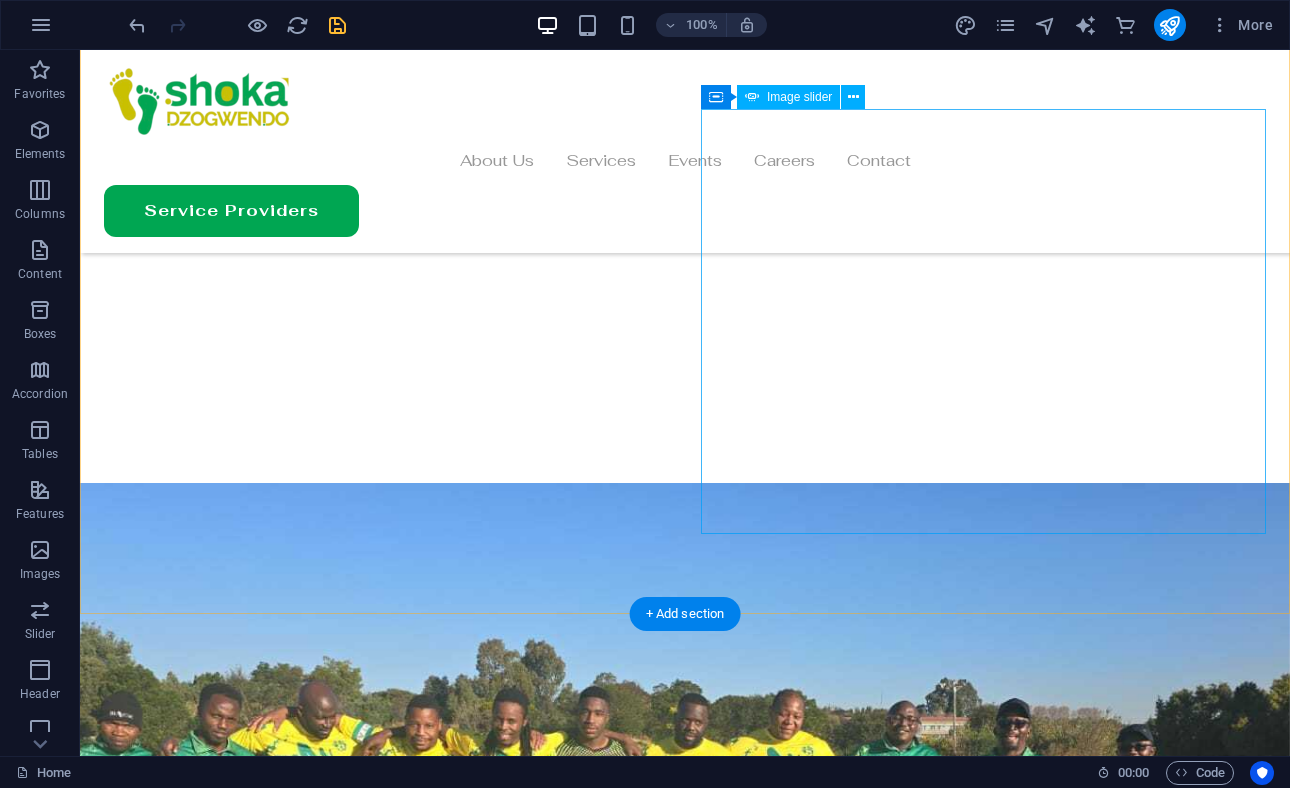 scroll, scrollTop: 2613, scrollLeft: 0, axis: vertical 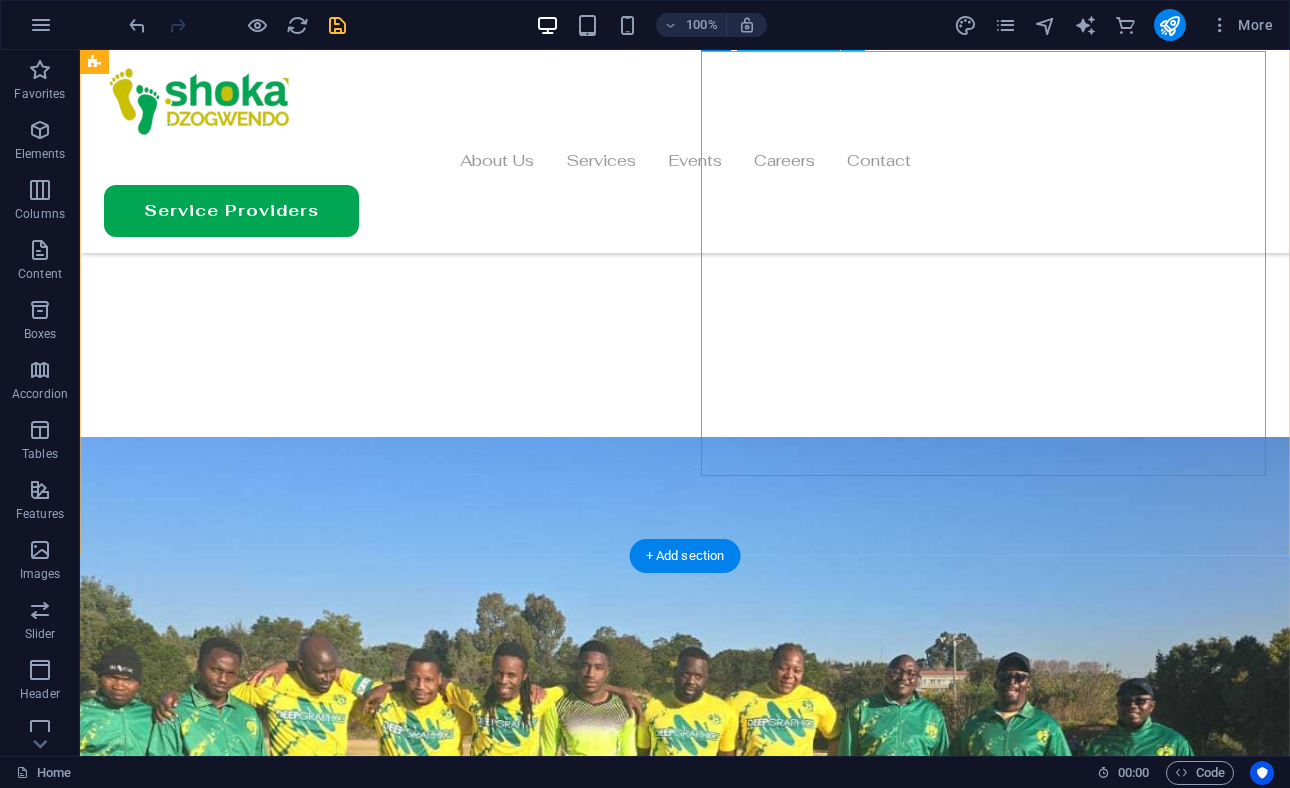 click at bounding box center (-514, 3070) 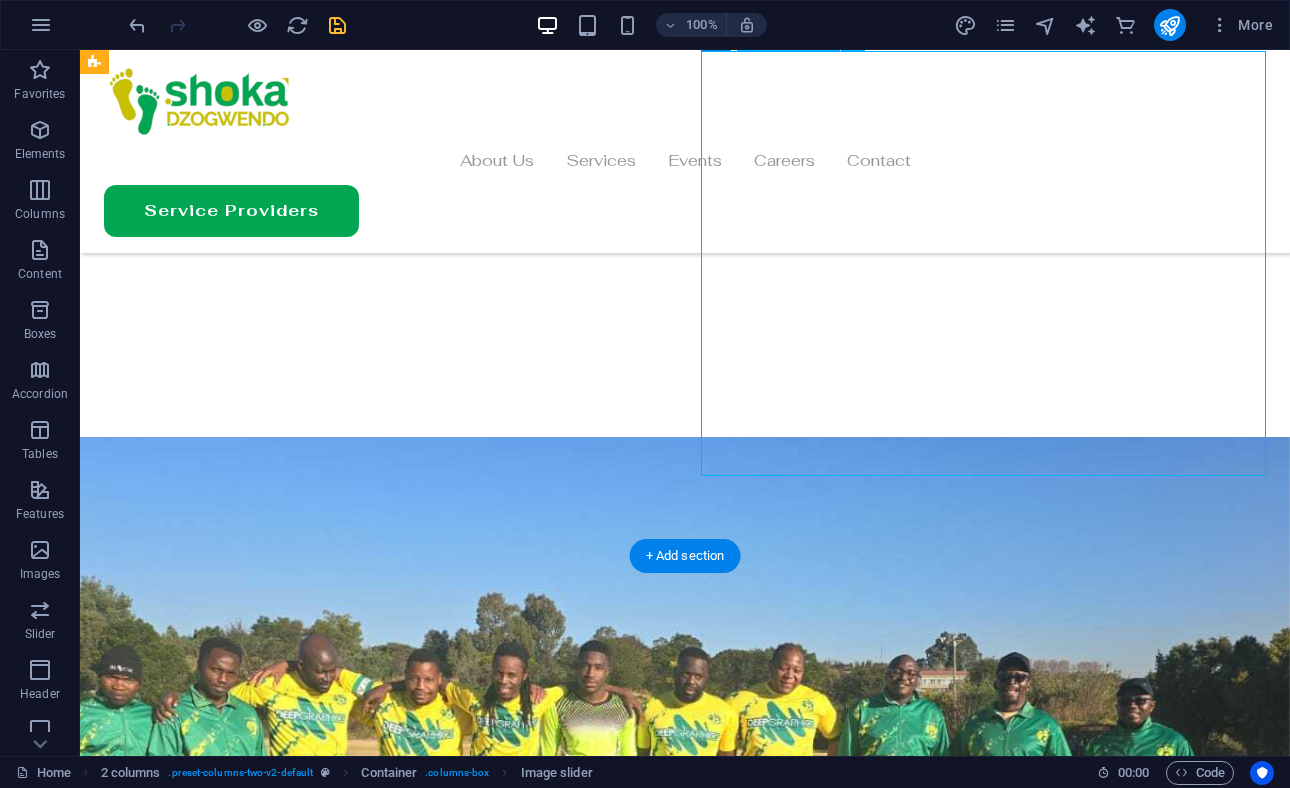 click at bounding box center (-514, 3070) 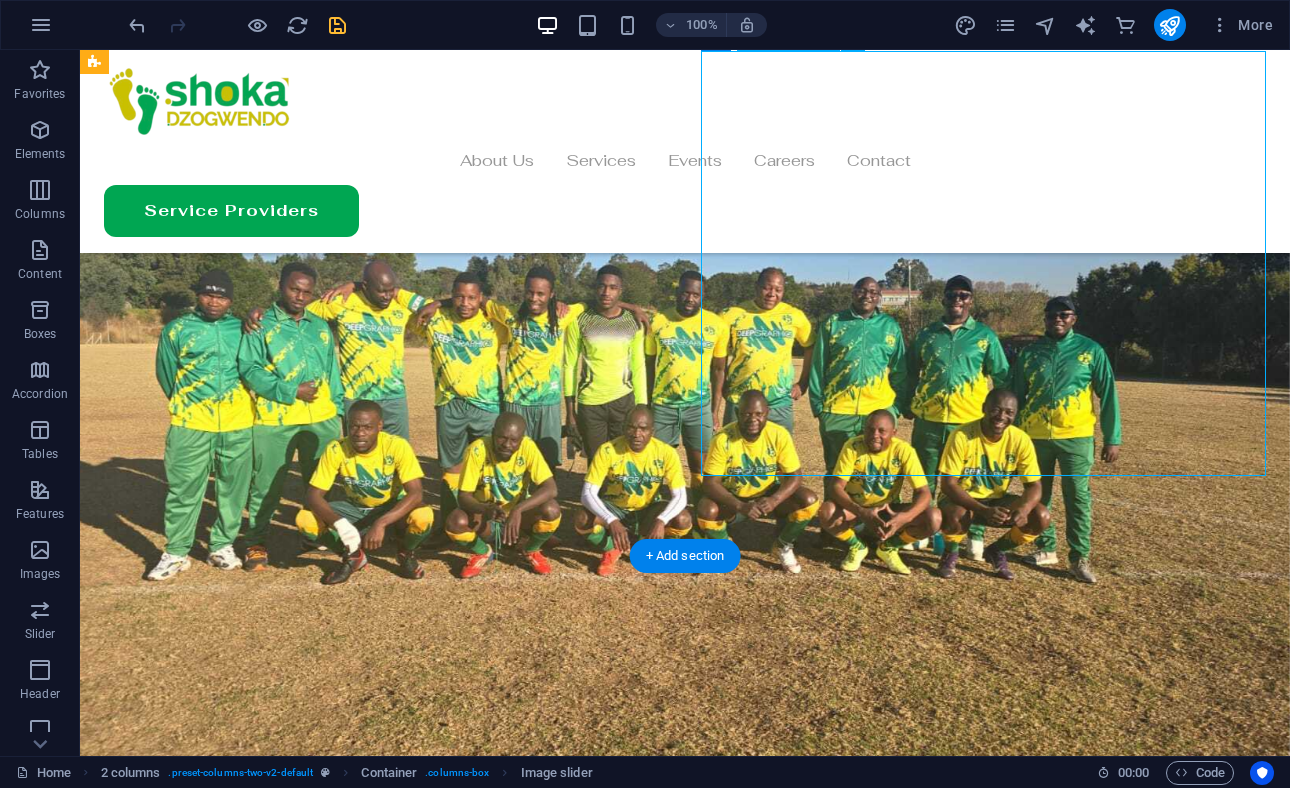 select on "px" 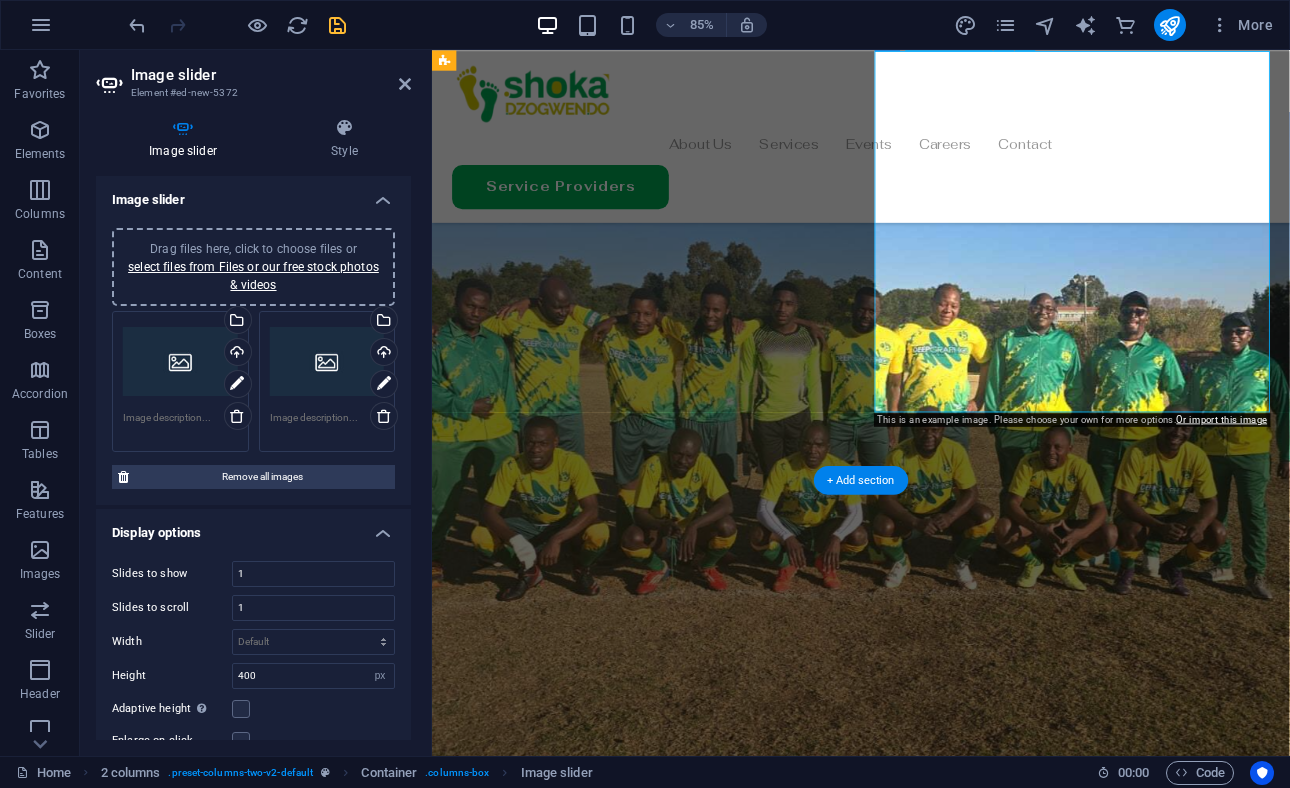 scroll, scrollTop: 2831, scrollLeft: 0, axis: vertical 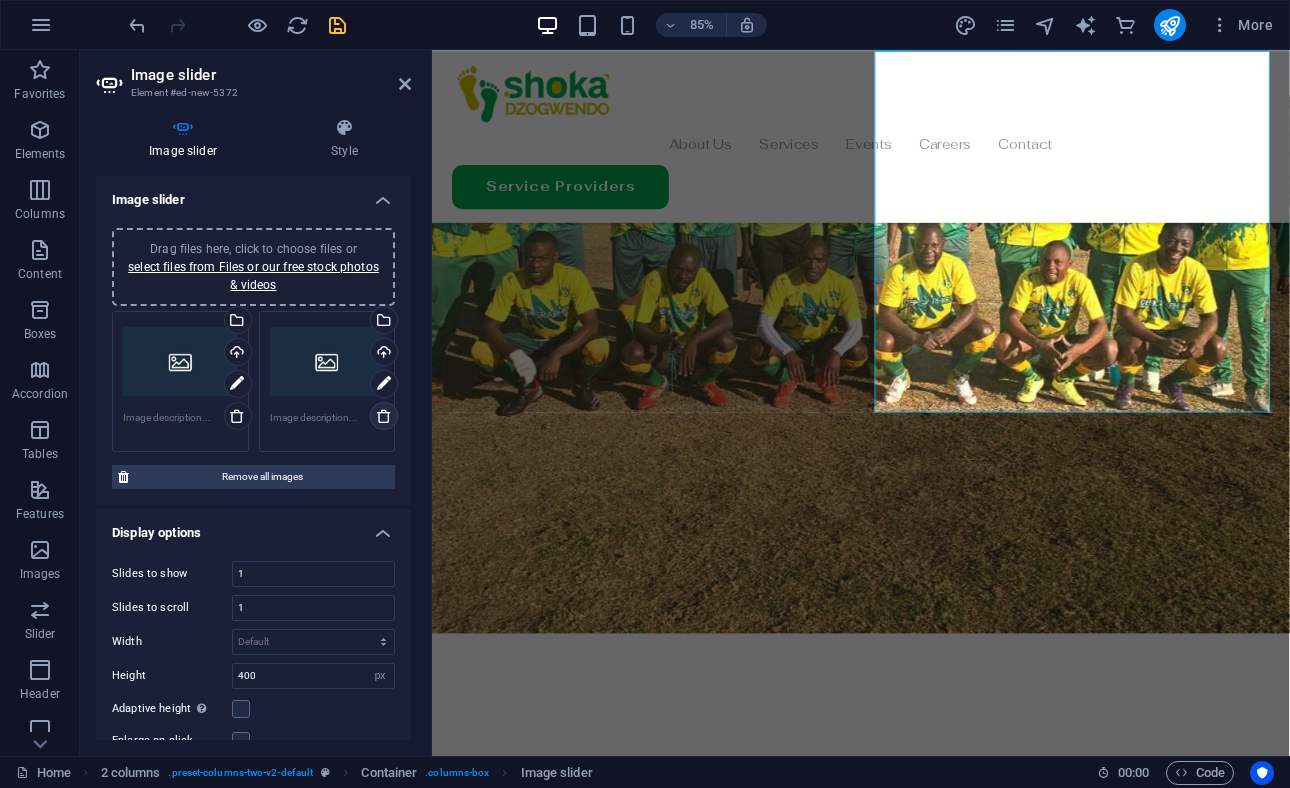 click at bounding box center [384, 416] 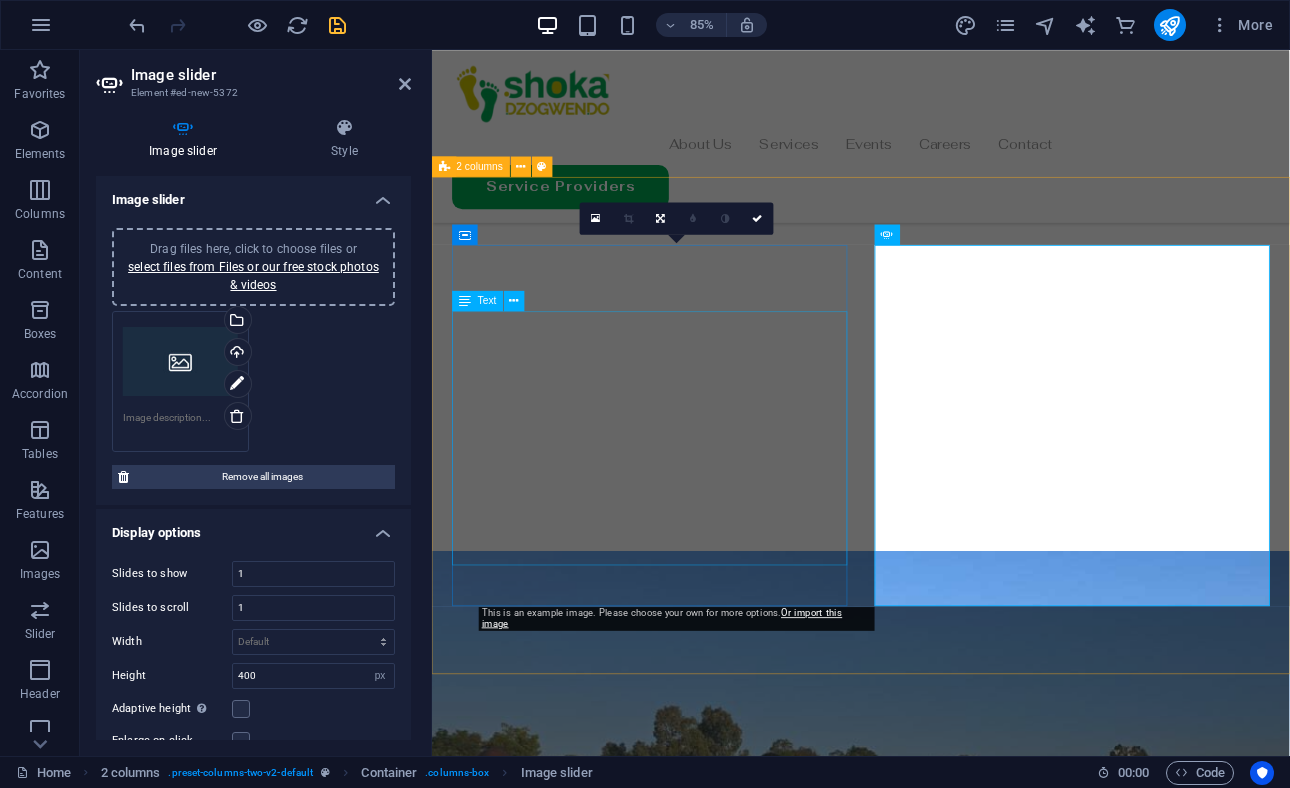 scroll, scrollTop: 2603, scrollLeft: 0, axis: vertical 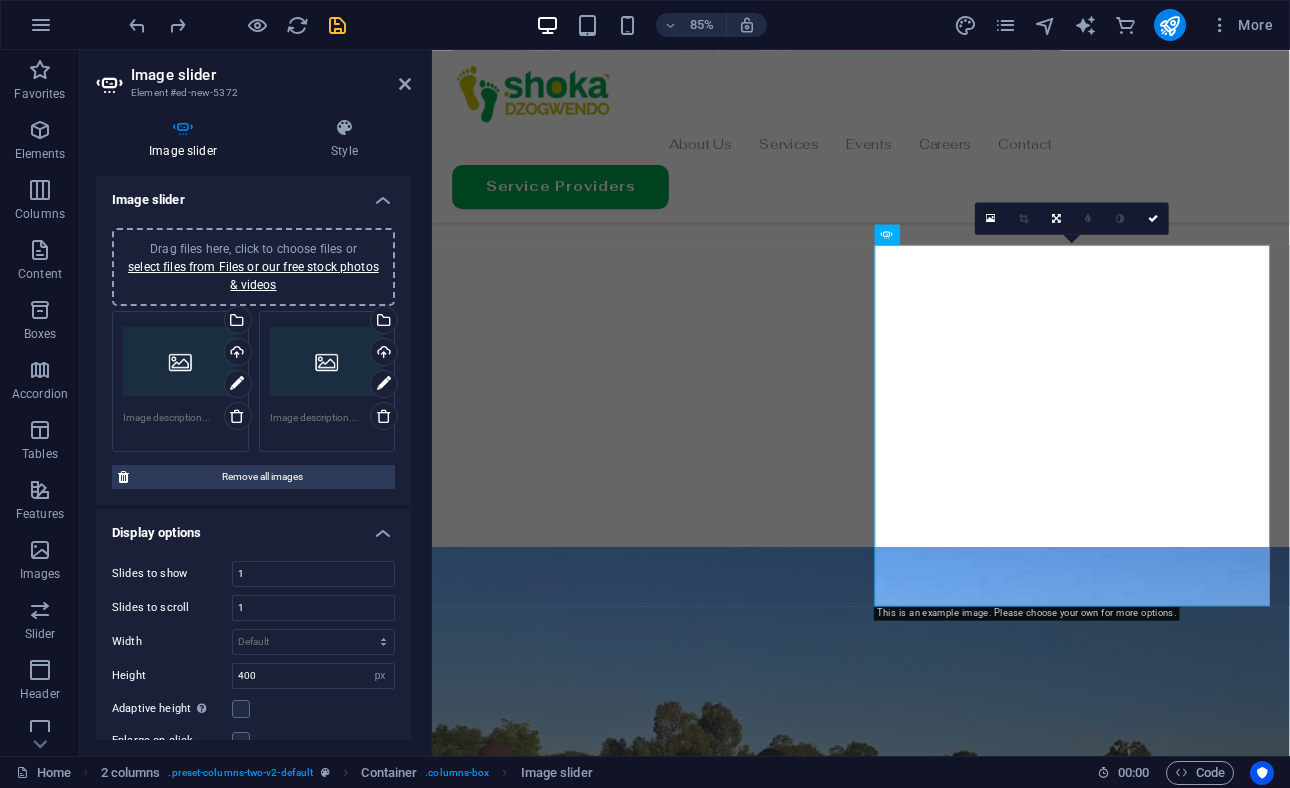 click on "Drag files here, click to choose files or select files from Files or our free stock photos & videos" at bounding box center [253, 267] 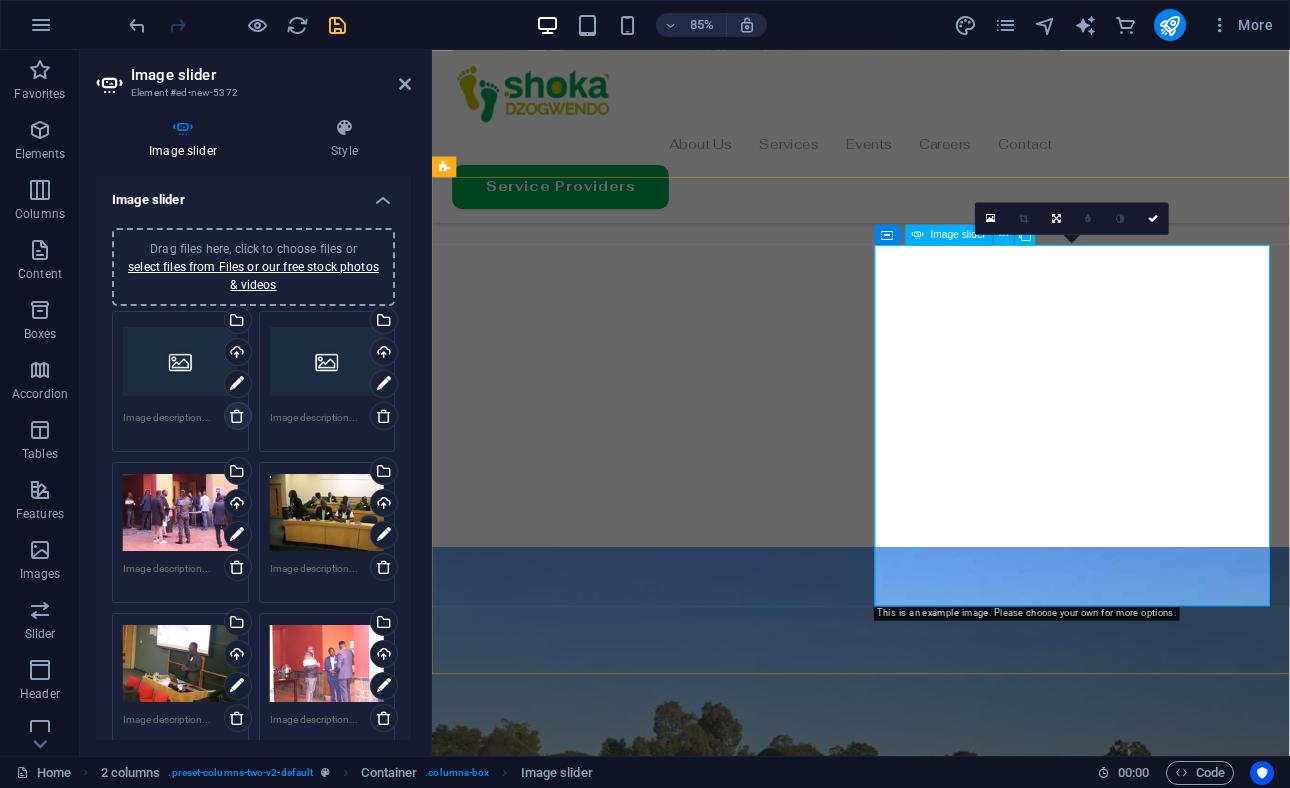 click at bounding box center [237, 416] 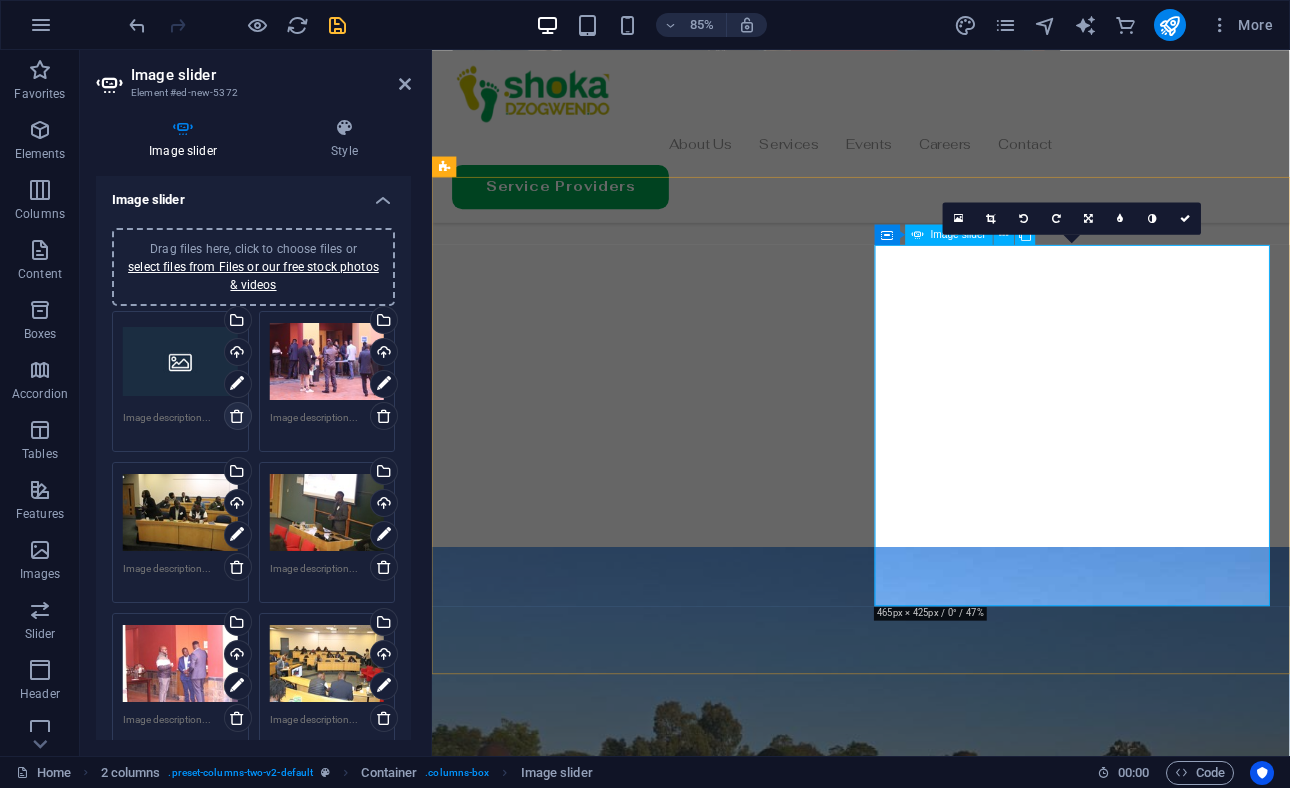 click at bounding box center [237, 416] 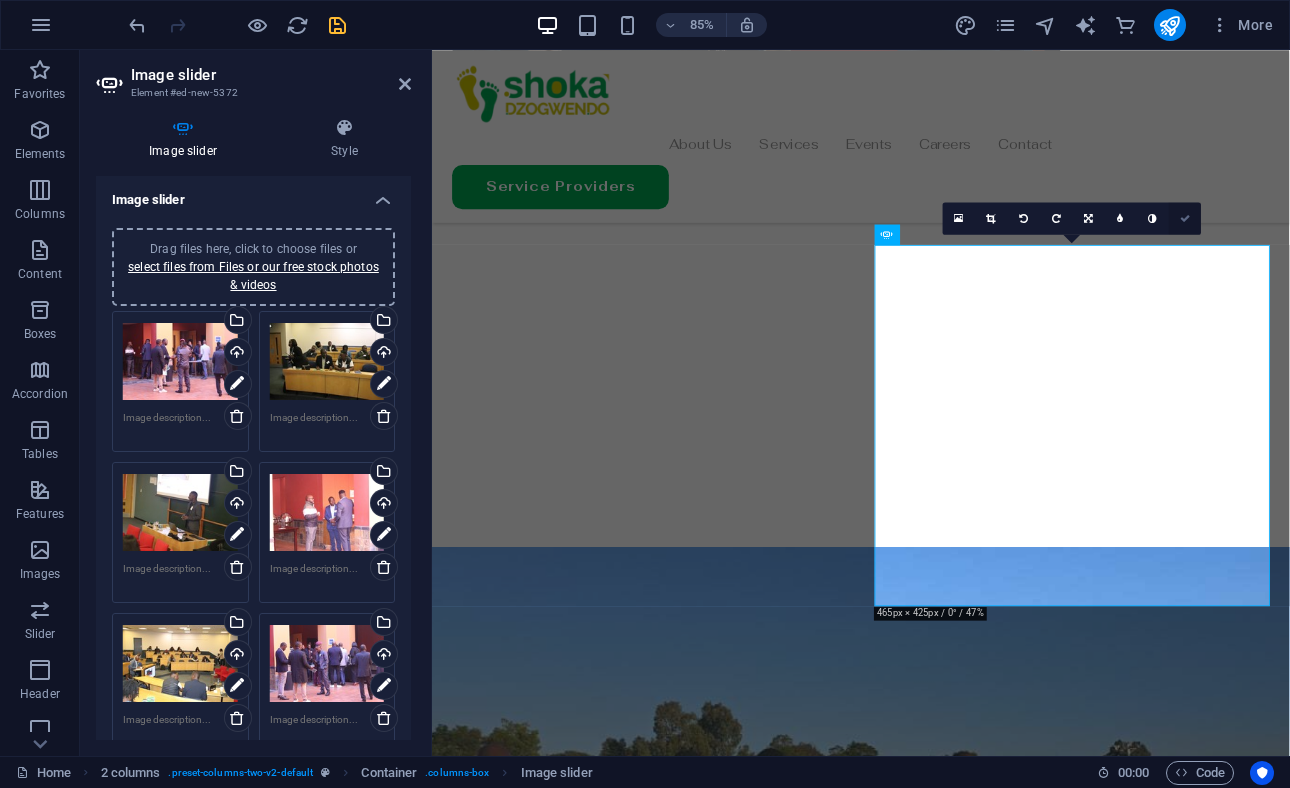 click at bounding box center [1185, 219] 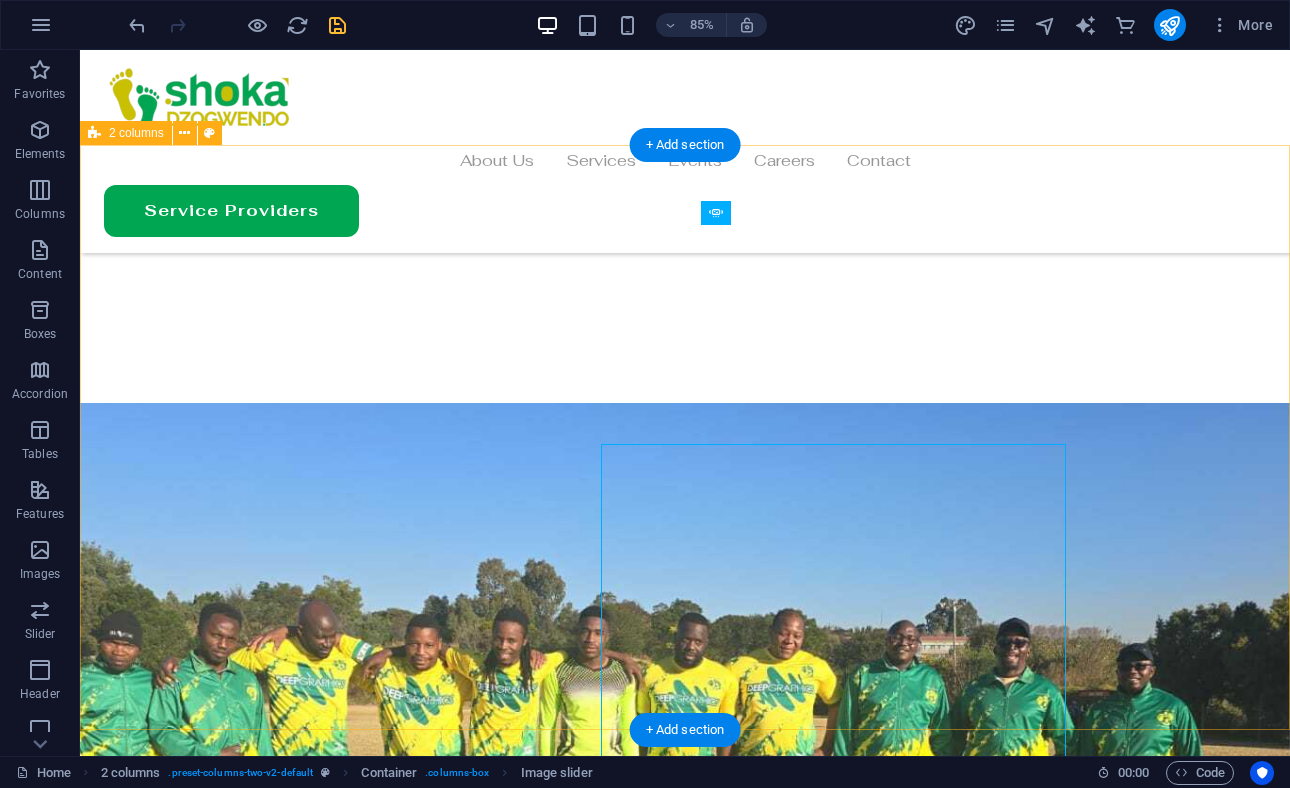 scroll, scrollTop: 2439, scrollLeft: 0, axis: vertical 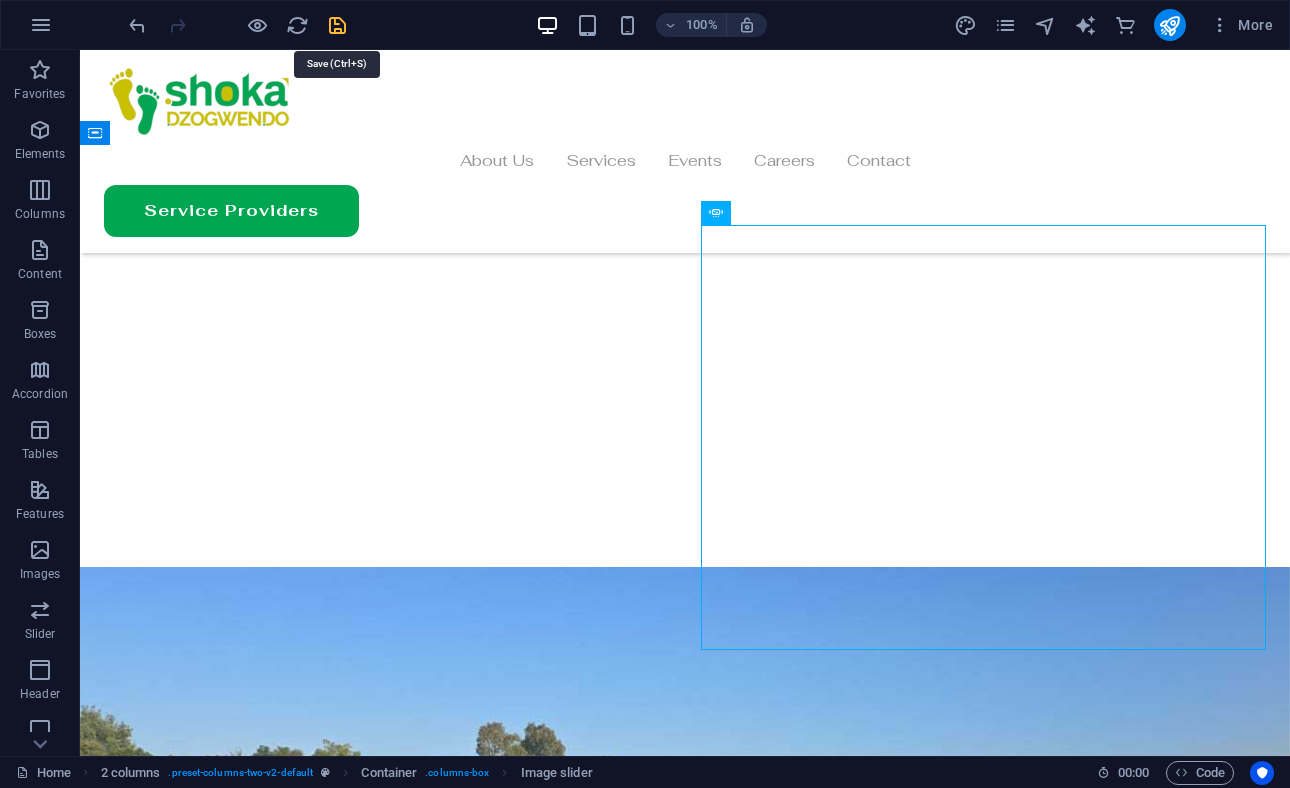 click at bounding box center (337, 25) 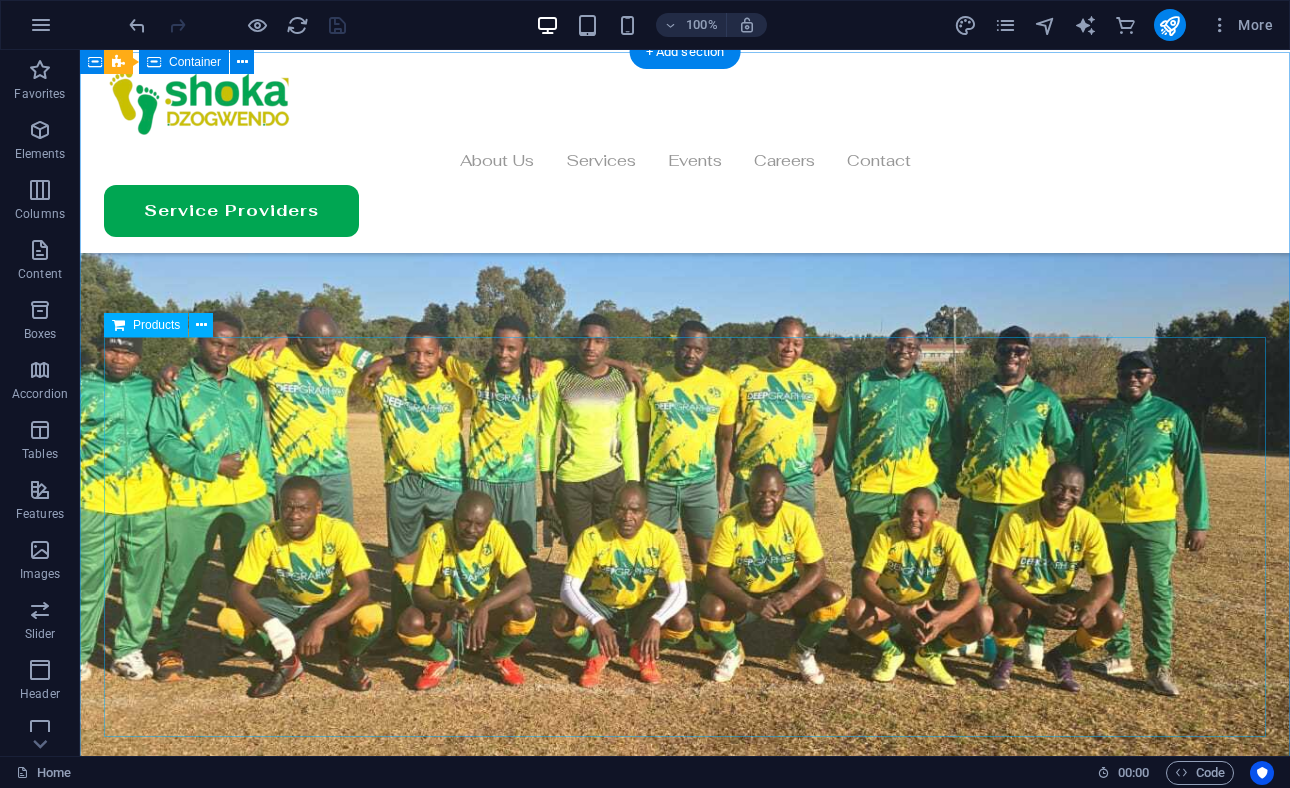 scroll, scrollTop: 2681, scrollLeft: 0, axis: vertical 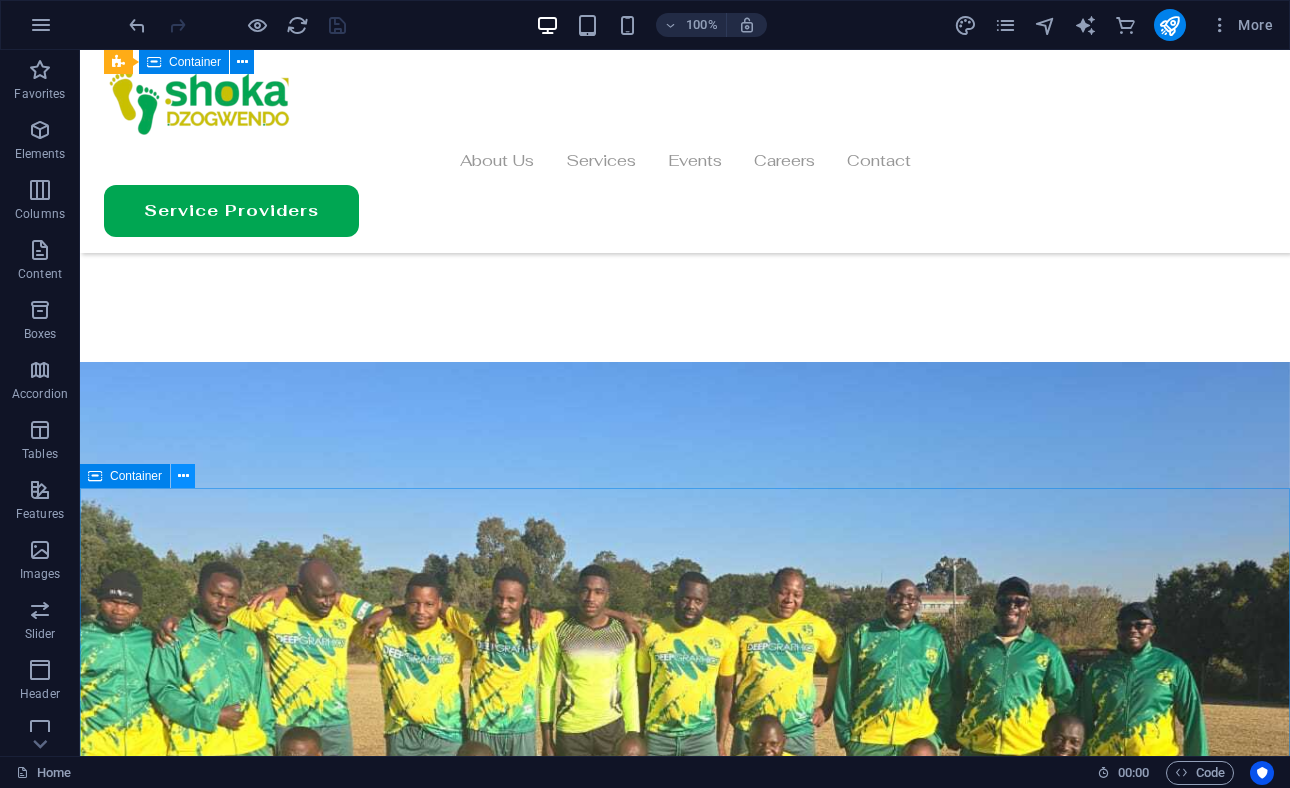 click at bounding box center (183, 476) 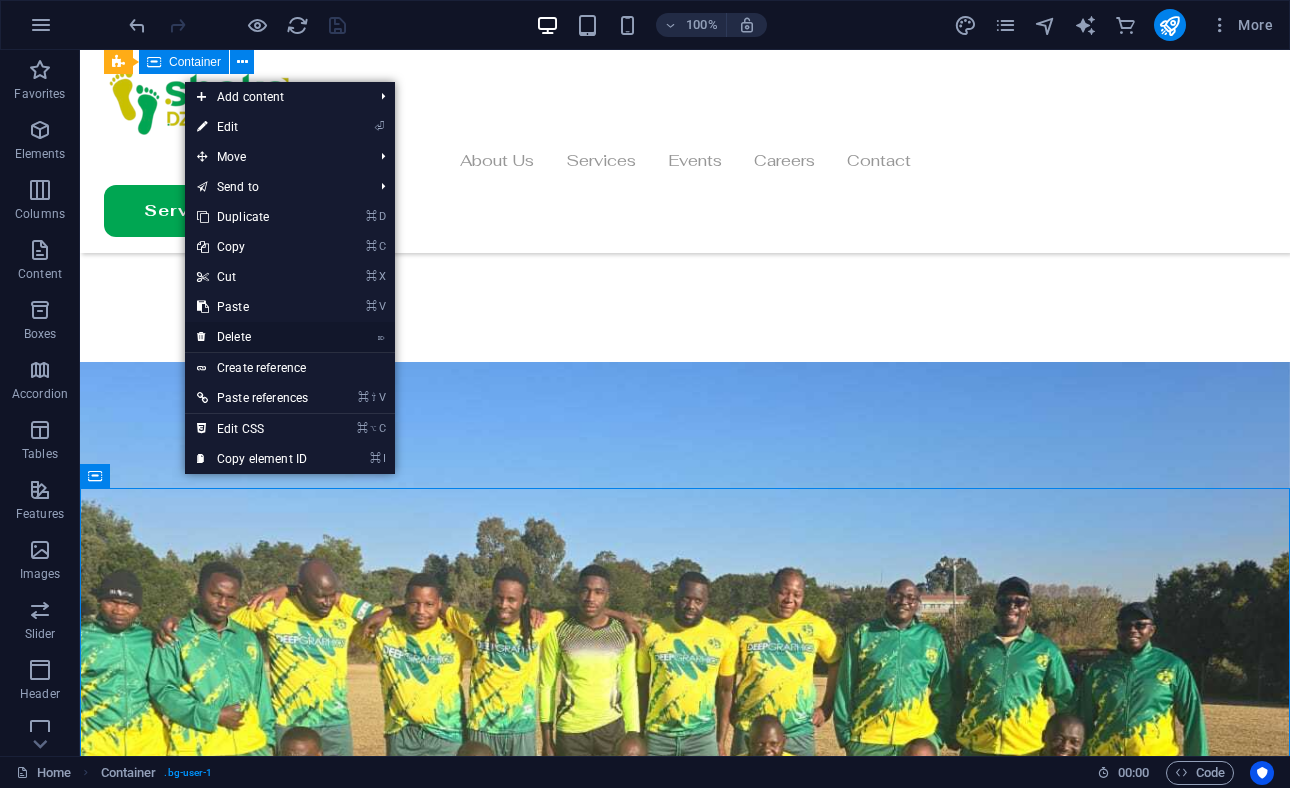 click on "⌦  Delete" at bounding box center [252, 337] 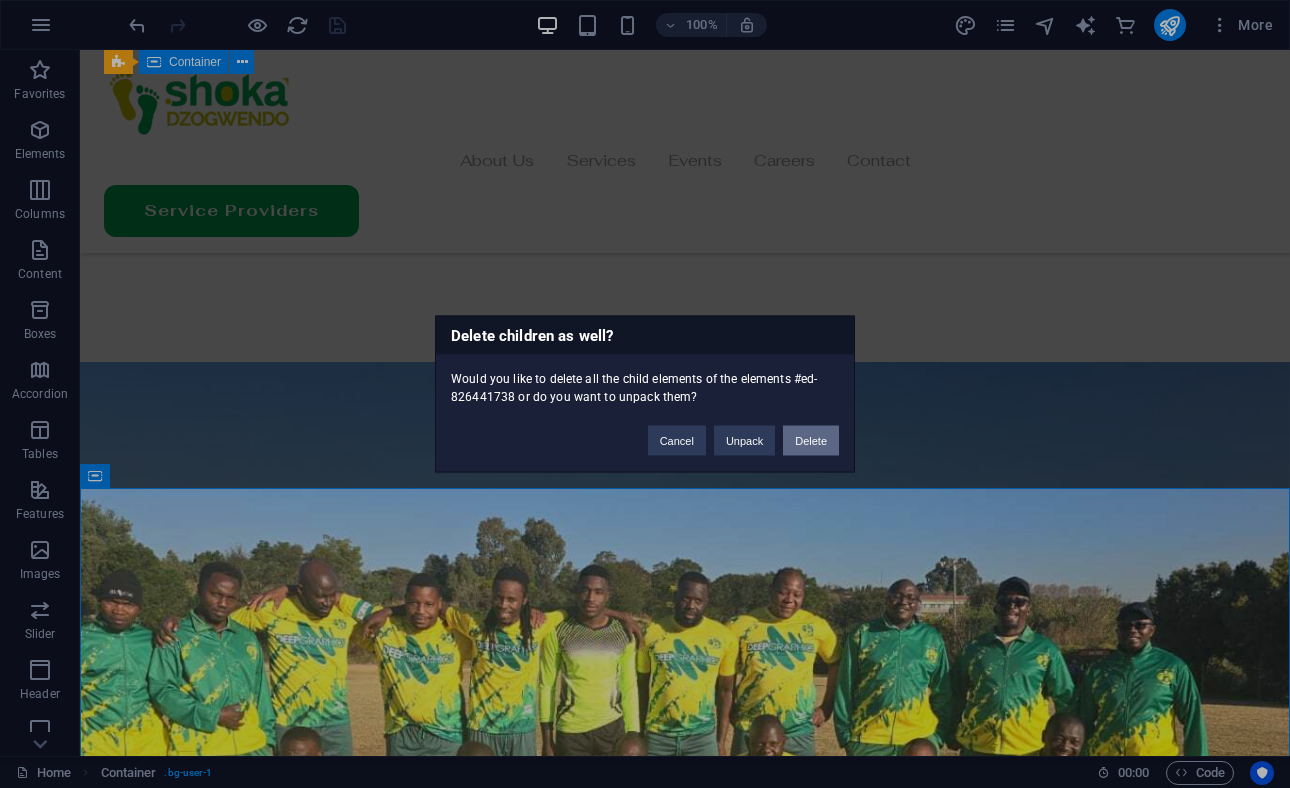click on "Delete" at bounding box center (811, 441) 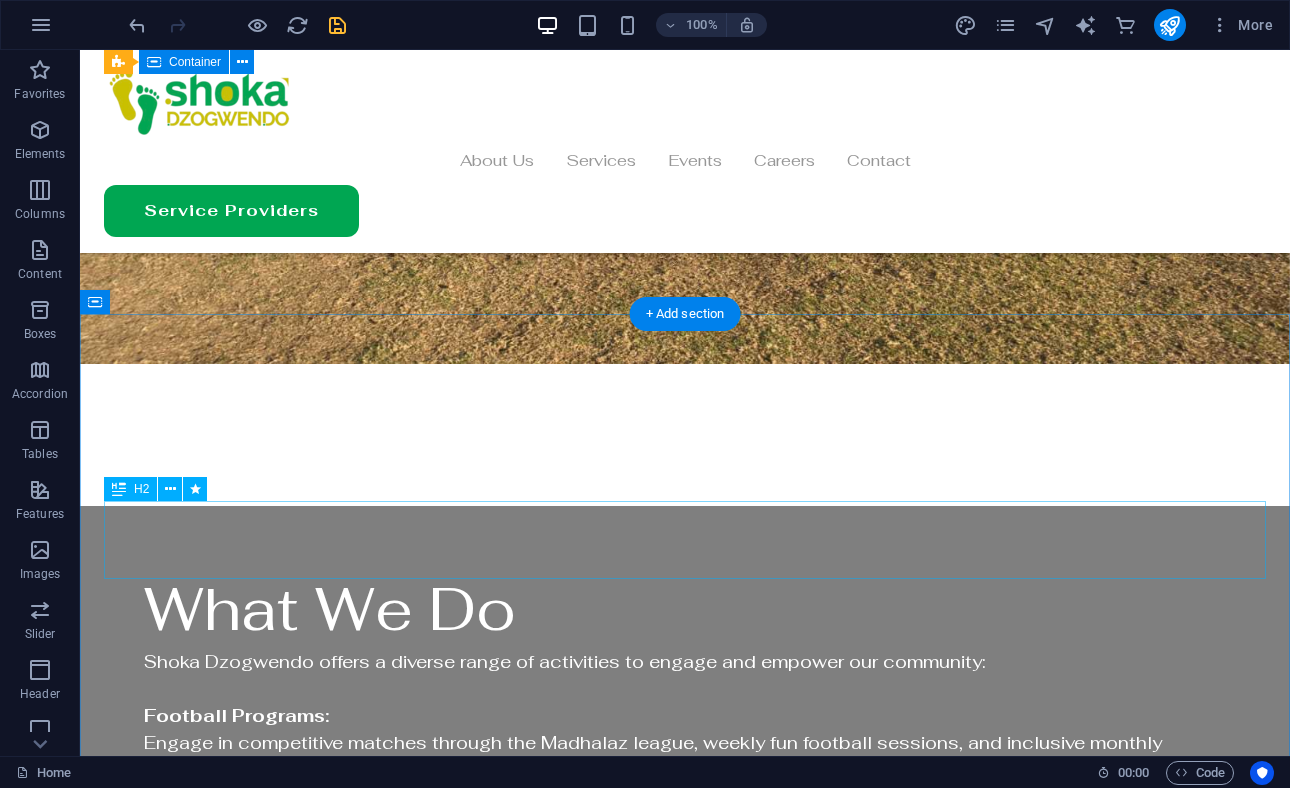 scroll, scrollTop: 2812, scrollLeft: 0, axis: vertical 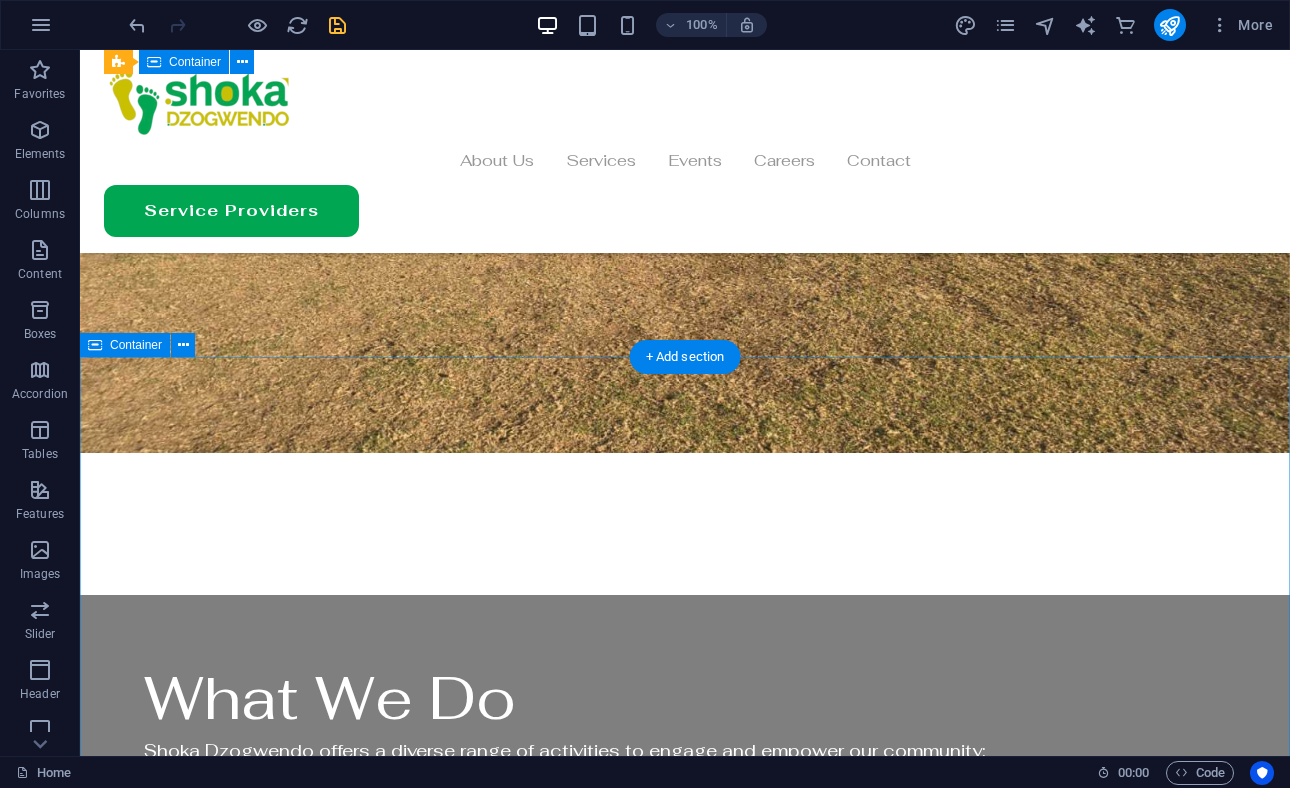click on "Lookbook Different Styles Scandinavian Industrial Minimalistic  Vorherige Nächste" at bounding box center (685, 5300) 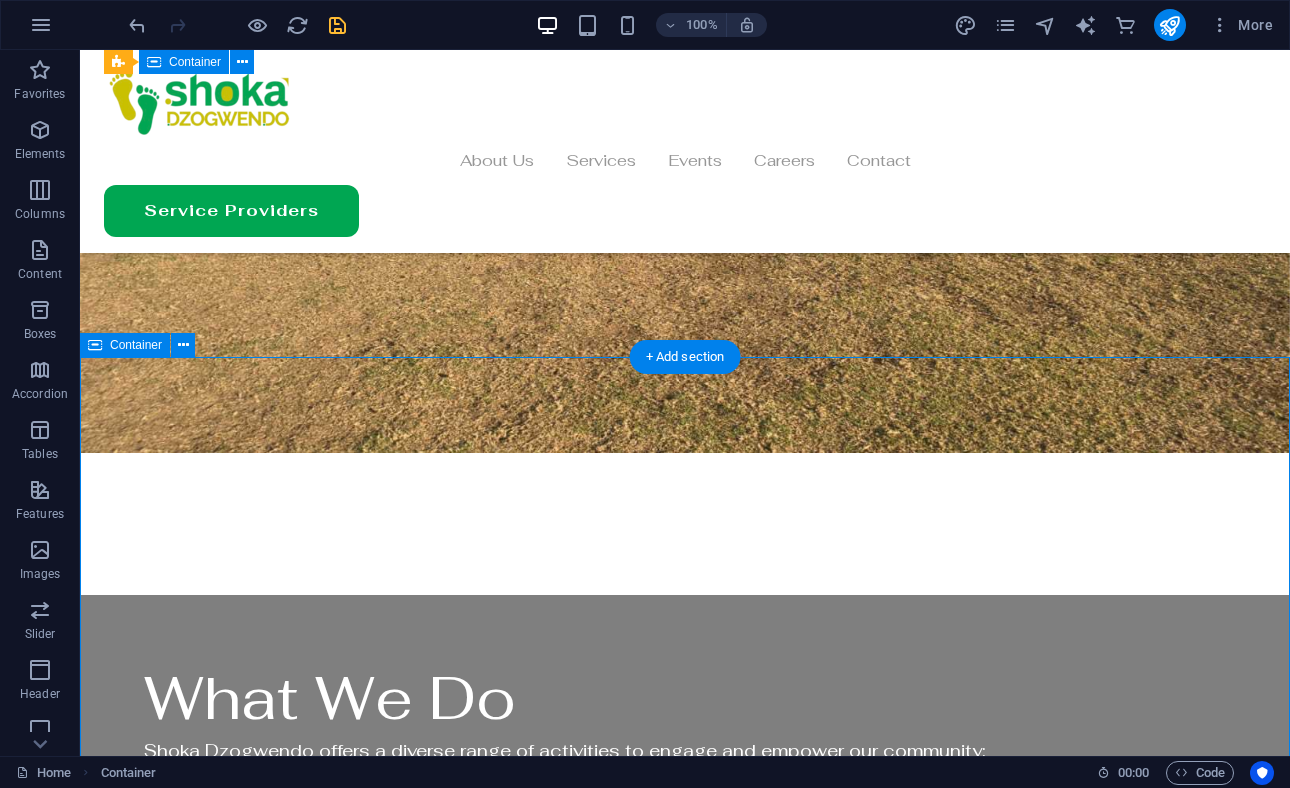 click on "Lookbook Different Styles Scandinavian Industrial Minimalistic  Vorherige Nächste" at bounding box center (685, 5300) 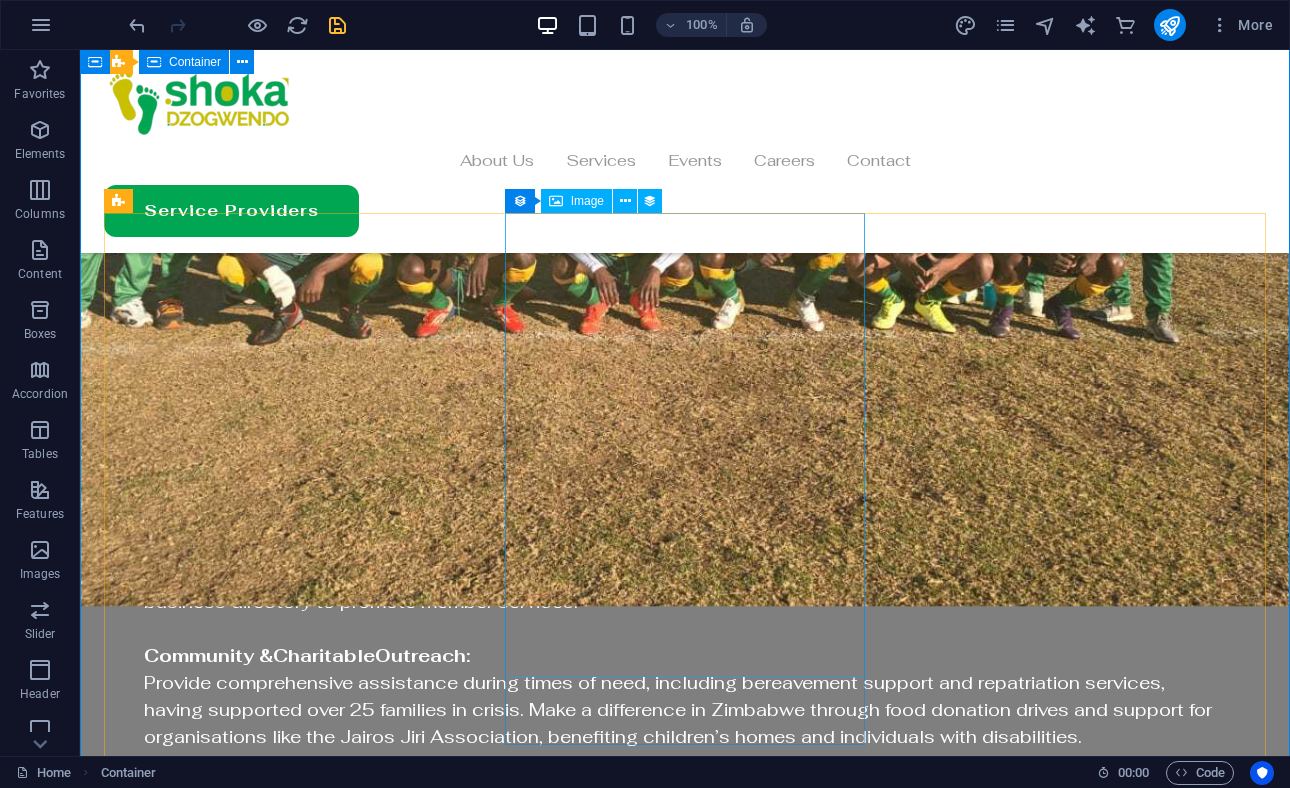 scroll, scrollTop: 2887, scrollLeft: 0, axis: vertical 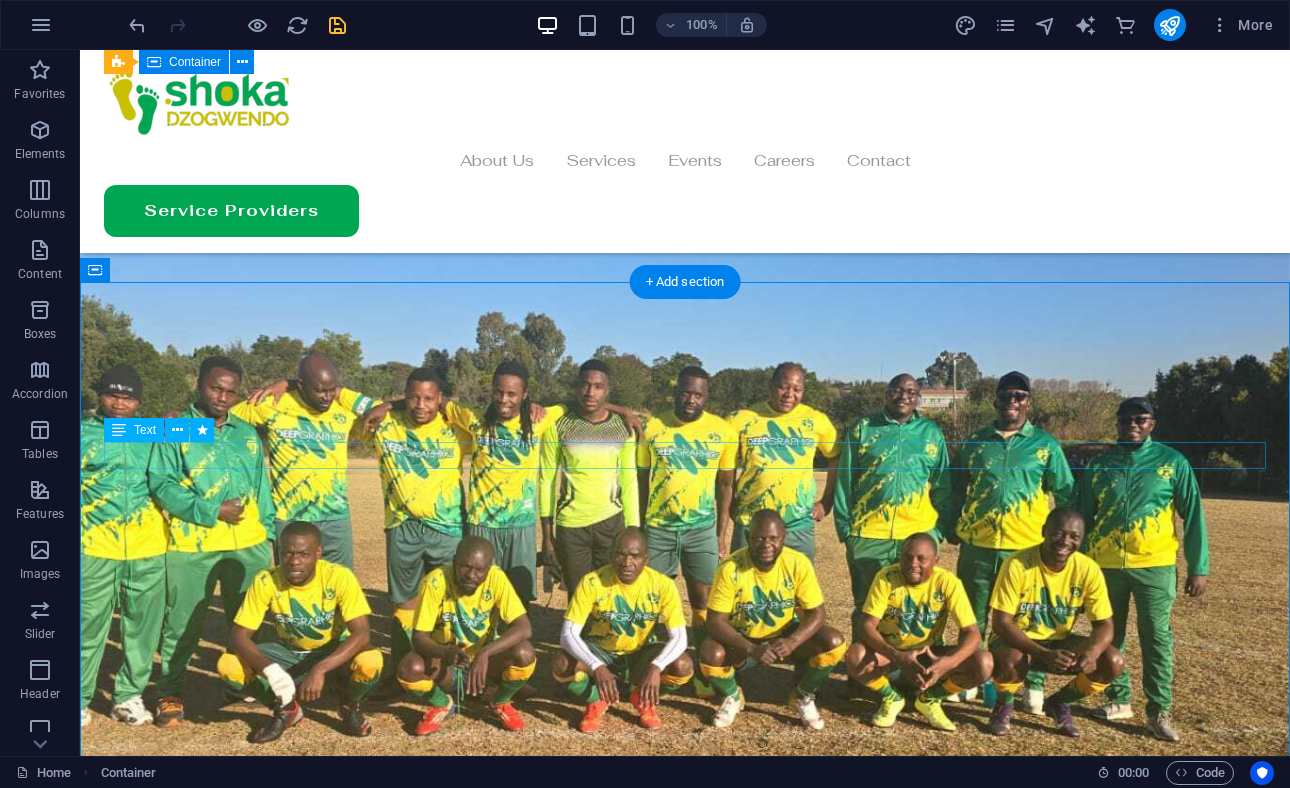 click on "Lookbook" at bounding box center (685, 2340) 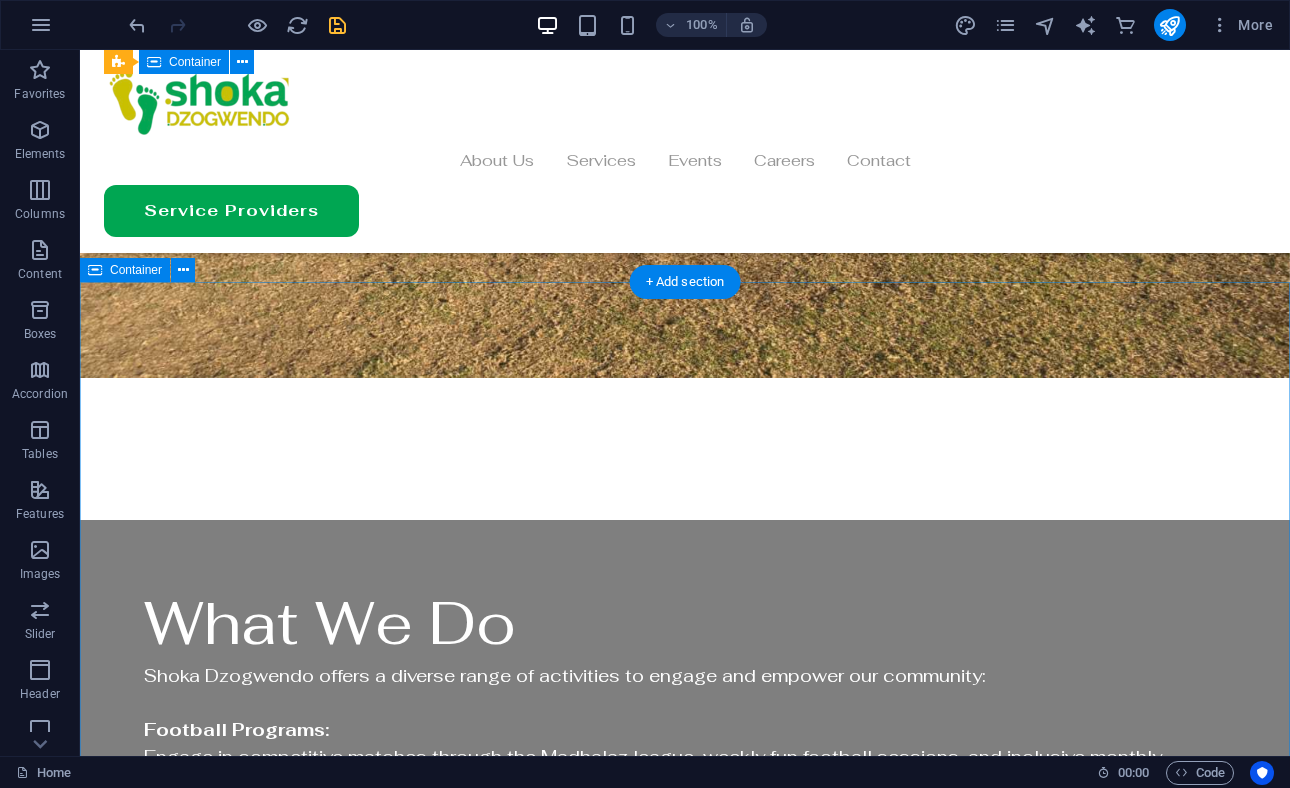 click on "Different Styles Scandinavian Industrial Minimalistic  Vorherige Nächste" at bounding box center (685, 5212) 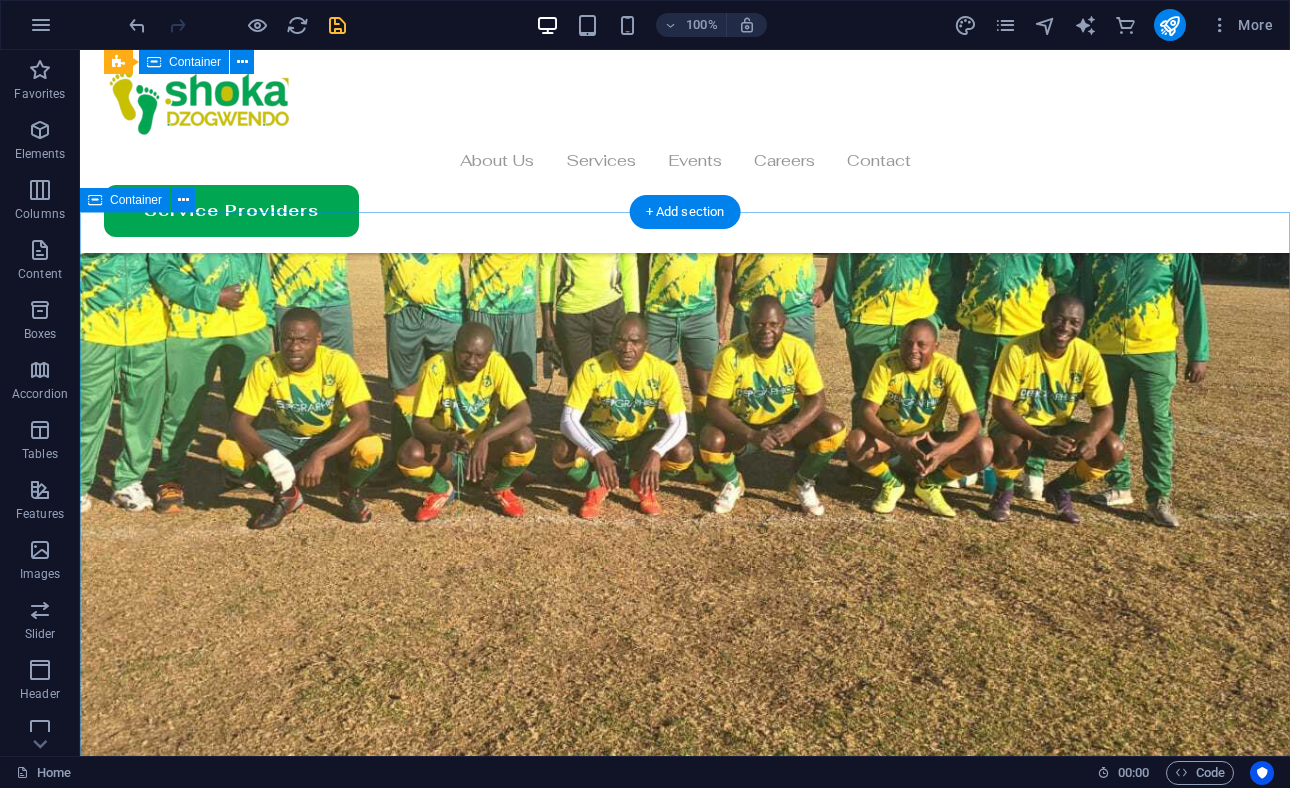 scroll, scrollTop: 2957, scrollLeft: 0, axis: vertical 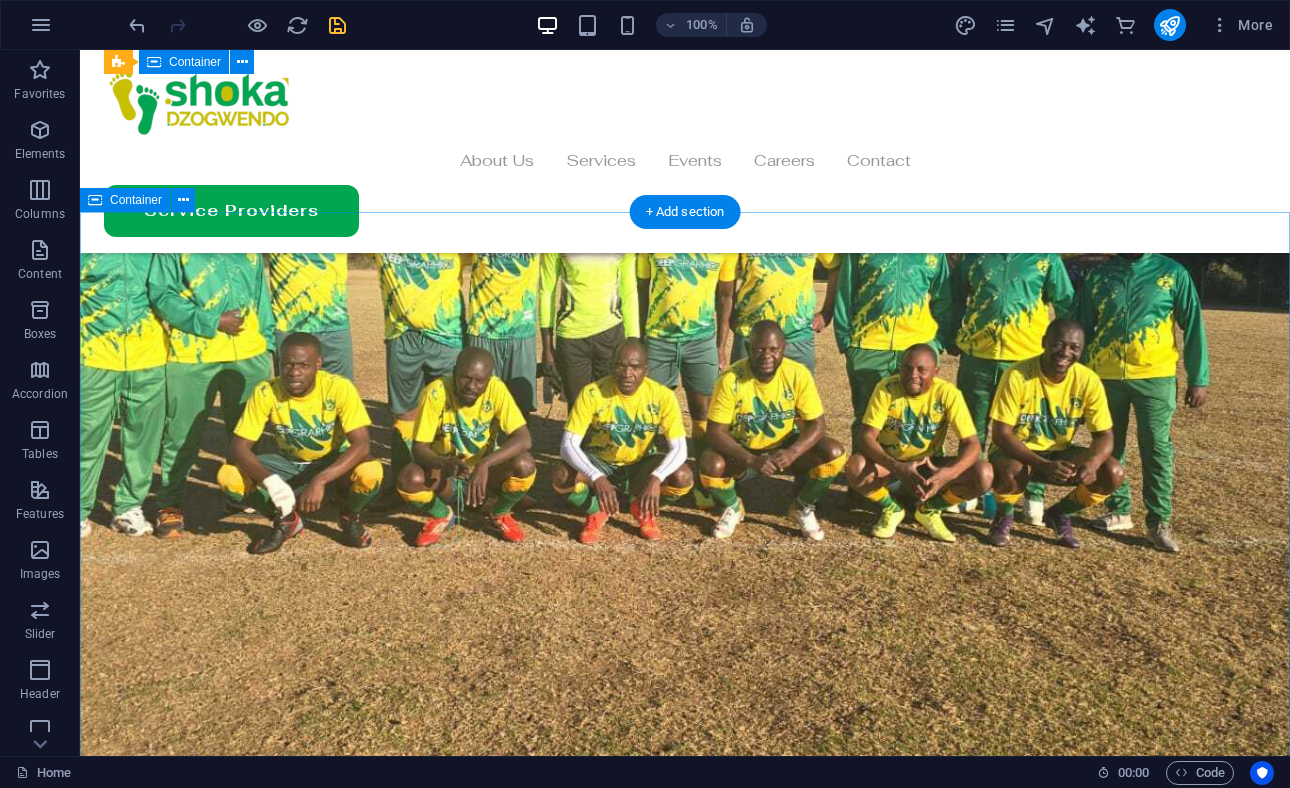 click on "Different Styles Scandinavian Industrial Minimalistic  Vorherige Nächste" at bounding box center [685, 5142] 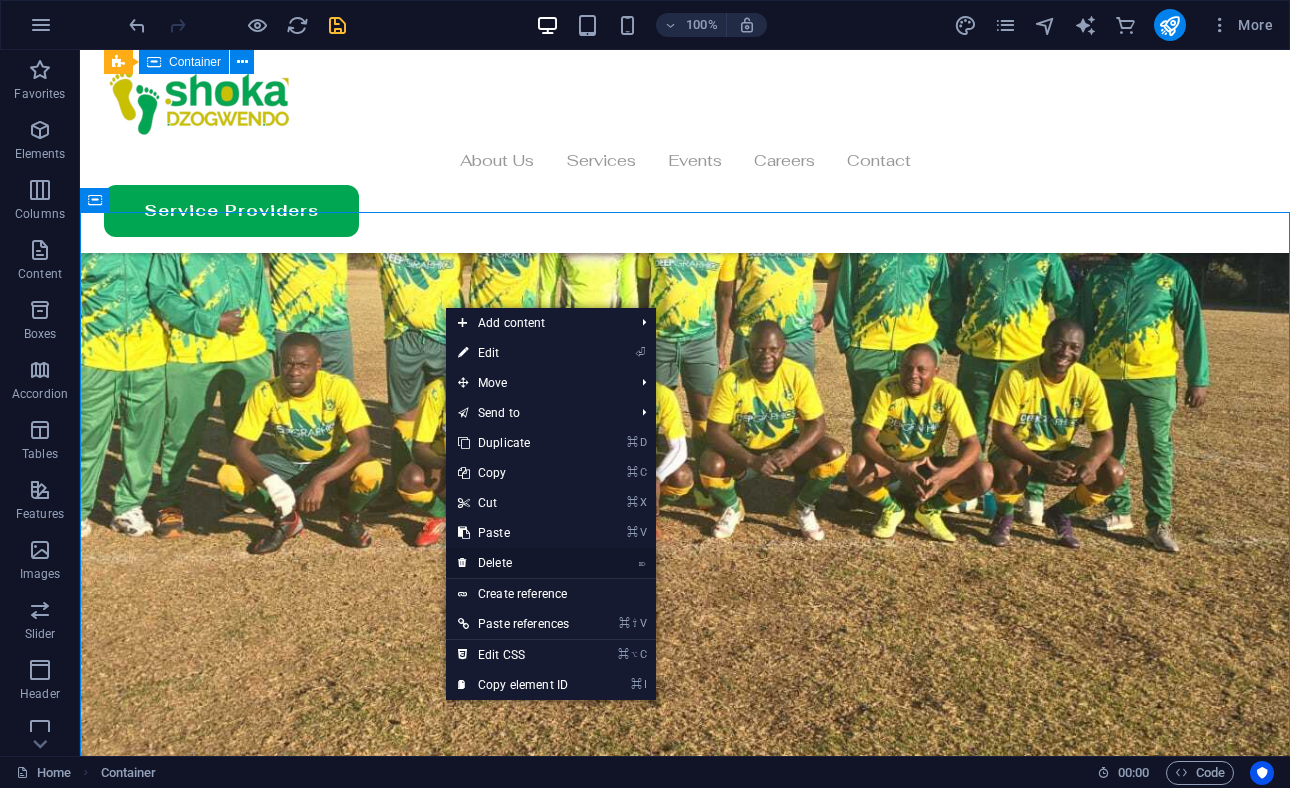 click on "⌦  Delete" at bounding box center (513, 563) 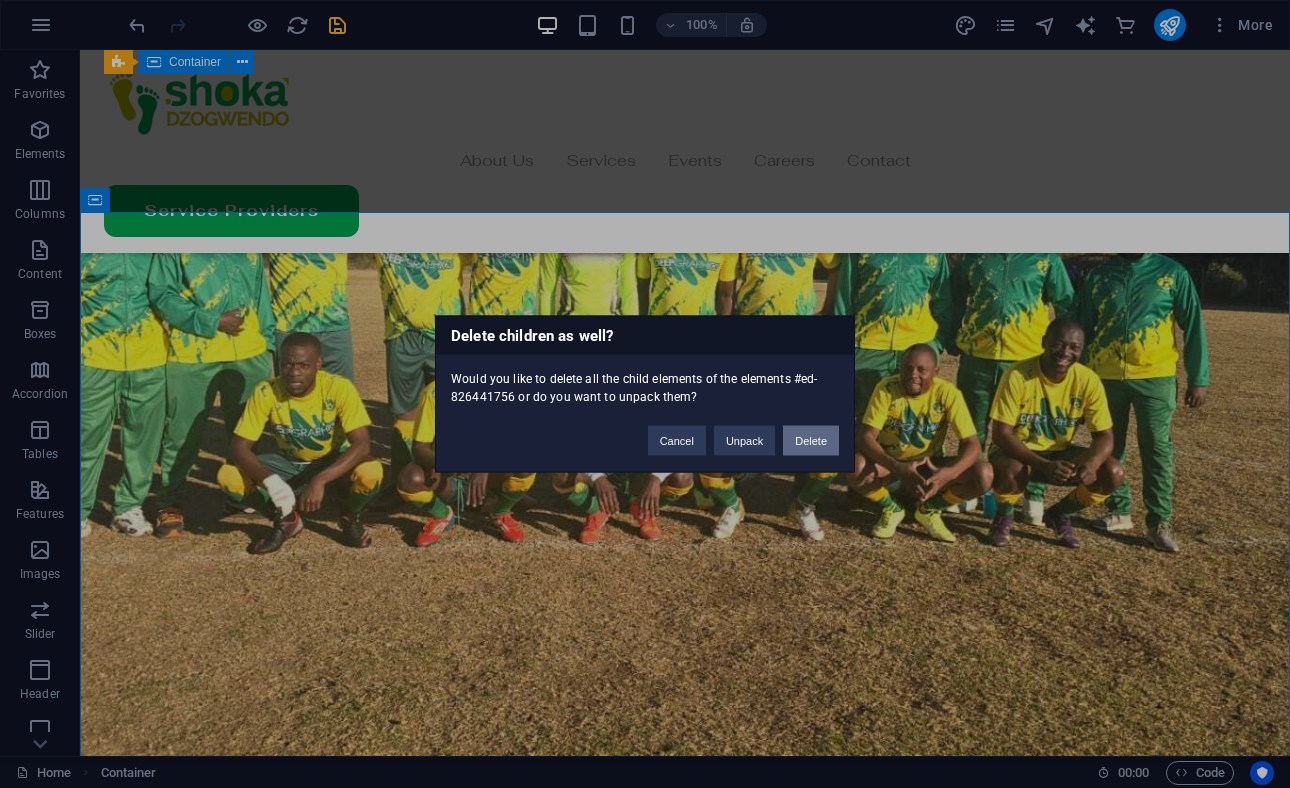 click on "Delete" at bounding box center (811, 441) 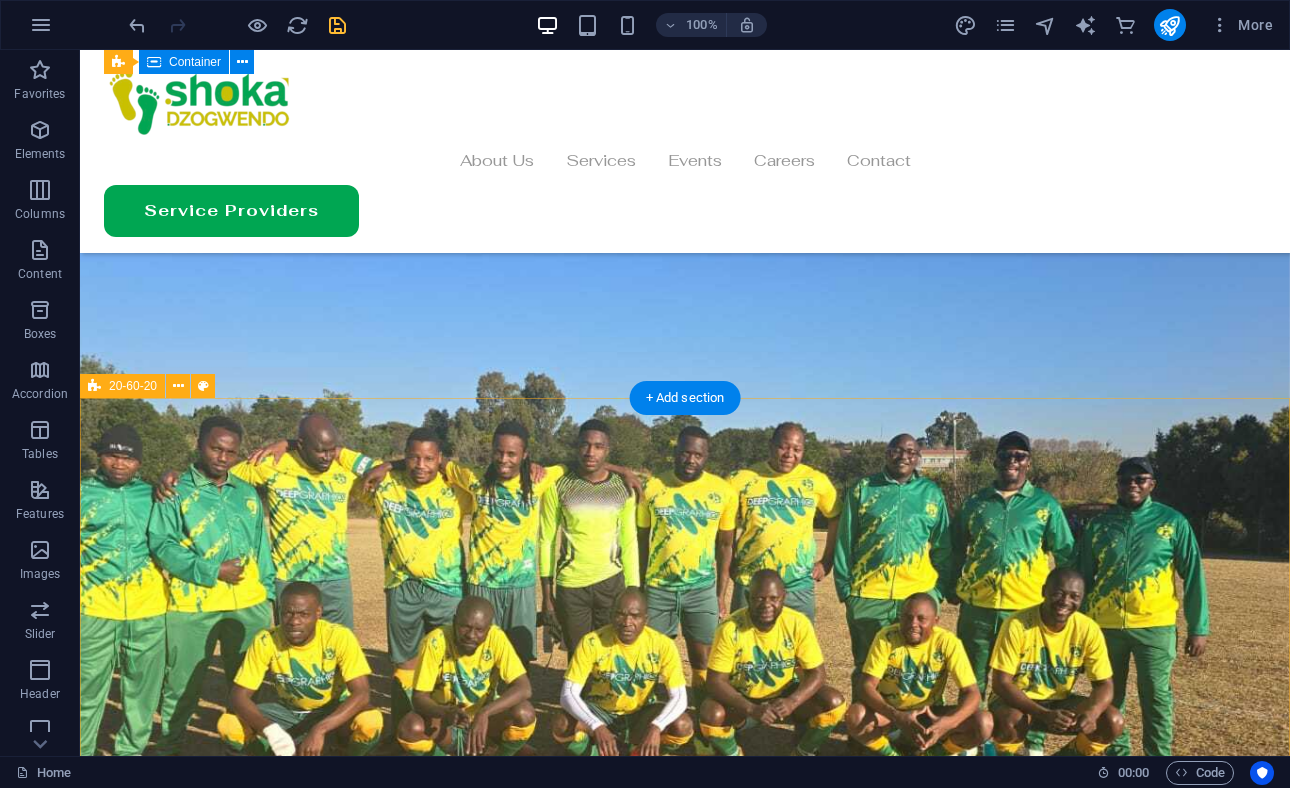 scroll, scrollTop: 2873, scrollLeft: 0, axis: vertical 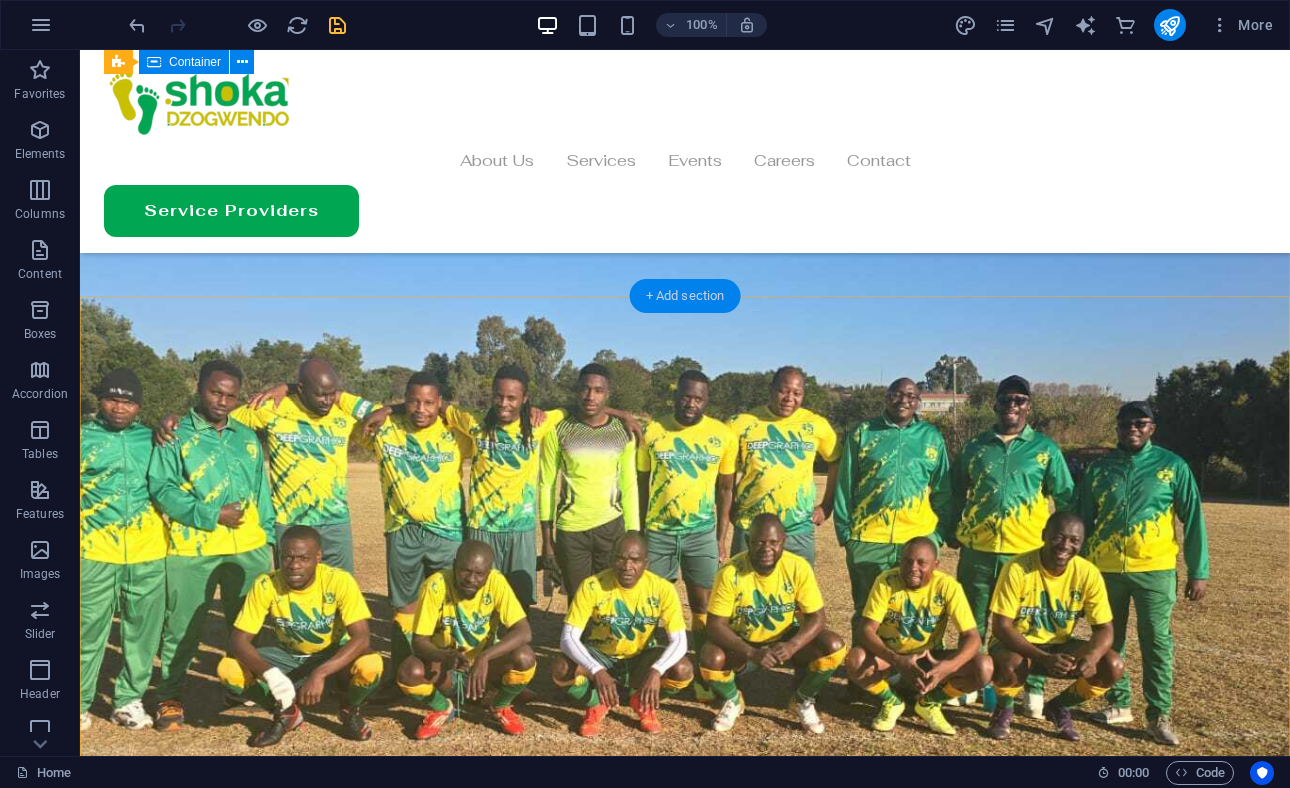 click on "+ Add section" at bounding box center (685, 296) 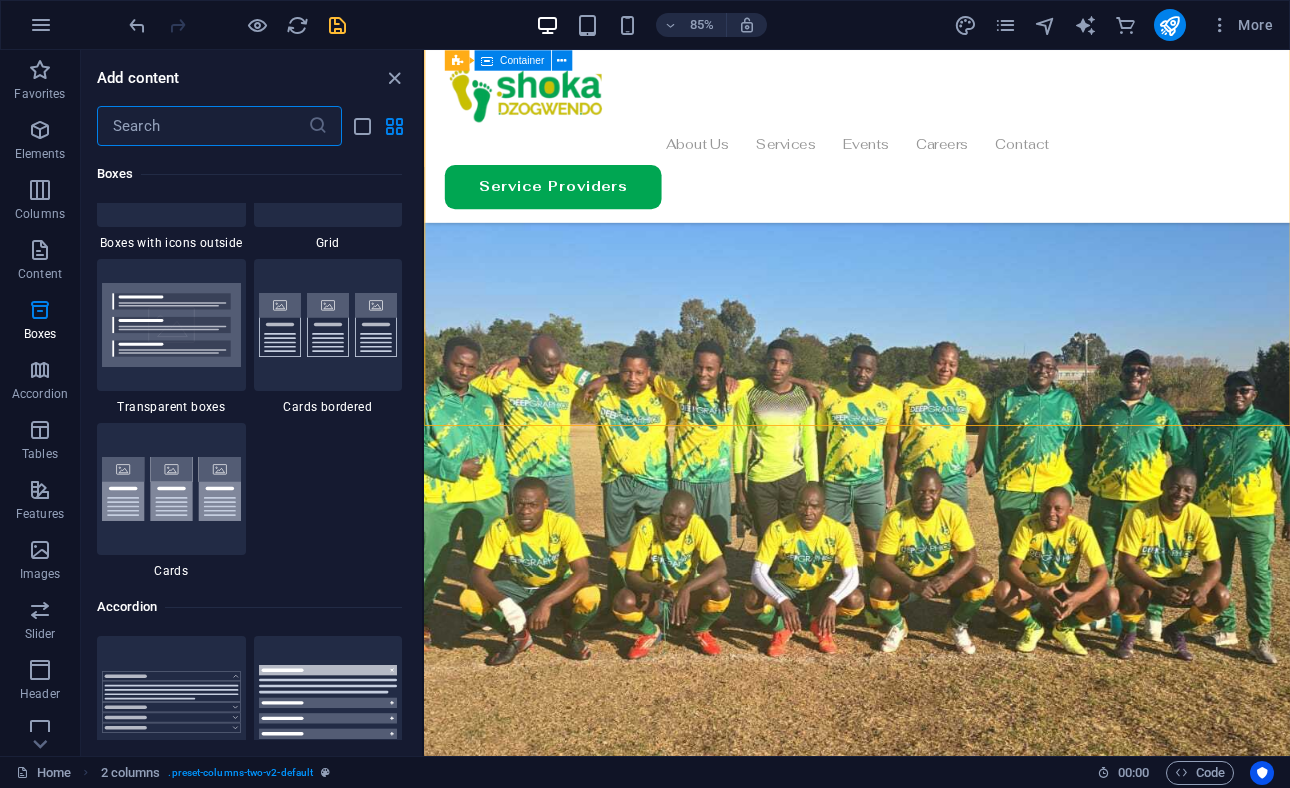 scroll, scrollTop: 5965, scrollLeft: 0, axis: vertical 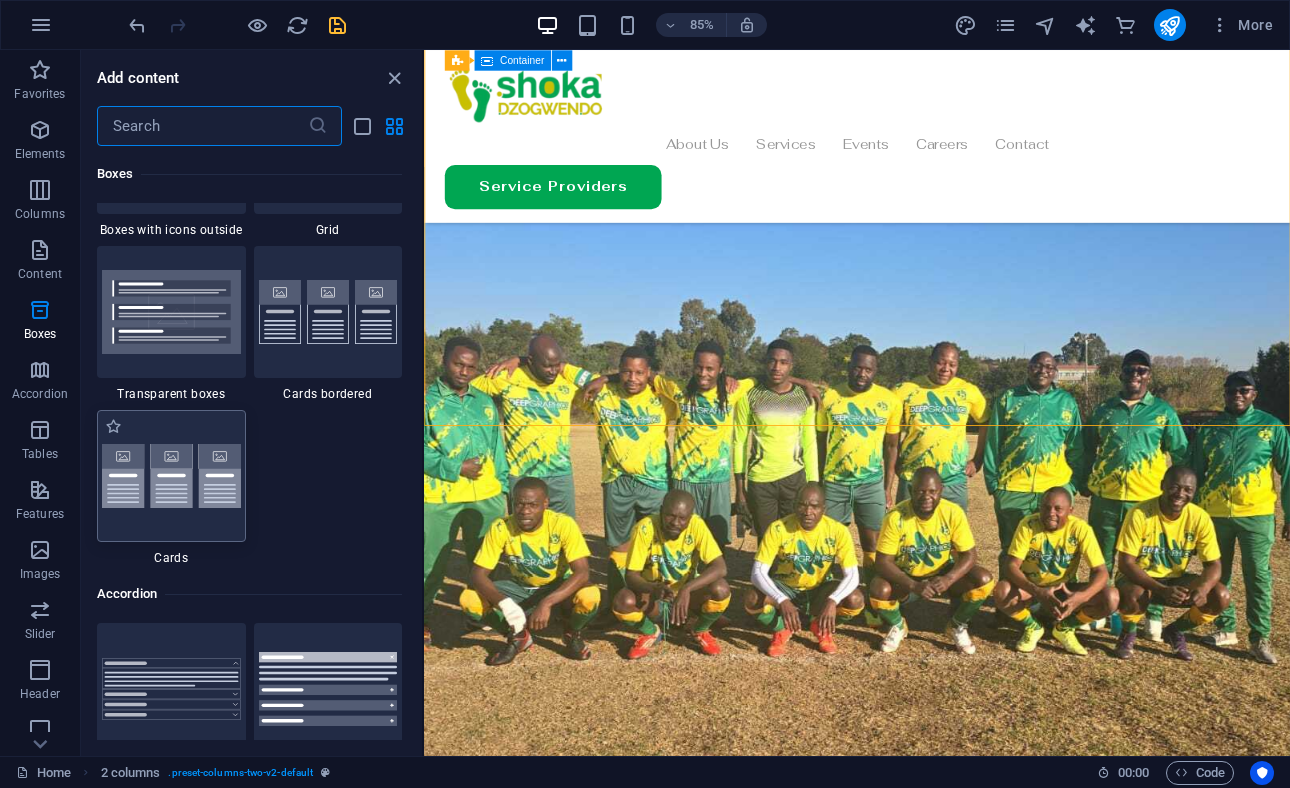 click at bounding box center (171, 476) 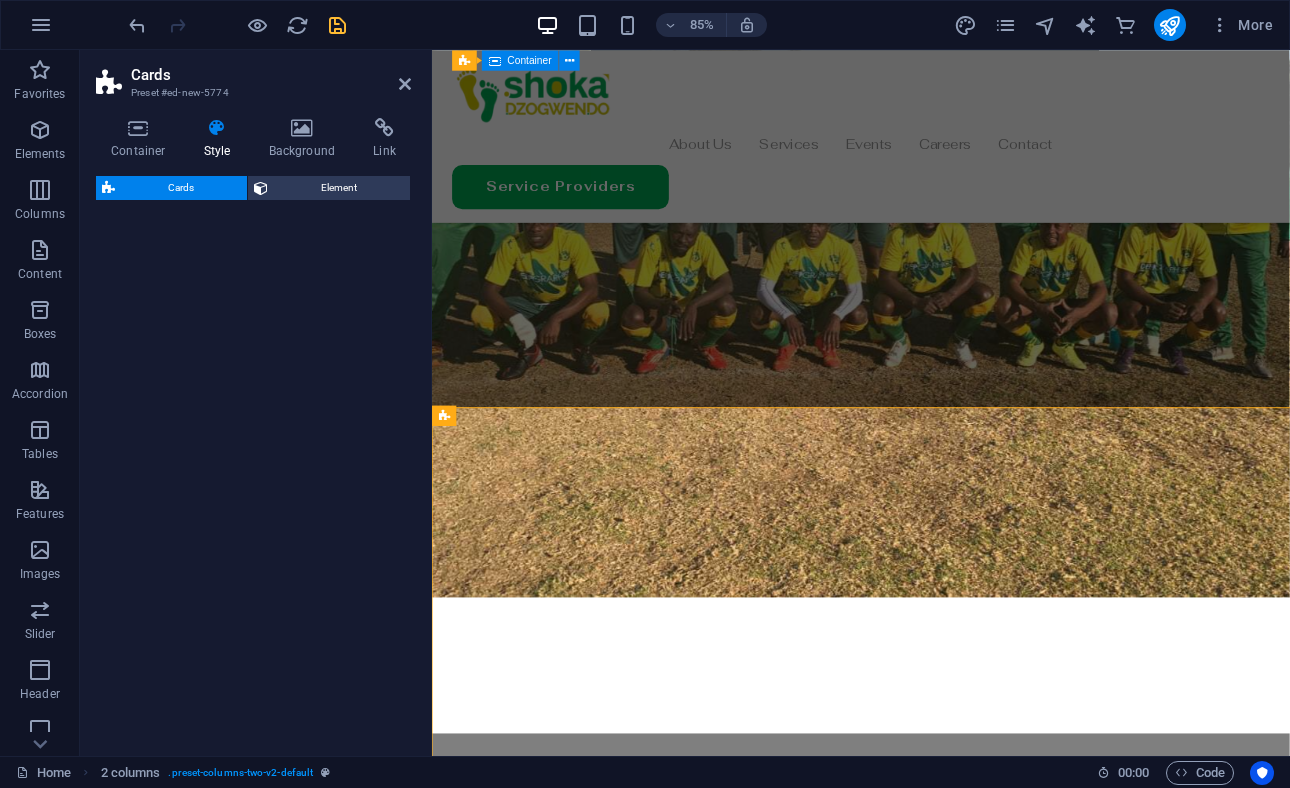 scroll, scrollTop: 2895, scrollLeft: 0, axis: vertical 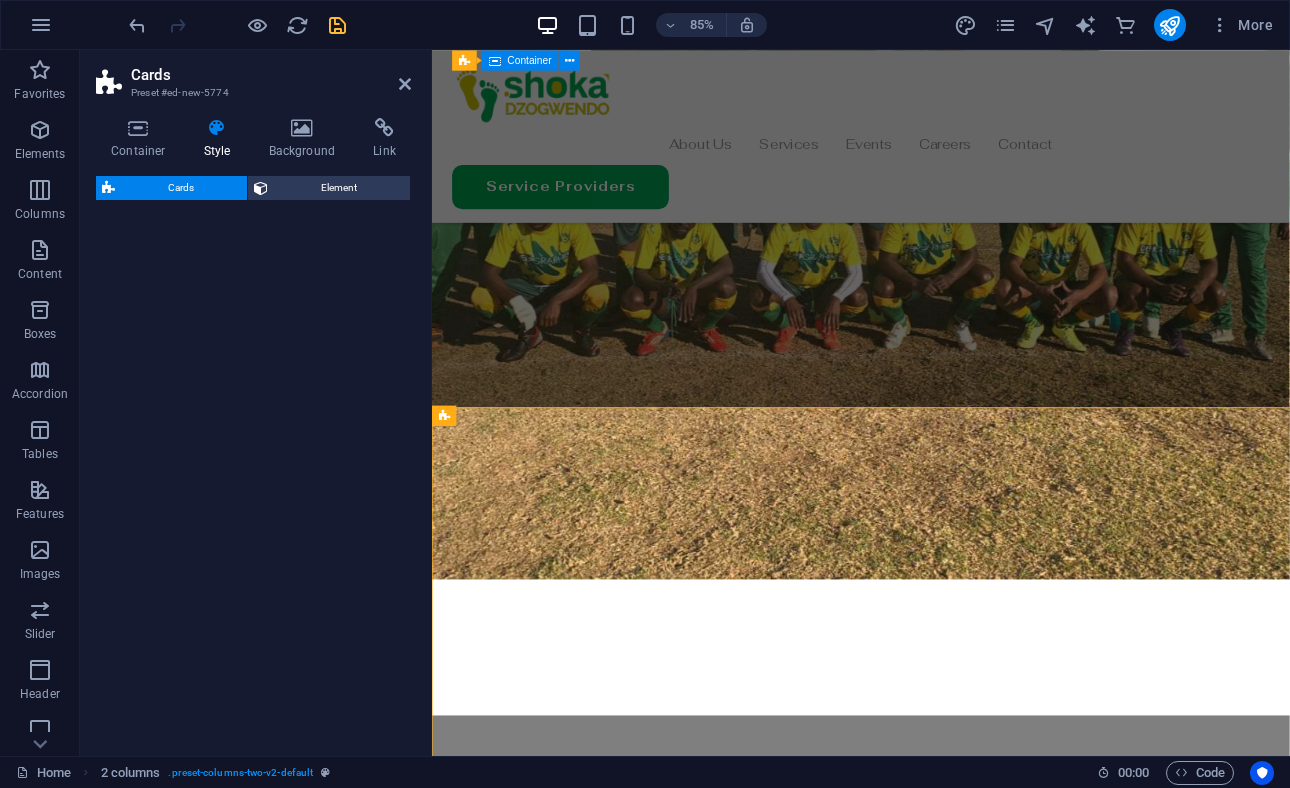 select on "rem" 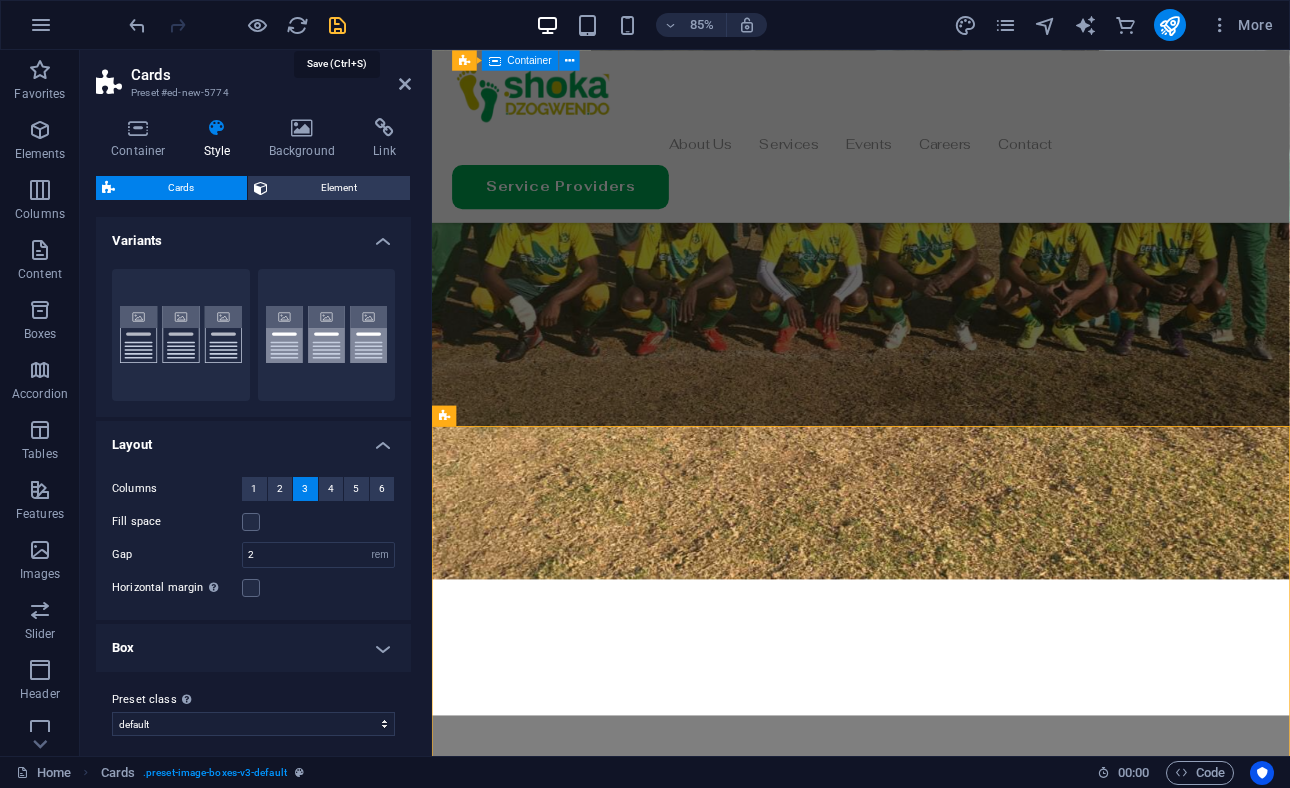 click at bounding box center (337, 25) 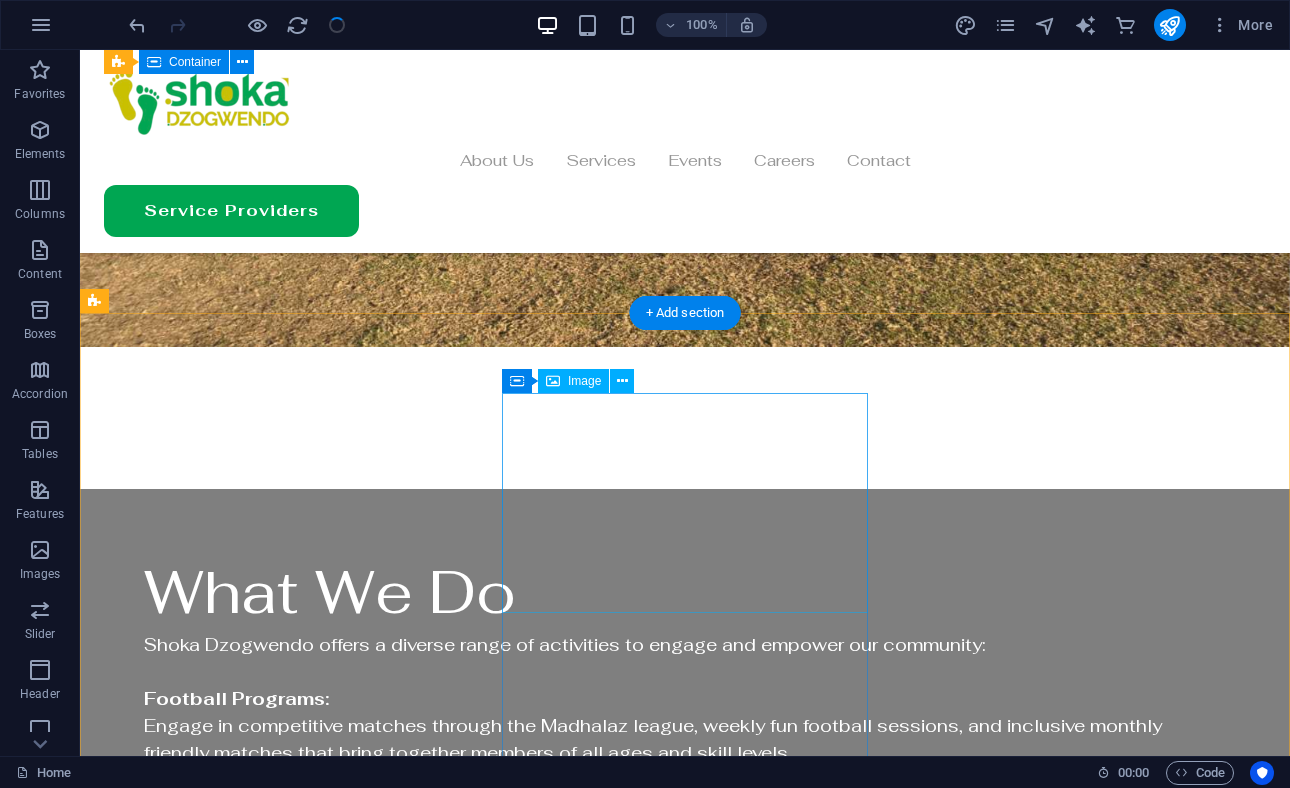scroll, scrollTop: 2957, scrollLeft: 0, axis: vertical 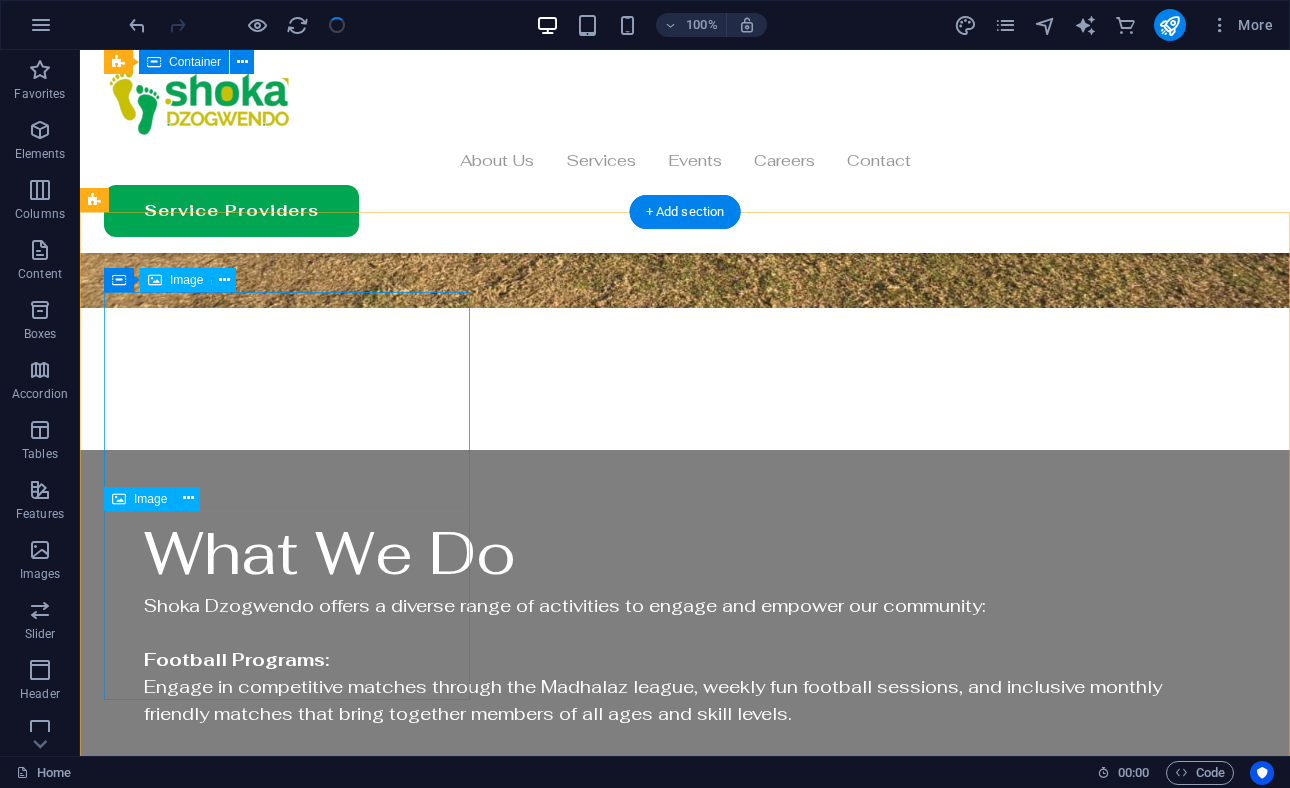 click at bounding box center [287, 2287] 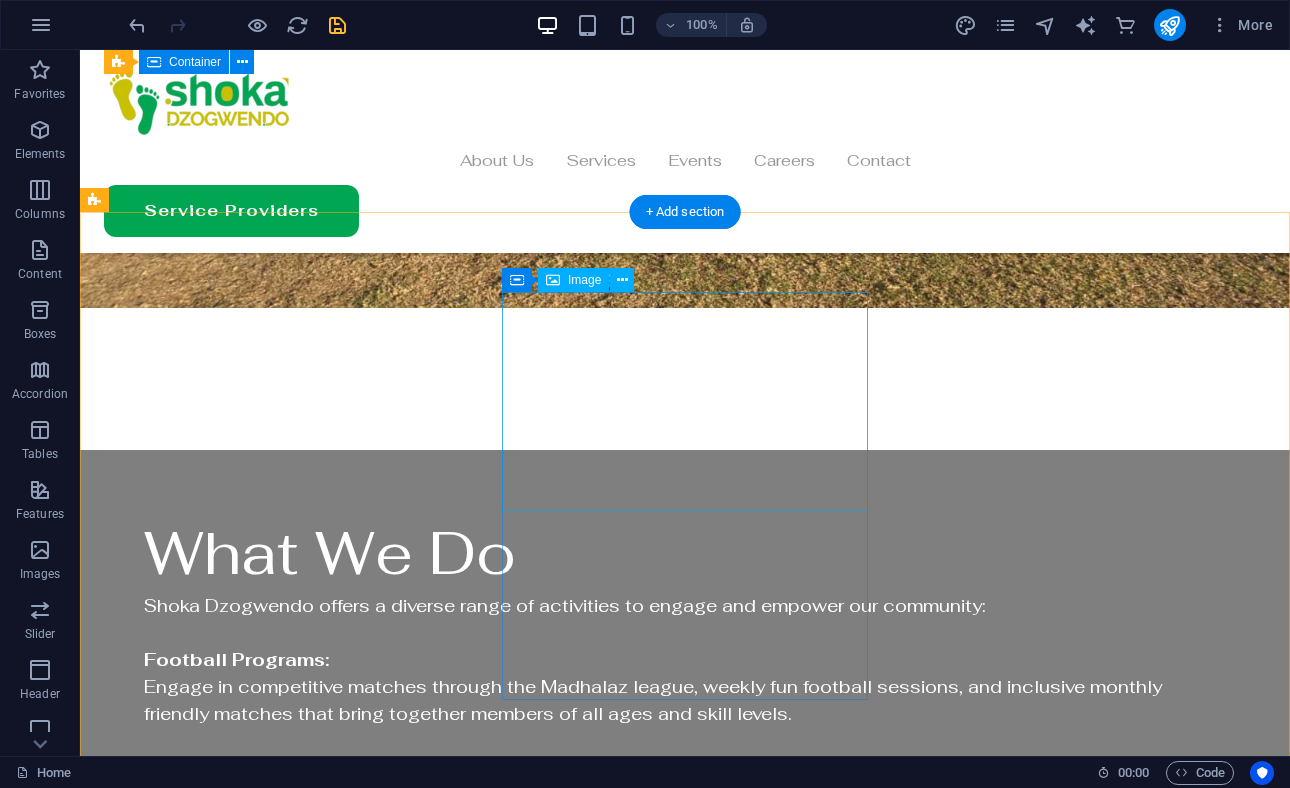 click at bounding box center [287, 2475] 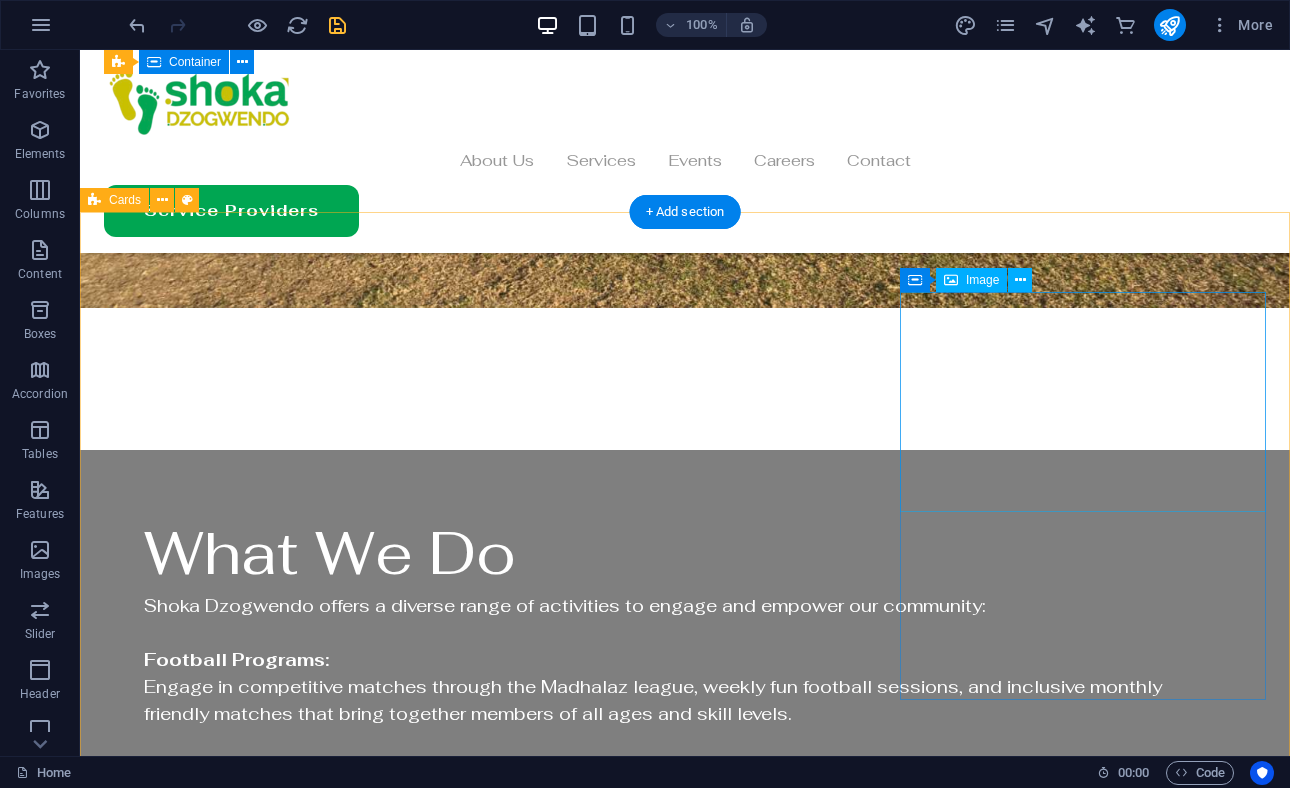 click at bounding box center [287, 2663] 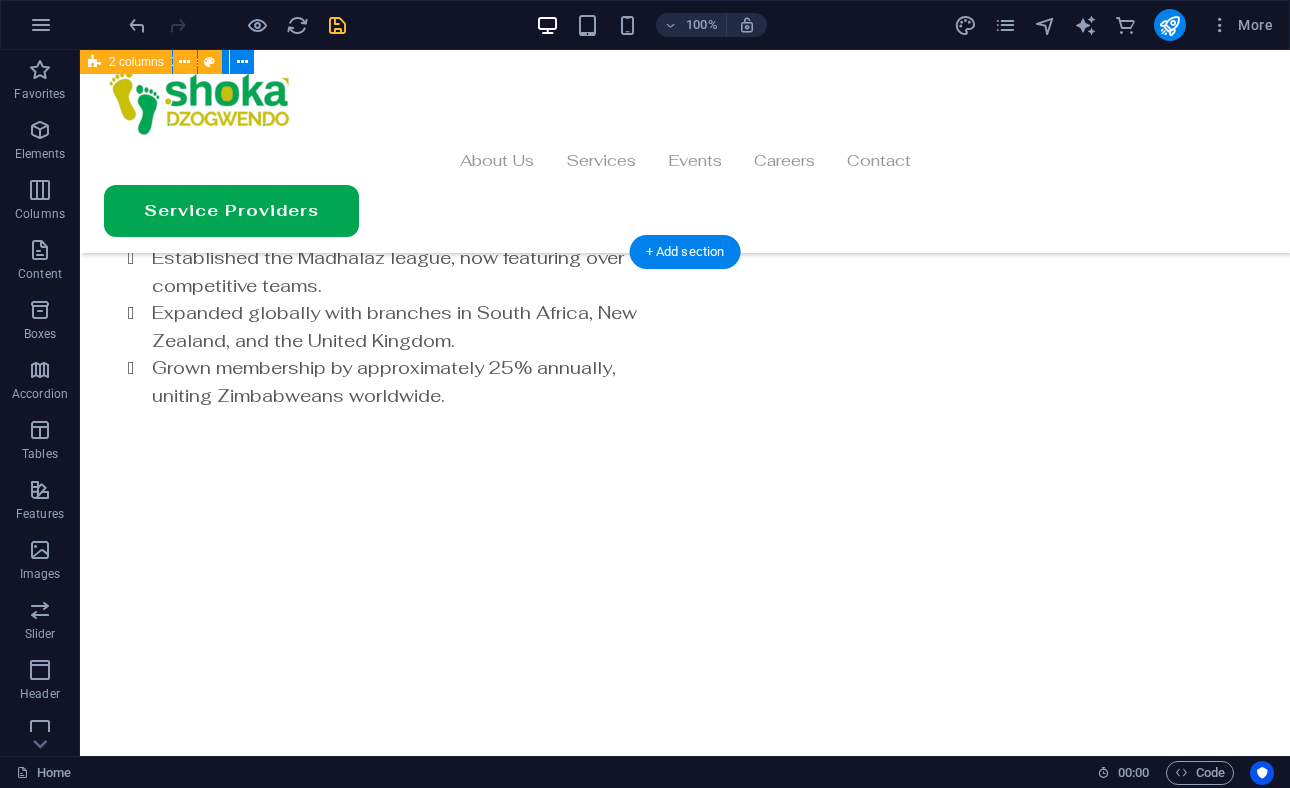 scroll, scrollTop: 4083, scrollLeft: 0, axis: vertical 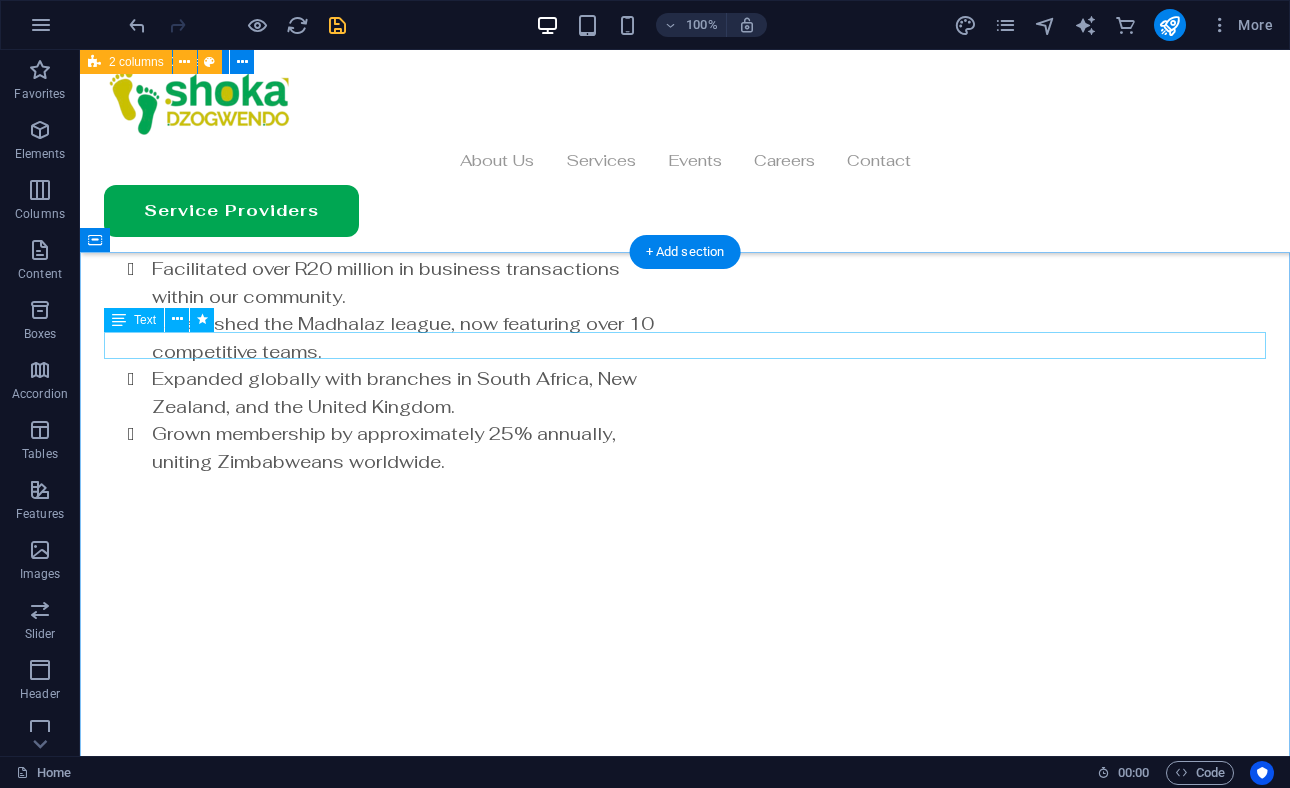 click on "Testimonials" at bounding box center (685, 5650) 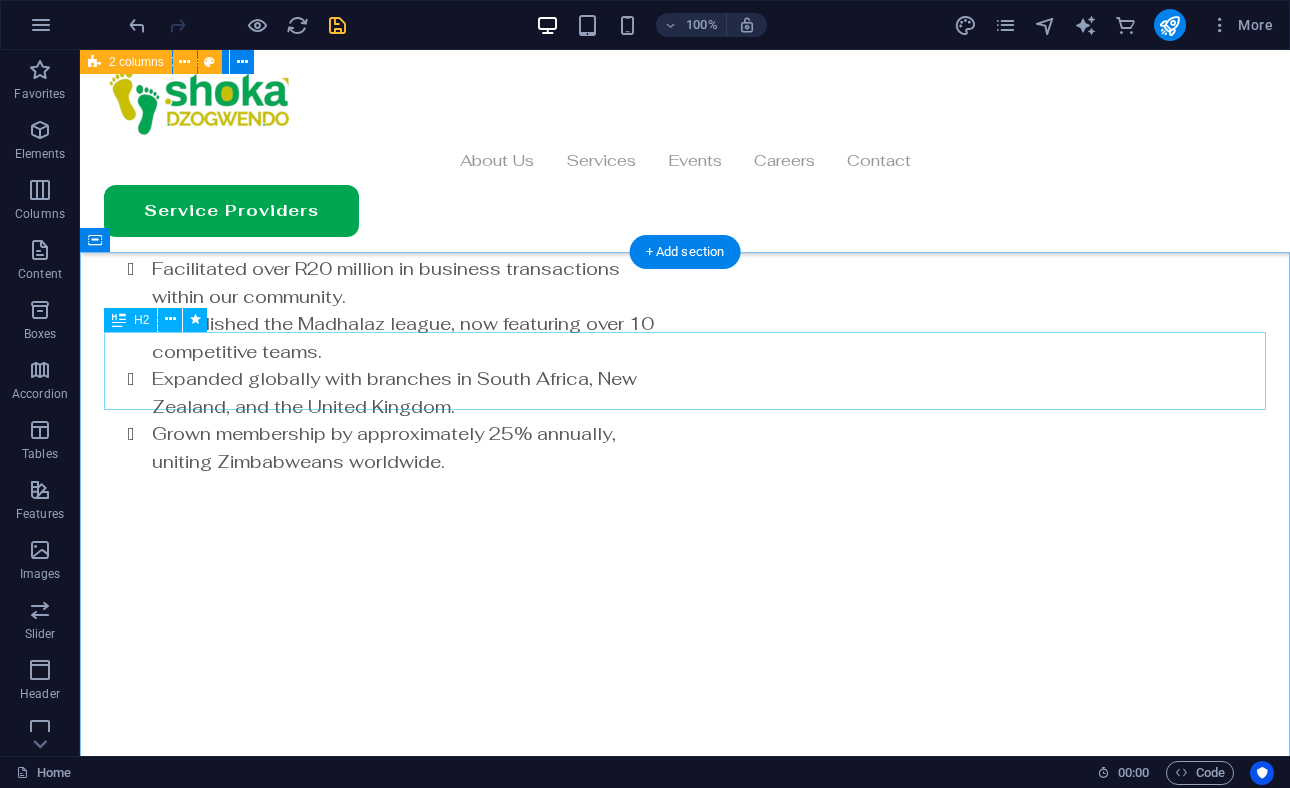 click on "Our Customers" at bounding box center (685, 5676) 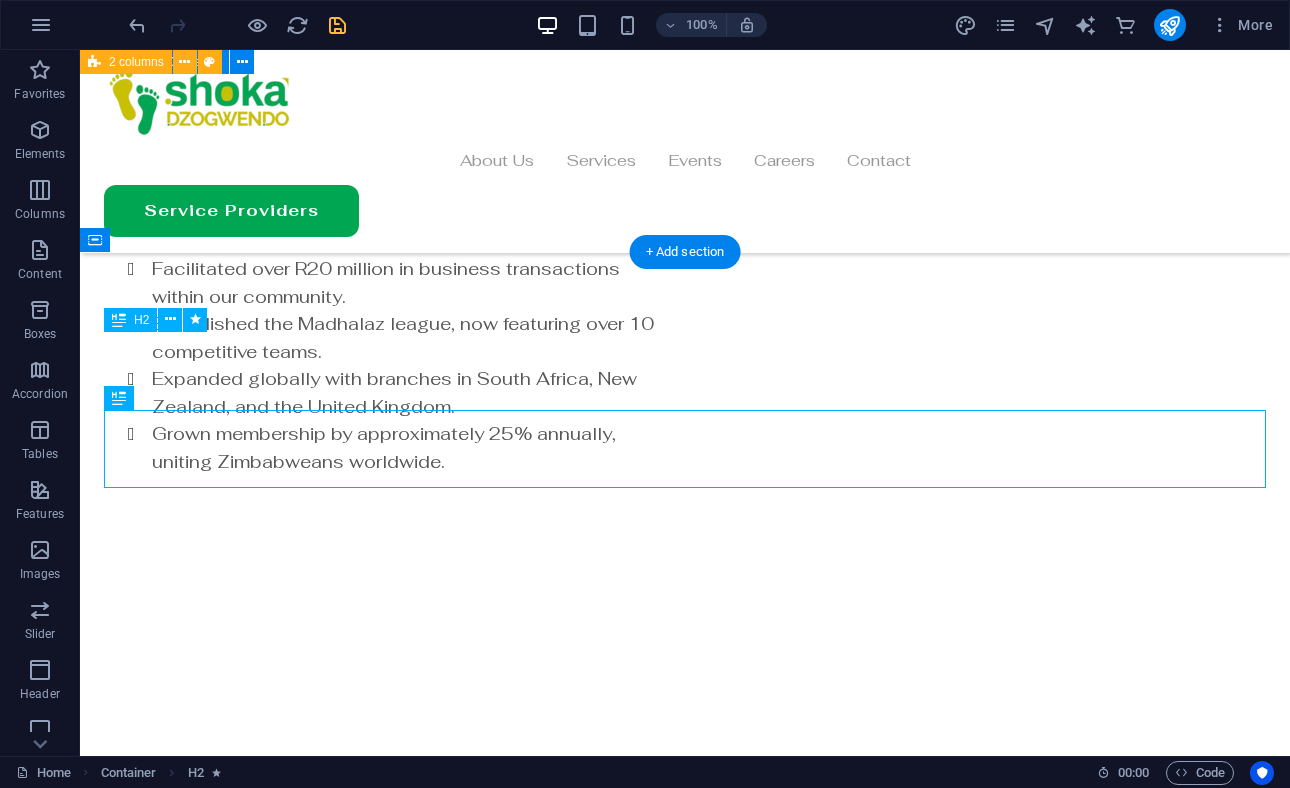 click on "Our Customers" at bounding box center (685, 5676) 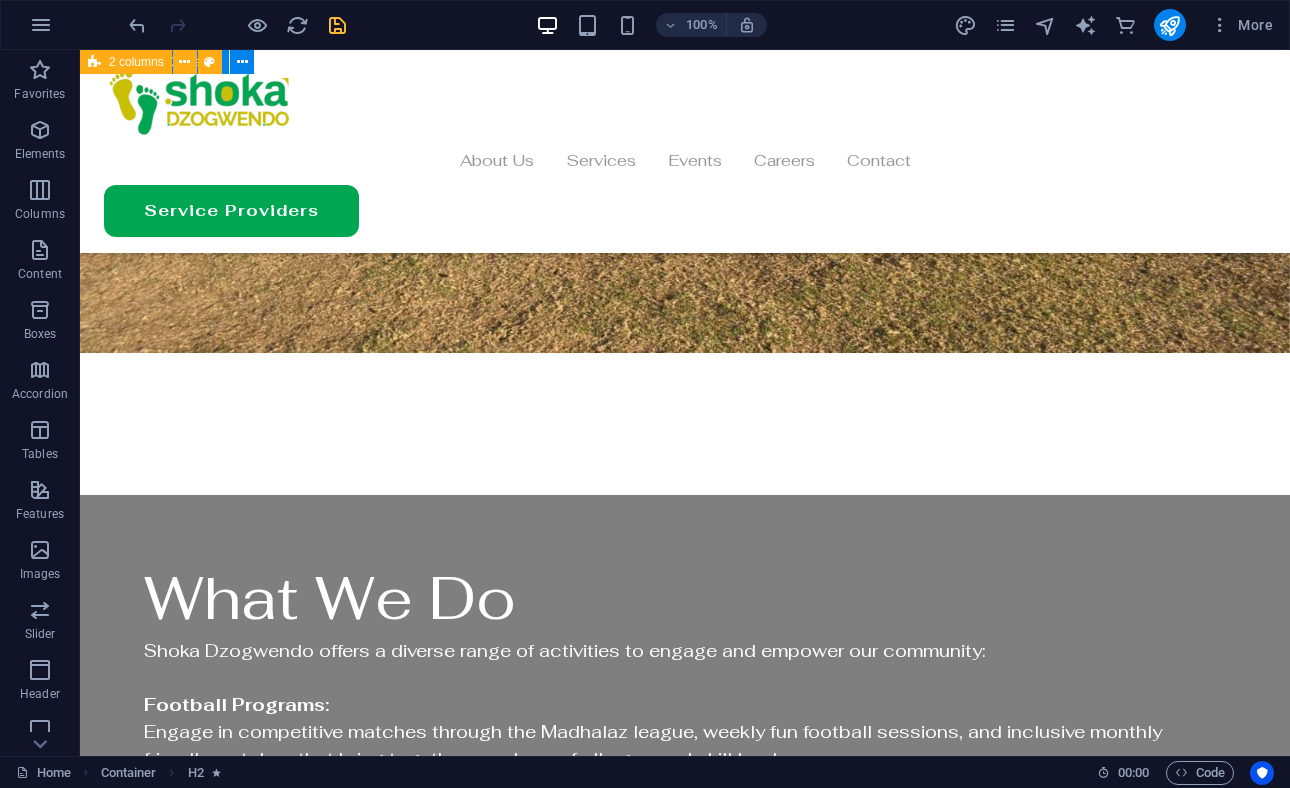 scroll, scrollTop: 2867, scrollLeft: 0, axis: vertical 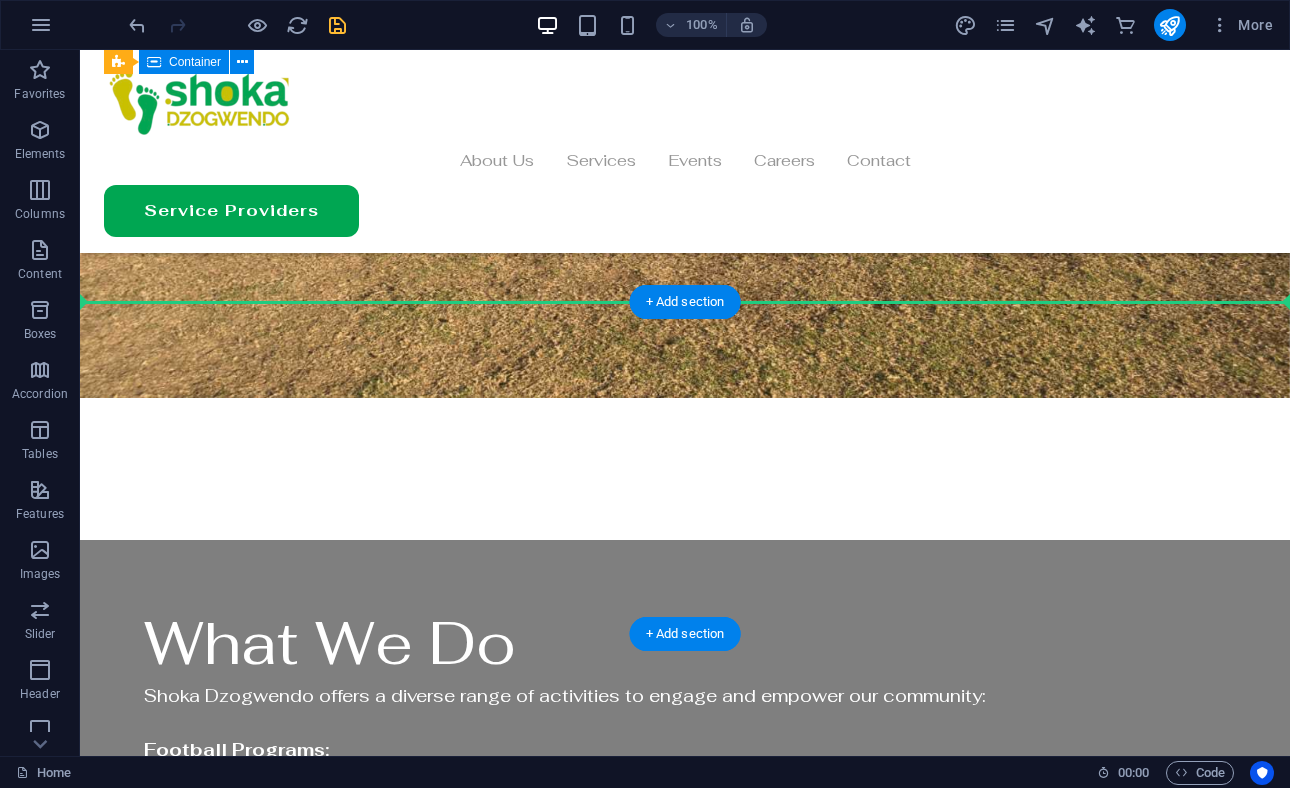 drag, startPoint x: 698, startPoint y: 381, endPoint x: 685, endPoint y: 328, distance: 54.571056 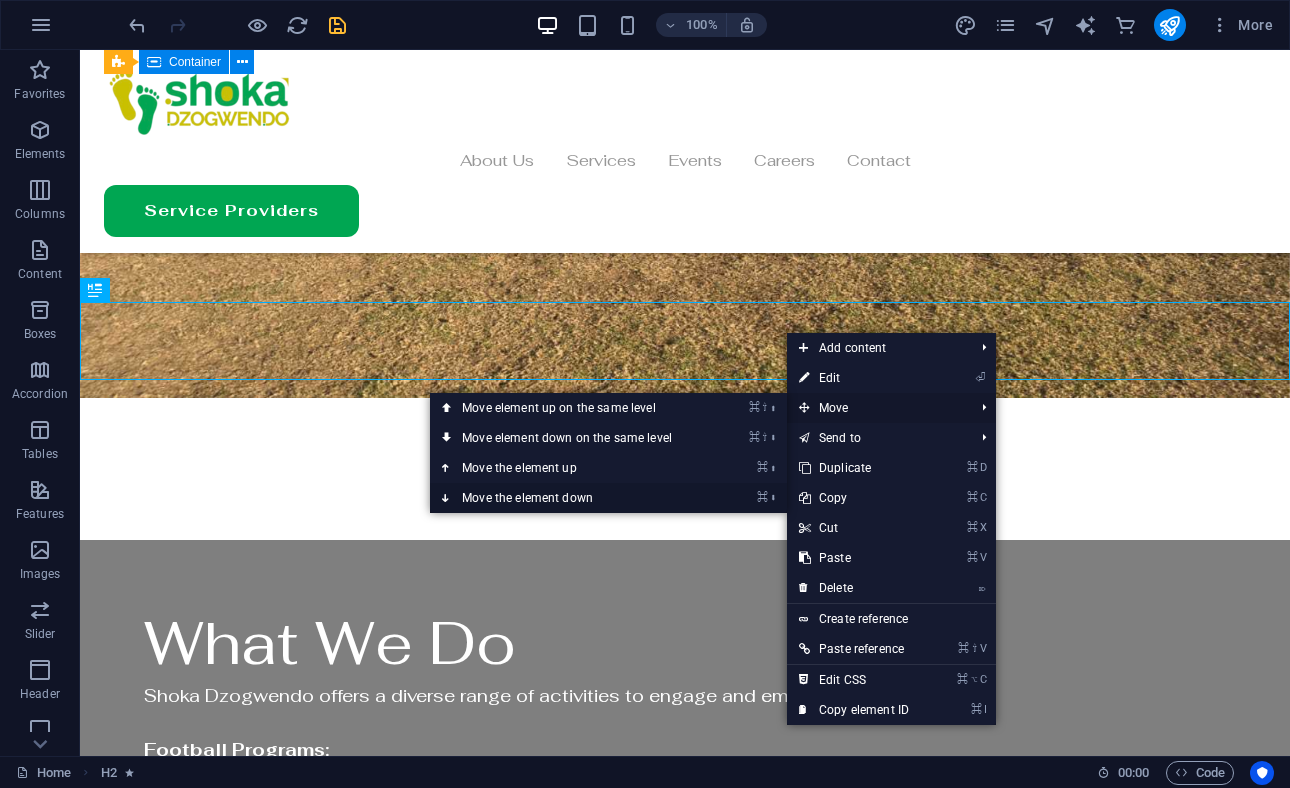 click on "⌘ ⬇  Move the element down" at bounding box center [571, 498] 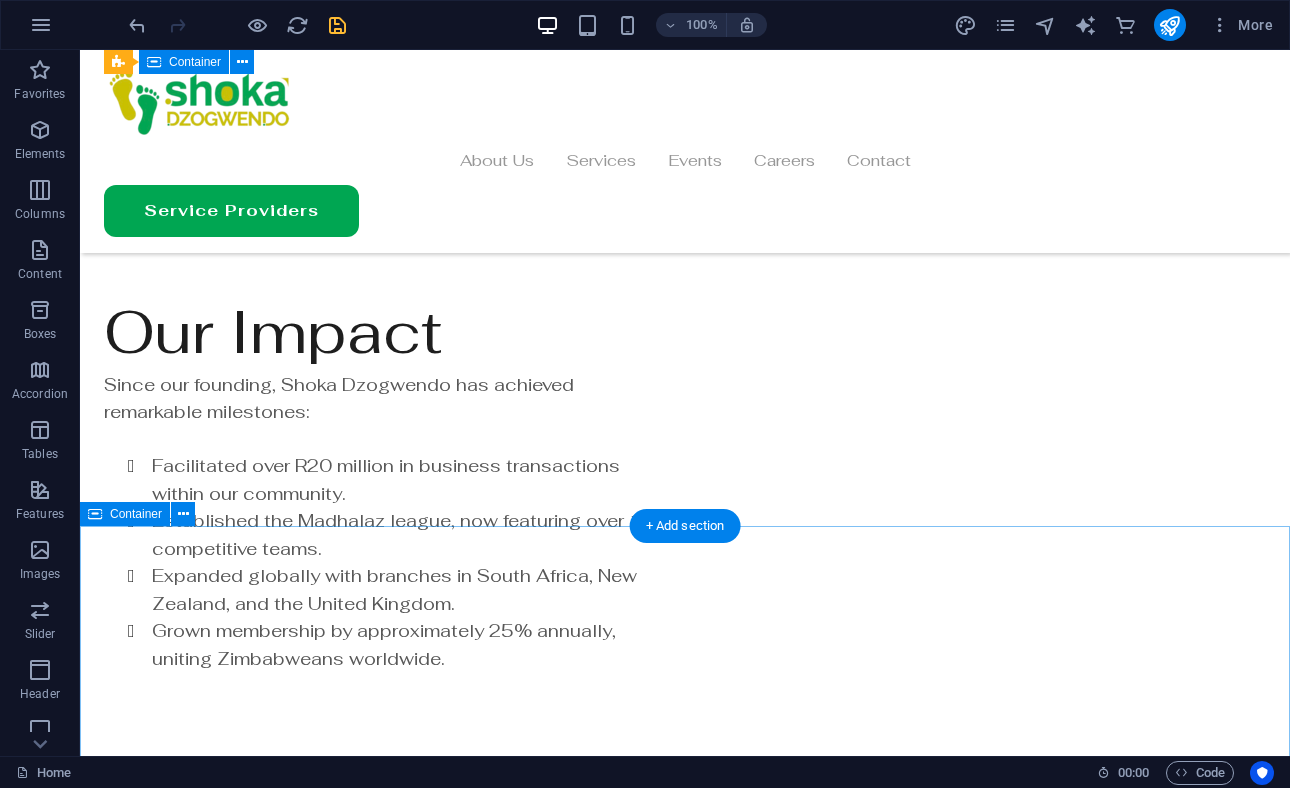 scroll, scrollTop: 4116, scrollLeft: 0, axis: vertical 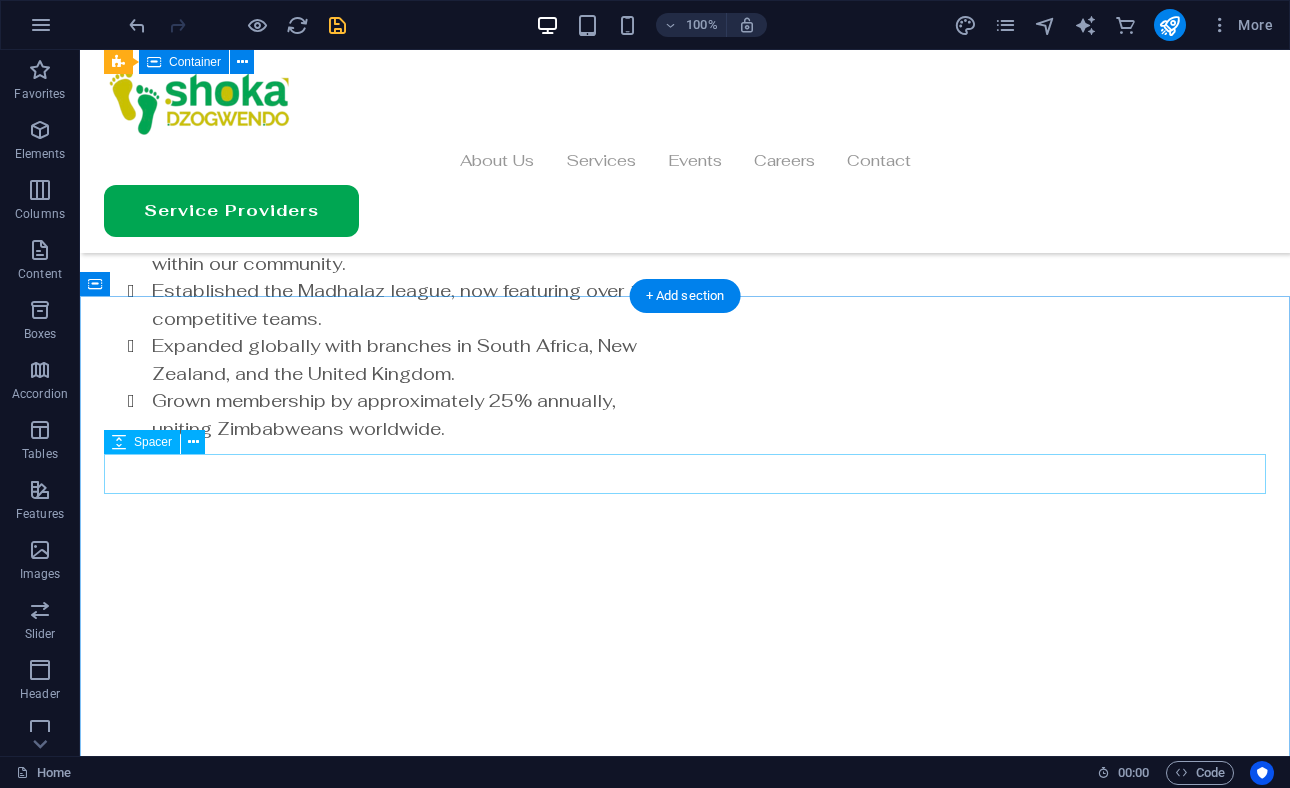 click at bounding box center (685, 5780) 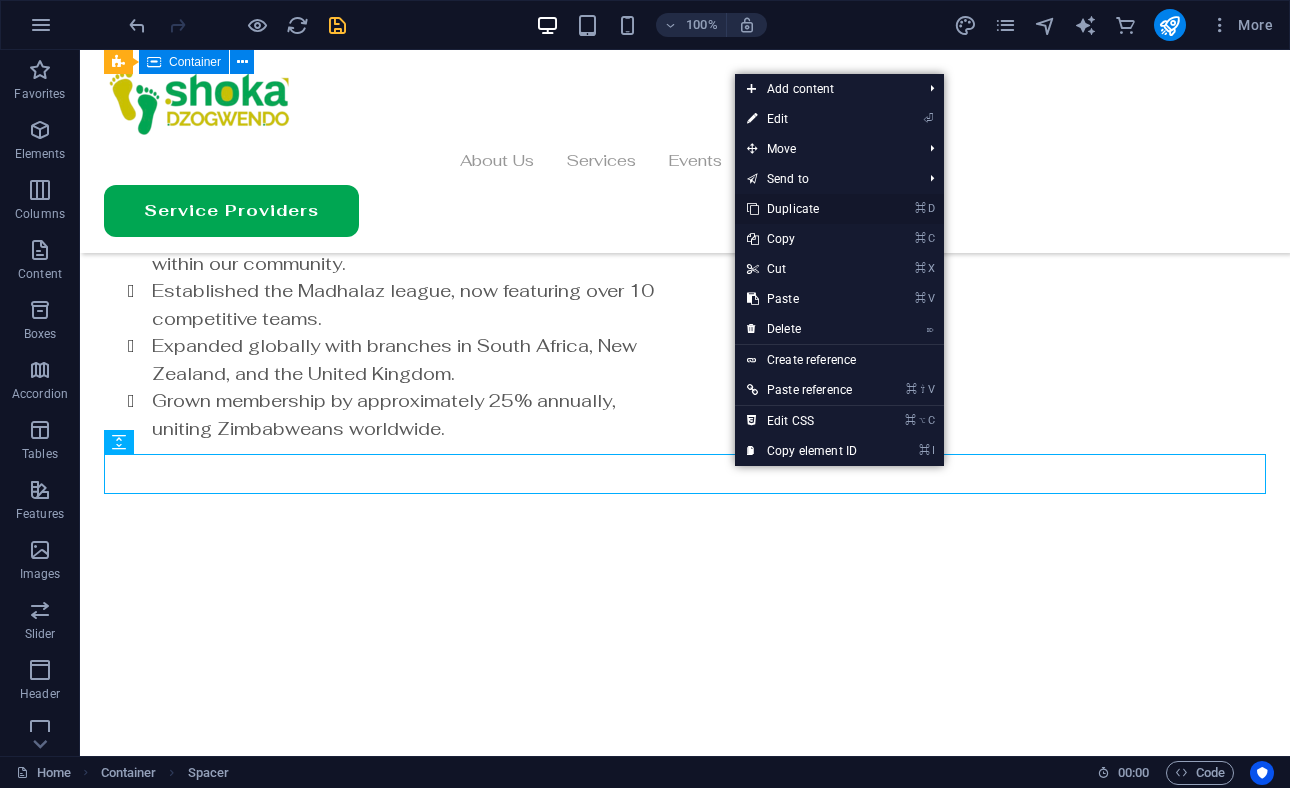 click on "⌘ D  Duplicate" at bounding box center [802, 209] 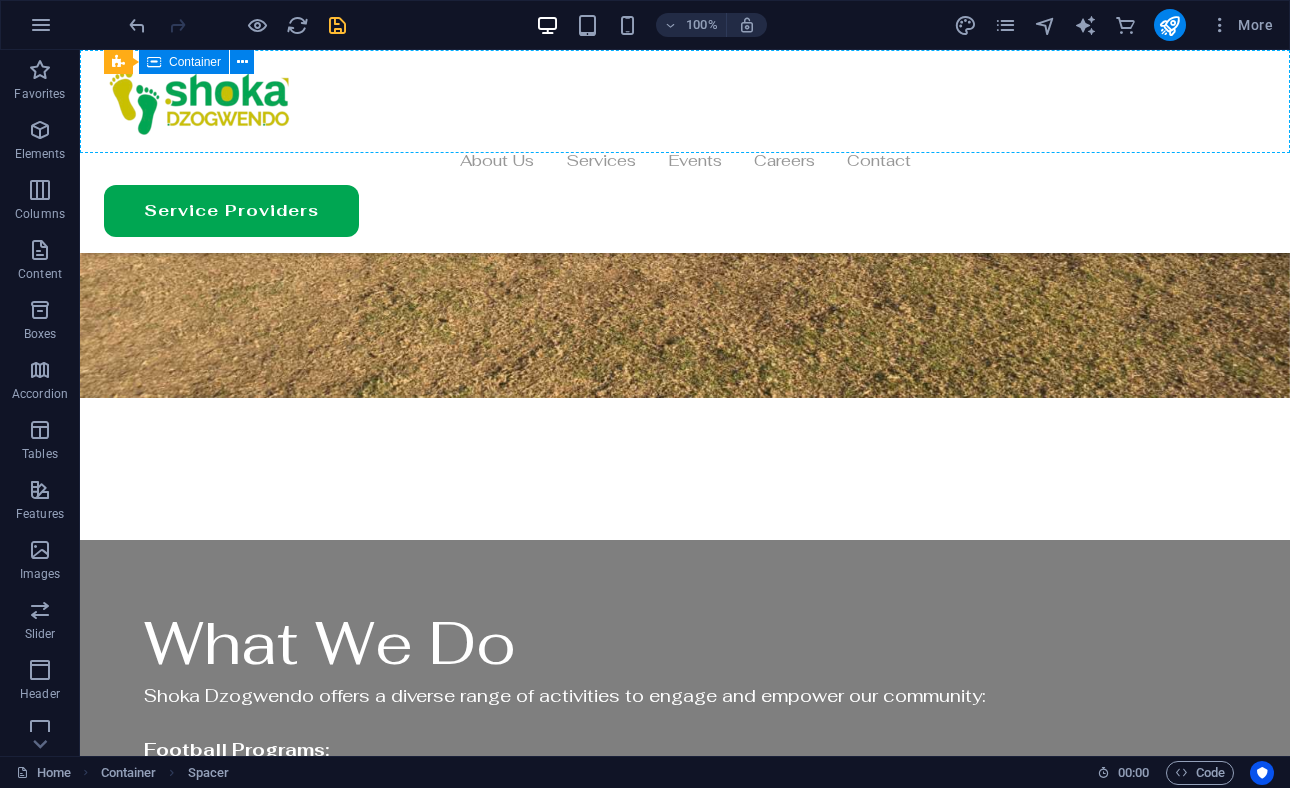 scroll, scrollTop: 2858, scrollLeft: 0, axis: vertical 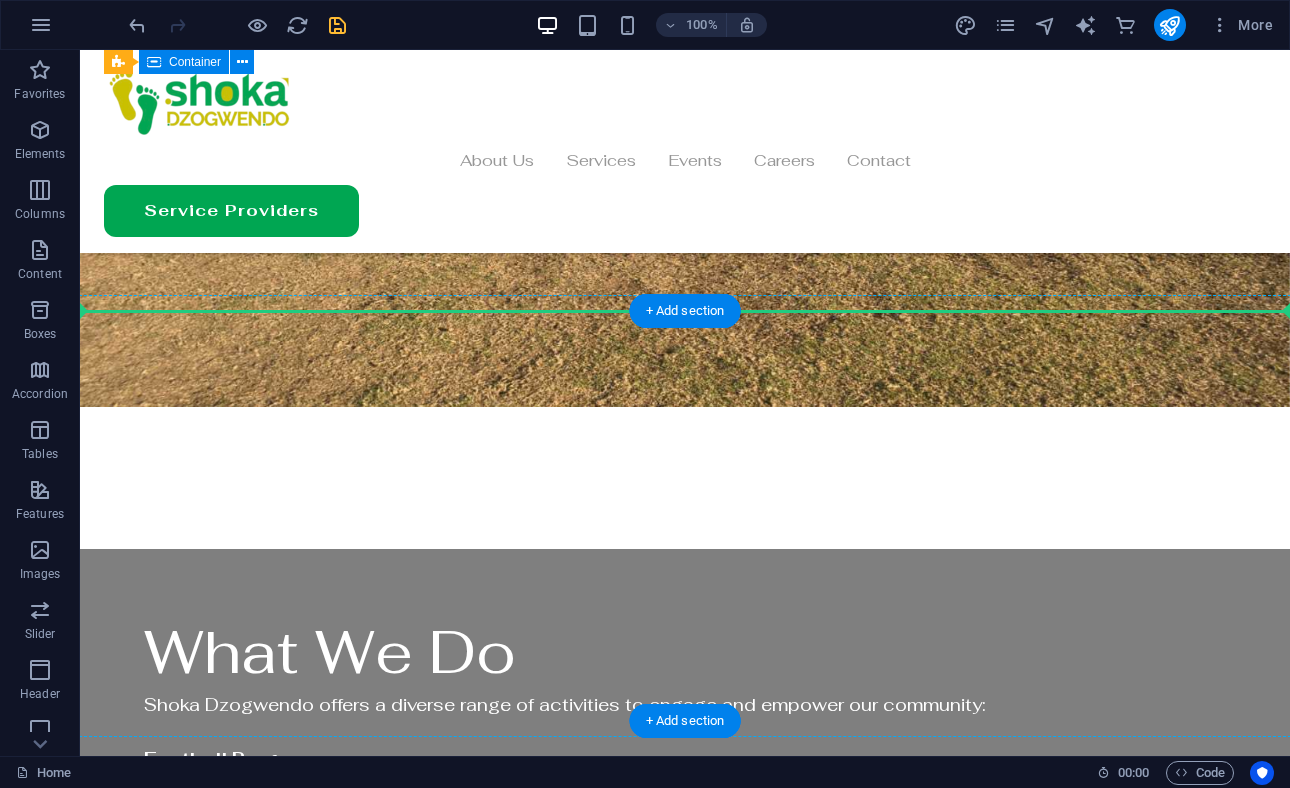 drag, startPoint x: 736, startPoint y: 506, endPoint x: 694, endPoint y: 428, distance: 88.588936 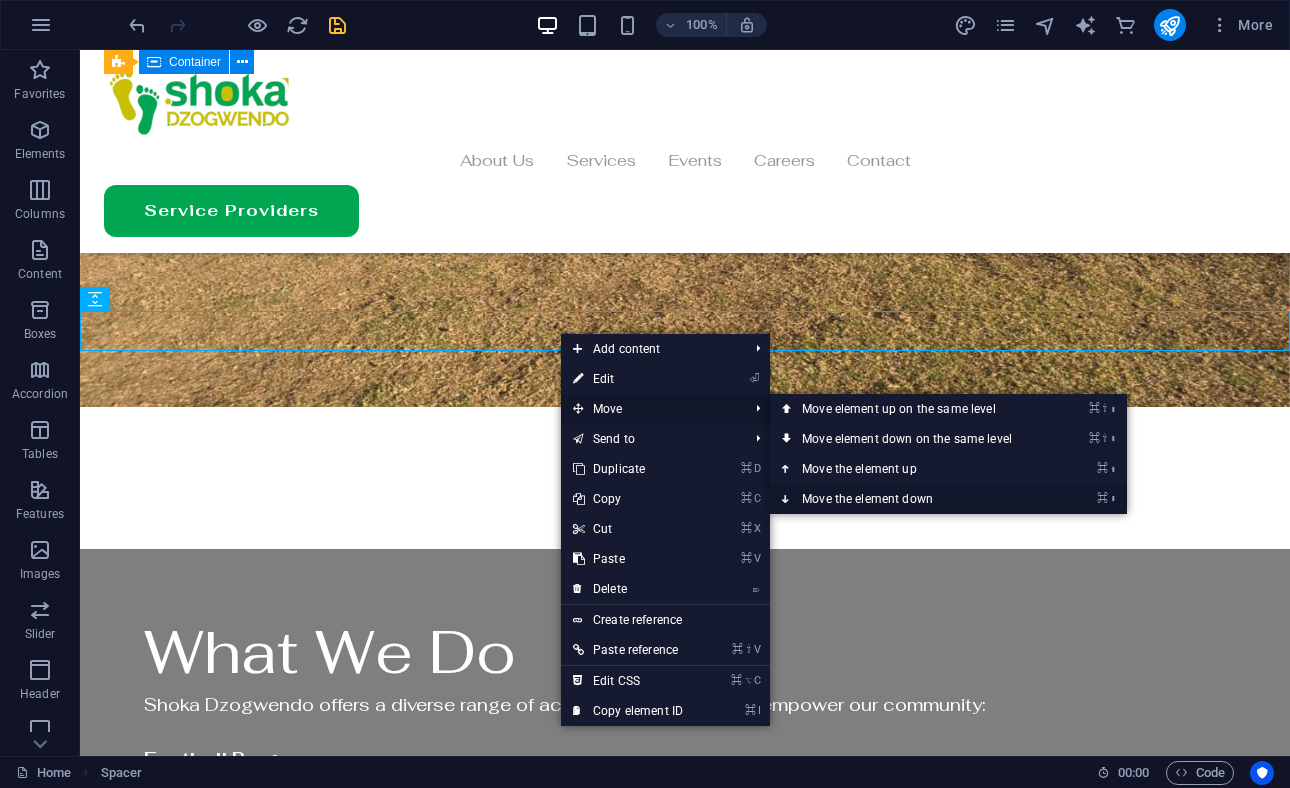 click on "⌘ ⬇  Move the element down" at bounding box center (911, 499) 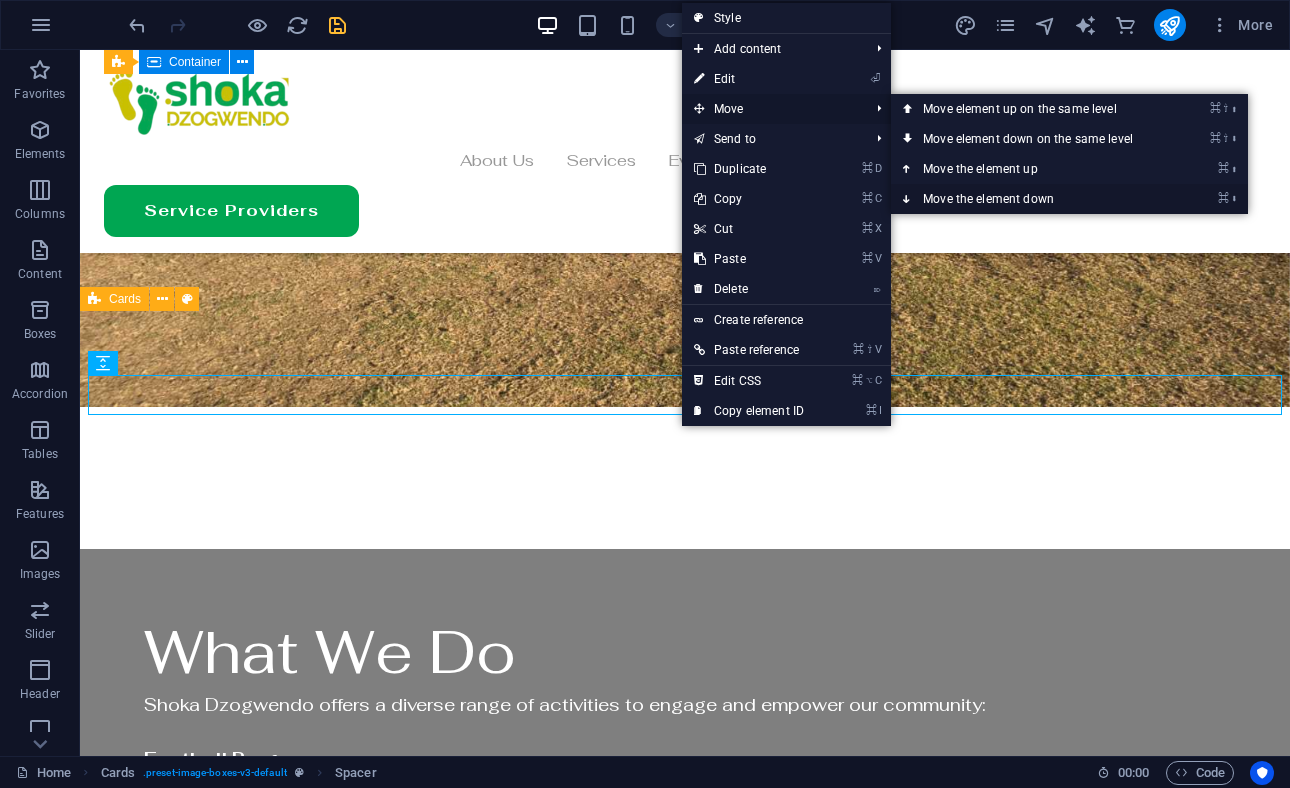 click on "⌘ ⬇  Move the element down" at bounding box center [1032, 199] 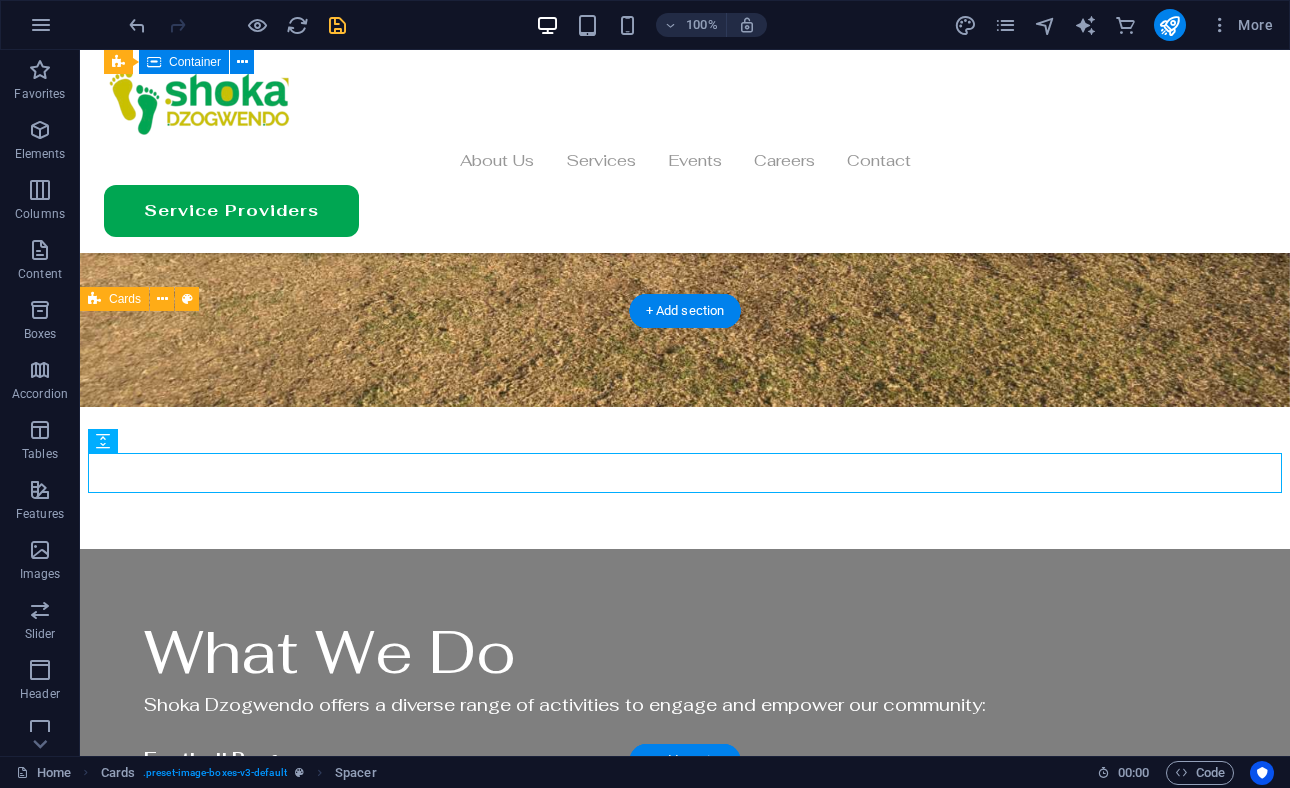 click on "Our Customers Headline Lorem ipsum dolor sit amet, consectetuer adipiscing elit. Aenean commodo ligula eget dolor. Lorem ipsum dolor sit amet. Headline Lorem ipsum dolor sit amet, consectetuer adipiscing elit. Aenean commodo ligula eget dolor. Lorem ipsum dolor sit amet. Headline Lorem ipsum dolor sit amet, consectetuer adipiscing elit. Aenean commodo ligula eget dolor. Lorem ipsum dolor sit amet." at bounding box center (685, 2609) 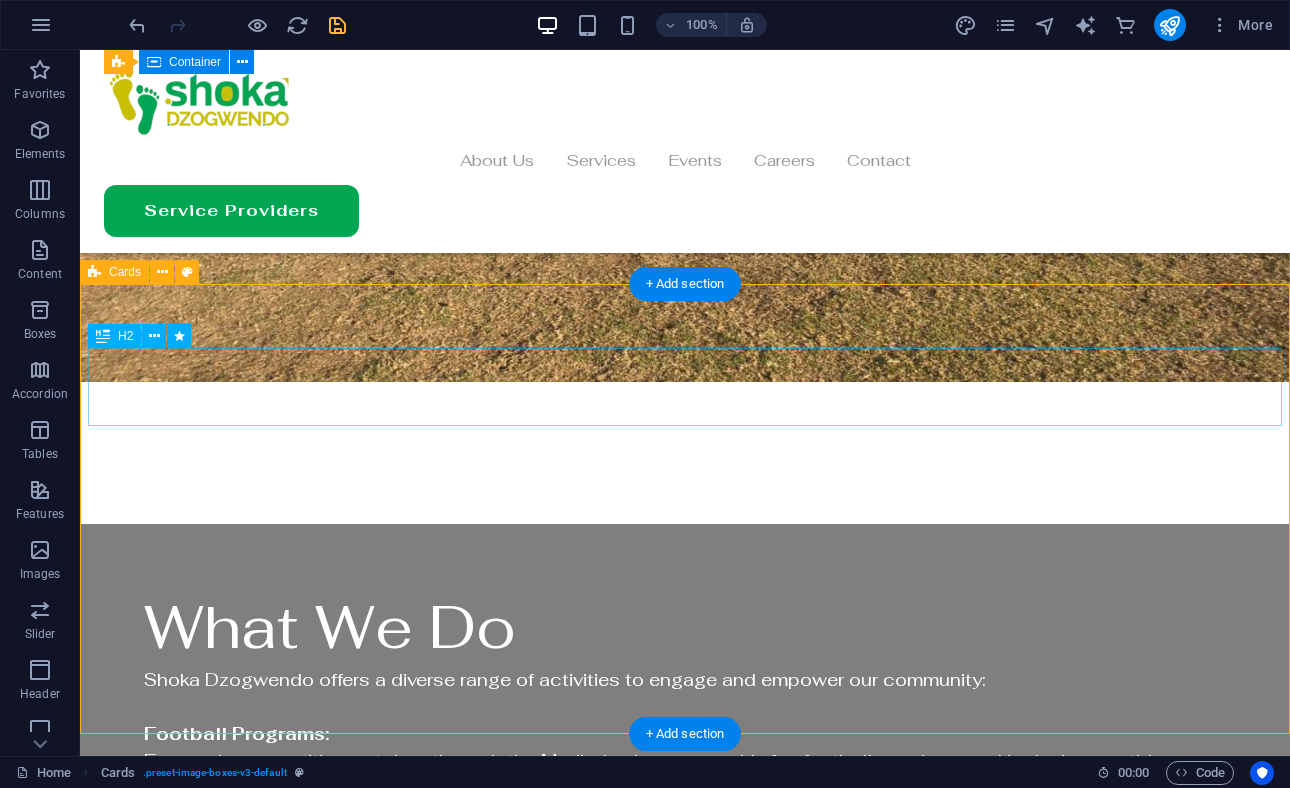 scroll, scrollTop: 2885, scrollLeft: 0, axis: vertical 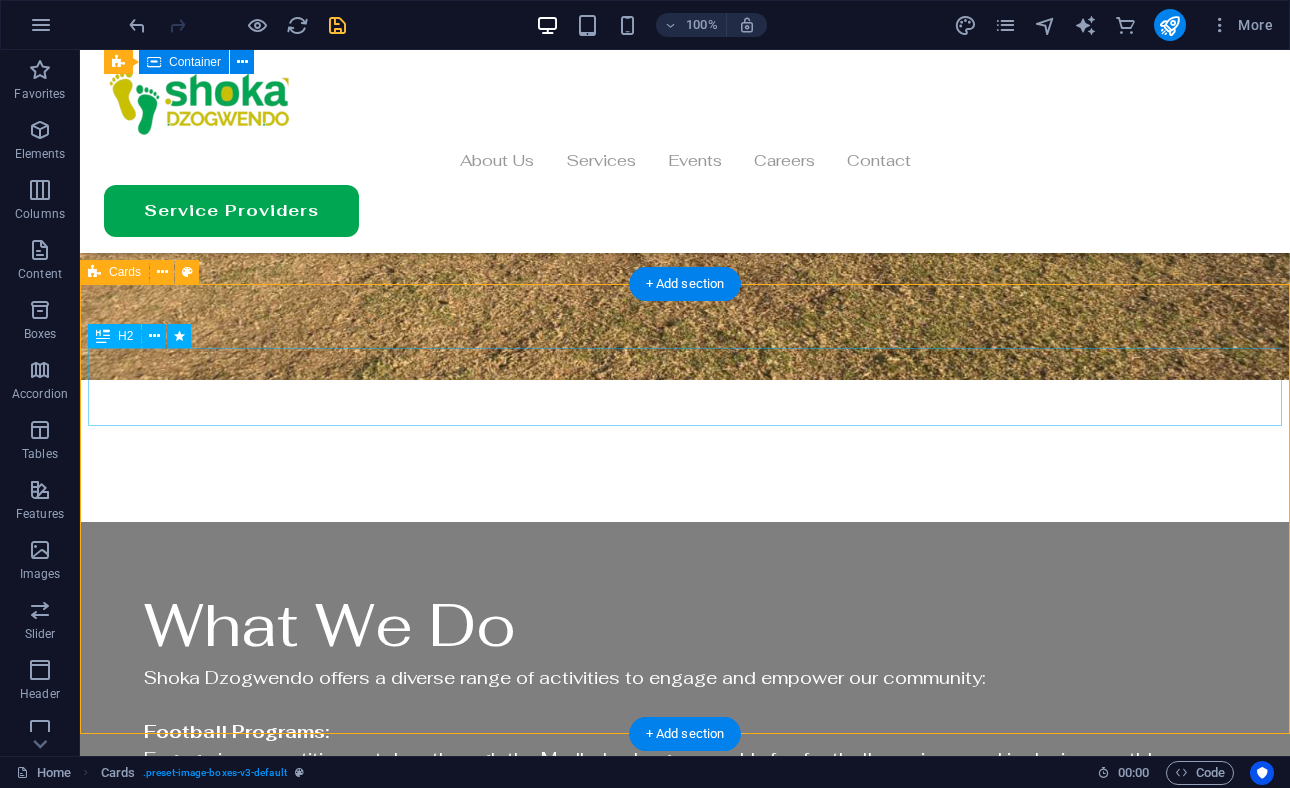 click on "Our Customers" at bounding box center [685, 2272] 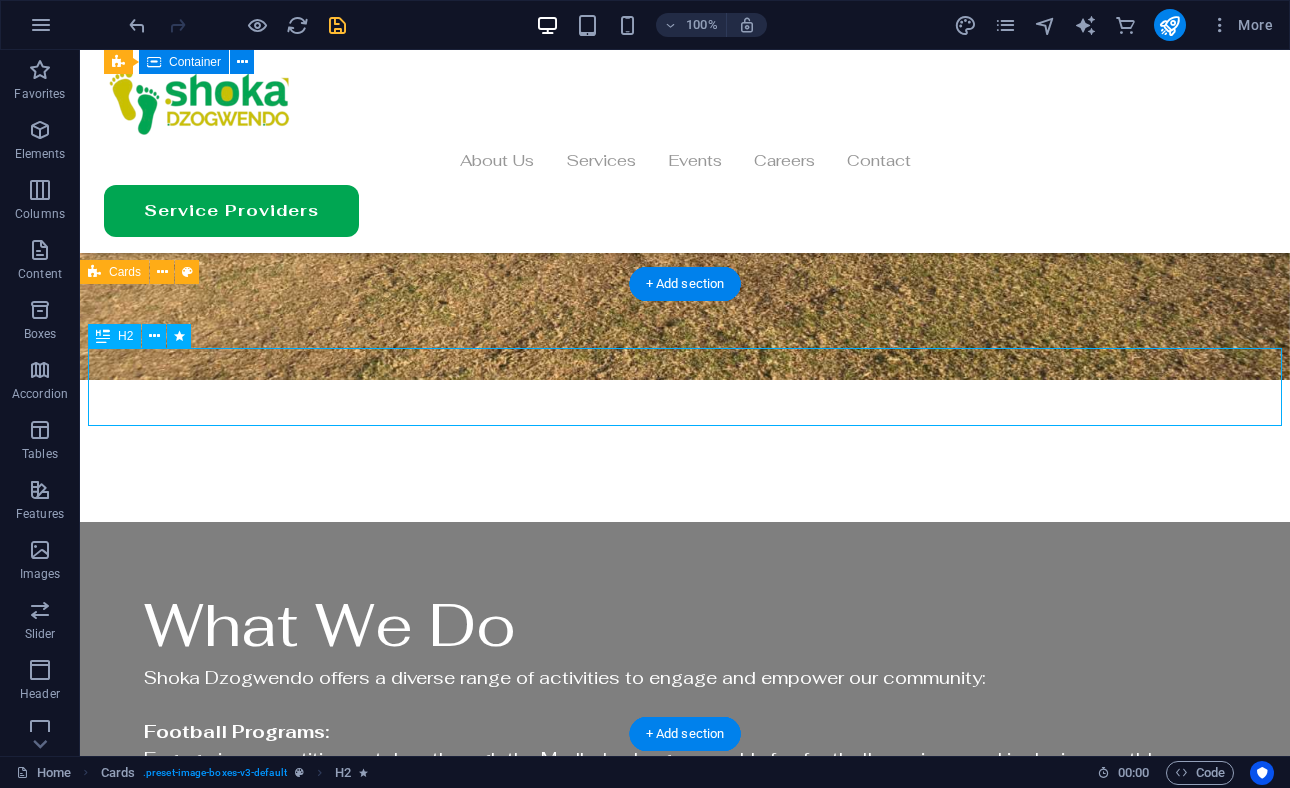 click on "Our Customers" at bounding box center (685, 2272) 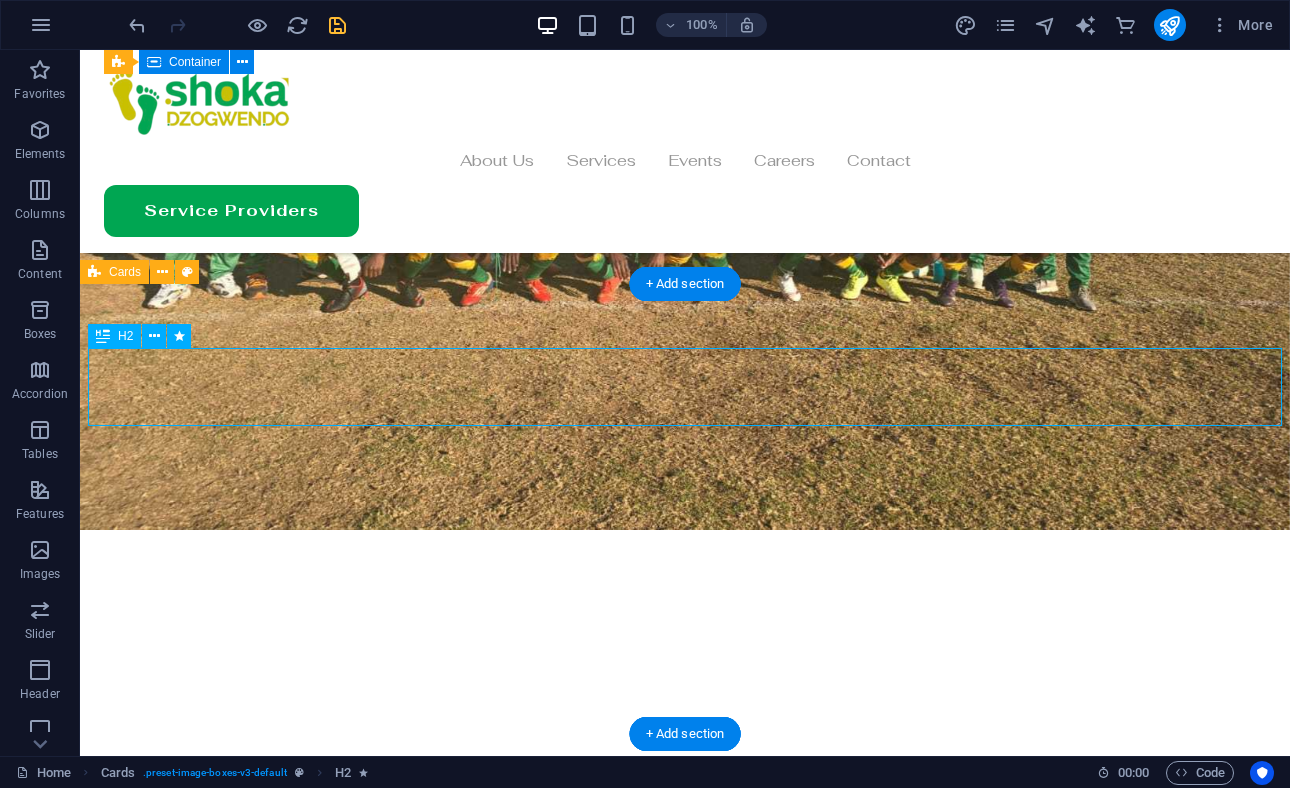 scroll, scrollTop: 3103, scrollLeft: 0, axis: vertical 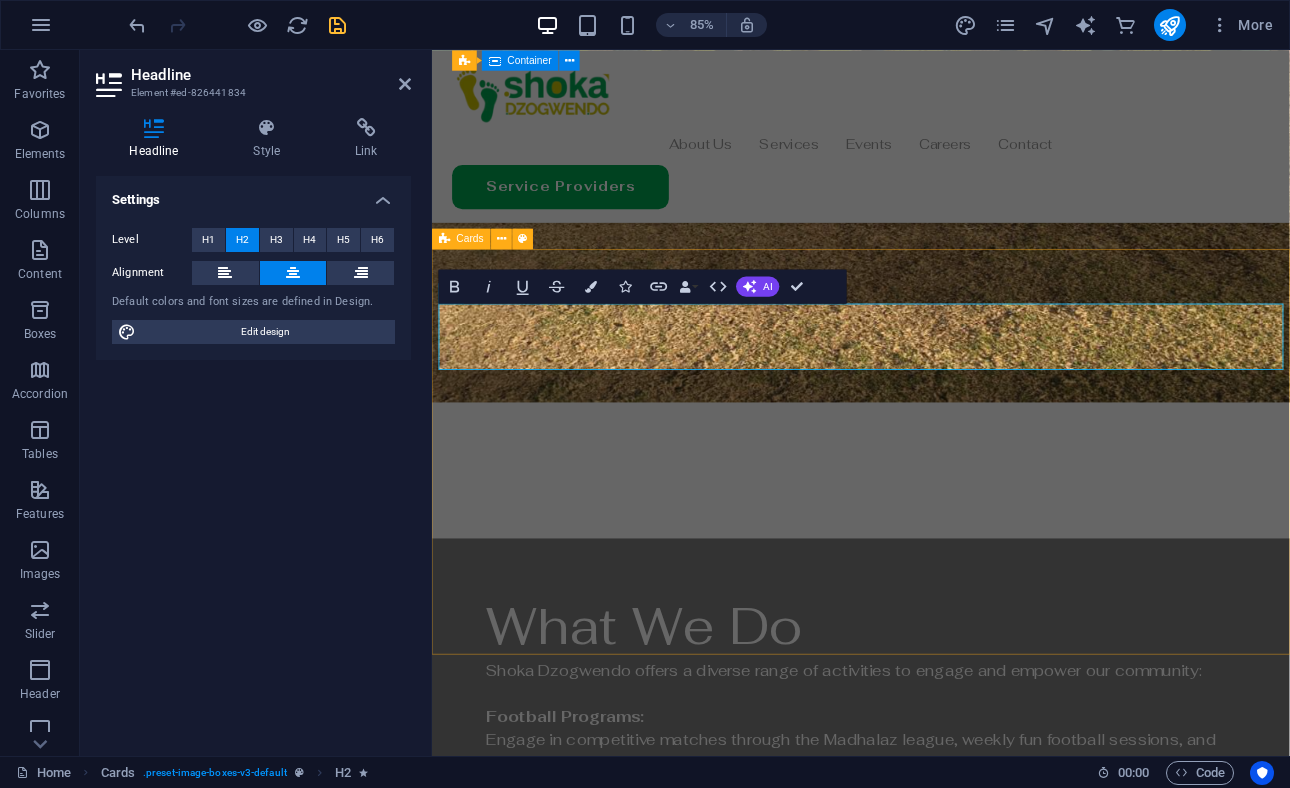 click on "Join Our Movement Join Our Movement Headline Lorem ipsum dolor sit amet, consectetuer adipiscing elit. Aenean commodo ligula eget dolor. Lorem ipsum dolor sit amet. Headline Lorem ipsum dolor sit amet, consectetuer adipiscing elit. Aenean commodo ligula eget dolor. Lorem ipsum dolor sit amet. Headline Lorem ipsum dolor sit amet, consectetuer adipiscing elit. Aenean commodo ligula eget dolor. Lorem ipsum dolor sit amet." at bounding box center [936, 2751] 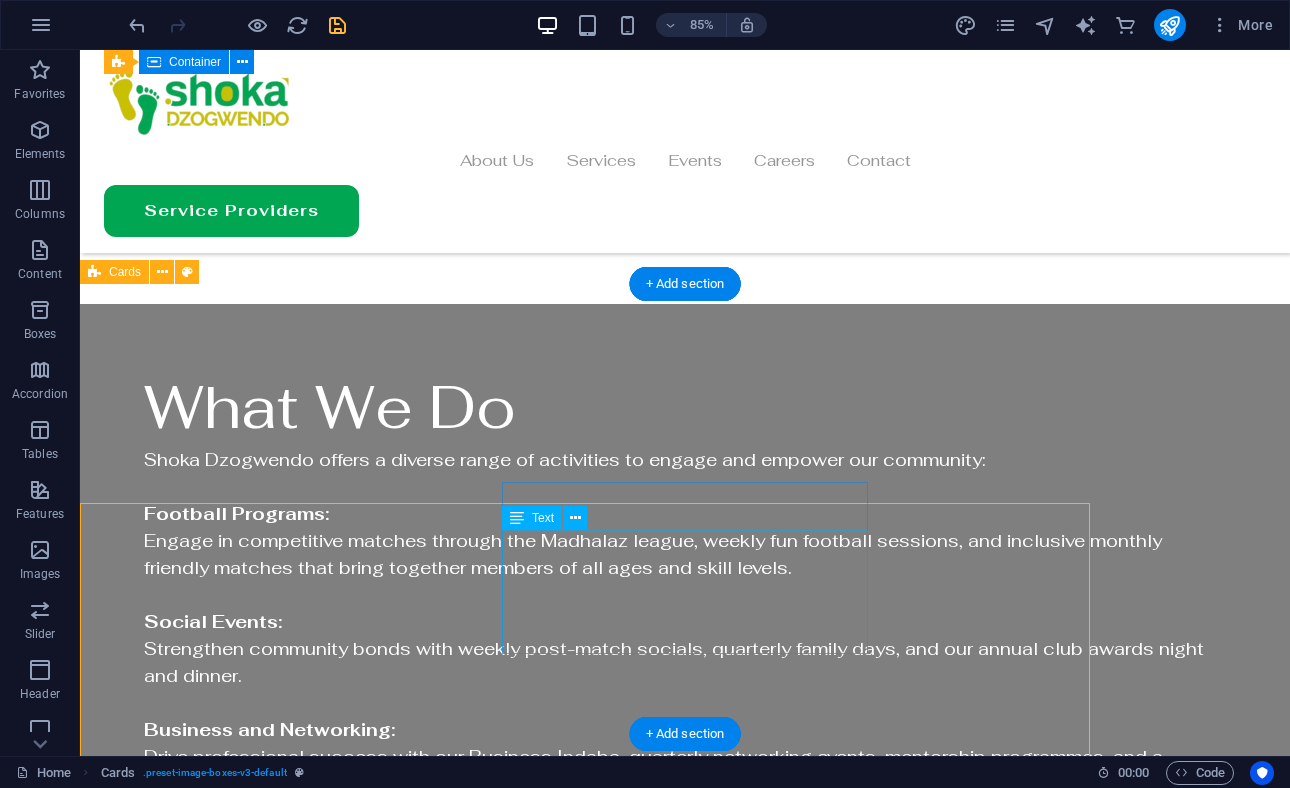 scroll, scrollTop: 2885, scrollLeft: 0, axis: vertical 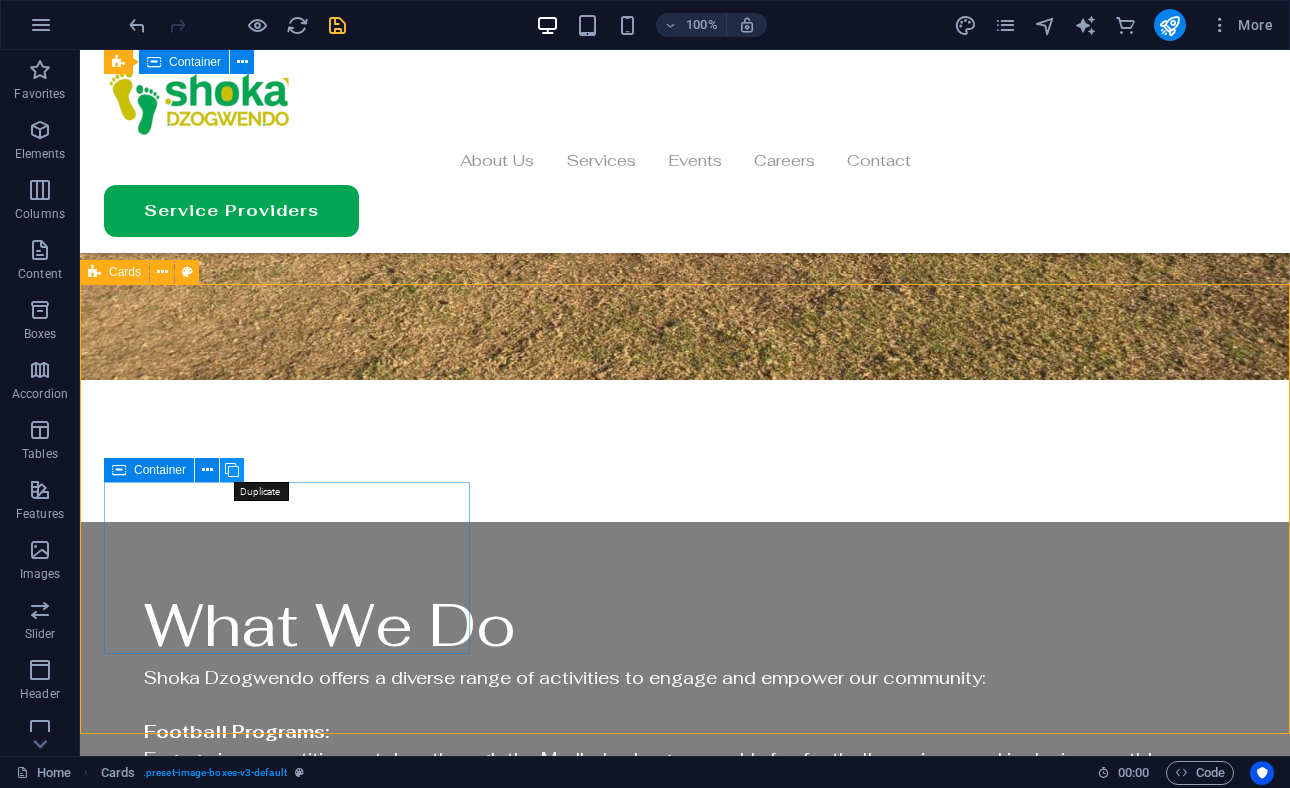 click at bounding box center [232, 470] 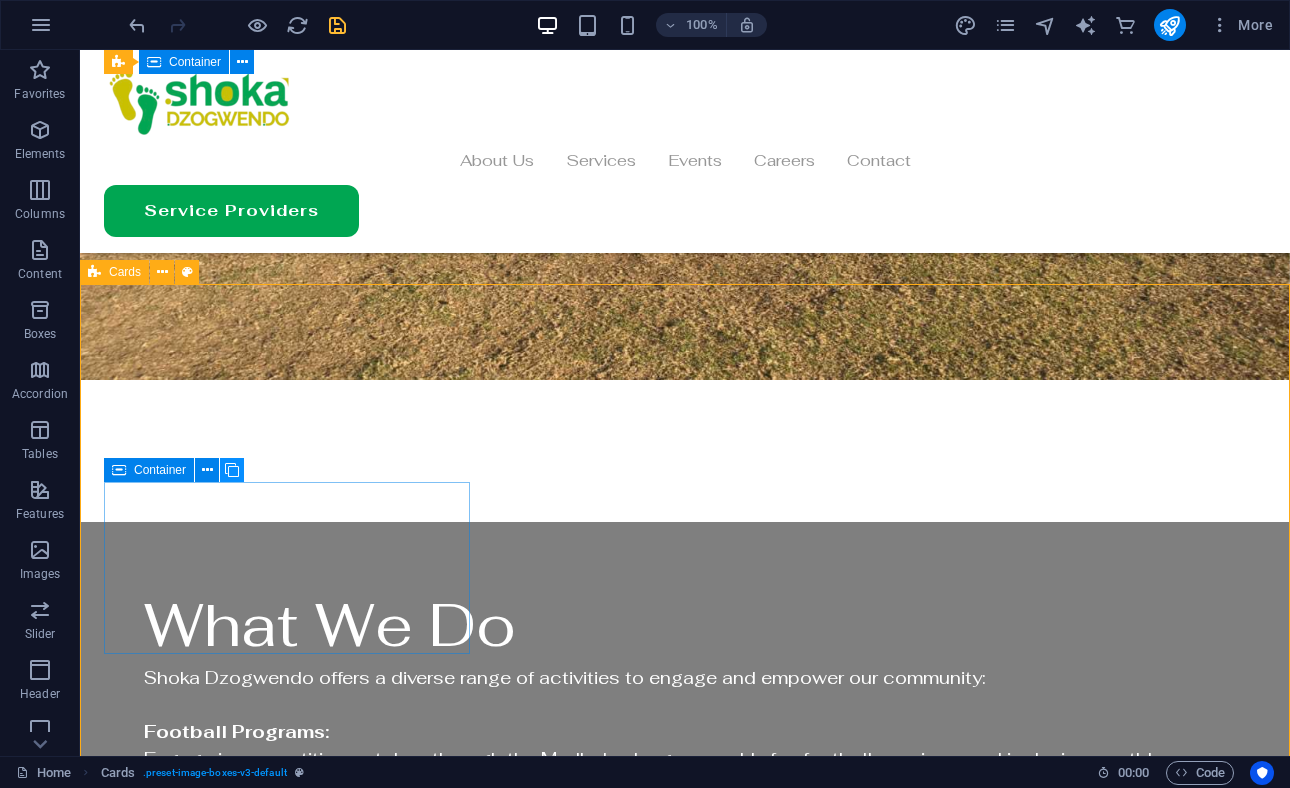 click at bounding box center (232, 470) 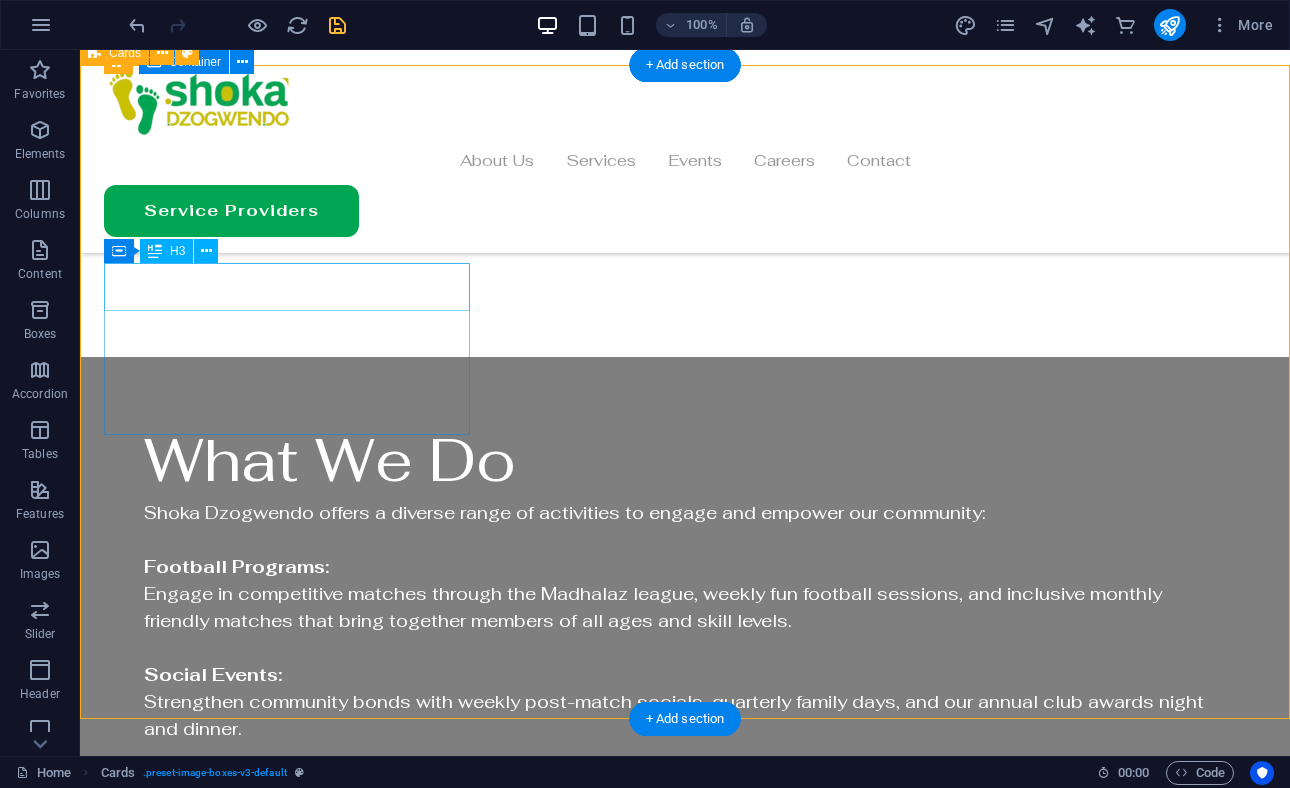 scroll, scrollTop: 3104, scrollLeft: 0, axis: vertical 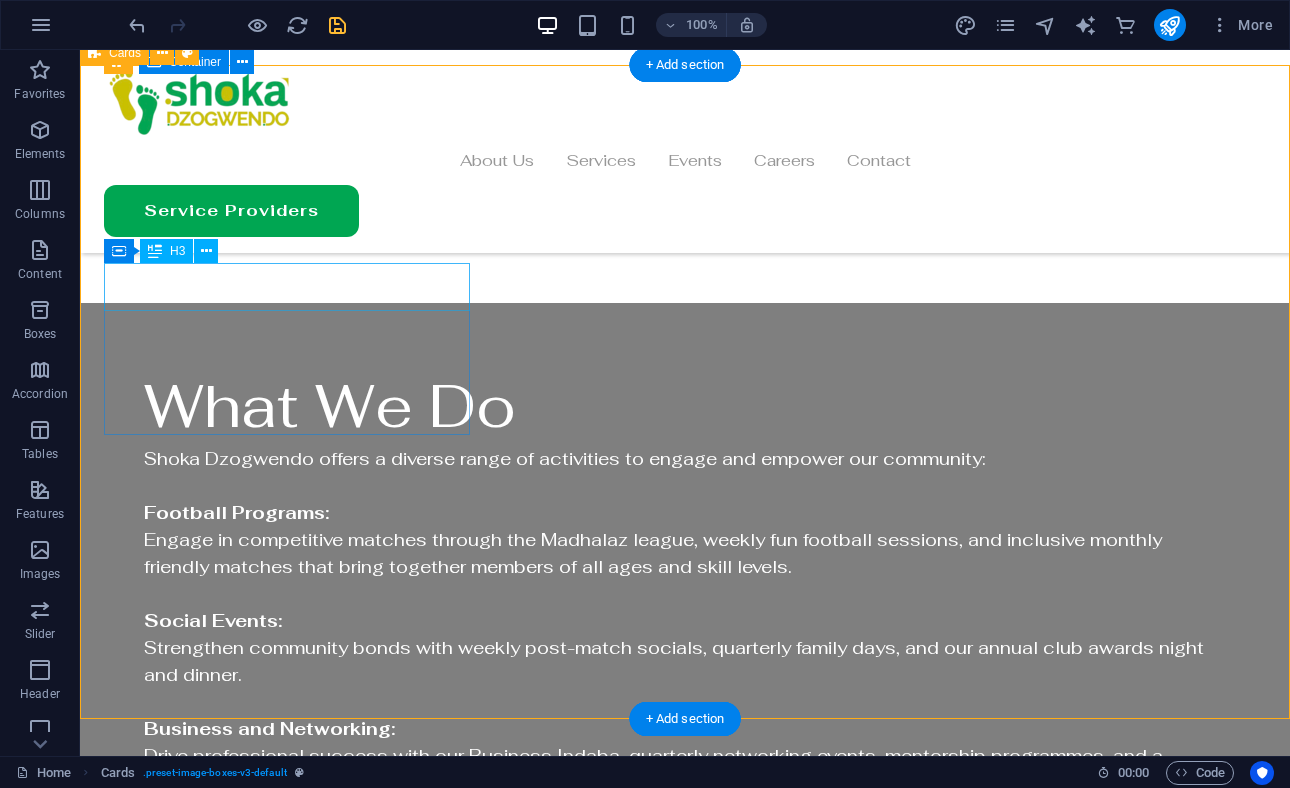 click on "Headline" at bounding box center (287, 2172) 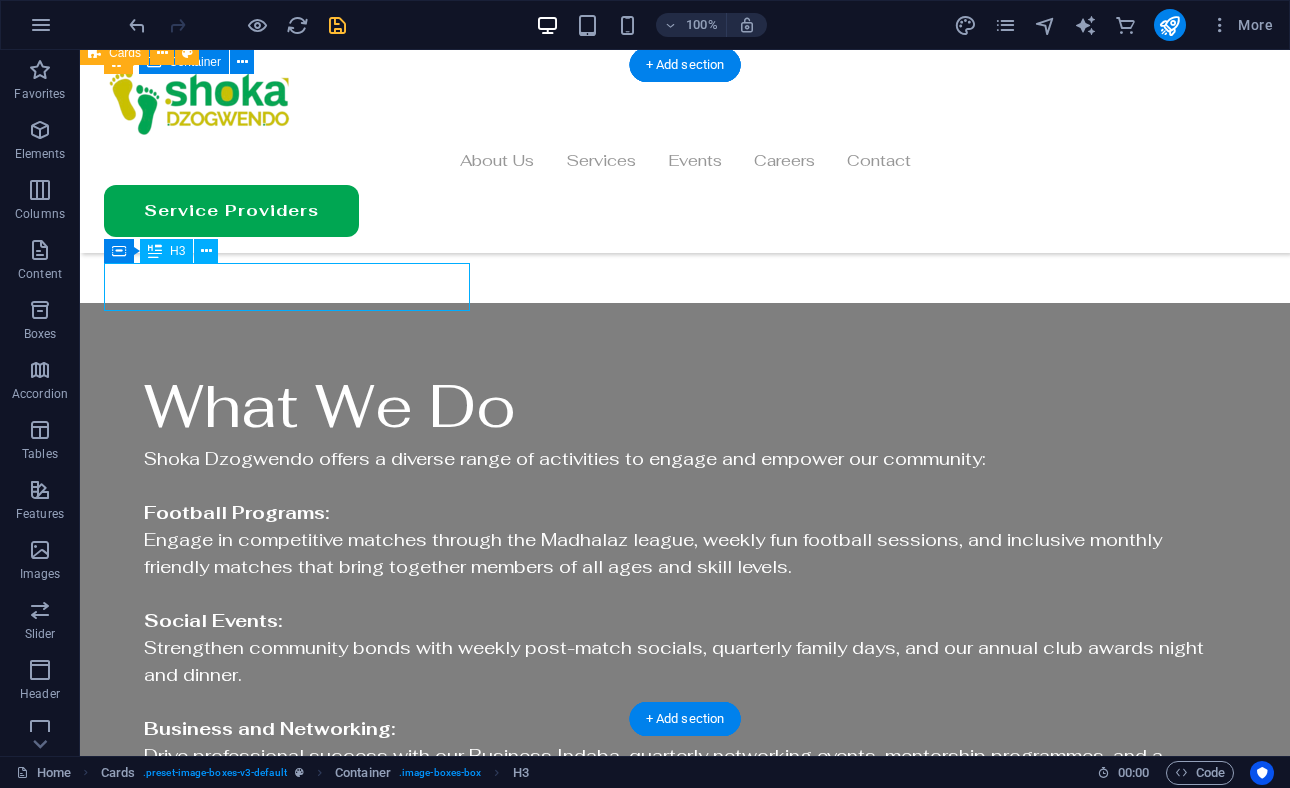 click on "Headline" at bounding box center (287, 2172) 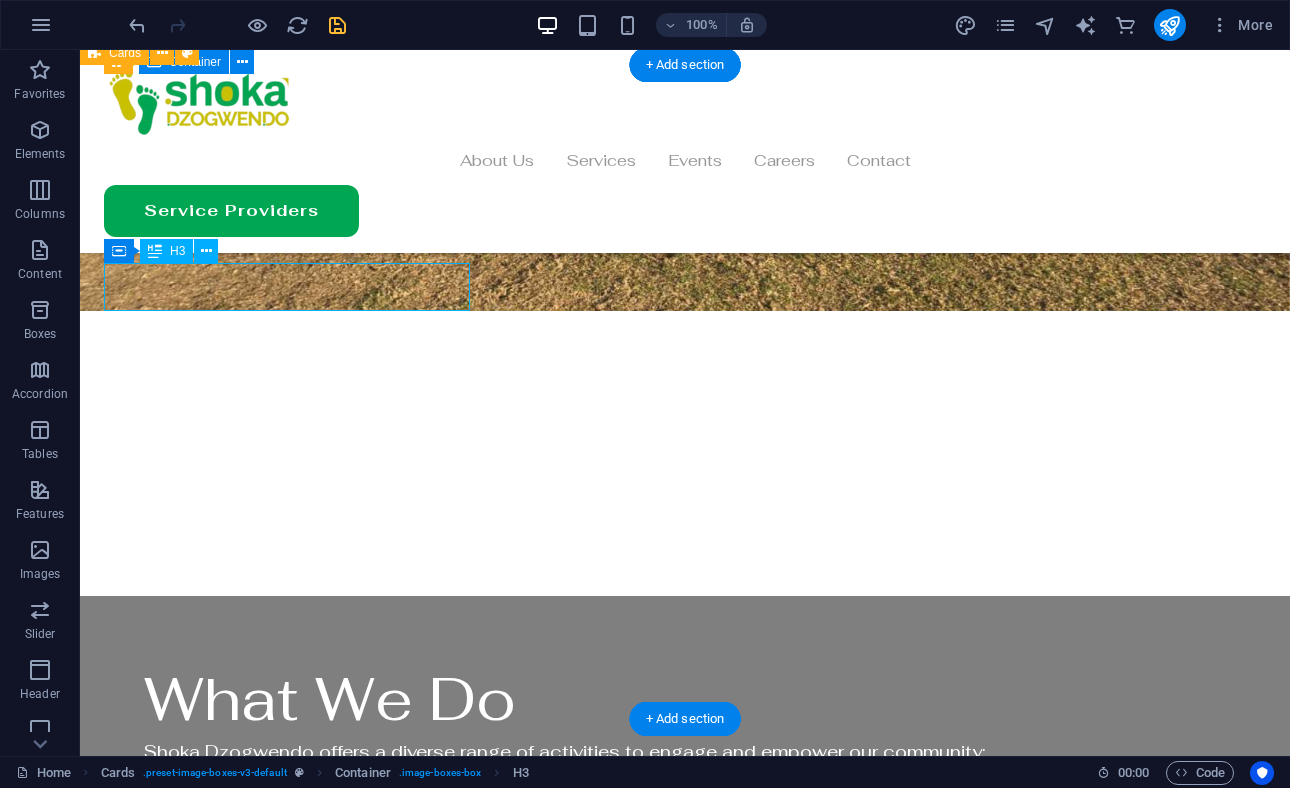 scroll, scrollTop: 3322, scrollLeft: 0, axis: vertical 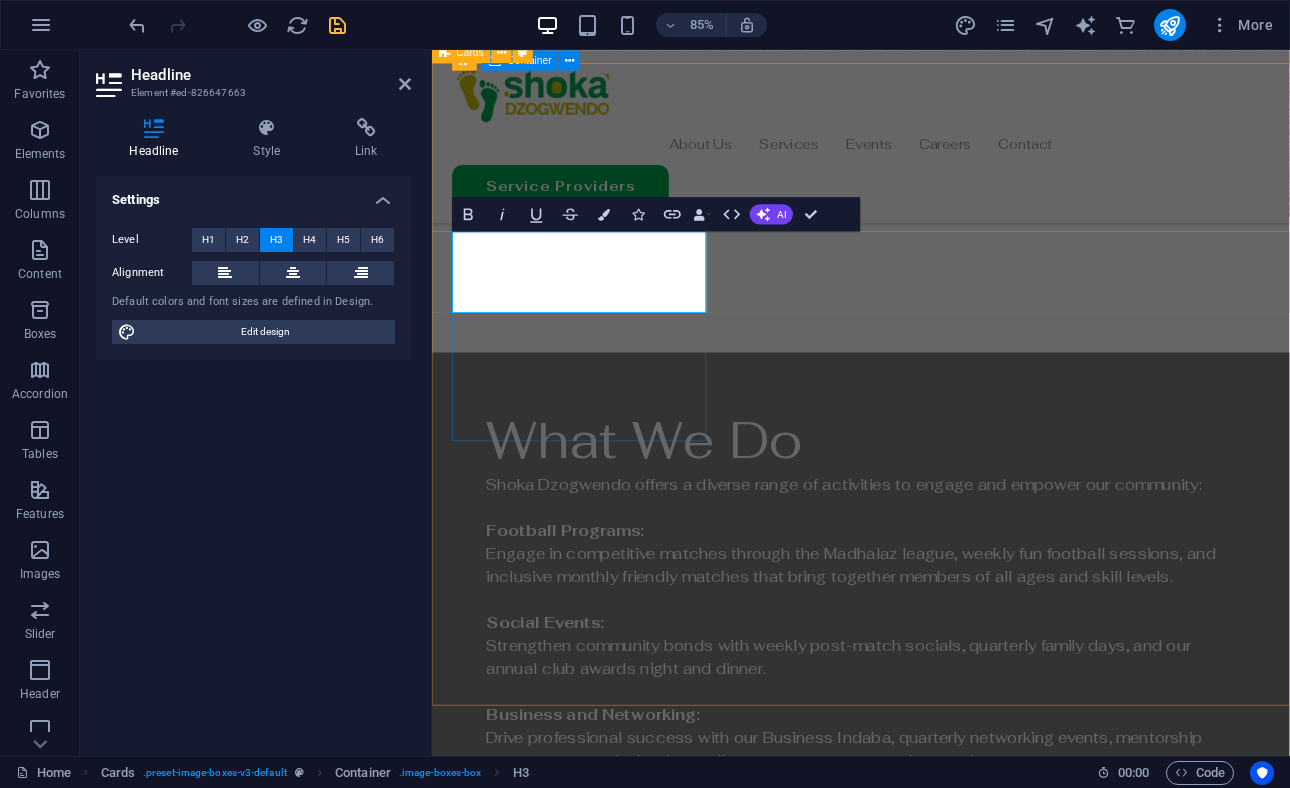 click on "Networking and Collaboration" at bounding box center (605, 2325) 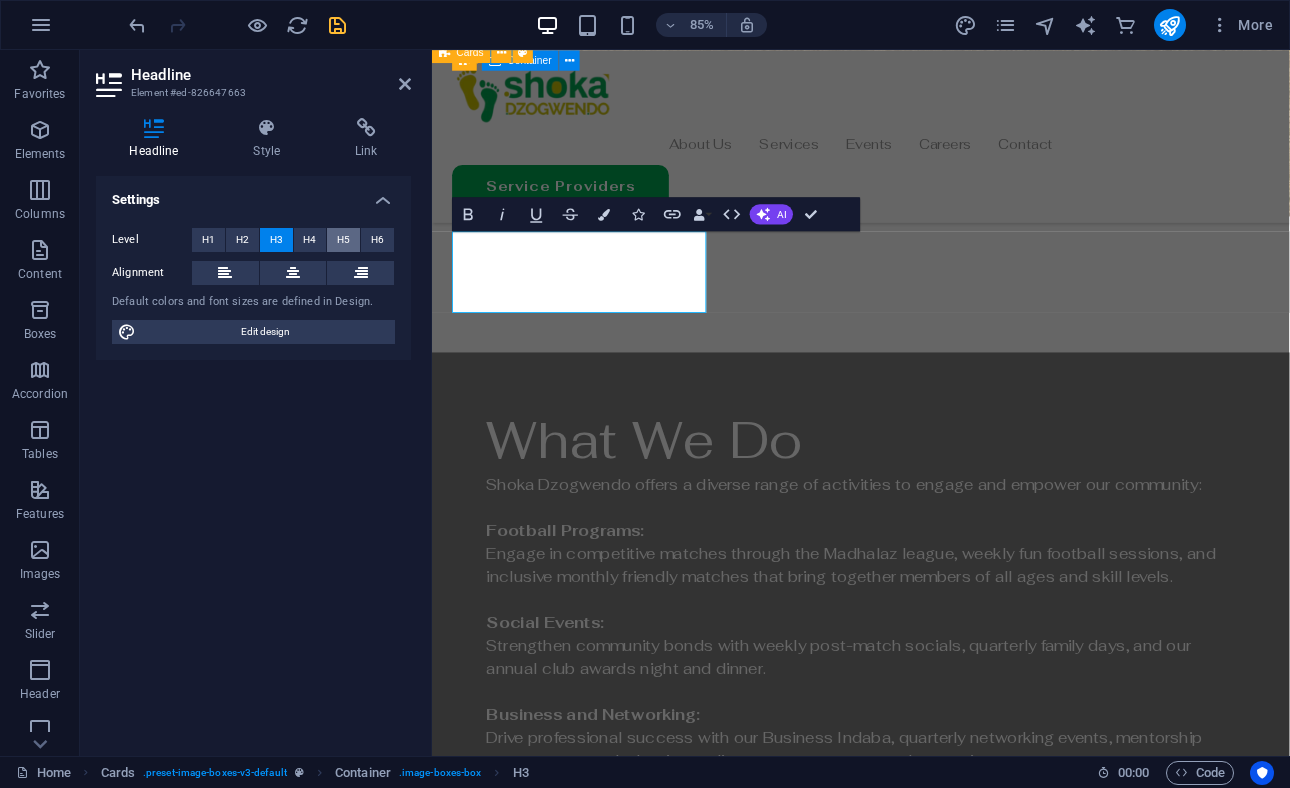click on "H5" at bounding box center [343, 240] 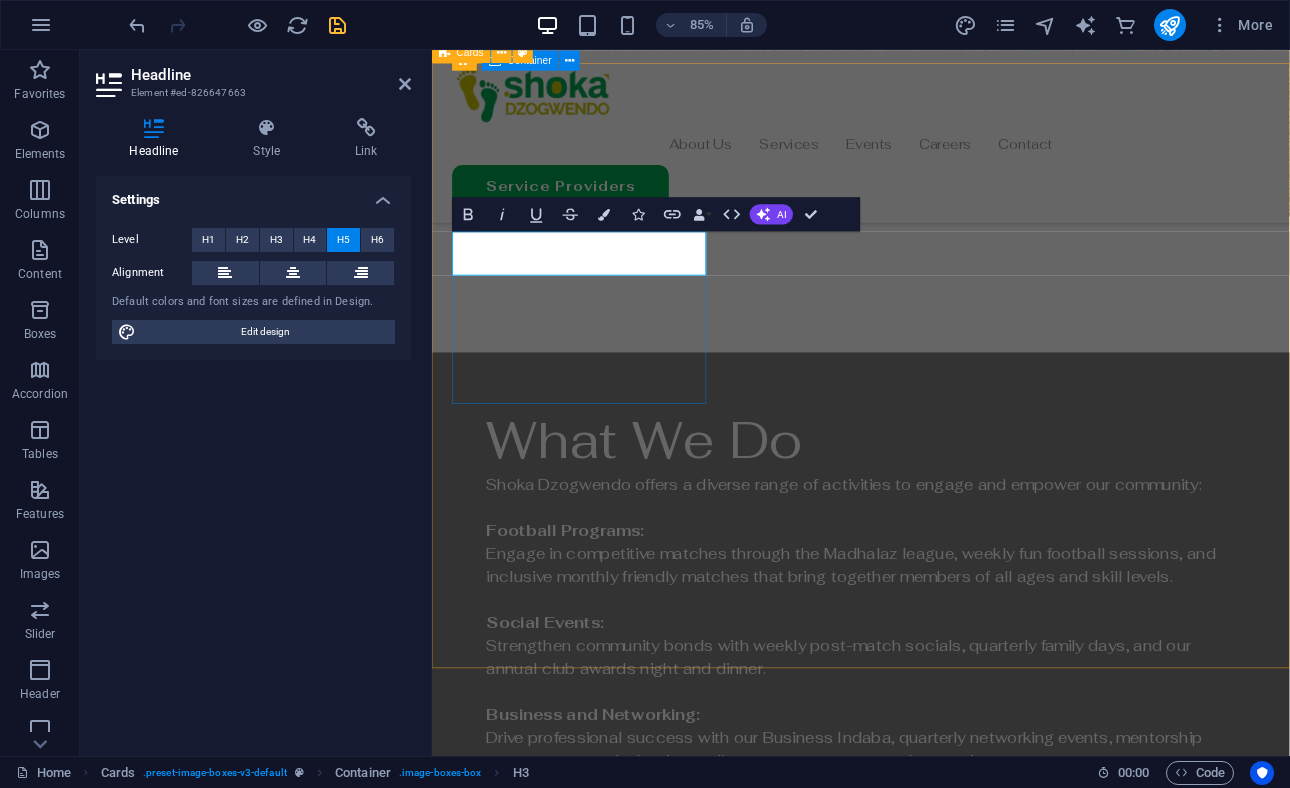 click on "Networking and Collaboration" at bounding box center (605, 2303) 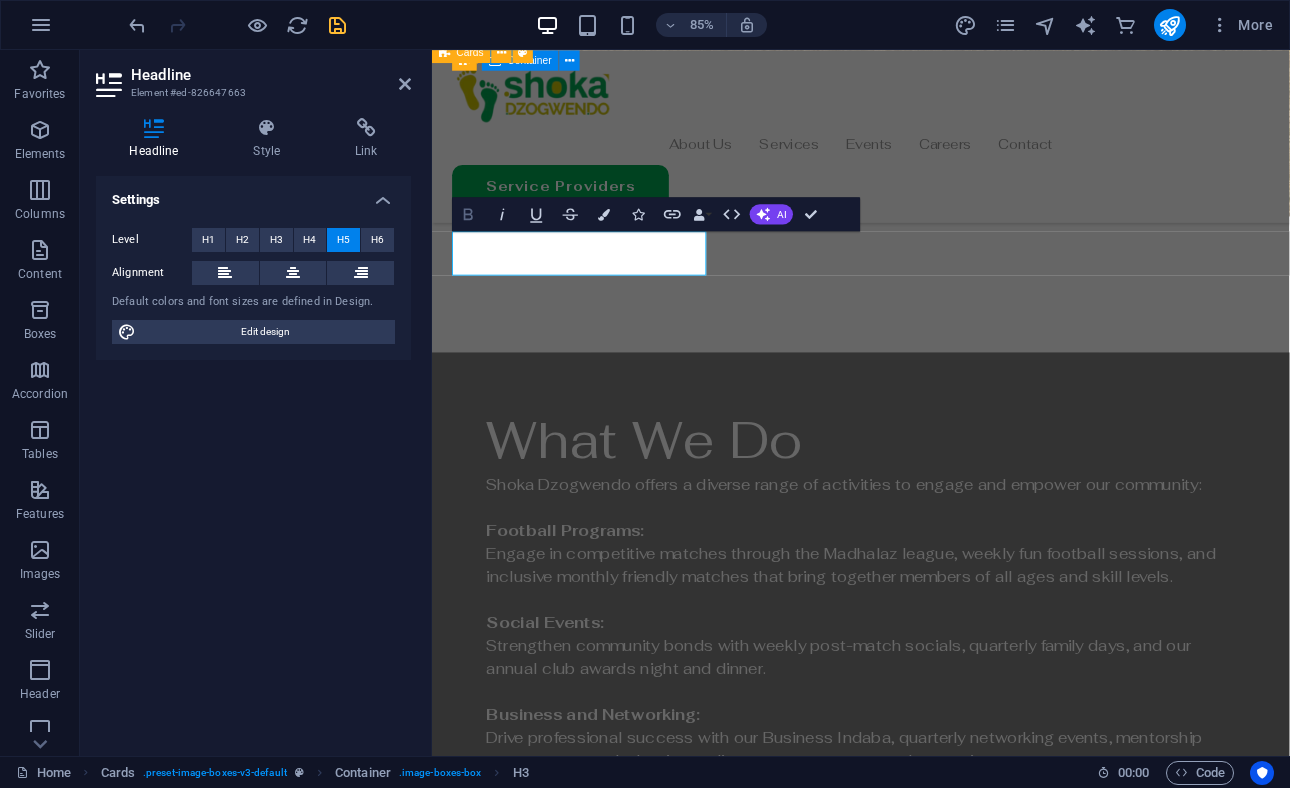 click 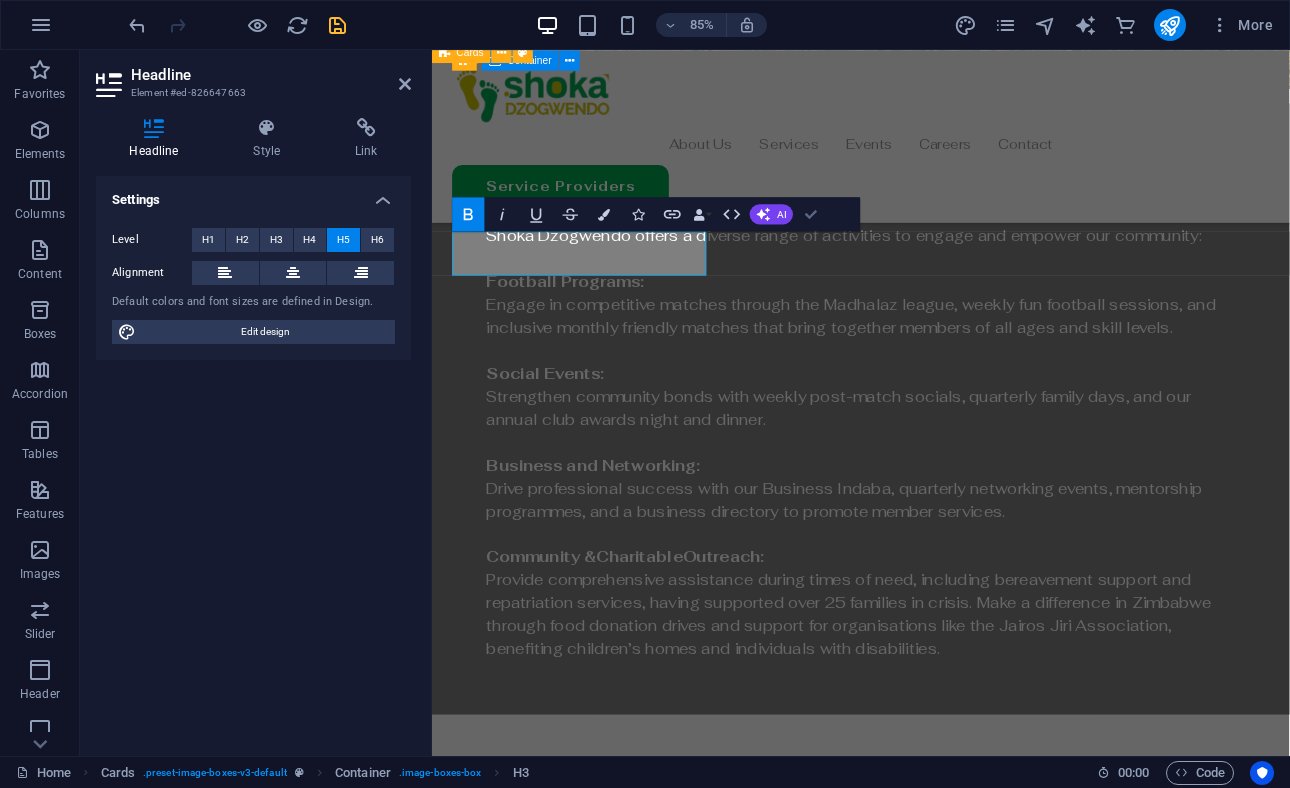 scroll, scrollTop: 3104, scrollLeft: 0, axis: vertical 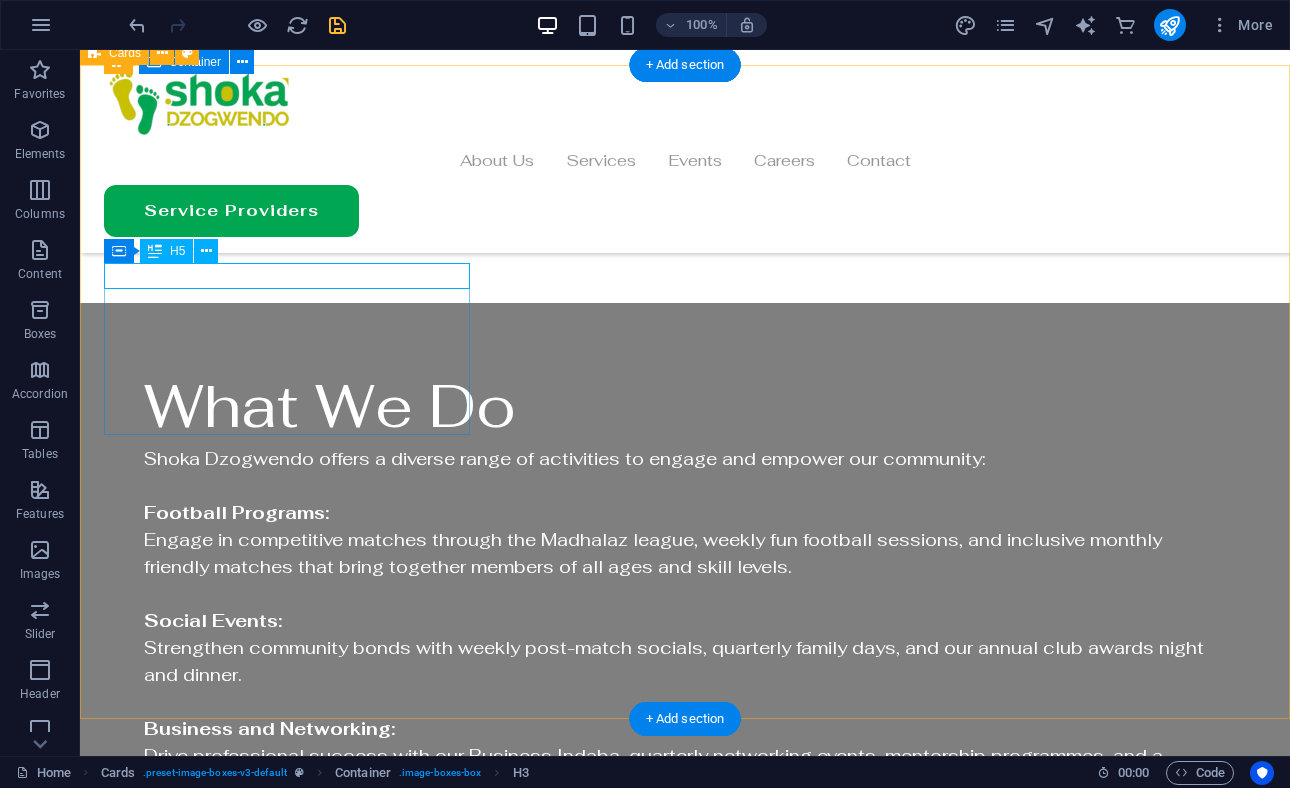 click on "Networking and Collaboration" at bounding box center [287, 2161] 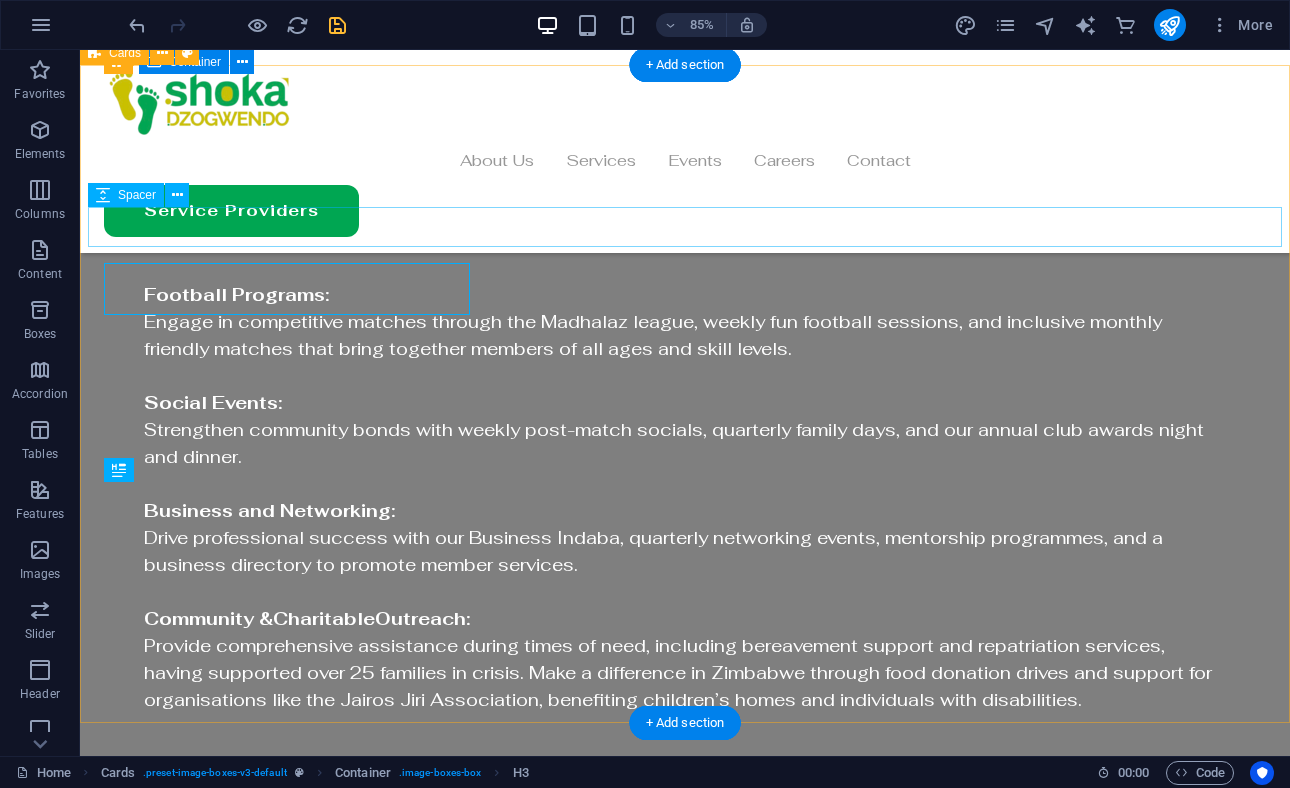 scroll, scrollTop: 3104, scrollLeft: 0, axis: vertical 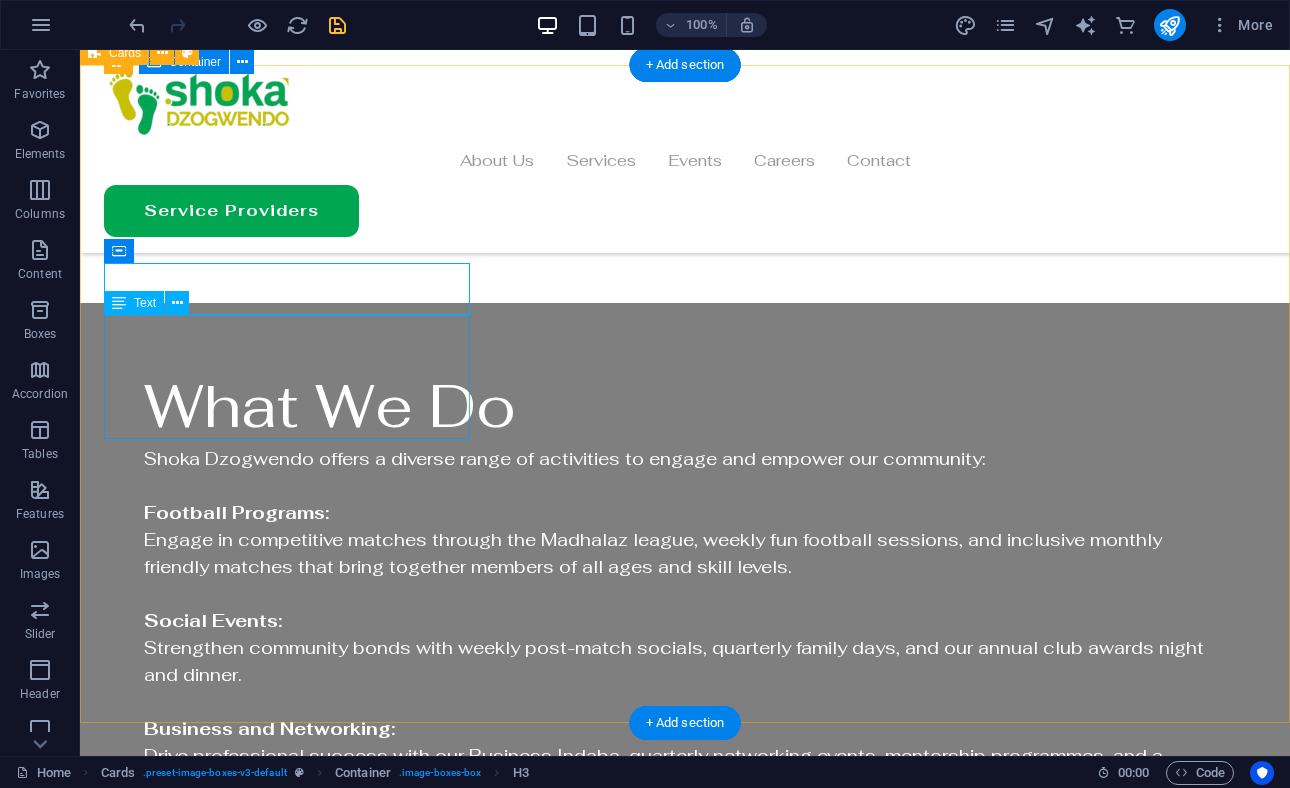 click on "Lorem ipsum dolor sit amet, consectetuer adipiscing elit. Aenean commodo ligula eget dolor. Lorem ipsum dolor sit amet." at bounding box center [287, 2262] 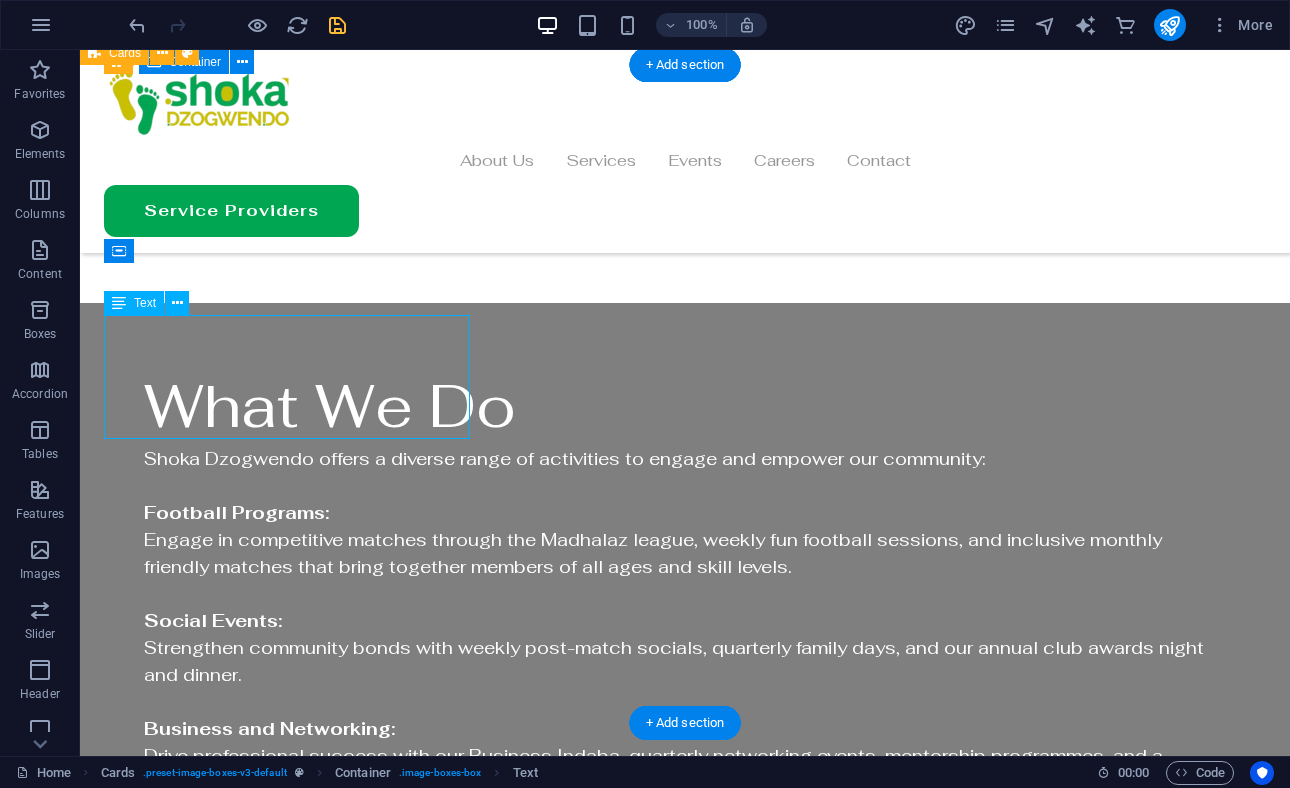click on "Lorem ipsum dolor sit amet, consectetuer adipiscing elit. Aenean commodo ligula eget dolor. Lorem ipsum dolor sit amet." at bounding box center (287, 2262) 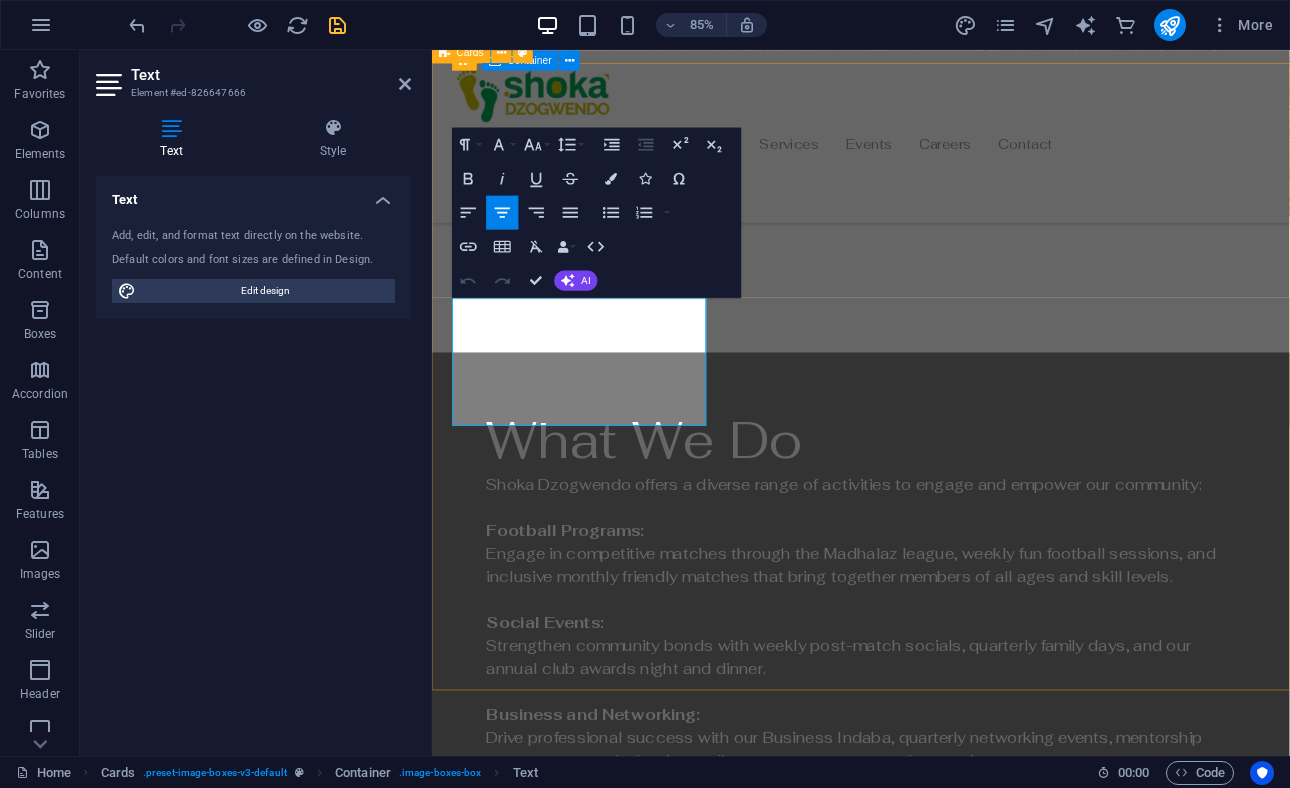 click on "Lorem ipsum dolor sit amet, consectetuer adipiscing elit. Aenean commodo ligula eget dolor. Lorem ipsum dolor sit amet." at bounding box center (605, 2422) 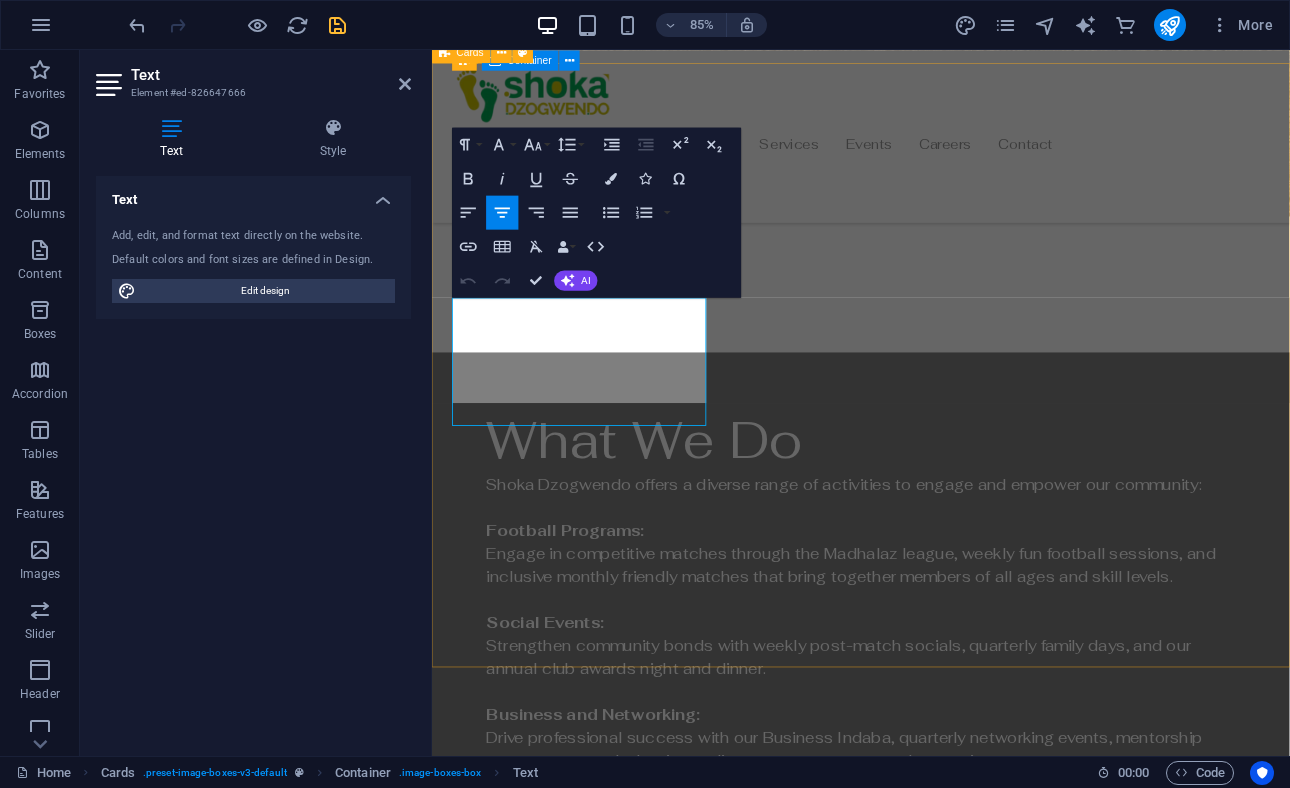 scroll, scrollTop: 731, scrollLeft: 0, axis: vertical 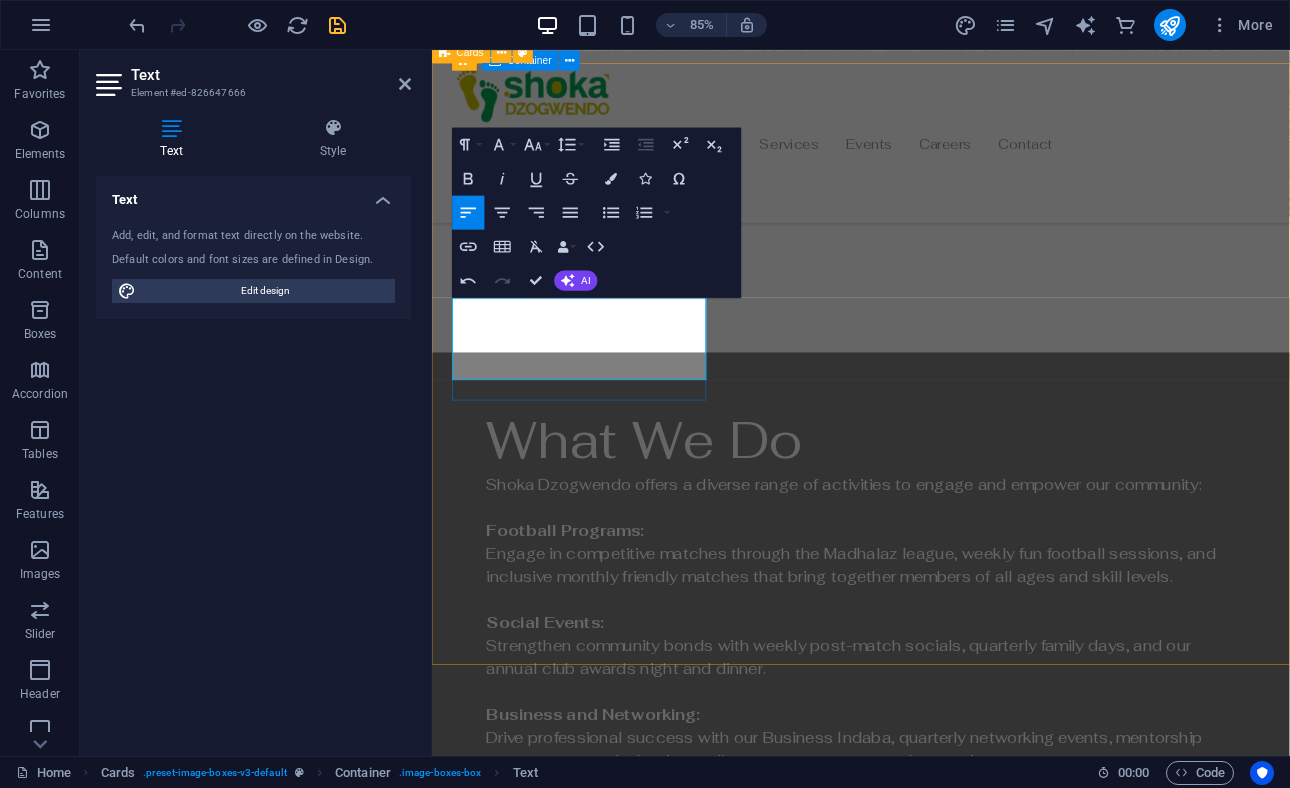 click on "Facilitate meaningful connections and collaborative opportunities." at bounding box center (605, 2395) 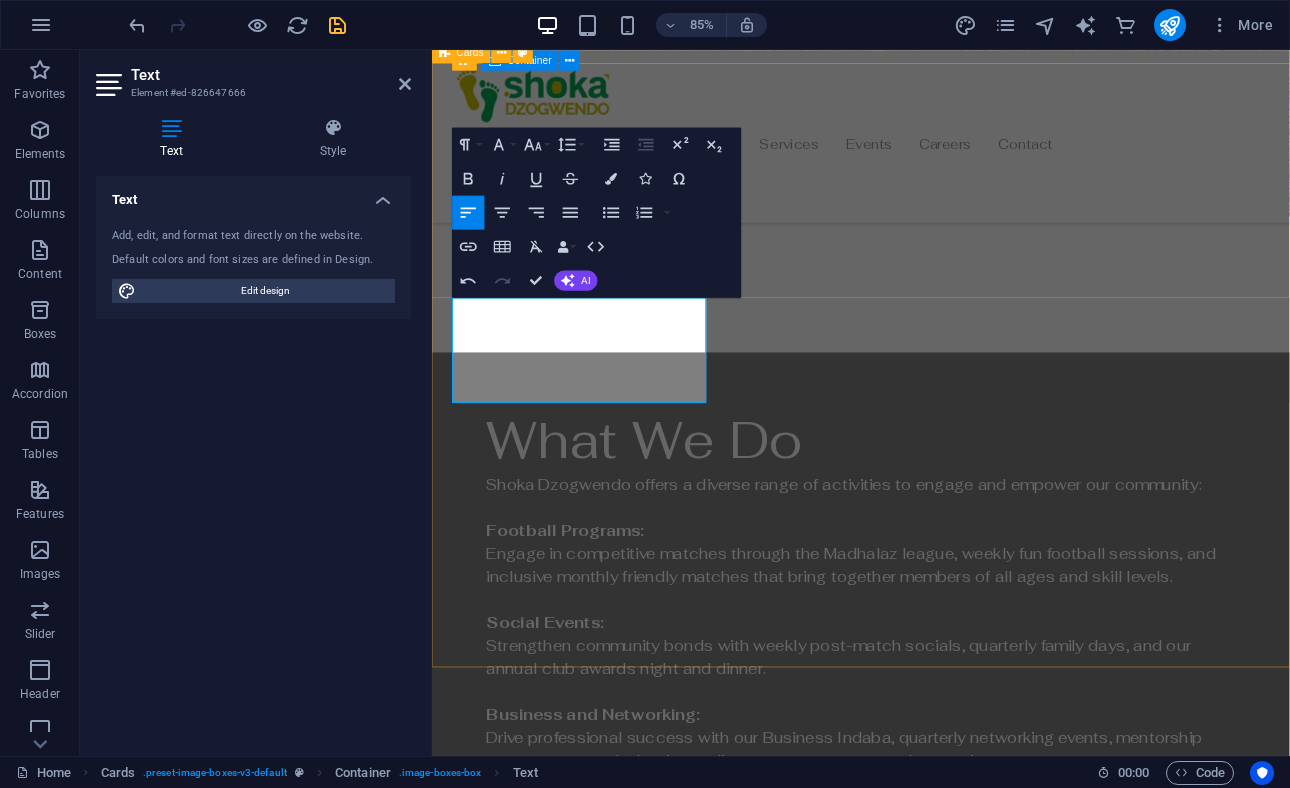 click on "Facilitate meaningful connections and collaborative opportunities." at bounding box center (605, 2422) 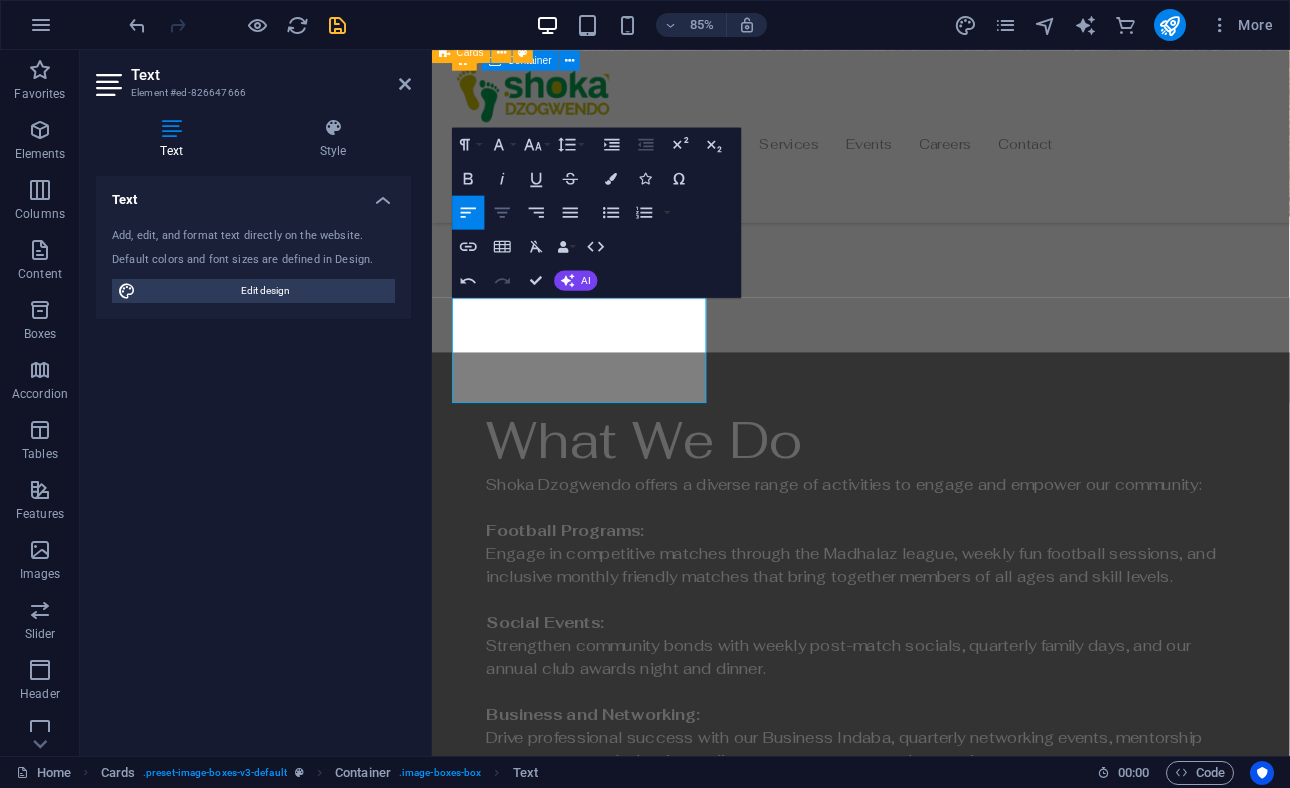 click 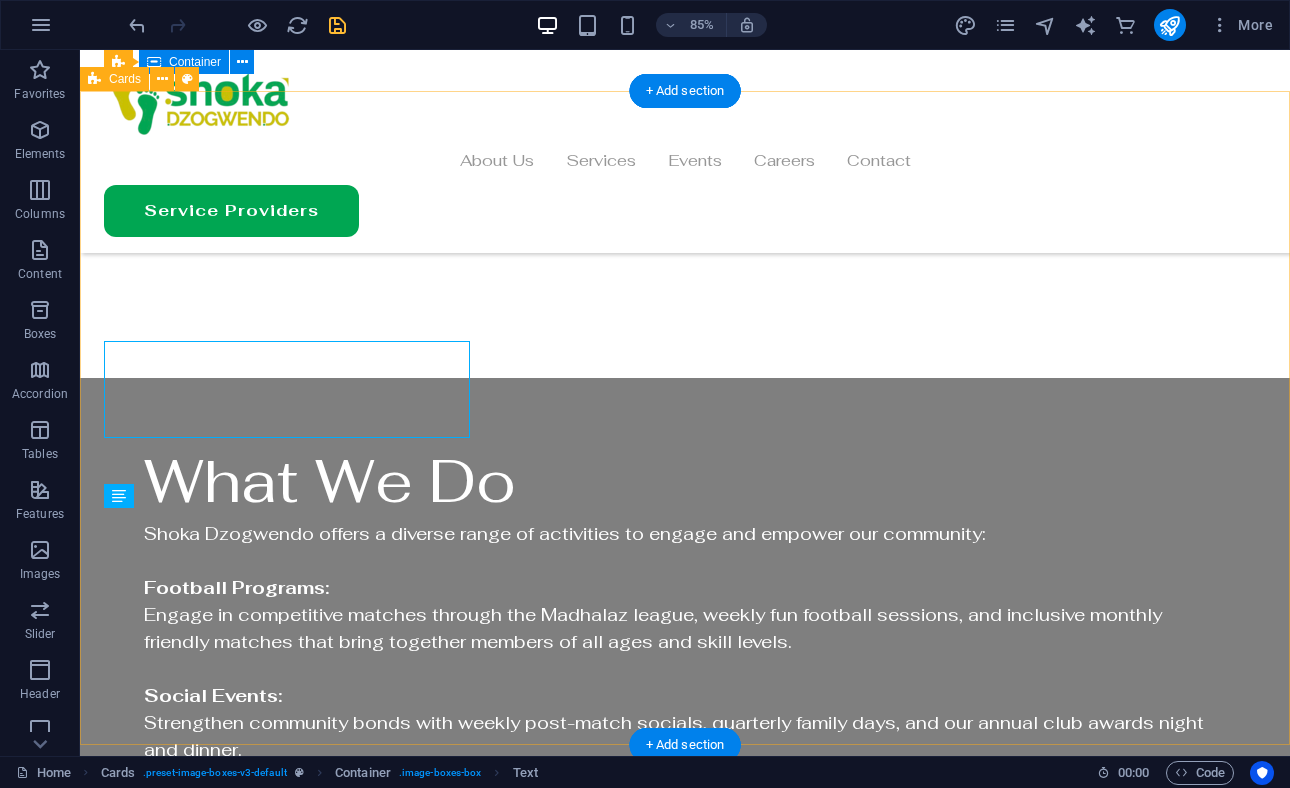 scroll, scrollTop: 3078, scrollLeft: 0, axis: vertical 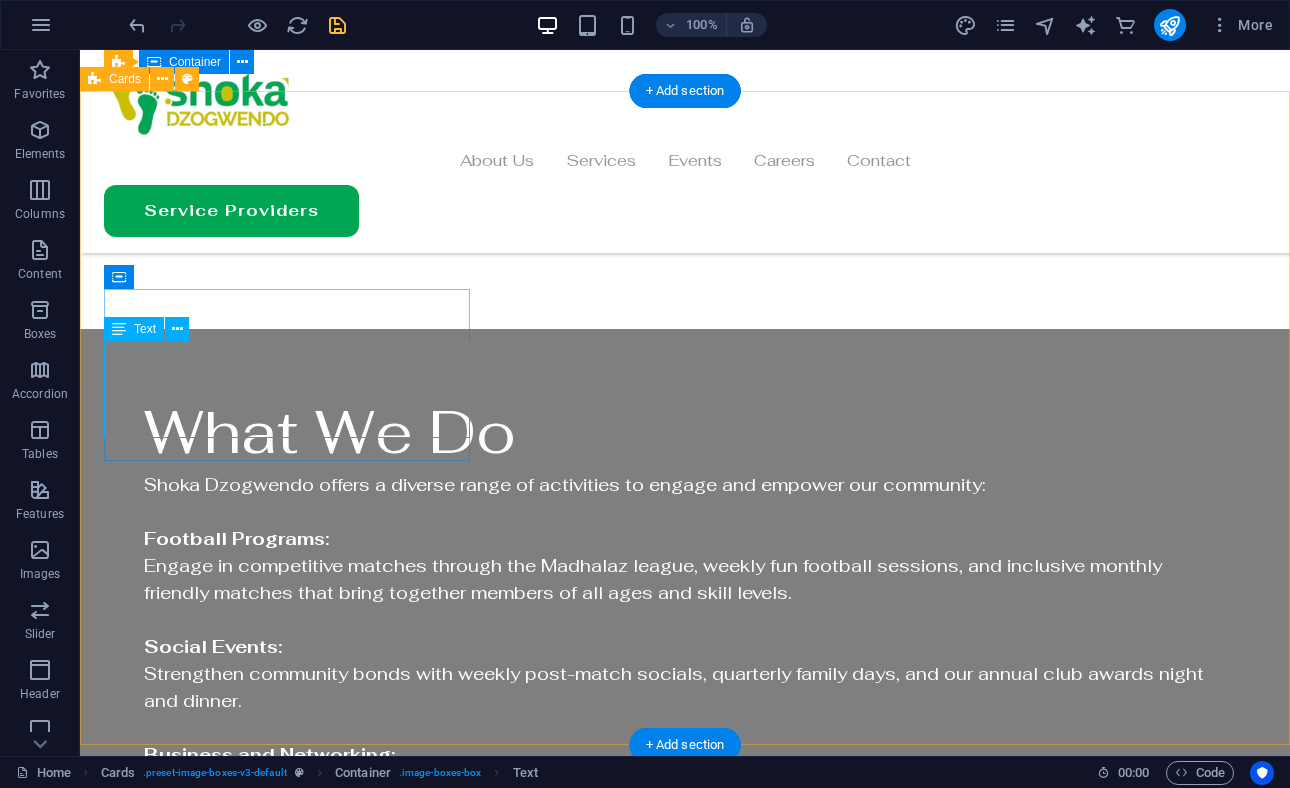 click on "Facilitate meaningful connections and collaborative opportunities." at bounding box center [287, 2274] 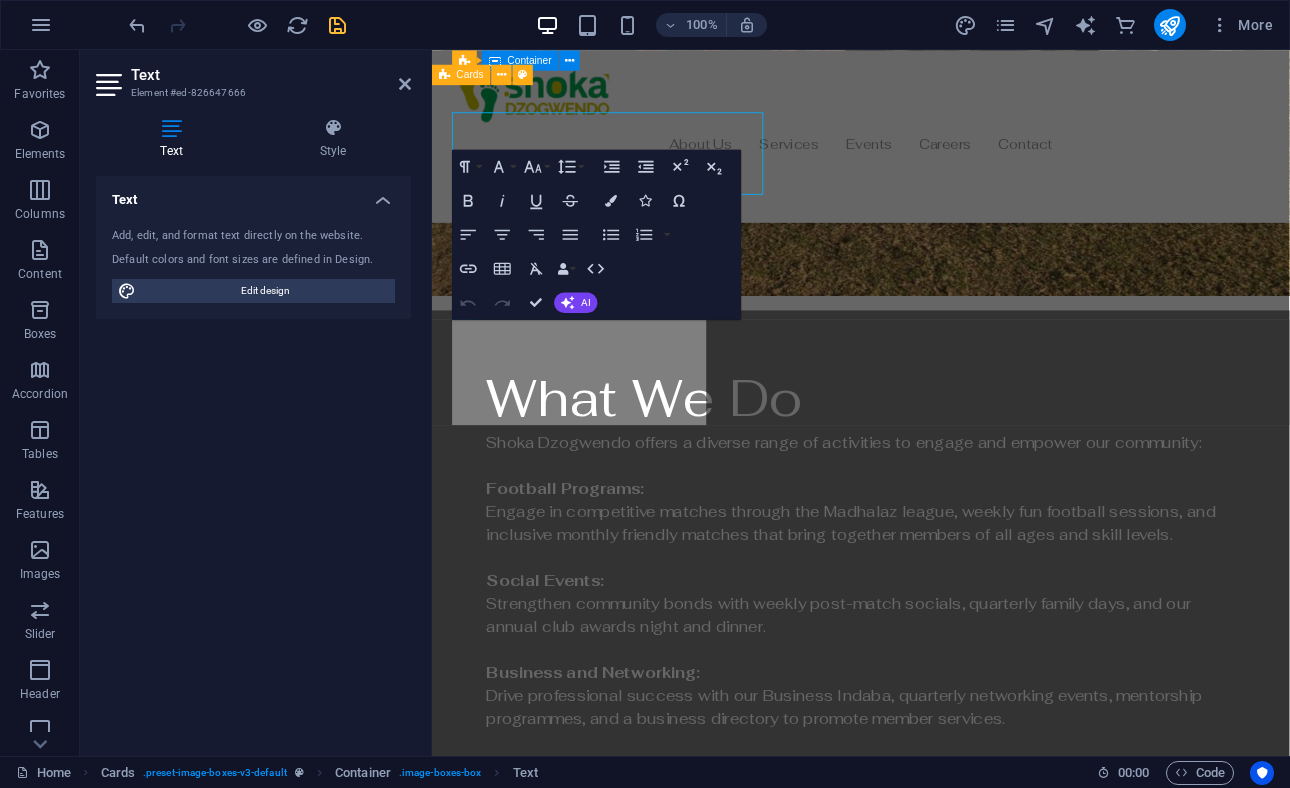 click on "Text Add, edit, and format text directly on the website. Default colors and font sizes are defined in Design. Edit design Alignment Left aligned Centered Right aligned" at bounding box center (253, 458) 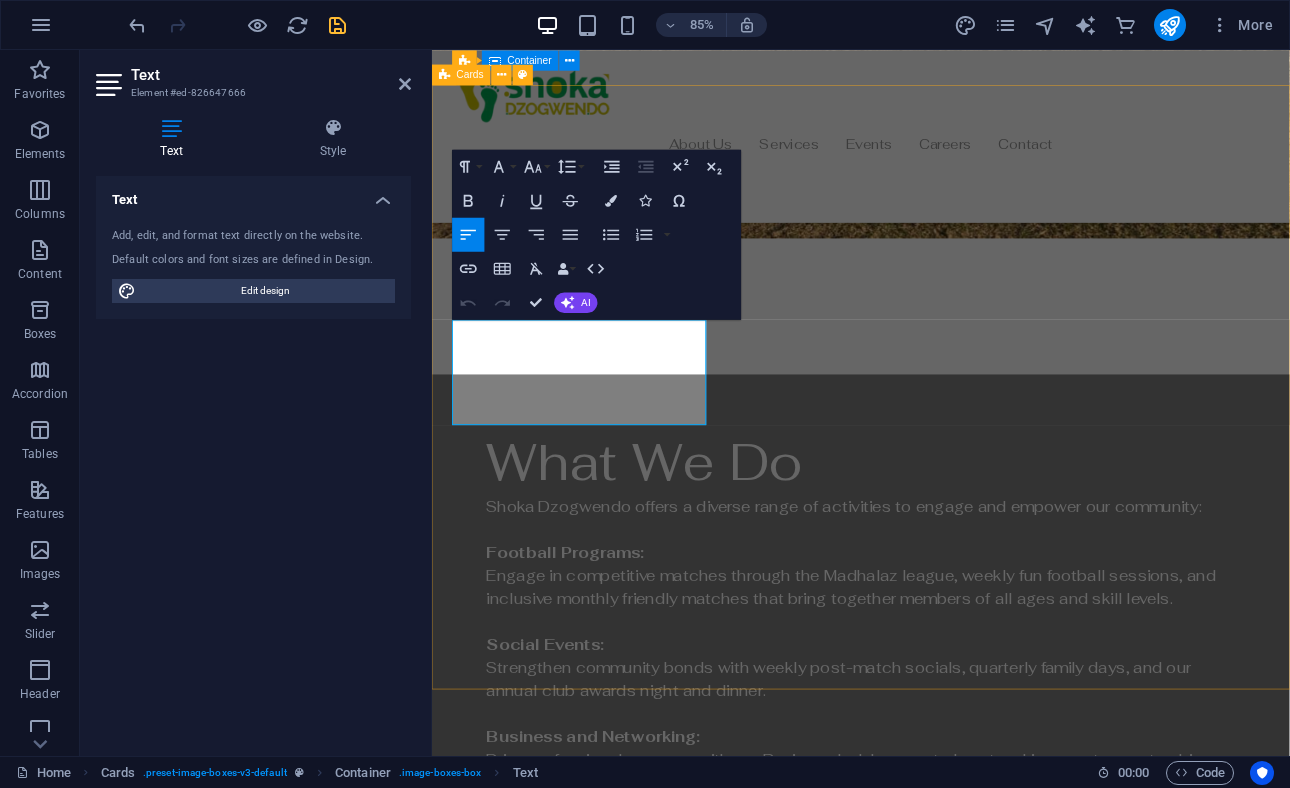 click on "Facilitate meaningful connections and collaborative opportunities." at bounding box center (605, 2448) 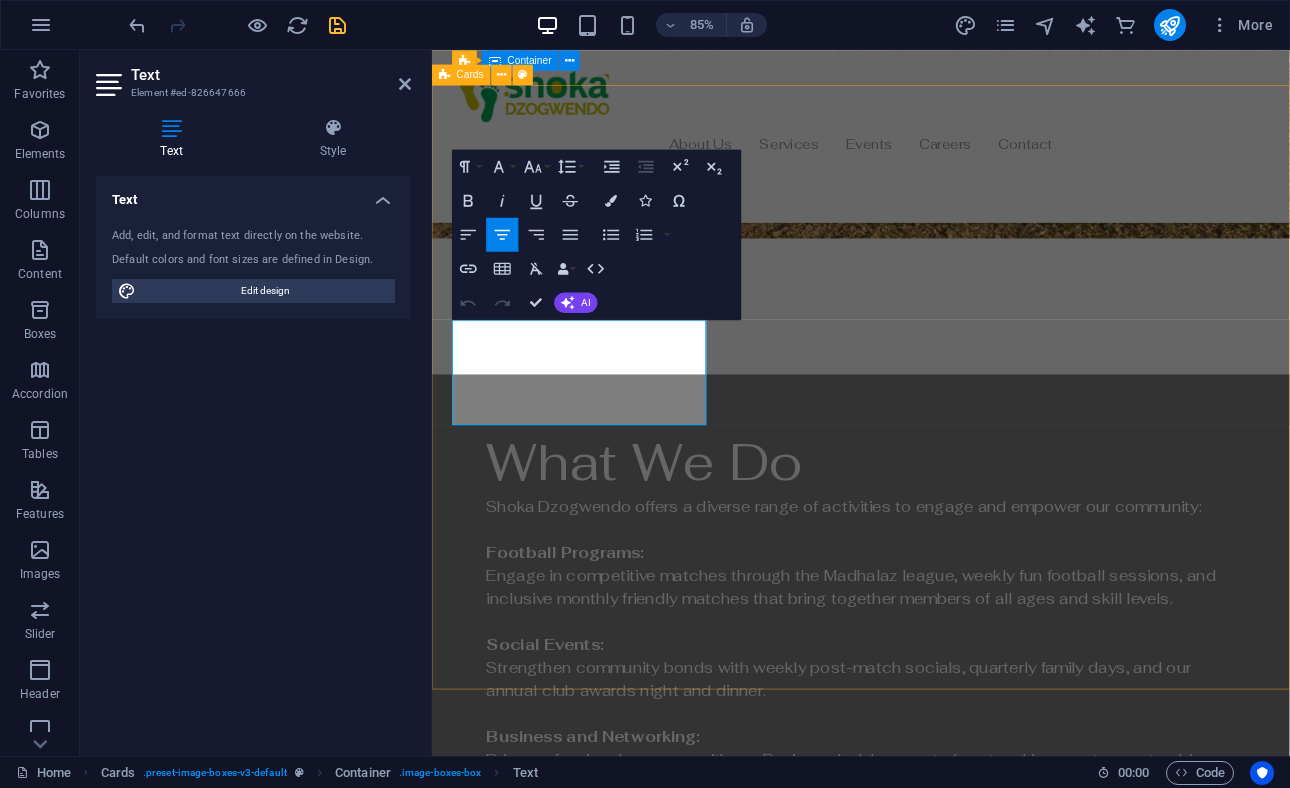 click on "Facilitate meaningful connections and collaborative opportunities." at bounding box center [605, 2448] 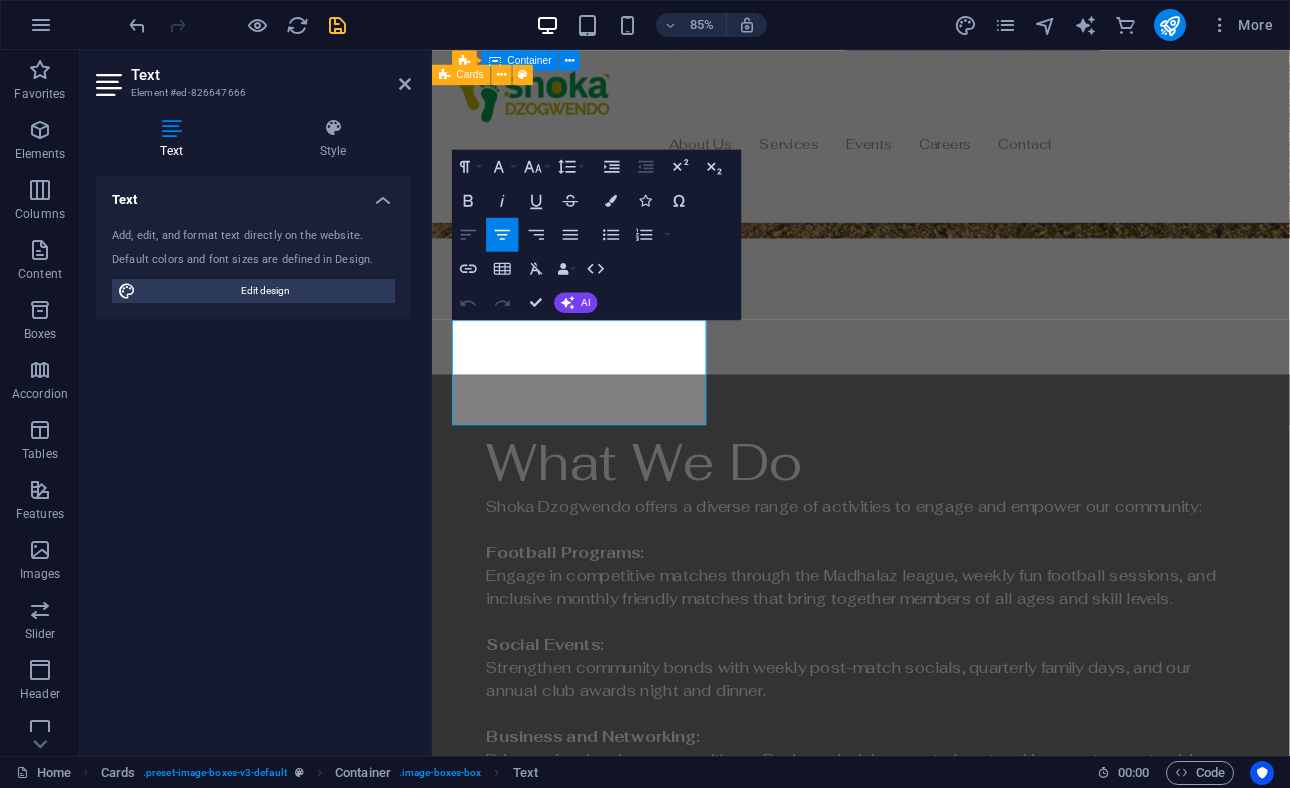 click 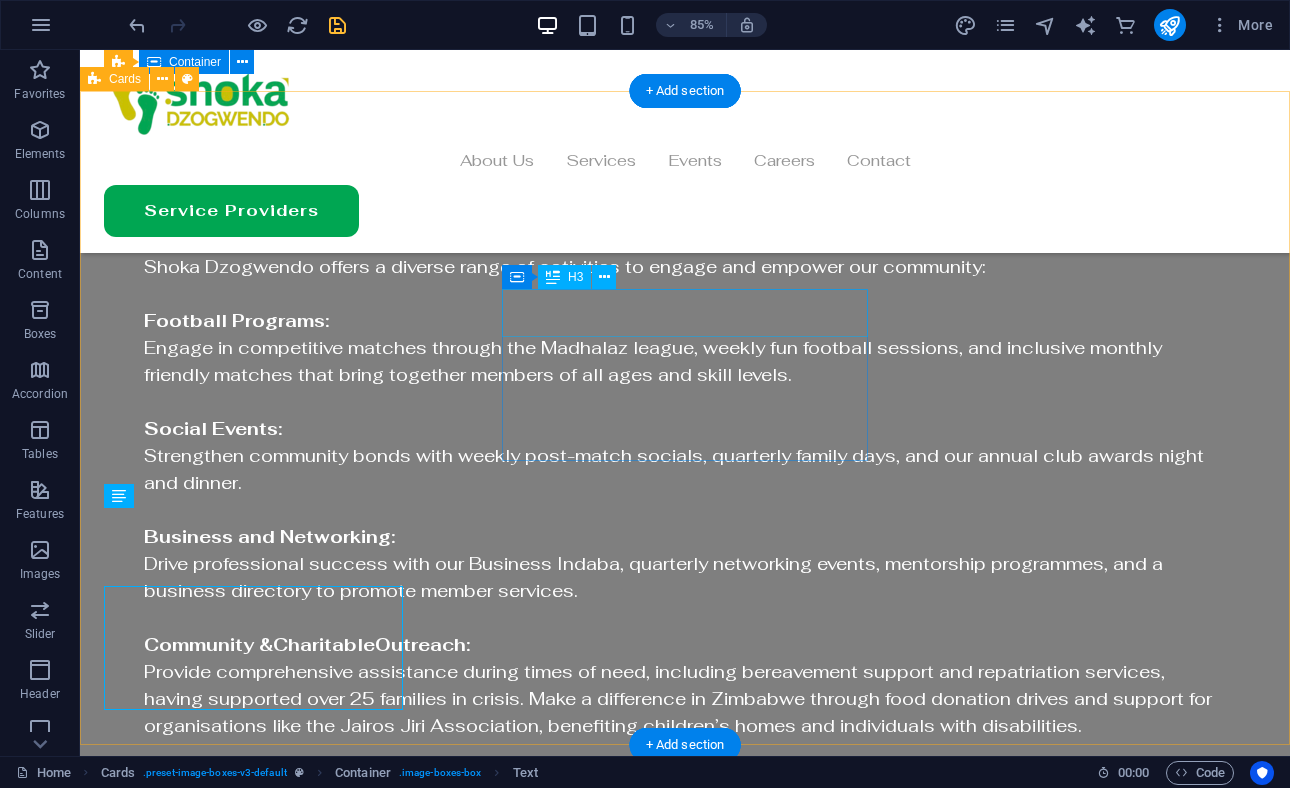 scroll, scrollTop: 3078, scrollLeft: 0, axis: vertical 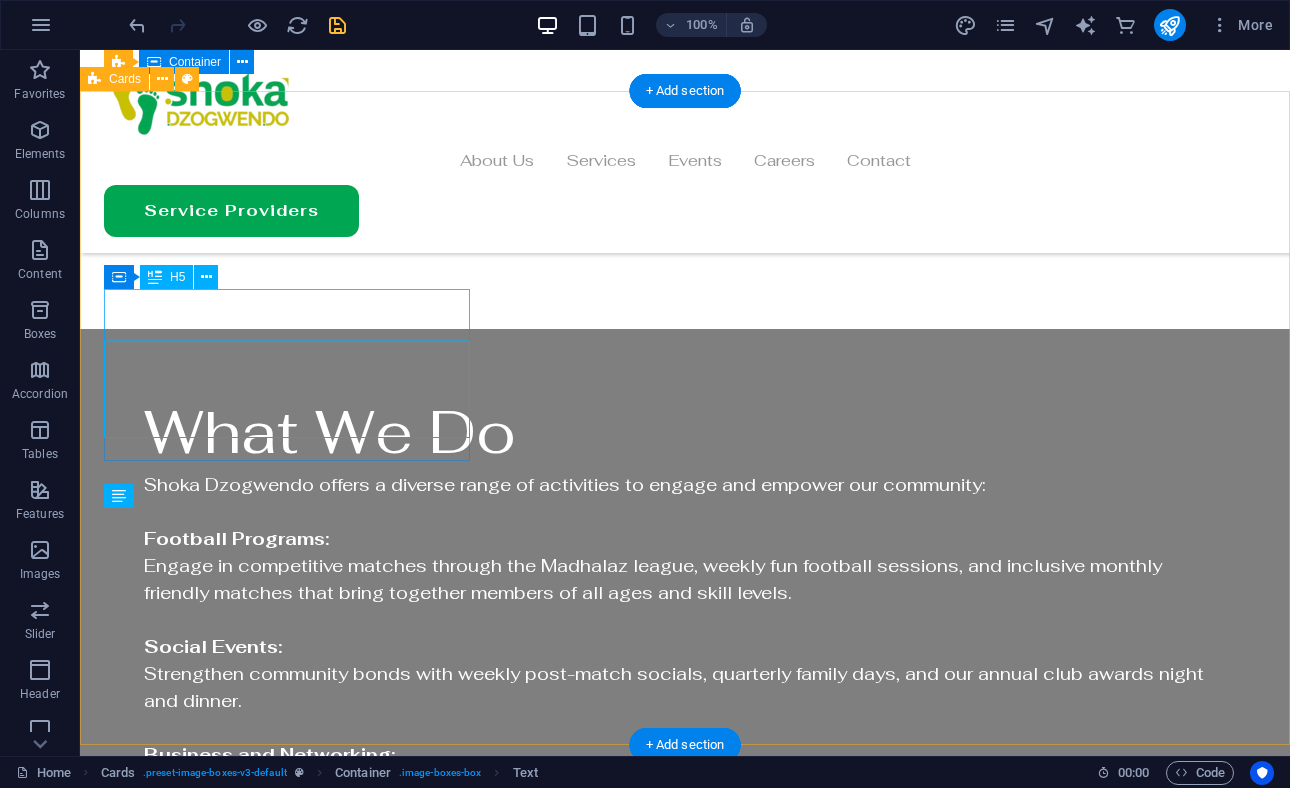 click on "Networking and Collaboration" at bounding box center (287, 2200) 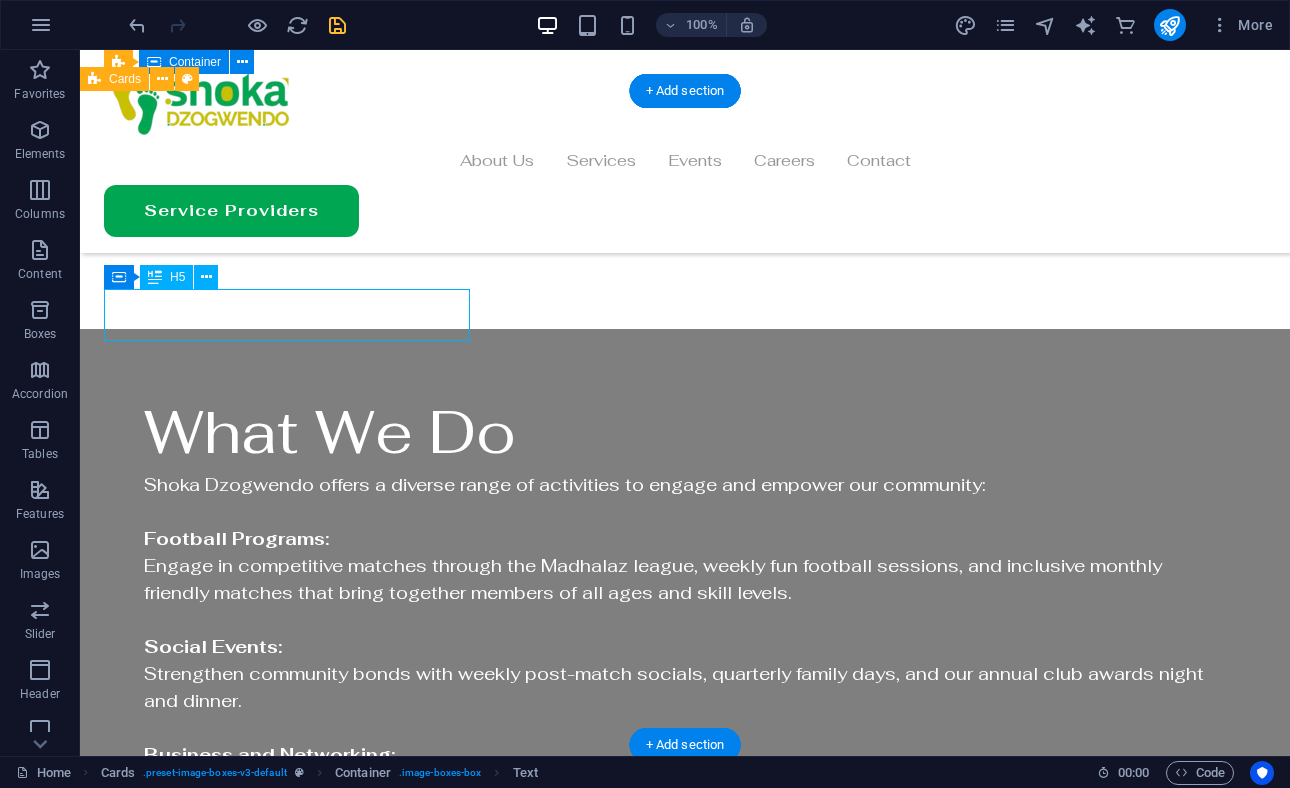 click on "Networking and Collaboration" at bounding box center (287, 2200) 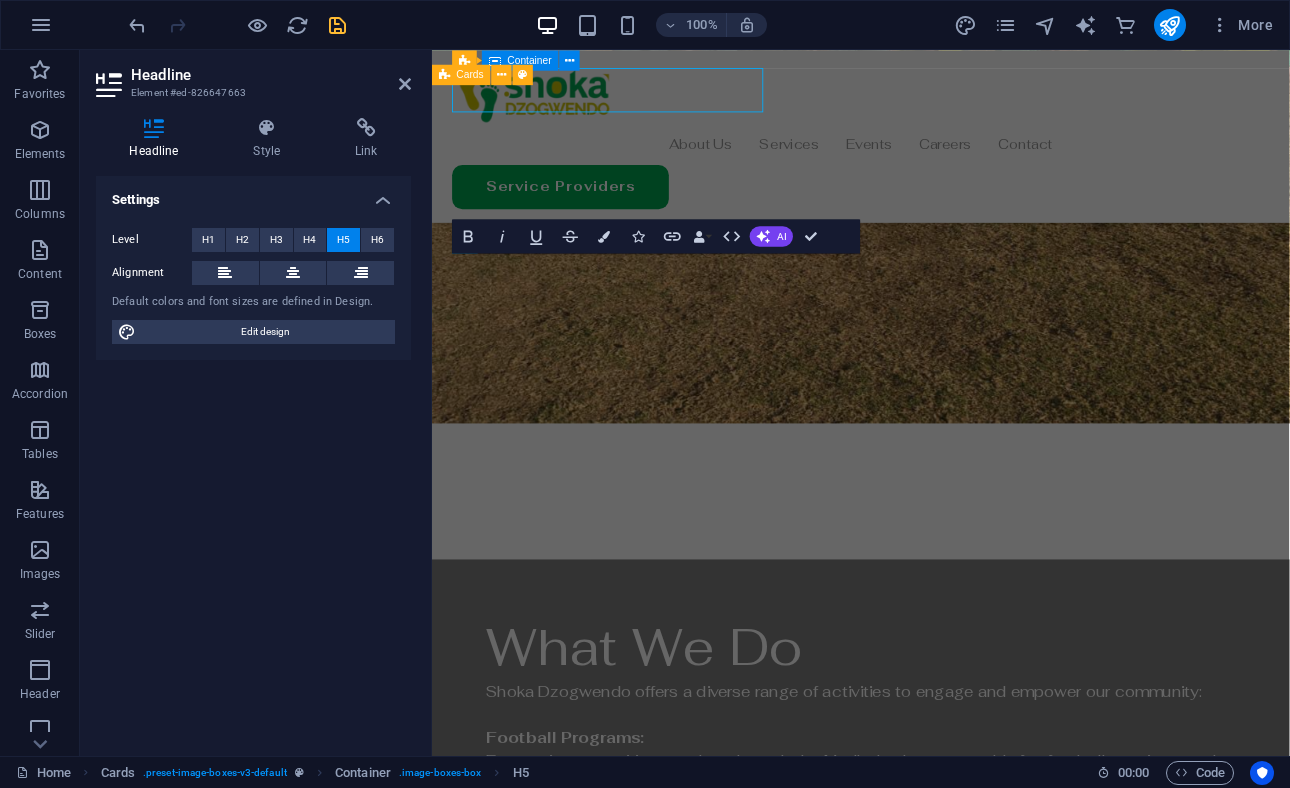 scroll, scrollTop: 3296, scrollLeft: 0, axis: vertical 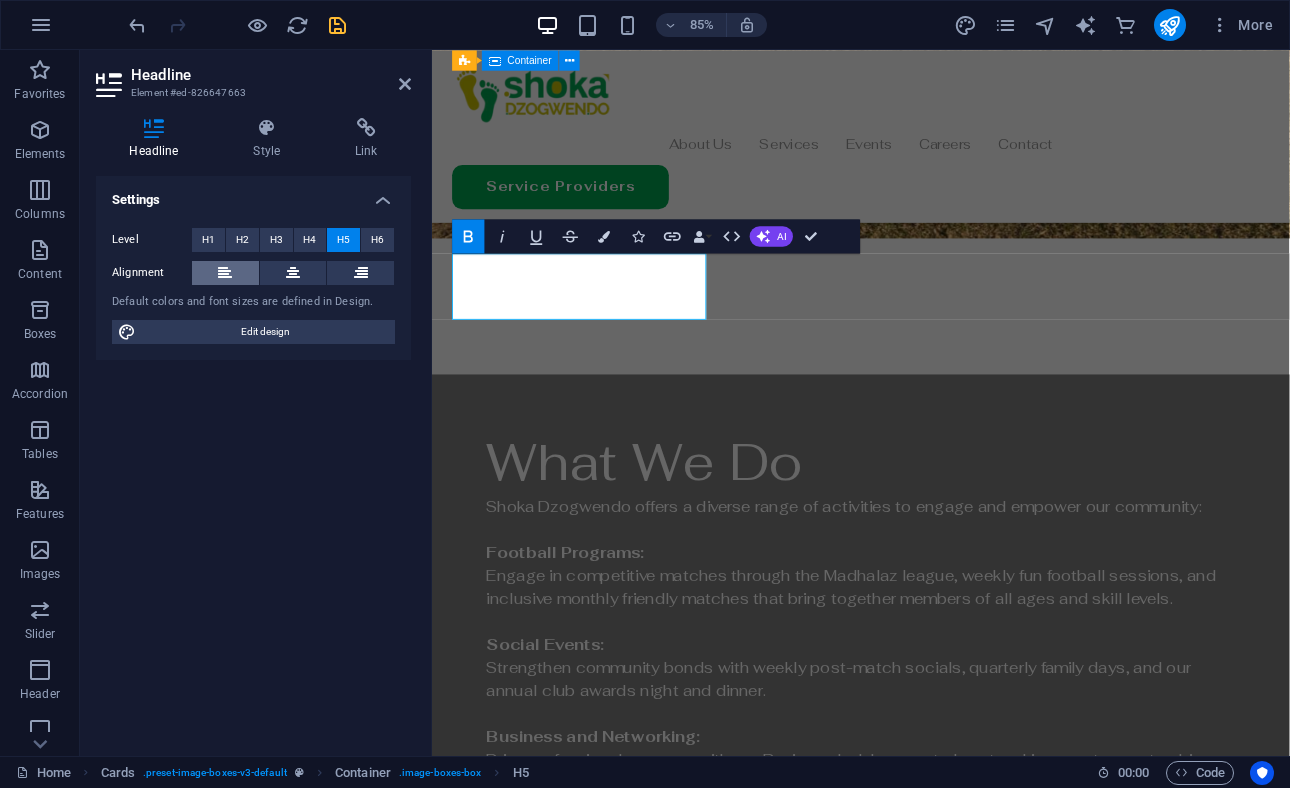 click at bounding box center (225, 273) 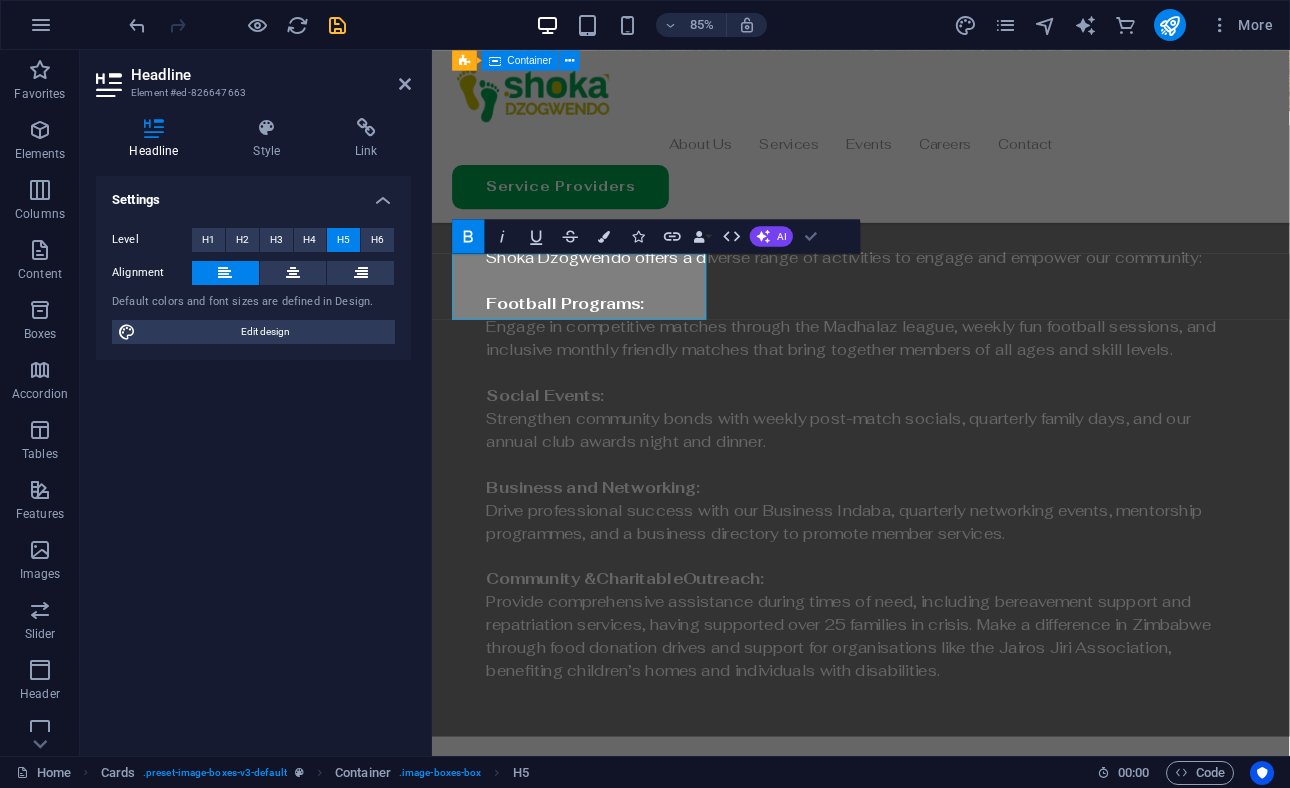 scroll, scrollTop: 3078, scrollLeft: 0, axis: vertical 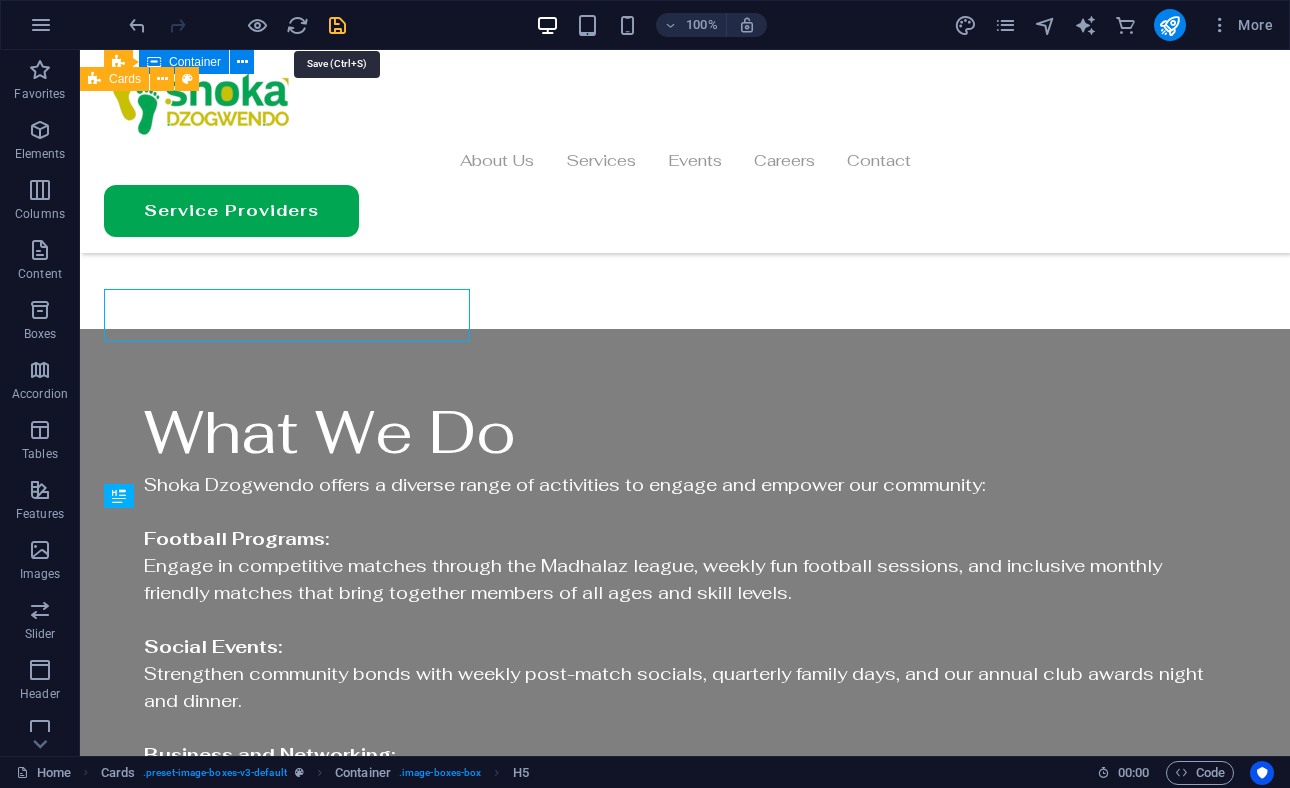 click at bounding box center [337, 25] 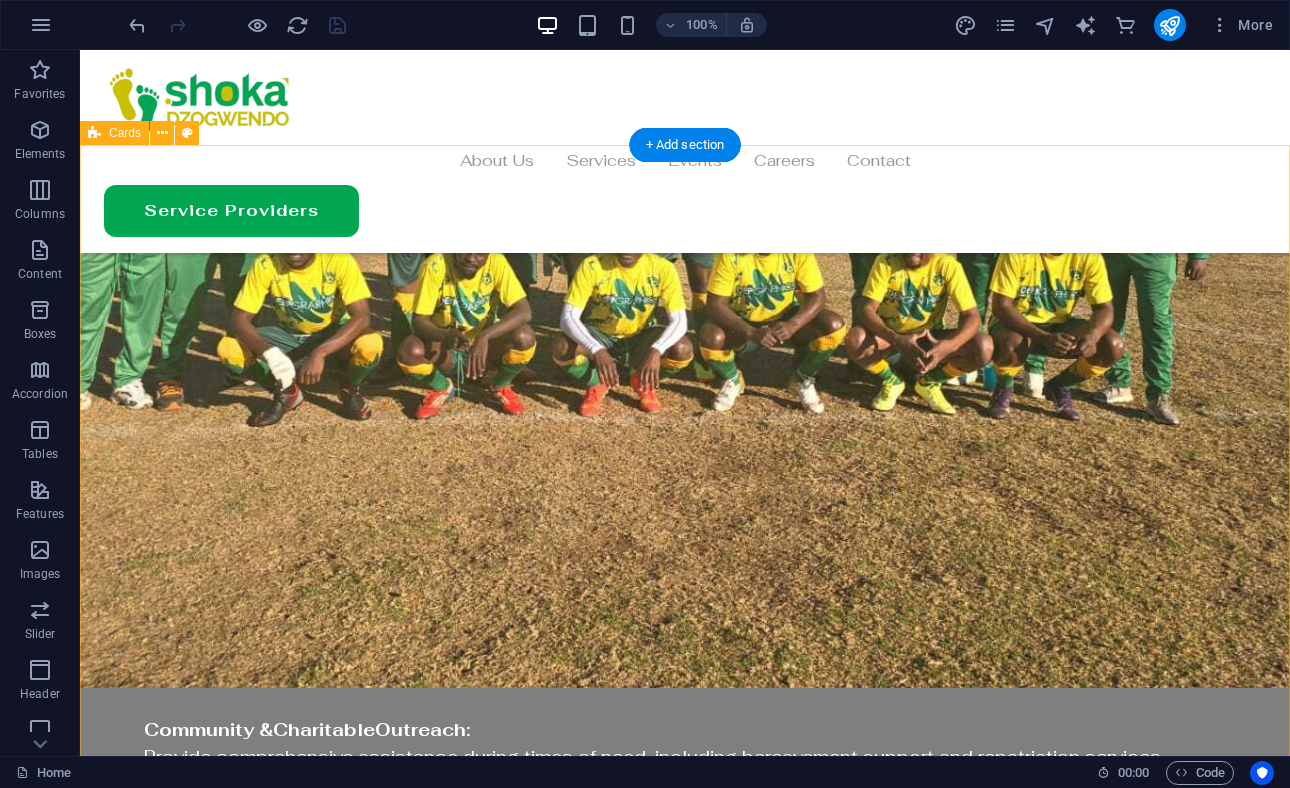 scroll, scrollTop: 3024, scrollLeft: 0, axis: vertical 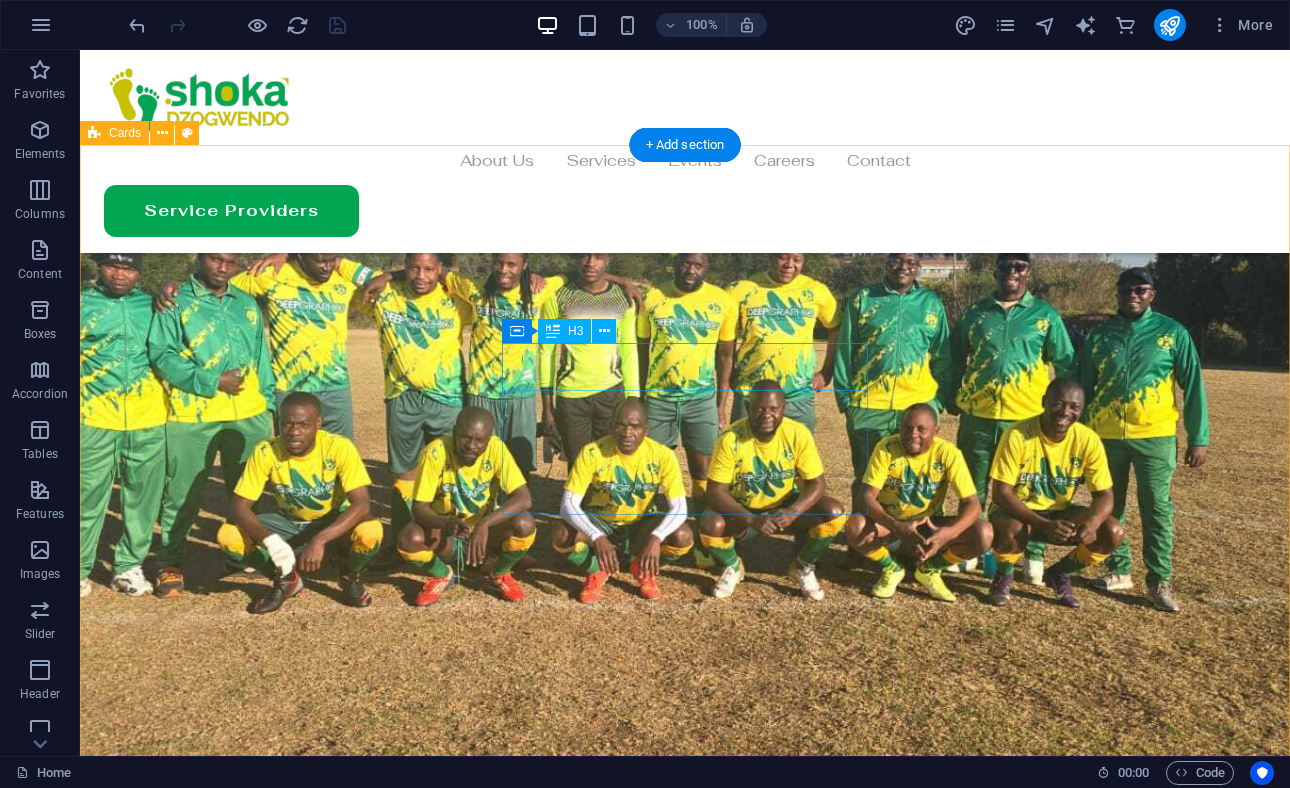 click on "Headline" at bounding box center [287, 2417] 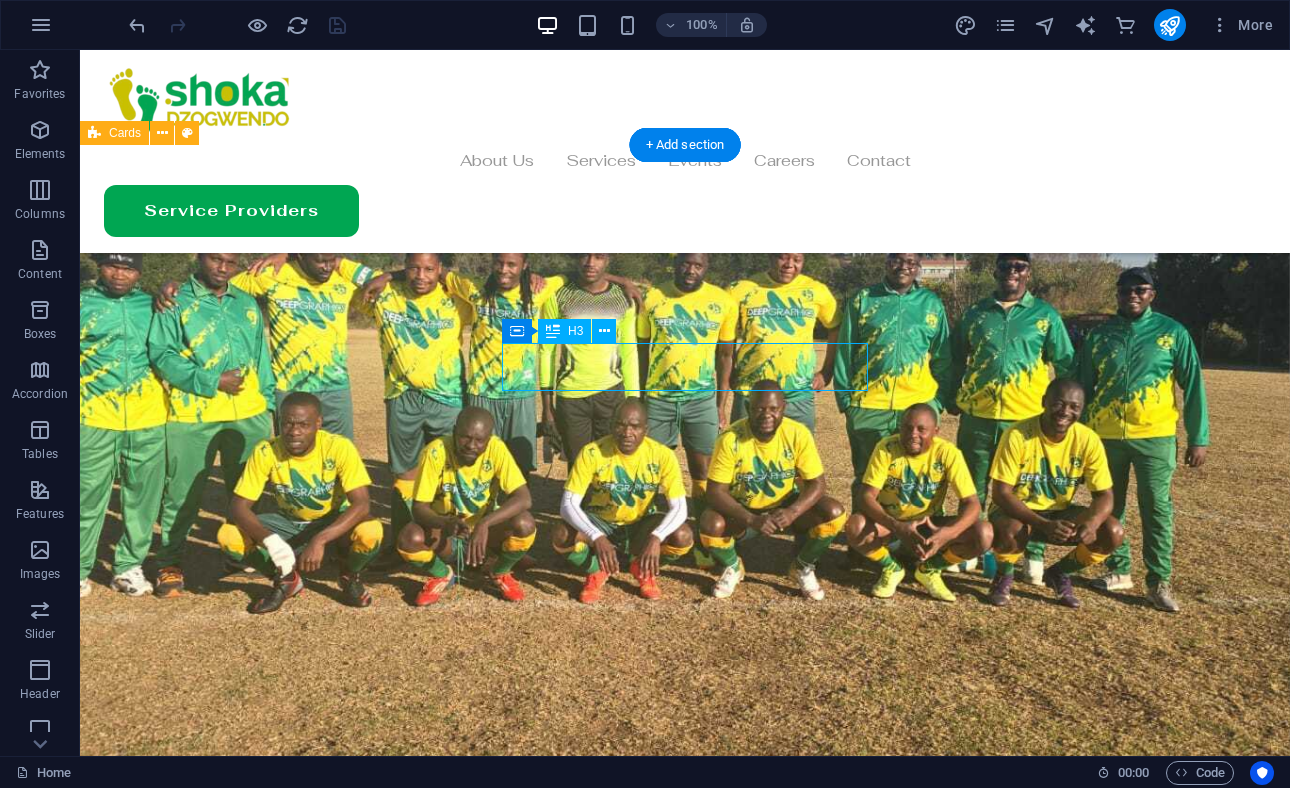 click on "Headline" at bounding box center [287, 2417] 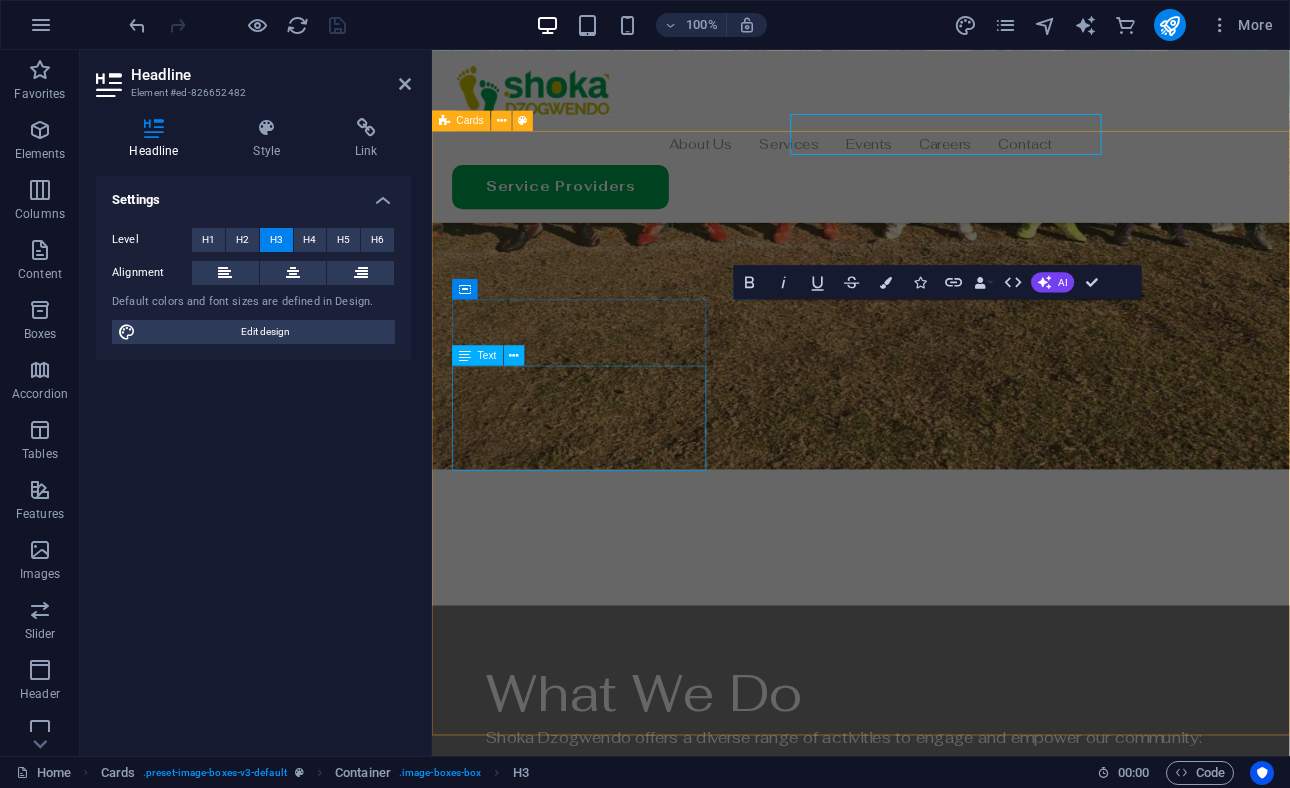 scroll, scrollTop: 3242, scrollLeft: 0, axis: vertical 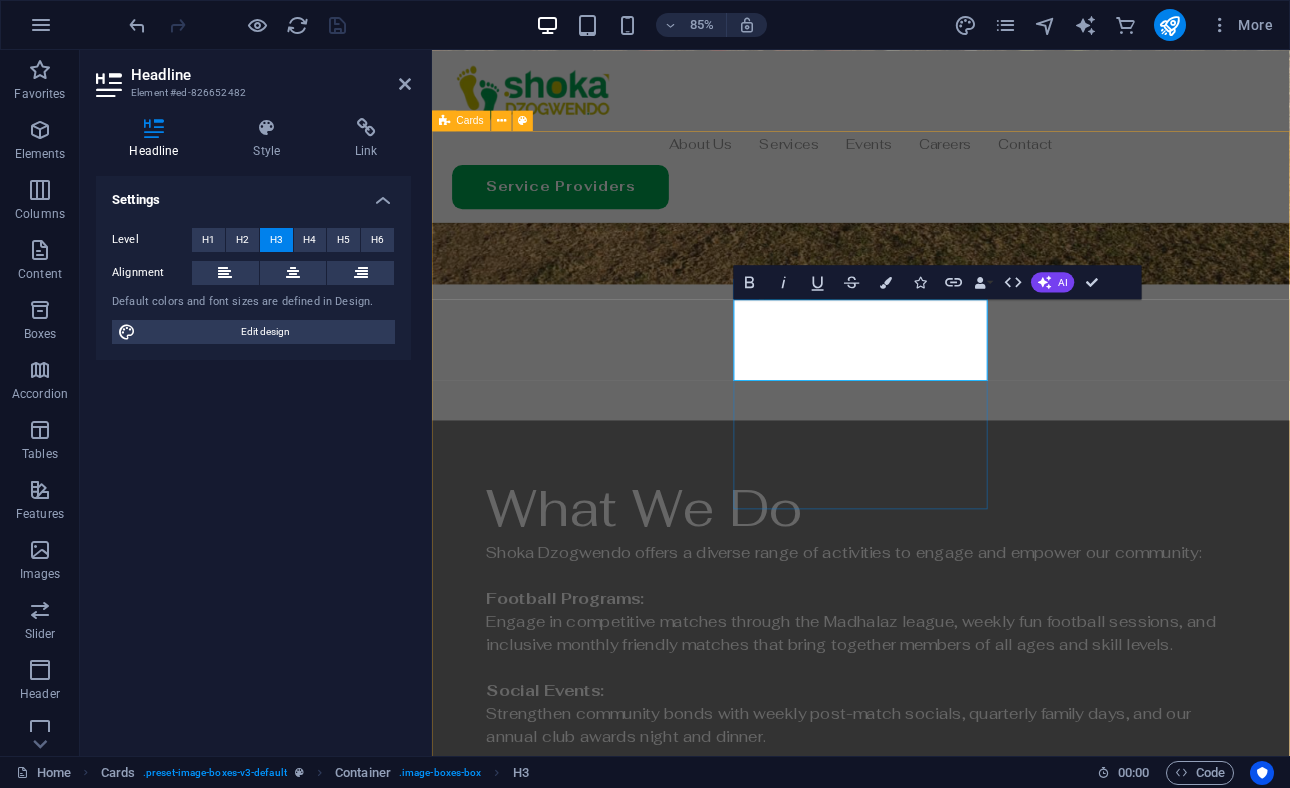 click on "Empowerment Sessions" at bounding box center (605, 2623) 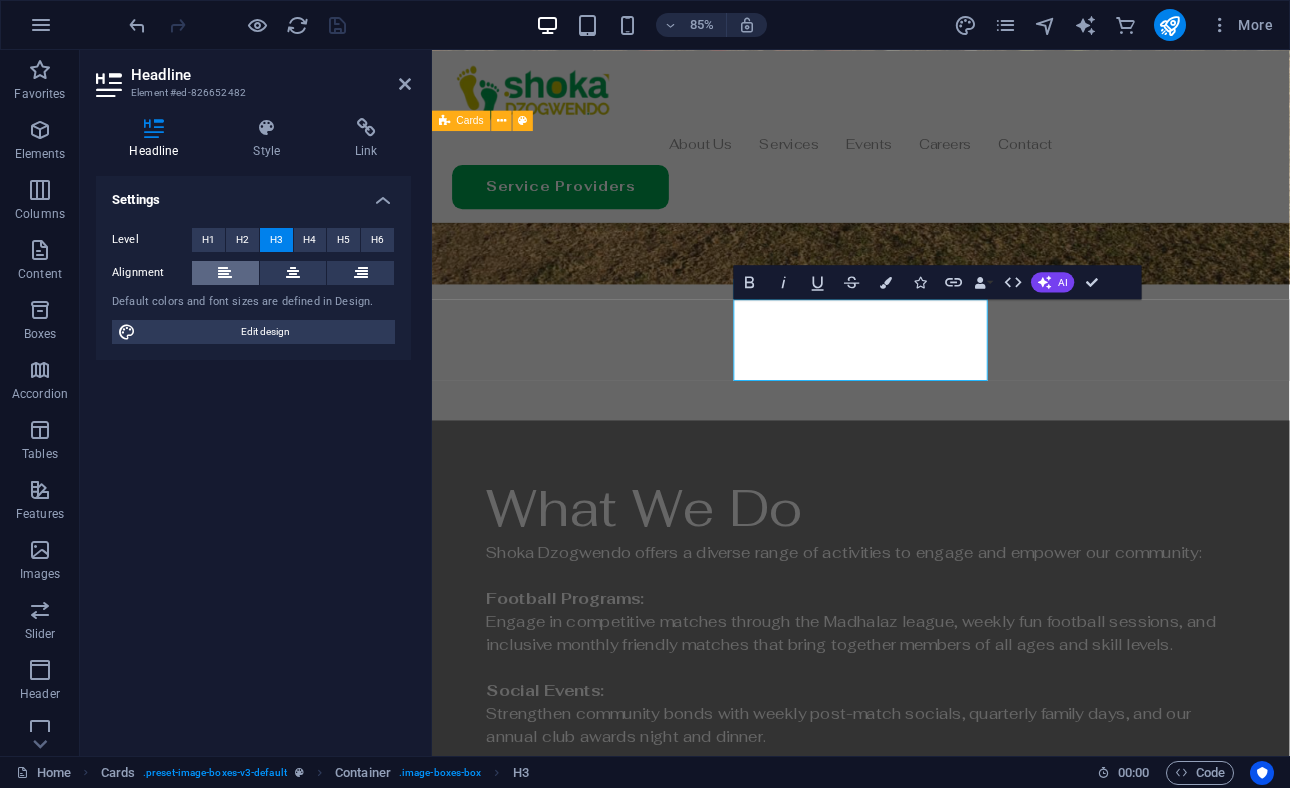 click at bounding box center [225, 273] 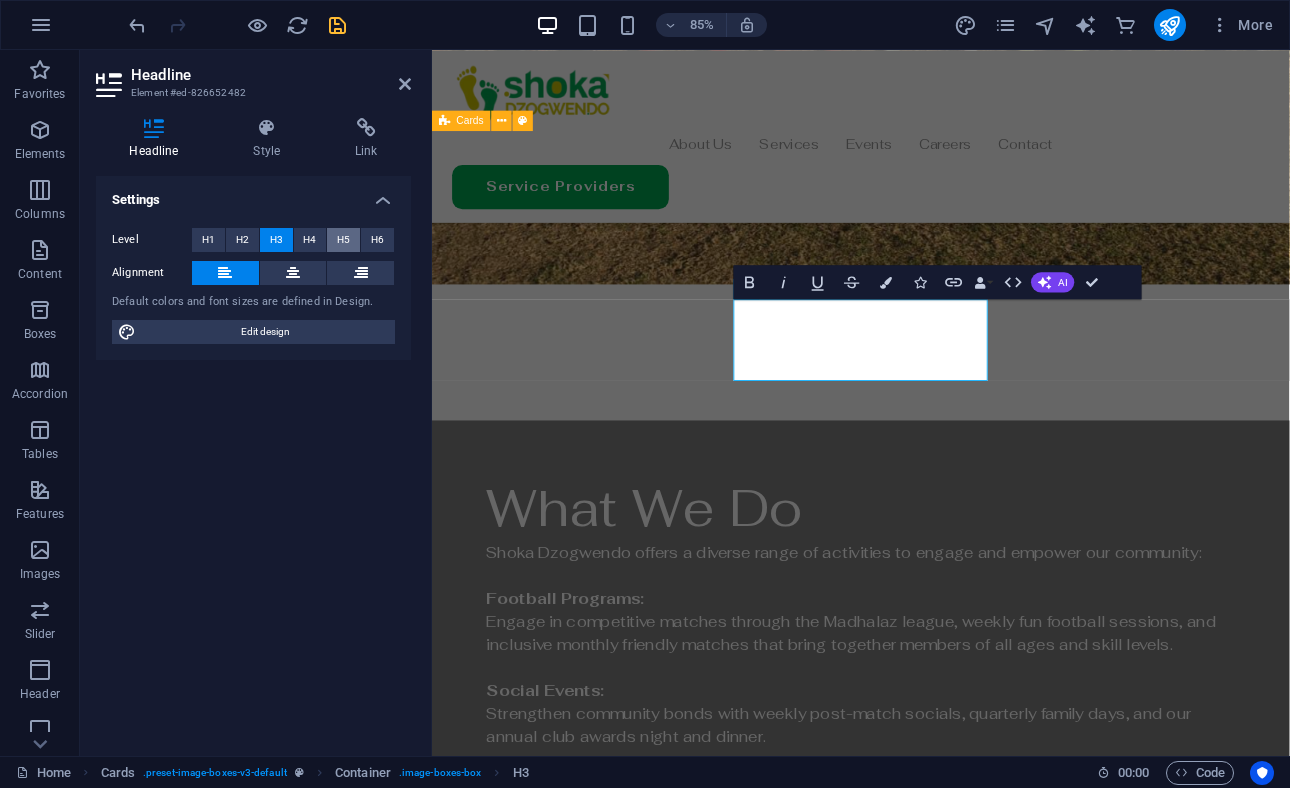 click on "H5" at bounding box center [343, 240] 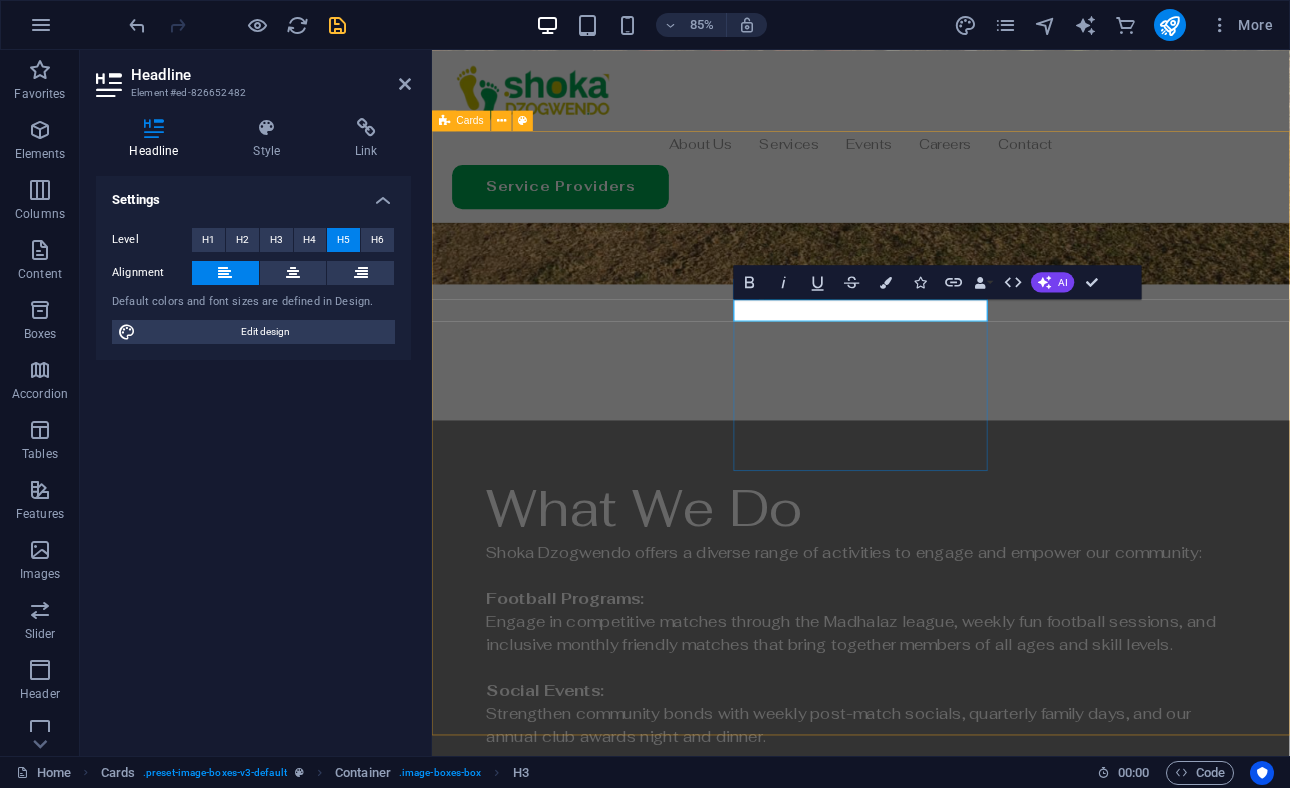 click on "Empowerment Sessions" at bounding box center (605, 2588) 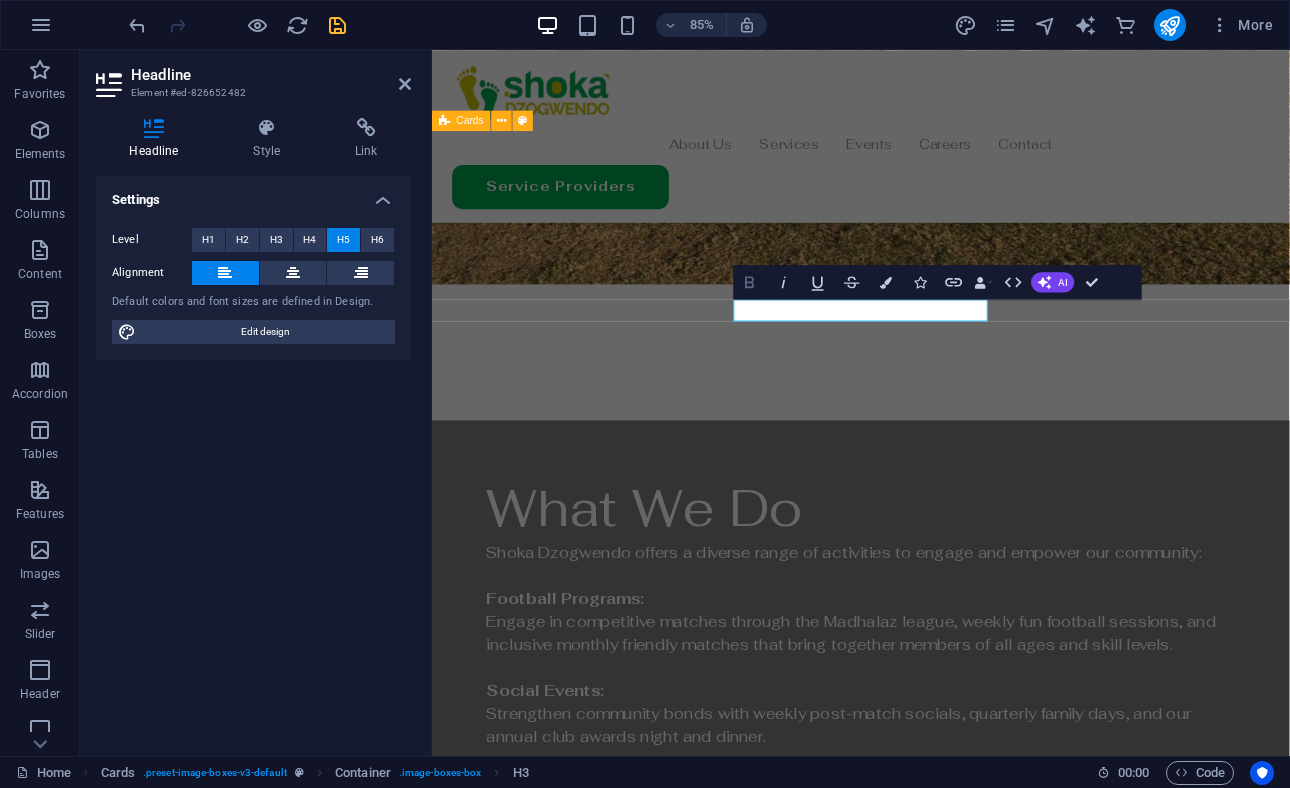 click 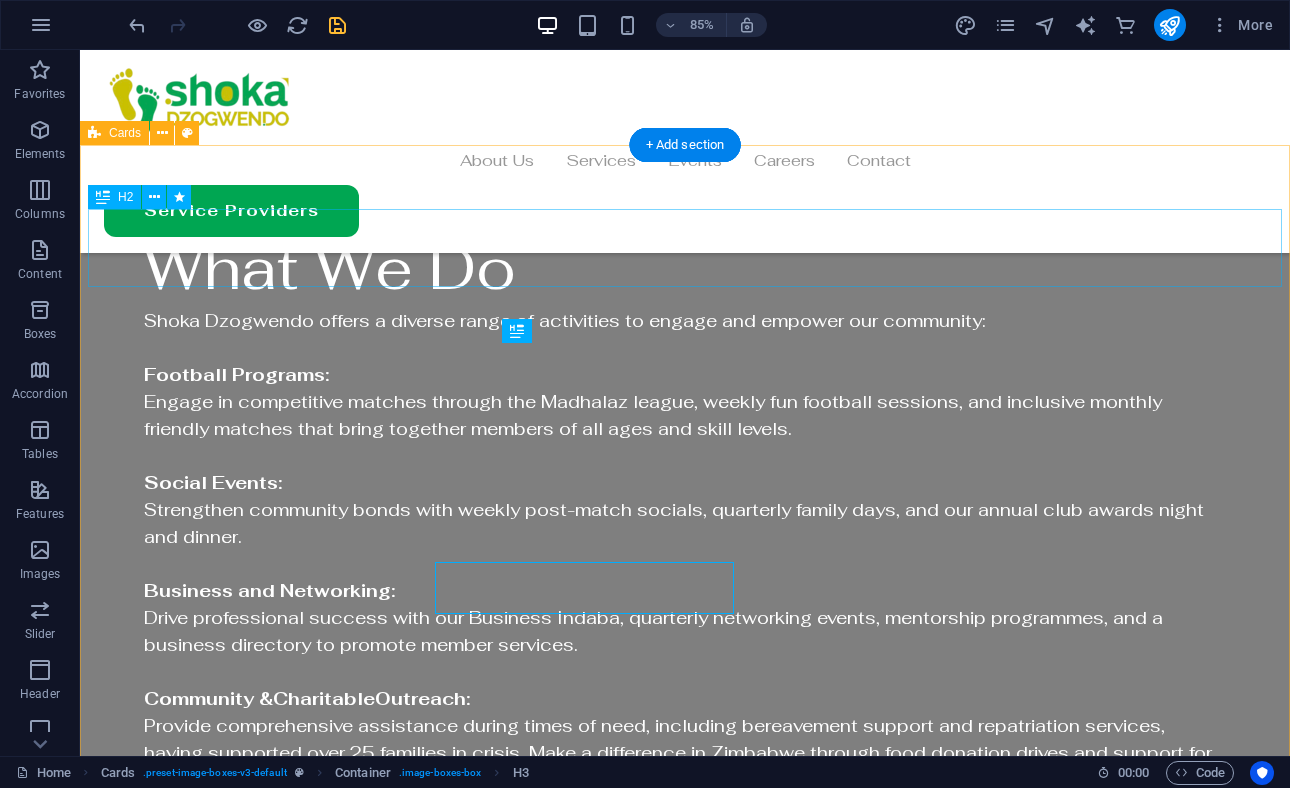 scroll, scrollTop: 3024, scrollLeft: 0, axis: vertical 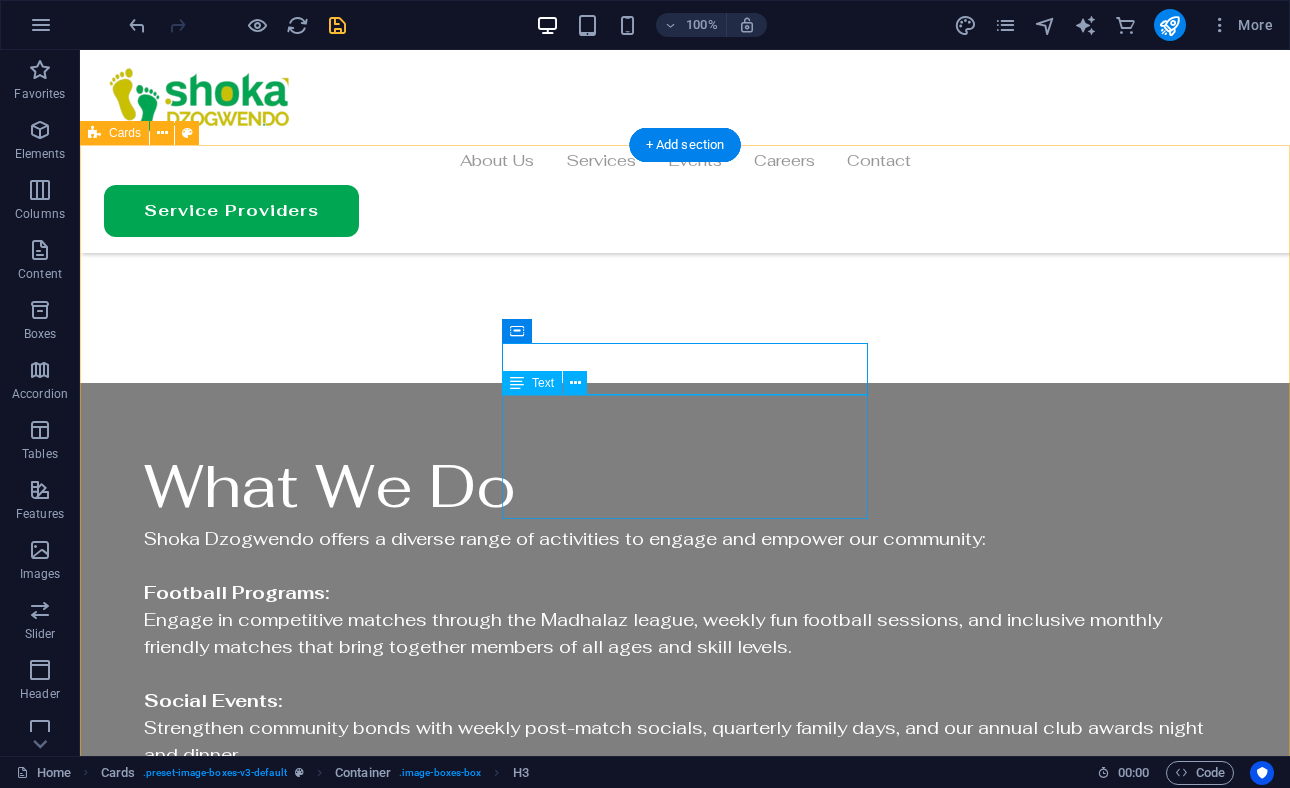 click on "Lorem ipsum dolor sit amet, consectetuer adipiscing elit. Aenean commodo ligula eget dolor. Lorem ipsum dolor sit amet." at bounding box center (287, 2507) 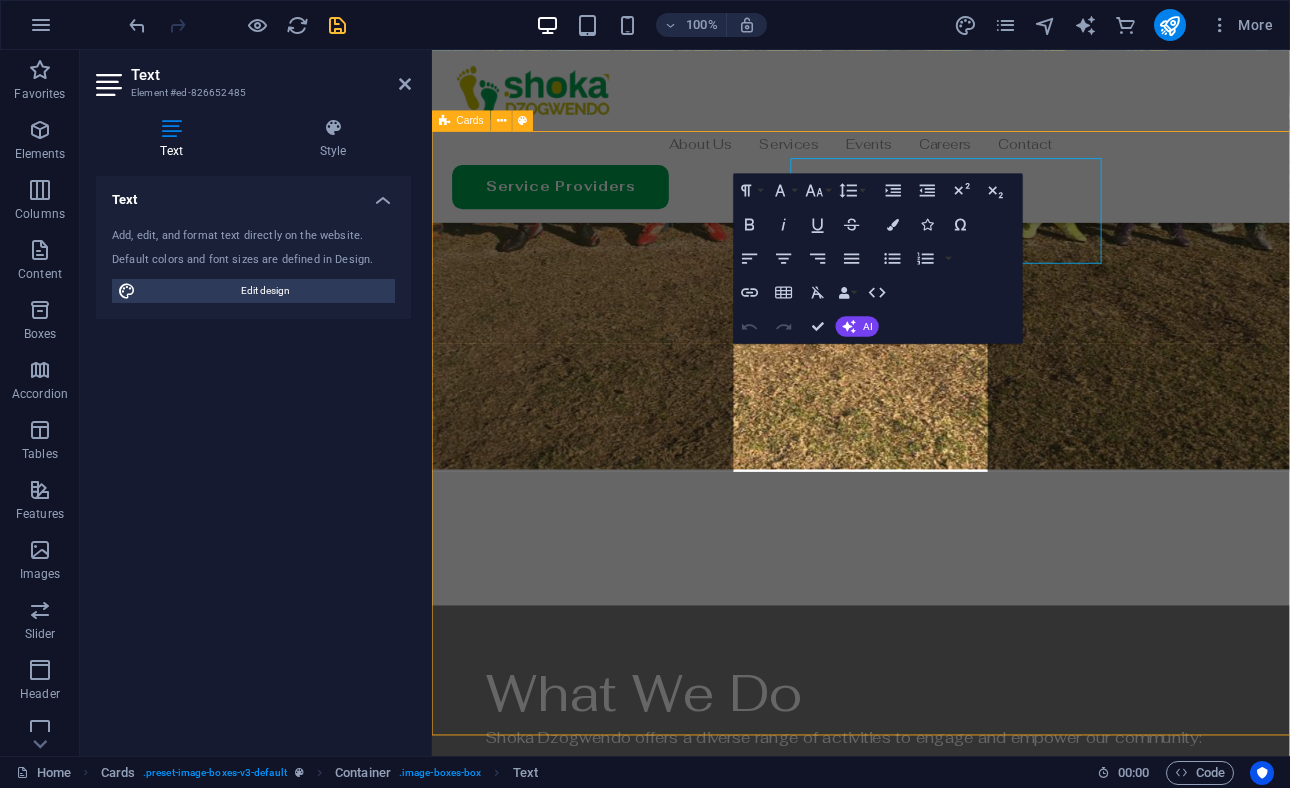 scroll, scrollTop: 3242, scrollLeft: 0, axis: vertical 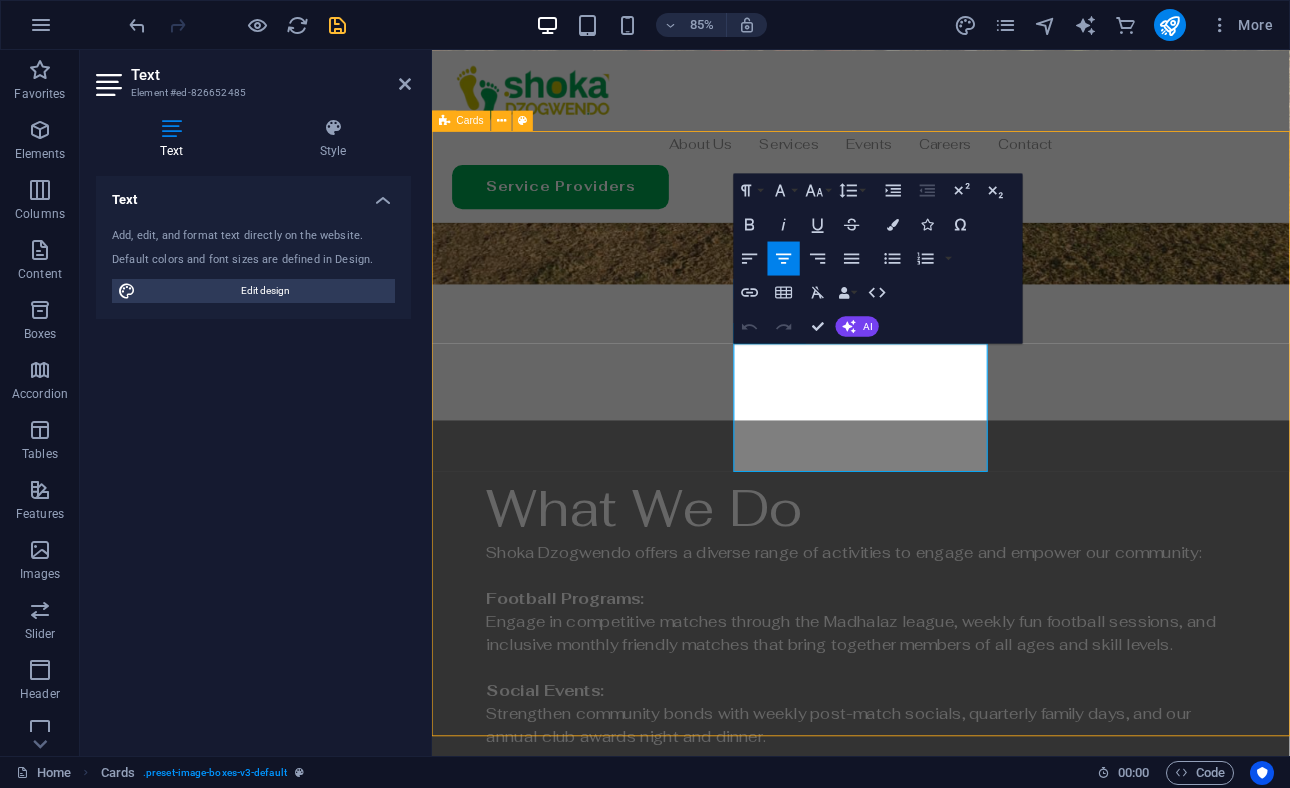 click on "Lorem ipsum dolor sit amet, consectetuer adipiscing elit. Aenean commodo ligula eget dolor. Lorem ipsum dolor sit amet." at bounding box center (605, 2702) 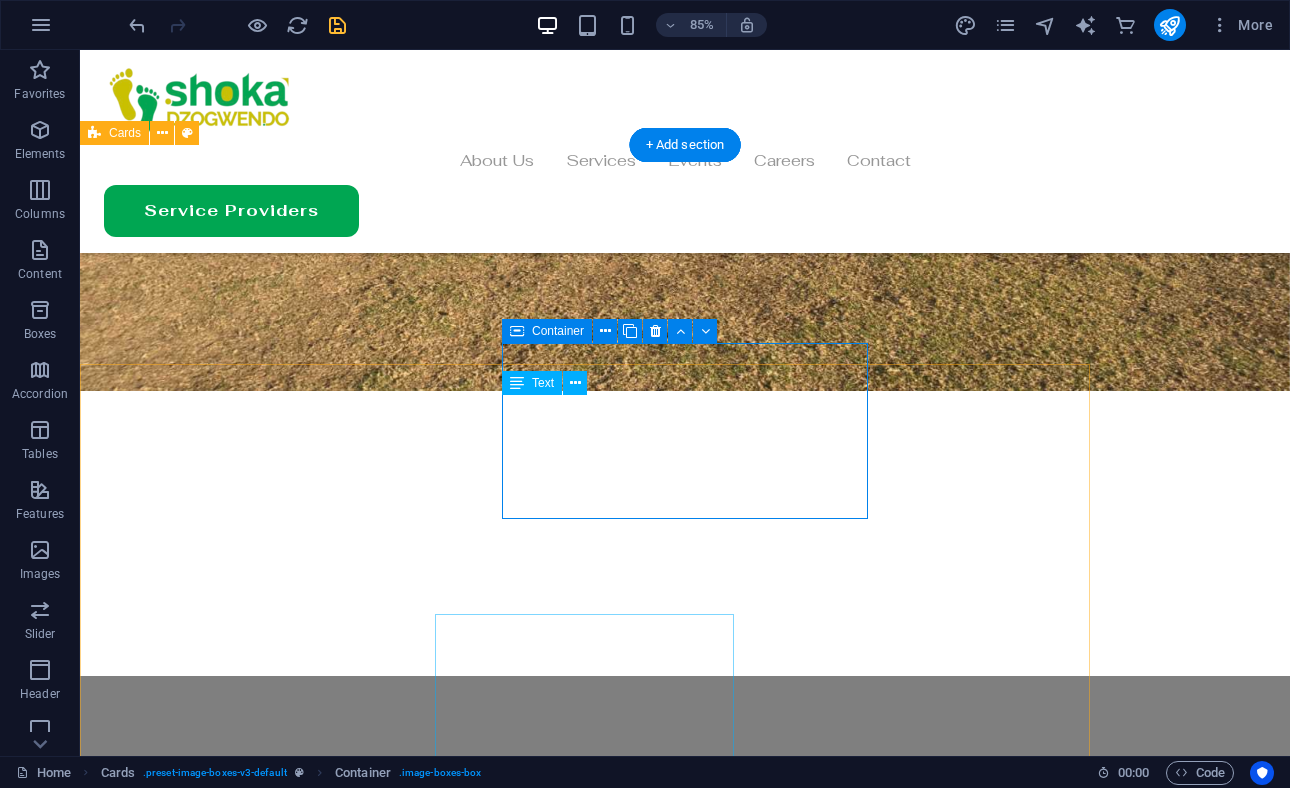 click on "Lorem ipsum dolor sit amet, consectetuer adipiscing elit. Aenean commodo ligula eget dolor. Lorem ipsum dolor sit amet." at bounding box center [287, 2800] 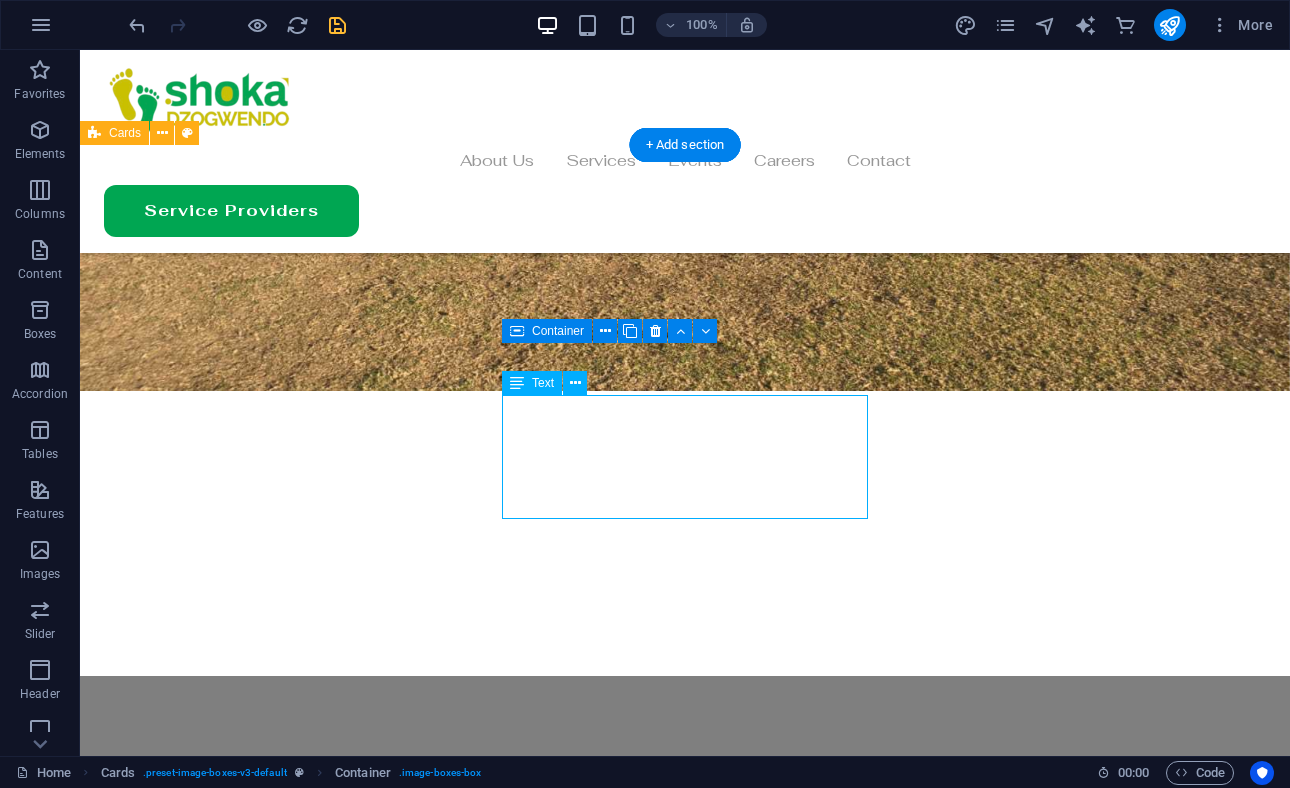 click on "Lorem ipsum dolor sit amet, consectetuer adipiscing elit. Aenean commodo ligula eget dolor. Lorem ipsum dolor sit amet." at bounding box center [287, 2800] 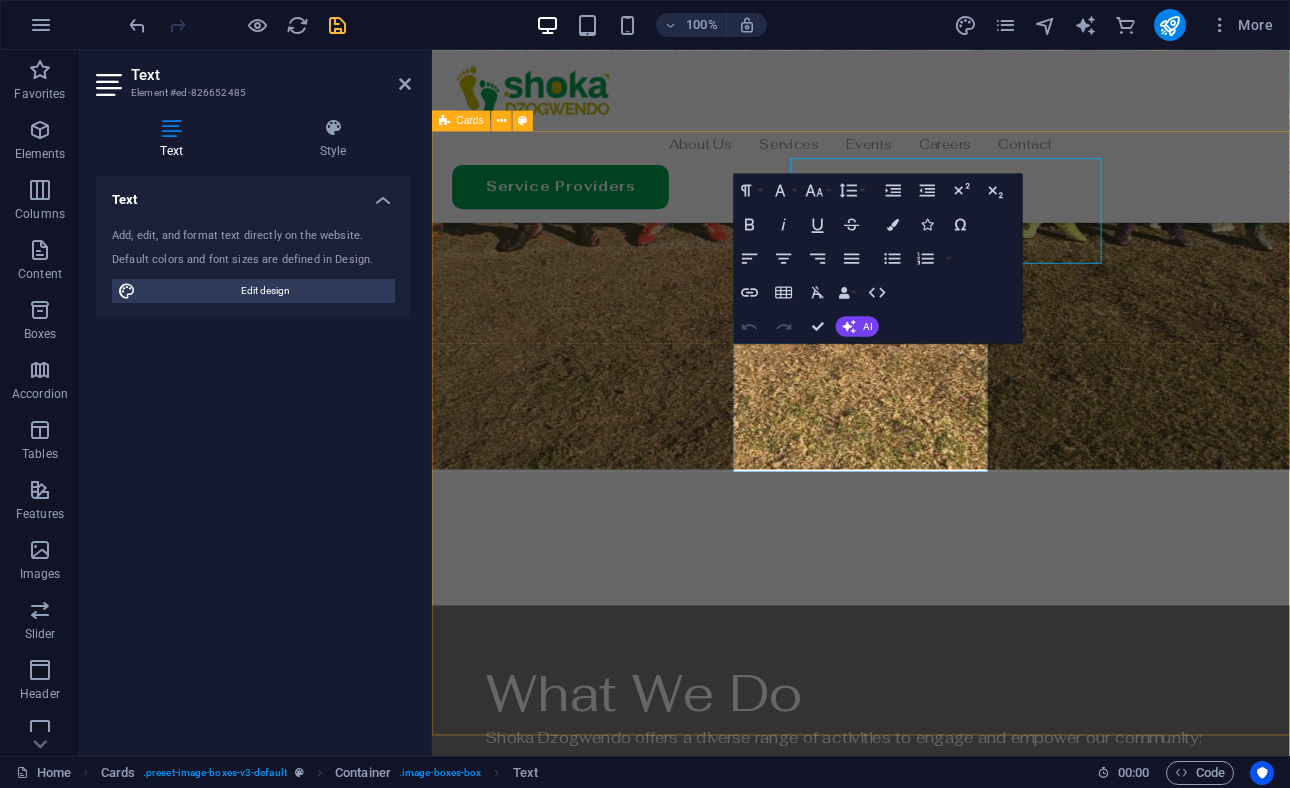 scroll, scrollTop: 3242, scrollLeft: 0, axis: vertical 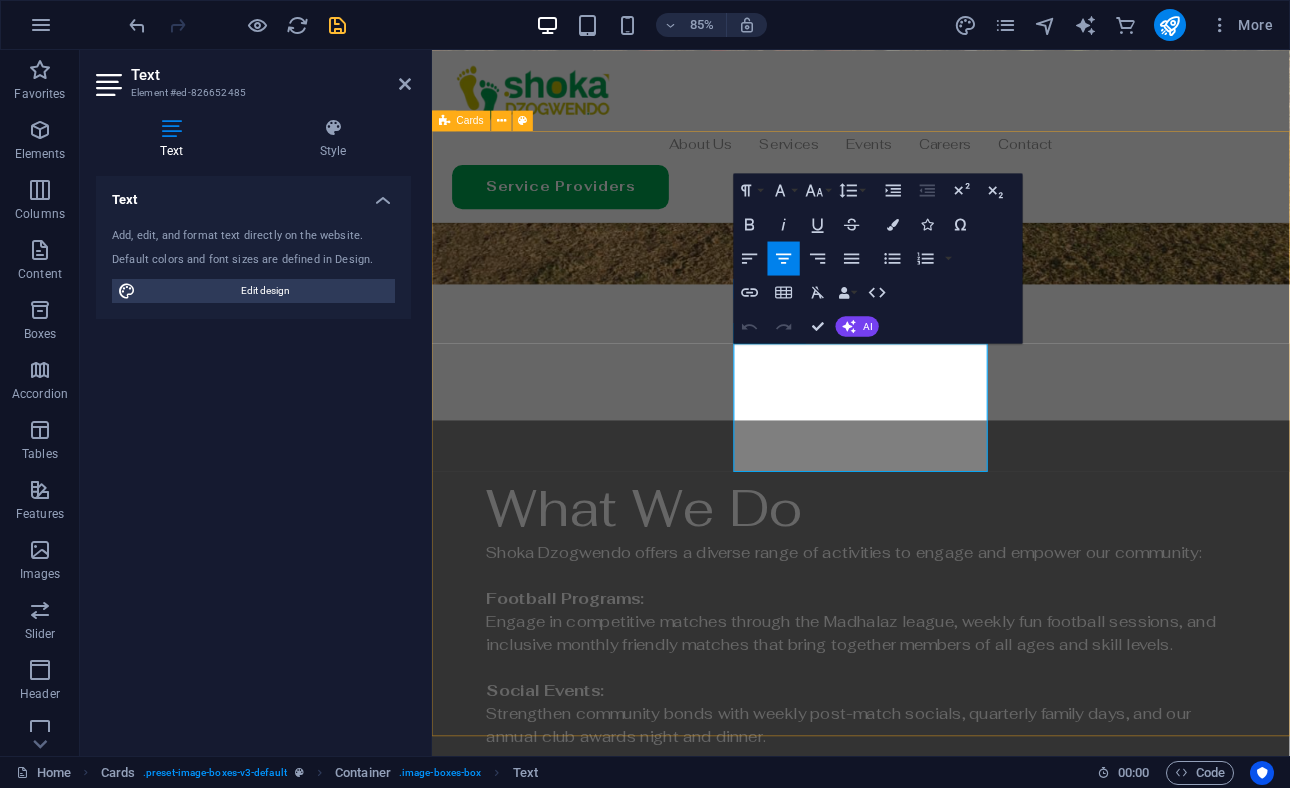 click on "Lorem ipsum dolor sit amet, consectetuer adipiscing elit. Aenean commodo ligula eget dolor. Lorem ipsum dolor sit amet." at bounding box center (605, 2694) 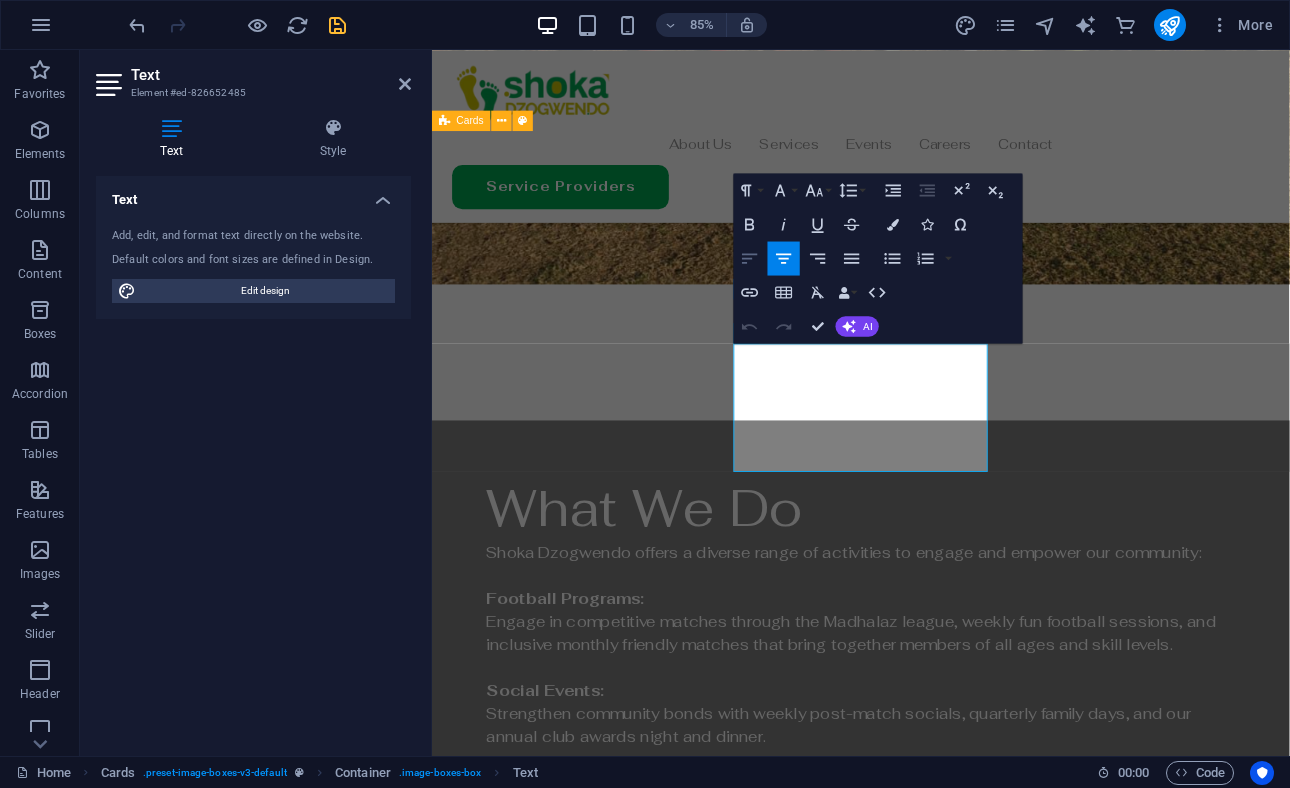 click 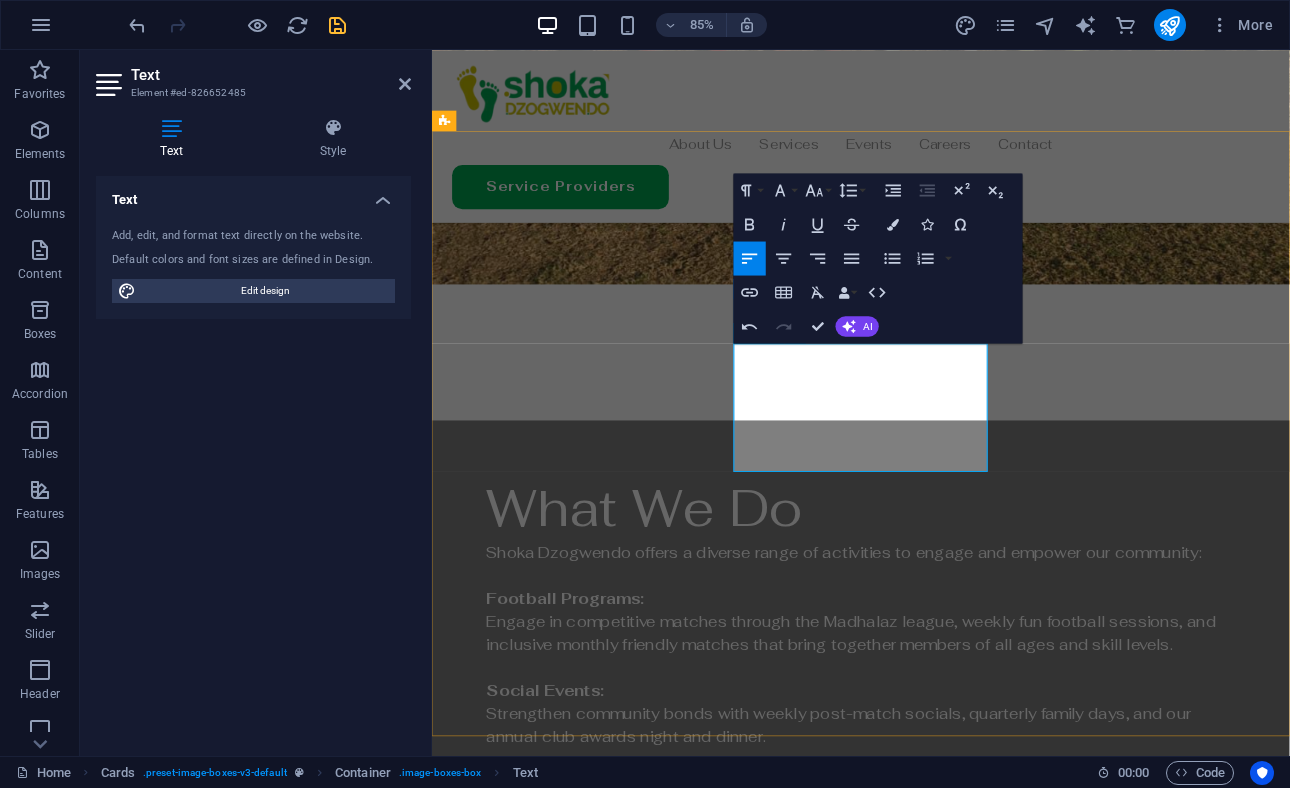 scroll, scrollTop: 1311, scrollLeft: 0, axis: vertical 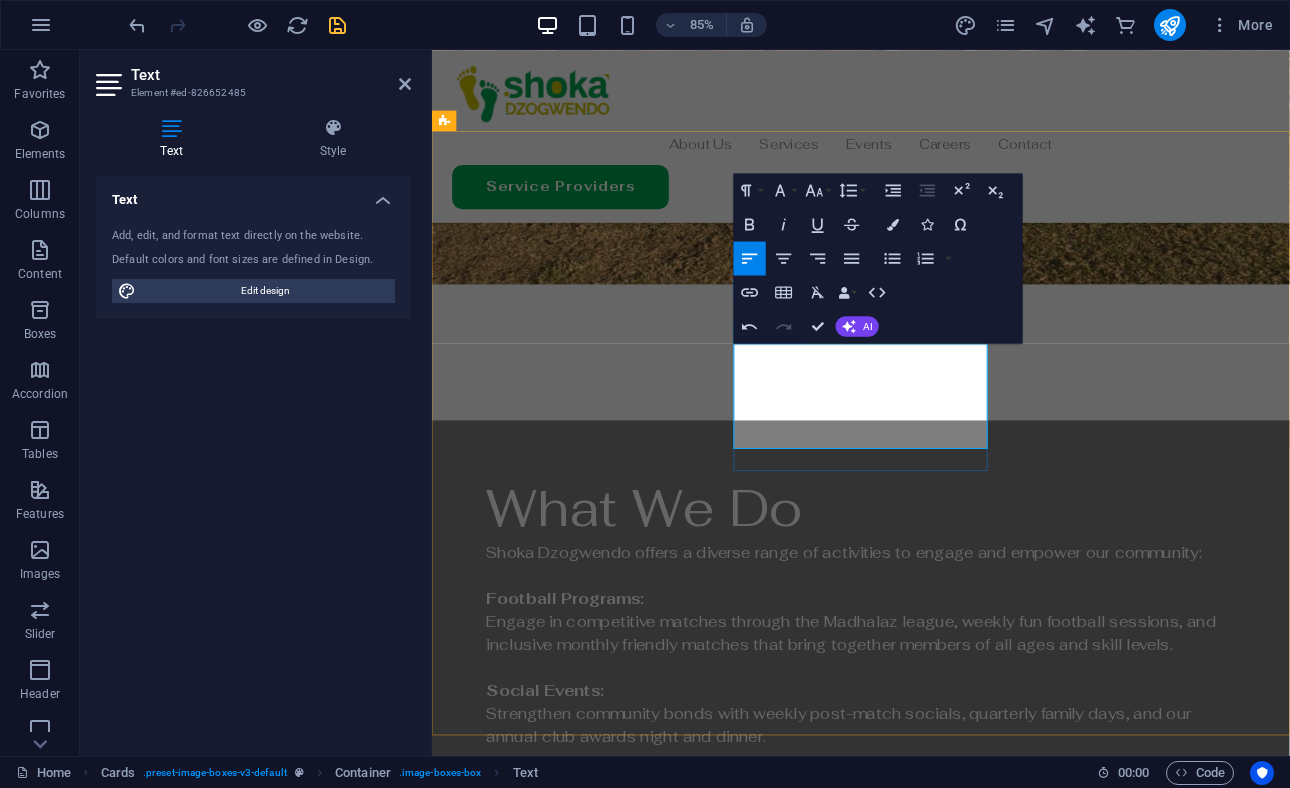 click on "Provide insightful sessions to navigate challenges and foster professional and personal growth." at bounding box center [605, 2681] 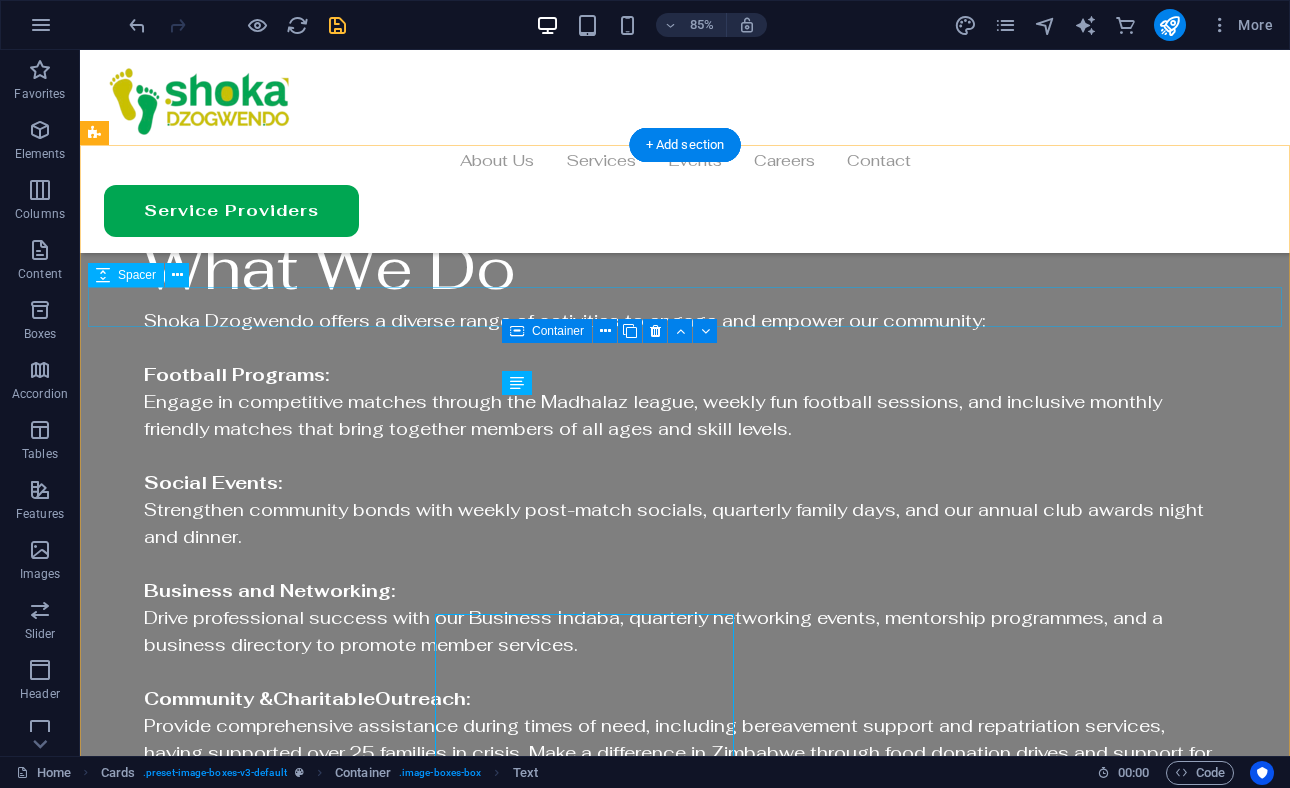 scroll, scrollTop: 3024, scrollLeft: 0, axis: vertical 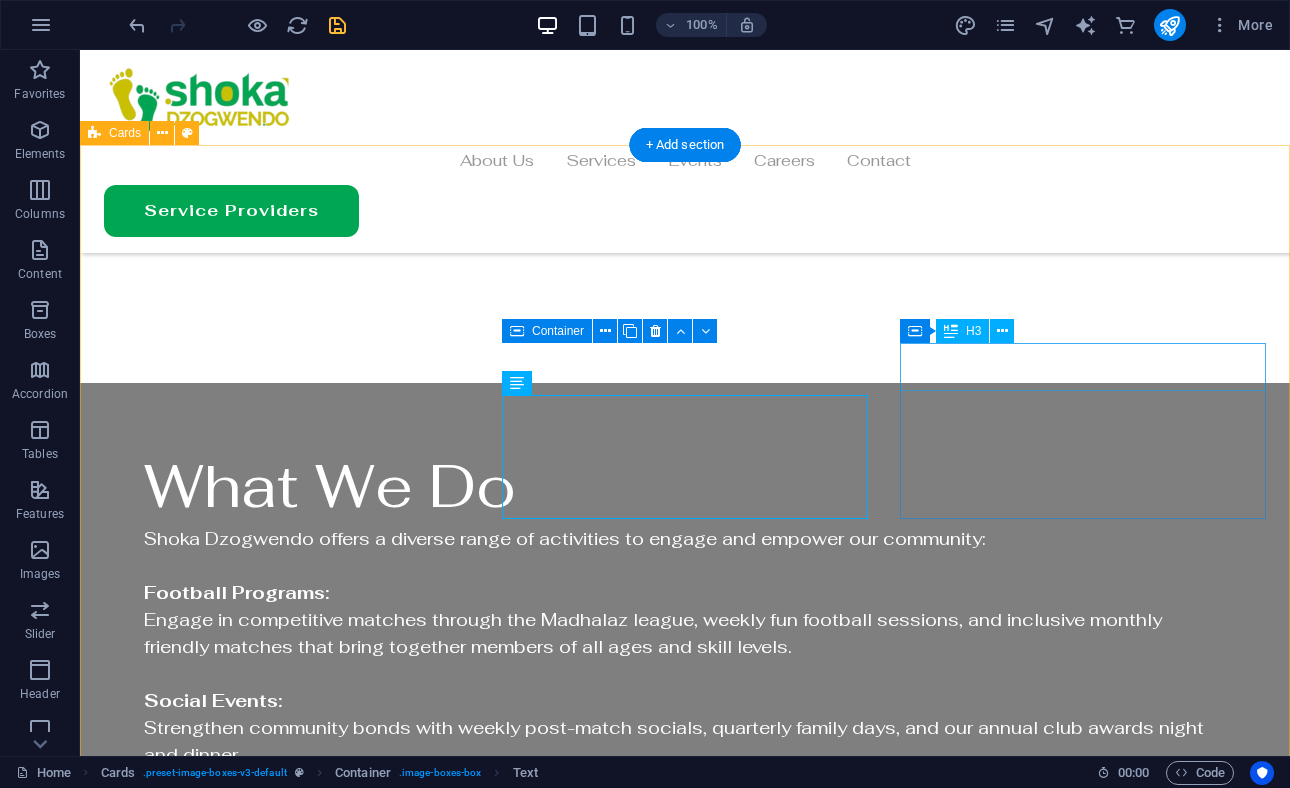 click on "Headline" at bounding box center [287, 2609] 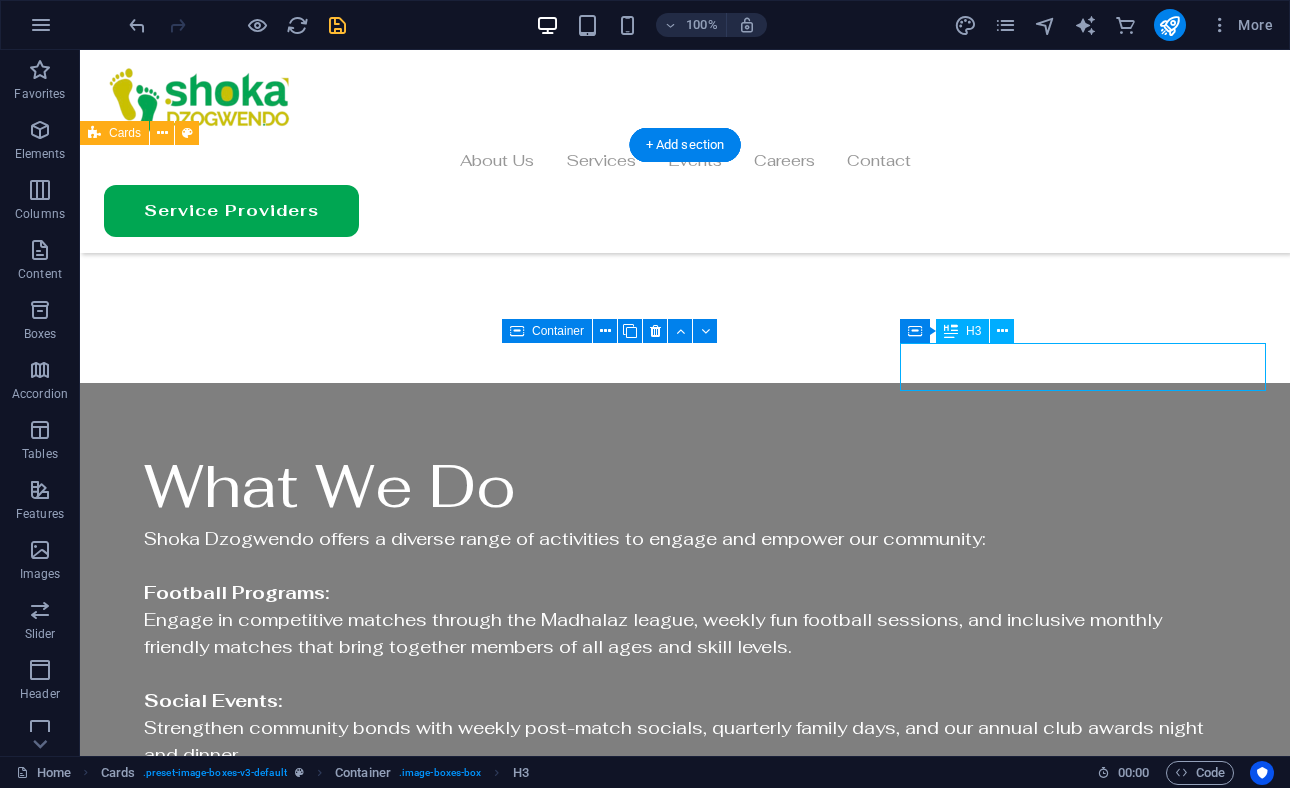 click on "Headline" at bounding box center [287, 2609] 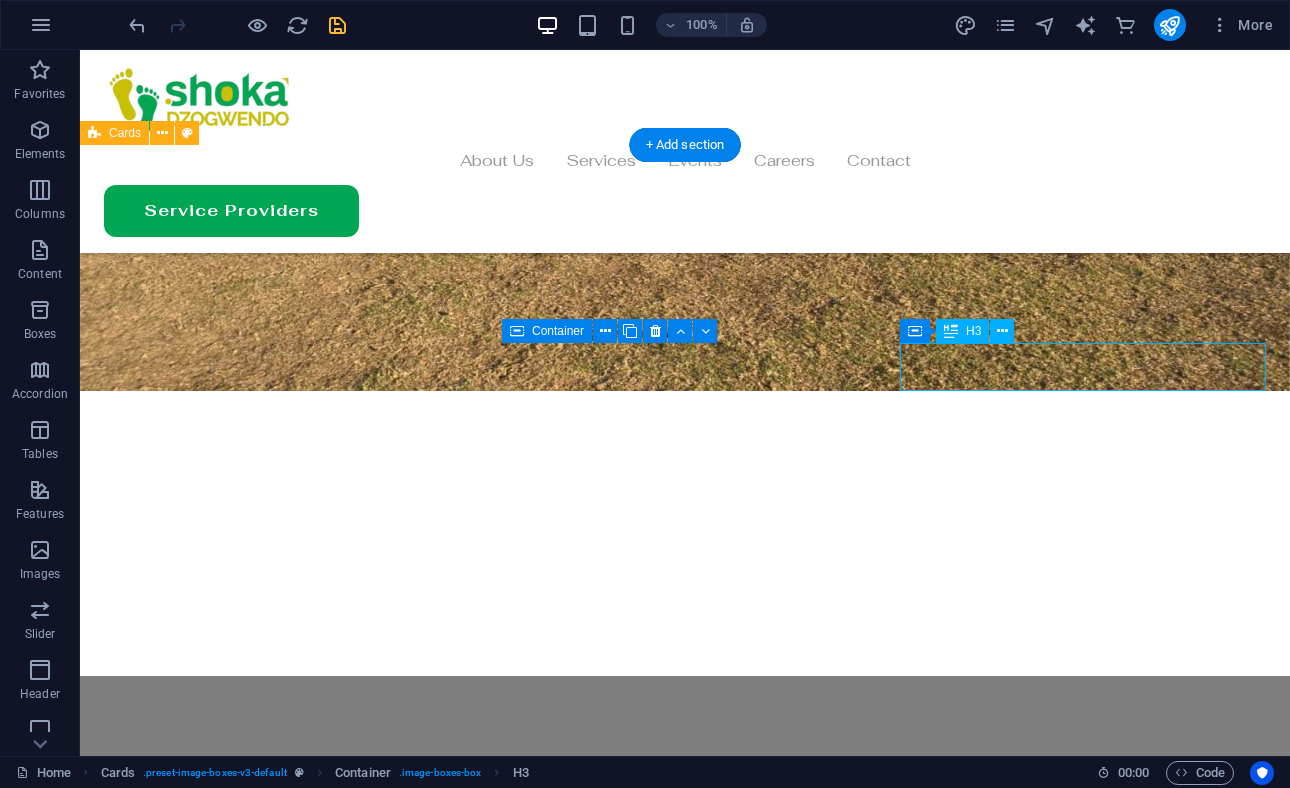 scroll, scrollTop: 3242, scrollLeft: 0, axis: vertical 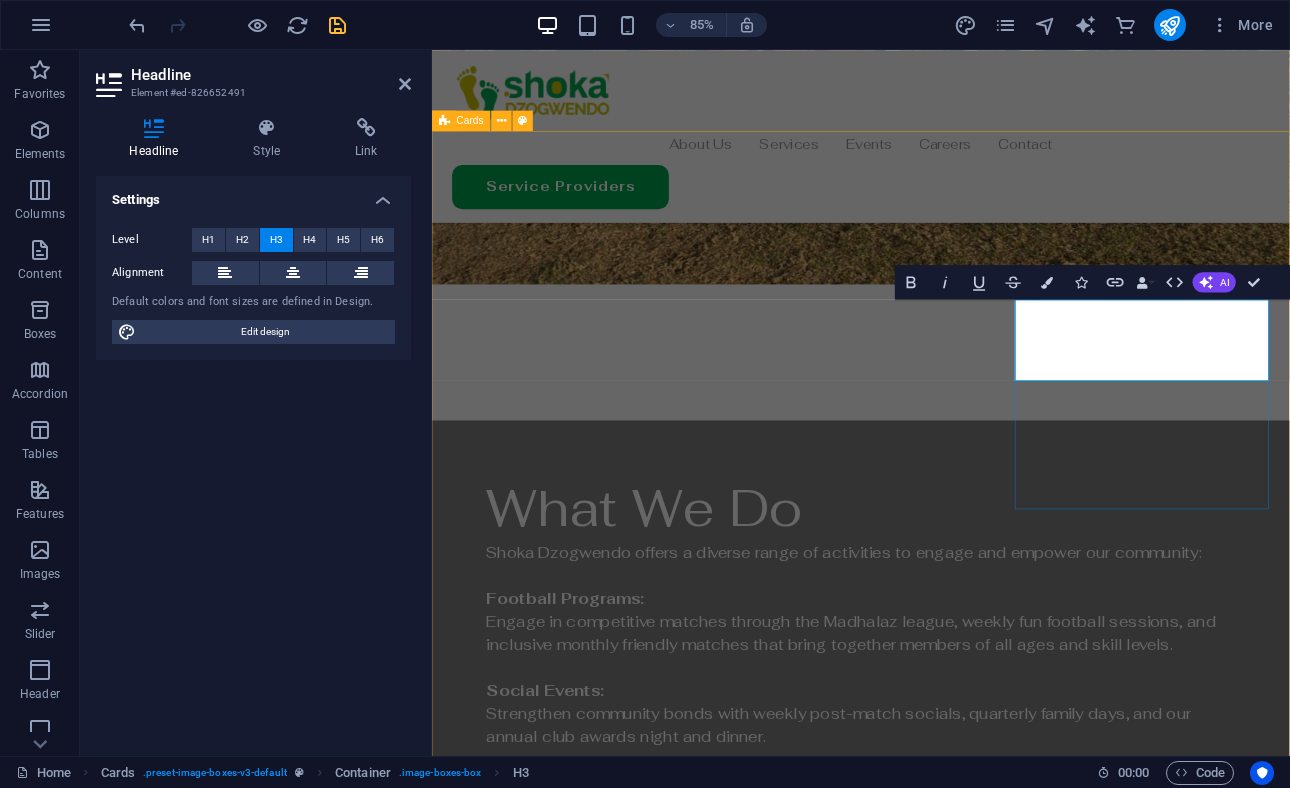 click on "Knowledge Sharing" at bounding box center (605, 2842) 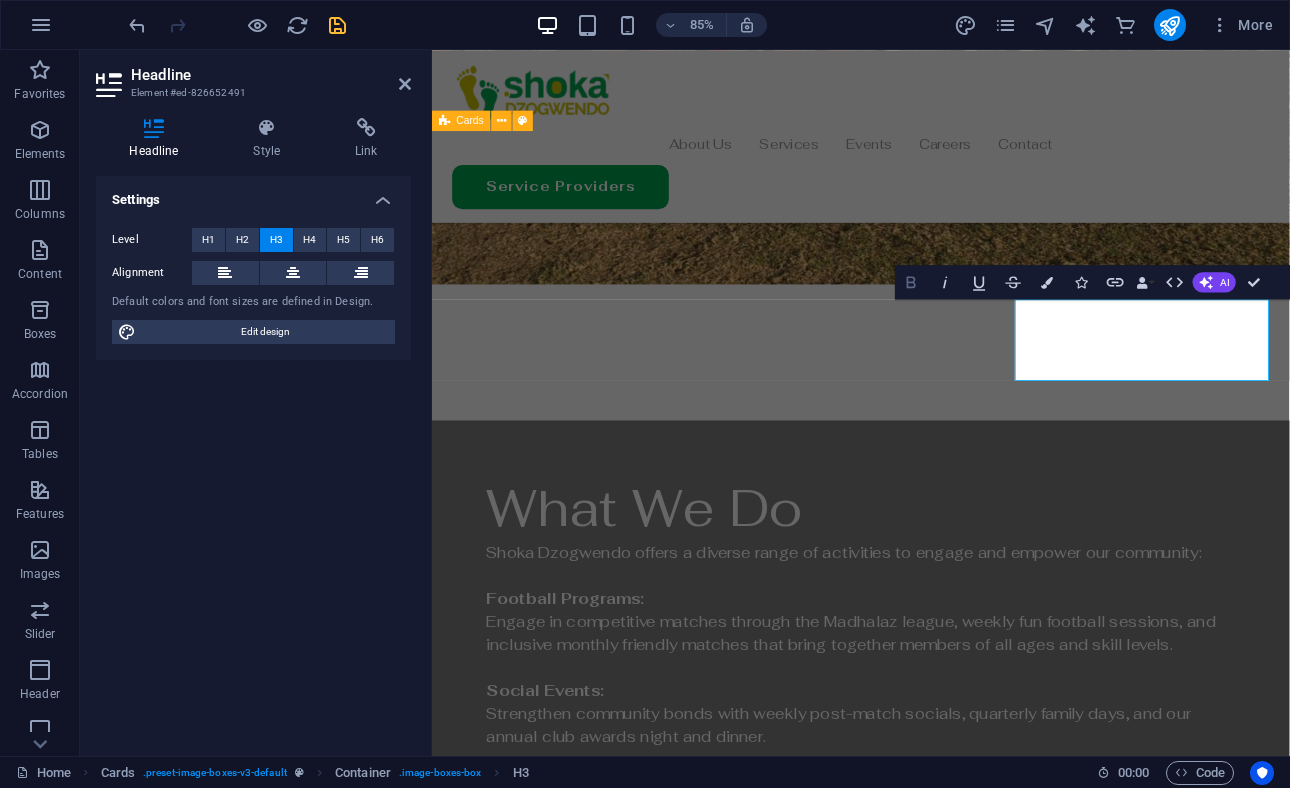 click 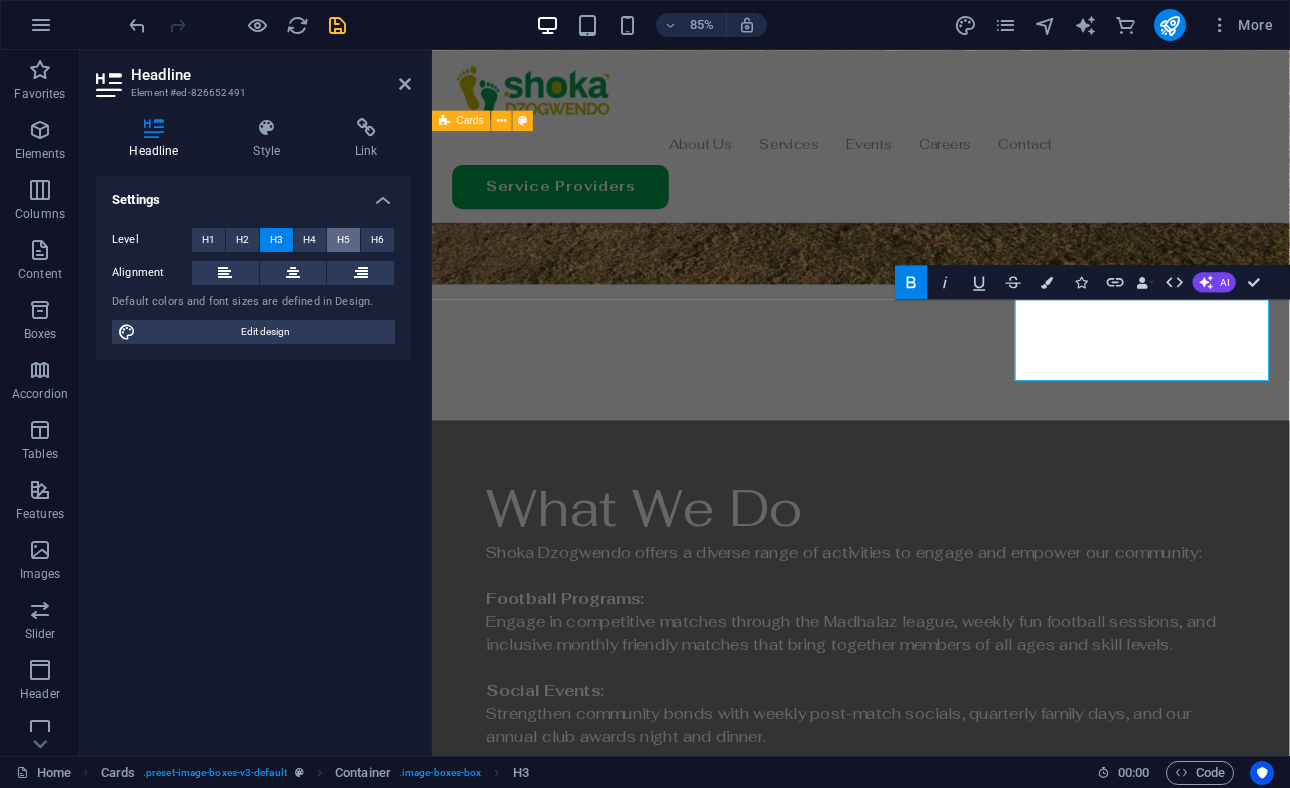 click on "H5" at bounding box center [343, 240] 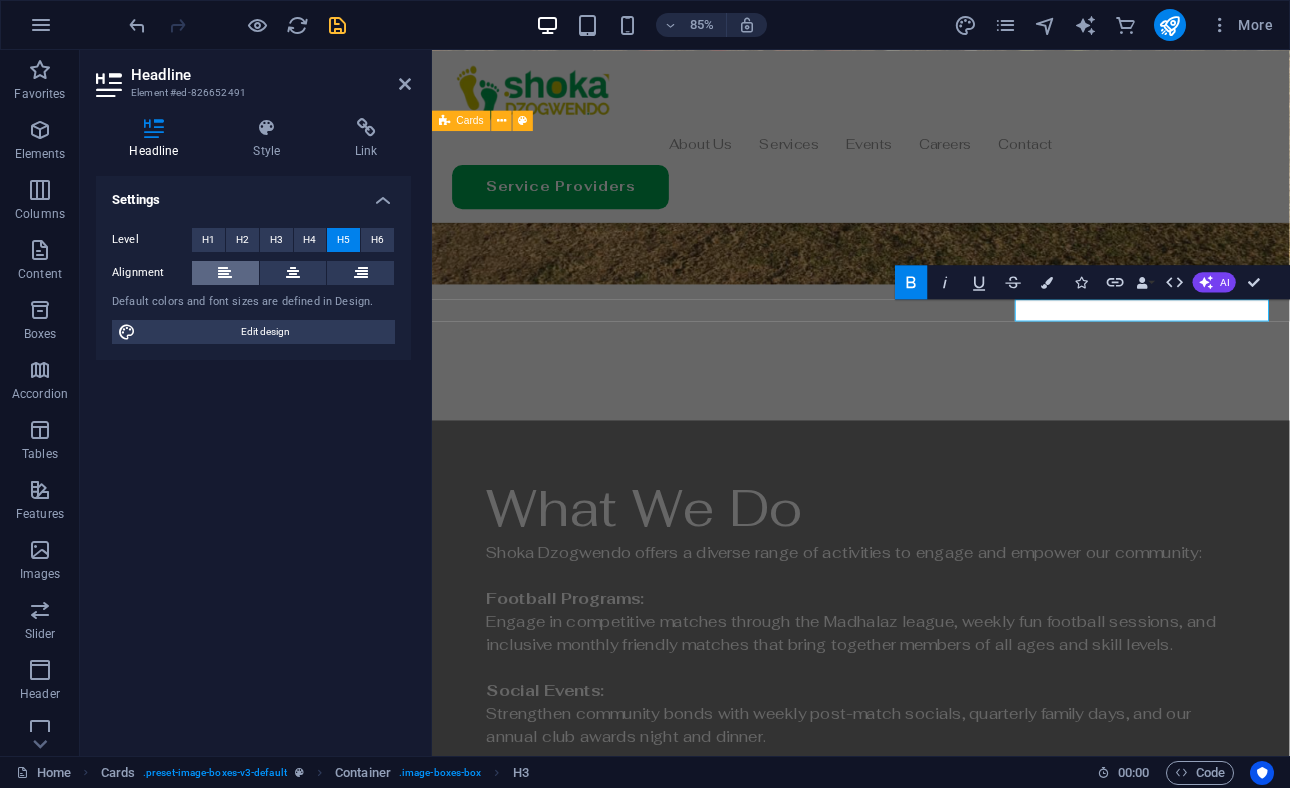 click at bounding box center [225, 273] 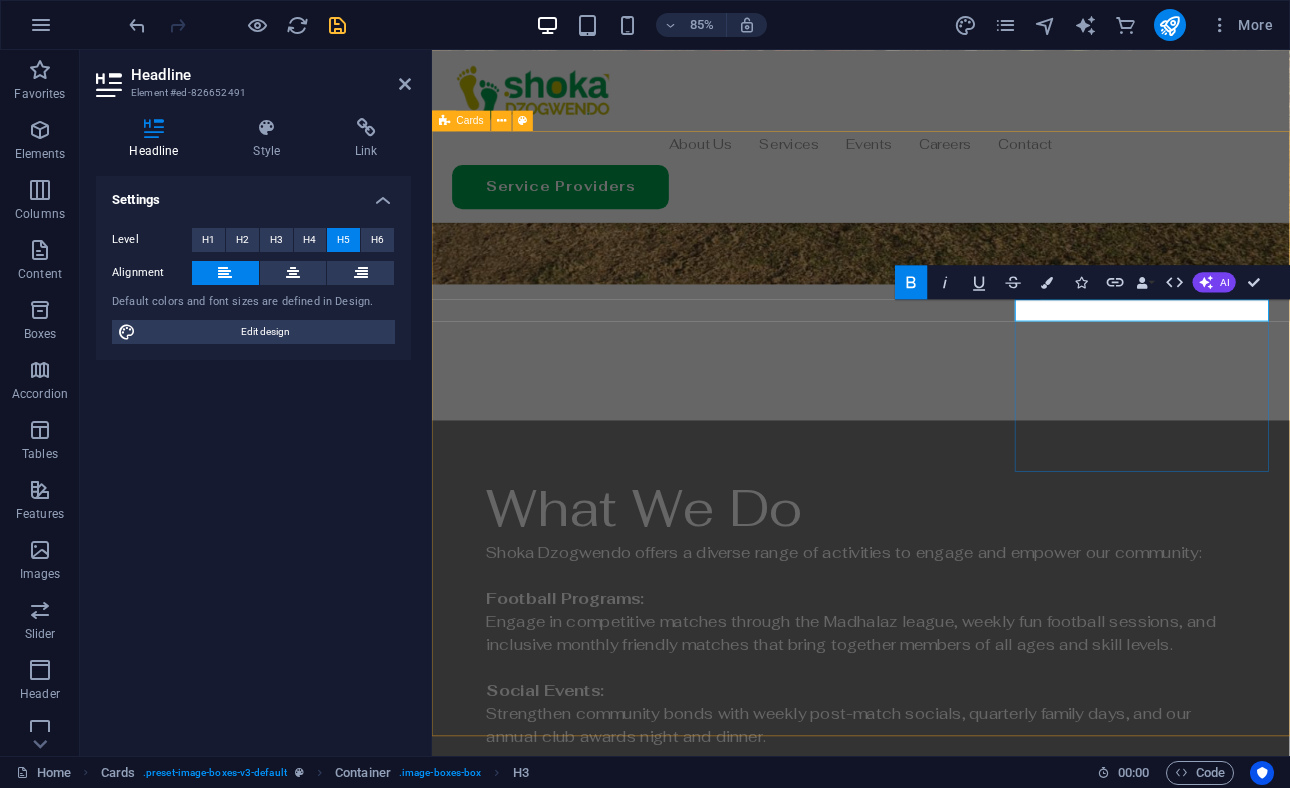 click on "Knowledge Sharing" at bounding box center (576, 2807) 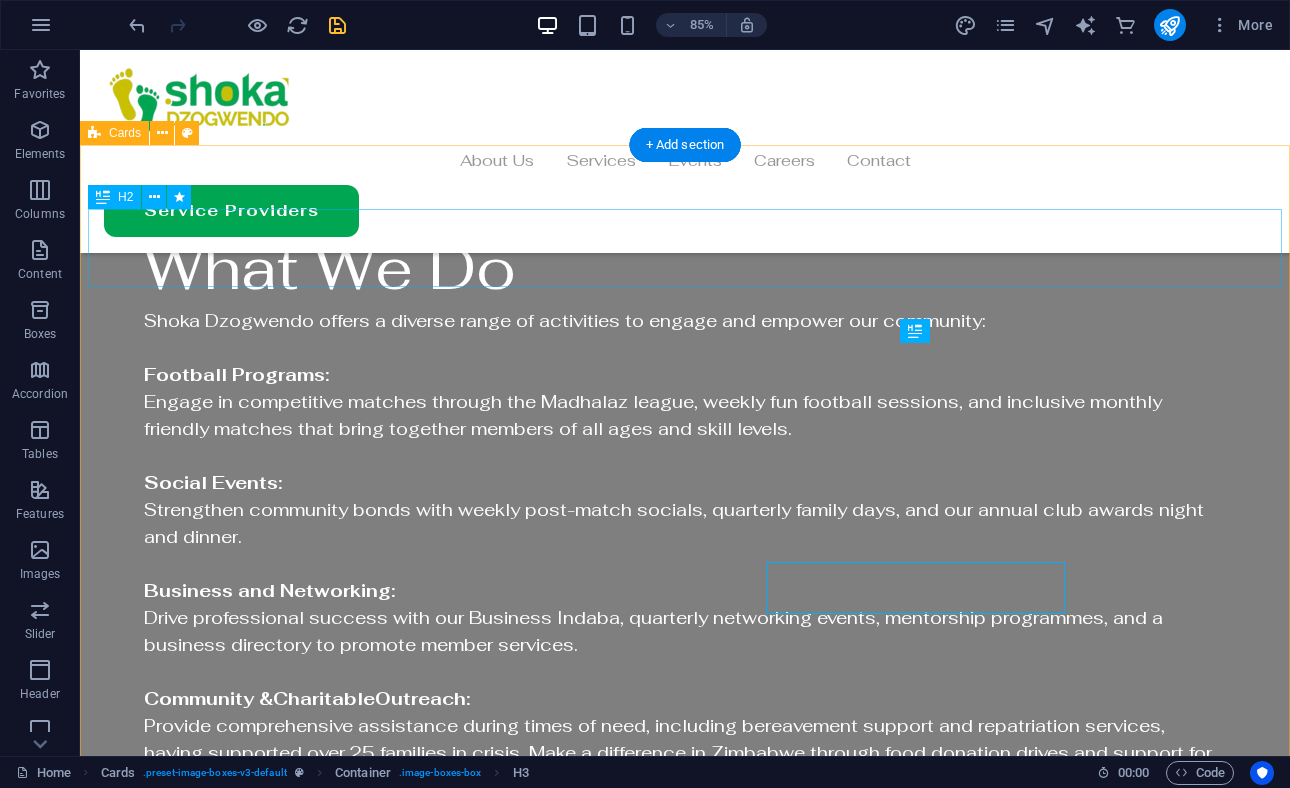 scroll, scrollTop: 3024, scrollLeft: 0, axis: vertical 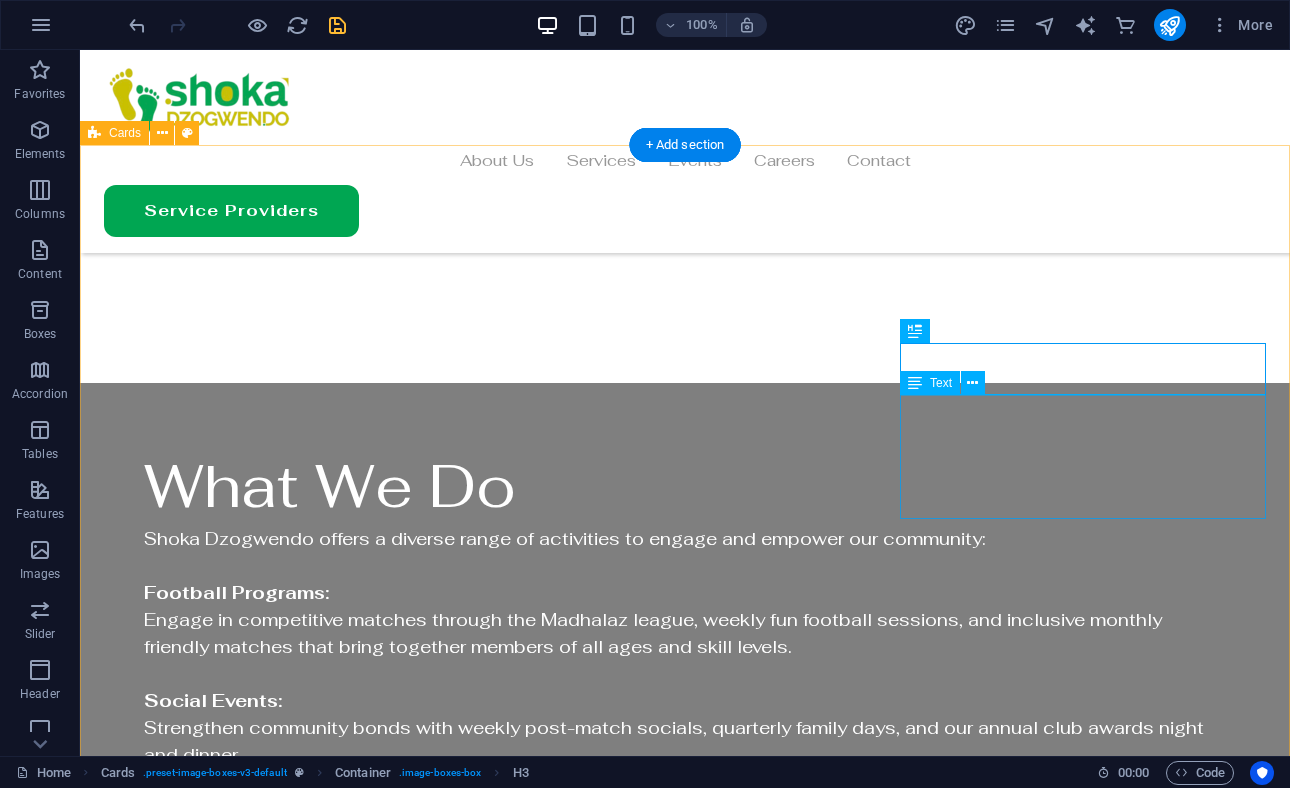 click on "Lorem ipsum dolor sit amet, consectetuer adipiscing elit. Aenean commodo ligula eget dolor. Lorem ipsum dolor sit amet." at bounding box center [287, 2699] 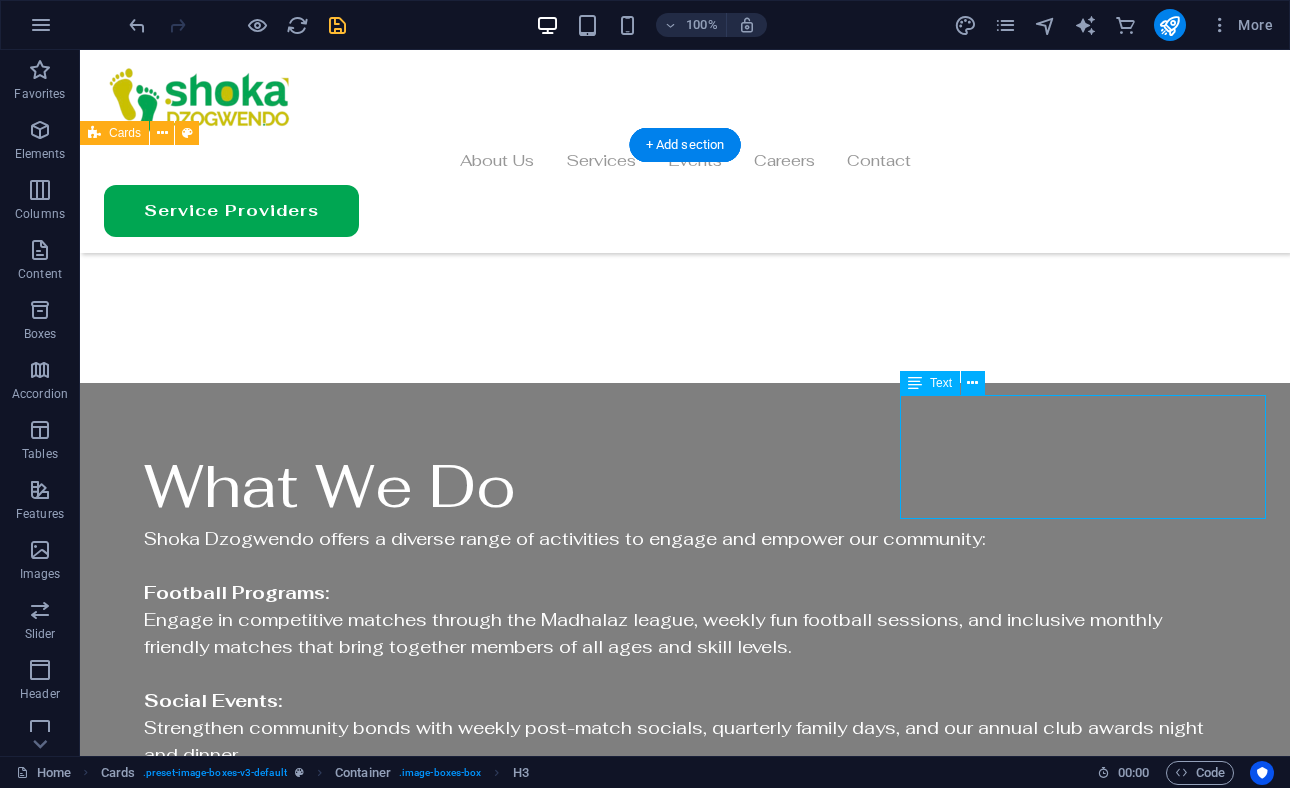 click on "Lorem ipsum dolor sit amet, consectetuer adipiscing elit. Aenean commodo ligula eget dolor. Lorem ipsum dolor sit amet." at bounding box center (287, 2699) 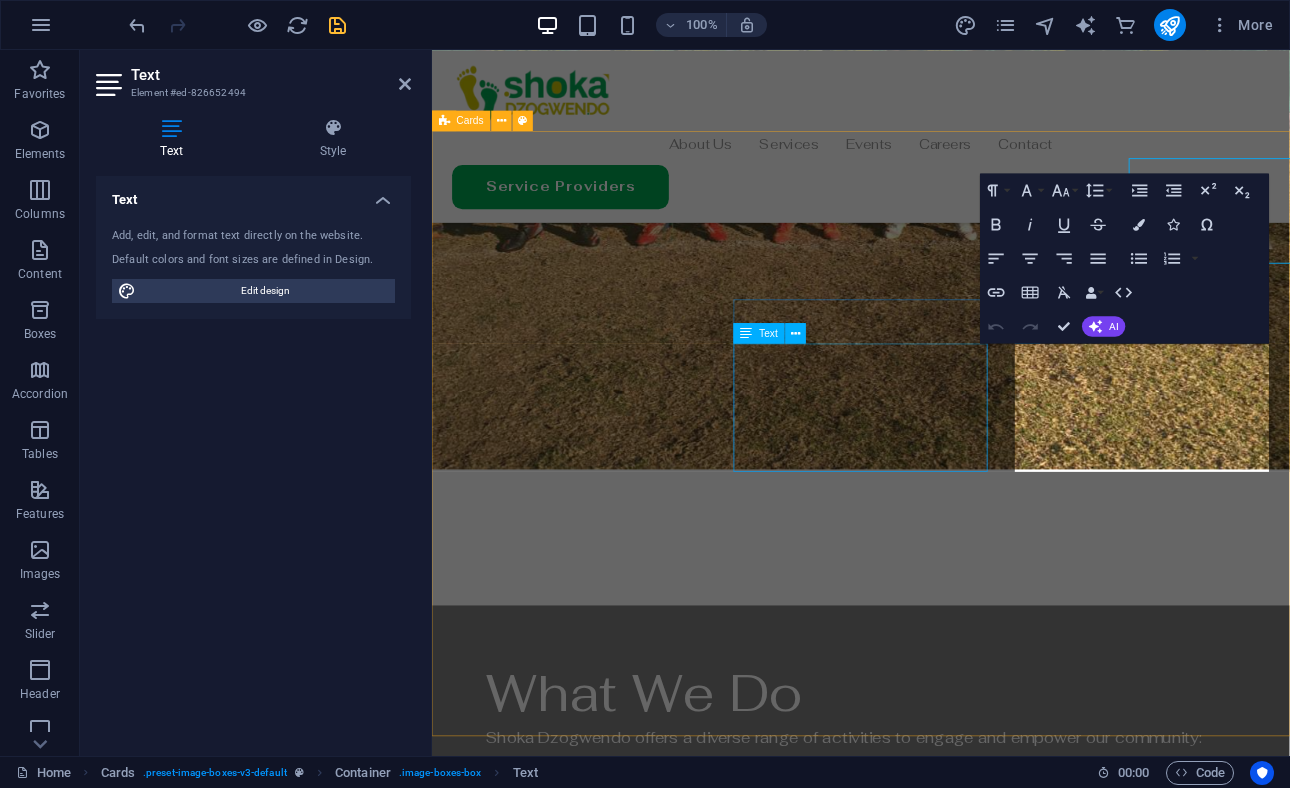 scroll, scrollTop: 3242, scrollLeft: 0, axis: vertical 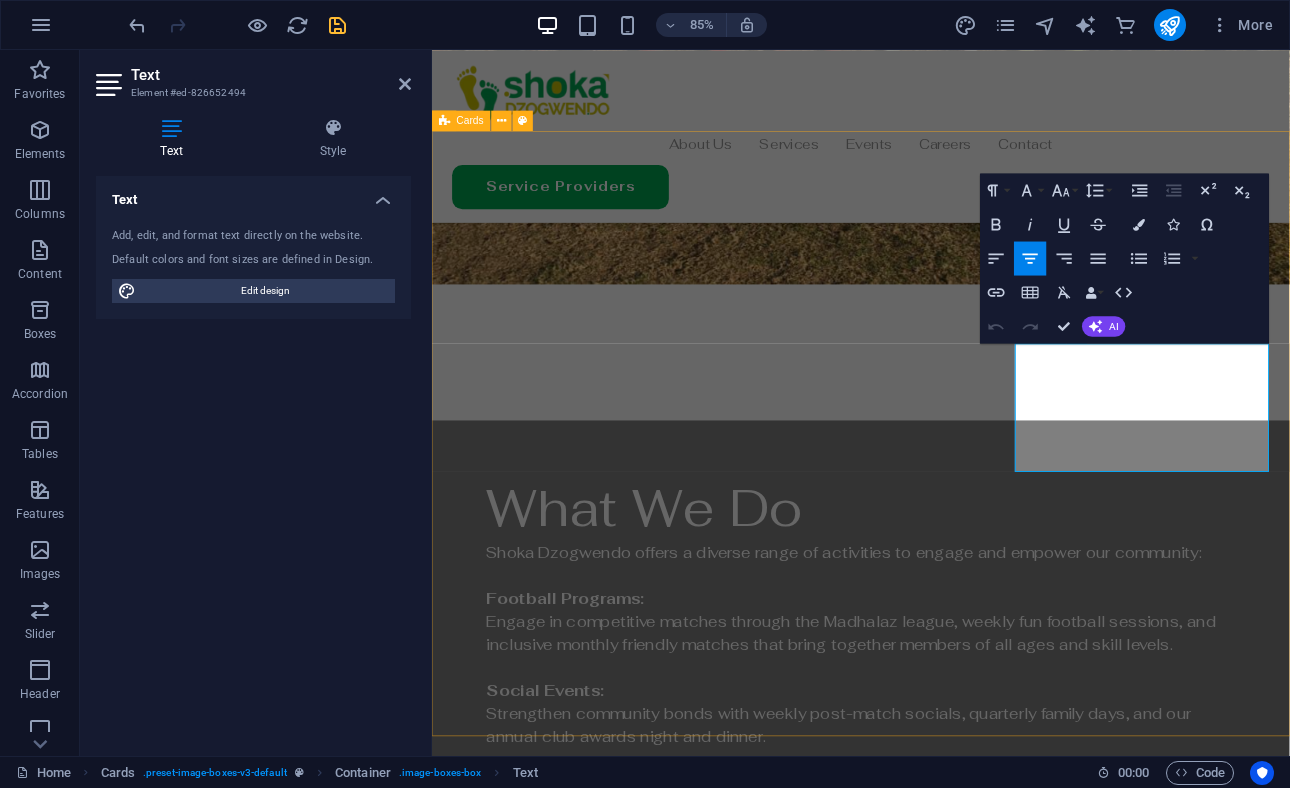click on "Lorem ipsum dolor sit amet, consectetuer adipiscing elit. Aenean commodo ligula eget dolor. Lorem ipsum dolor sit amet." at bounding box center [605, 2913] 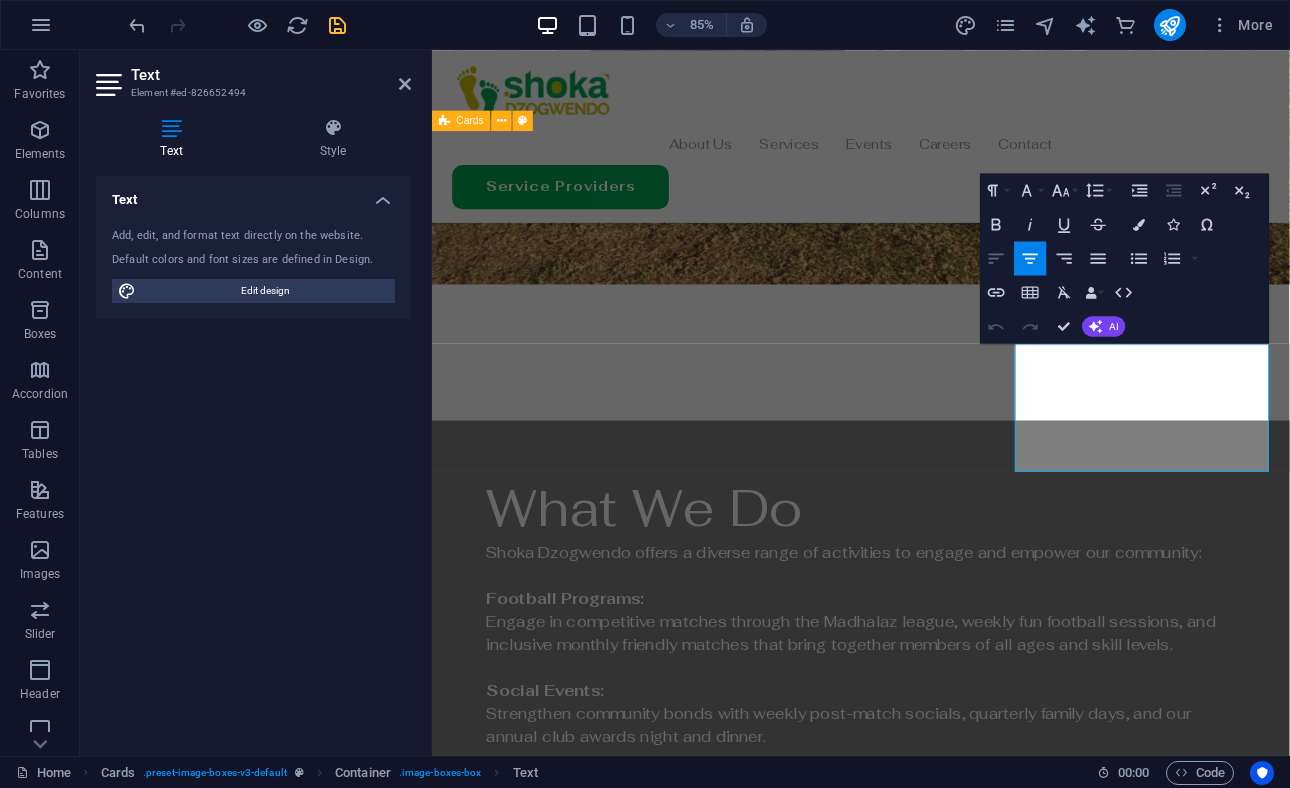 click 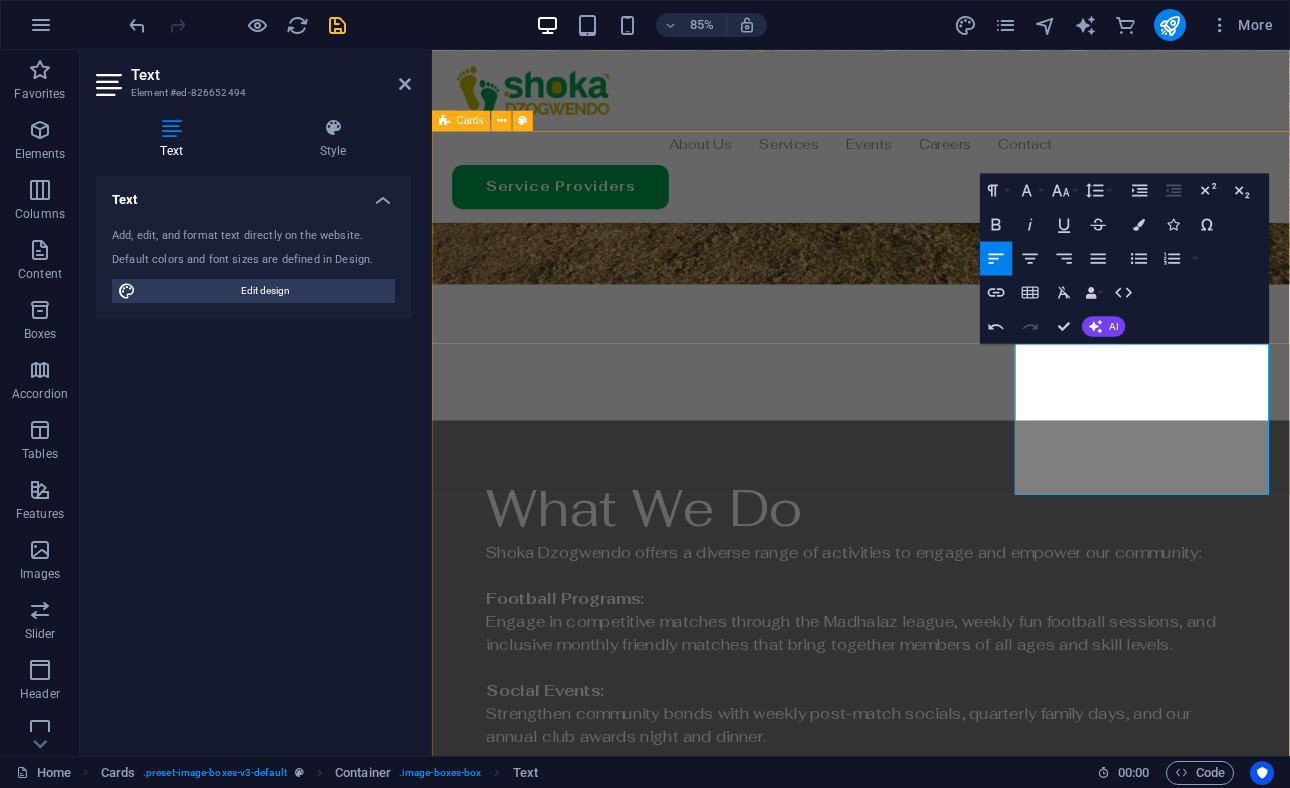 click on "Lorem ipsum dolor sit amet, consectetuer adipiscing elit. Aenean commodo ligula eget dolor. Lorem ipsum dolor sit amet." at bounding box center (605, 2940) 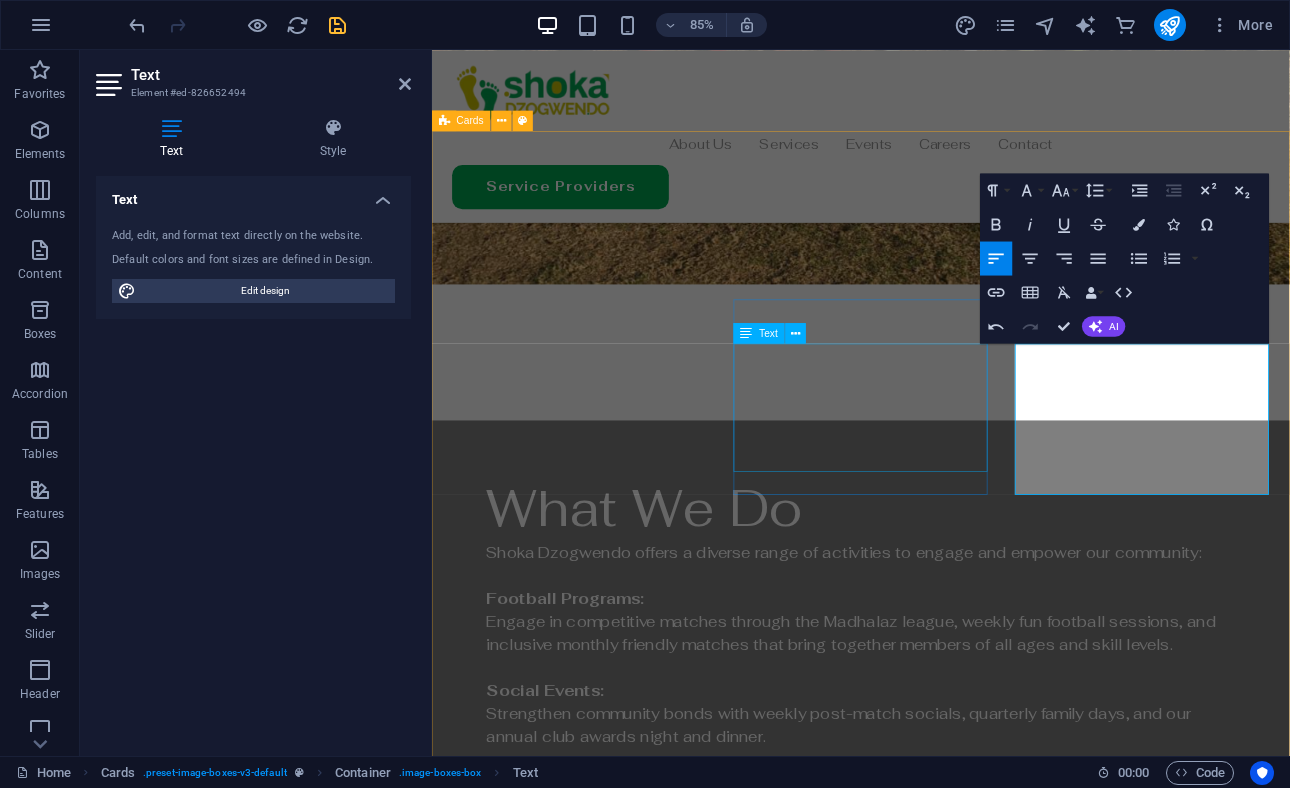 scroll, scrollTop: 1109, scrollLeft: 0, axis: vertical 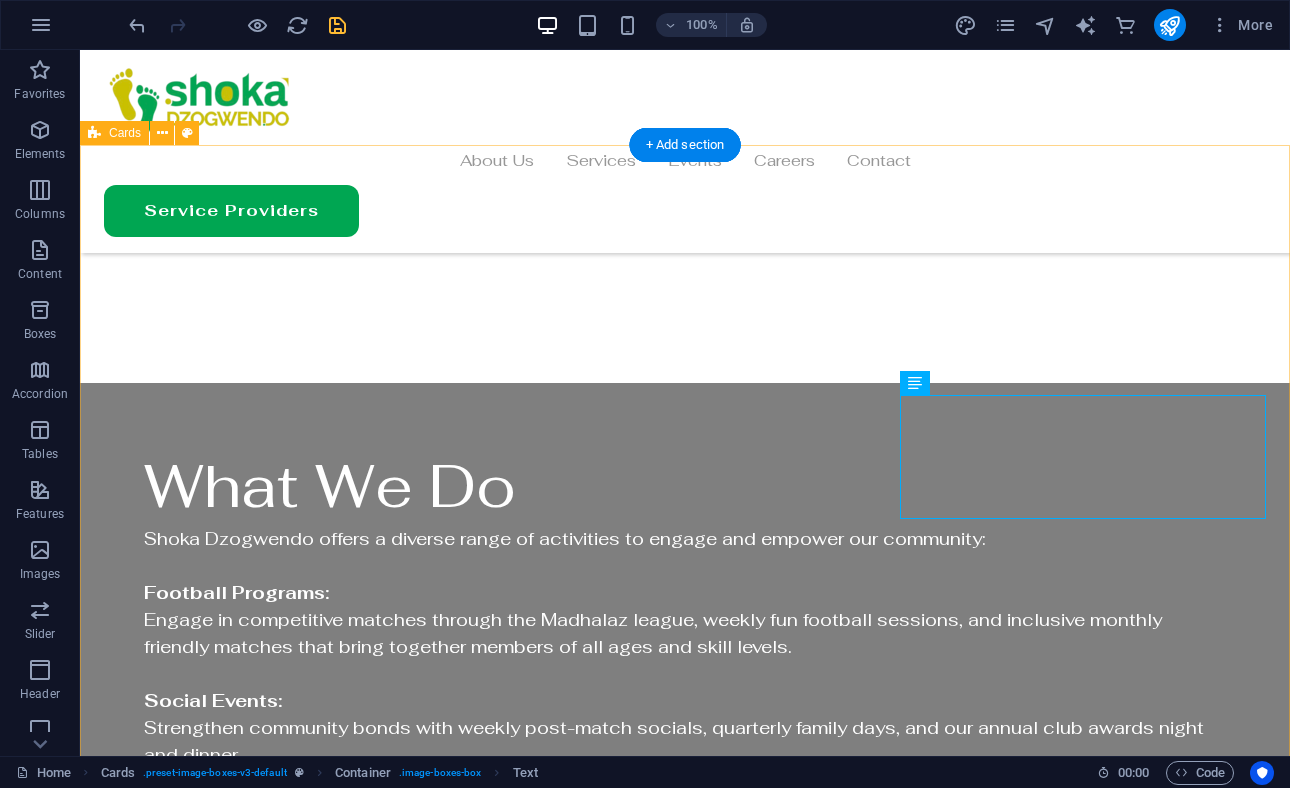 click on "Join Our Movement Networking and Collaboration Facilitate meaningful connections and collaborative opportunities. Empowerment Sessions Provide insightful sessions to navigate challenges and foster professional and personal growth. Knowledge Sharing Offer valuable insights and practical strategies for professional and personal growth. Headline Lorem ipsum dolor sit amet, consectetuer adipiscing elit. Aenean commodo ligula eget dolor. Lorem ipsum dolor sit amet. Headline Lorem ipsum dolor sit amet, consectetuer adipiscing elit. Aenean commodo ligula eget dolor. Lorem ipsum dolor sit amet. Headline Lorem ipsum dolor sit amet, consectetuer adipiscing elit. Aenean commodo ligula eget dolor. Lorem ipsum dolor sit amet." at bounding box center [685, 2717] 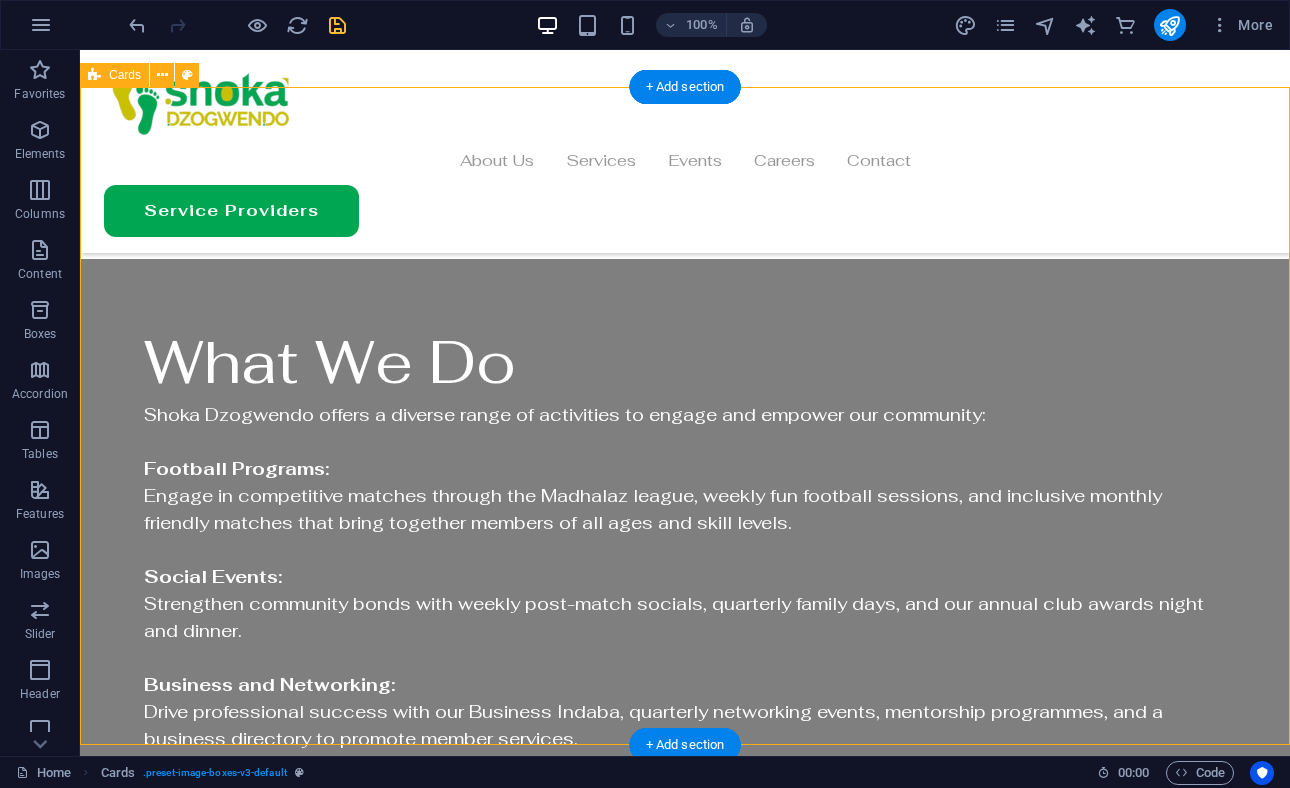 scroll, scrollTop: 3164, scrollLeft: 0, axis: vertical 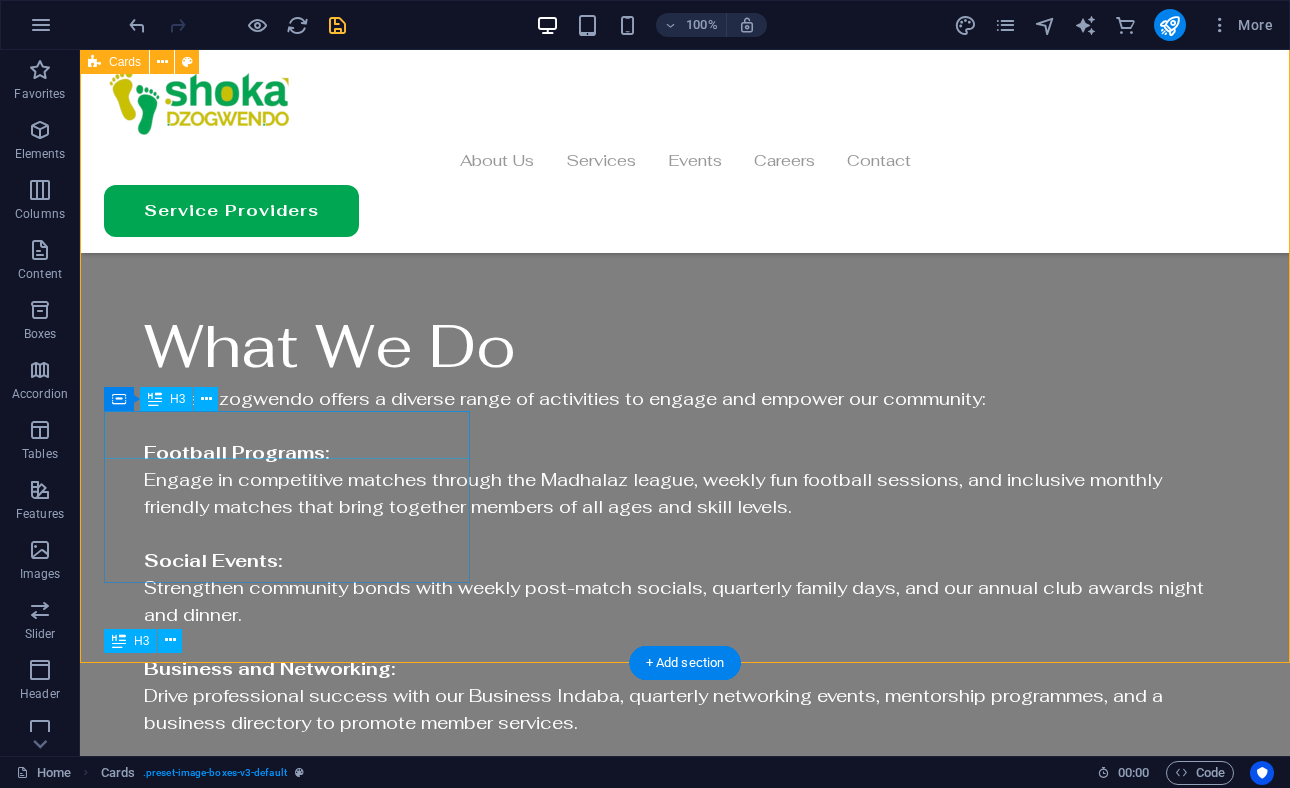 click on "Headline" at bounding box center (287, 2661) 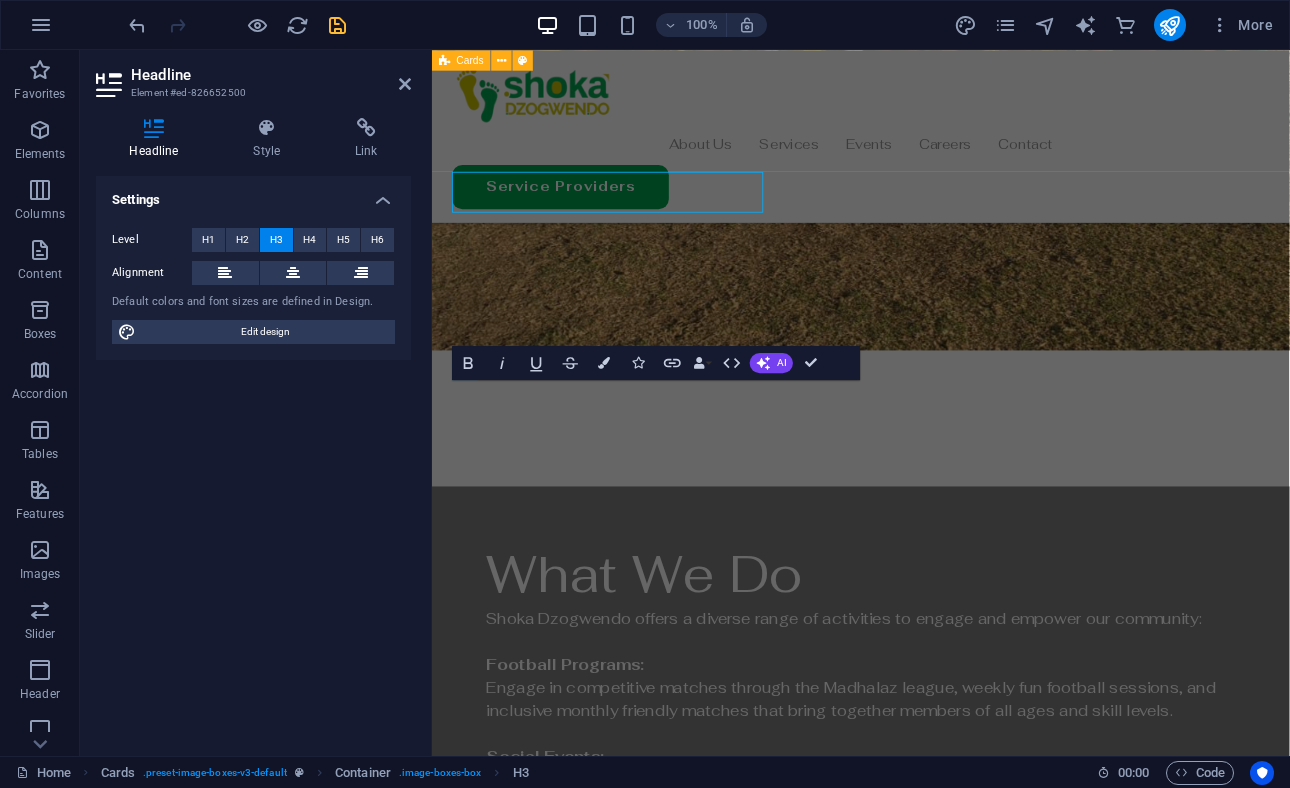 scroll, scrollTop: 3382, scrollLeft: 0, axis: vertical 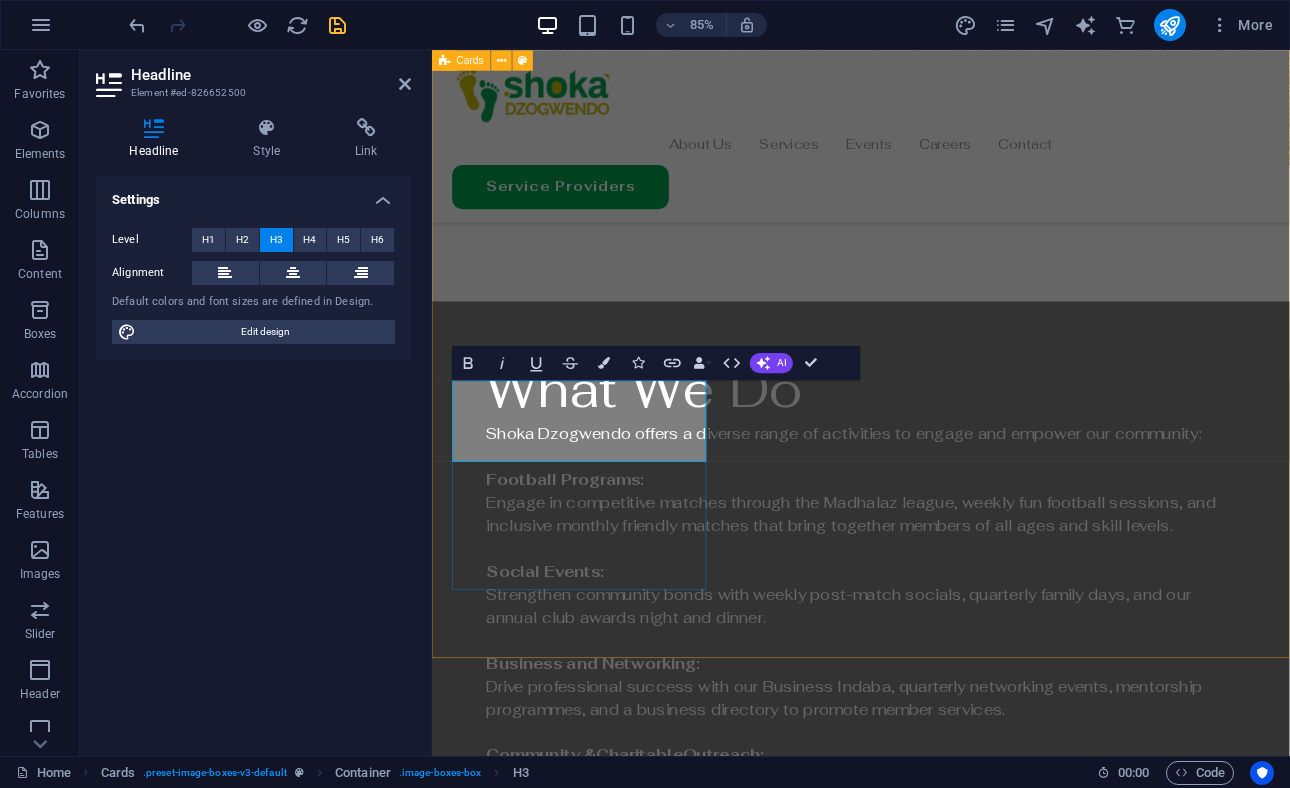 click on "Supportive Environment" at bounding box center [605, 2921] 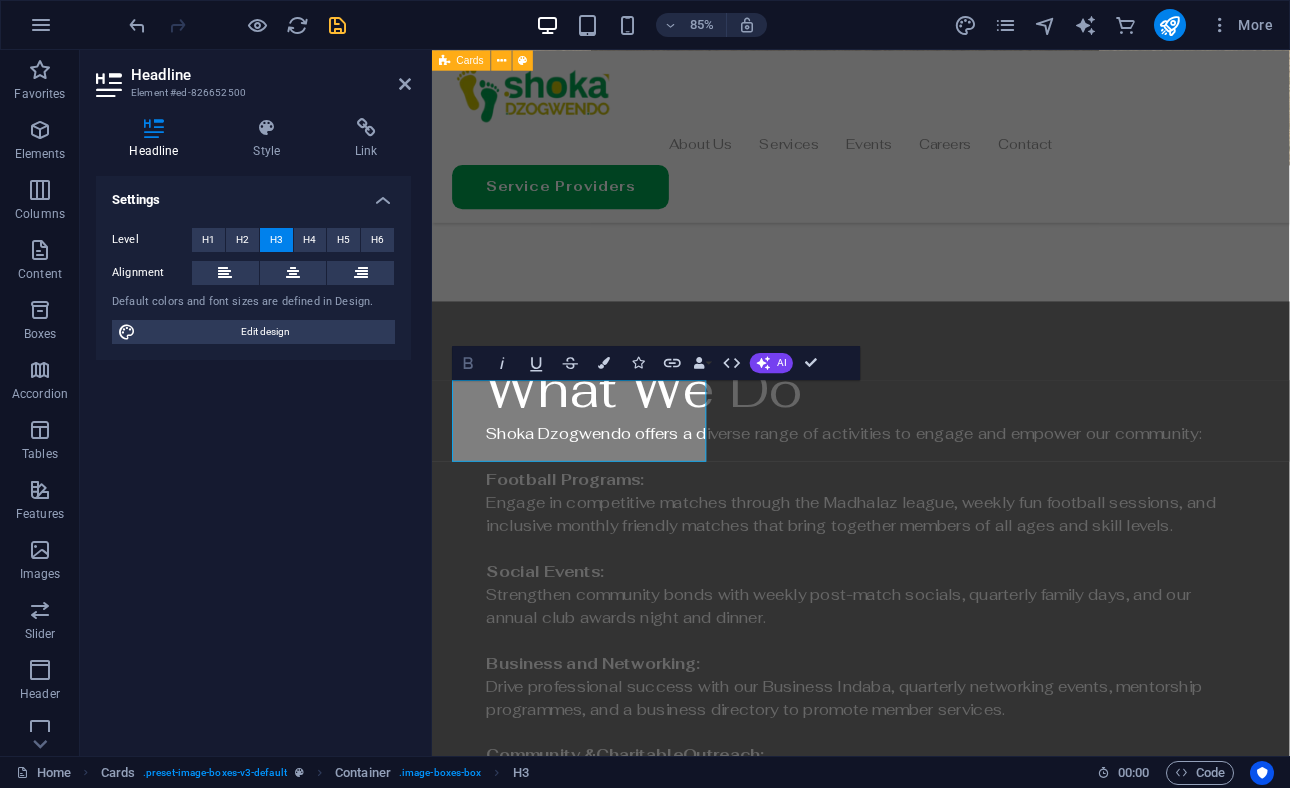 click on "Bold" at bounding box center [468, 363] 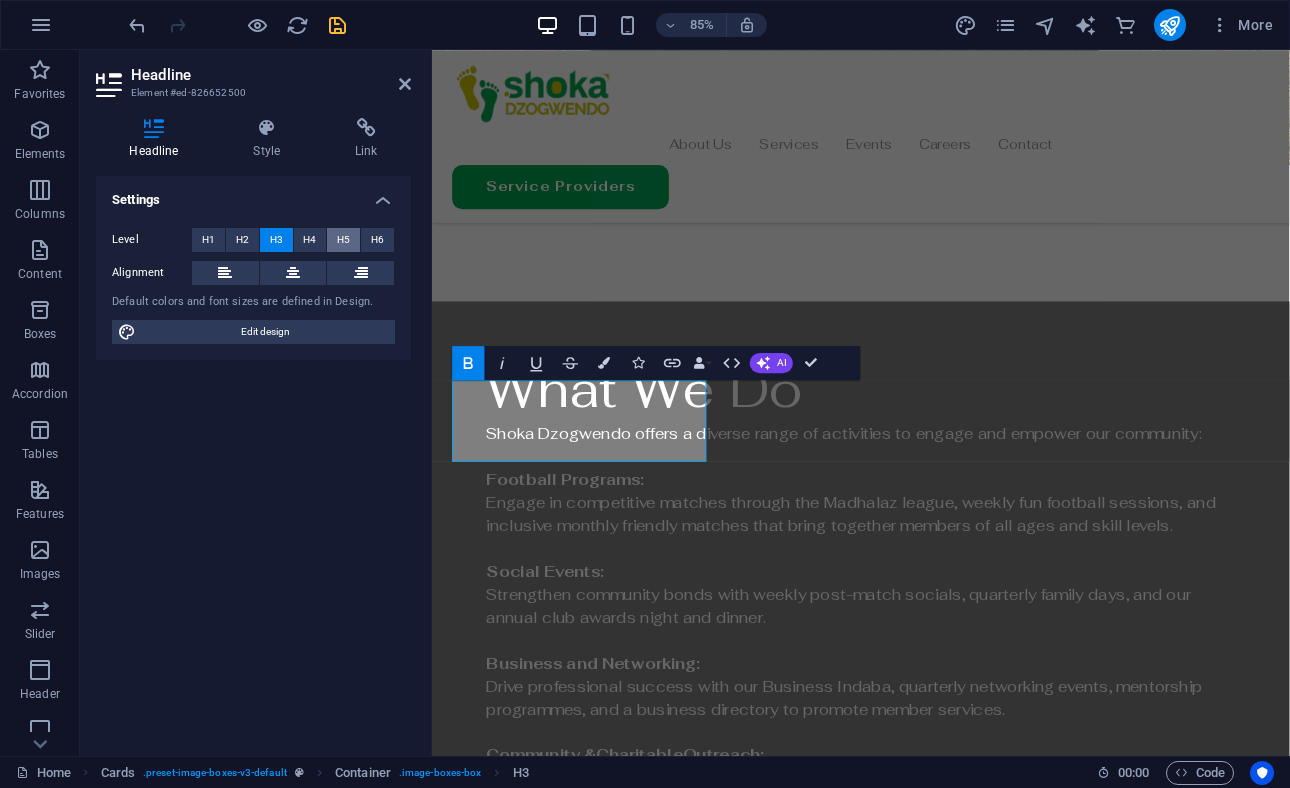 click on "H5" at bounding box center (343, 240) 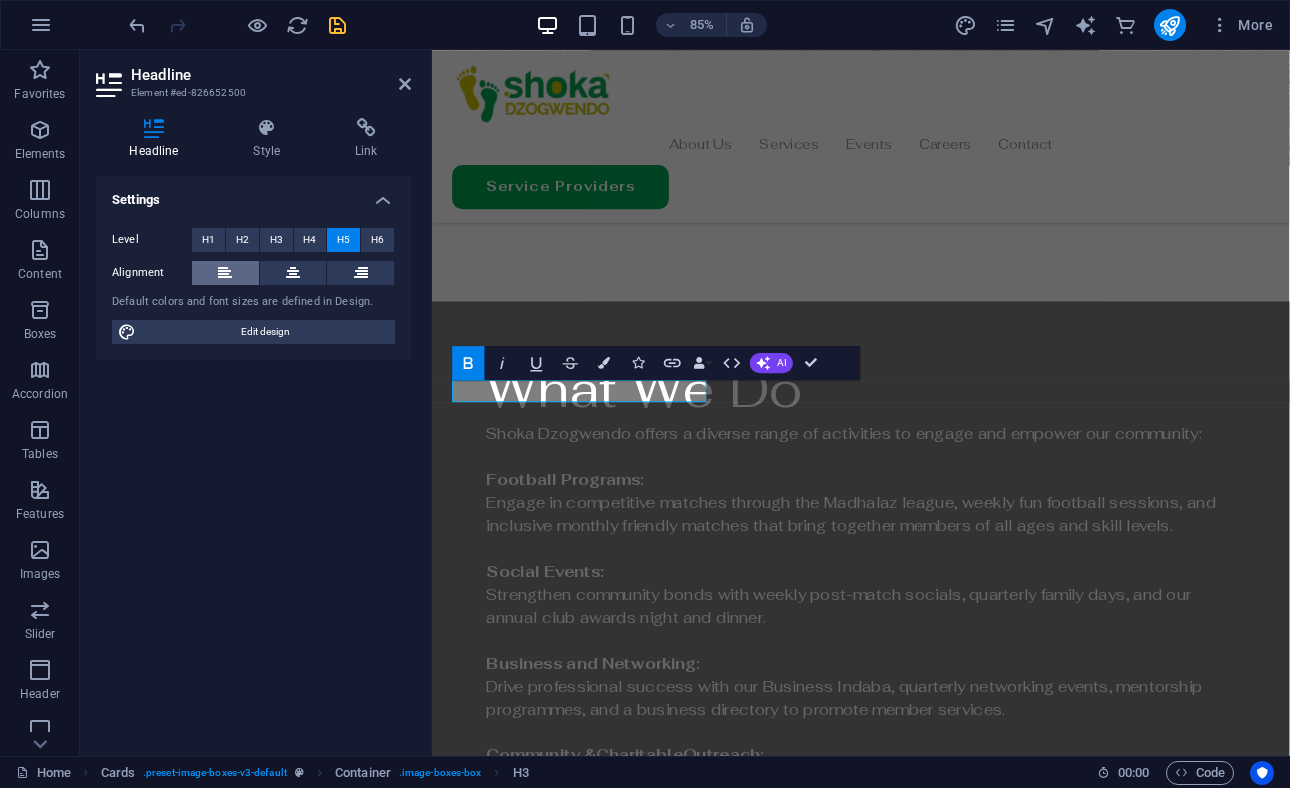 click at bounding box center [225, 273] 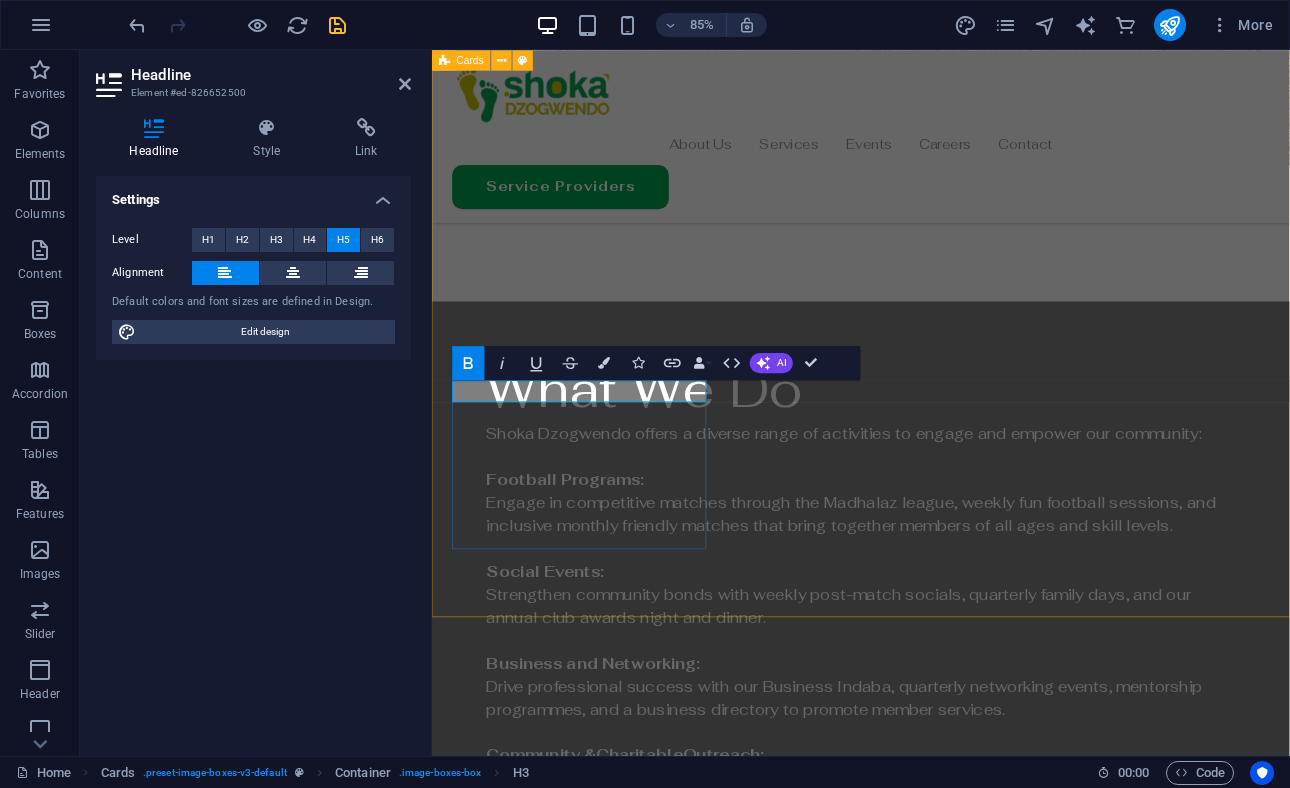 click on "Supportive Environment" at bounding box center (600, 2886) 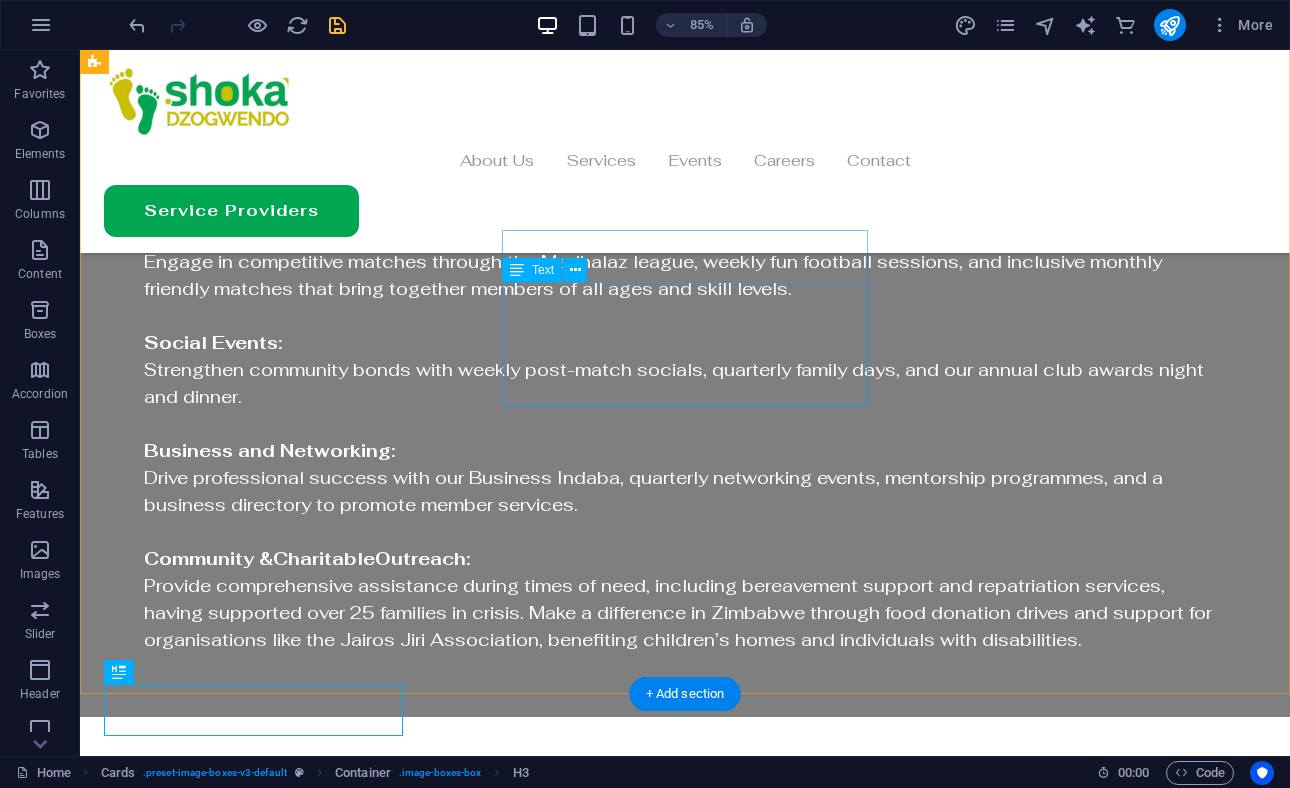 scroll, scrollTop: 3137, scrollLeft: 0, axis: vertical 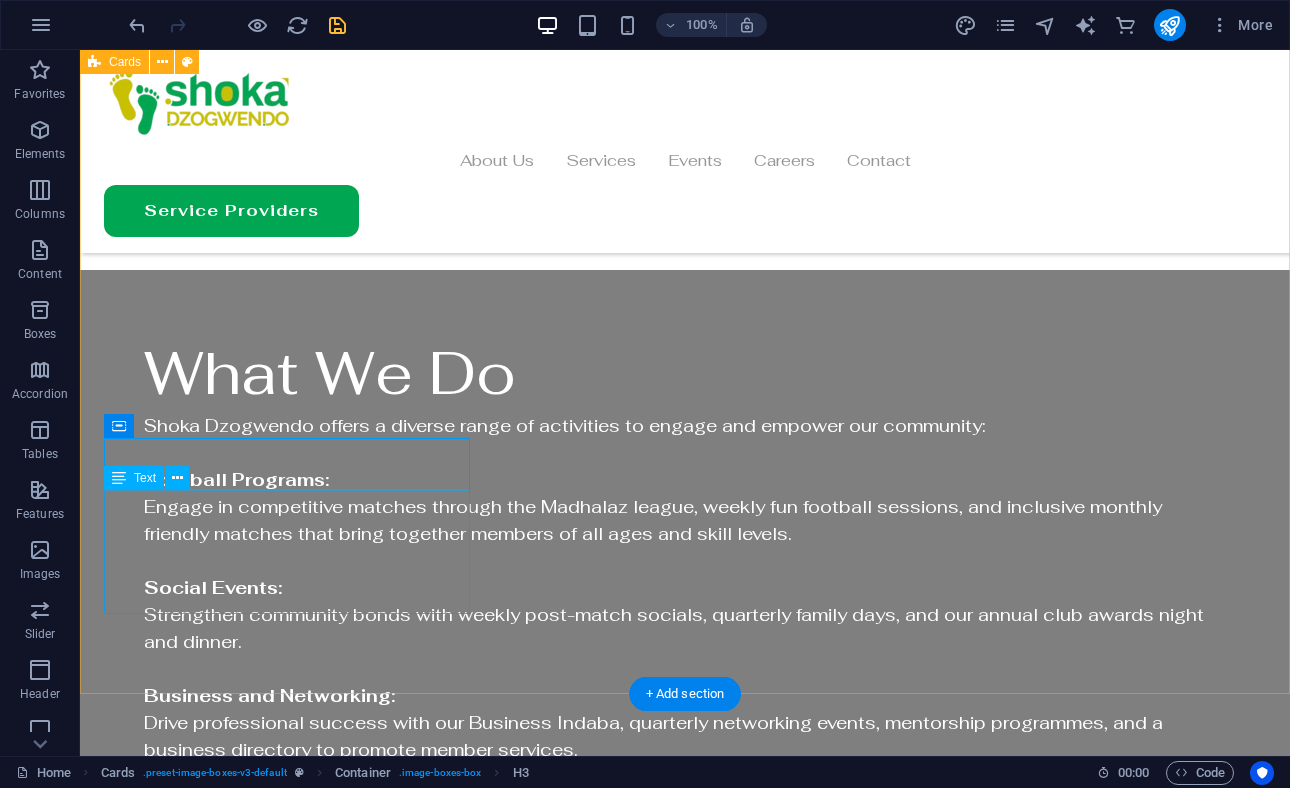 click on "Lorem ipsum dolor sit amet, consectetuer adipiscing elit. Aenean commodo ligula eget dolor. Lorem ipsum dolor sit amet." at bounding box center (287, 2778) 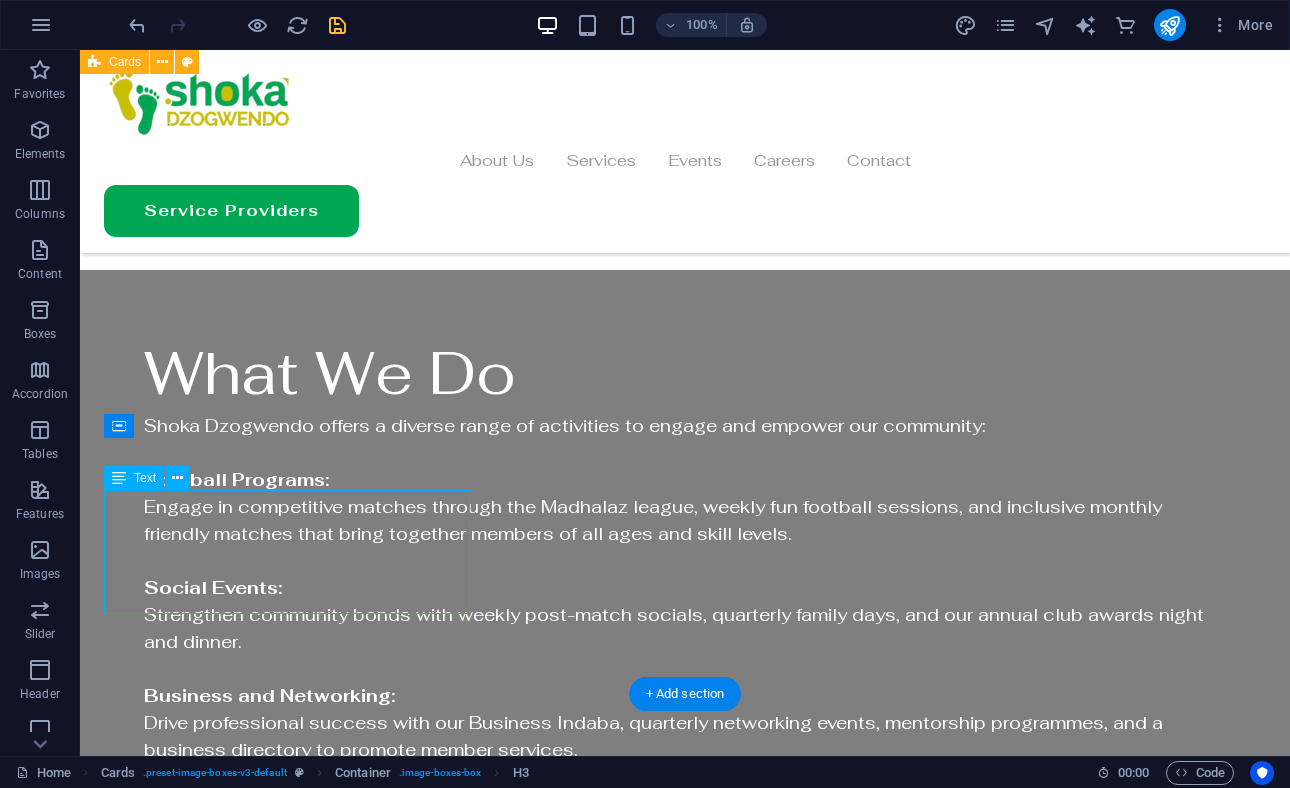click on "Lorem ipsum dolor sit amet, consectetuer adipiscing elit. Aenean commodo ligula eget dolor. Lorem ipsum dolor sit amet." at bounding box center [287, 2778] 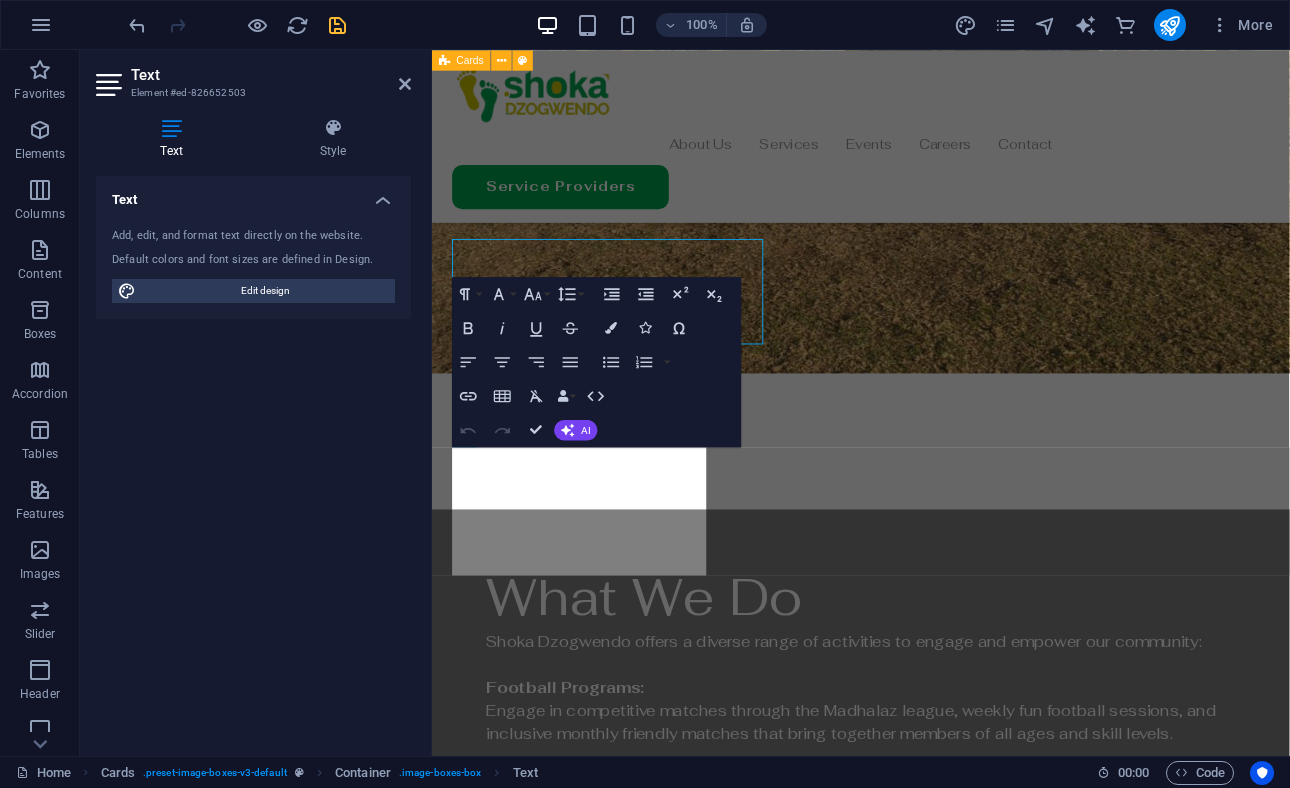 scroll, scrollTop: 3355, scrollLeft: 0, axis: vertical 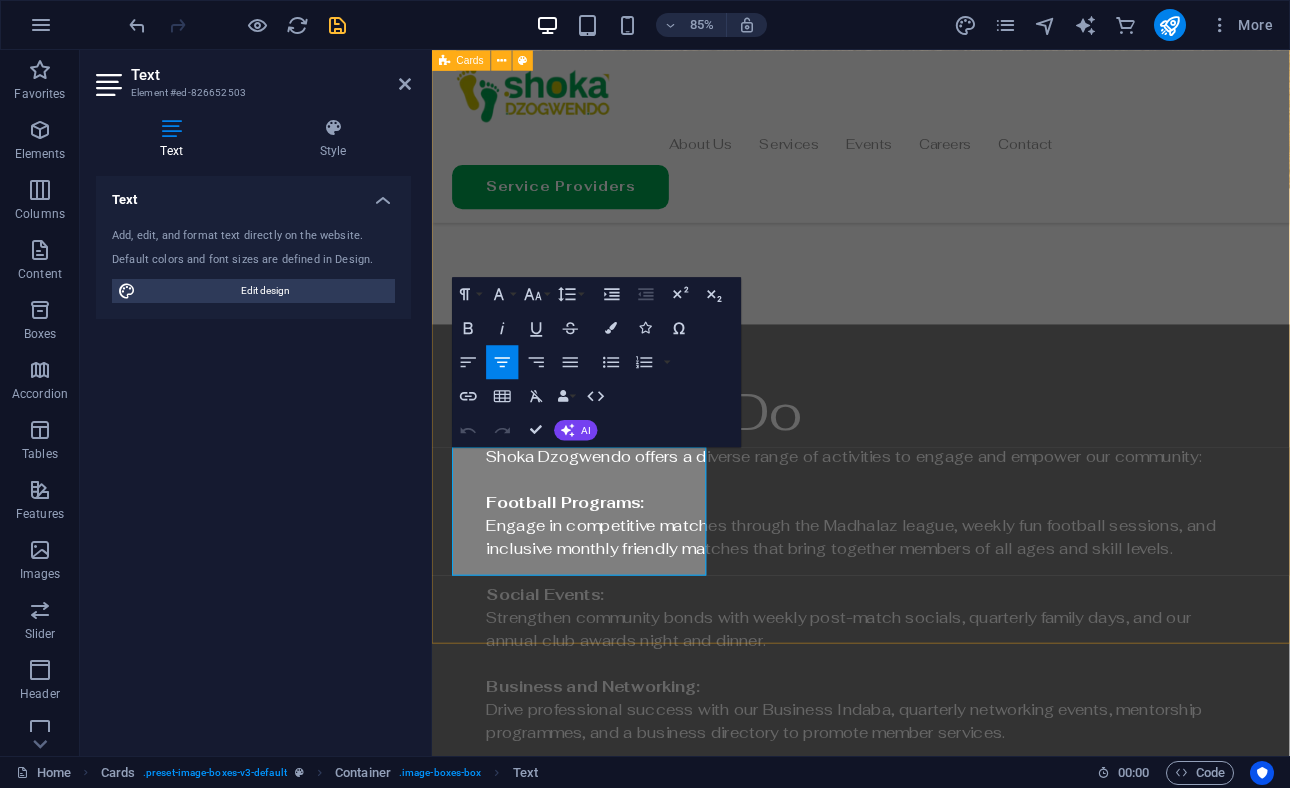 click on "Lorem ipsum dolor sit amet, consectetuer adipiscing elit. Aenean commodo ligula eget dolor. Lorem ipsum dolor sit amet." at bounding box center (605, 3019) 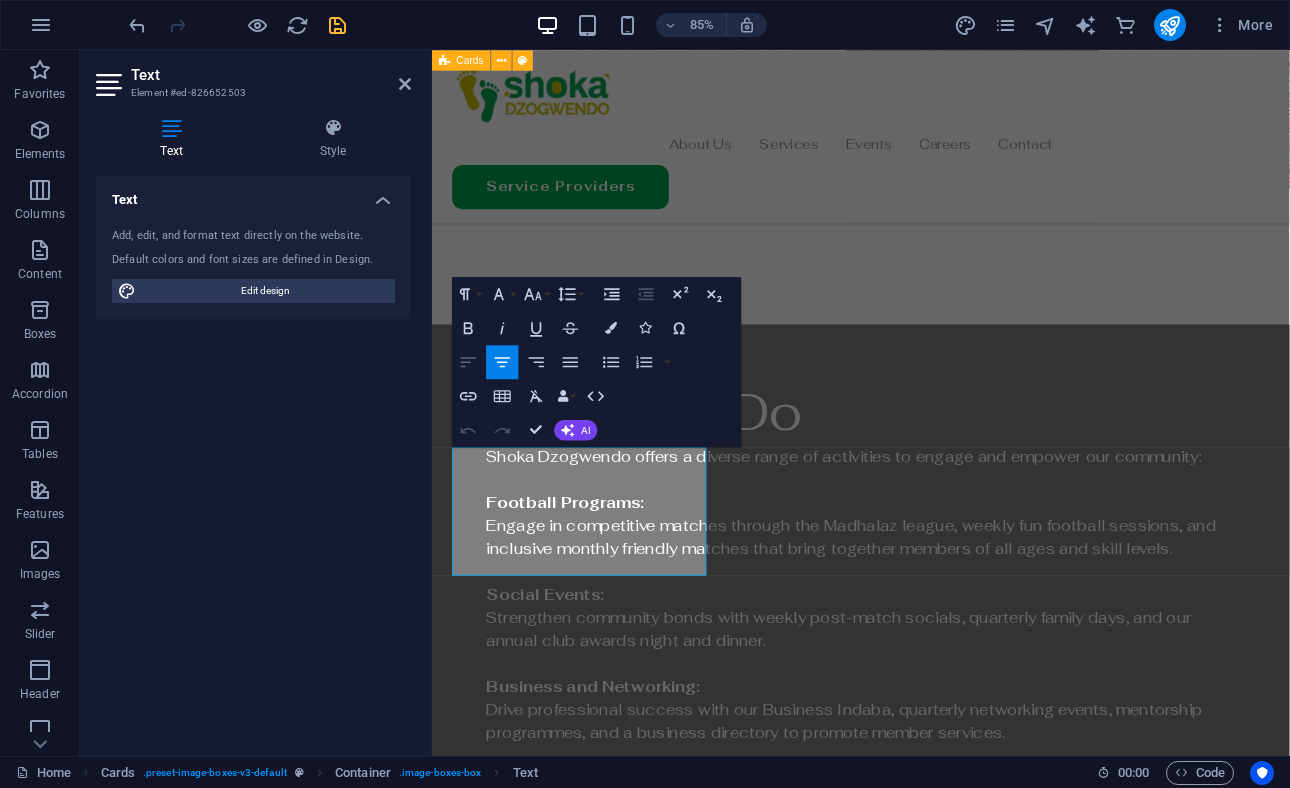 click 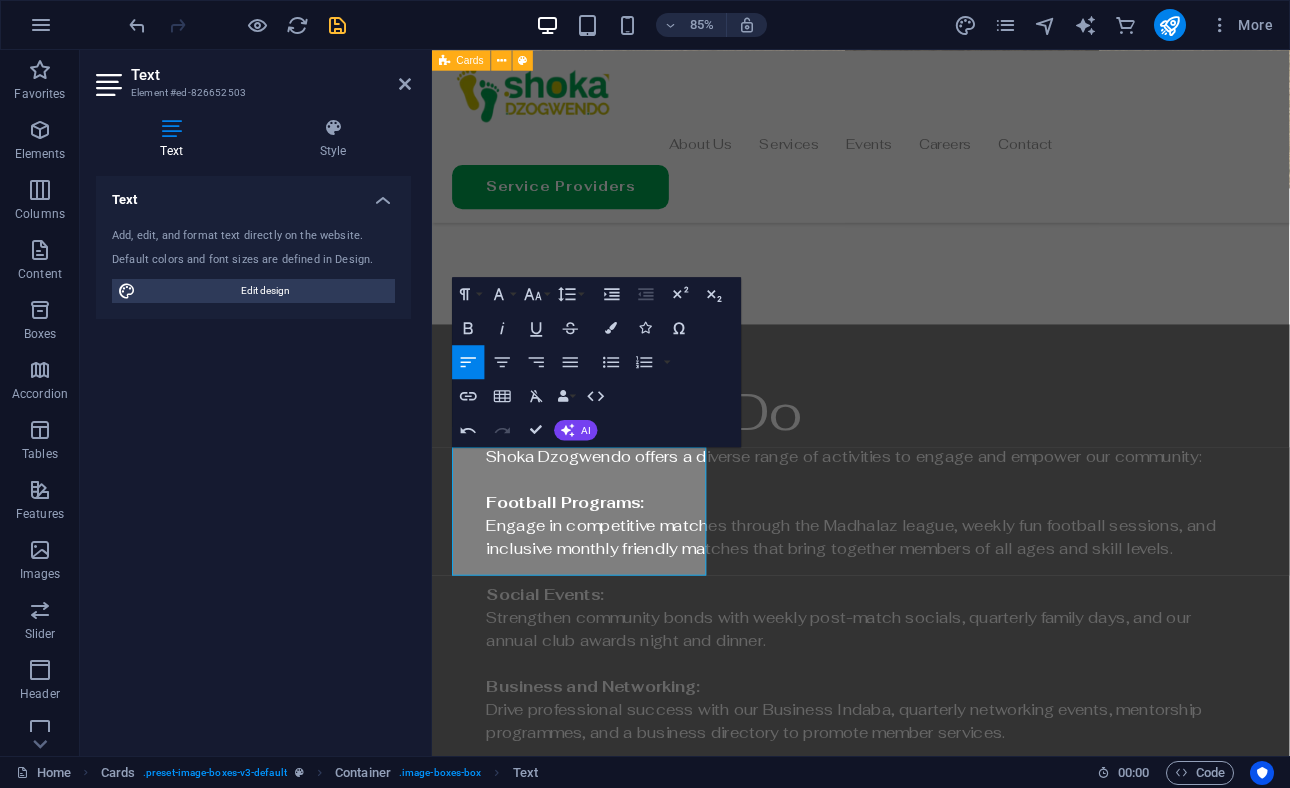 scroll, scrollTop: 806, scrollLeft: 0, axis: vertical 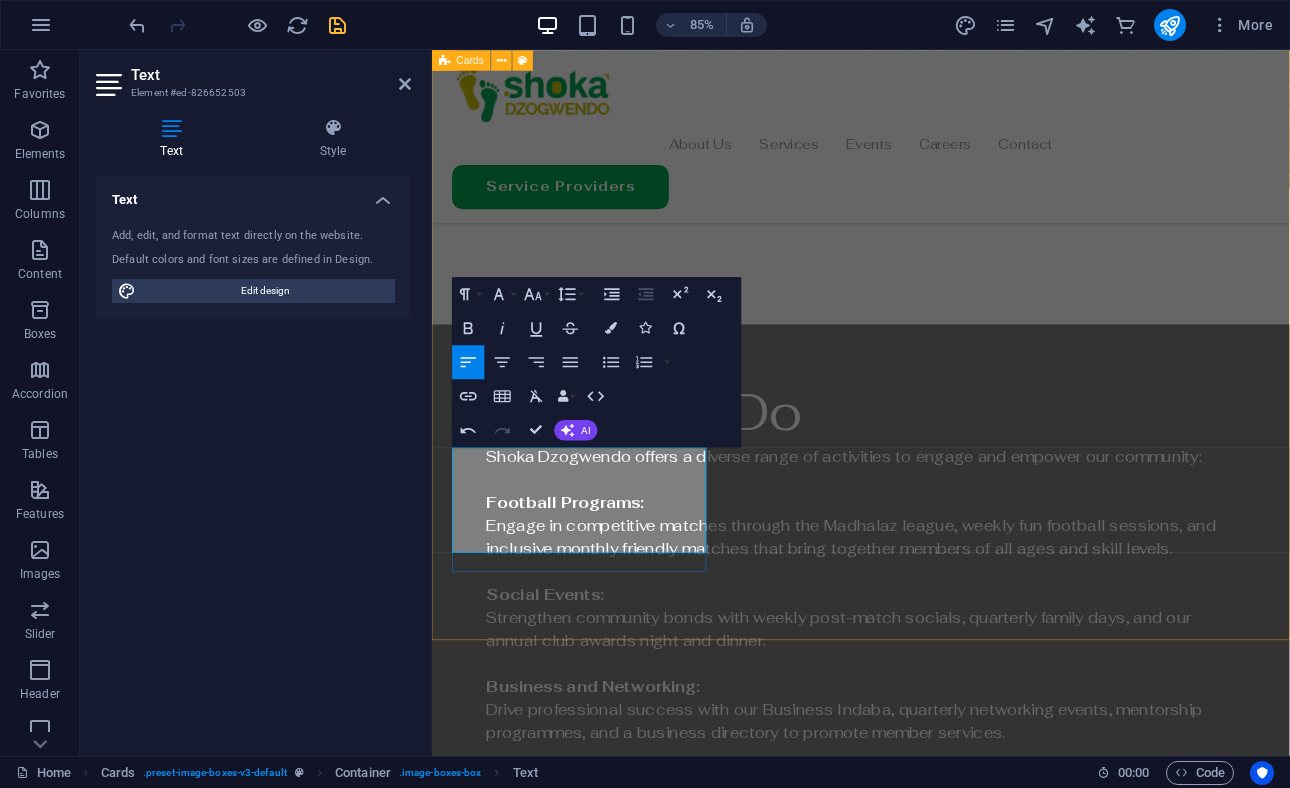 click on "Create a nurturing atmosphere for community members to thrive and succeed. Create a nurturing atmosphere for community members to thrive and succeed." at bounding box center [605, 3014] 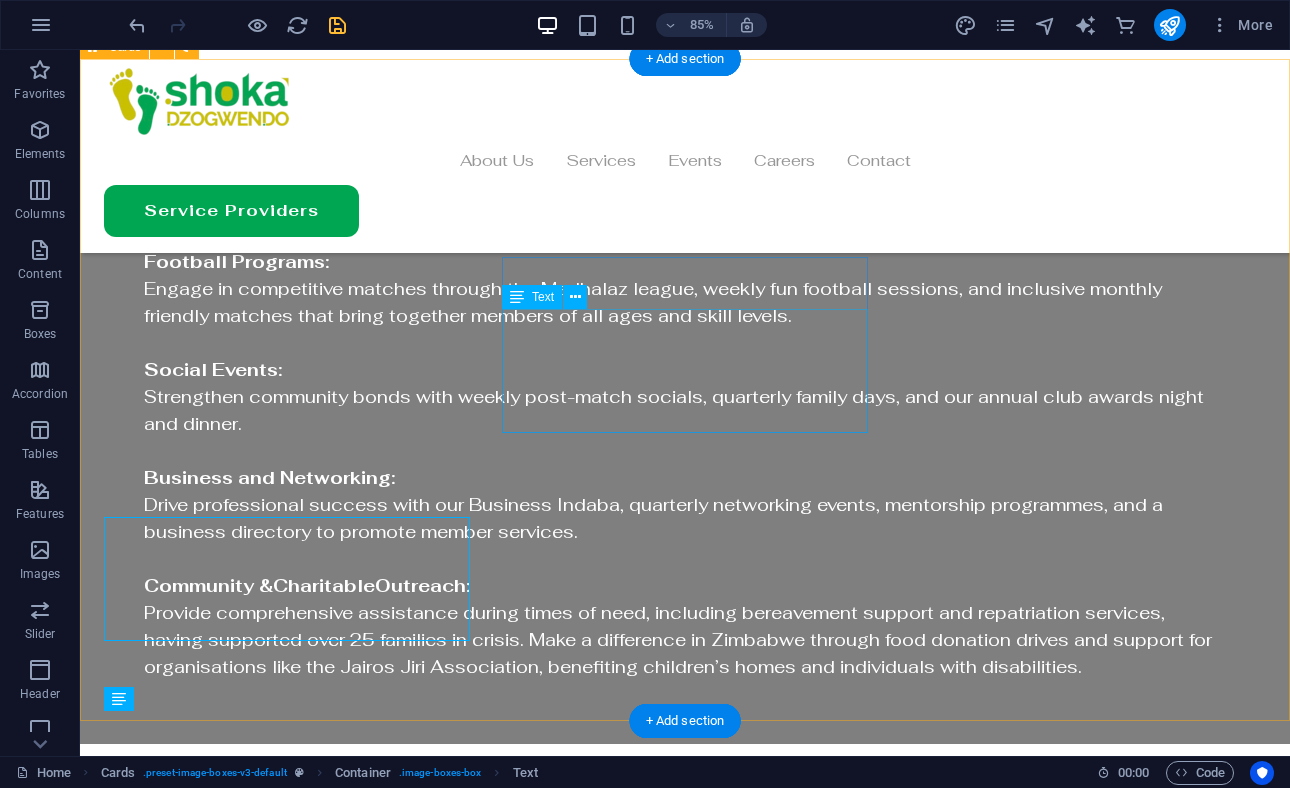 scroll, scrollTop: 3110, scrollLeft: 0, axis: vertical 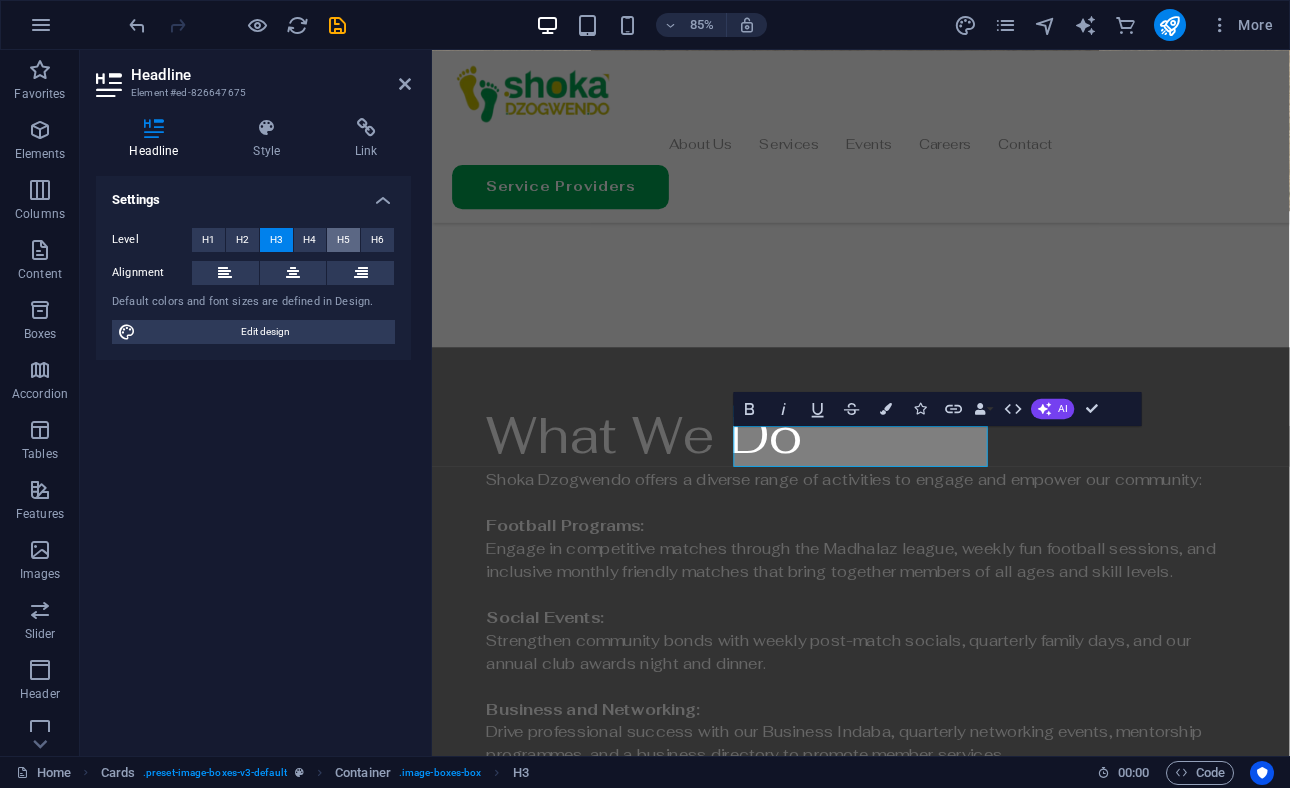 click on "H5" at bounding box center (343, 240) 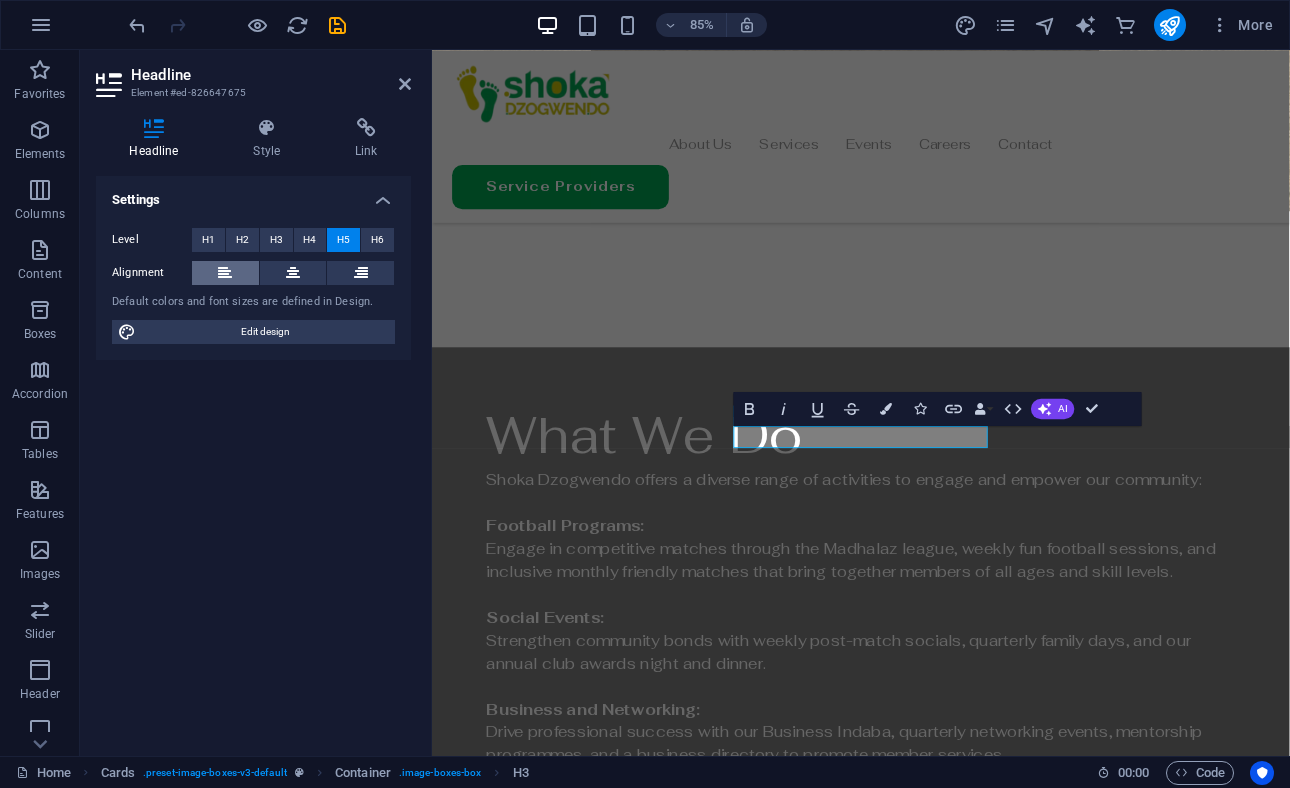 click at bounding box center (225, 273) 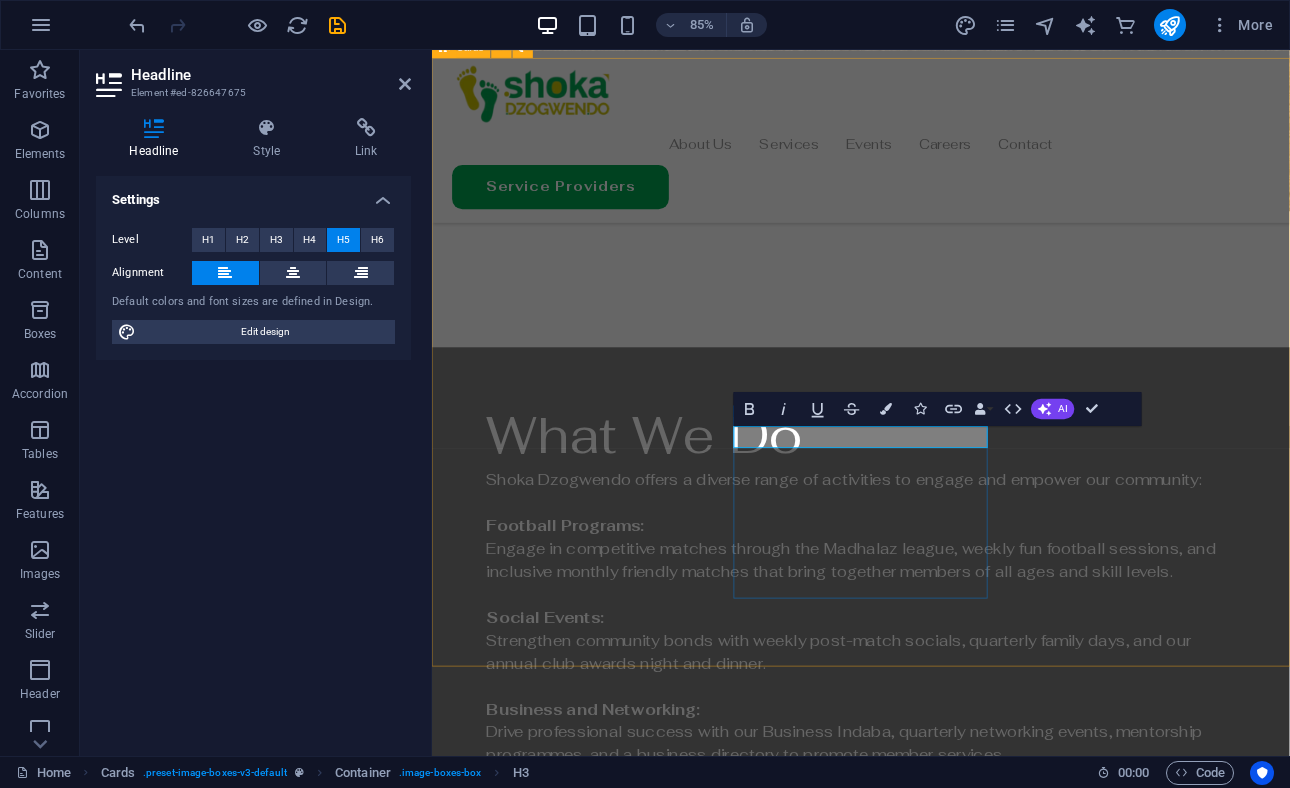 click on "Headline" at bounding box center [605, 3160] 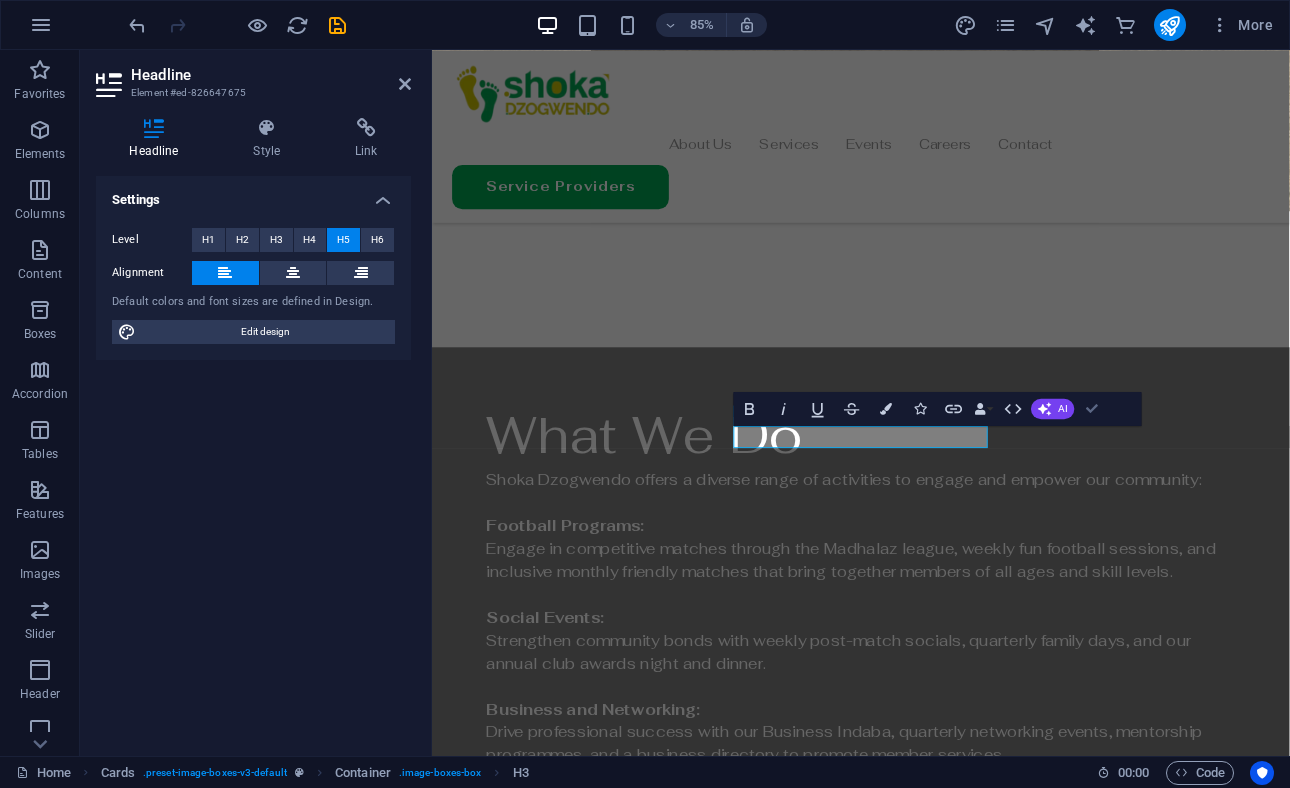 scroll, scrollTop: 3083, scrollLeft: 0, axis: vertical 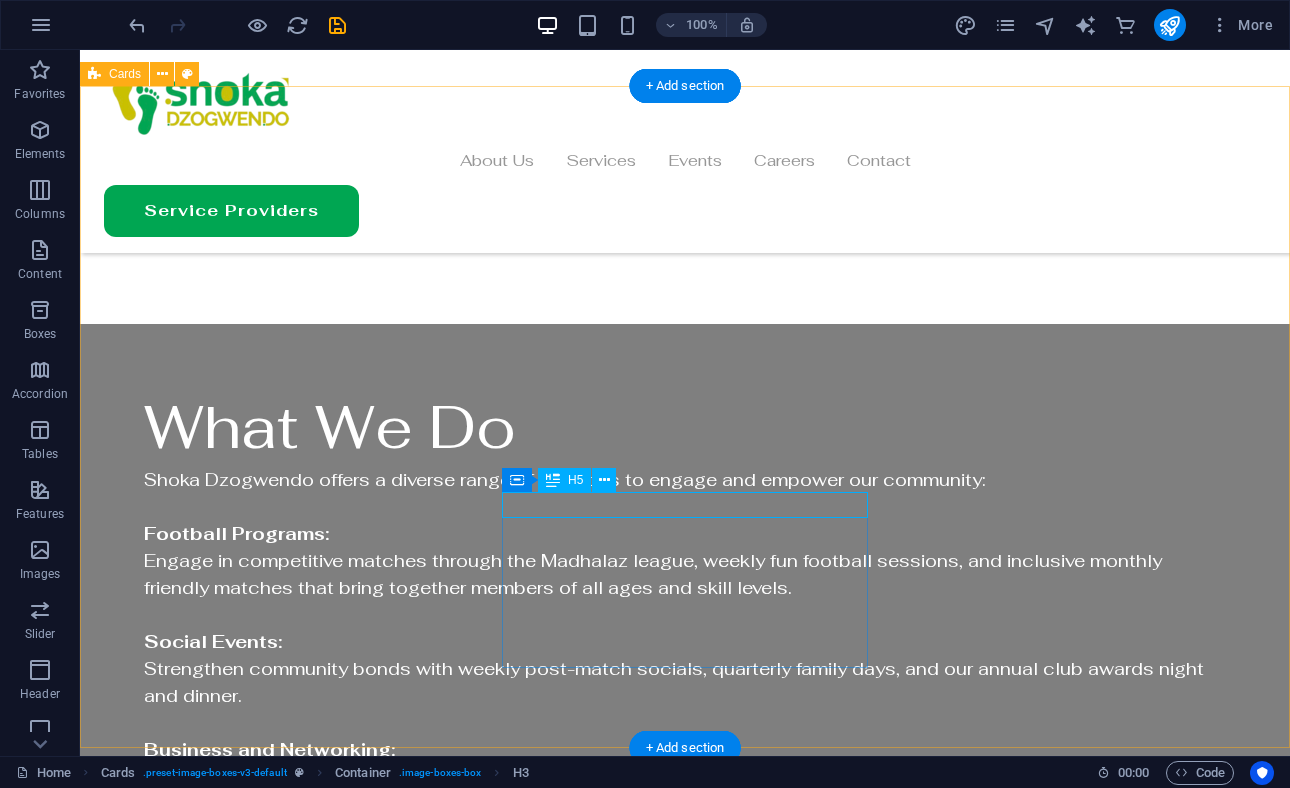 click on "Gathering Impact" at bounding box center (287, 2923) 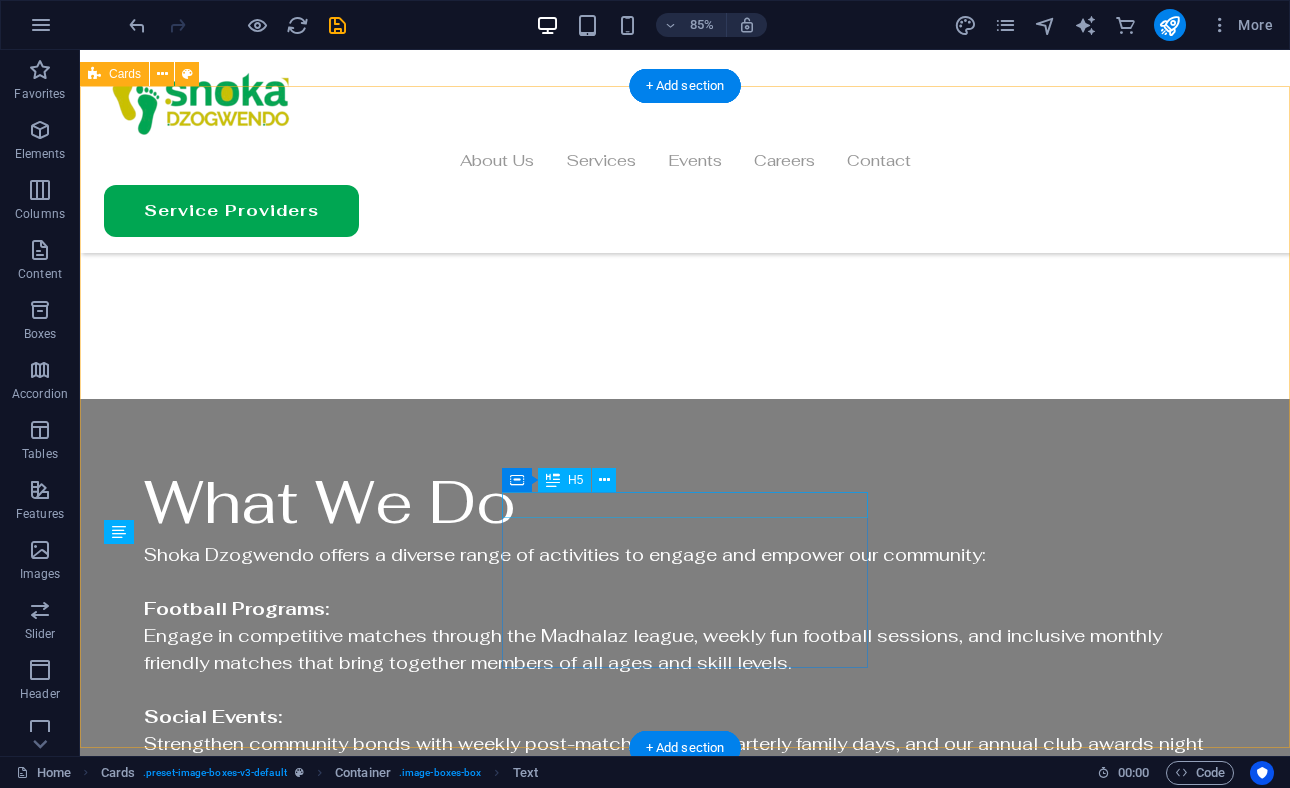 scroll, scrollTop: 3083, scrollLeft: 0, axis: vertical 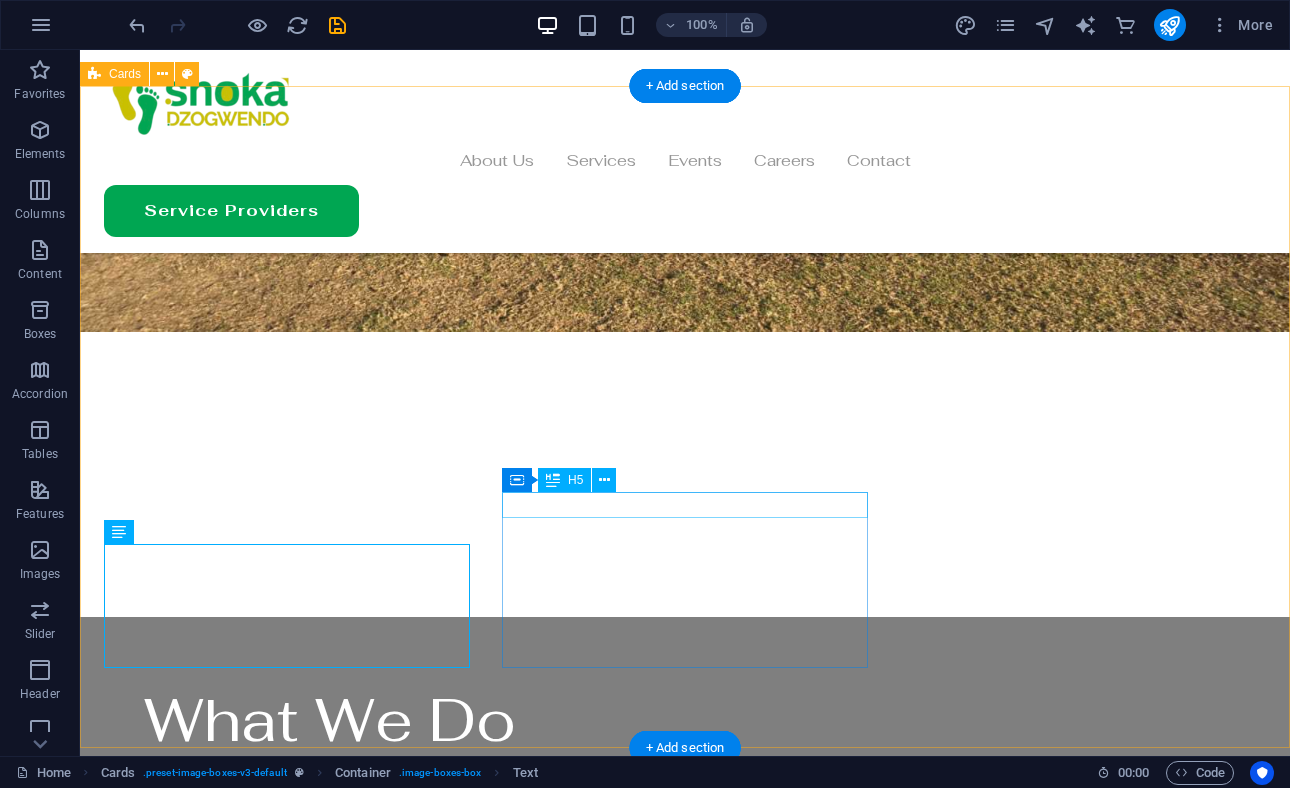 click on "Gathering Impact" at bounding box center [287, 3216] 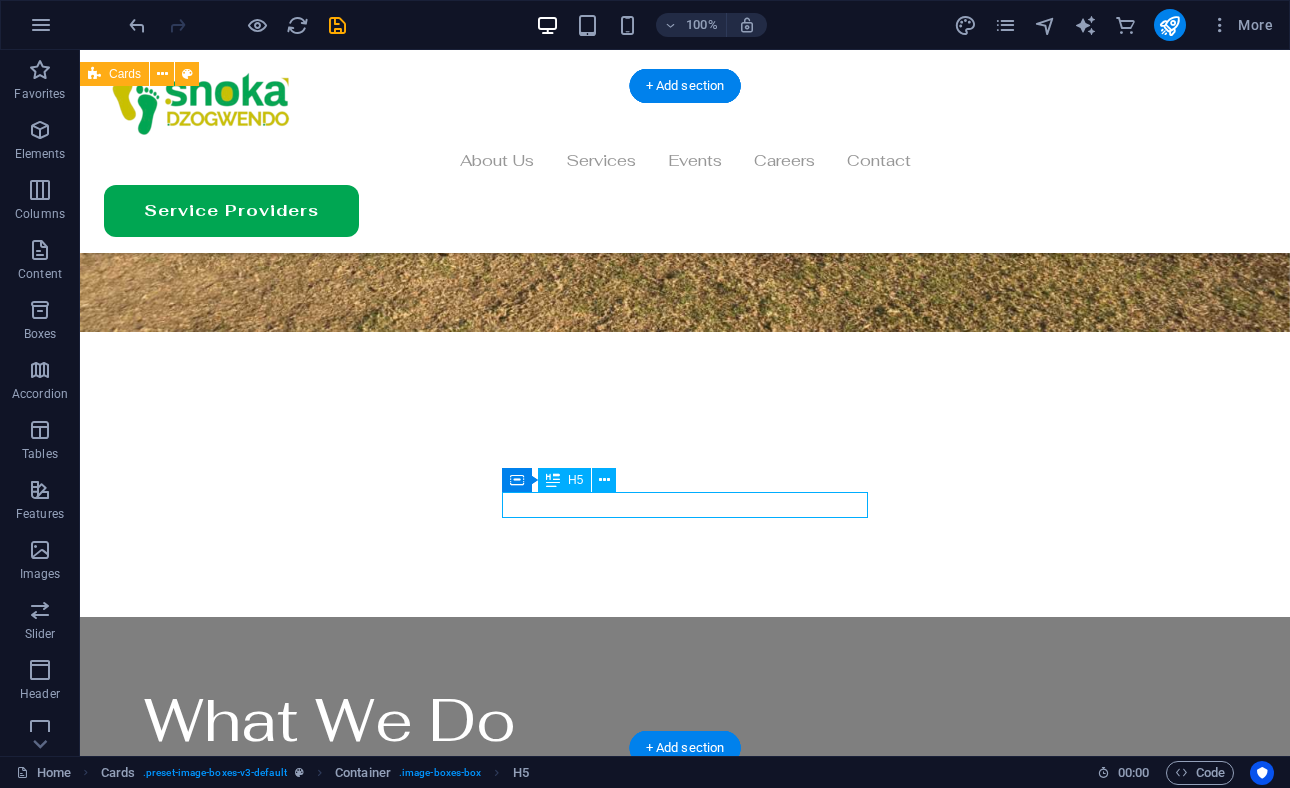 click on "Gathering Impact" at bounding box center (287, 3216) 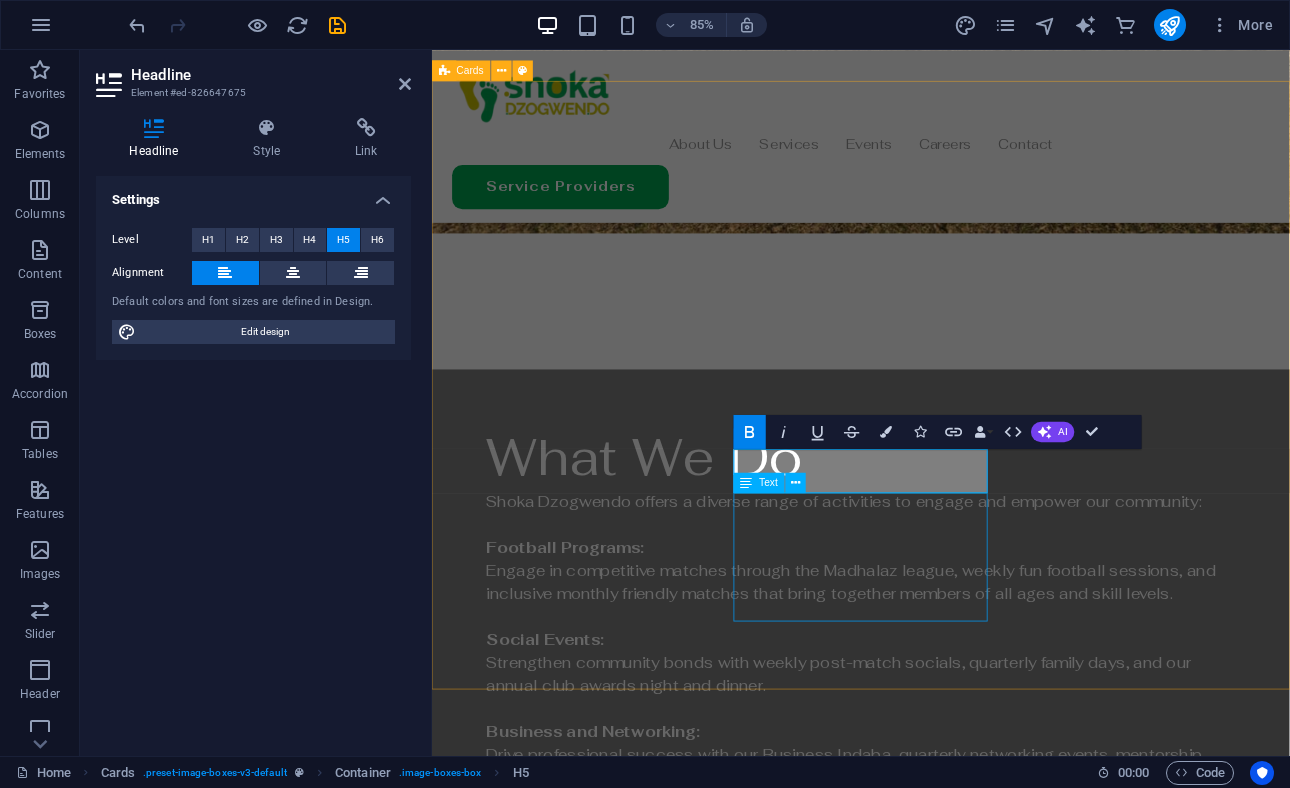 click on "Lorem ipsum dolor sit amet, consectetuer adipiscing elit. Aenean commodo ligula eget dolor. Lorem ipsum dolor sit amet." at bounding box center [605, 3300] 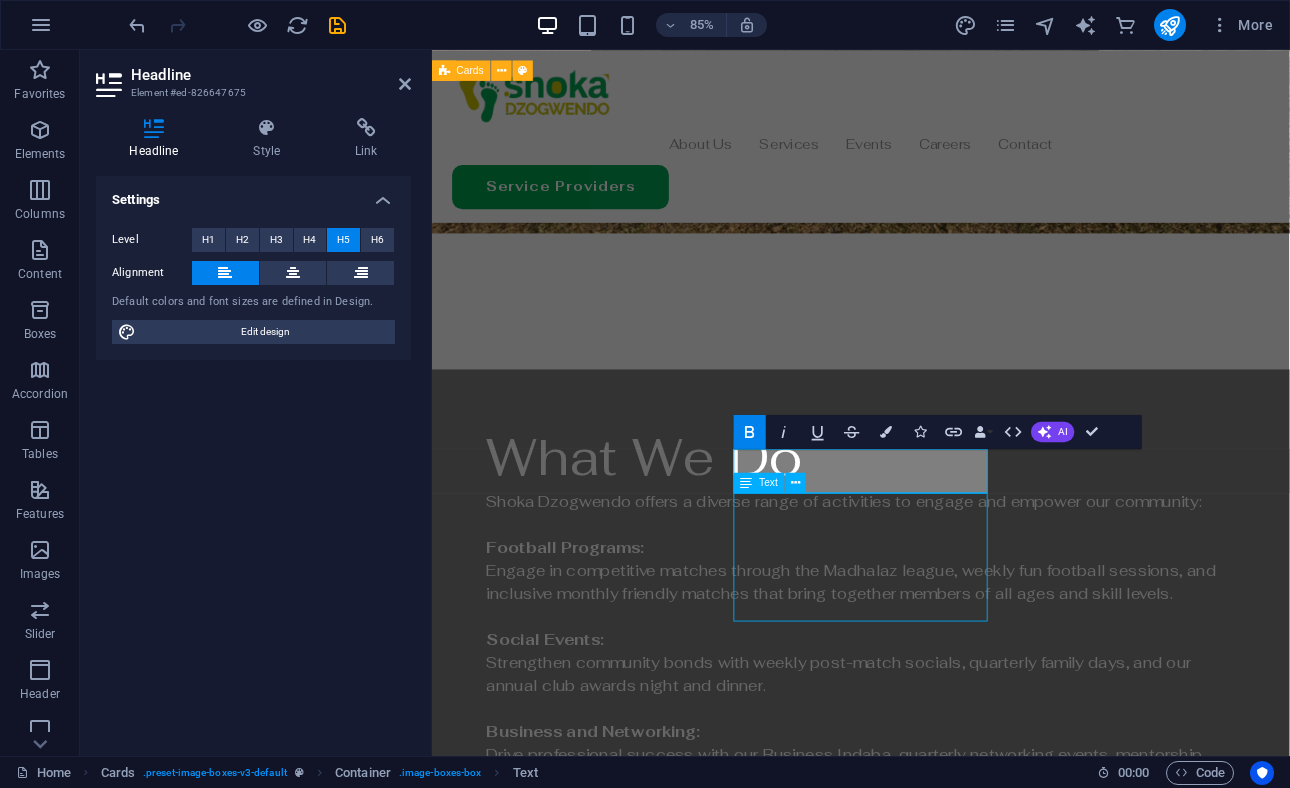 click on "Lorem ipsum dolor sit amet, consectetuer adipiscing elit. Aenean commodo ligula eget dolor. Lorem ipsum dolor sit amet." at bounding box center (605, 3300) 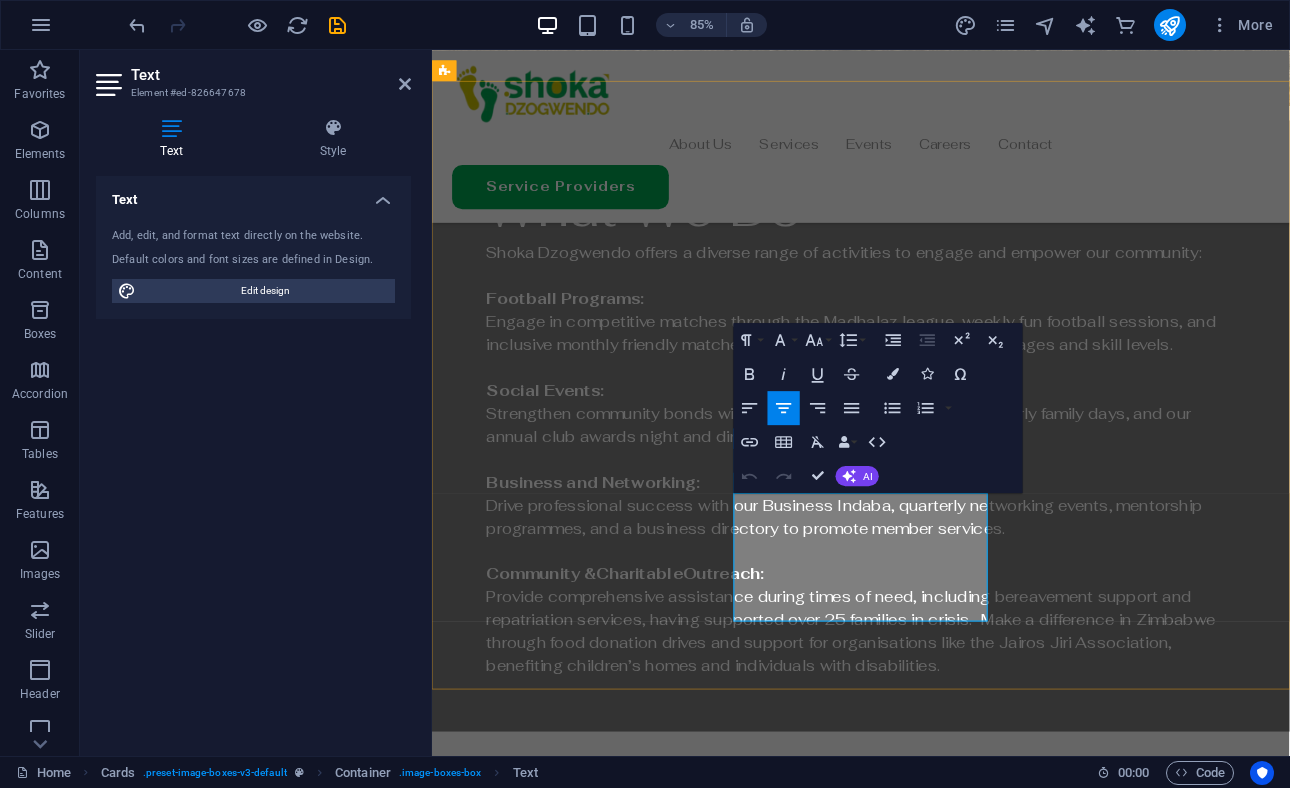 click on "Lorem ipsum dolor sit amet, consectetuer adipiscing elit. Aenean commodo ligula eget dolor. Lorem ipsum dolor sit amet." at bounding box center (605, 2999) 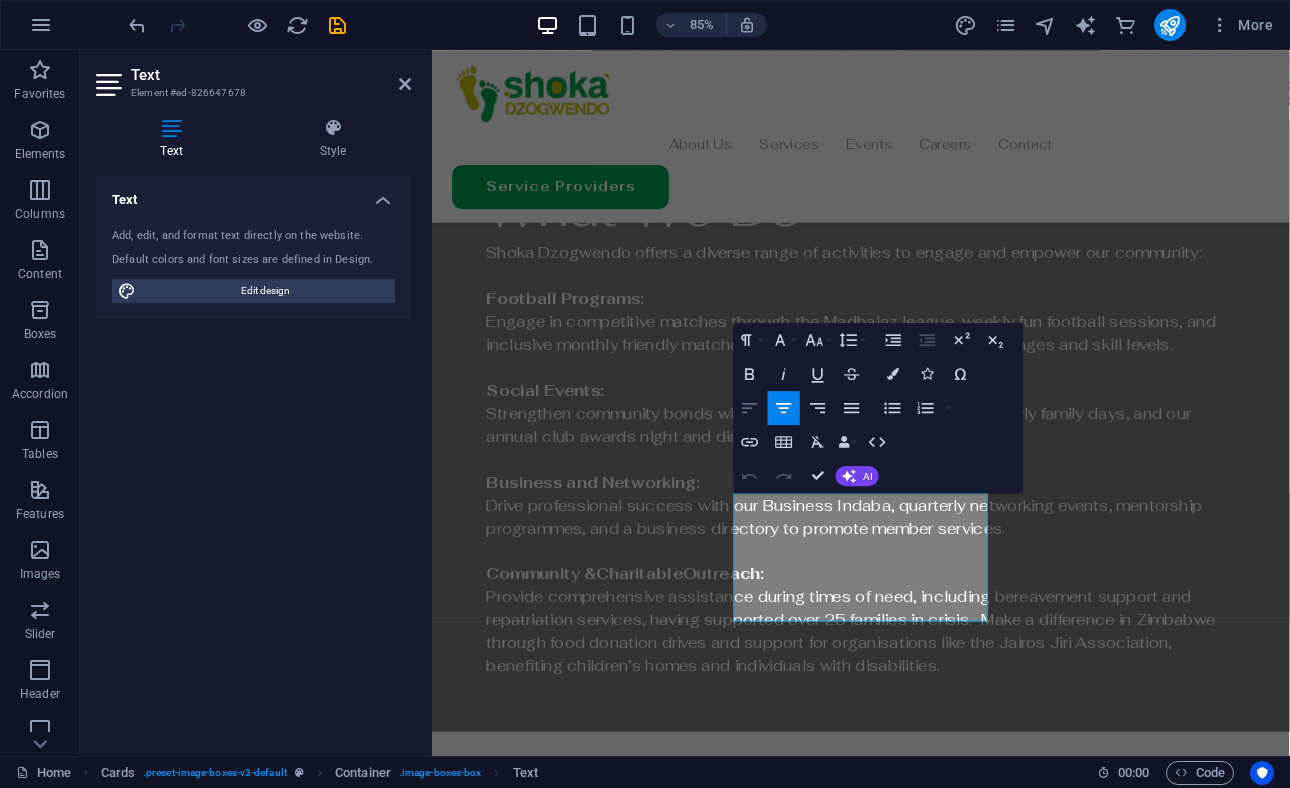 click 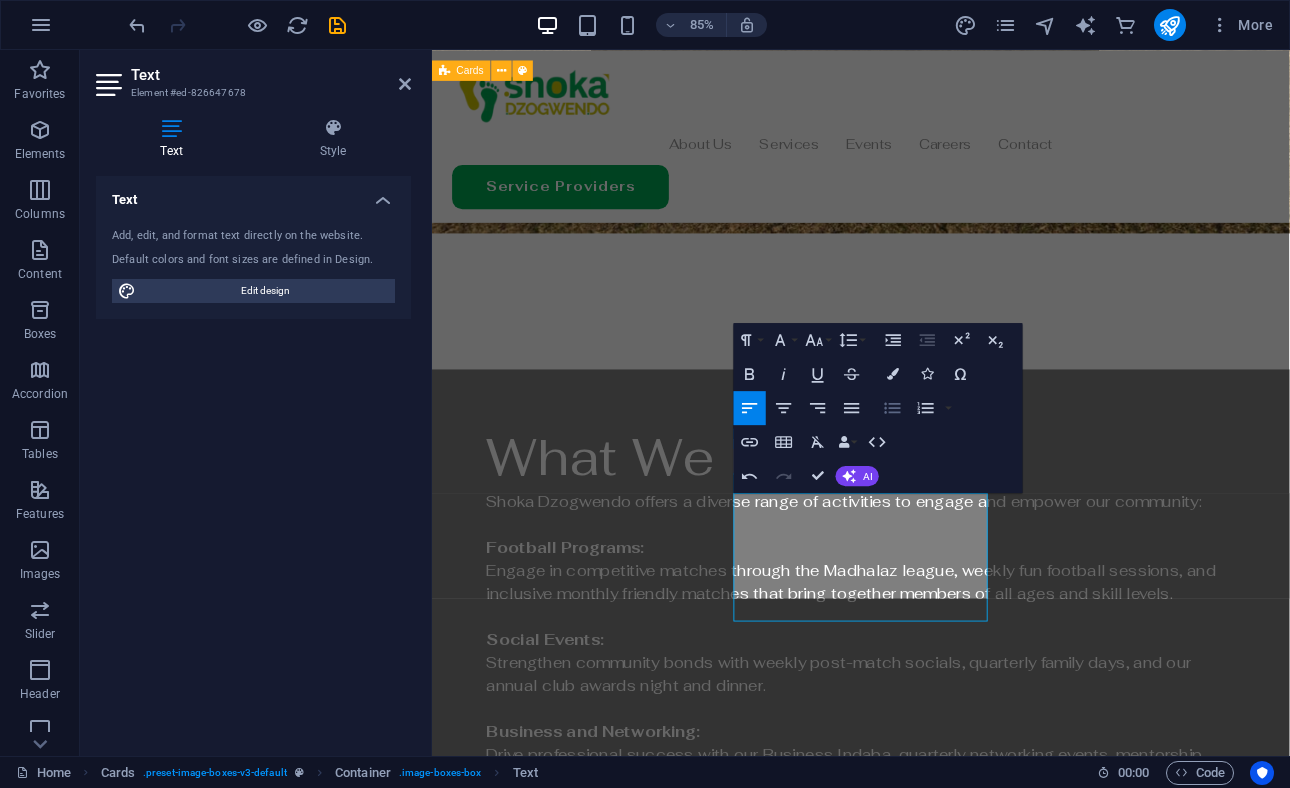 scroll, scrollTop: 832, scrollLeft: 0, axis: vertical 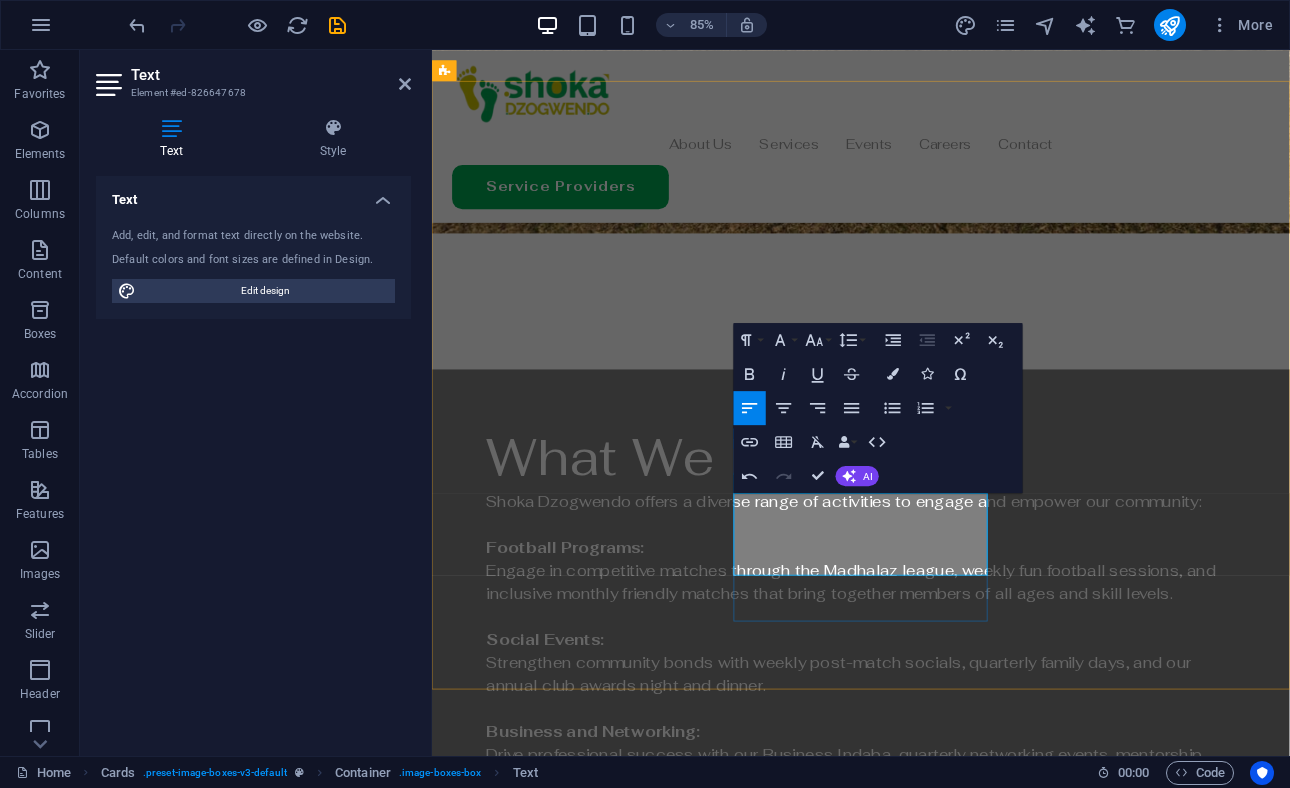 click on "Catalyse empowerment through impactful gatherings and community support. Catalyse empowerment through impactful gatherings and community support." at bounding box center [605, 3273] 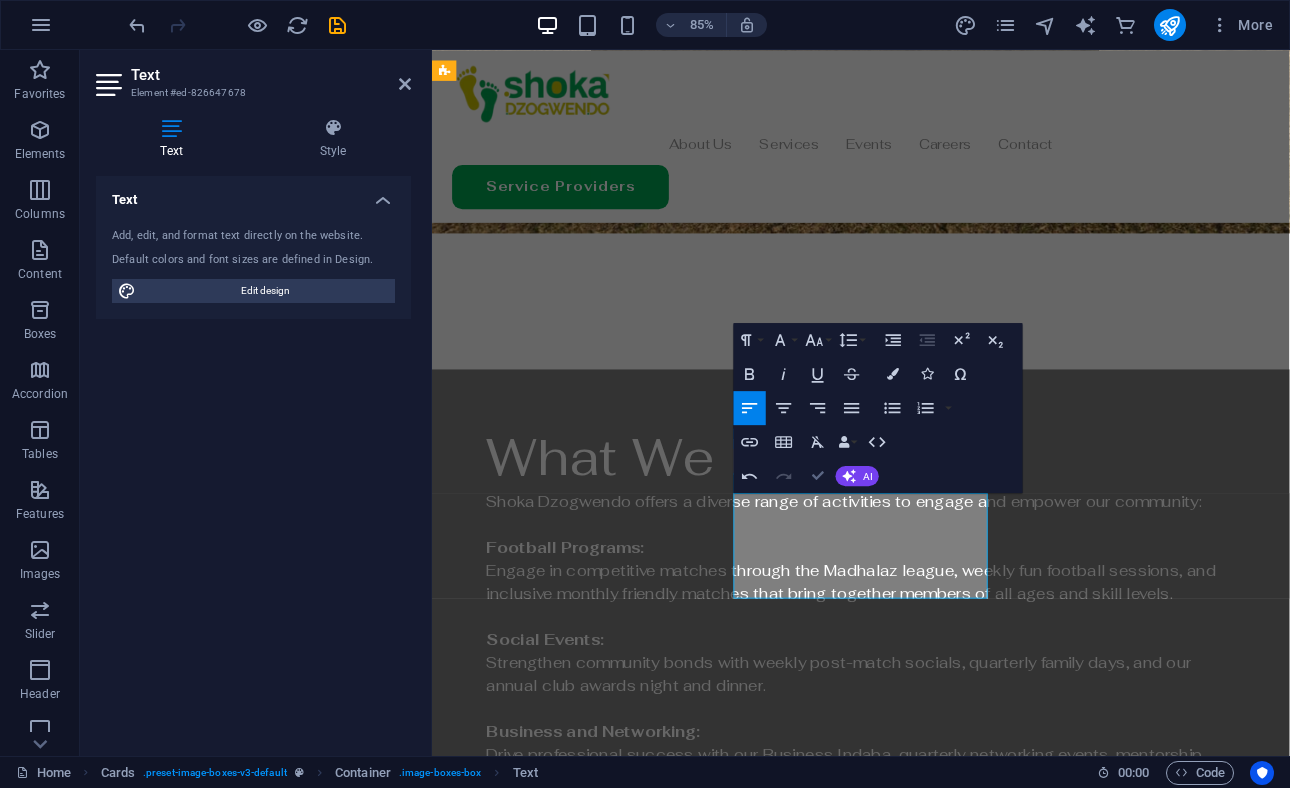 scroll, scrollTop: 3056, scrollLeft: 0, axis: vertical 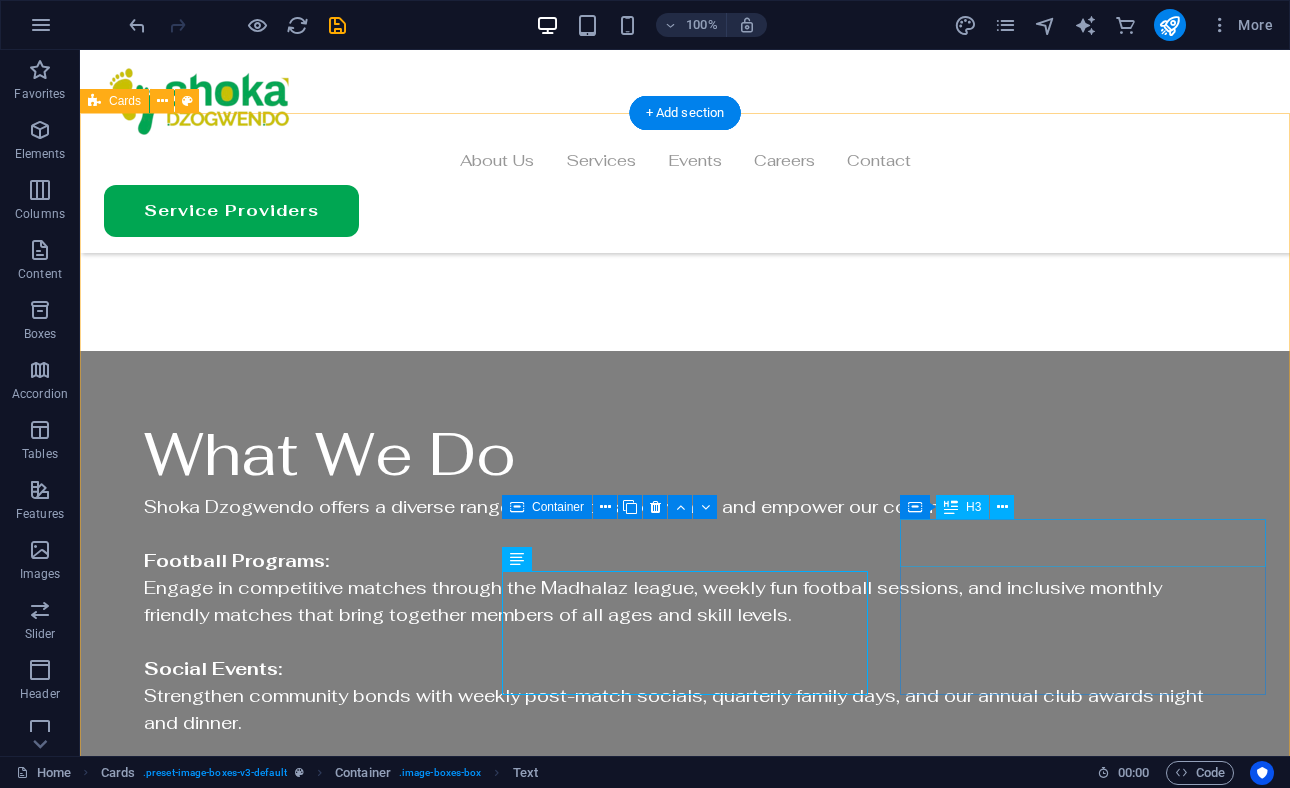 click on "Headline" at bounding box center [287, 3153] 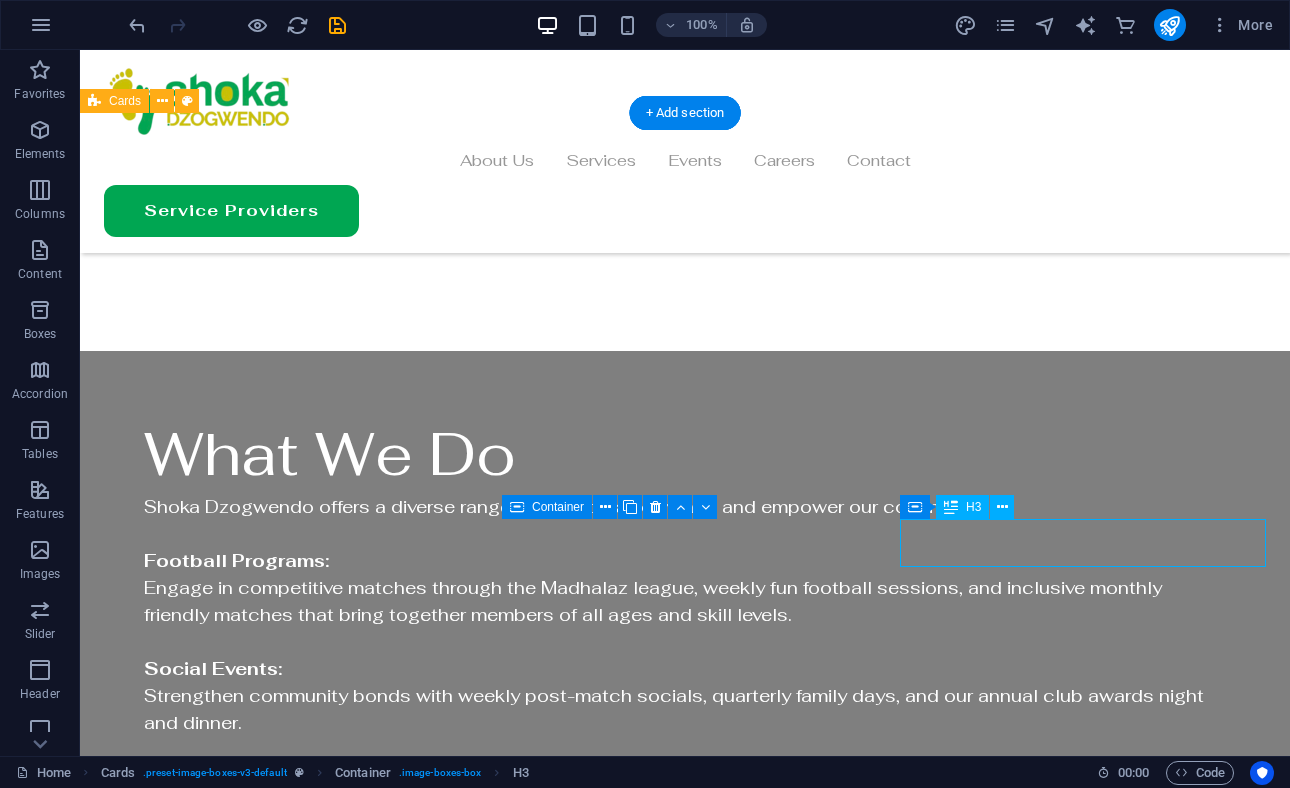 click on "Headline" at bounding box center (287, 3153) 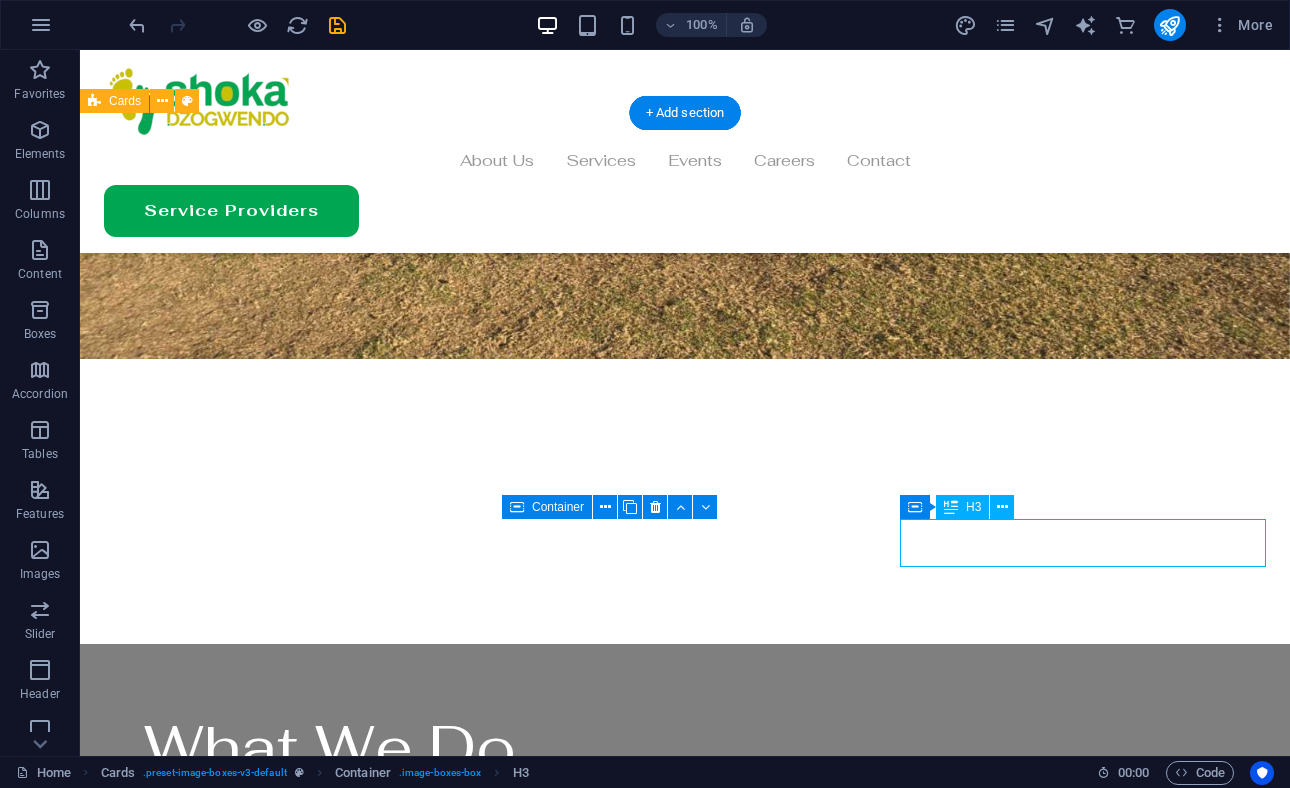 scroll, scrollTop: 3274, scrollLeft: 0, axis: vertical 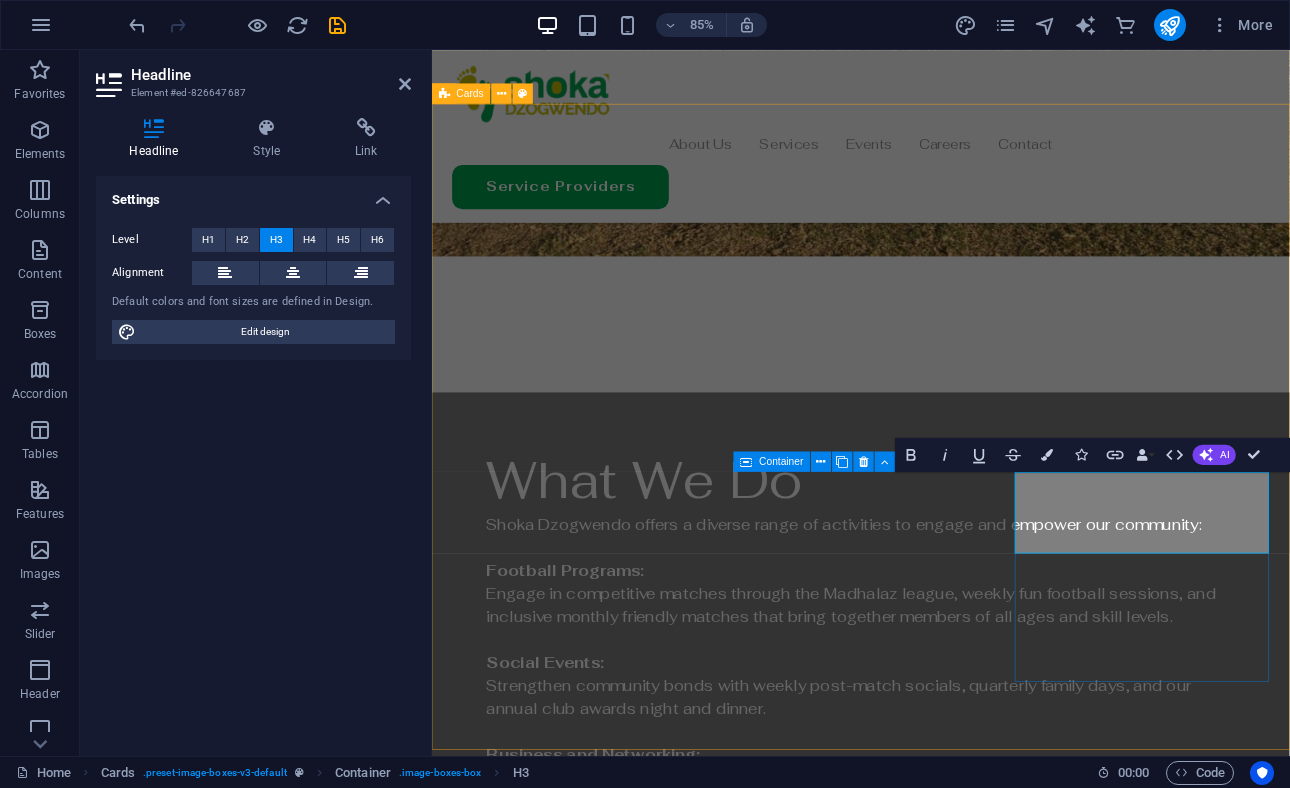 click on "Empowerment Services" at bounding box center (605, 3440) 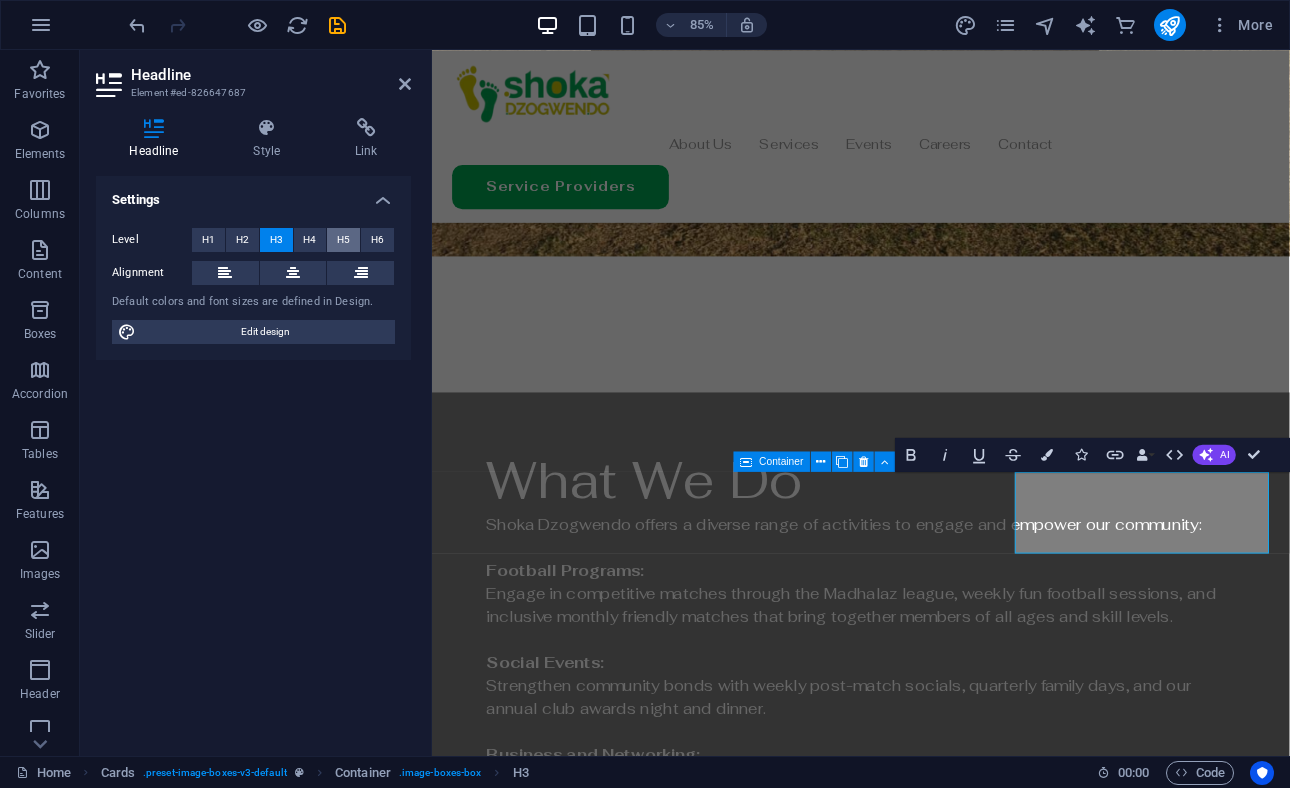 click on "H5" at bounding box center (343, 240) 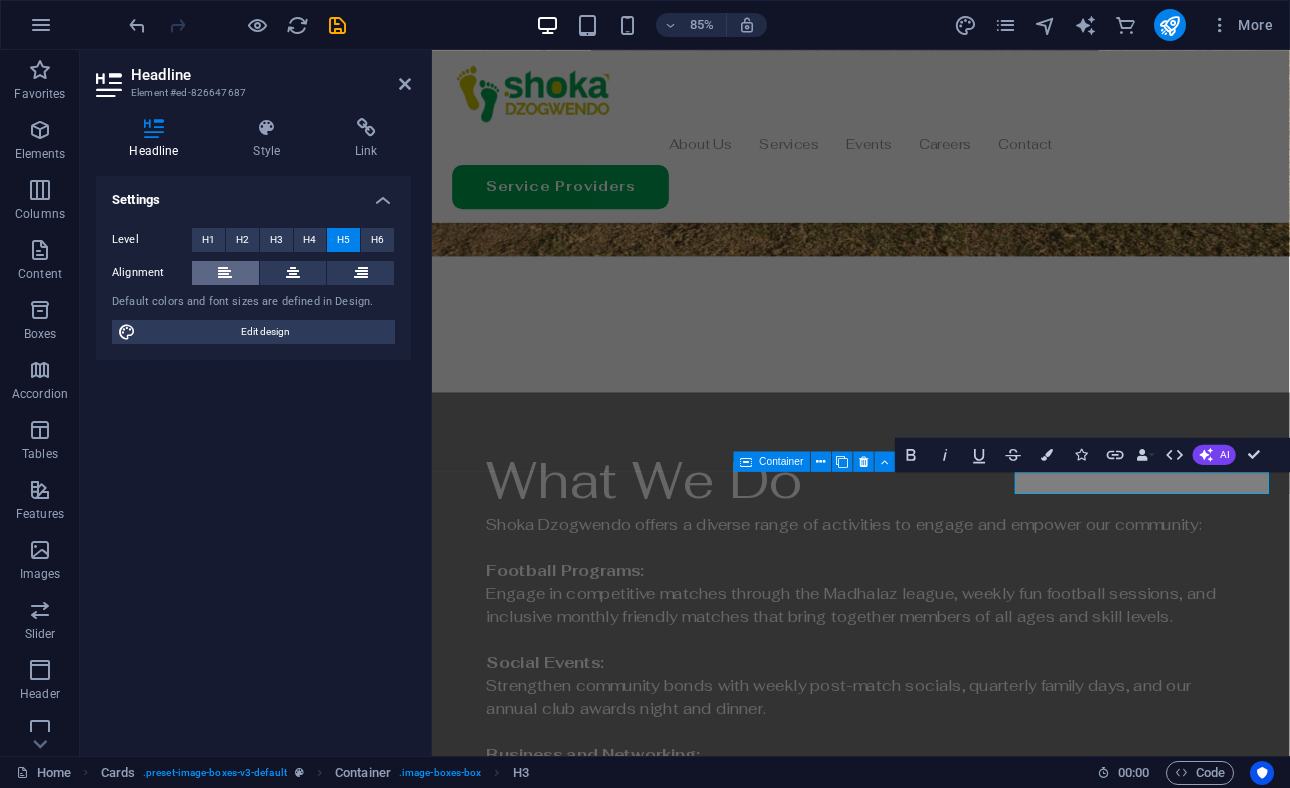 click at bounding box center [225, 273] 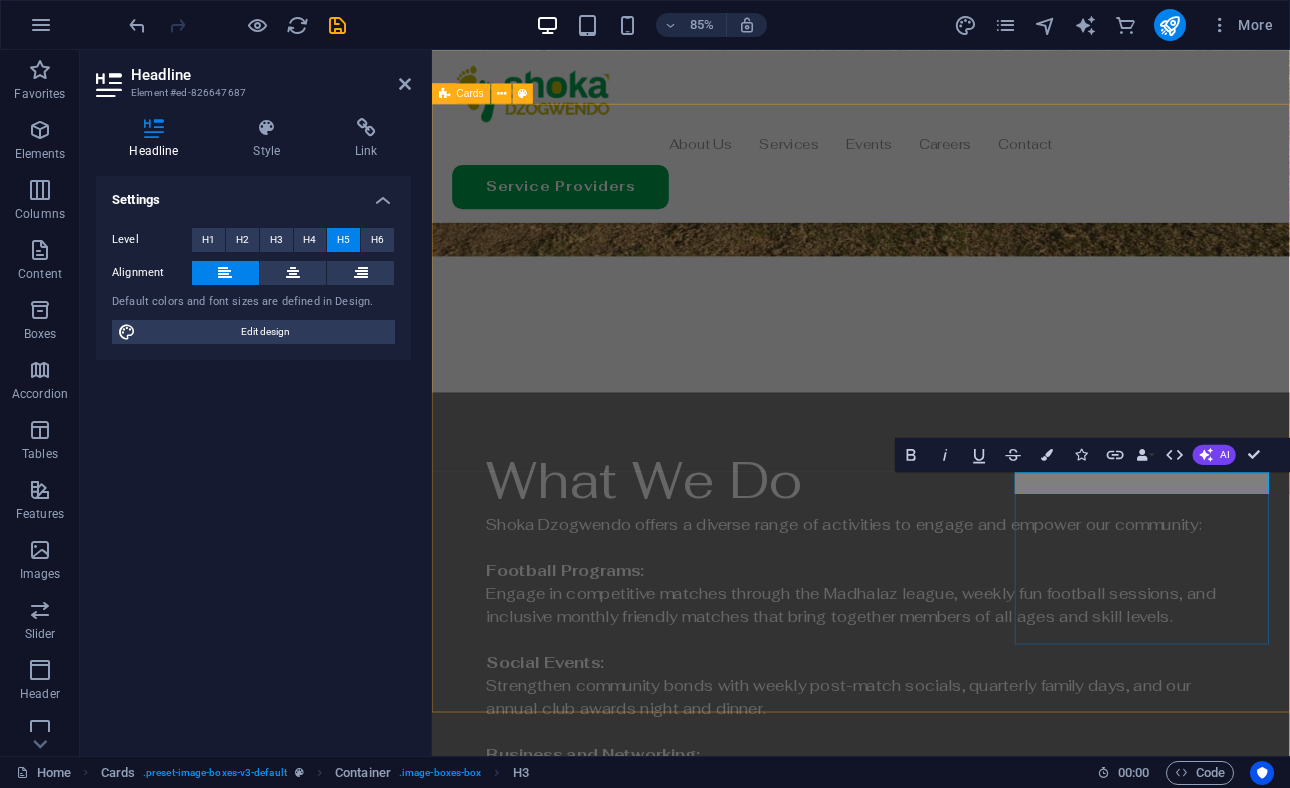 click on "Empowerment Services" at bounding box center (605, 3405) 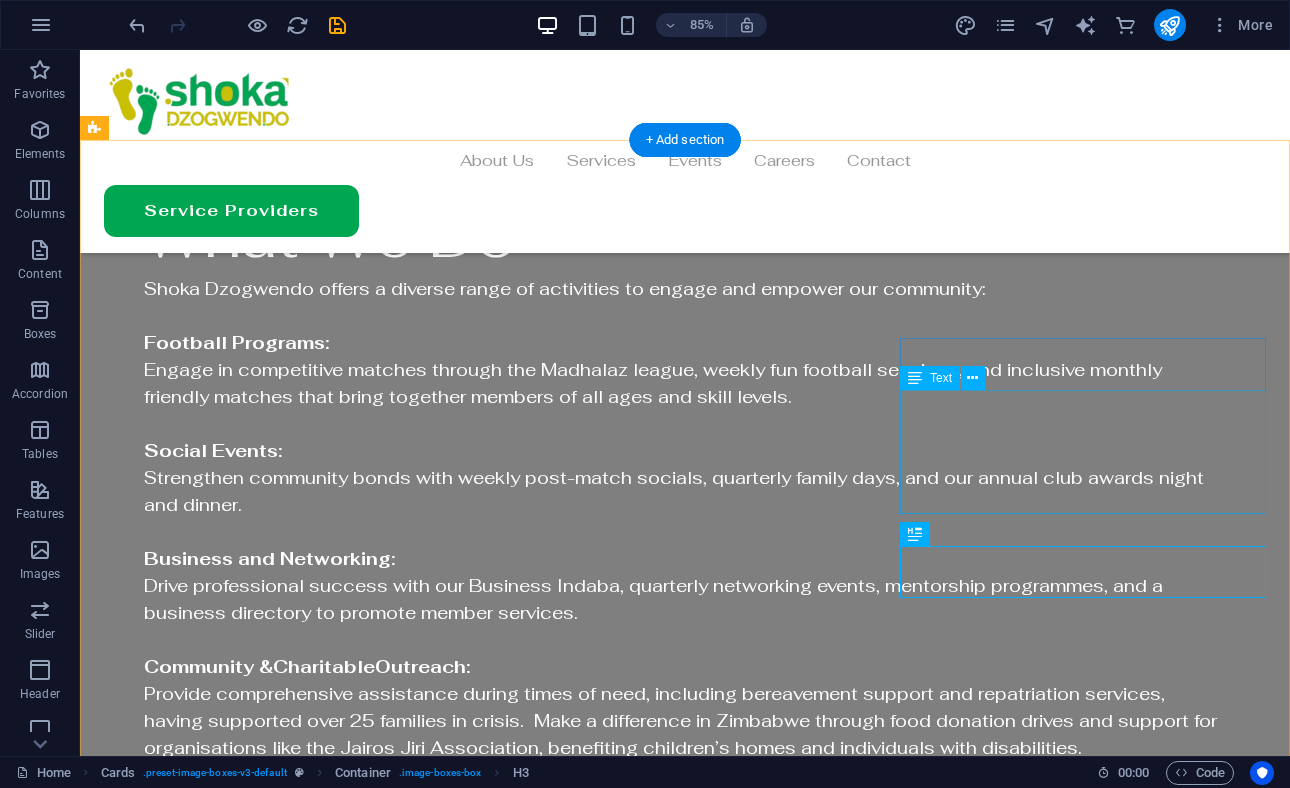 scroll, scrollTop: 3029, scrollLeft: 0, axis: vertical 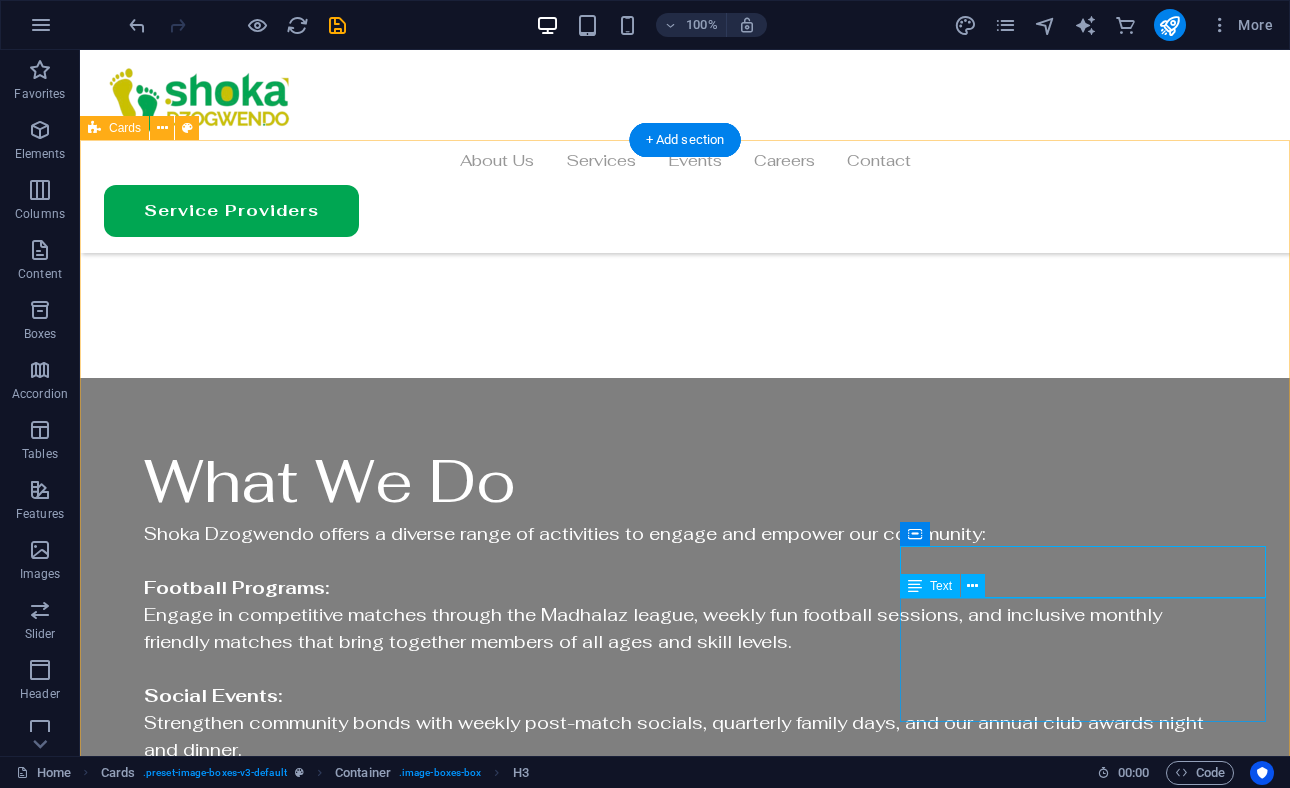 click on "Lorem ipsum dolor sit amet, consectetuer adipiscing elit. Aenean commodo ligula eget dolor. Lorem ipsum dolor sit amet." at bounding box center (287, 3270) 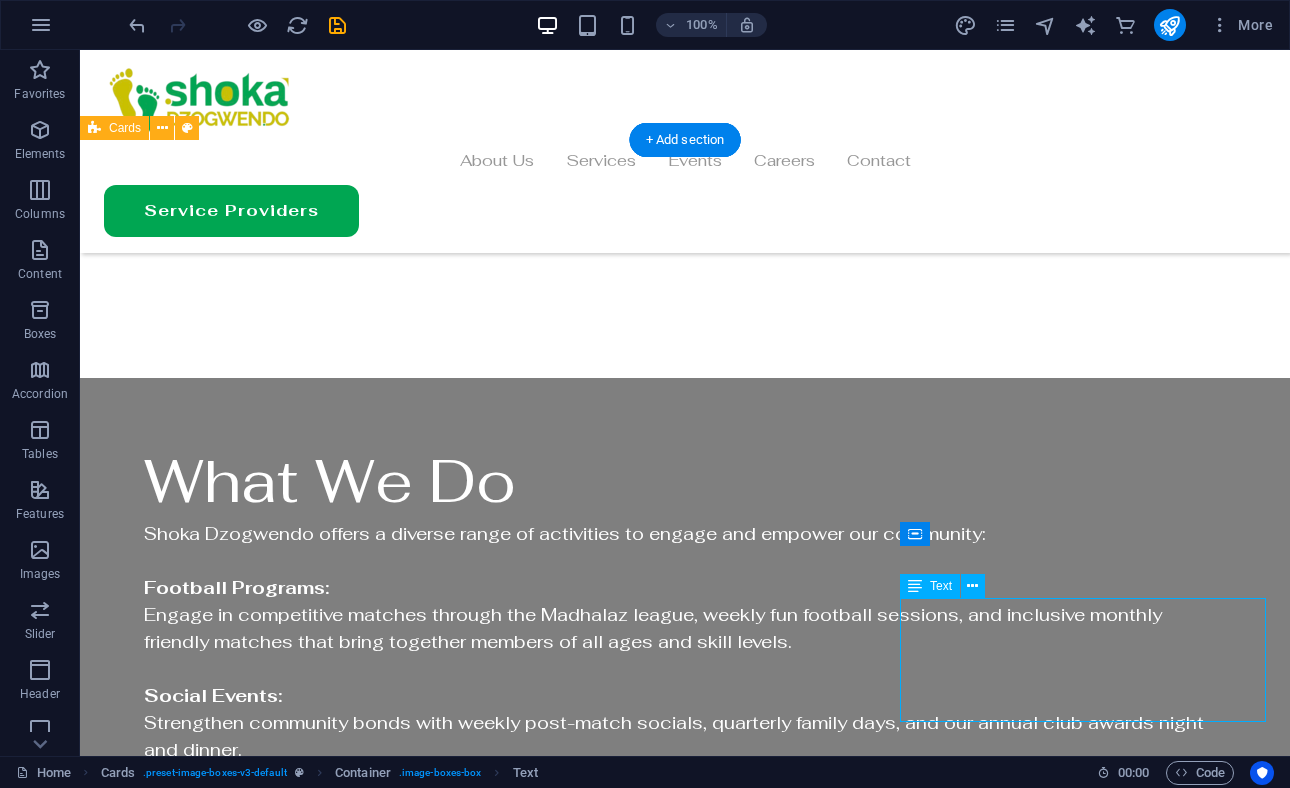 click on "Lorem ipsum dolor sit amet, consectetuer adipiscing elit. Aenean commodo ligula eget dolor. Lorem ipsum dolor sit amet." at bounding box center [287, 3270] 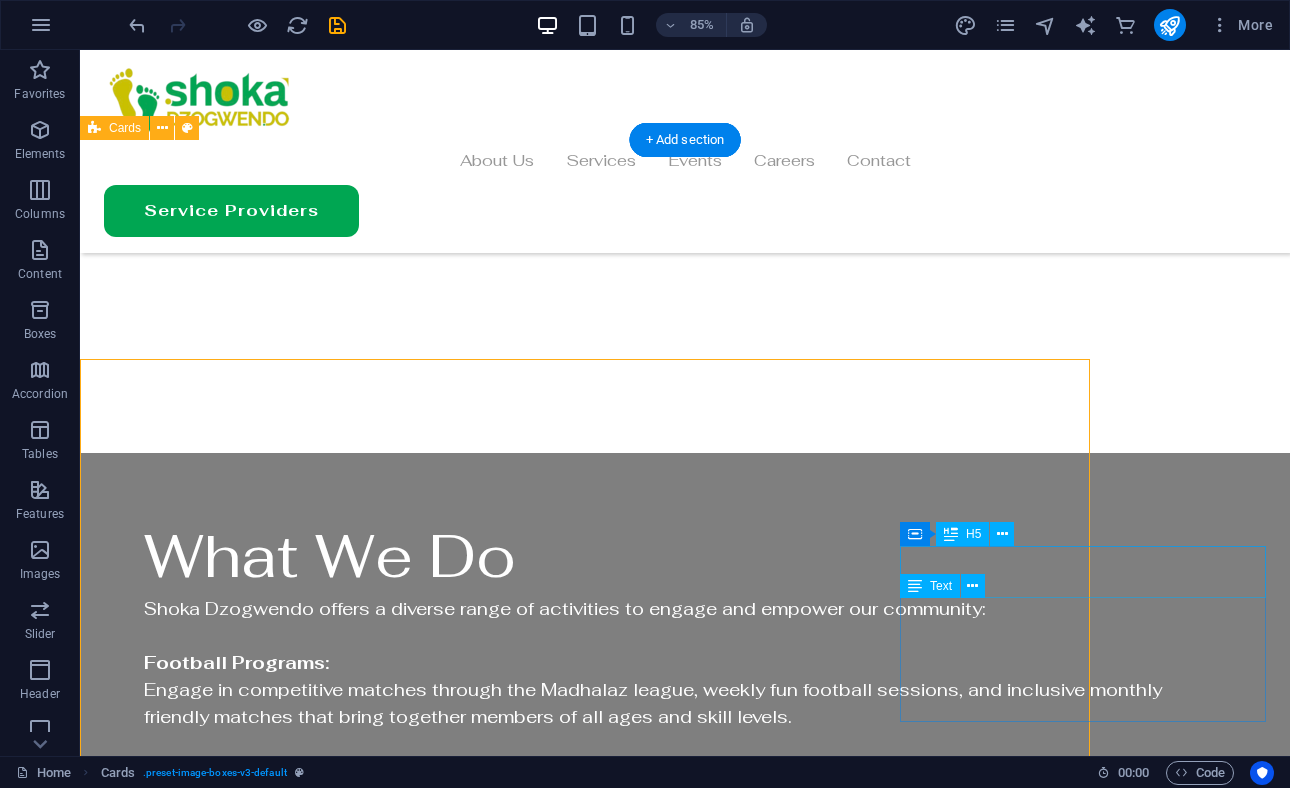 click on "Empowerment Services" at bounding box center (287, 3257) 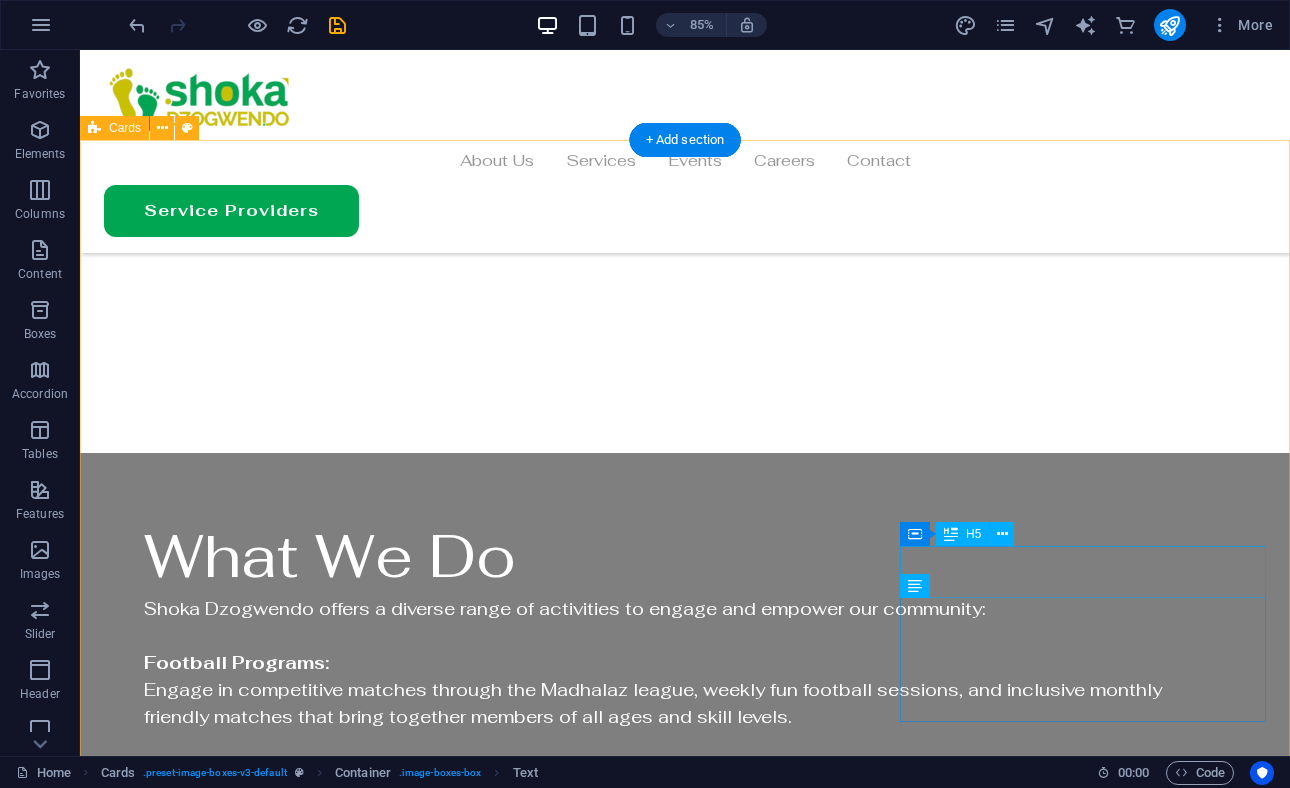 scroll, scrollTop: 3029, scrollLeft: 0, axis: vertical 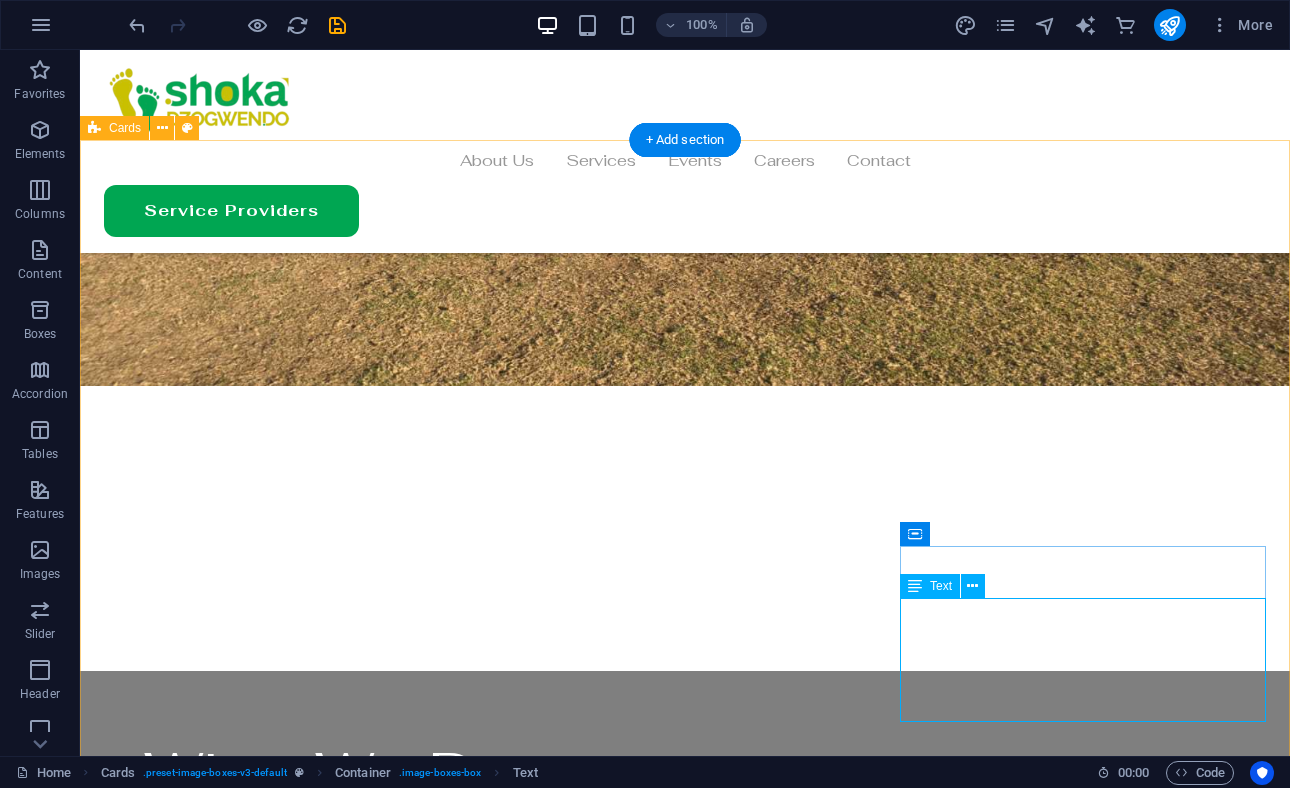 click on "Lorem ipsum dolor sit amet, consectetuer adipiscing elit. Aenean commodo ligula eget dolor. Lorem ipsum dolor sit amet." at bounding box center (287, 3563) 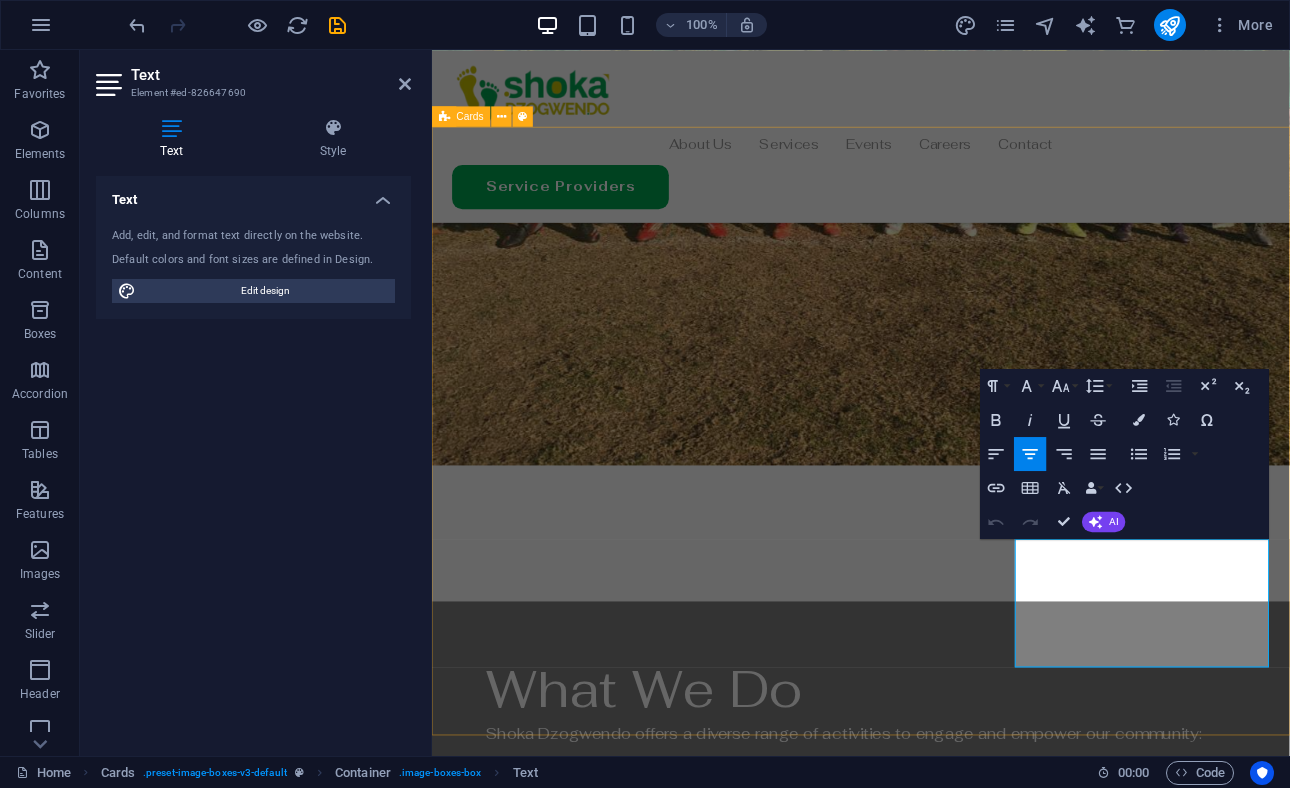 scroll, scrollTop: 3247, scrollLeft: 0, axis: vertical 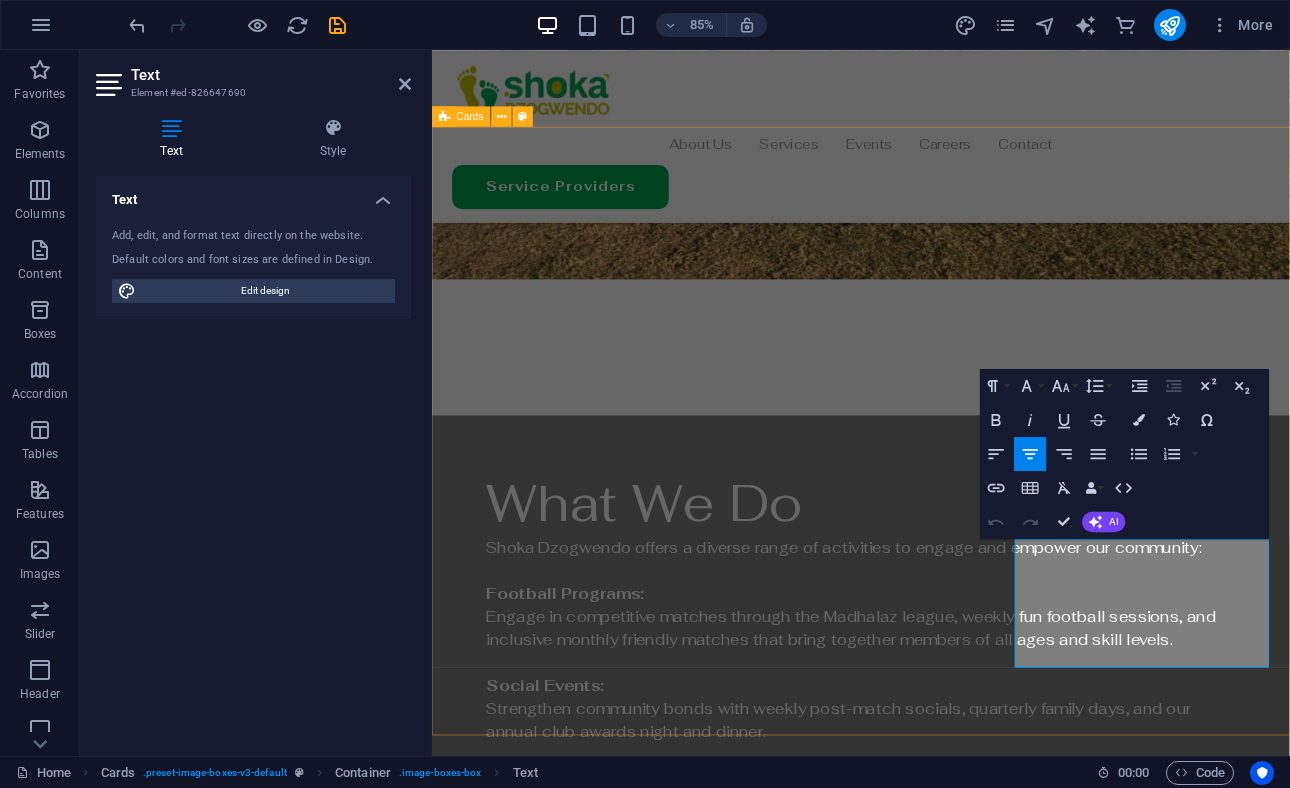 click on "Lorem ipsum dolor sit amet, consectetuer adipiscing elit. Aenean commodo ligula eget dolor. Lorem ipsum dolor sit amet." at bounding box center [605, 3538] 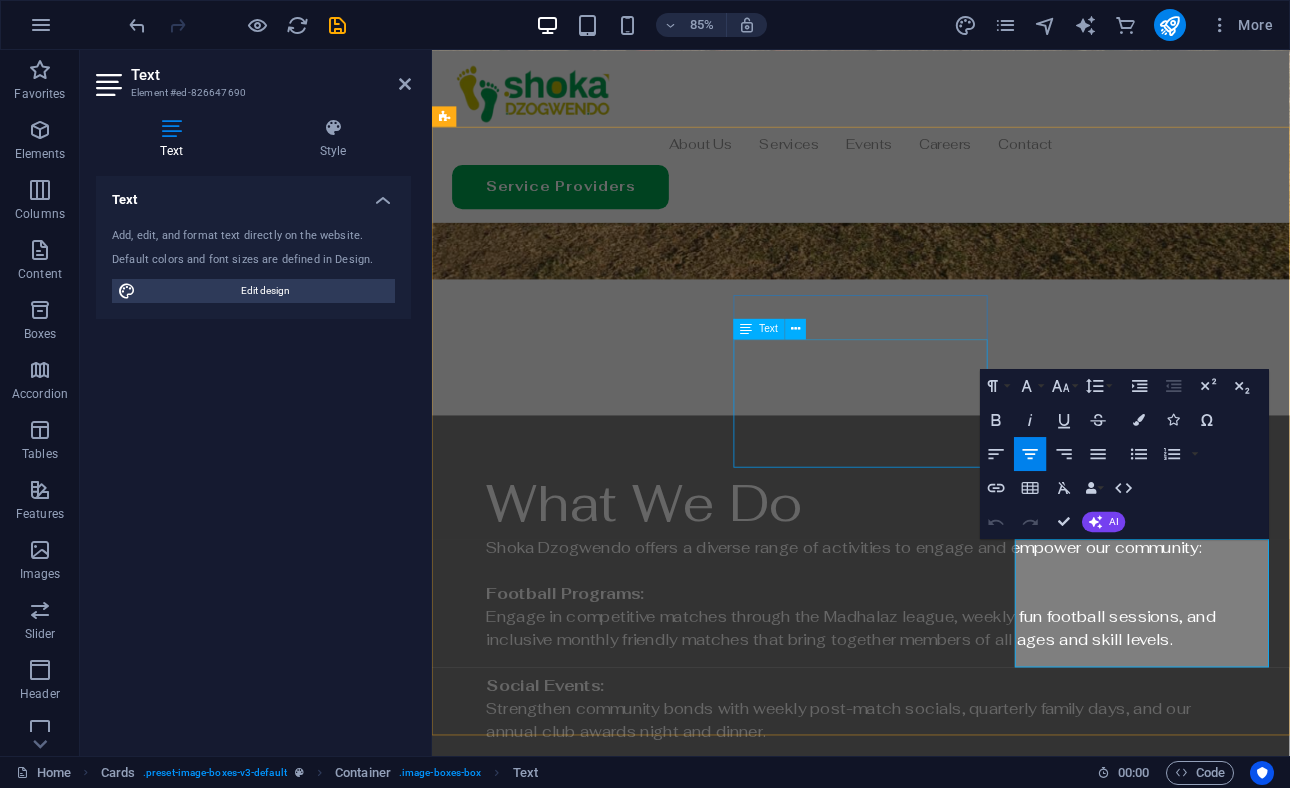 scroll, scrollTop: 1285, scrollLeft: 0, axis: vertical 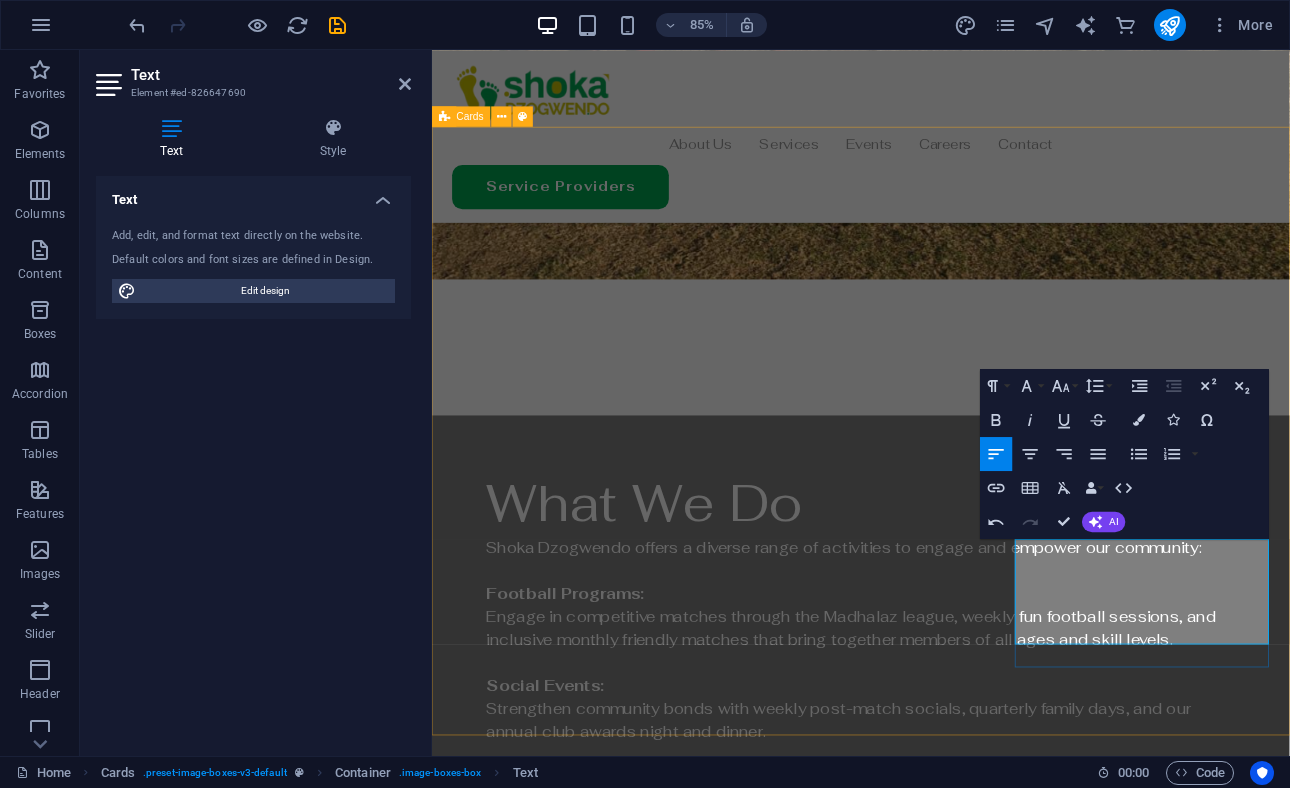 click on "Dedicated to providing empowering experiences and opportunities for the Zimbabwean community. Dedicated to providing empowering experiences and opportunities for the Zimbabwean community." at bounding box center [605, 3533] 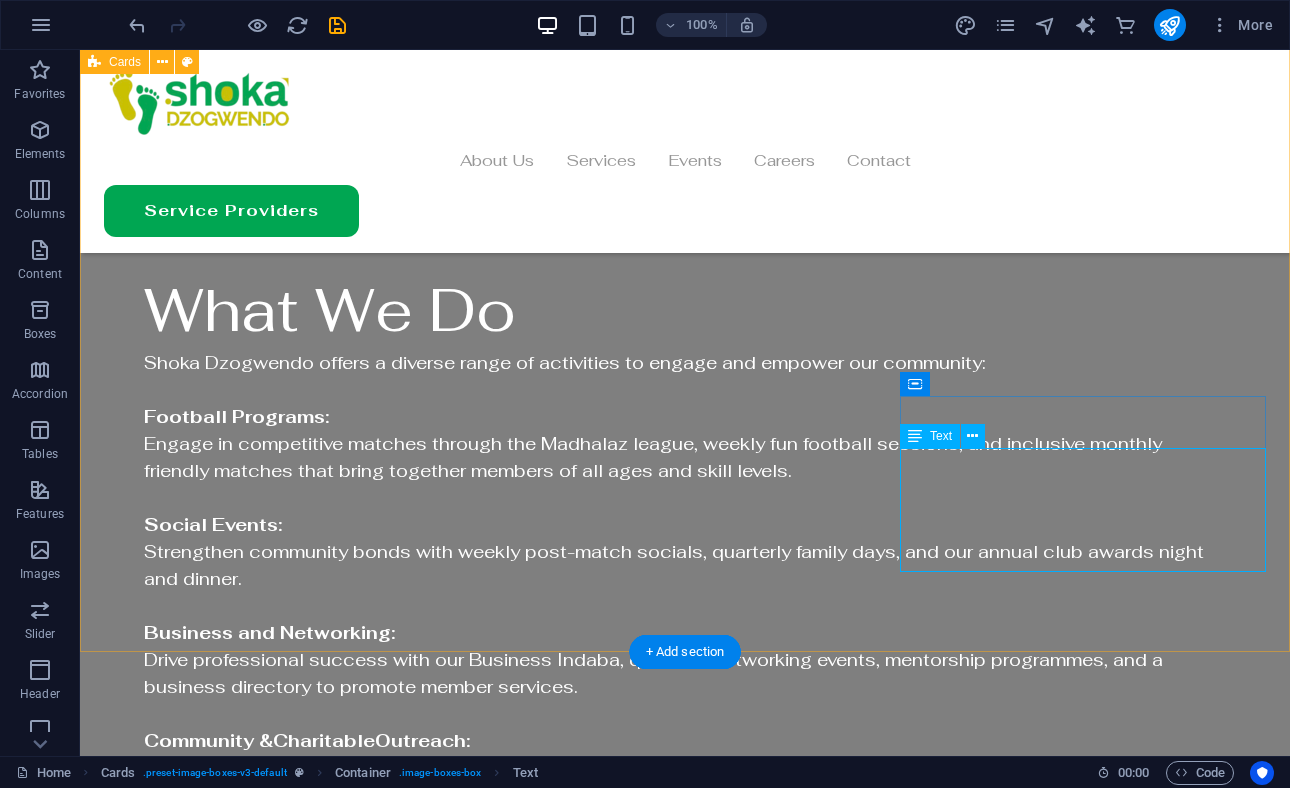 scroll, scrollTop: 3171, scrollLeft: 0, axis: vertical 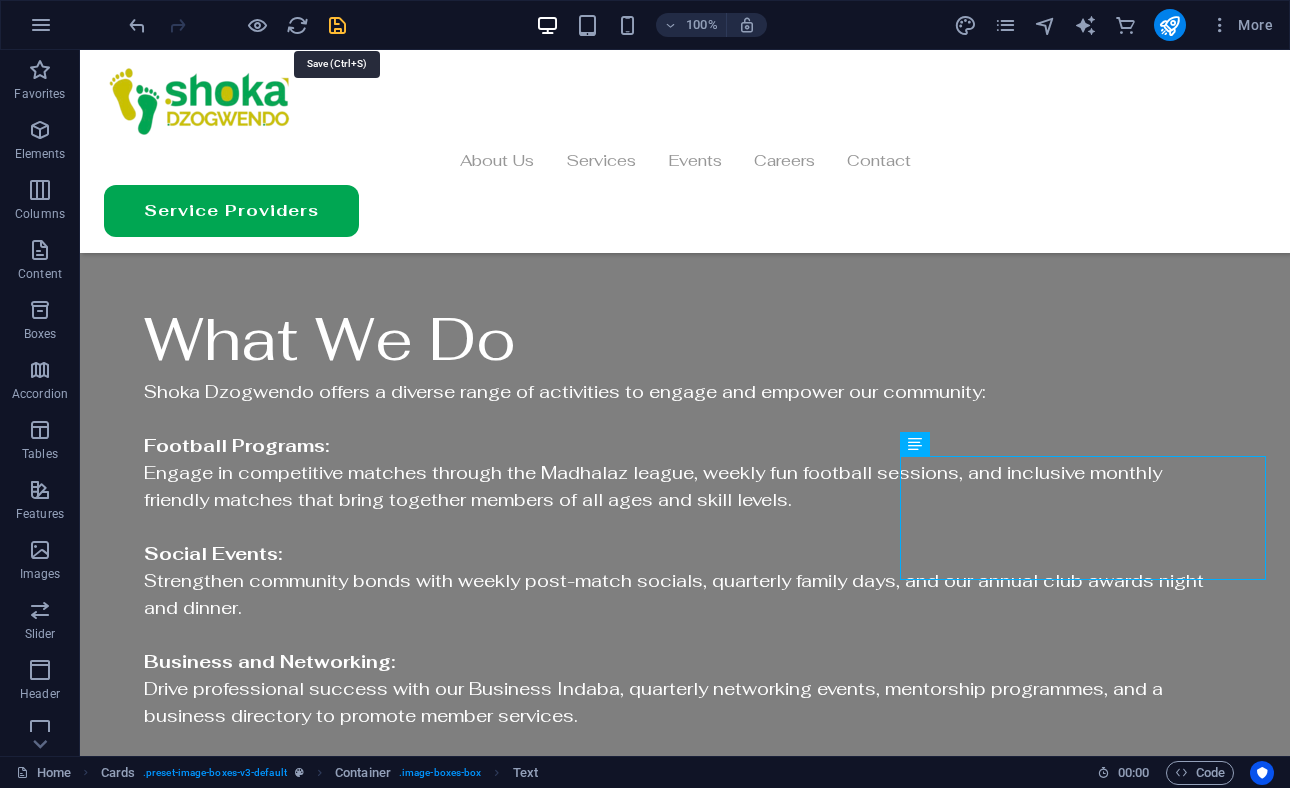 click at bounding box center (337, 25) 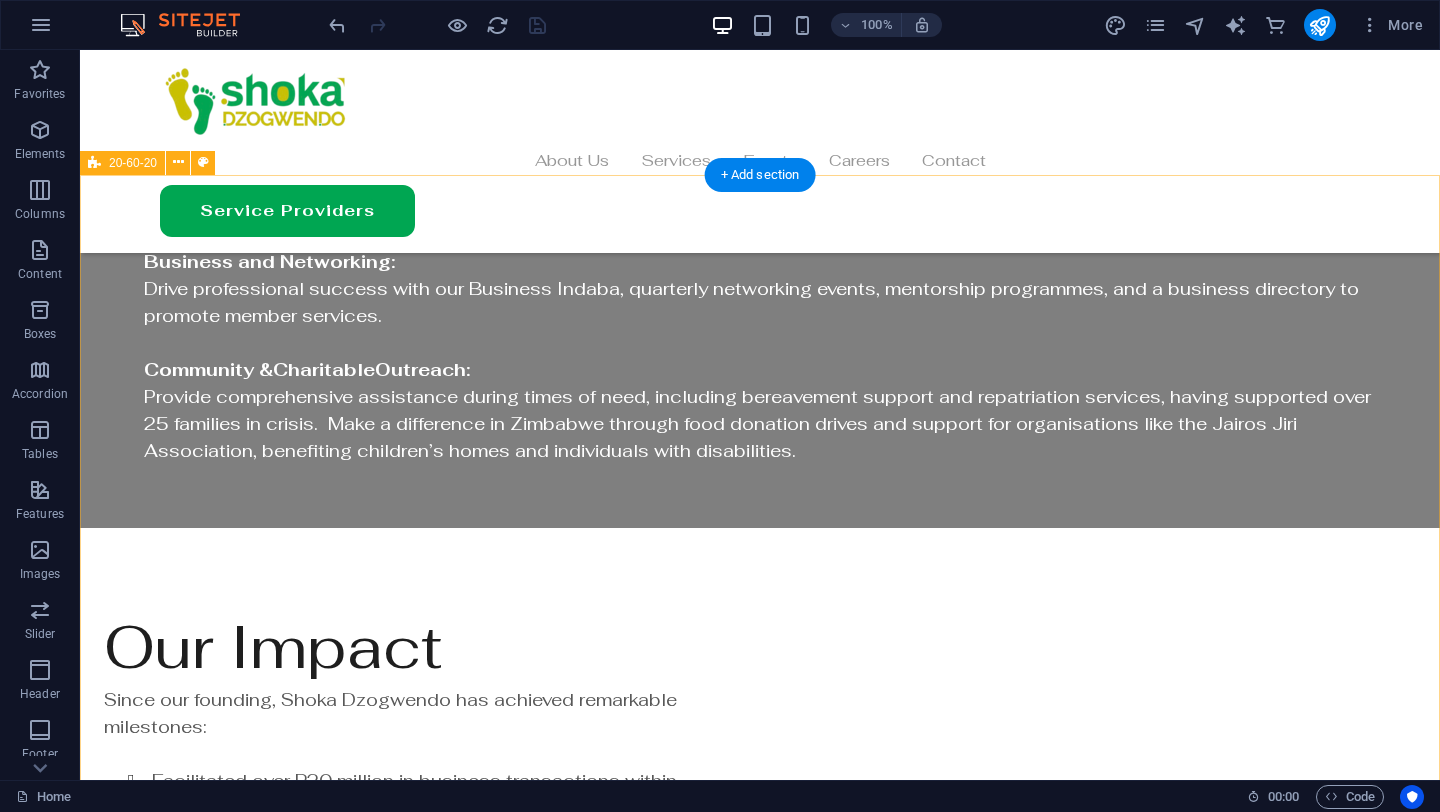 scroll, scrollTop: 3681, scrollLeft: 0, axis: vertical 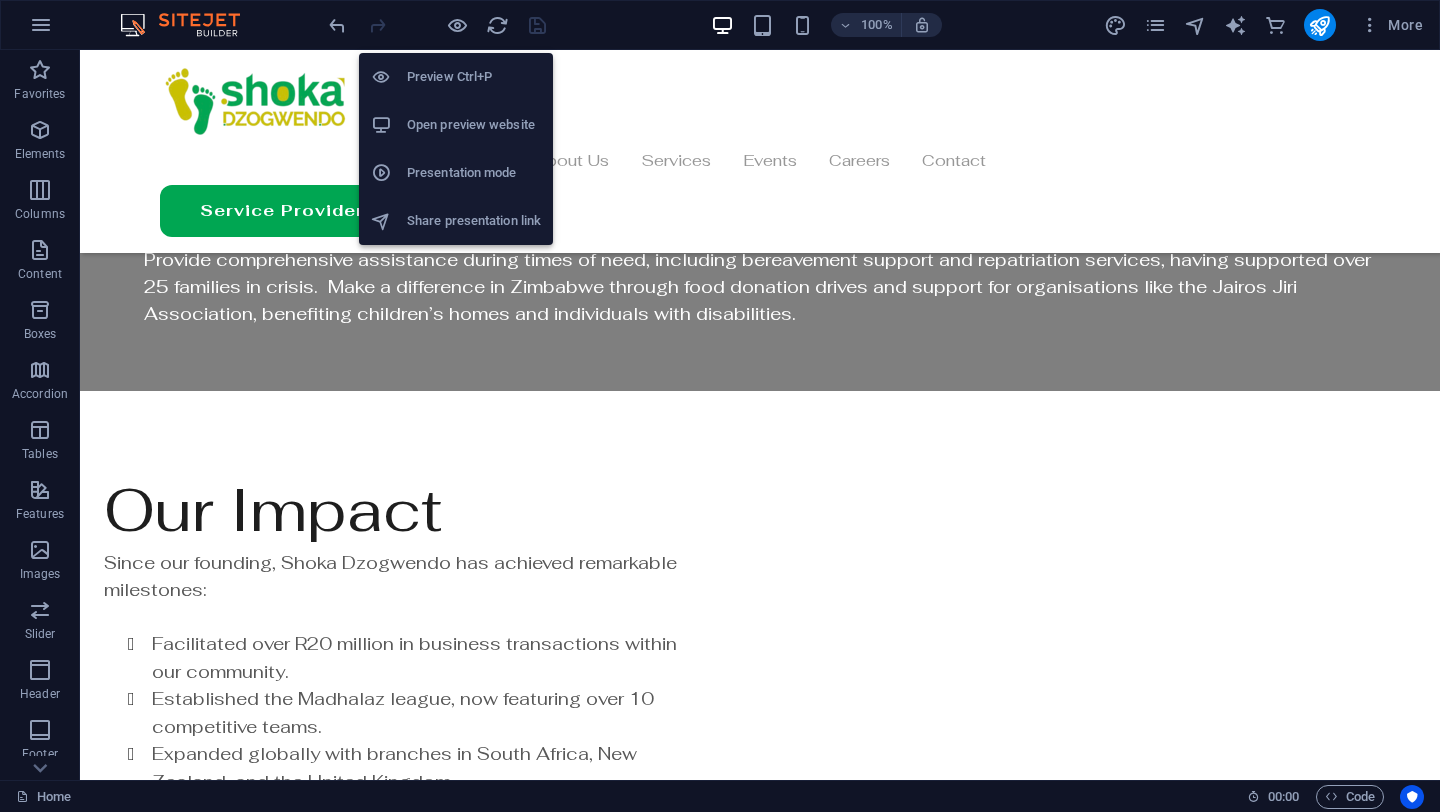 click on "Preview Ctrl+P" at bounding box center (474, 77) 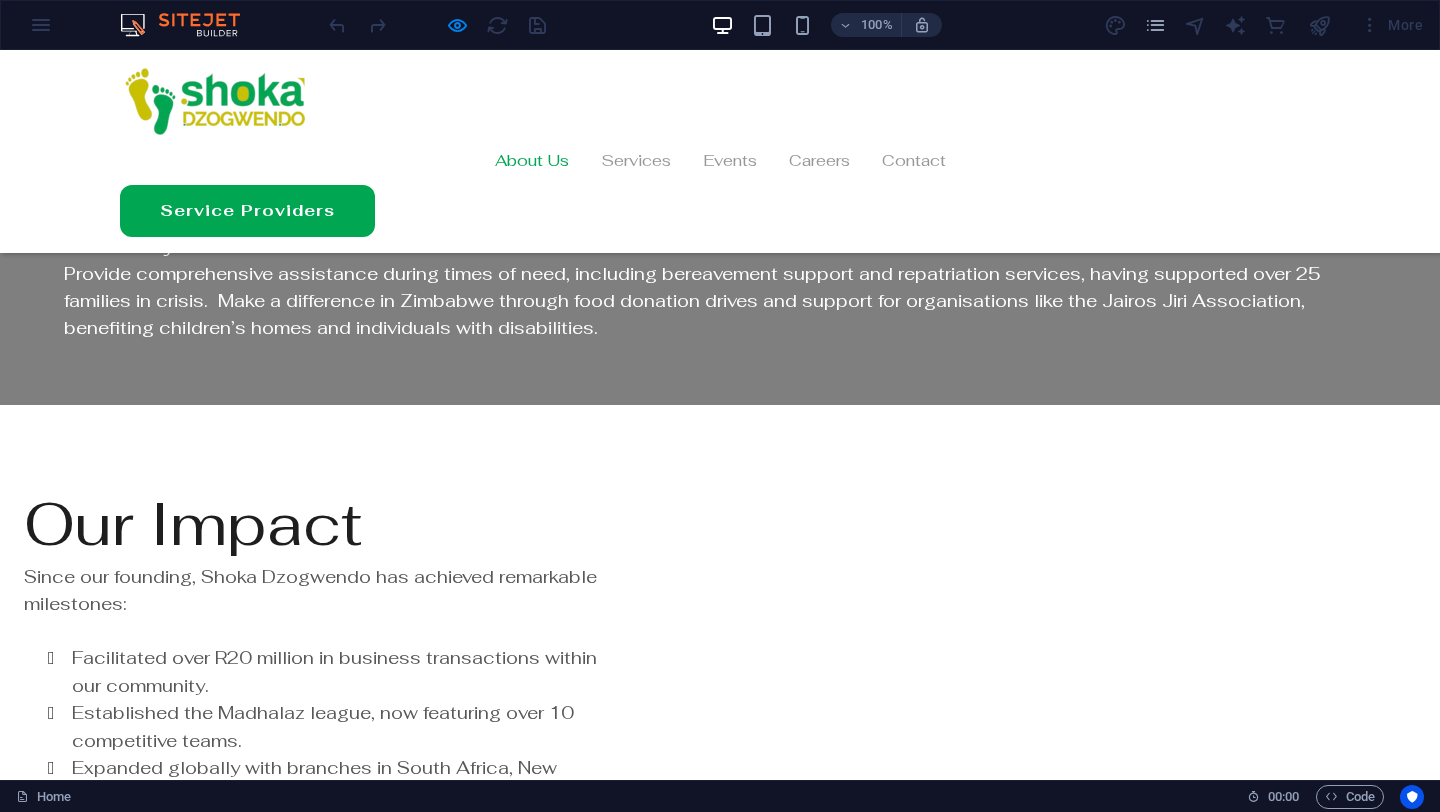 click on "About Us" at bounding box center (532, 161) 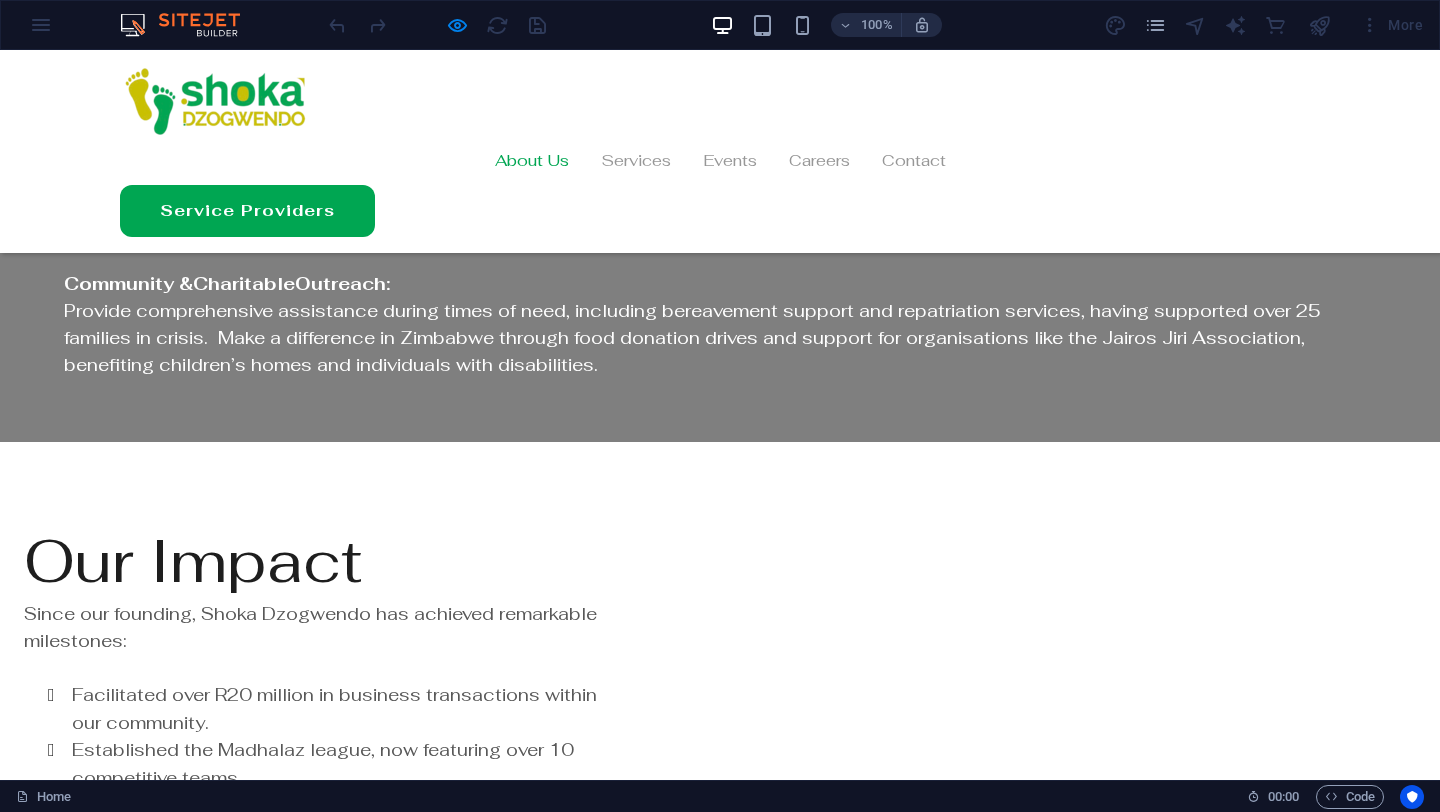 scroll, scrollTop: 3617, scrollLeft: 0, axis: vertical 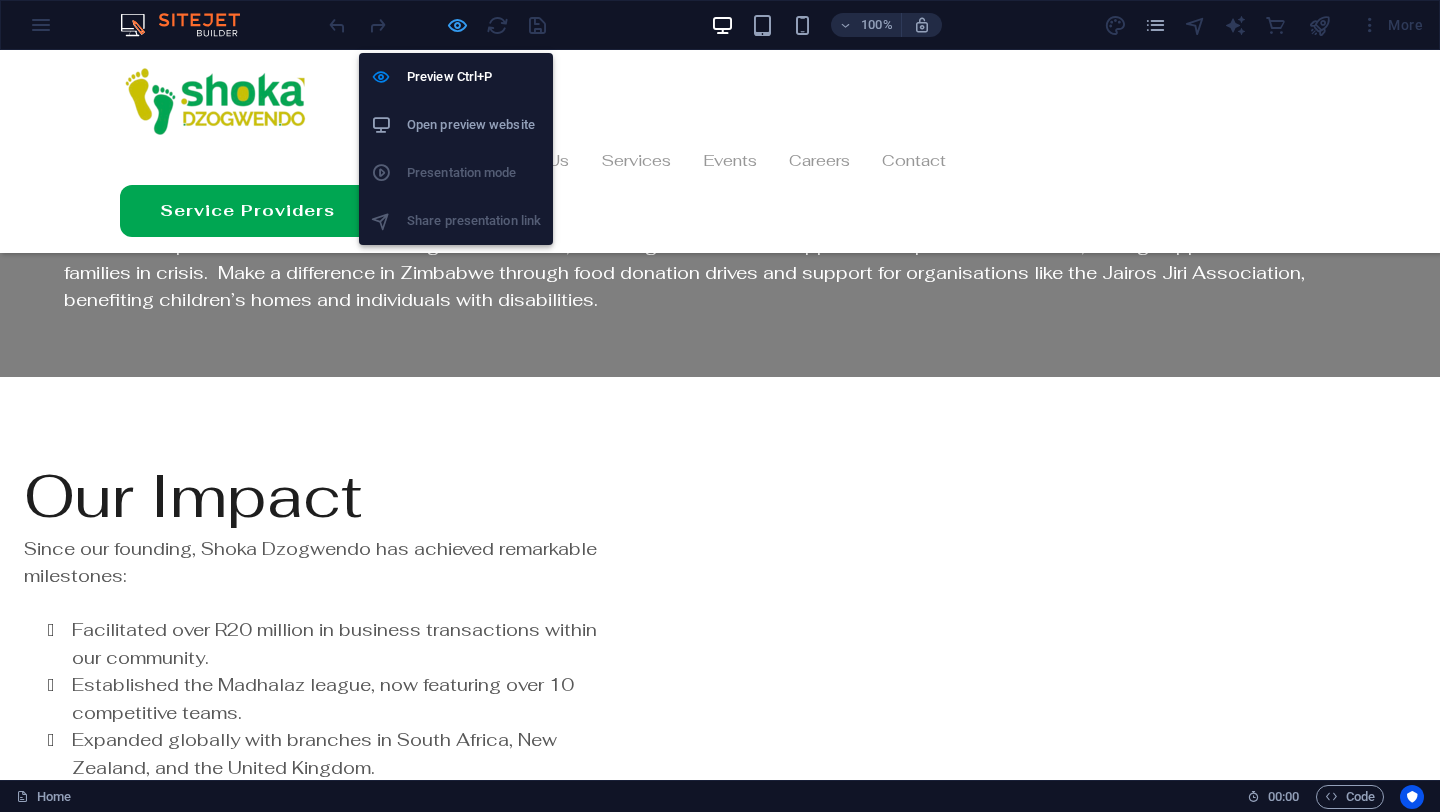 click at bounding box center [457, 25] 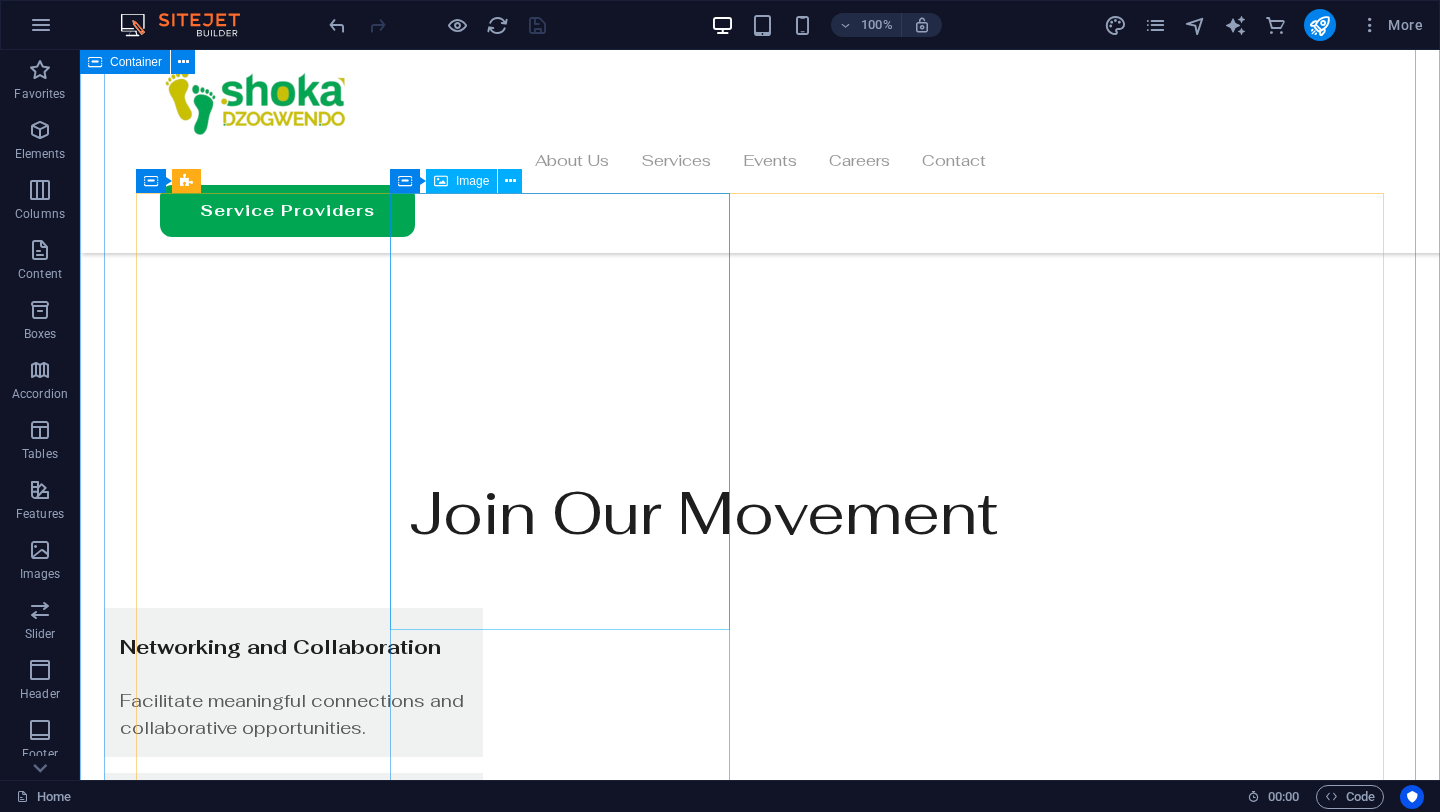 scroll, scrollTop: 6238, scrollLeft: 0, axis: vertical 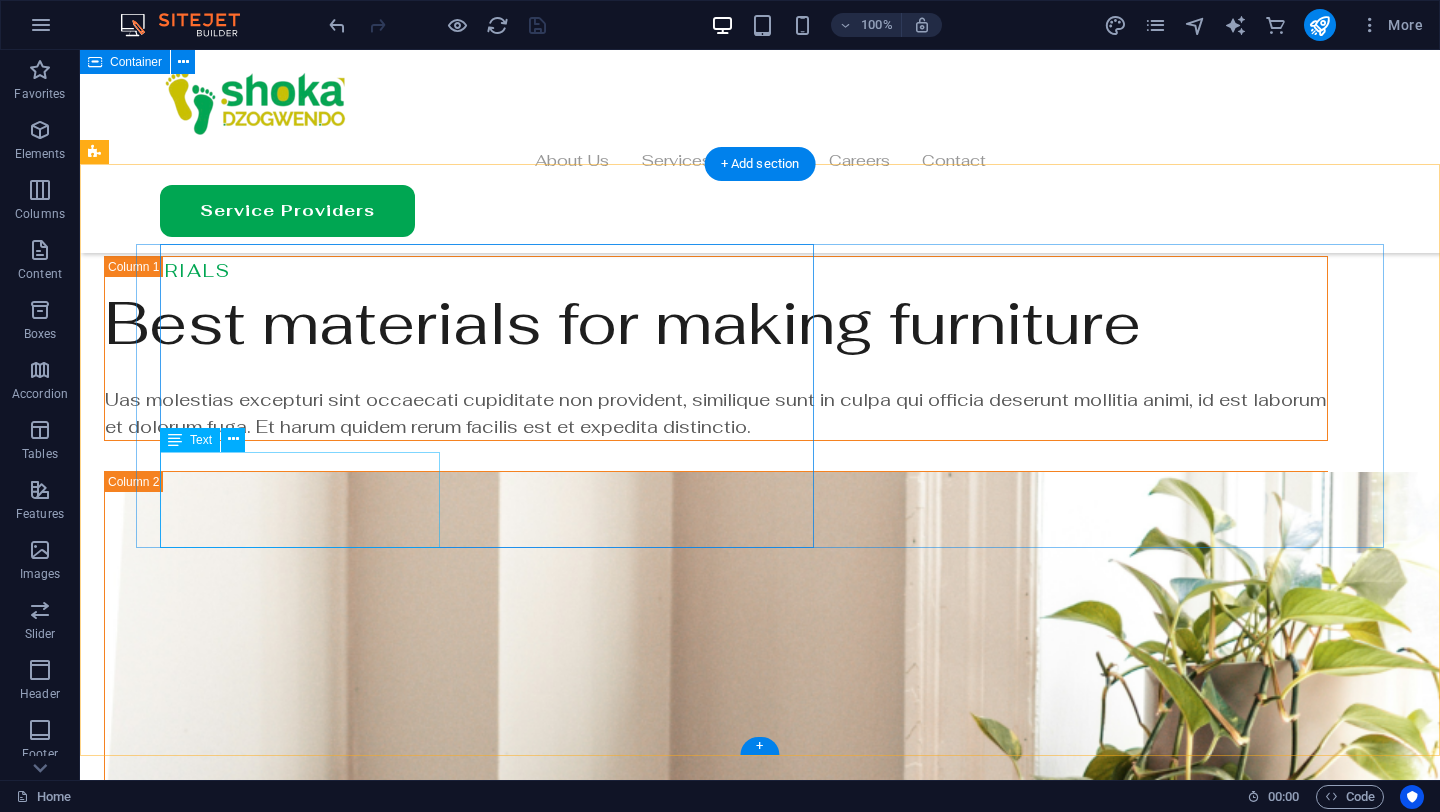click on "Uas molestias excepturi sint occaecati cupiditate non provident, similique sunt qui officia" at bounding box center (300, 9317) 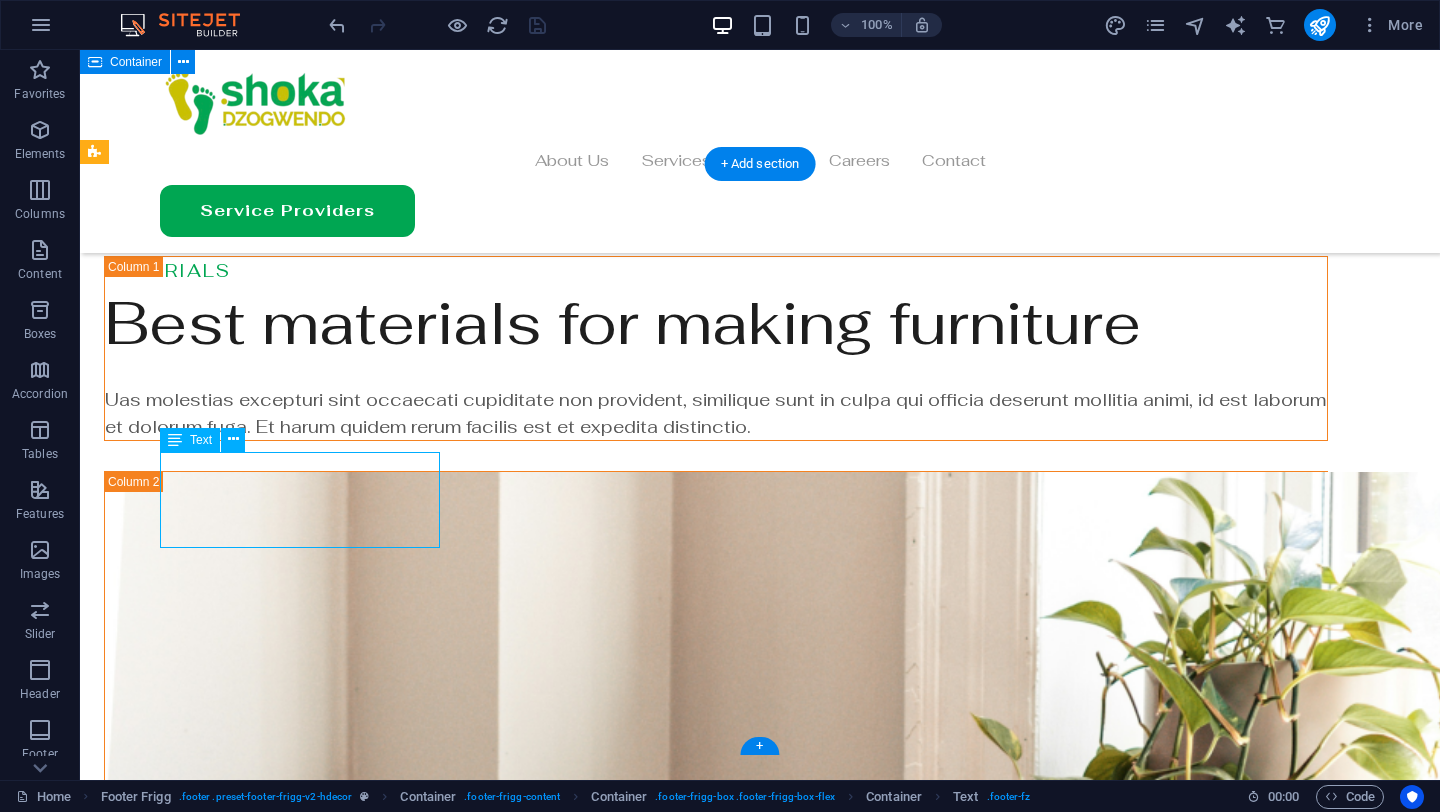 click on "Uas molestias excepturi sint occaecati cupiditate non provident, similique sunt qui officia" at bounding box center [300, 9317] 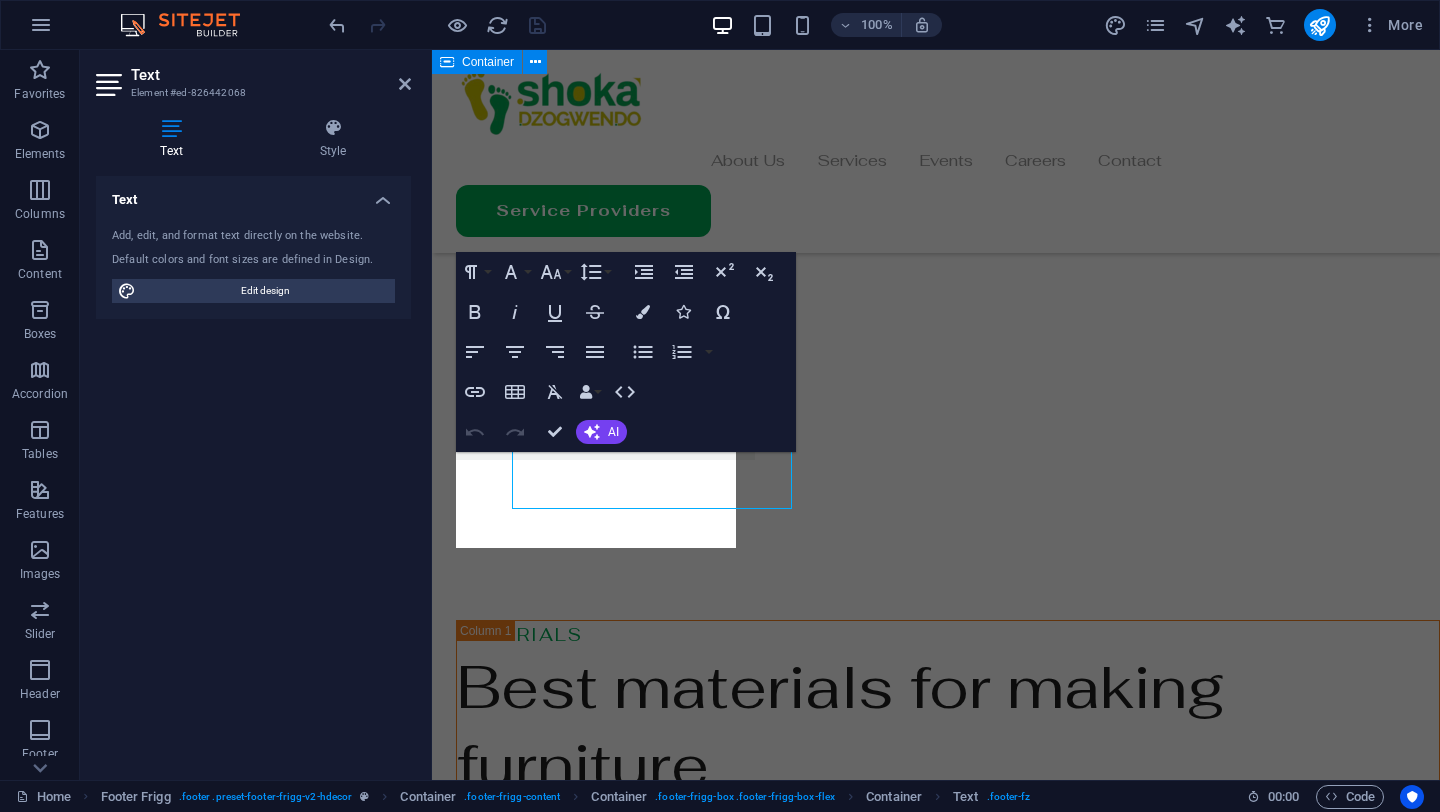 scroll, scrollTop: 6277, scrollLeft: 0, axis: vertical 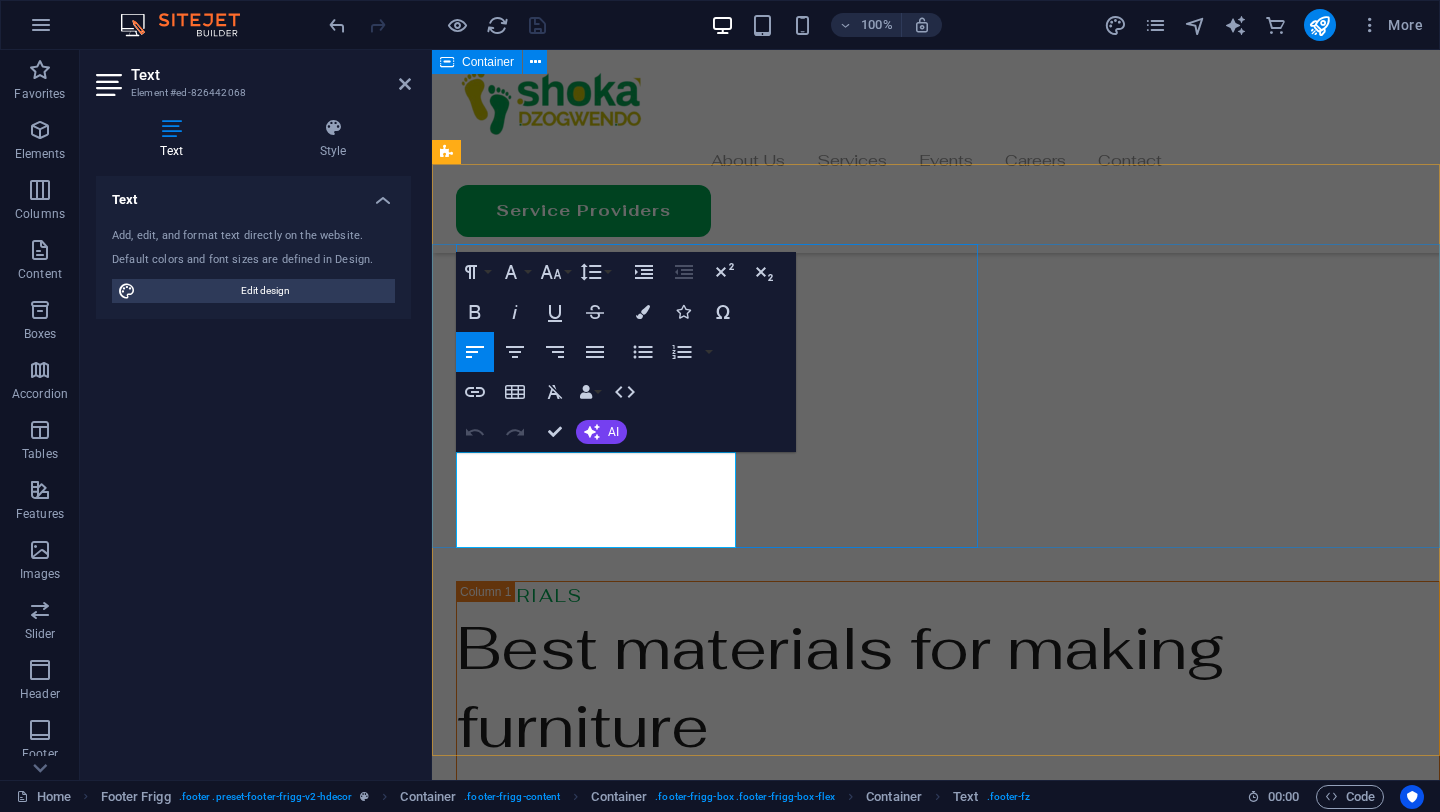 click on "Uas molestias excepturi sint occaecati cupiditate non provident, similique sunt qui officia" at bounding box center [596, 8858] 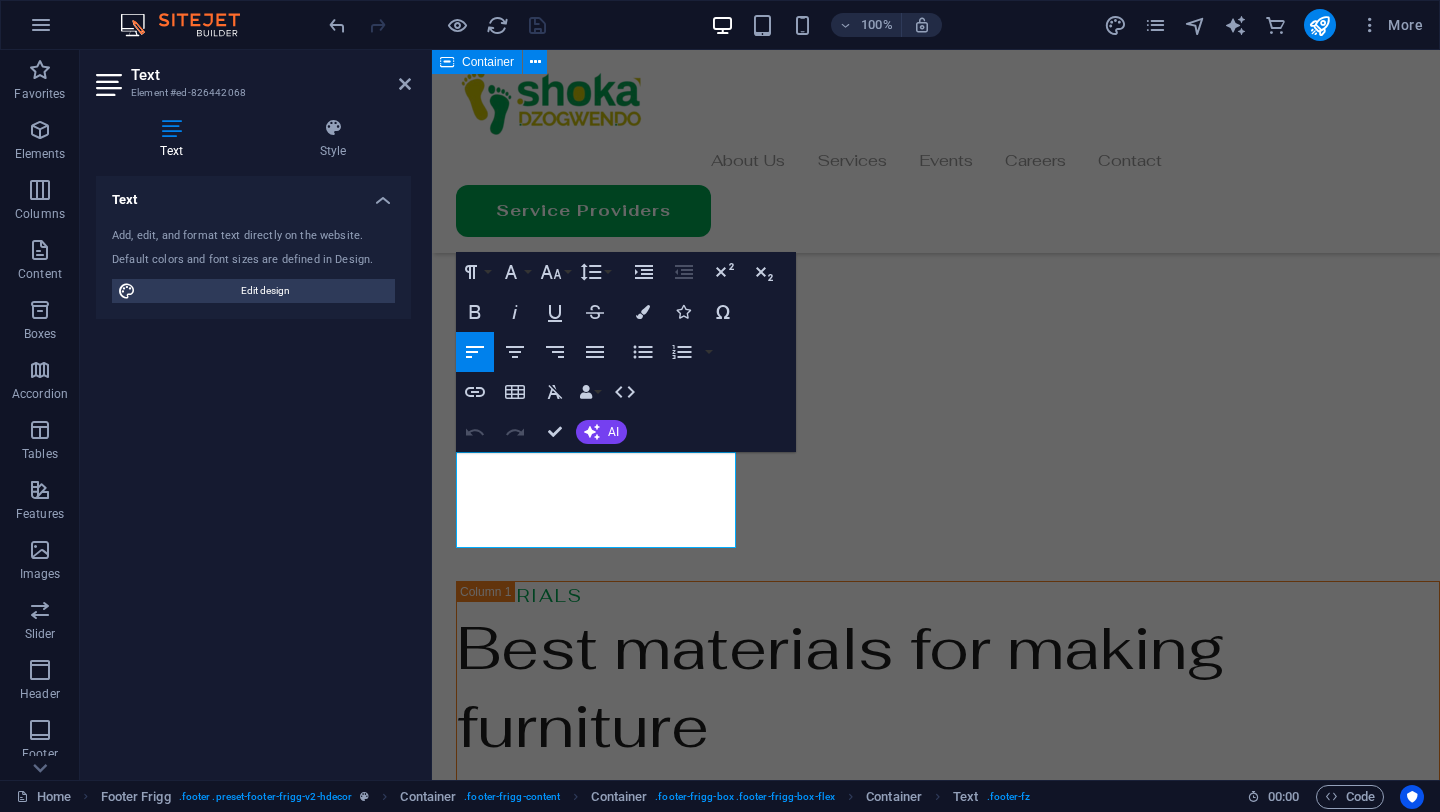 scroll, scrollTop: 836, scrollLeft: 0, axis: vertical 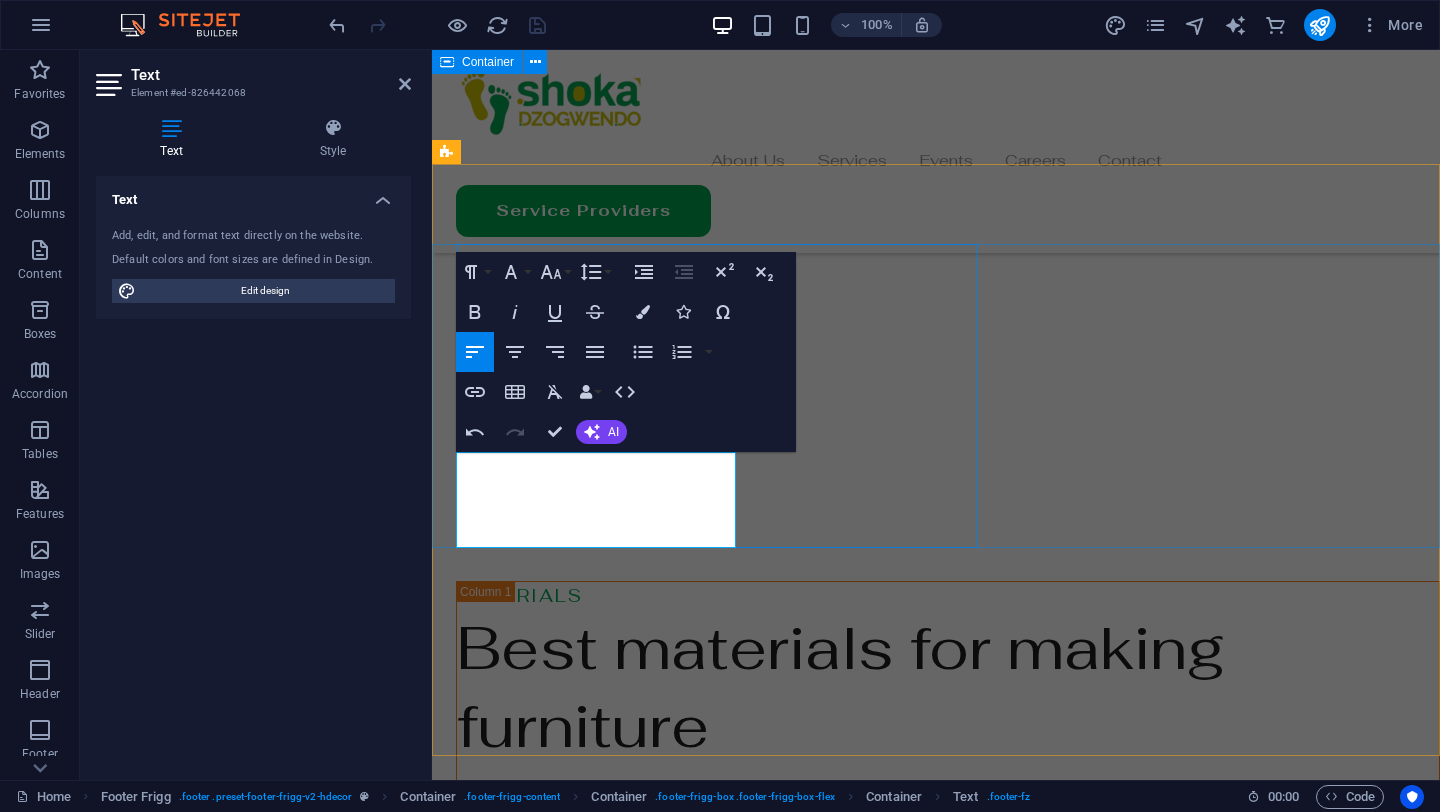 click at bounding box center (596, 8906) 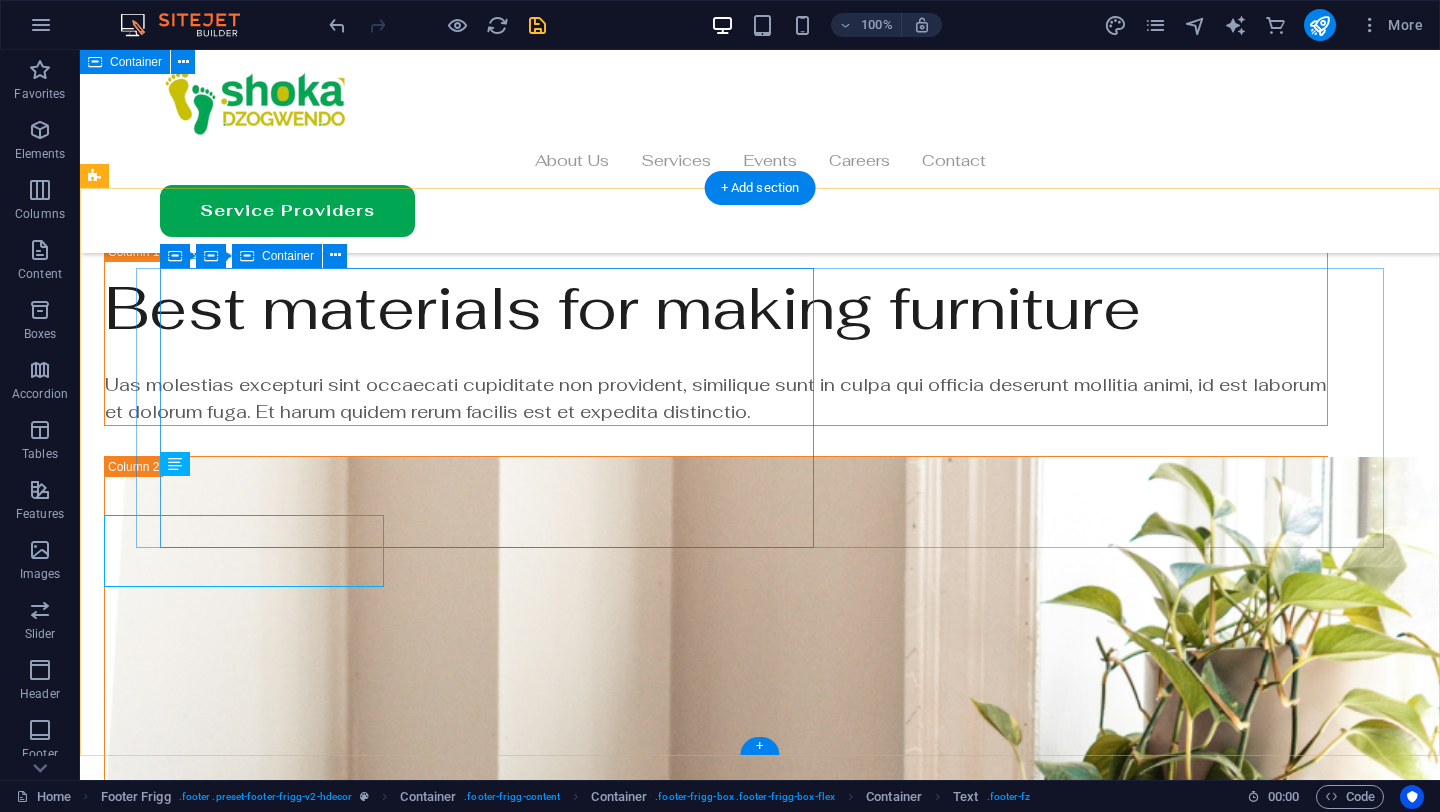 scroll, scrollTop: 6214, scrollLeft: 0, axis: vertical 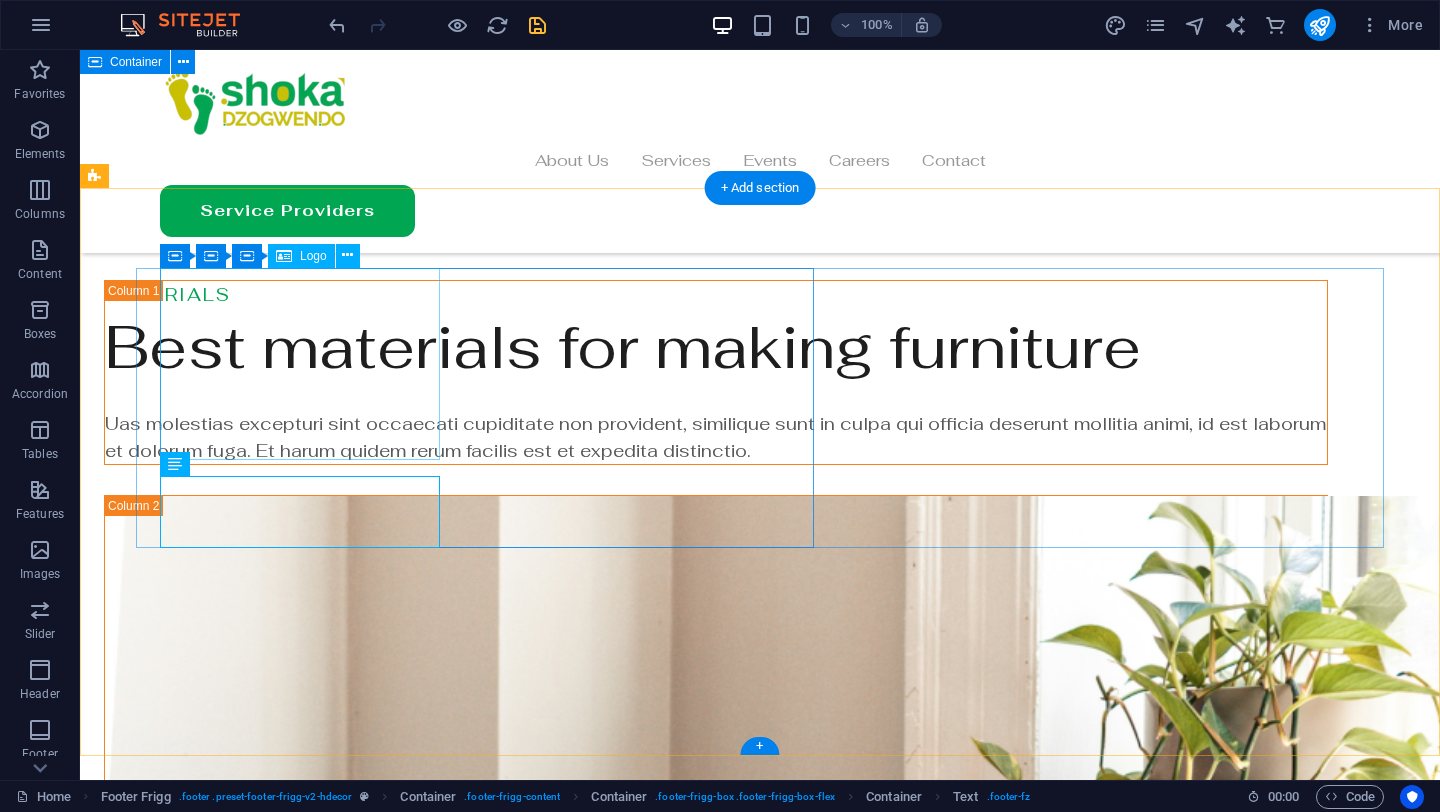 click at bounding box center (300, 9193) 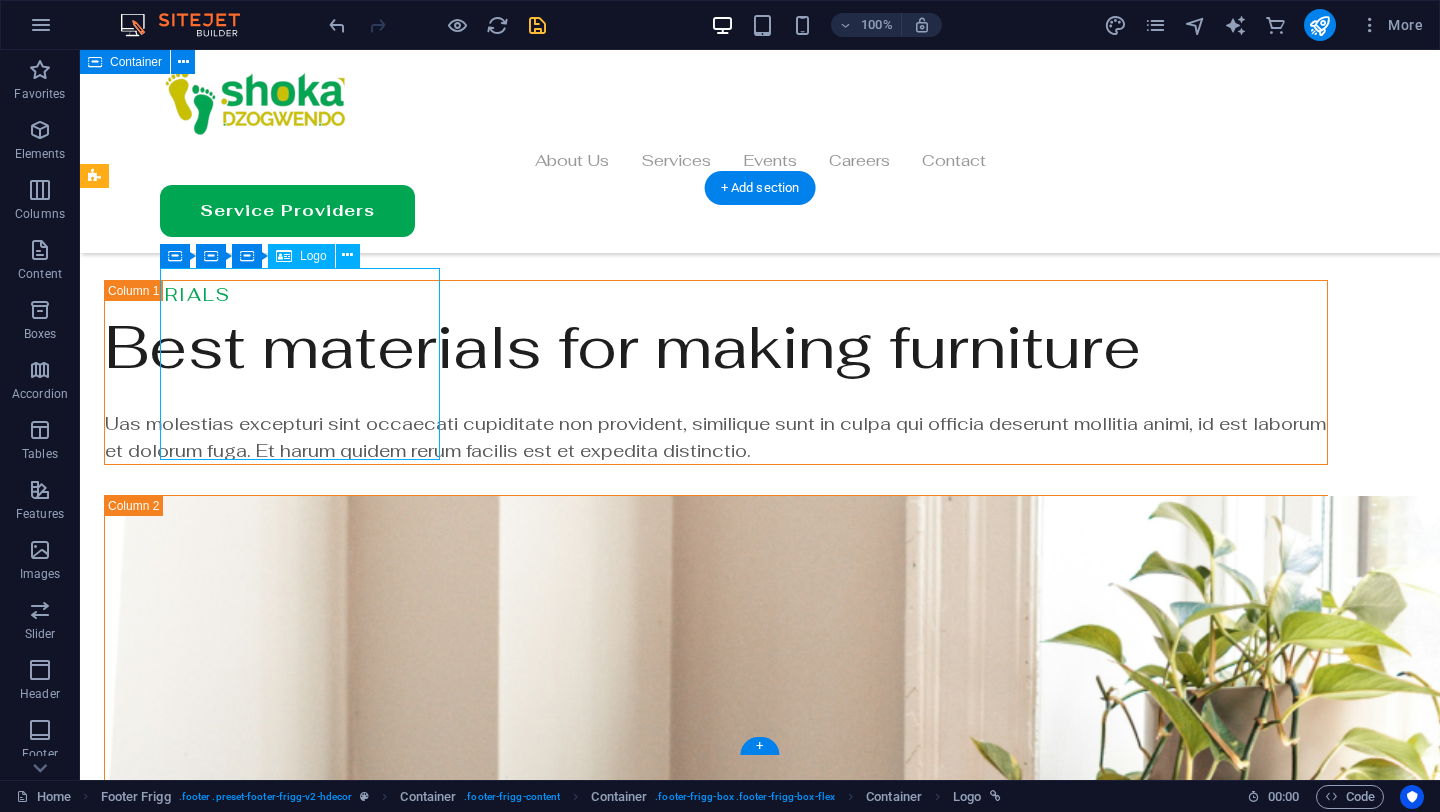 click at bounding box center [300, 9193] 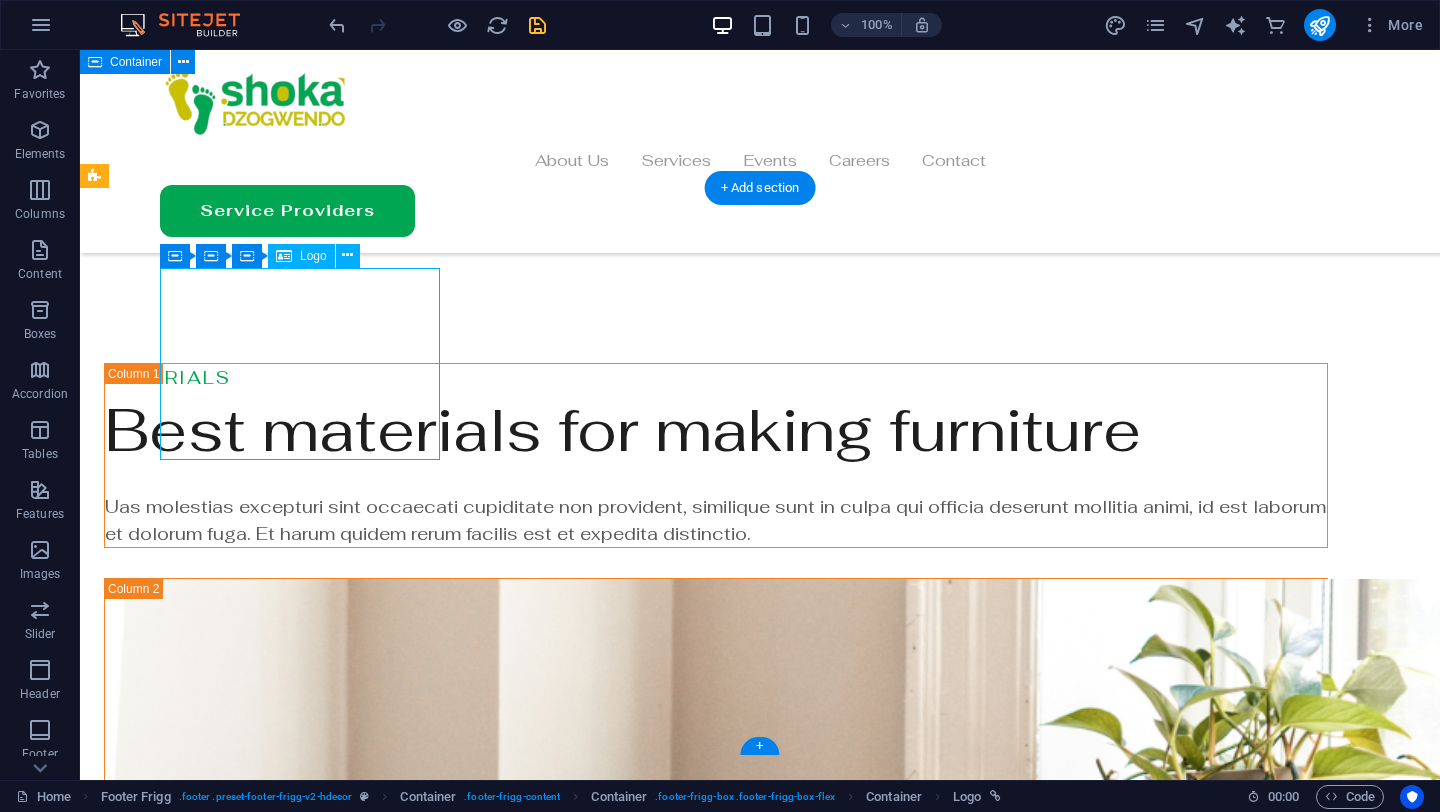 select on "px" 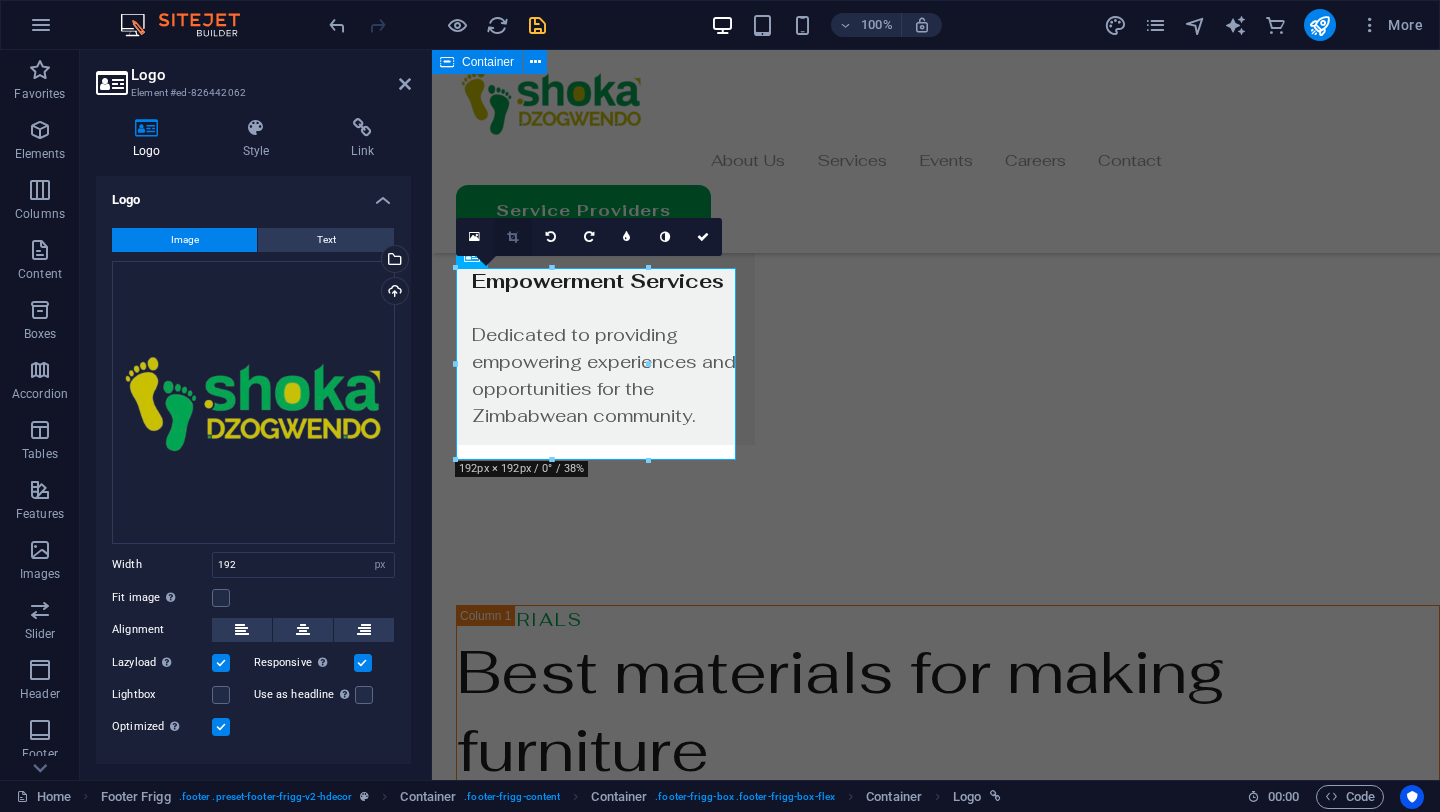 click at bounding box center [512, 237] 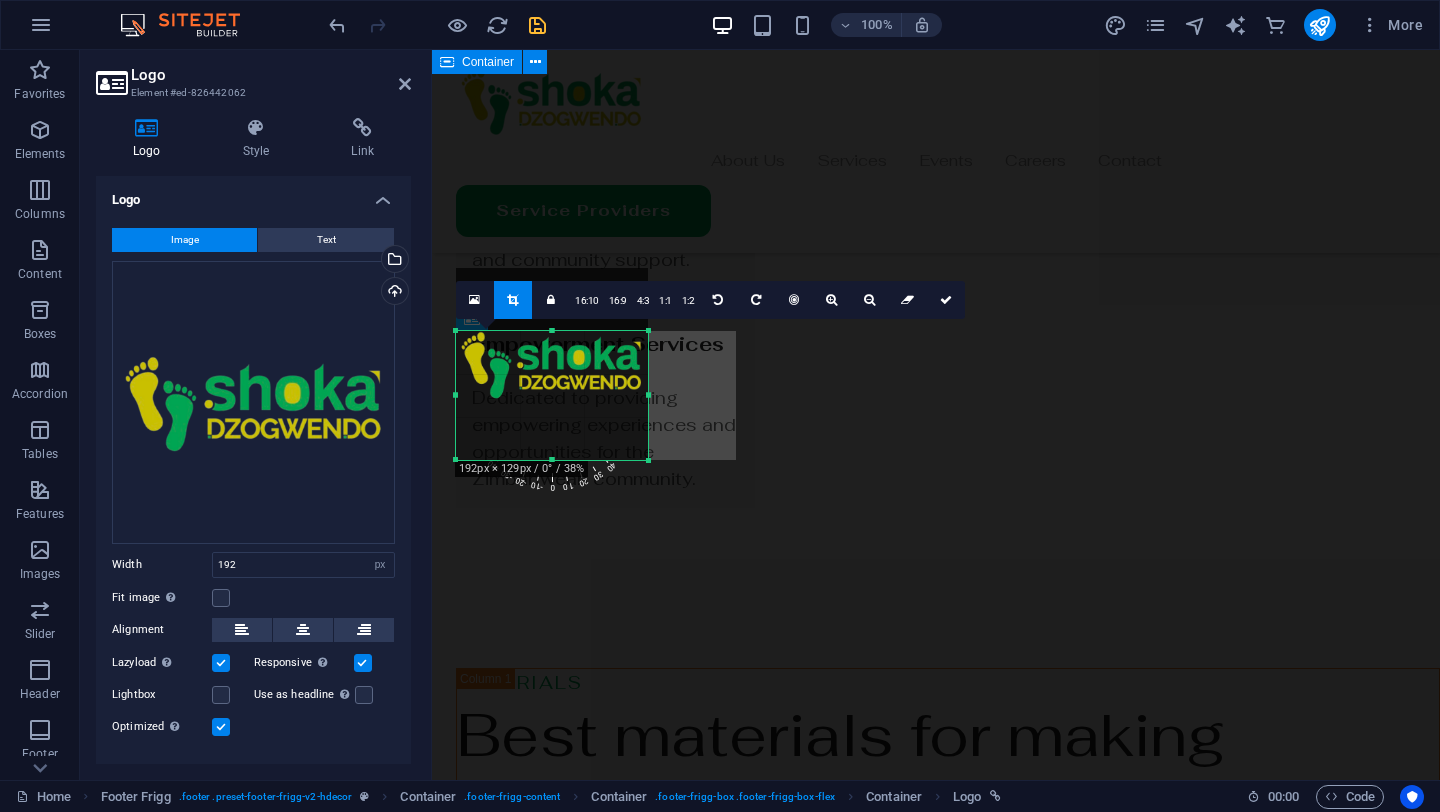 scroll, scrollTop: 6192, scrollLeft: 0, axis: vertical 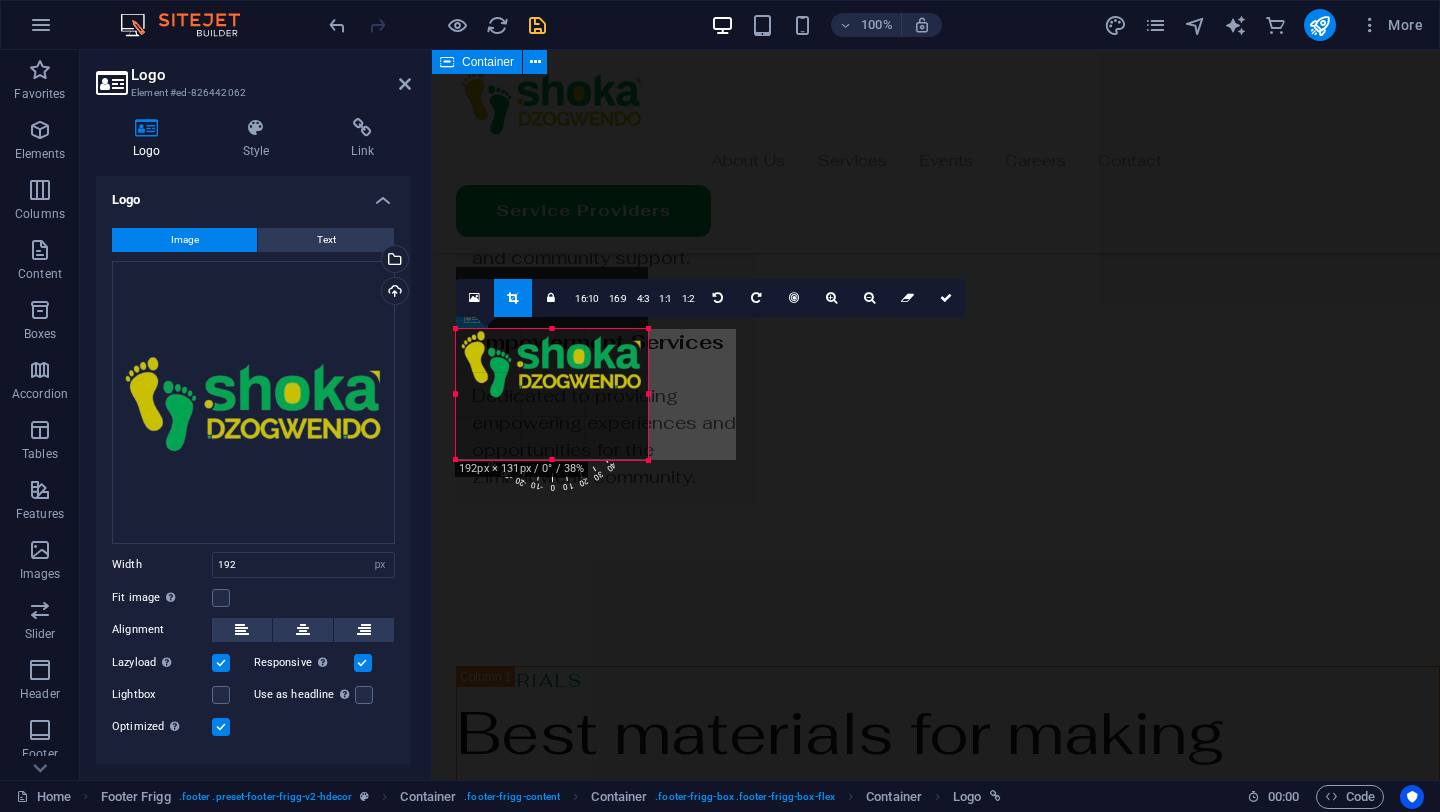drag, startPoint x: 550, startPoint y: 268, endPoint x: 555, endPoint y: 330, distance: 62.201286 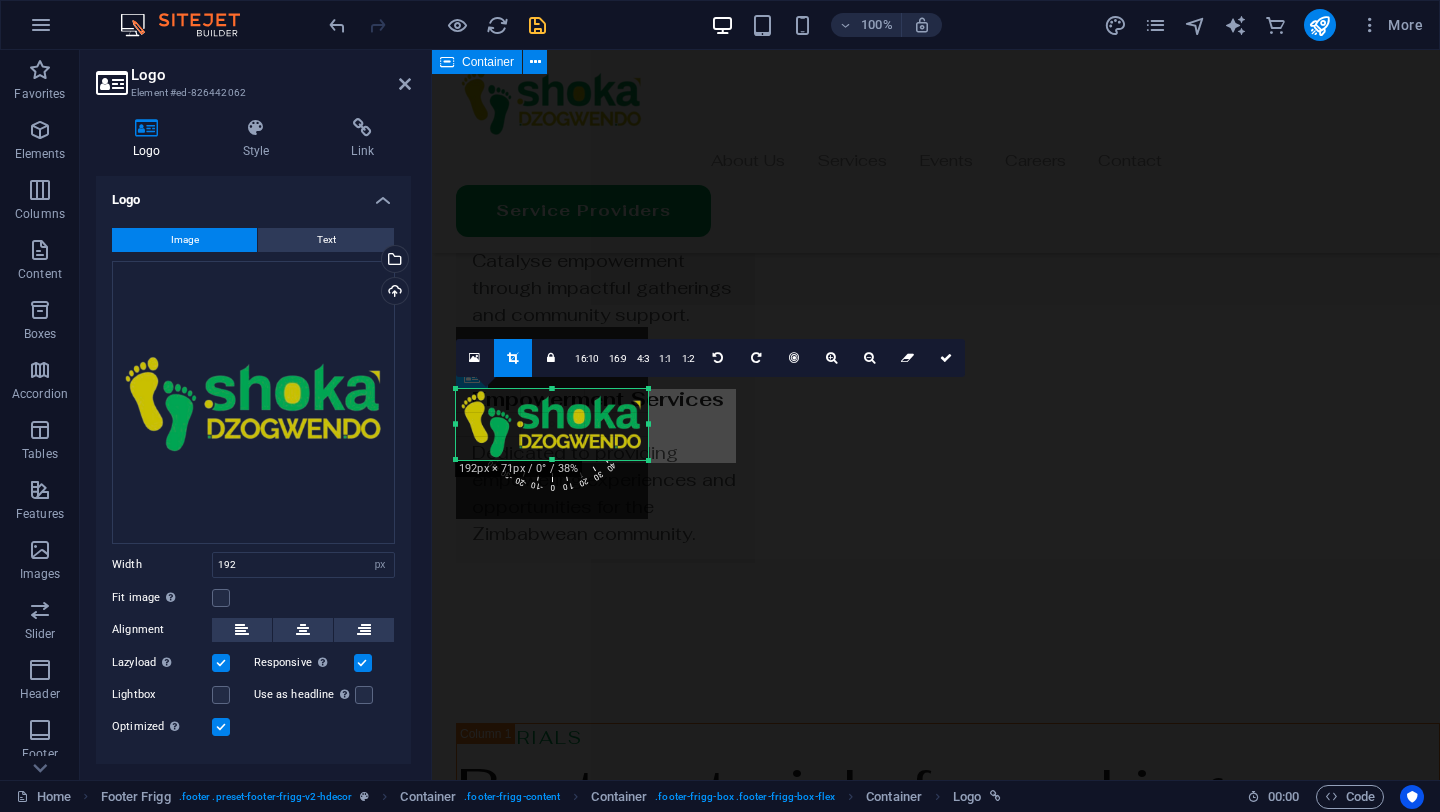 scroll, scrollTop: 6132, scrollLeft: 0, axis: vertical 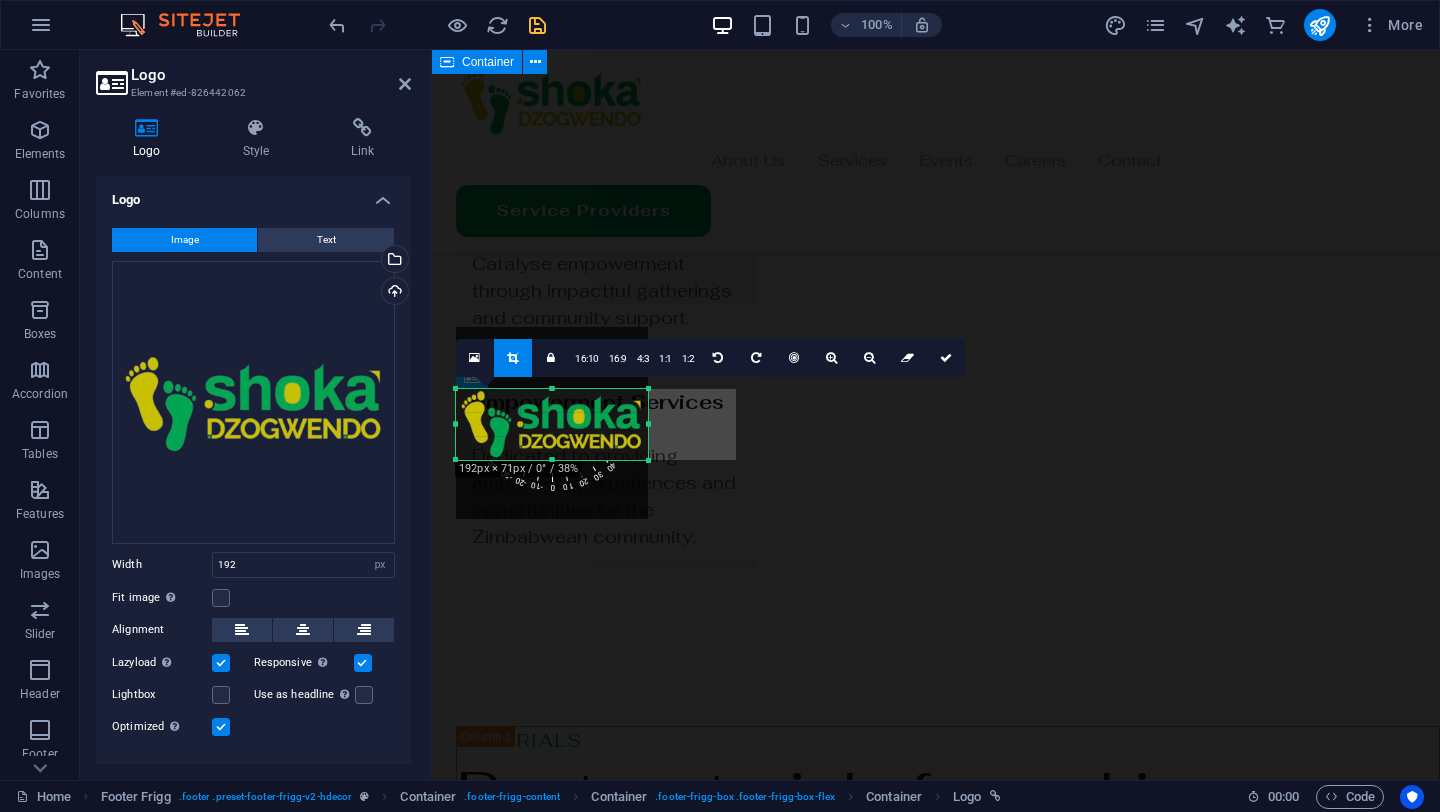 drag, startPoint x: 549, startPoint y: 460, endPoint x: 547, endPoint y: 401, distance: 59.03389 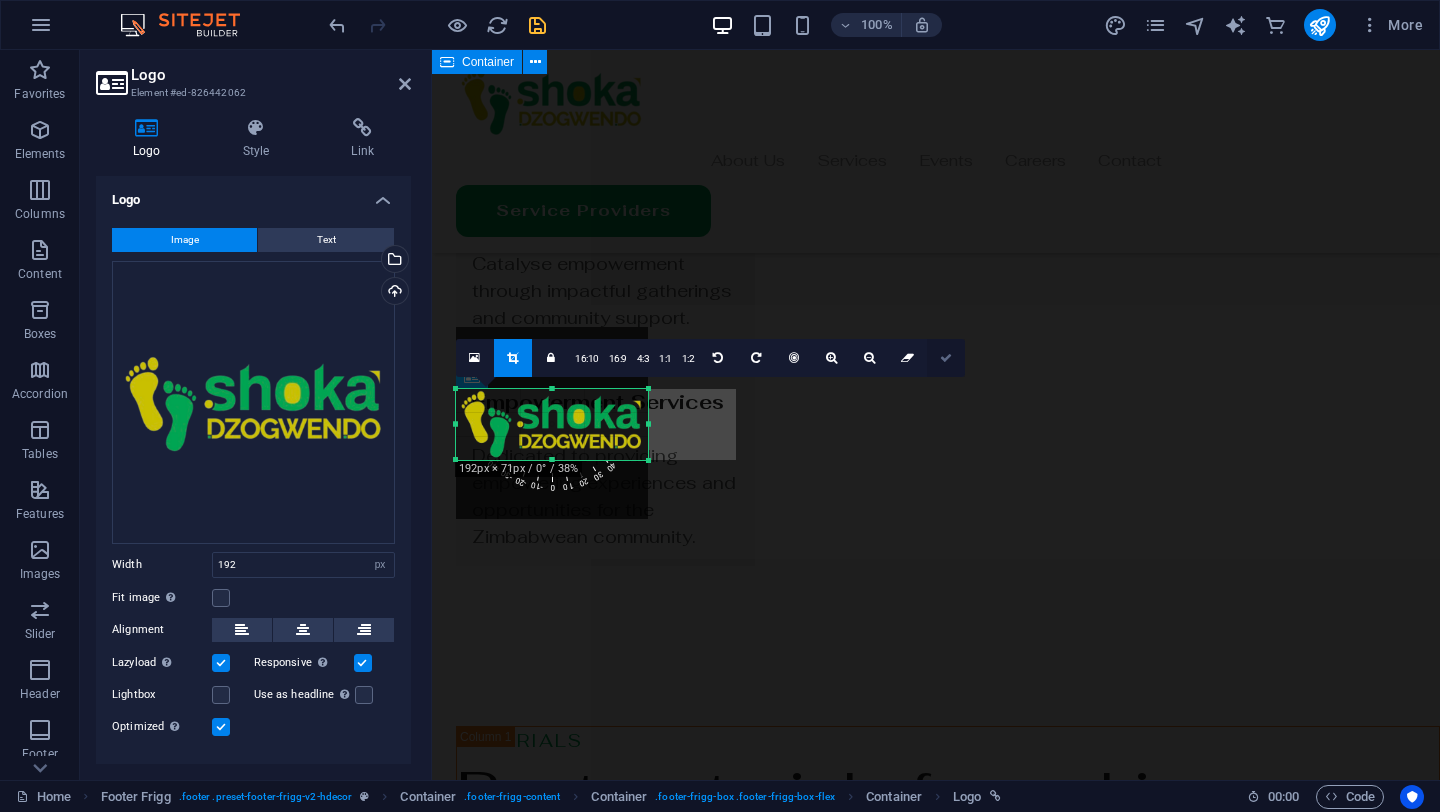 click at bounding box center [946, 358] 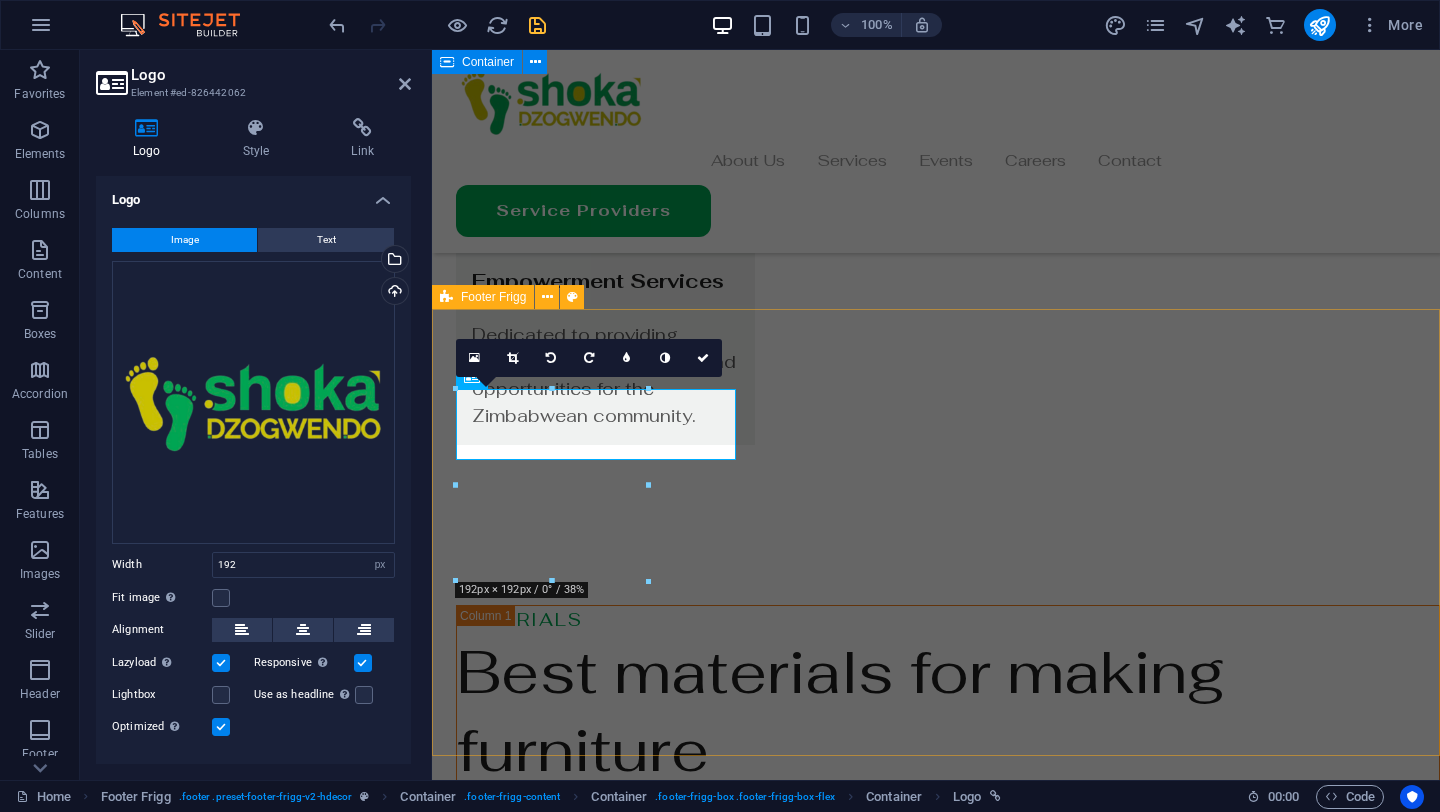 scroll, scrollTop: 6132, scrollLeft: 0, axis: vertical 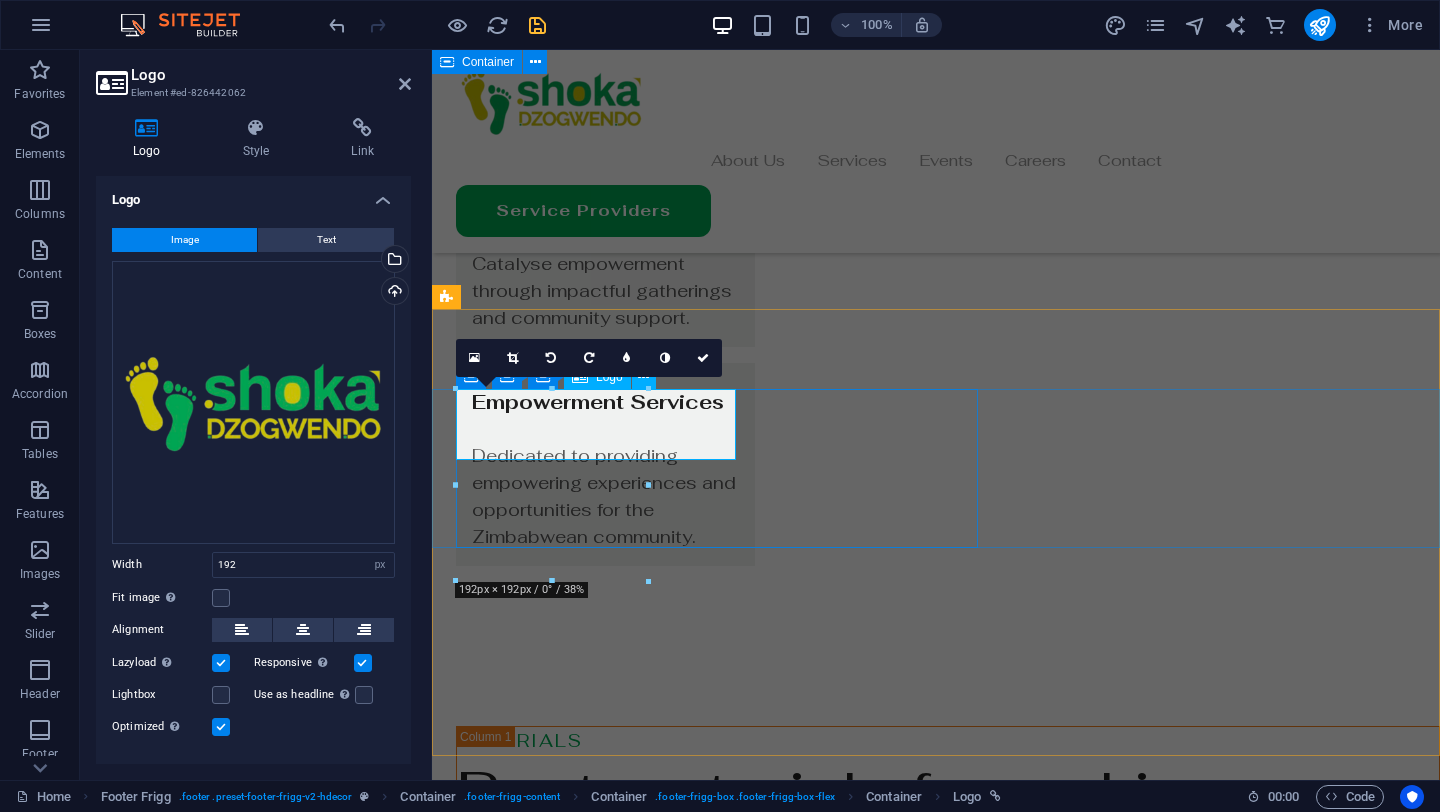 click at bounding box center (596, 8794) 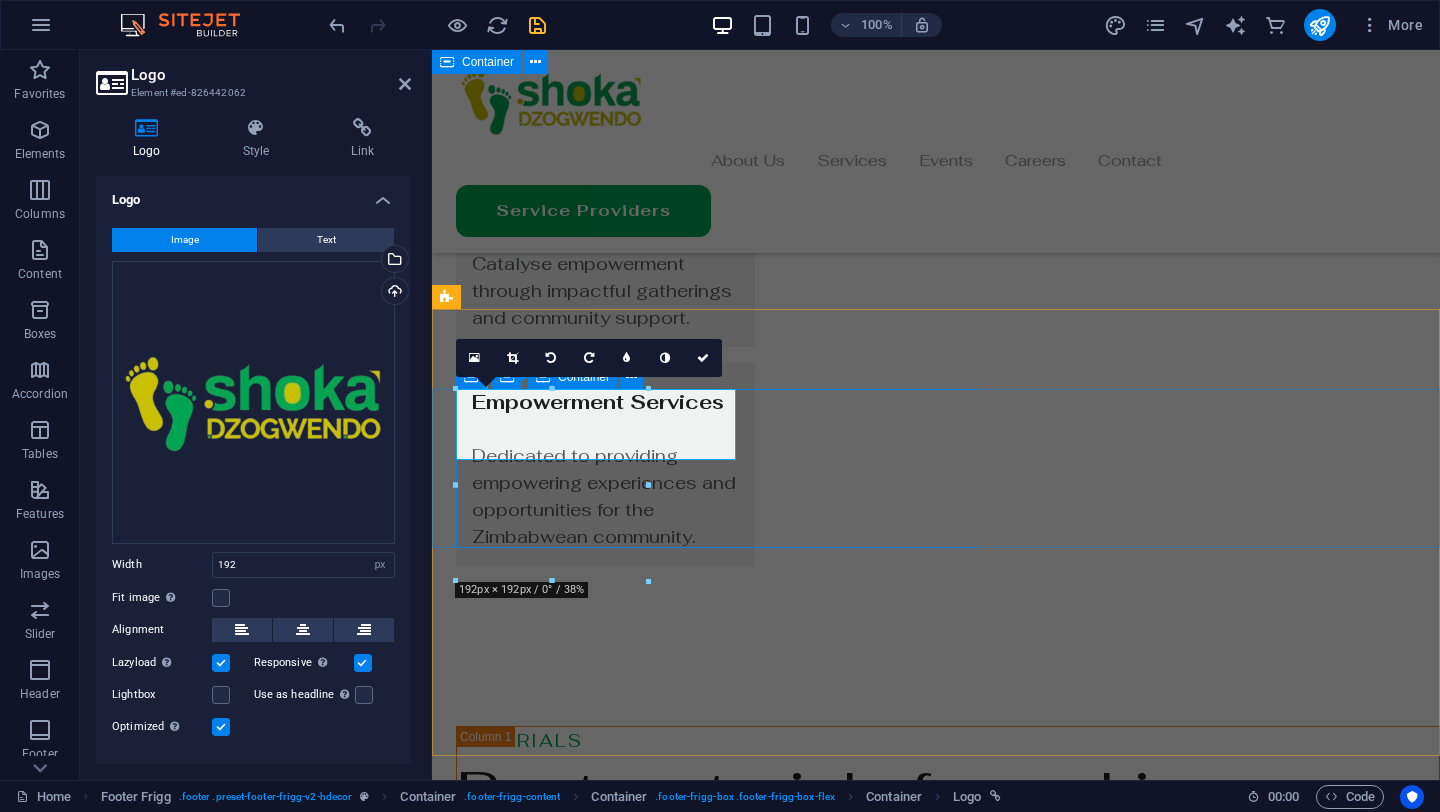click on "Your Hub for Career Advancement, Business Growth, and Community Collaboration." at bounding box center (936, 8838) 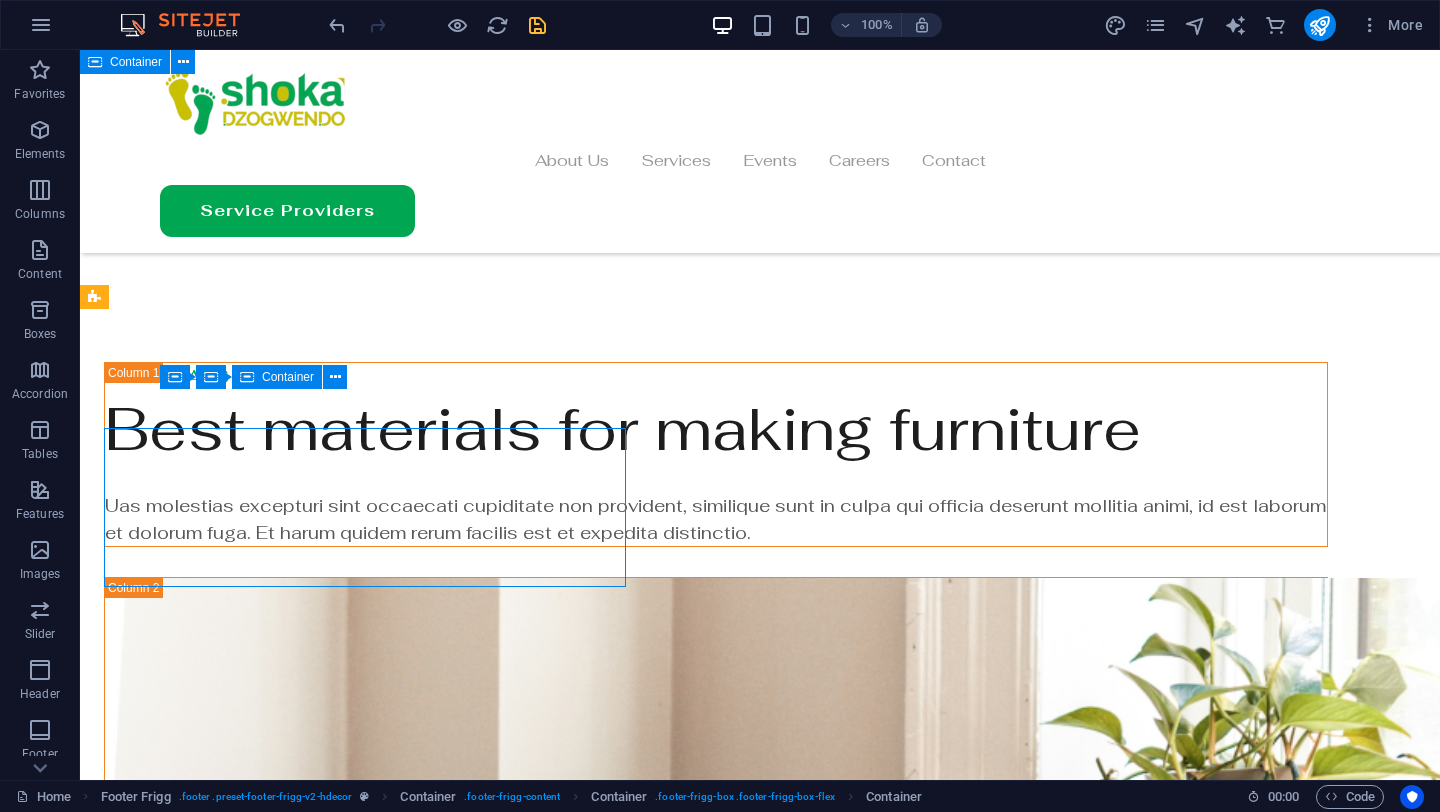 scroll, scrollTop: 6093, scrollLeft: 0, axis: vertical 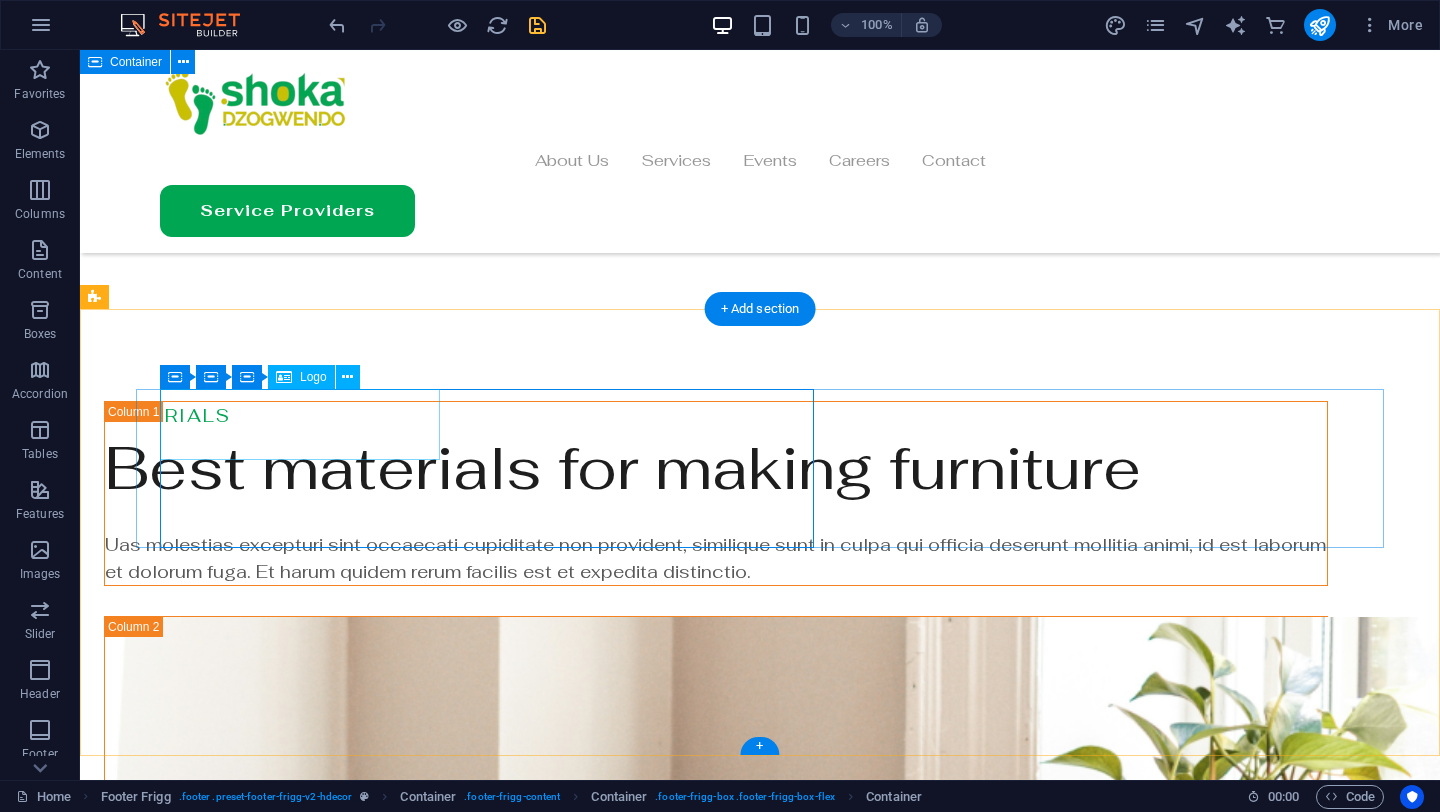 click at bounding box center [300, 9253] 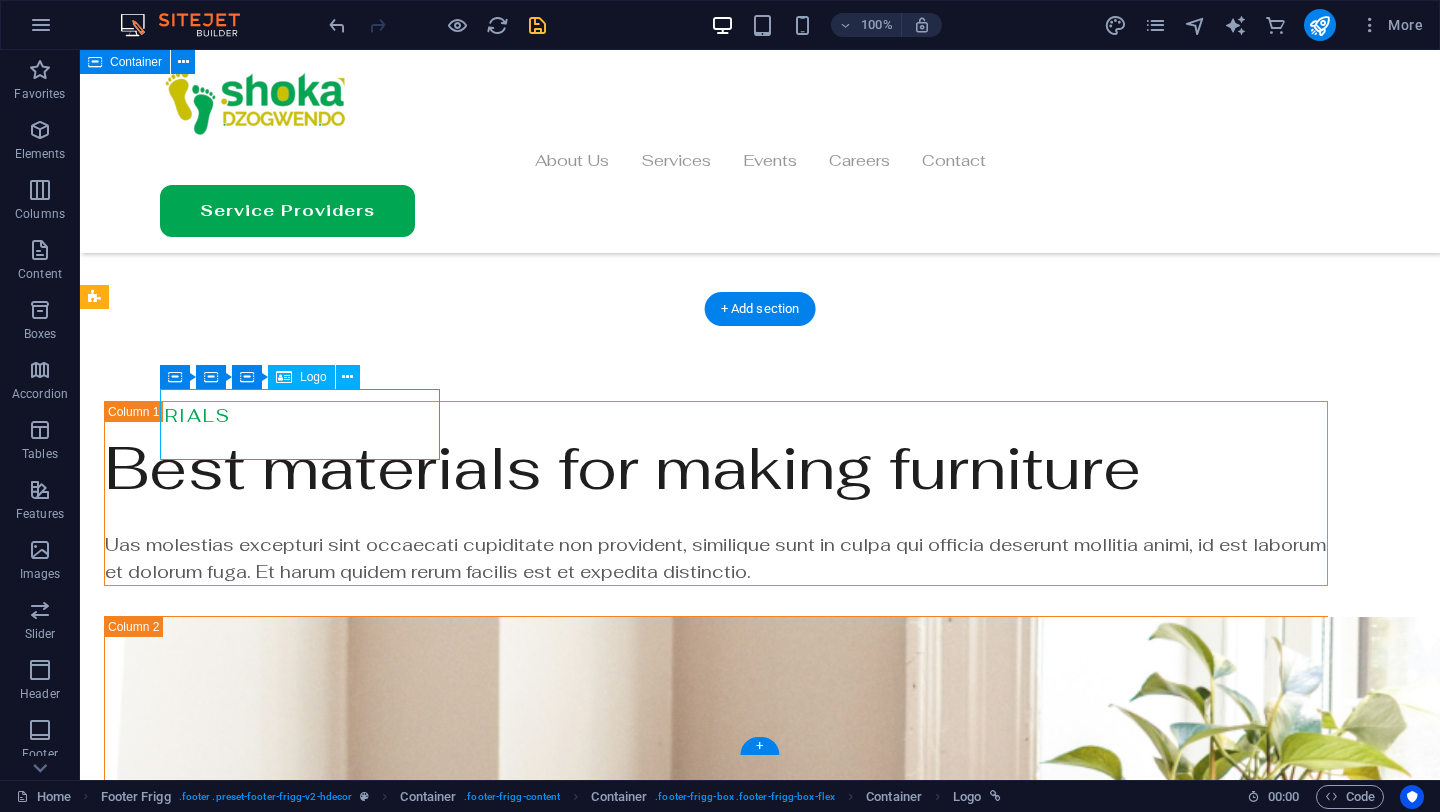 click at bounding box center (300, 9253) 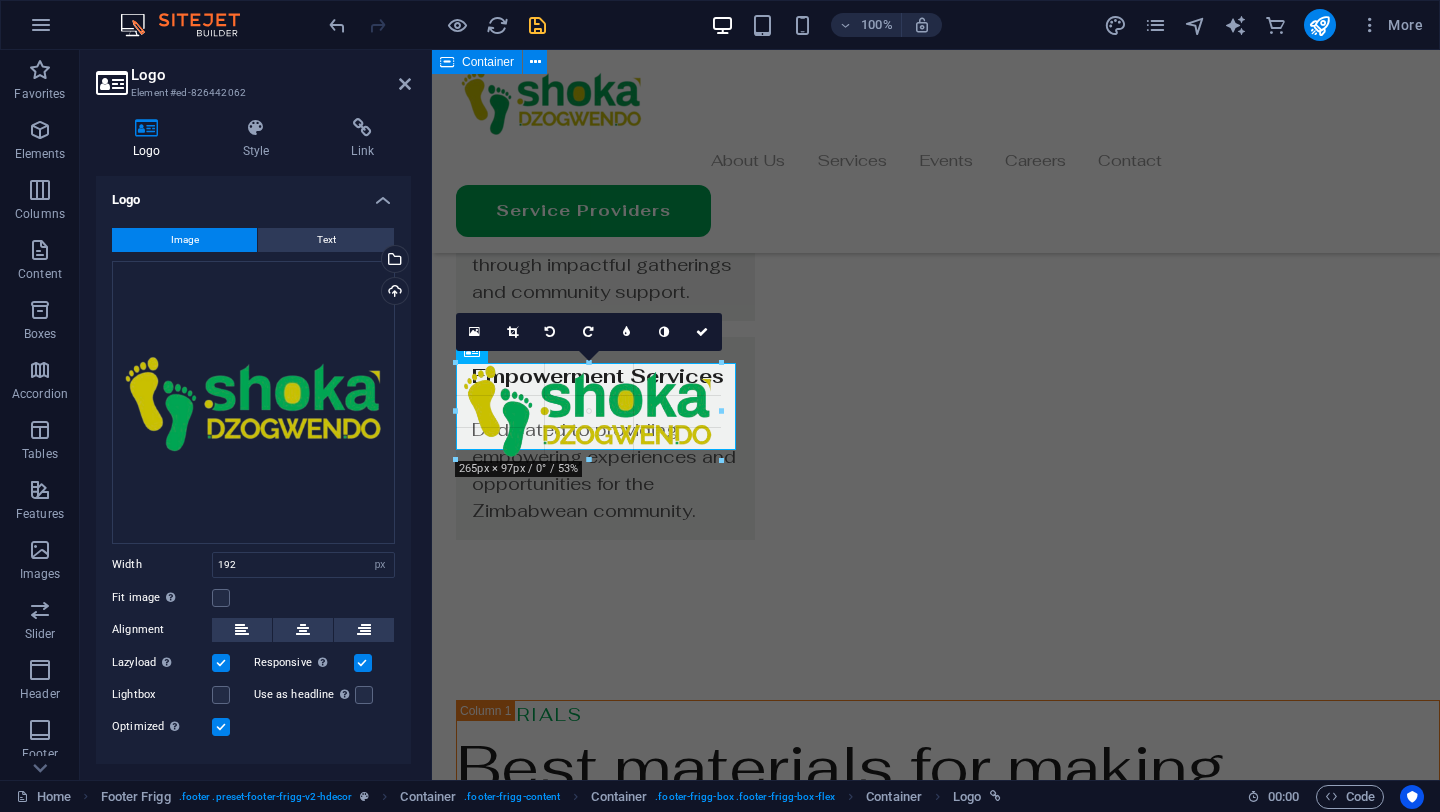 scroll, scrollTop: 6159, scrollLeft: 0, axis: vertical 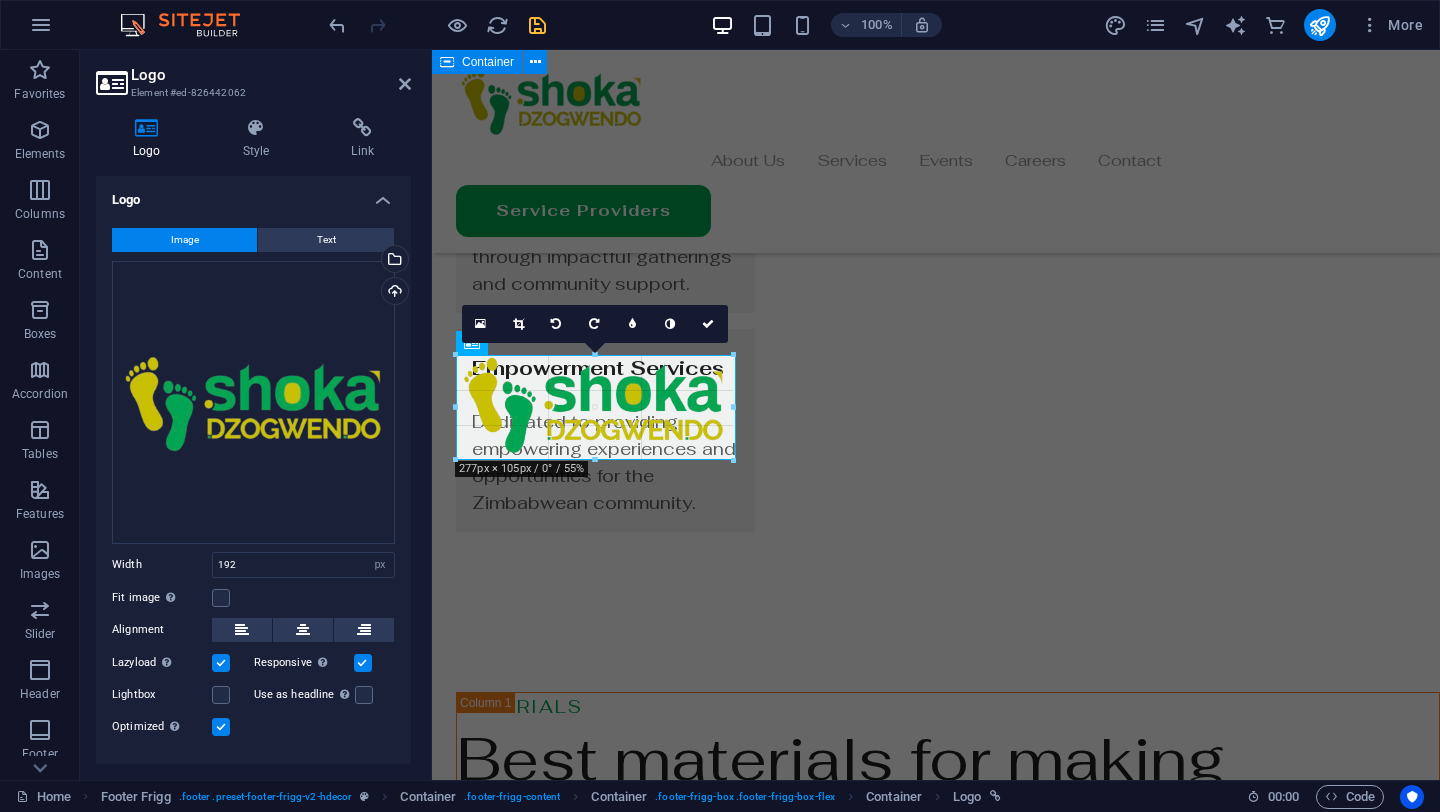 drag, startPoint x: 647, startPoint y: 459, endPoint x: 722, endPoint y: 493, distance: 82.346825 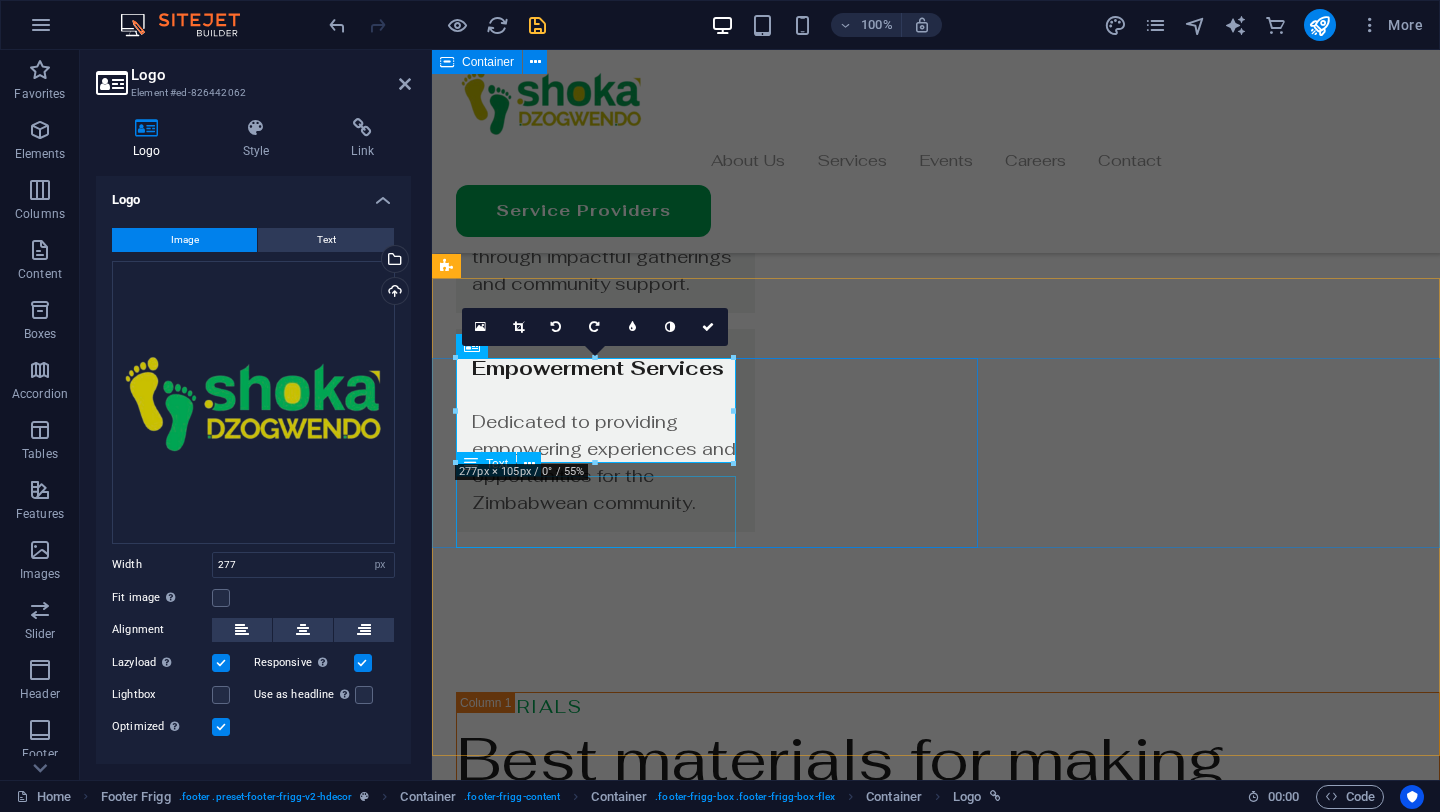 click on "Your Hub for Career Advancement, Business Growth, and Community Collaboration." at bounding box center (596, 8879) 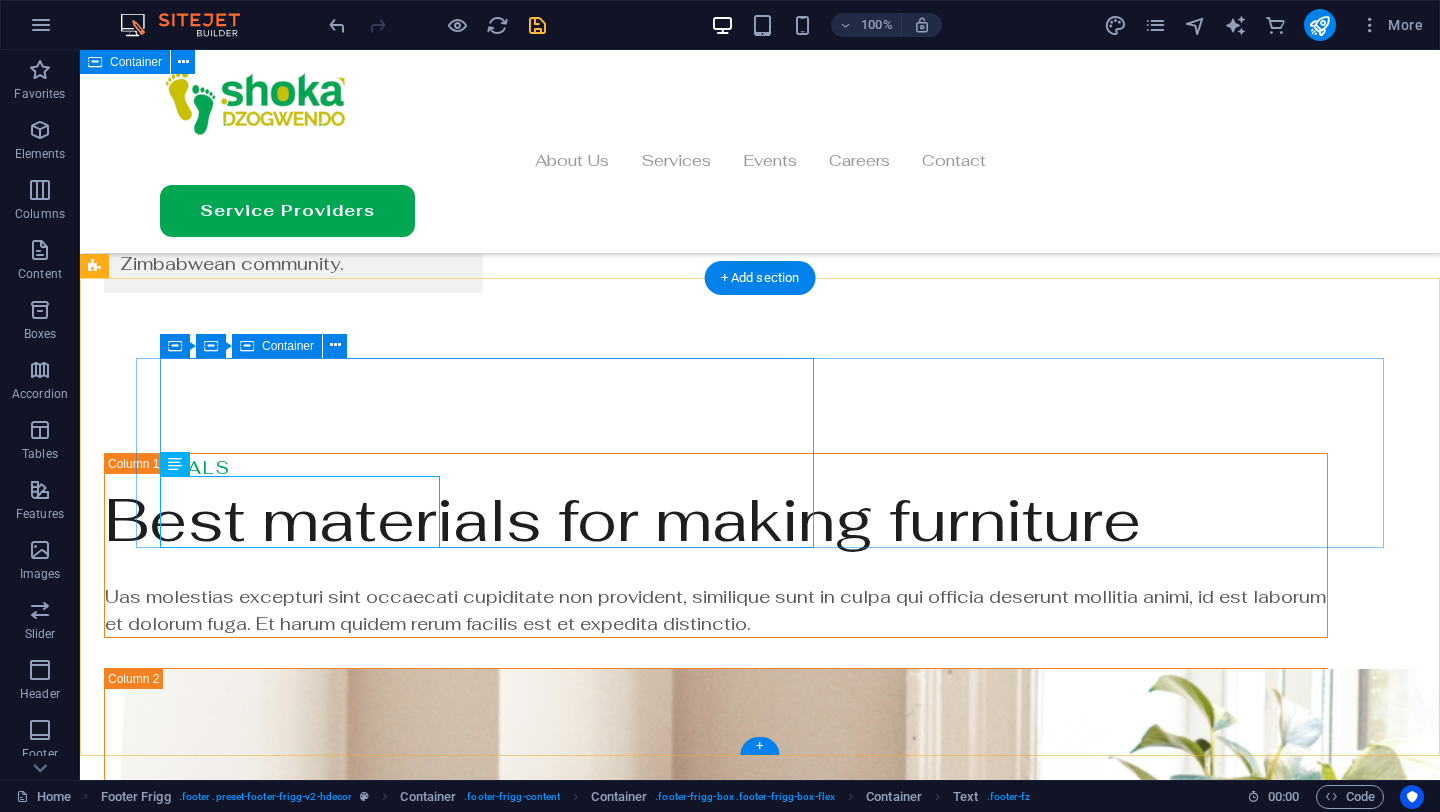 scroll, scrollTop: 6124, scrollLeft: 0, axis: vertical 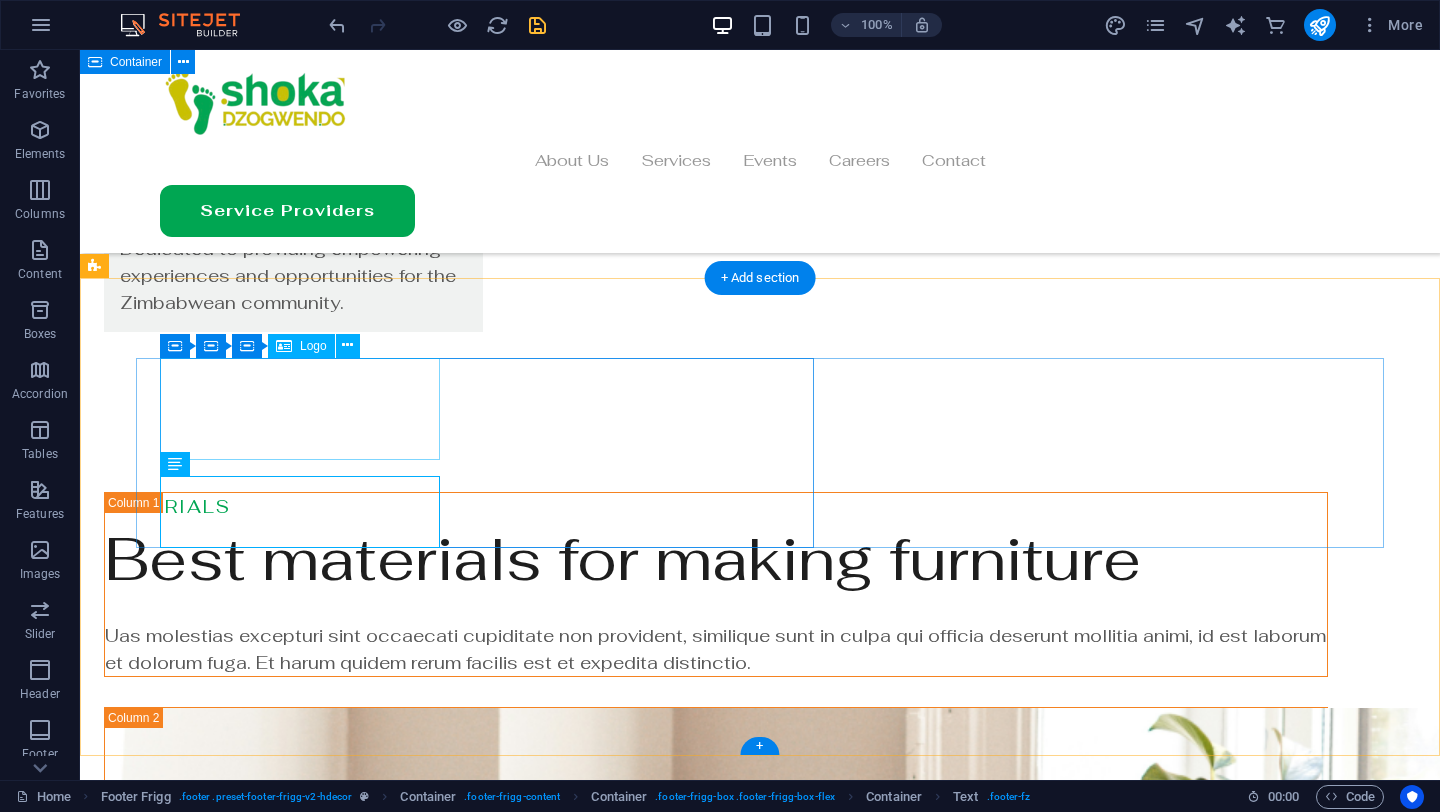 click at bounding box center (300, 9360) 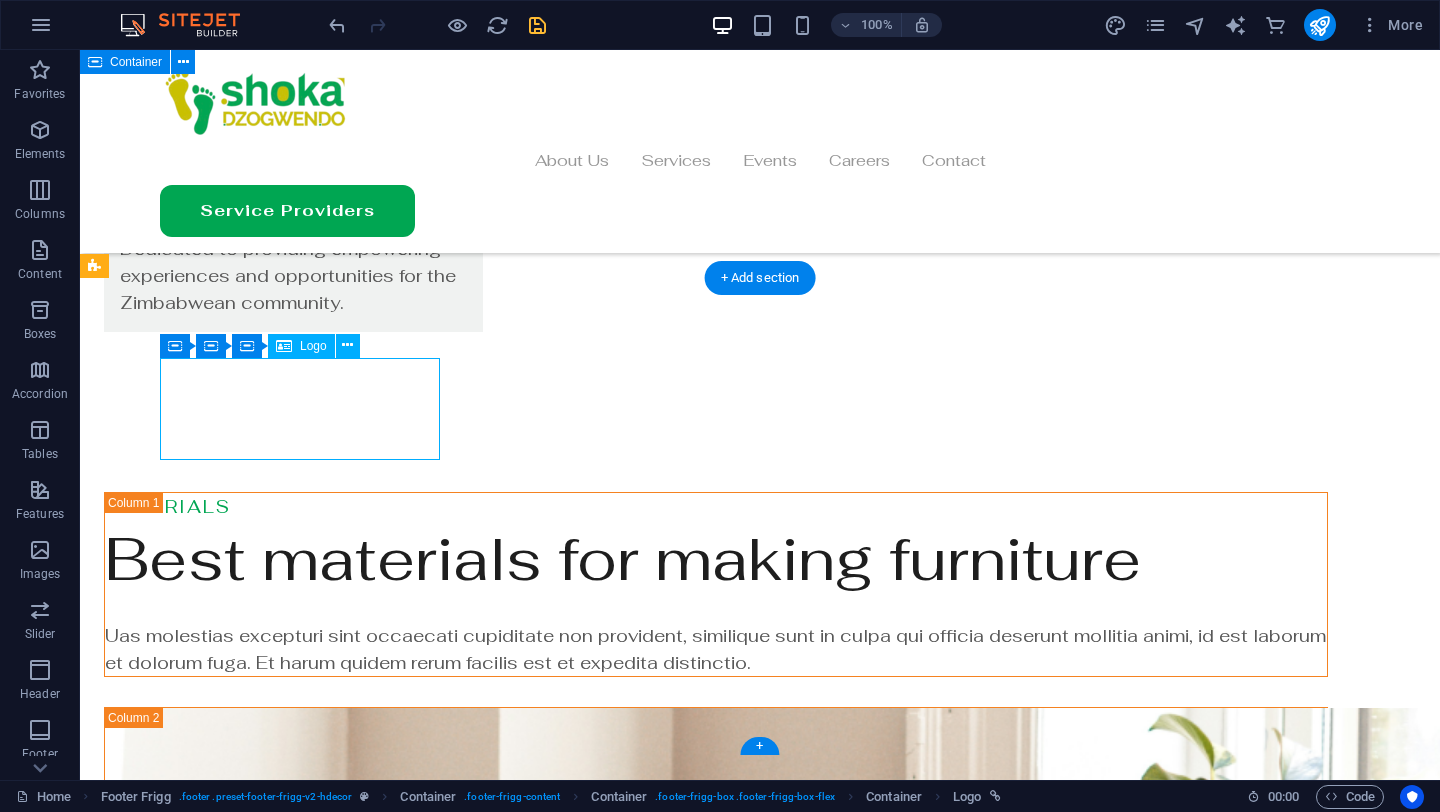 click at bounding box center [300, 9360] 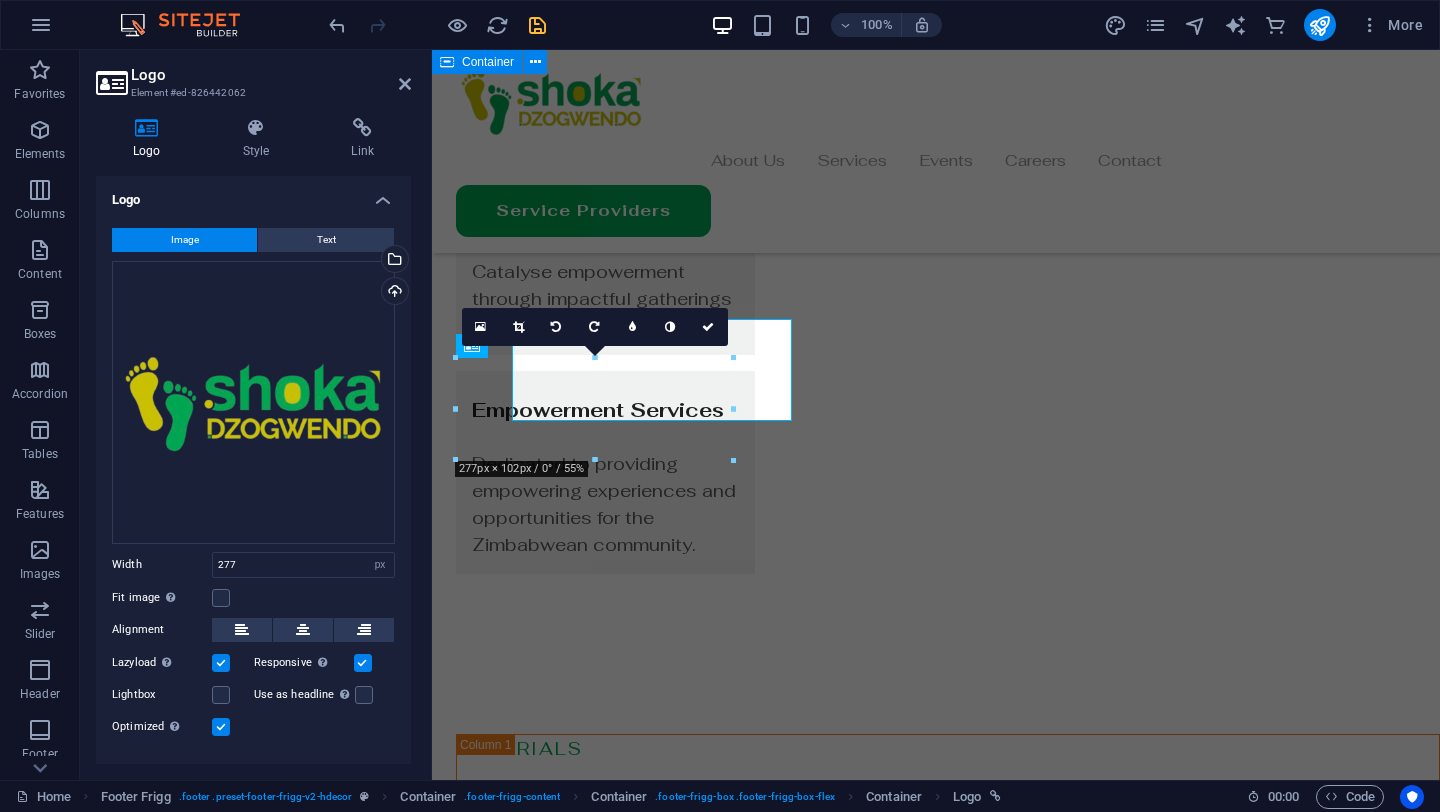 click on "Image Text Drag files here, click to choose files or select files from Files or our free stock photos & videos Select files from the file manager, stock photos, or upload file(s) Upload Width [NUMBER] Default auto px rem % em vh vw Fit image Automatically fit image to a fixed width and height Height Default auto px Alignment Lazyload Loading images after the page loads improves page speed. Responsive Automatically load retina image and smartphone optimized sizes. Lightbox Use as headline The image will be wrapped in an H1 headline tag. Useful for giving alternative text the weight of an H1 headline, e.g. for the logo. Leave unchecked if uncertain. Optimized Images are compressed to improve page speed. Position Direction Custom X offset 50 px rem % vh vw Y offset 50 px rem % vh vw Edit design" at bounding box center (253, 483) 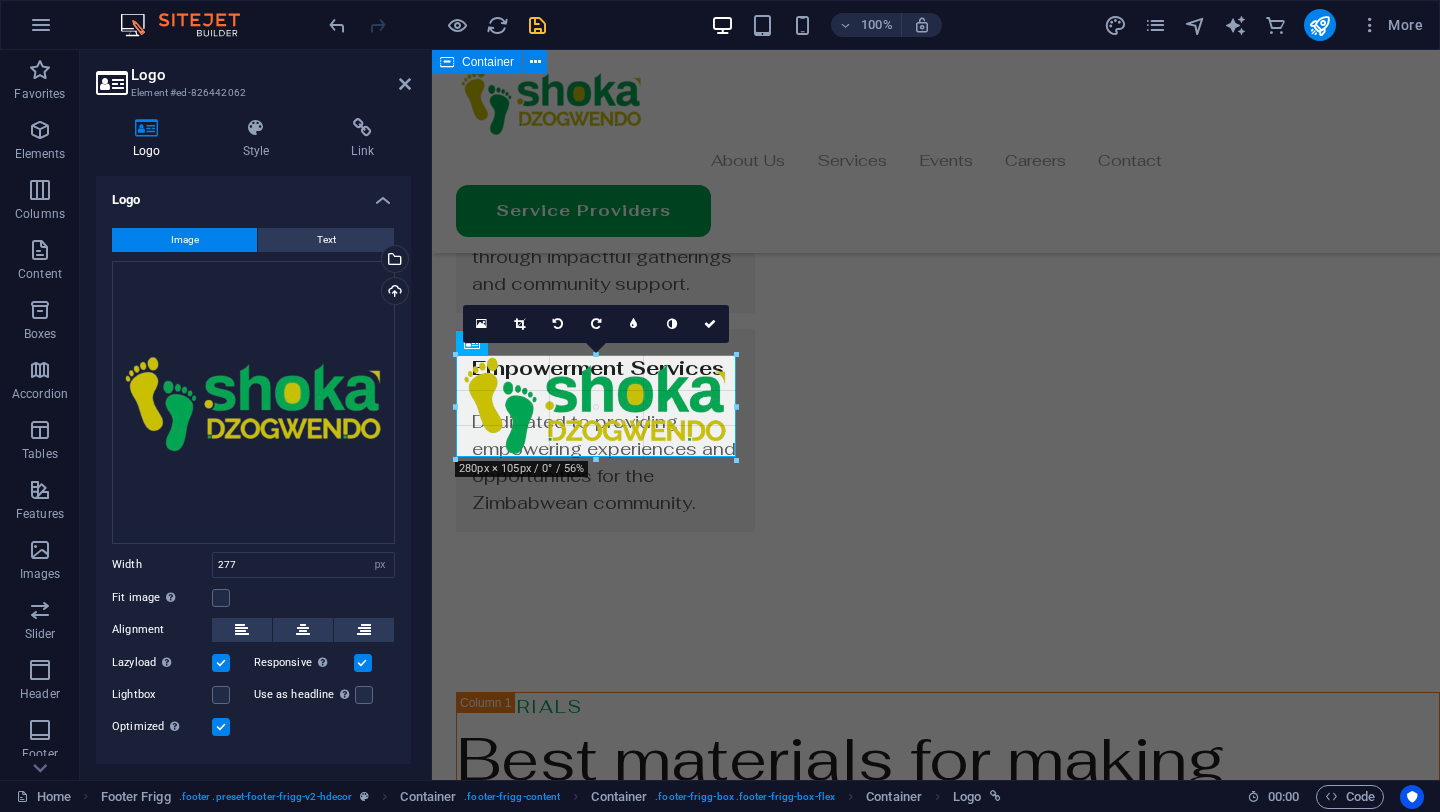 scroll, scrollTop: 6167, scrollLeft: 0, axis: vertical 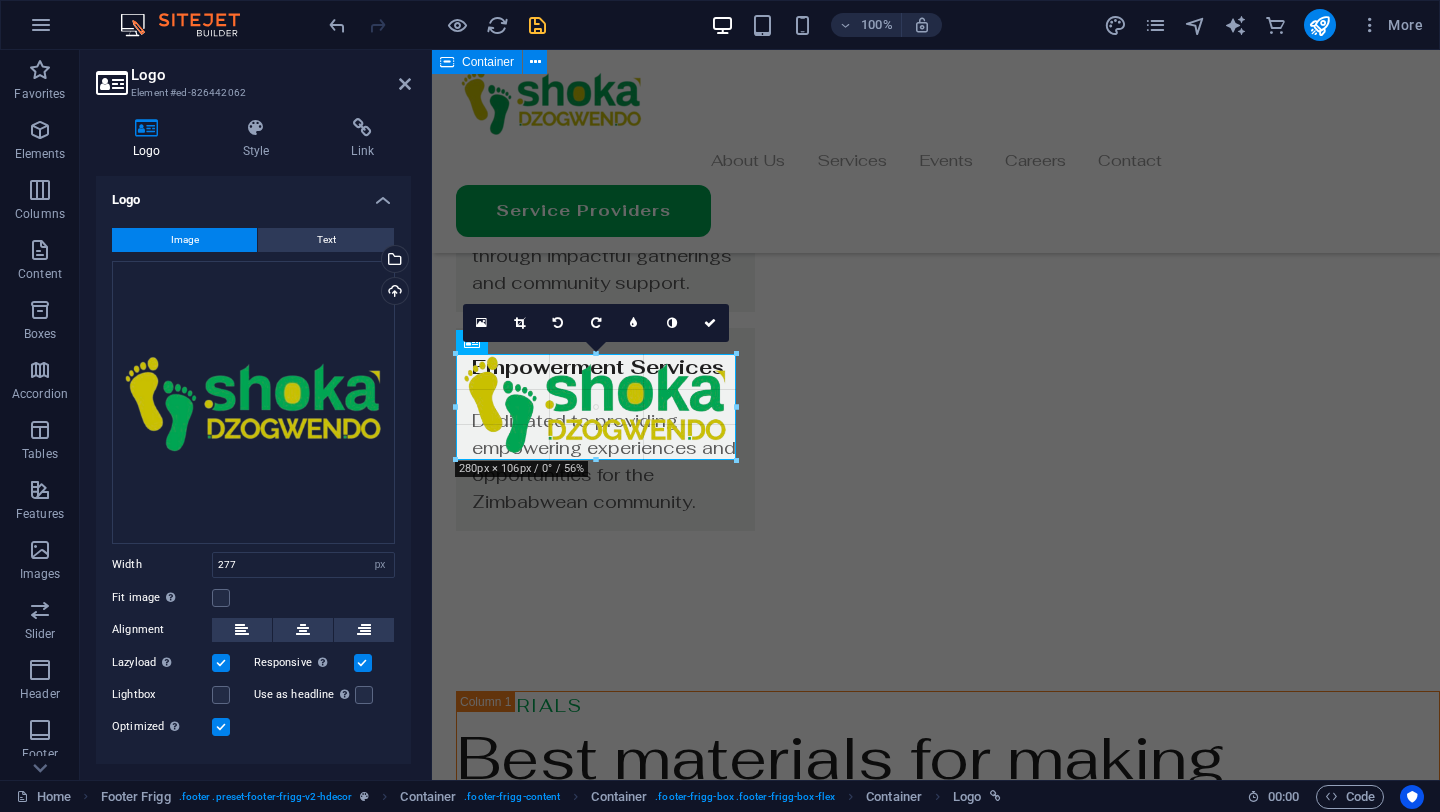 type on "280" 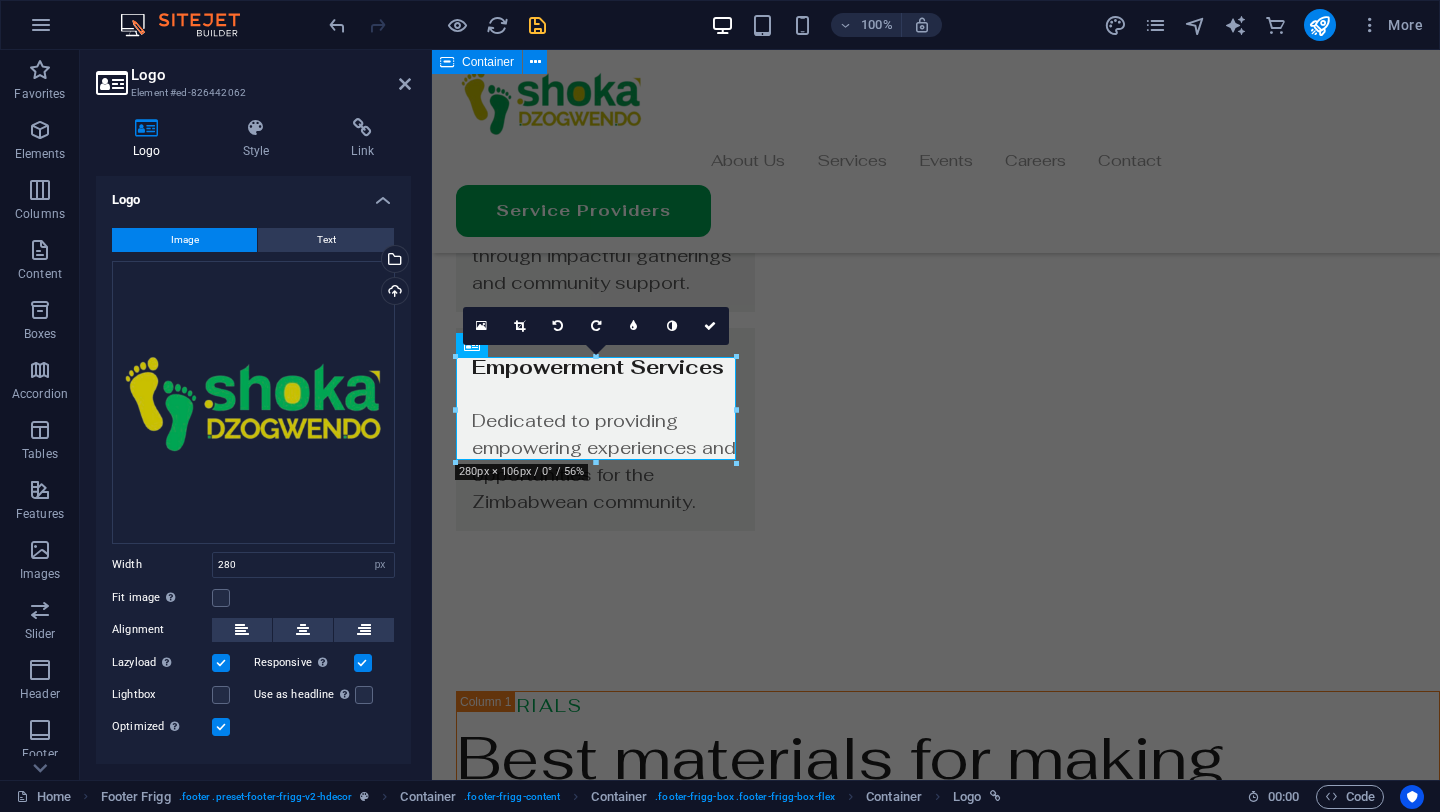 scroll, scrollTop: 6164, scrollLeft: 0, axis: vertical 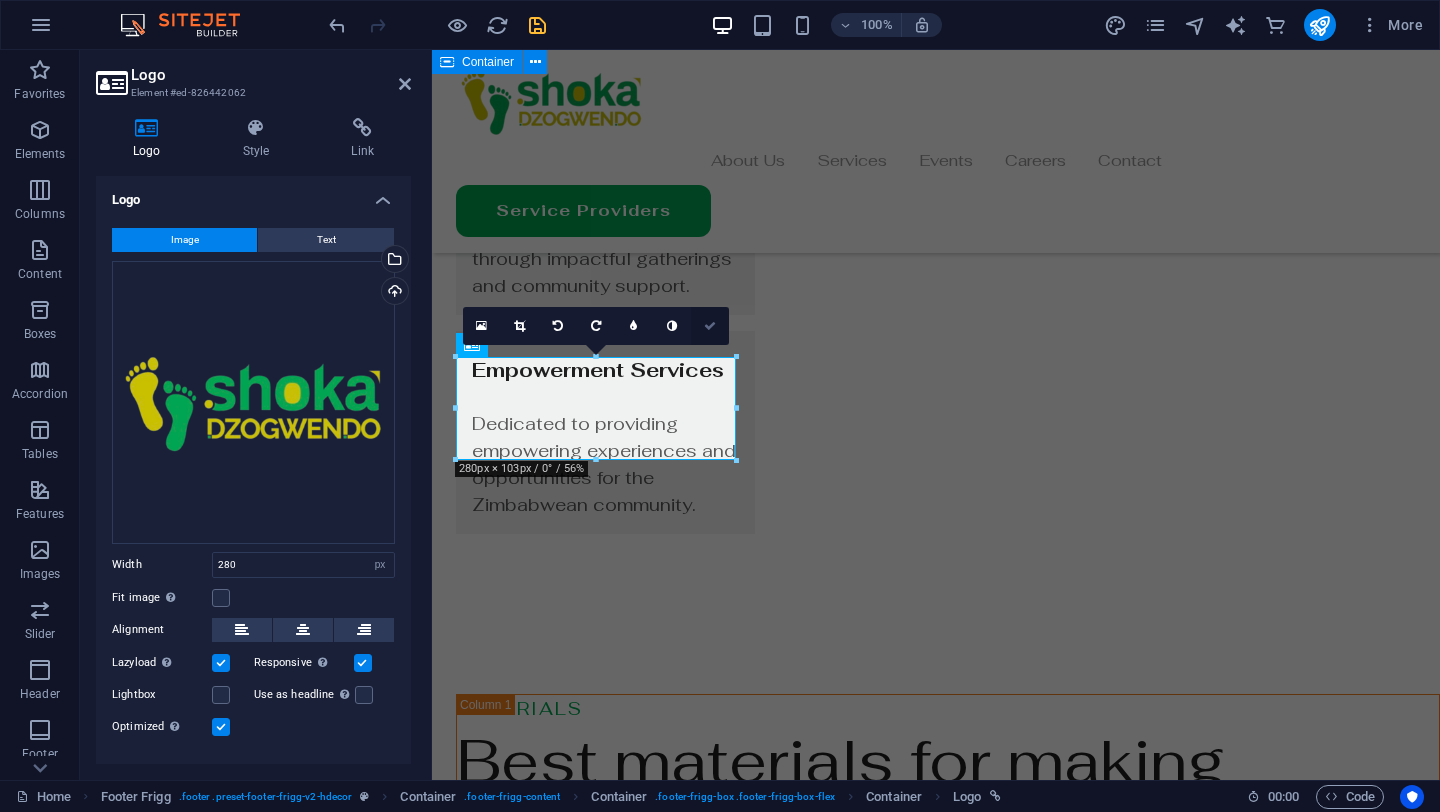 click at bounding box center (710, 326) 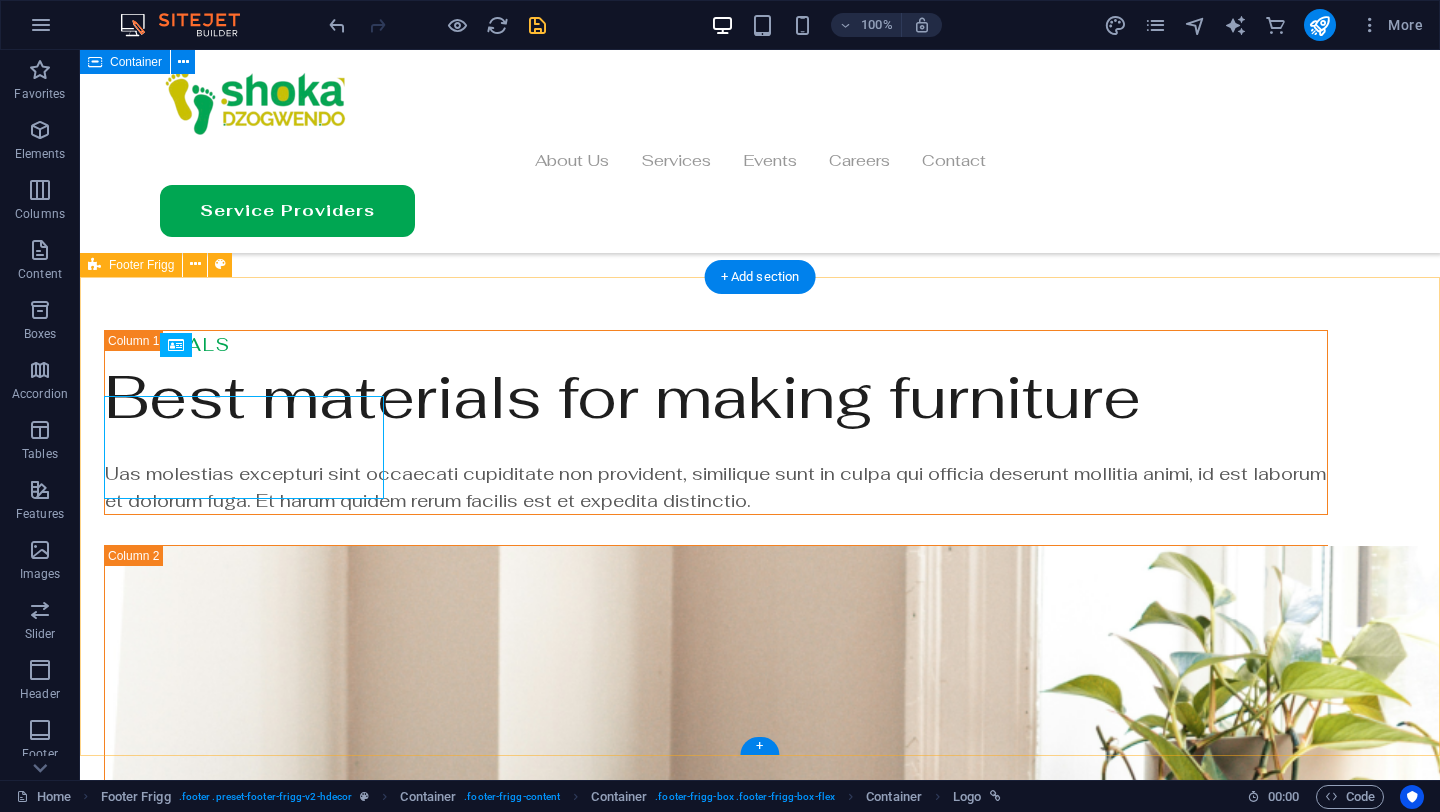 scroll, scrollTop: 6125, scrollLeft: 0, axis: vertical 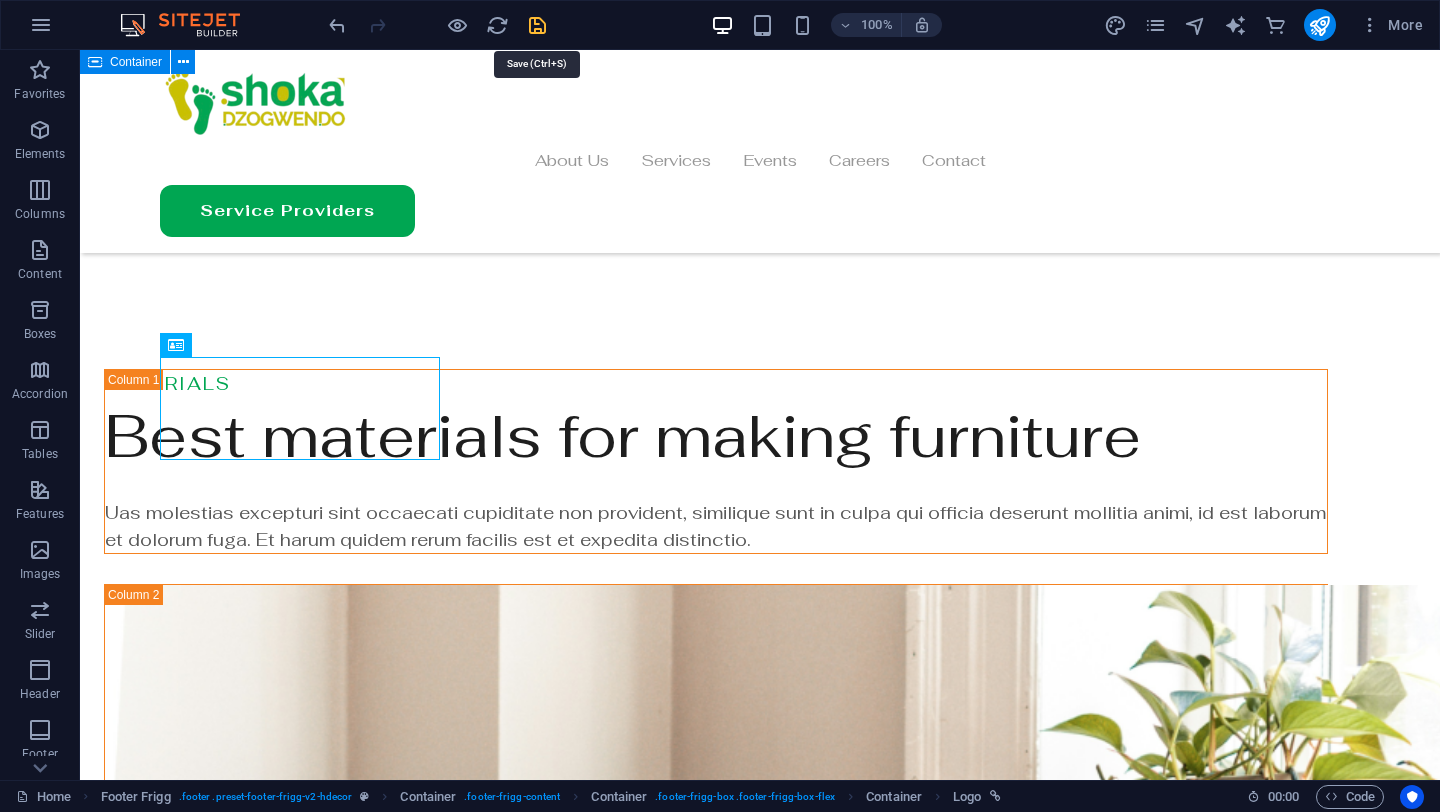 click at bounding box center (537, 25) 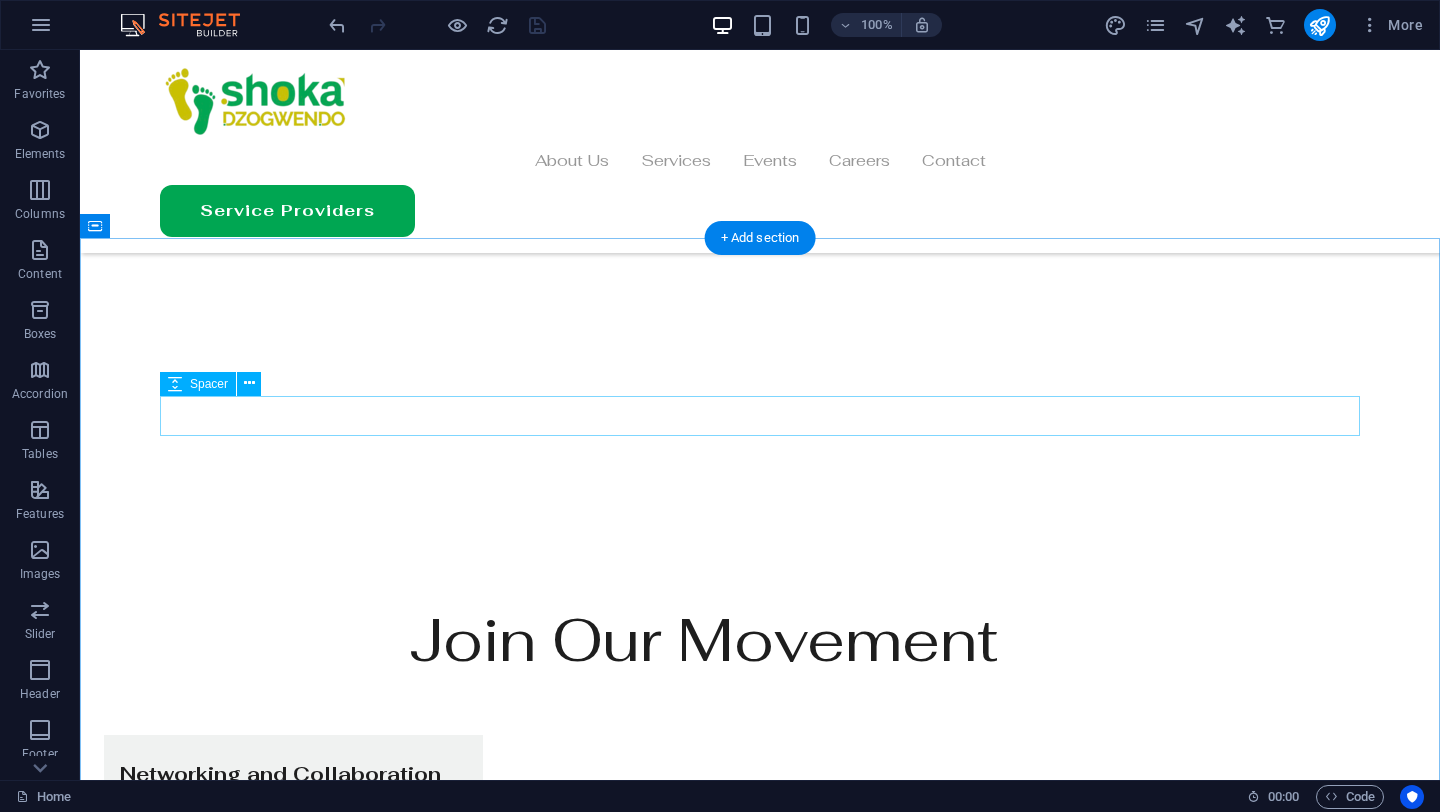scroll, scrollTop: 4415, scrollLeft: 0, axis: vertical 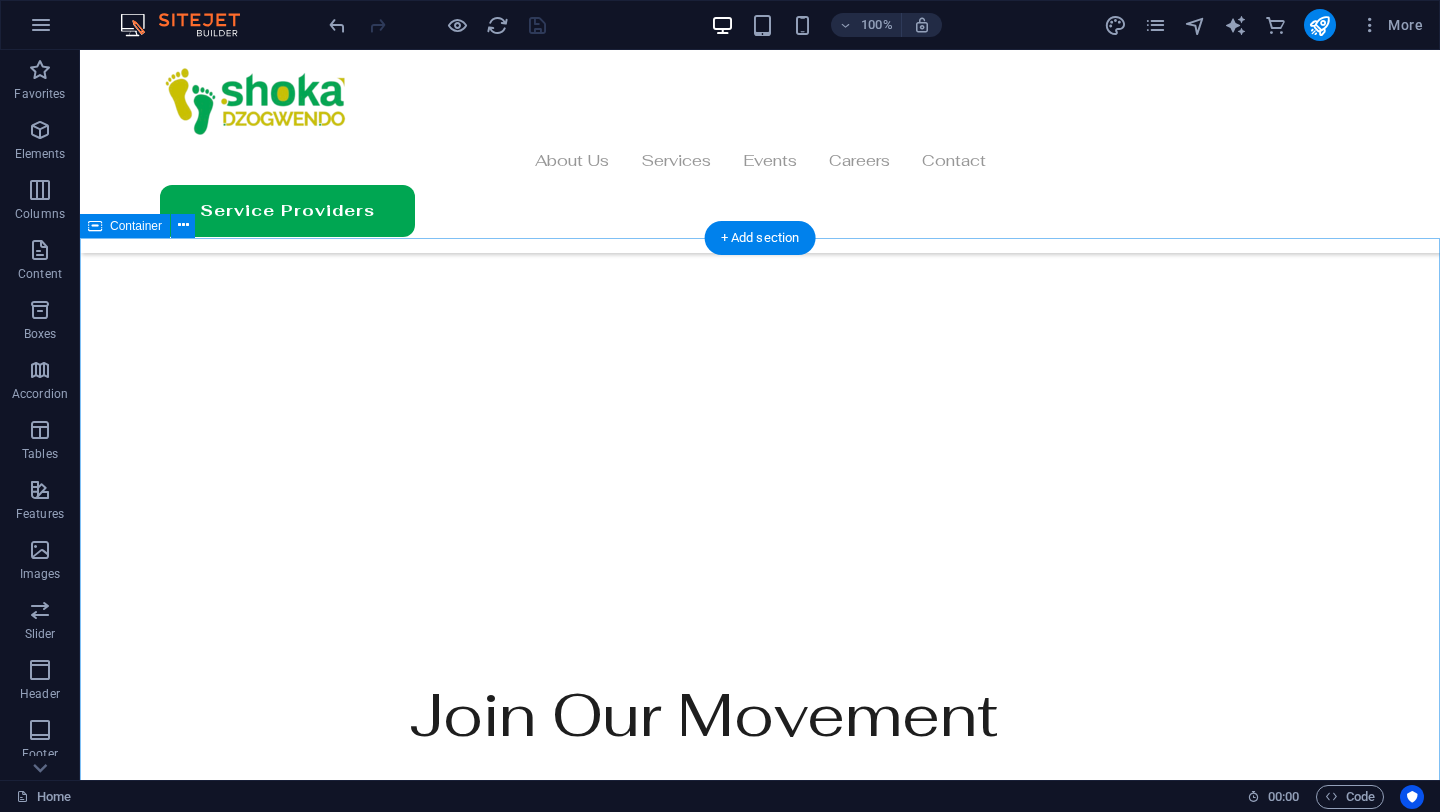 click on "Our Customers [FIRST] [LAST] [OCCUPATION] Uas molestias excepturi sint occaecati cupiditate non provident, similique. [FIRST] [LAST] [OCCUPATION] Uas molestias excepturi sint occaecati cupiditate non provident, similique. [FIRST] [LAST] [OCCUPATION] Uas molestias excepturi sint occaecati cupiditate non provident, similique." at bounding box center [760, 7481] 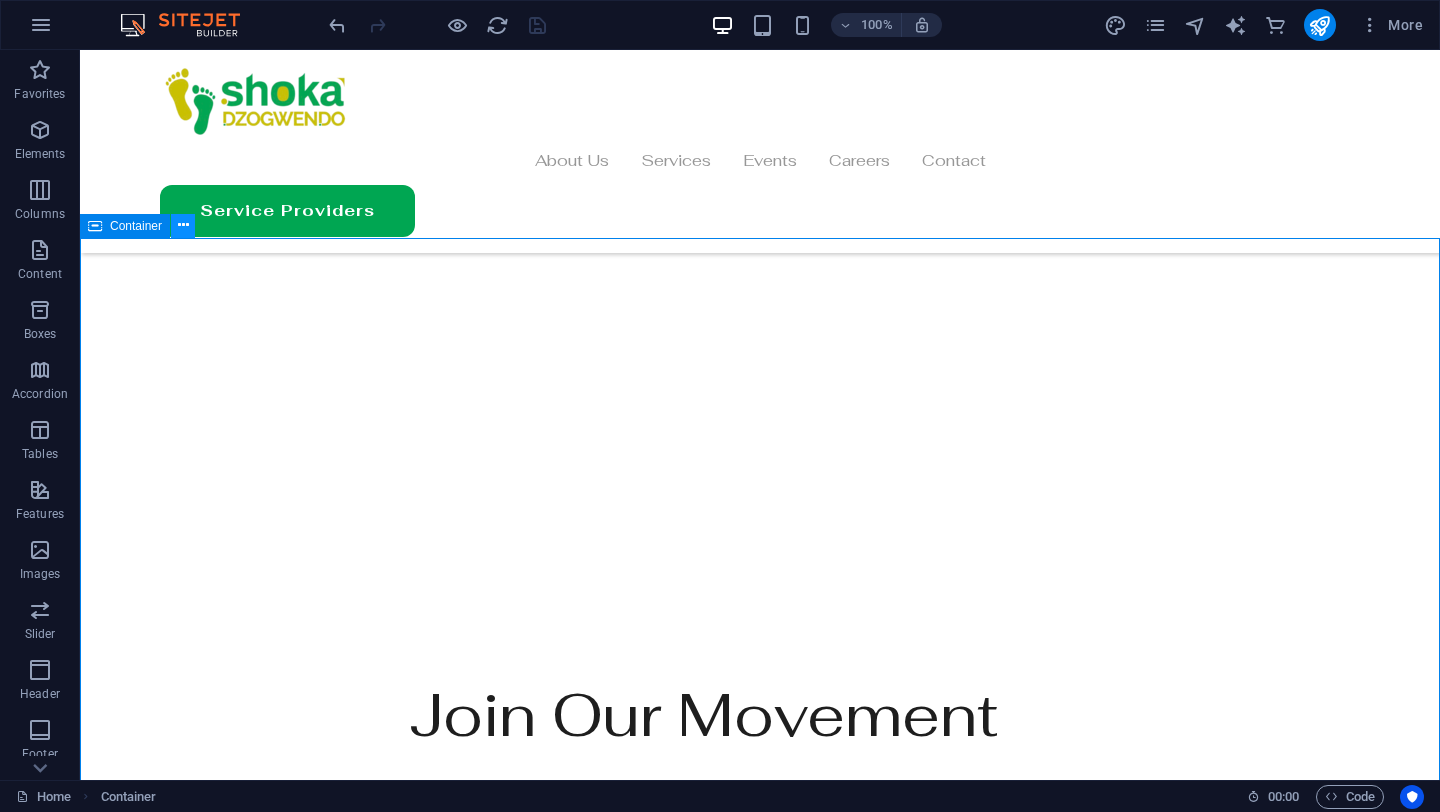 click at bounding box center (183, 225) 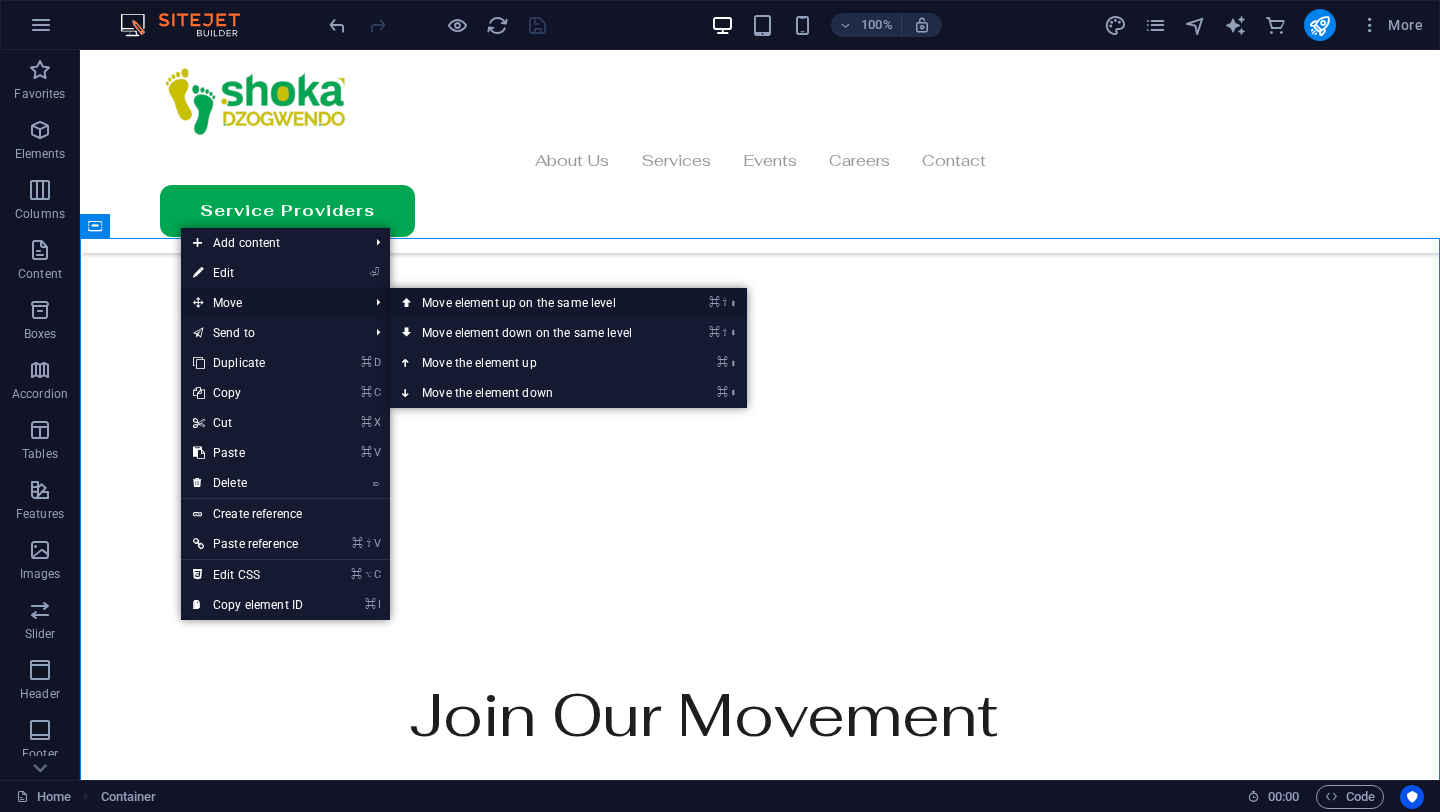 click on "⌘ ⇧ ⬆  Move element up on the same level" at bounding box center (531, 303) 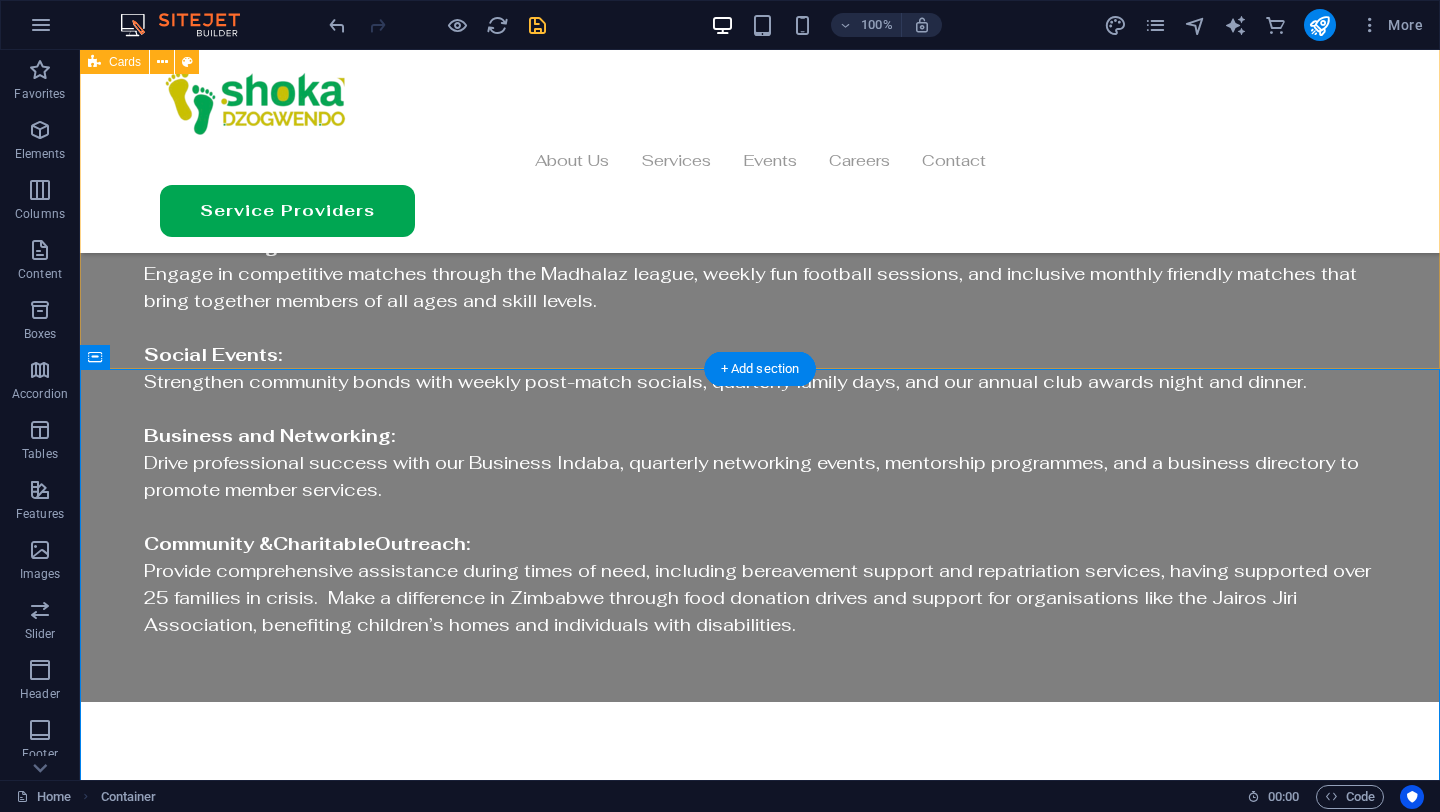 scroll, scrollTop: 3428, scrollLeft: 0, axis: vertical 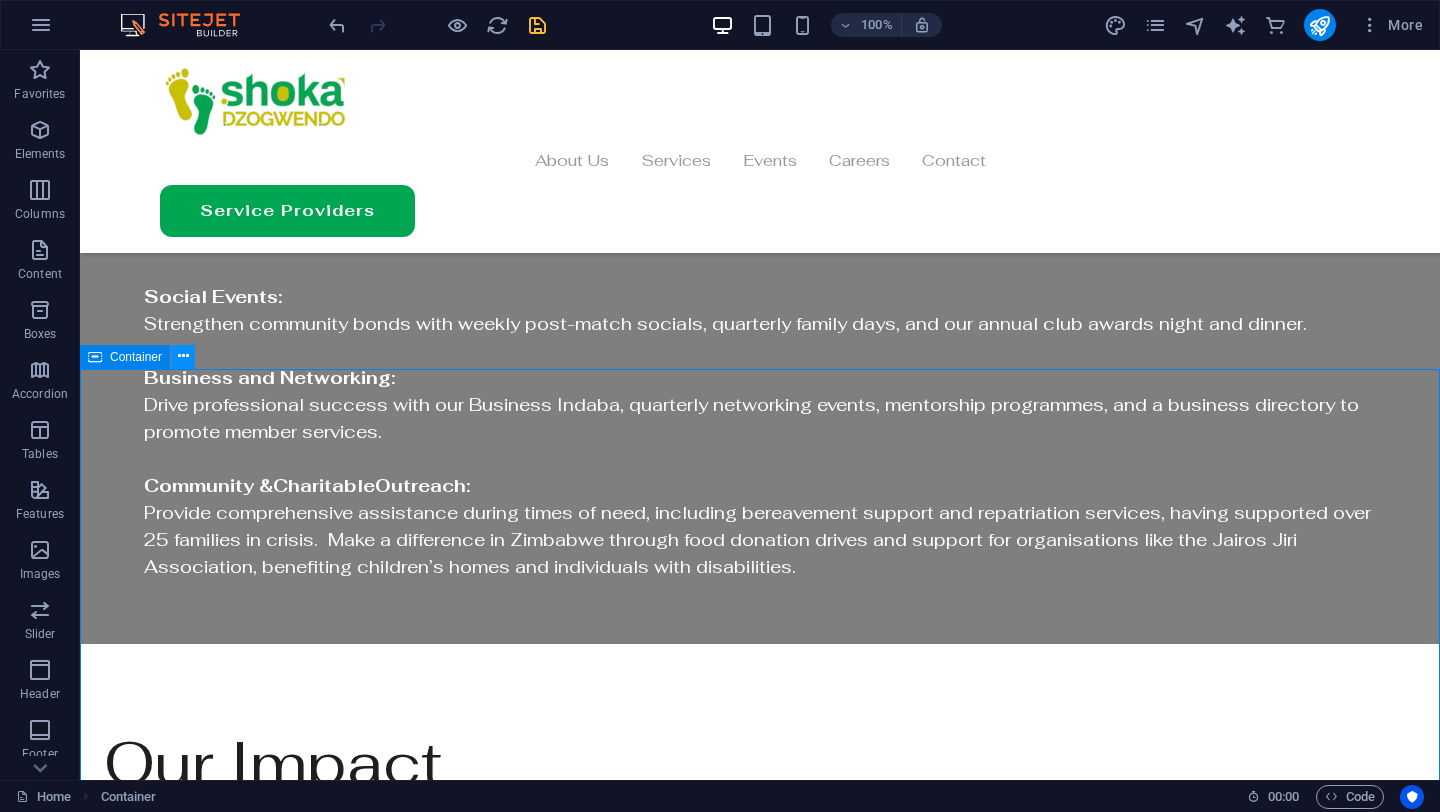 click at bounding box center (183, 356) 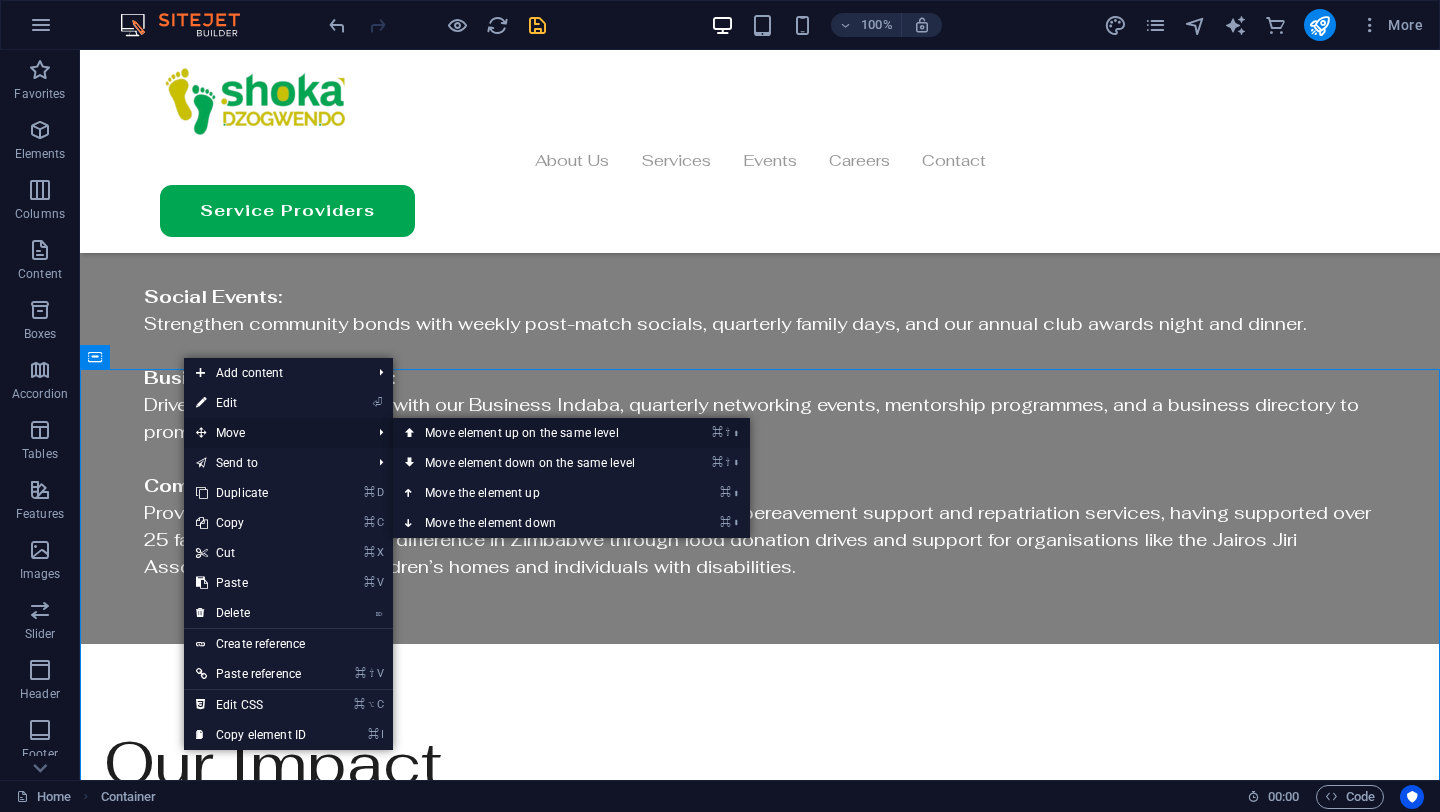 click on "⌘ ⇧ ⬆  Move element up on the same level" at bounding box center (534, 433) 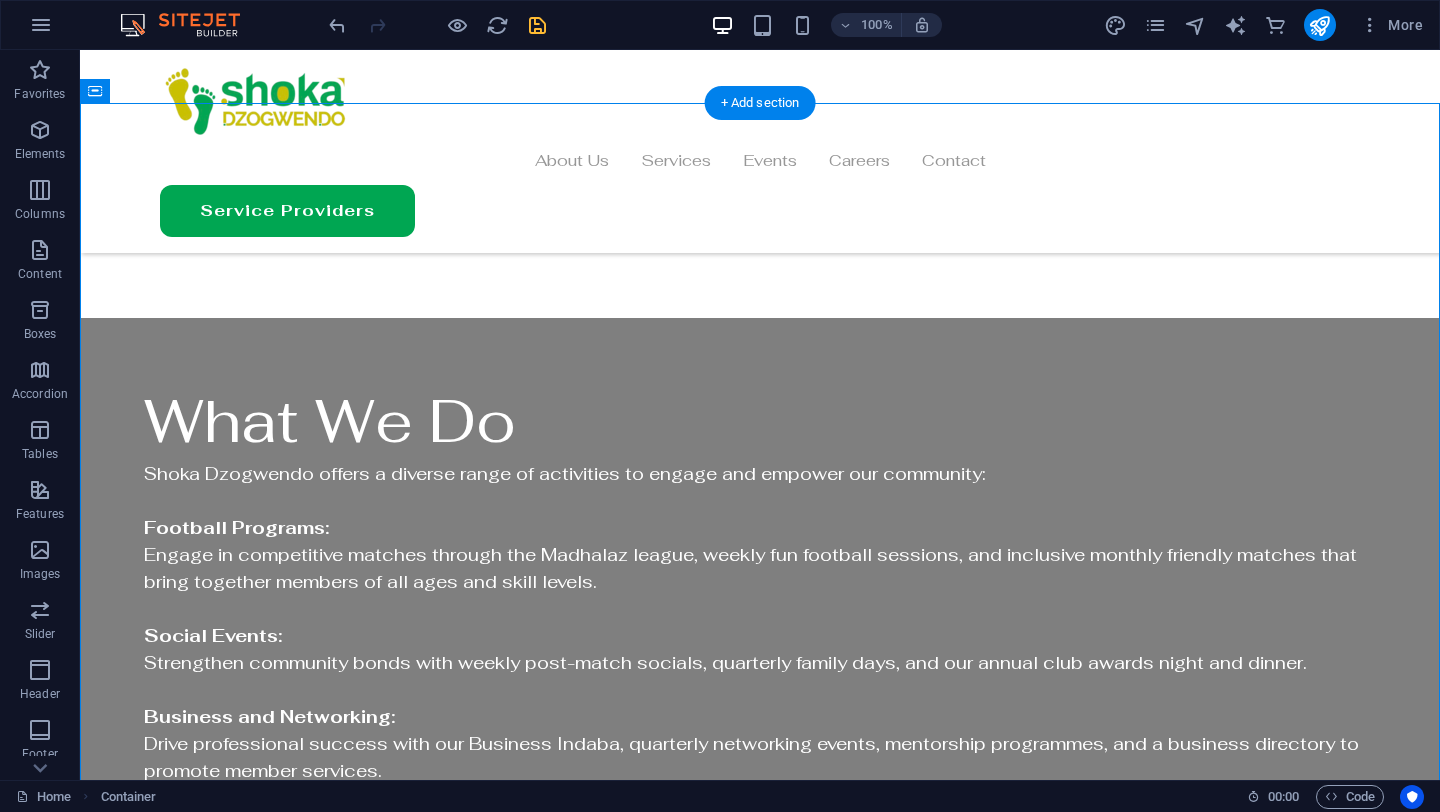 scroll, scrollTop: 3020, scrollLeft: 0, axis: vertical 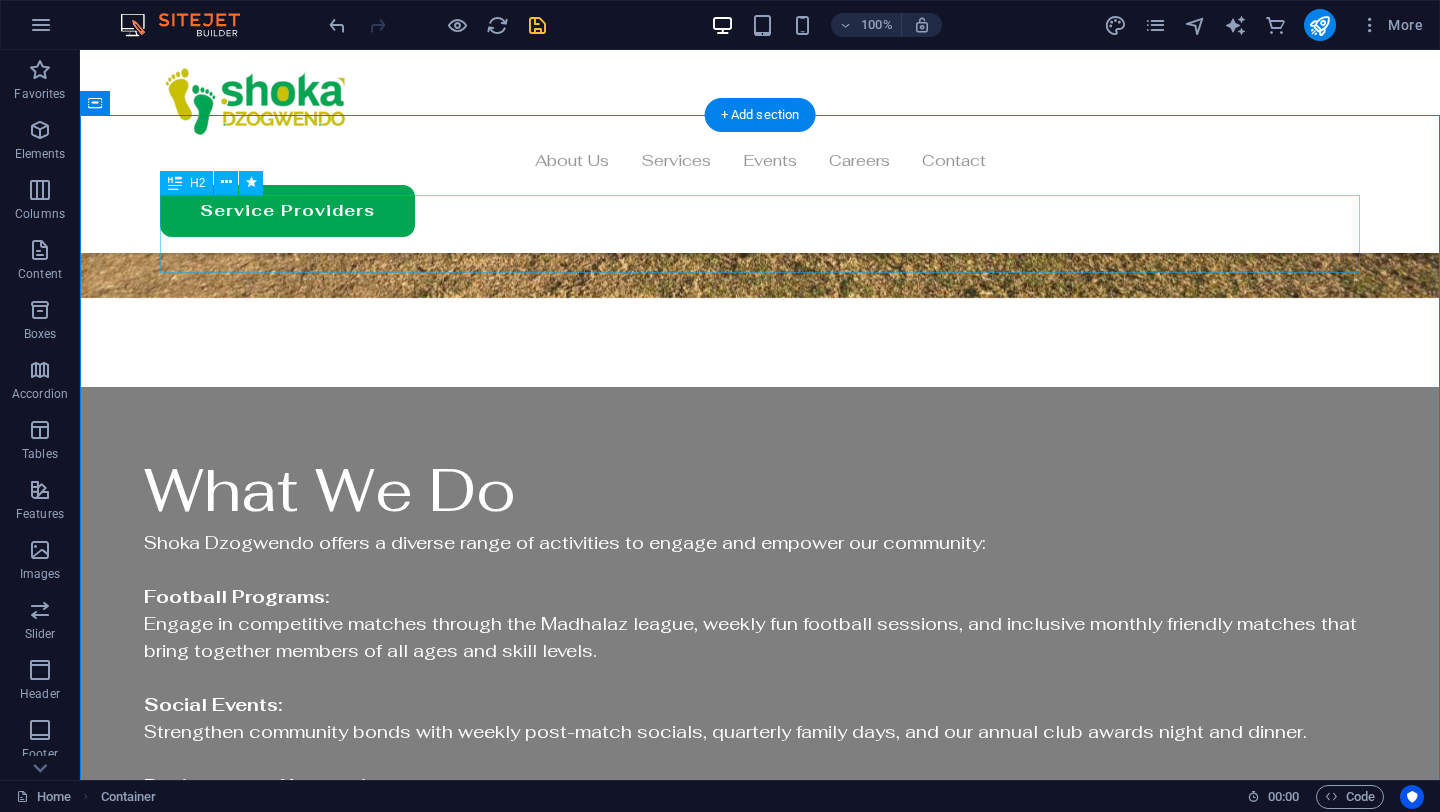 click on "Our Customers" at bounding box center (760, 2126) 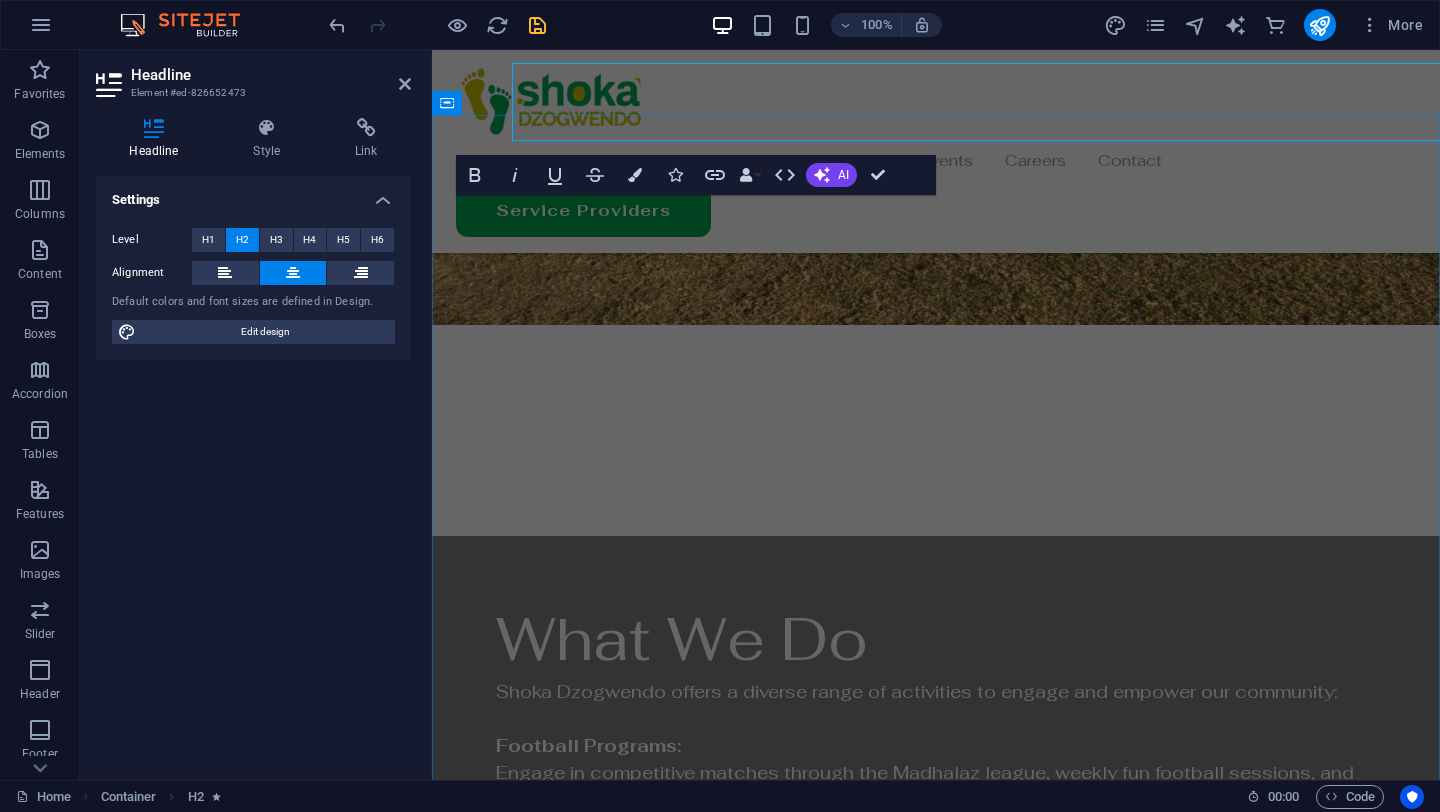 scroll, scrollTop: 3151, scrollLeft: 0, axis: vertical 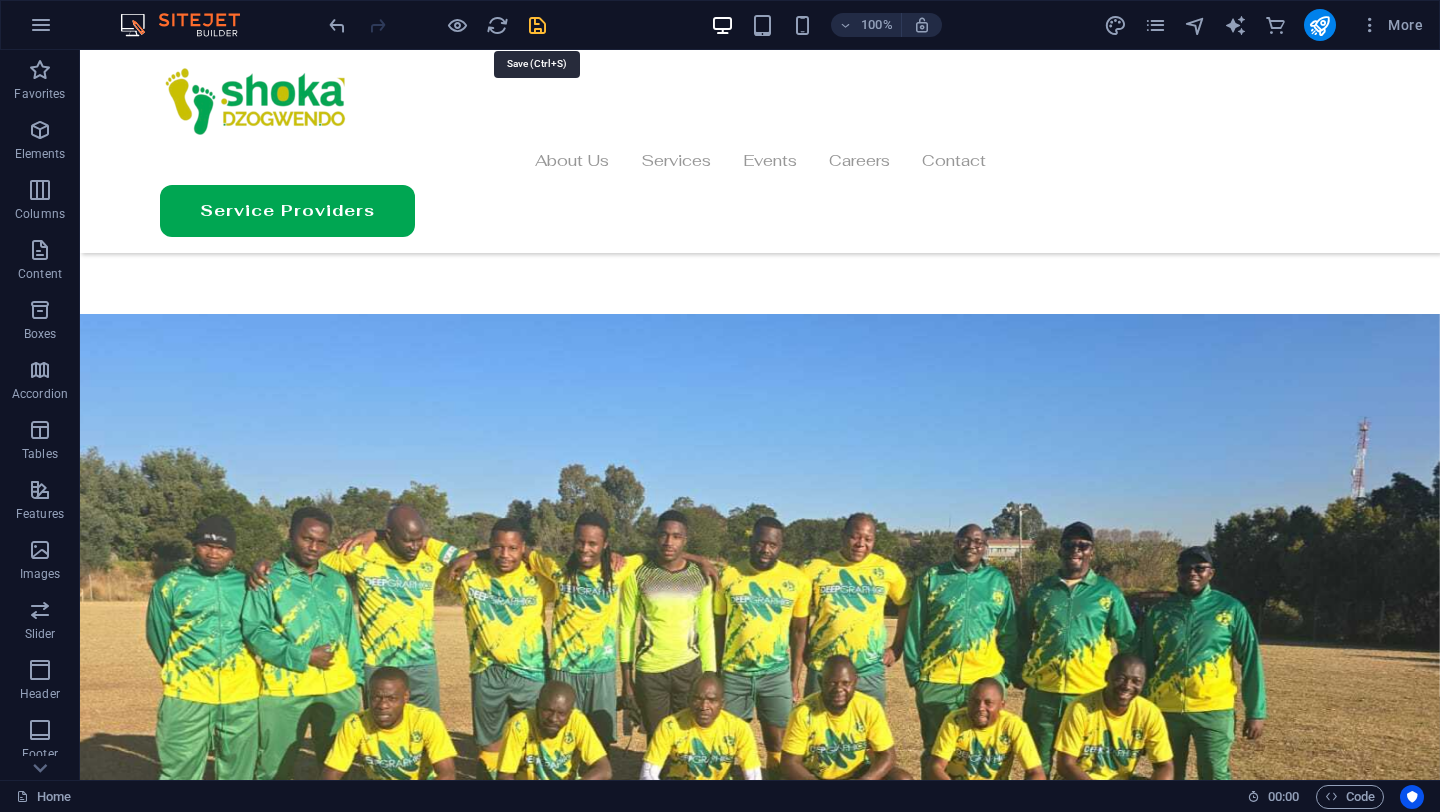 click at bounding box center [537, 25] 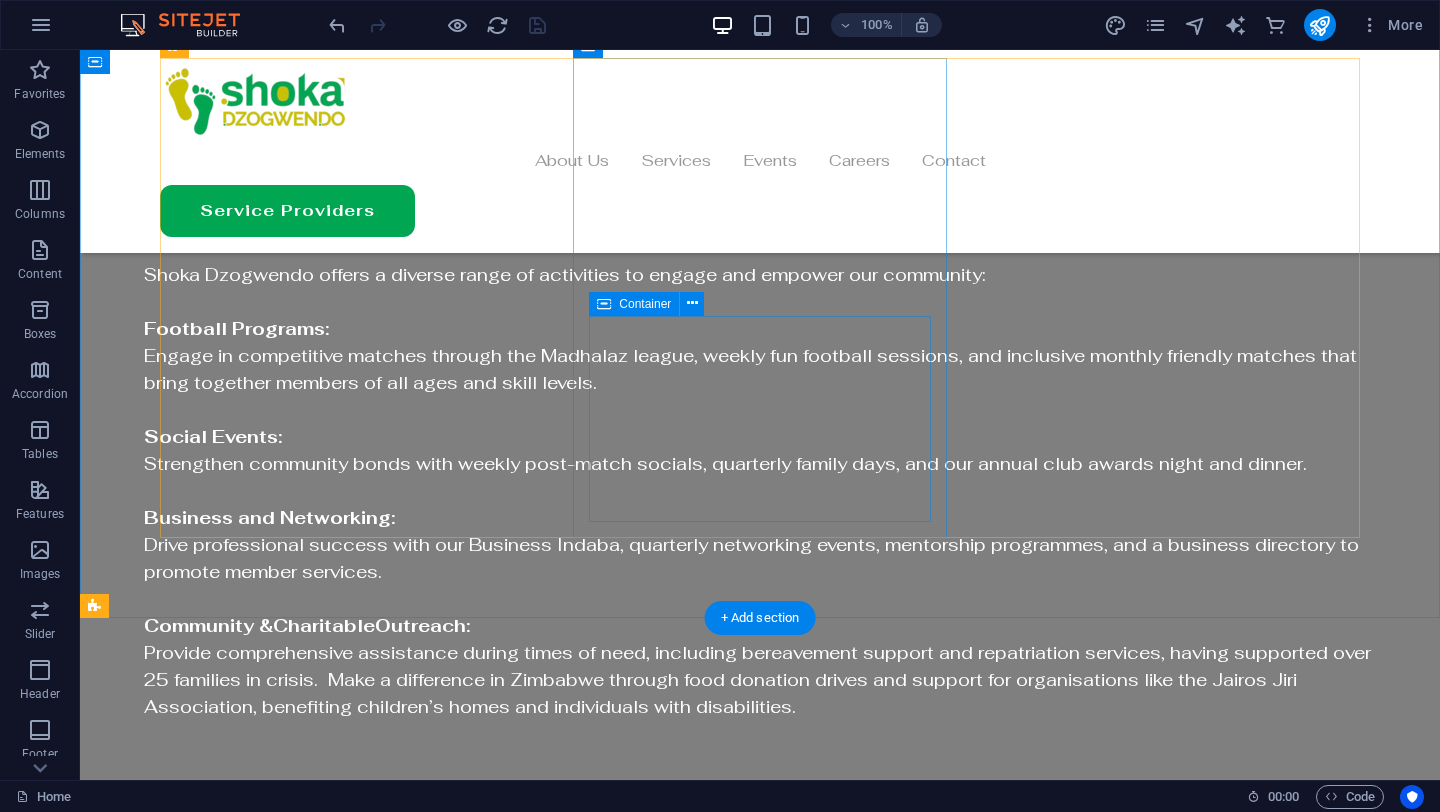 scroll, scrollTop: 3292, scrollLeft: 0, axis: vertical 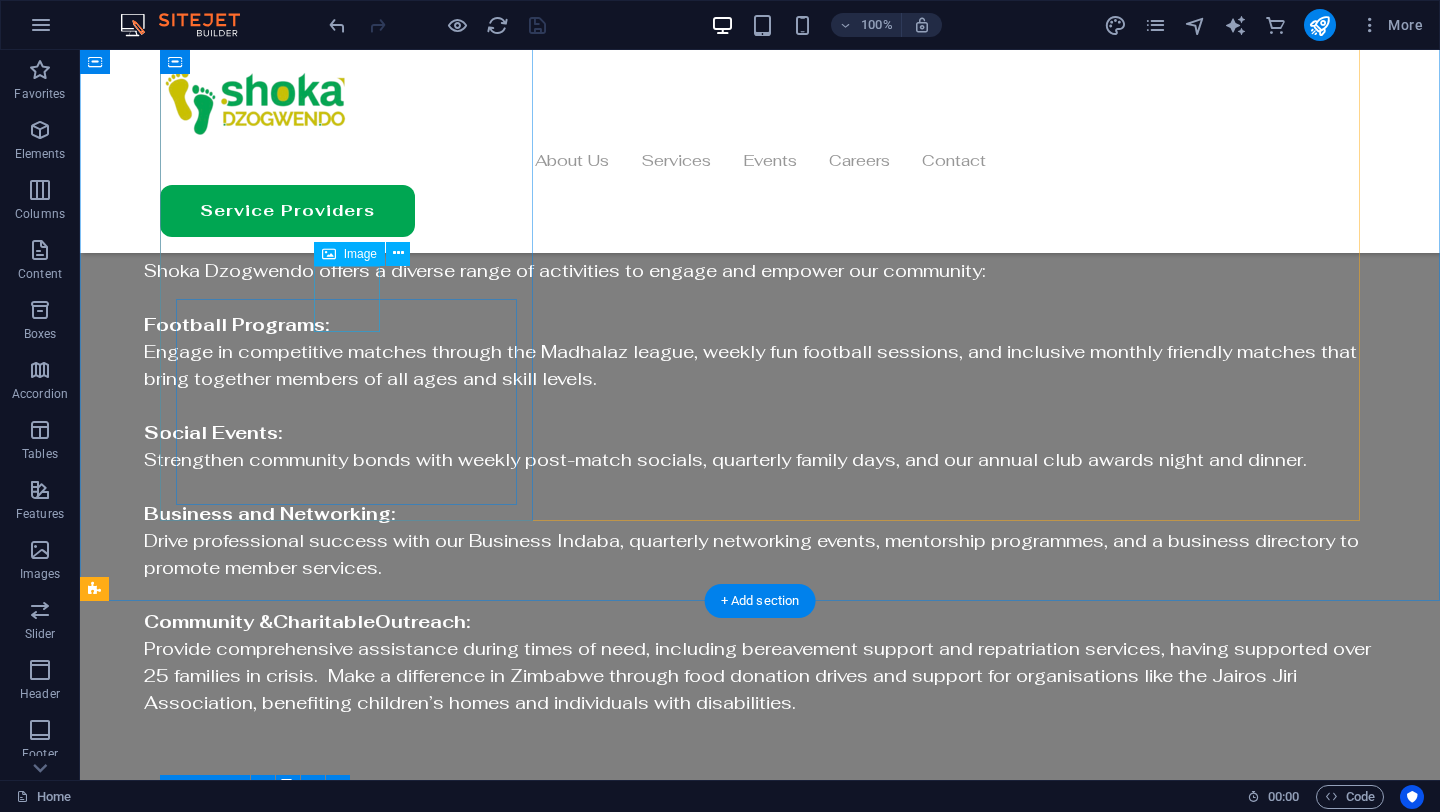 click at bounding box center [249, -3242] 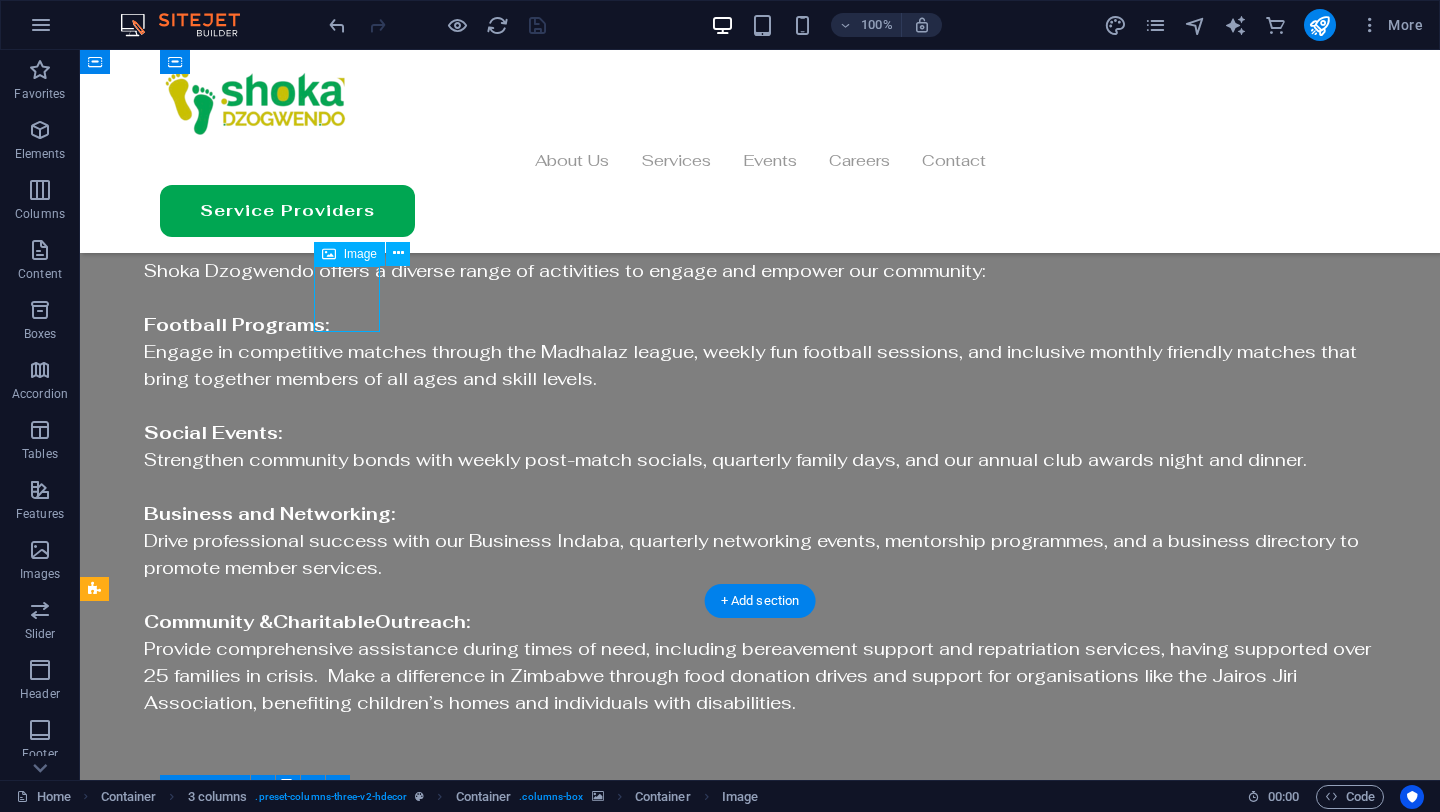 click at bounding box center [249, -3242] 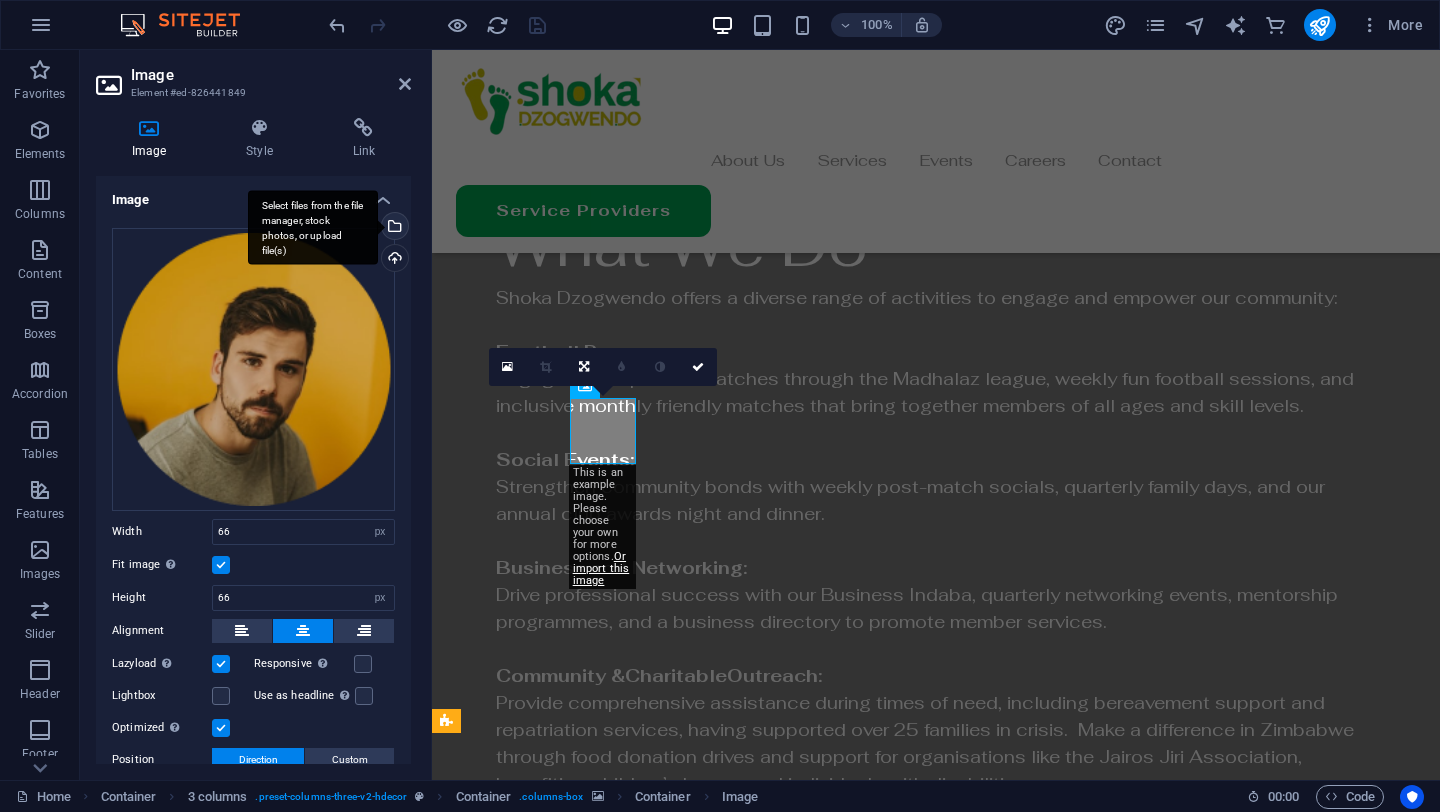 click on "Select files from the file manager, stock photos, or upload file(s)" at bounding box center (393, 228) 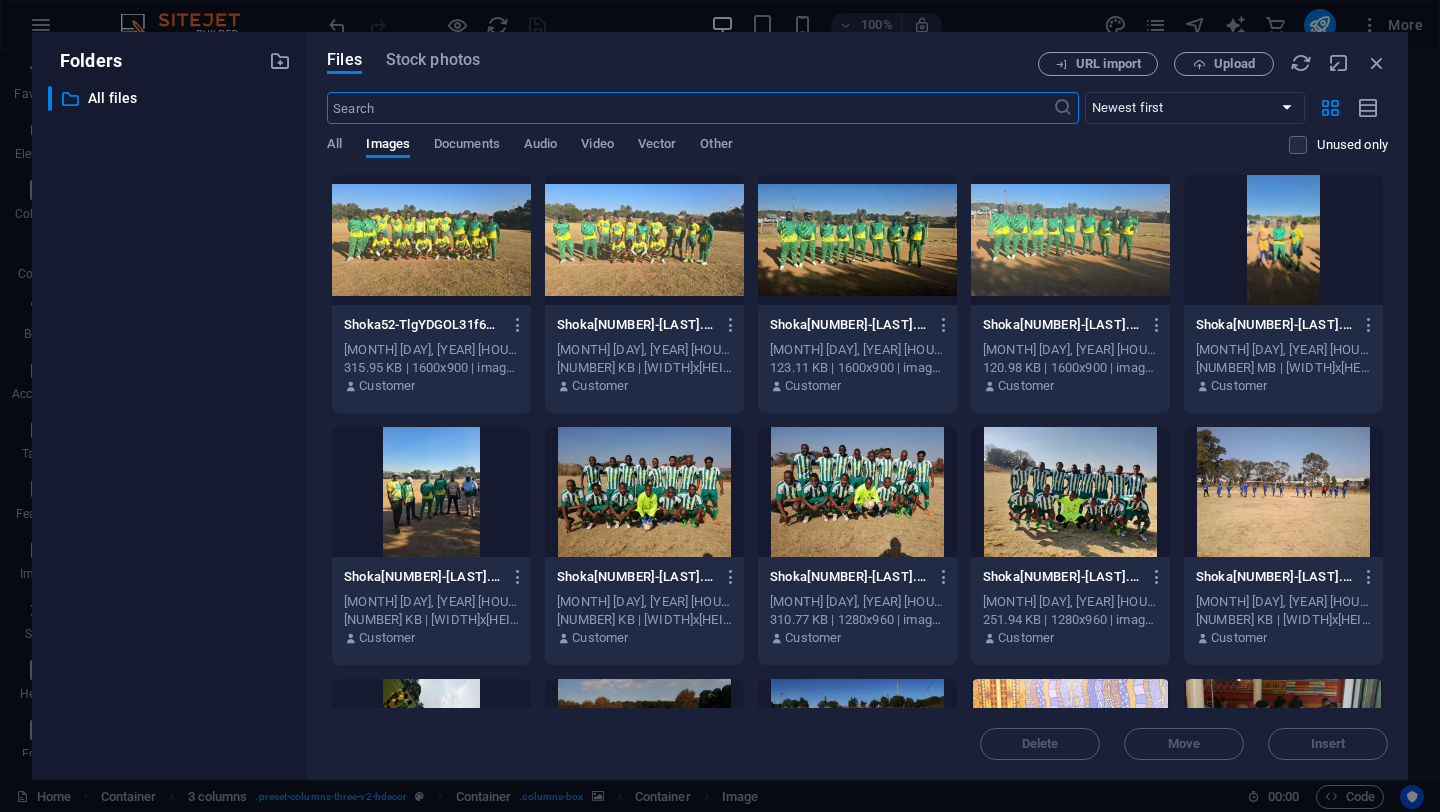 scroll, scrollTop: 4154, scrollLeft: 0, axis: vertical 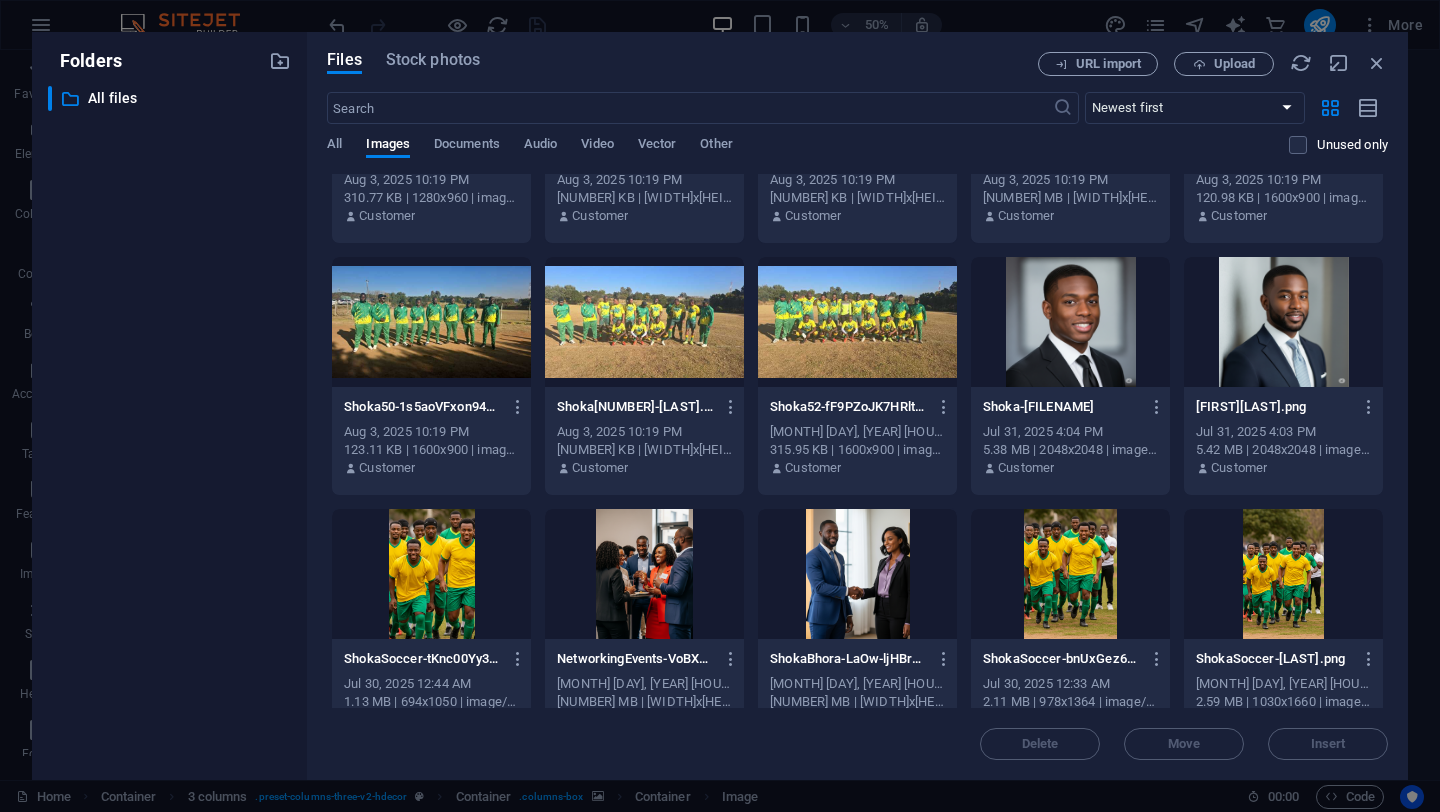 click at bounding box center (1070, 322) 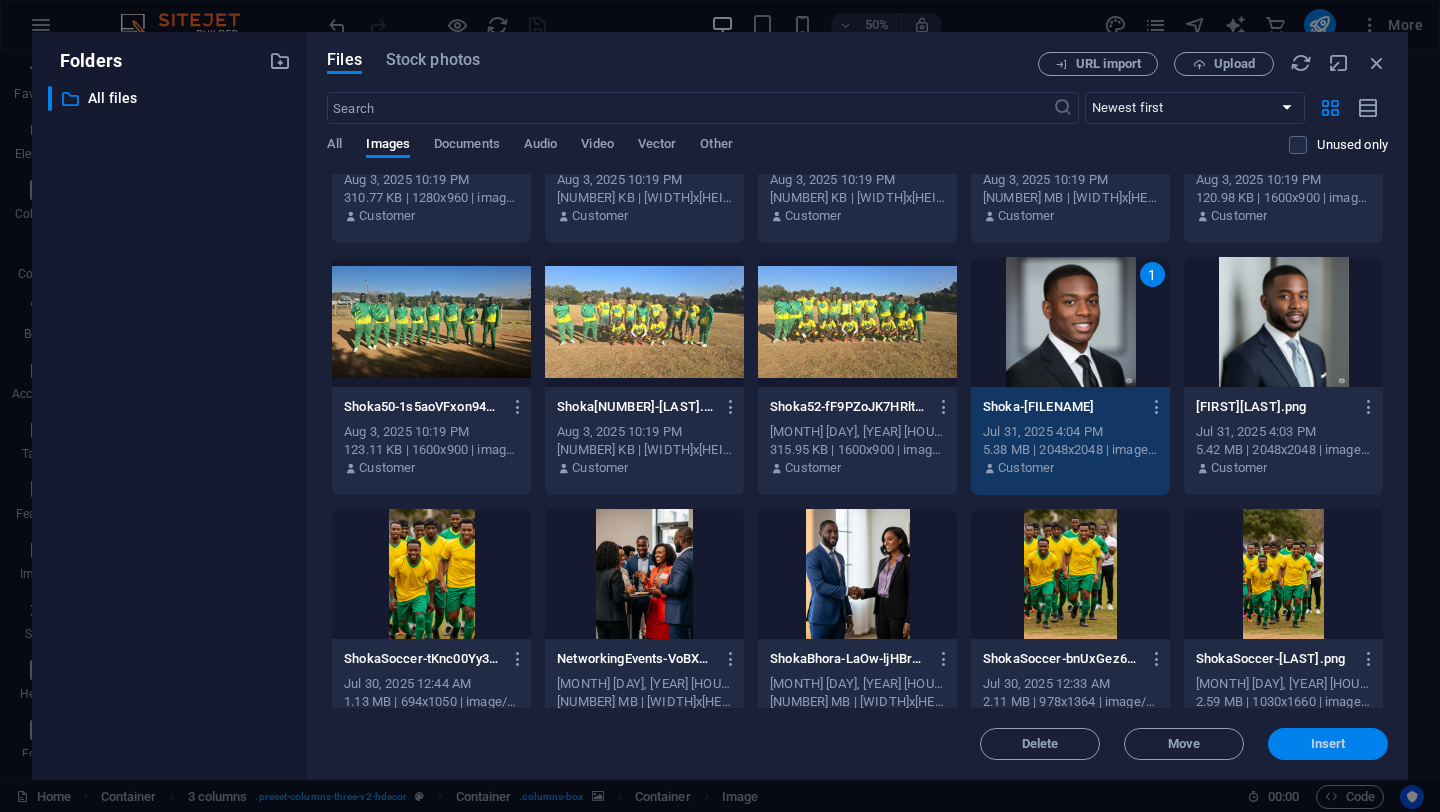 click on "Insert" at bounding box center [1328, 744] 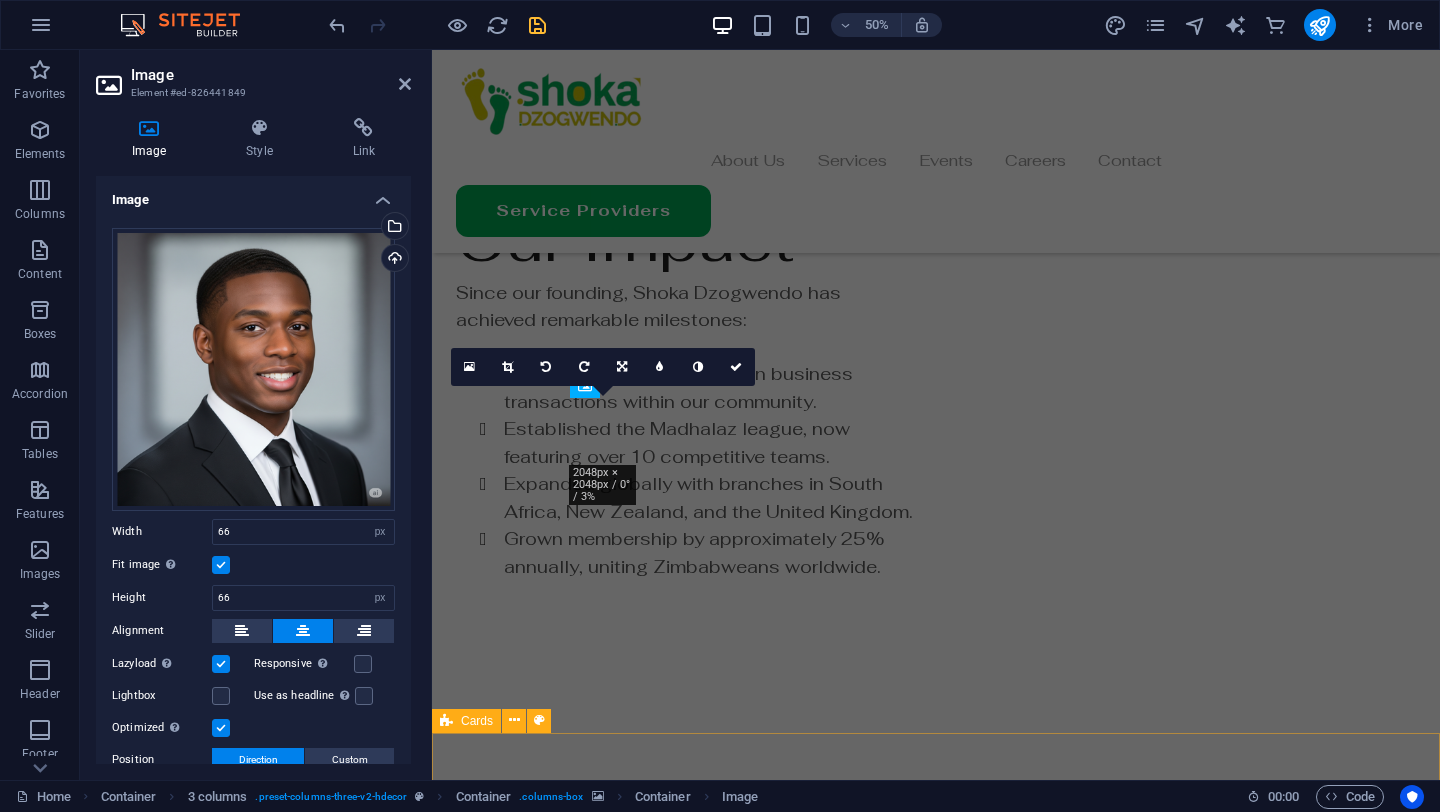 scroll, scrollTop: 3292, scrollLeft: 0, axis: vertical 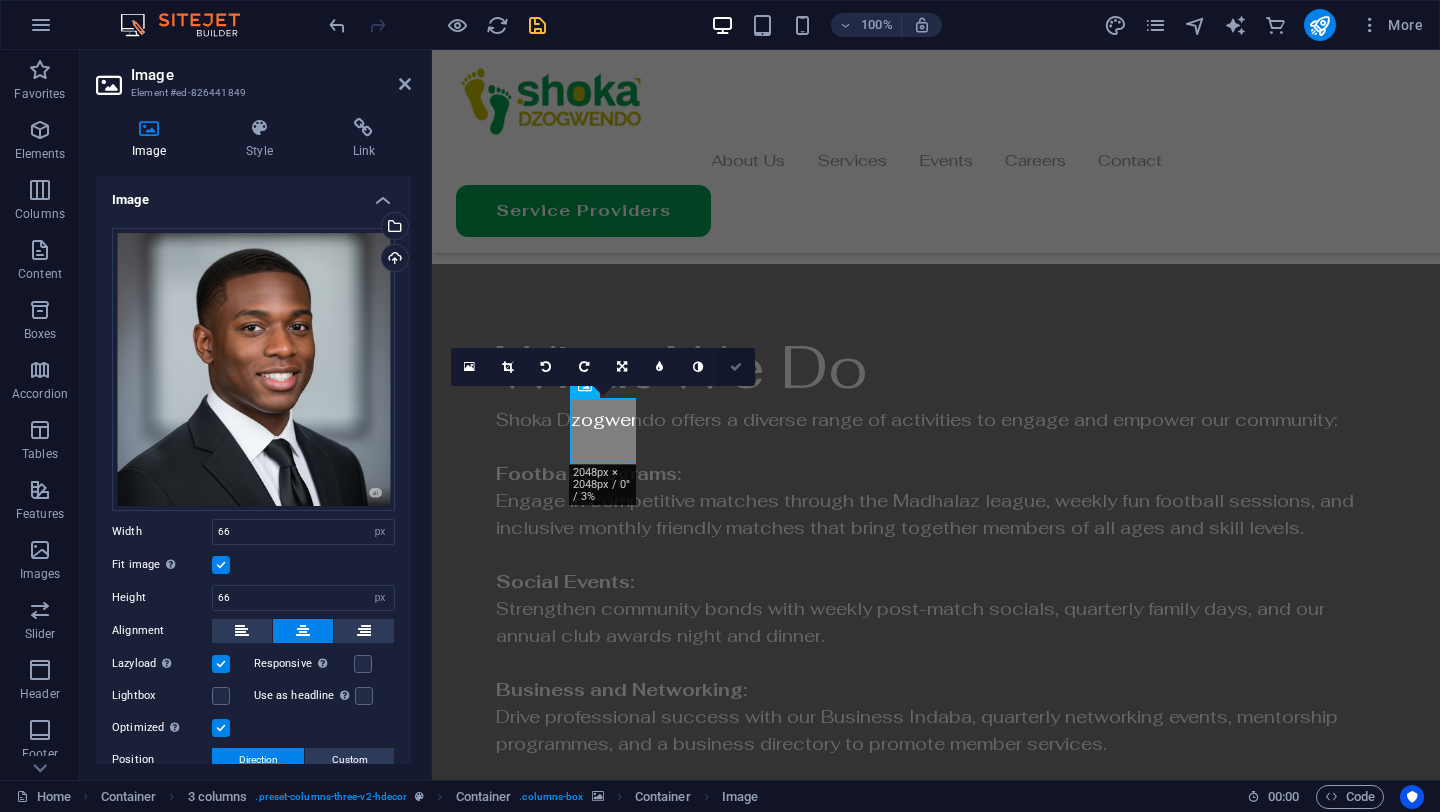click at bounding box center (736, 367) 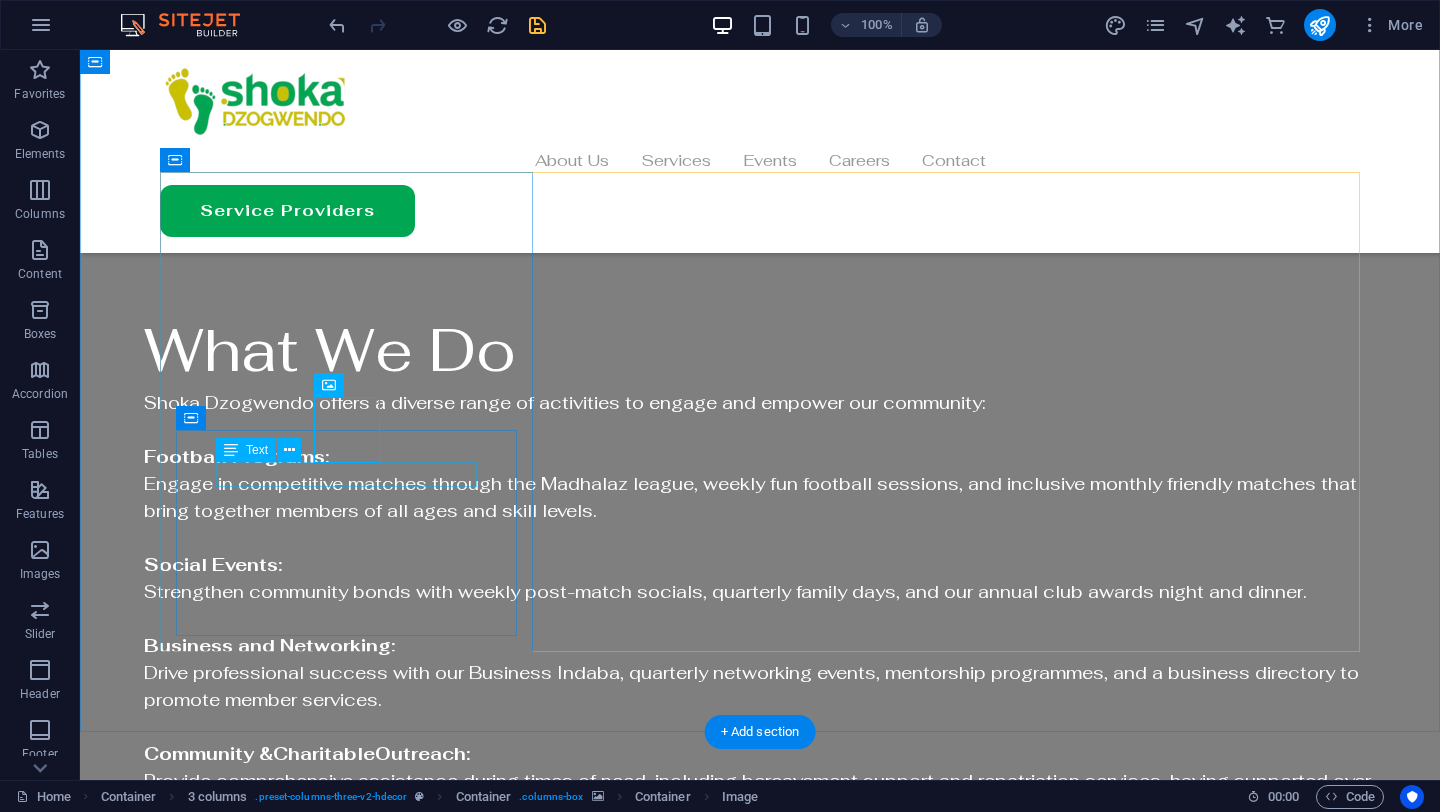 click on "[FIRST] [LAST]" at bounding box center [346, 2605] 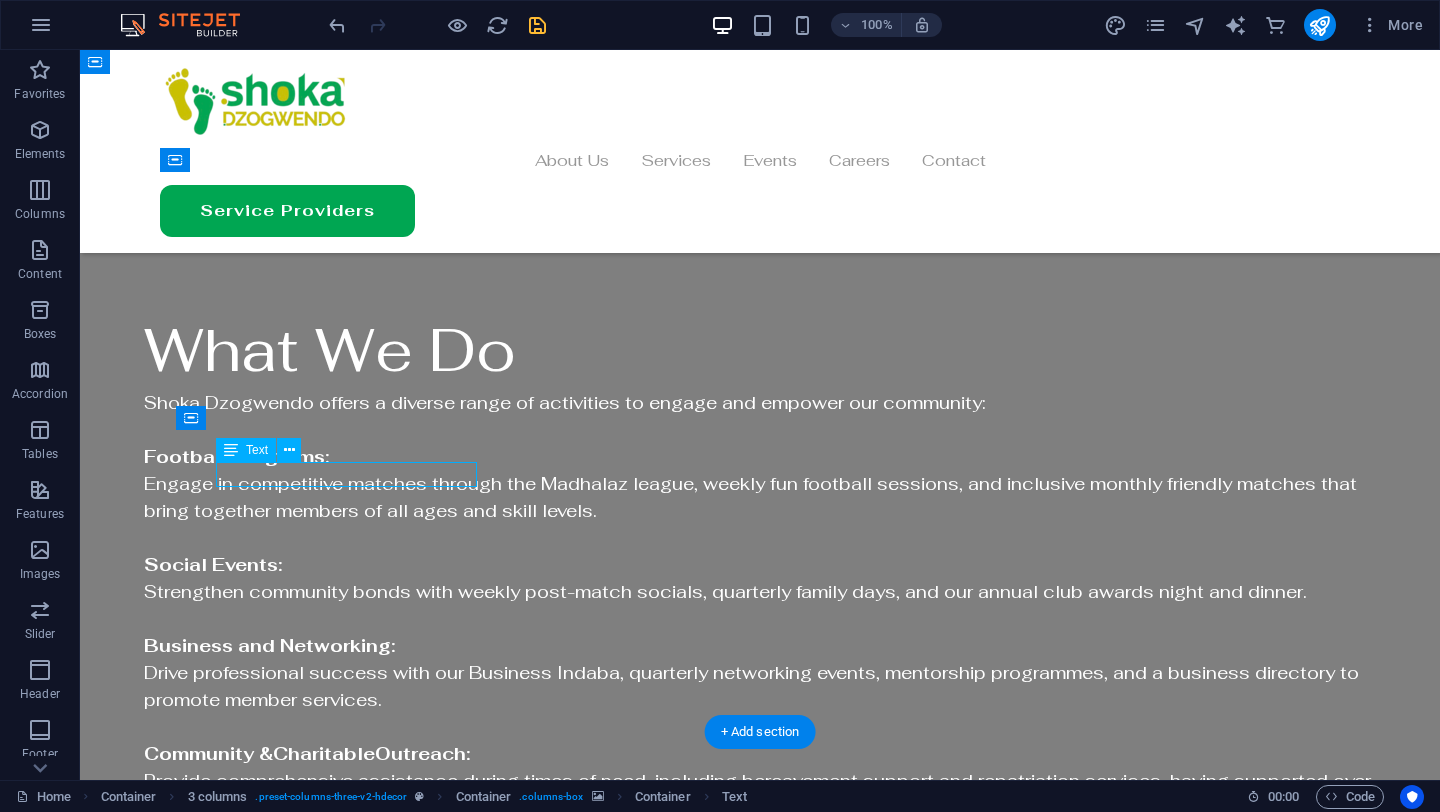 click on "[FIRST] [LAST]" at bounding box center (346, 2605) 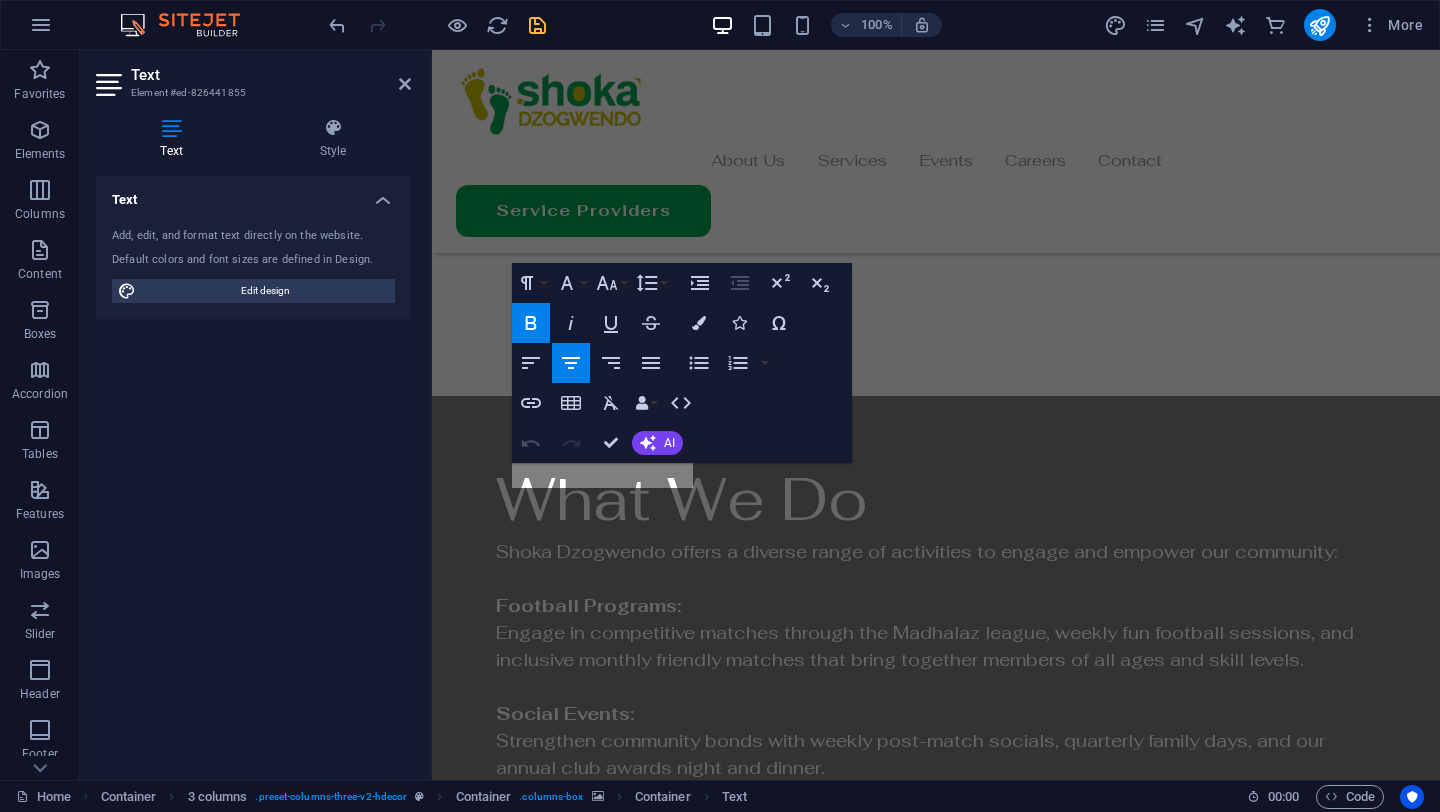 scroll, scrollTop: 3292, scrollLeft: 0, axis: vertical 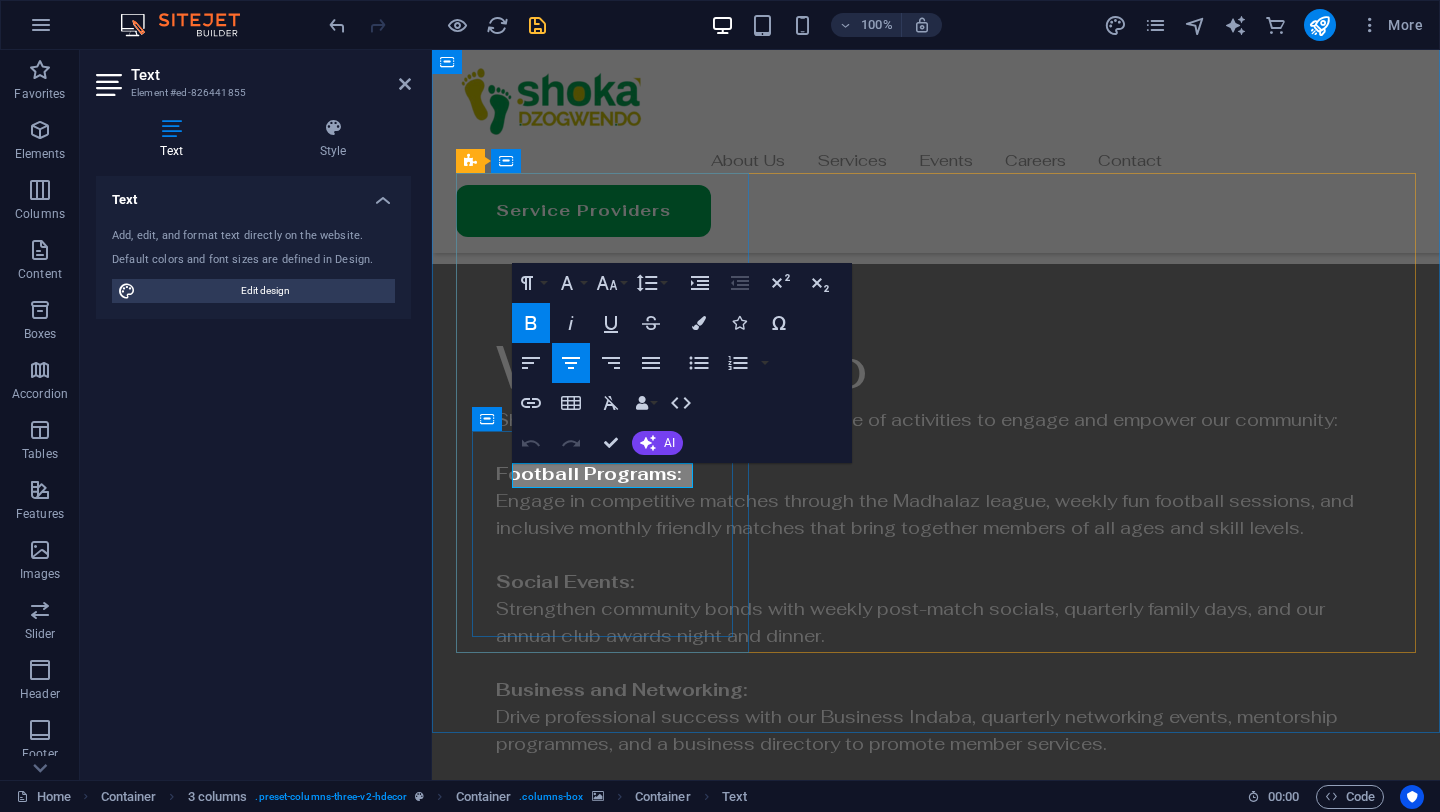 click on "[FIRST] [LAST]" at bounding box center [603, 2678] 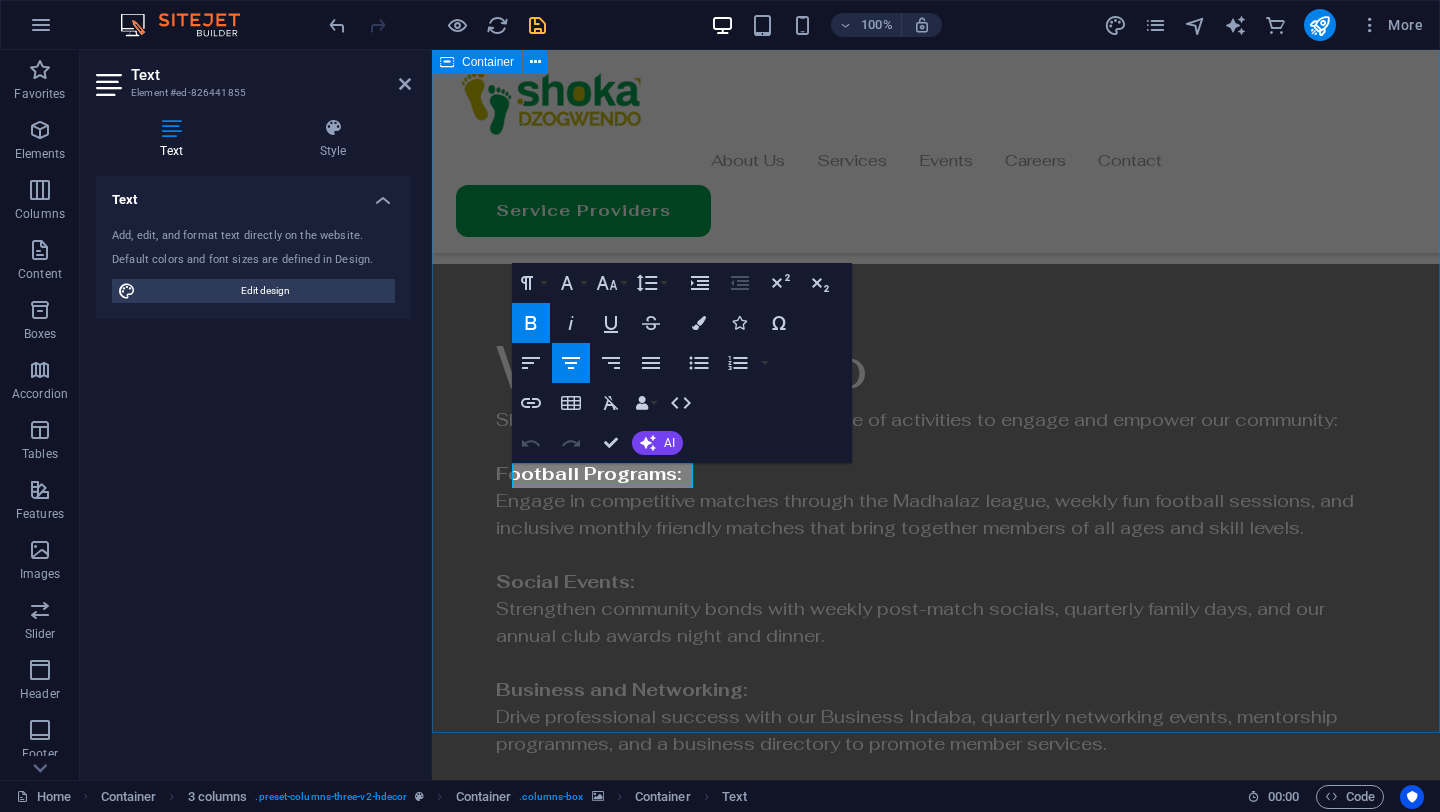 click on "Community Voices [FIRST] [LAST] [OCCUPATION] Uas molestias excepturi sint occaecati cupiditate non provident, similique. [FIRST] [LAST] [OCCUPATION] Uas molestias excepturi sint occaecati cupiditate non provident, similique. [FIRST] [LAST] [OCCUPATION] Uas molestias excepturi sint occaecati cupiditate non provident, similique." at bounding box center (936, 3174) 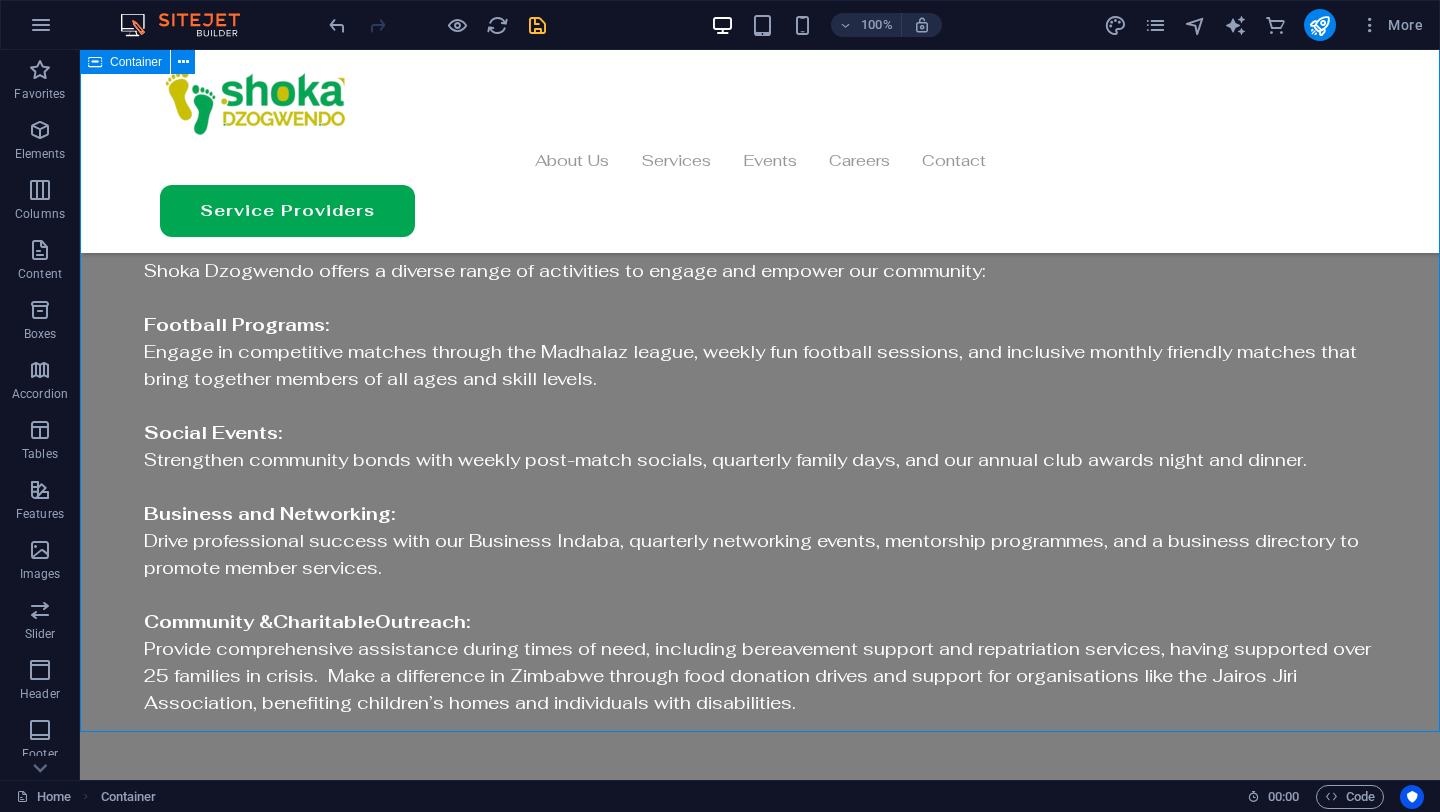 scroll, scrollTop: 3160, scrollLeft: 0, axis: vertical 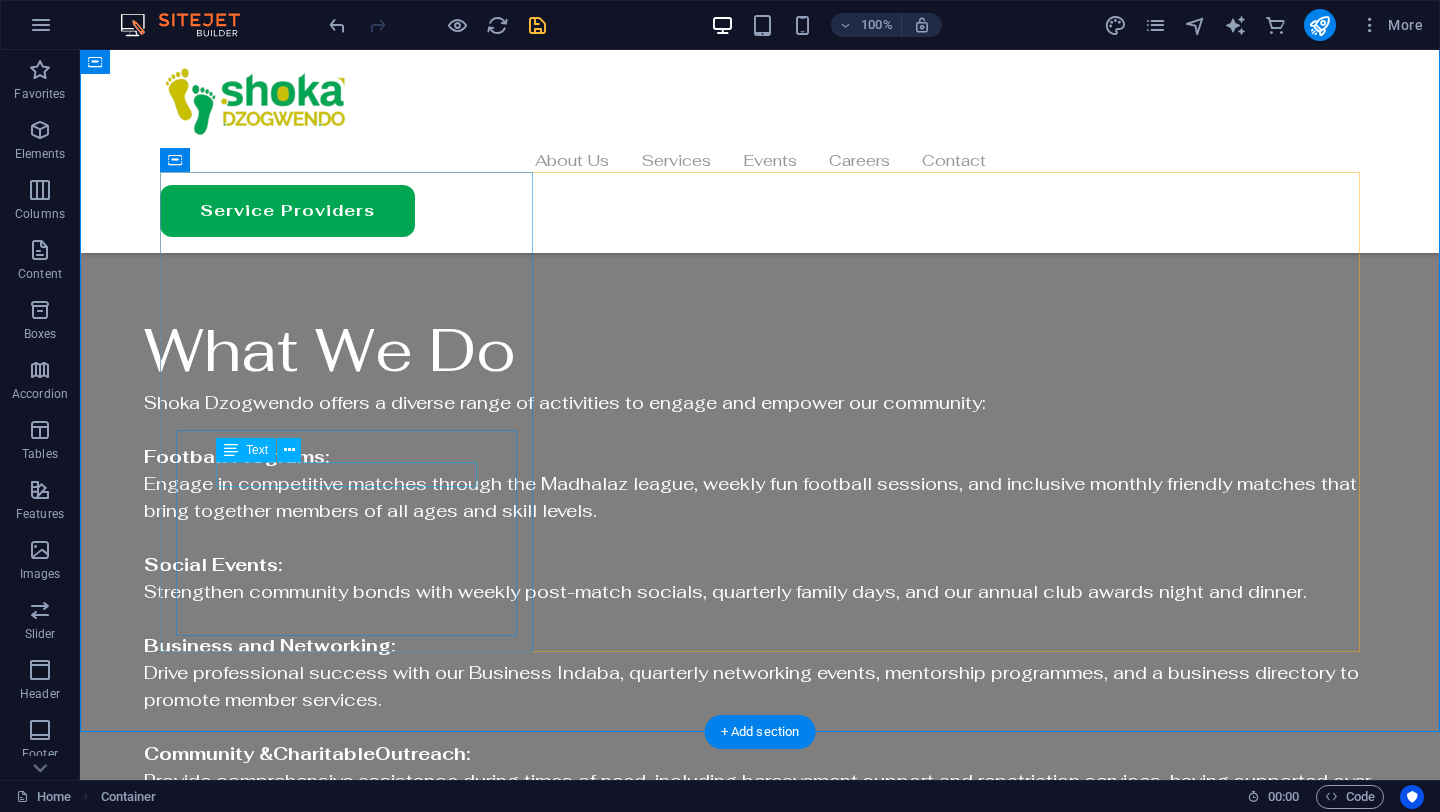 click on "[FIRST] [LAST]" at bounding box center [346, 2605] 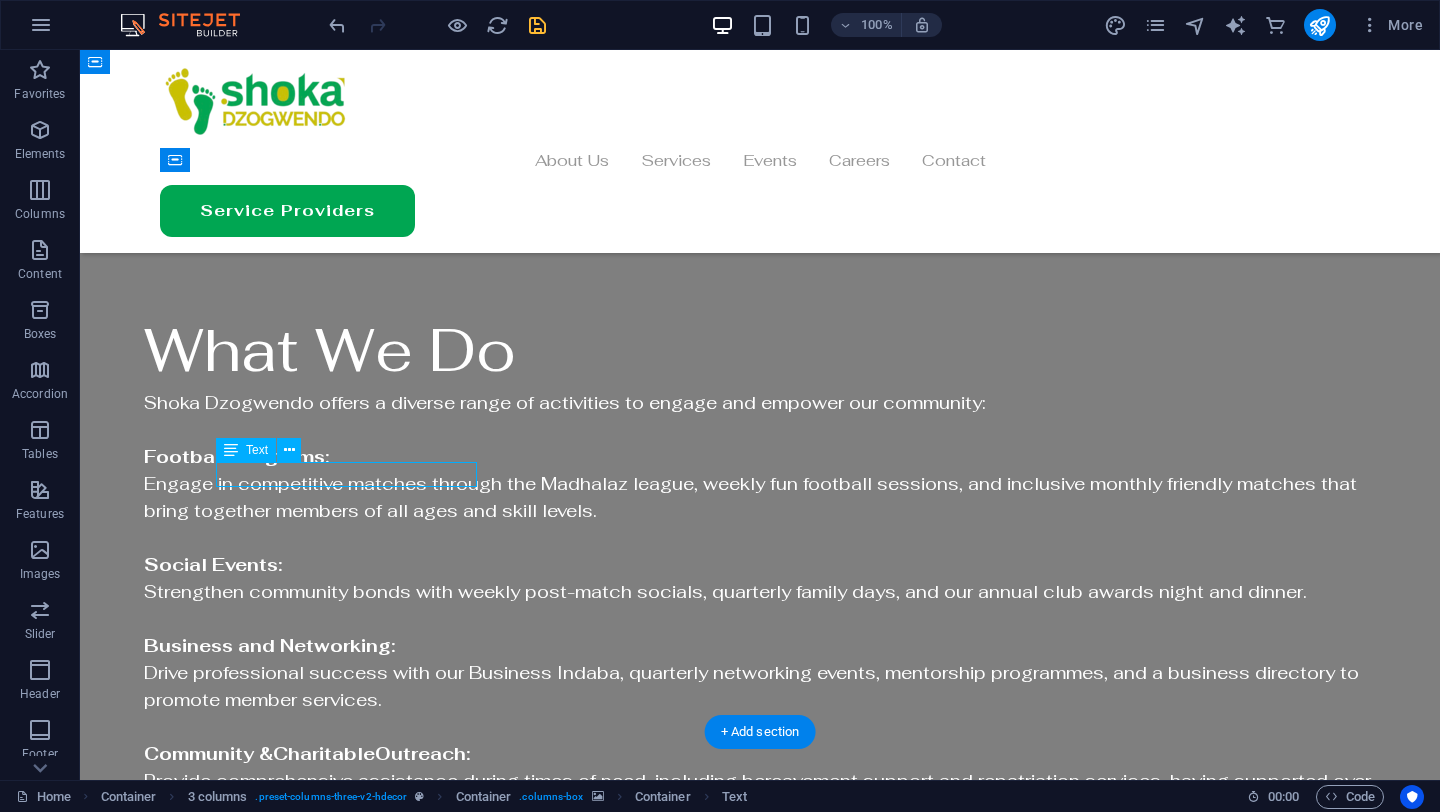 click on "[FIRST] [LAST]" at bounding box center (346, 2605) 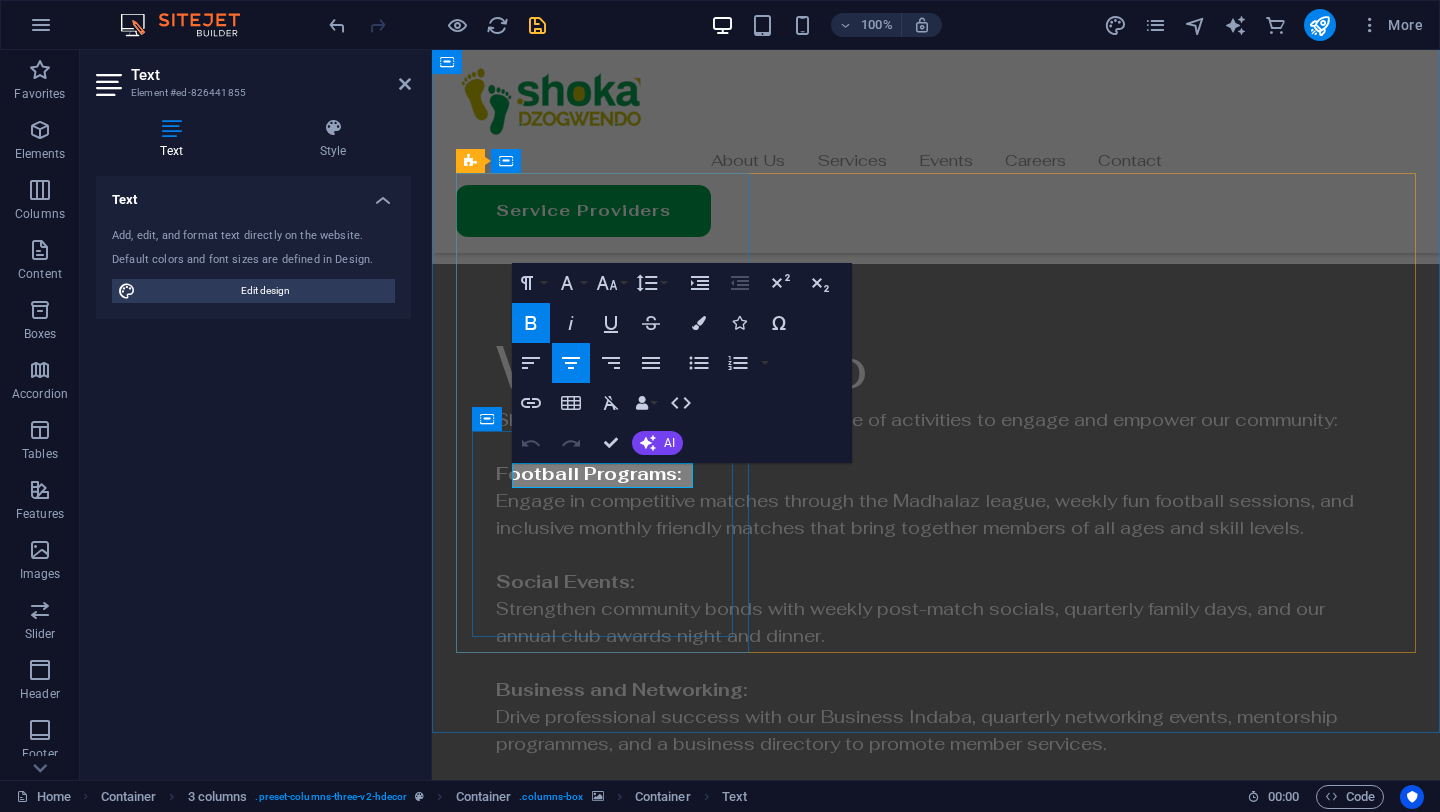 click on "[FIRST] [LAST]" at bounding box center (603, 2678) 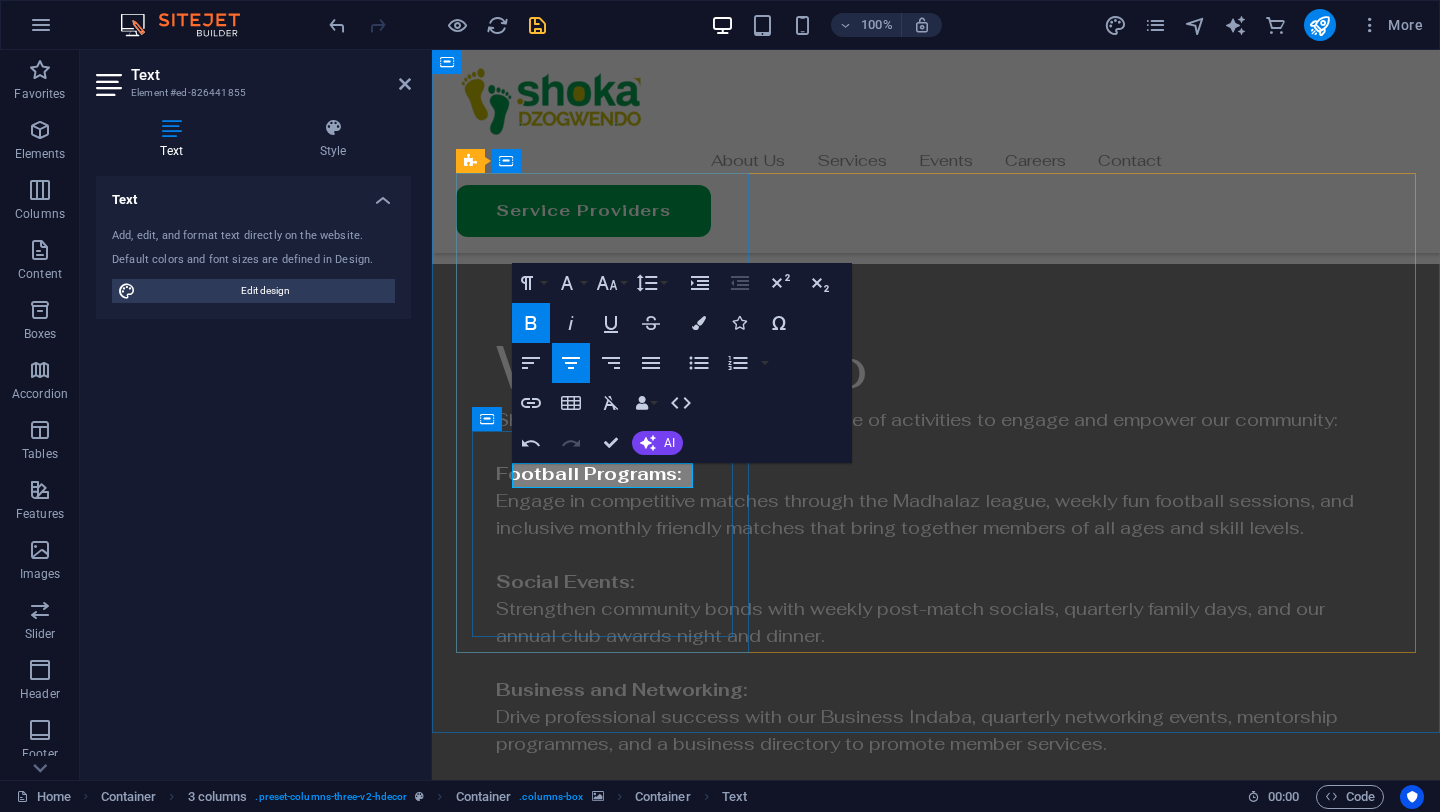 click on "[FIRST] [LAST]" at bounding box center (603, 2678) 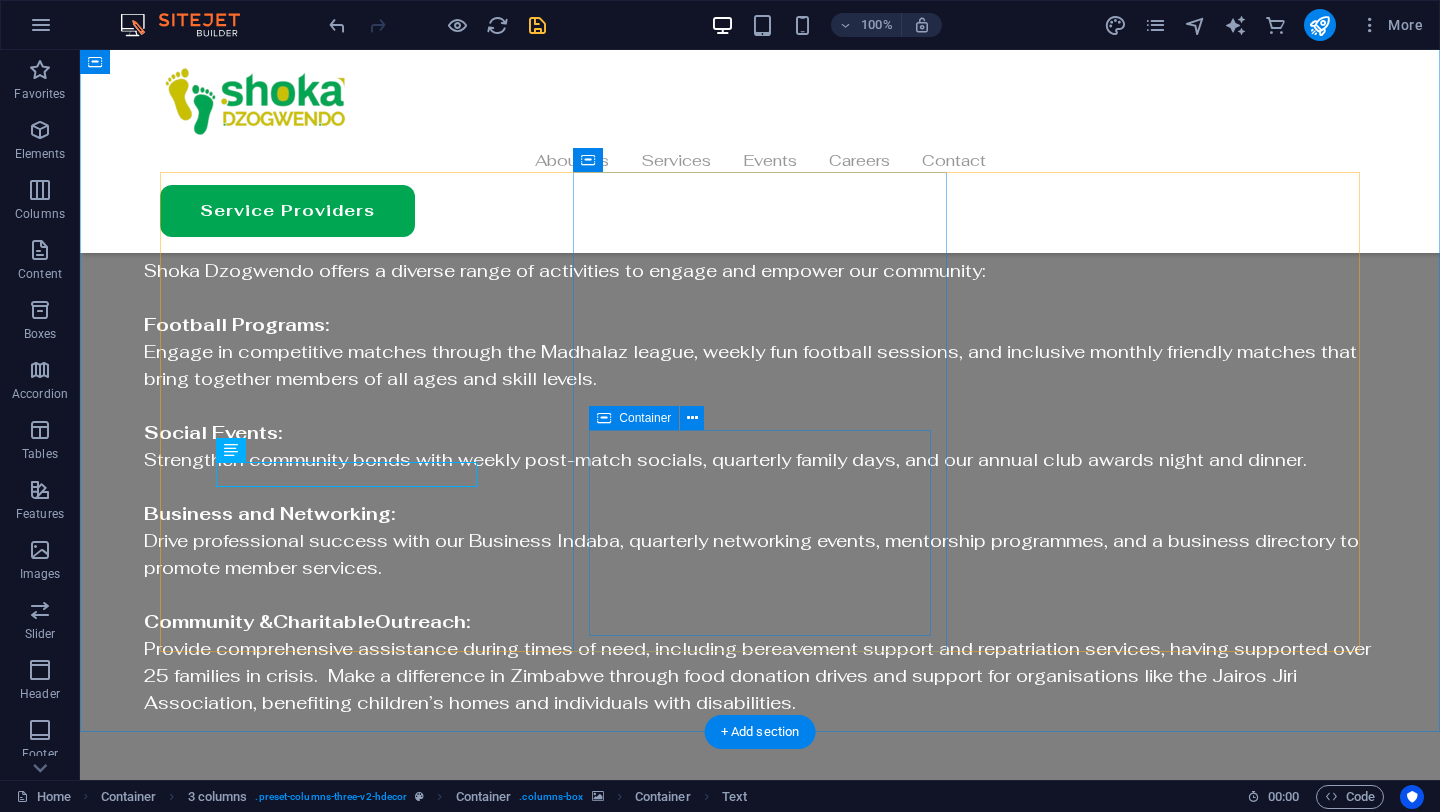scroll, scrollTop: 3160, scrollLeft: 0, axis: vertical 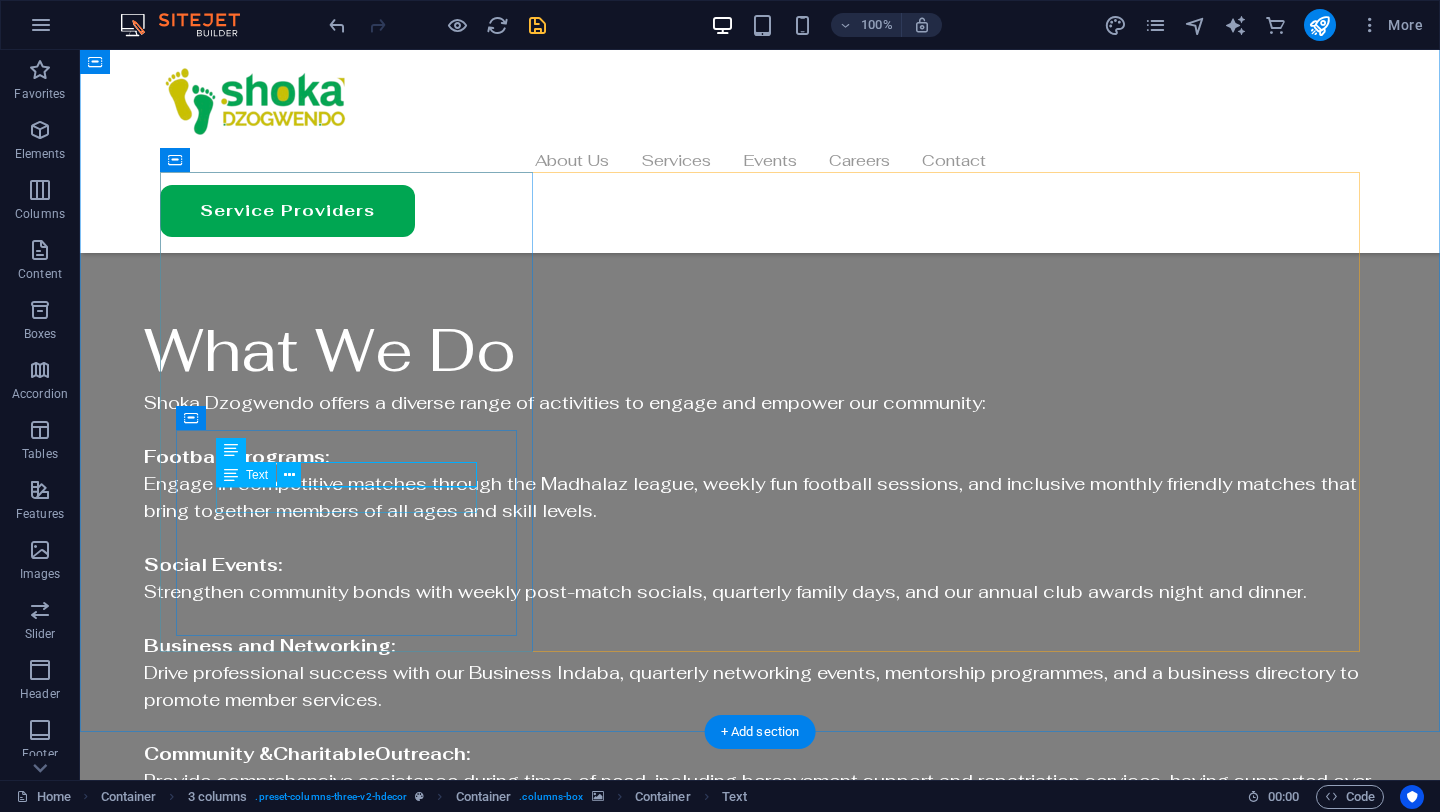 click on "Interior Designer" at bounding box center (346, 2630) 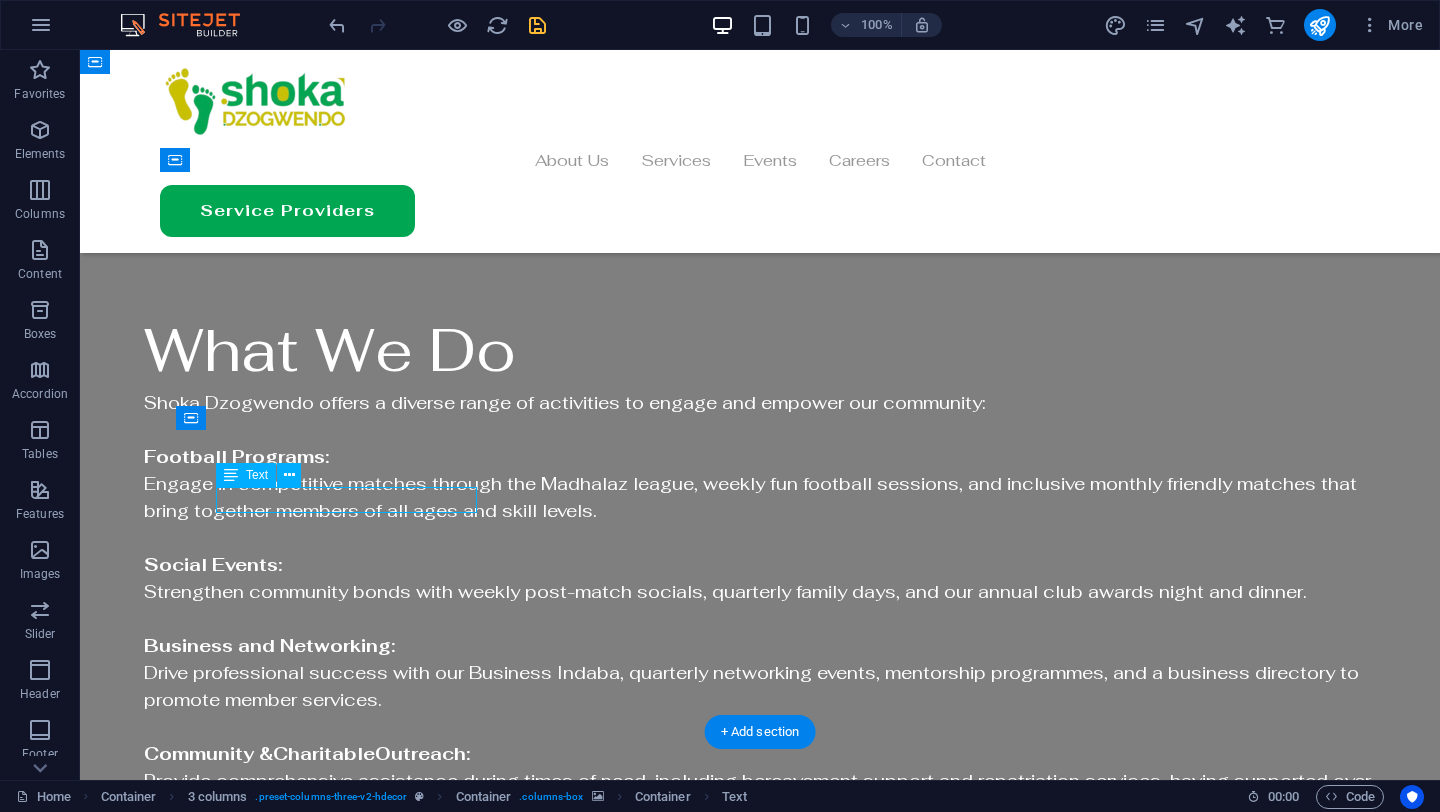 click on "Interior Designer" at bounding box center (346, 2630) 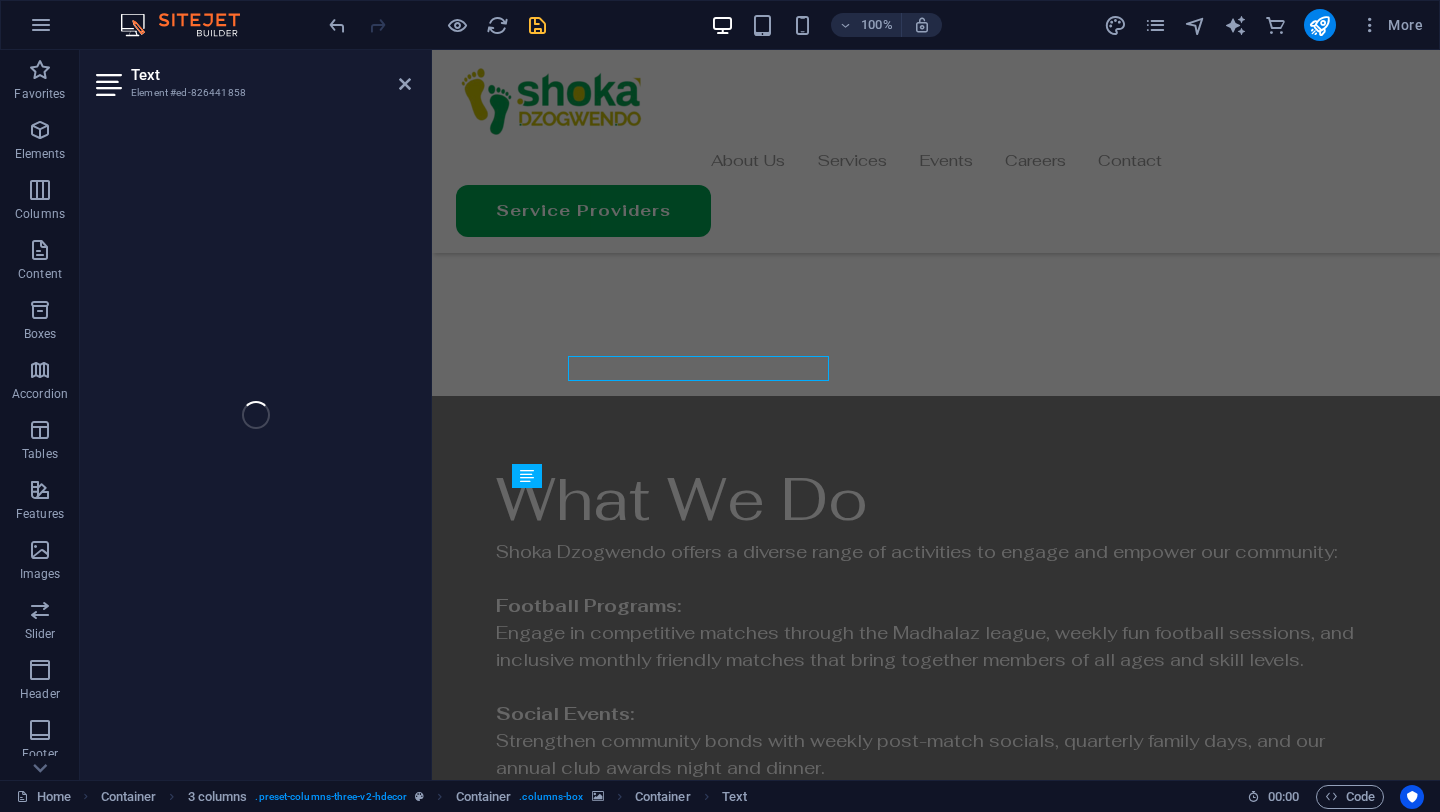 scroll, scrollTop: 3292, scrollLeft: 0, axis: vertical 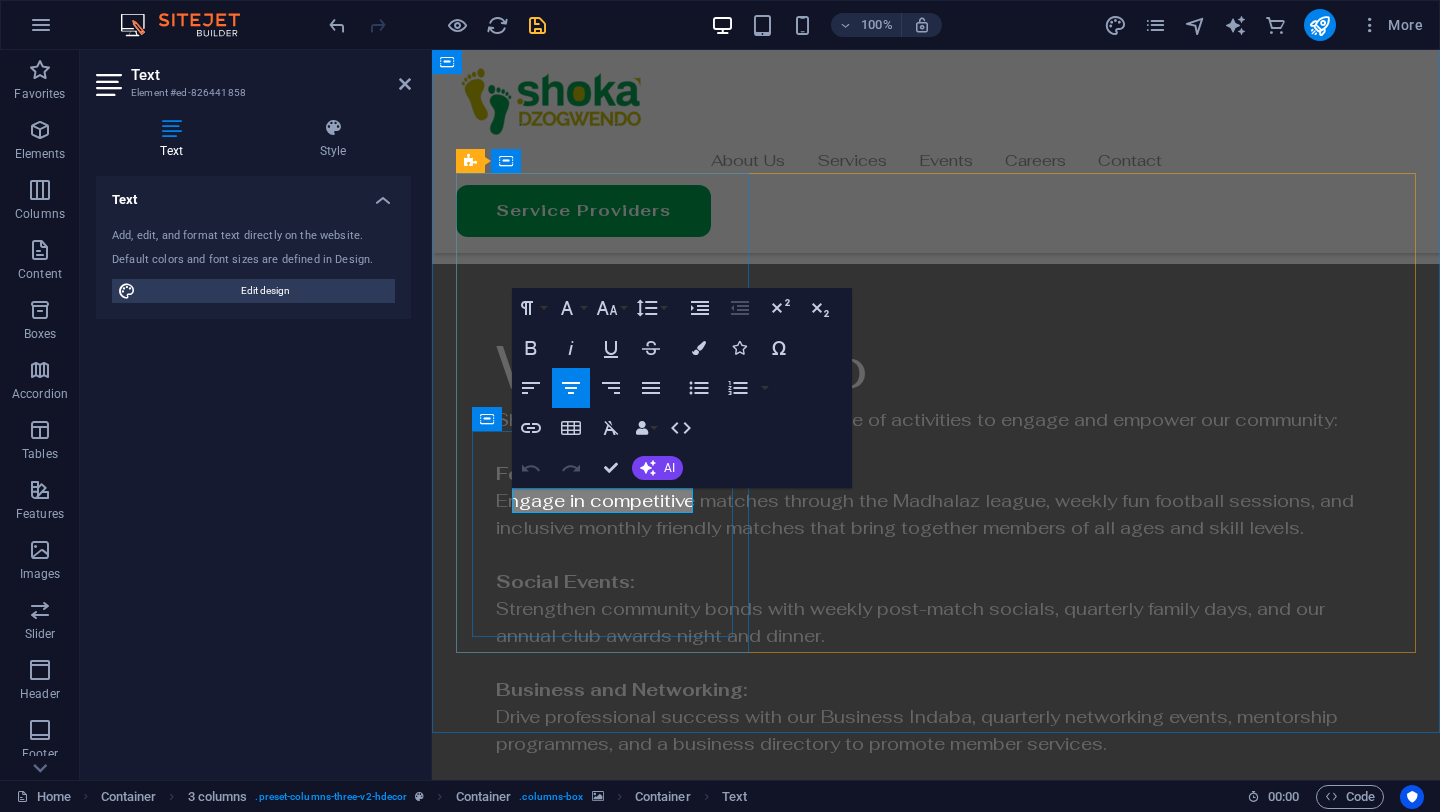 click on "Interior Designer" at bounding box center (603, 2703) 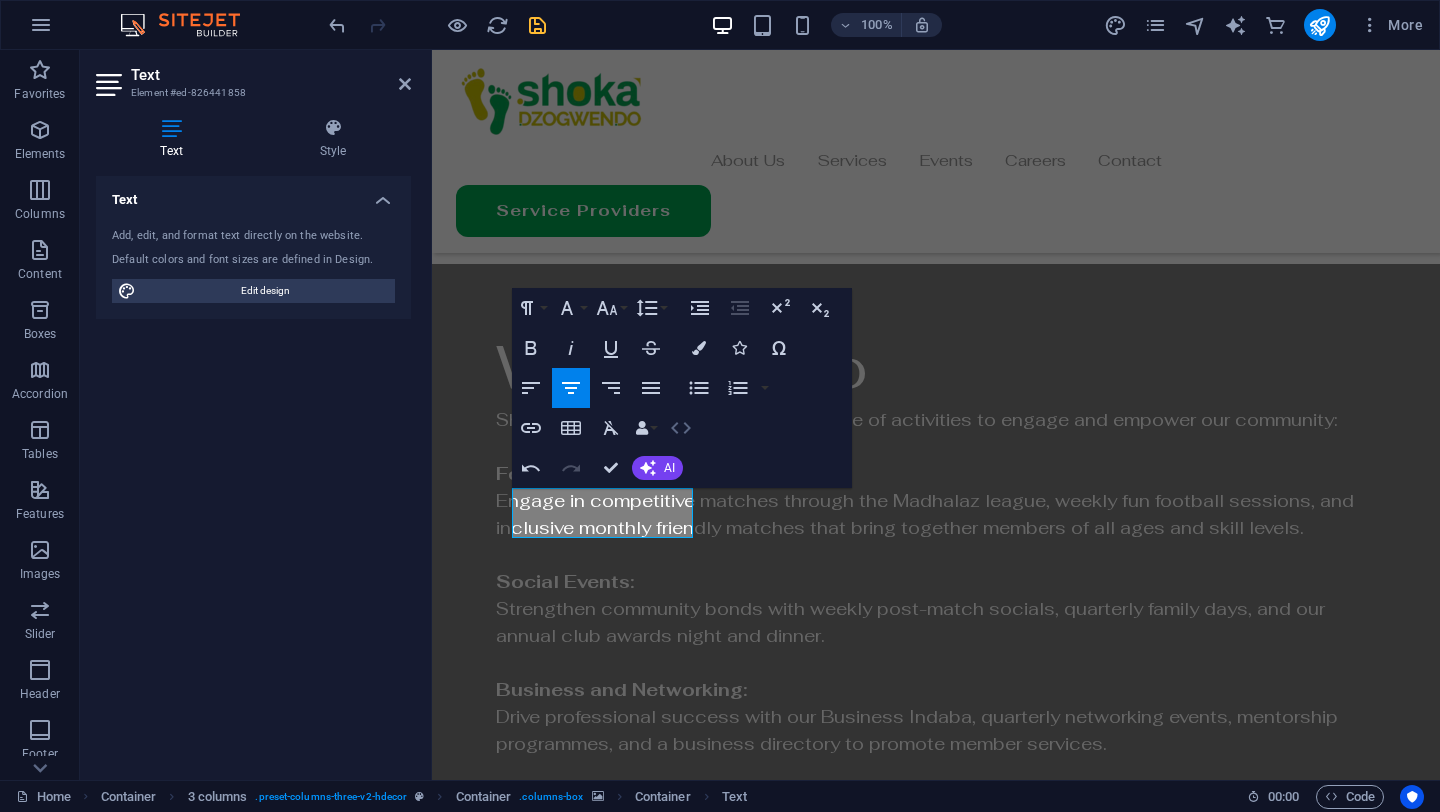 scroll, scrollTop: 0, scrollLeft: 2, axis: horizontal 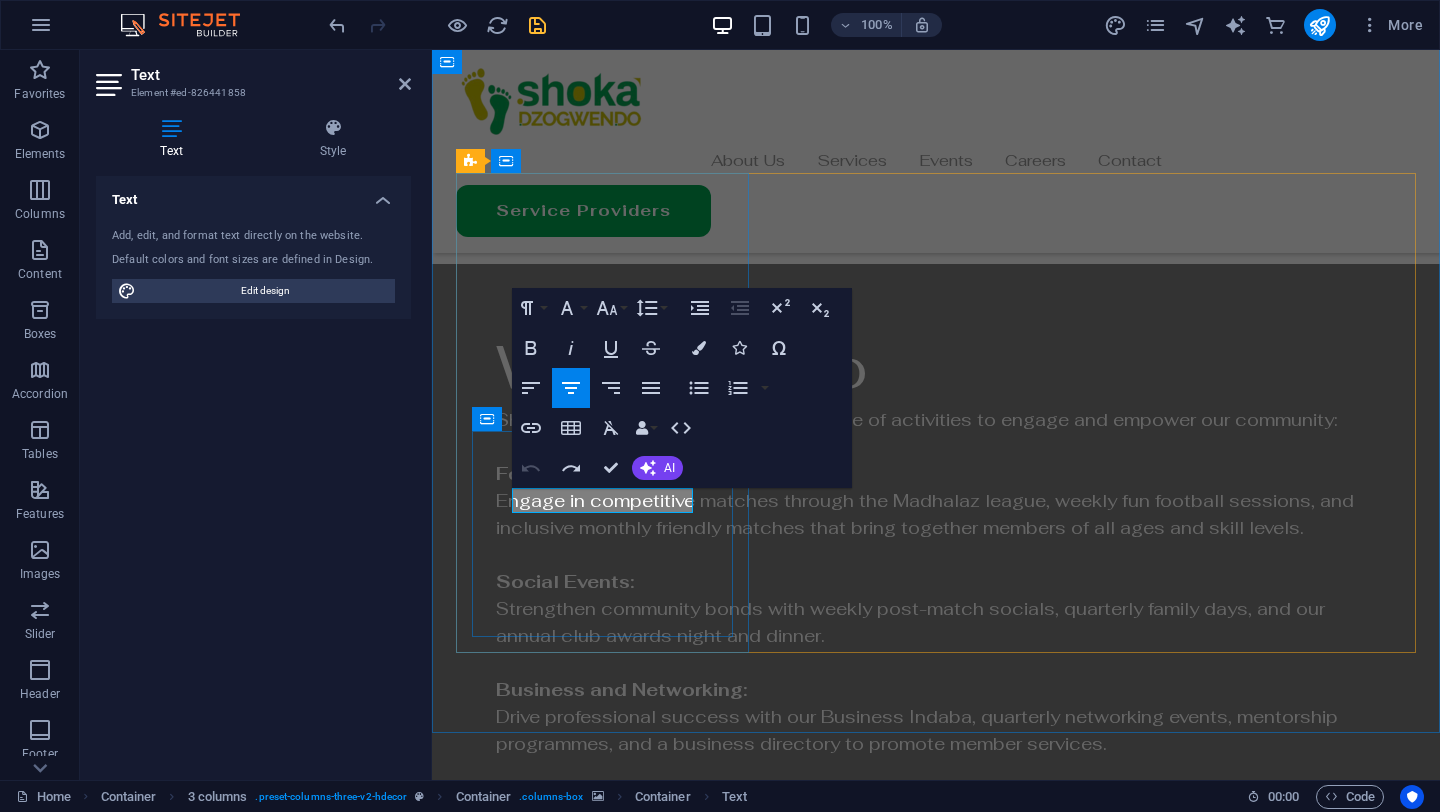 click on "Interior Designer" at bounding box center [603, 2703] 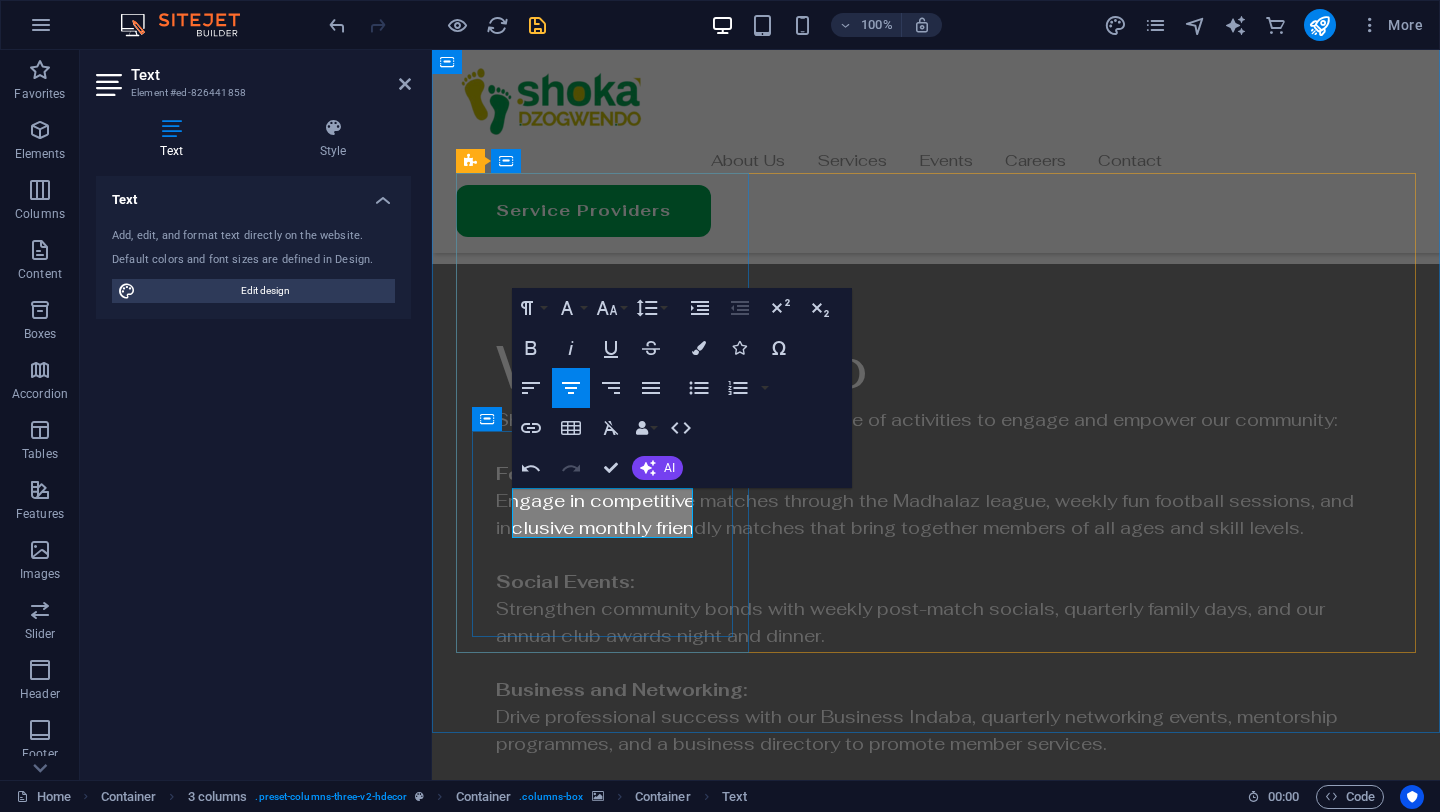 click on "Interior Digital Transformation C." at bounding box center [603, 2715] 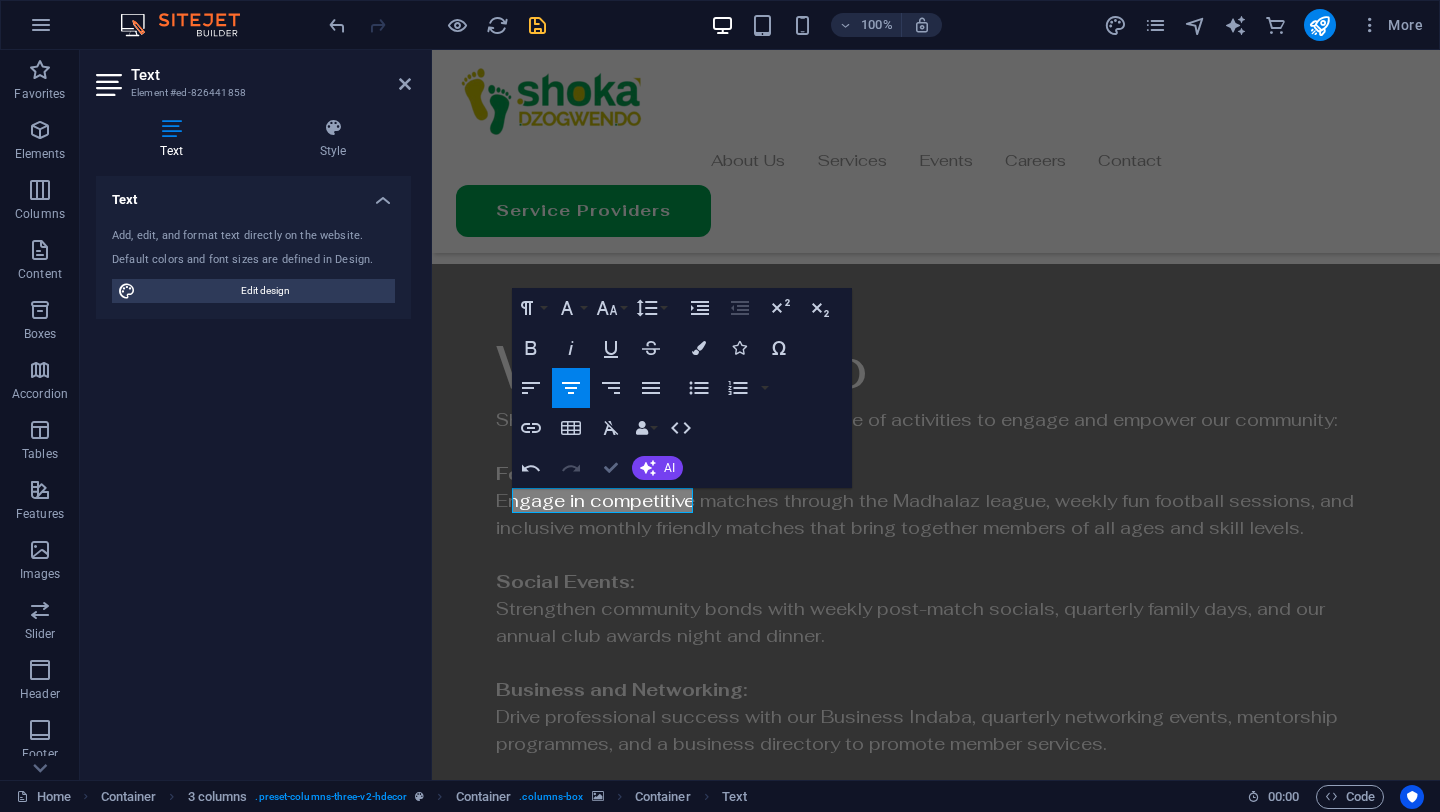 scroll, scrollTop: 3160, scrollLeft: 0, axis: vertical 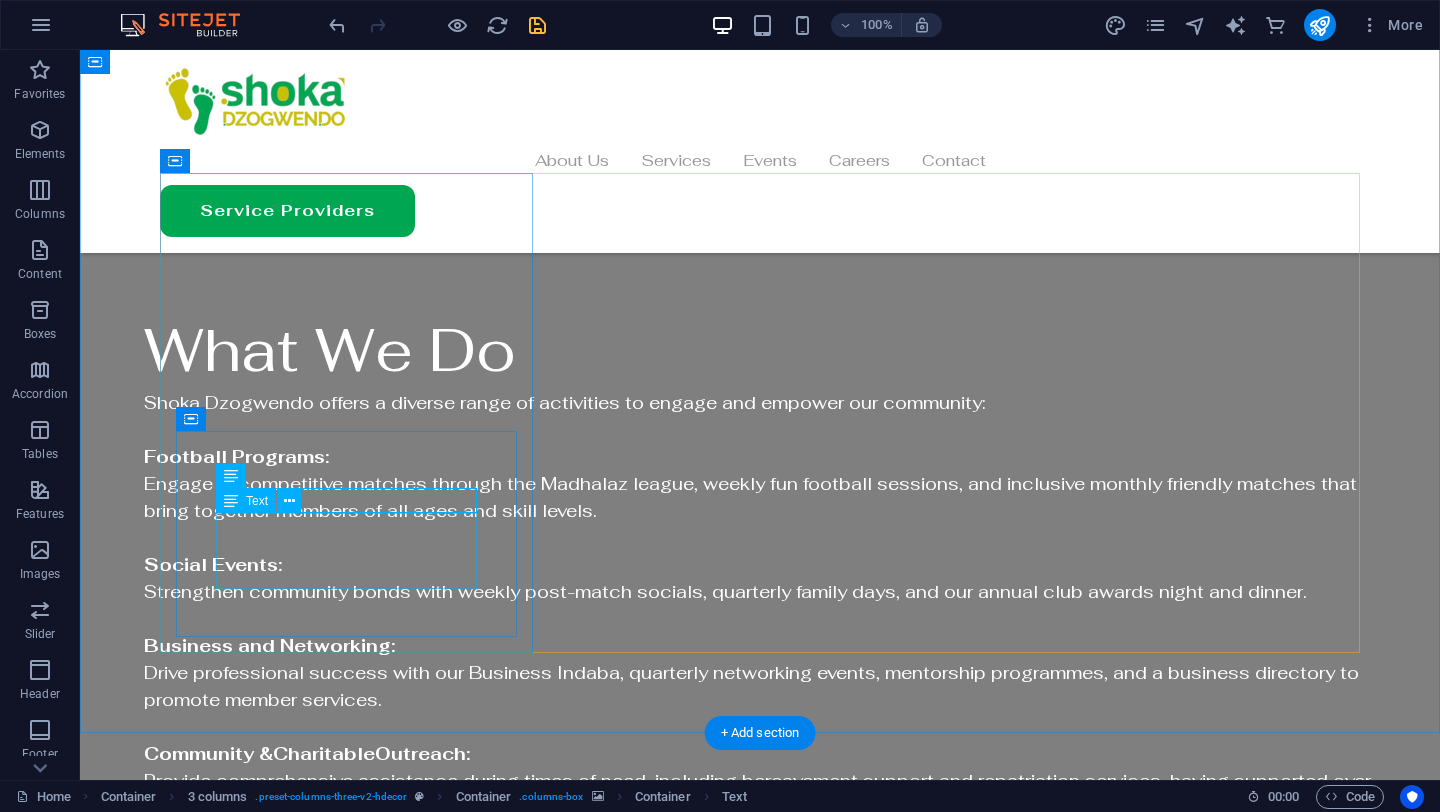 click on "Uas molestias excepturi sint occaecati cupiditate non provident, similique." at bounding box center [346, 2682] 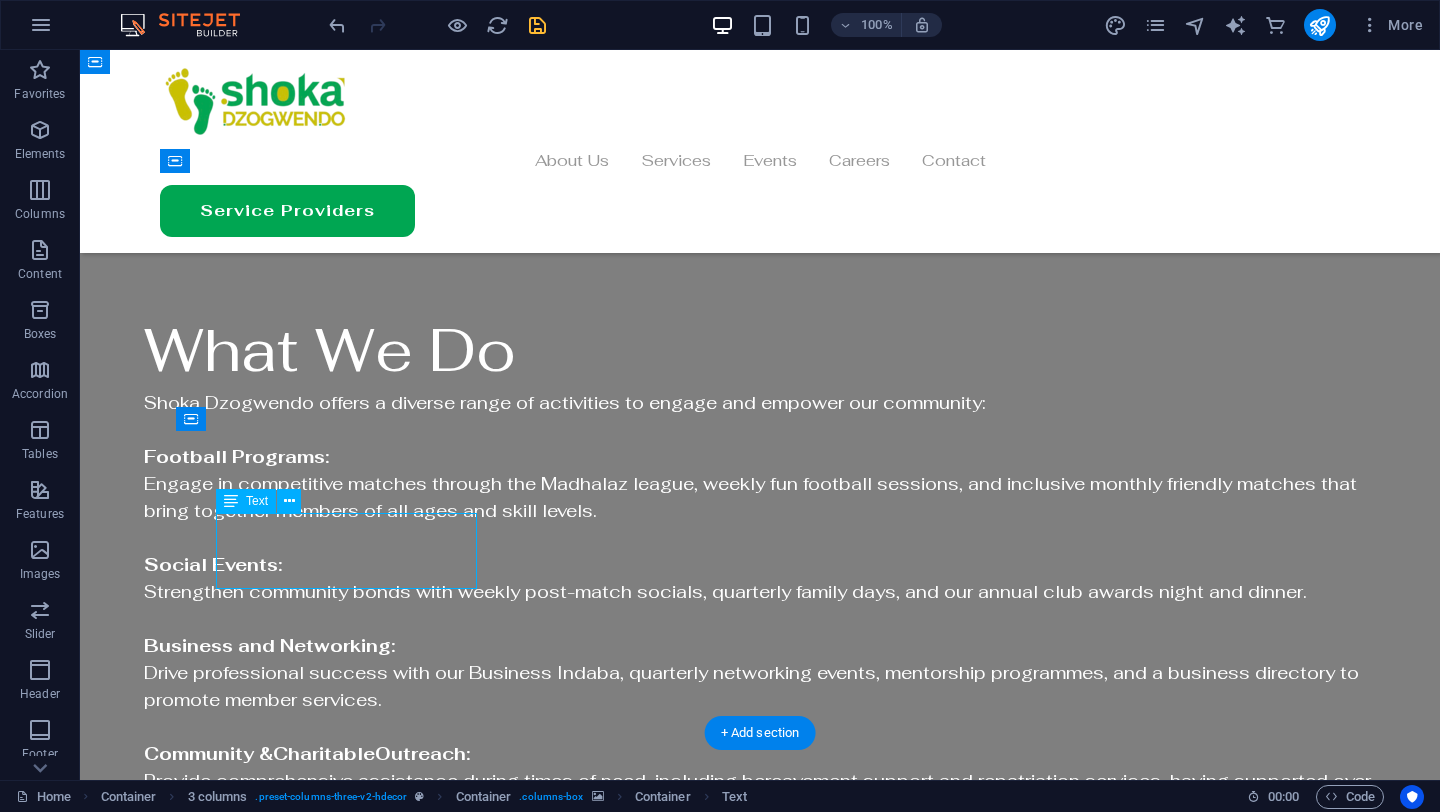click on "Uas molestias excepturi sint occaecati cupiditate non provident, similique." at bounding box center [346, 2682] 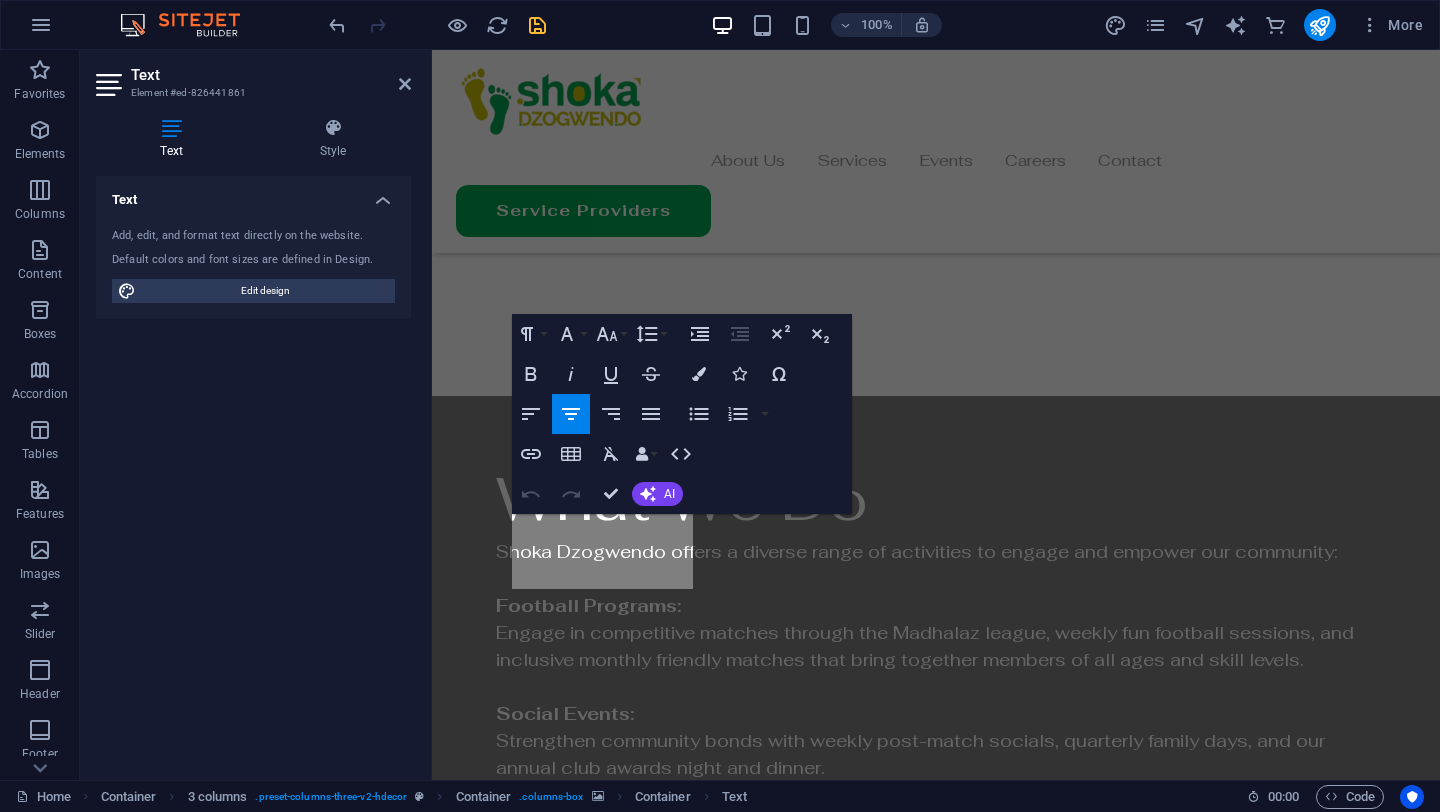 scroll, scrollTop: 3291, scrollLeft: 0, axis: vertical 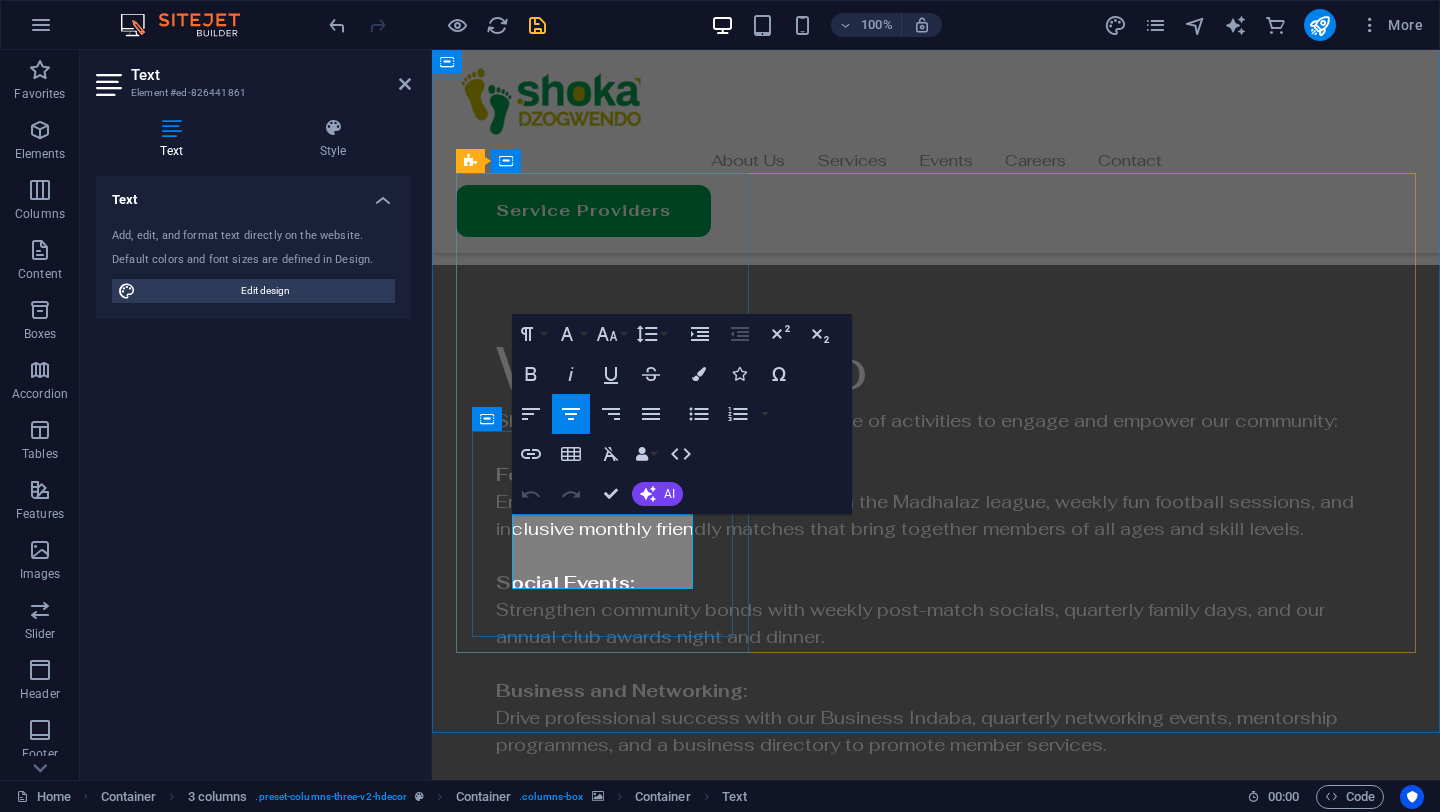 click on "Uas molestias excepturi sint occaecati cupiditate non provident, similique." at bounding box center [603, 2755] 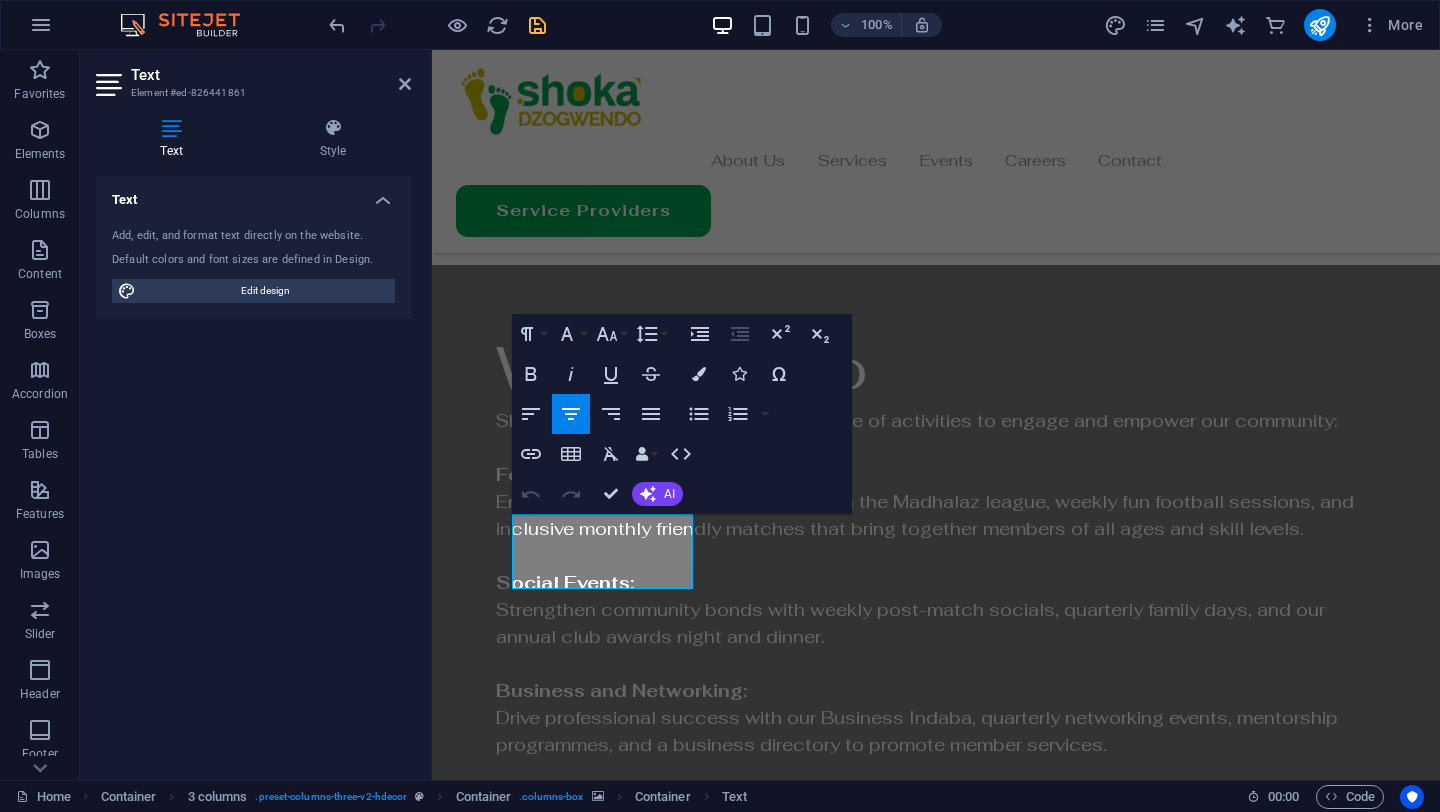 drag, startPoint x: 549, startPoint y: 529, endPoint x: 688, endPoint y: 584, distance: 149.48578 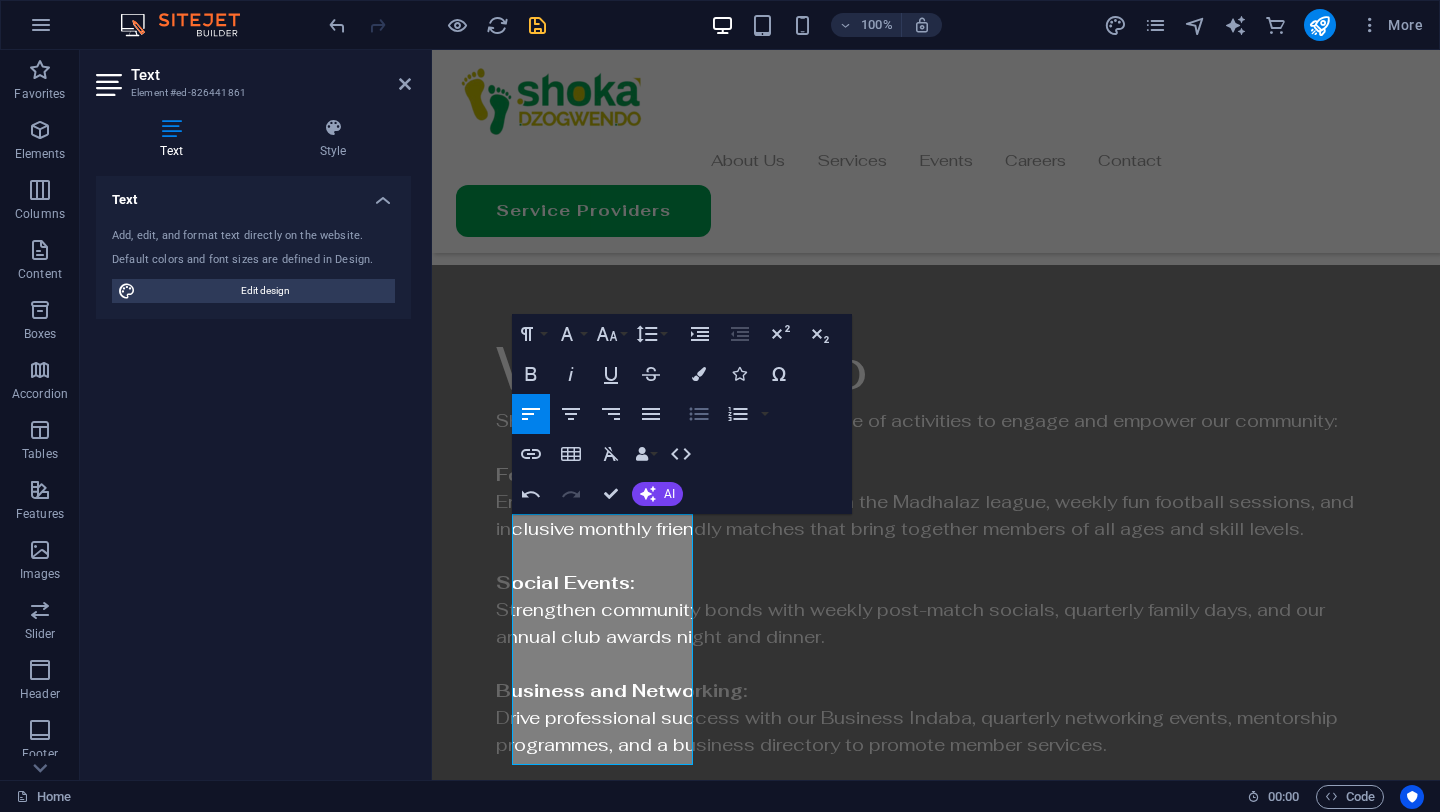 scroll, scrollTop: 1386, scrollLeft: 0, axis: vertical 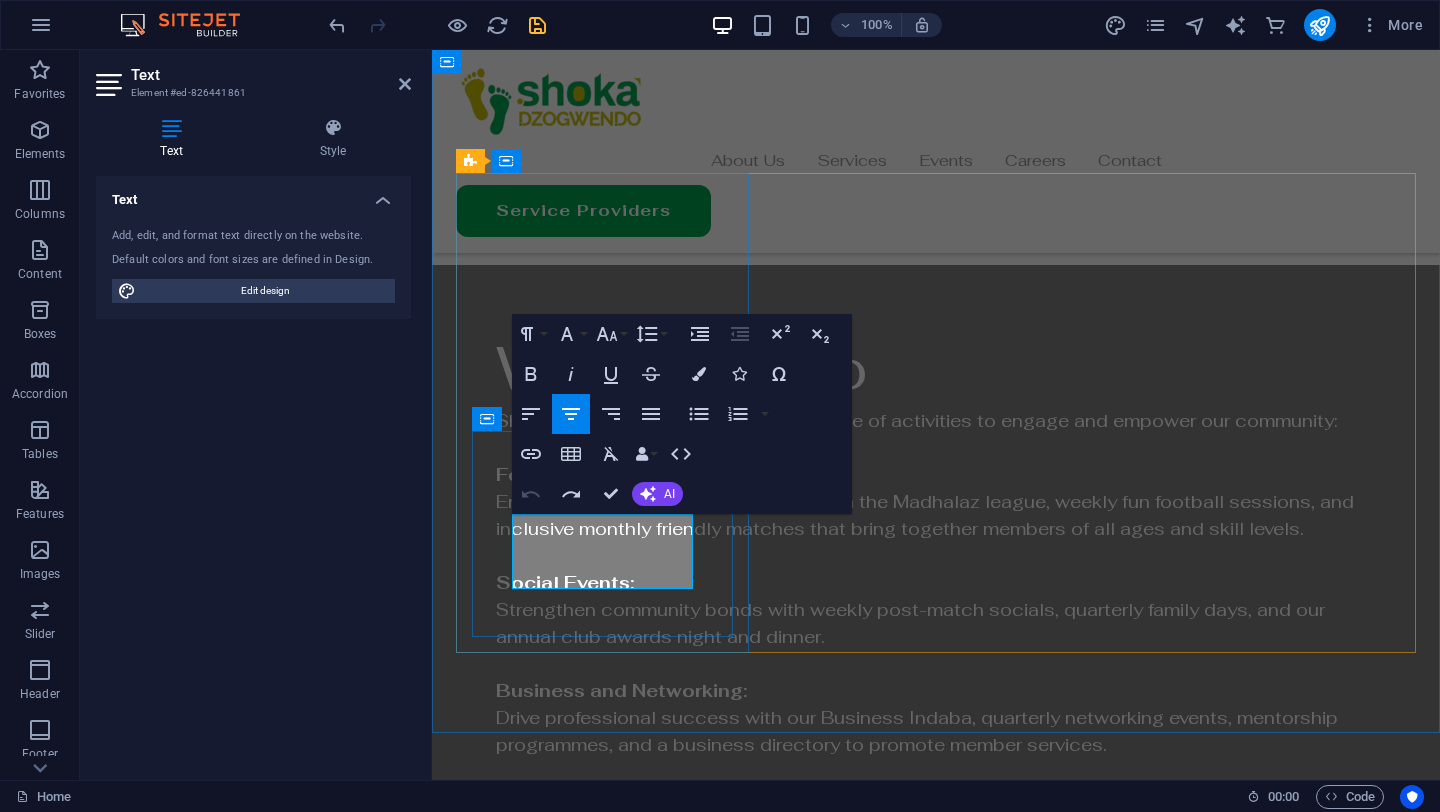 click on "Uas molestias excepturi sint occaecati cupiditate non provident, similique." at bounding box center [602, 2754] 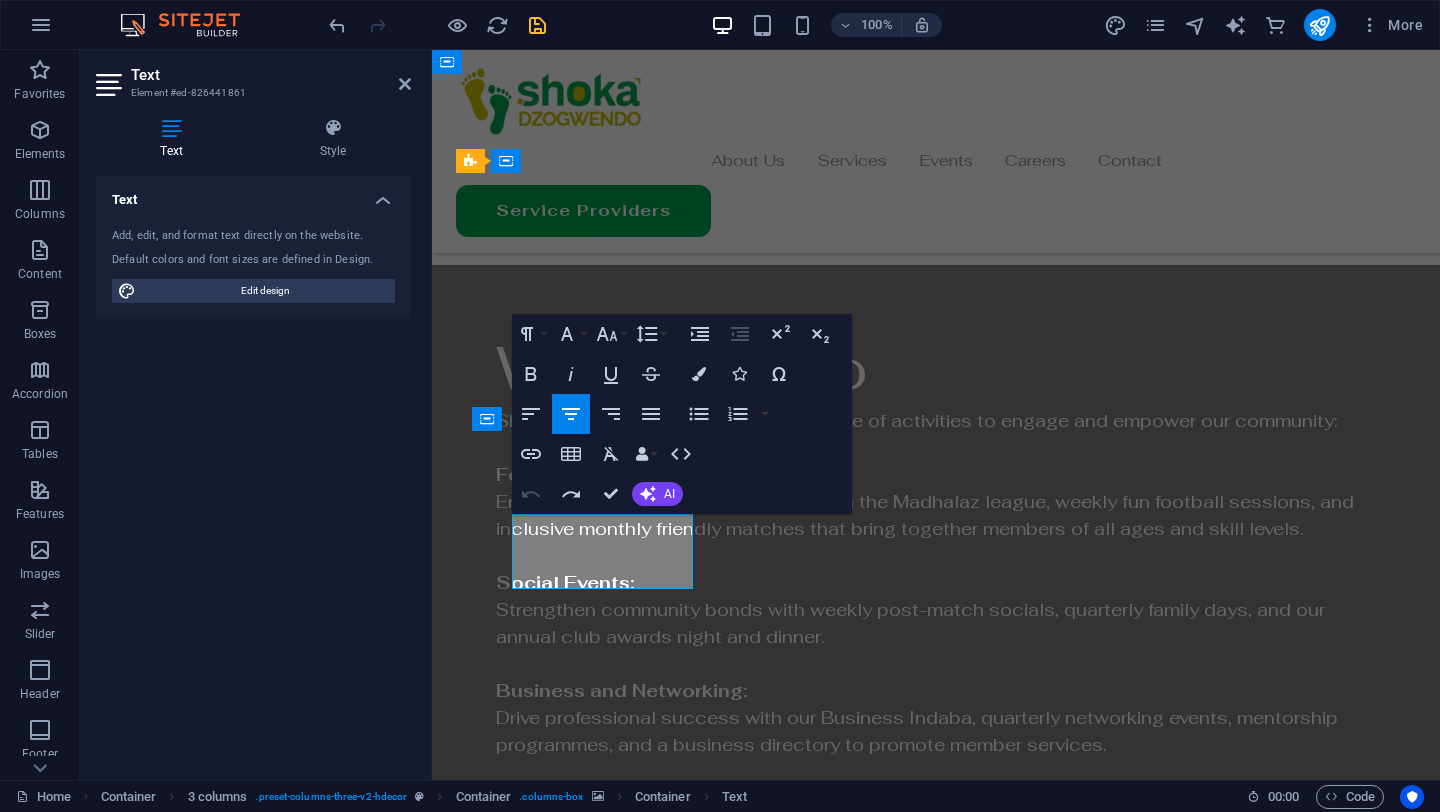 drag, startPoint x: 550, startPoint y: 526, endPoint x: 621, endPoint y: 581, distance: 89.81091 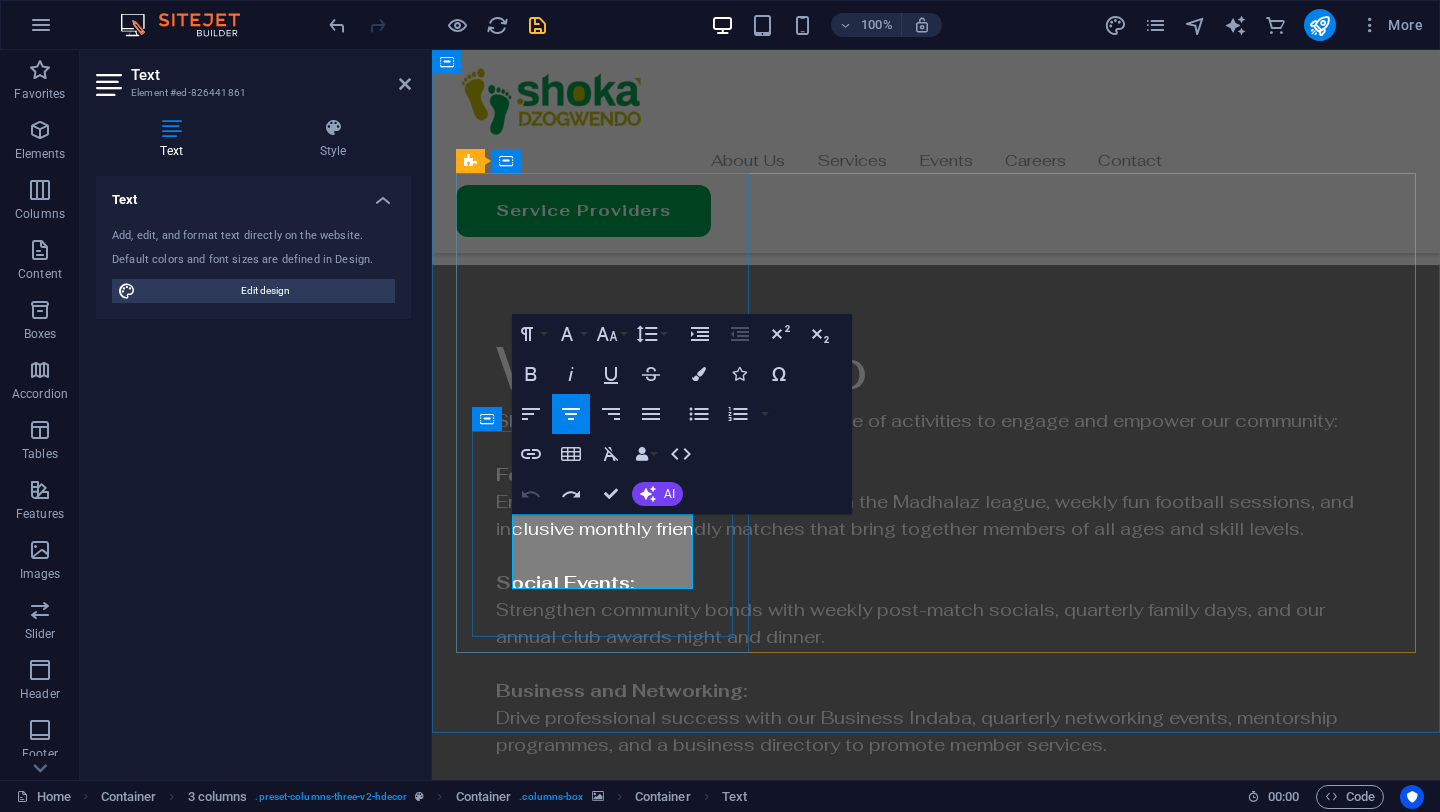 click on "Uas molestias excepturi sint occaecati cupiditate non provident, similique." at bounding box center (602, 2754) 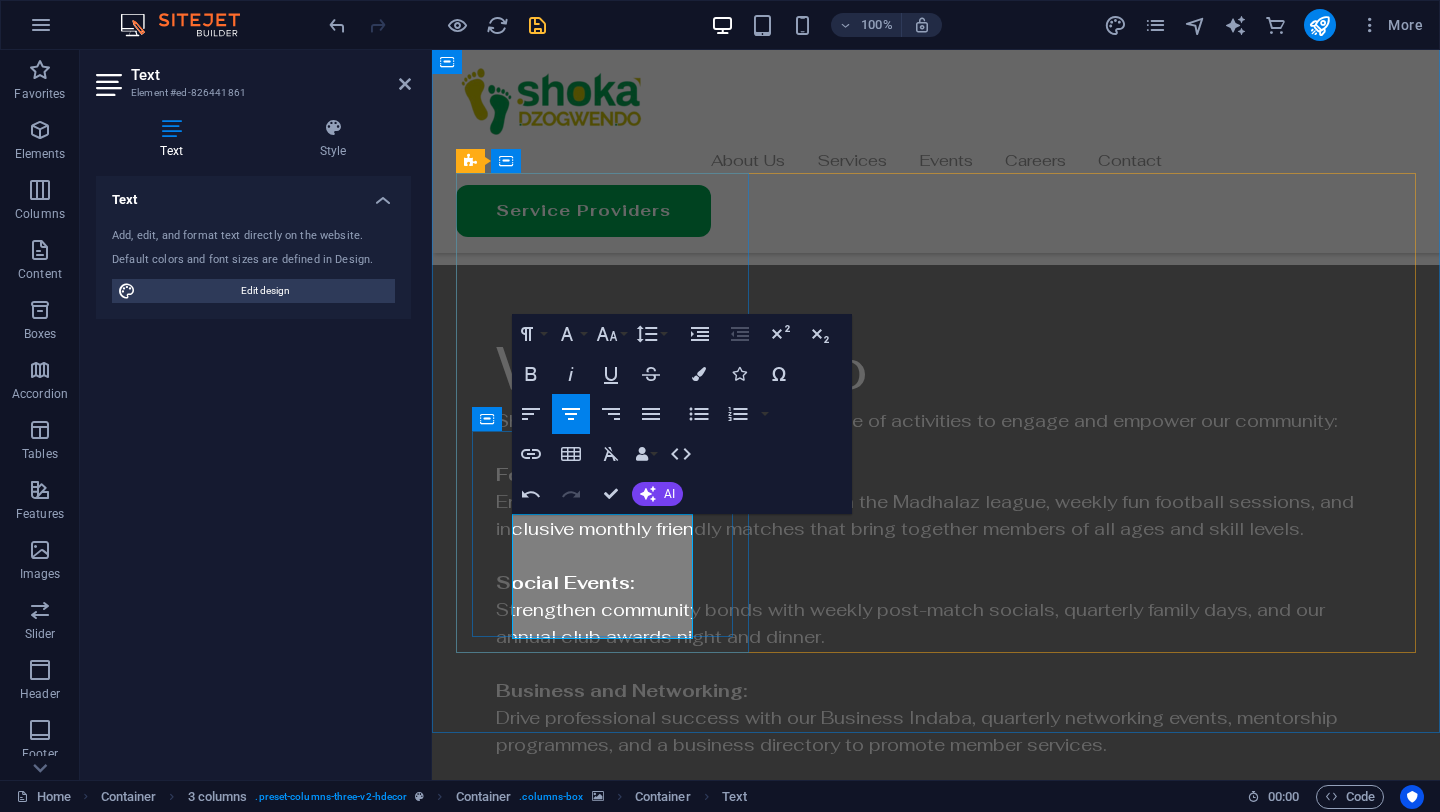 click on "It is instrumental in fostering collaboration and empowerment within the Zimbabwean community." at bounding box center (602, 2779) 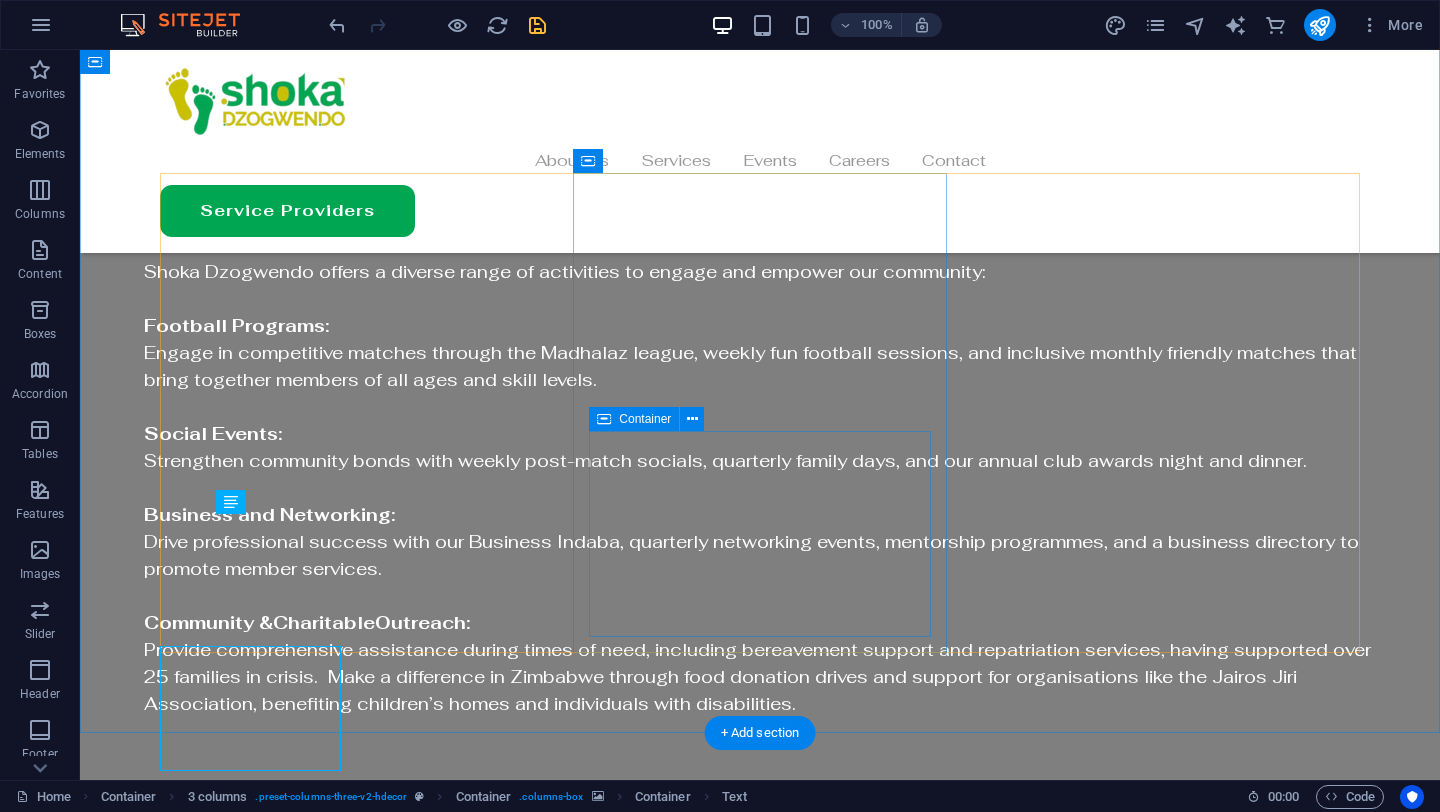scroll, scrollTop: 3159, scrollLeft: 0, axis: vertical 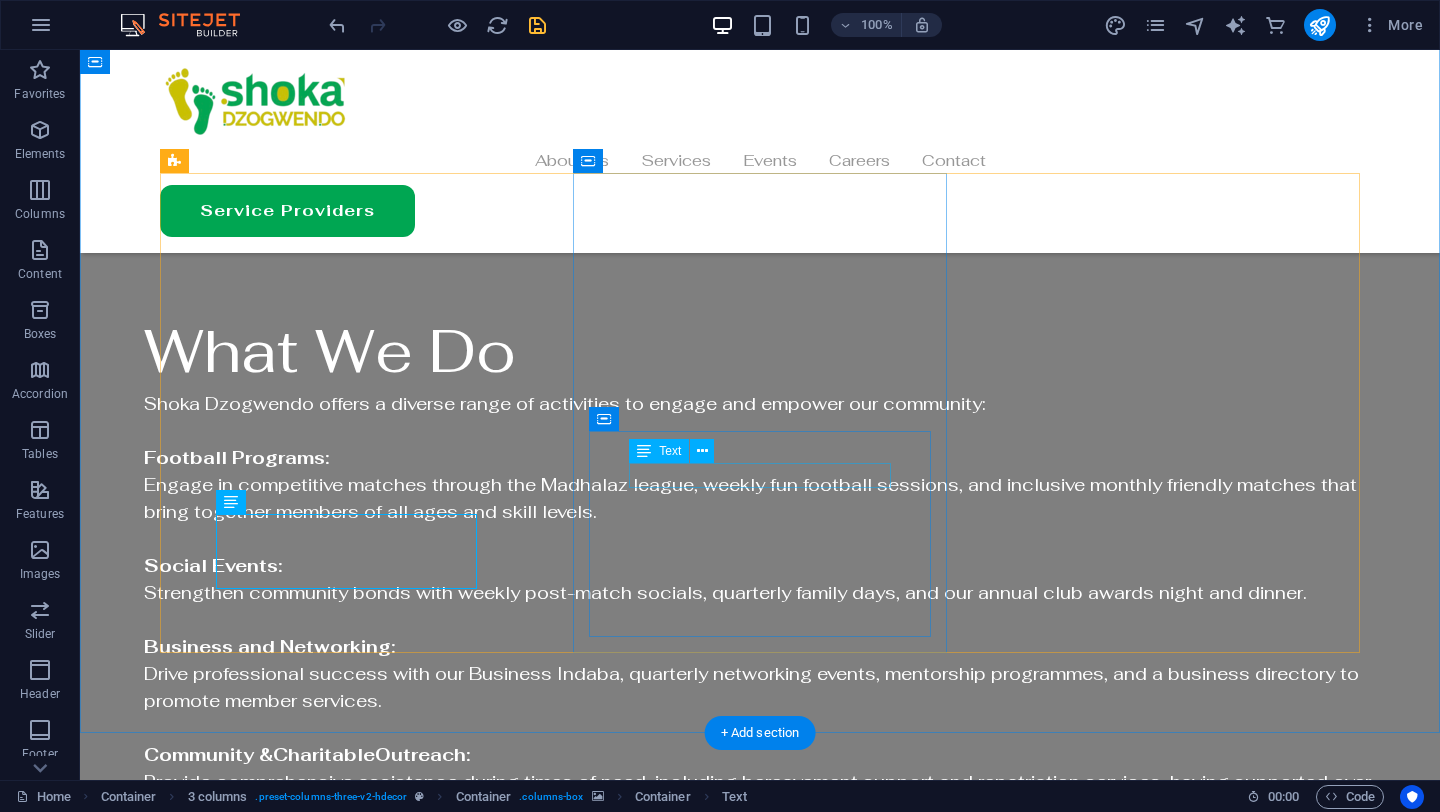 click on "[FIRST] [LAST]" at bounding box center [346, 3344] 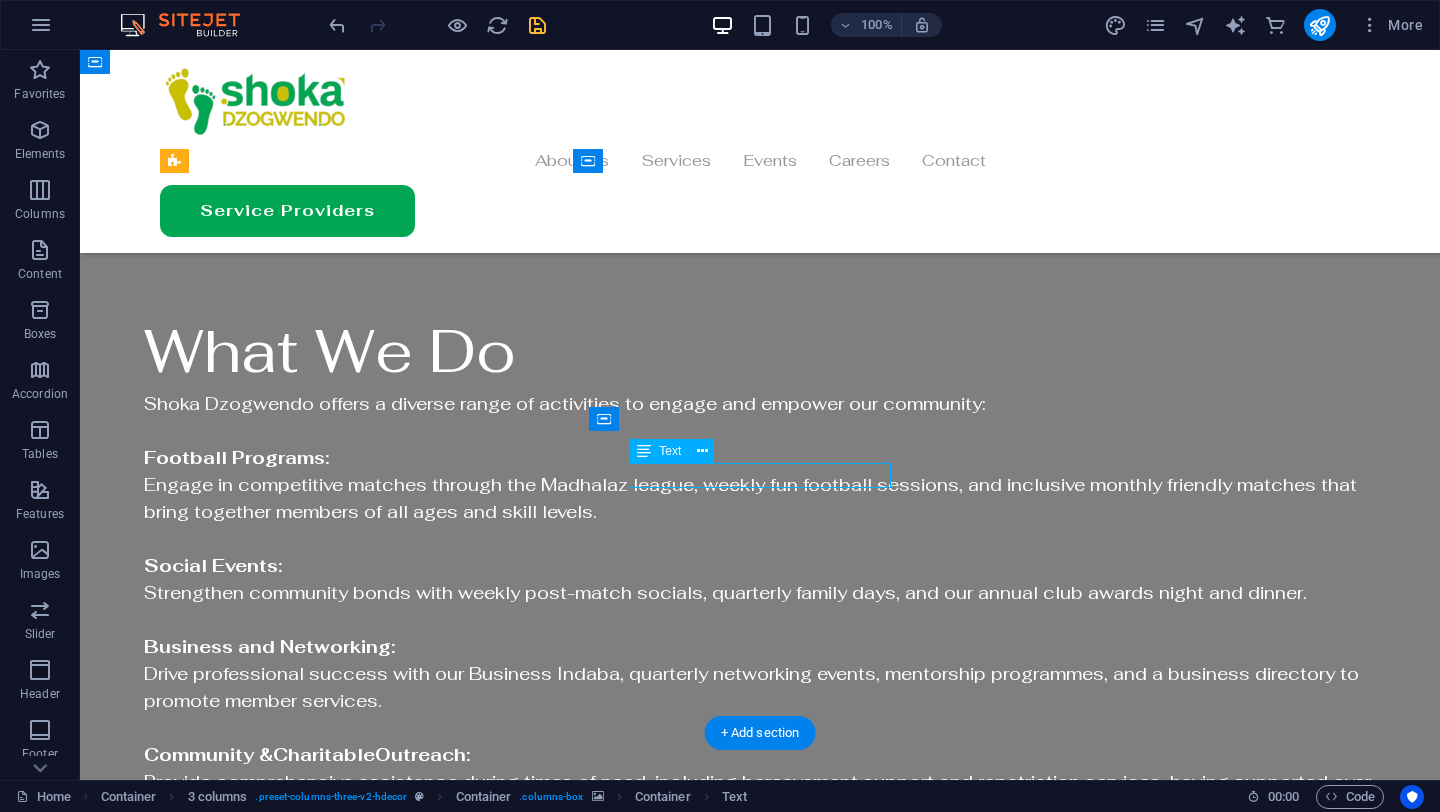 click on "[FIRST] [LAST]" at bounding box center [346, 3344] 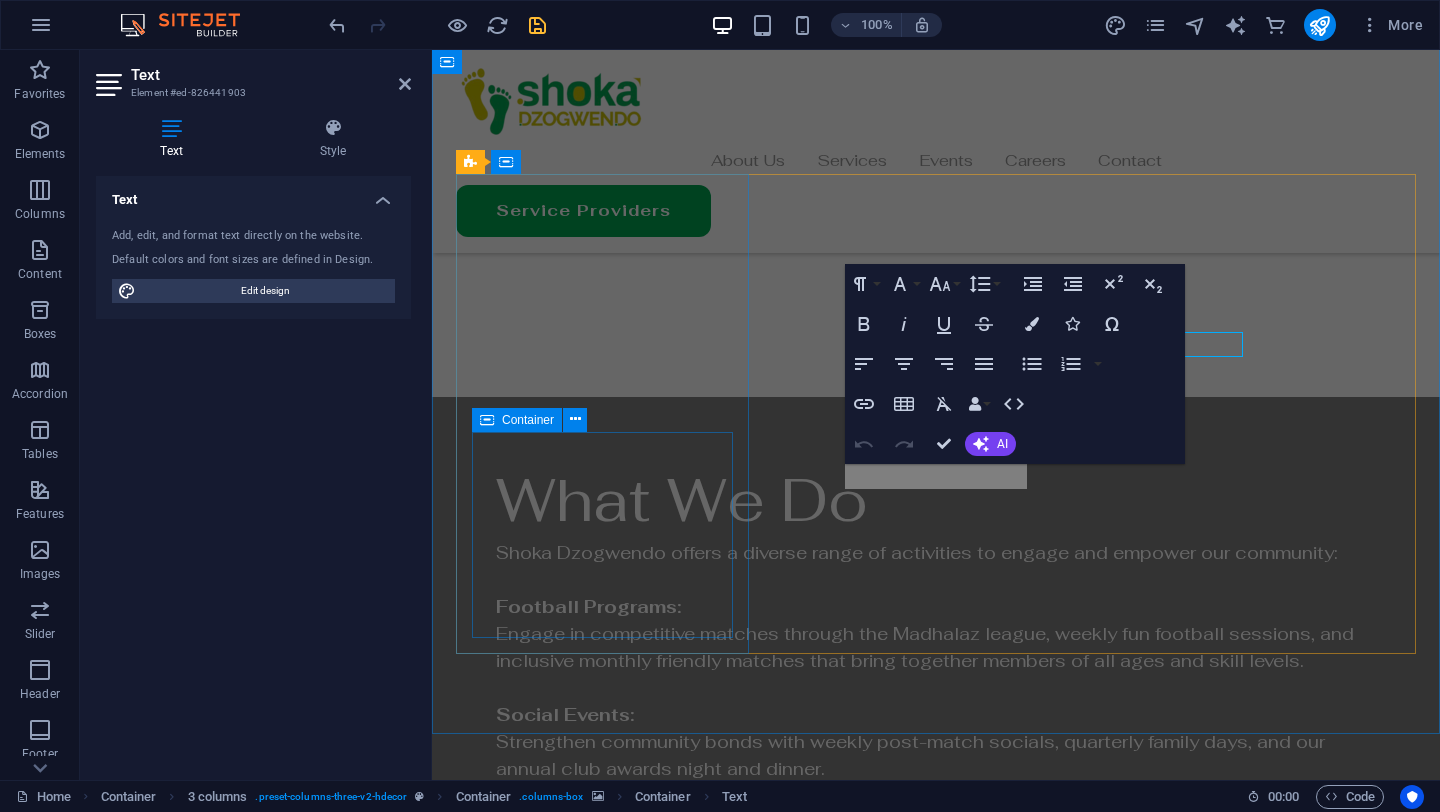 scroll, scrollTop: 3291, scrollLeft: 0, axis: vertical 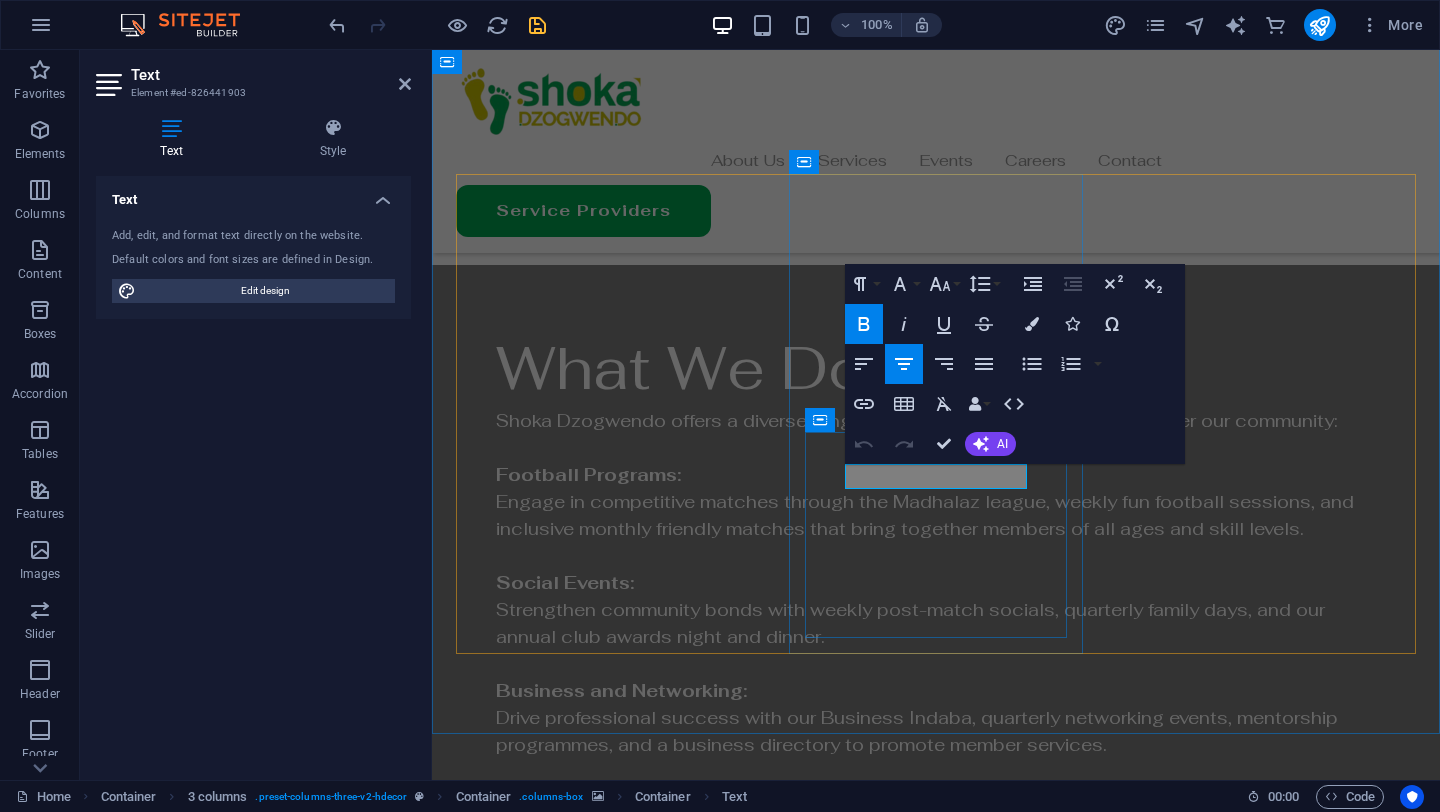 click on "[FIRST] [LAST]" at bounding box center [603, 3417] 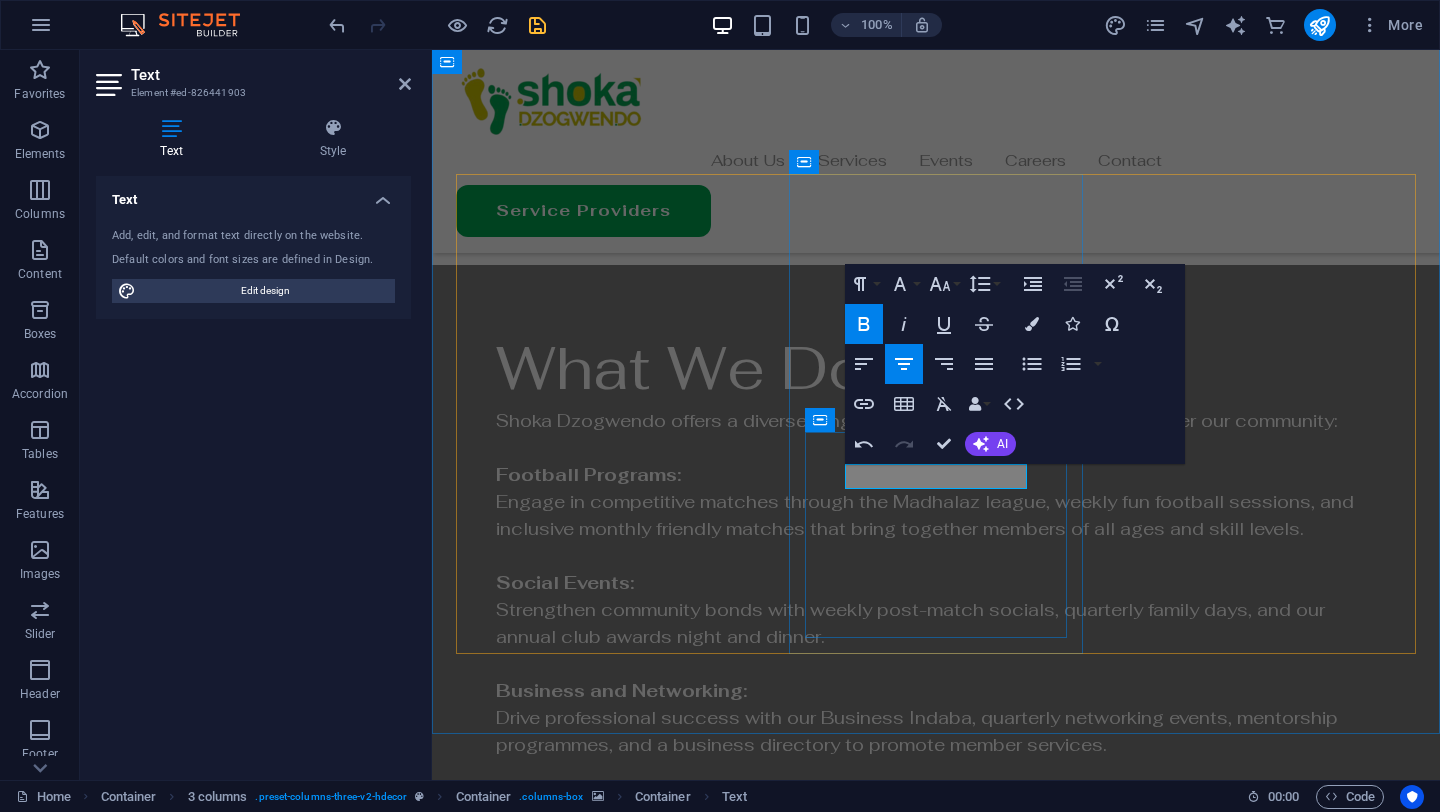 click on "[FIRST] [LAST]" at bounding box center [603, 3417] 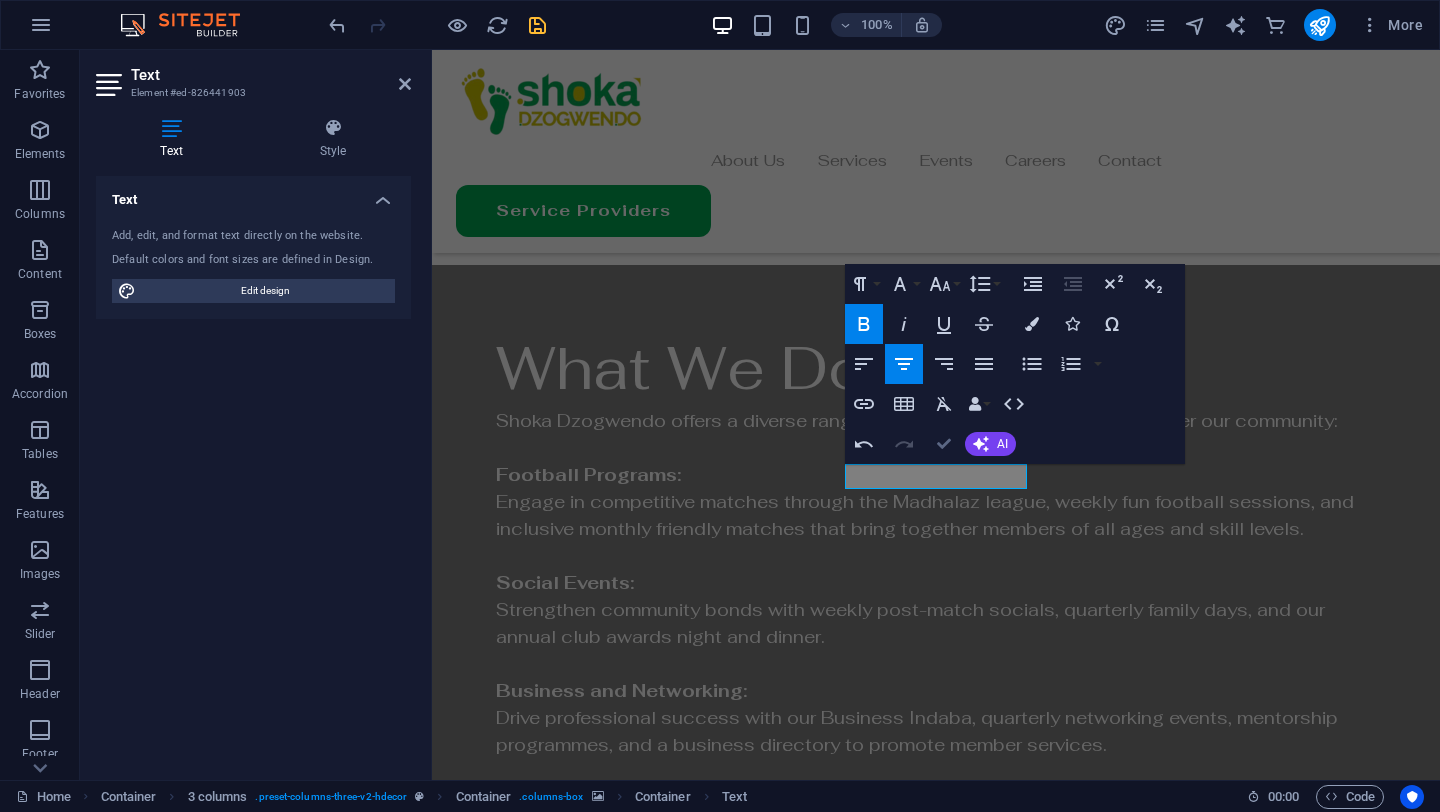 scroll, scrollTop: 3159, scrollLeft: 0, axis: vertical 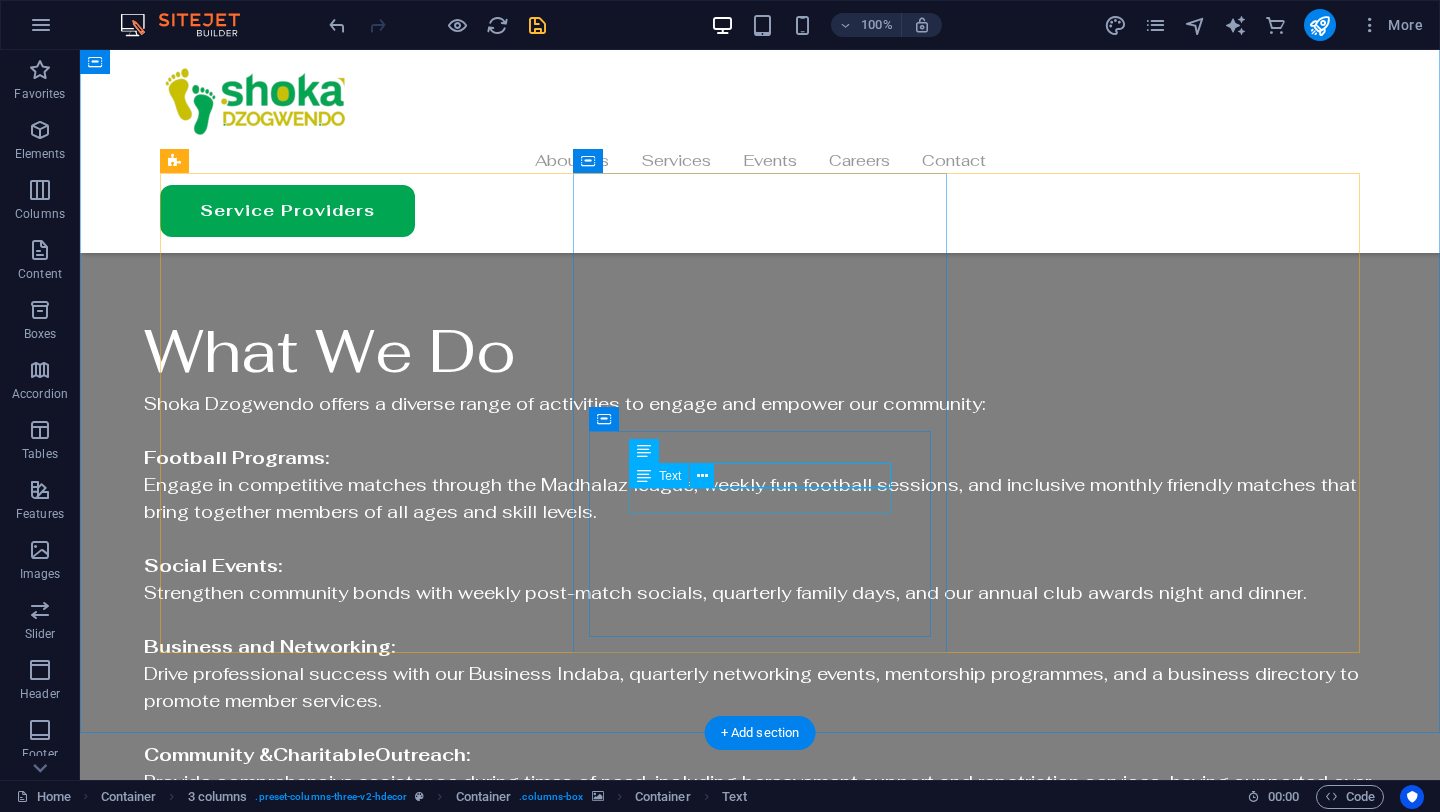 click on "Interior Designer" at bounding box center [346, 3369] 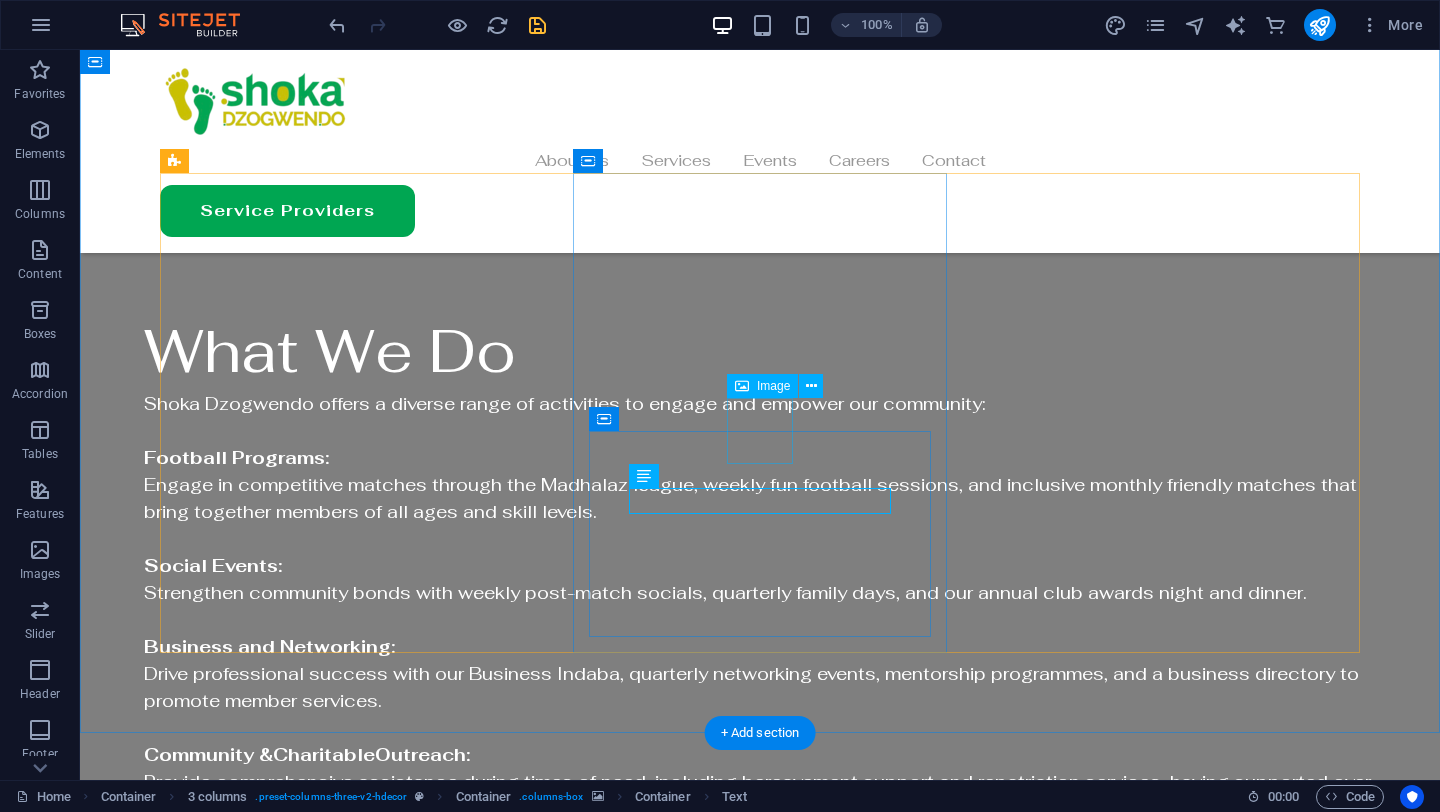 click at bounding box center [249, -3109] 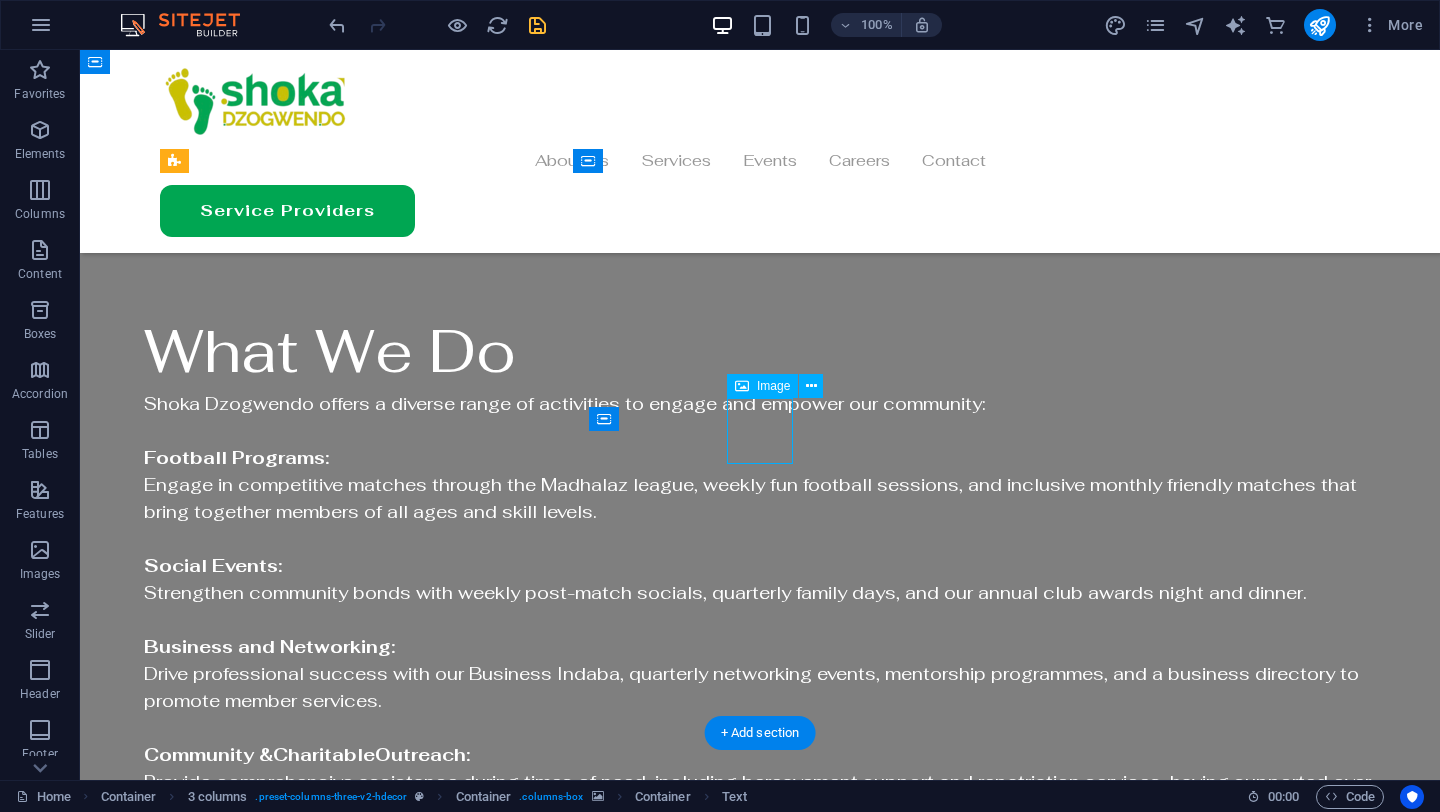 click at bounding box center (249, -3109) 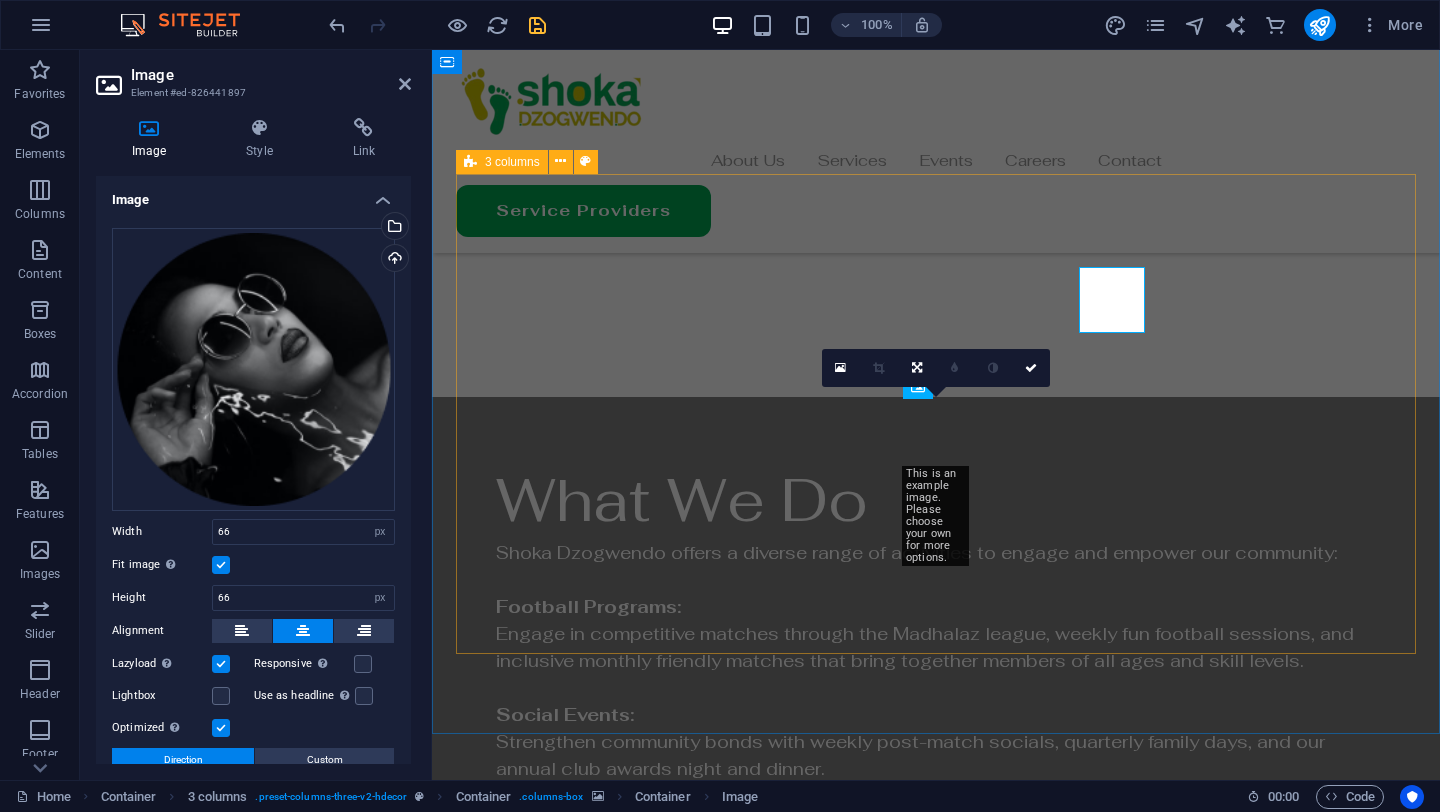 scroll, scrollTop: 3291, scrollLeft: 0, axis: vertical 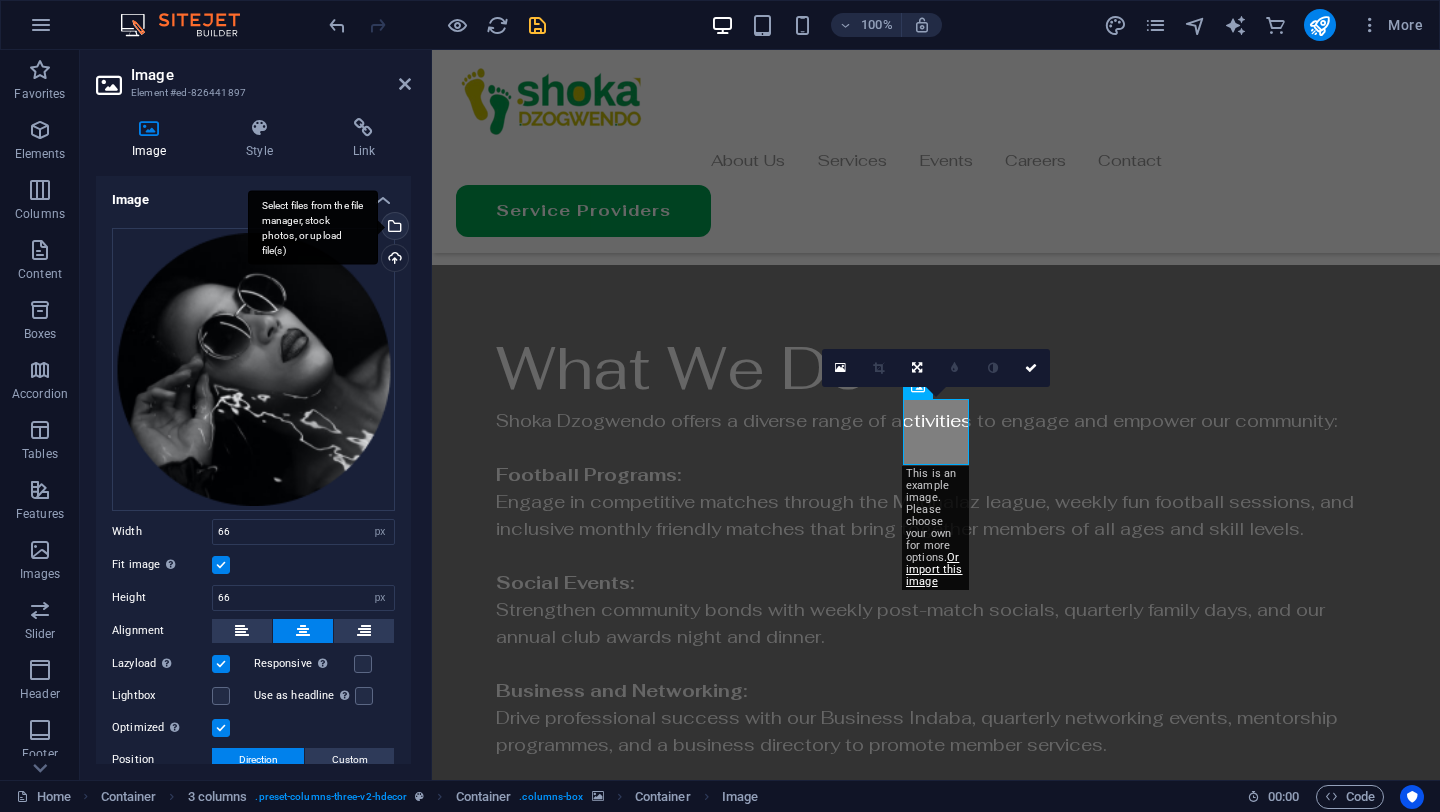 click on "Select files from the file manager, stock photos, or upload file(s)" at bounding box center (393, 228) 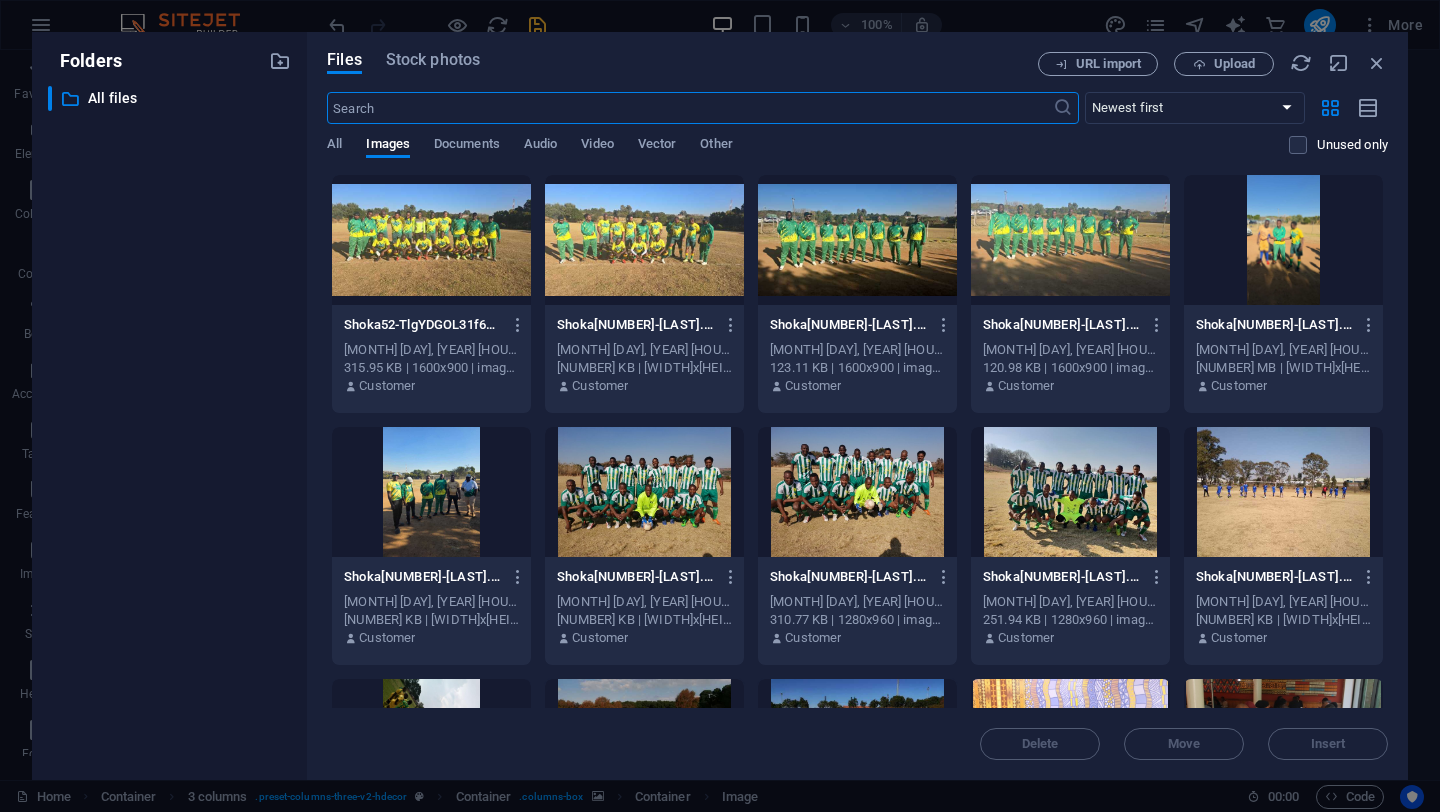 scroll, scrollTop: 4153, scrollLeft: 0, axis: vertical 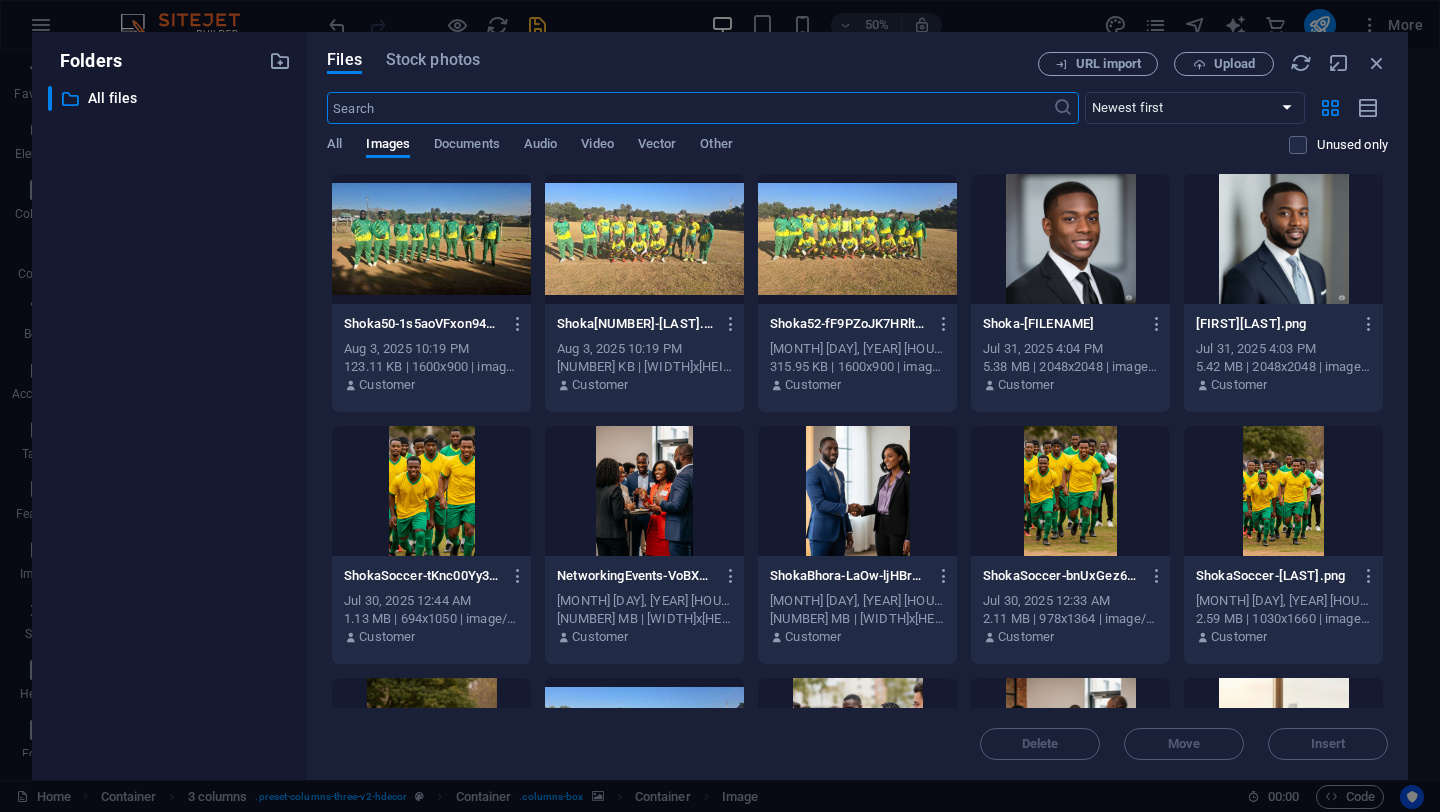 click at bounding box center (1283, 239) 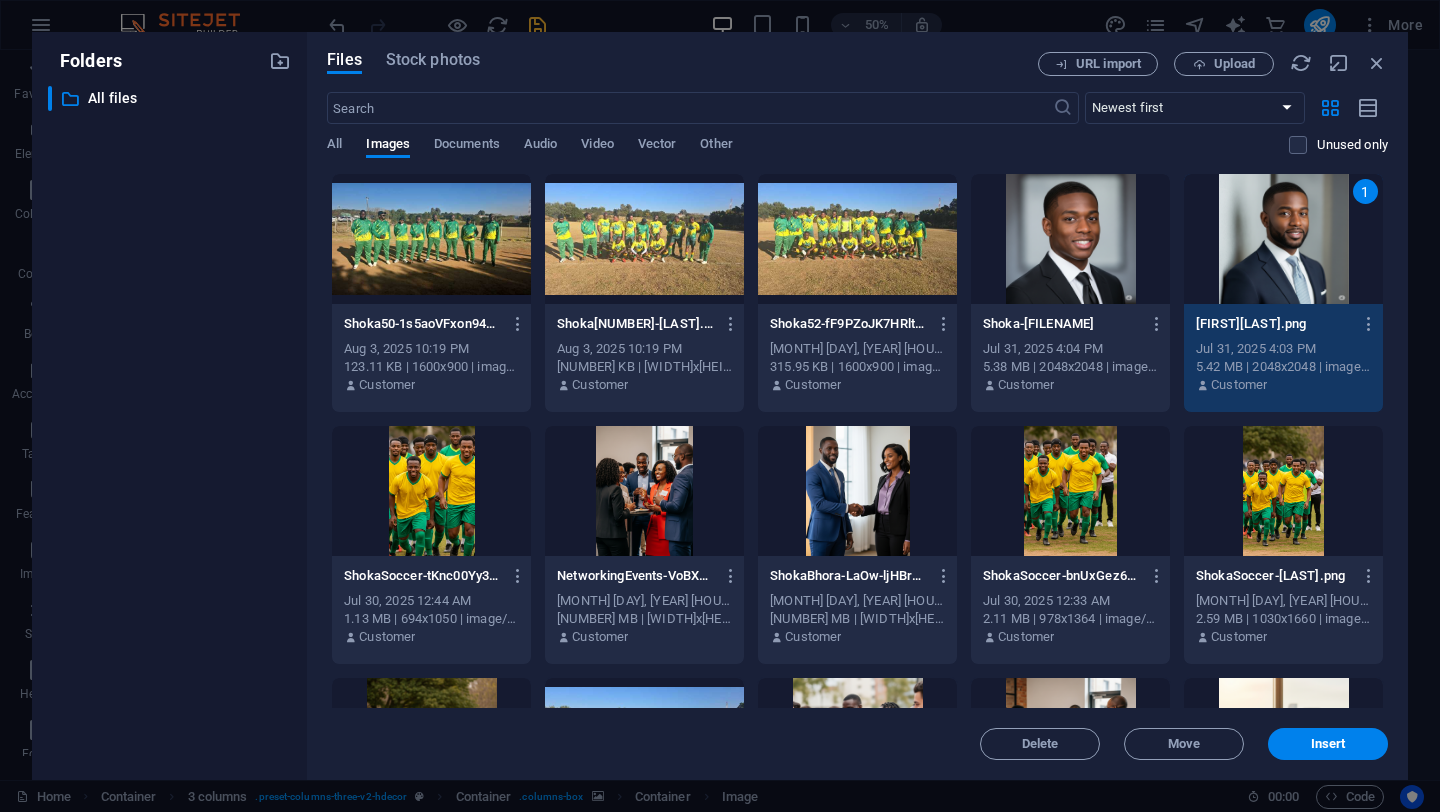 click on "1" at bounding box center (1283, 239) 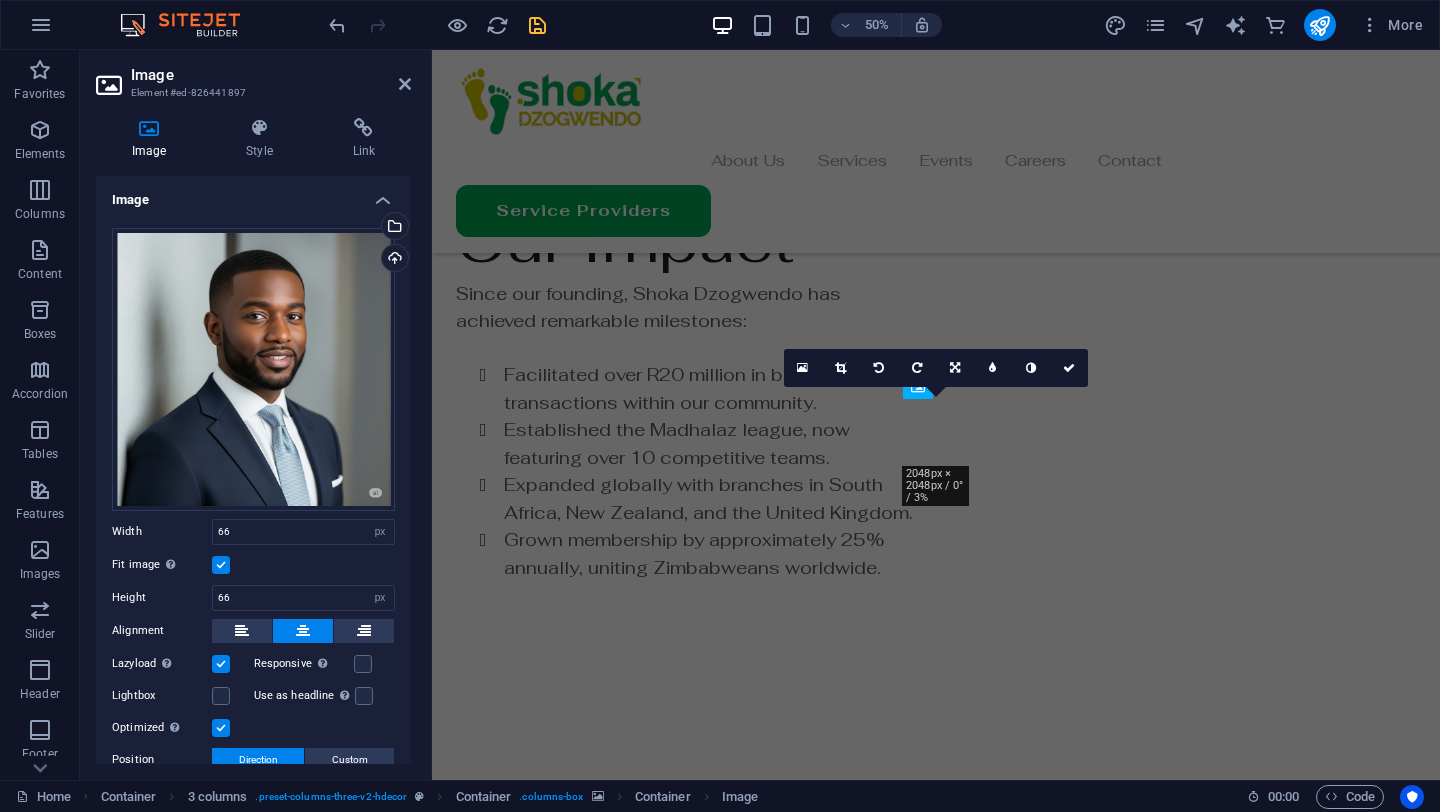 scroll, scrollTop: 3291, scrollLeft: 0, axis: vertical 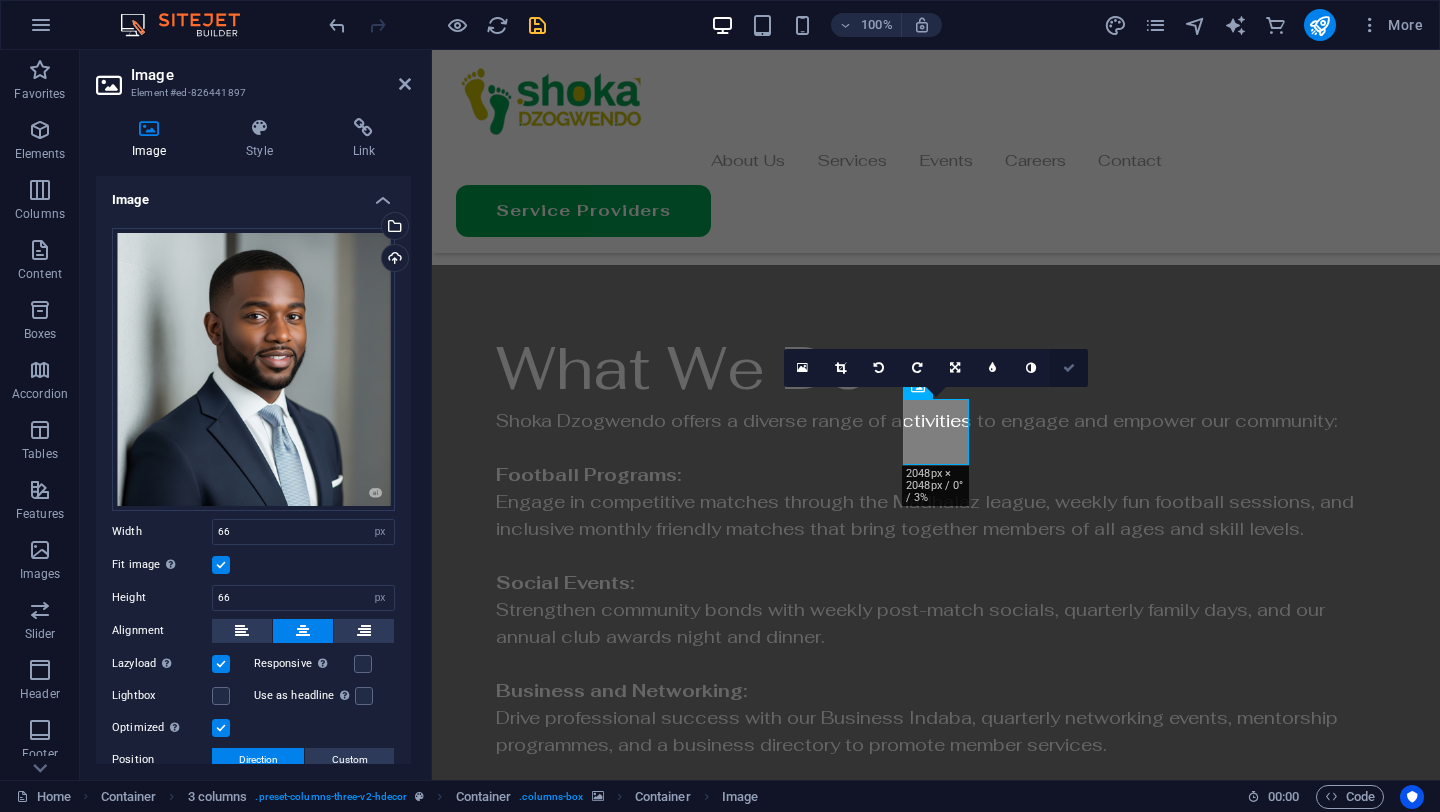 click at bounding box center (1069, 368) 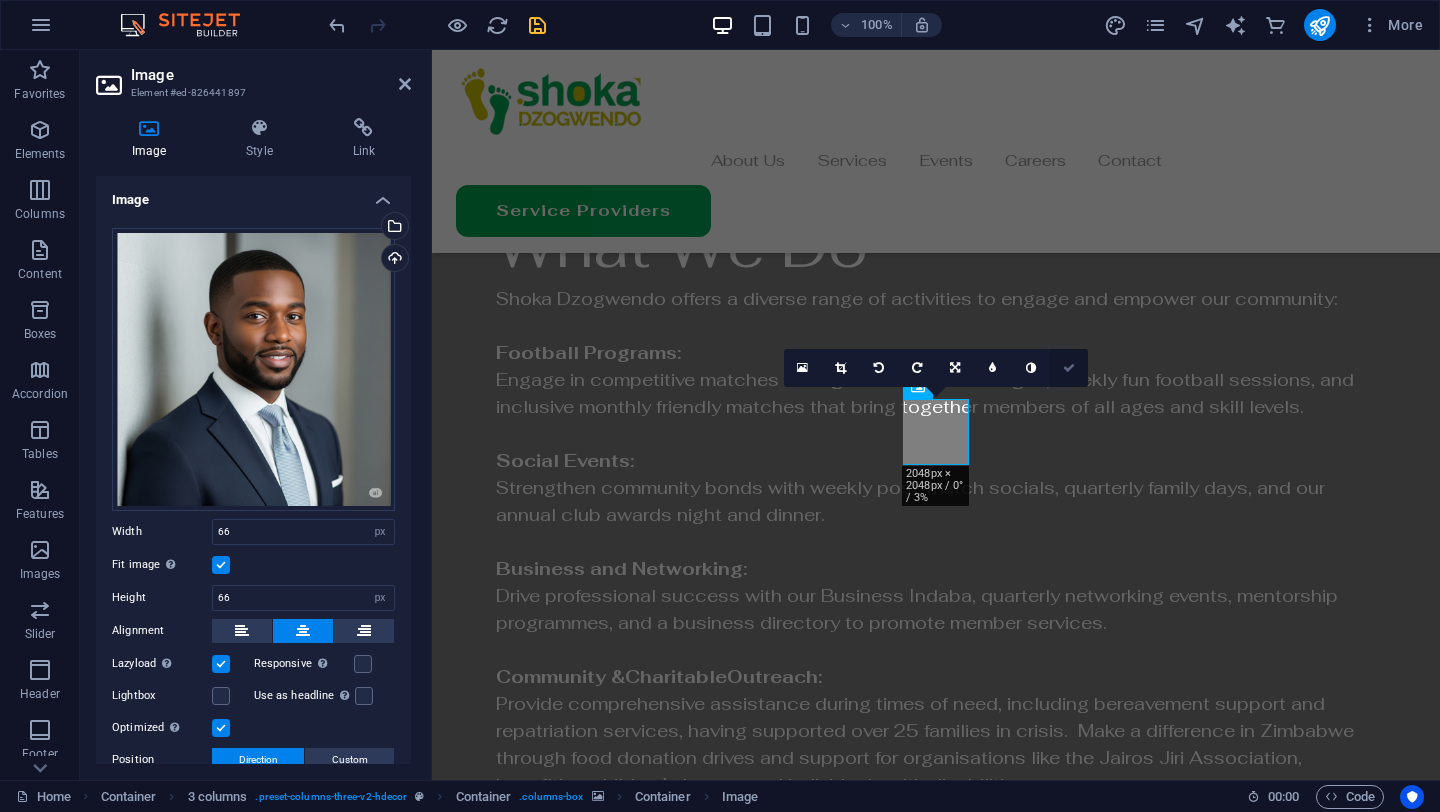 scroll, scrollTop: 3159, scrollLeft: 0, axis: vertical 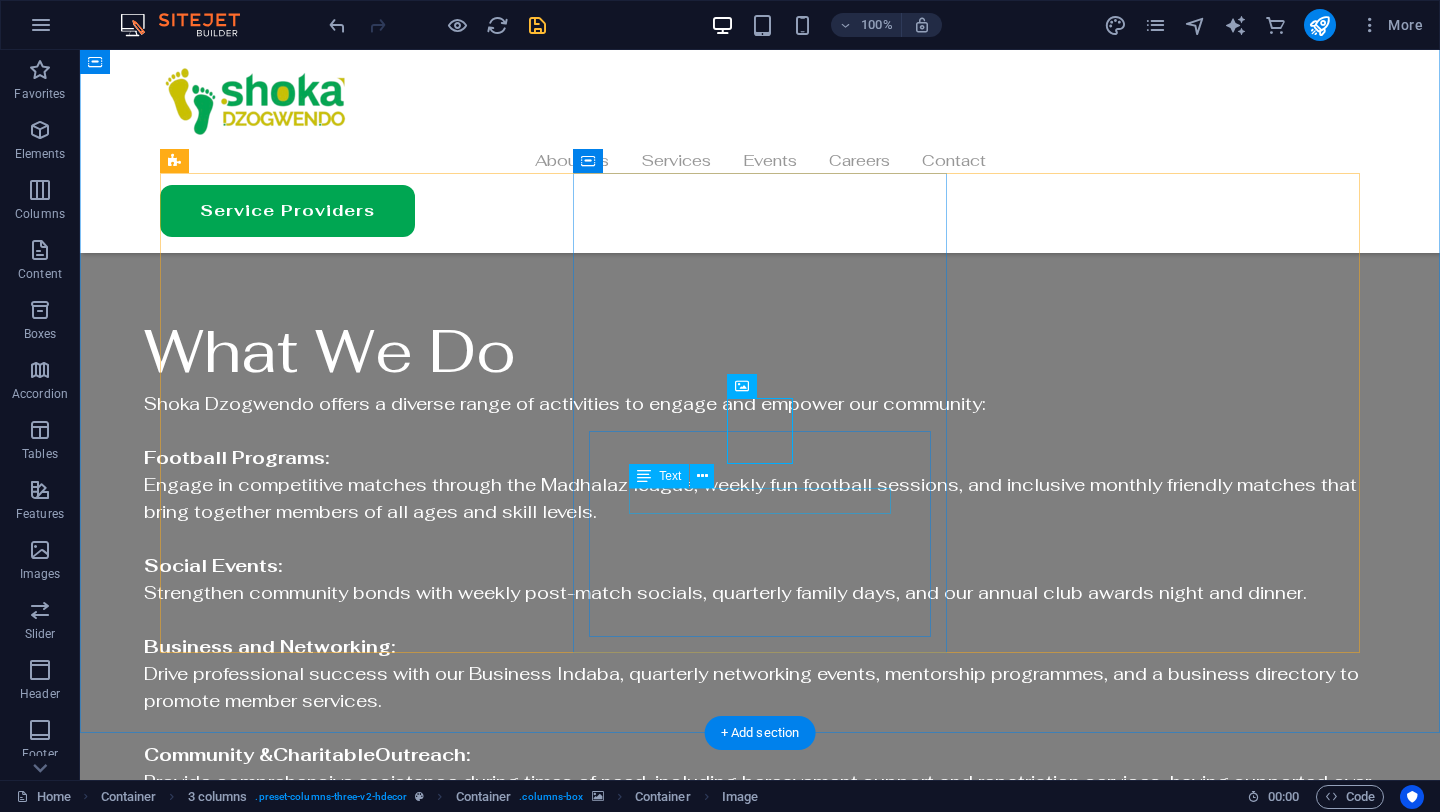 click on "Interior Designer" at bounding box center (346, 3369) 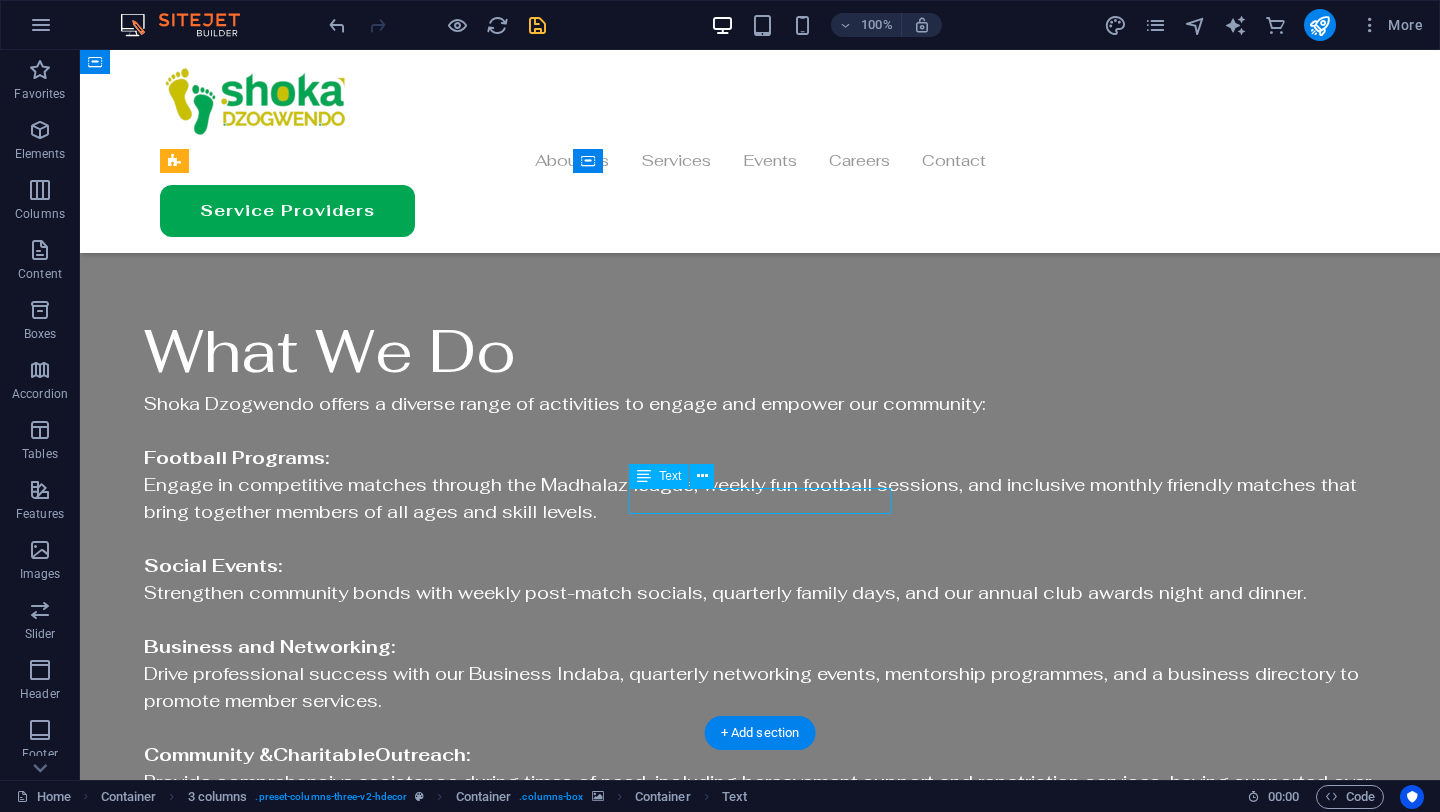 click on "Interior Designer" at bounding box center [346, 3369] 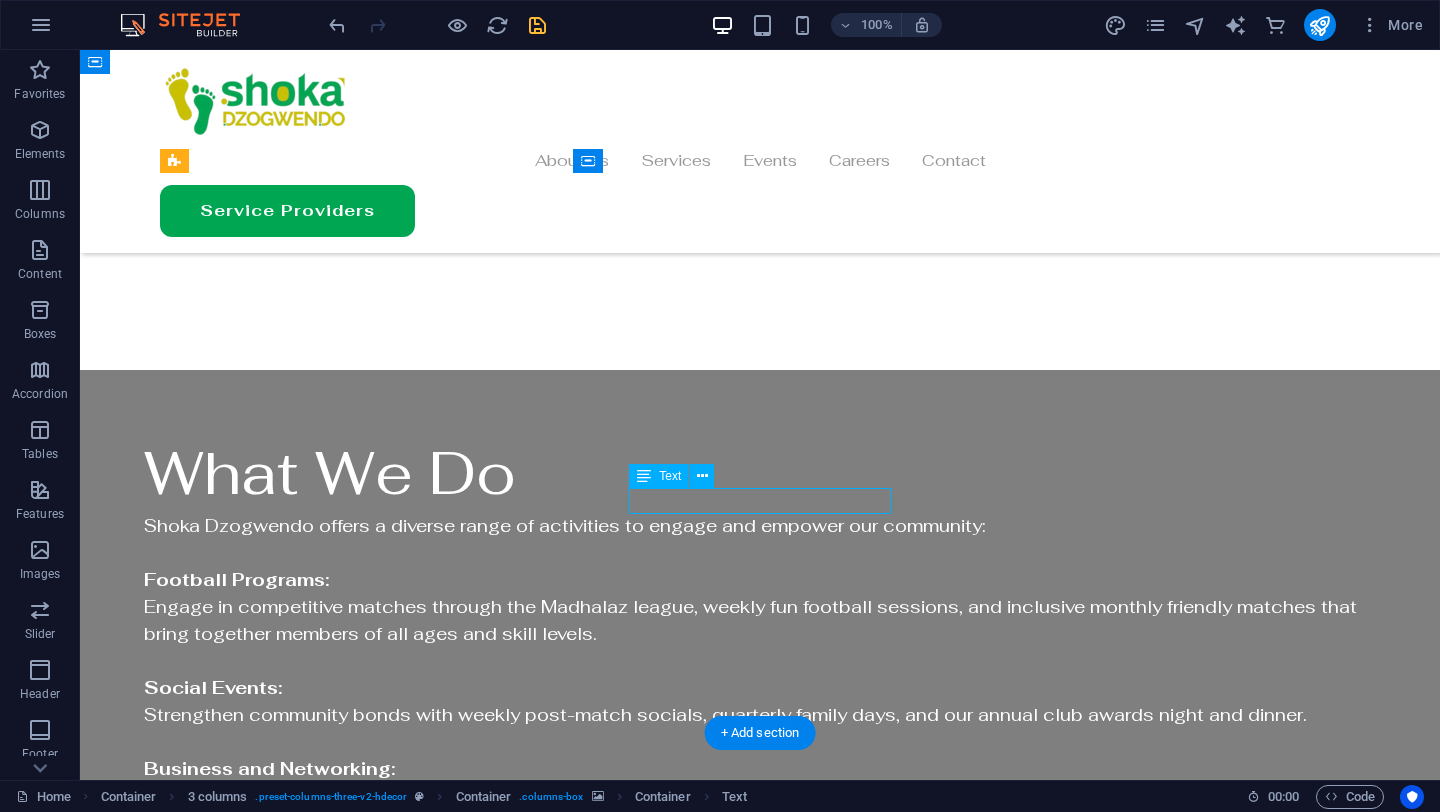scroll, scrollTop: 3291, scrollLeft: 0, axis: vertical 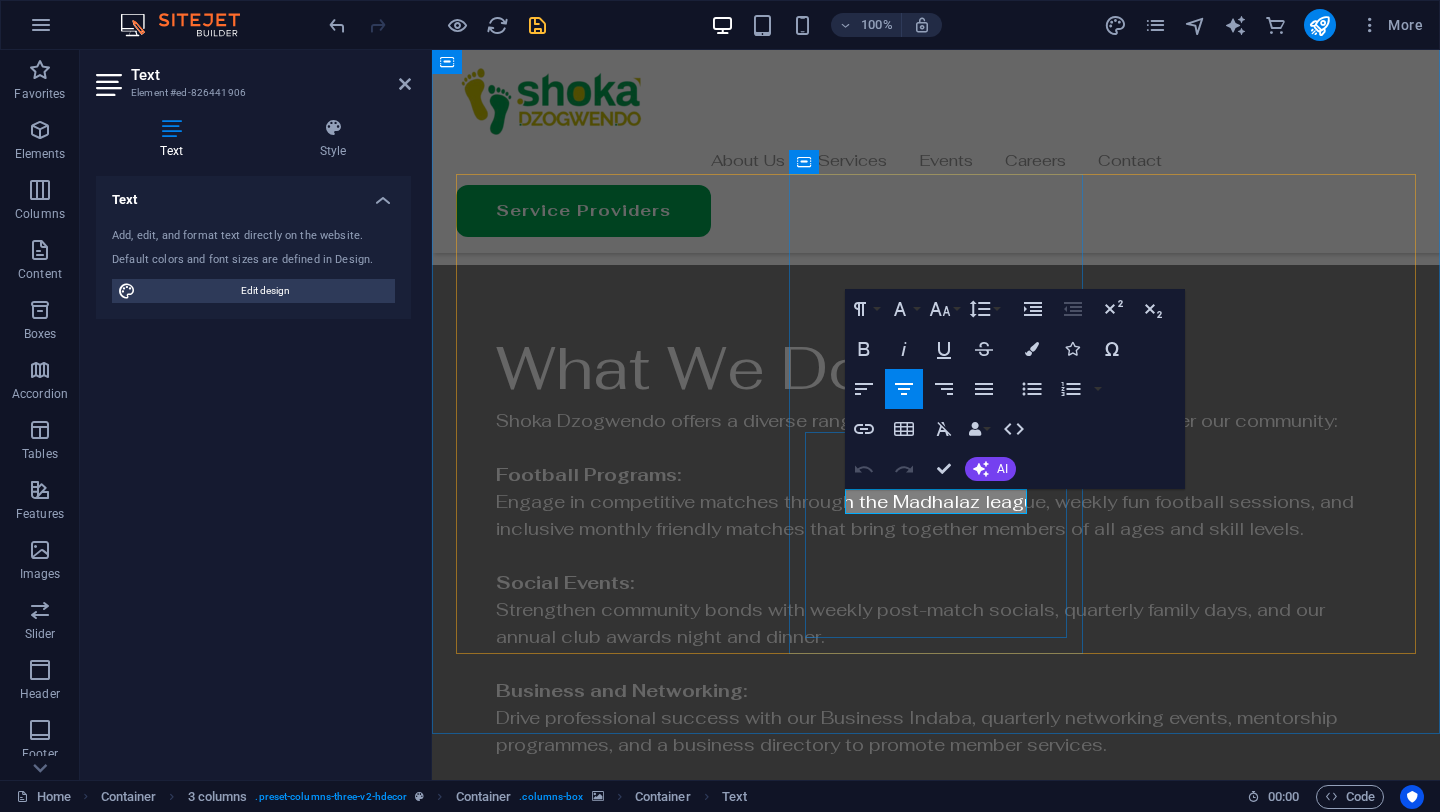 click on "Interior Designer" at bounding box center [603, 3442] 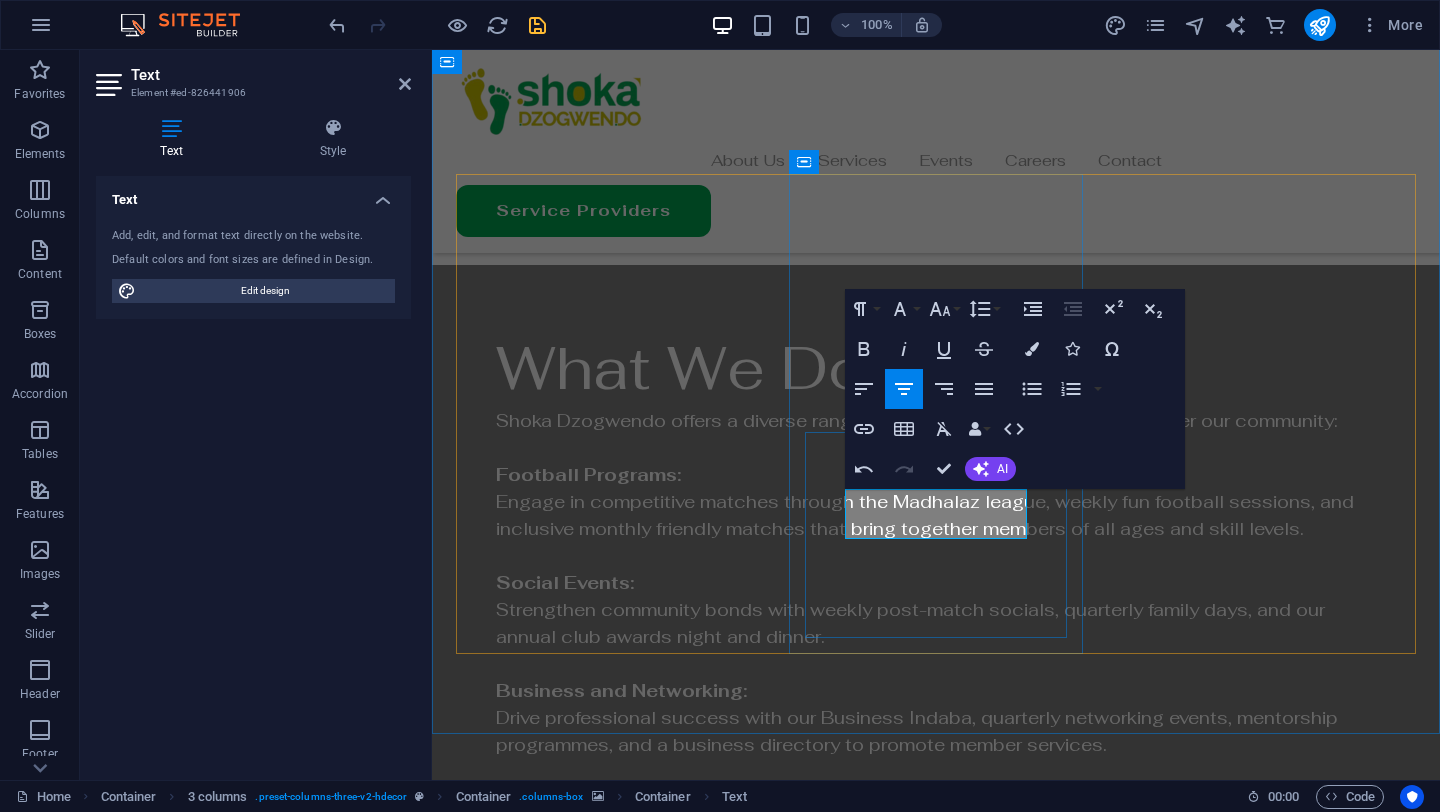 click on "Interior" at bounding box center [602, 3442] 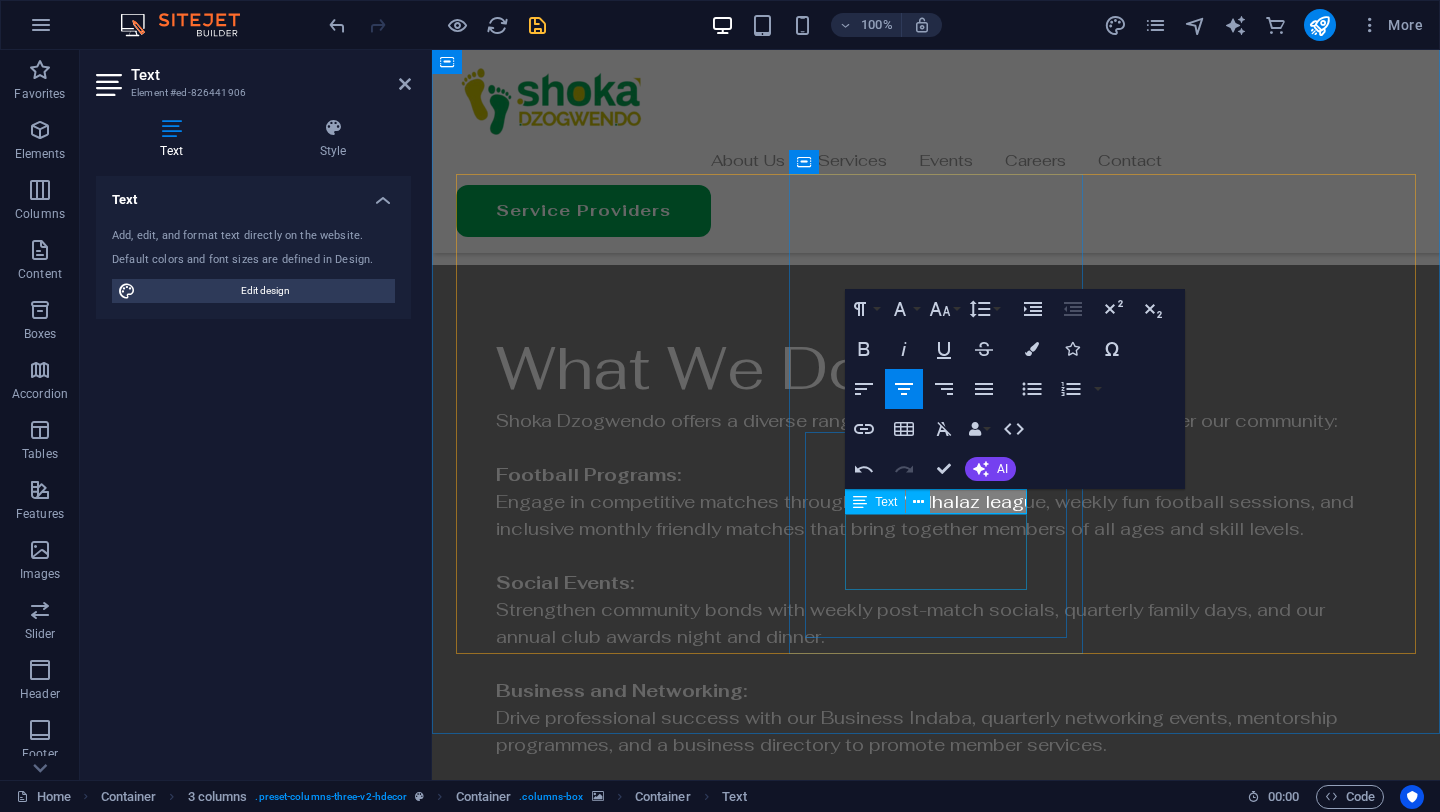 click on "Uas molestias excepturi sint occaecati cupiditate non provident, similique." at bounding box center [602, 3492] 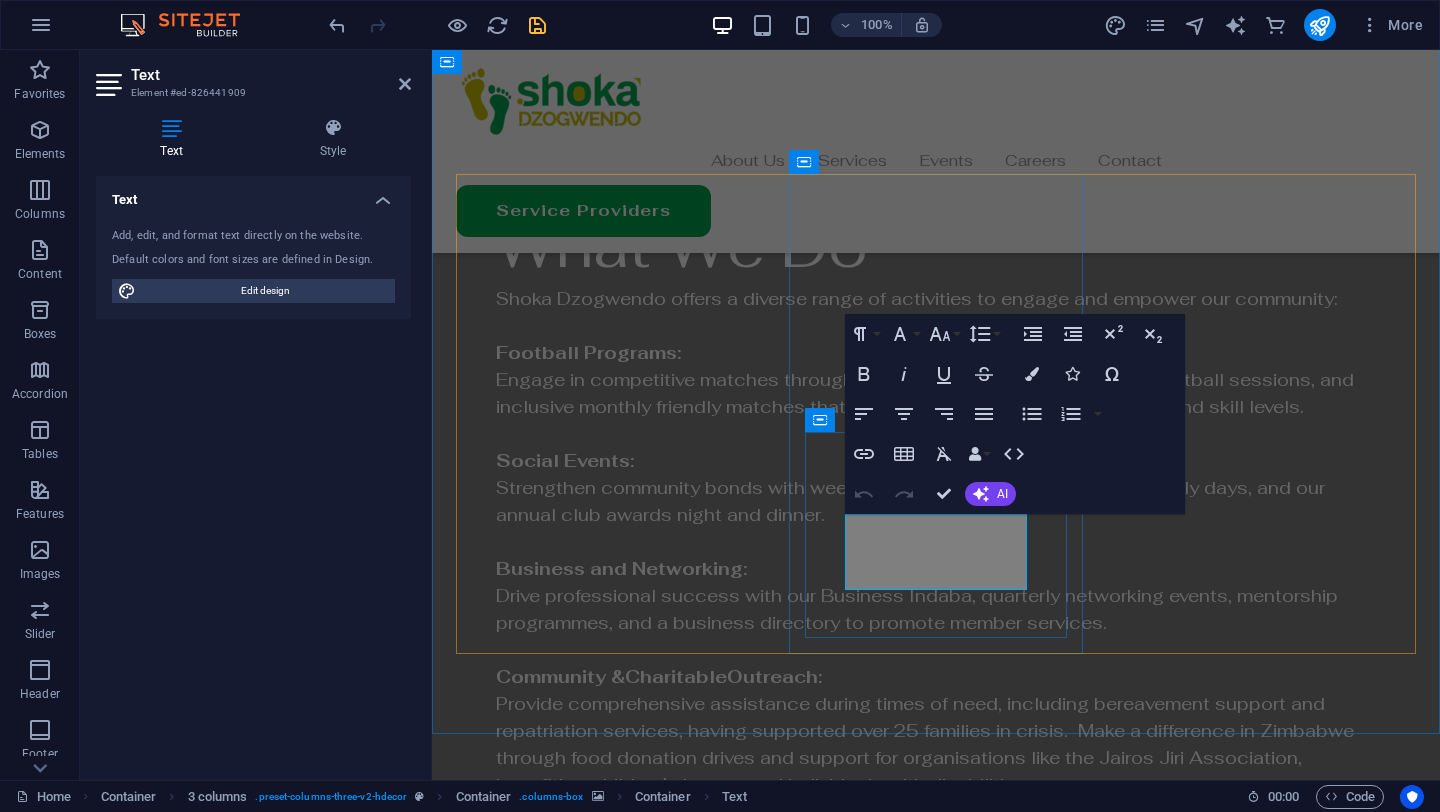 click on "Uas molestias excepturi sint occaecati cupiditate non provident, similique." at bounding box center [603, 3371] 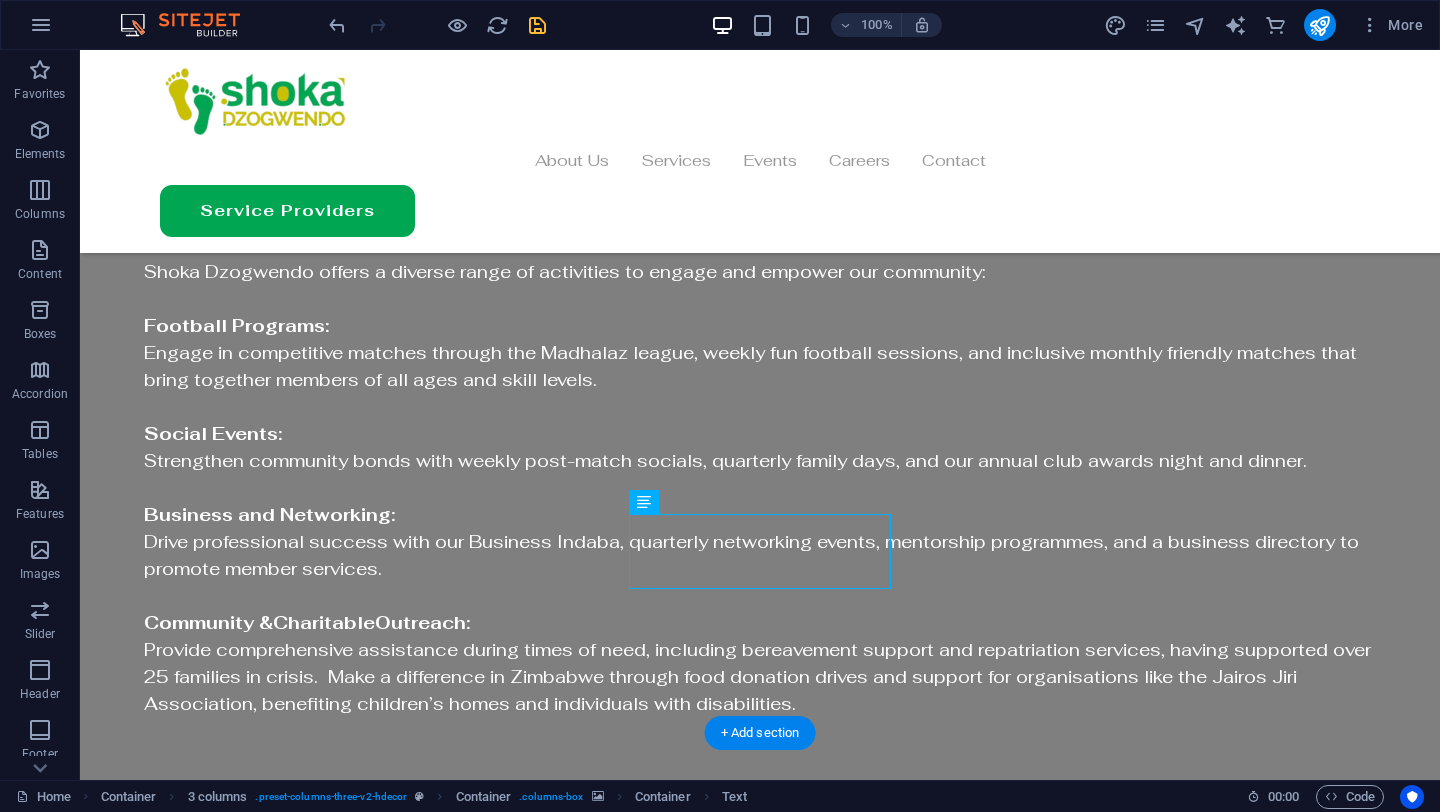 scroll, scrollTop: 3159, scrollLeft: 0, axis: vertical 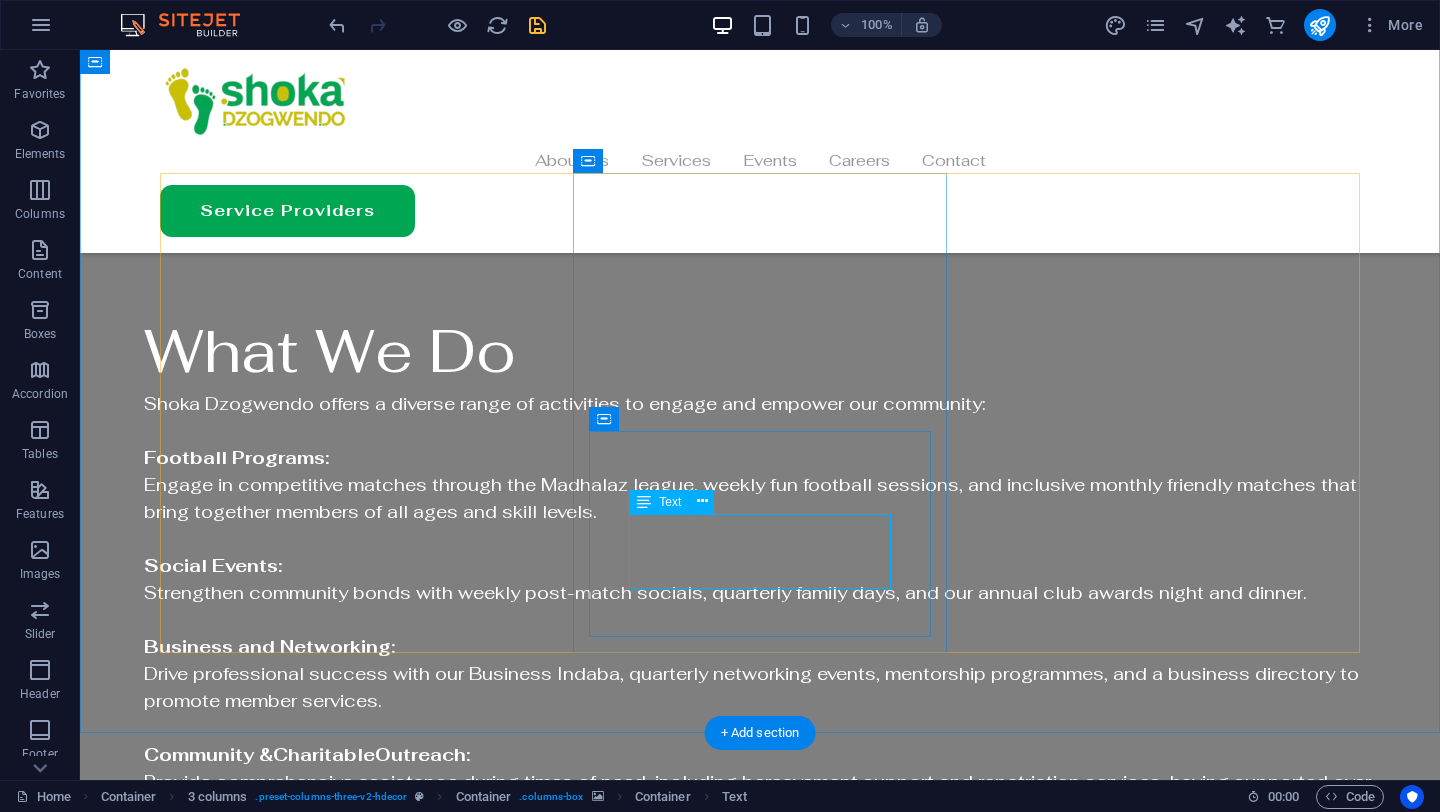 click on "It is instrumental in fostering collaboration and empowerment within the Zimbabwean community." at bounding box center [347, 3422] 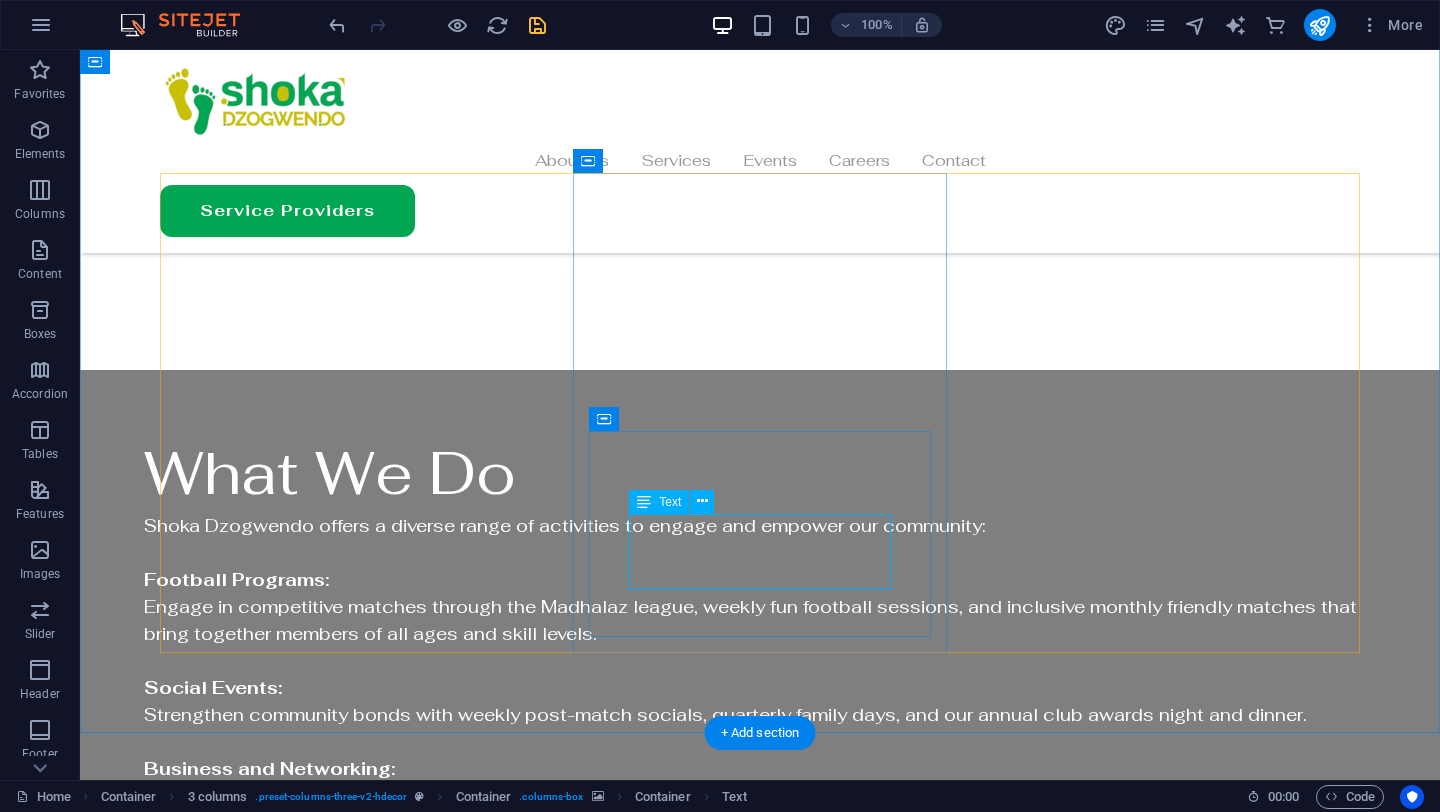 scroll, scrollTop: 3291, scrollLeft: 0, axis: vertical 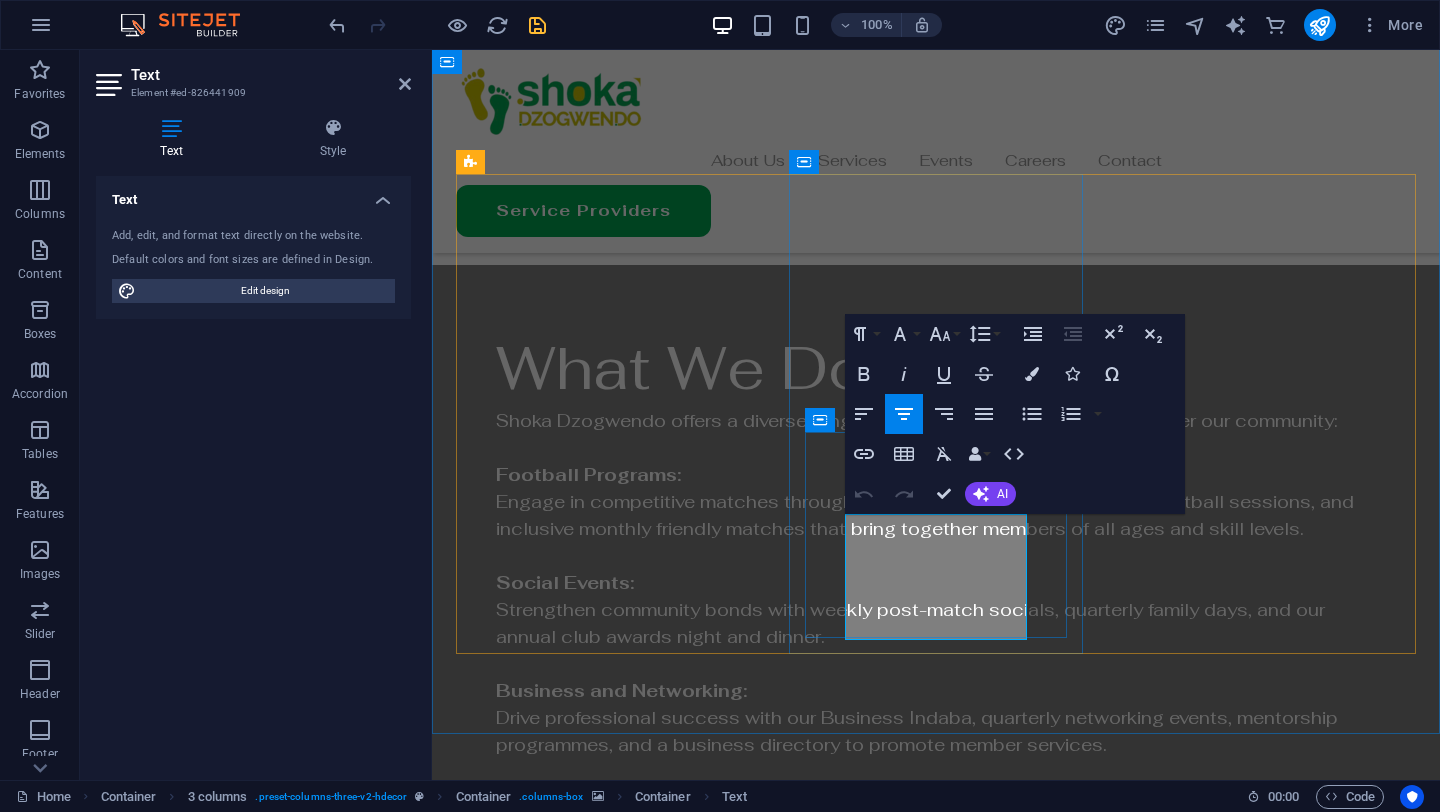 click on "It is instrumental in fostering collaboration and empowerment within the Zimbabwean community." at bounding box center (603, 3518) 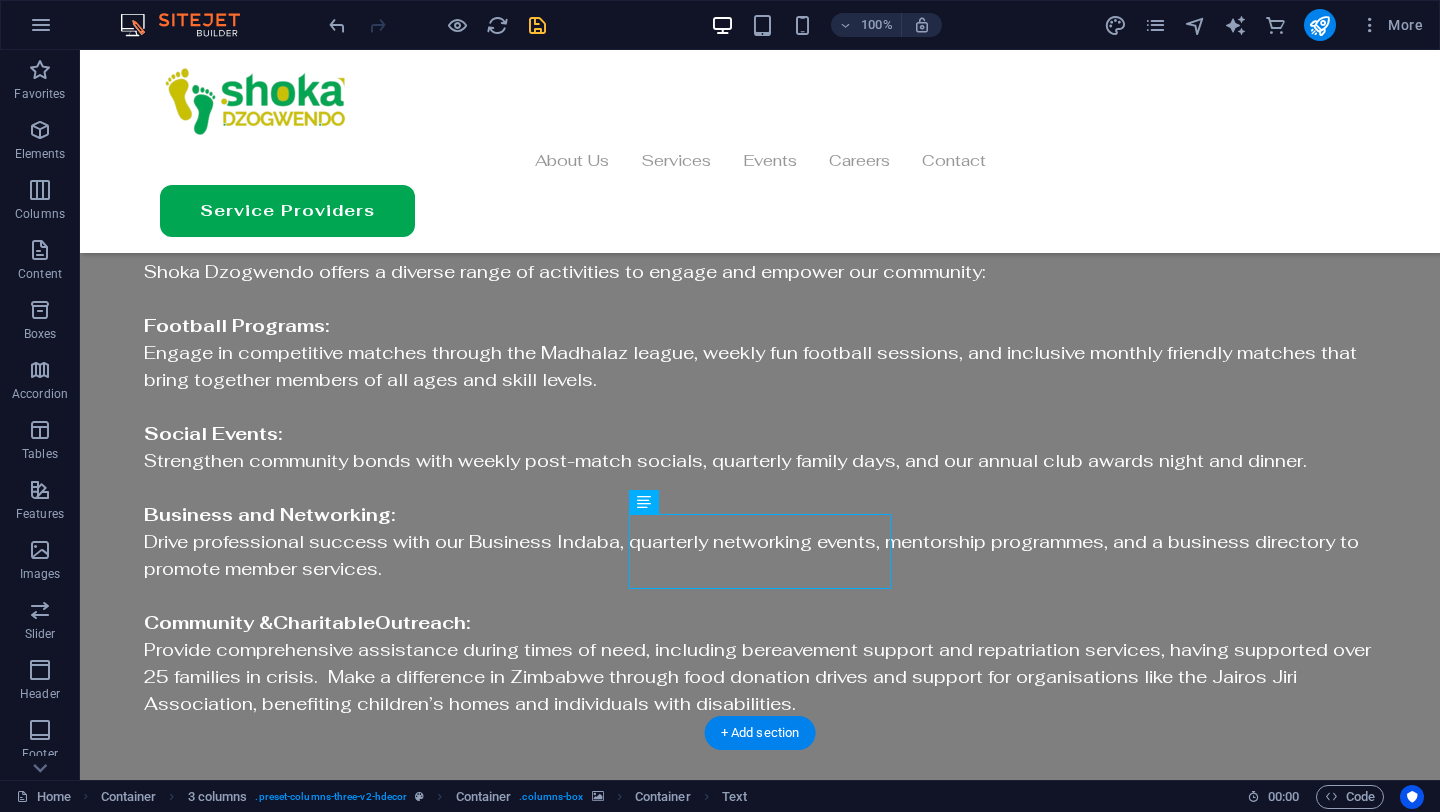 scroll, scrollTop: 3159, scrollLeft: 0, axis: vertical 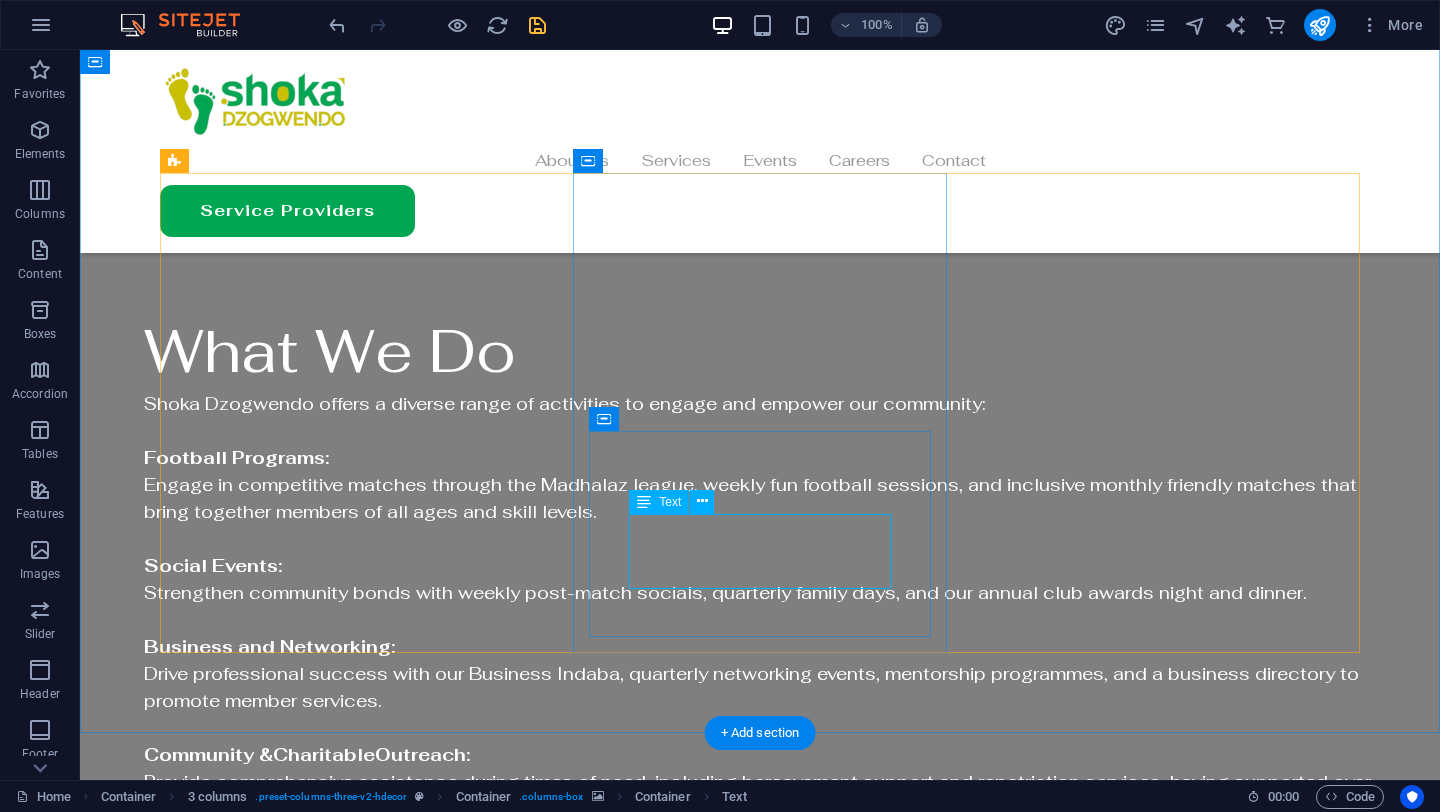 click on "Shoka events provide me with valuable insights and networking opportunities." at bounding box center [346, 3422] 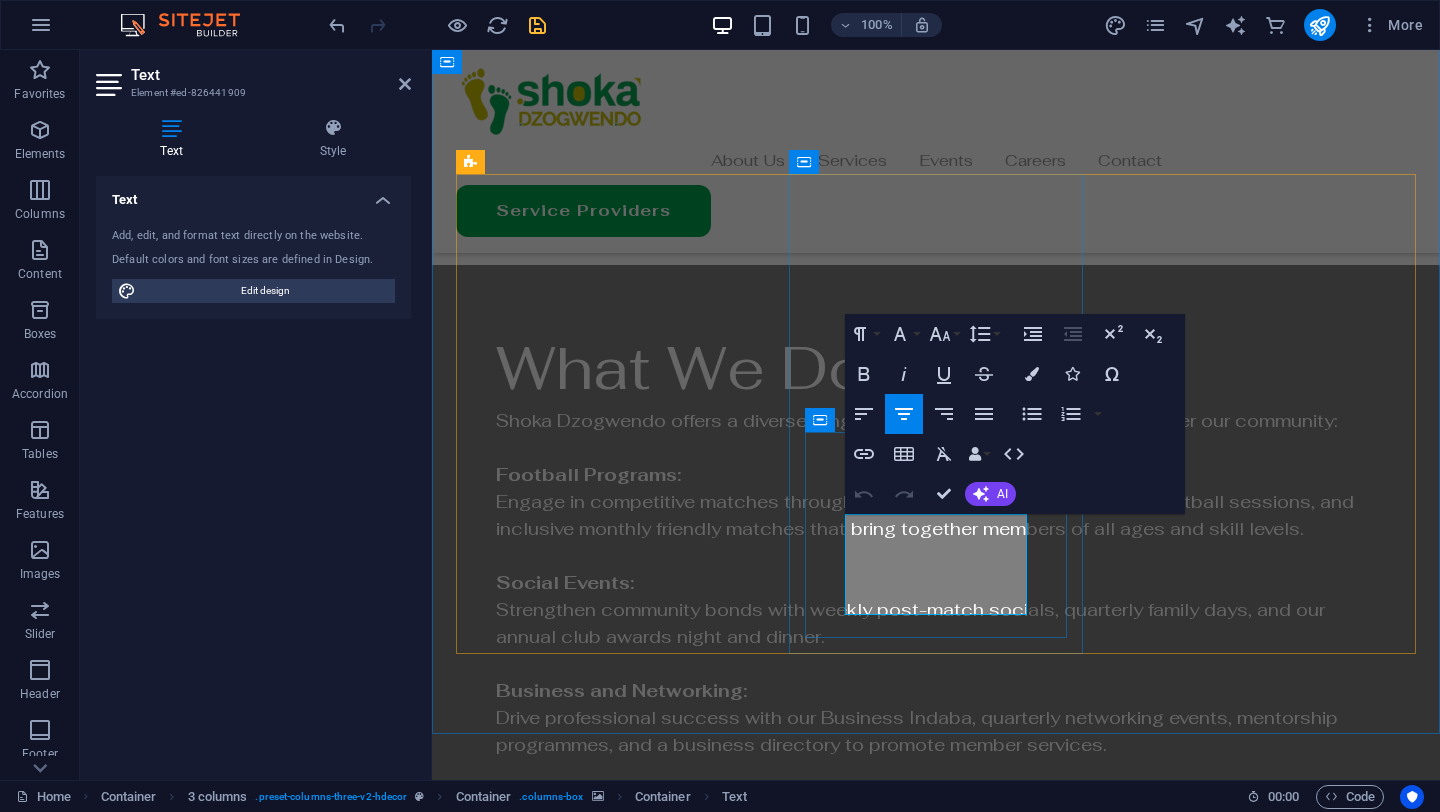 click on "Shoka events provide me with valuable insights and networking opportunities." at bounding box center (603, 3493) 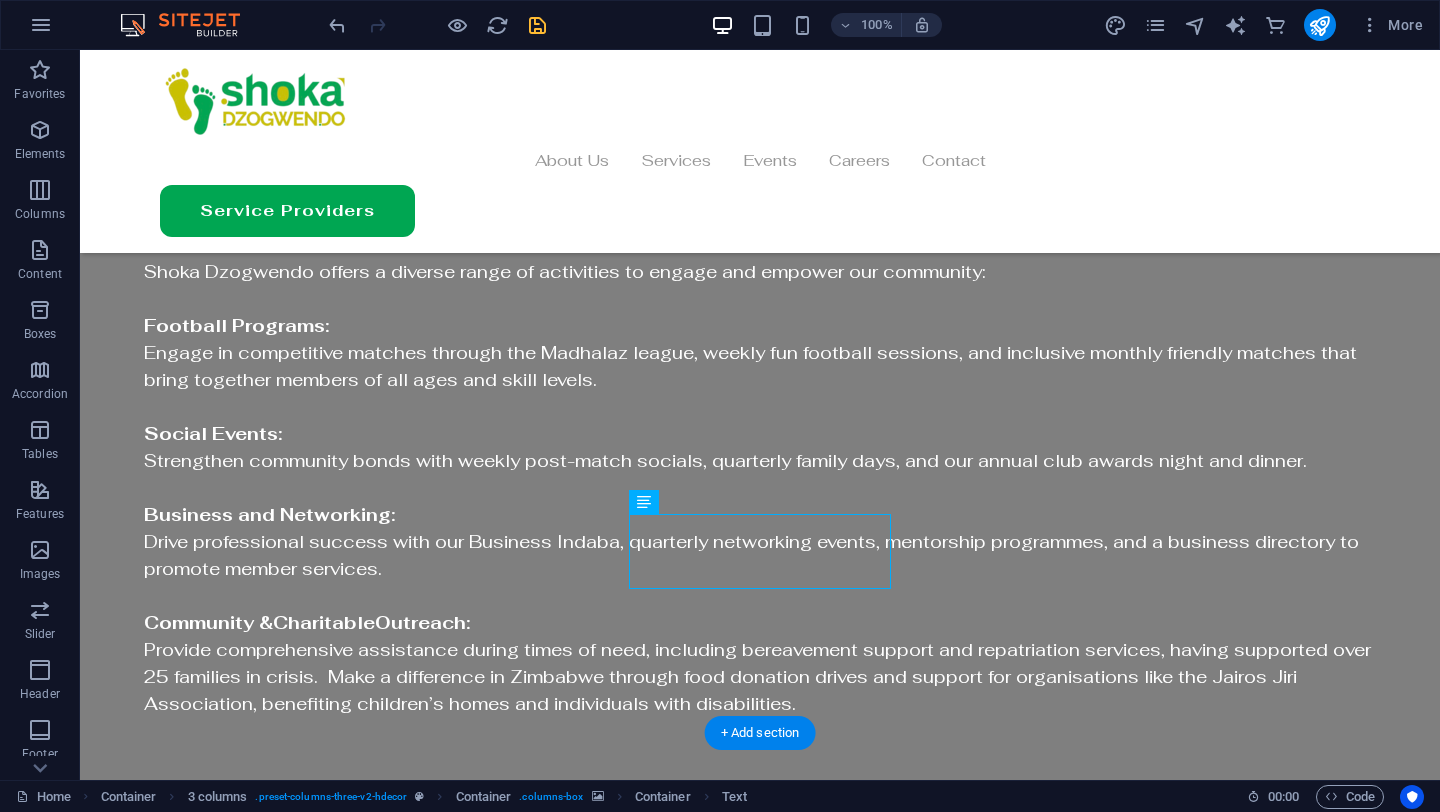 scroll, scrollTop: 3159, scrollLeft: 0, axis: vertical 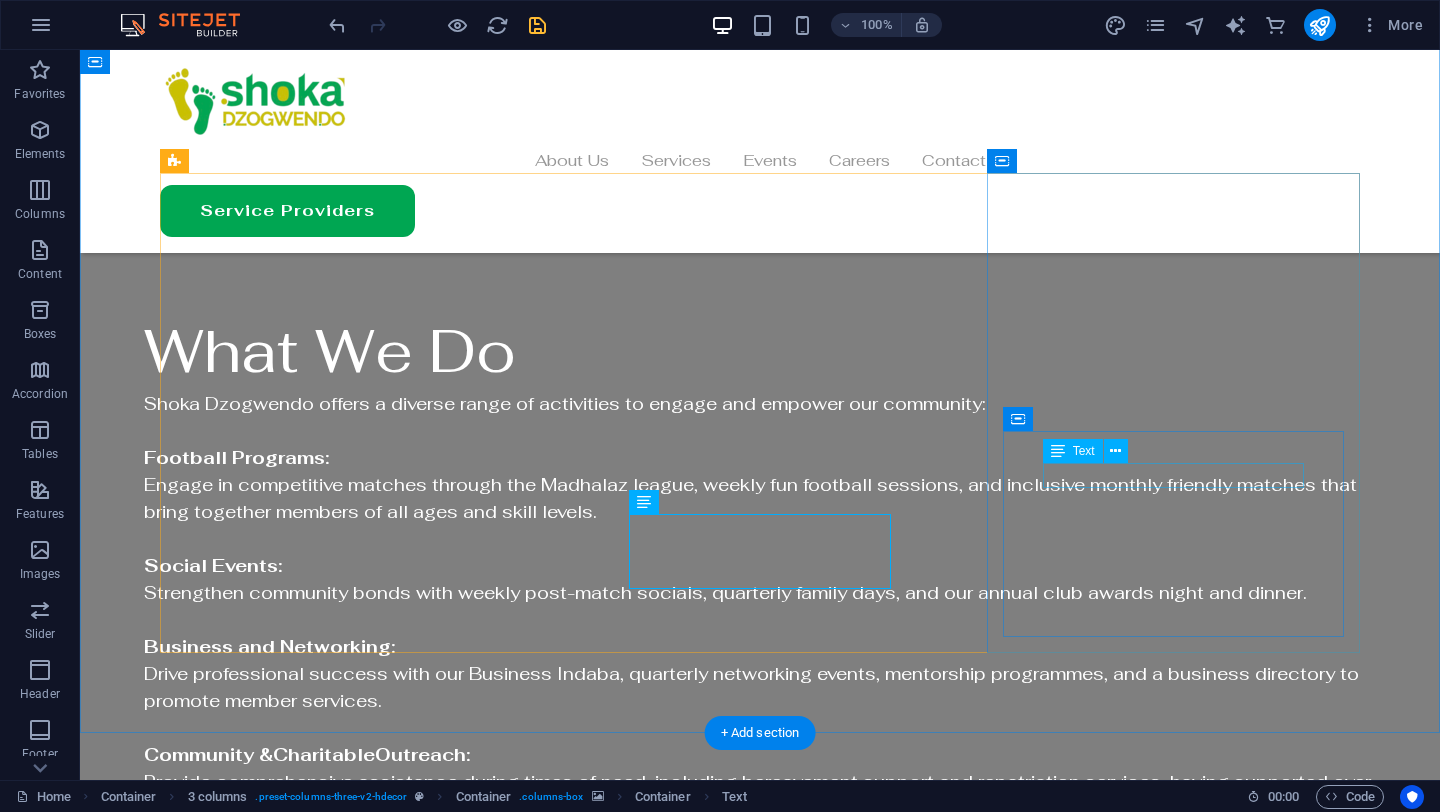 click on "[FIRST] [LAST]" at bounding box center [346, 4082] 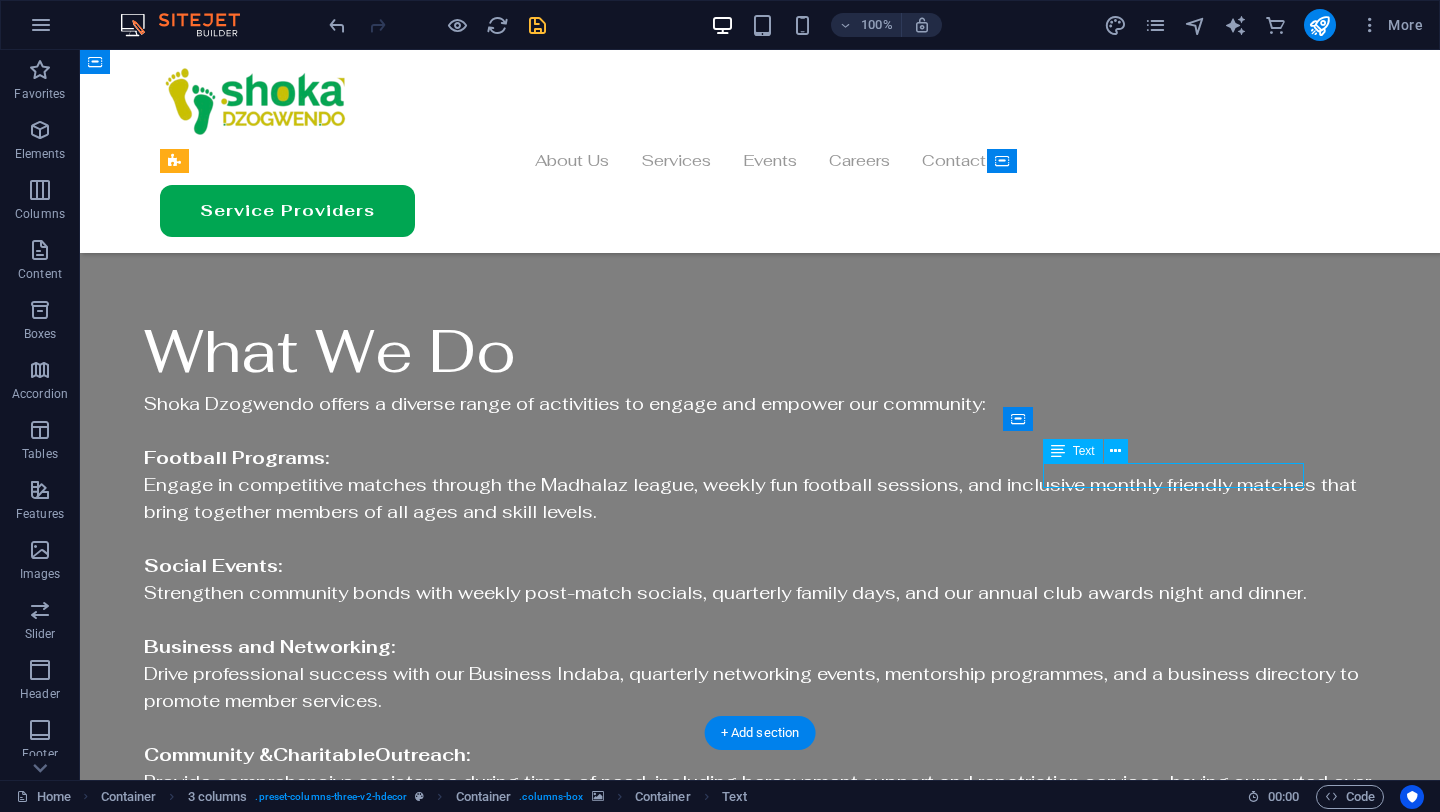 click on "[FIRST] [LAST]" at bounding box center (346, 4082) 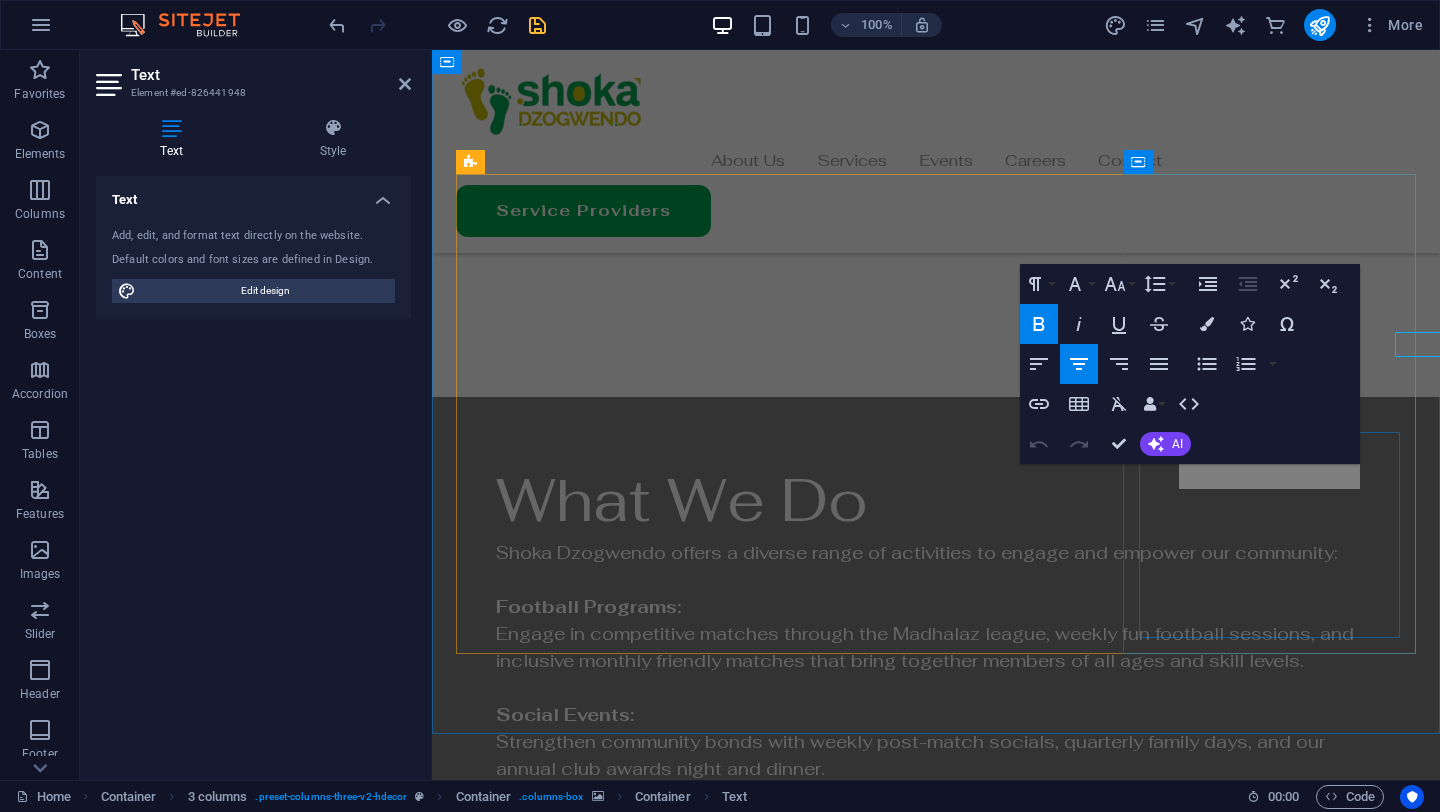 scroll, scrollTop: 3291, scrollLeft: 0, axis: vertical 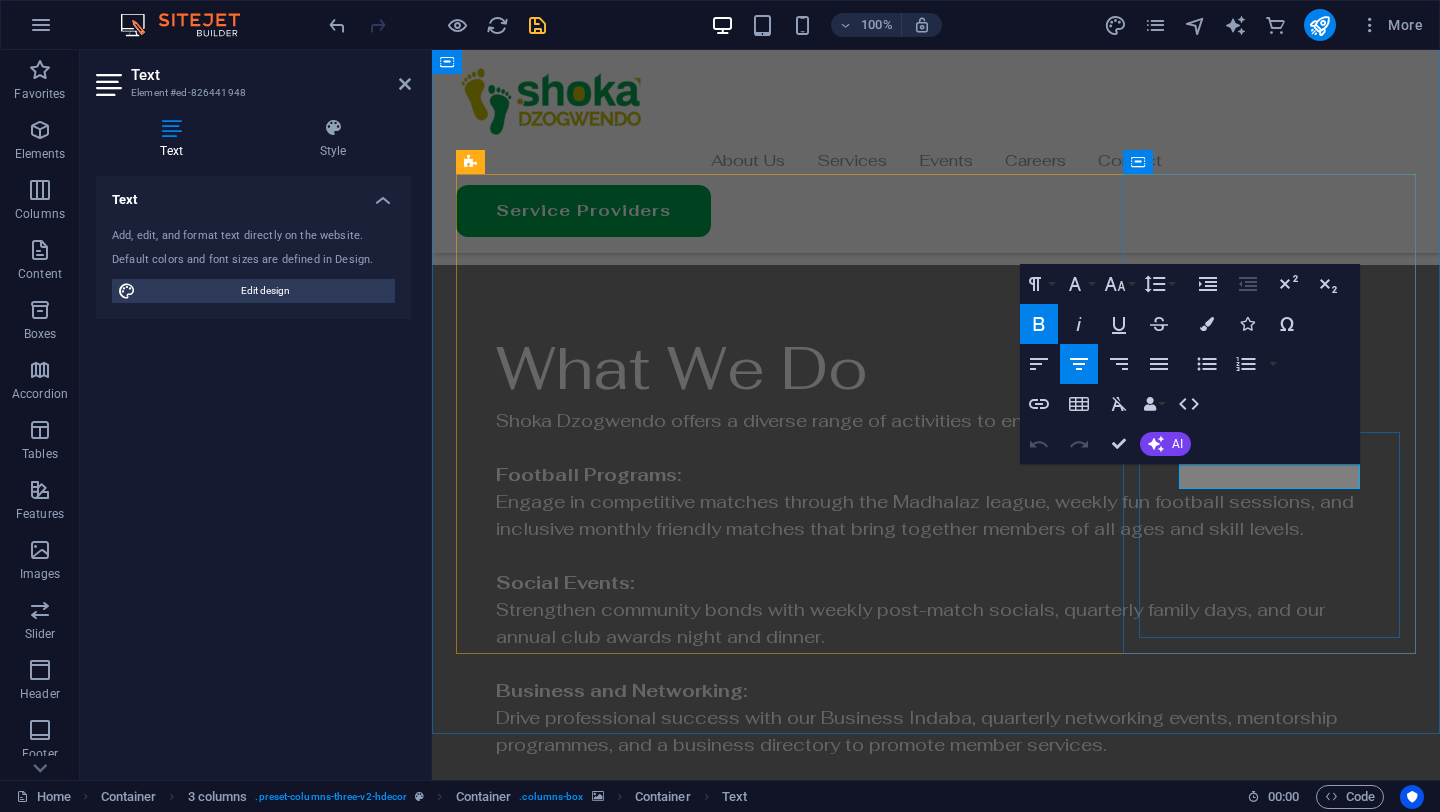 click on "[FIRST] [LAST]" at bounding box center [603, 4155] 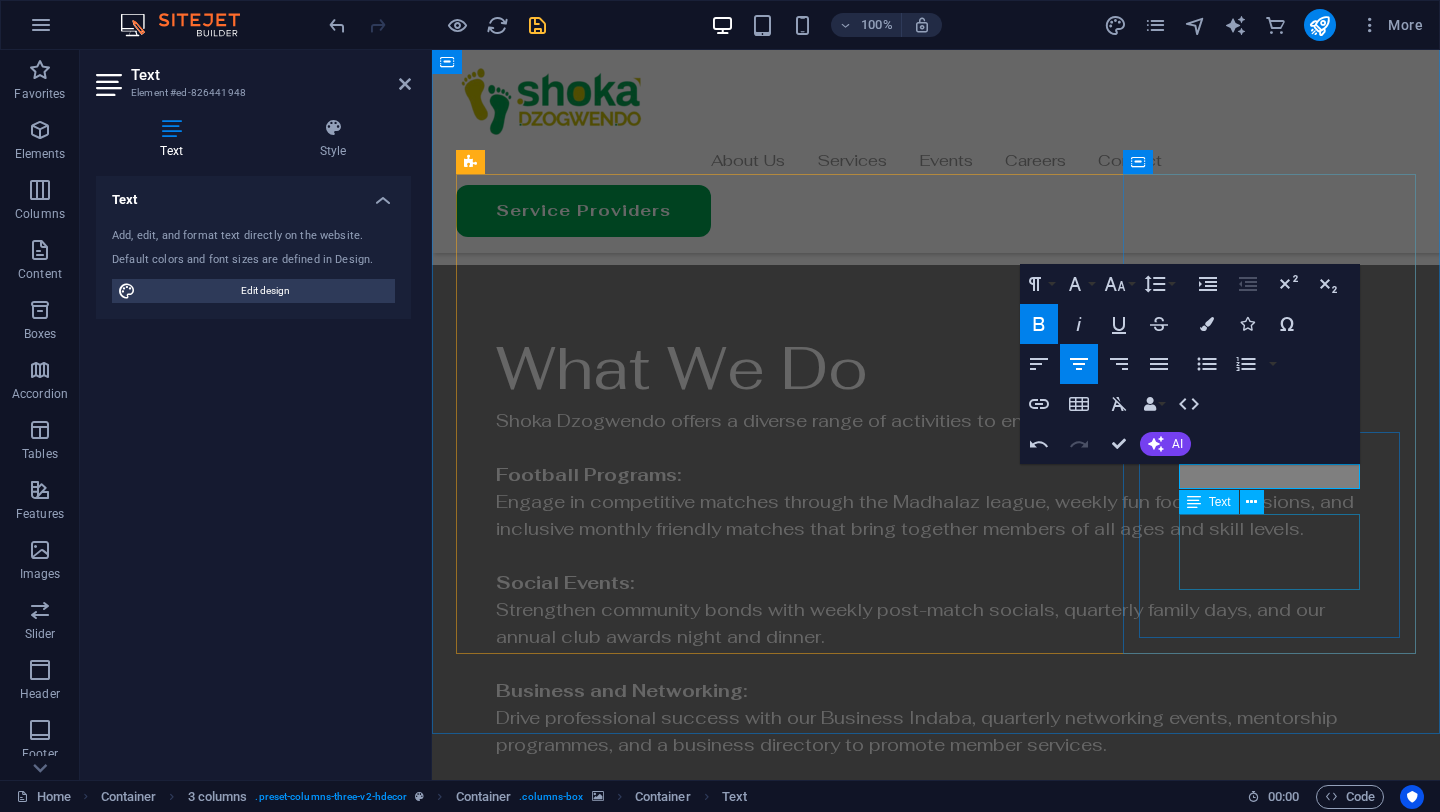 click on "Uas molestias excepturi sint occaecati cupiditate non provident, similique." at bounding box center [602, 4230] 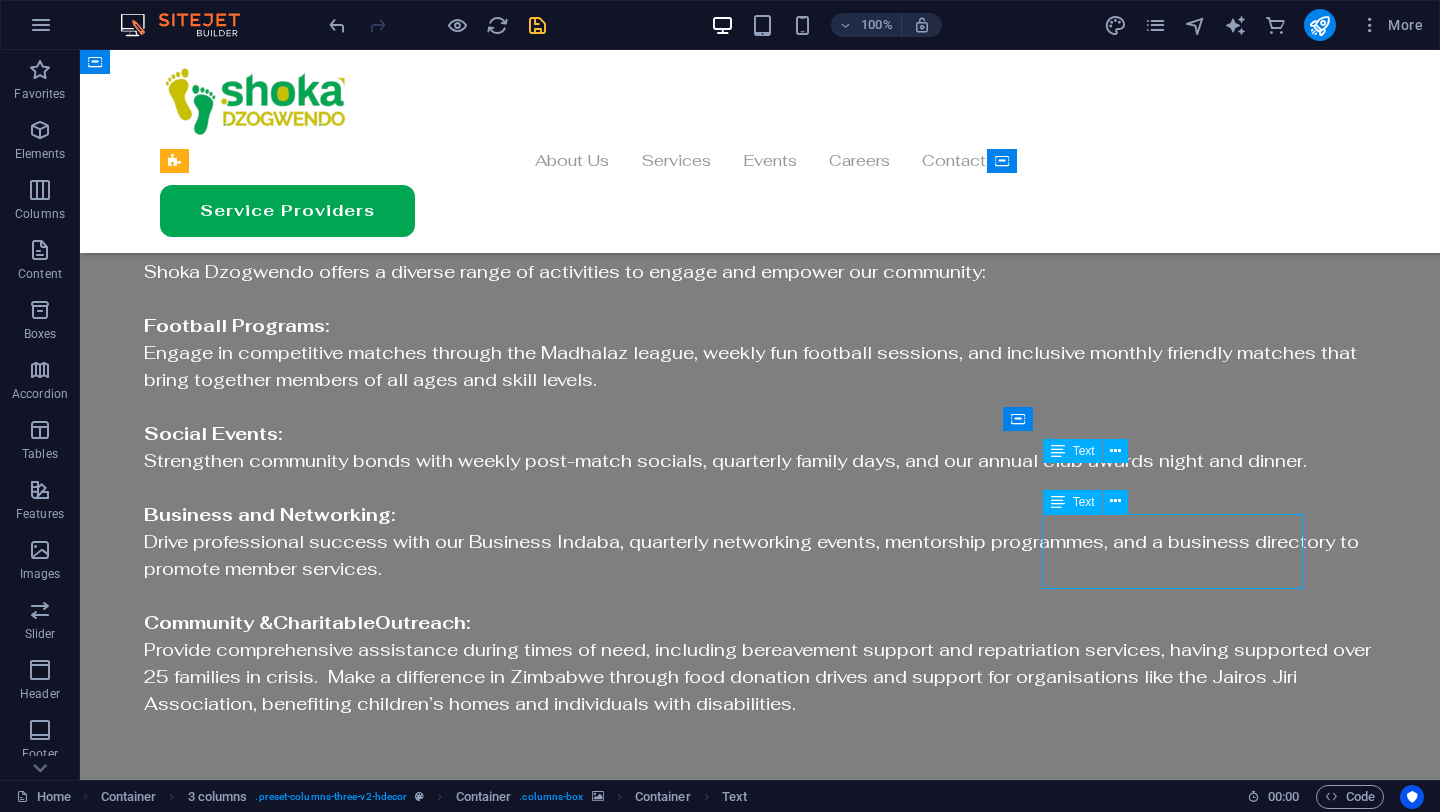 scroll, scrollTop: 3159, scrollLeft: 0, axis: vertical 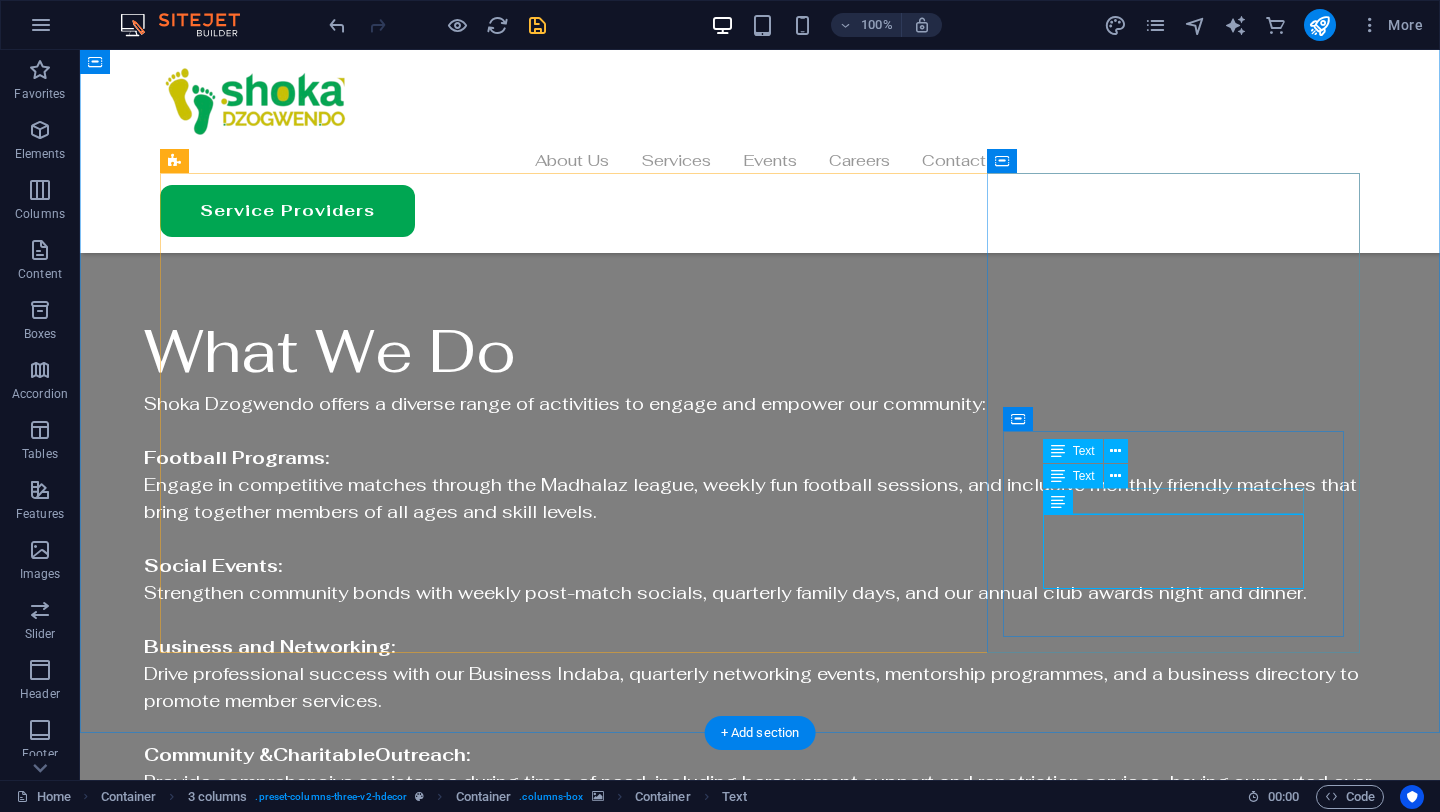 click on "Interior Designer" at bounding box center [346, 4107] 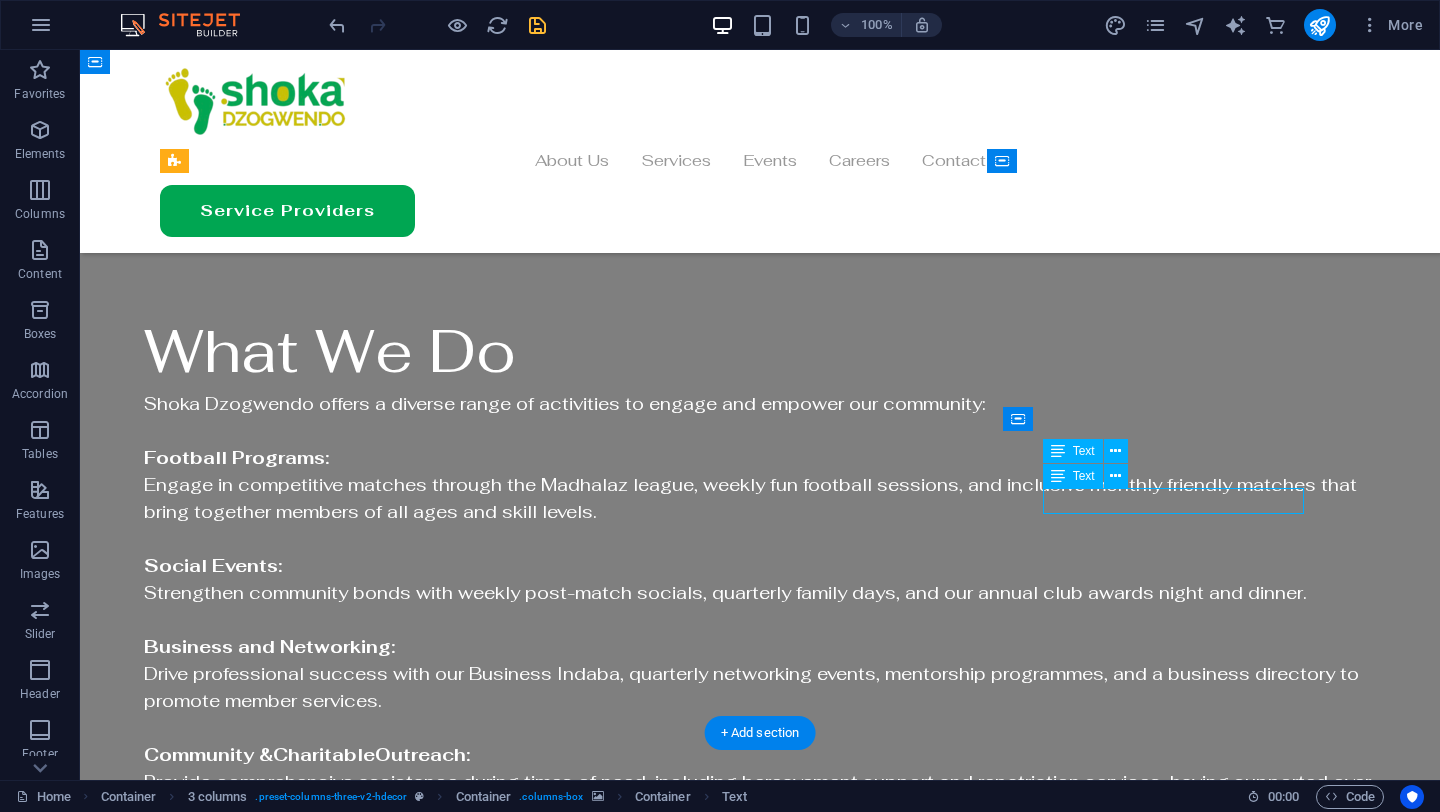 click on "Interior Designer" at bounding box center (346, 4107) 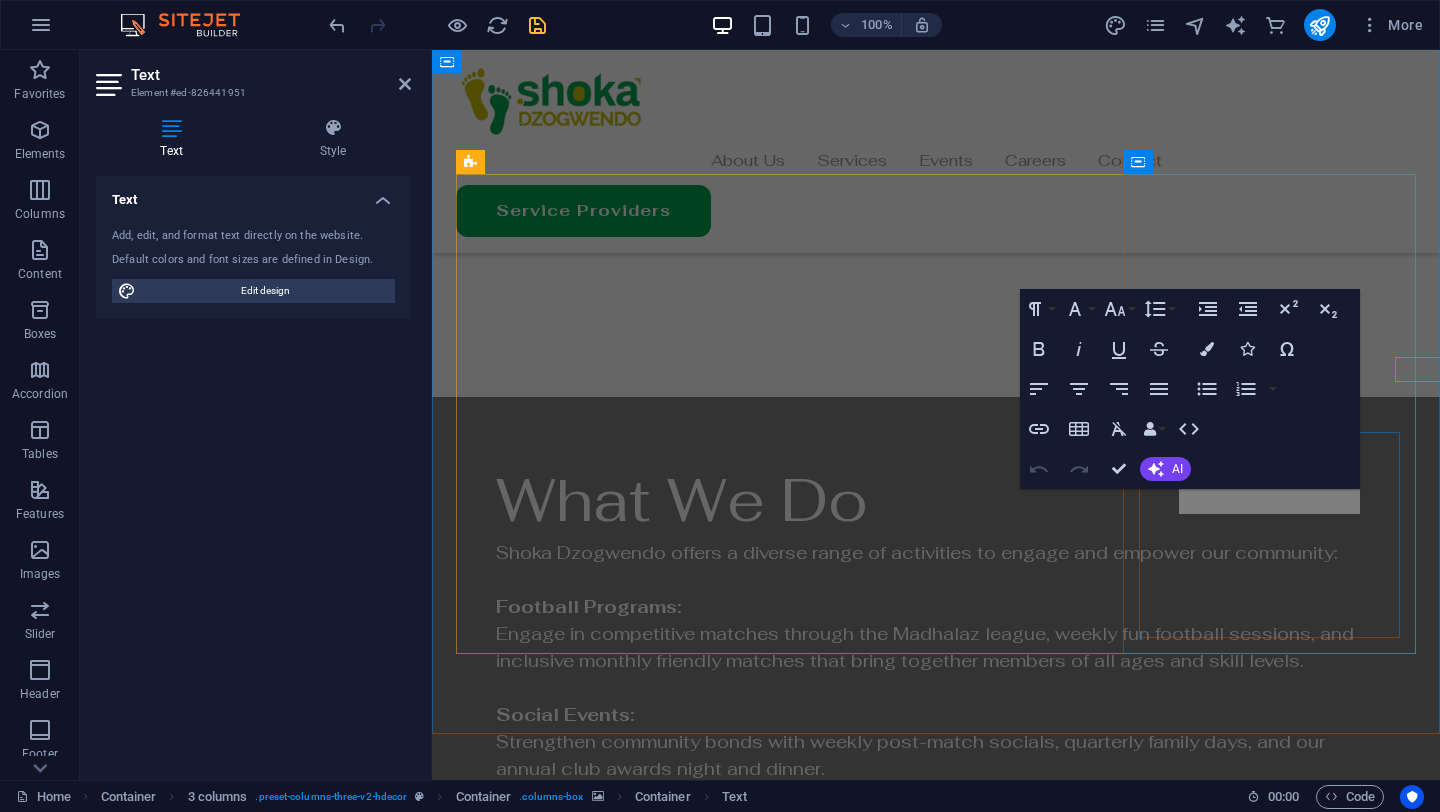 scroll, scrollTop: 3291, scrollLeft: 0, axis: vertical 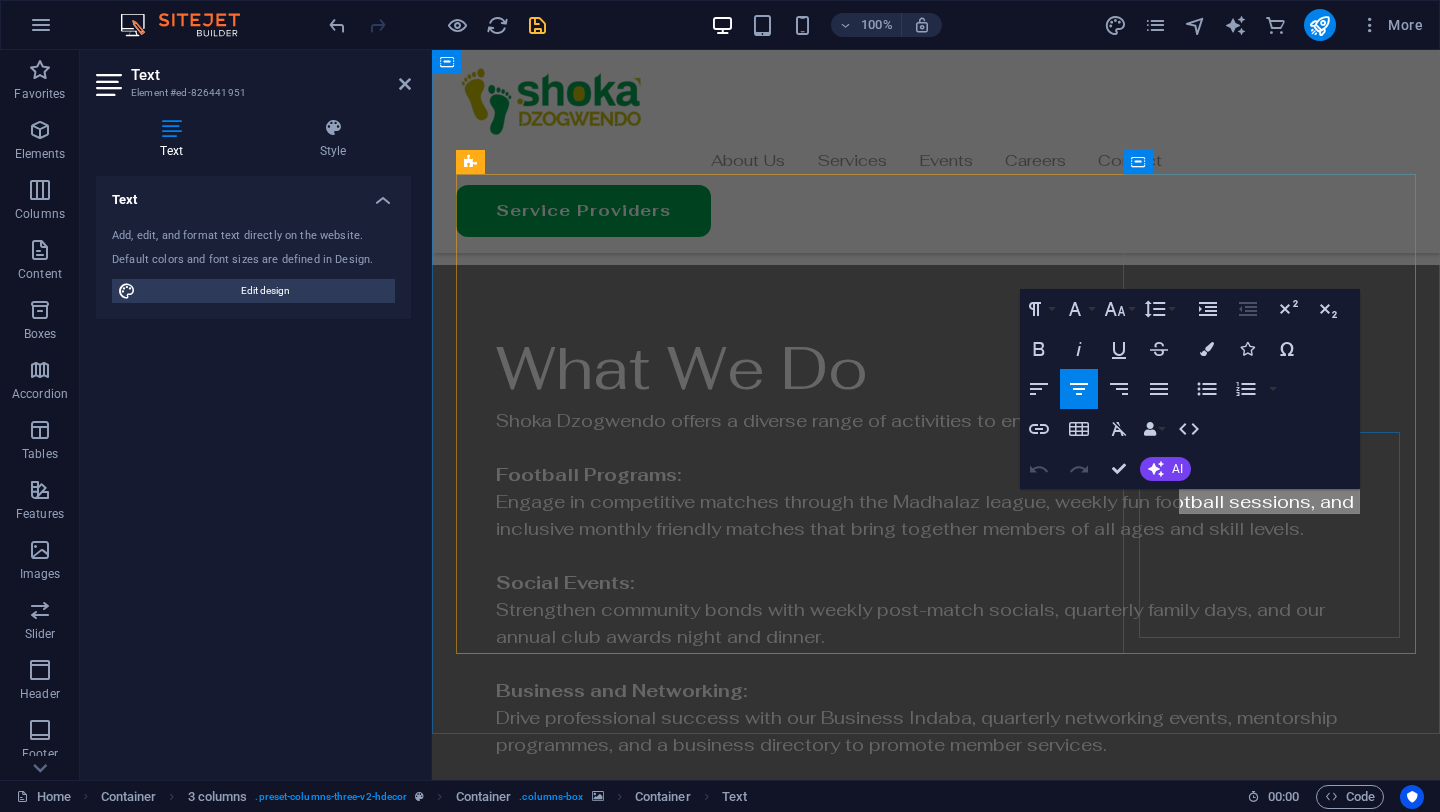 click on "Interior Designer" at bounding box center (603, 4180) 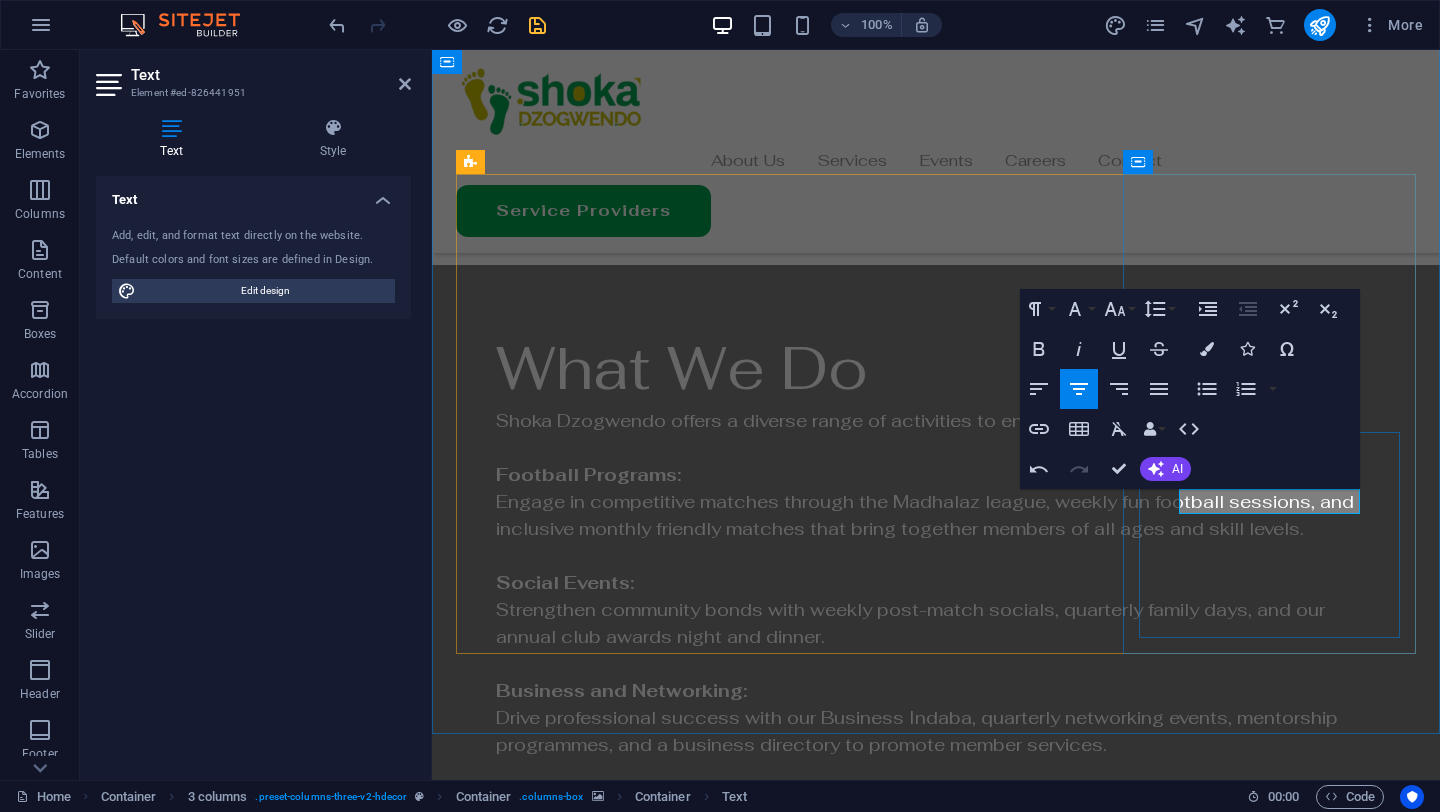 click on "Interior" at bounding box center [602, 4180] 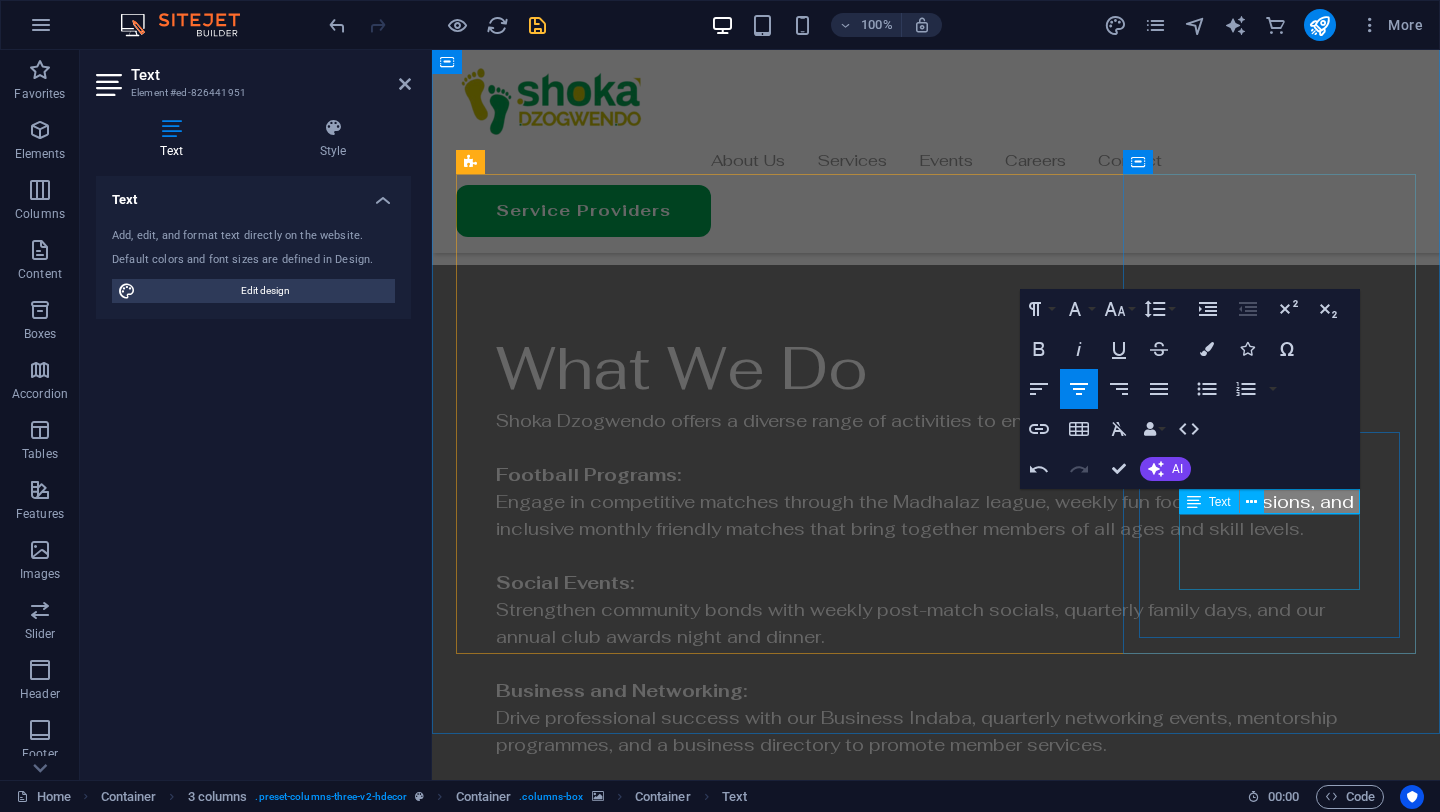 click on "Uas molestias excepturi sint occaecati cupiditate non provident, similique." at bounding box center [602, 4230] 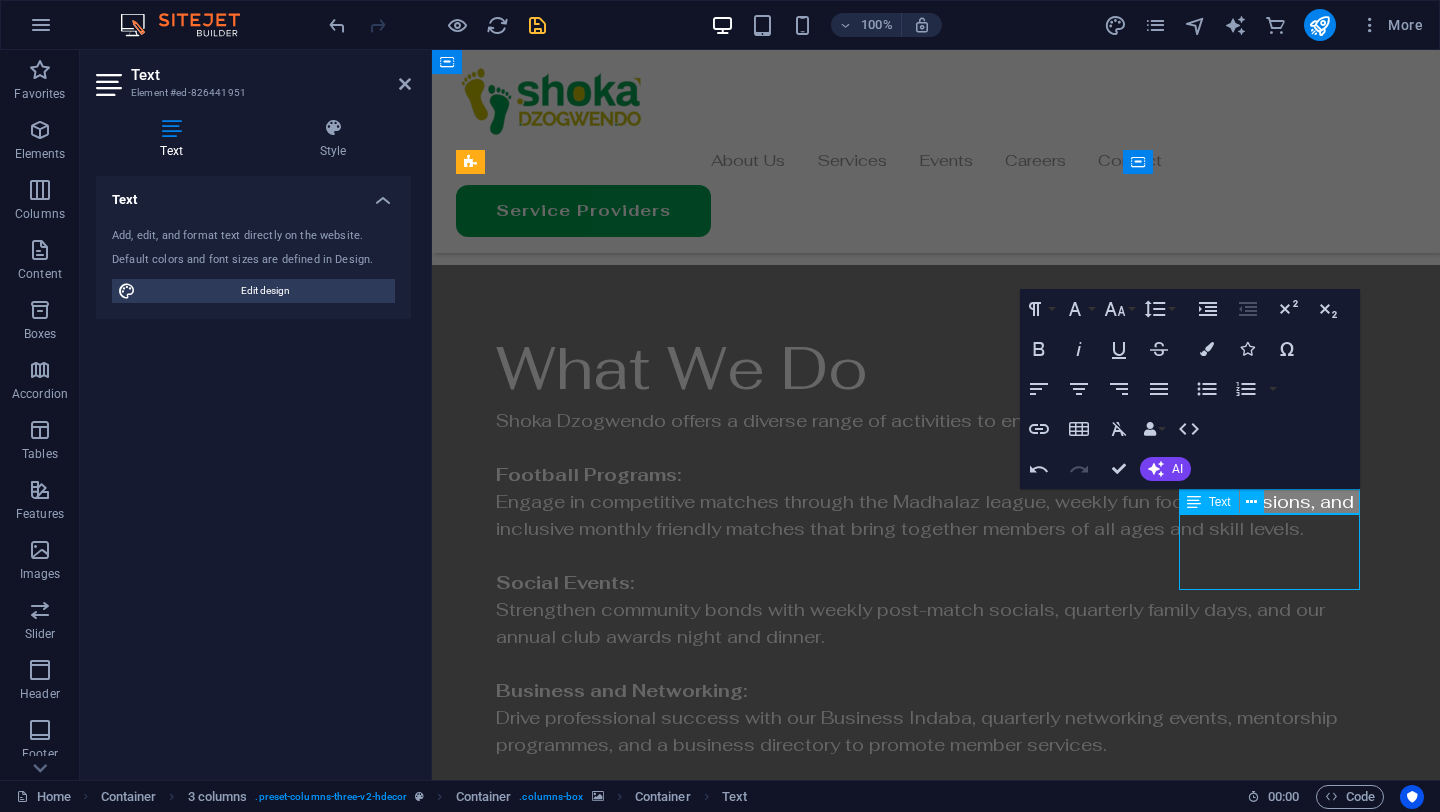click on "Uas molestias excepturi sint occaecati cupiditate non provident, similique." at bounding box center (602, 4230) 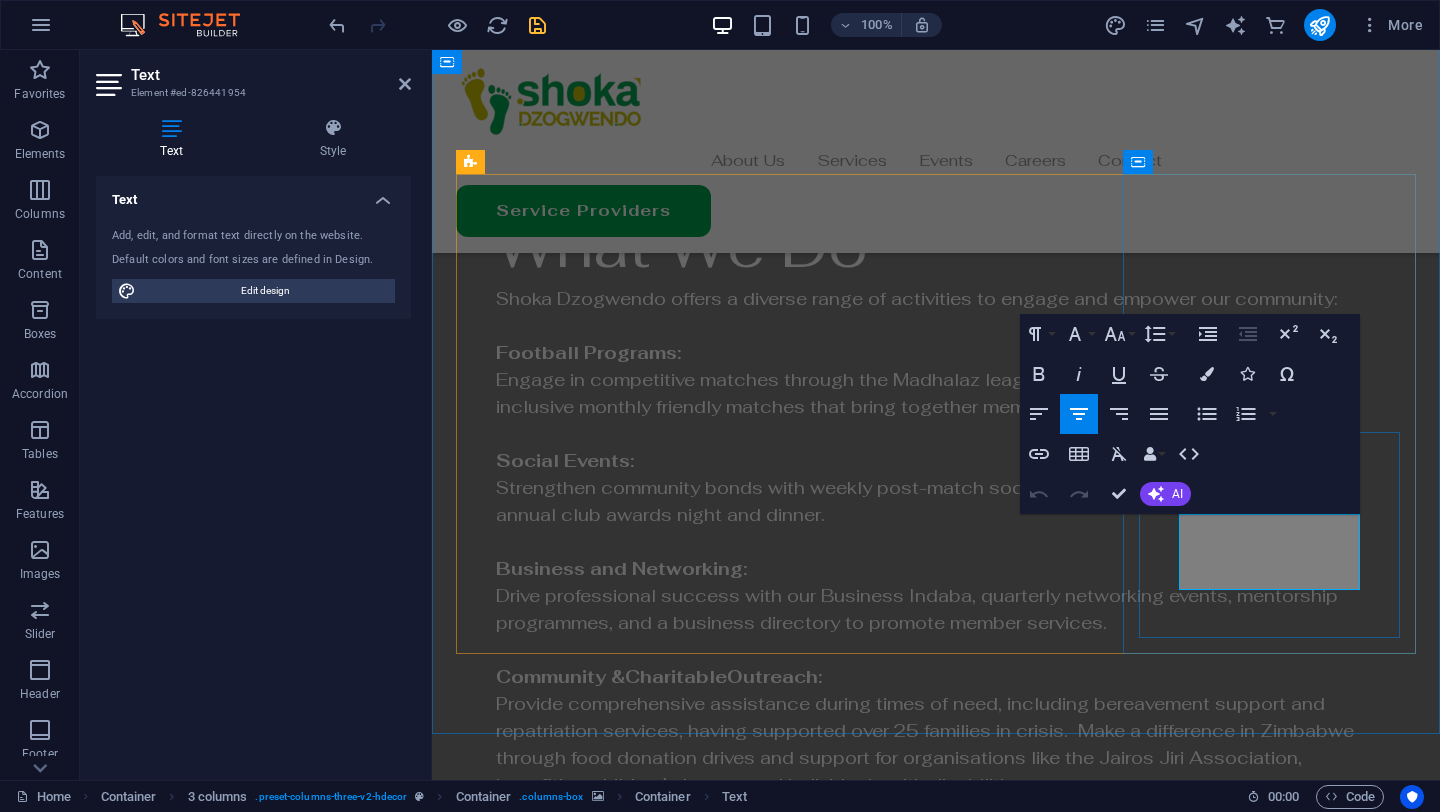 click on "Uas molestias excepturi sint occaecati cupiditate non provident, similique." at bounding box center (603, 4109) 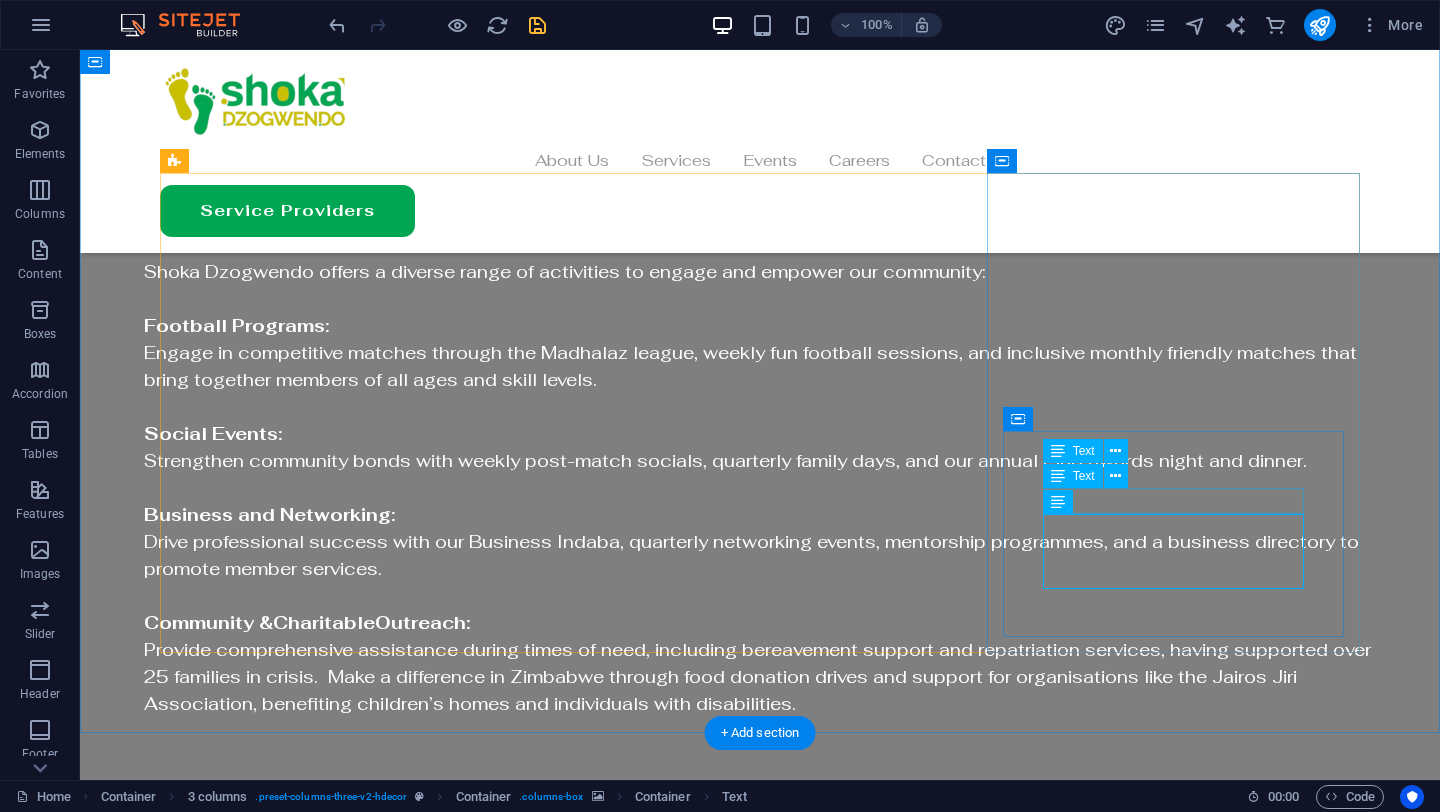 scroll, scrollTop: 3159, scrollLeft: 0, axis: vertical 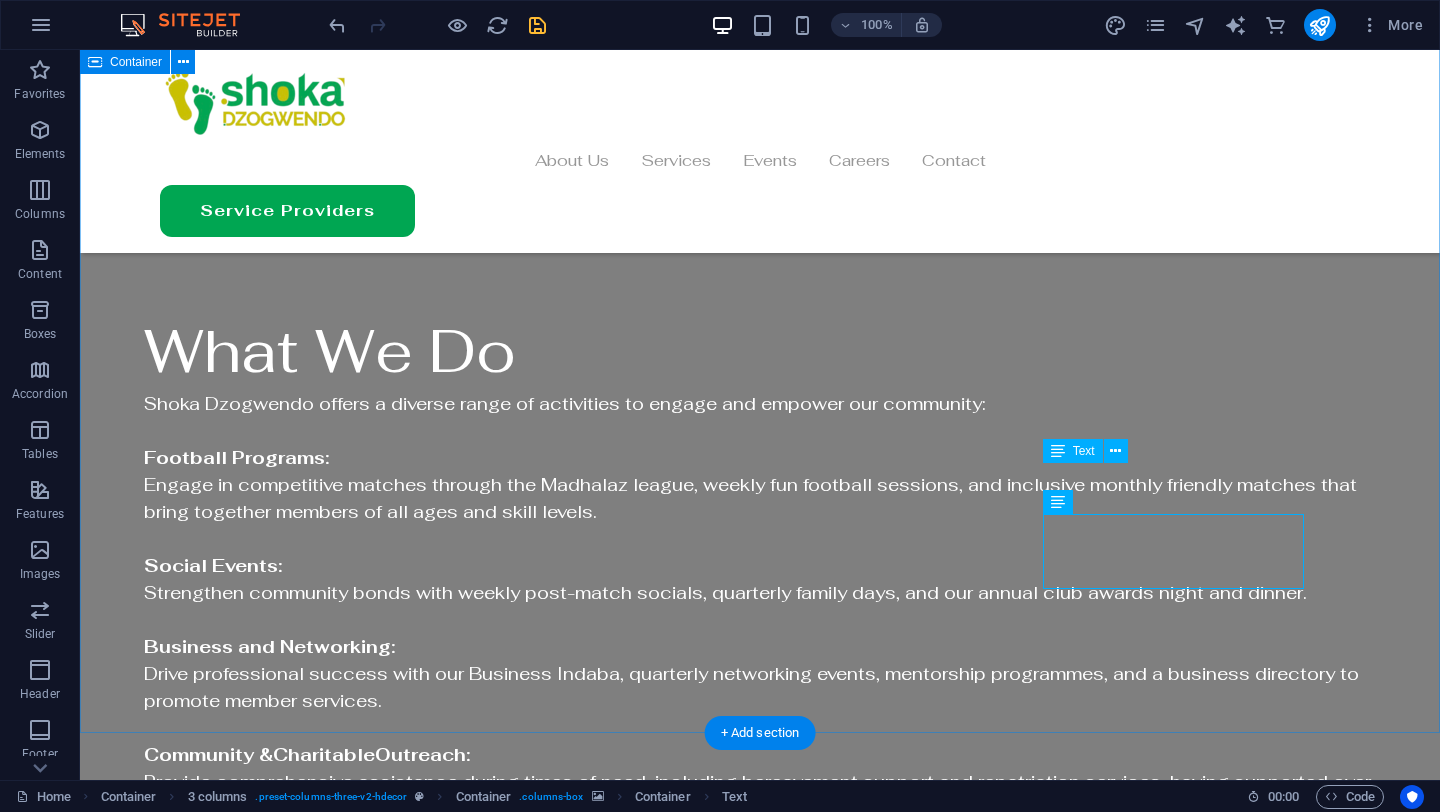 click on "Community Voices [FIRST] [LAST] [OCCUPATION] C. It is instrumental in fostering collaboration and empowerment within the Zimbabwean community. [FIRST] [LAST] [OCCUPATION] Shoka events provide me with valuable career insights and networking opportunities. [FIRST] [LAST] [OCCUPATION] It's commitment to creating a conducive networking environment for success." at bounding box center [760, 3104] 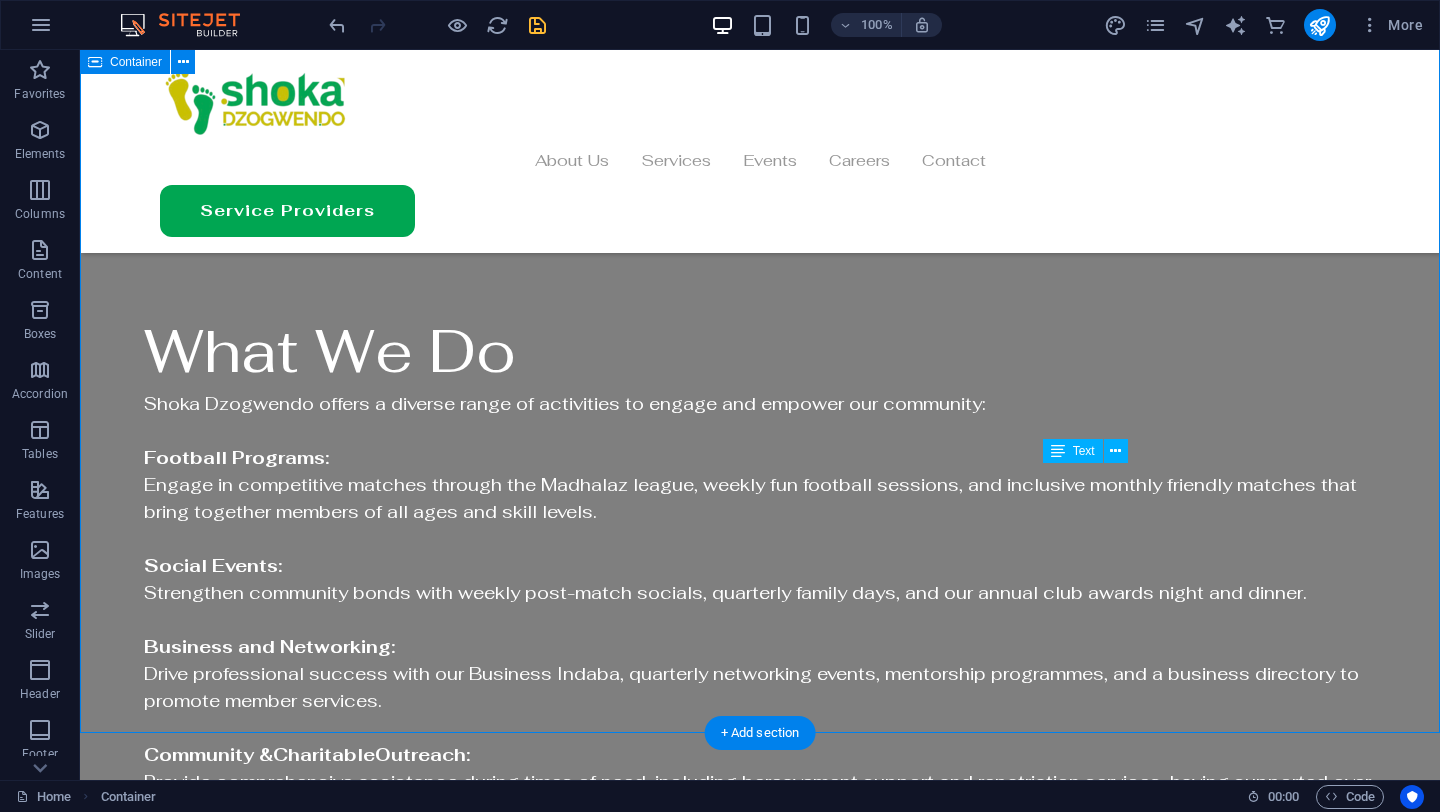 click on "Community Voices [FIRST] [LAST] [OCCUPATION] C. It is instrumental in fostering collaboration and empowerment within the Zimbabwean community. [FIRST] [LAST] [OCCUPATION] Shoka events provide me with valuable career insights and networking opportunities. [FIRST] [LAST] [OCCUPATION] It's commitment to creating a conducive networking environment for success." at bounding box center (760, 3104) 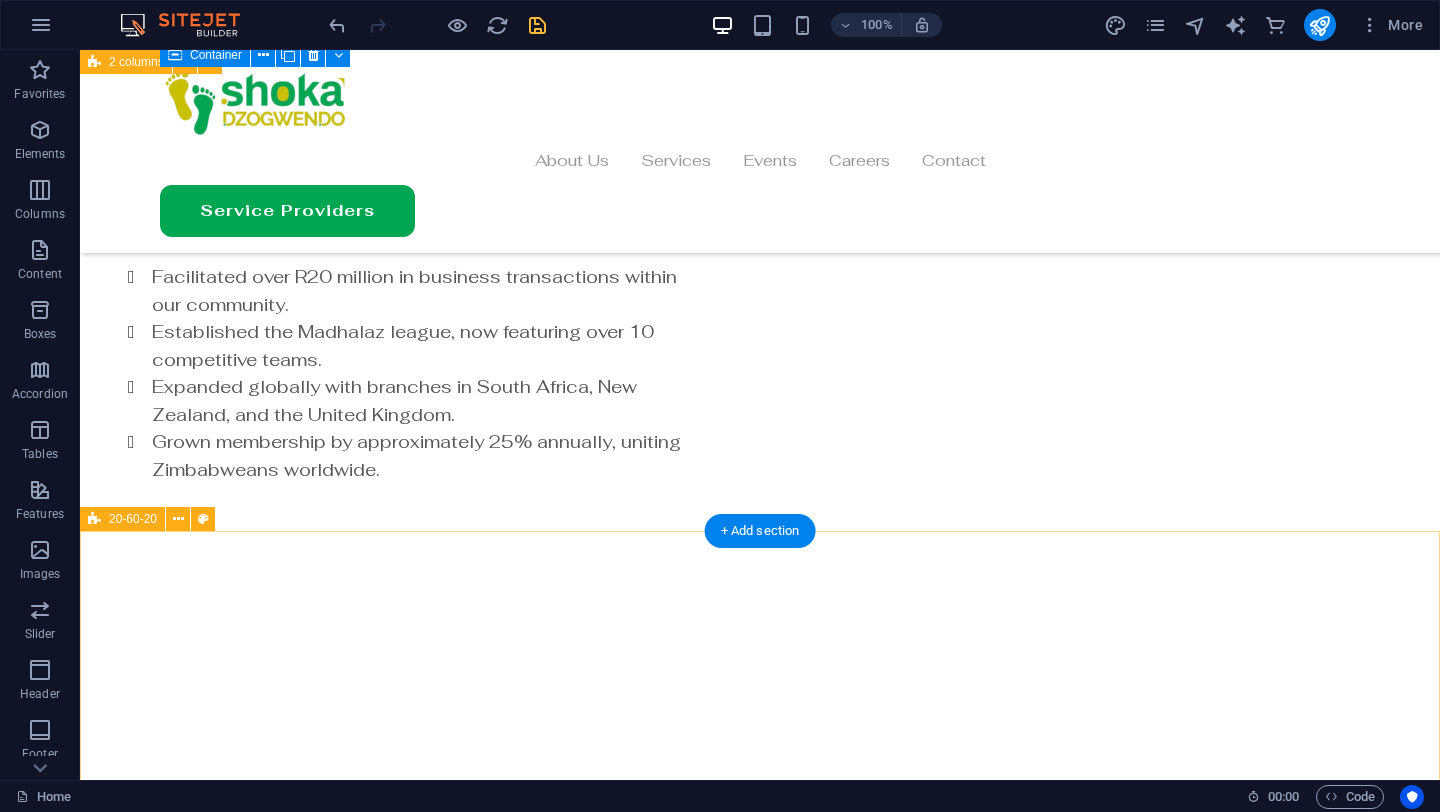 scroll, scrollTop: 4023, scrollLeft: 0, axis: vertical 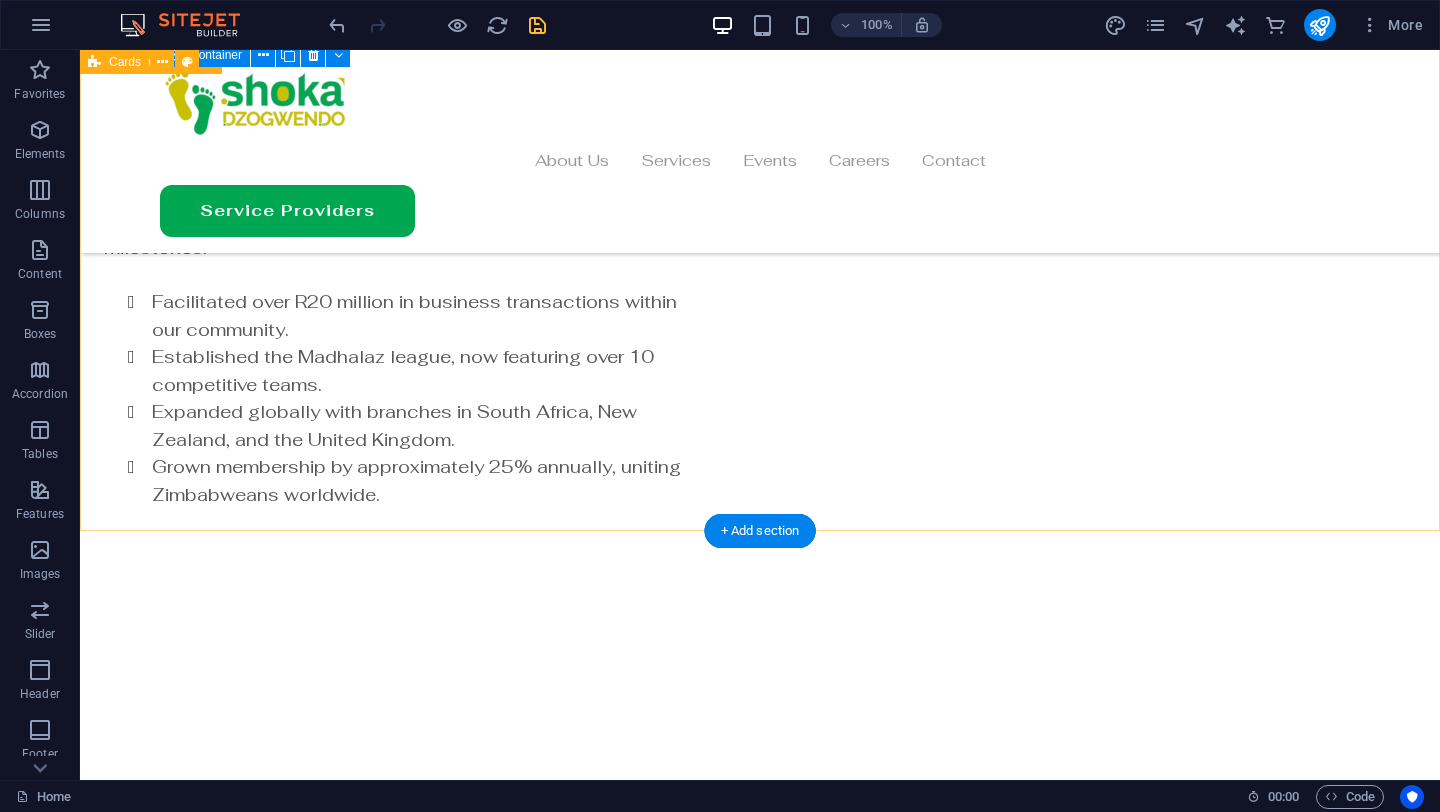 click on "Join Our Movement Networking and Collaboration Facilitate meaningful connections and collaborative opportunities. Empowerment Sessions Provide insightful sessions to navigate challenges and foster professional and personal growth. Knowledge Sharing Offer valuable insights and practical strategies for professional and personal growth. Supportive Environment Create a nurturing atmosphere for community members to thrive and succeed. Gathering Impact Catalyse empowerment through impactful gatherings and community support. Empowerment Services Dedicated to providing empowering experiences and opportunities for the Zimbabwean community." at bounding box center [760, 4169] 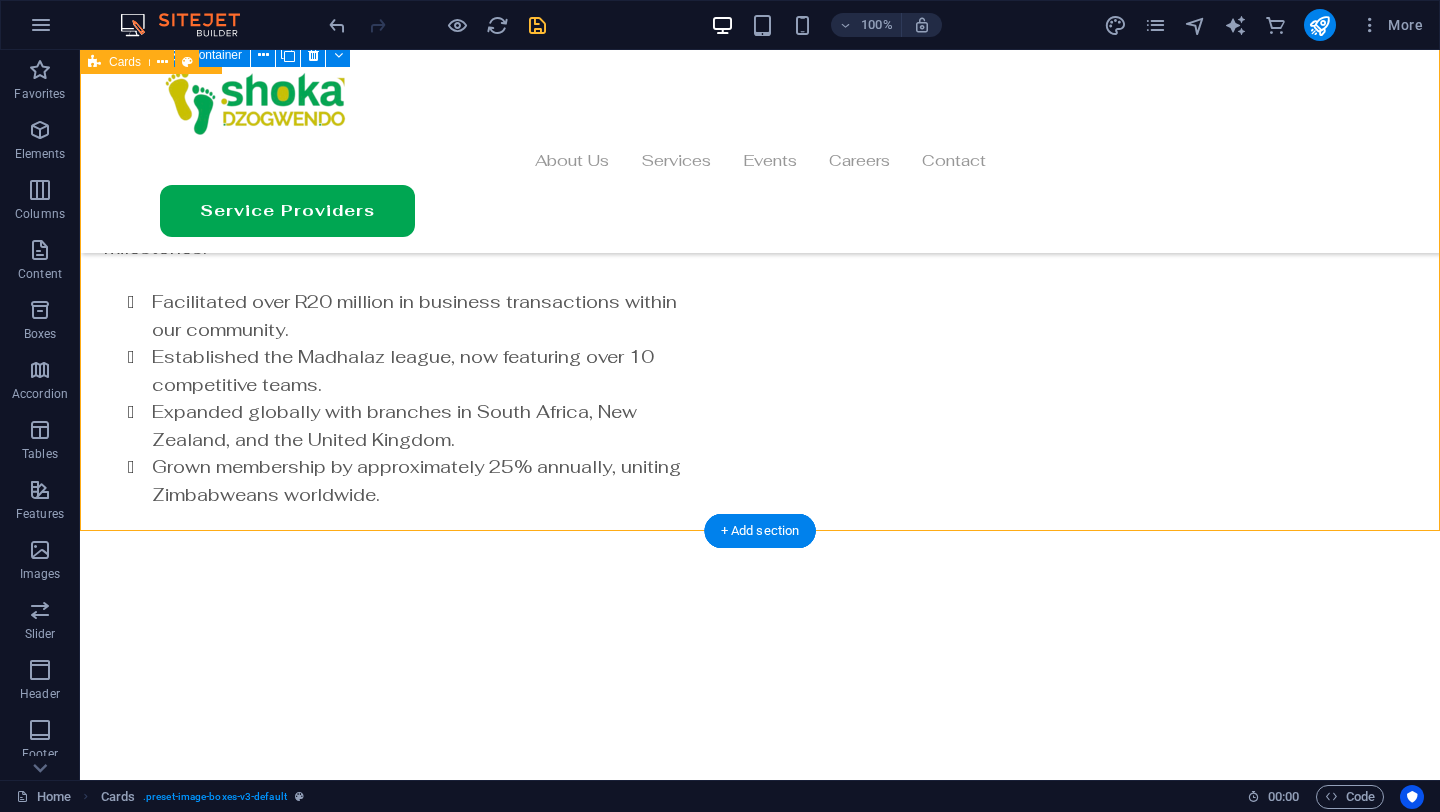 click on "Join Our Movement Networking and Collaboration Facilitate meaningful connections and collaborative opportunities. Empowerment Sessions Provide insightful sessions to navigate challenges and foster professional and personal growth. Knowledge Sharing Offer valuable insights and practical strategies for professional and personal growth. Supportive Environment Create a nurturing atmosphere for community members to thrive and succeed. Gathering Impact Catalyse empowerment through impactful gatherings and community support. Empowerment Services Dedicated to providing empowering experiences and opportunities for the Zimbabwean community." at bounding box center (760, 4169) 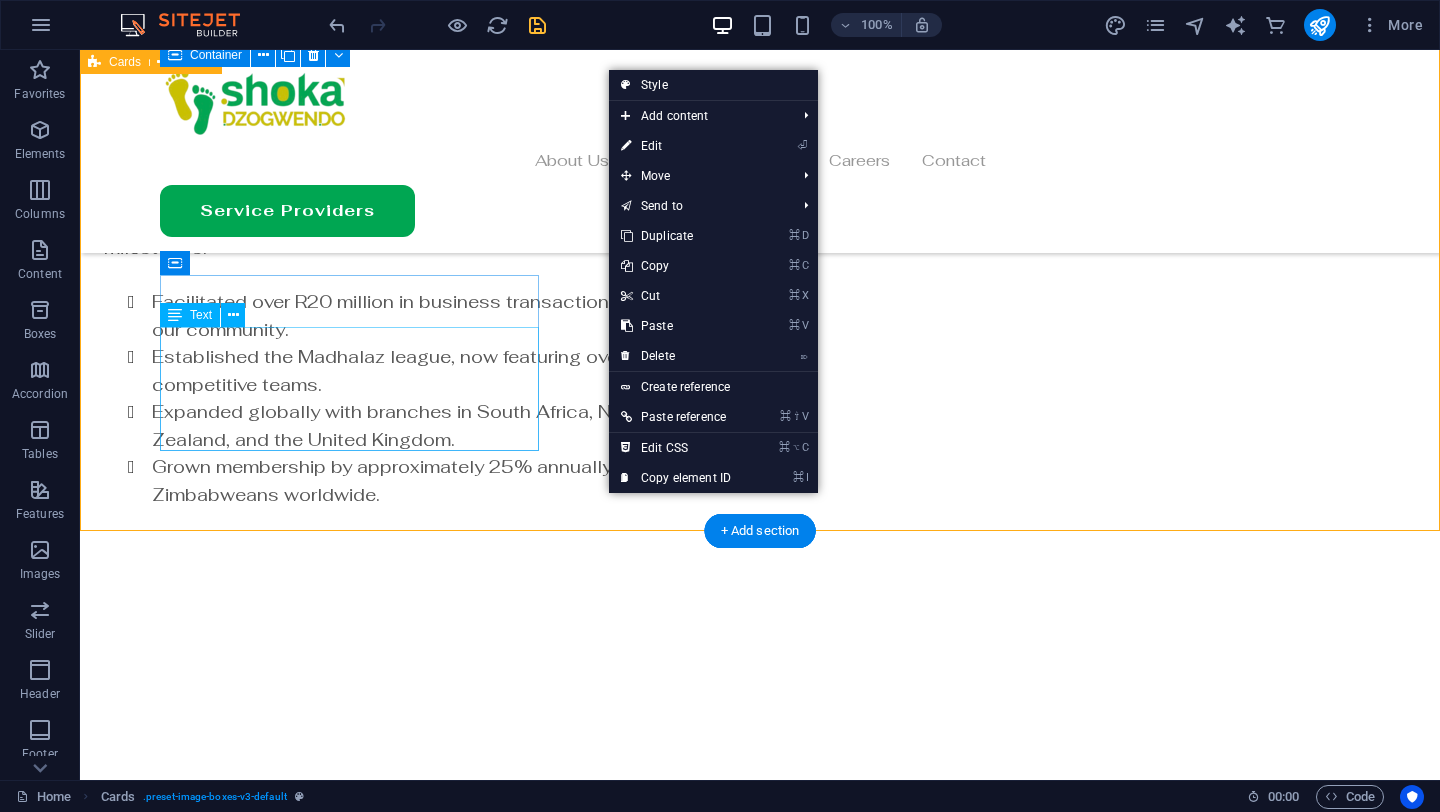 click on "Create a nurturing atmosphere for community members to thrive and succeed." at bounding box center (293, 4337) 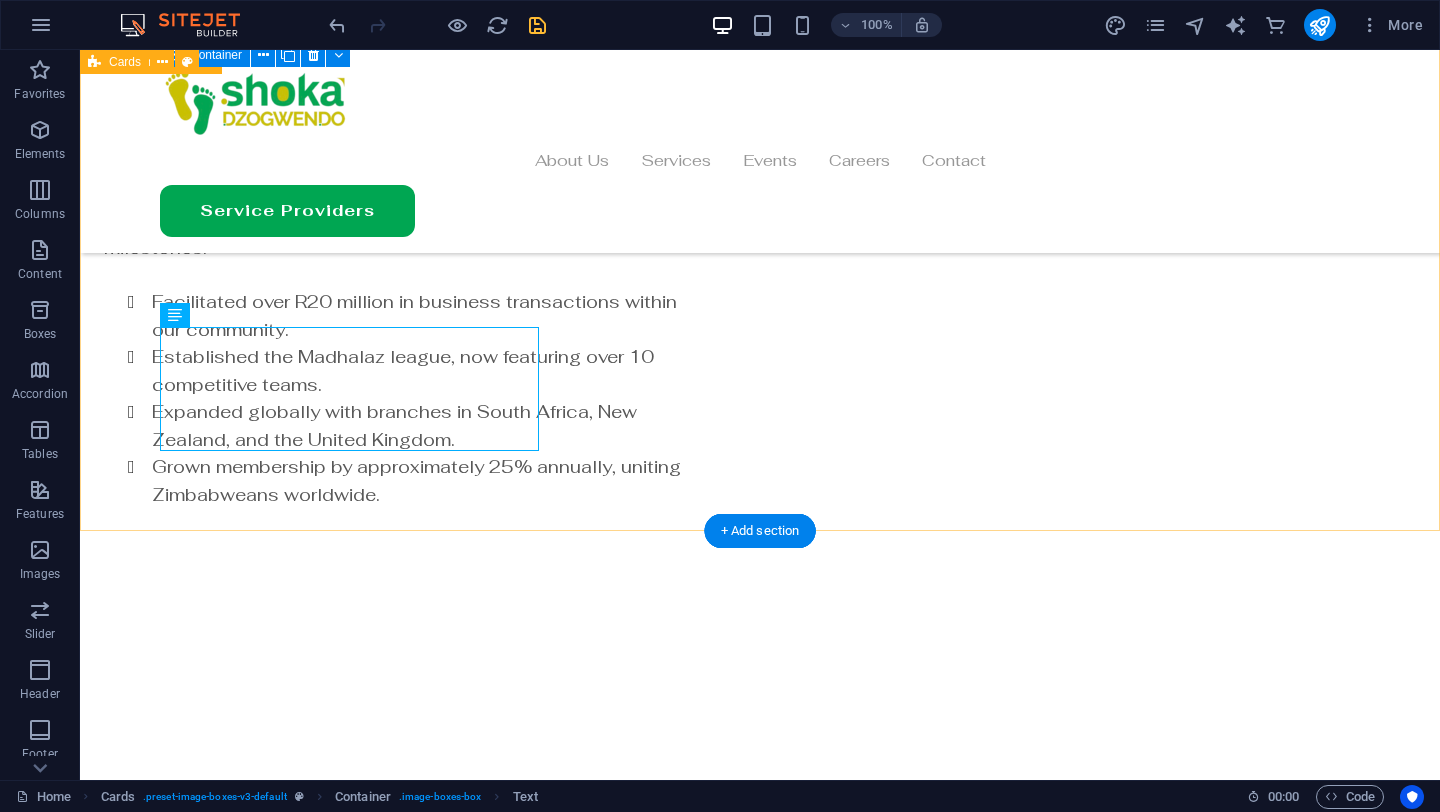 click on "Join Our Movement Networking and Collaboration Facilitate meaningful connections and collaborative opportunities. Empowerment Sessions Provide insightful sessions to navigate challenges and foster professional and personal growth. Knowledge Sharing Offer valuable insights and practical strategies for professional and personal growth. Supportive Environment Create a nurturing atmosphere for community members to thrive and succeed. Gathering Impact Catalyse empowerment through impactful gatherings and community support. Empowerment Services Dedicated to providing empowering experiences and opportunities for the Zimbabwean community." at bounding box center (760, 4169) 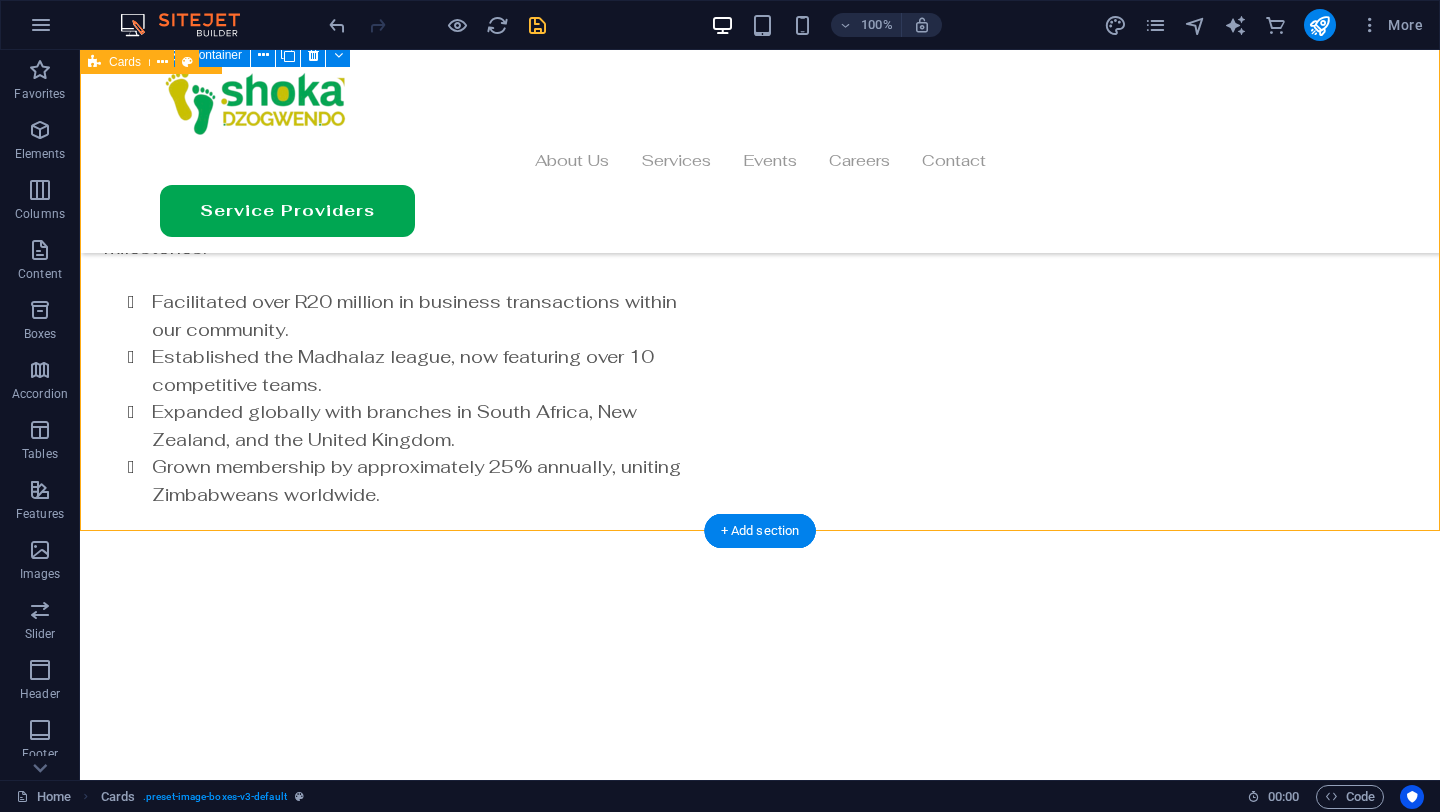 click on "Join Our Movement Networking and Collaboration Facilitate meaningful connections and collaborative opportunities. Empowerment Sessions Provide insightful sessions to navigate challenges and foster professional and personal growth. Knowledge Sharing Offer valuable insights and practical strategies for professional and personal growth. Supportive Environment Create a nurturing atmosphere for community members to thrive and succeed. Gathering Impact Catalyse empowerment through impactful gatherings and community support. Empowerment Services Dedicated to providing empowering experiences and opportunities for the Zimbabwean community." at bounding box center [760, 4169] 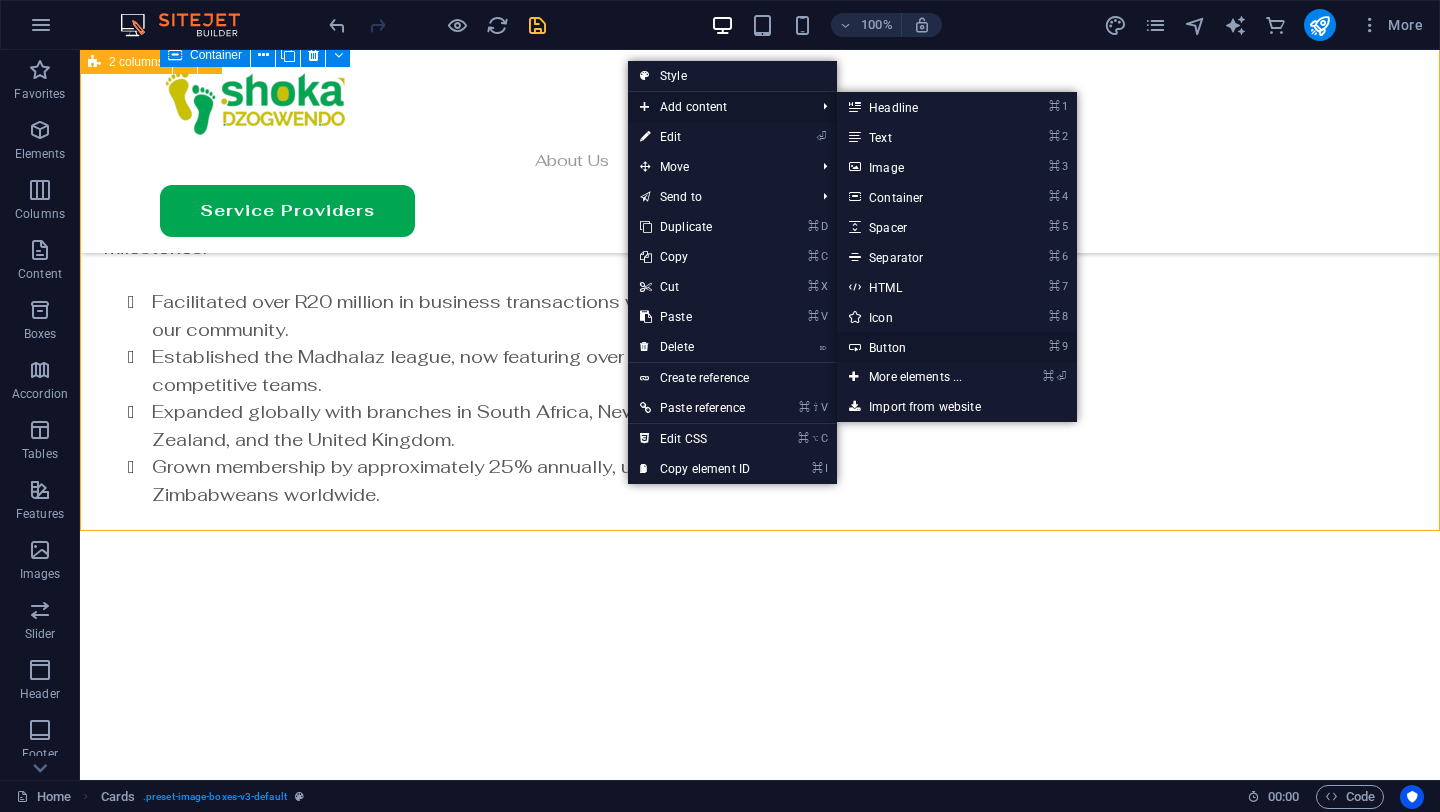 click on "⌘ 9  Button" at bounding box center [919, 347] 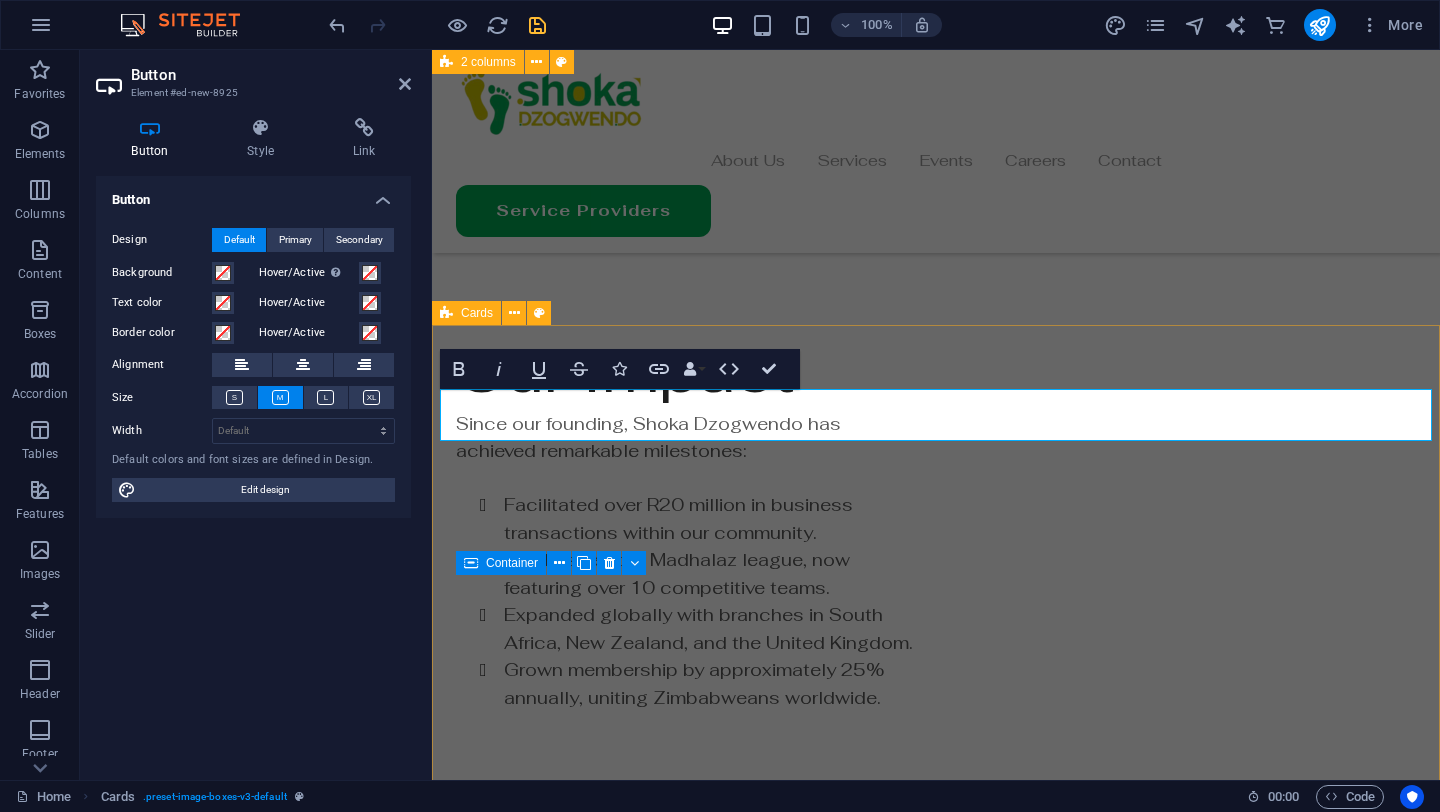 scroll, scrollTop: 3699, scrollLeft: 0, axis: vertical 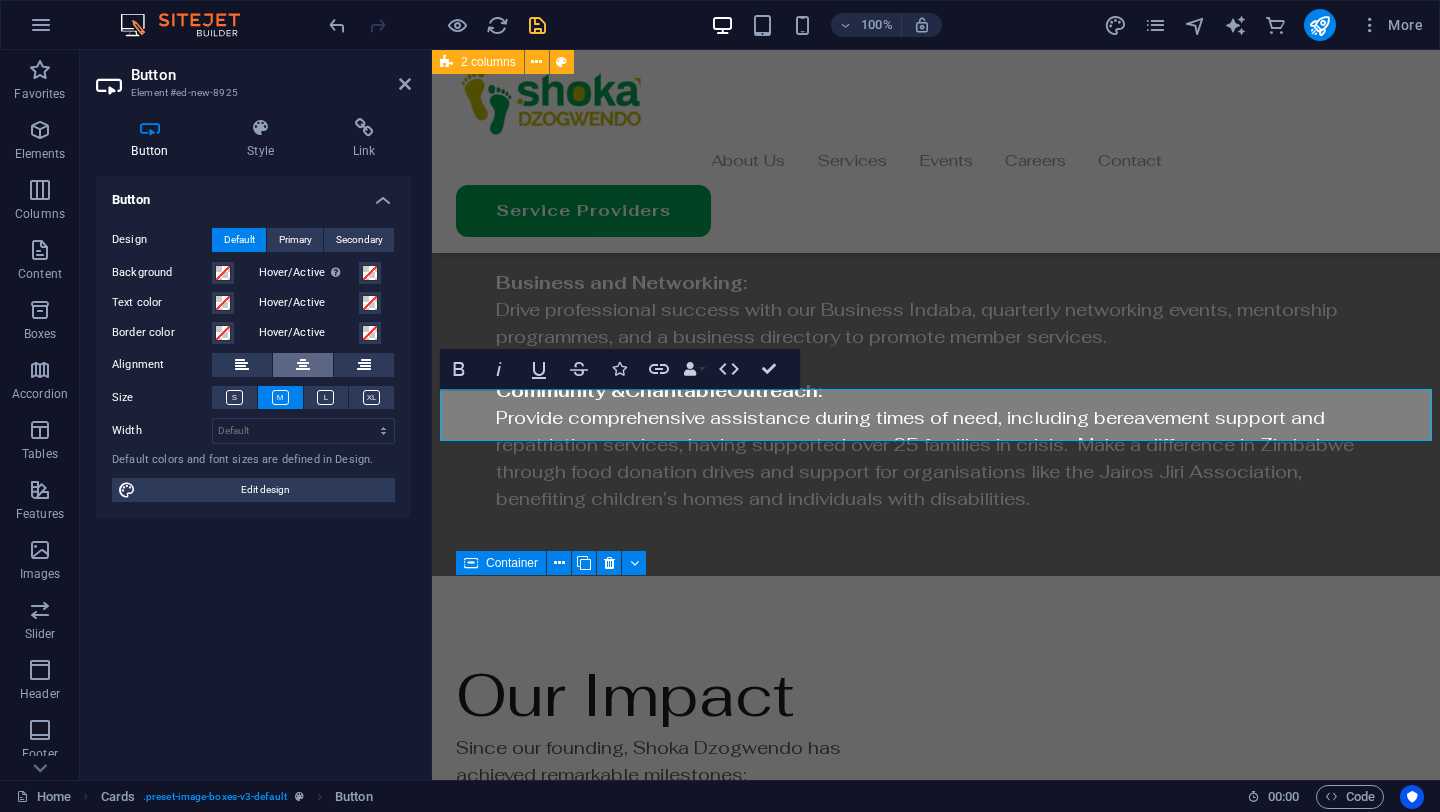 click at bounding box center [303, 365] 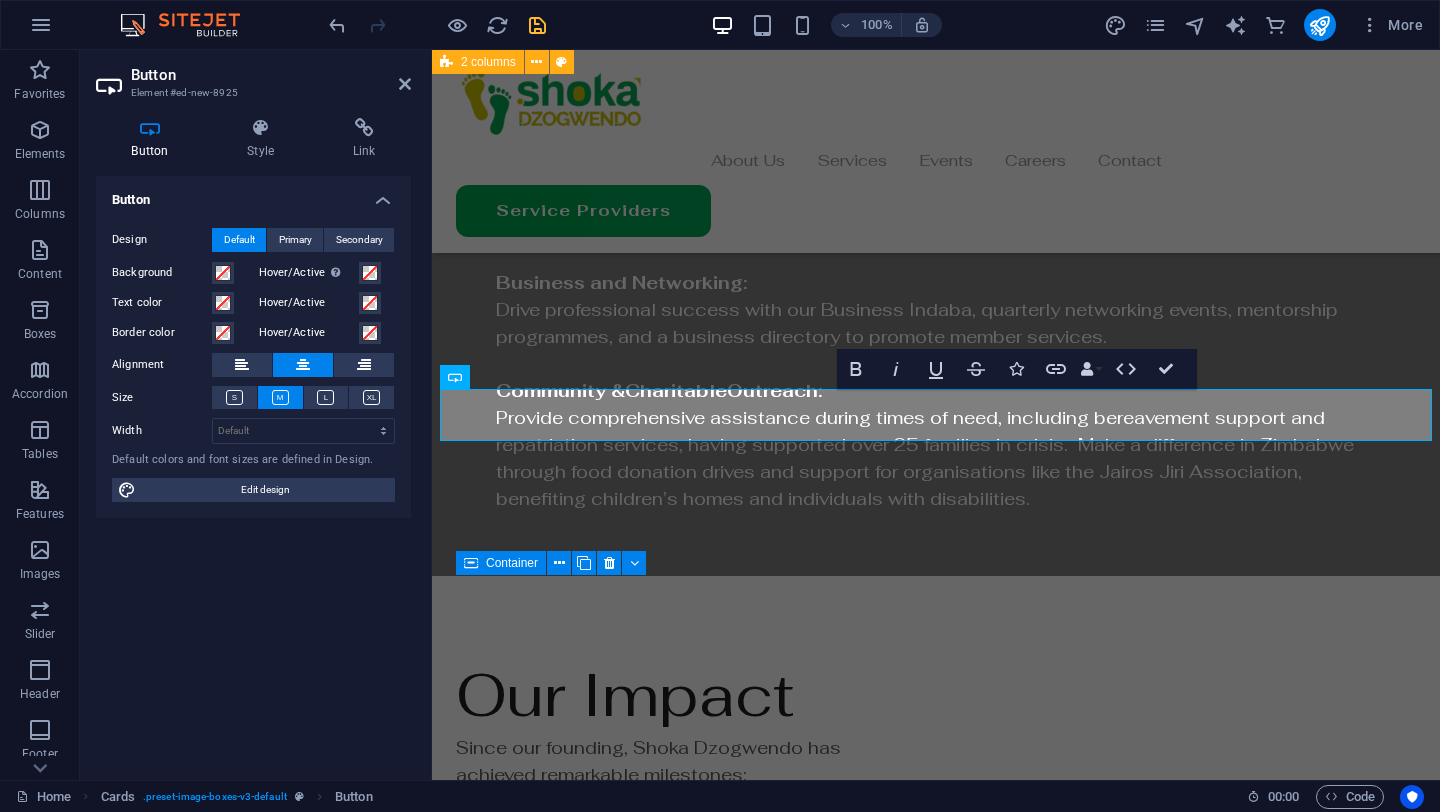 type 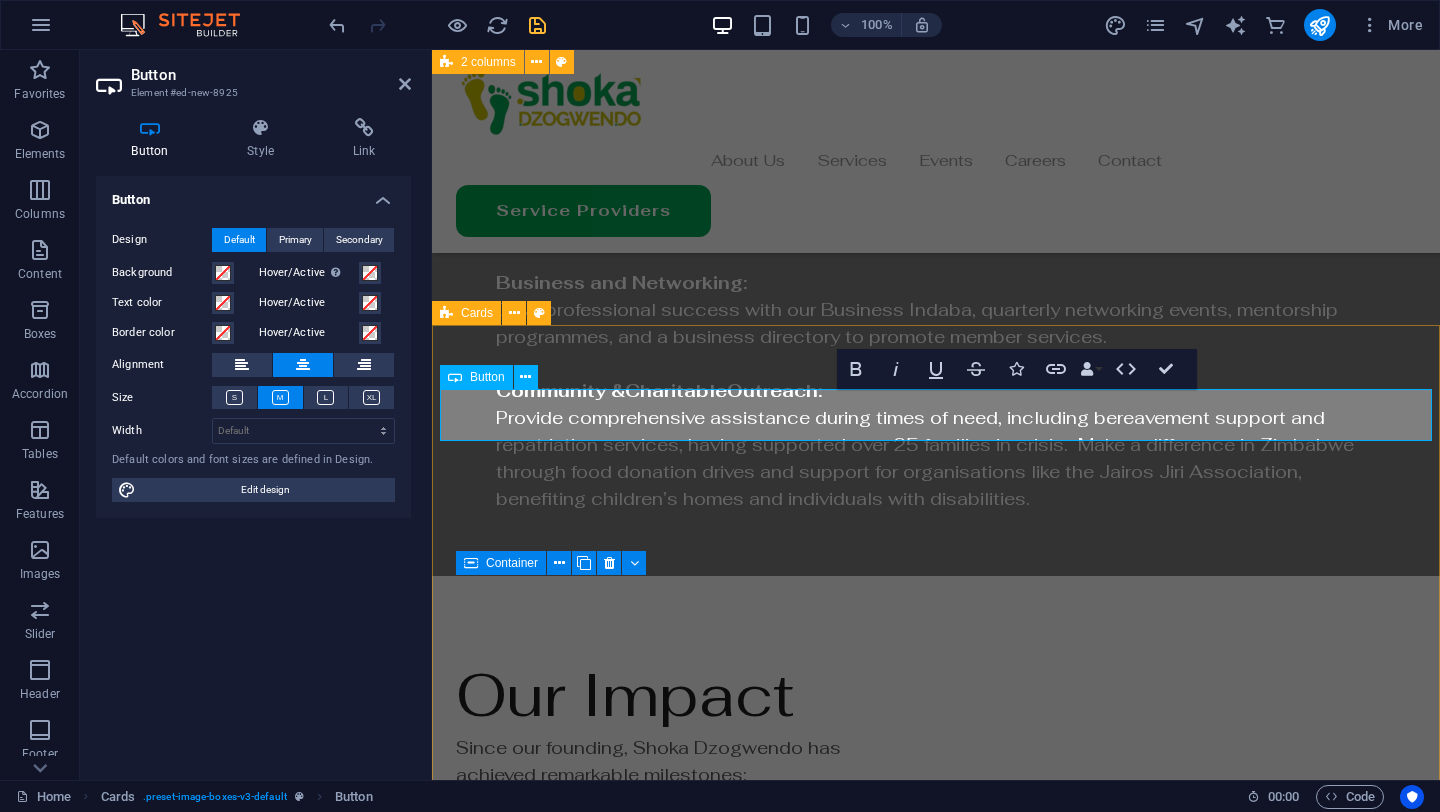 click on "Button label" at bounding box center (936, 4093) 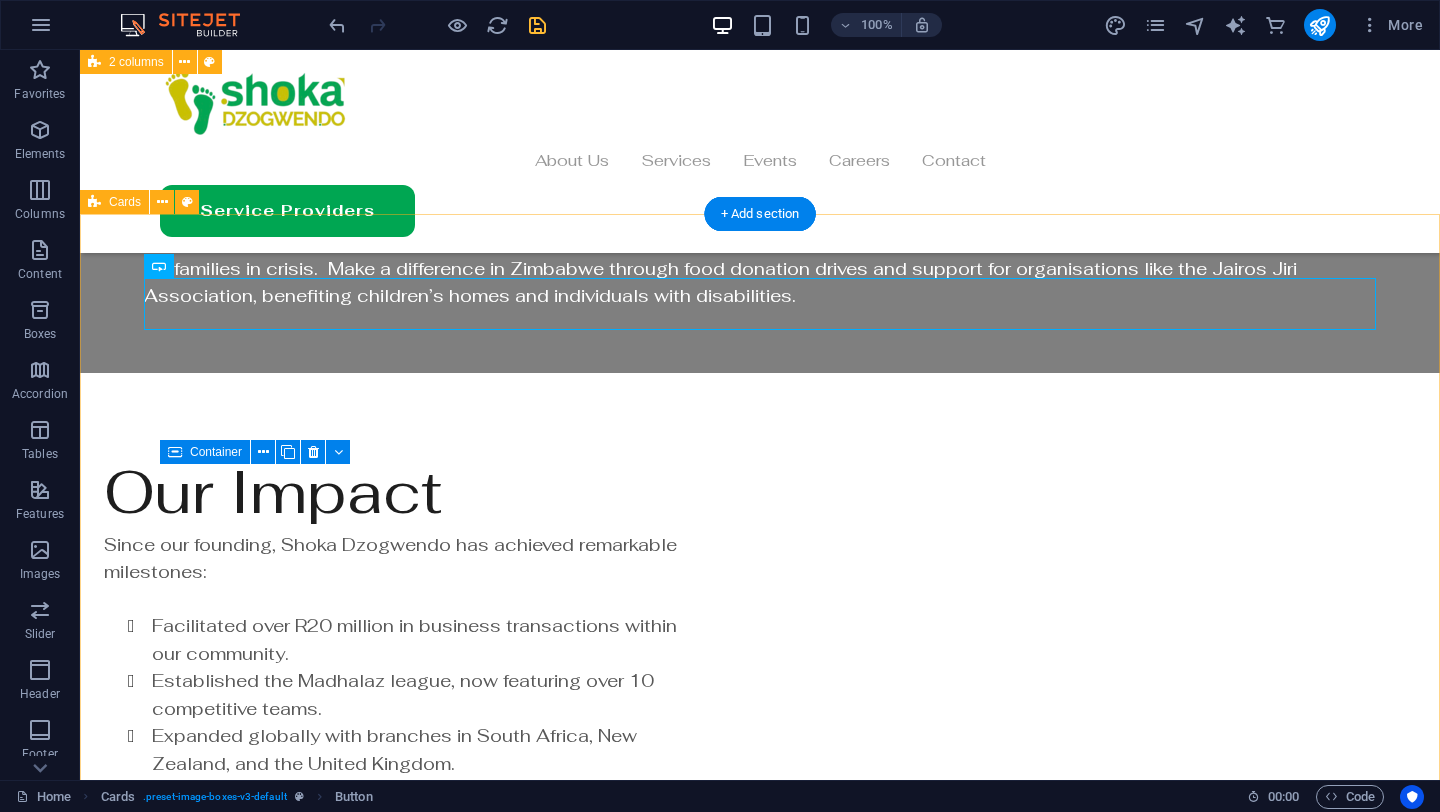 scroll, scrollTop: 3559, scrollLeft: 0, axis: vertical 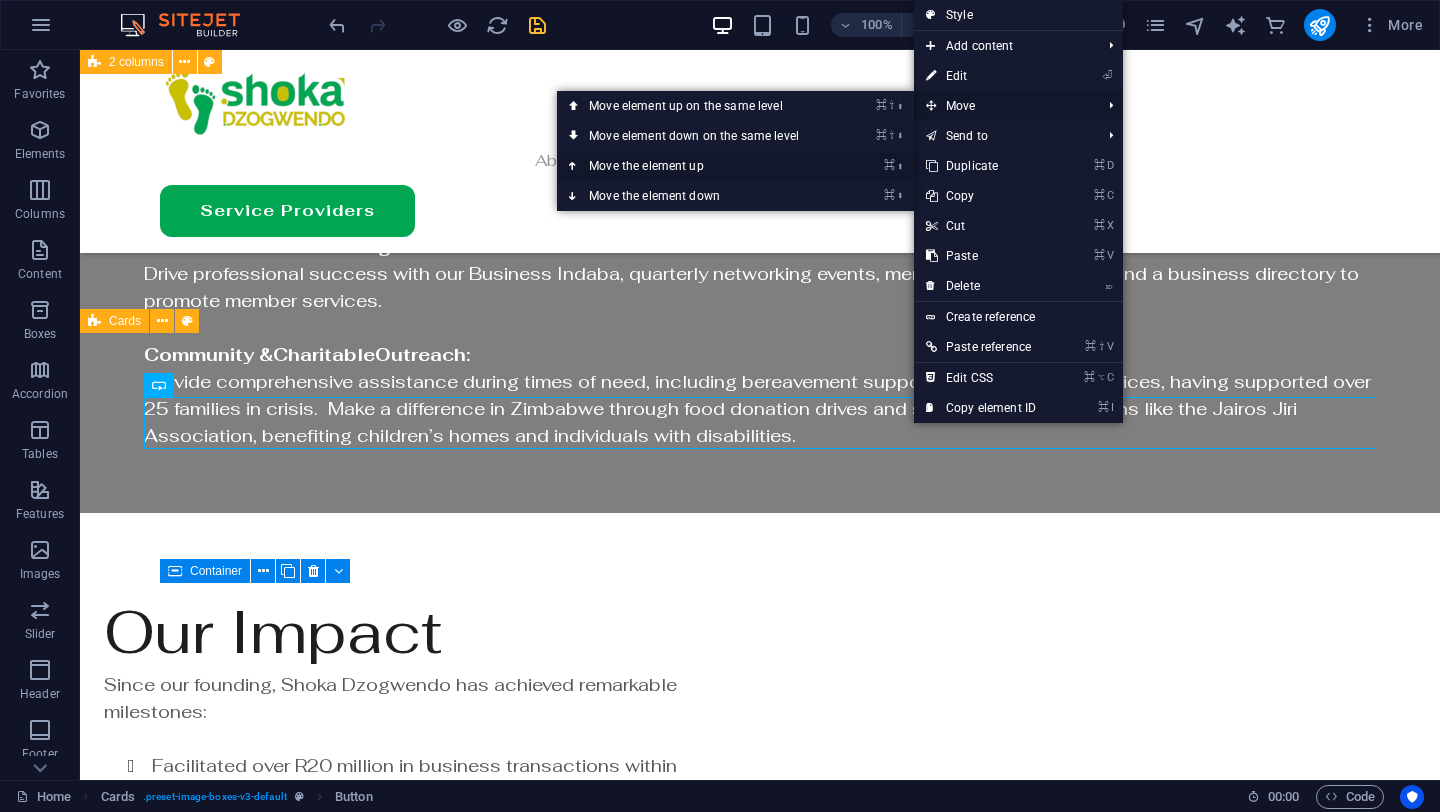 click on "⌘ ⬆  Move the element up" at bounding box center (698, 166) 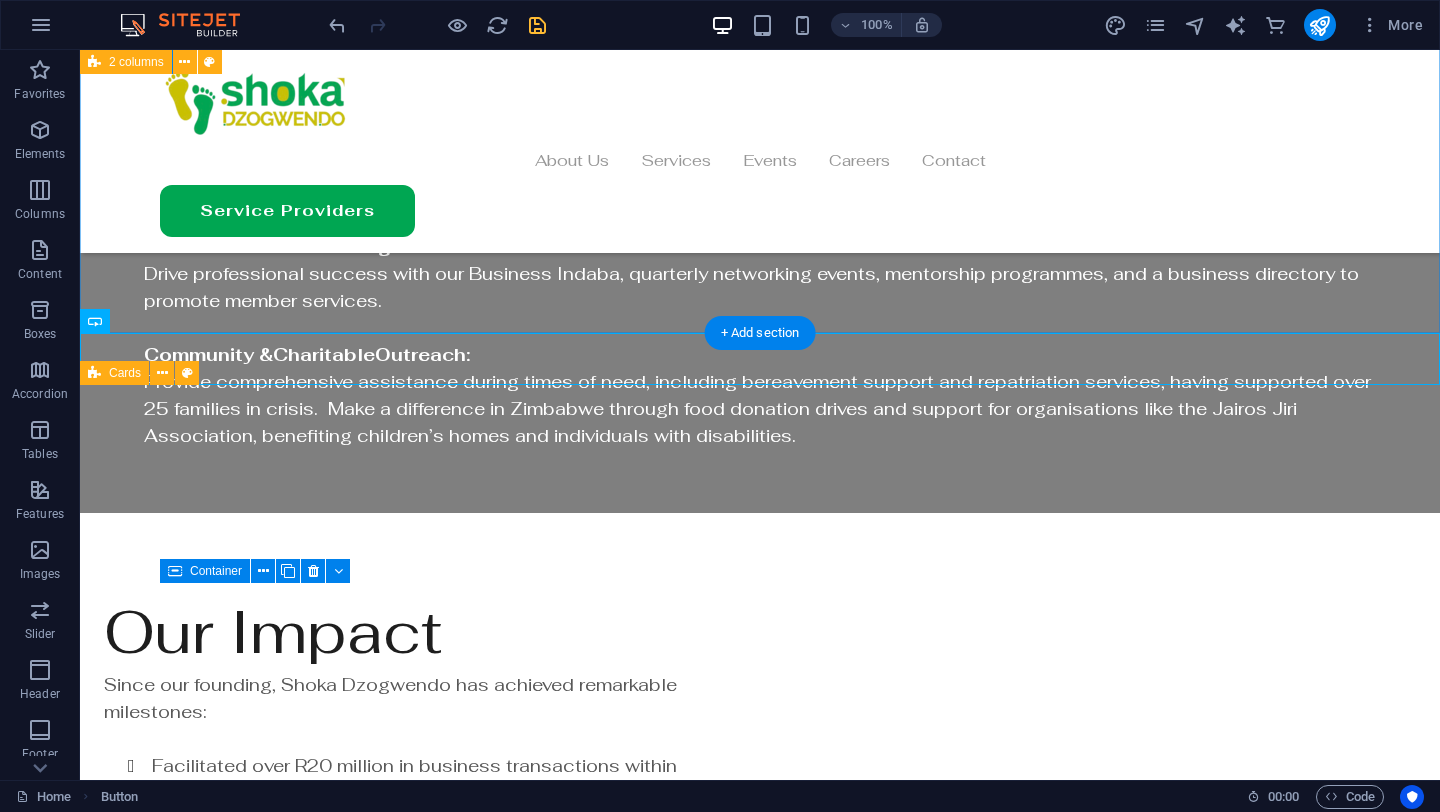 click on "Community Voices [FIRST] [LAST] [OCCUPATION] C. It is instrumental in fostering collaboration and empowerment within the Zimbabwean community. [FIRST] [LAST] [OCCUPATION] Shoka events provide me with valuable career insights and networking opportunities. [FIRST] [LAST] [OCCUPATION] It's commitment to creating a conducive networking environment for success." at bounding box center (760, 2704) 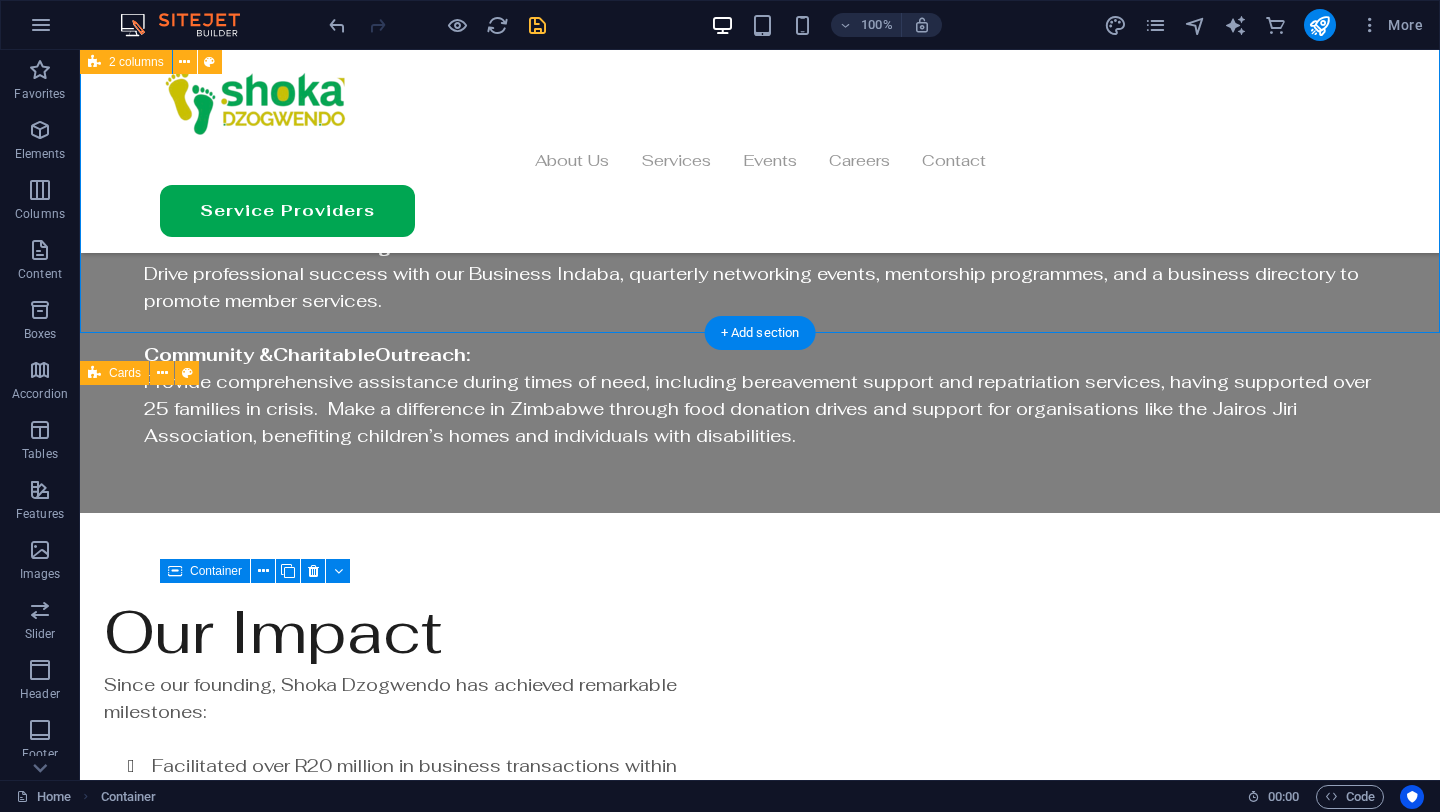 click on "Community Voices [FIRST] [LAST] [OCCUPATION] C. It is instrumental in fostering collaboration and empowerment within the Zimbabwean community. [FIRST] [LAST] [OCCUPATION] Shoka events provide me with valuable career insights and networking opportunities. [FIRST] [LAST] [OCCUPATION] It's commitment to creating a conducive networking environment for success." at bounding box center (760, 2704) 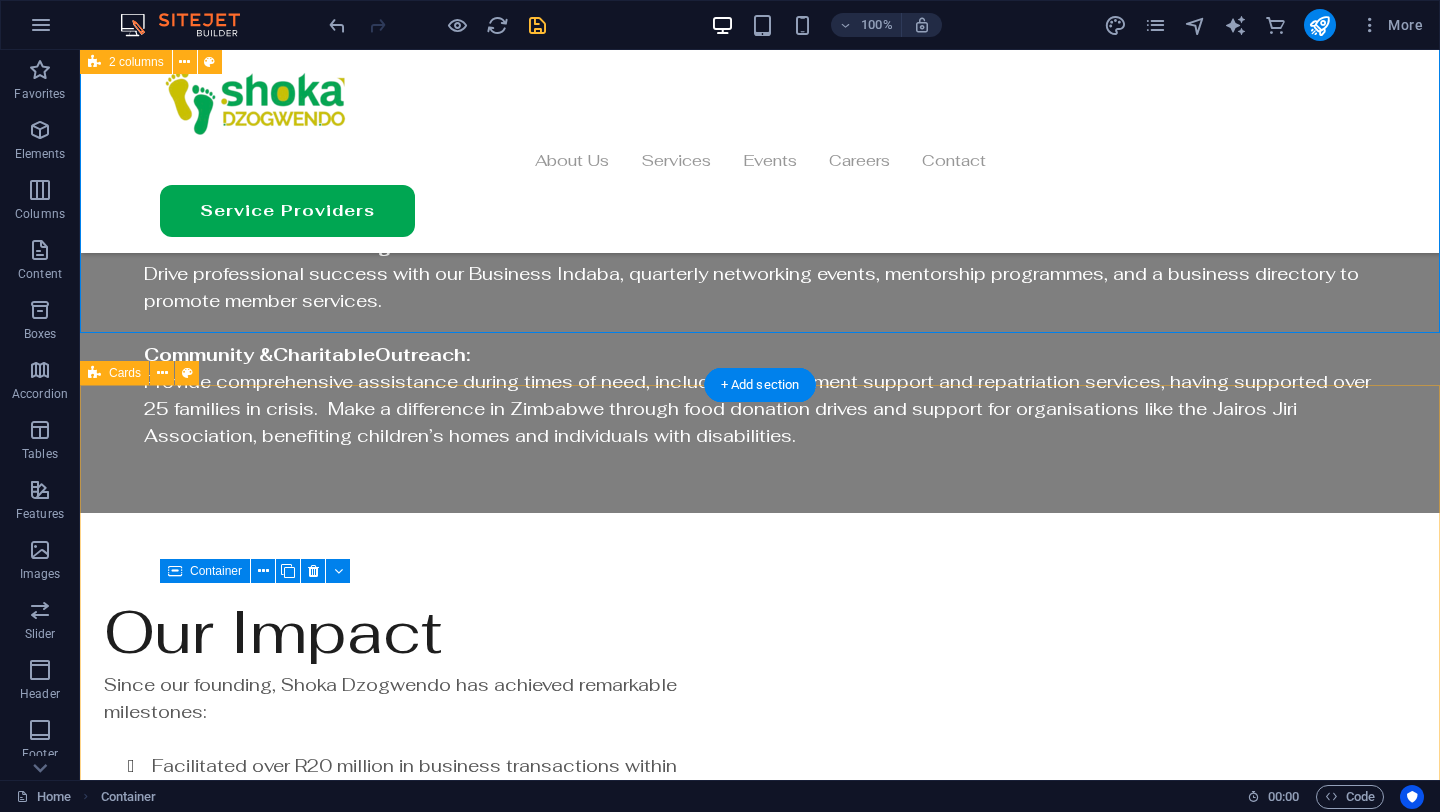 click on "Join Our Movement Networking and Collaboration Facilitate meaningful connections and collaborative opportunities. Empowerment Sessions Provide insightful sessions to navigate challenges and foster professional and personal growth. Knowledge Sharing Offer valuable insights and practical strategies for professional and personal growth. Supportive Environment Create a nurturing atmosphere for community members to thrive and succeed. Gathering Impact Catalyse empowerment through impactful gatherings and community support. Empowerment Services Dedicated to providing empowering experiences and opportunities for the Zimbabwean community." at bounding box center [760, 4685] 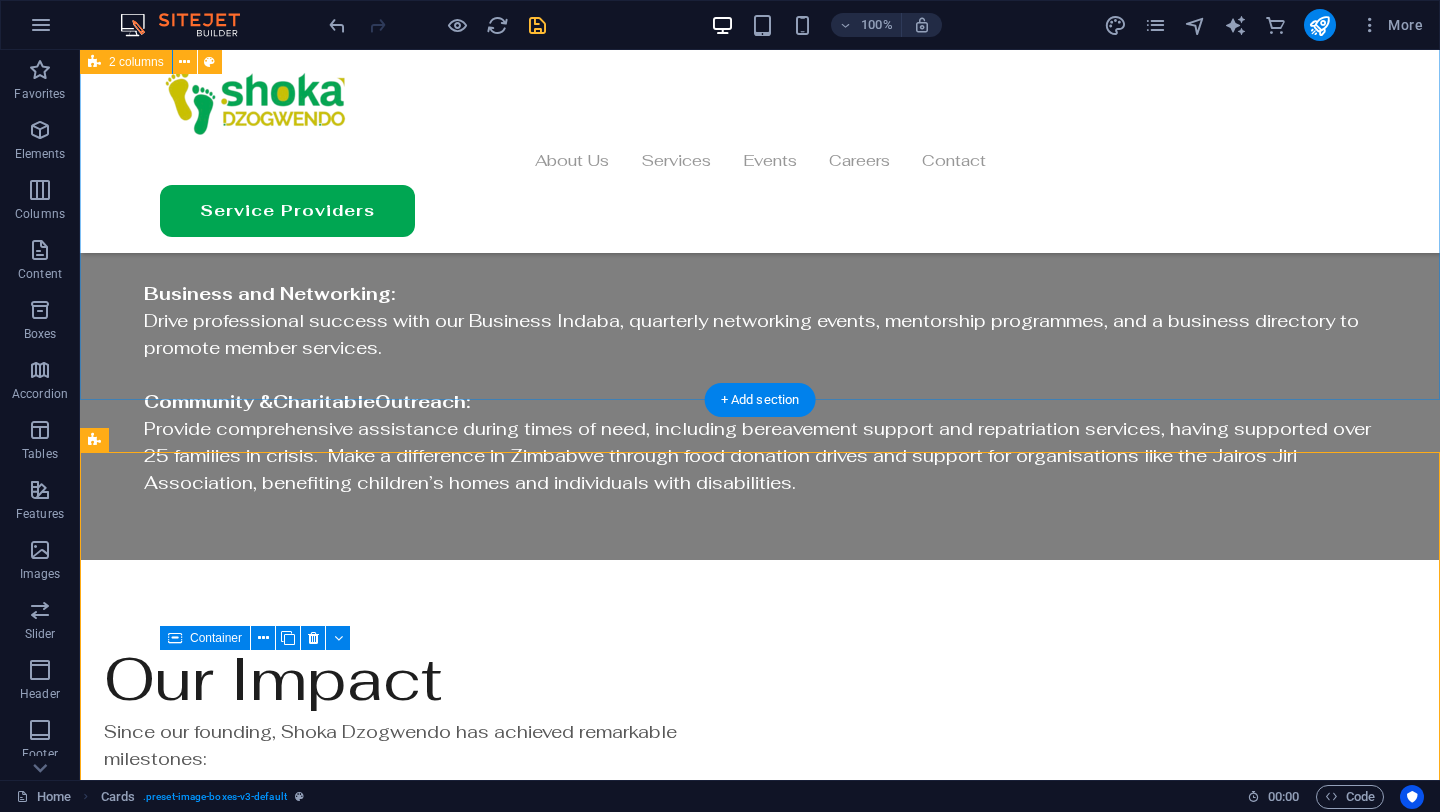 scroll, scrollTop: 3460, scrollLeft: 0, axis: vertical 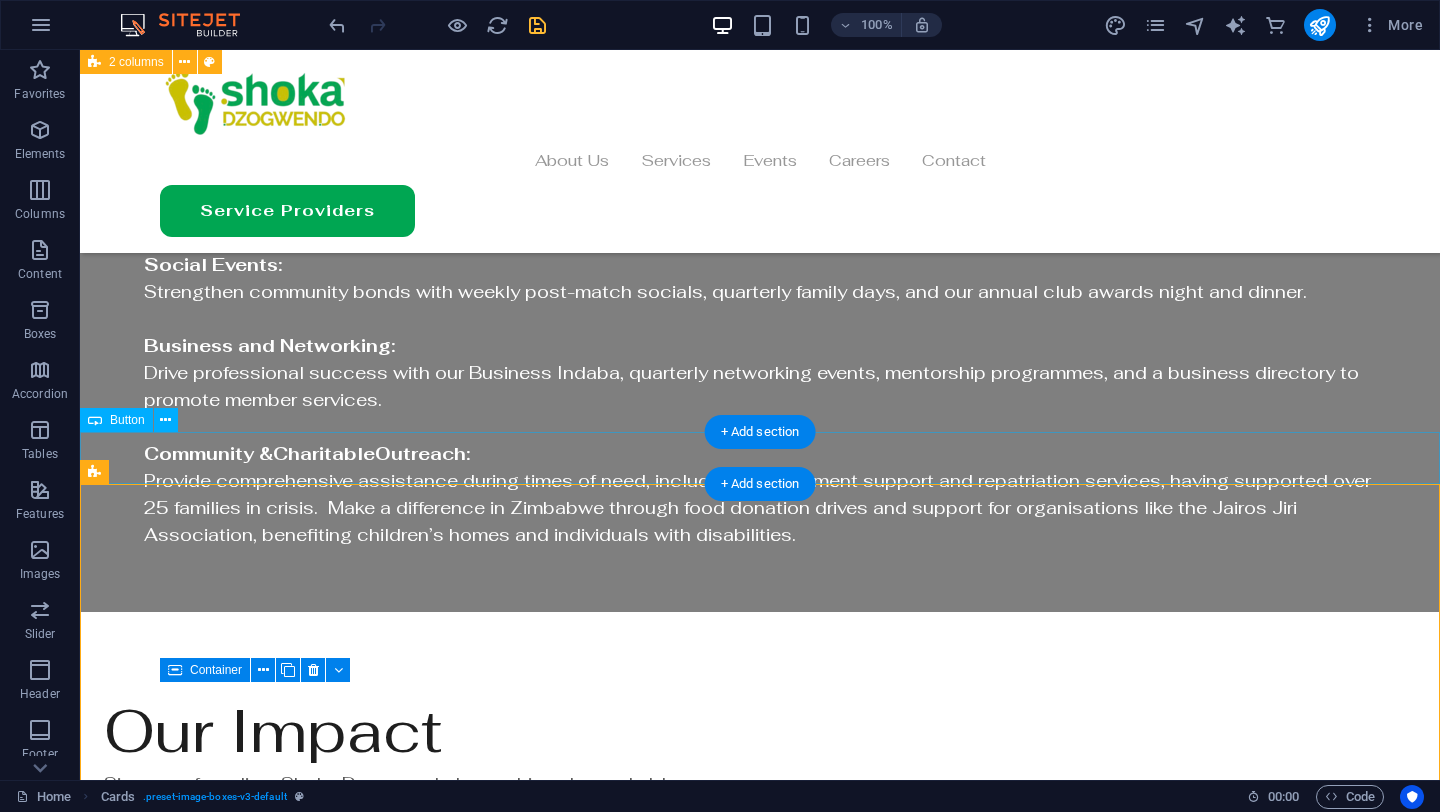 click on "Join Us" at bounding box center [760, 4065] 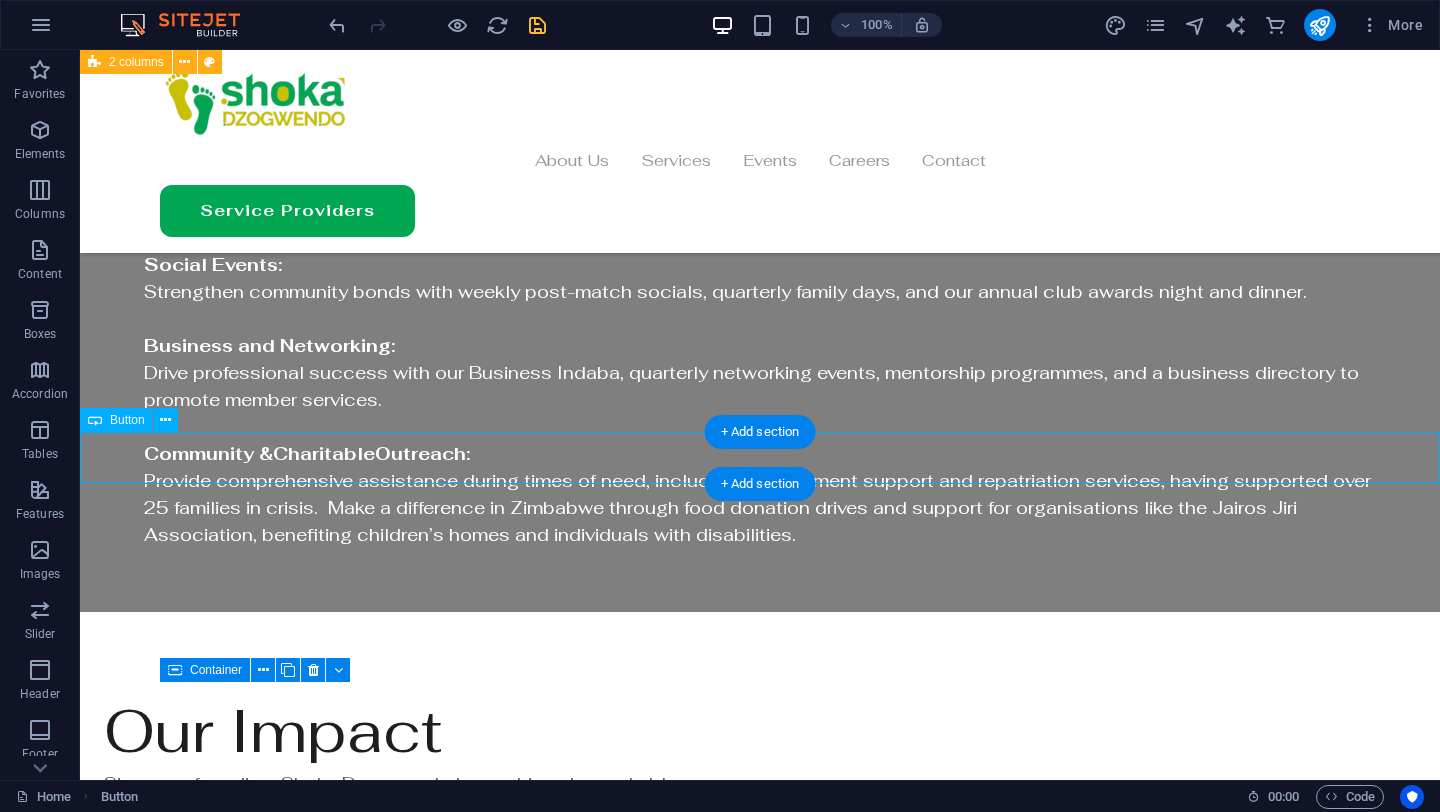 click on "Join Us" at bounding box center (760, 4065) 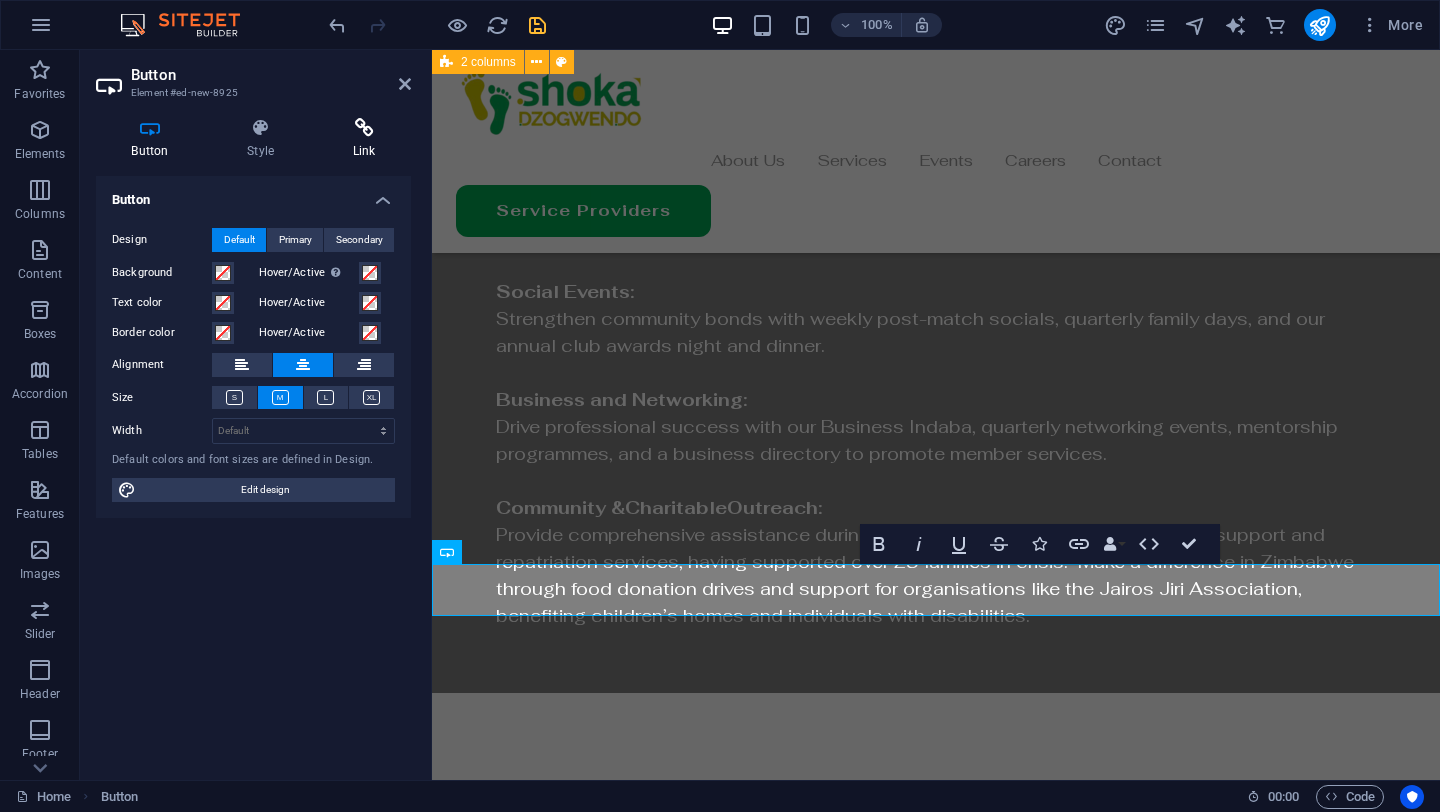 click at bounding box center (364, 128) 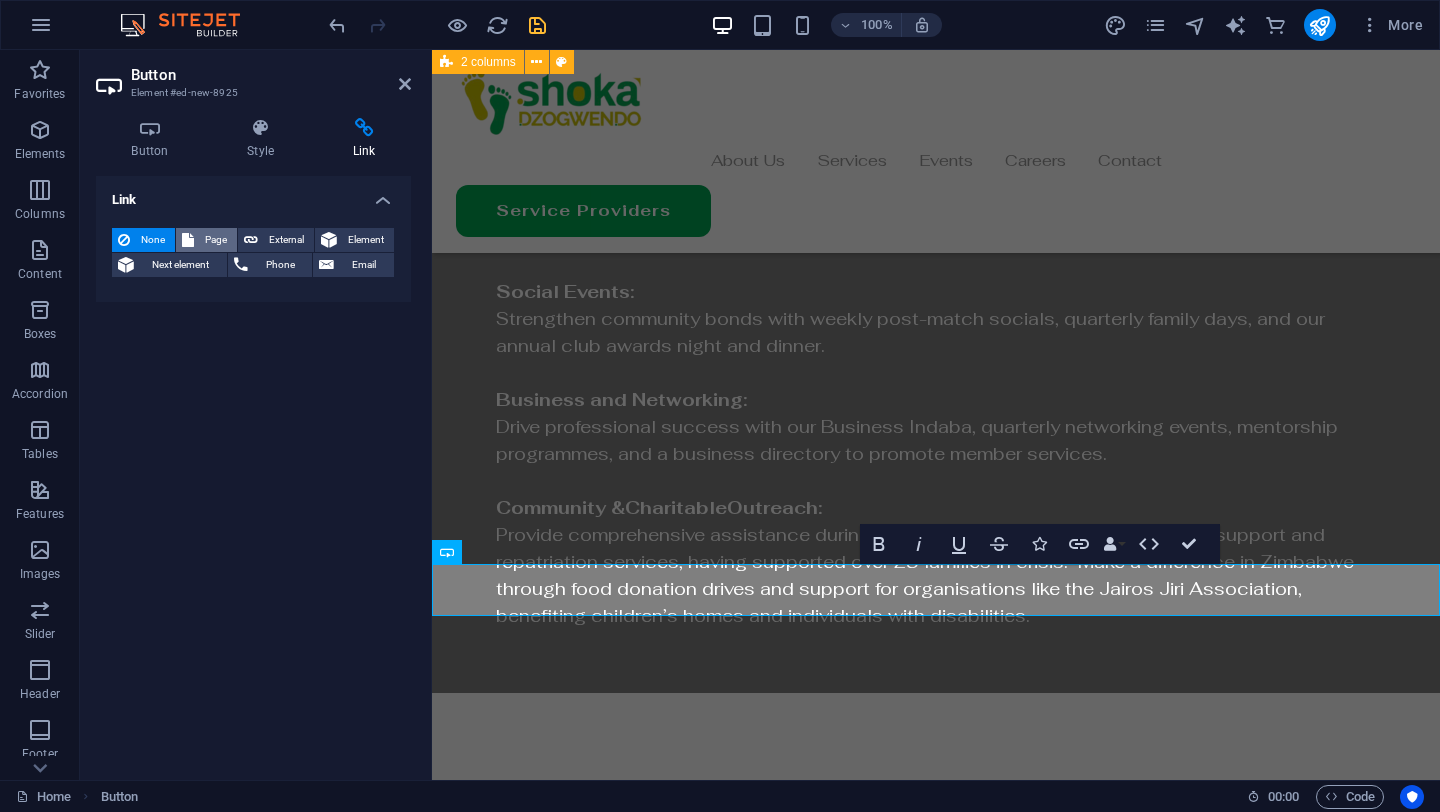 click on "Page" at bounding box center (215, 240) 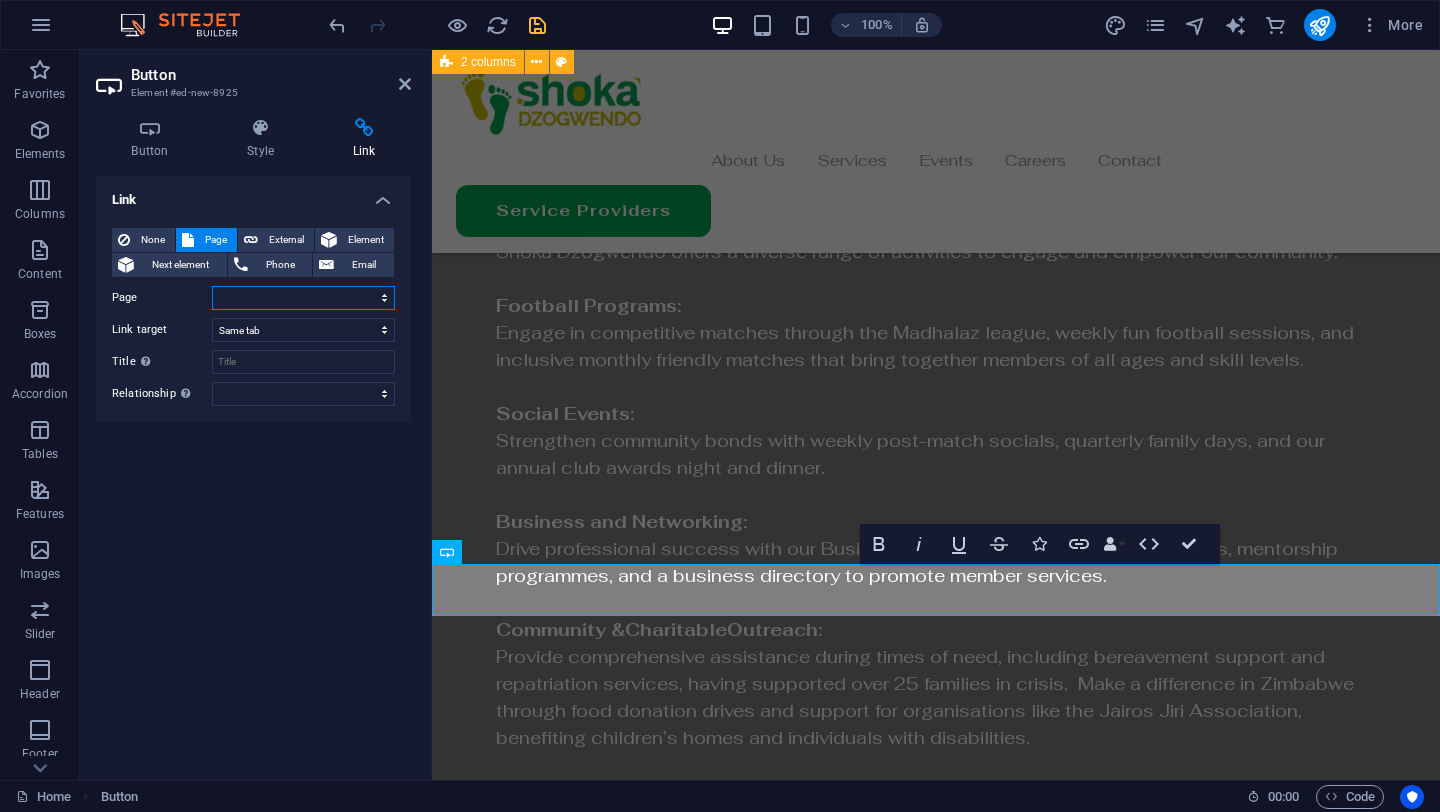 click on "Home Contact Privacy Legal Notice" at bounding box center [303, 298] 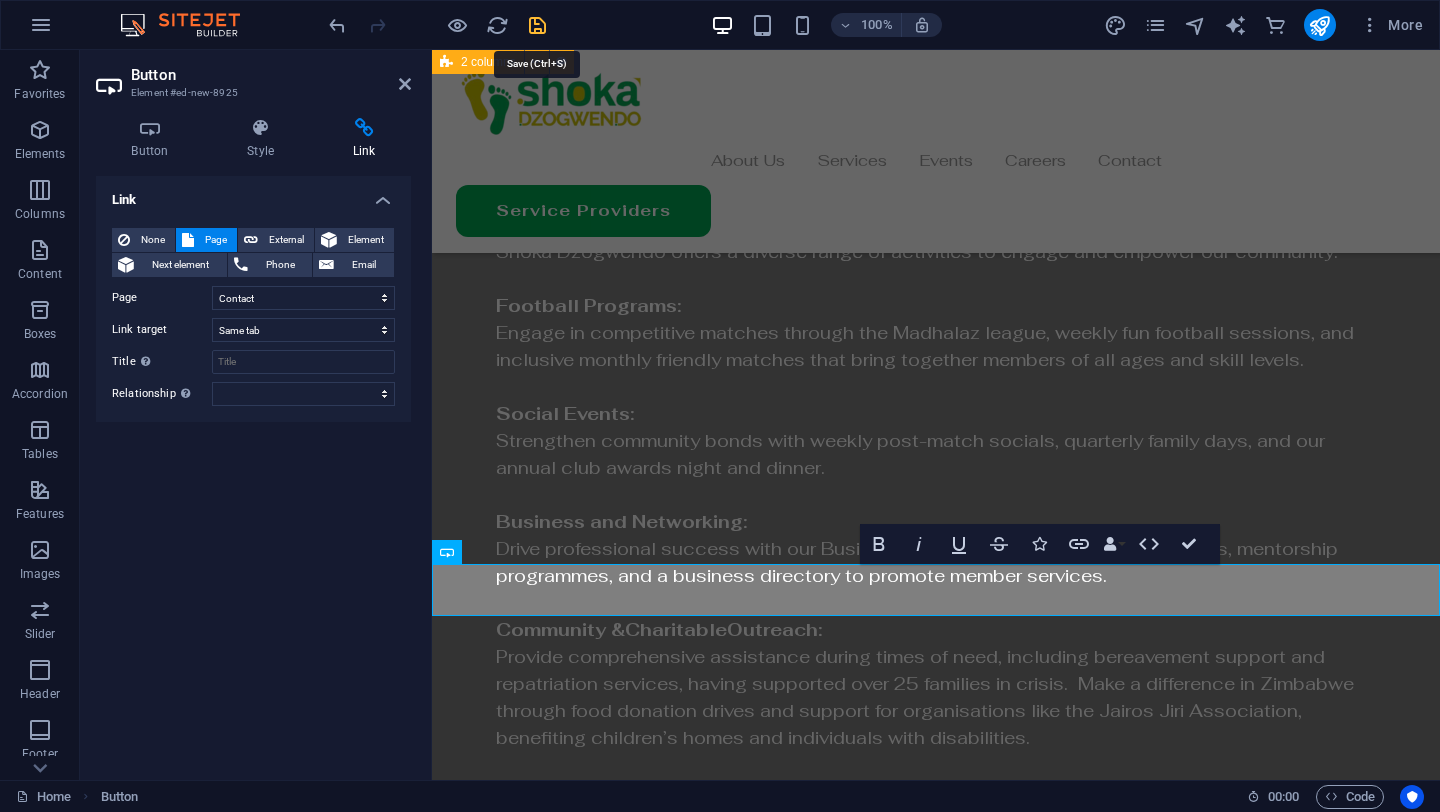 click at bounding box center (537, 25) 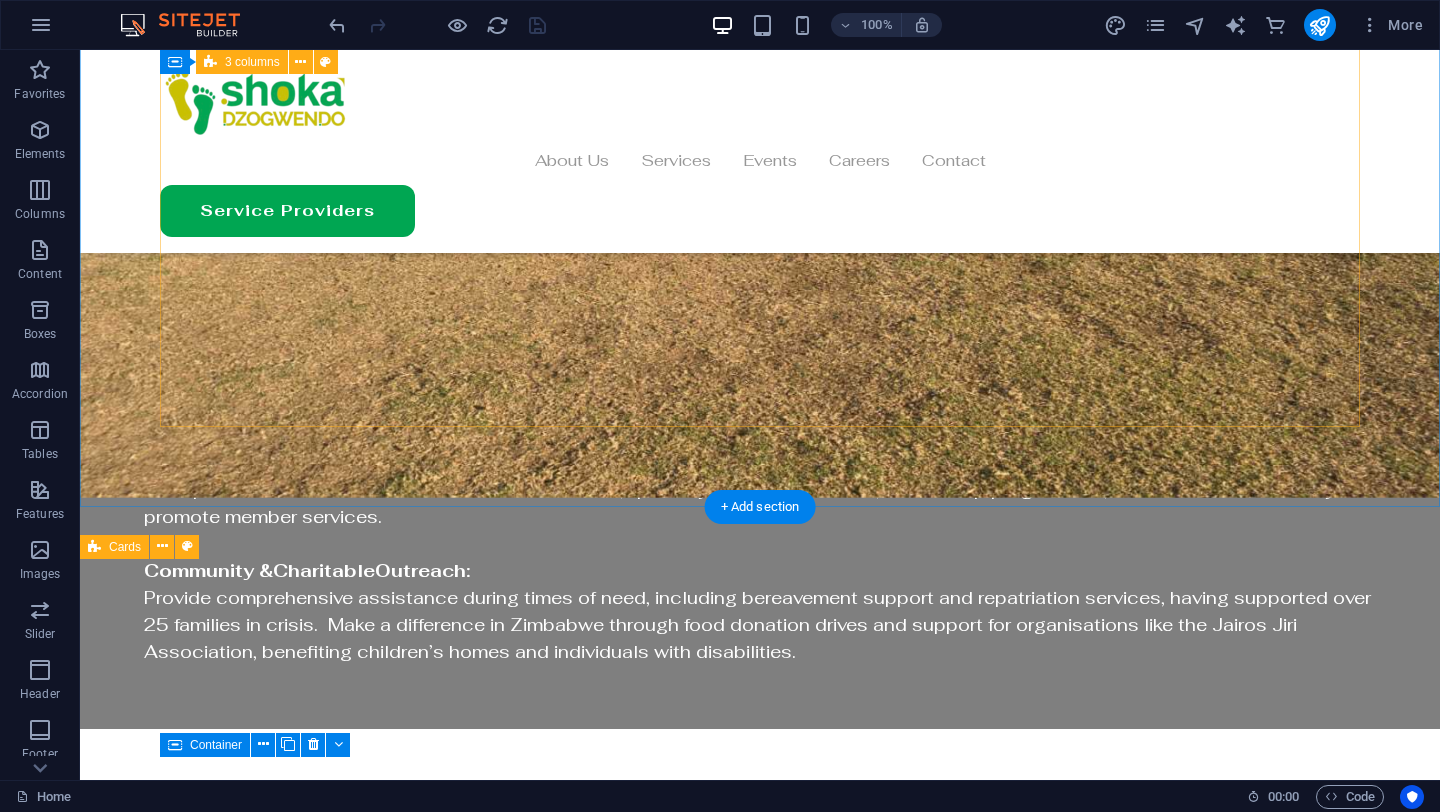 scroll, scrollTop: 3310, scrollLeft: 0, axis: vertical 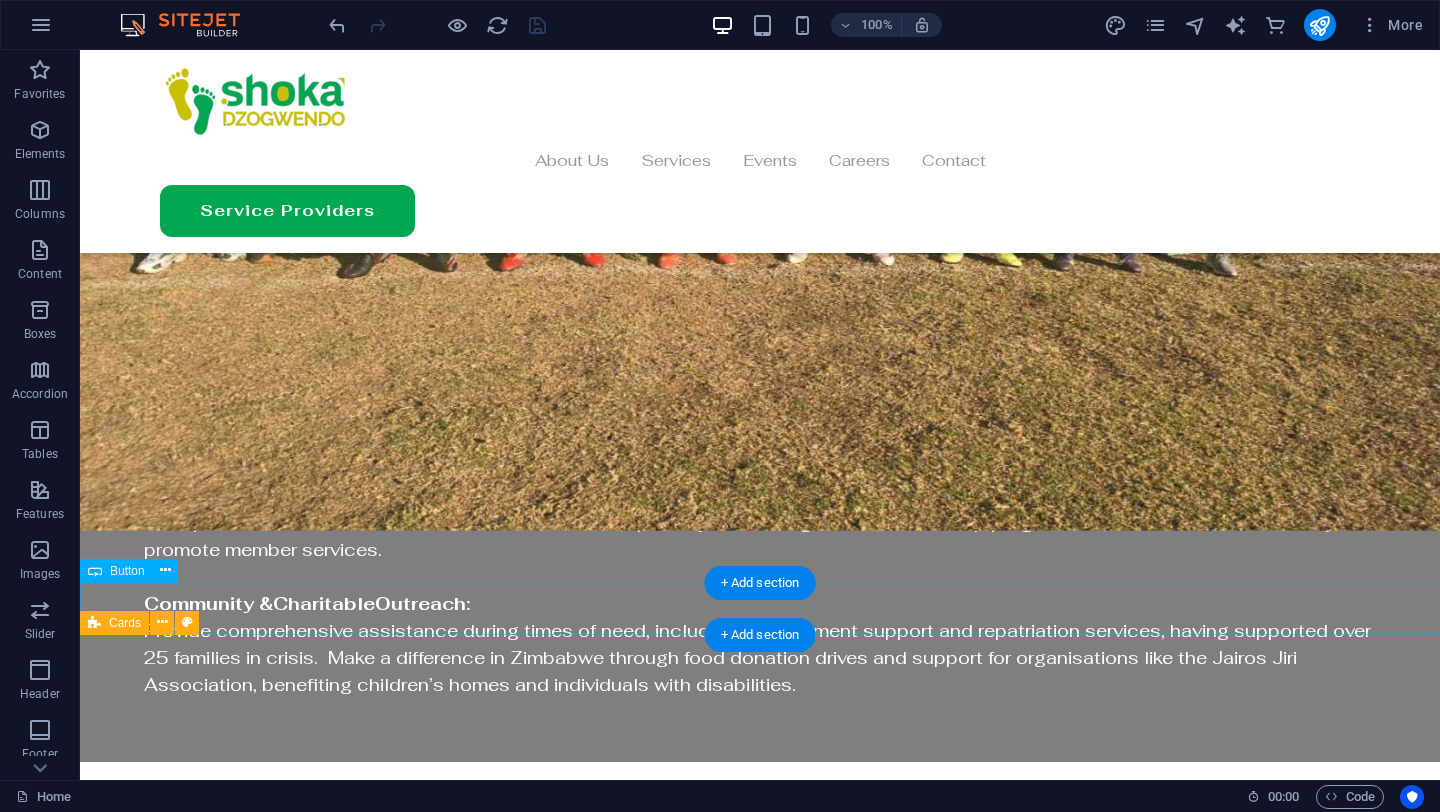 click on "Join Us" at bounding box center [760, 4215] 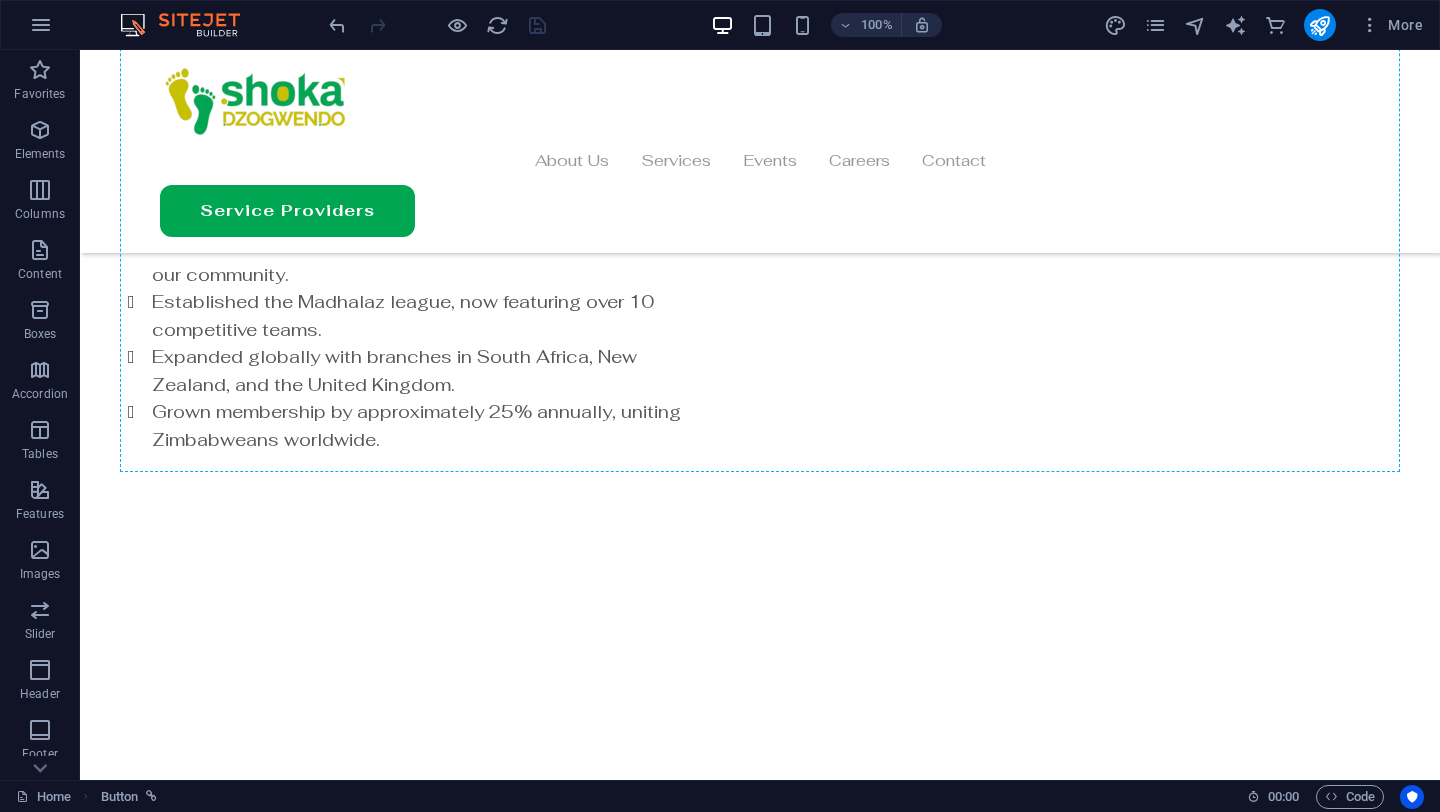 scroll, scrollTop: 4267, scrollLeft: 0, axis: vertical 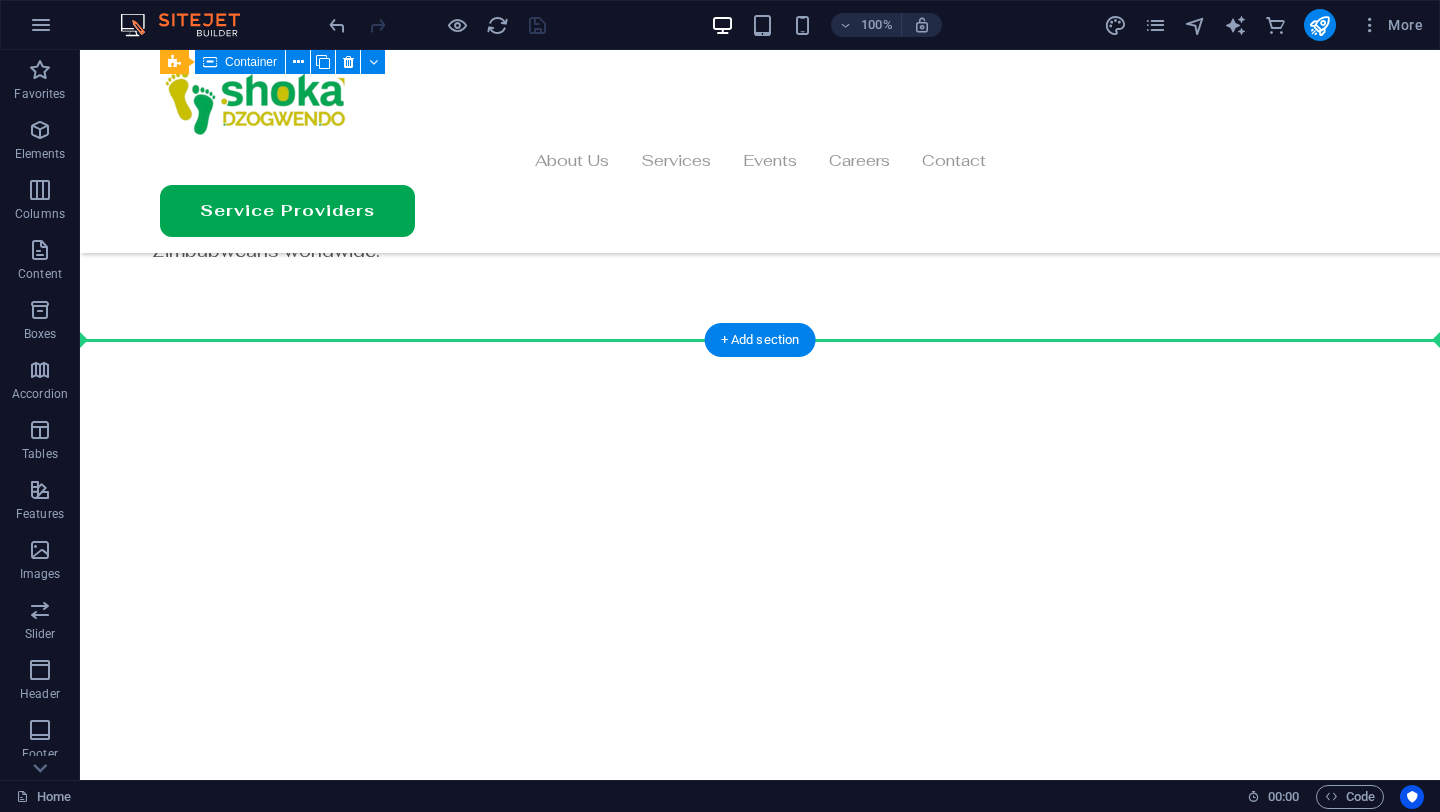 drag, startPoint x: 891, startPoint y: 610, endPoint x: 867, endPoint y: 366, distance: 245.17749 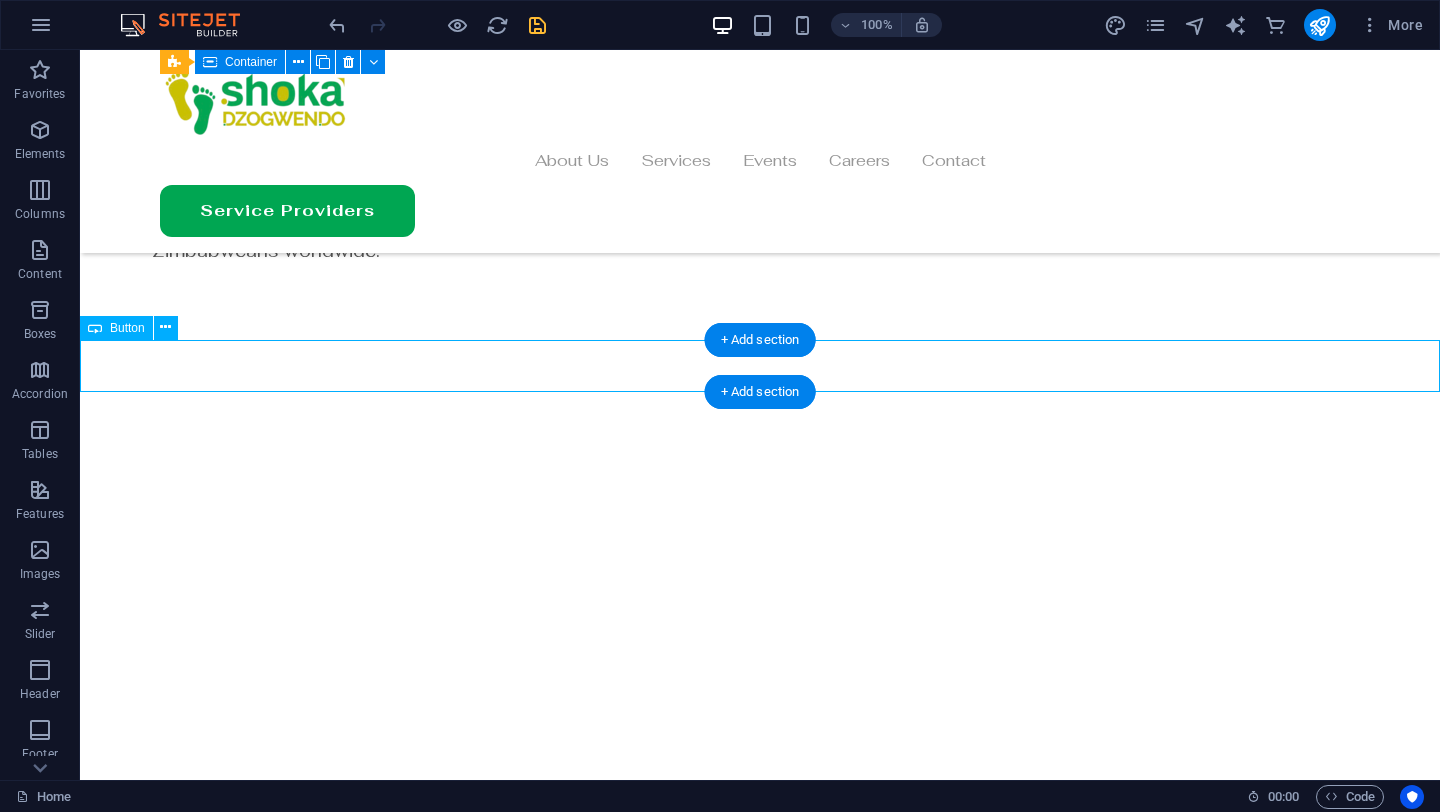 scroll, scrollTop: 4215, scrollLeft: 0, axis: vertical 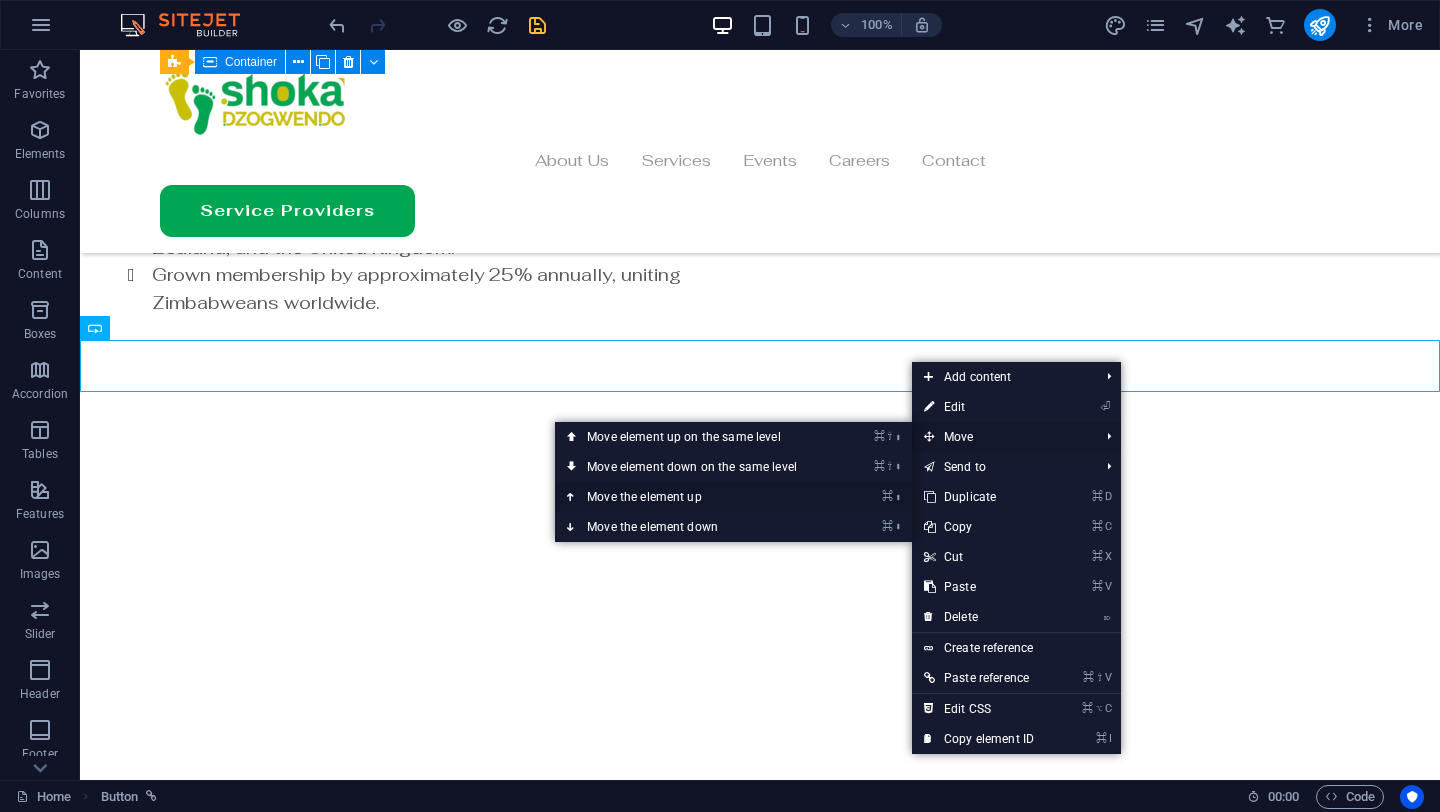 click on "⌘ ⬆  Move the element up" at bounding box center (696, 497) 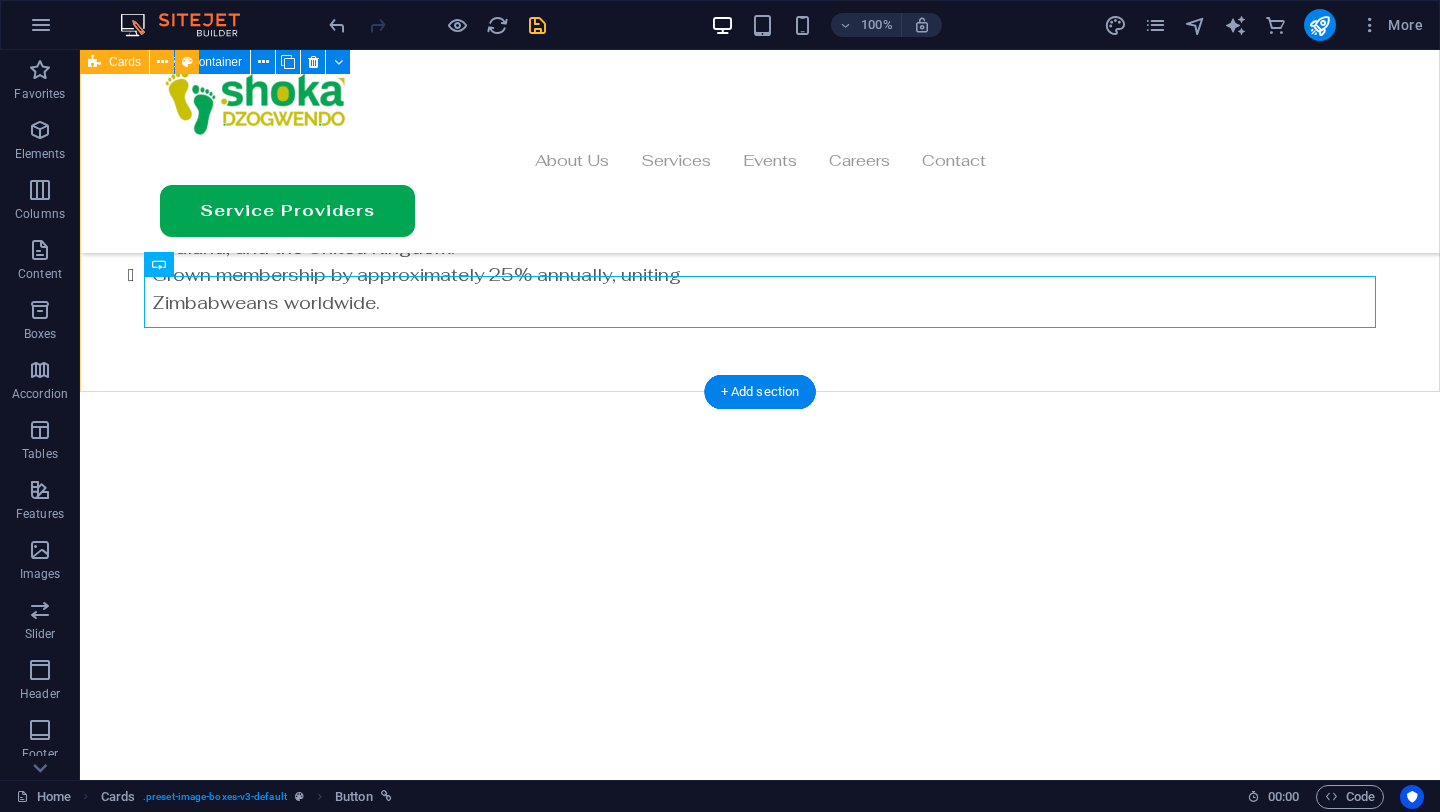 click on "Join Our Movement Networking and Collaboration Facilitate meaningful connections and collaborative opportunities. Empowerment Sessions Provide insightful sessions to navigate challenges and foster professional and personal growth. Knowledge Sharing Offer valuable insights and practical strategies for professional and personal growth. Supportive Environment Create a nurturing atmosphere for community members to thrive and succeed. Gathering Impact Catalyse empowerment through impactful gatherings and community support. Empowerment Services Dedicated to providing empowering experiences and opportunities for the Zimbabwean community. Join Us" at bounding box center [760, 4003] 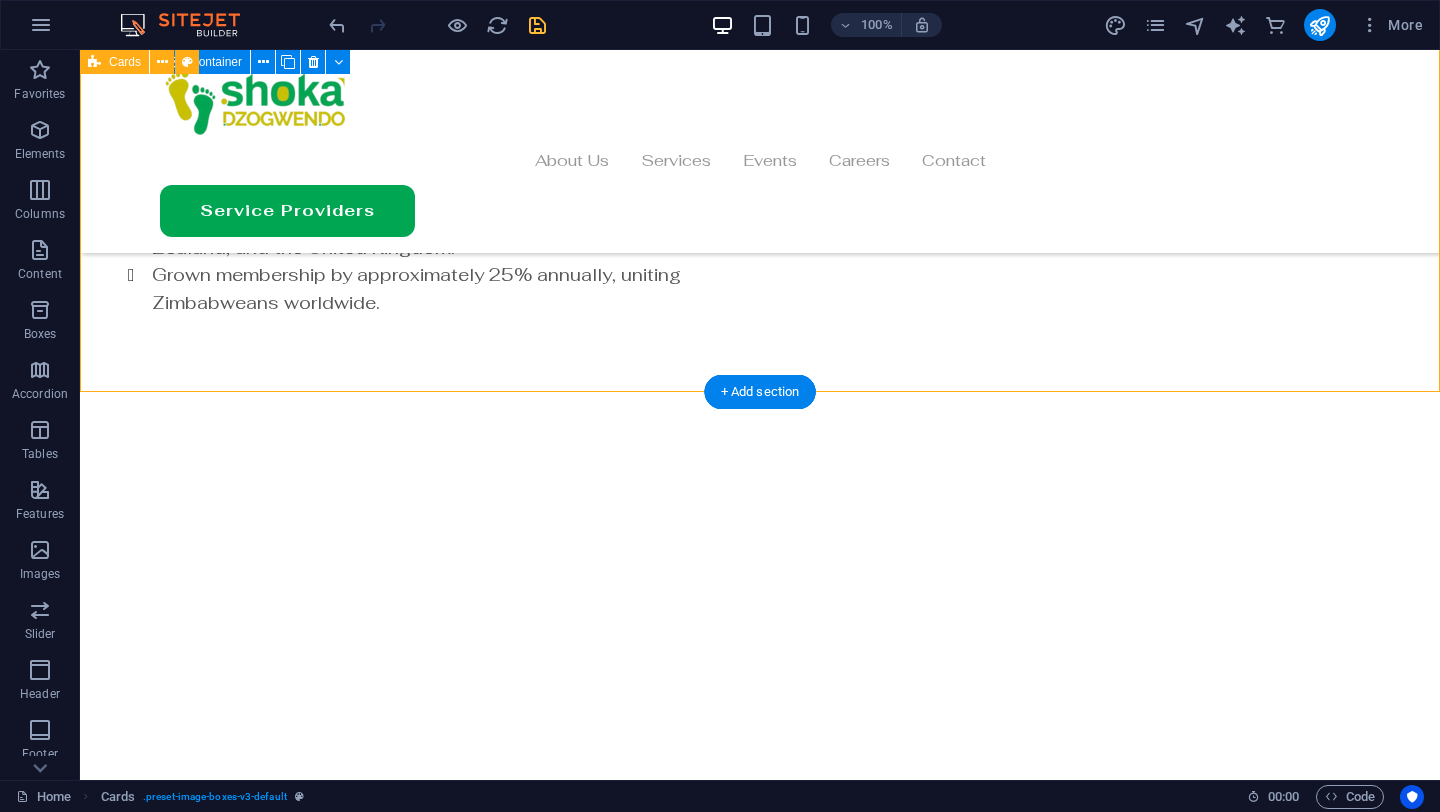 click on "Join Our Movement Networking and Collaboration Facilitate meaningful connections and collaborative opportunities. Empowerment Sessions Provide insightful sessions to navigate challenges and foster professional and personal growth. Knowledge Sharing Offer valuable insights and practical strategies for professional and personal growth. Supportive Environment Create a nurturing atmosphere for community members to thrive and succeed. Gathering Impact Catalyse empowerment through impactful gatherings and community support. Empowerment Services Dedicated to providing empowering experiences and opportunities for the Zimbabwean community. Join Us" at bounding box center (760, 4003) 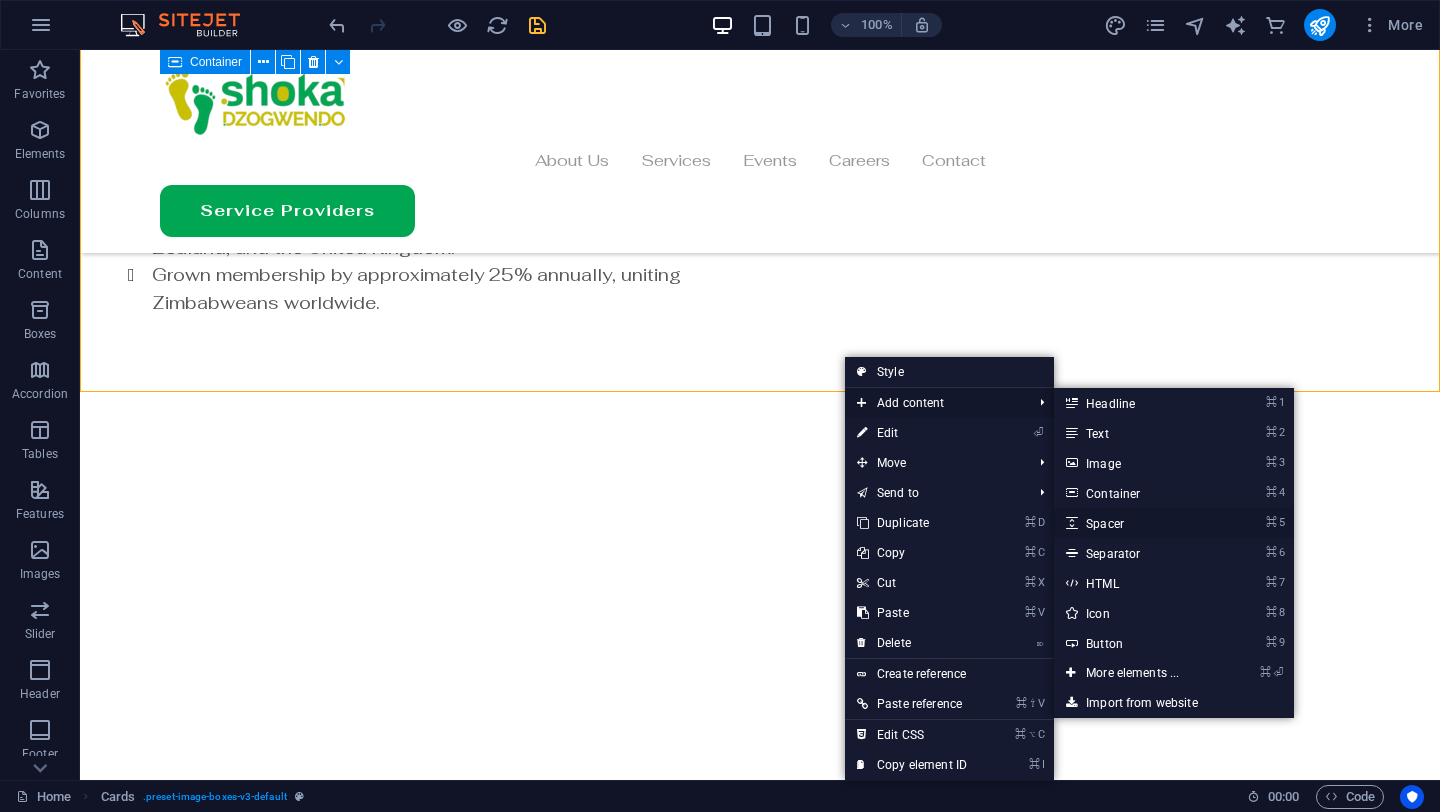click on "⌘ 5  Spacer" at bounding box center (1136, 523) 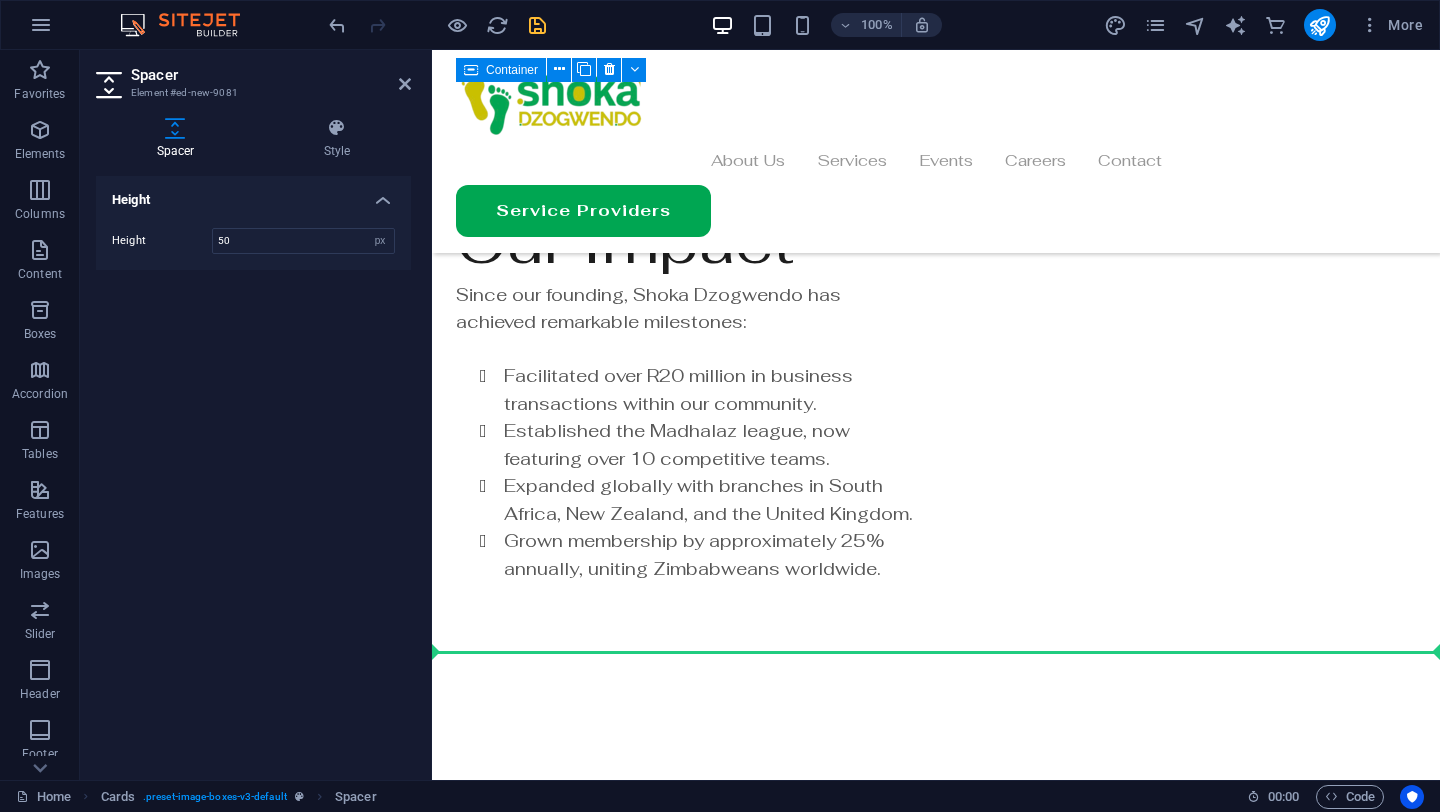 scroll, scrollTop: 4425, scrollLeft: 0, axis: vertical 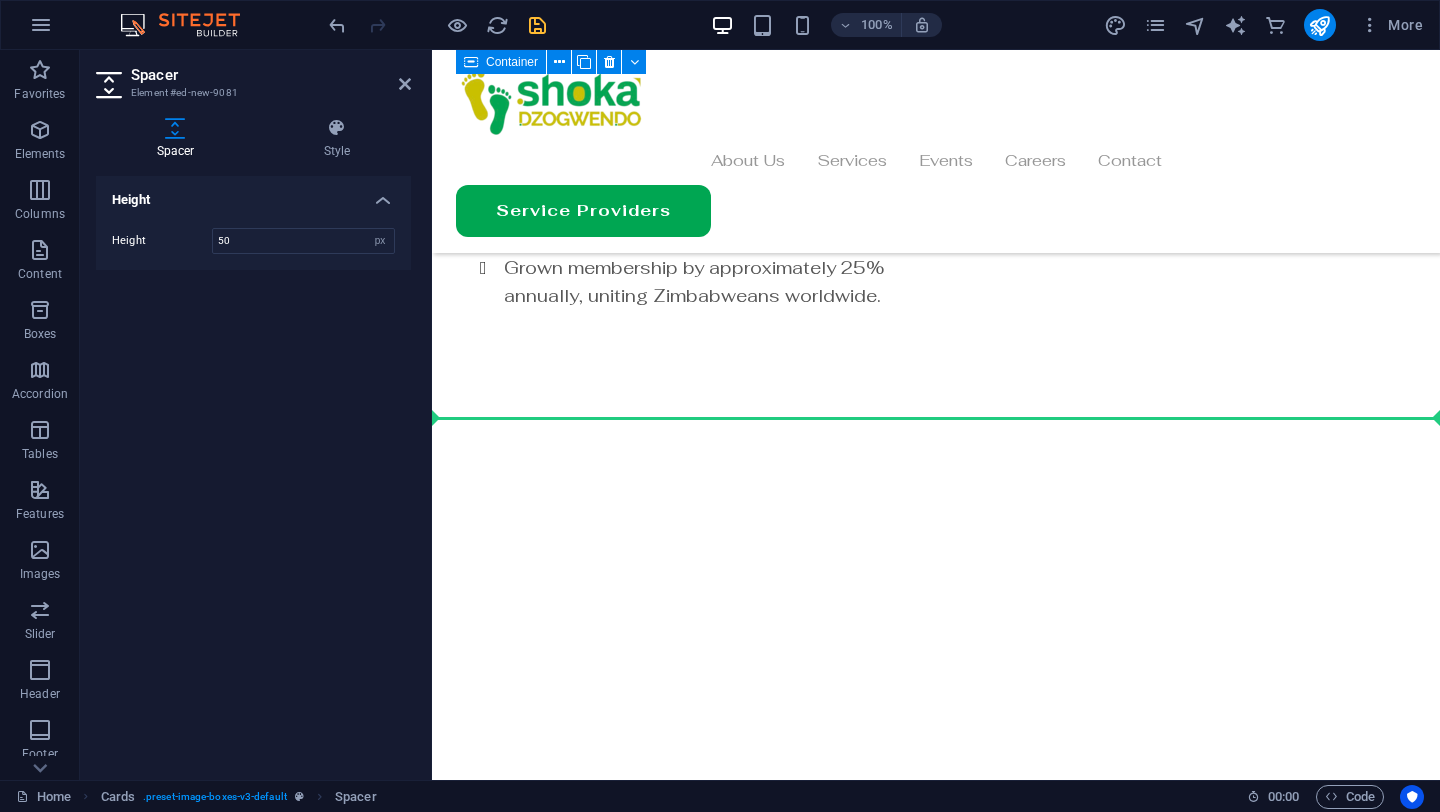 drag, startPoint x: 783, startPoint y: 406, endPoint x: 942, endPoint y: 368, distance: 163.47783 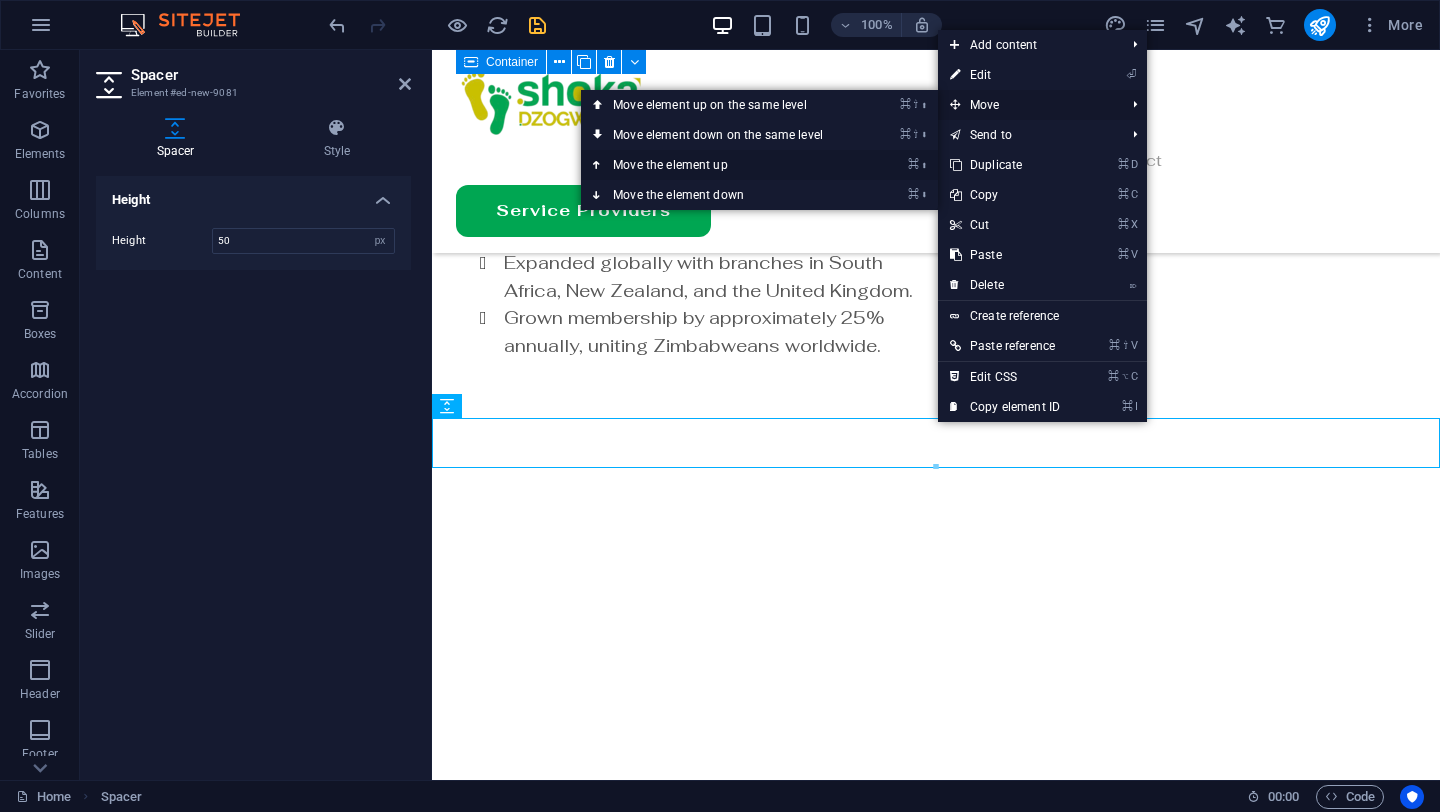 click on "⌘ ⬆  Move the element up" at bounding box center (722, 165) 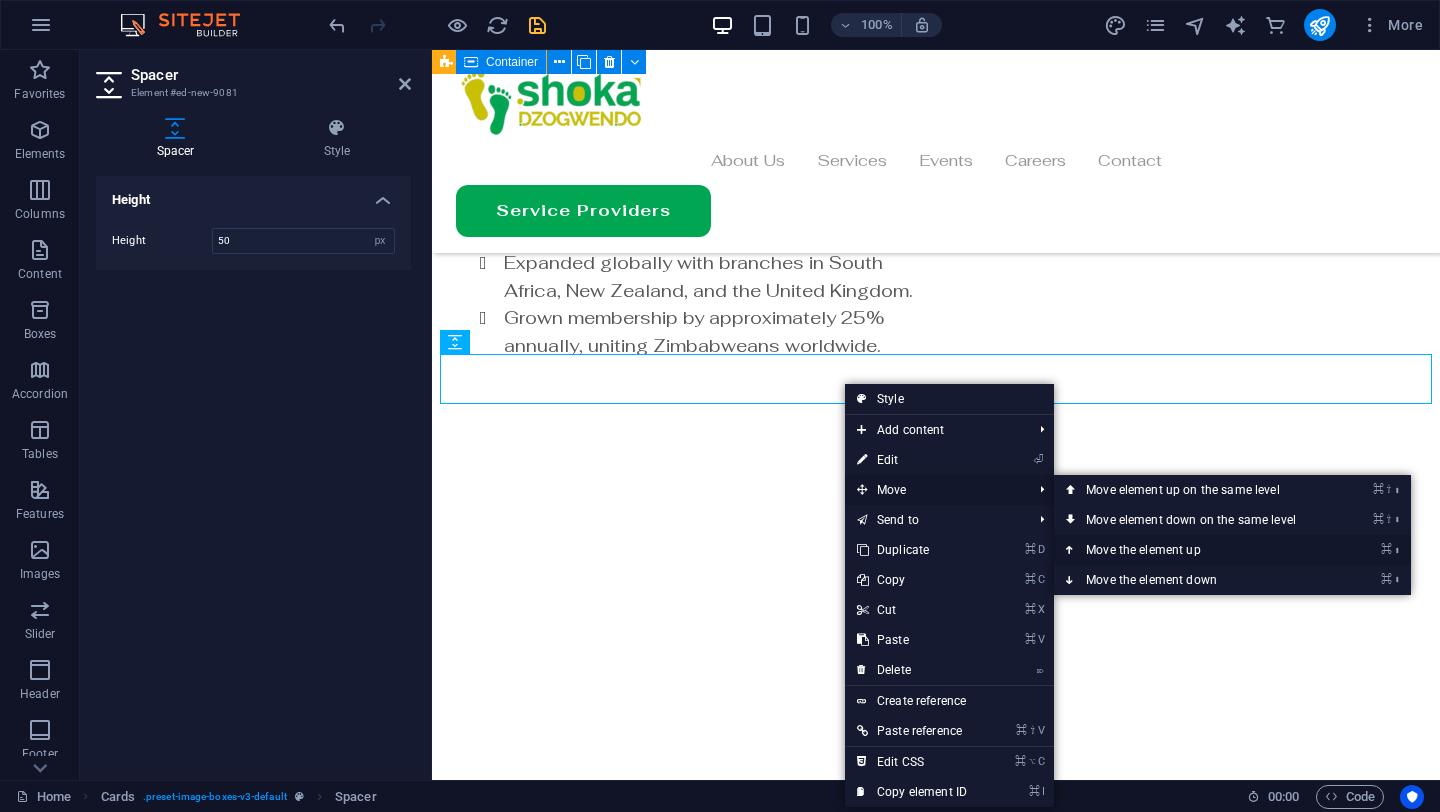 click on "⌘ ⬆  Move the element up" at bounding box center (1195, 550) 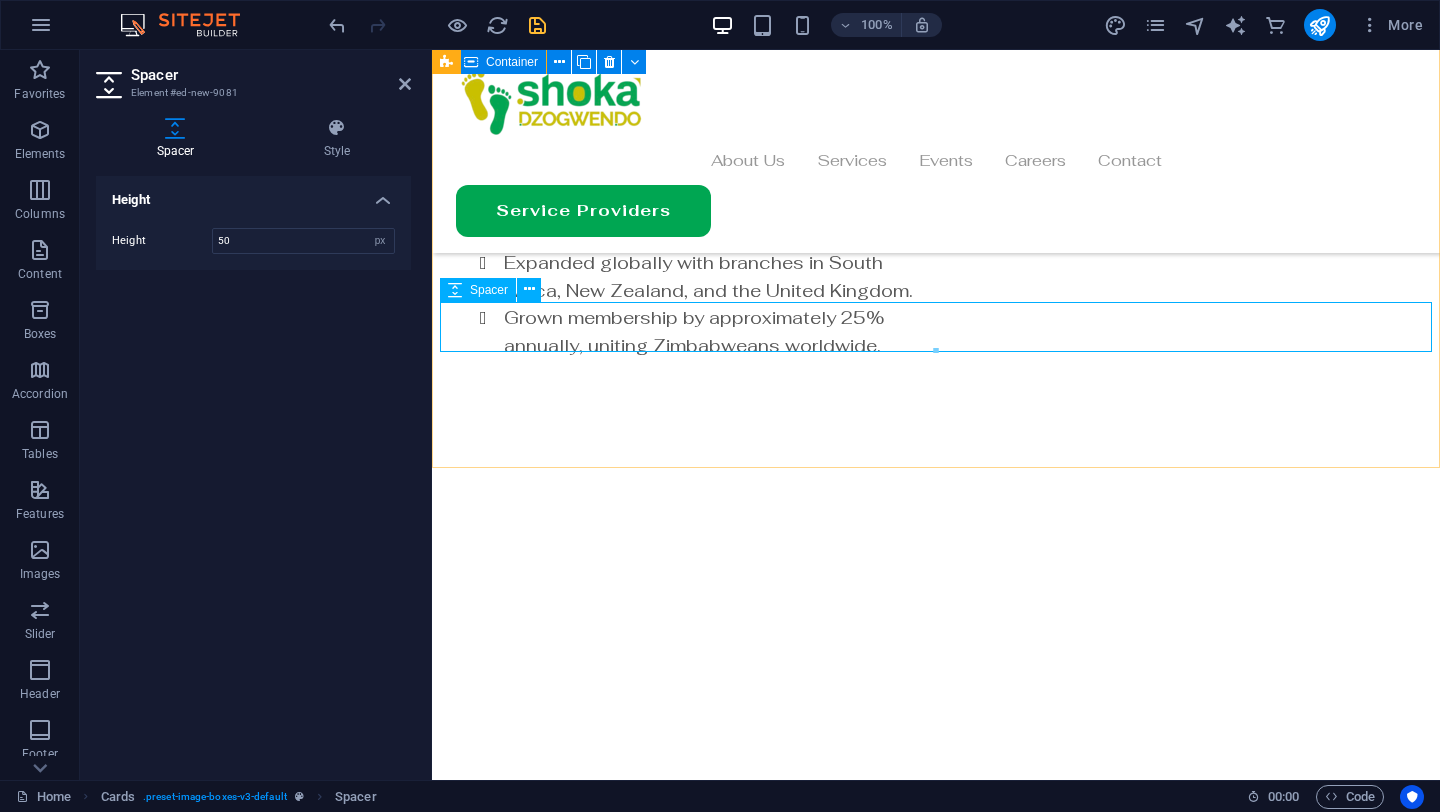 click at bounding box center (936, 4836) 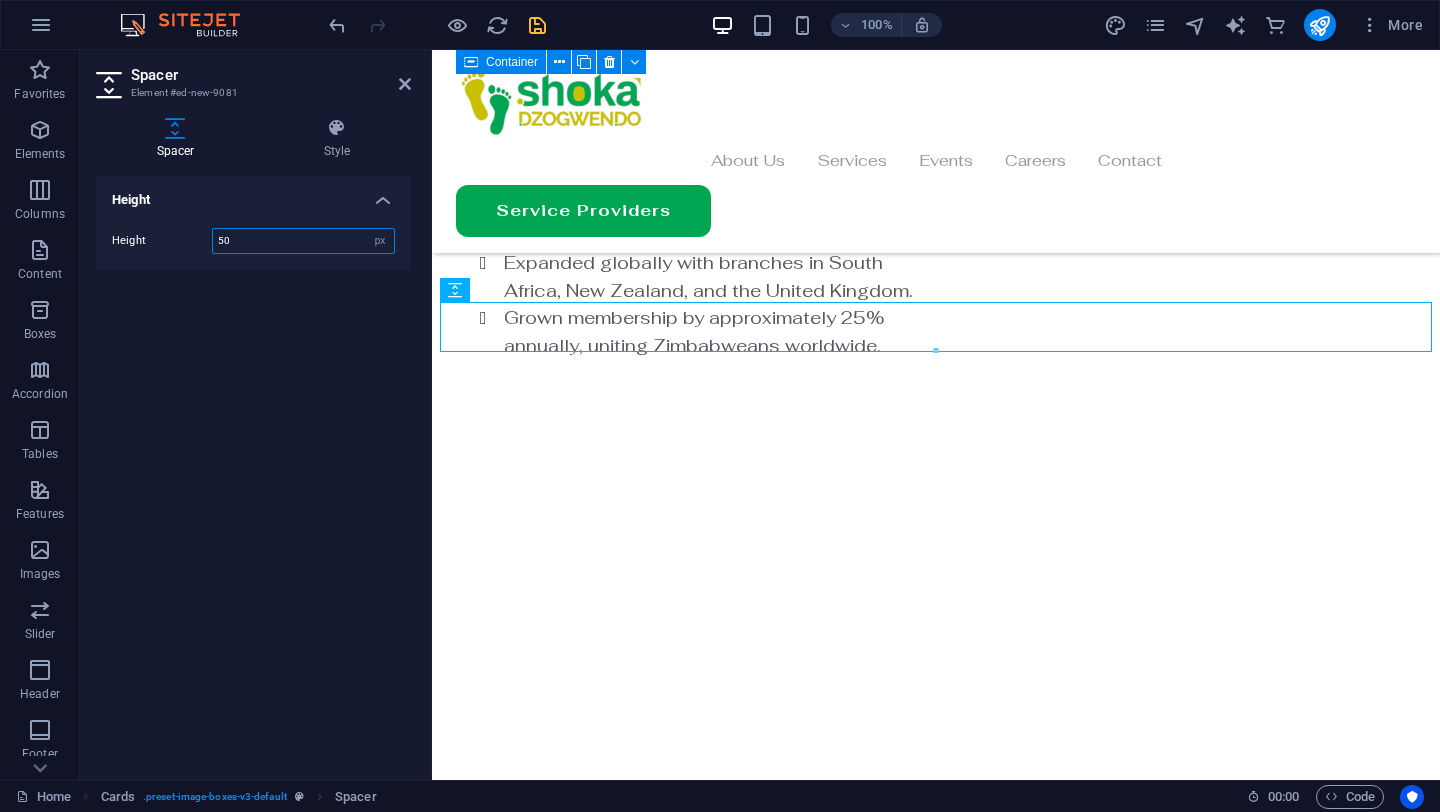 click on "50" at bounding box center [303, 241] 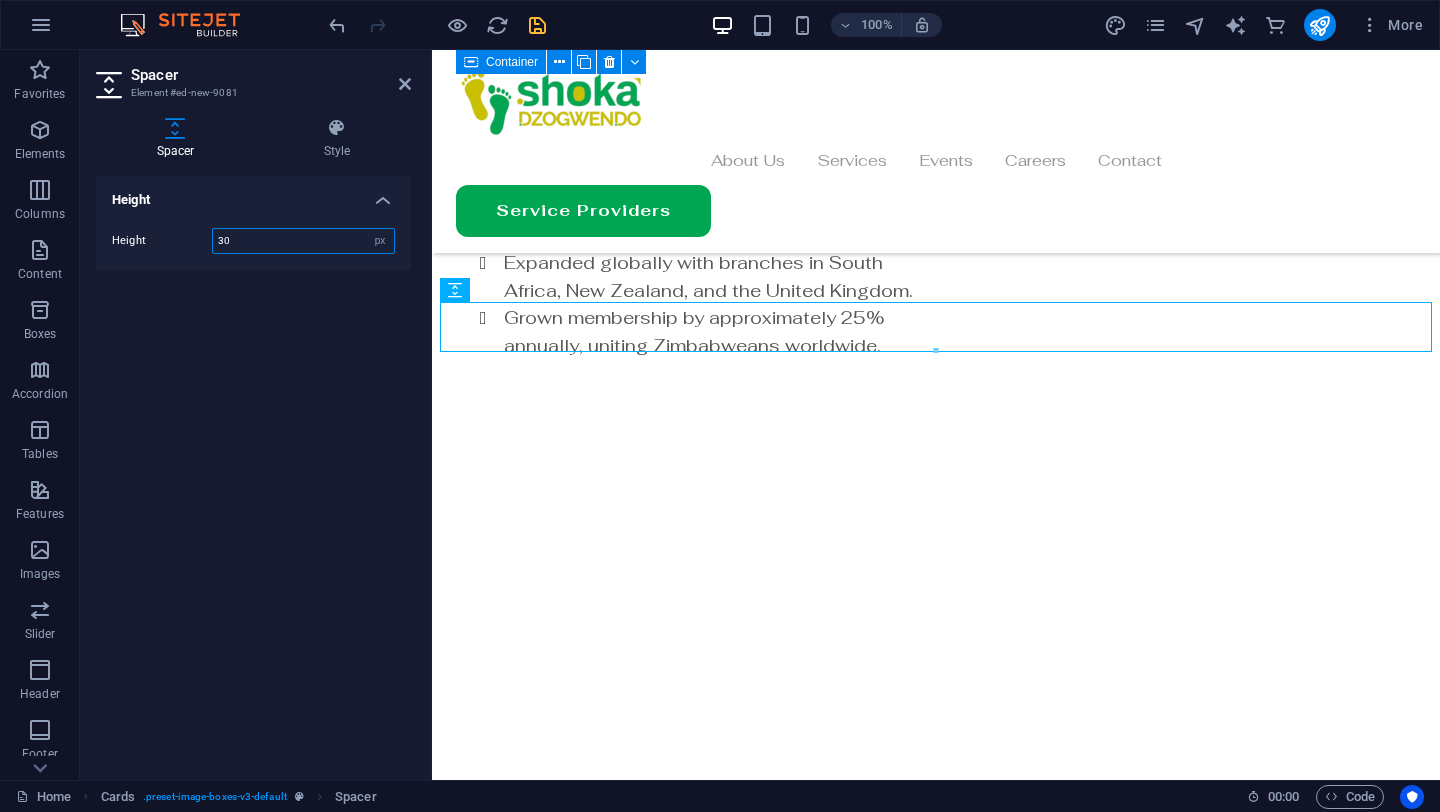 type on "30" 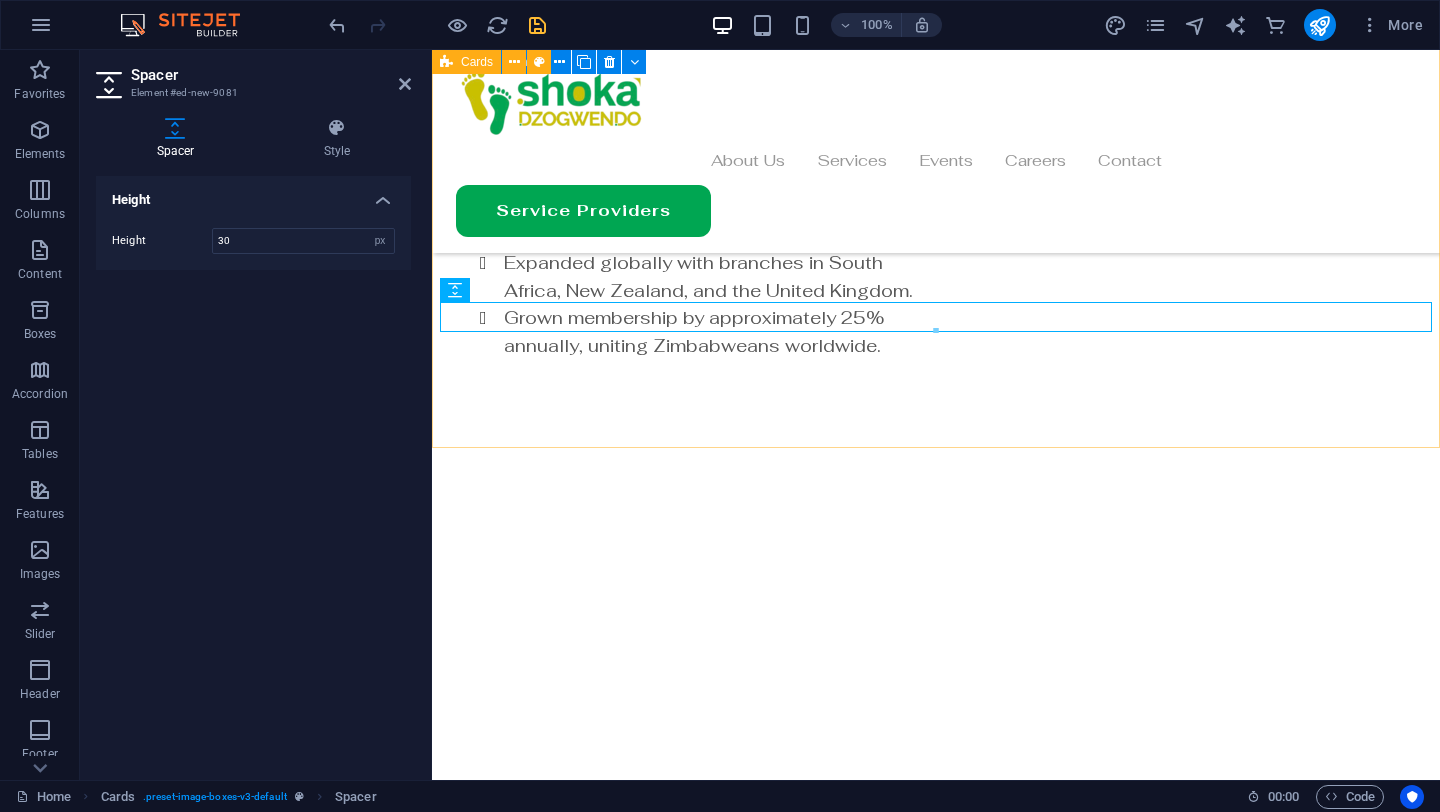 click on "Join Our Movement Networking and Collaboration Facilitate meaningful connections and collaborative opportunities. Empowerment Sessions Provide insightful sessions to navigate challenges and foster professional and personal growth. Knowledge Sharing Offer valuable insights and practical strategies for professional and personal growth. Supportive Environment Create a nurturing atmosphere for community members to thrive and succeed. Gathering Impact Catalyse empowerment through impactful gatherings and community support. Empowerment Services Dedicated to providing empowering experiences and opportunities for the Zimbabwean community. Join Us" at bounding box center [936, 4142] 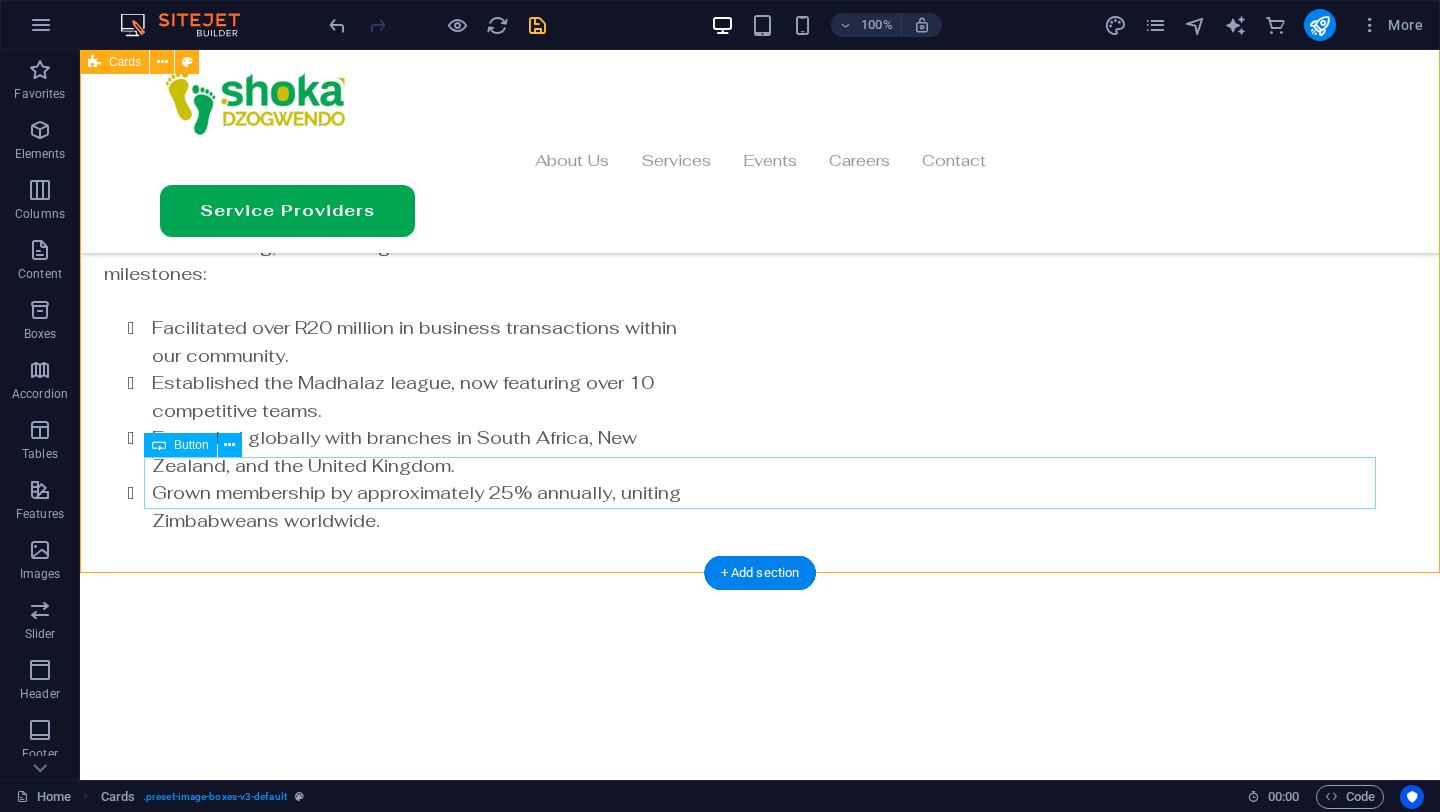 scroll, scrollTop: 4063, scrollLeft: 0, axis: vertical 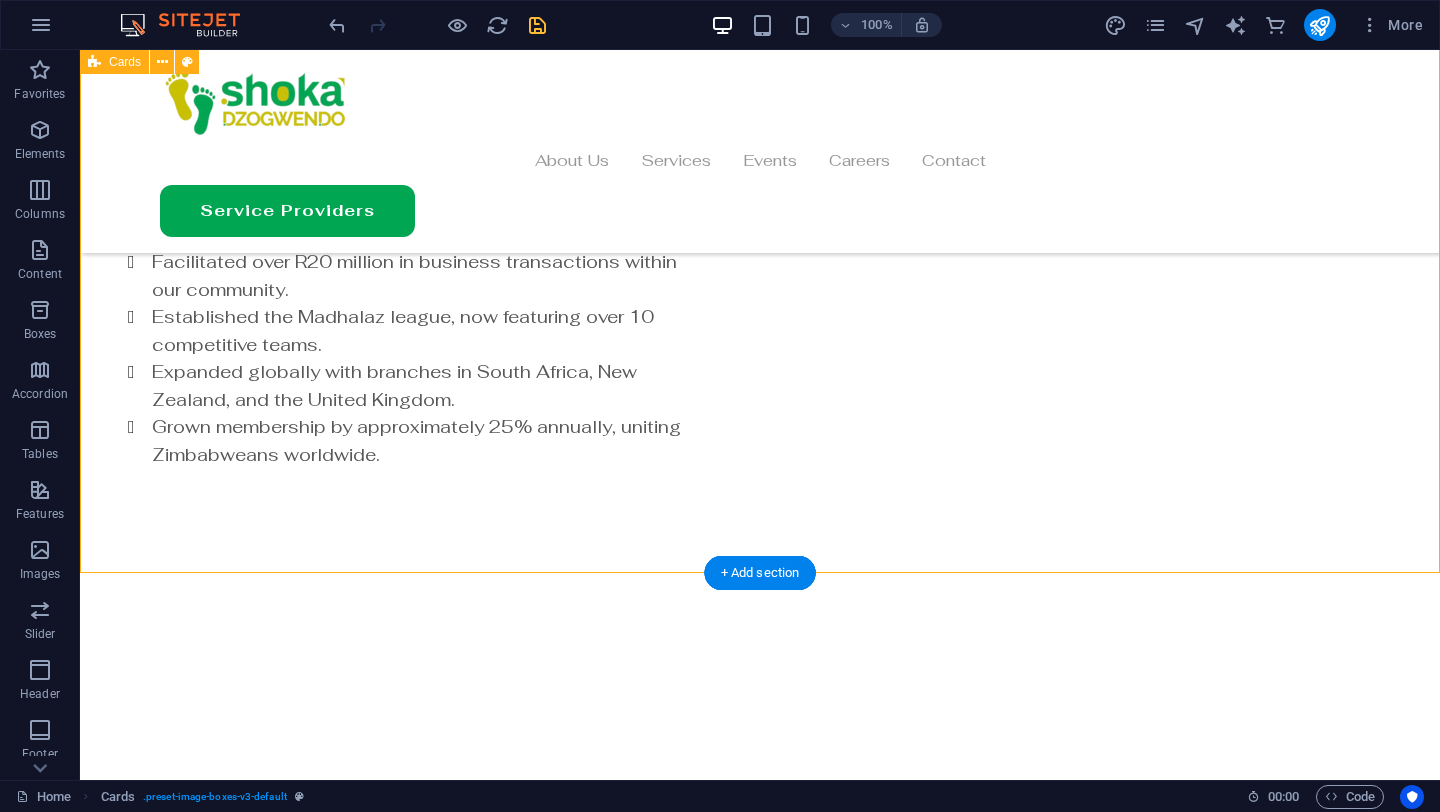 click on "Join Our Movement Networking and Collaboration Facilitate meaningful connections and collaborative opportunities. Empowerment Sessions Provide insightful sessions to navigate challenges and foster professional and personal growth. Knowledge Sharing Offer valuable insights and practical strategies for professional and personal growth. Supportive Environment Create a nurturing atmosphere for community members to thrive and succeed. Gathering Impact Catalyse empowerment through impactful gatherings and community support. Empowerment Services Dedicated to providing empowering experiences and opportunities for the Zimbabwean community. Join Us" at bounding box center (760, 4170) 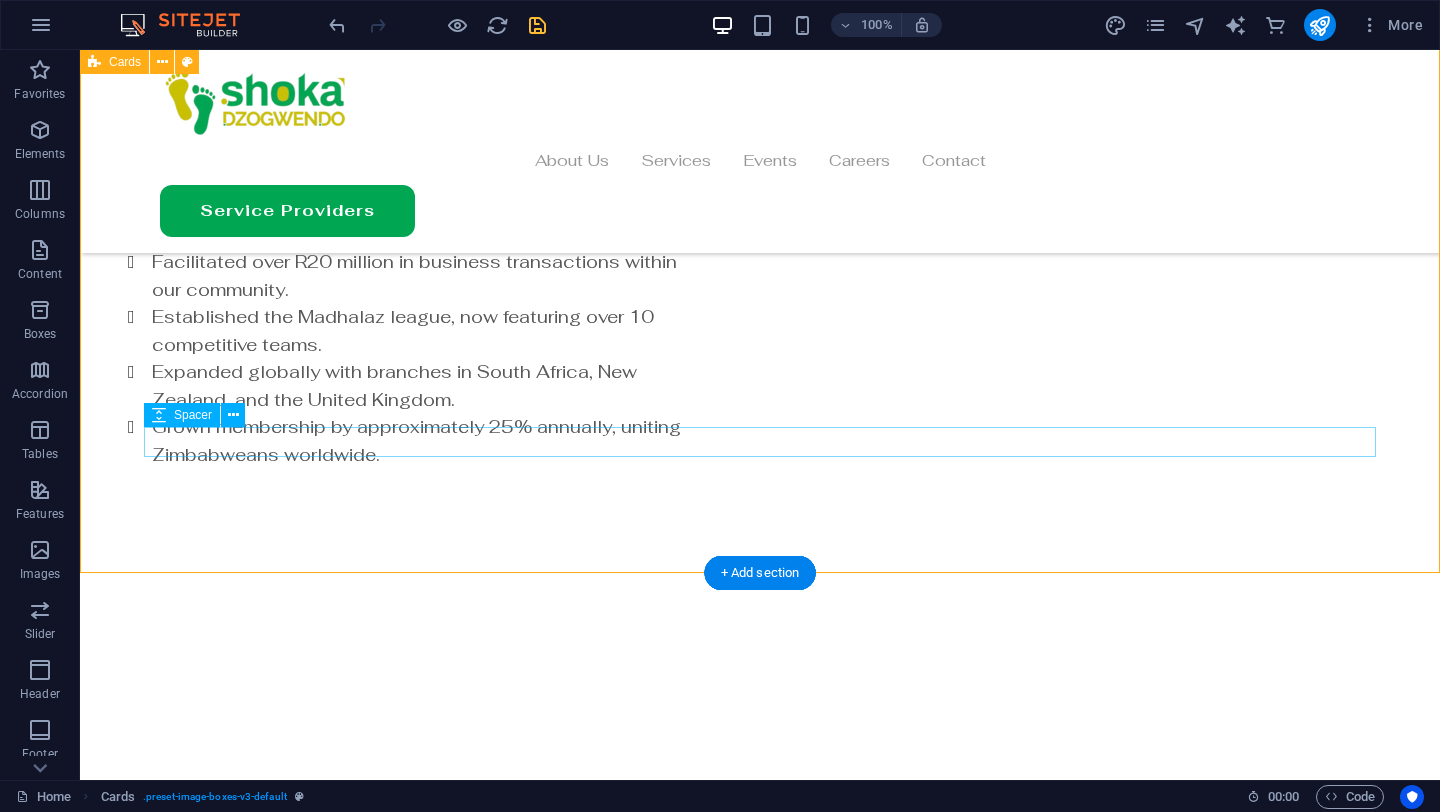 click at bounding box center (704, 4774) 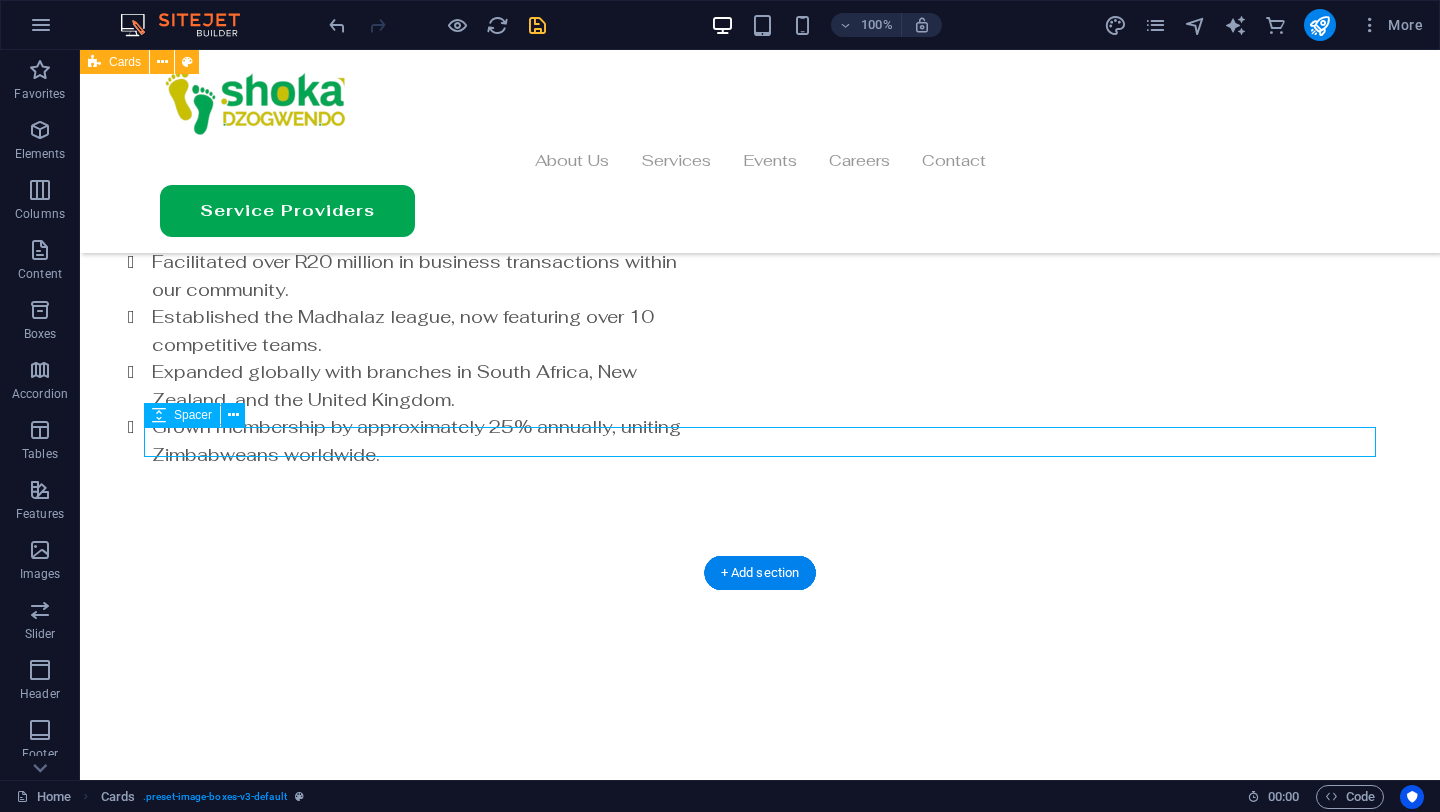 click at bounding box center [704, 4774] 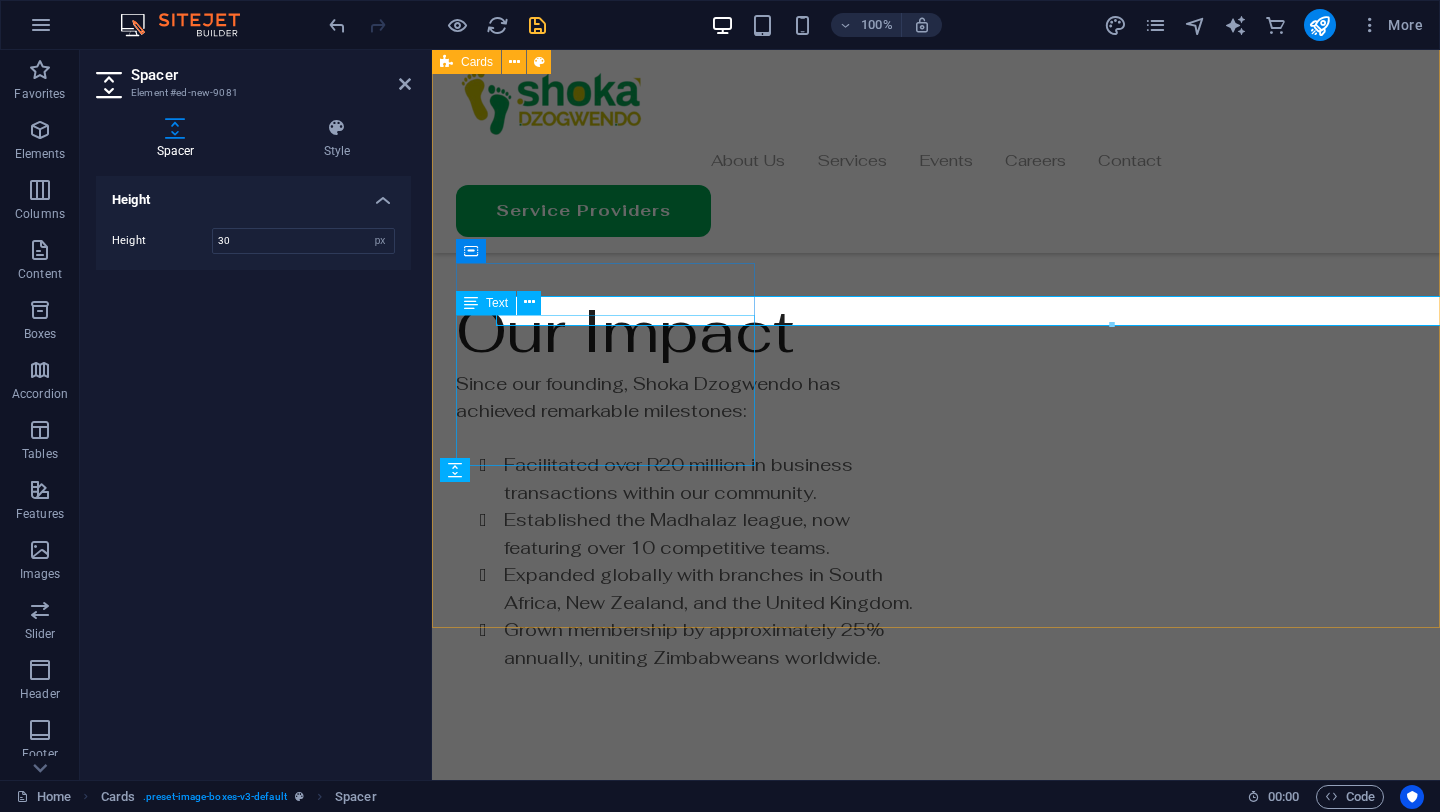 scroll, scrollTop: 4195, scrollLeft: 0, axis: vertical 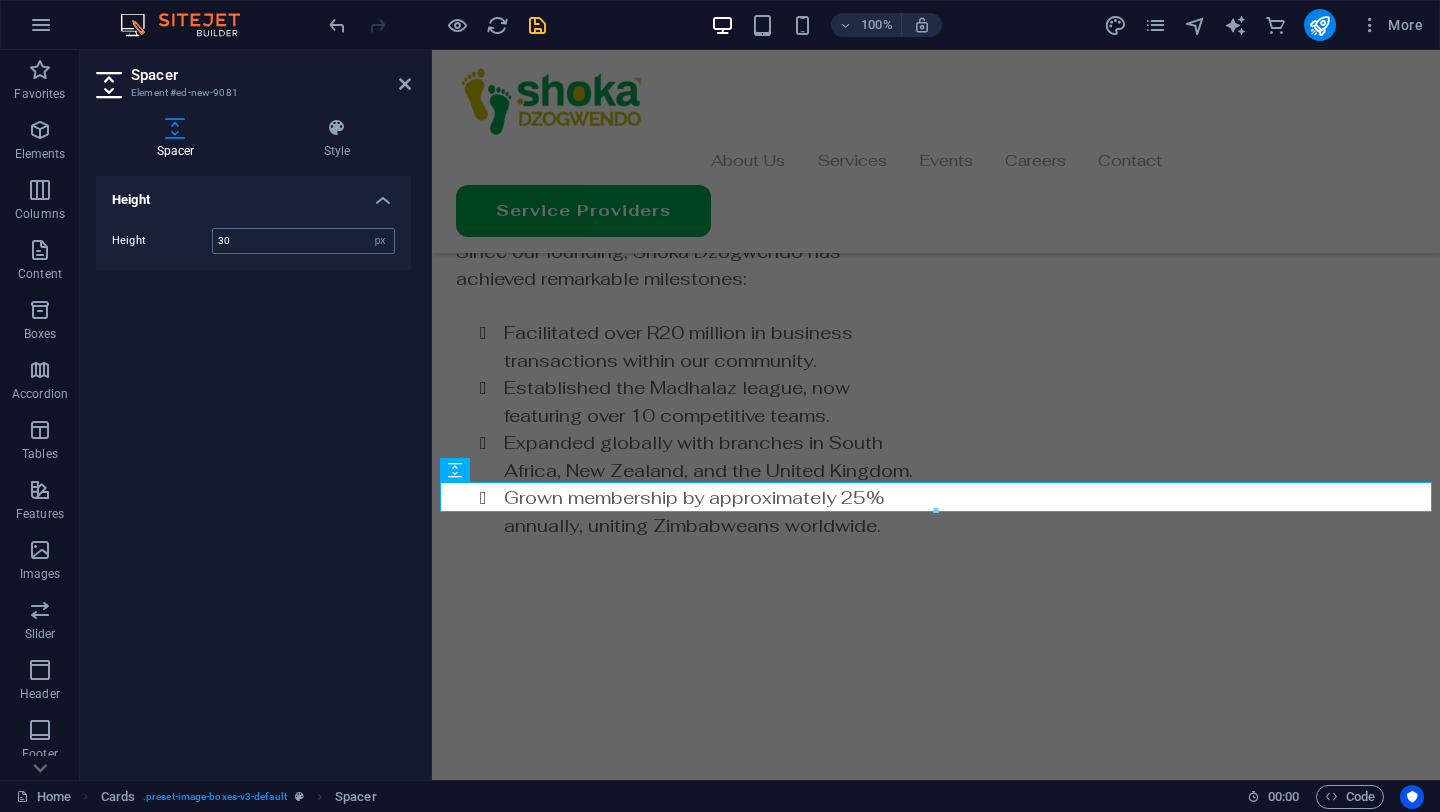 click on "30 px rem vh vw" at bounding box center (303, 241) 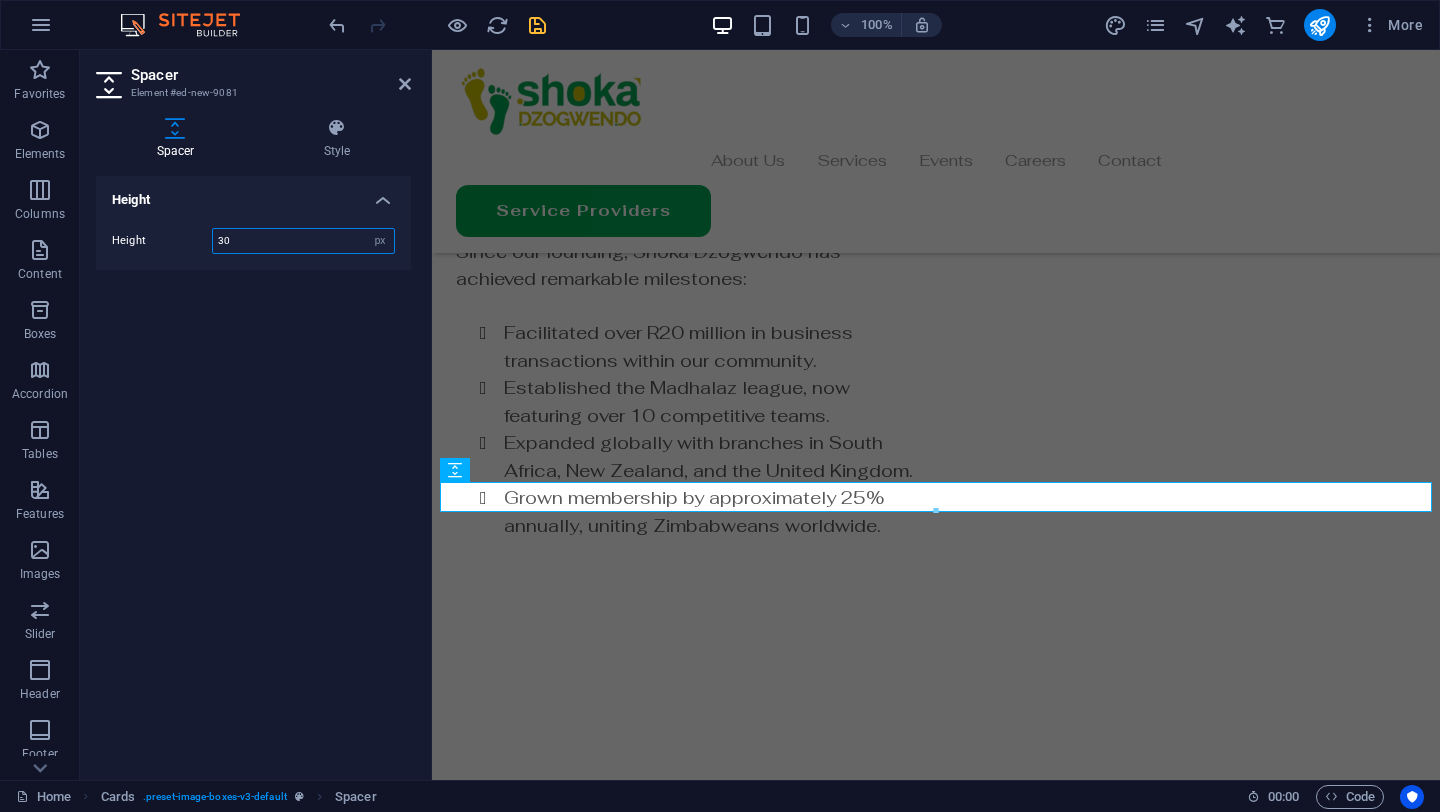 click on "30" at bounding box center [303, 241] 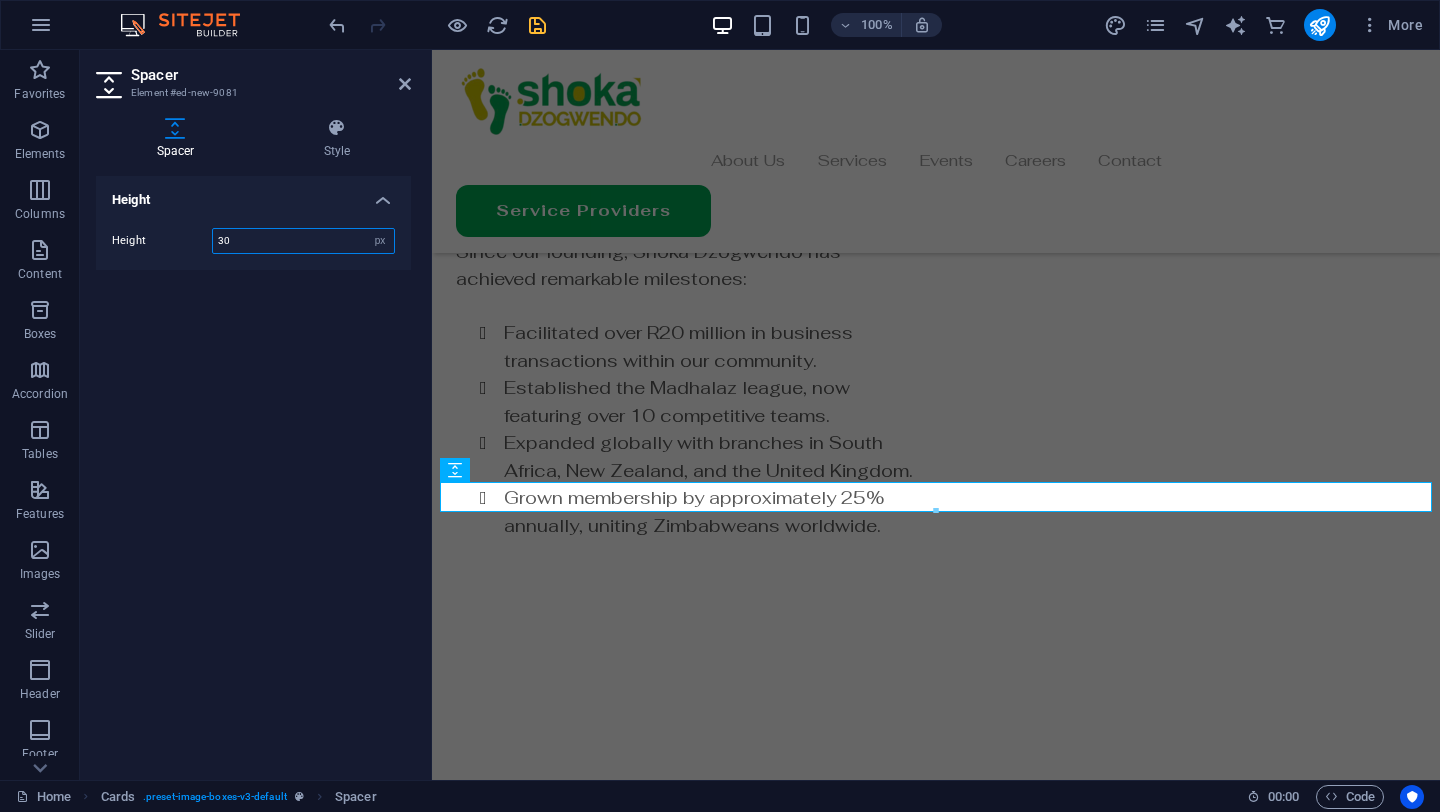 click on "30" at bounding box center [303, 241] 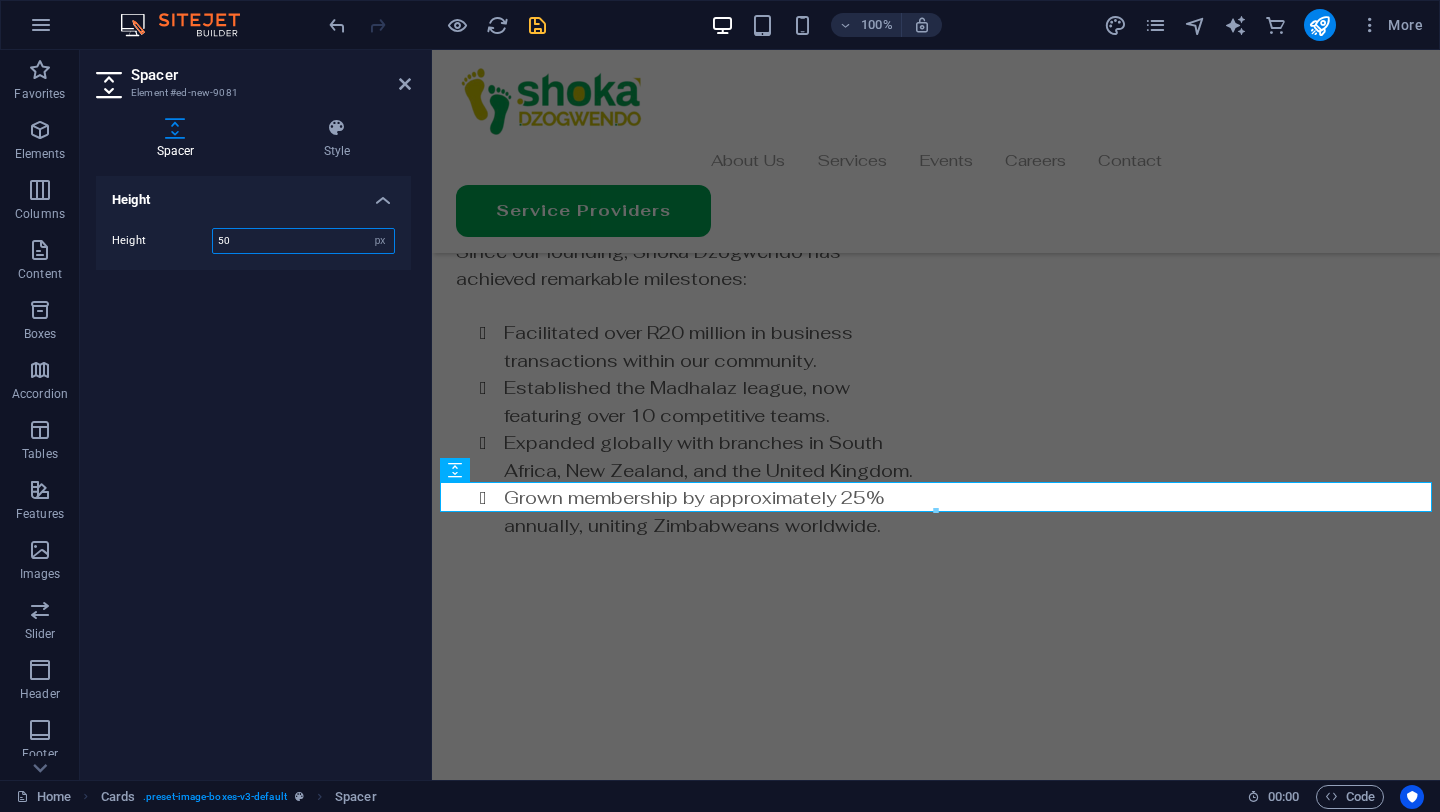 type on "50" 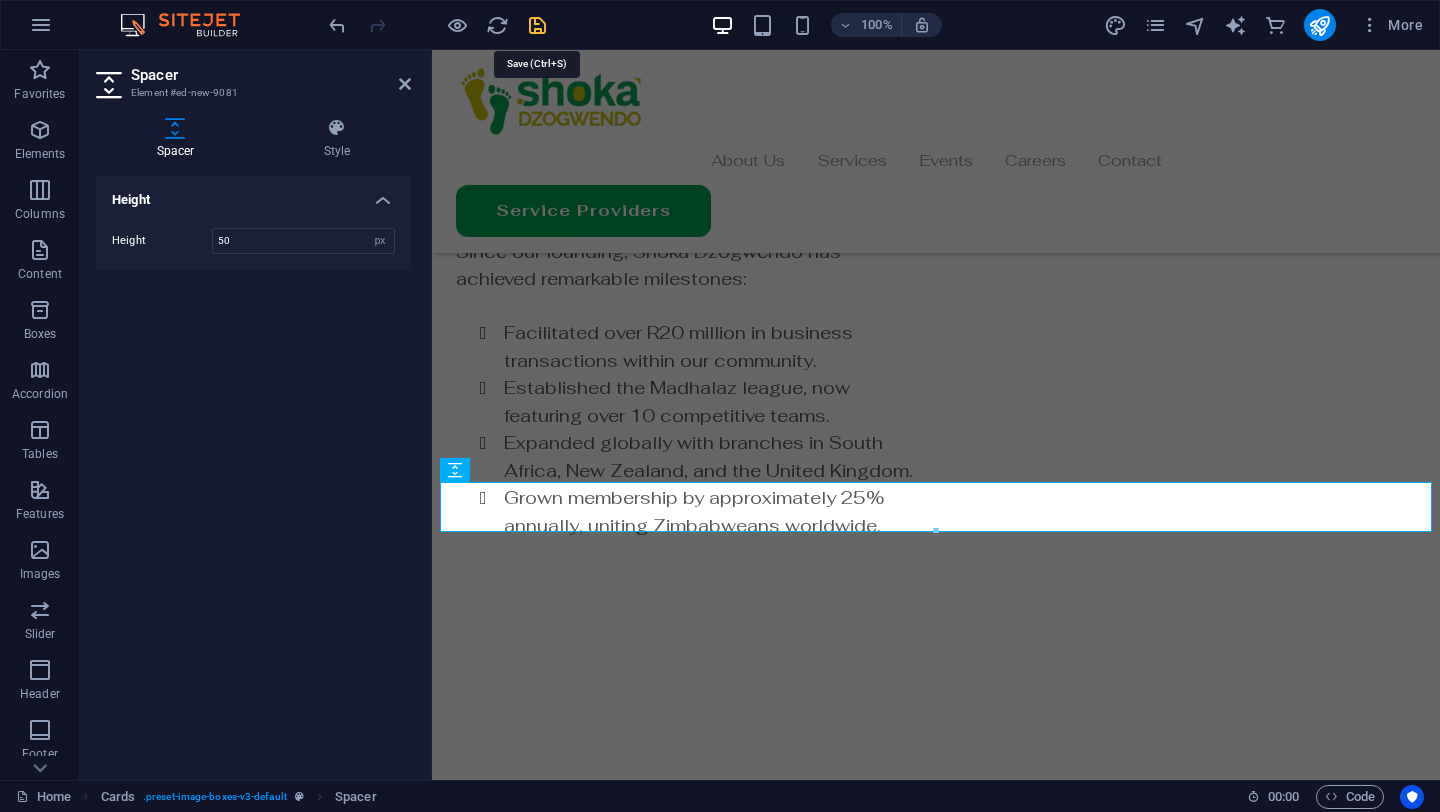 click at bounding box center (537, 25) 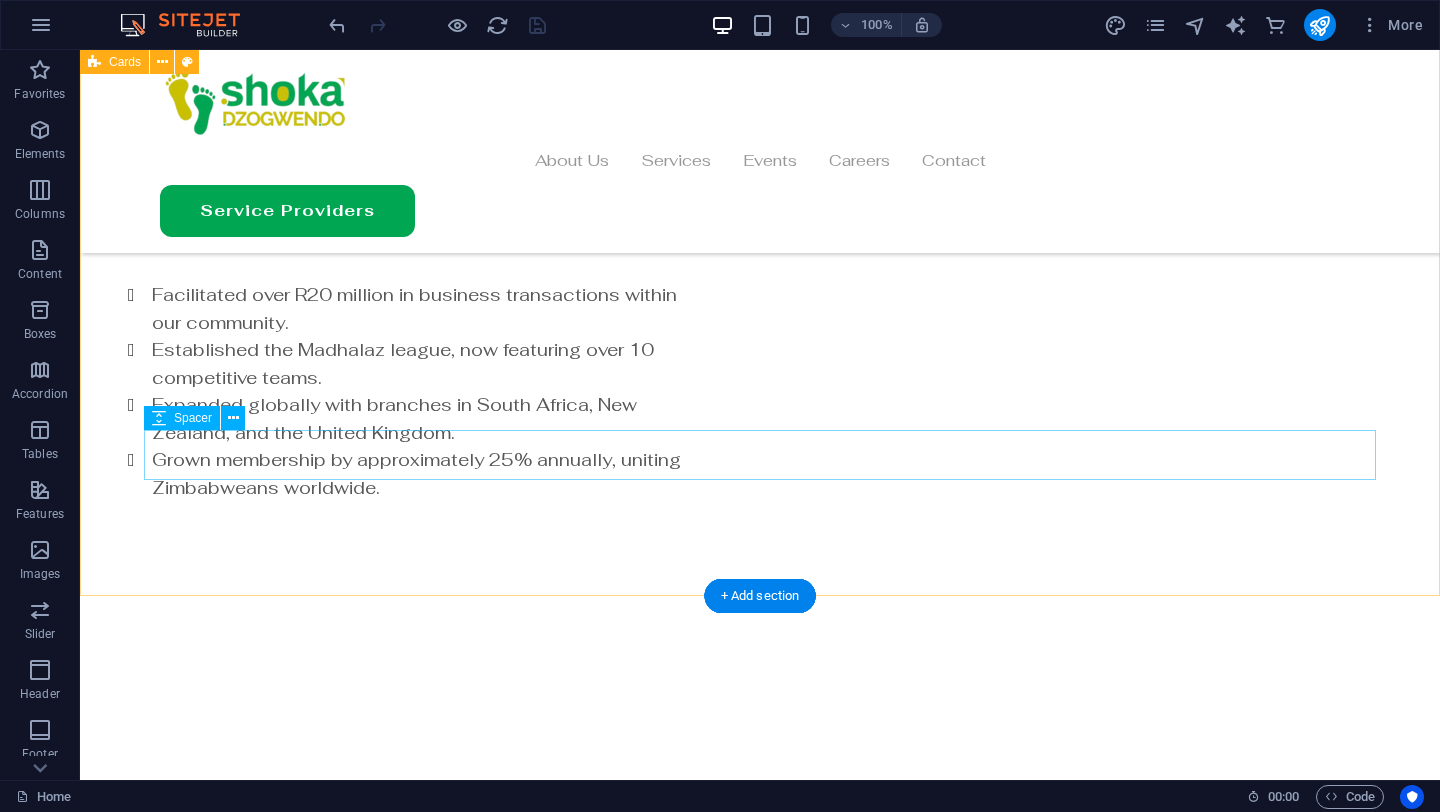 scroll, scrollTop: 4073, scrollLeft: 0, axis: vertical 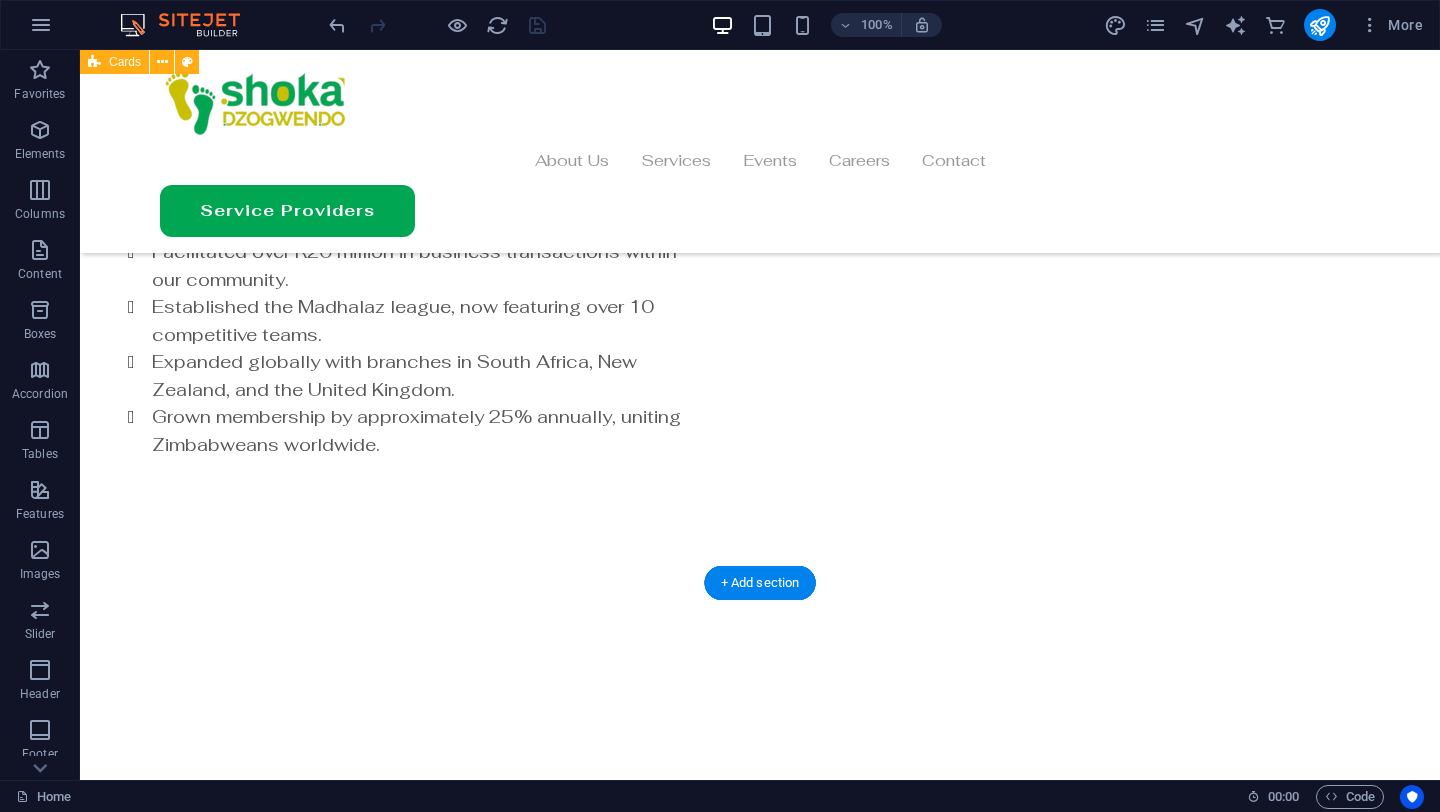 click on "Join Our Movement Networking and Collaboration Facilitate meaningful connections and collaborative opportunities. Empowerment Sessions Provide insightful sessions to navigate challenges and foster professional and personal growth. Knowledge Sharing Offer valuable insights and practical strategies for professional and personal growth. Supportive Environment Create a nurturing atmosphere for community members to thrive and succeed. Gathering Impact Catalyse empowerment through impactful gatherings and community support. Empowerment Services Dedicated to providing empowering experiences and opportunities for the Zimbabwean community. Join Us" at bounding box center [760, 4170] 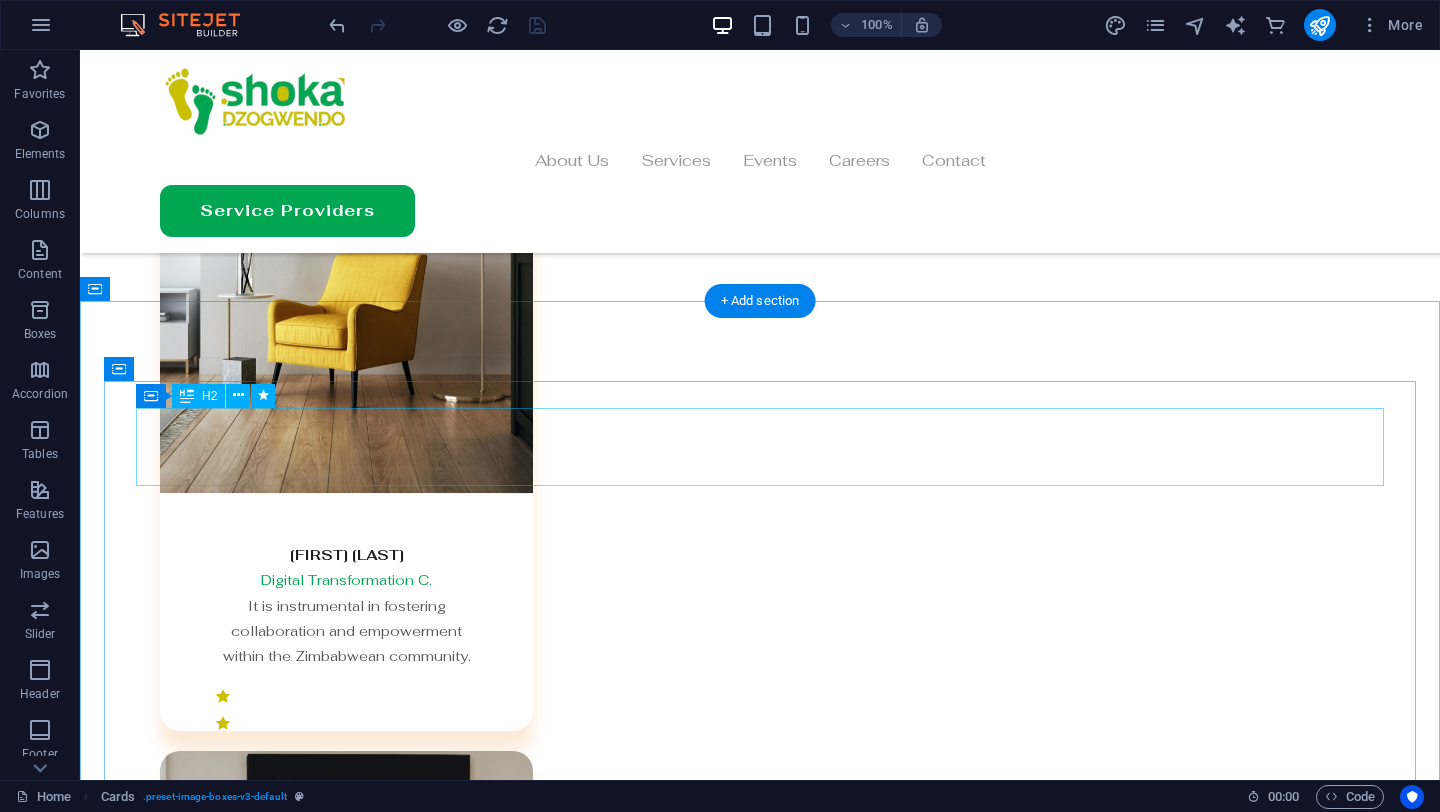scroll, scrollTop: 5047, scrollLeft: 0, axis: vertical 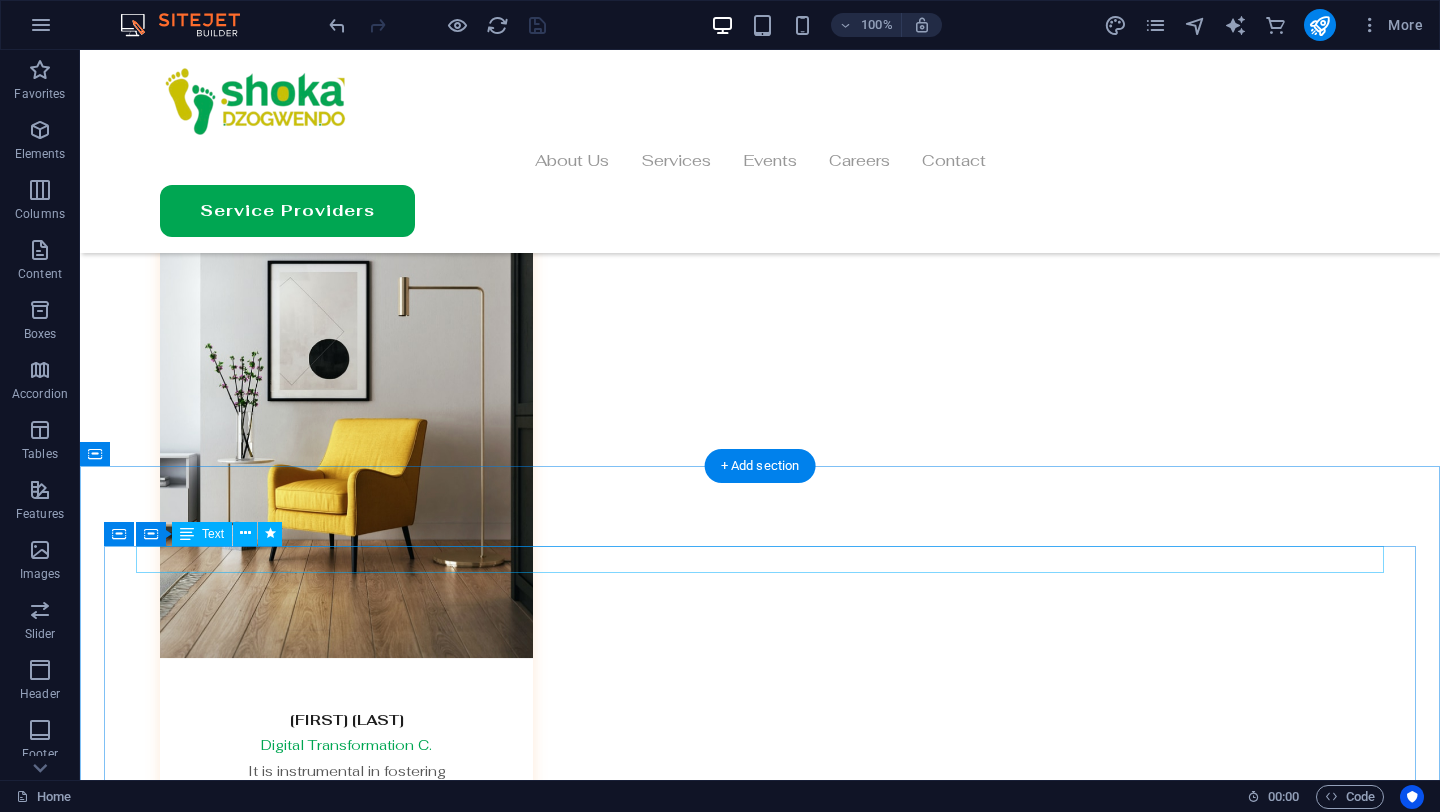 click on "Stores" at bounding box center [760, 8280] 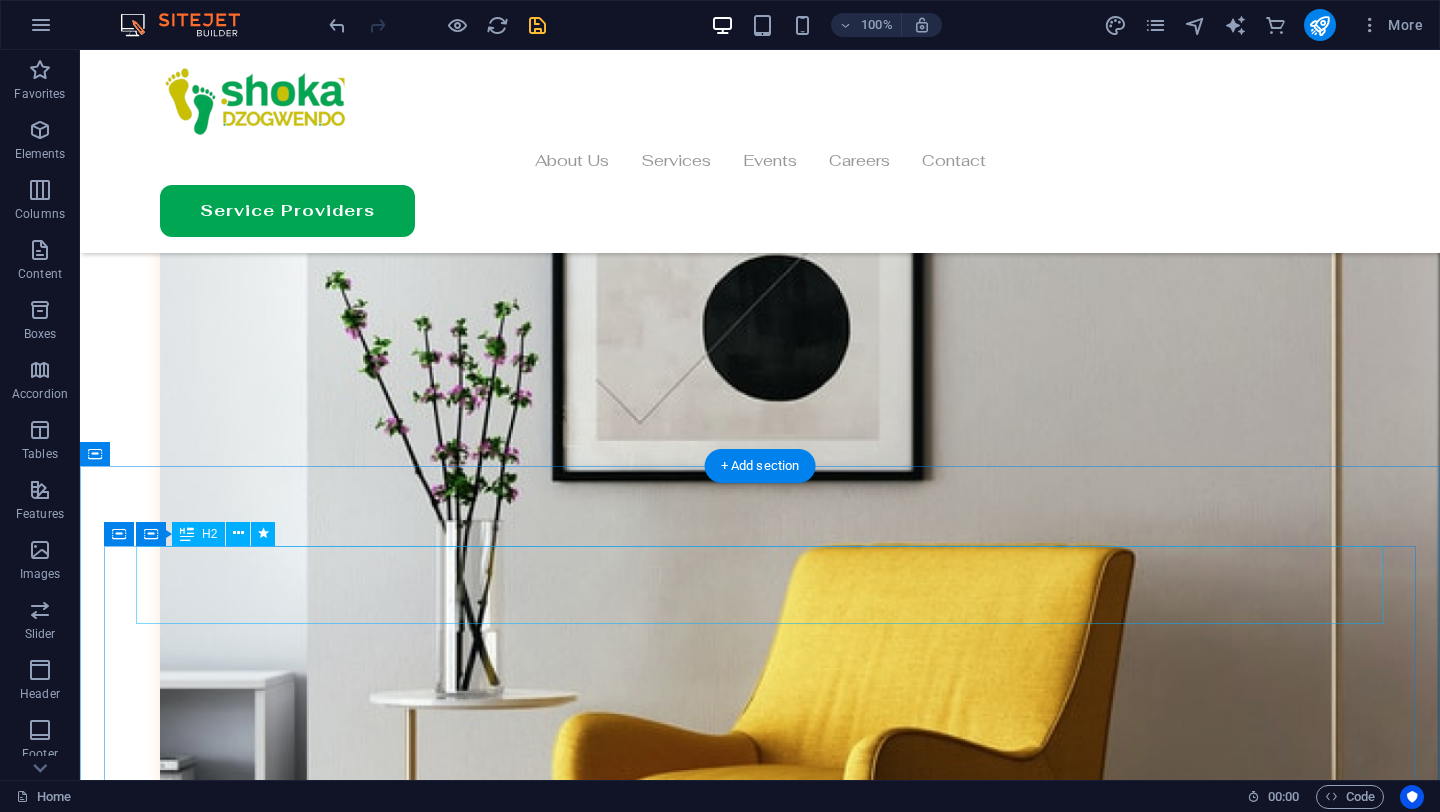 click on "Our Stores" at bounding box center [760, 8306] 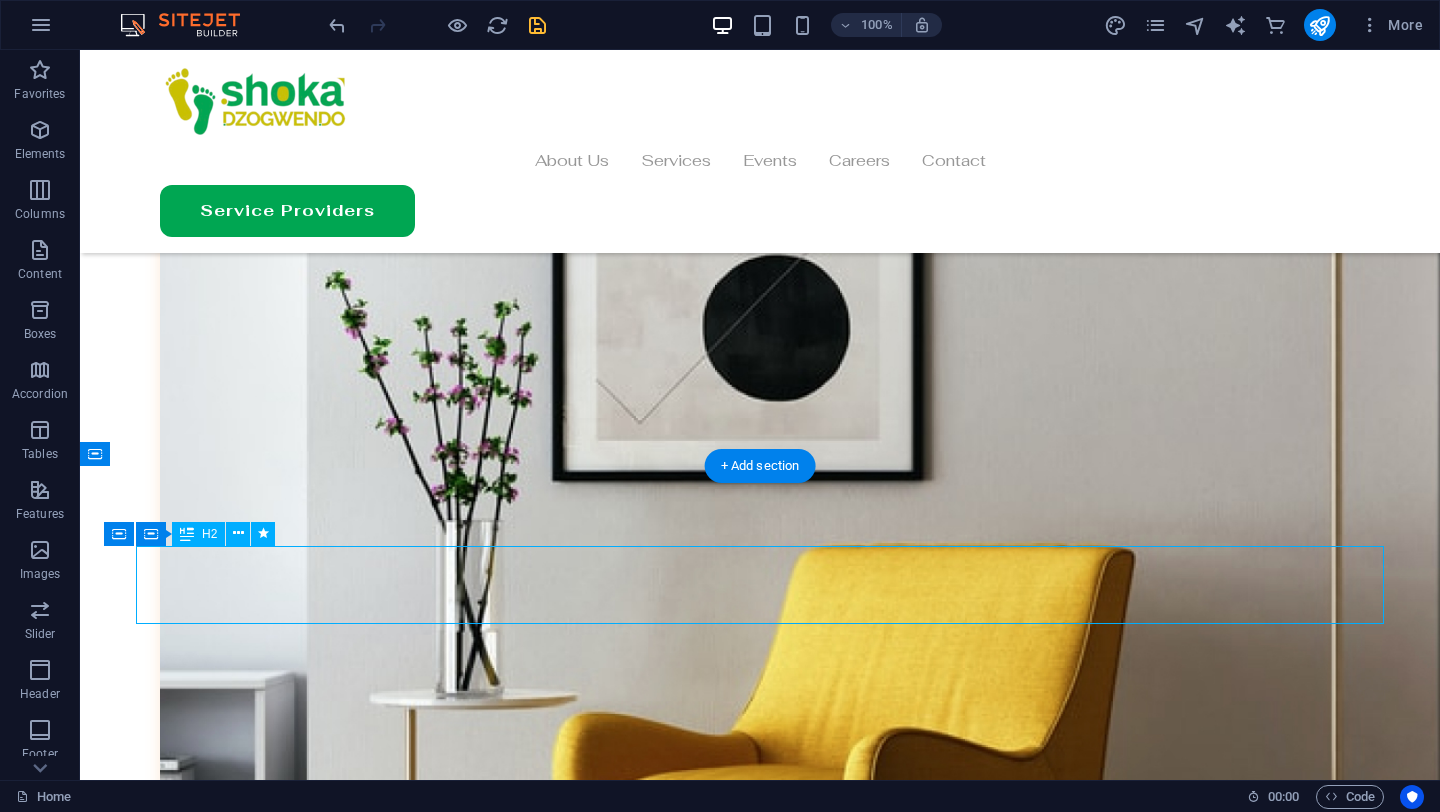 click on "Our Stores" at bounding box center (760, 8306) 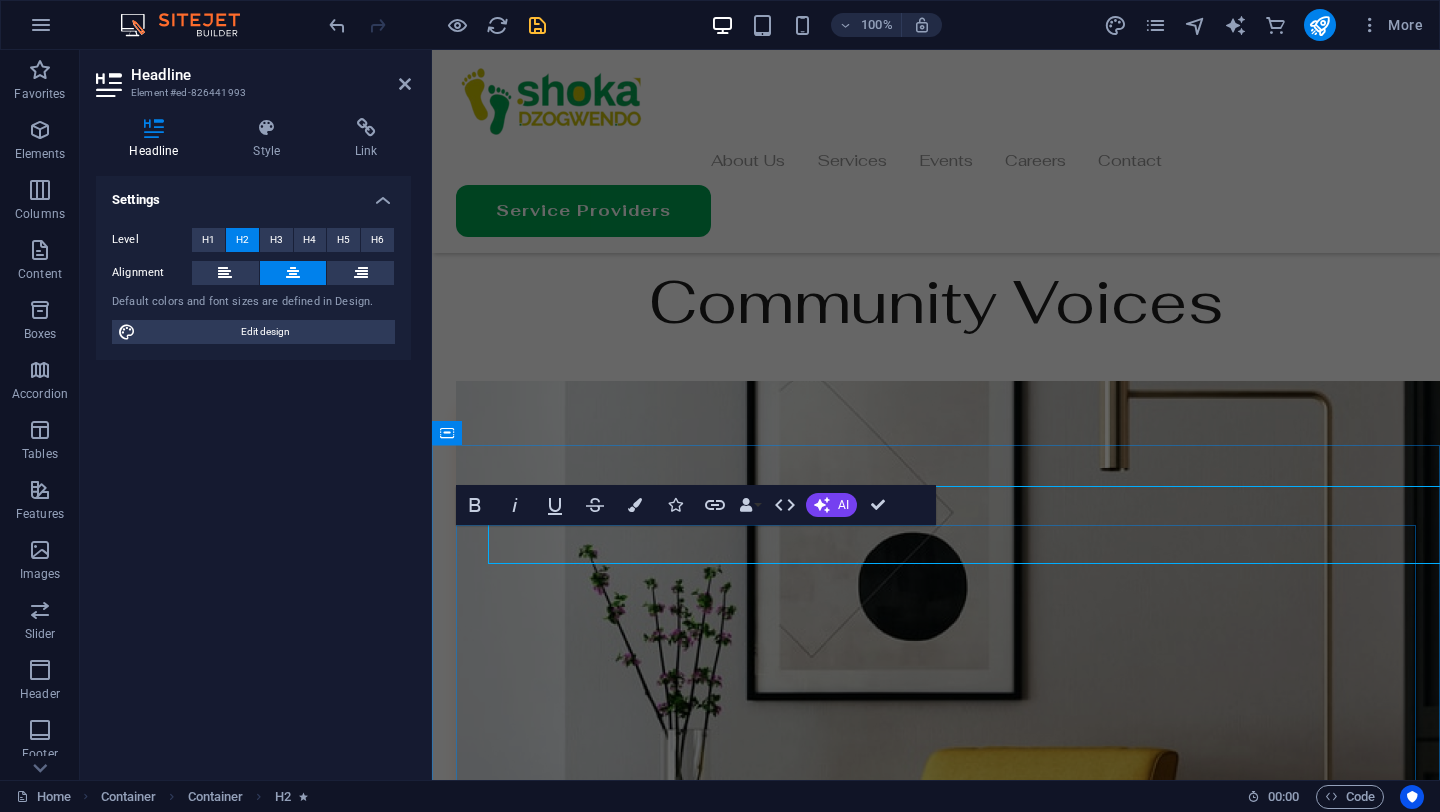 scroll, scrollTop: 5107, scrollLeft: 0, axis: vertical 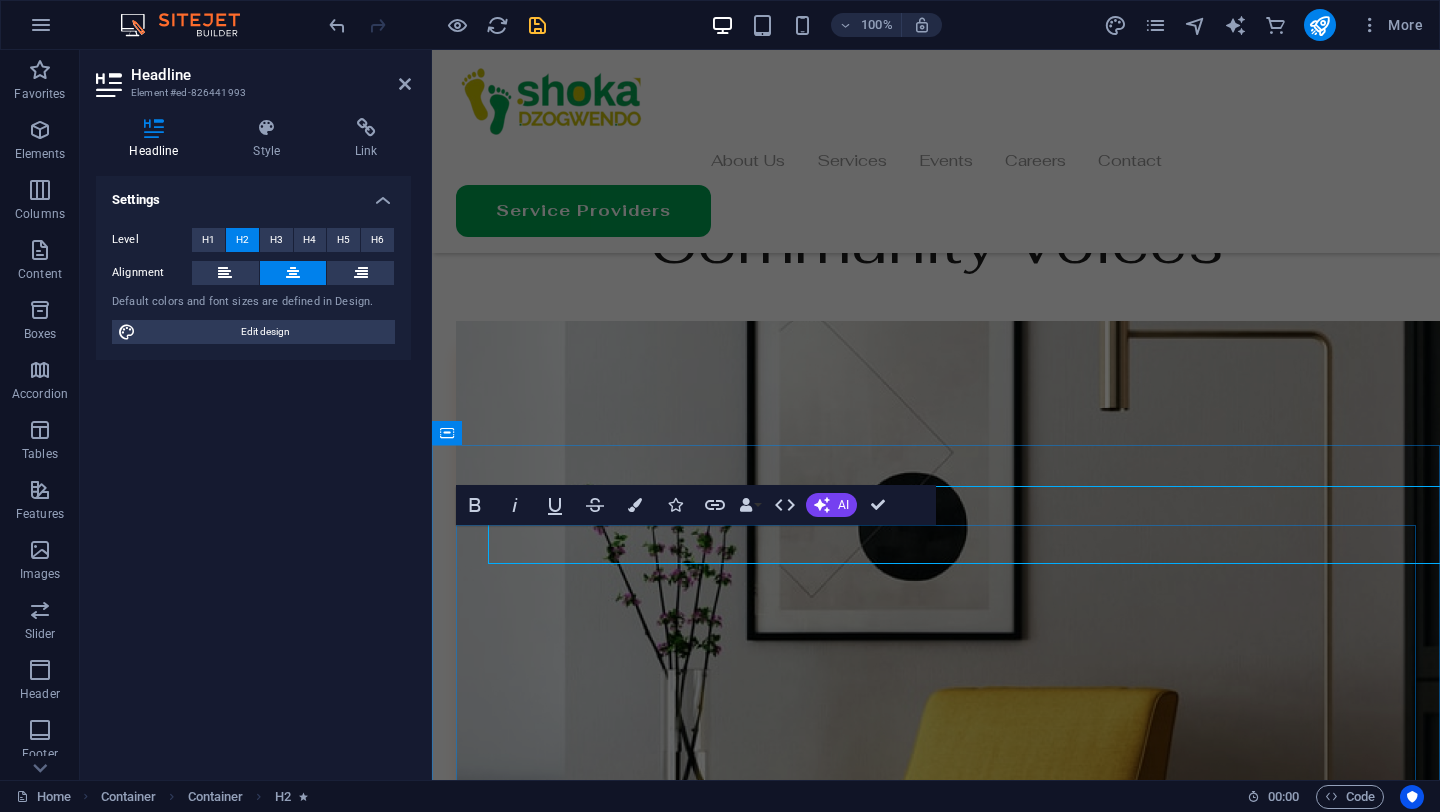 click on "Our Stores" at bounding box center (936, 7825) 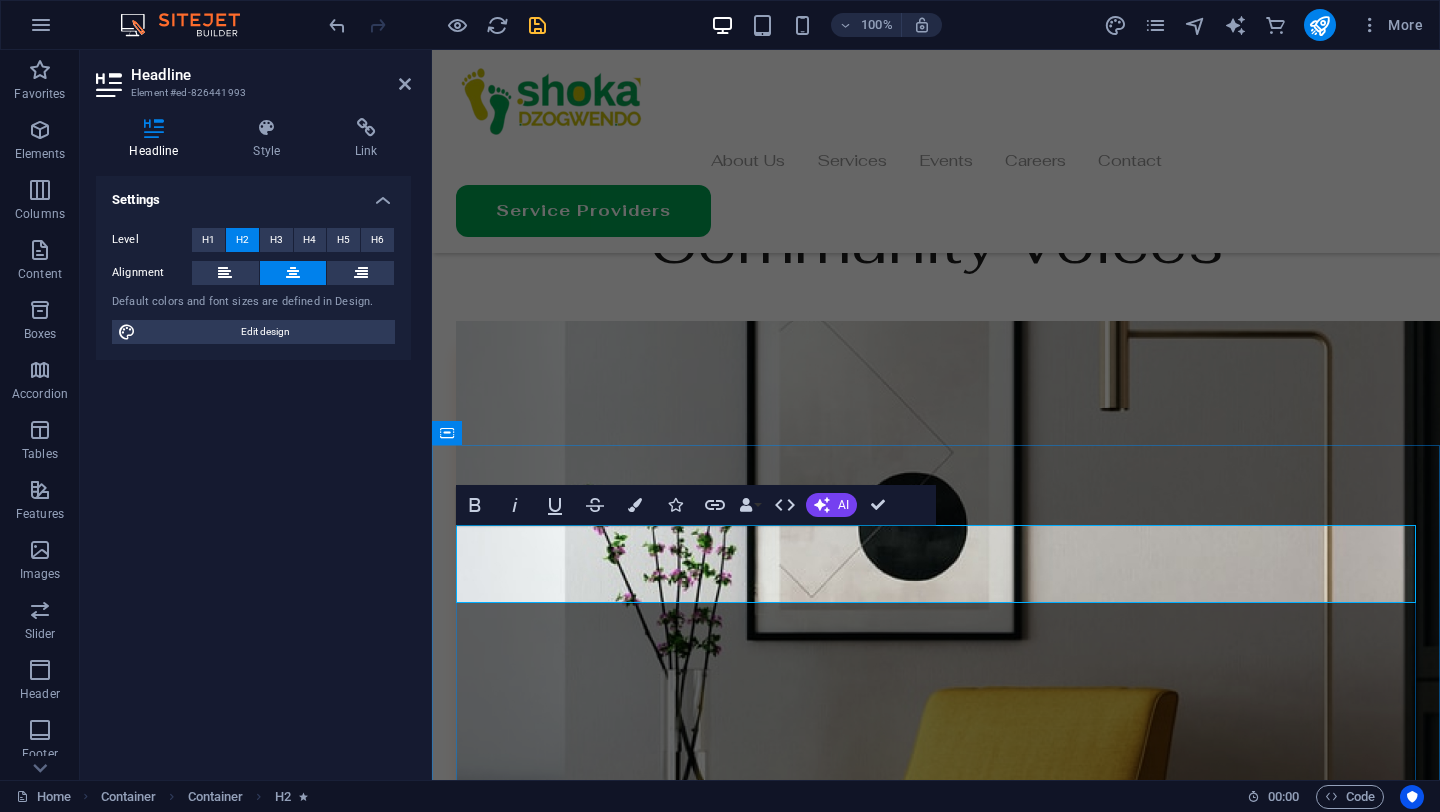 click on "Our Stores" at bounding box center (936, 7825) 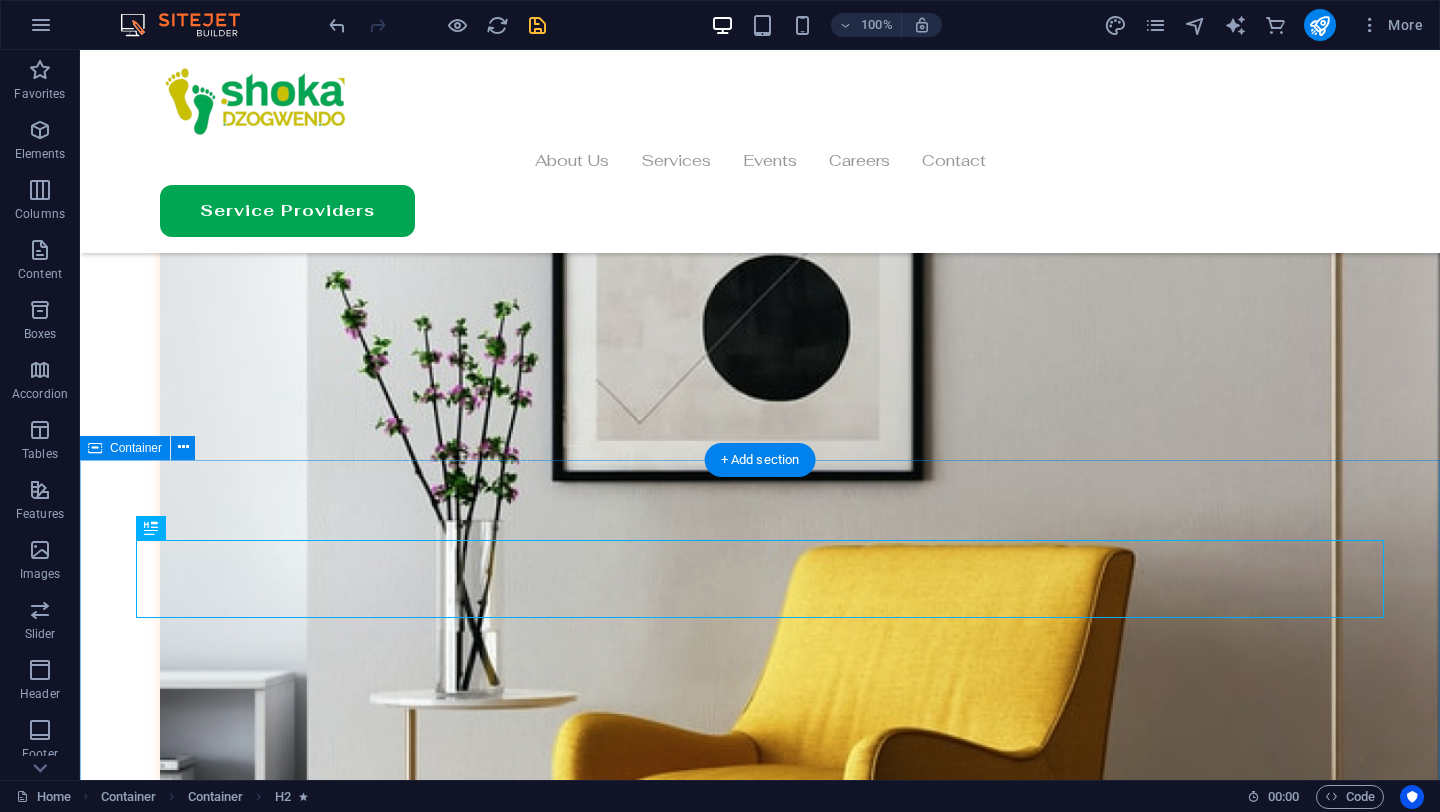 scroll, scrollTop: 5685, scrollLeft: 0, axis: vertical 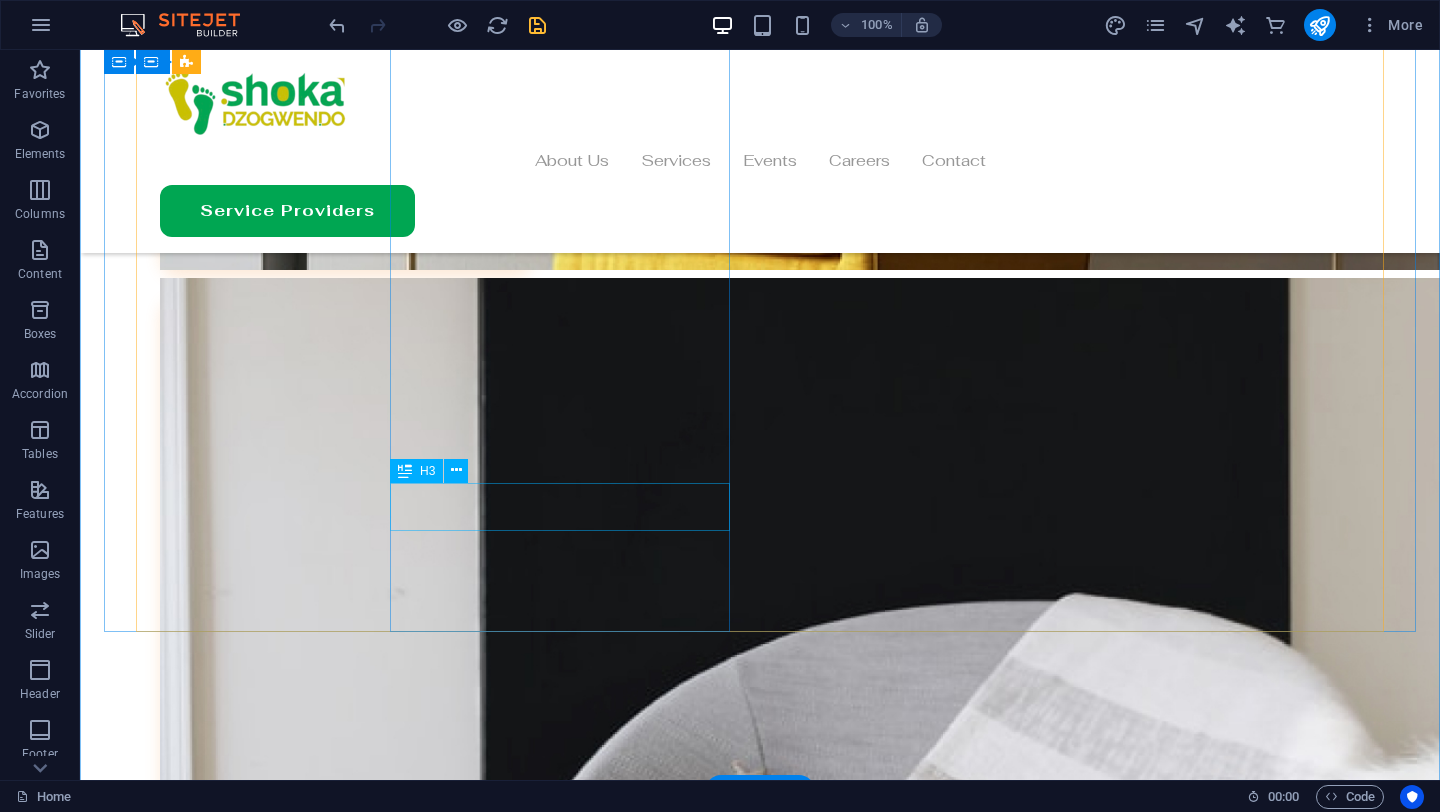 click on "[CITY], [COUNTRY]" at bounding box center [306, 8228] 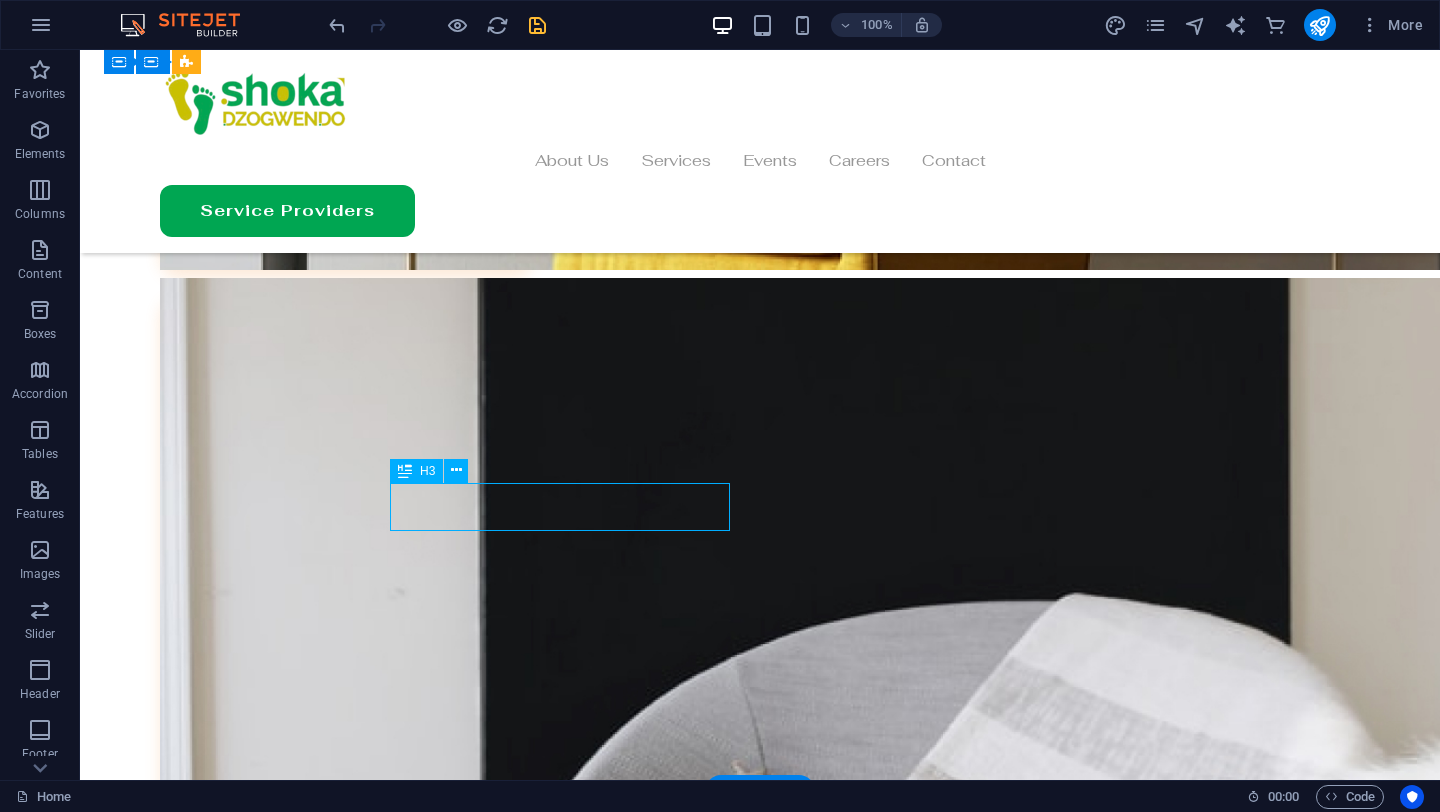 click on "[CITY], [COUNTRY]" at bounding box center [306, 8228] 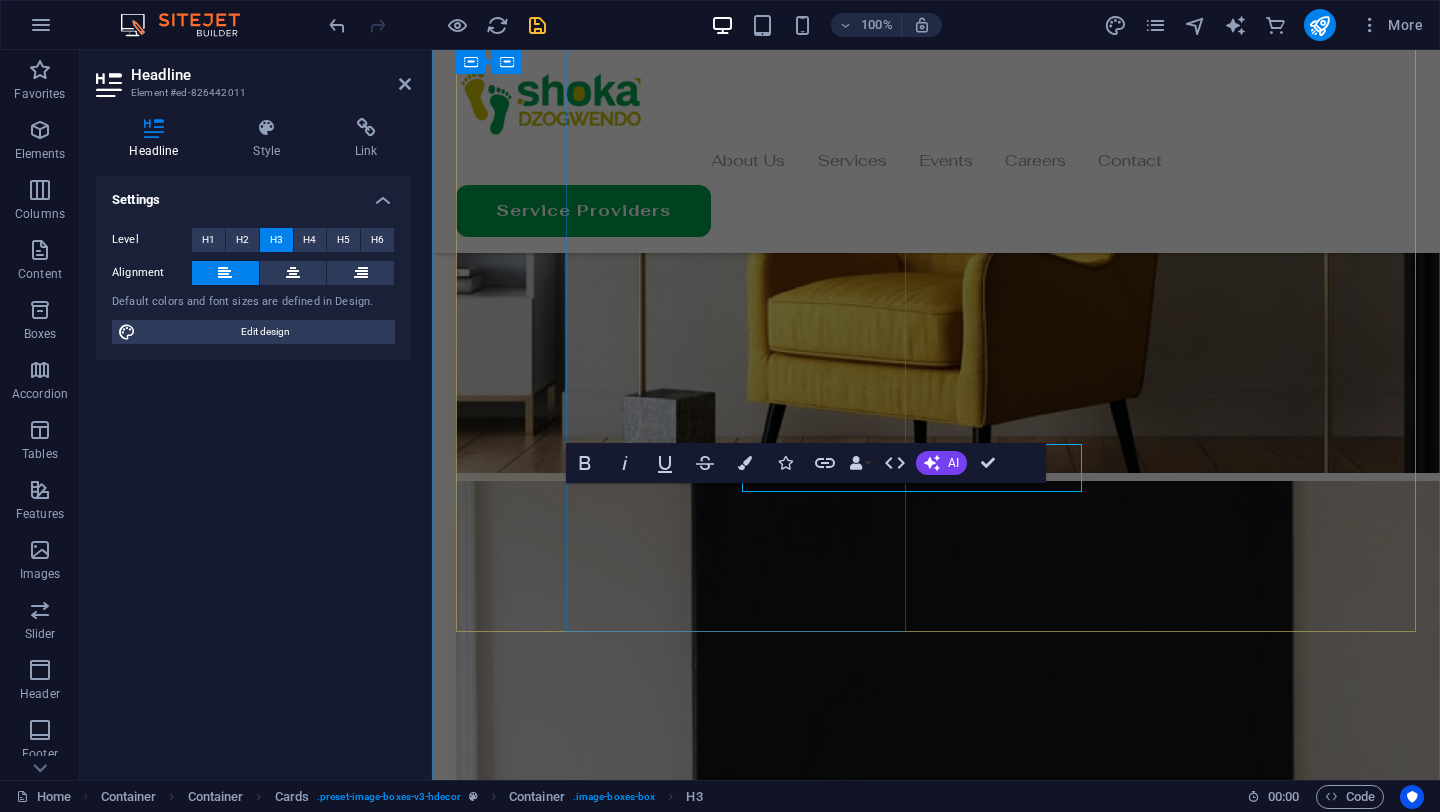scroll, scrollTop: 5724, scrollLeft: 0, axis: vertical 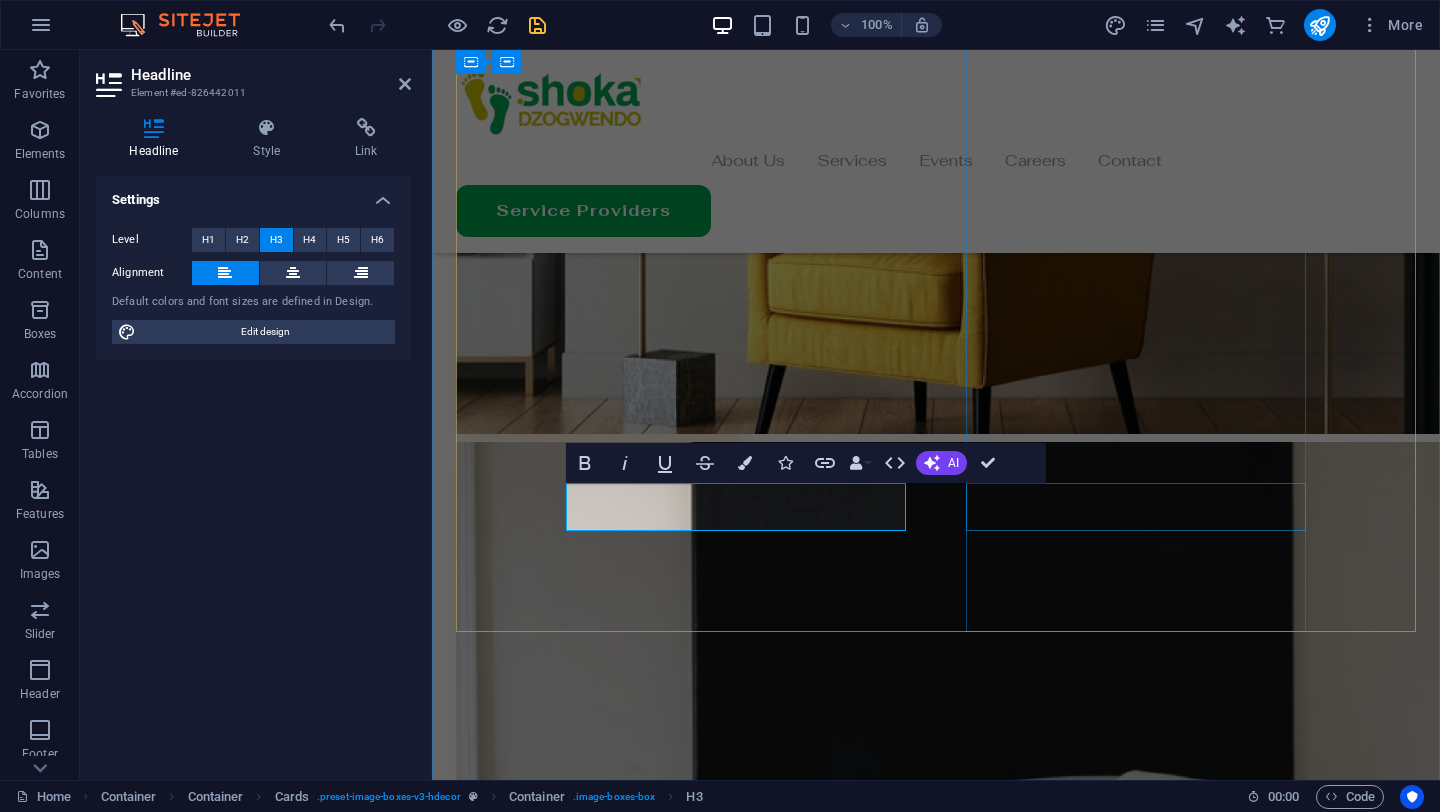 click on "[CITY], [COUNTRY]" at bounding box center [626, 8641] 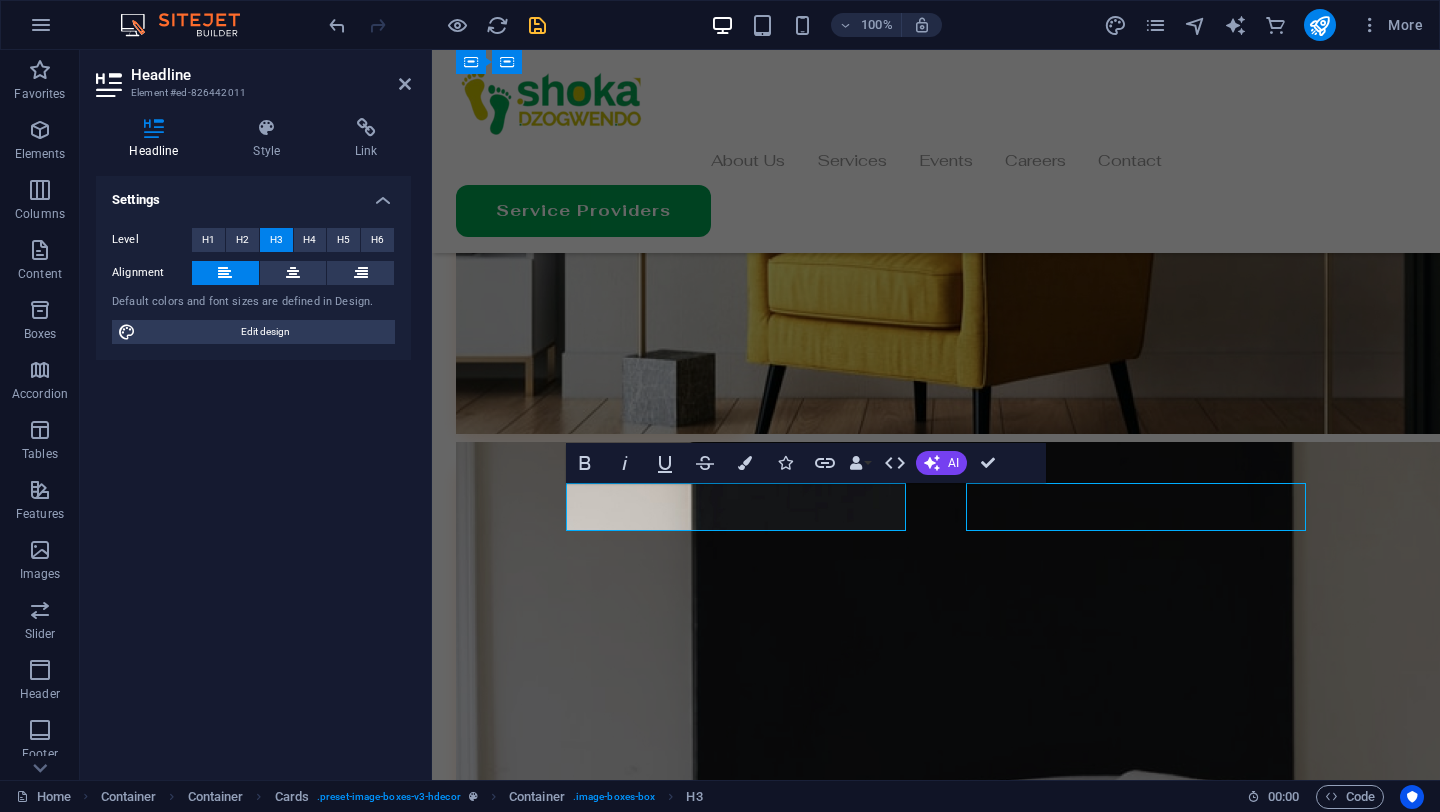 click on "[CITY], [COUNTRY]" at bounding box center [626, 8641] 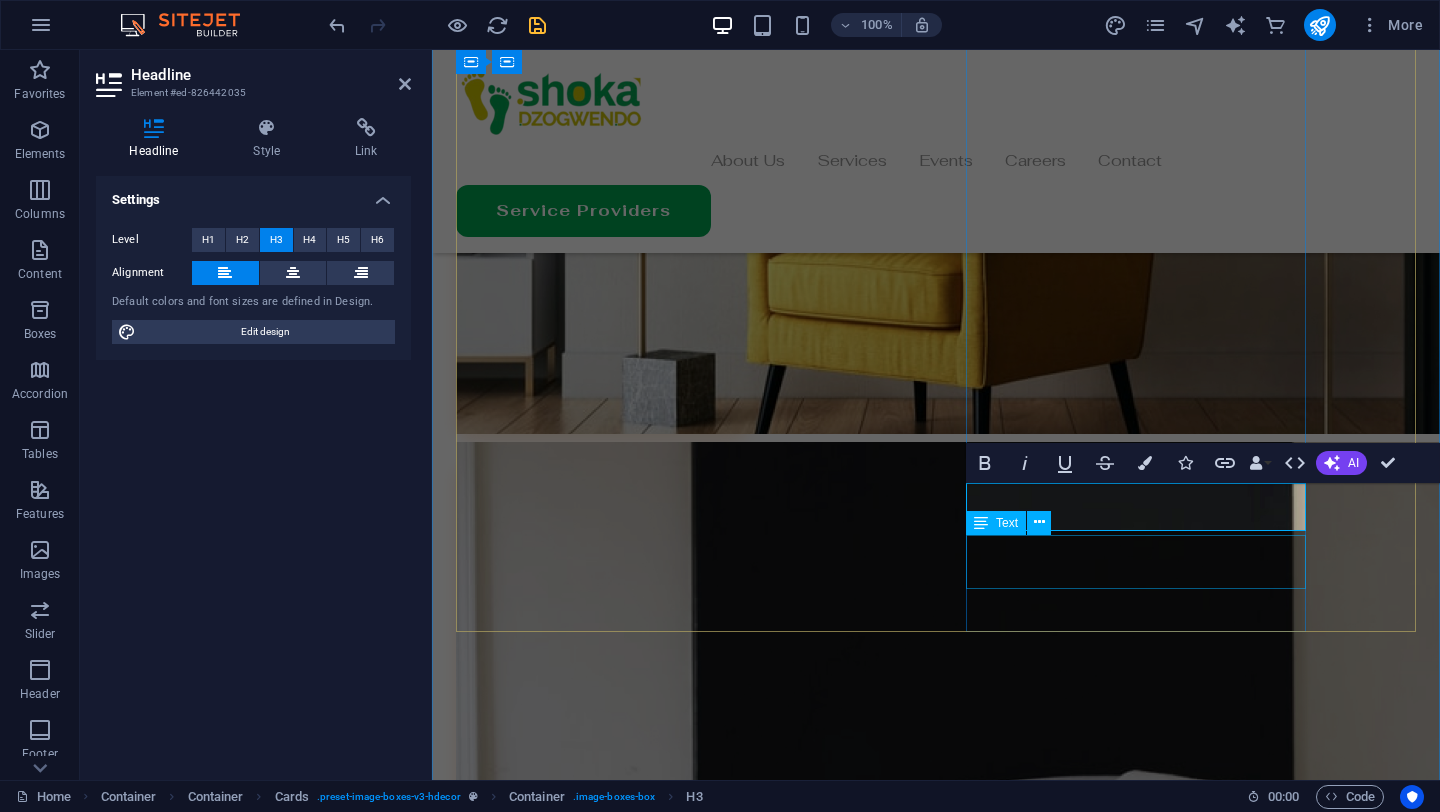 click on "[NUMBER] [STREET], [CITY], [POSTAL_CODE] [COUNTRY]" at bounding box center [626, 8696] 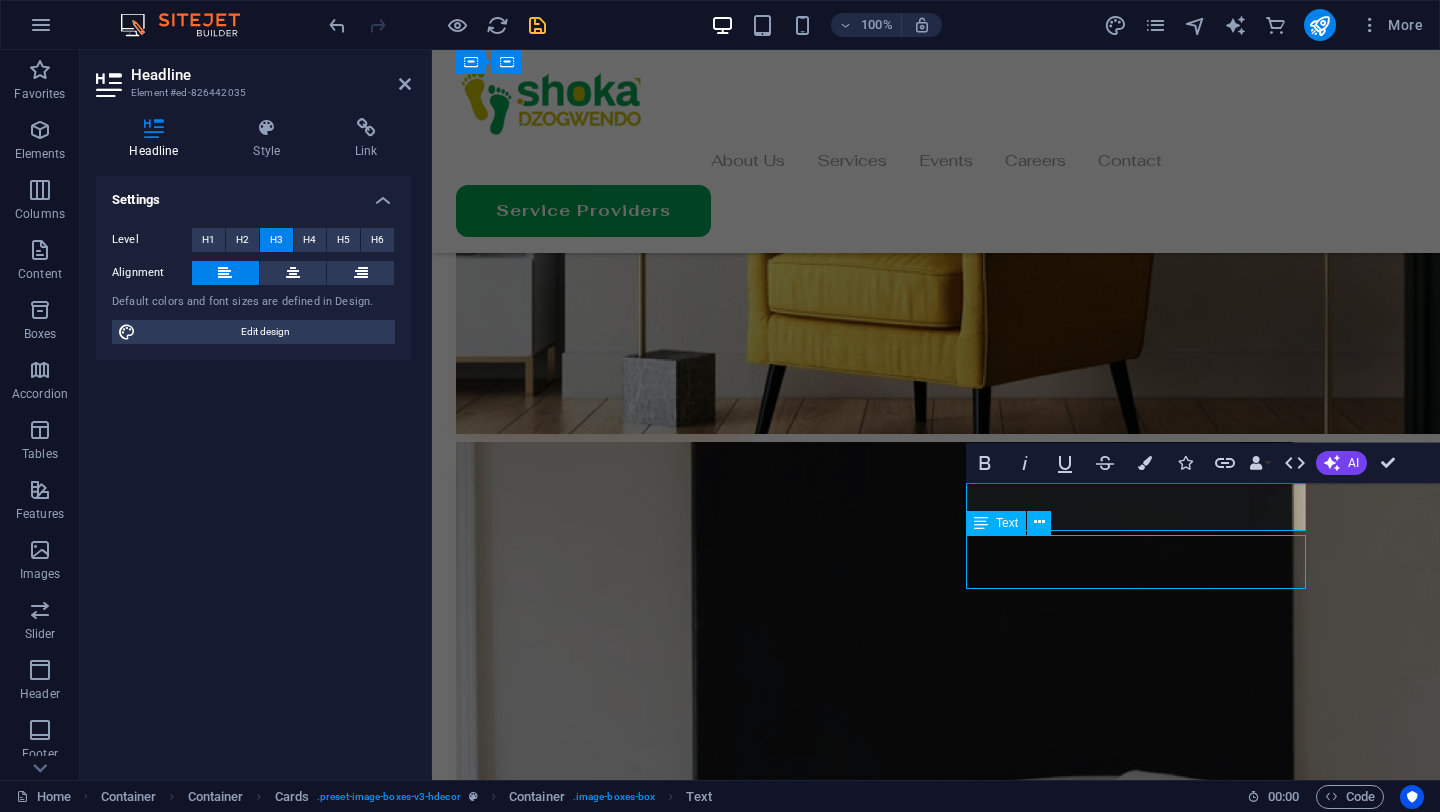 scroll, scrollTop: 5685, scrollLeft: 0, axis: vertical 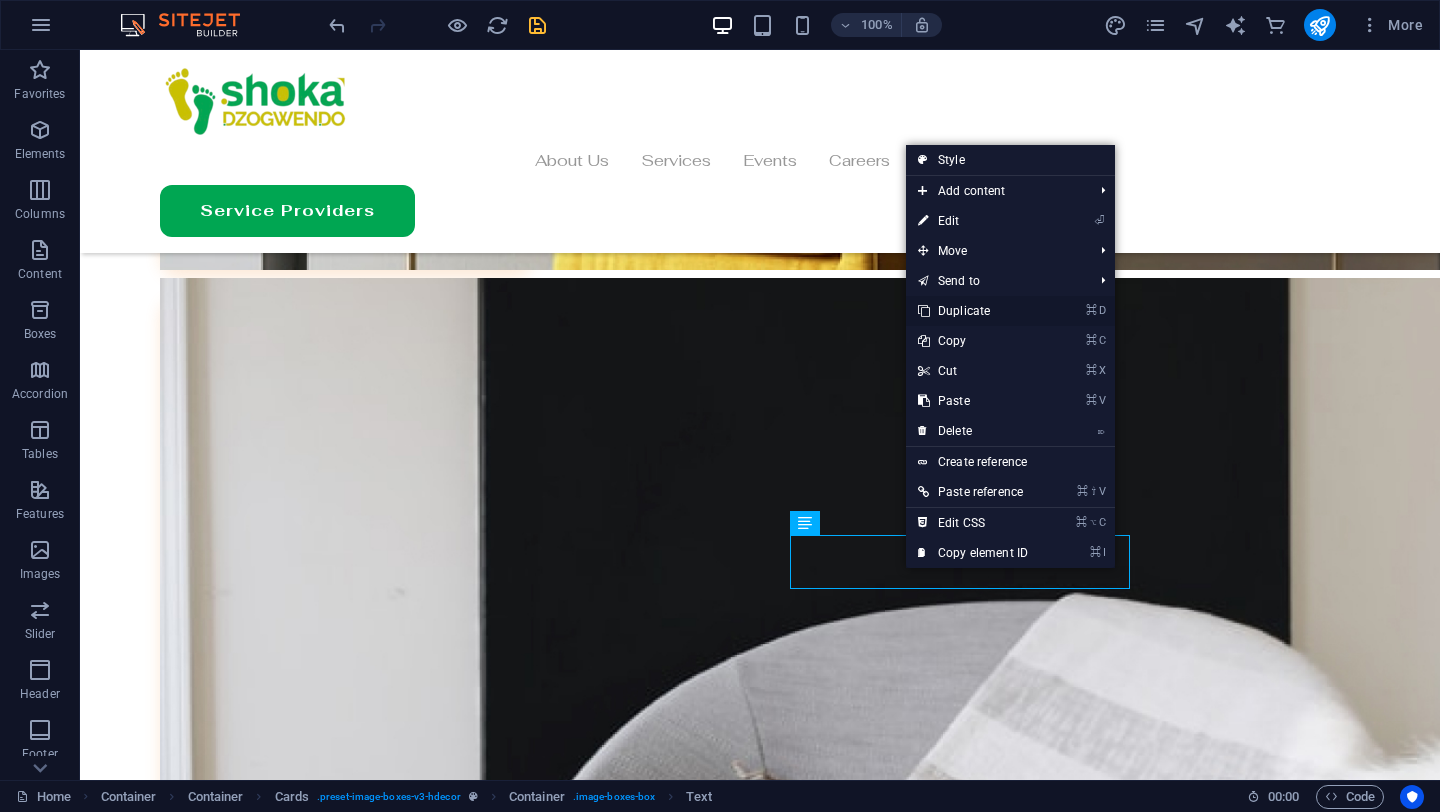 click on "⌘ D  Duplicate" at bounding box center [973, 311] 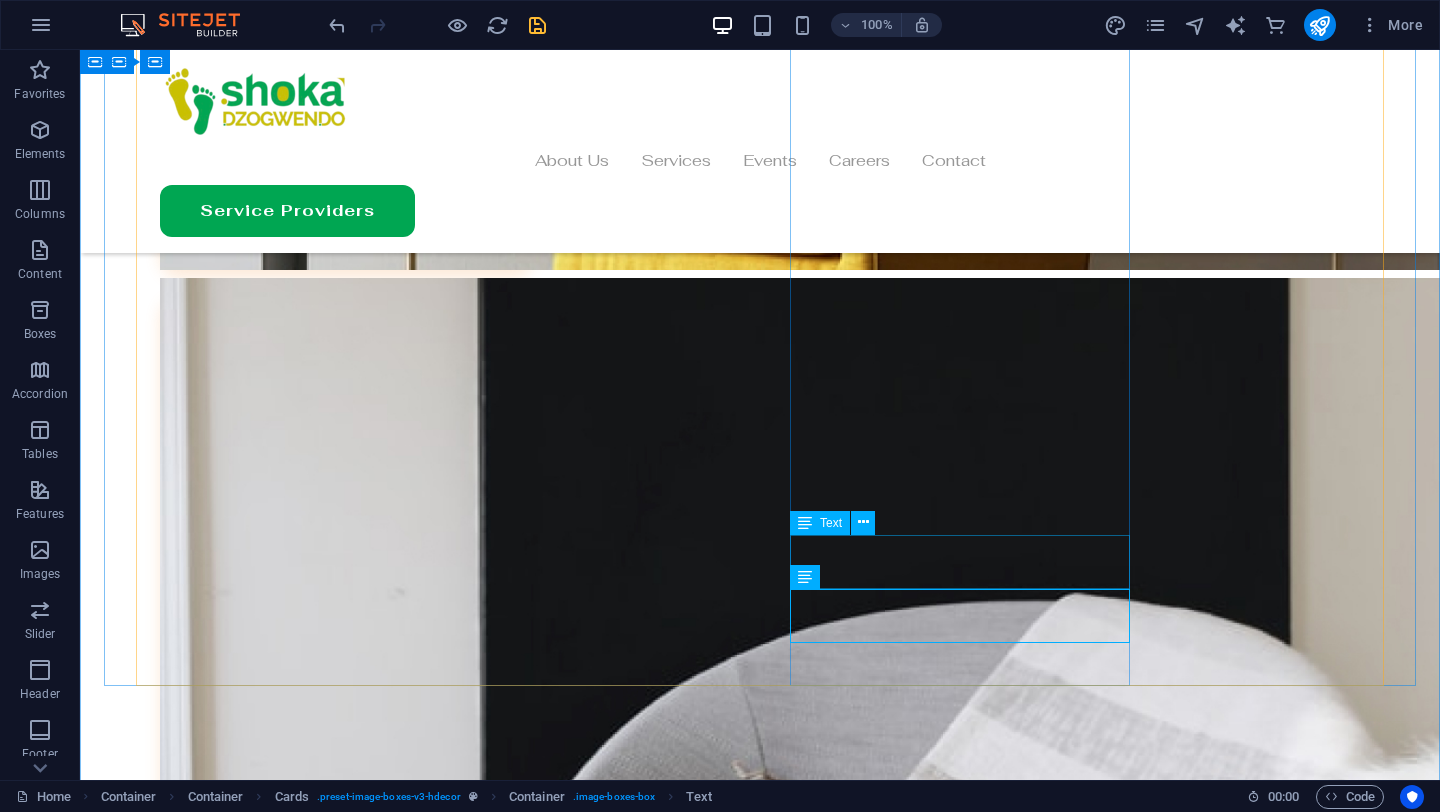 click on "[NUMBER] [STREET], [CITY], [POSTAL_CODE] [COUNTRY]" at bounding box center [306, 9155] 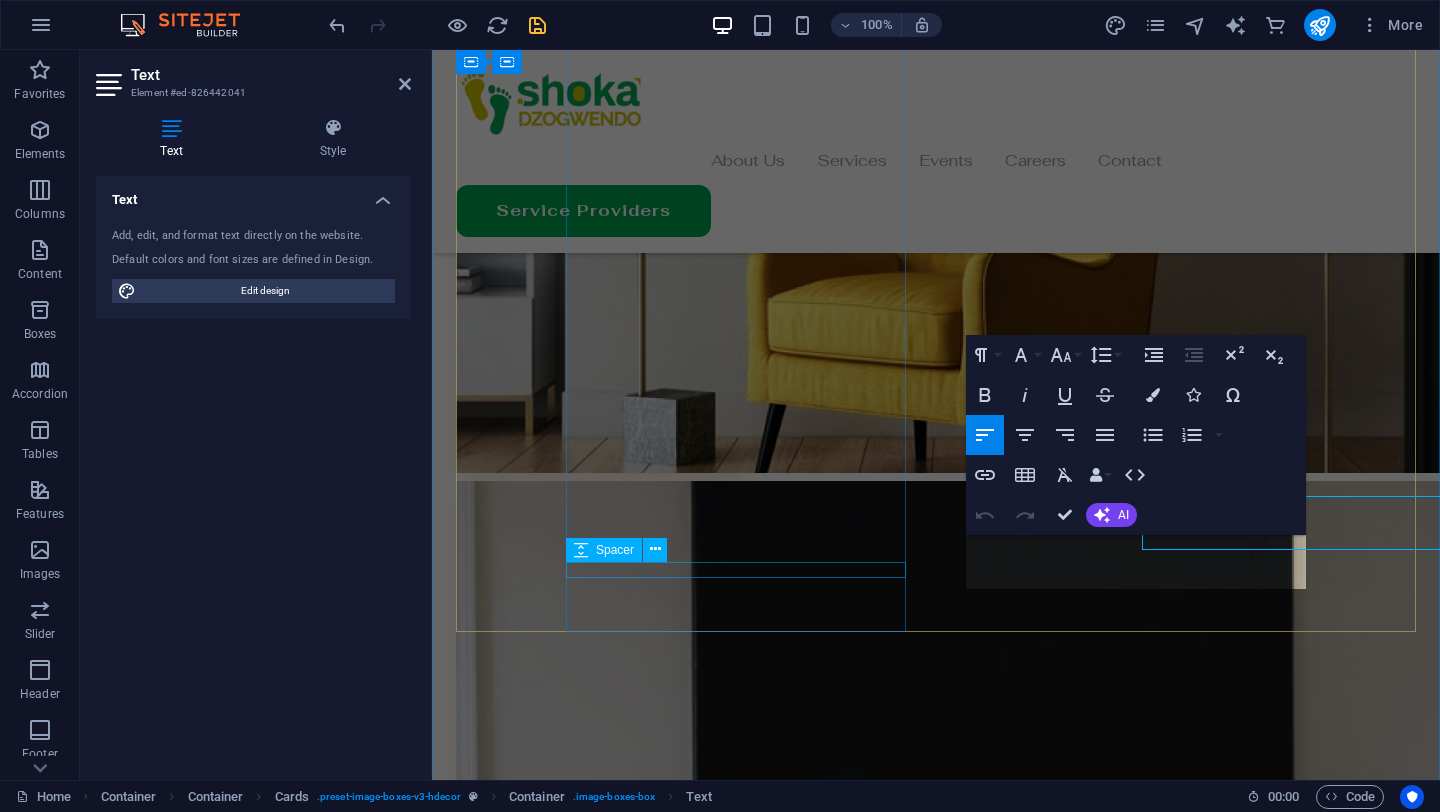 scroll, scrollTop: 5724, scrollLeft: 0, axis: vertical 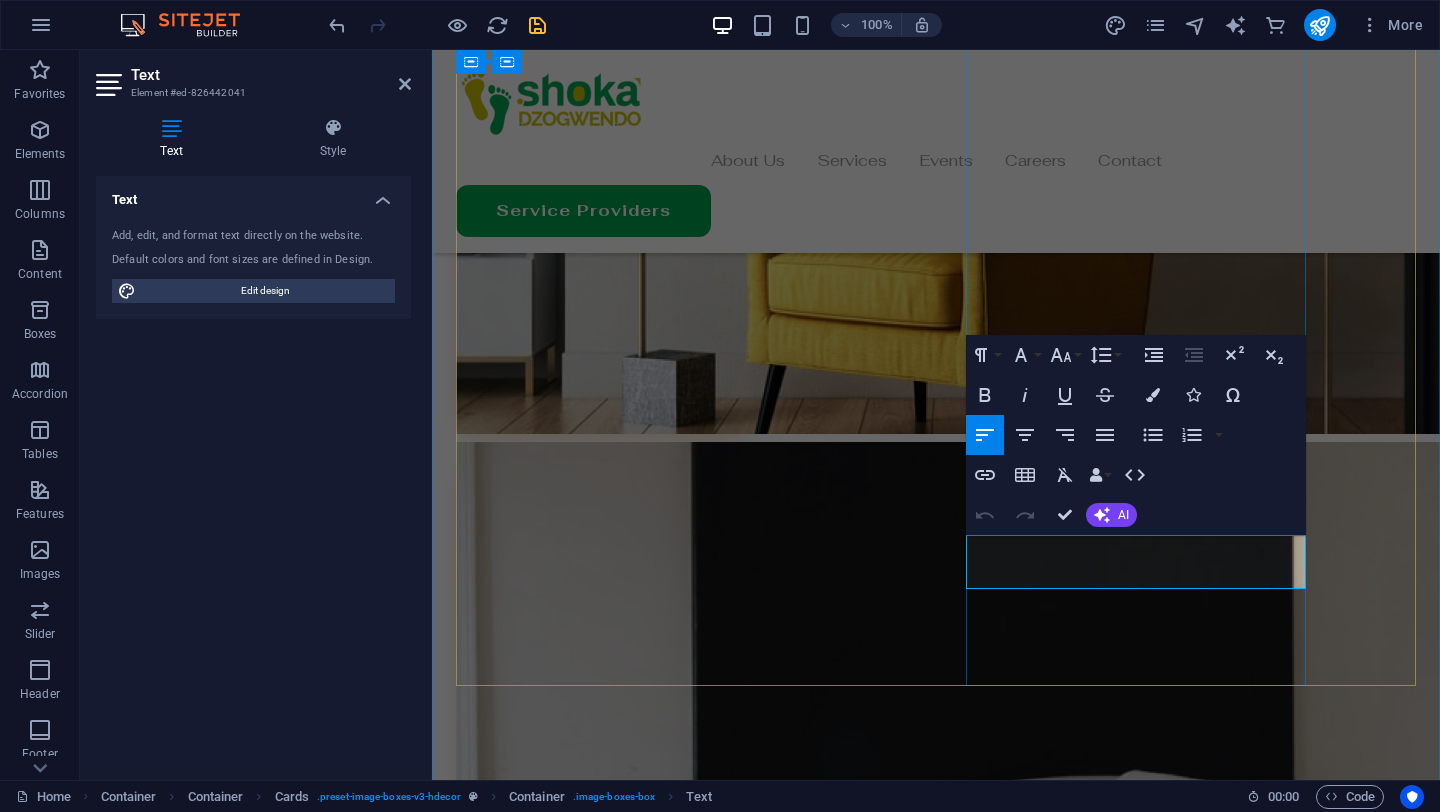 click on "[NUMBER] [STREET], [CITY], [POSTAL_CODE] [COUNTRY]" at bounding box center [626, 8696] 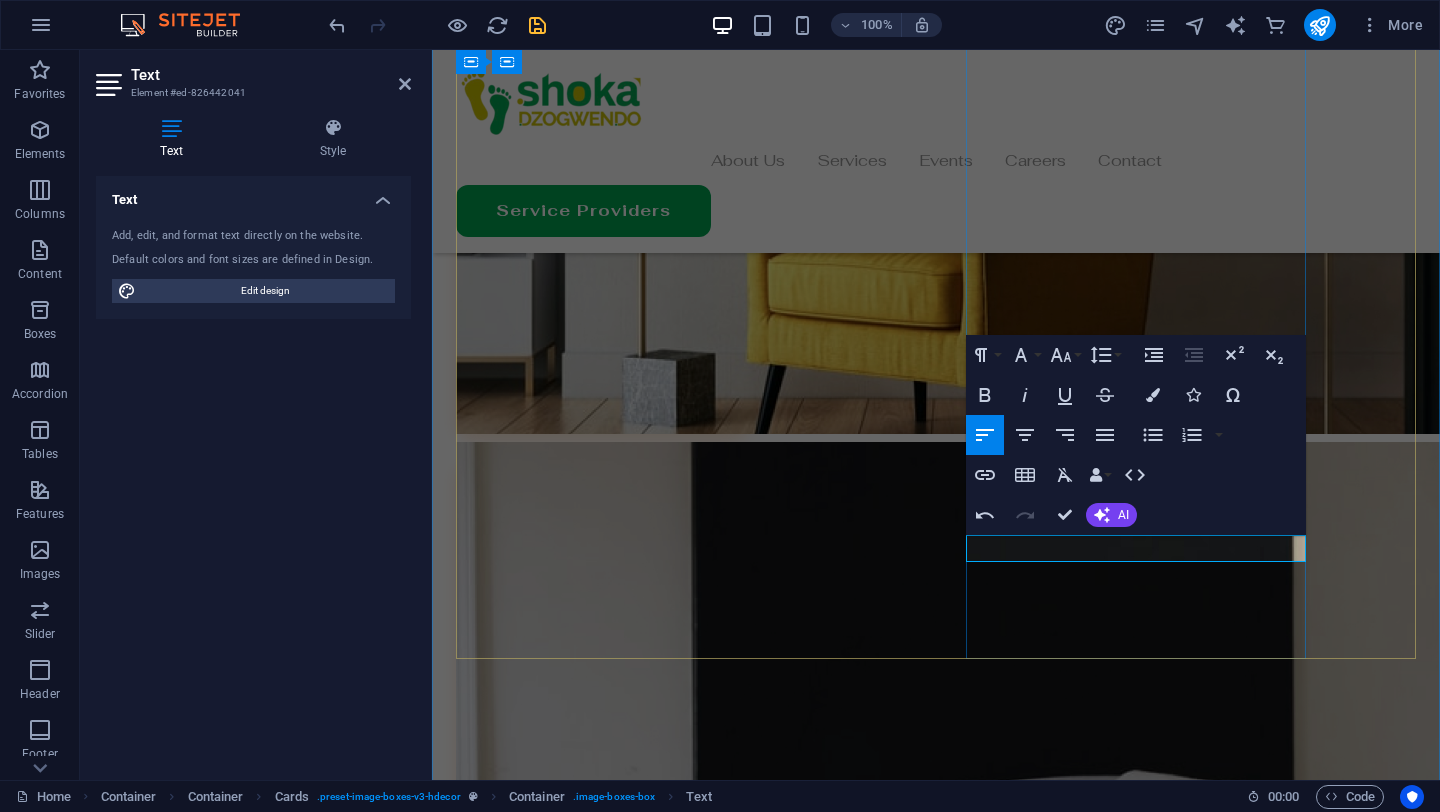 click on "[DAY] [MONTH] [YEAR], [HOUR] [MERIDIEM]" at bounding box center (626, 8696) 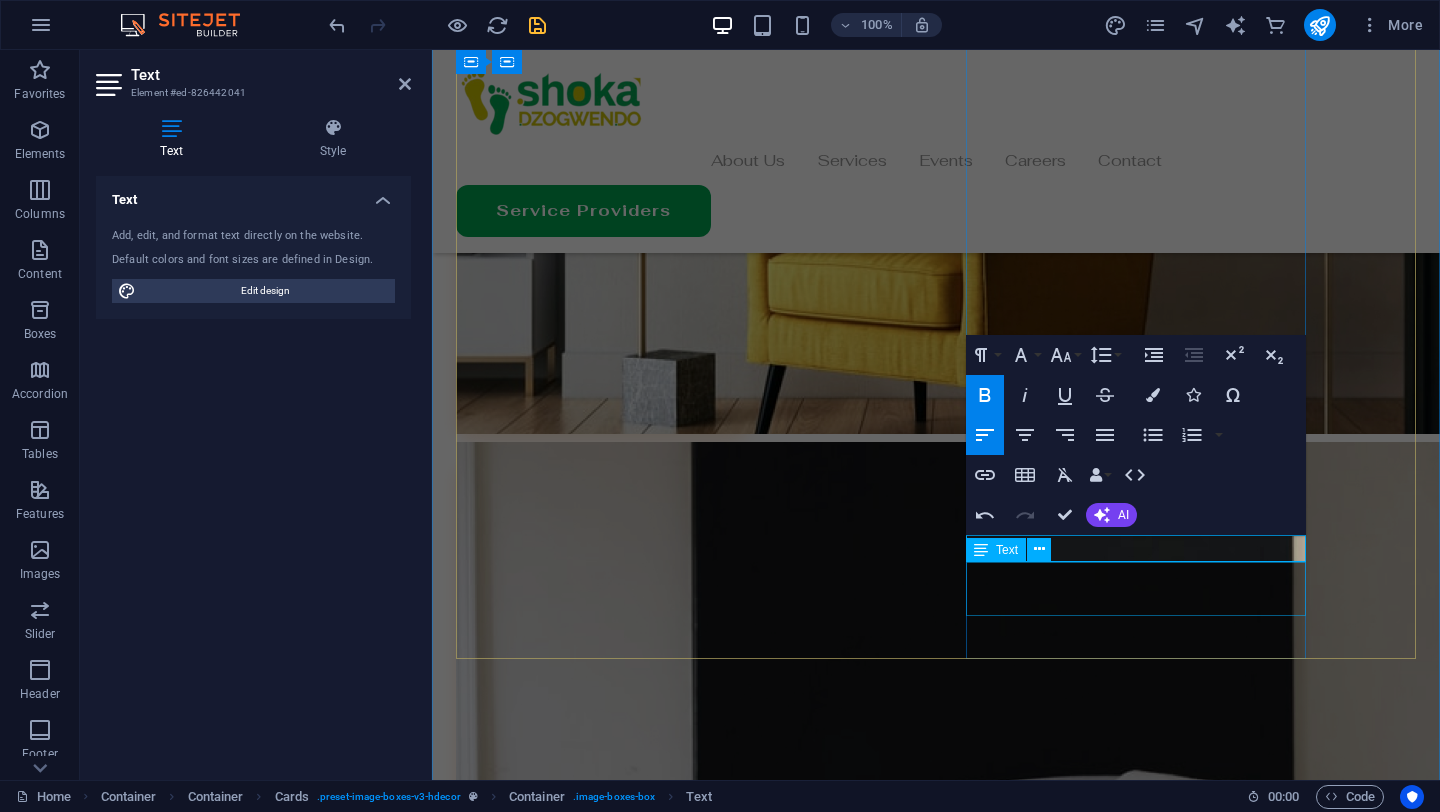 click on "[NUMBER] [STREET], [CITY], [POSTAL_CODE] [COUNTRY]" at bounding box center [626, 8750] 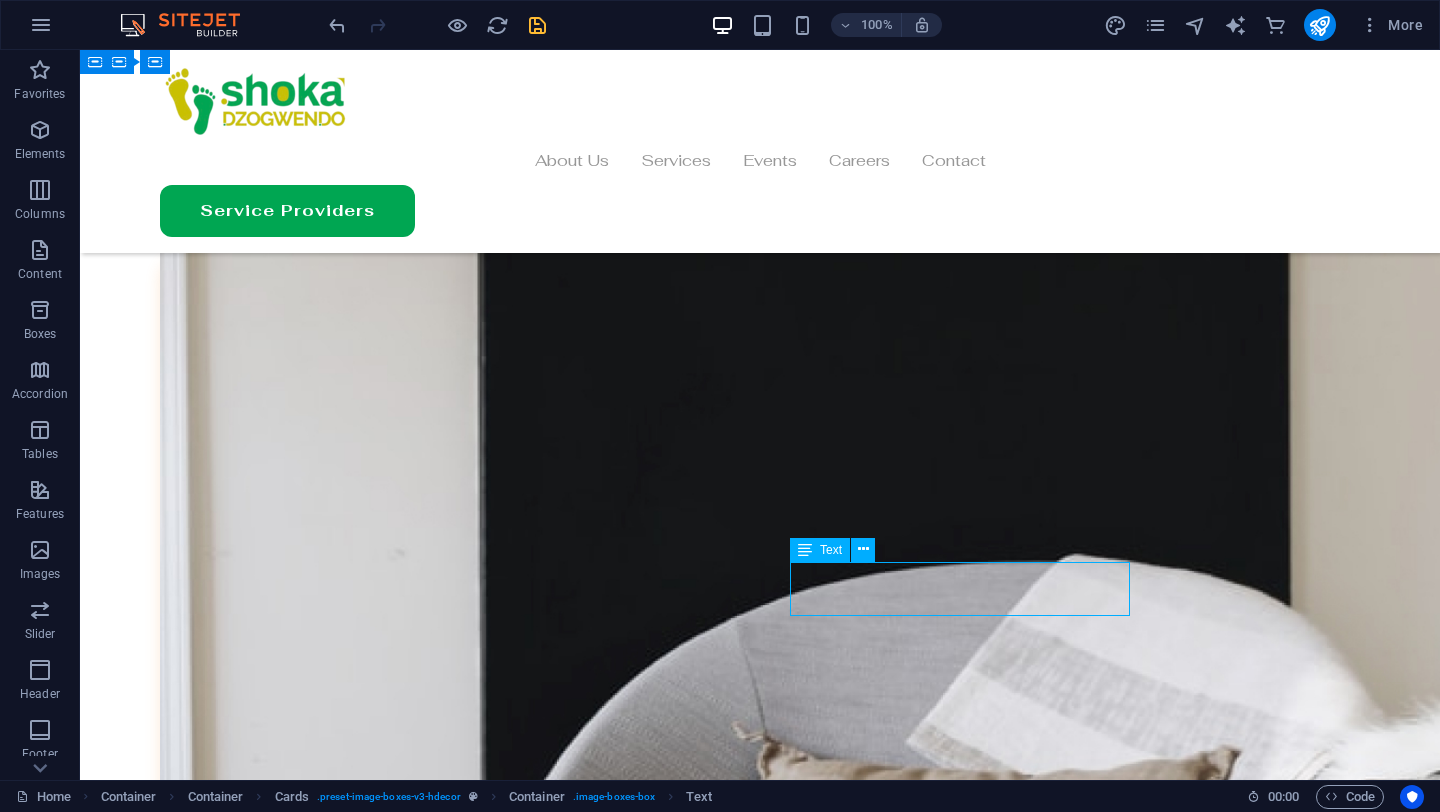 scroll, scrollTop: 5685, scrollLeft: 0, axis: vertical 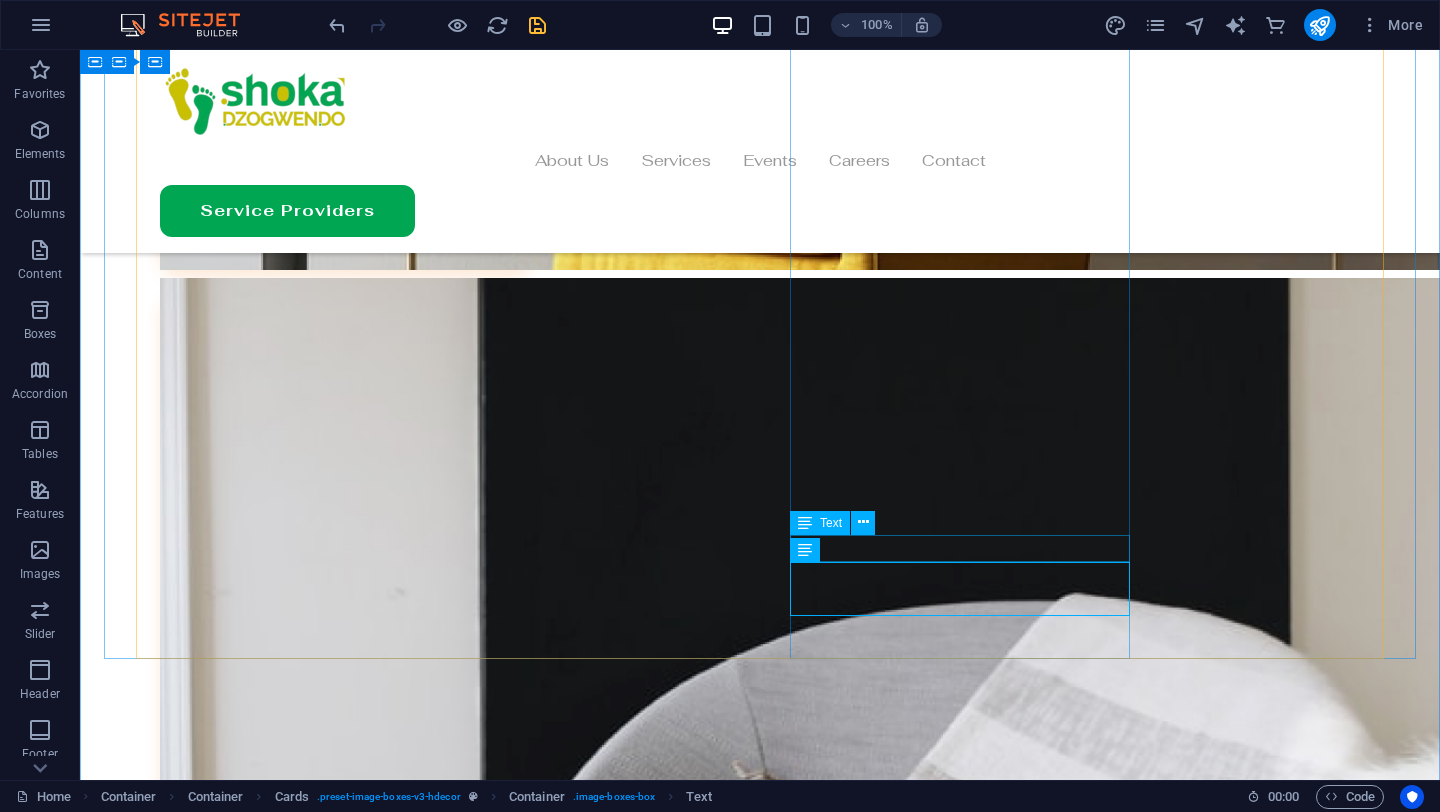click on "[DAY] [MONTH] [YEAR], [HOUR] [MERIDIEM]" at bounding box center (306, 9155) 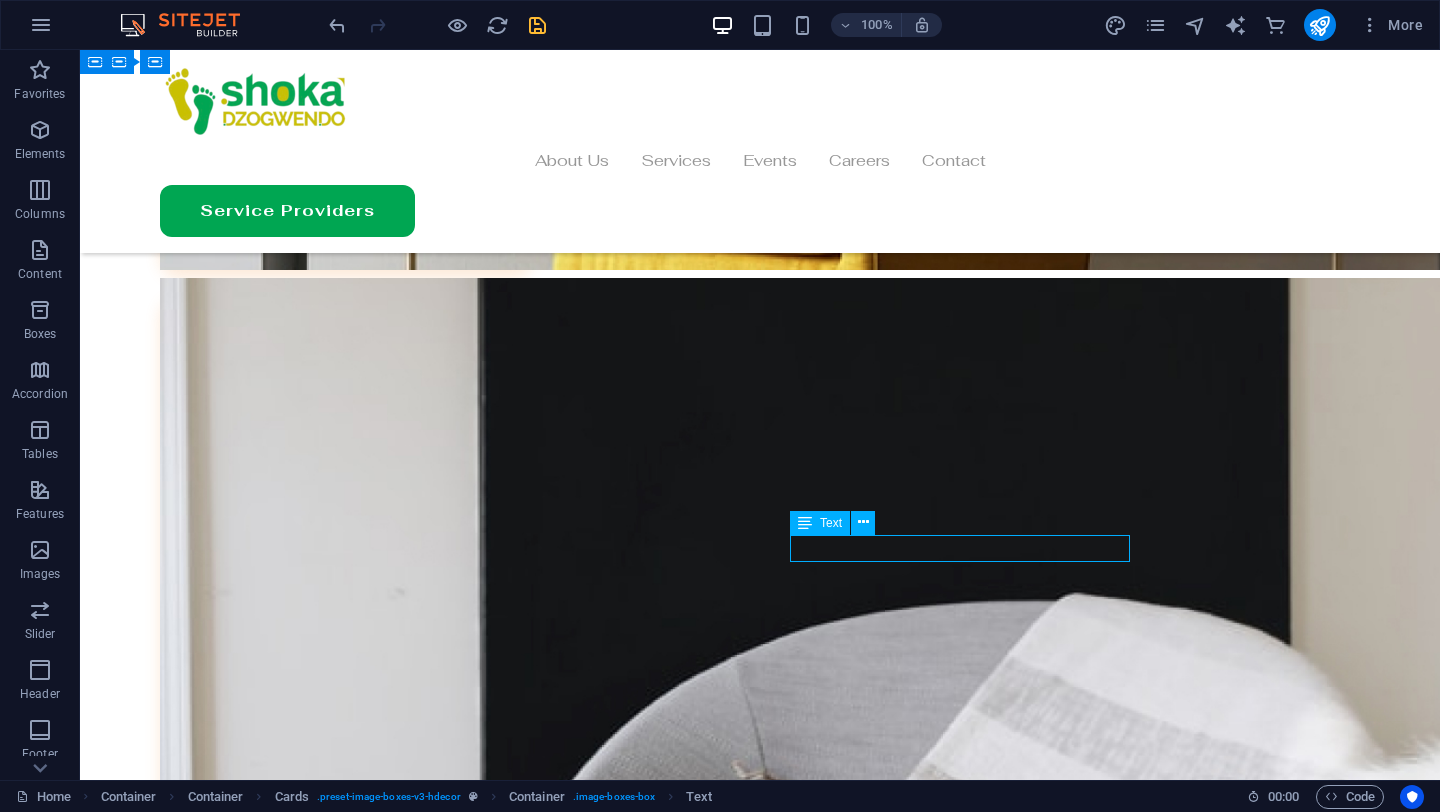 click on "[DAY] [MONTH] [YEAR], [HOUR] [MERIDIEM]" at bounding box center (306, 9155) 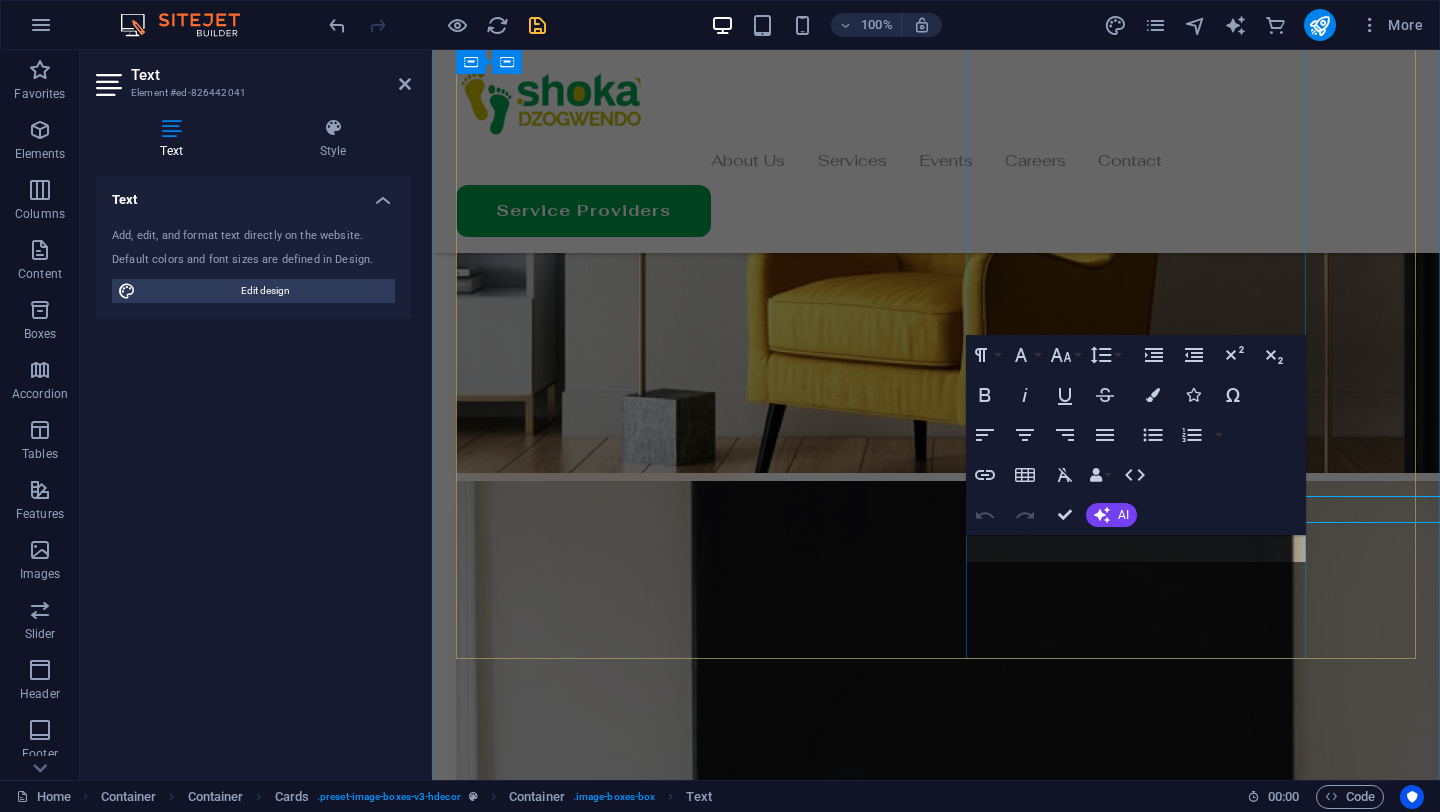 scroll, scrollTop: 5724, scrollLeft: 0, axis: vertical 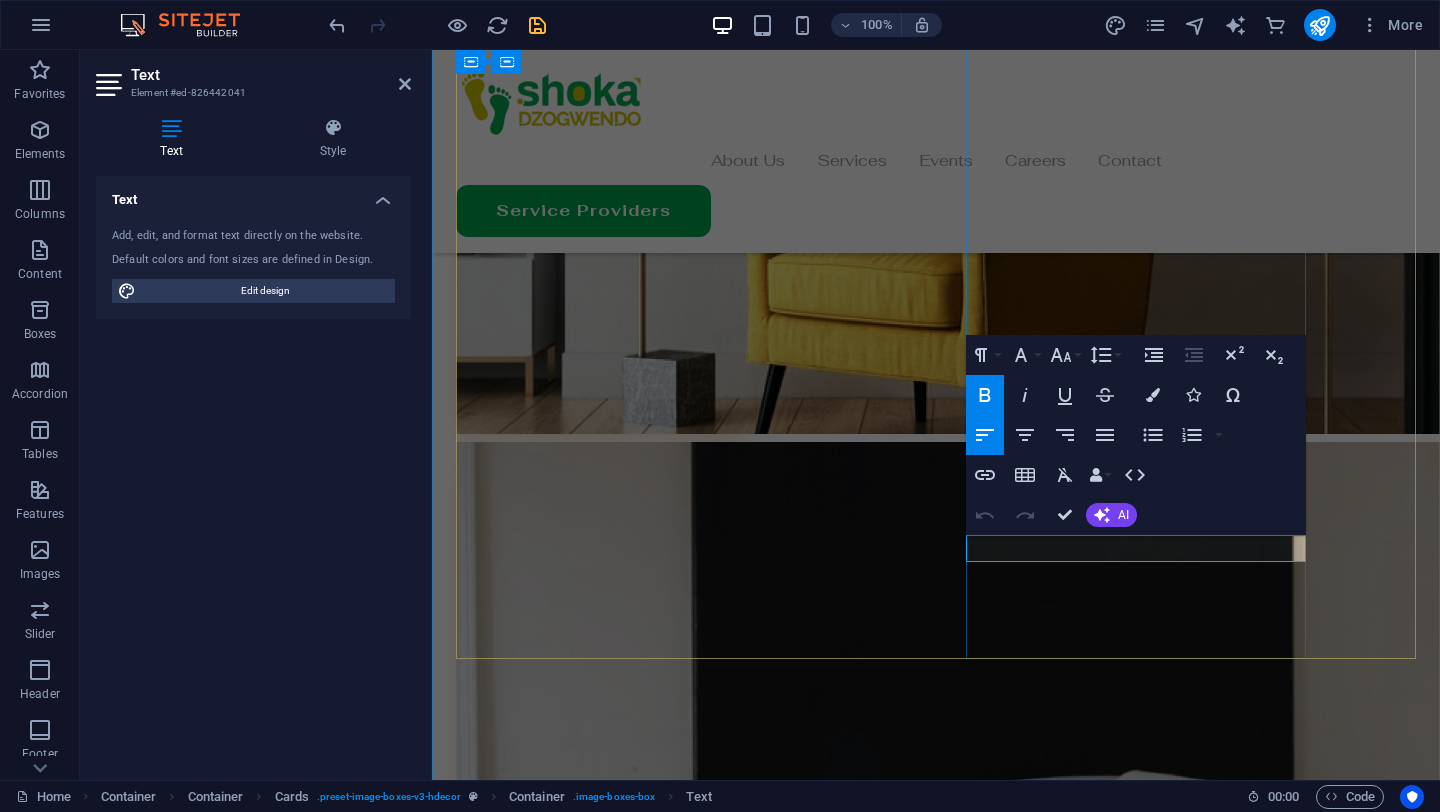 click on "[DAY] [MONTH] [YEAR], [HOUR] [MERIDIEM]" at bounding box center (604, 8696) 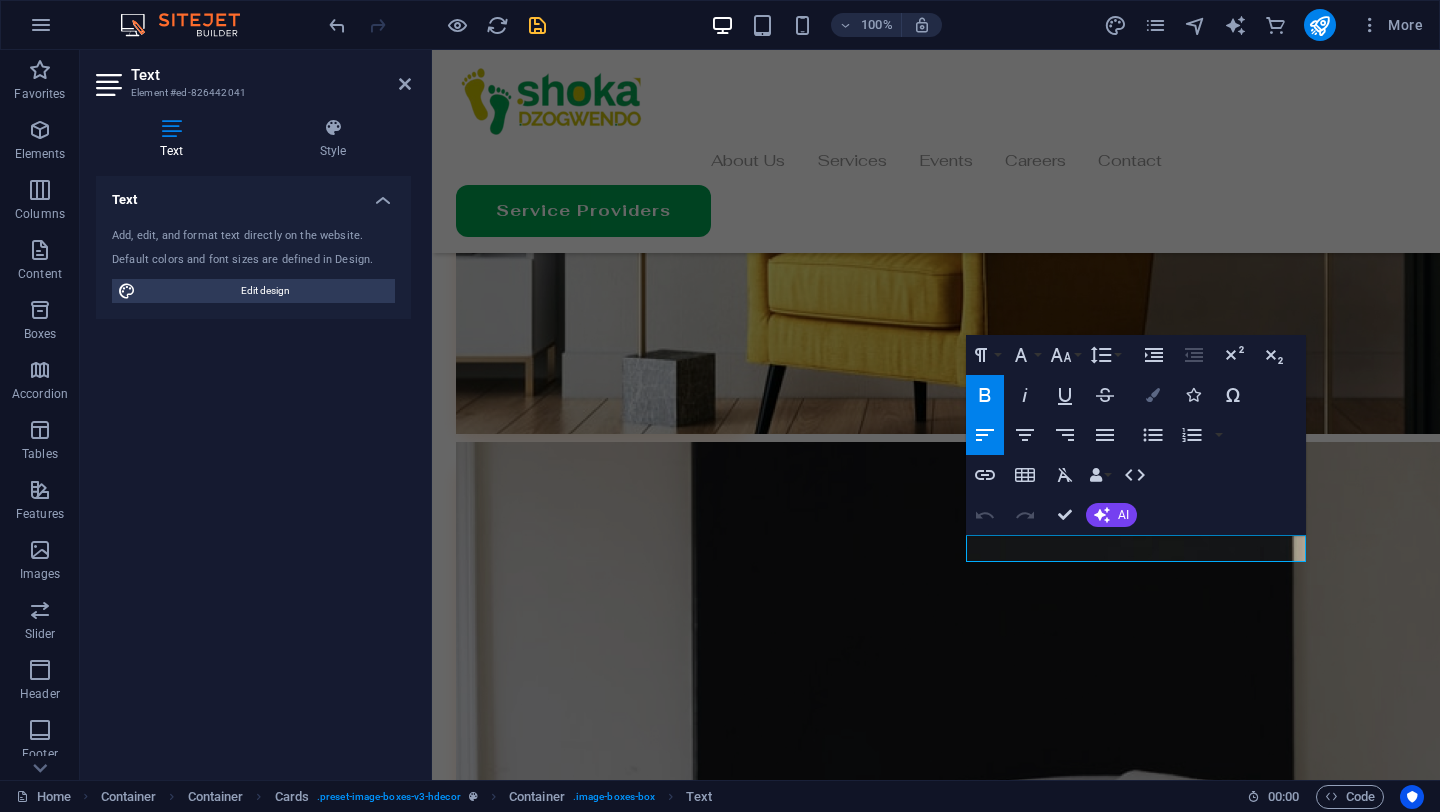 click at bounding box center (1153, 395) 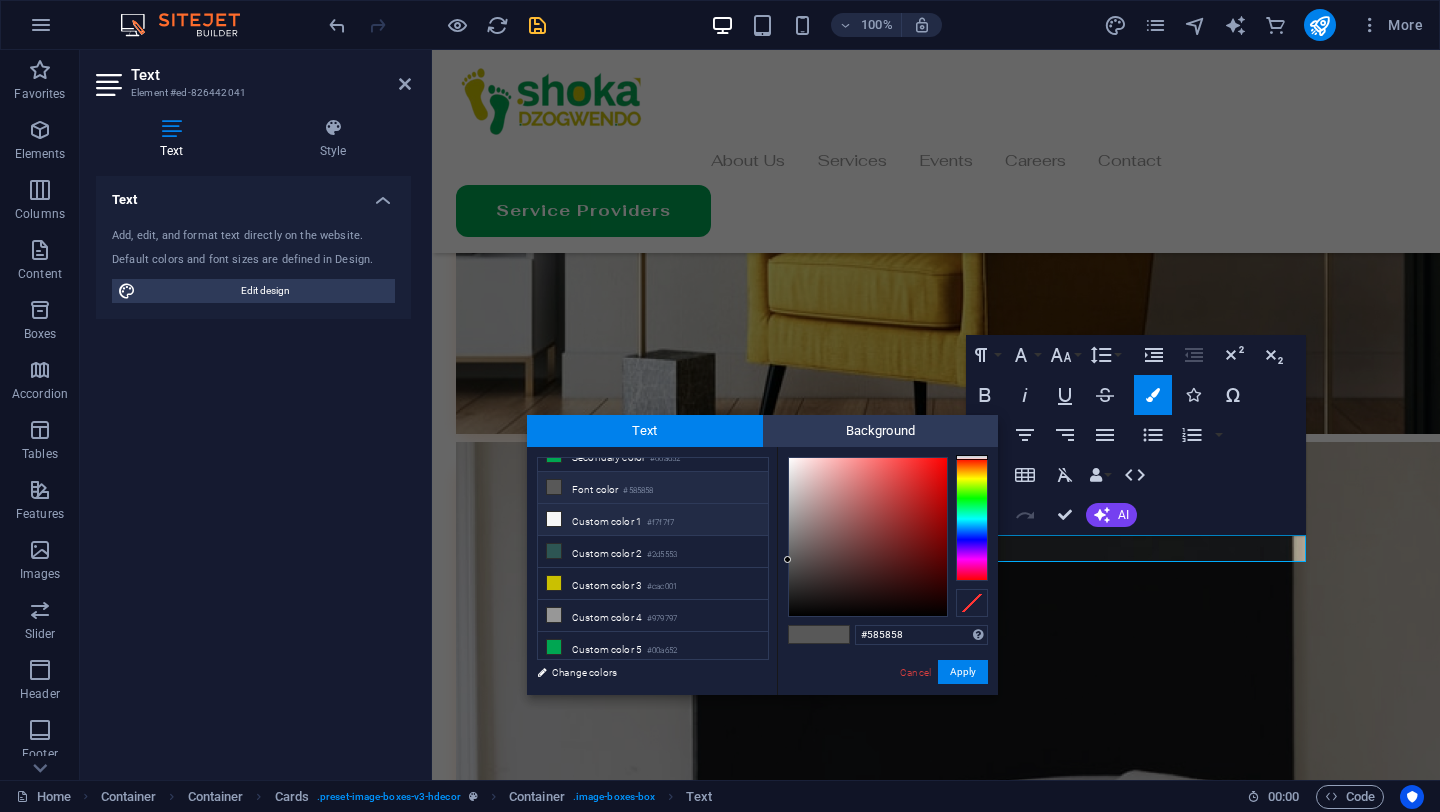 scroll, scrollTop: 0, scrollLeft: 0, axis: both 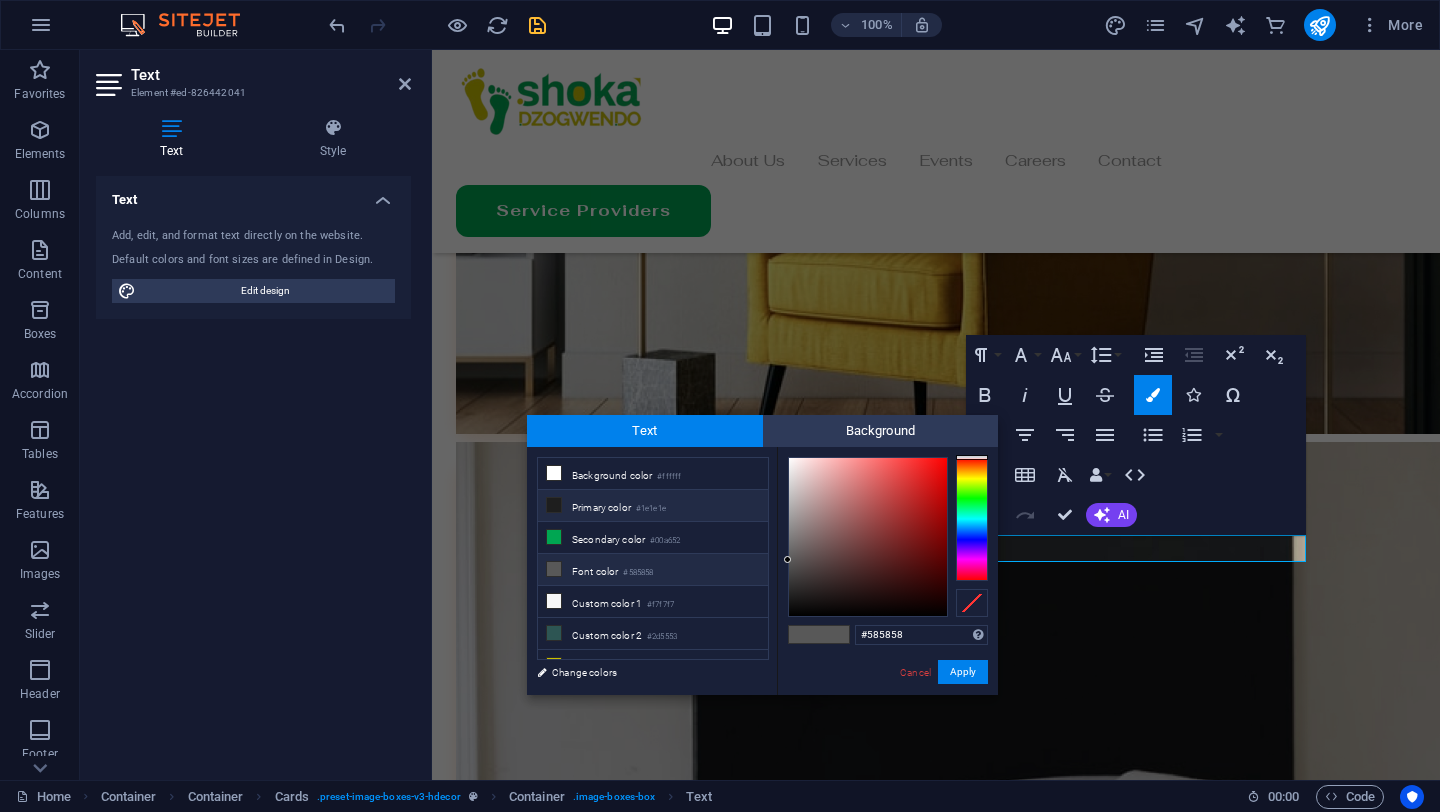 click on "Primary color
#1e1e1e" at bounding box center [653, 506] 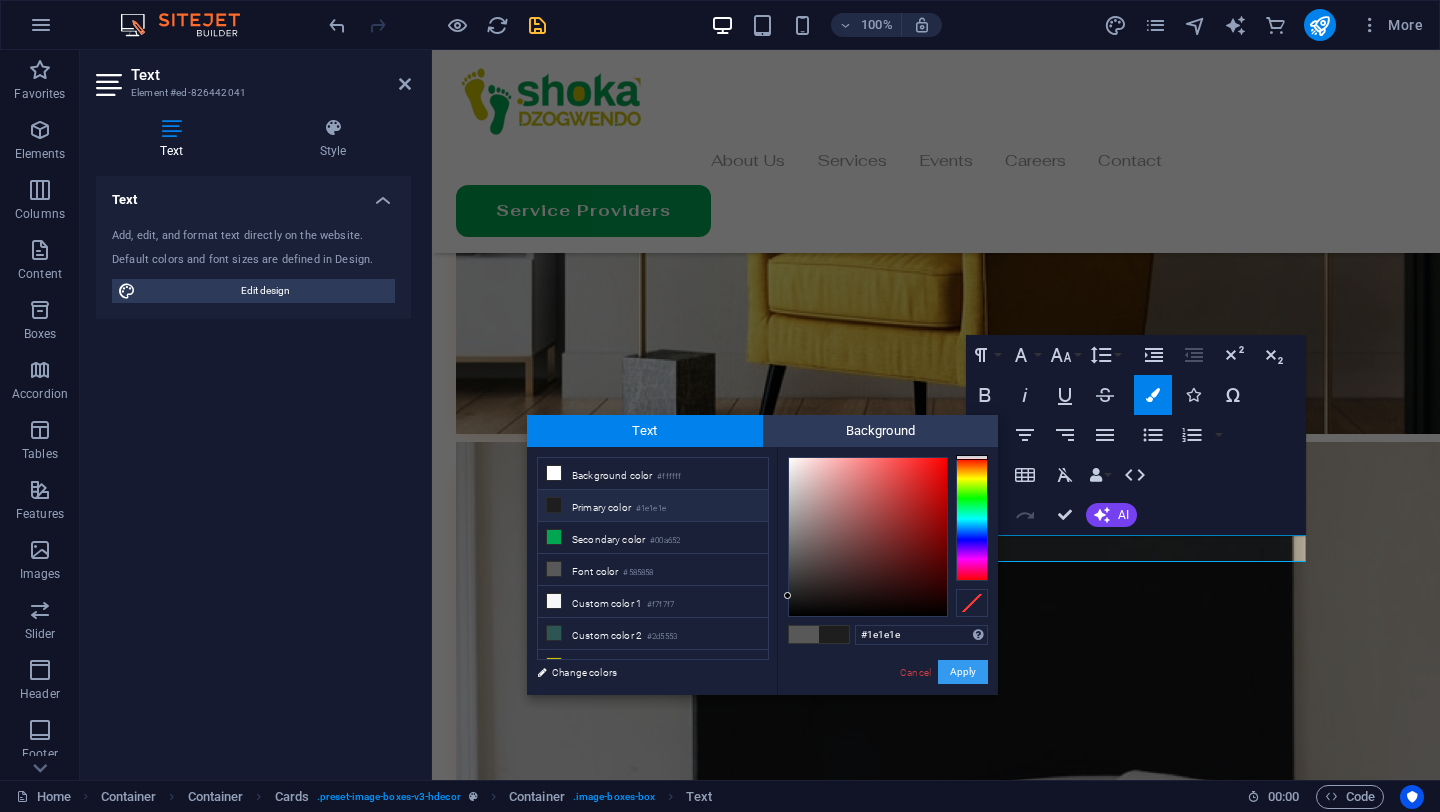 click on "Apply" at bounding box center [963, 672] 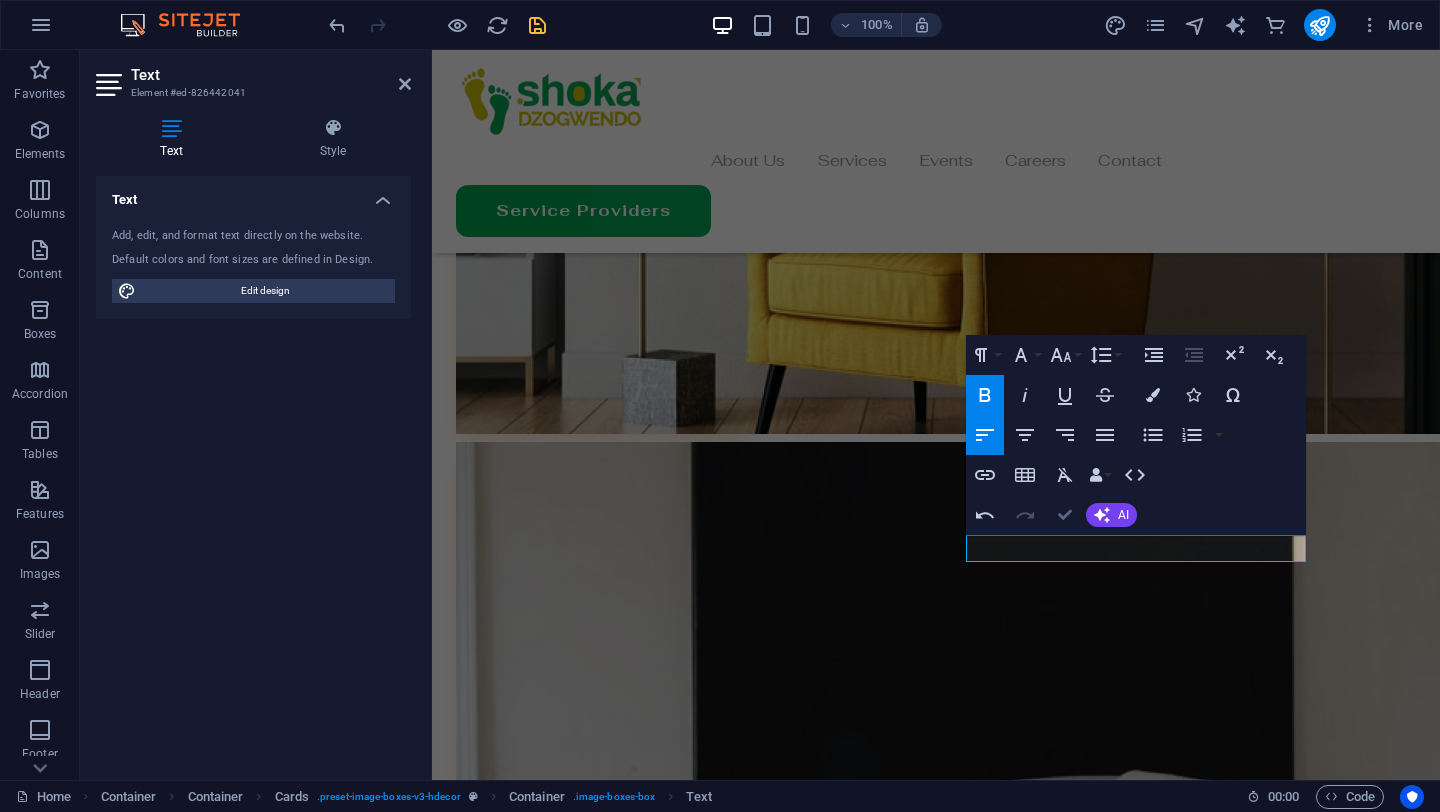 scroll, scrollTop: 5685, scrollLeft: 0, axis: vertical 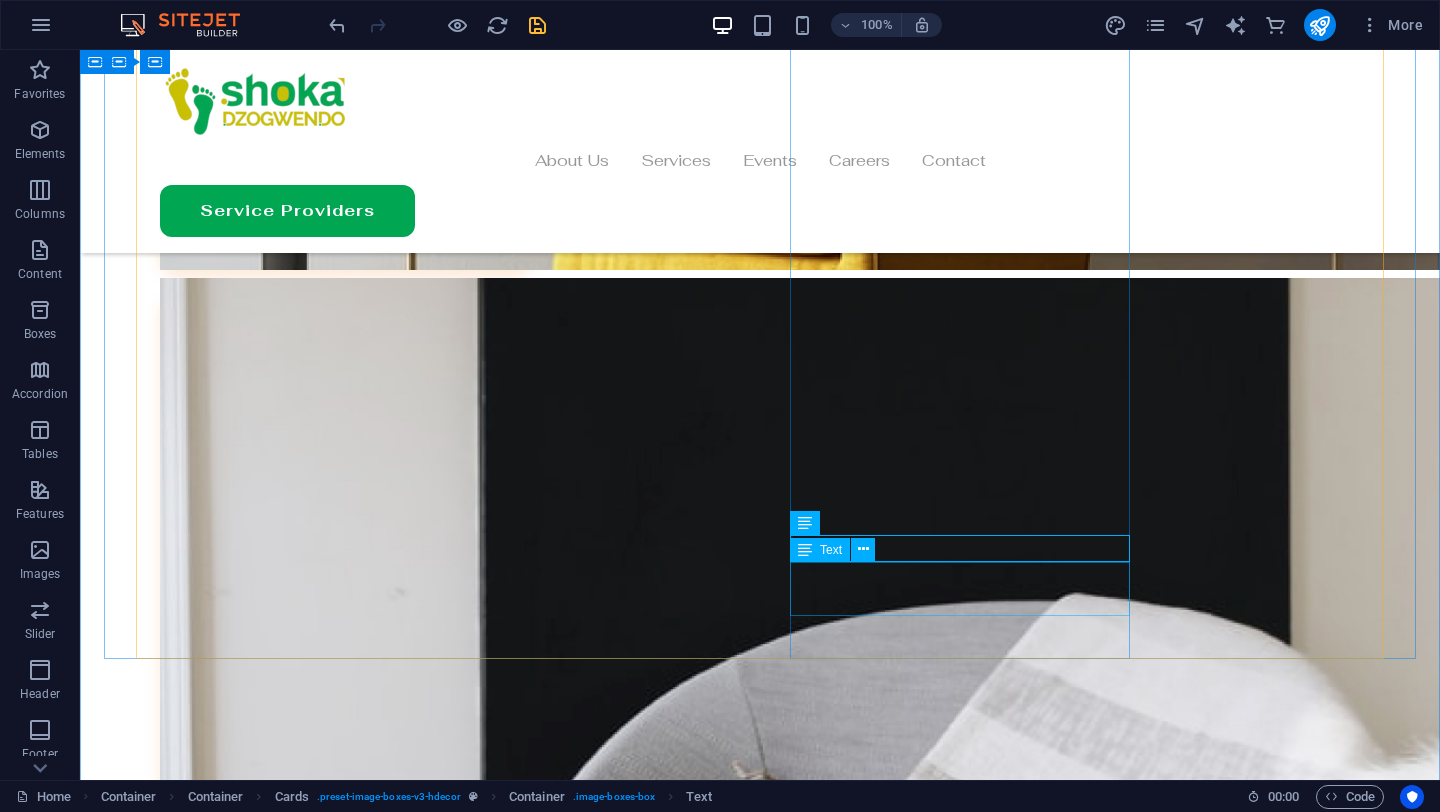 click on "[NUMBER] [STREET], [CITY], [POSTAL_CODE] [COUNTRY]" at bounding box center [306, 9209] 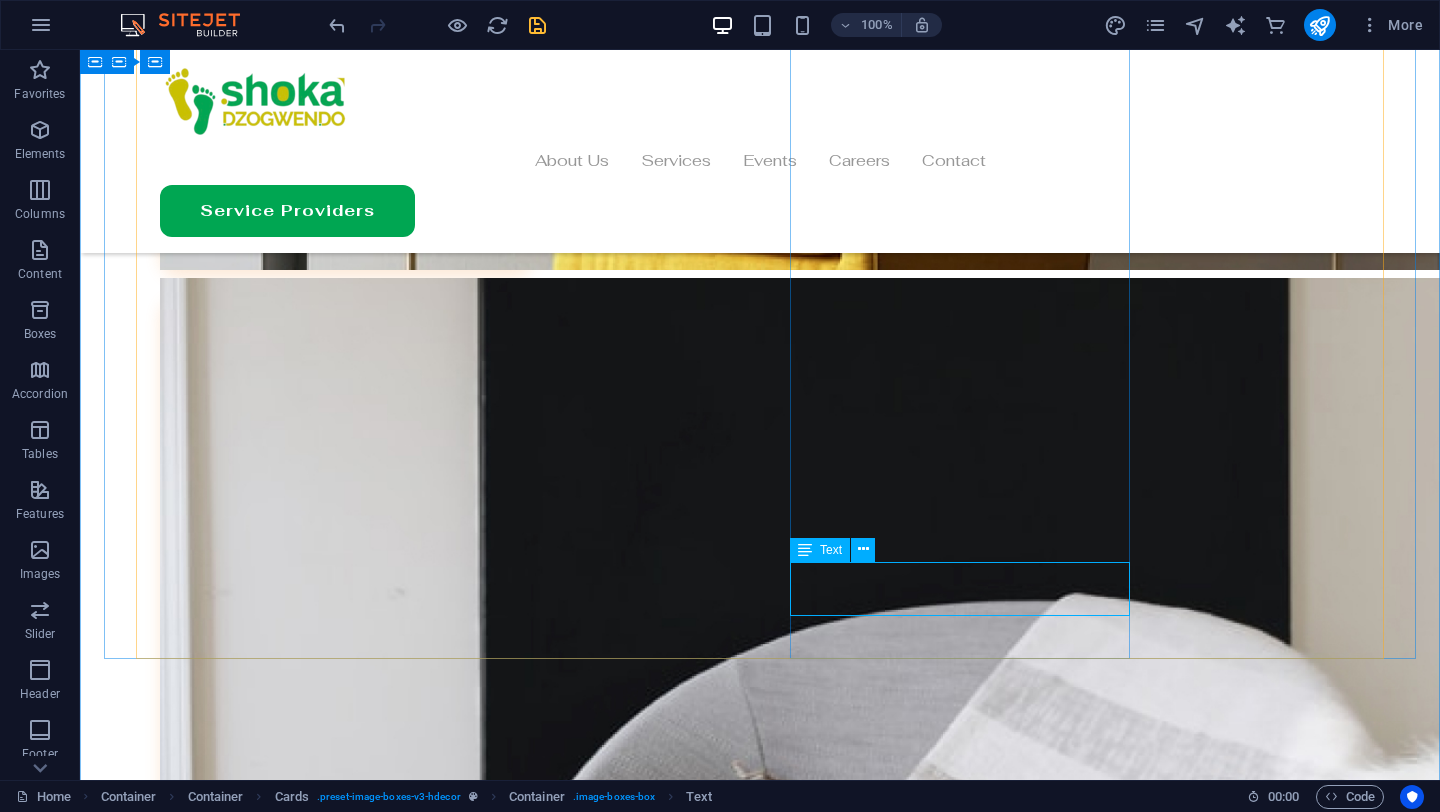 click on "[NUMBER] [STREET], [CITY], [POSTAL_CODE] [COUNTRY]" at bounding box center [306, 9209] 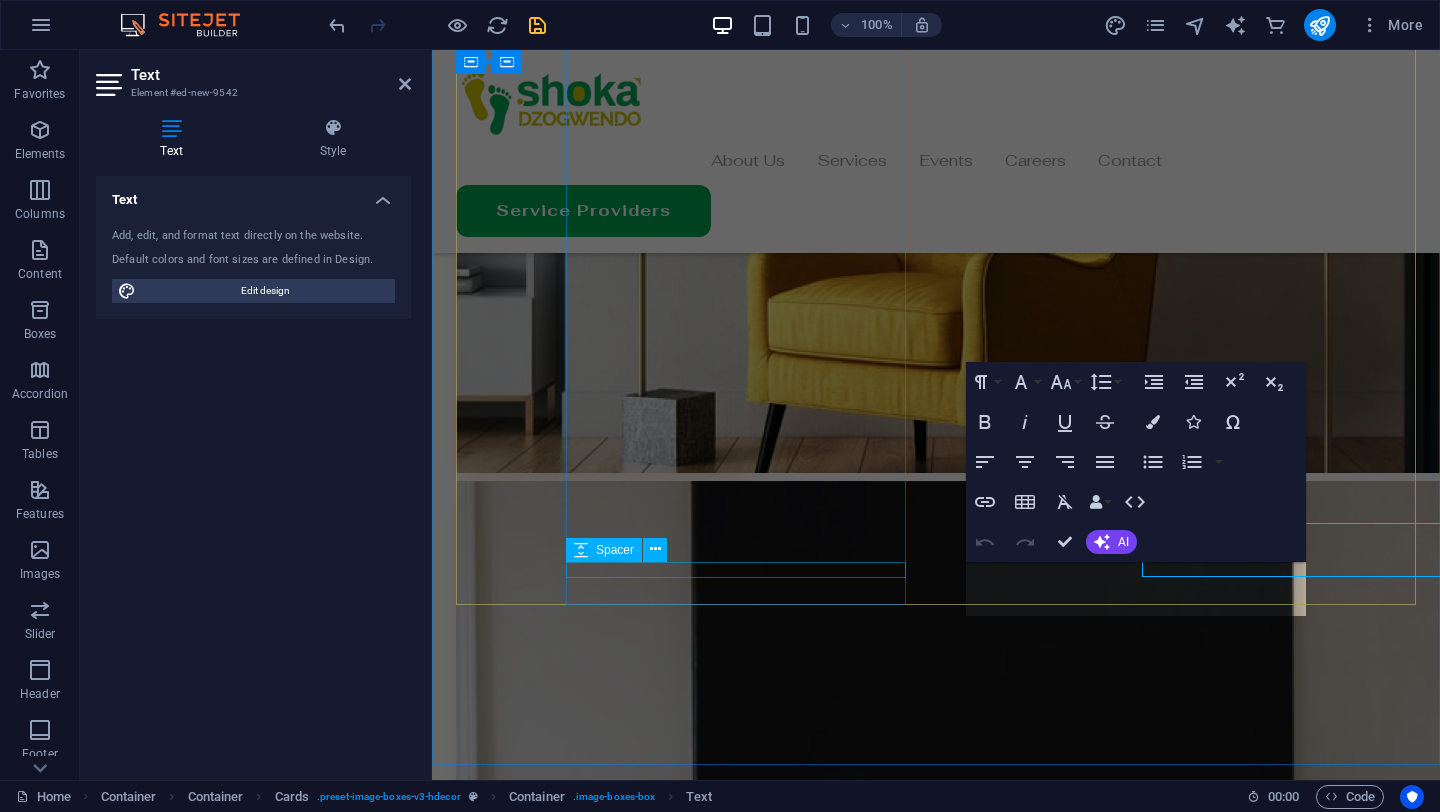 scroll, scrollTop: 5724, scrollLeft: 0, axis: vertical 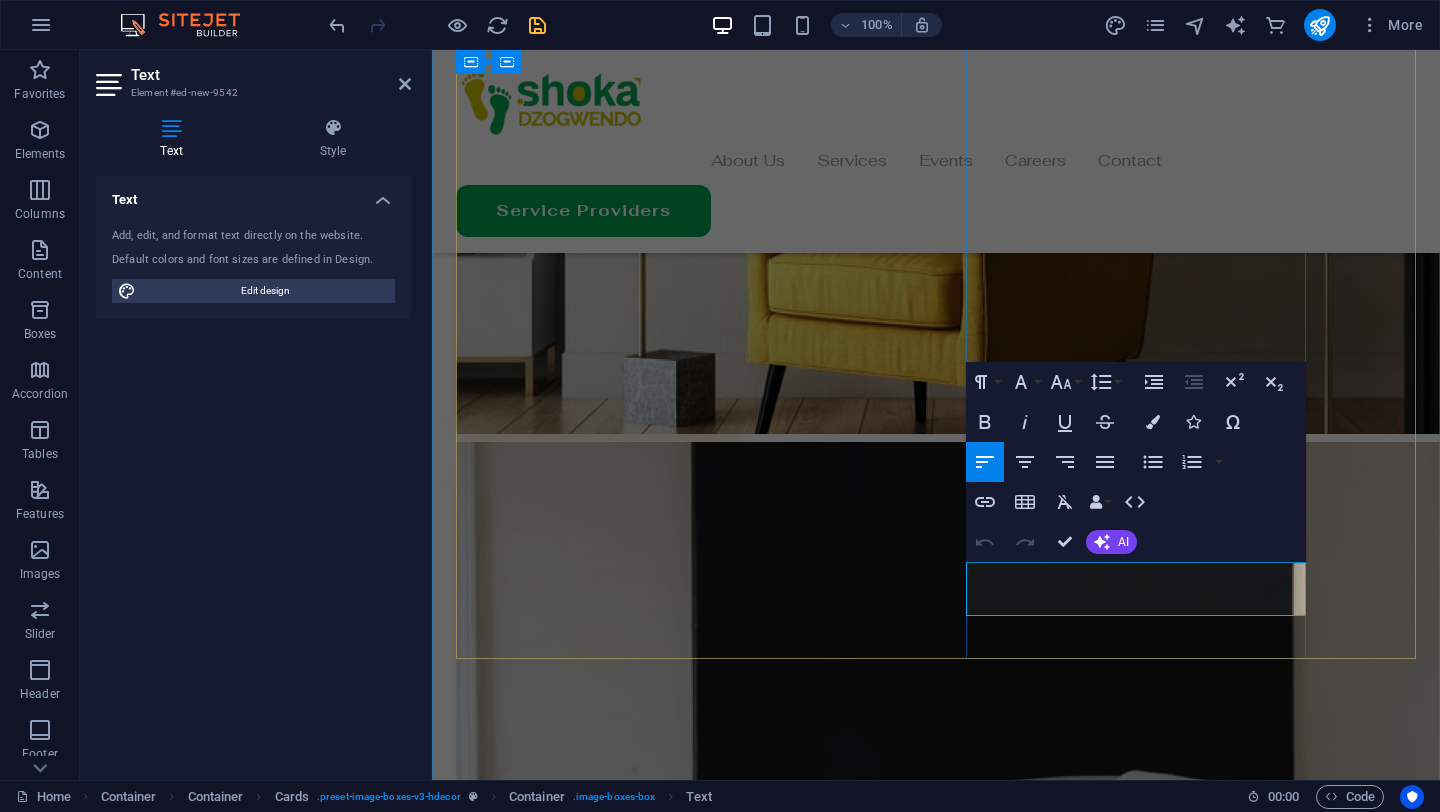 click on "[NUMBER] [STREET], [CITY], [POSTAL_CODE] [COUNTRY]" at bounding box center (626, 8750) 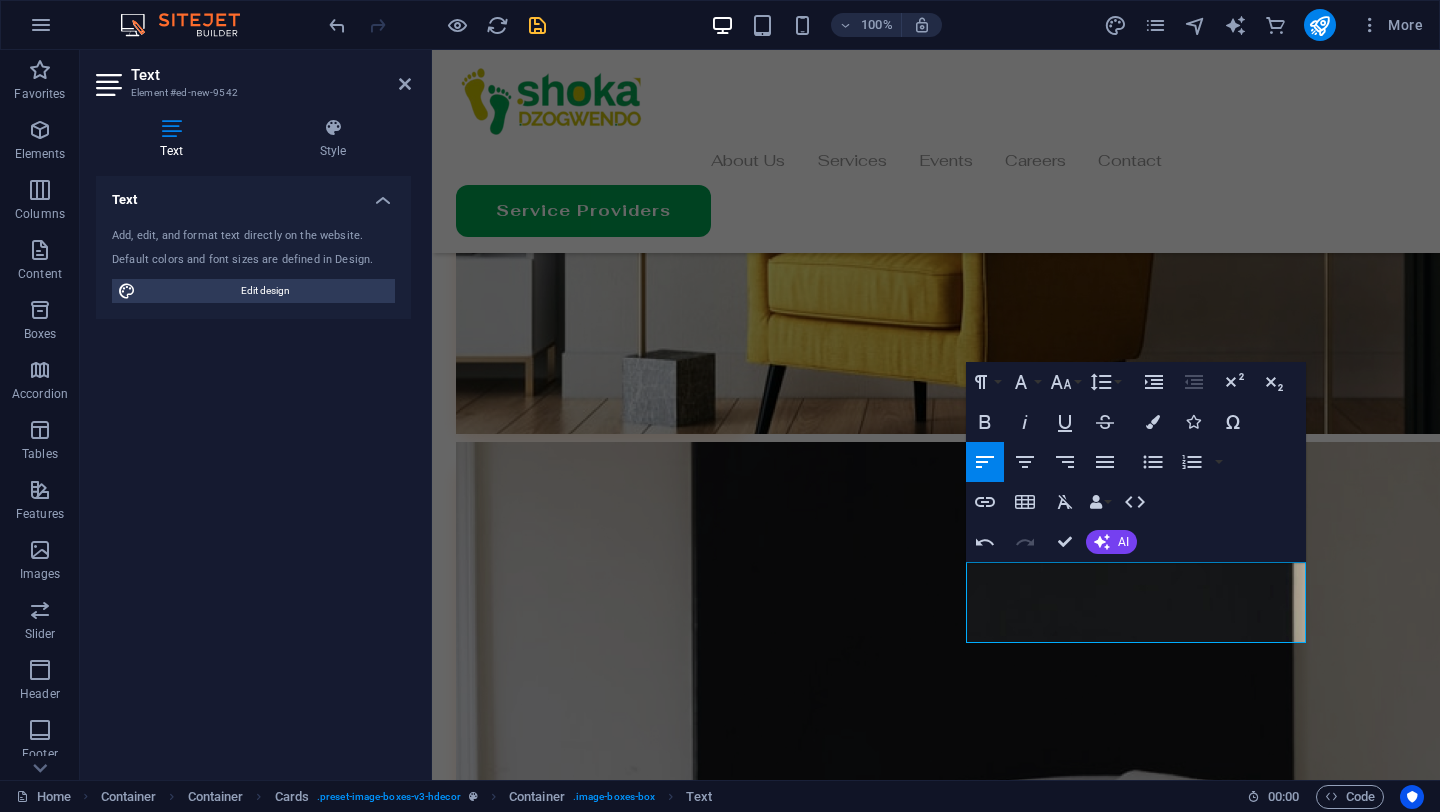 scroll, scrollTop: 579, scrollLeft: 0, axis: vertical 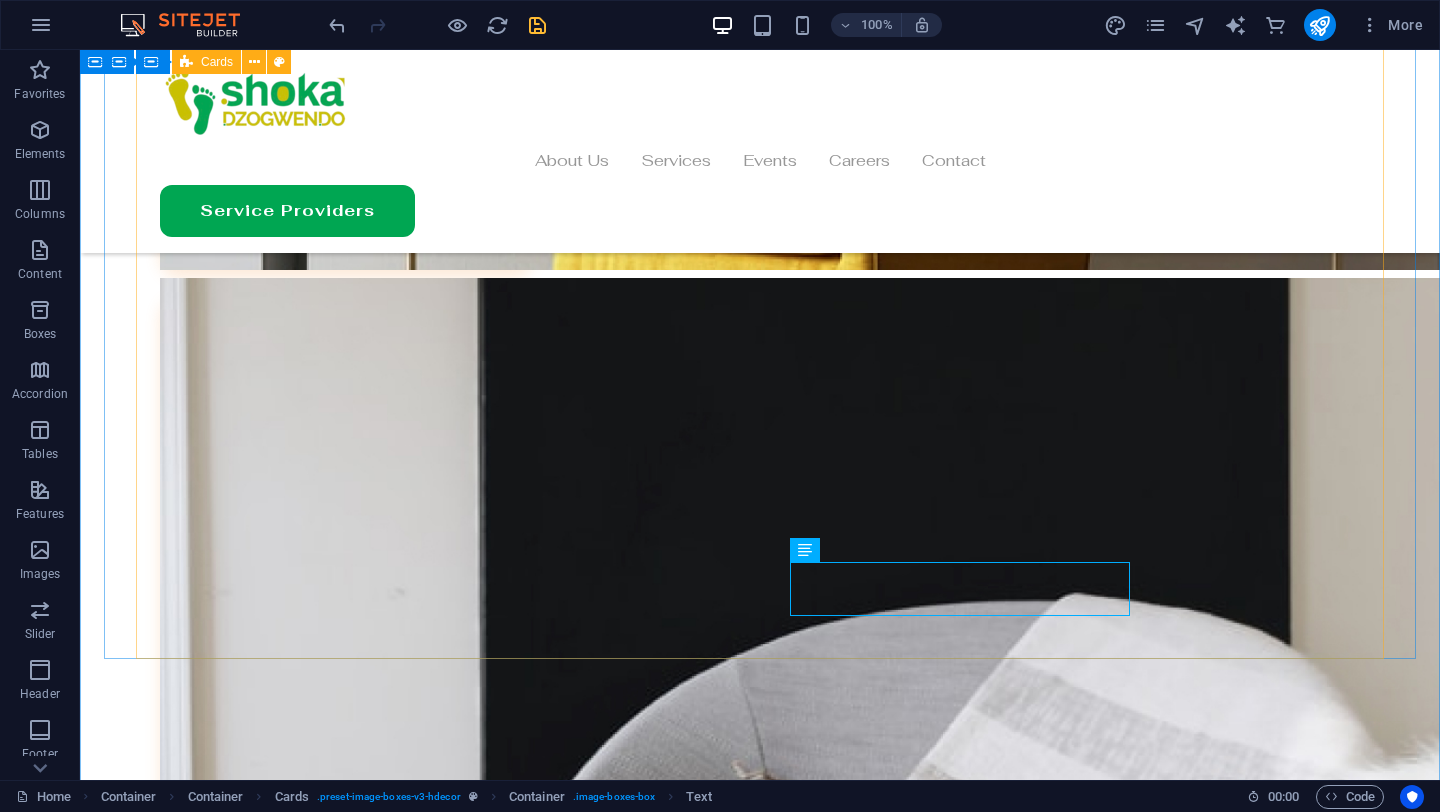click on "Shoka[NUMBER]-[LAST].jpeg
[CITY], [COUNTRY] [NUMBER] [STREET], [CITY], [STATE] [POSTAL_CODE] Get Directions
Joburg, South Africa [DAY] [MONTH] [YEAR], [HOUR]:[MINUTE] [TIMEZONE] [NUMBER] [STREET], [CITY], [CITY], [COUNTRY] Get Directions" at bounding box center [760, 8631] 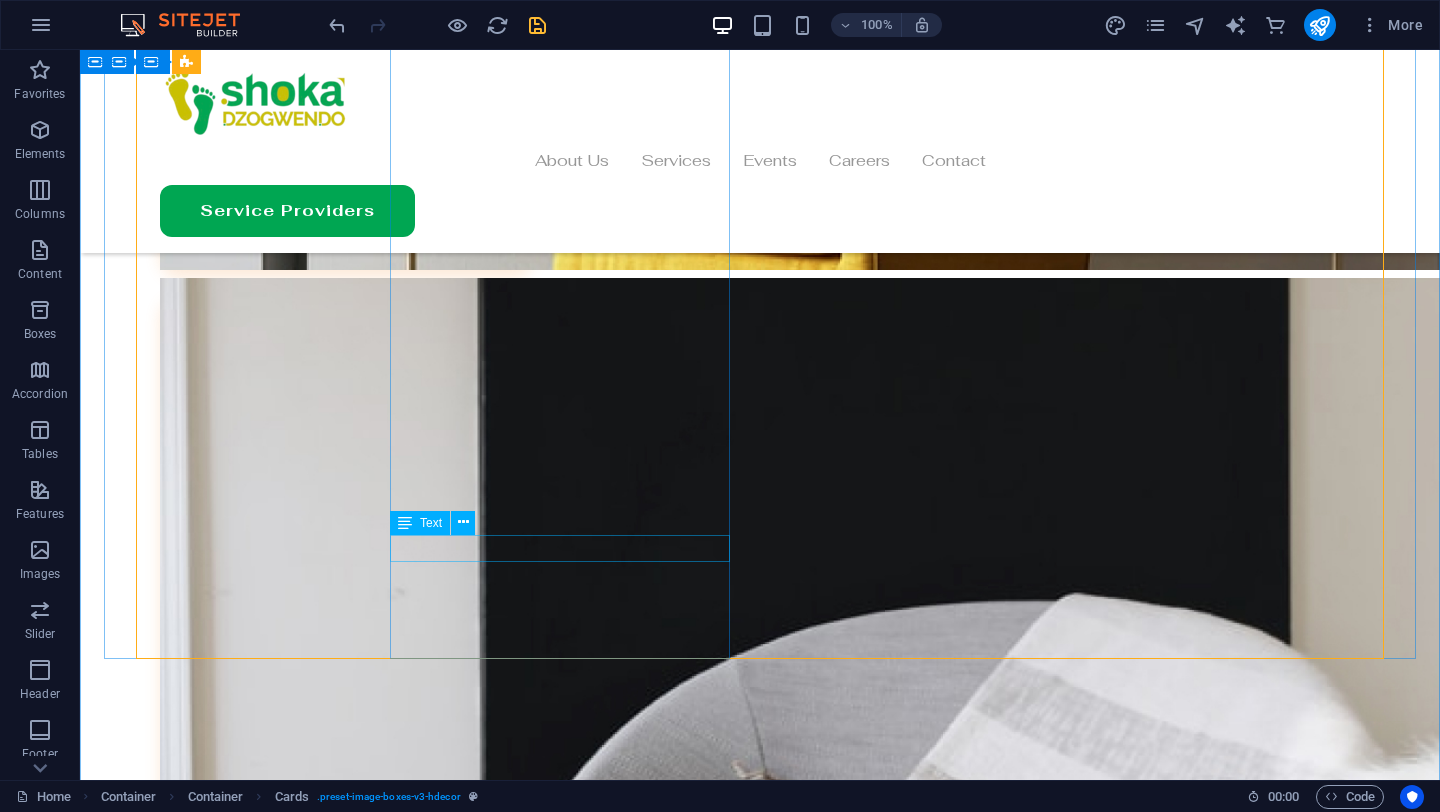 click on "[NUMBER] [STREET], [CITY], [STATE] [POSTAL_CODE]" at bounding box center [306, 8283] 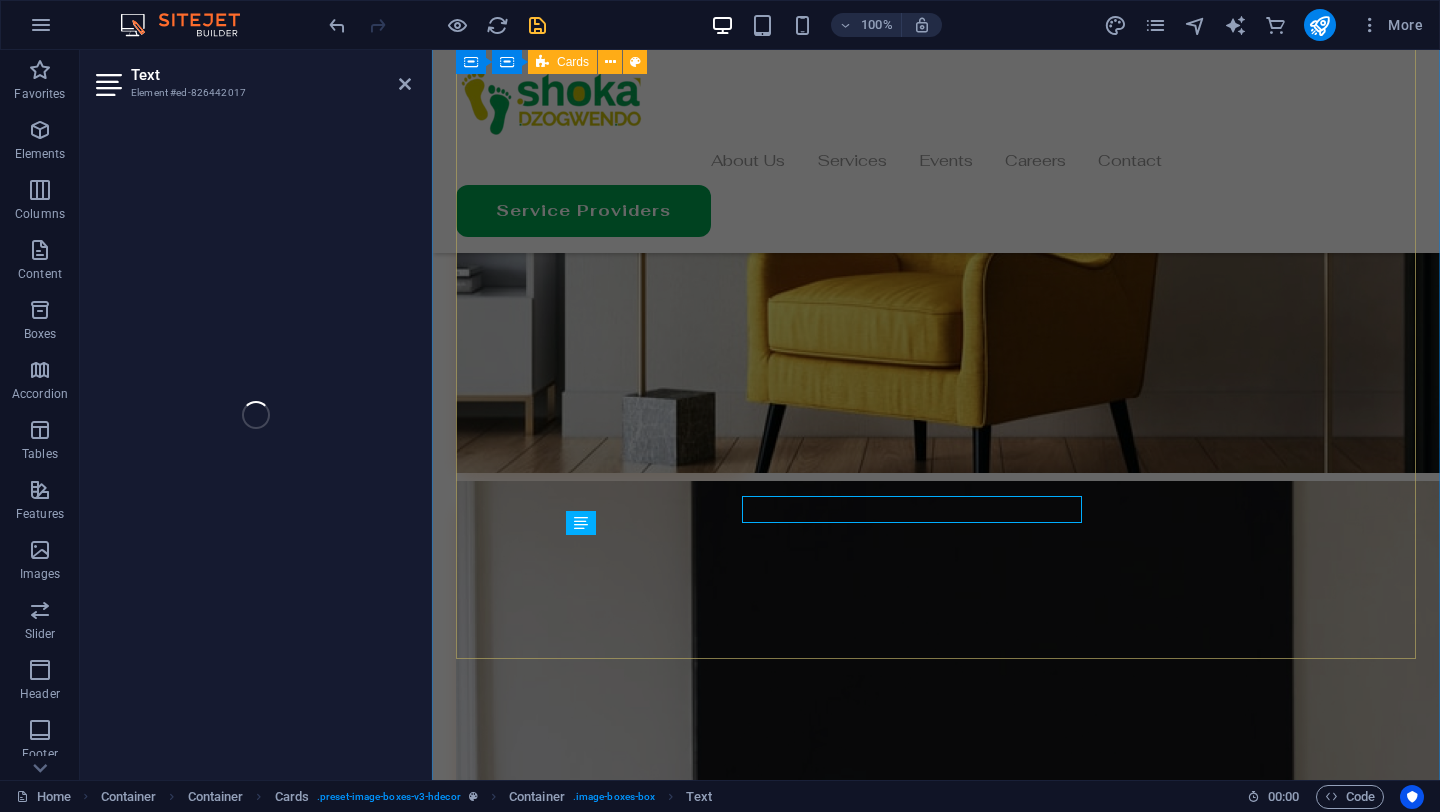 scroll, scrollTop: 5724, scrollLeft: 0, axis: vertical 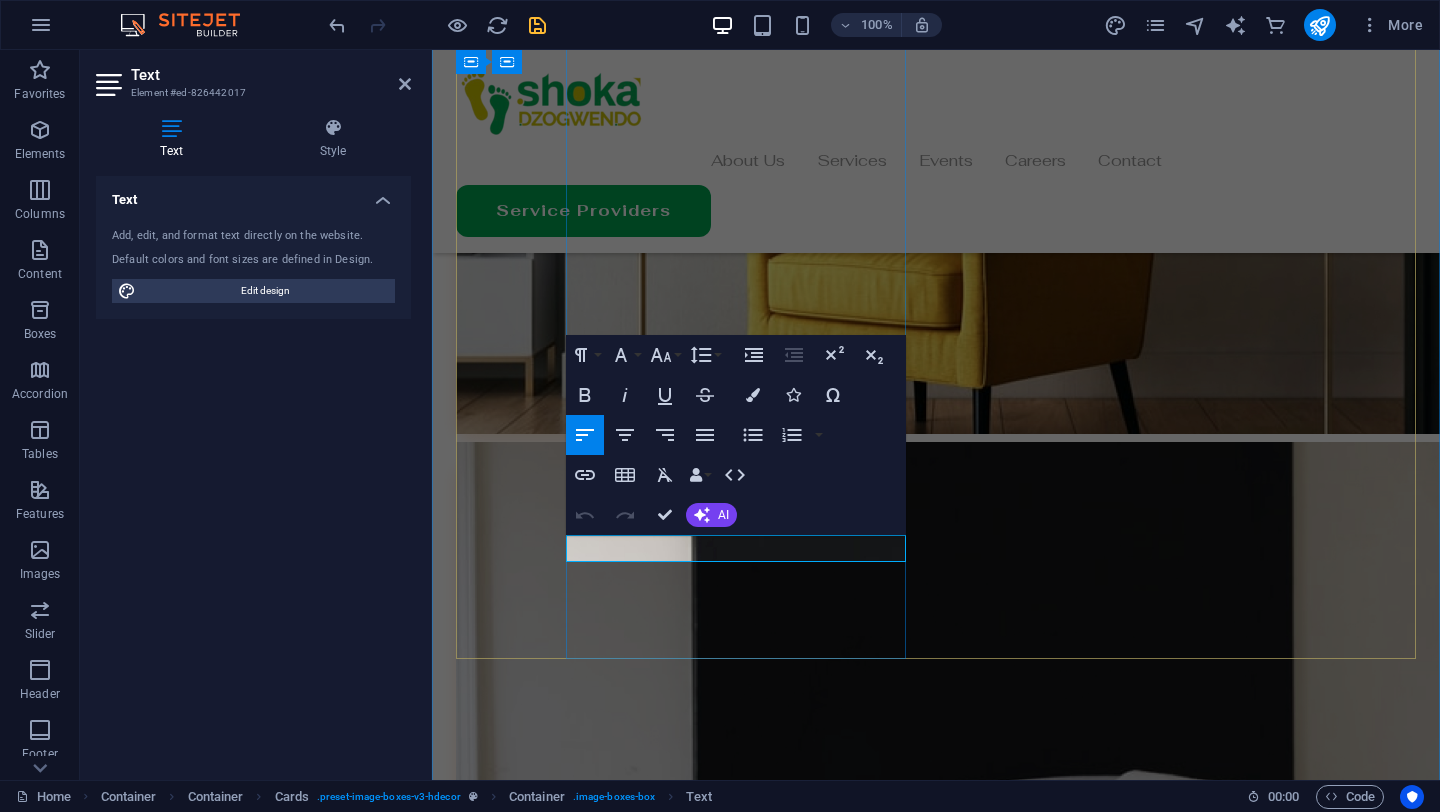 click on "[NUMBER] [STREET], [CITY], [STATE] [POSTAL_CODE]" at bounding box center [626, 7824] 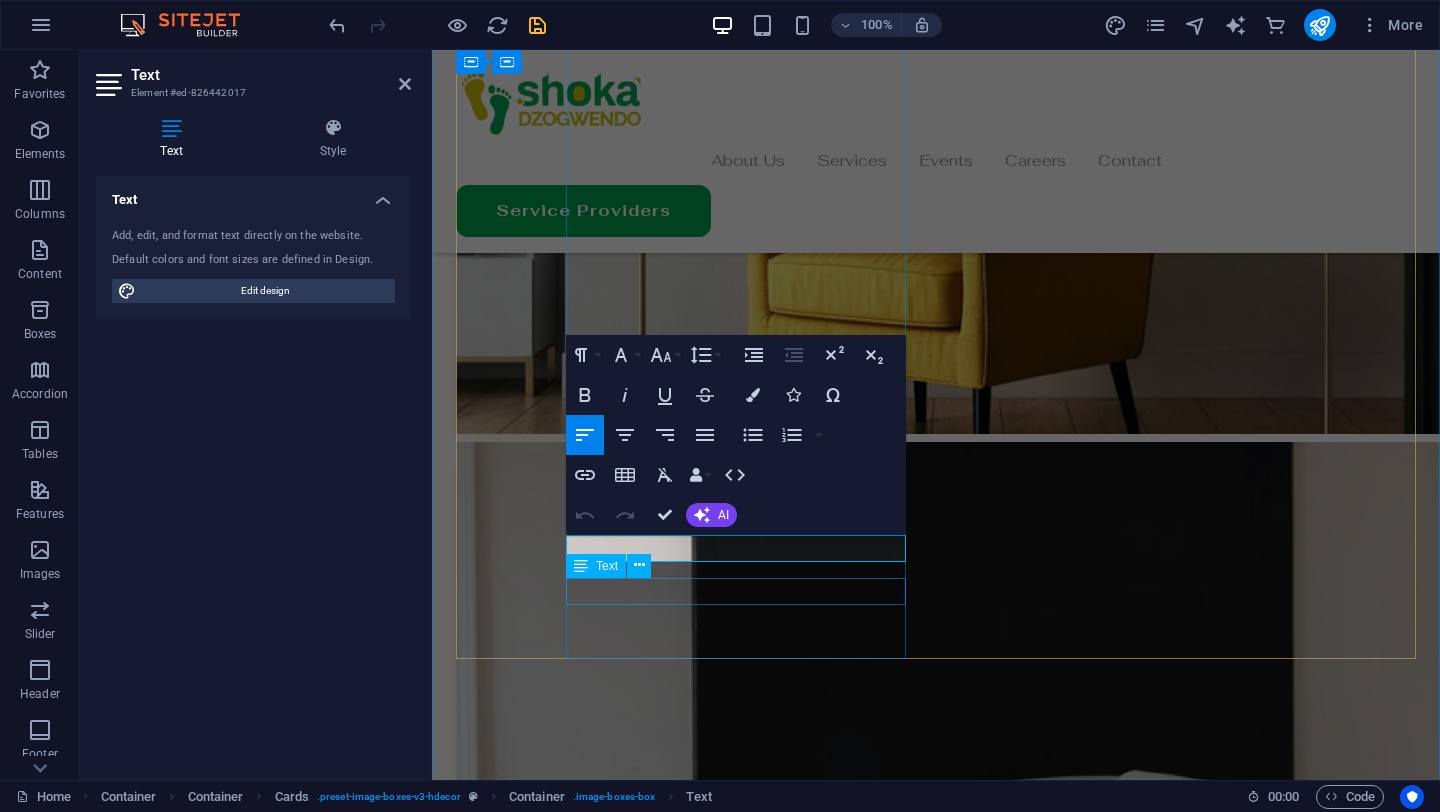 click on "Get Directions" at bounding box center [626, 7998] 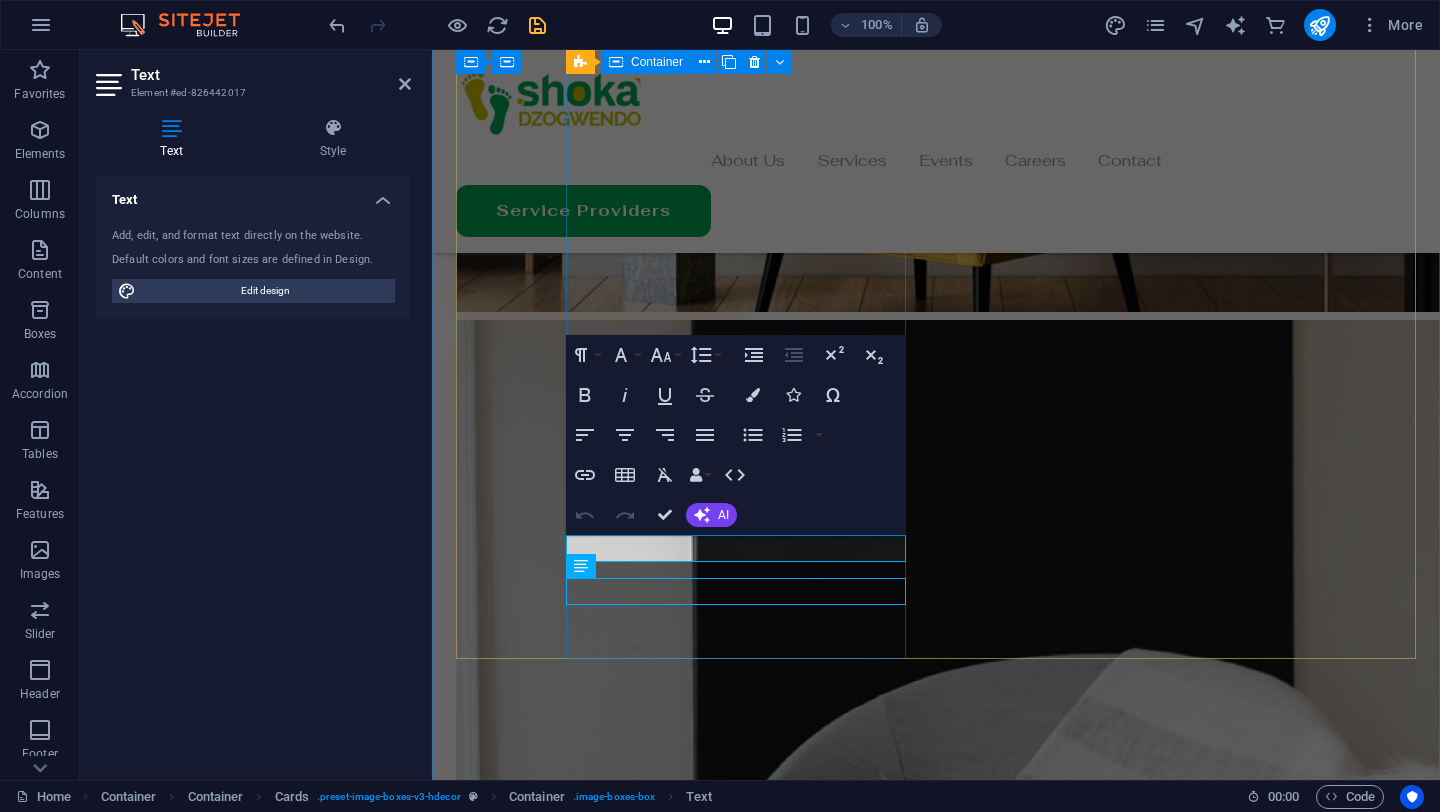click on "Get Directions" at bounding box center (626, 8802) 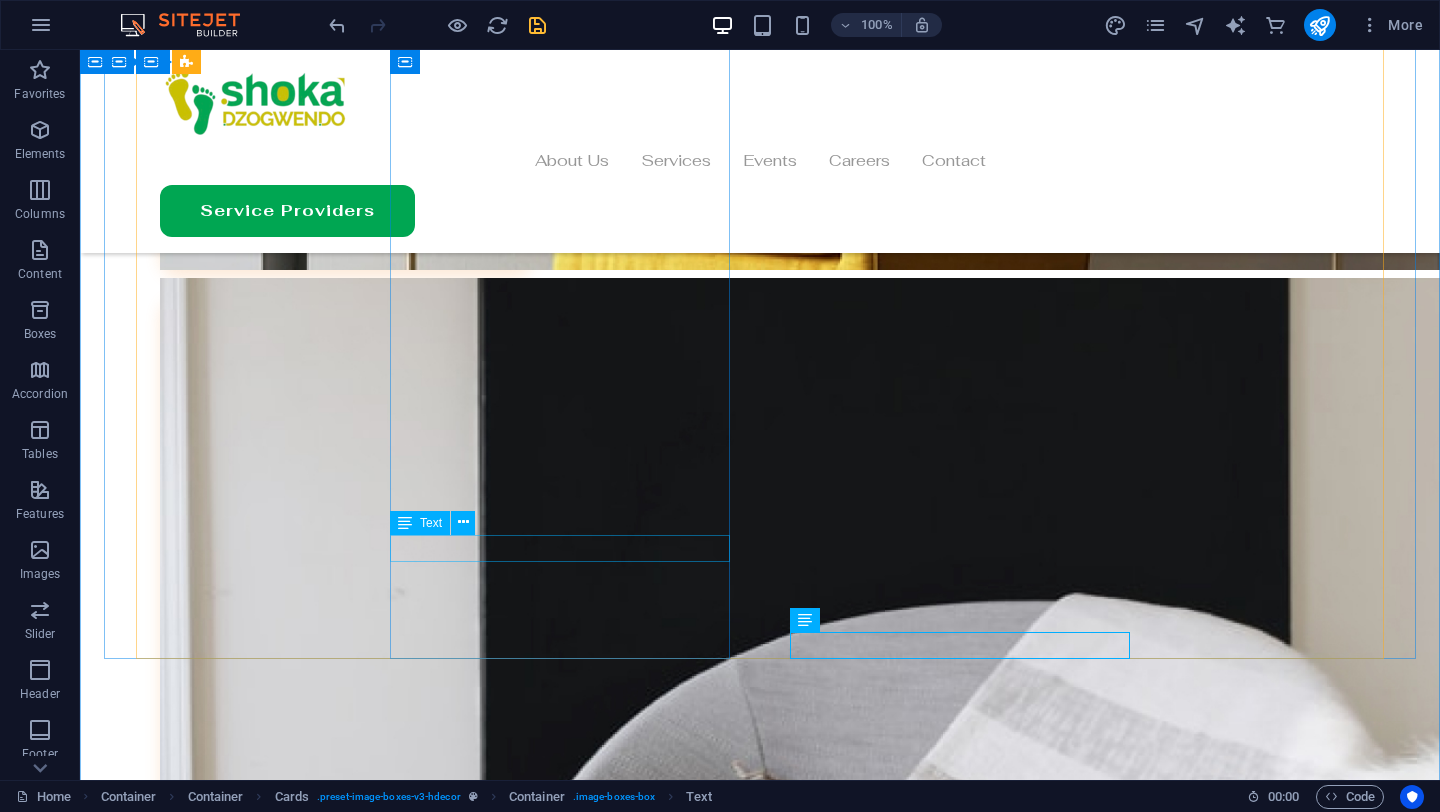 click on "[NUMBER] [STREET], [CITY], [STATE] [POSTAL_CODE]" at bounding box center (306, 8283) 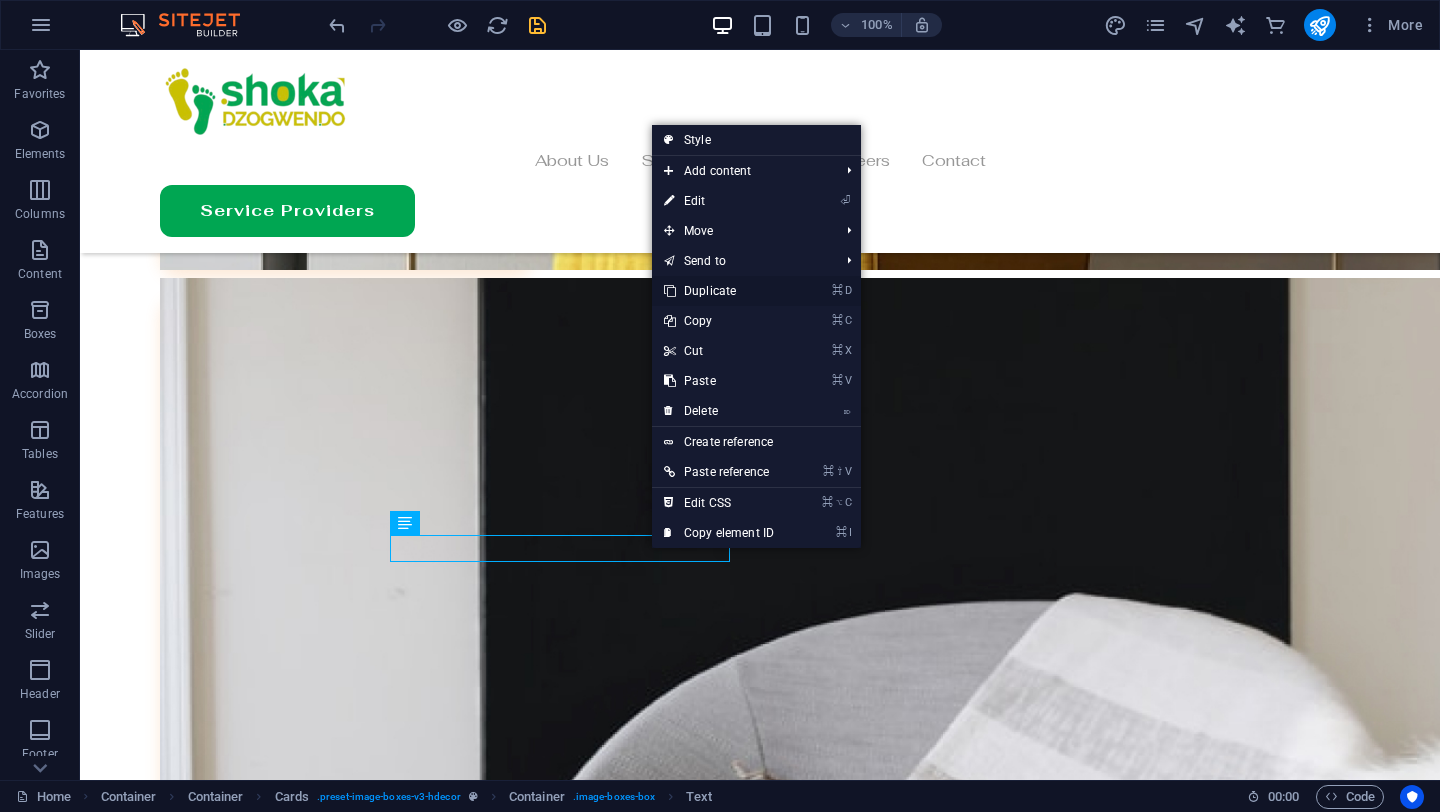 click on "⌘ D  Duplicate" at bounding box center (719, 291) 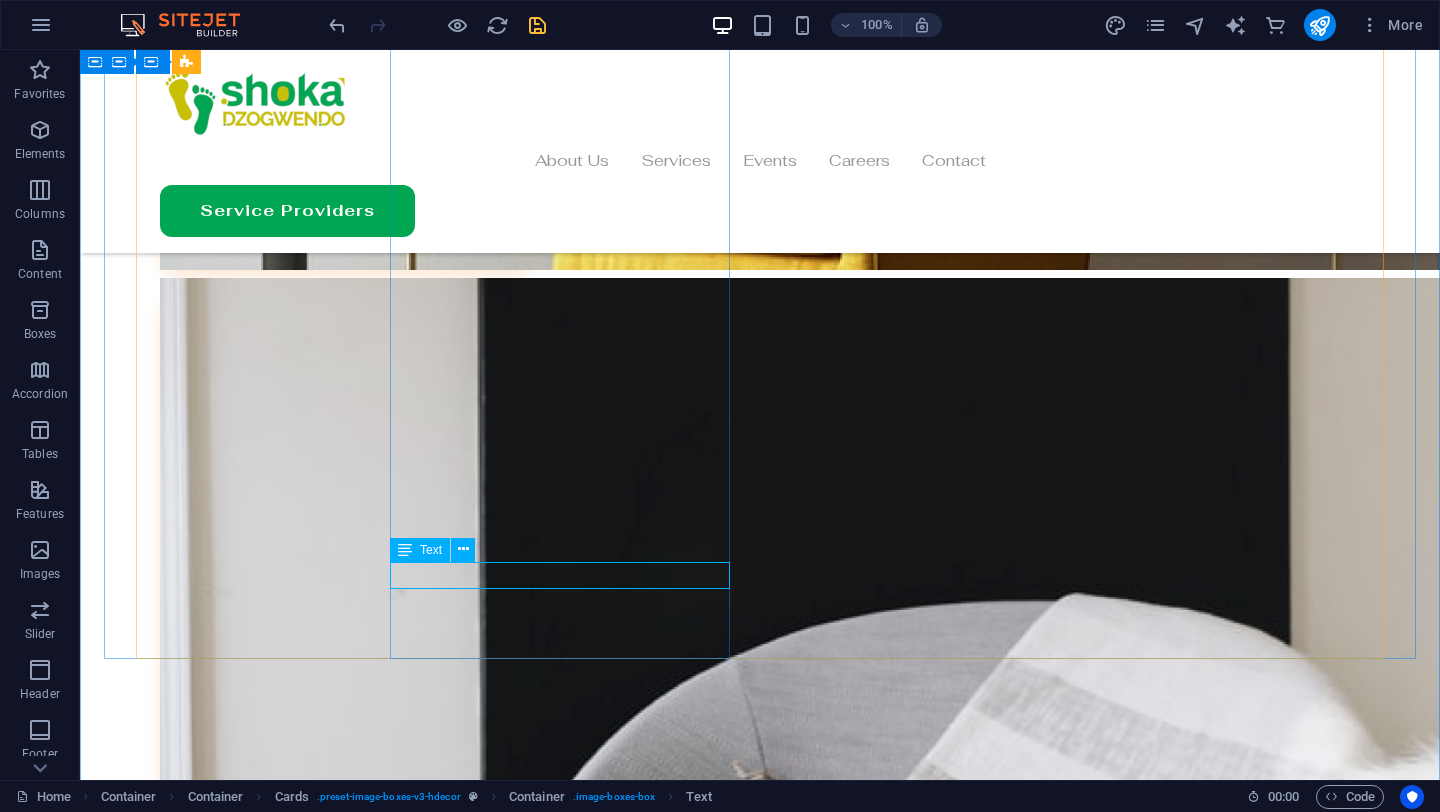 click on "[NUMBER] [STREET], [CITY], [STATE] [POSTAL_CODE]" at bounding box center (306, 8337) 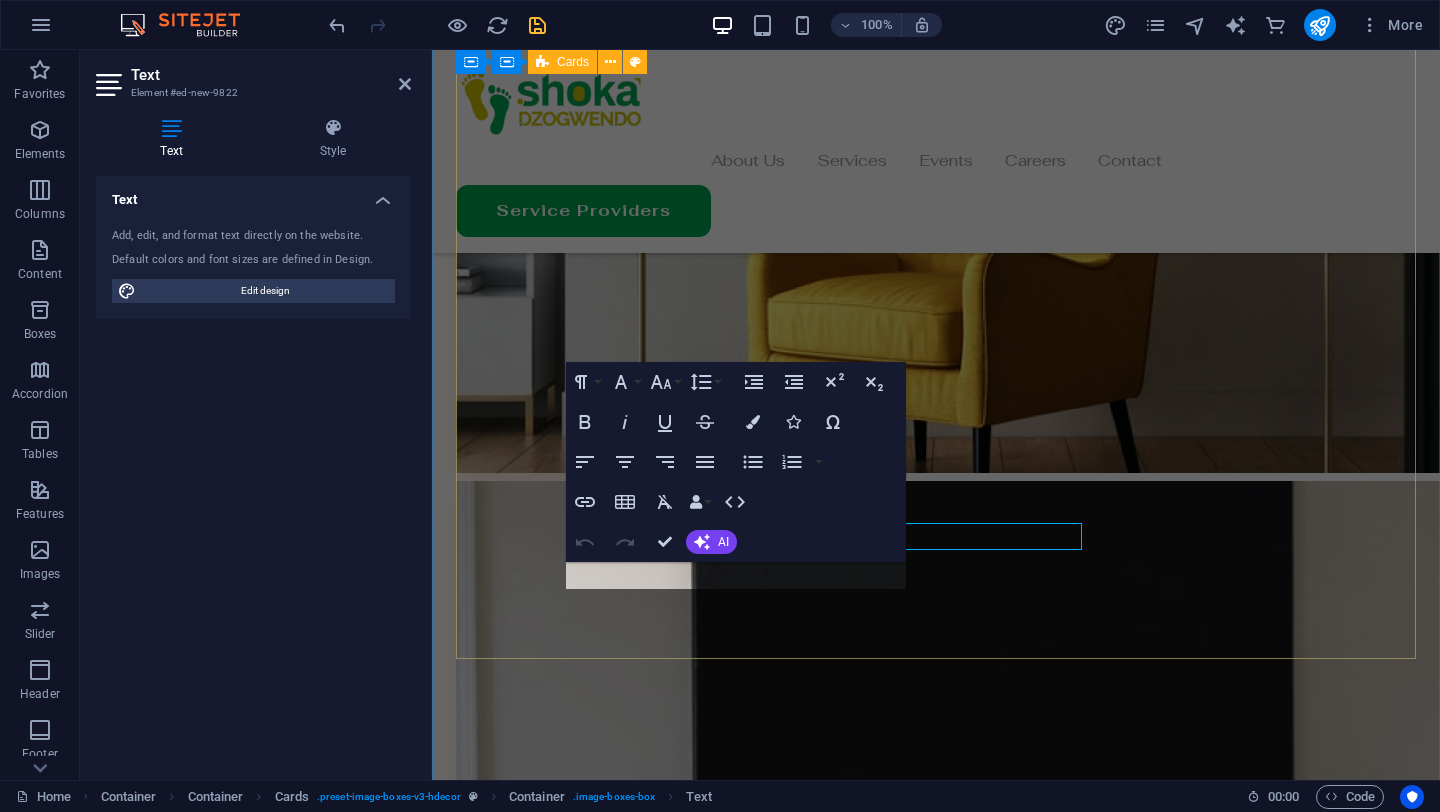 scroll, scrollTop: 5724, scrollLeft: 0, axis: vertical 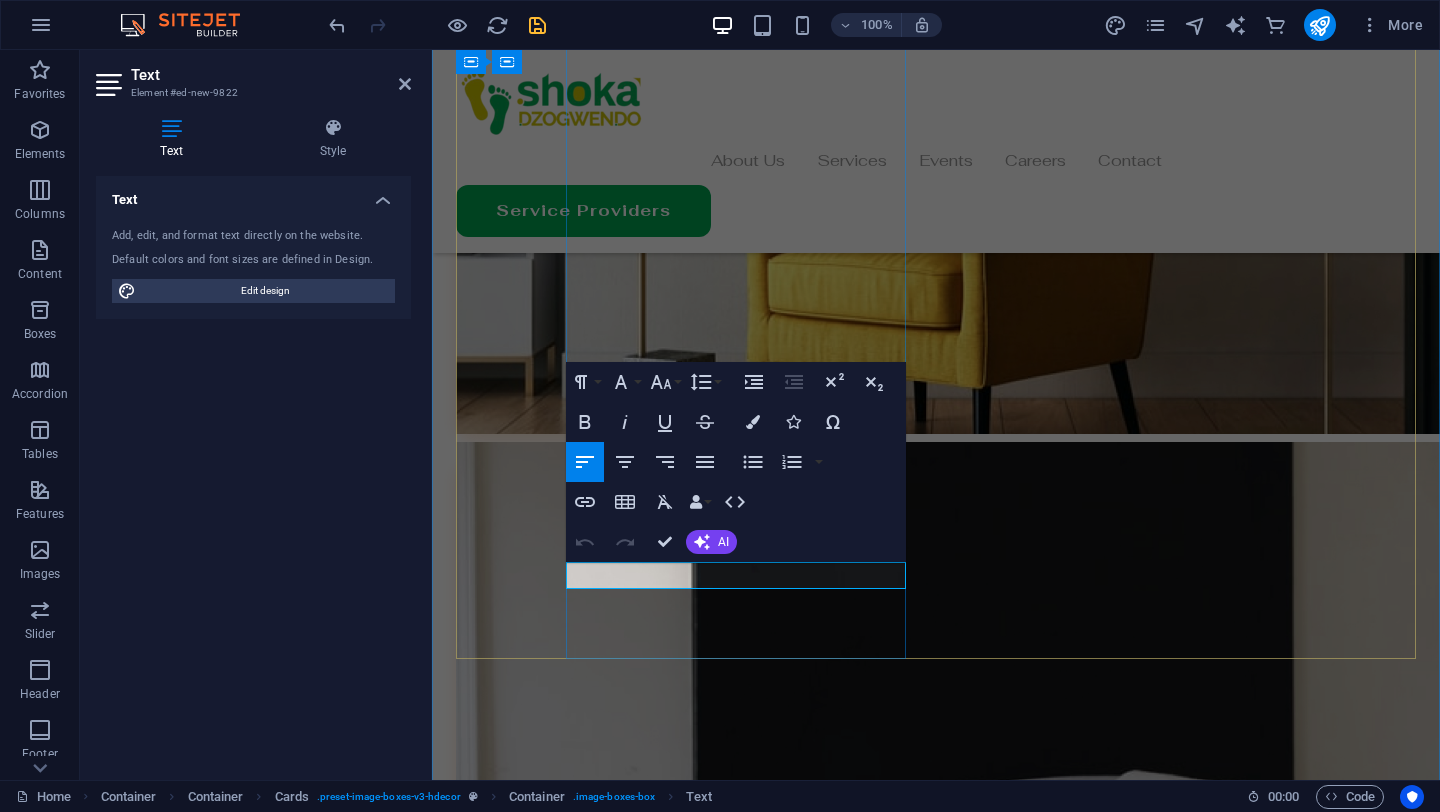 click on "[NUMBER] [STREET], [CITY], [STATE] [POSTAL_CODE]" at bounding box center [626, 7878] 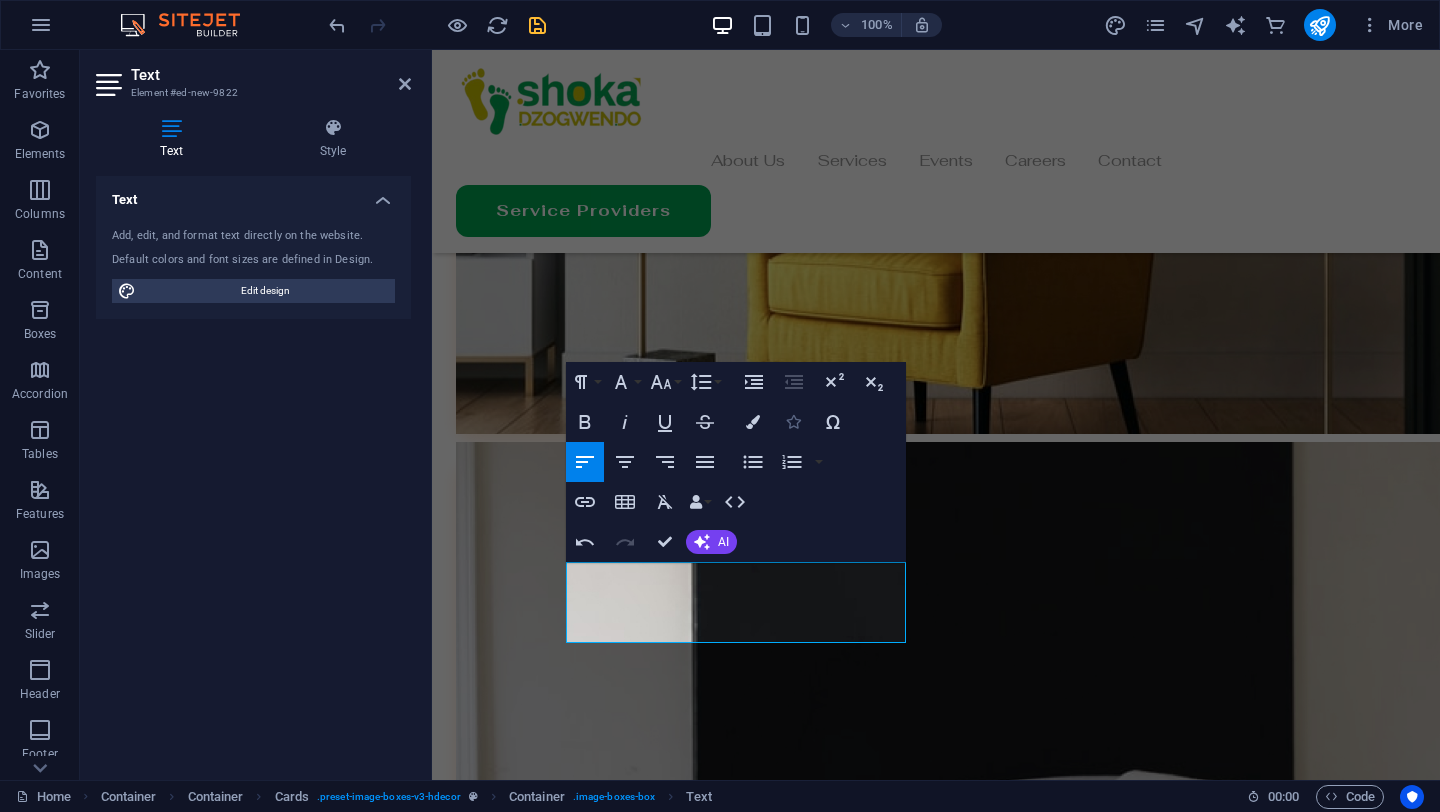 scroll, scrollTop: 579, scrollLeft: 0, axis: vertical 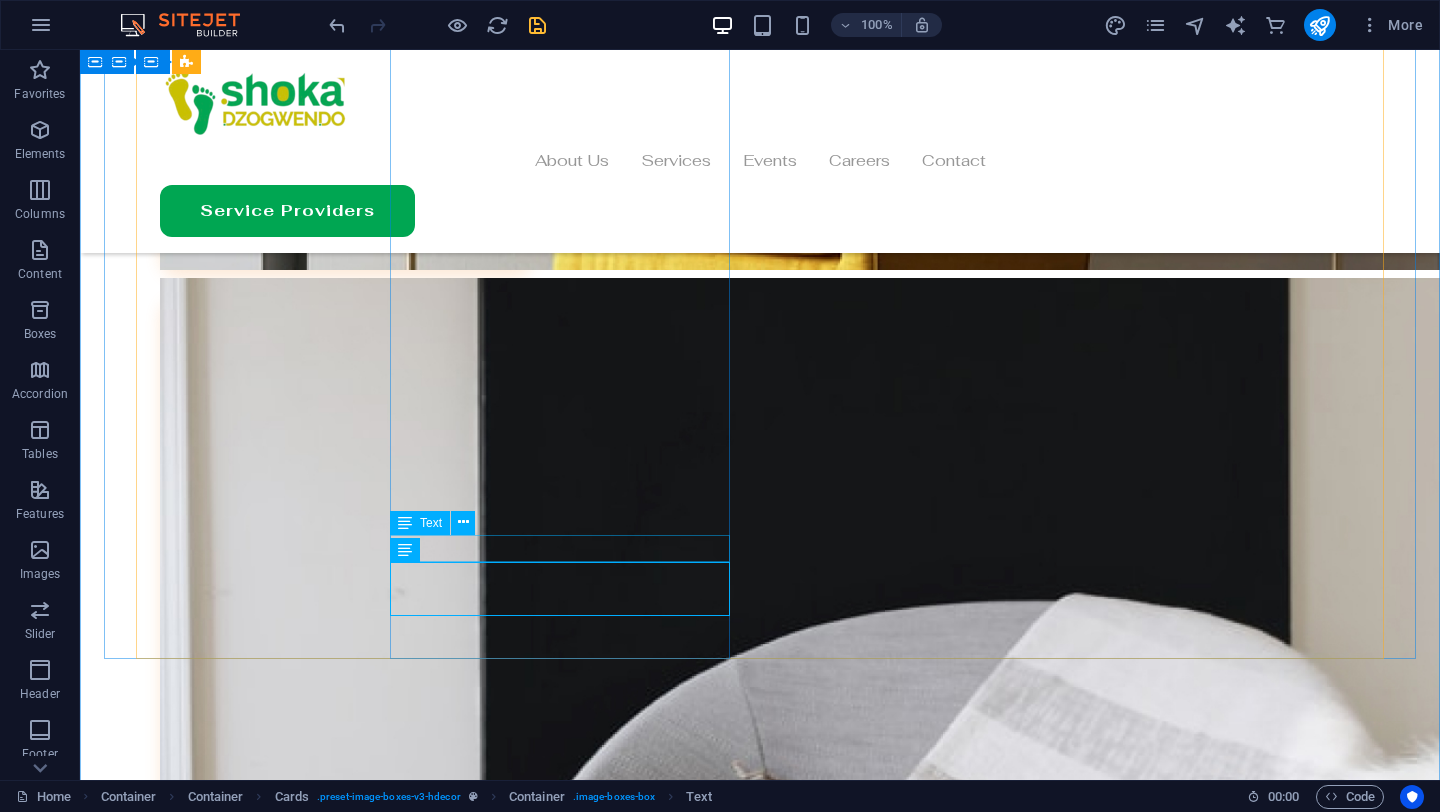 click on "[NUMBER] [STREET], [CITY], [STATE] [POSTAL_CODE]" at bounding box center (306, 8283) 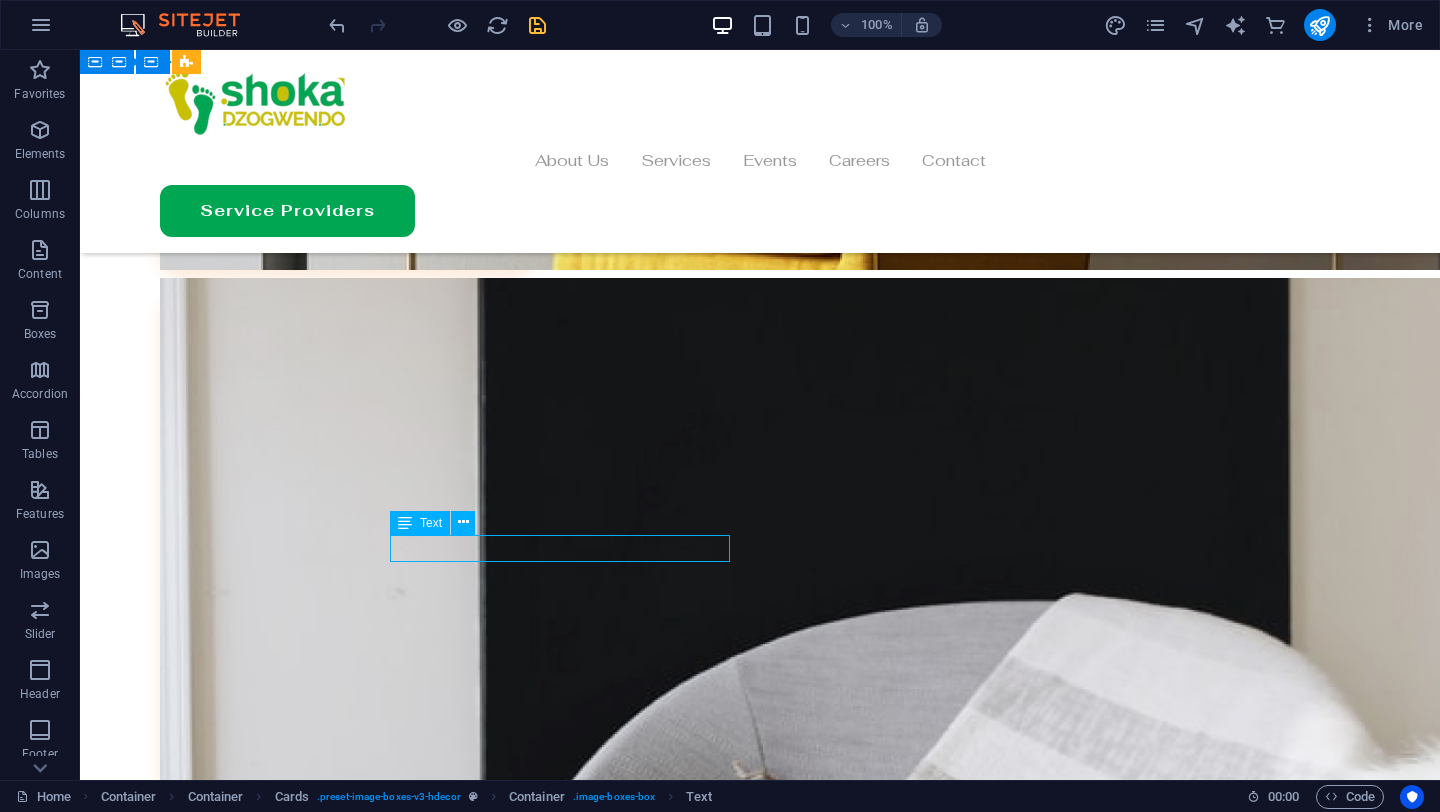 click on "[NUMBER] [STREET], [CITY], [STATE] [POSTAL_CODE]" at bounding box center [306, 8283] 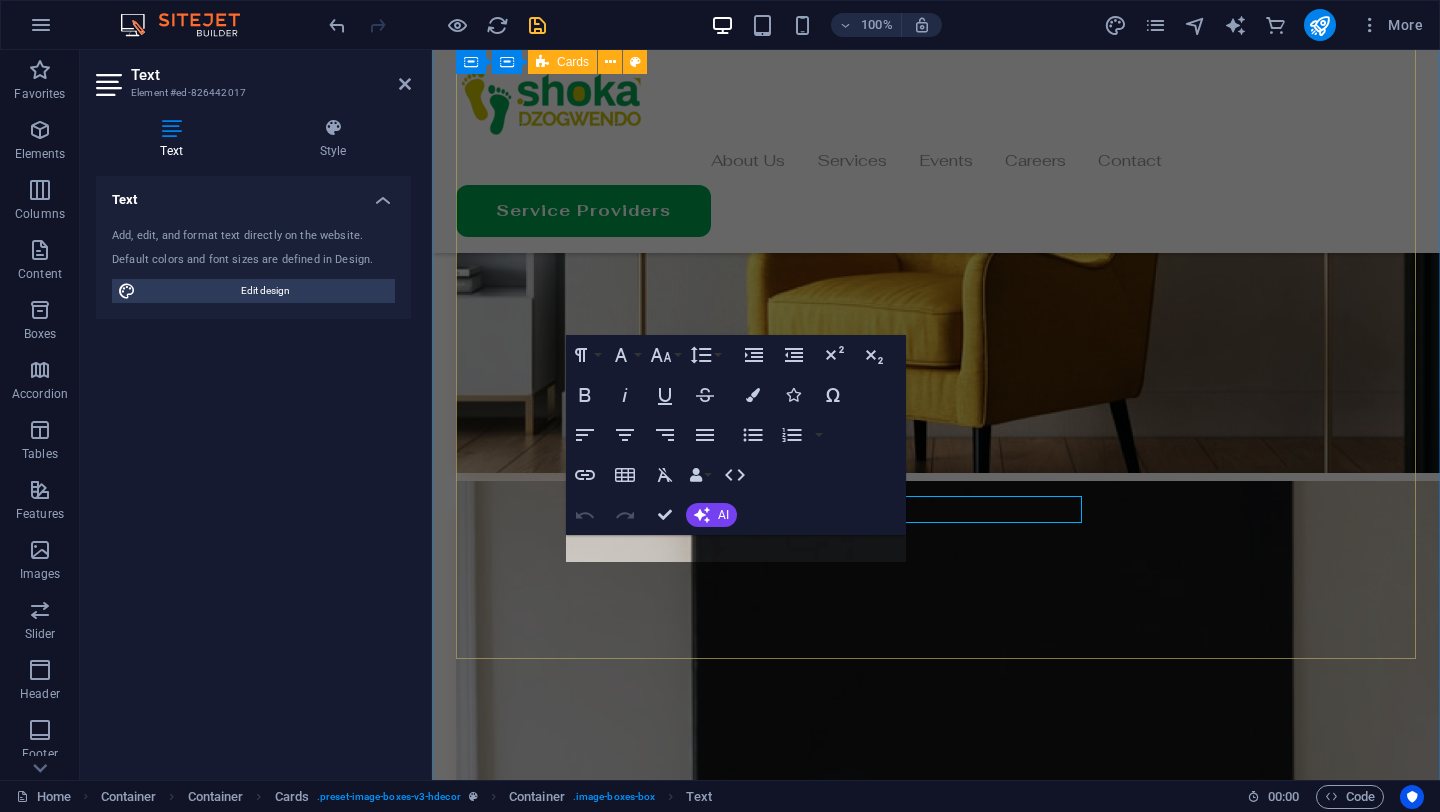 scroll, scrollTop: 5724, scrollLeft: 0, axis: vertical 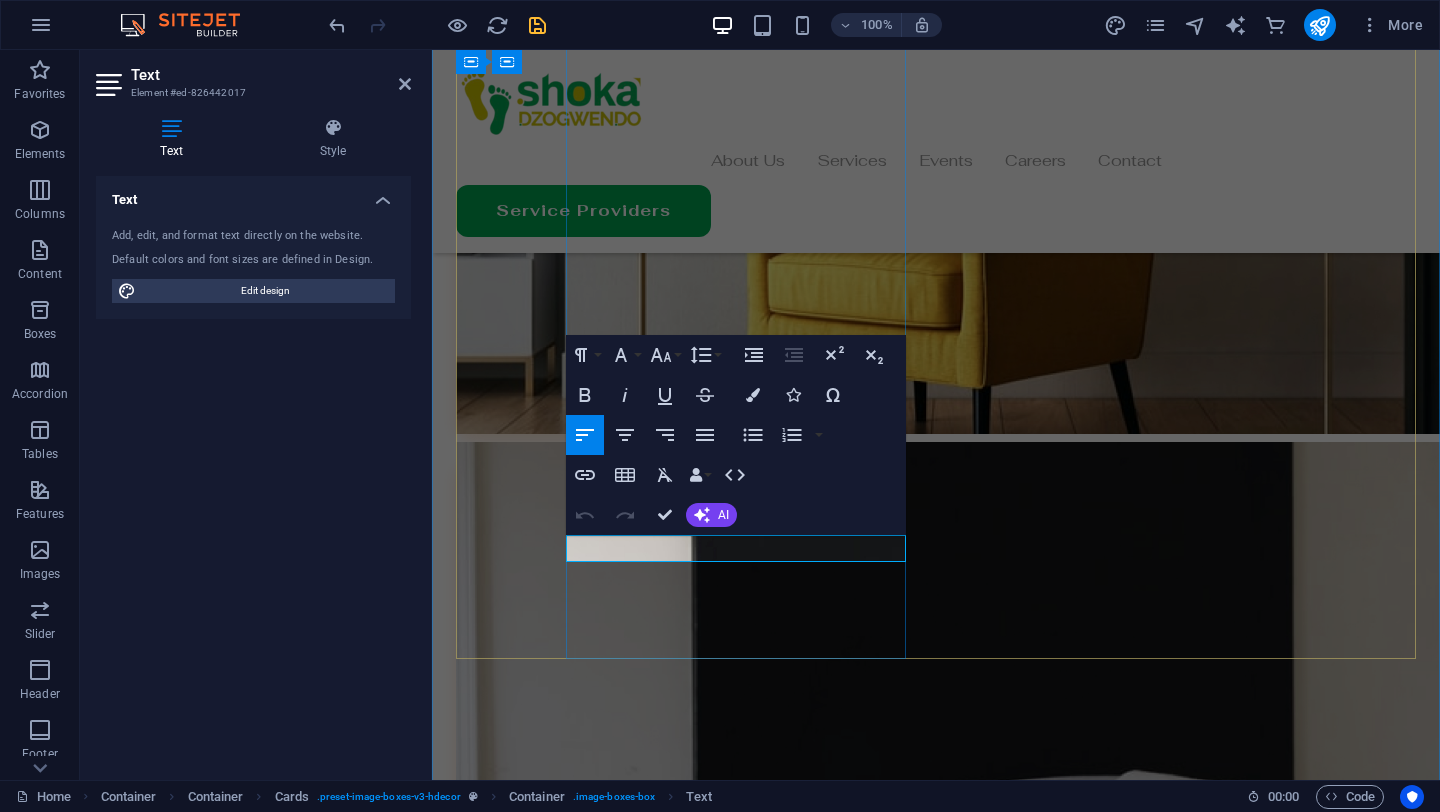 click on "[NUMBER] [STREET], [CITY], [STATE] [POSTAL_CODE]" at bounding box center [626, 7824] 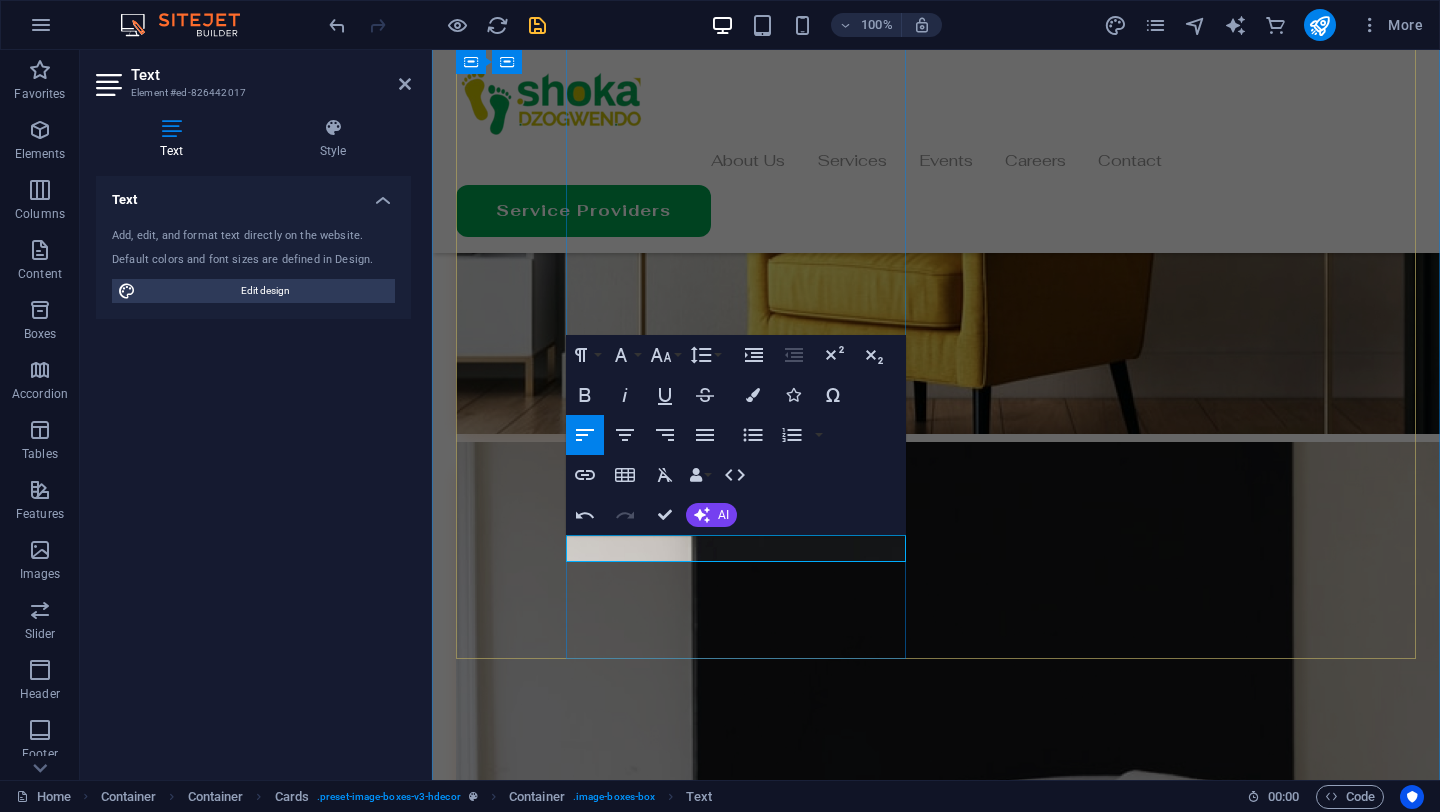 click on "[MONTH] [DAY] [YEAR], [HOUR] [MERIDIEM]" at bounding box center [626, 7824] 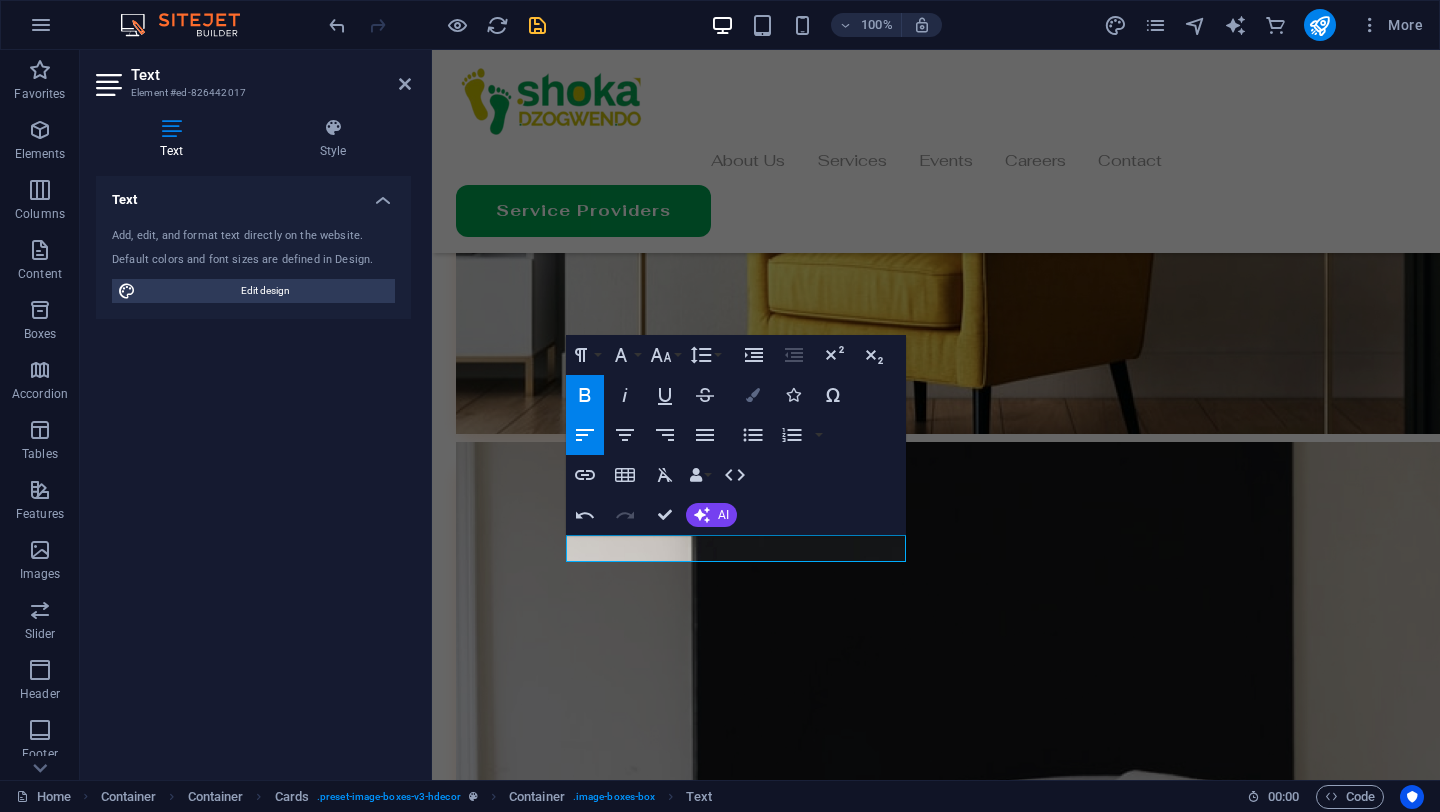 click at bounding box center (753, 395) 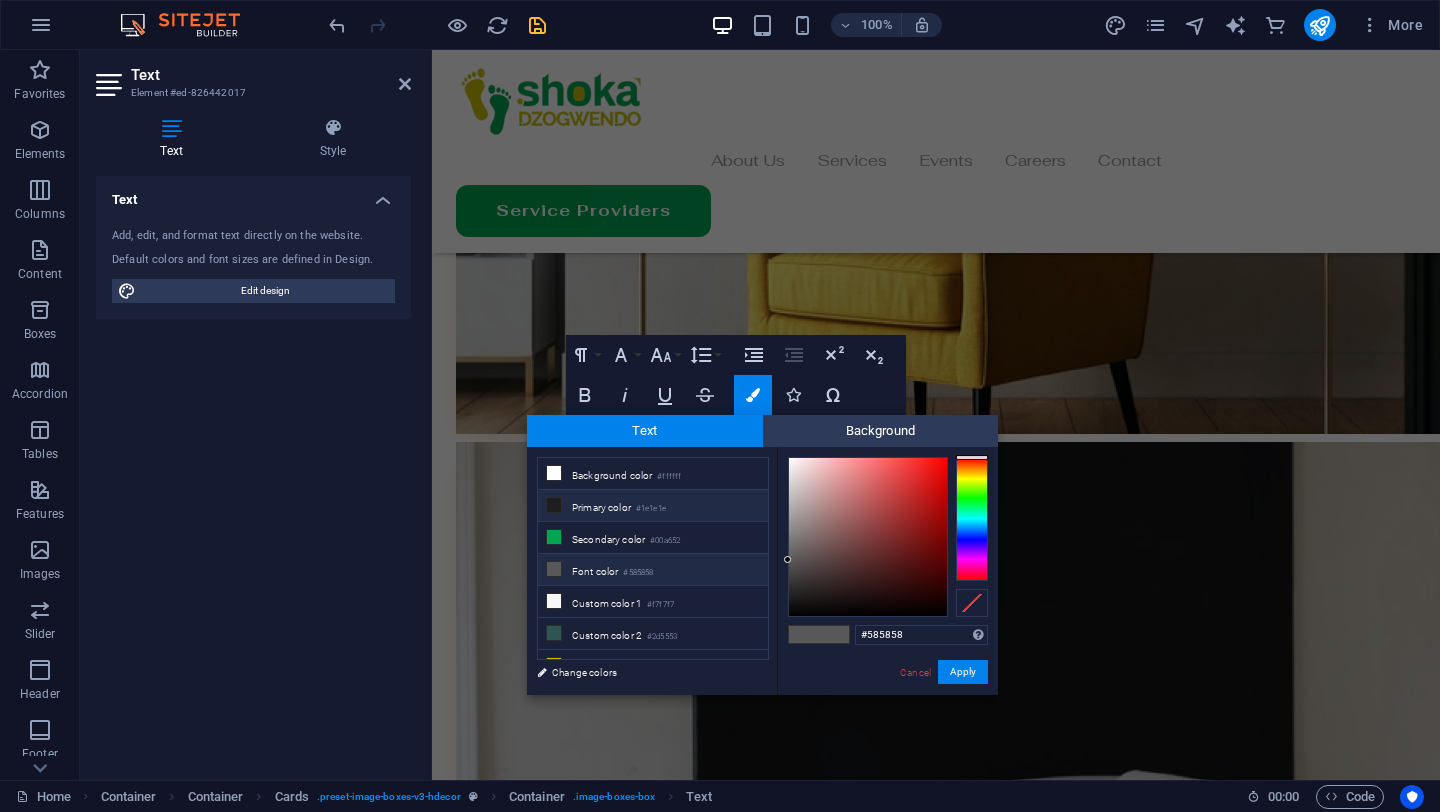 click on "Primary color
#1e1e1e" at bounding box center (653, 506) 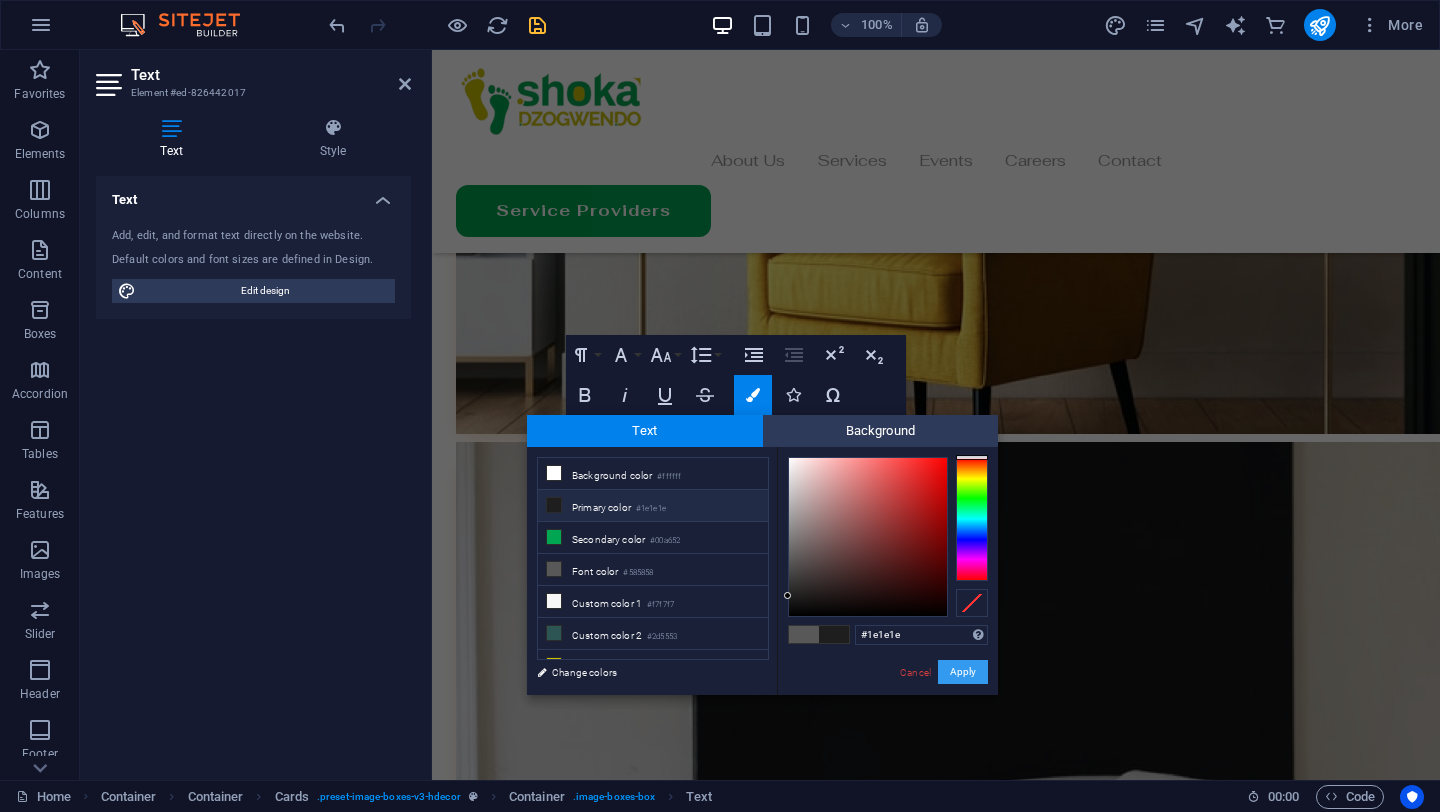 click on "Apply" at bounding box center [963, 672] 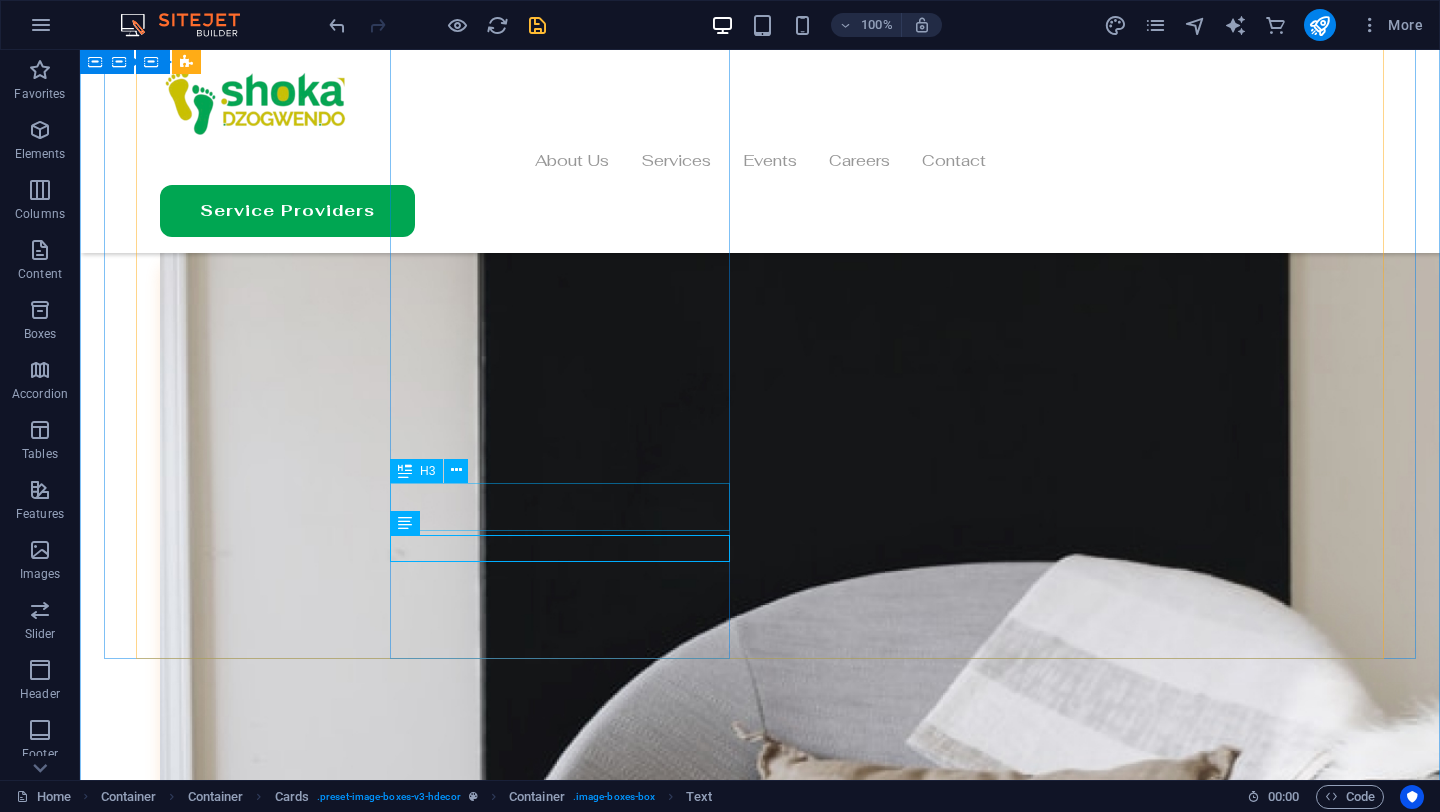 scroll, scrollTop: 5685, scrollLeft: 0, axis: vertical 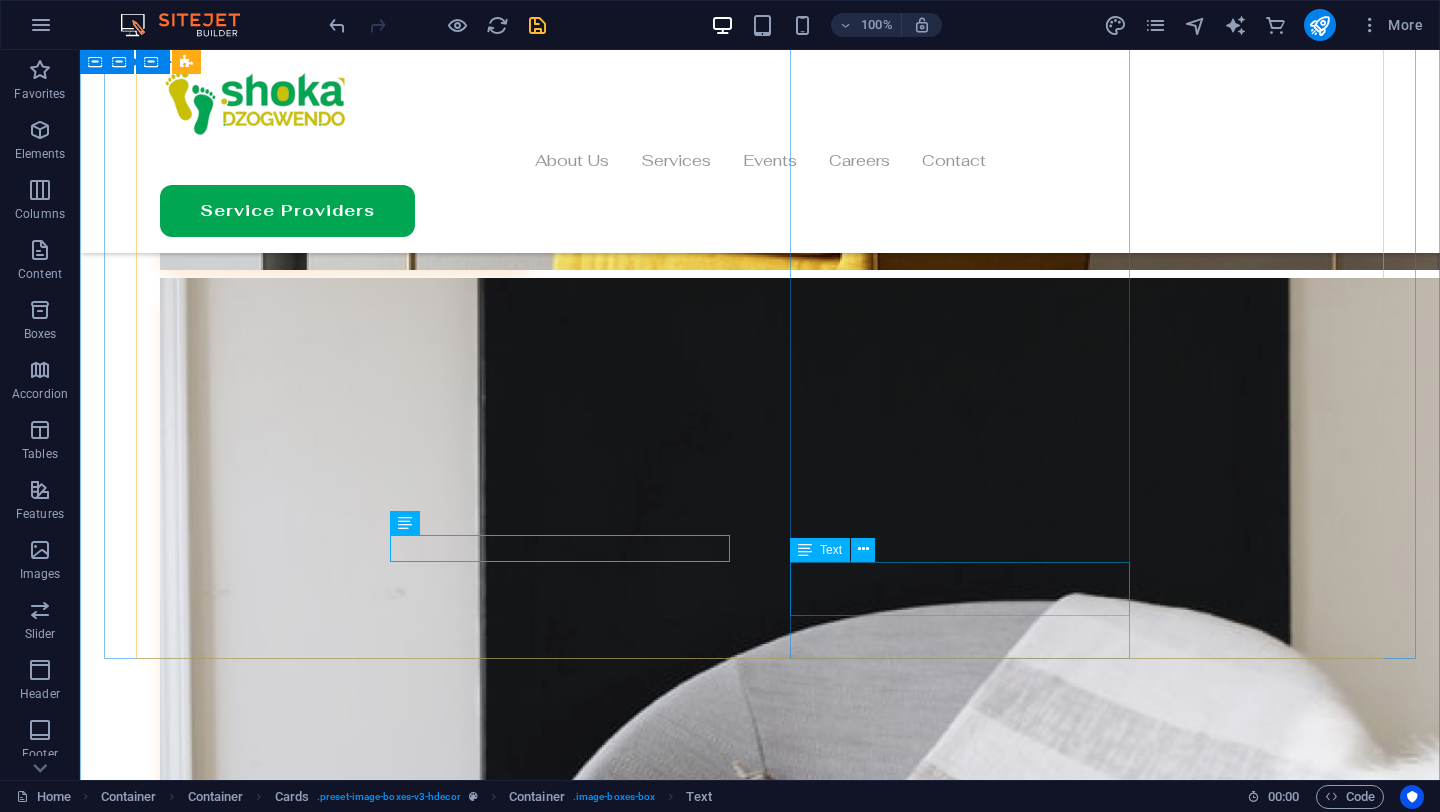 click on "[NUMBER] [STREET], [CITY], [CITY], [COUNTRY]" at bounding box center (306, 9263) 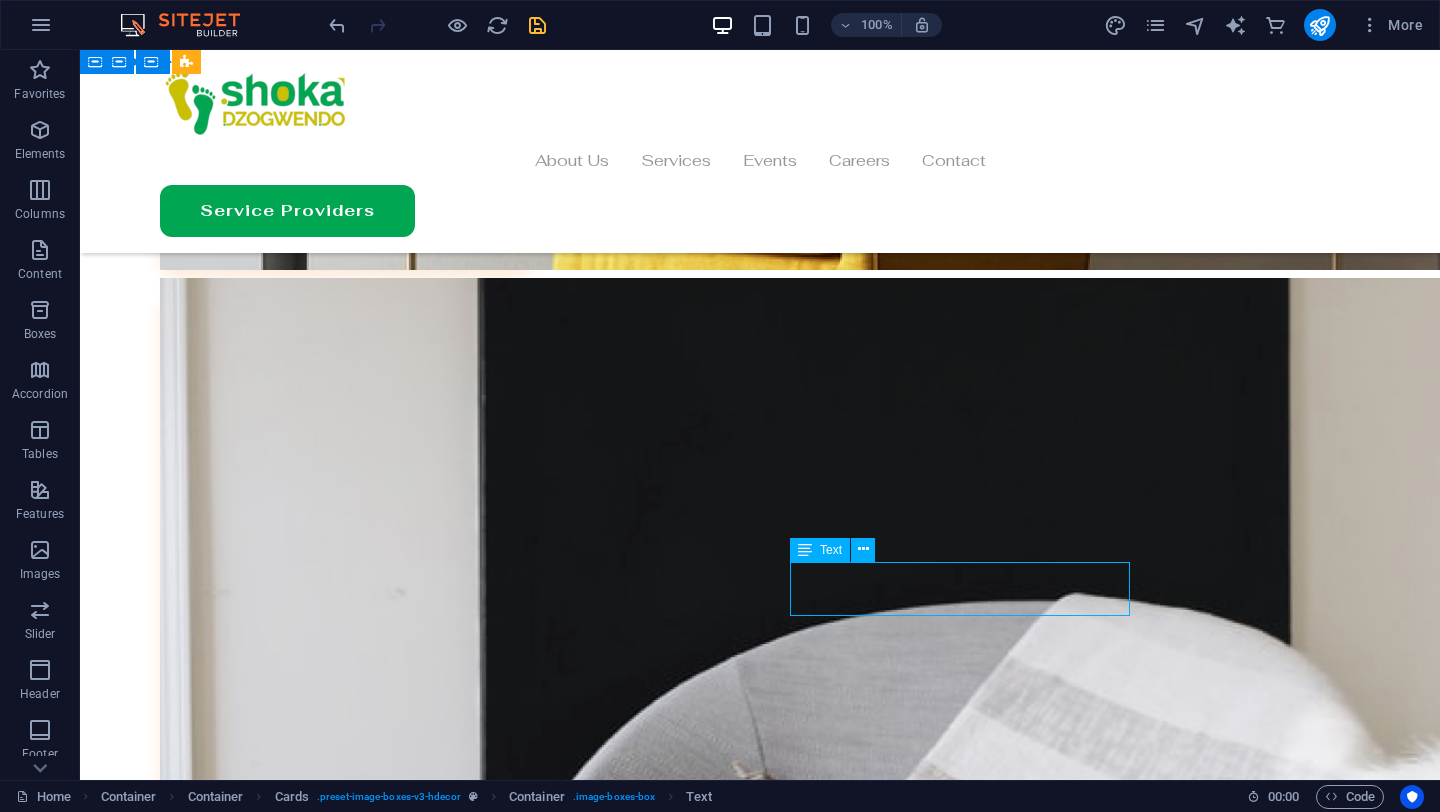 click on "[NUMBER] [STREET], [CITY], [CITY], [COUNTRY]" at bounding box center (306, 9263) 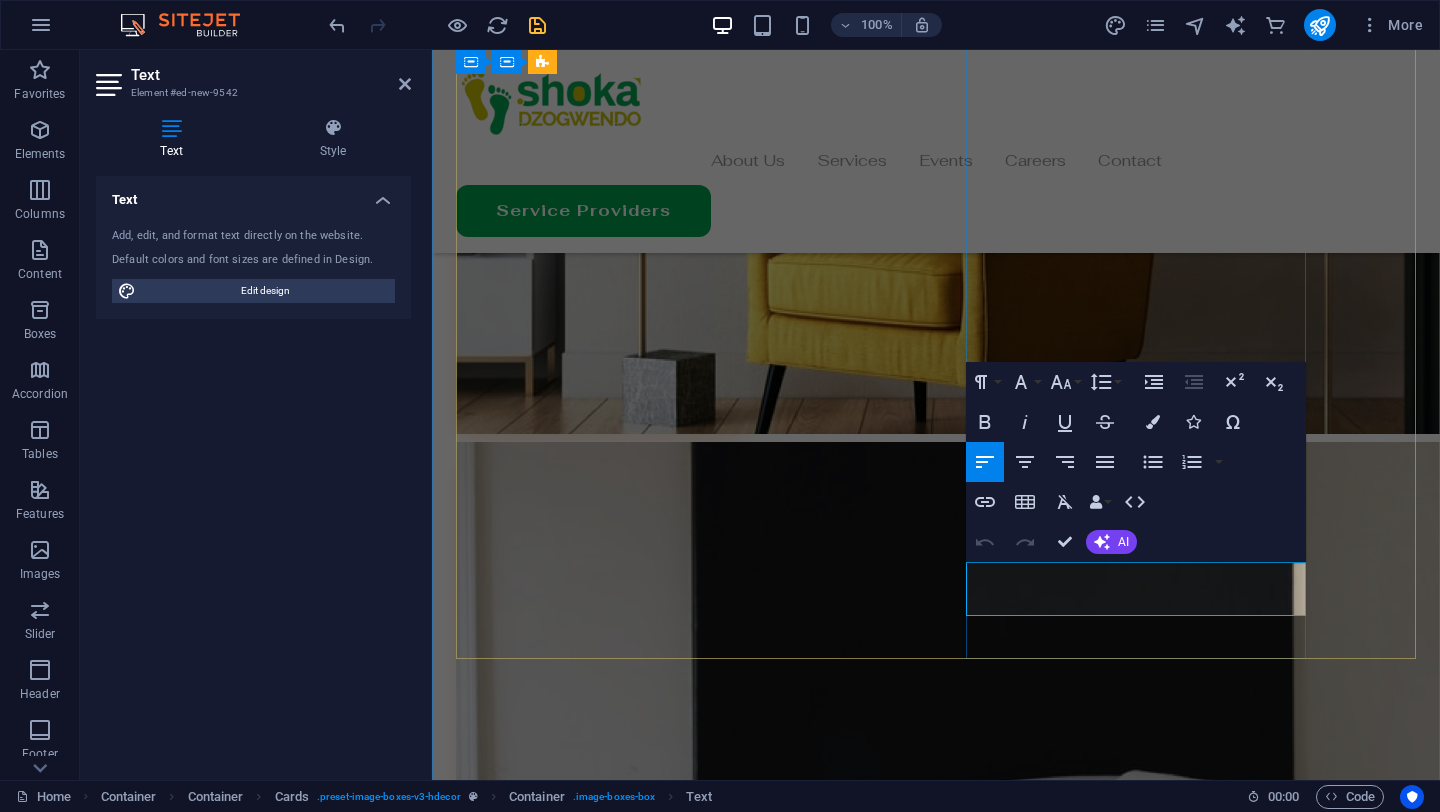 click on "[NUMBER] [STREET], [CITY], [CITY], [COUNTRY]" at bounding box center [626, 8804] 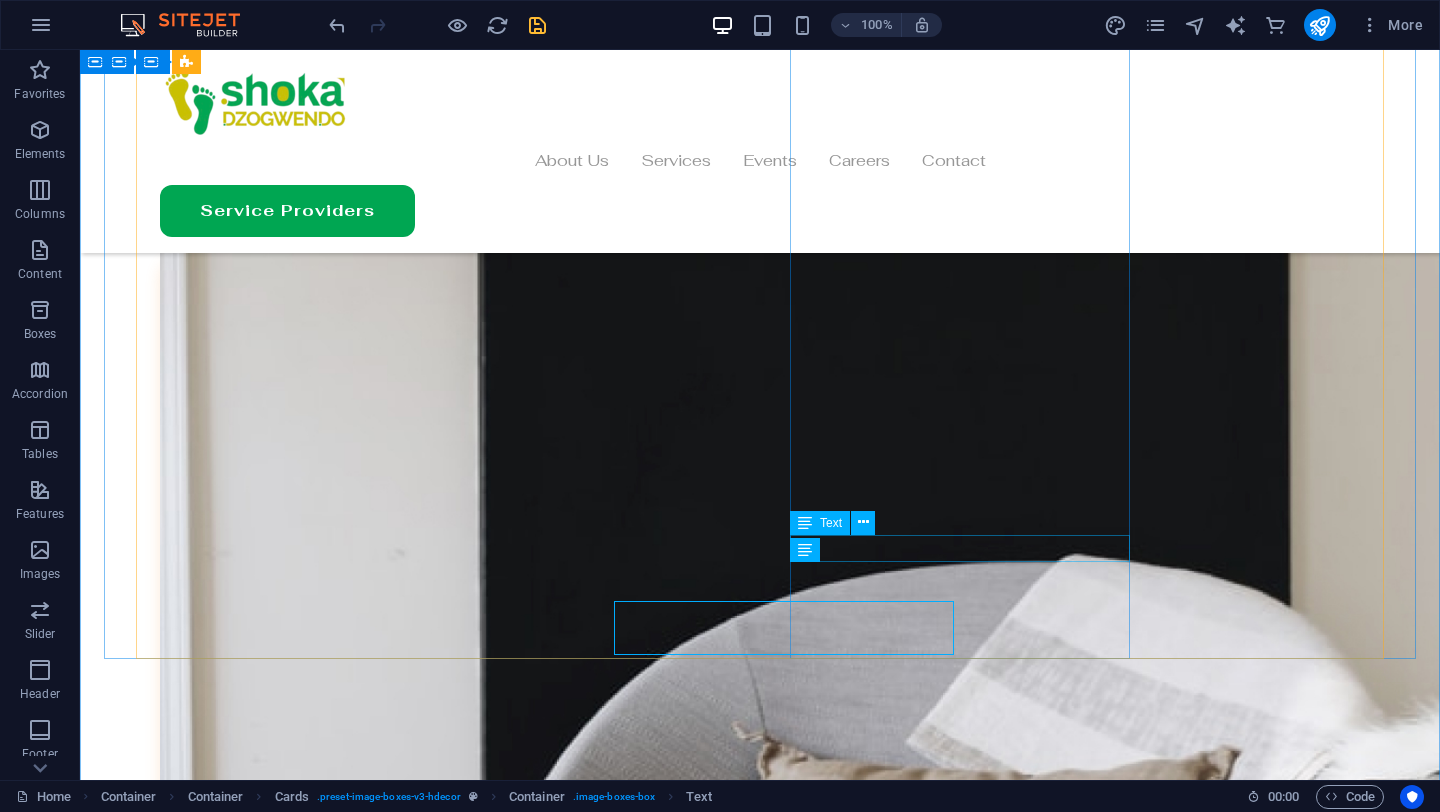 scroll, scrollTop: 5685, scrollLeft: 0, axis: vertical 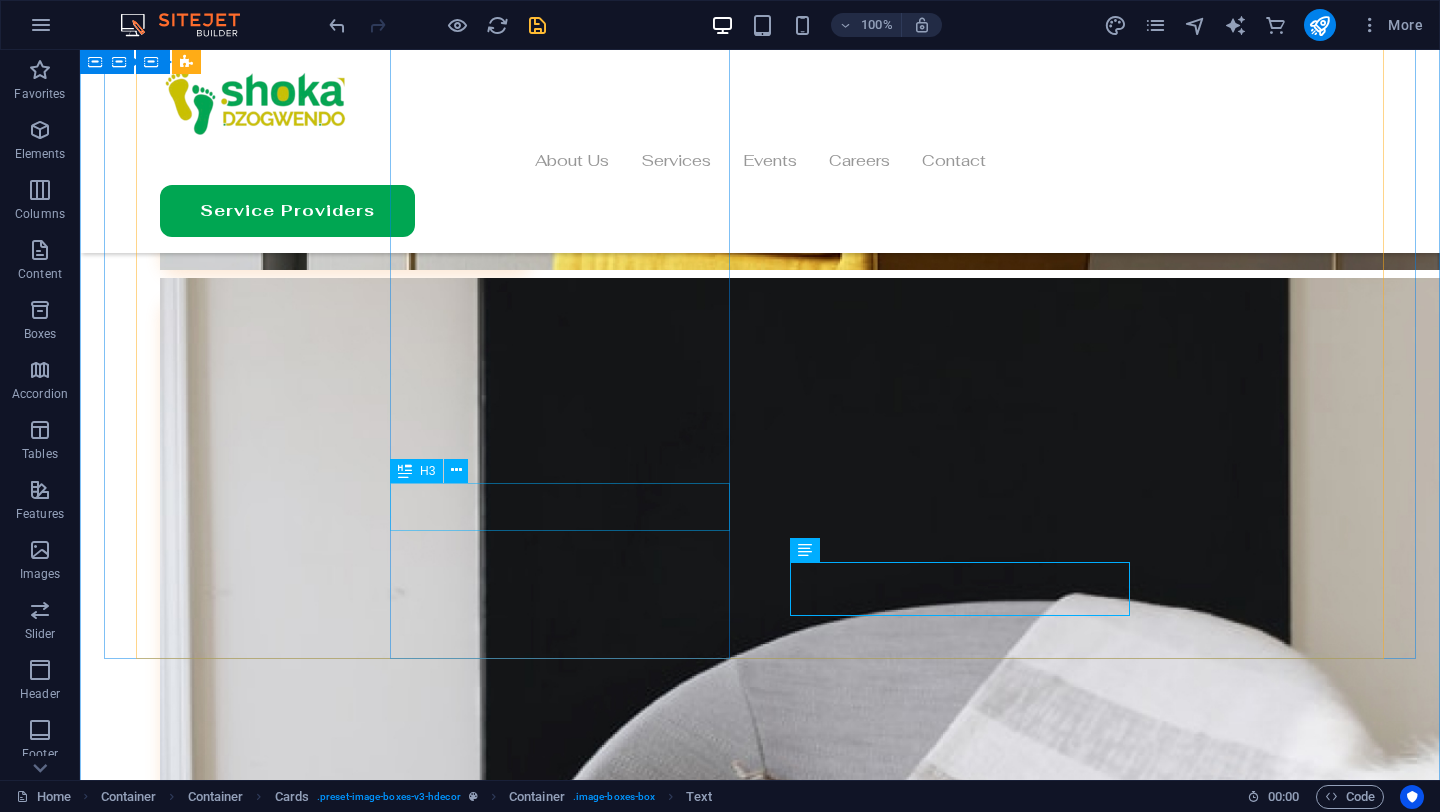 click on "[CITY], [COUNTRY]" at bounding box center [306, 8228] 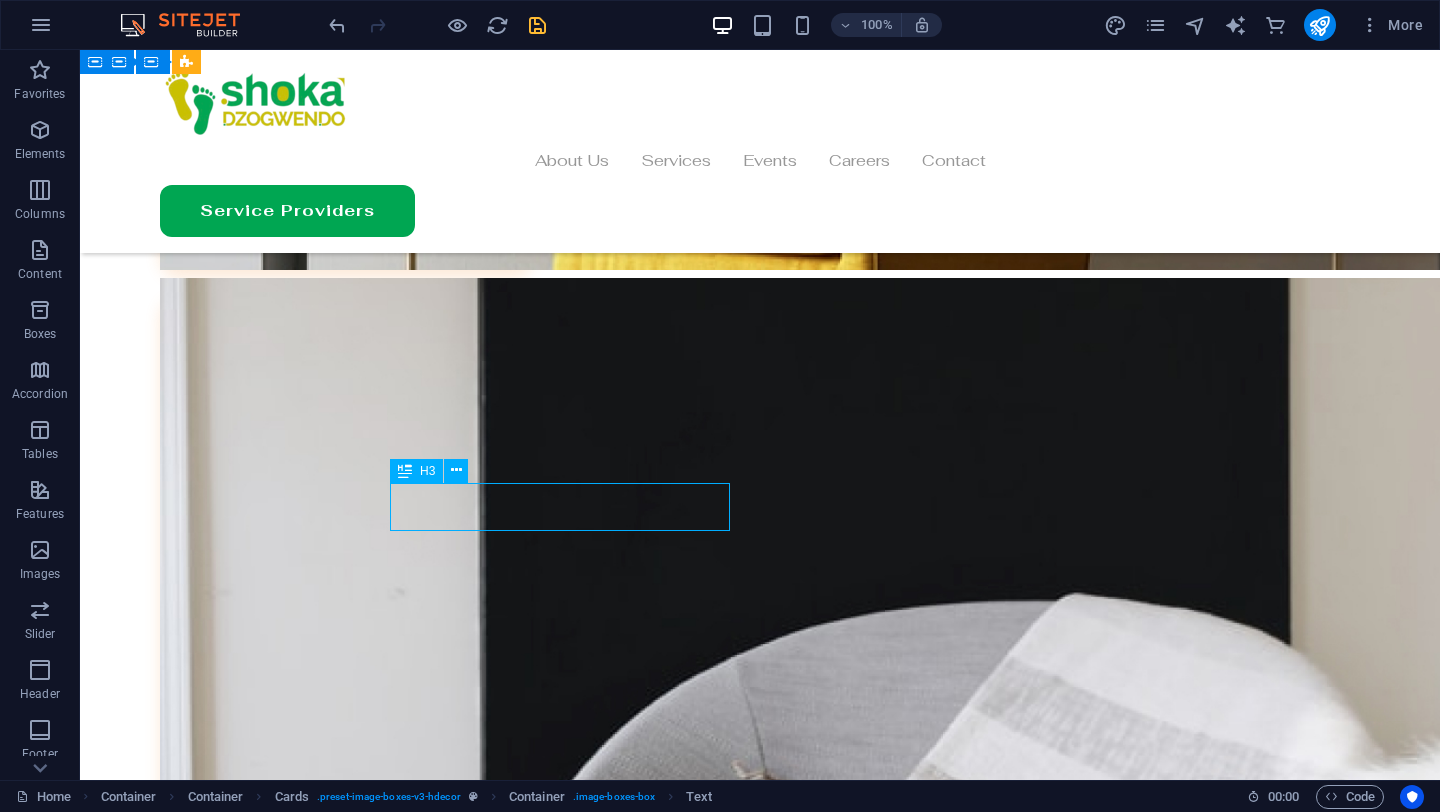 click on "[CITY], [COUNTRY]" at bounding box center [306, 8228] 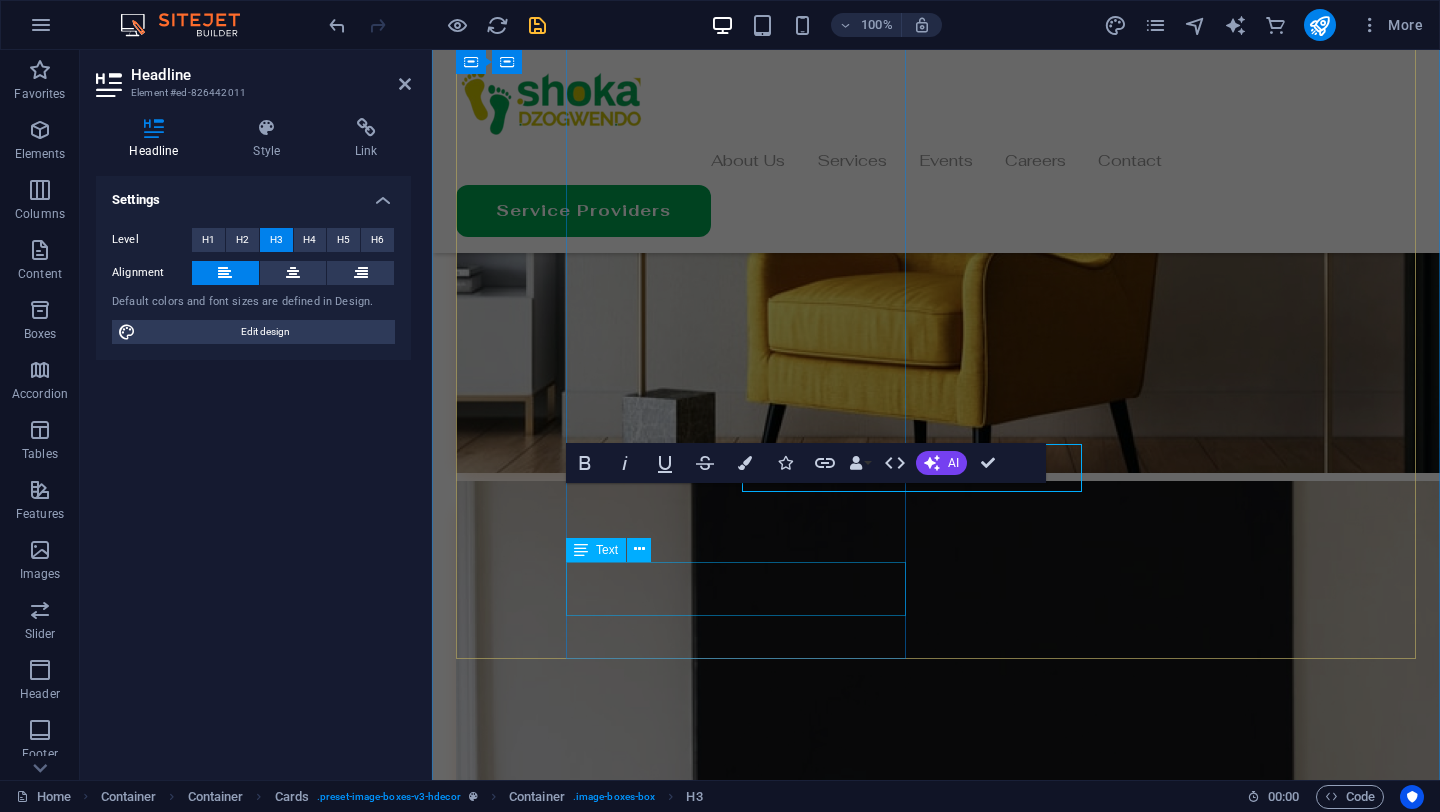 scroll, scrollTop: 5724, scrollLeft: 0, axis: vertical 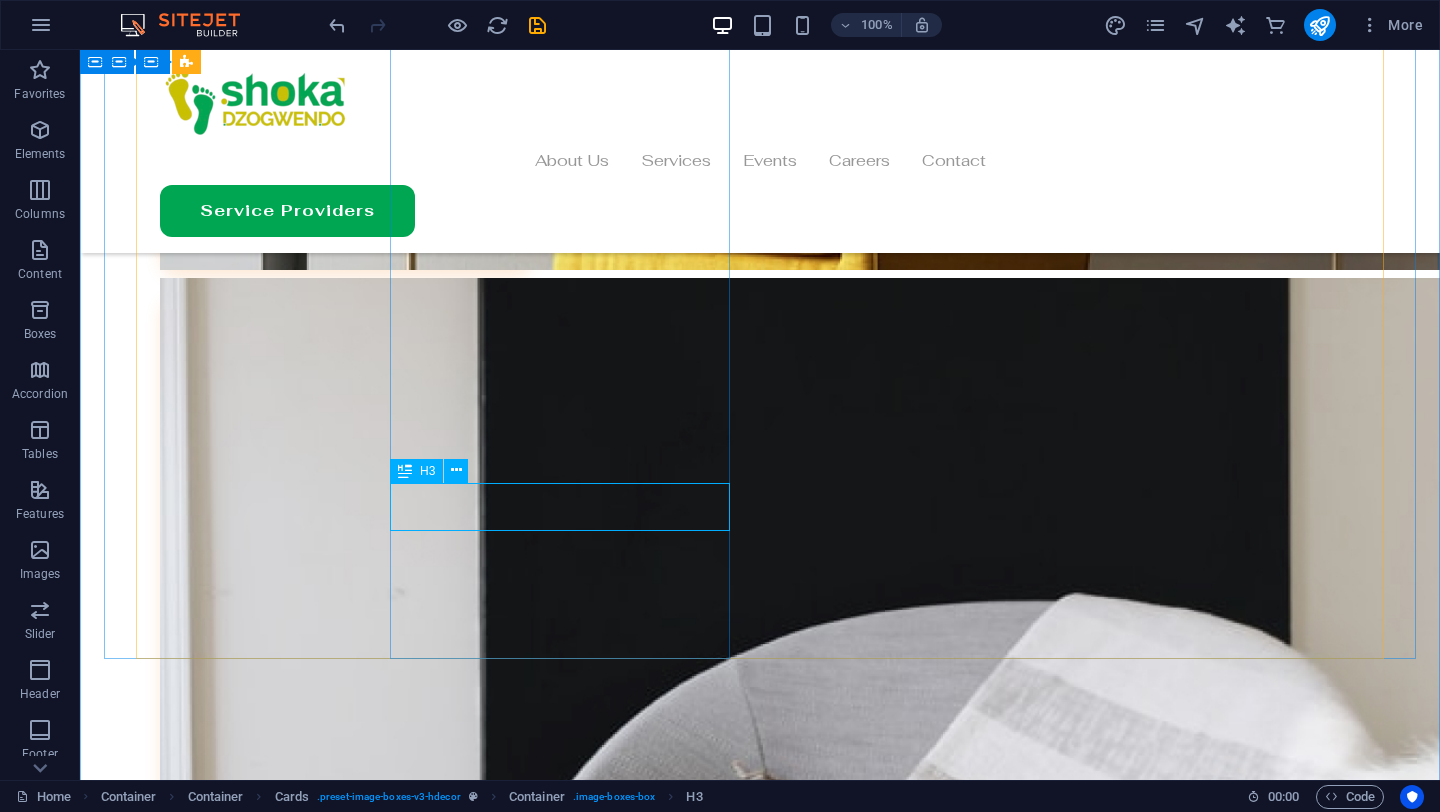 click on "[CITY], [COUNTRY]" at bounding box center (306, 8228) 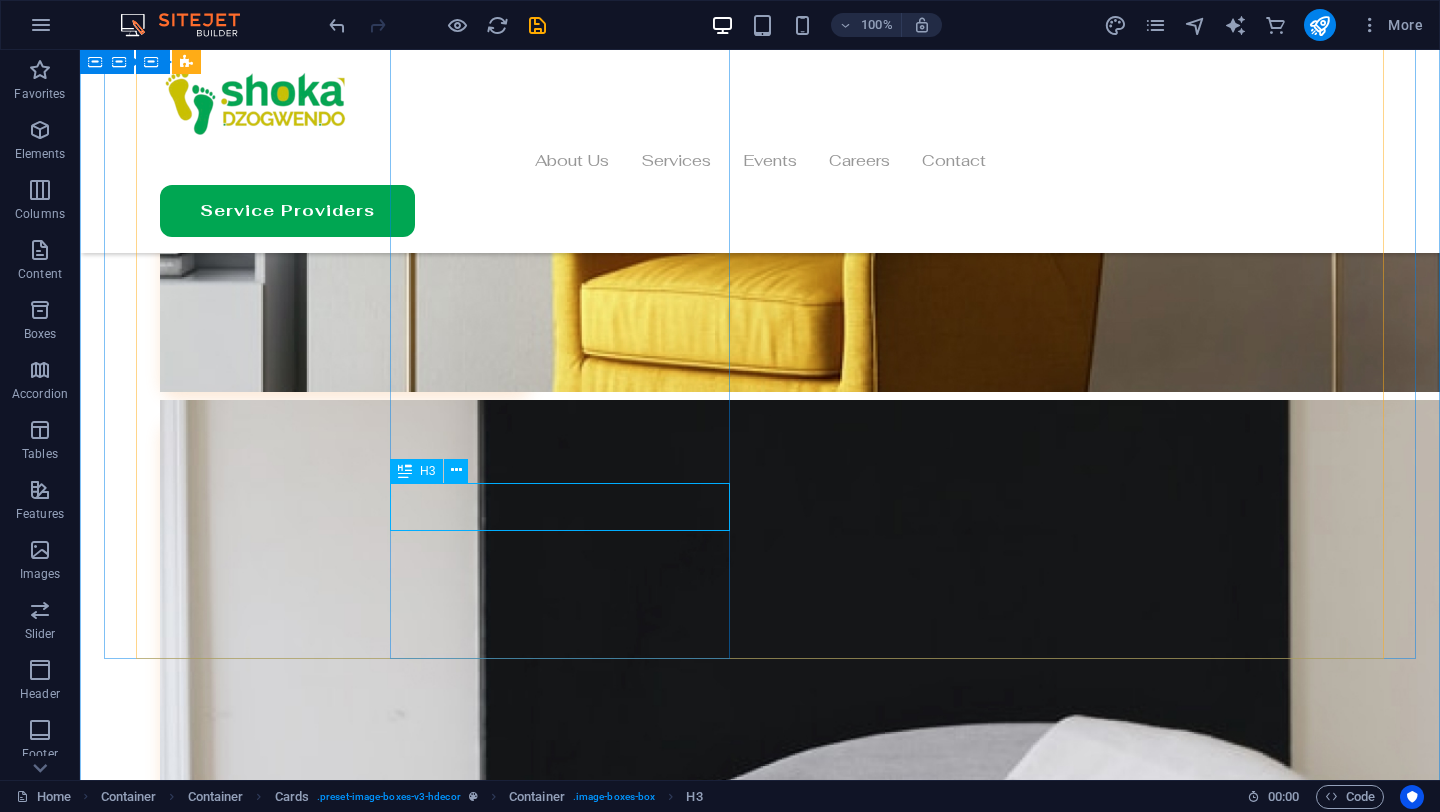 scroll, scrollTop: 5724, scrollLeft: 0, axis: vertical 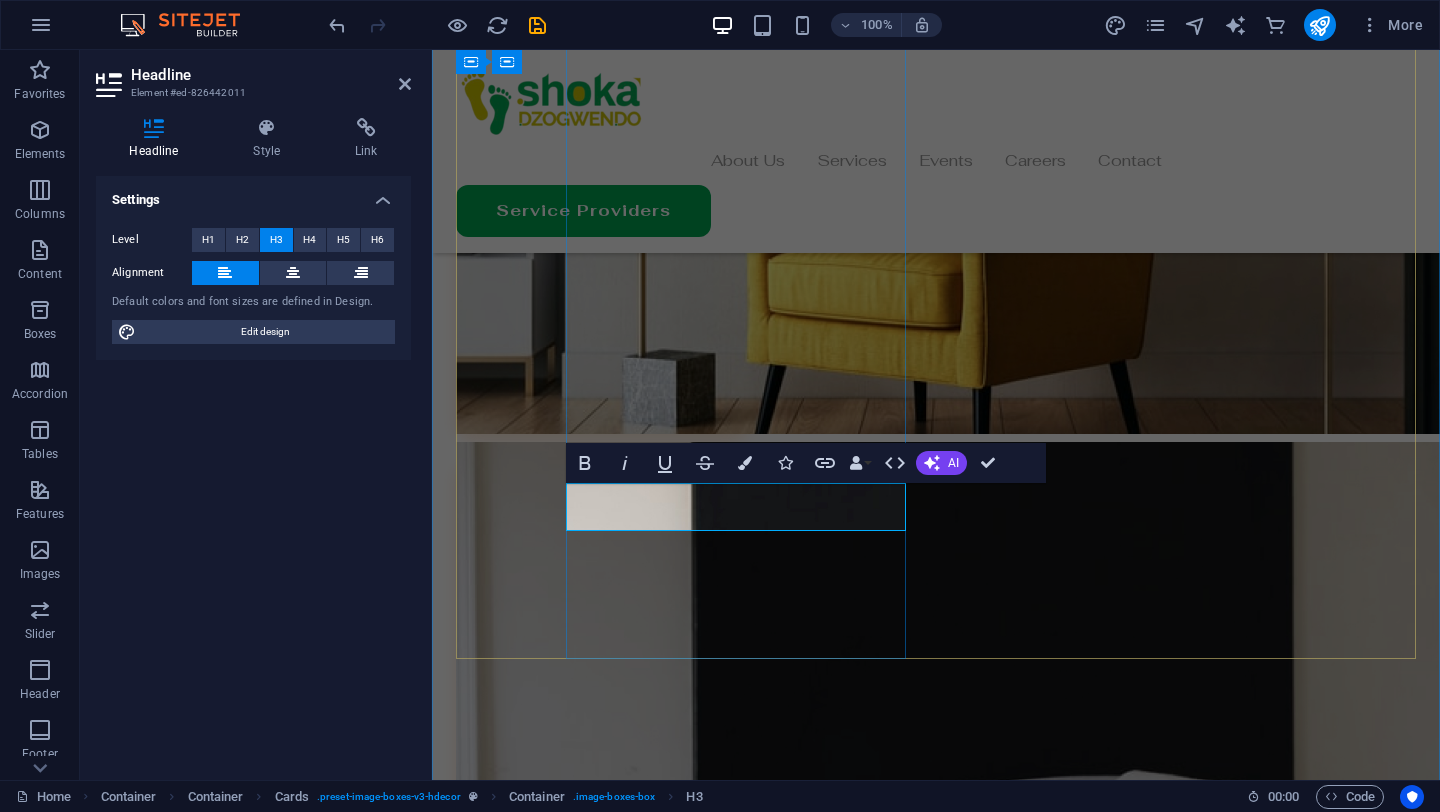 click on "[CITY], [COUNTRY]" at bounding box center (609, 7768) 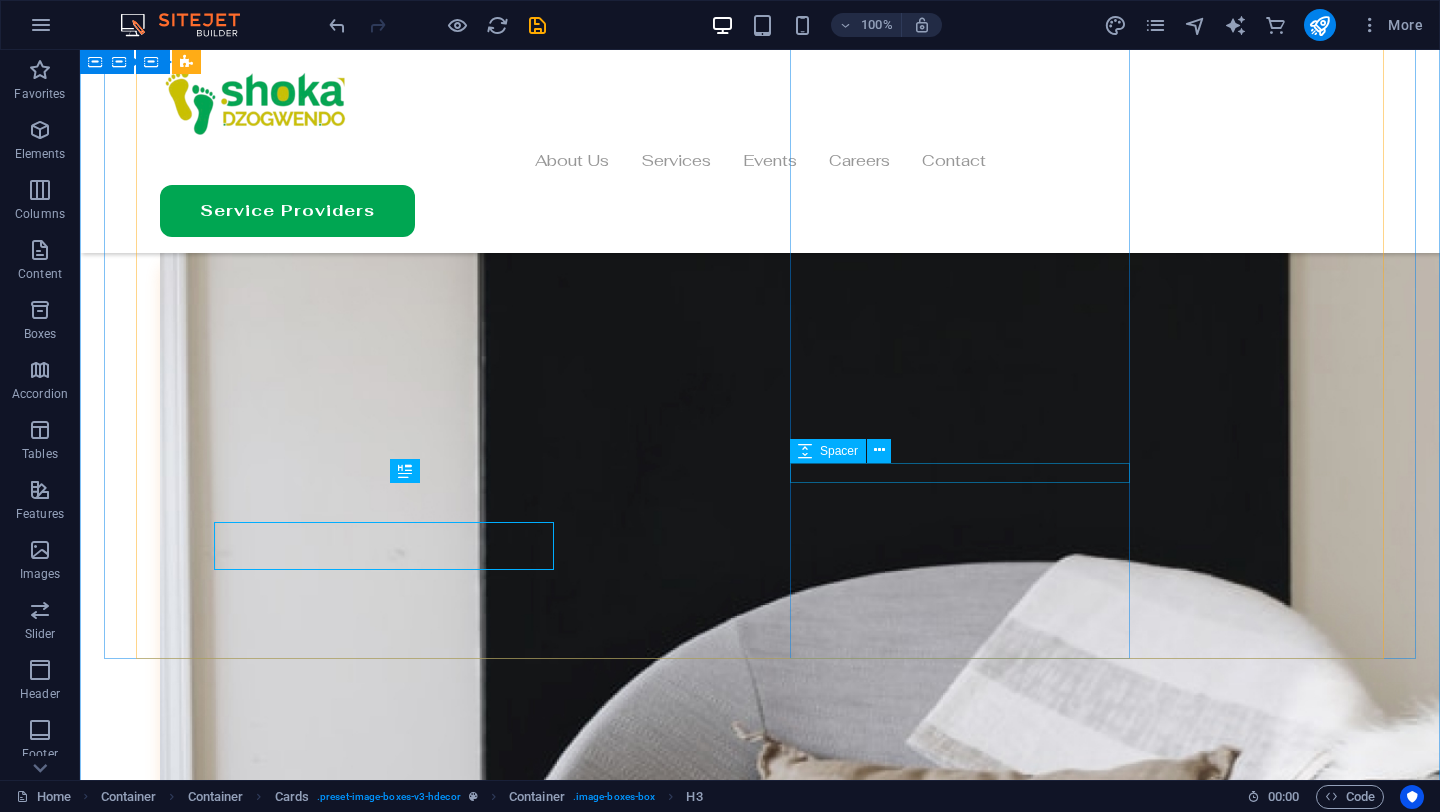 scroll, scrollTop: 5685, scrollLeft: 0, axis: vertical 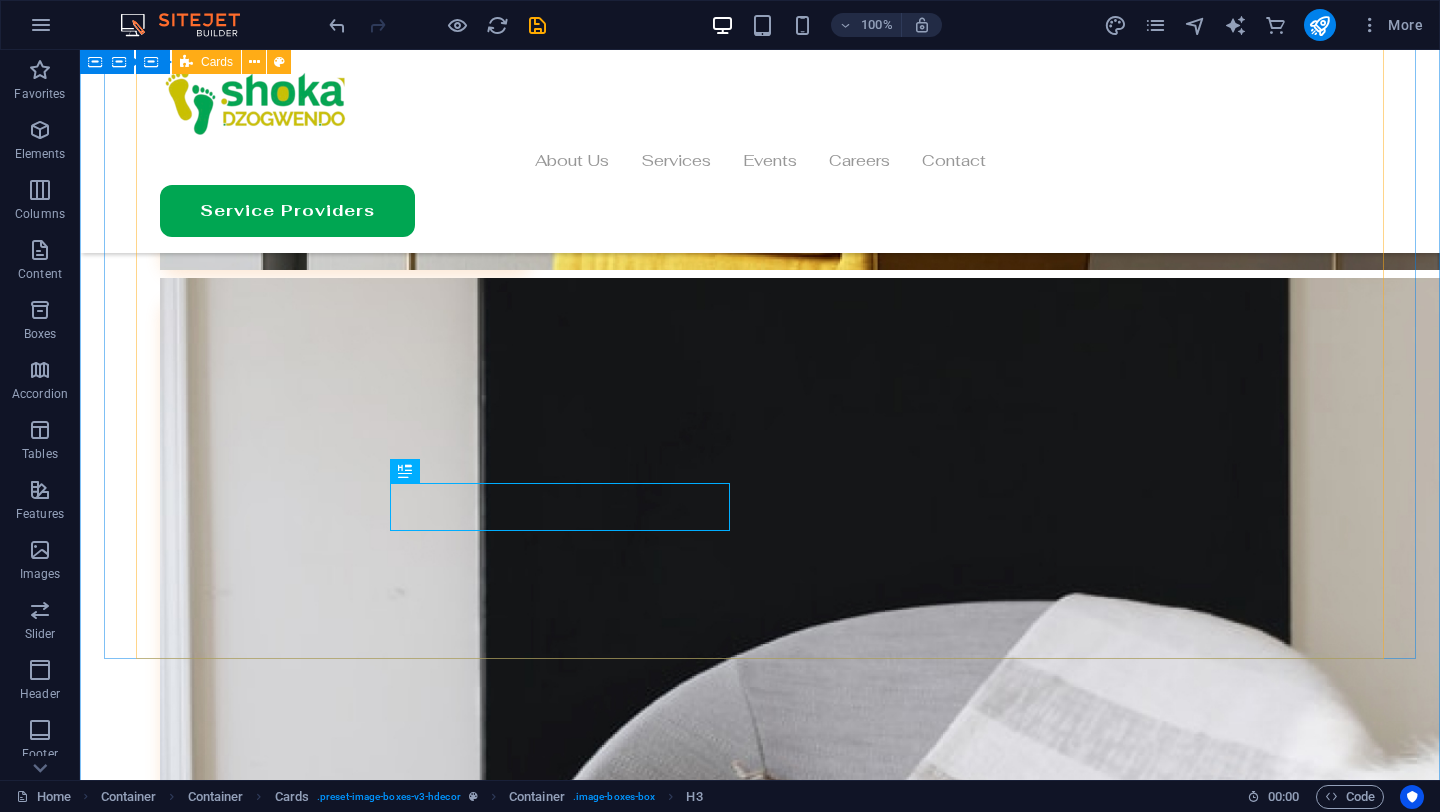click on "Durban, South Africa 29 March 2025, 09:00 SAST 12-14 Walnut Rd, Durban Central, Durban, 4001, South Africa Get Directions      Joburg, South Africa 26 July 2025, 09:00 SAST 26 Melville Rd, Illovo, Johannesburg, 2196, South Africa Get Directions" at bounding box center [760, 8631] 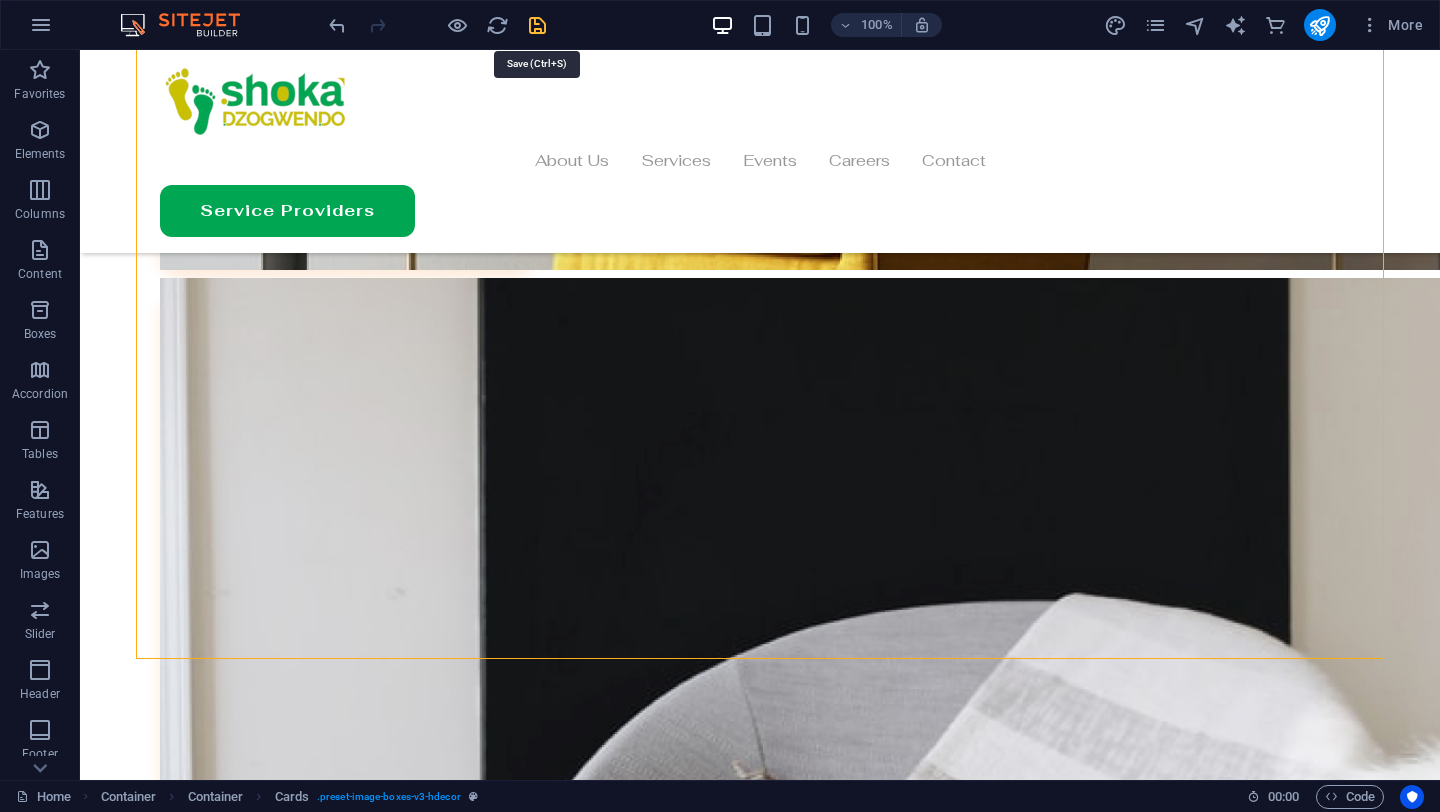 click at bounding box center [537, 25] 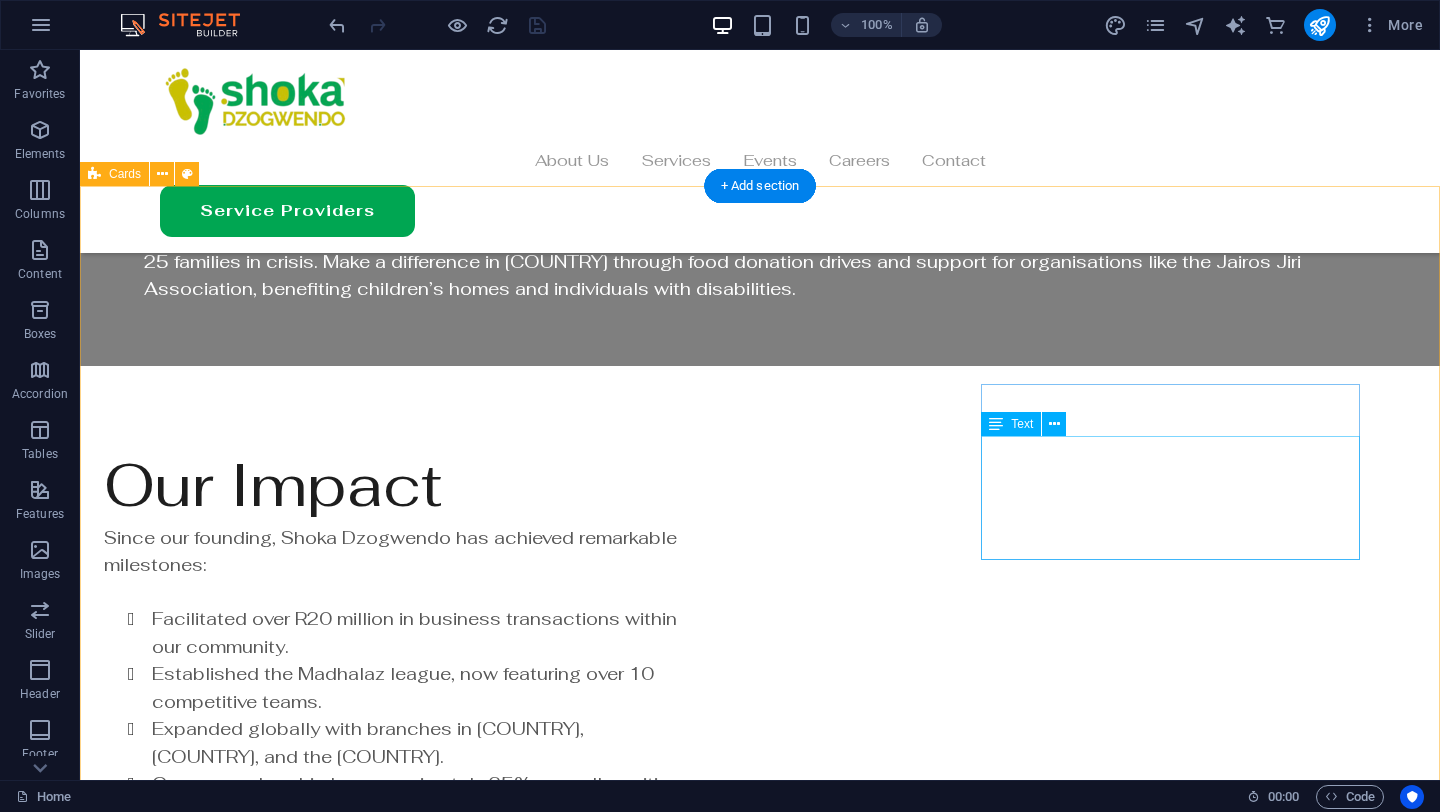 scroll, scrollTop: 3657, scrollLeft: 0, axis: vertical 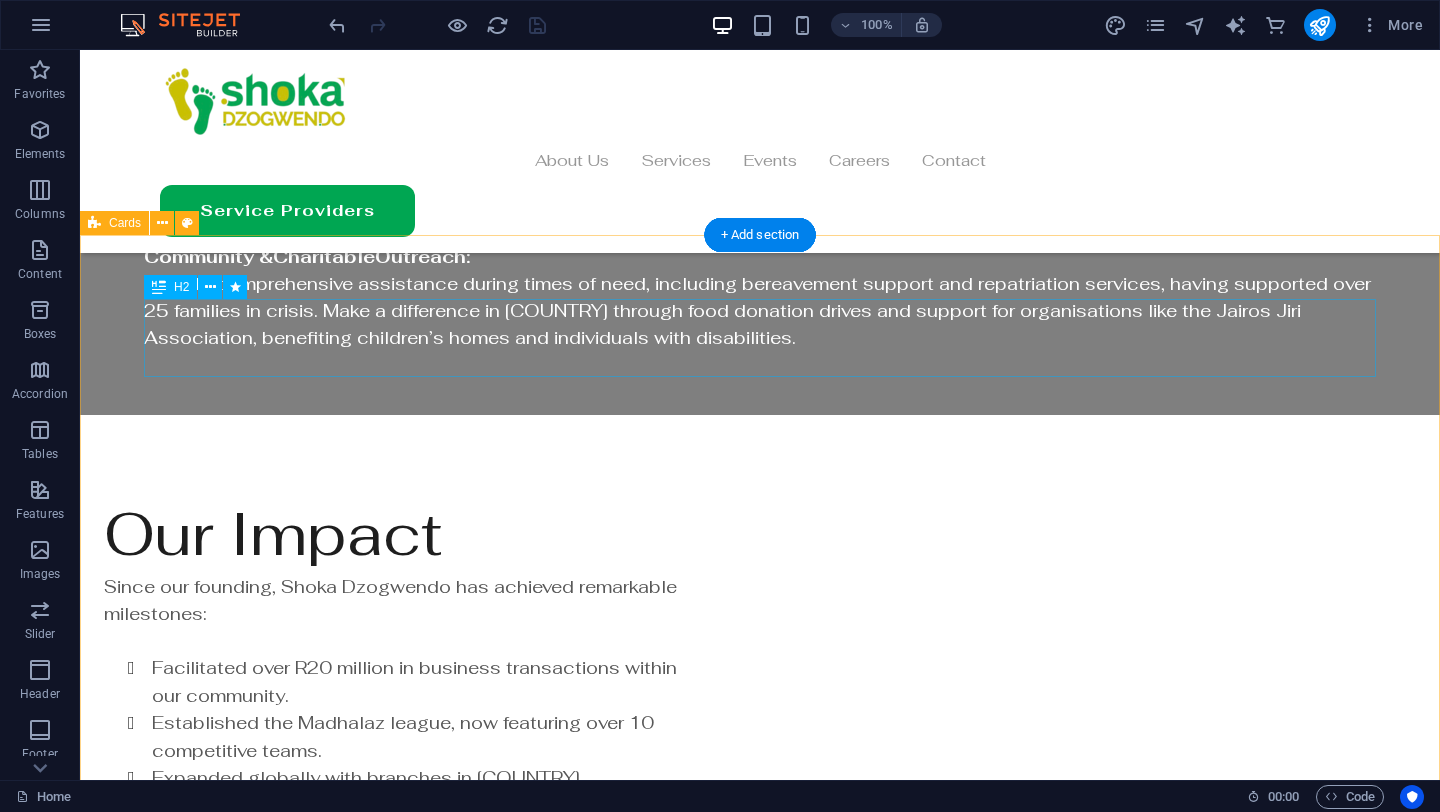 click on "Join Our Movement" at bounding box center (704, 3945) 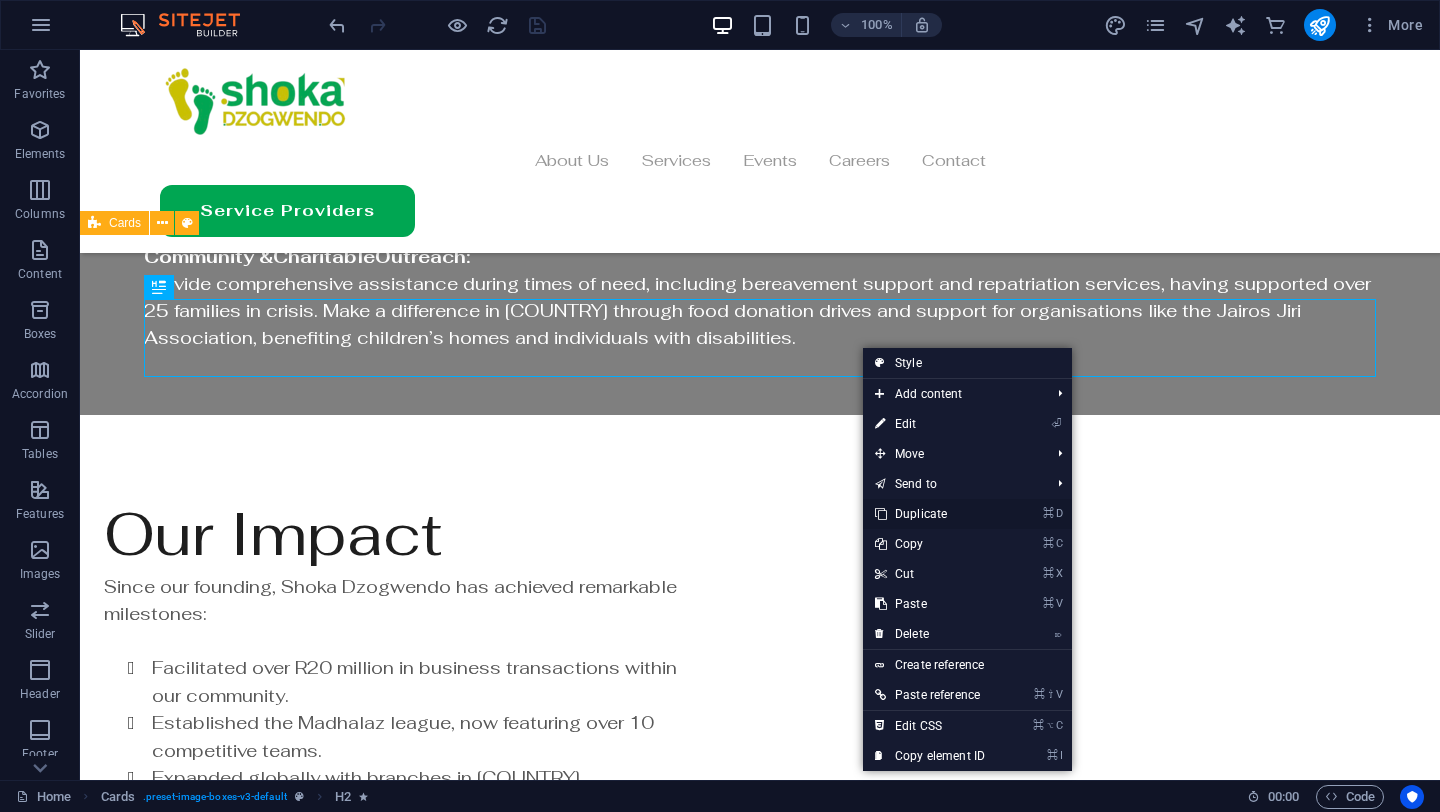 click on "⌘ D  Duplicate" at bounding box center [930, 514] 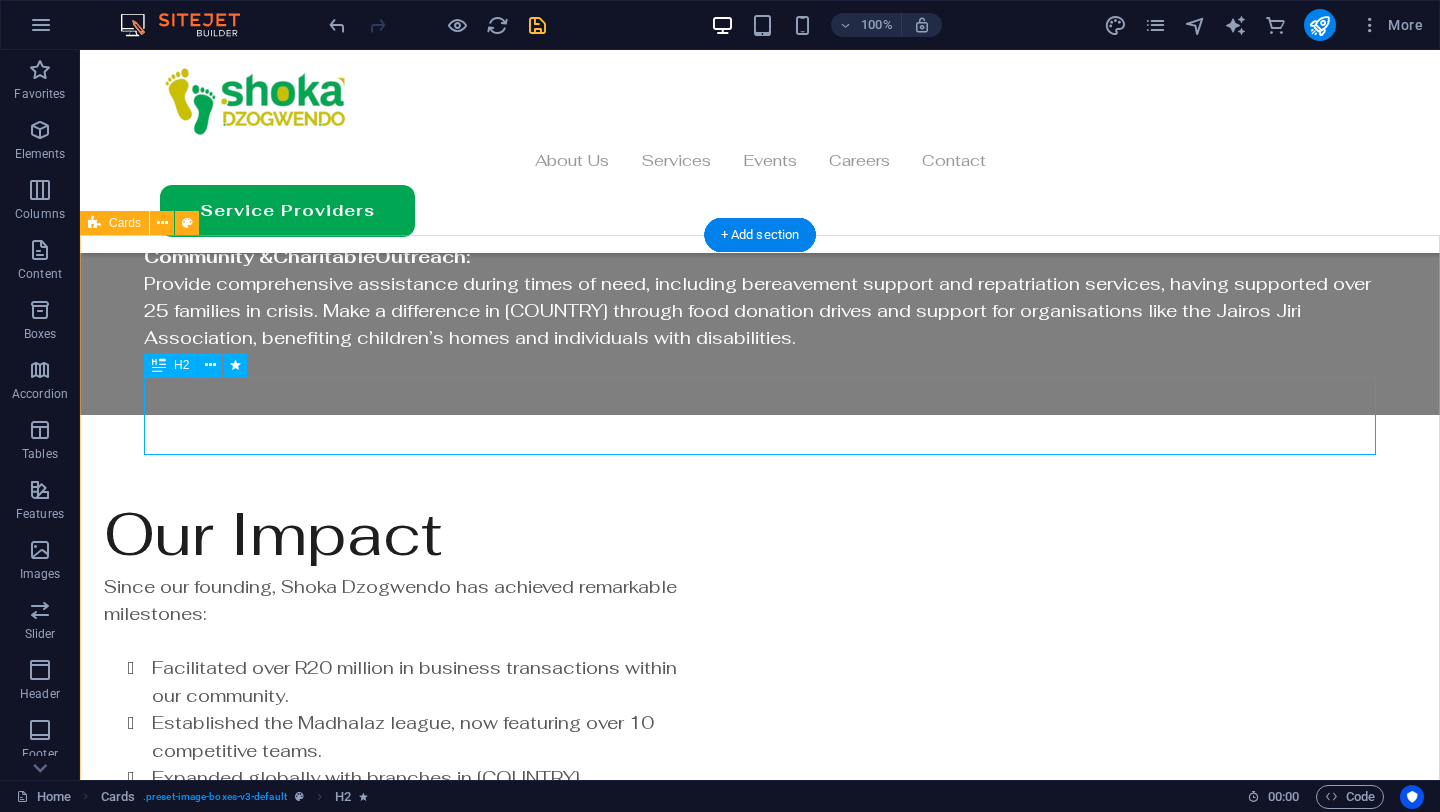 click on "Join Our Movement" at bounding box center (704, 4023) 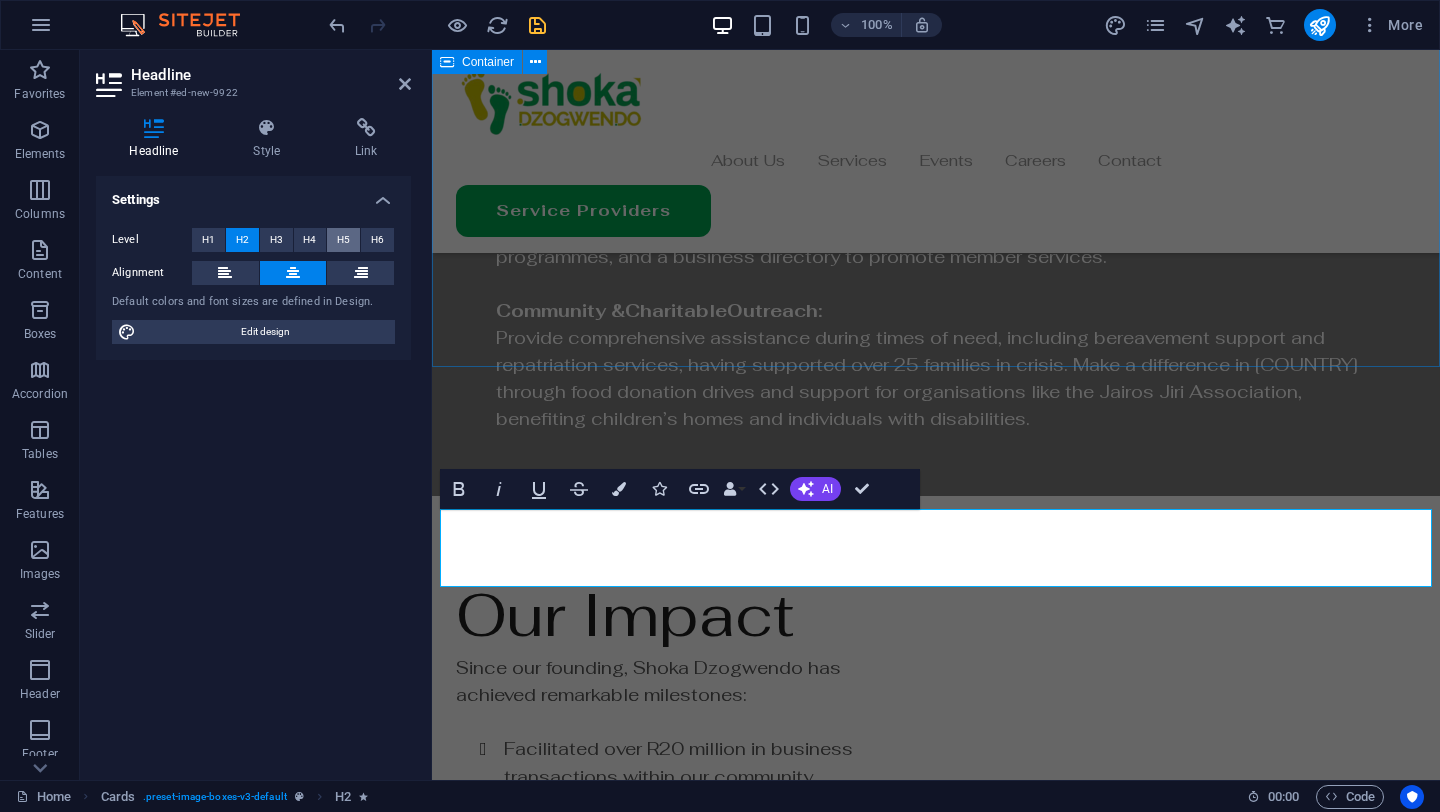click on "H5" at bounding box center (343, 240) 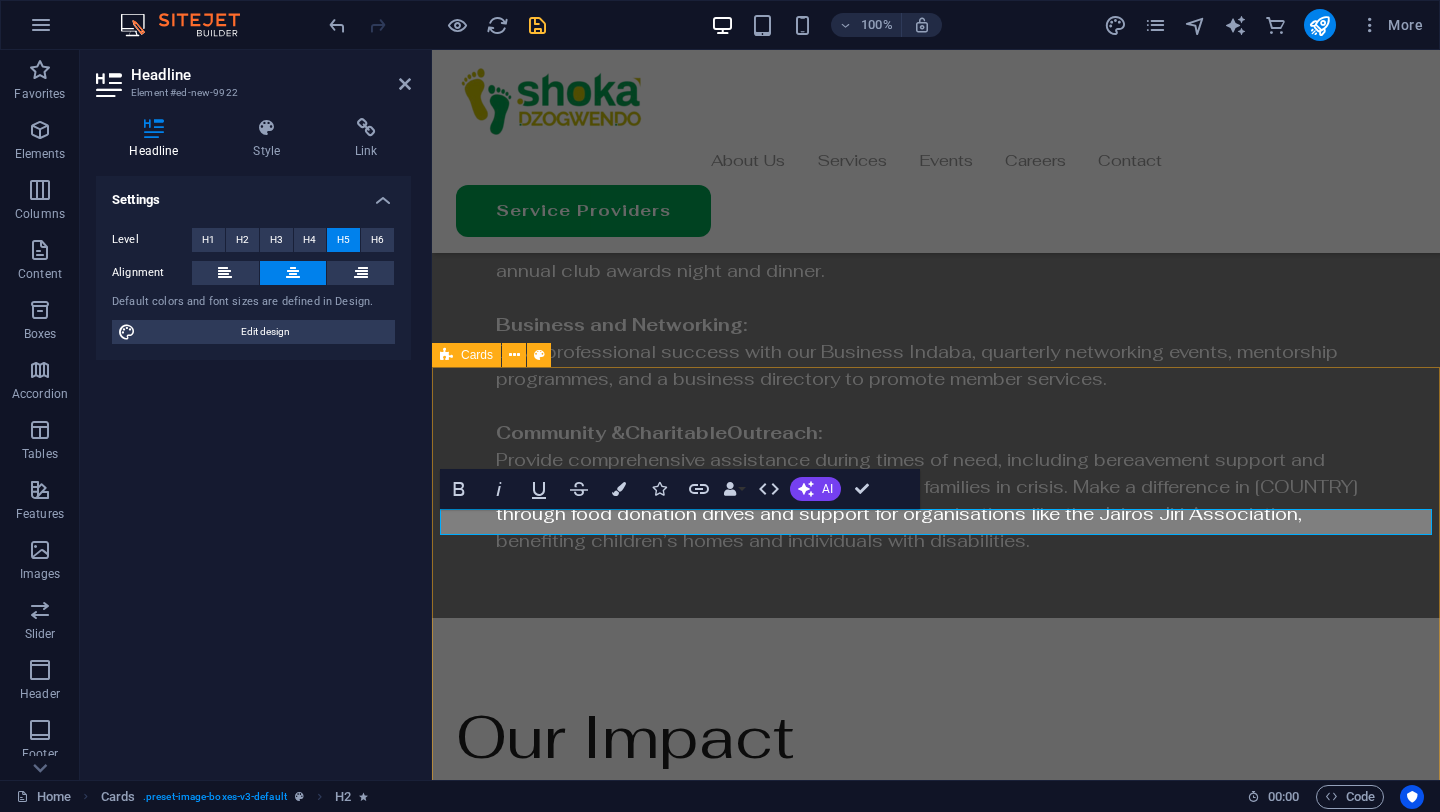 click on "Join Our Movement" at bounding box center [936, 4200] 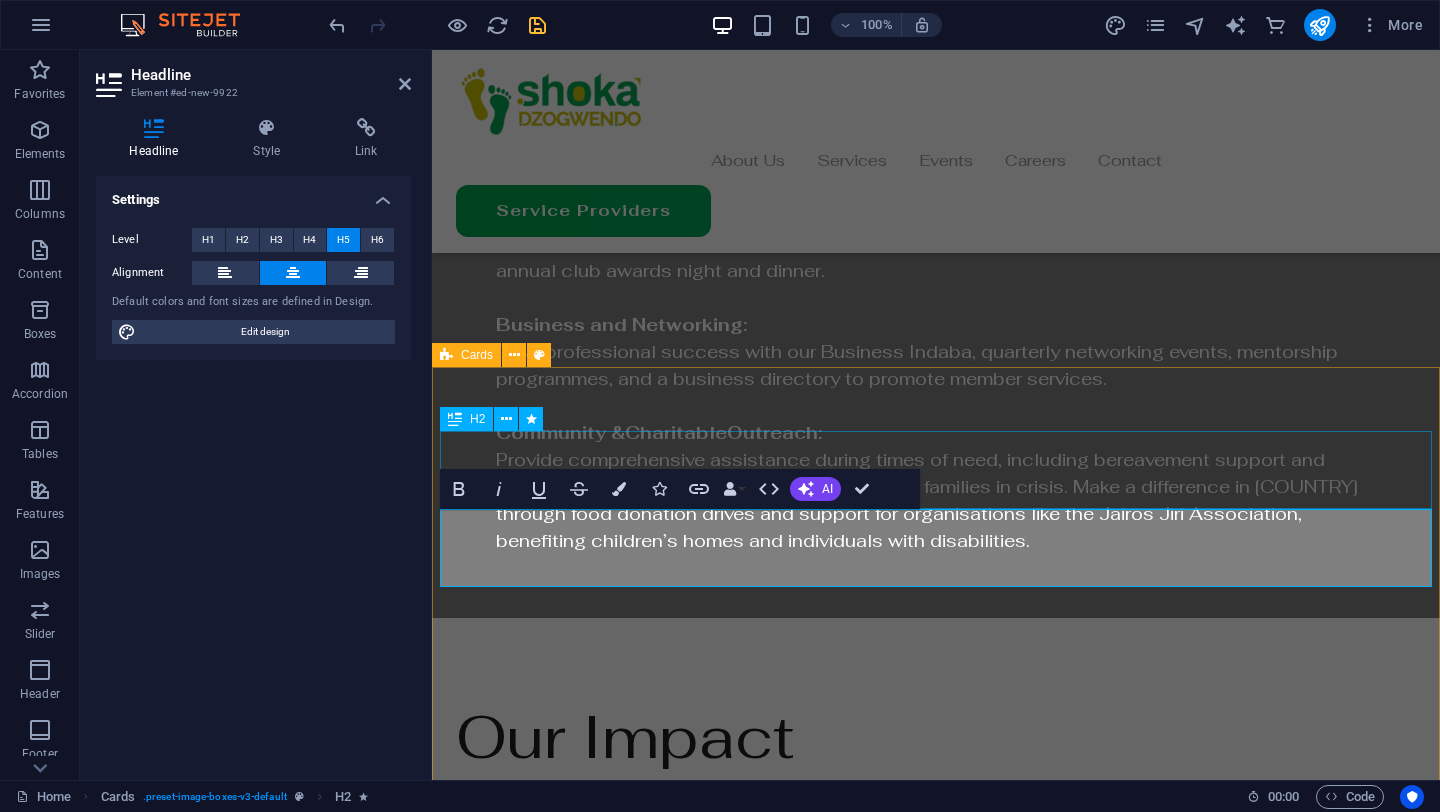 scroll, scrollTop: 4738, scrollLeft: 2, axis: both 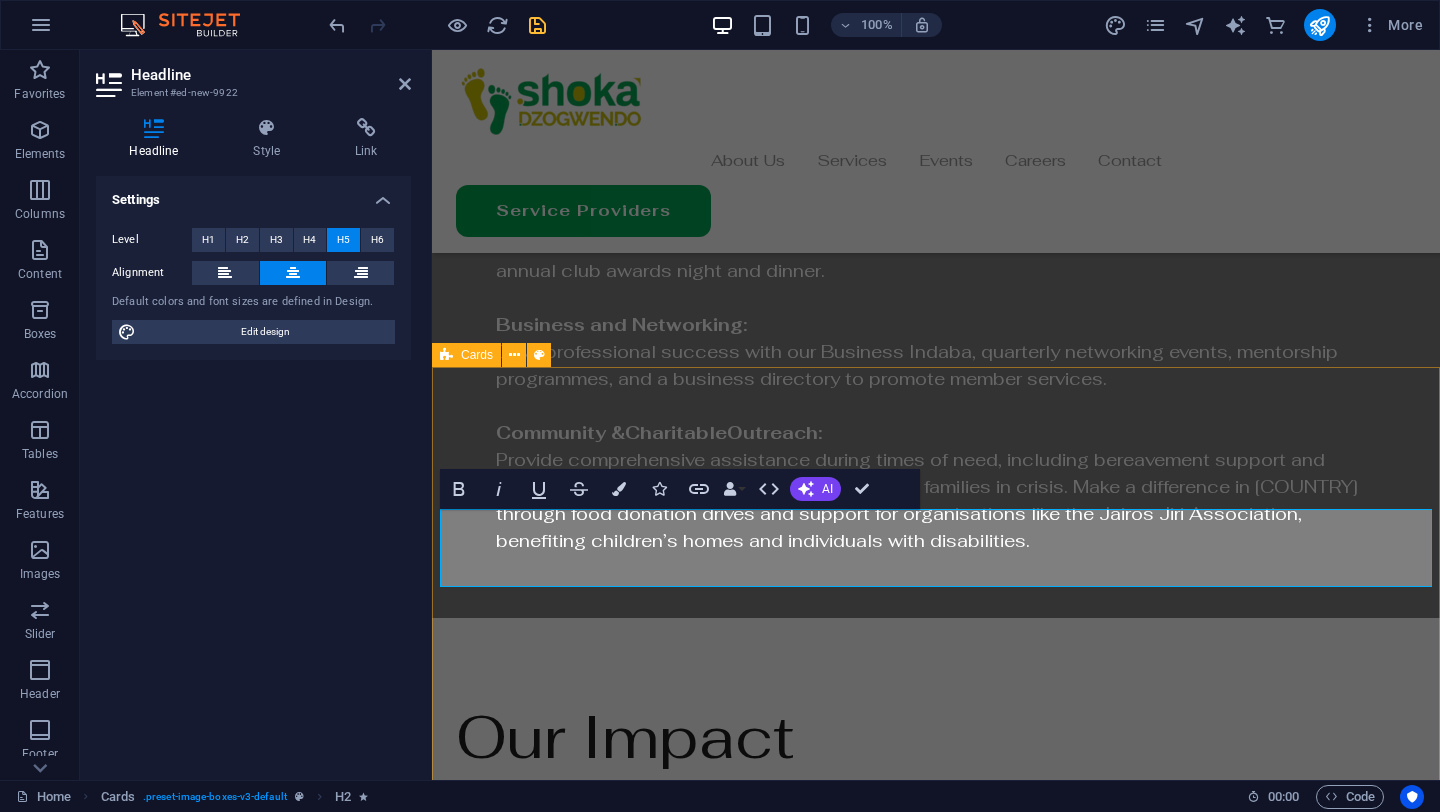 click on "Whether you’re looking to connect with fellow Zimbabweans, grow your professional network, or contribute to meaningful community initiatives, Shoka Dzogwendo welcomes you. Together, we build pathways to success while celebrating our shared heritage." at bounding box center (936, 4226) 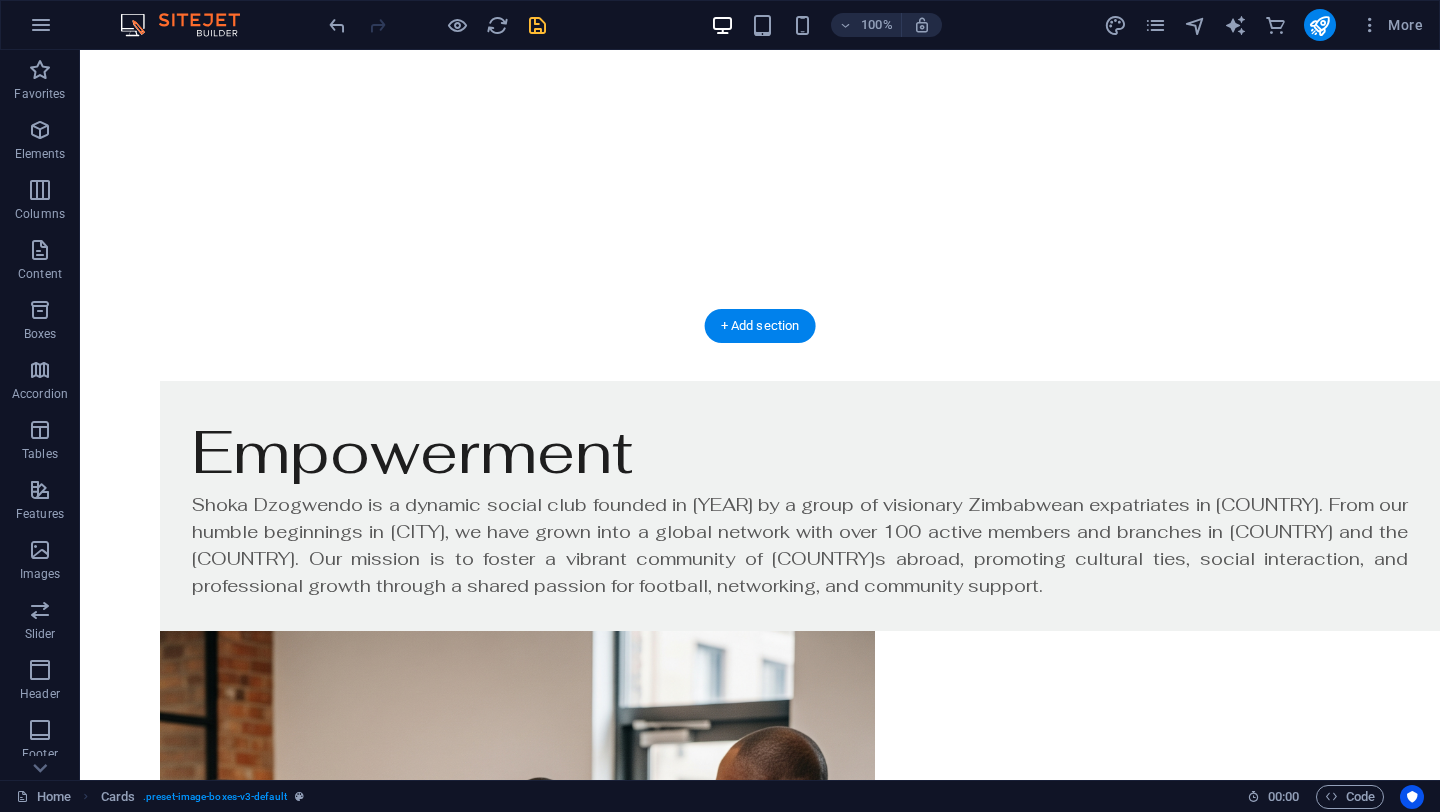scroll, scrollTop: 0, scrollLeft: 0, axis: both 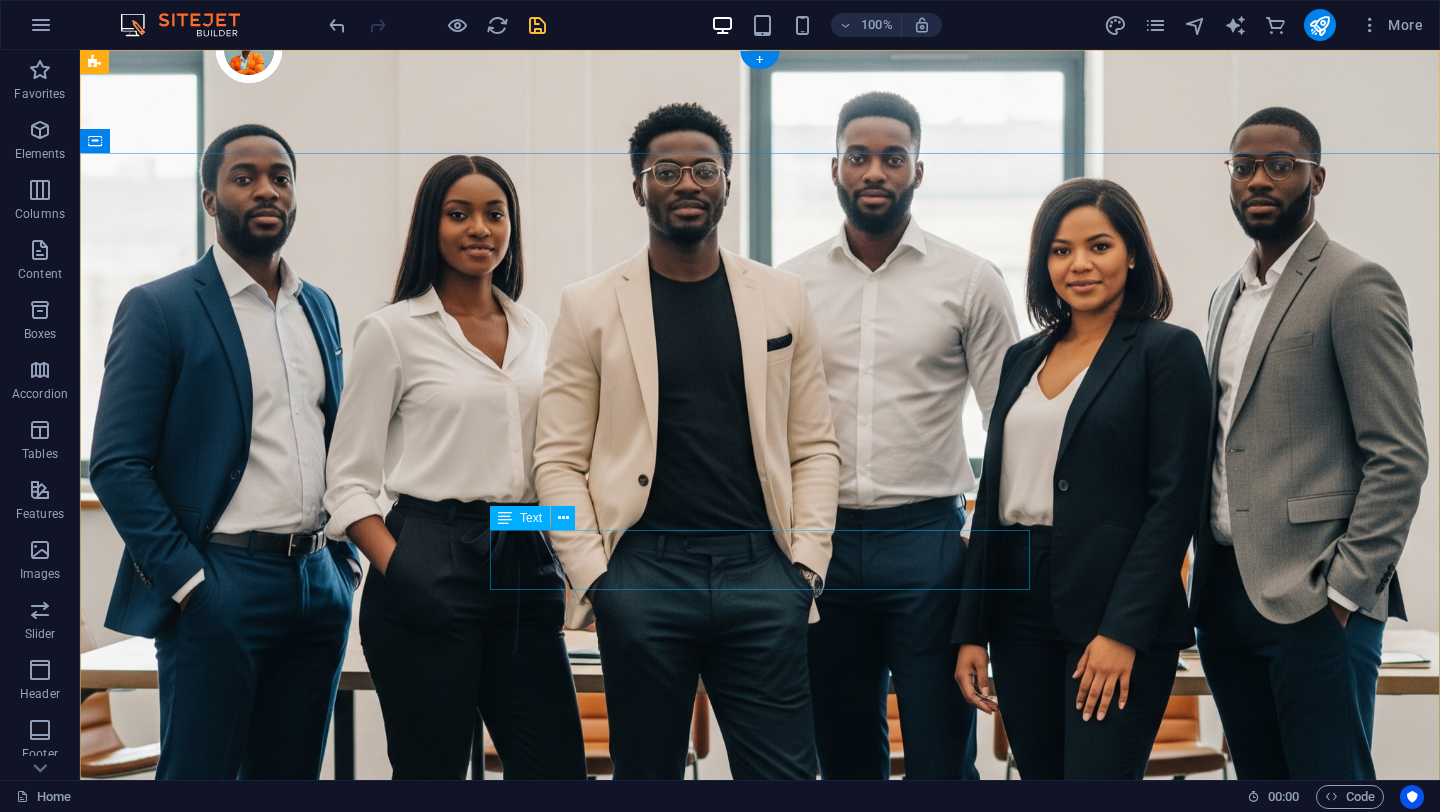 click on "Your Hub for Career Advancement, Business Growth, and Community Collaboration." at bounding box center [760, 1521] 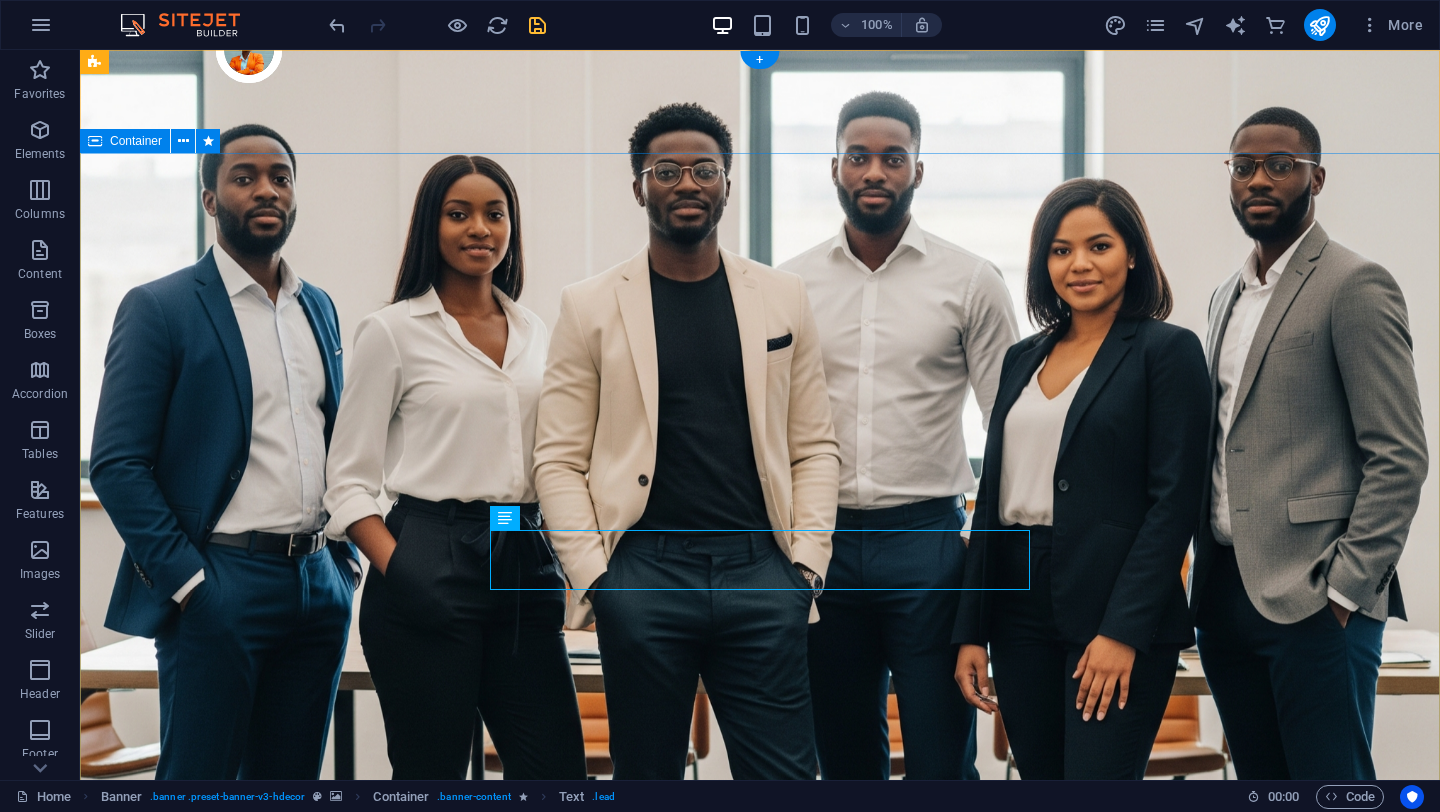 click on "BRIDGING DREAMS: EMPOWERING THE  COMMUNITY Your Hub for Career Advancement, Business Growth, and Community Collaboration." at bounding box center (760, 1372) 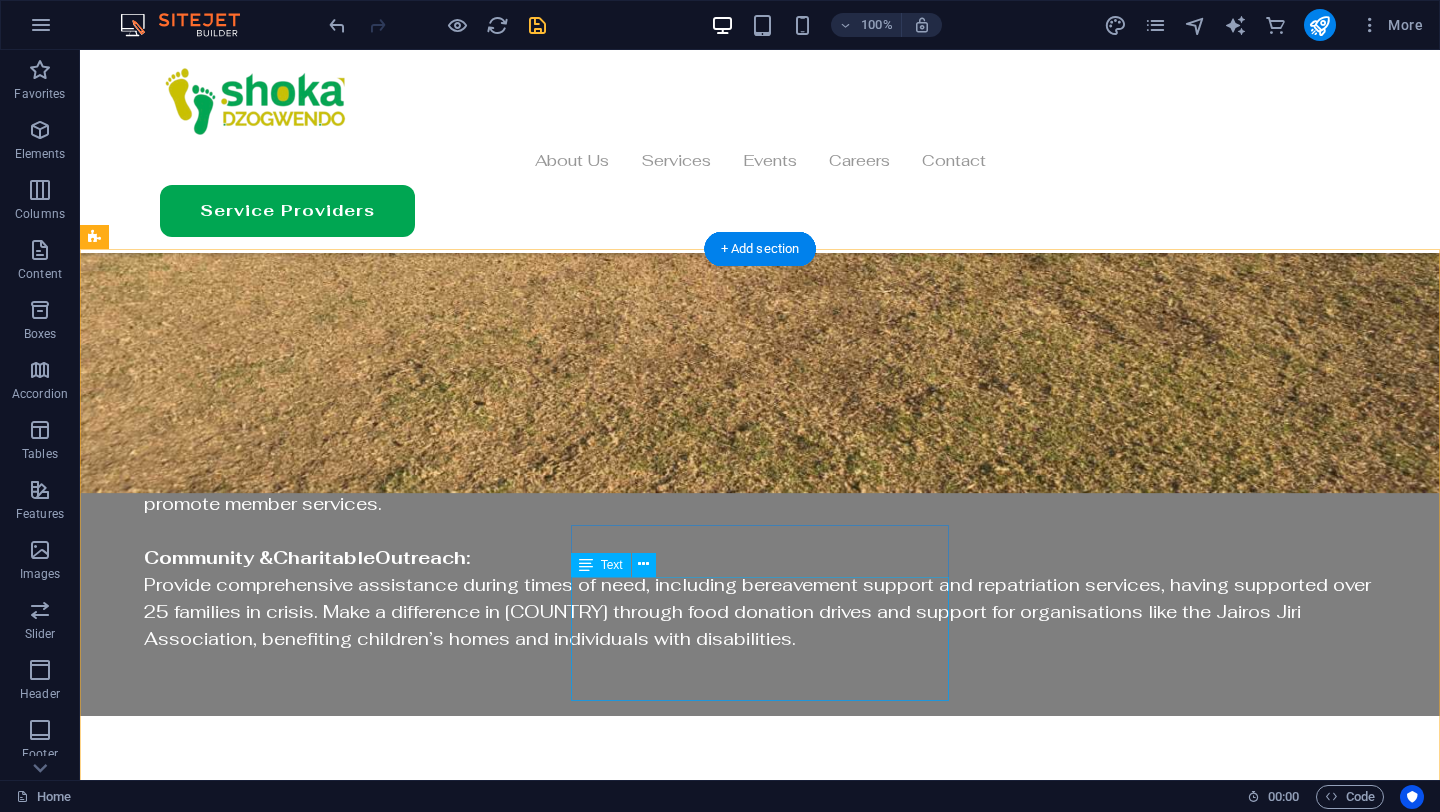 scroll, scrollTop: 3680, scrollLeft: 0, axis: vertical 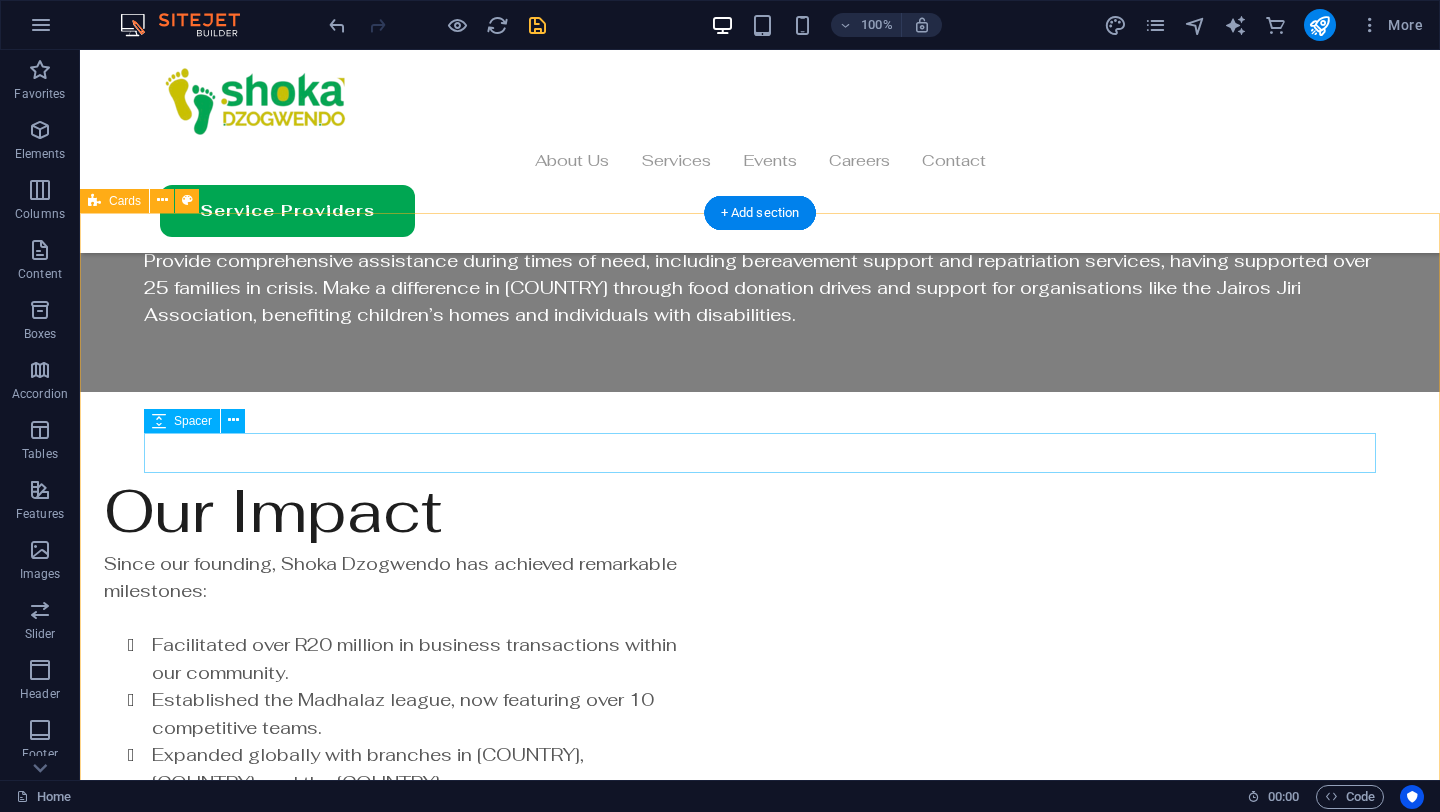 click at bounding box center [704, 4059] 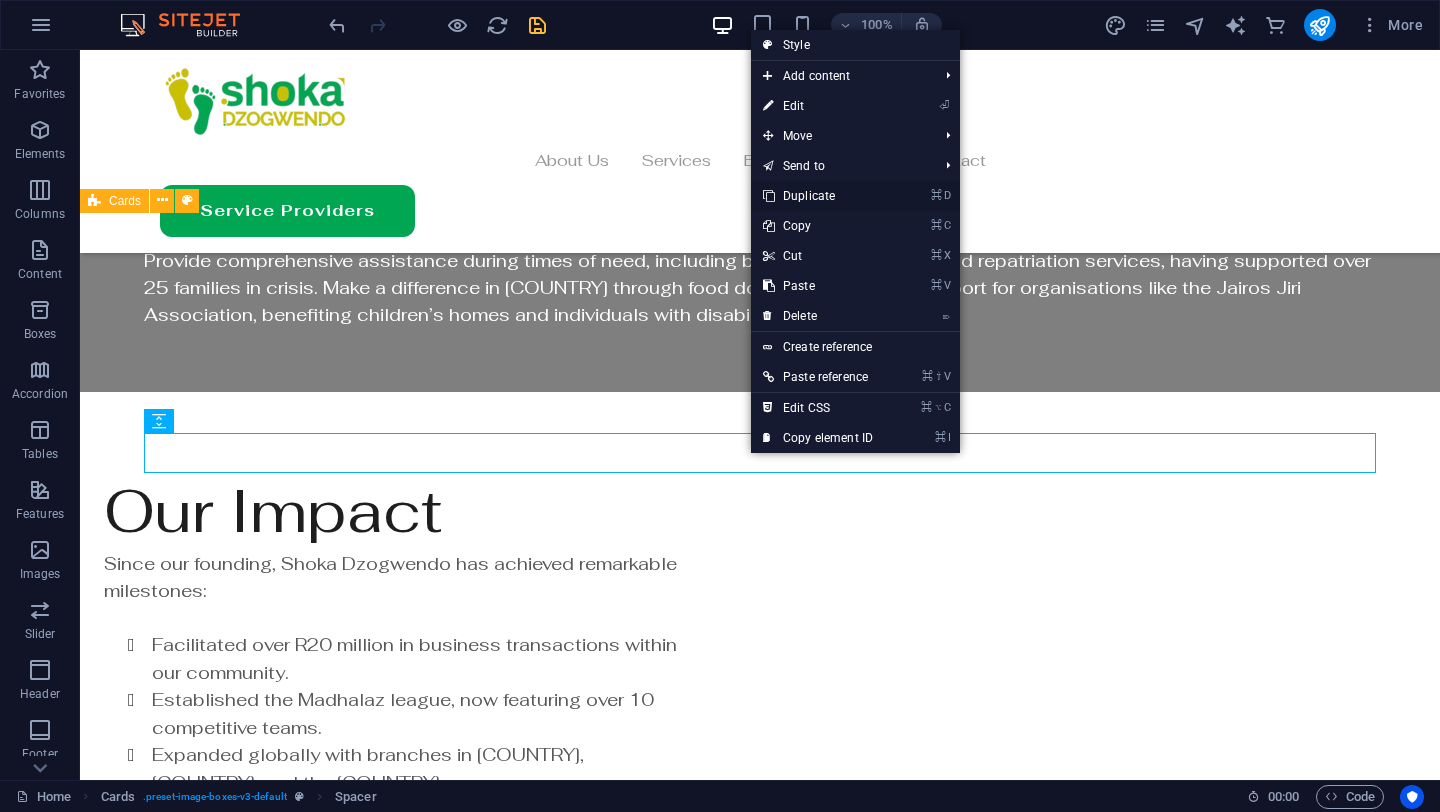 click on "⌘ D  Duplicate" at bounding box center (818, 196) 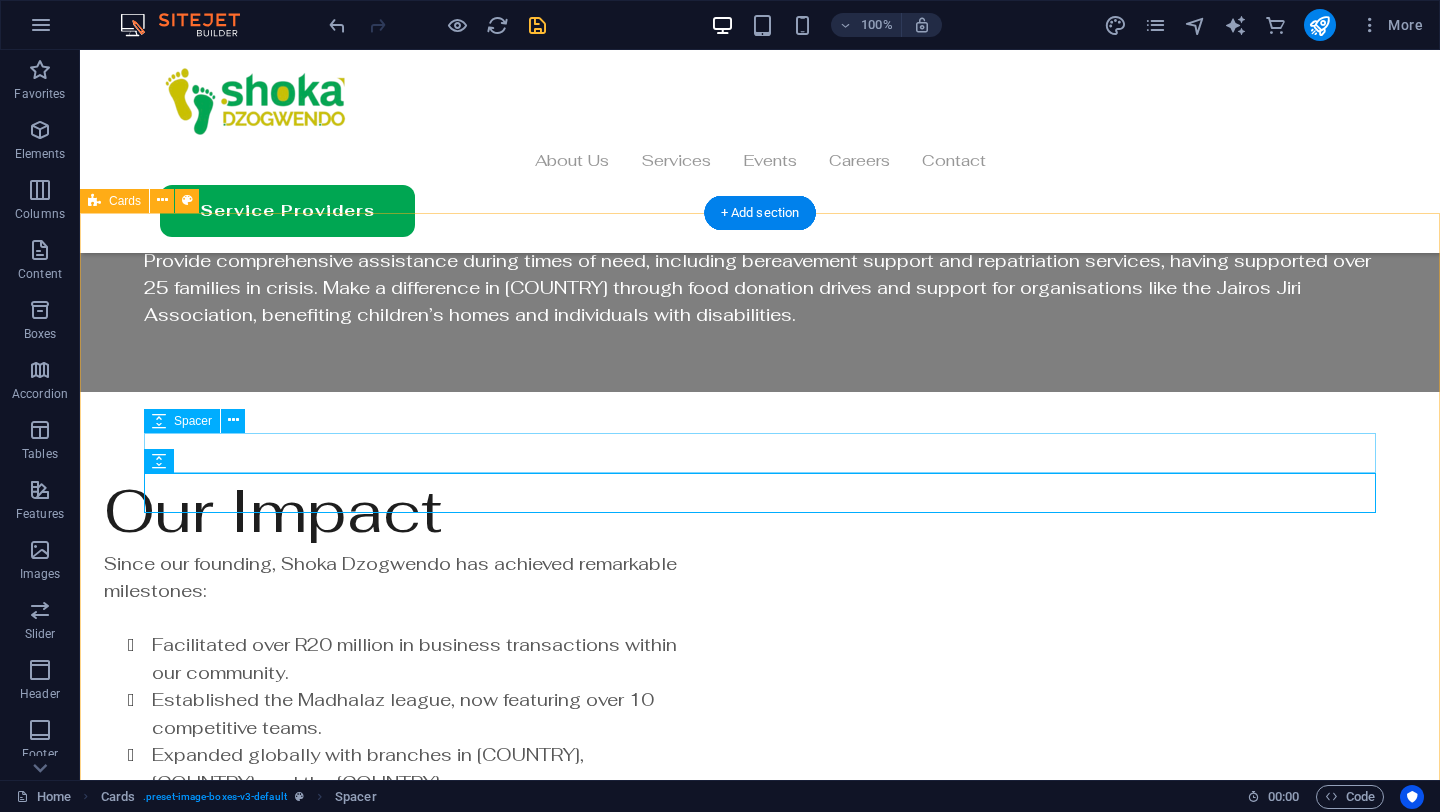 click at bounding box center (704, 4059) 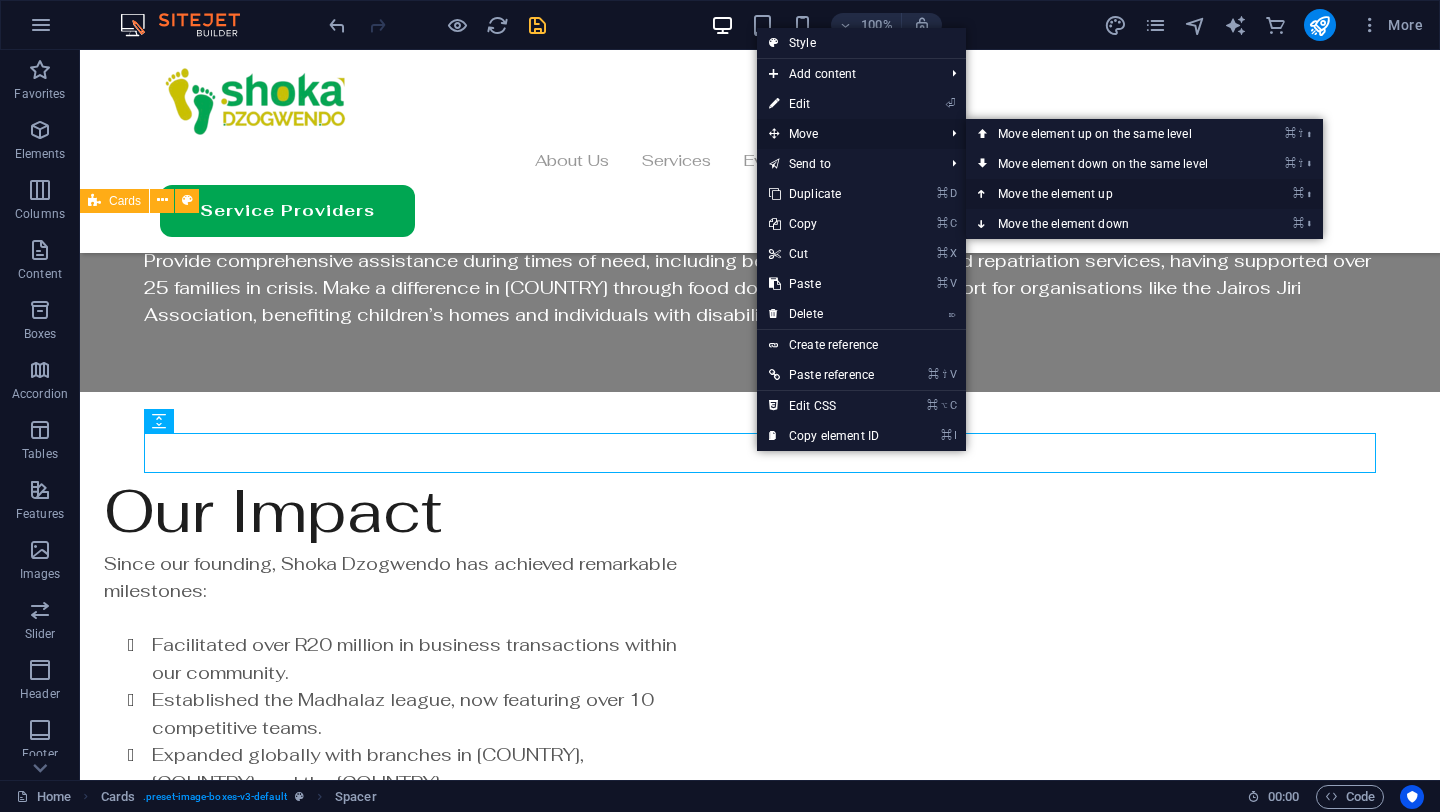 click on "⌘ ⬆  Move the element up" at bounding box center [1107, 194] 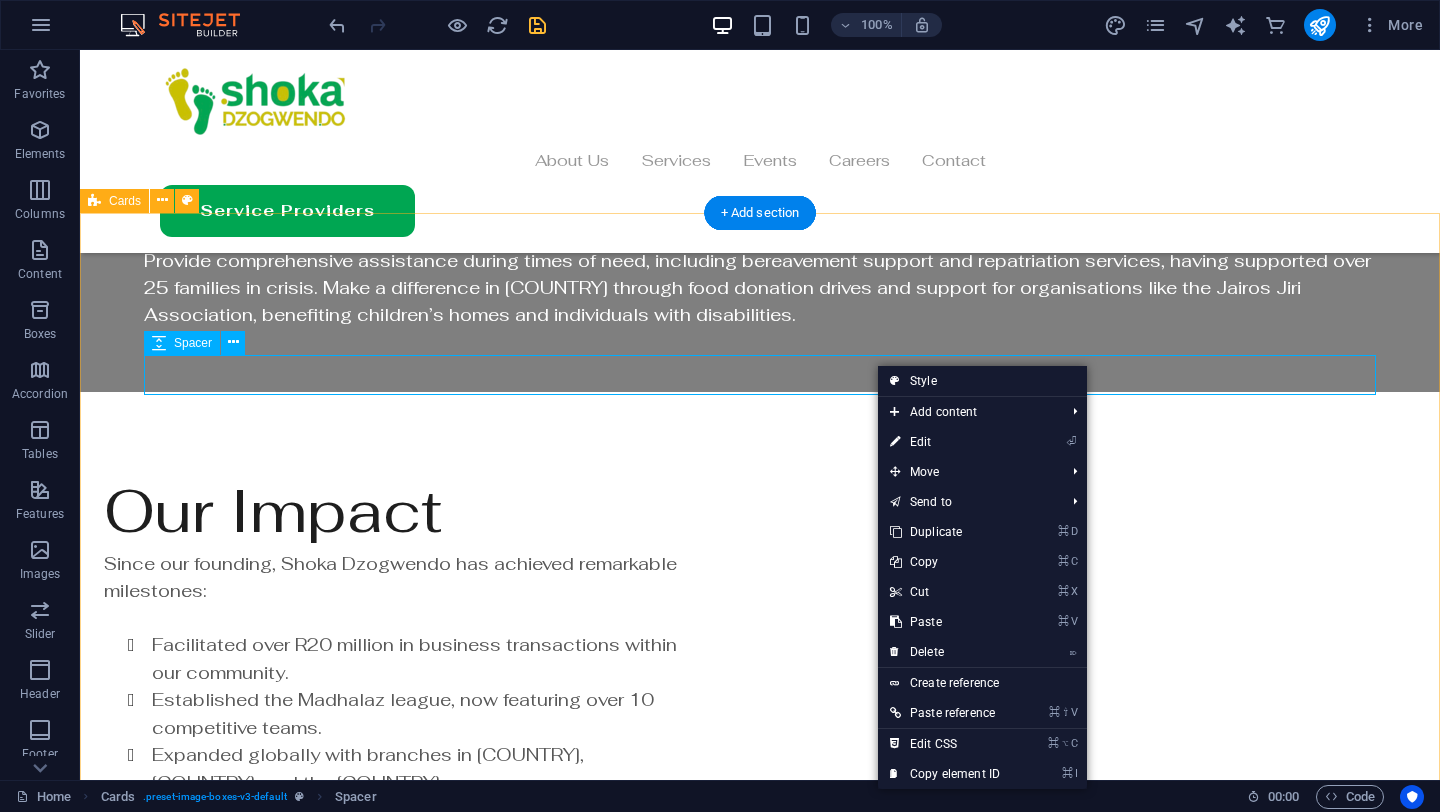 click at bounding box center [704, 3981] 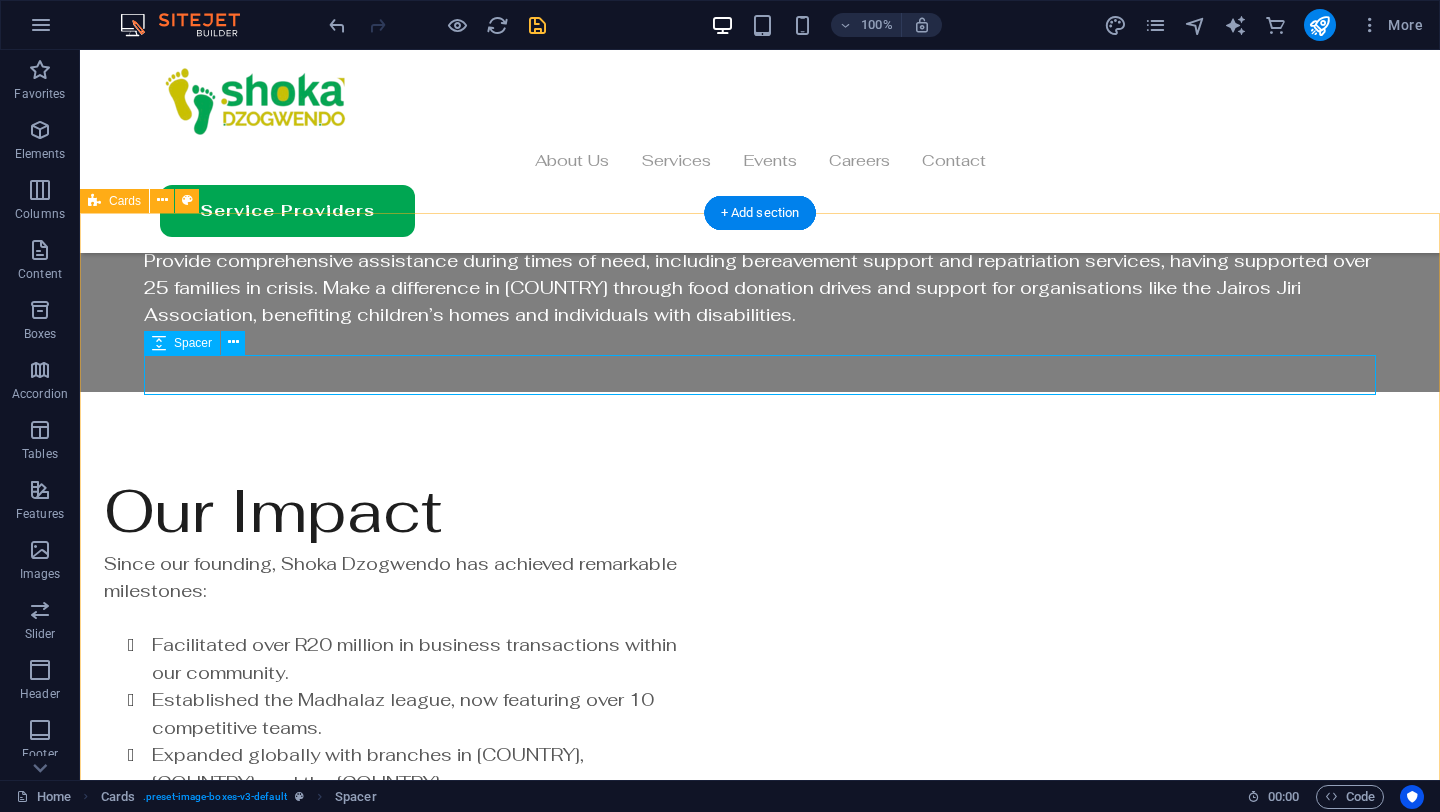 drag, startPoint x: 822, startPoint y: 383, endPoint x: 369, endPoint y: 263, distance: 468.62457 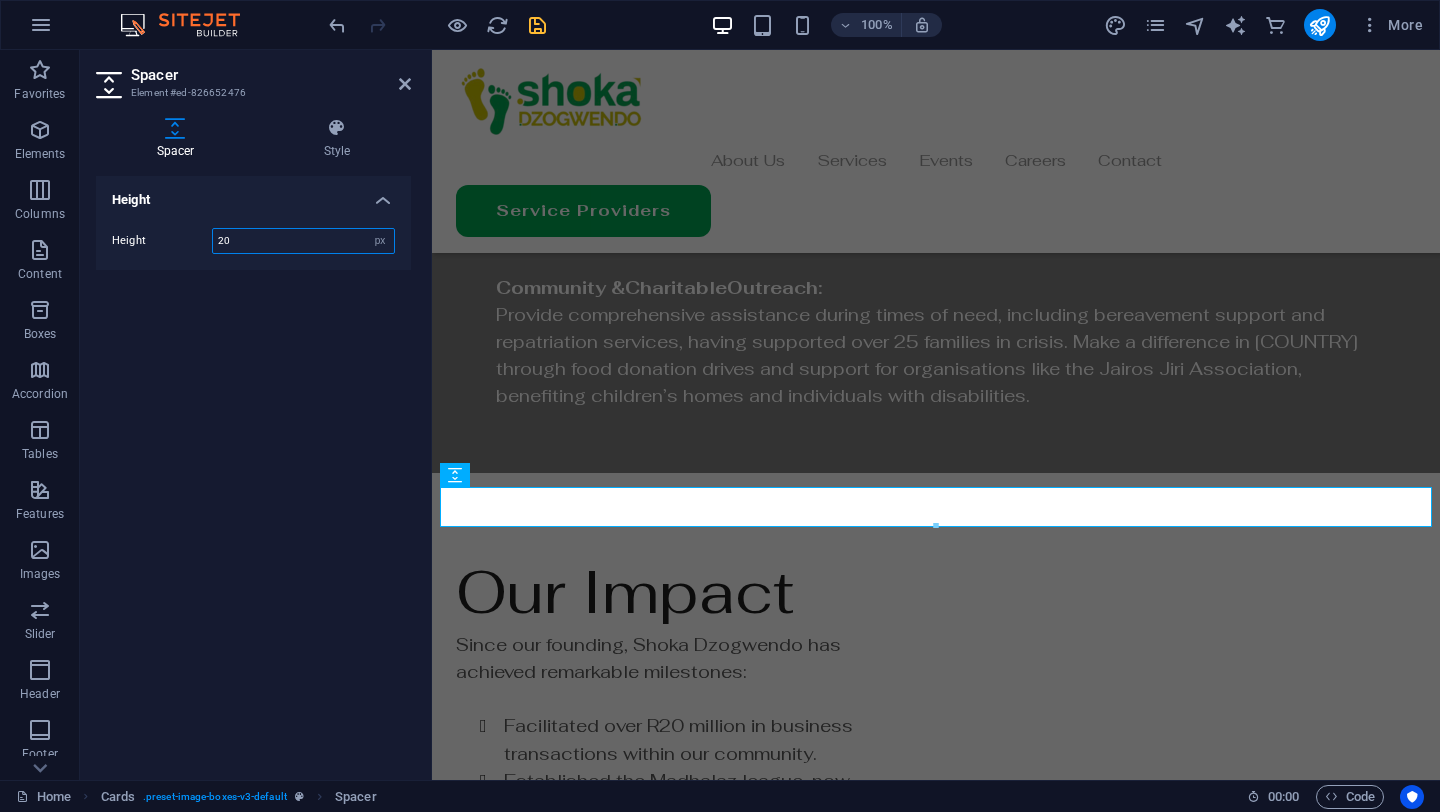 type on "20" 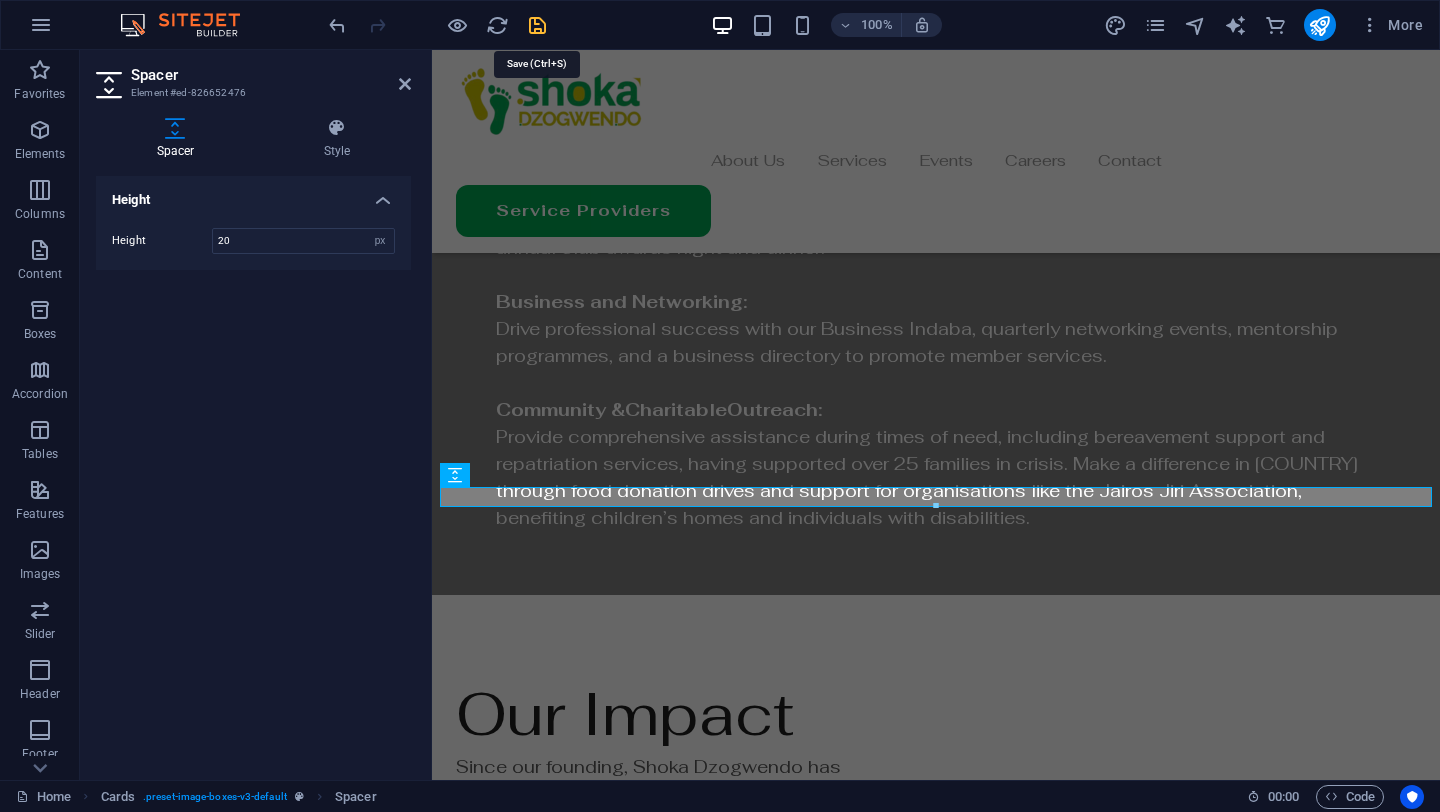 click at bounding box center [537, 25] 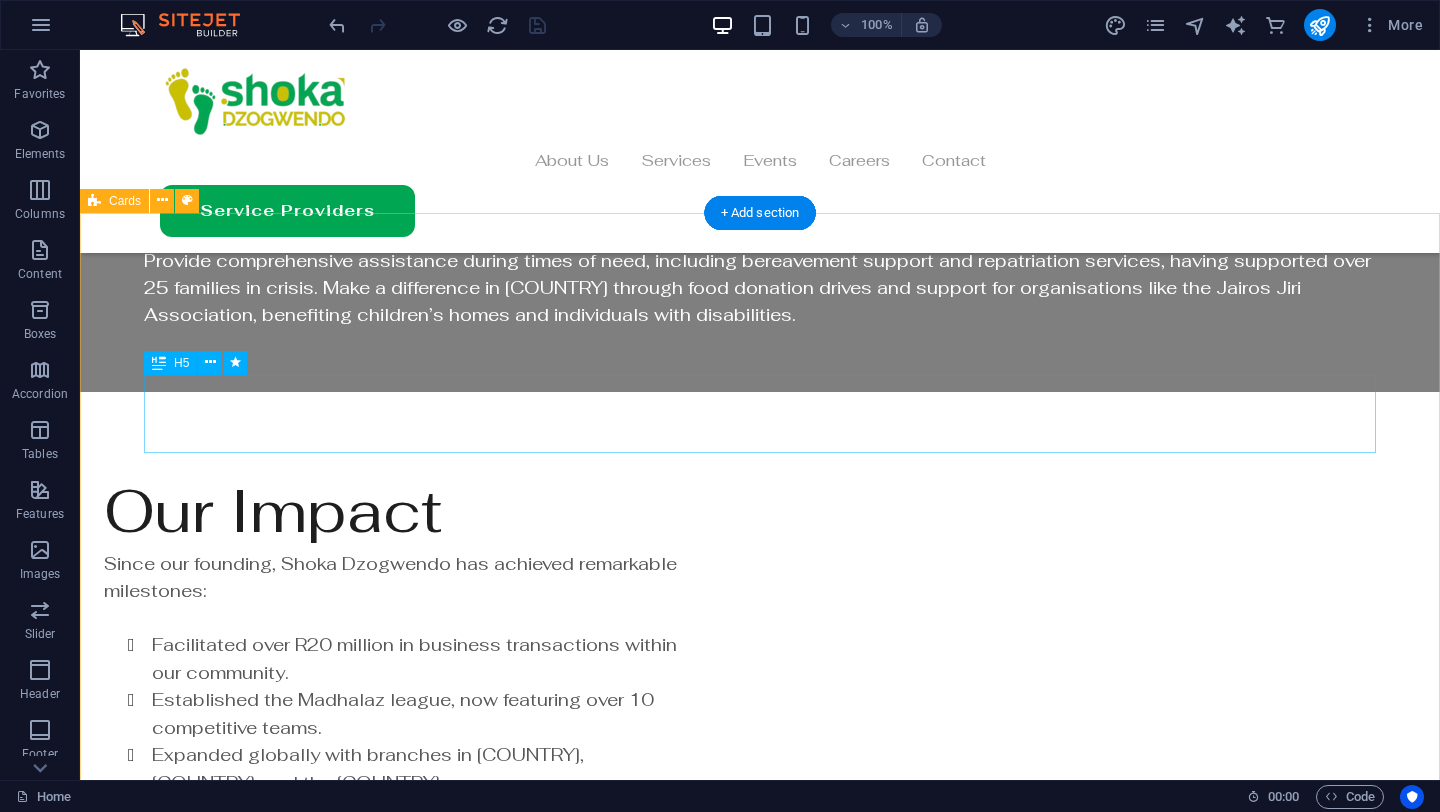 click on "Whether you’re looking to connect with fellow Zimbabweans, grow your professional network, or contribute to meaningful community initiatives, Shoka Dzogwendo welcomes you. Together, we build pathways to success while celebrating our shared heritage." at bounding box center [704, 4020] 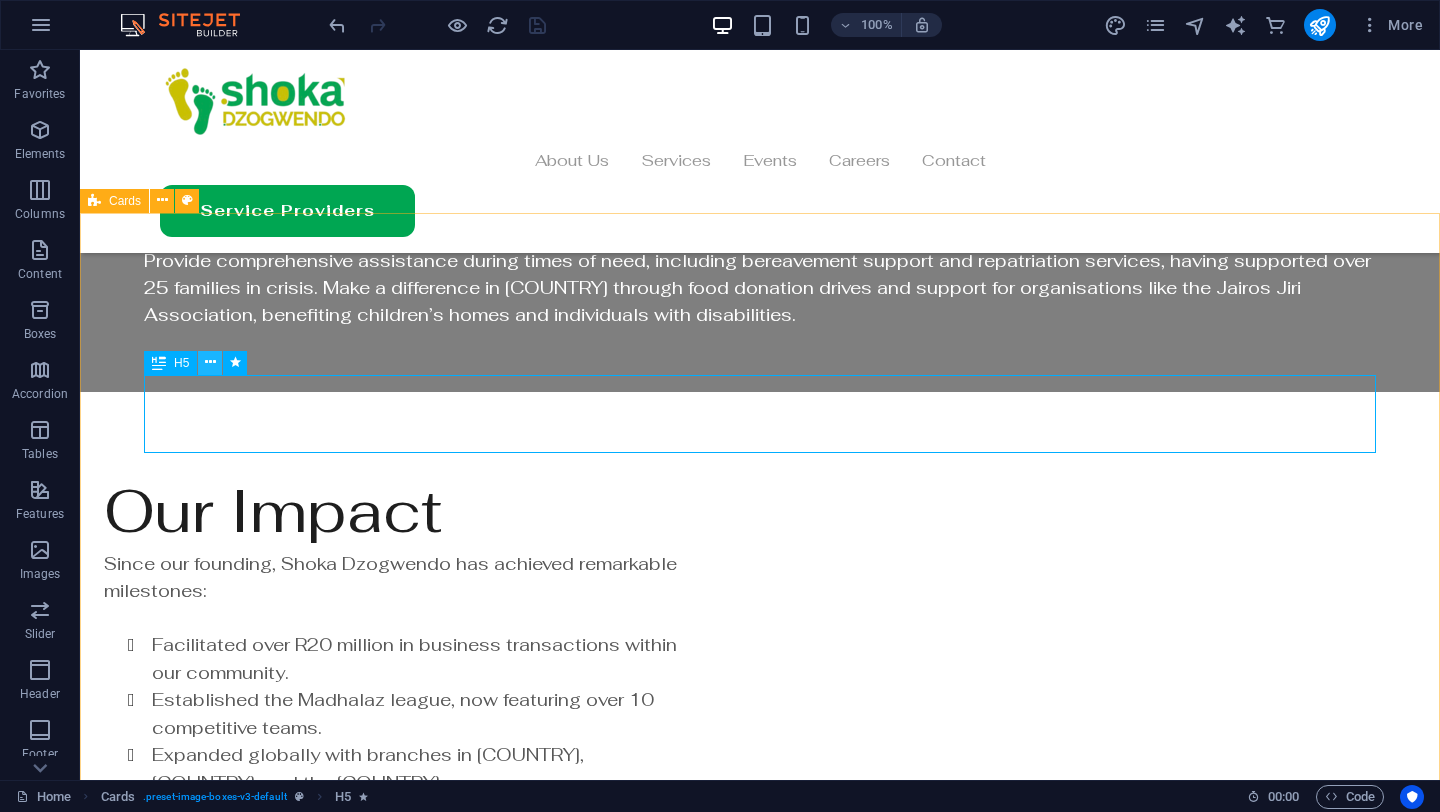 click at bounding box center [210, 362] 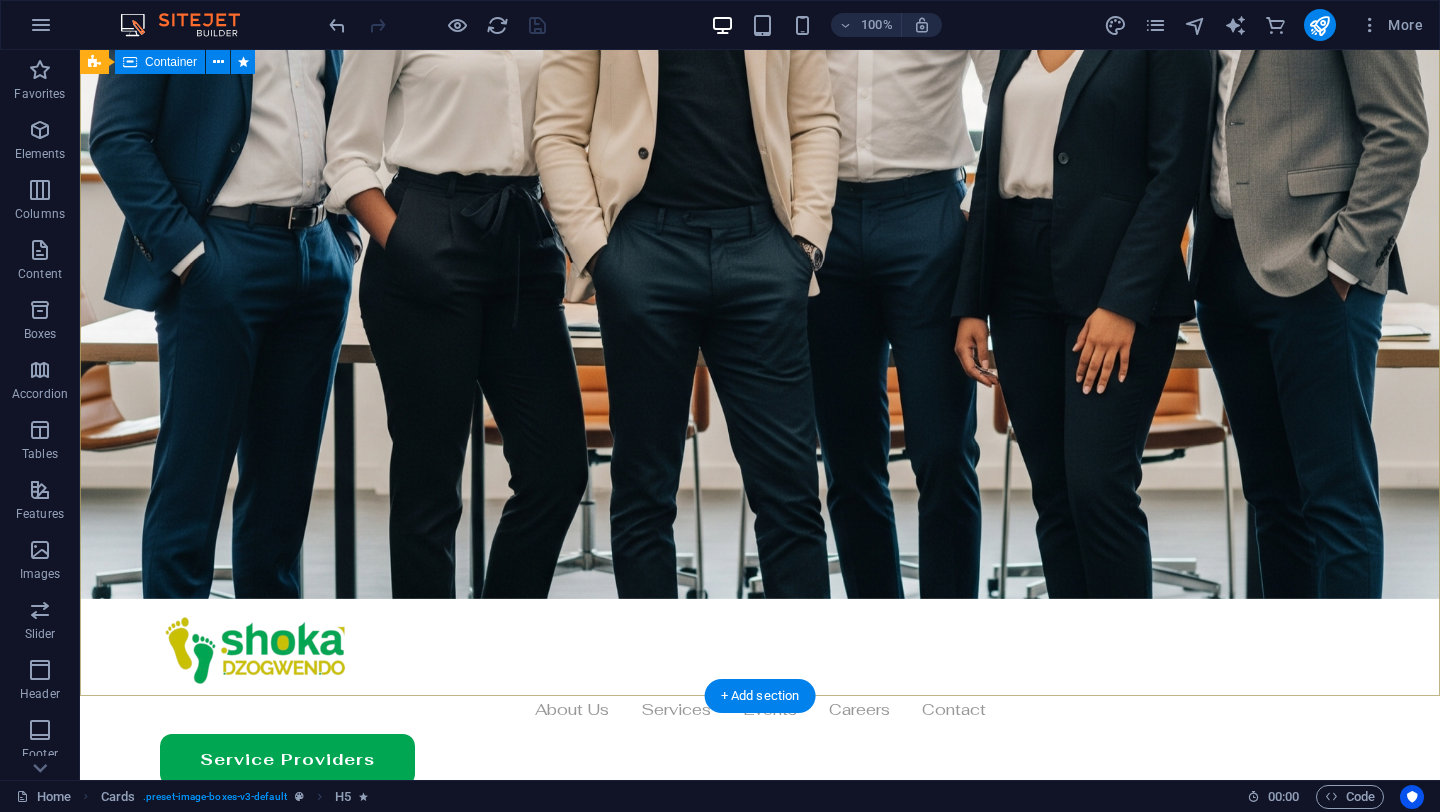 scroll, scrollTop: 0, scrollLeft: 0, axis: both 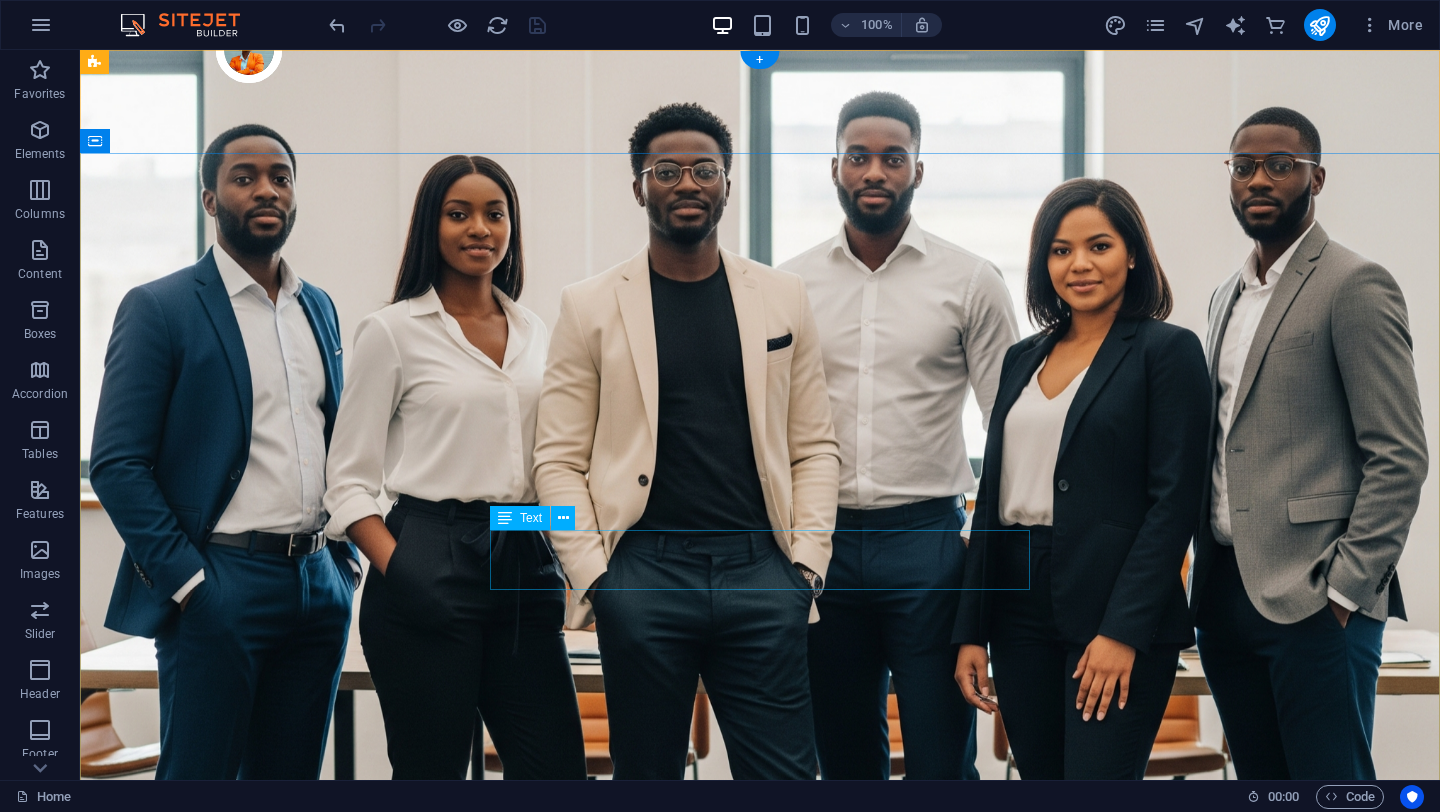 click on "Your Hub for Career Advancement, Business Growth, and Community Collaboration." at bounding box center [760, 1521] 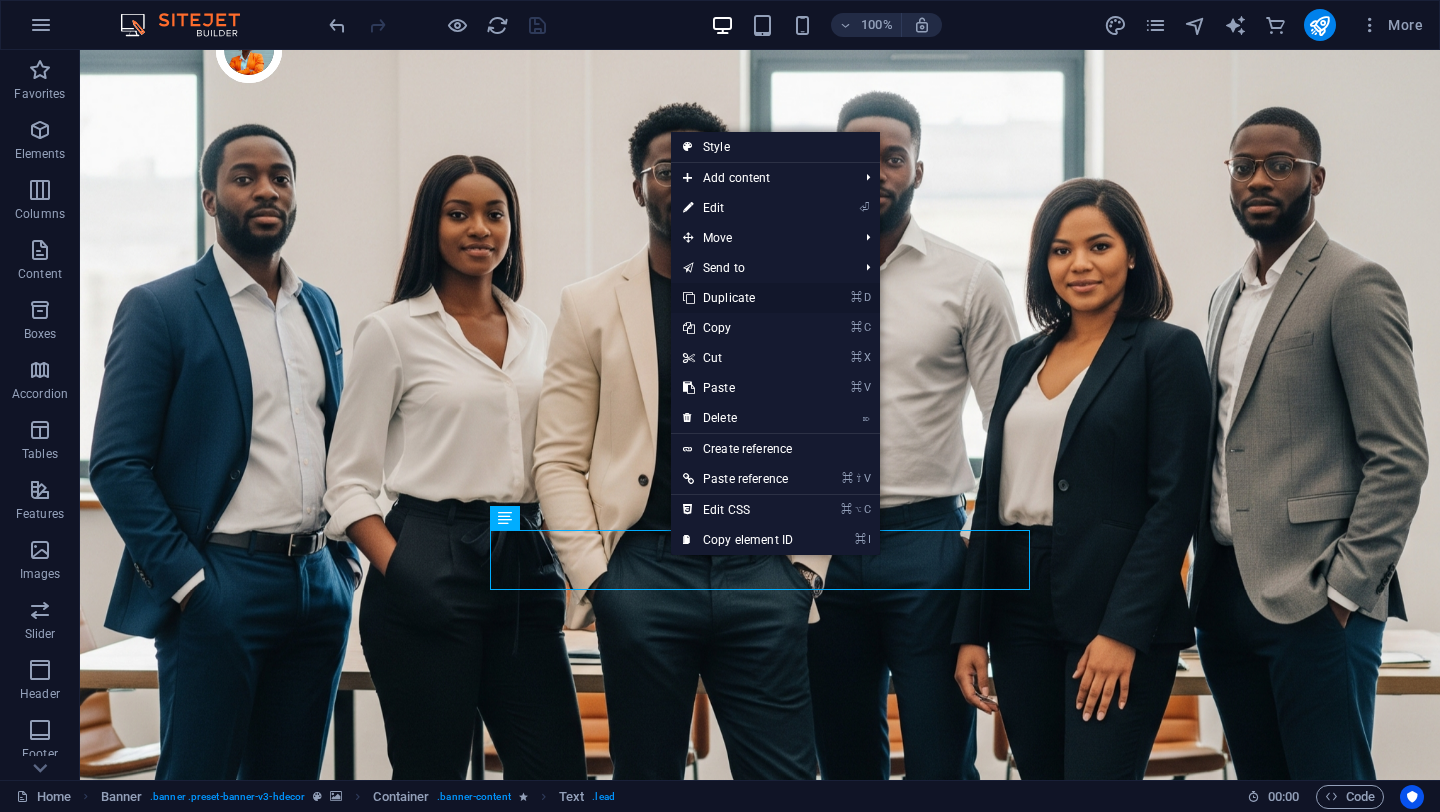 click on "⌘ D  Duplicate" at bounding box center [738, 298] 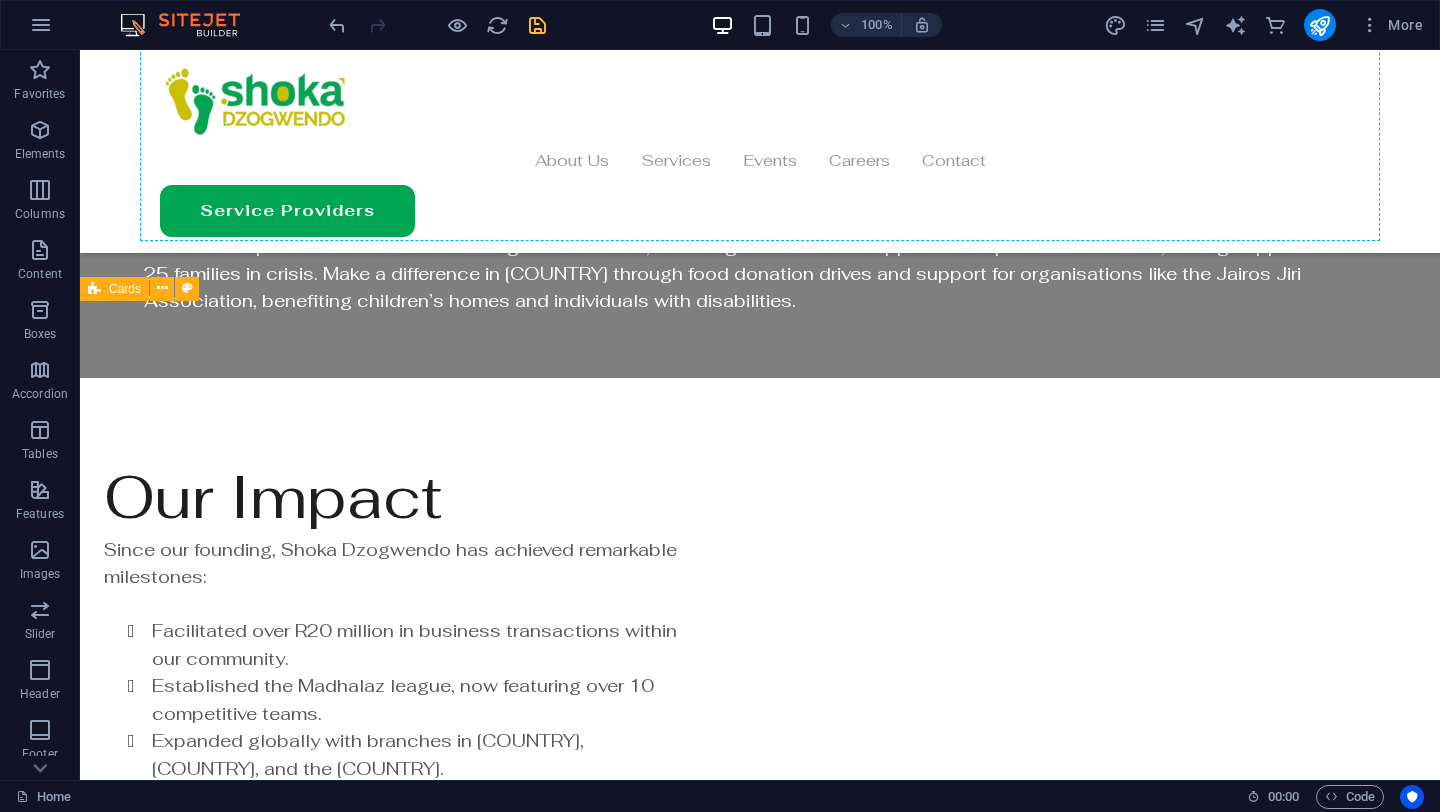 scroll, scrollTop: 3746, scrollLeft: 0, axis: vertical 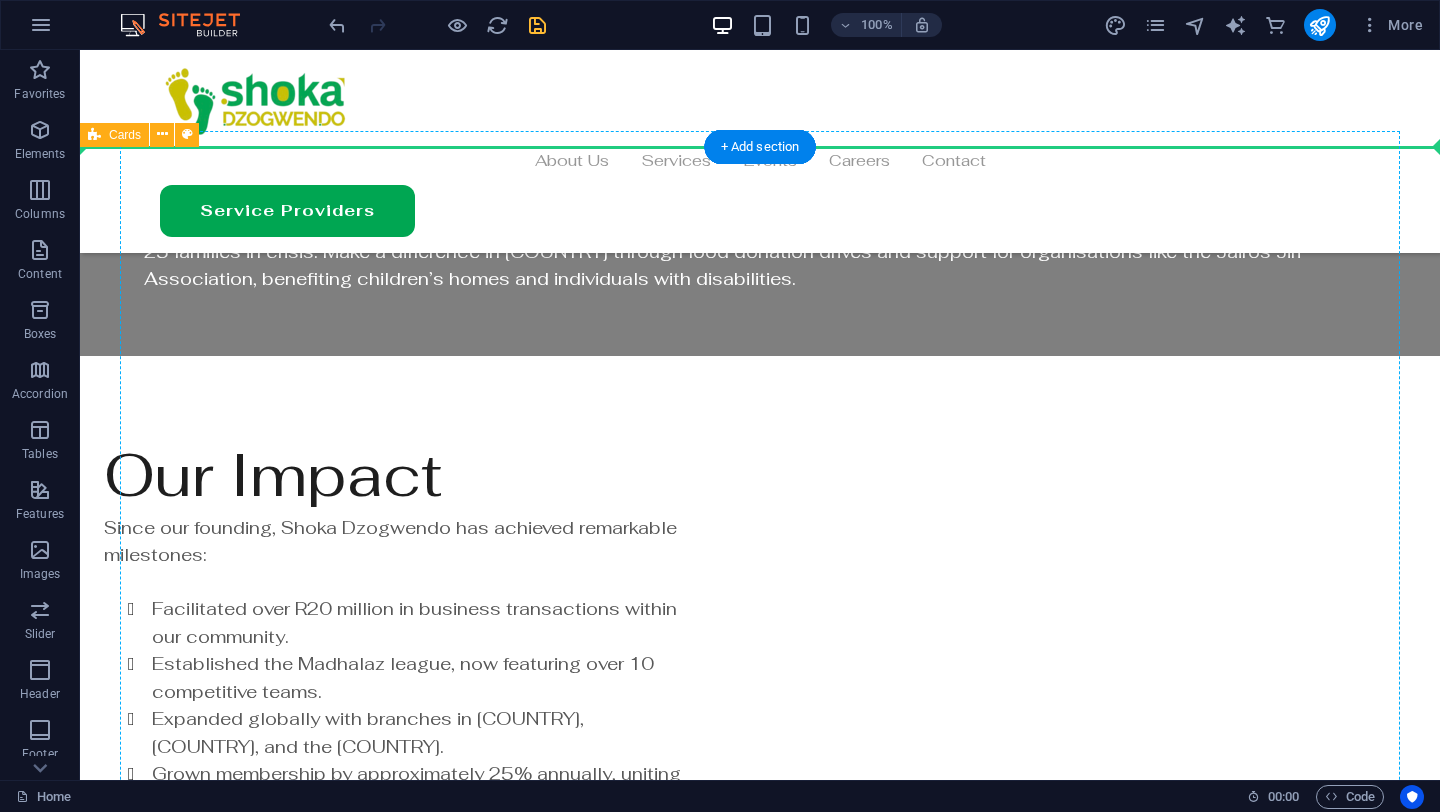 drag, startPoint x: 859, startPoint y: 562, endPoint x: 783, endPoint y: 233, distance: 337.66403 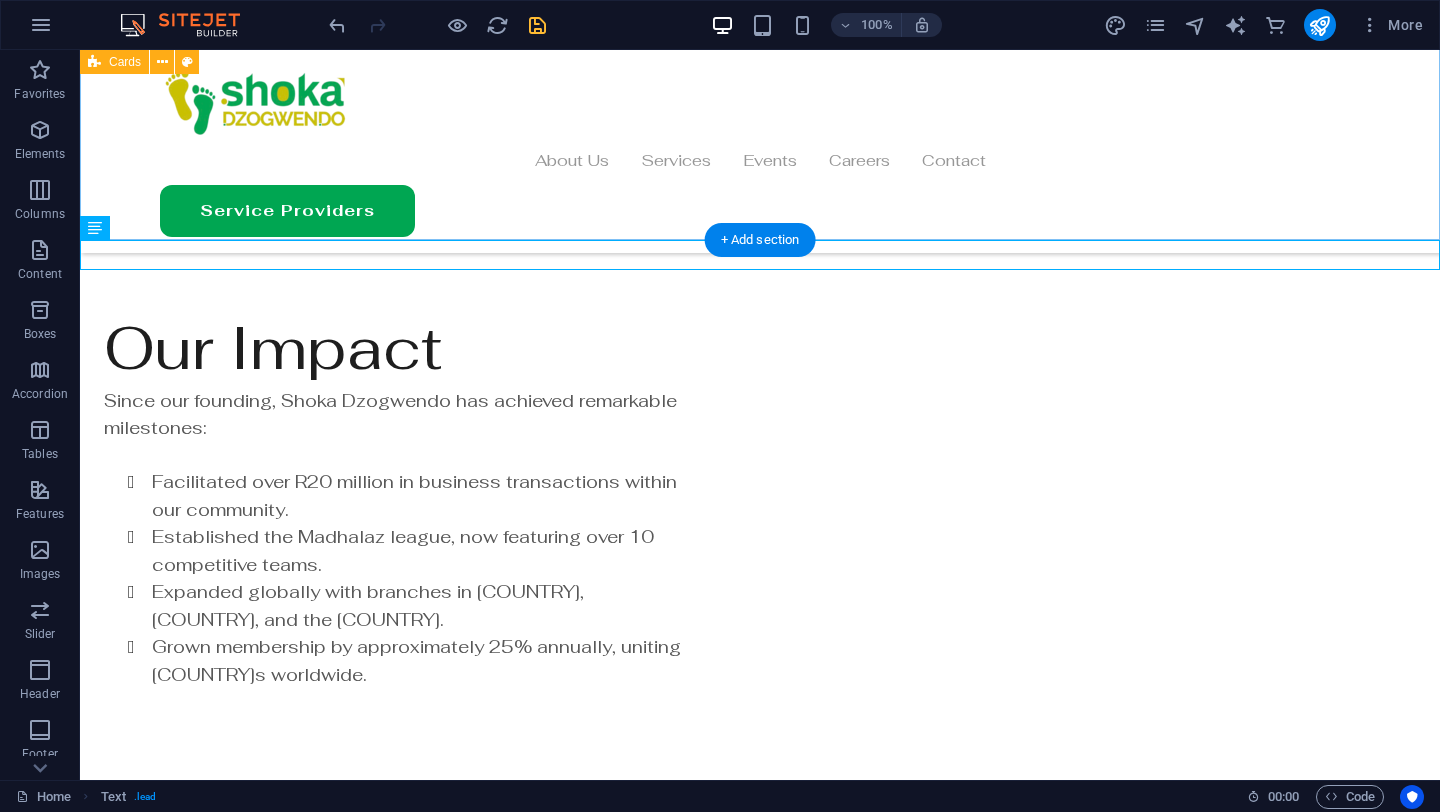 scroll, scrollTop: 3653, scrollLeft: 0, axis: vertical 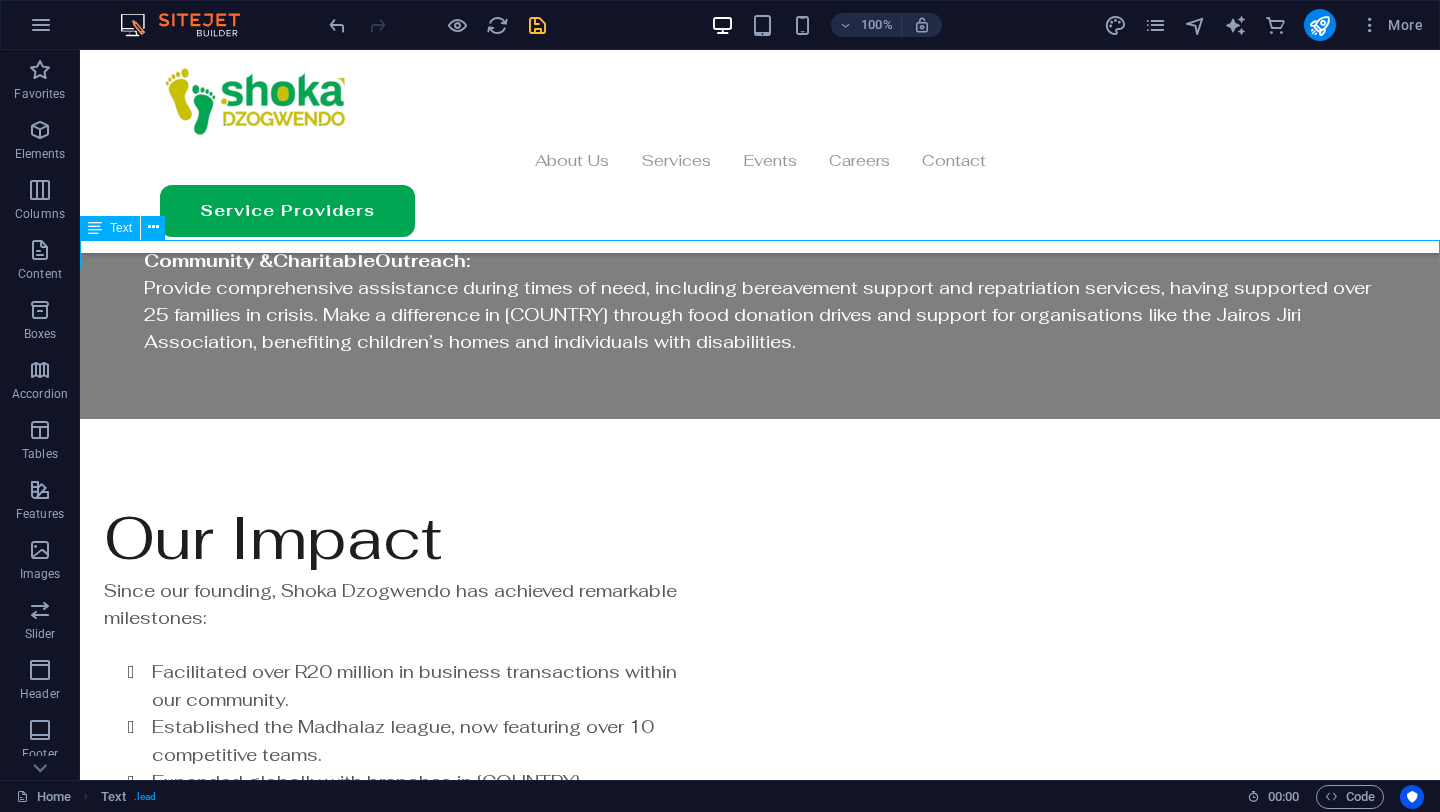 click on "Your Hub for Career Advancement, Business Growth, and Community Collaboration." at bounding box center (760, 3861) 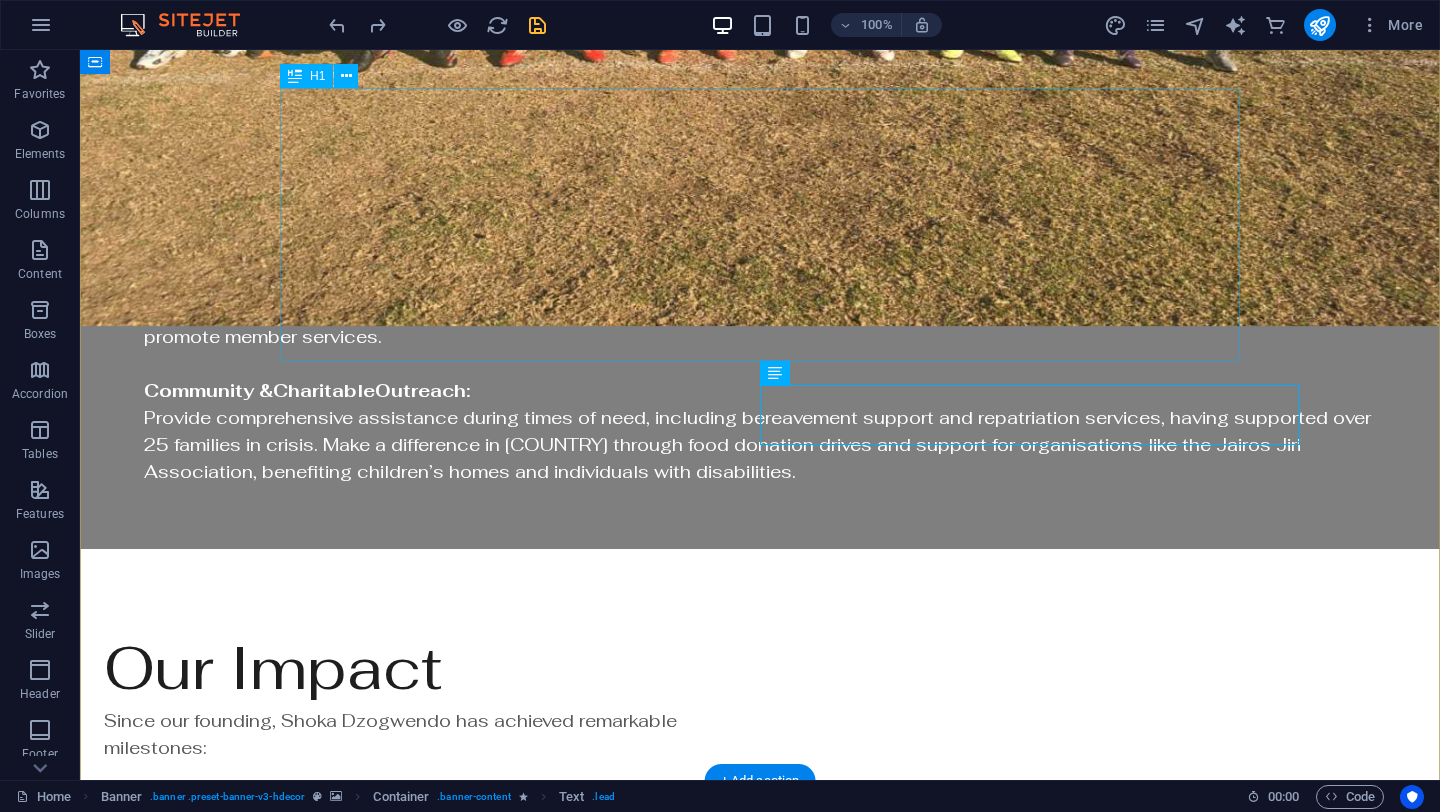 scroll, scrollTop: 145, scrollLeft: 0, axis: vertical 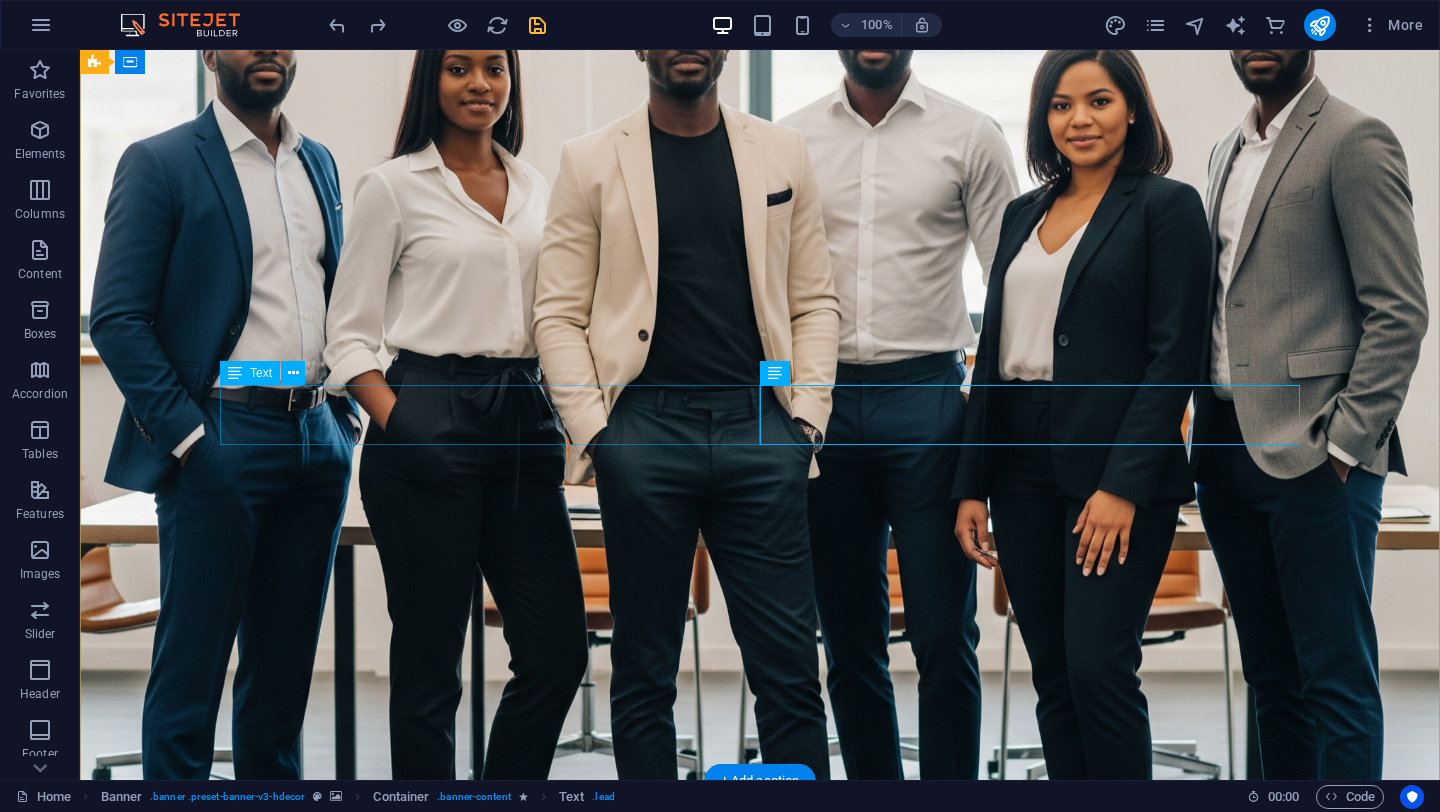 click on "Your Hub for Career Advancement, Business Growth, and Community Collaboration." at bounding box center [760, 1376] 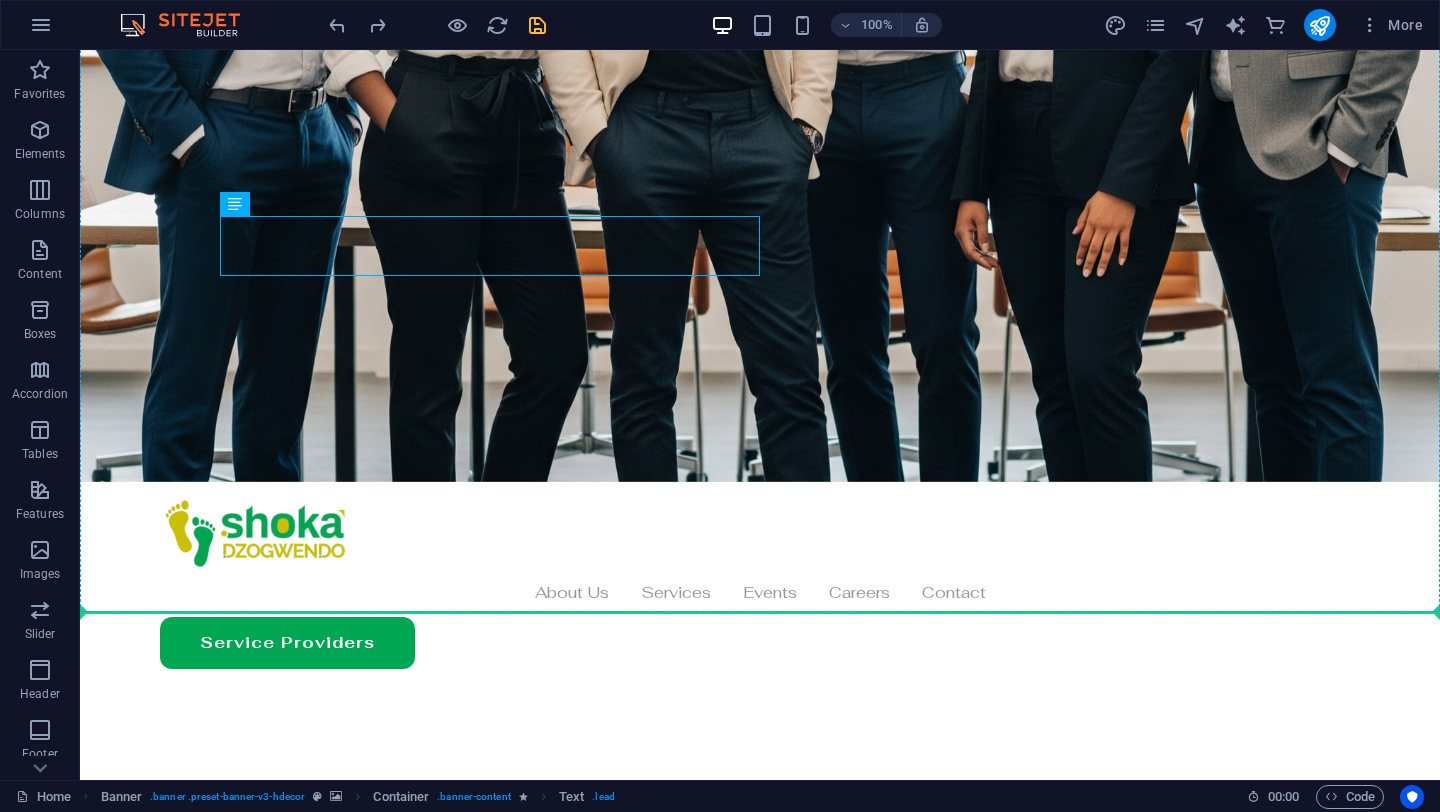 scroll, scrollTop: 665, scrollLeft: 0, axis: vertical 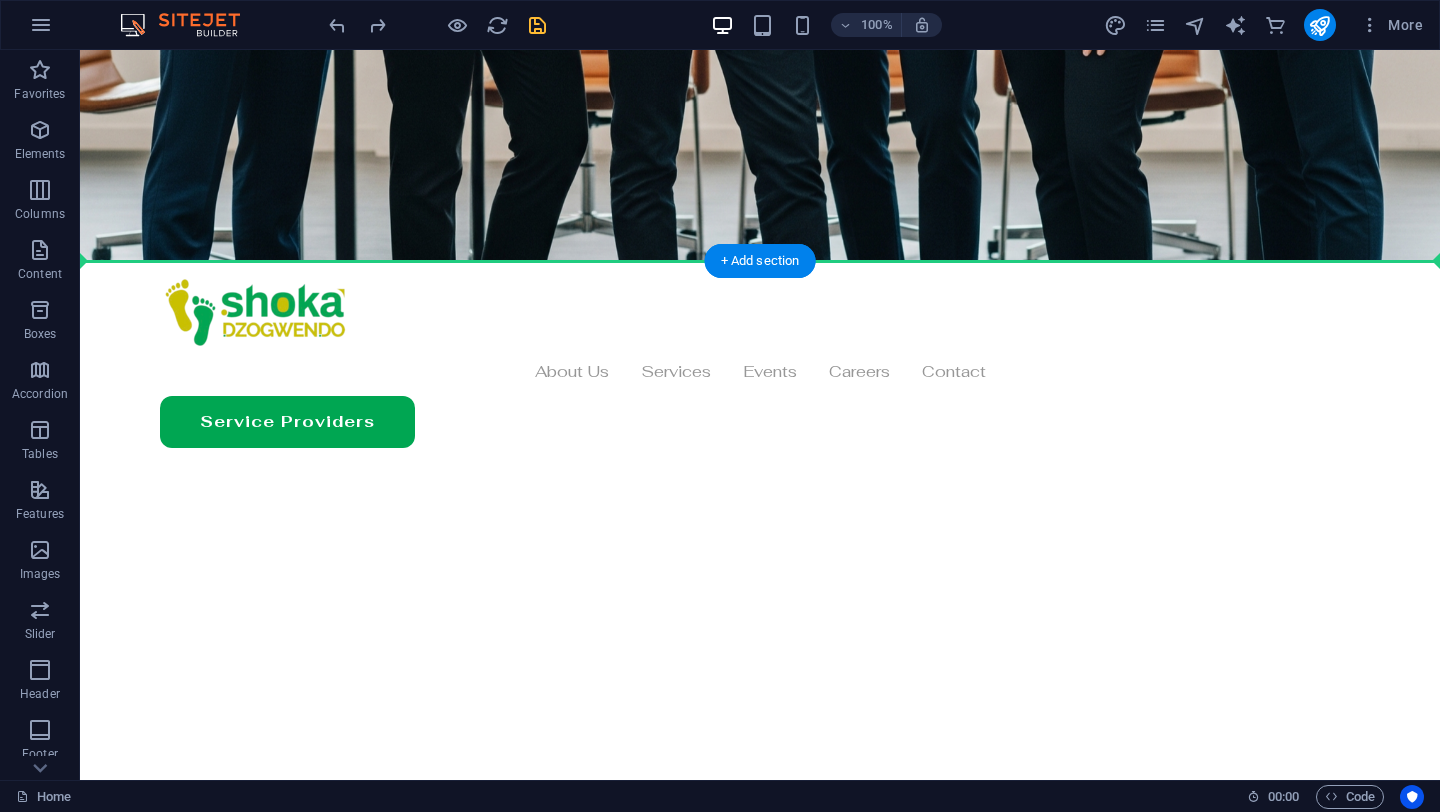 drag, startPoint x: 522, startPoint y: 407, endPoint x: 566, endPoint y: 332, distance: 86.95401 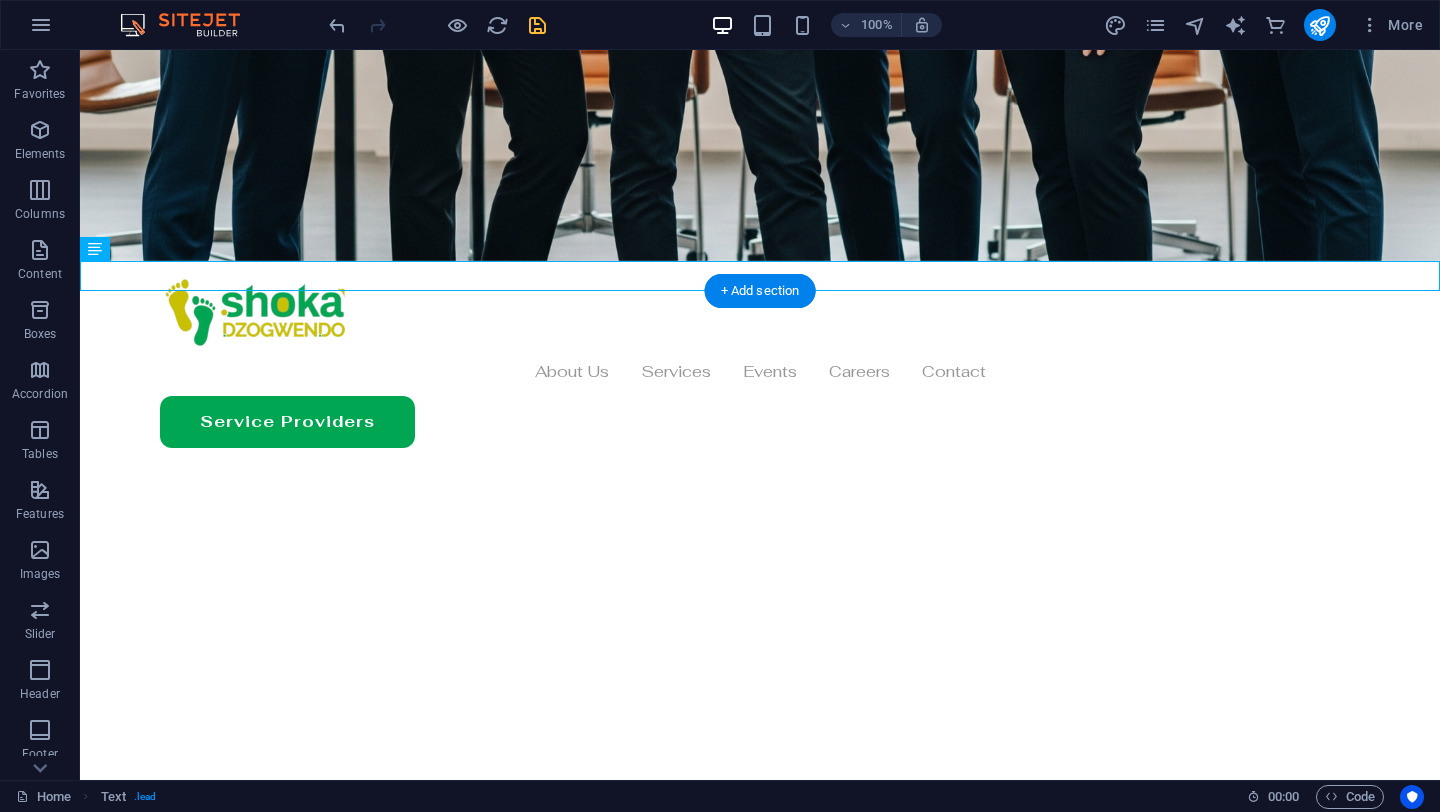 scroll, scrollTop: 145, scrollLeft: 0, axis: vertical 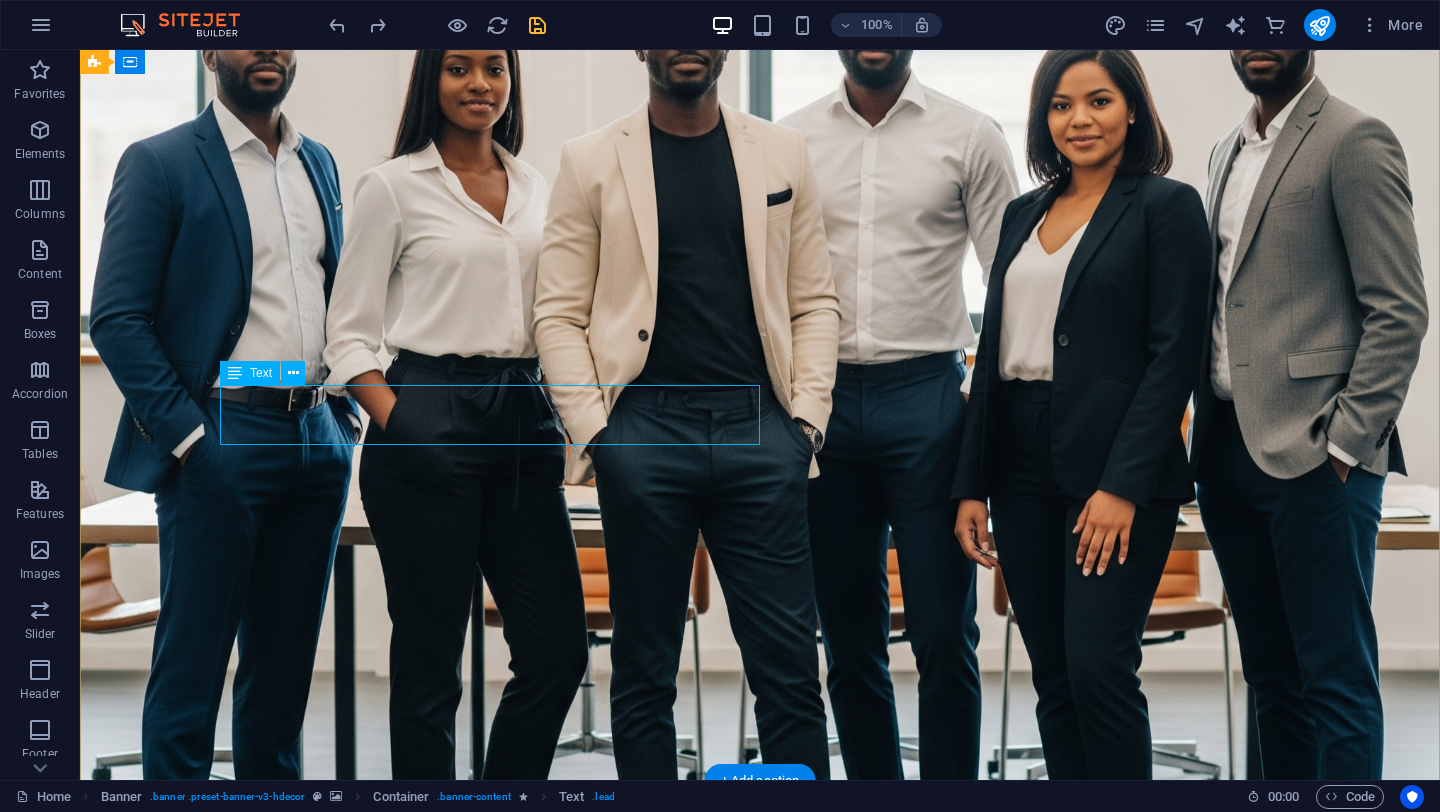 click on "Your Hub for Career Advancement, Business Growth, and Community Collaboration." at bounding box center (760, 1376) 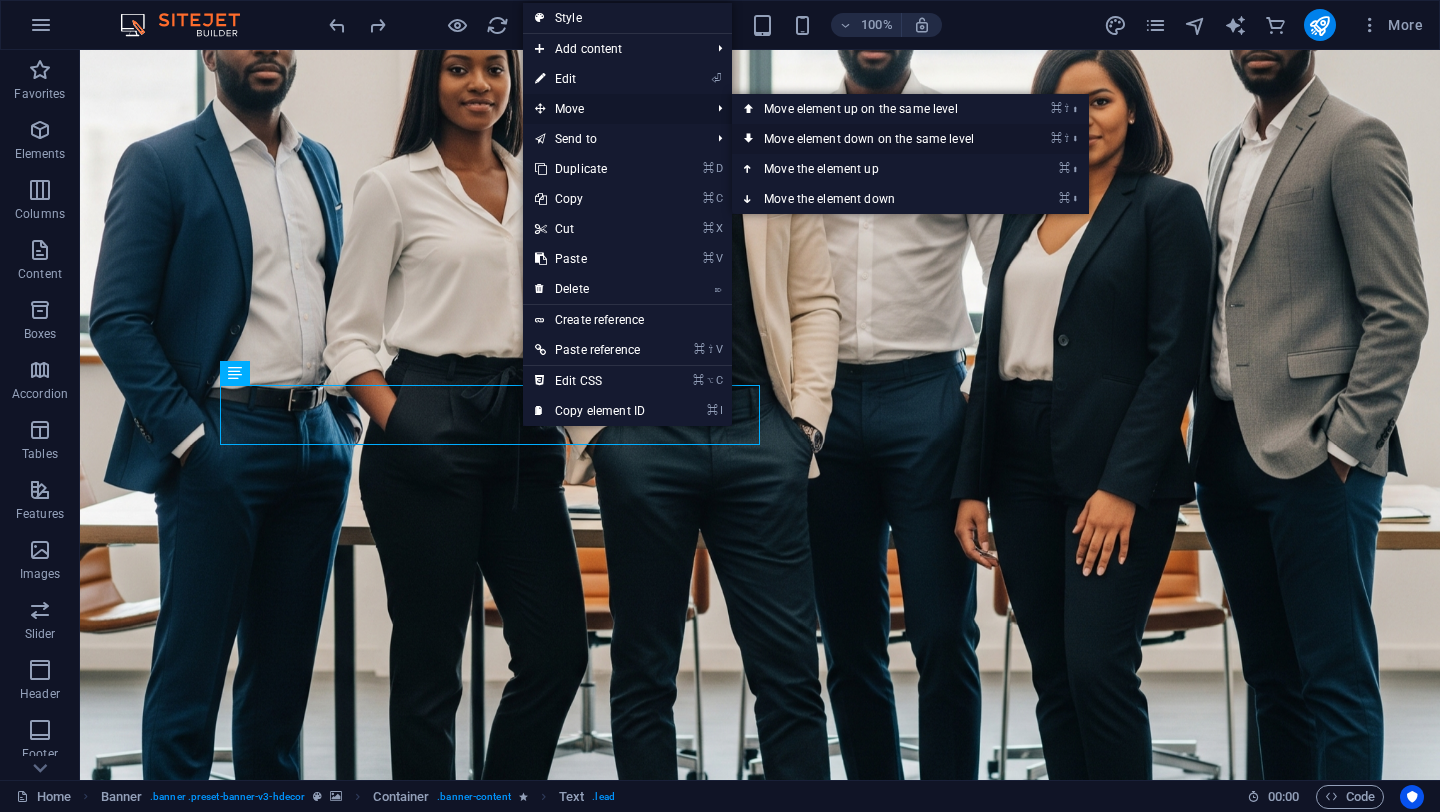 click on "⌘ ⇧ ⬇  Move element down on the same level" at bounding box center (873, 139) 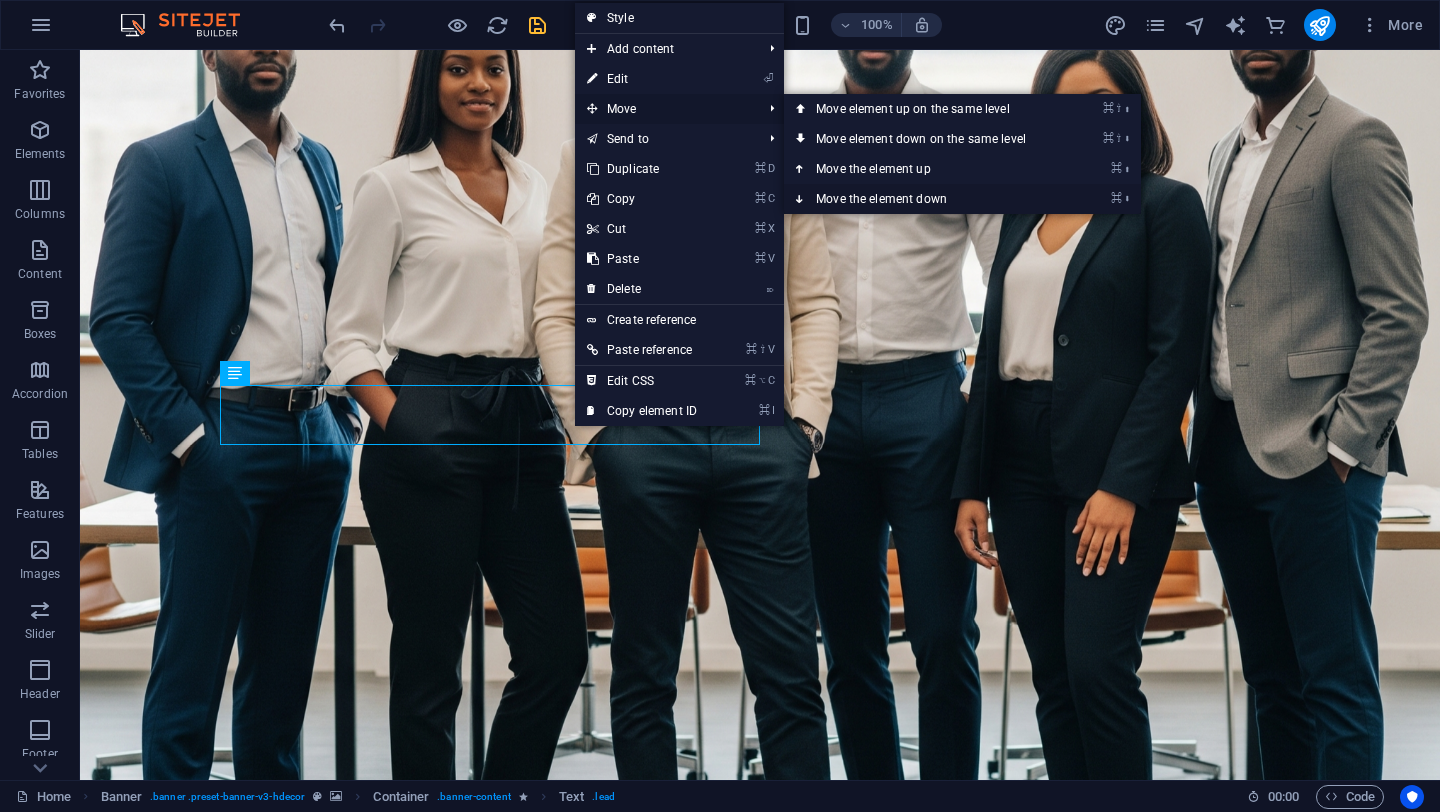 click on "⌘ ⬇  Move the element down" at bounding box center [925, 199] 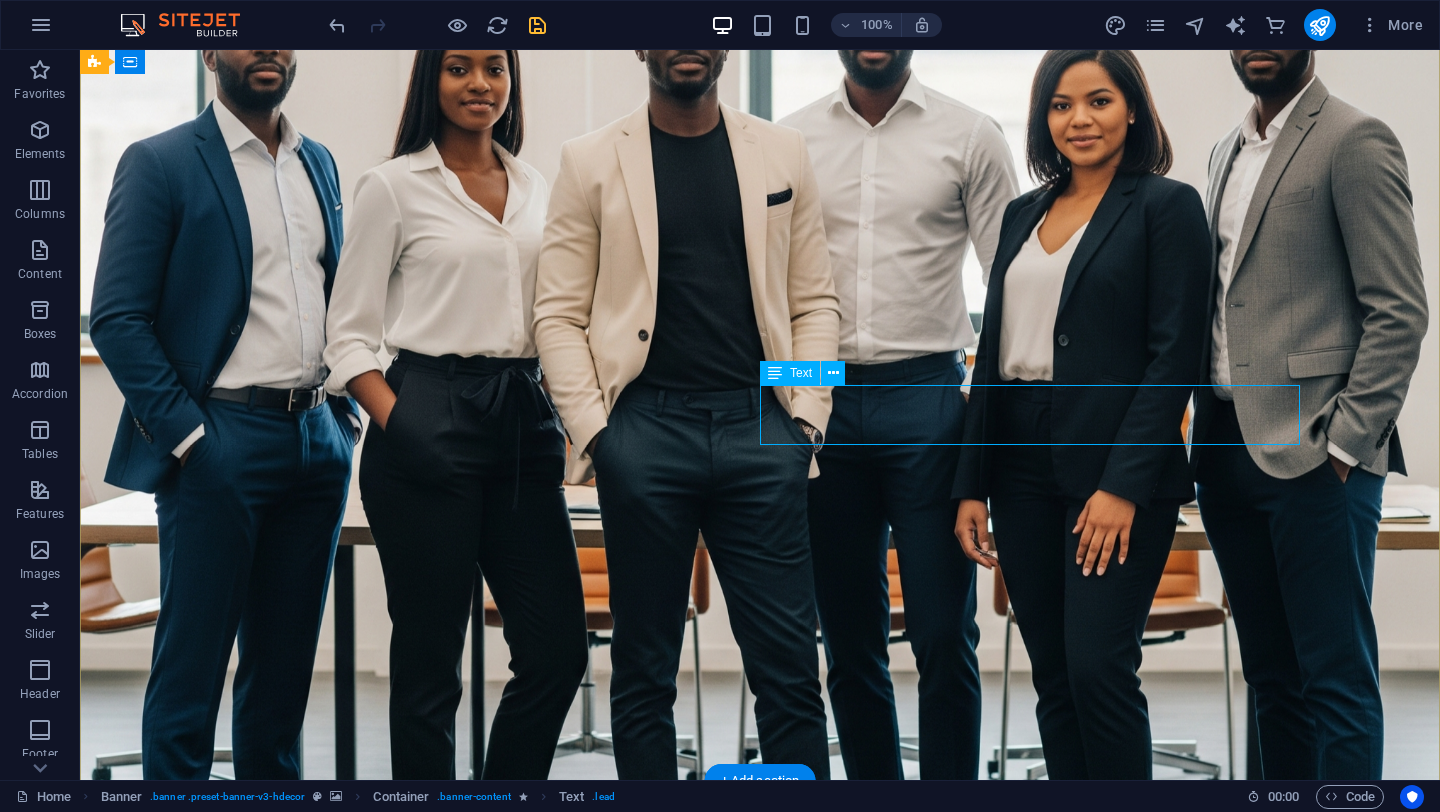 click on "Your Hub for Career Advancement, Business Growth, and Community Collaboration." at bounding box center [760, 1406] 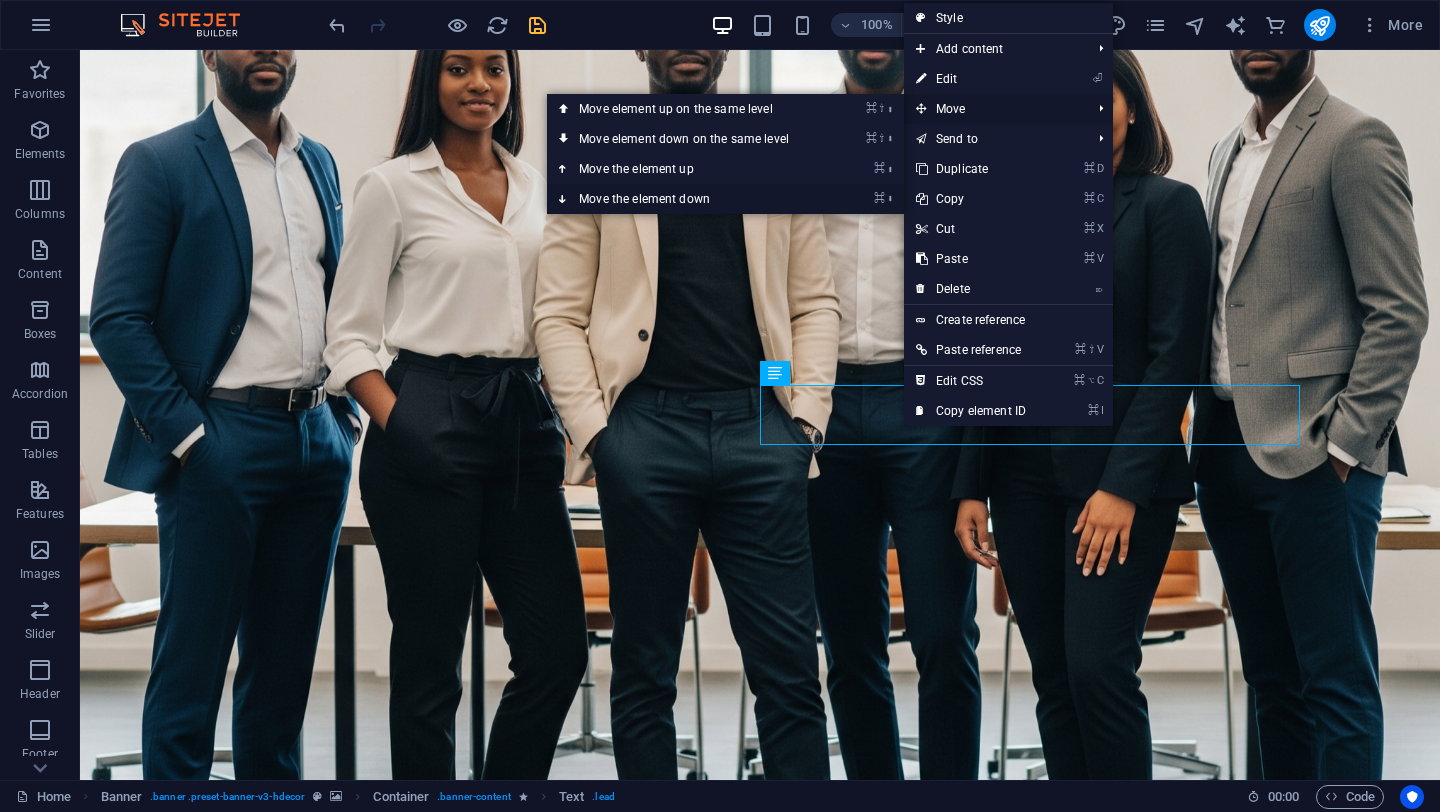 click on "⌘ ⬇  Move the element down" at bounding box center [688, 199] 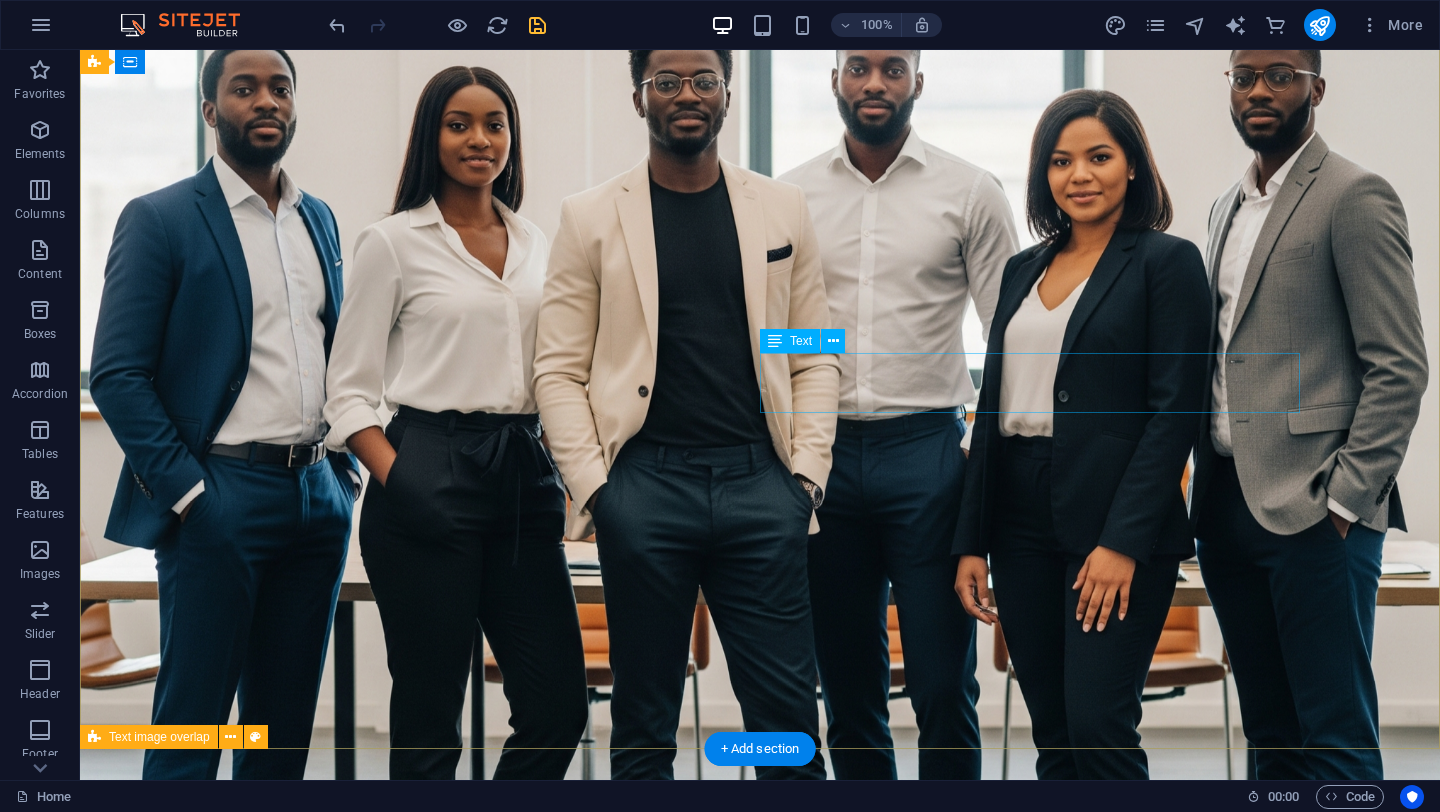 scroll, scrollTop: 0, scrollLeft: 0, axis: both 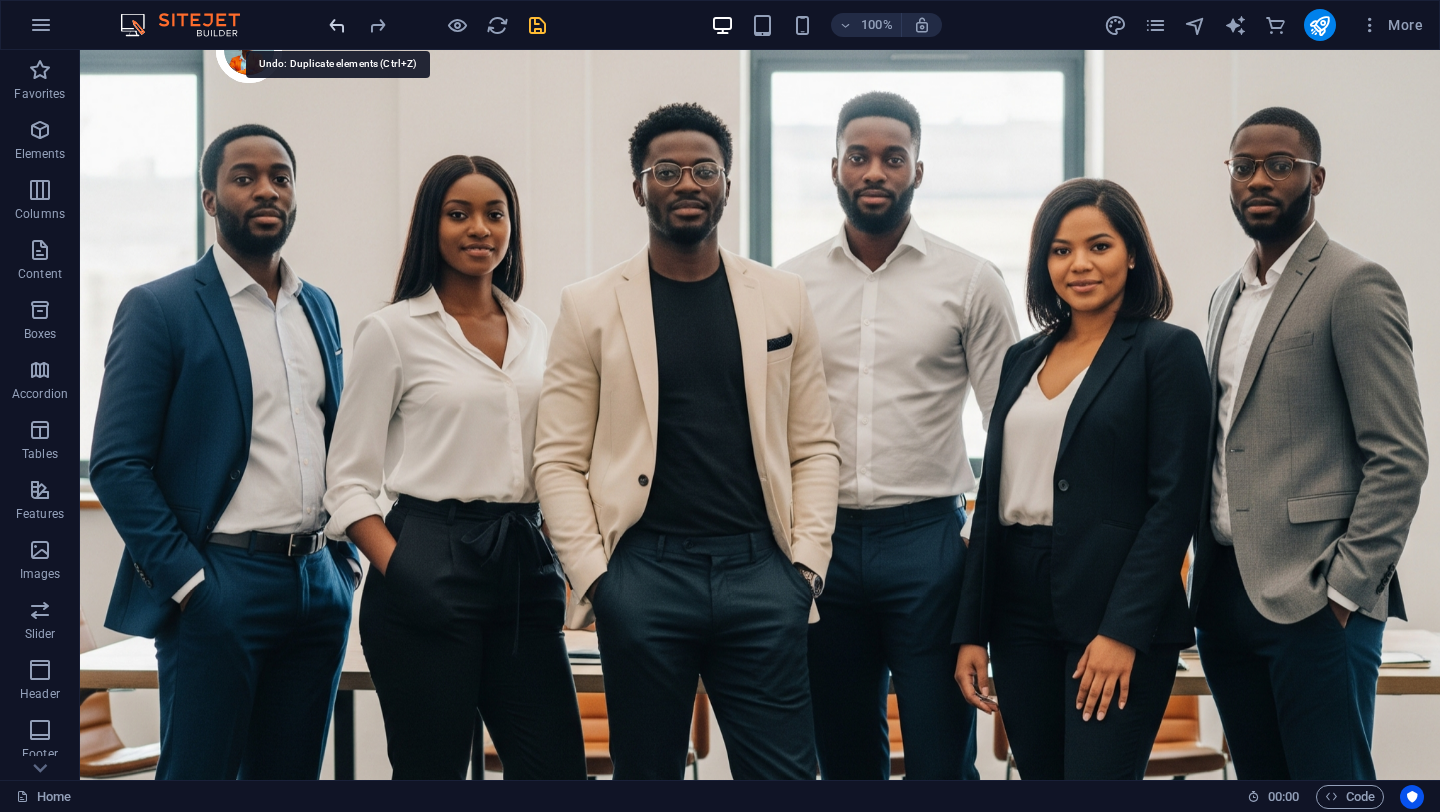 click at bounding box center (337, 25) 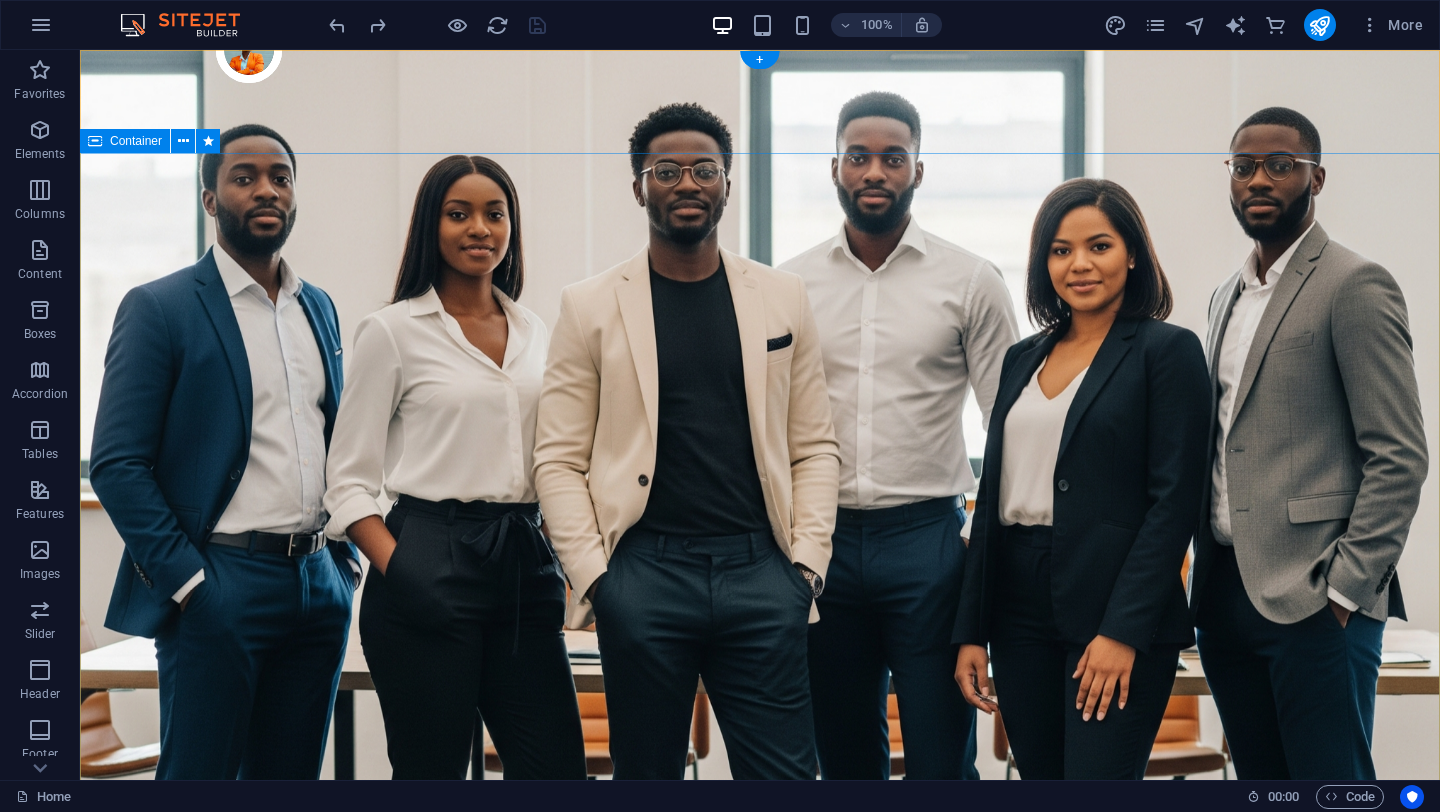 scroll, scrollTop: 66, scrollLeft: 0, axis: vertical 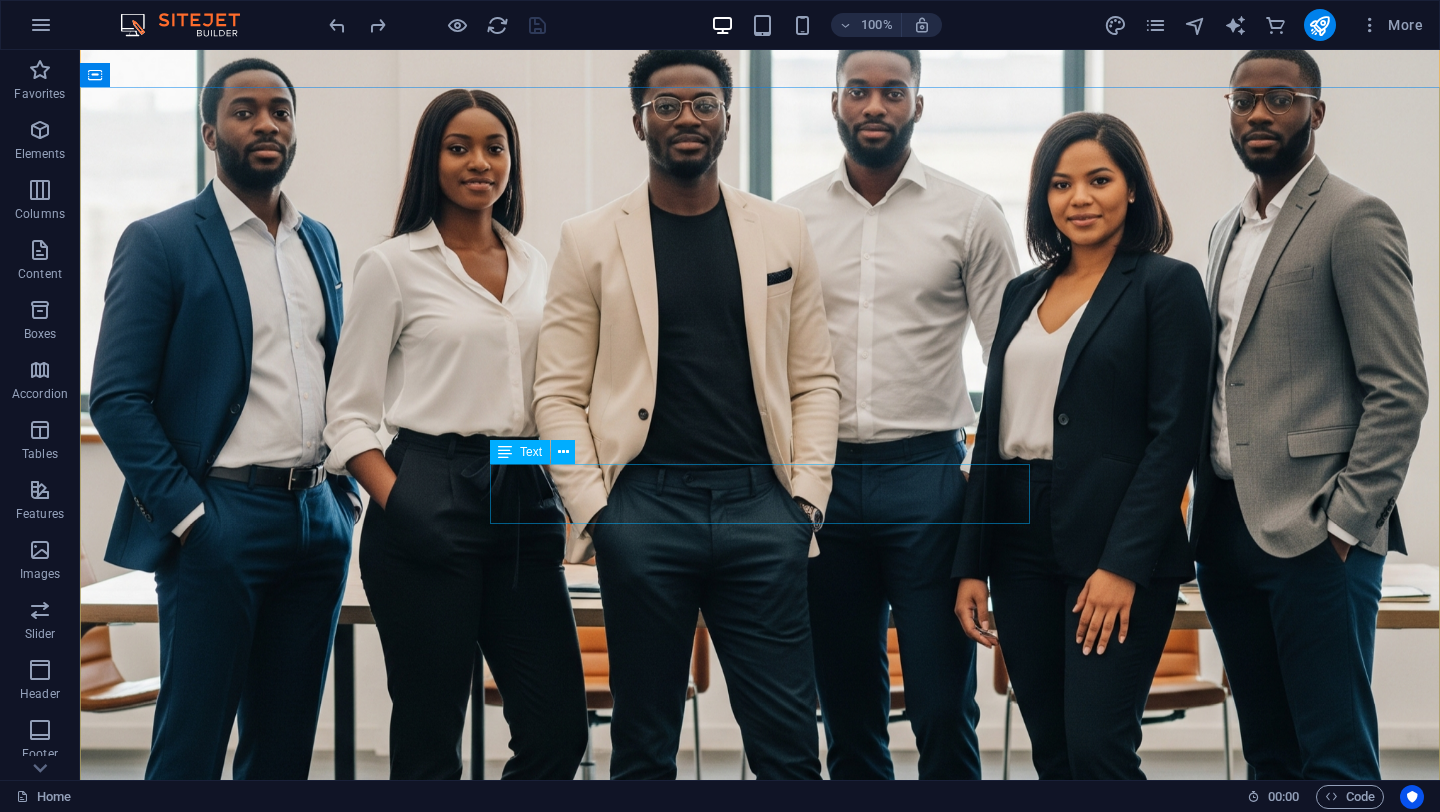 click on "Your Hub for Career Advancement, Business Growth, and Community Collaboration." at bounding box center [760, 1455] 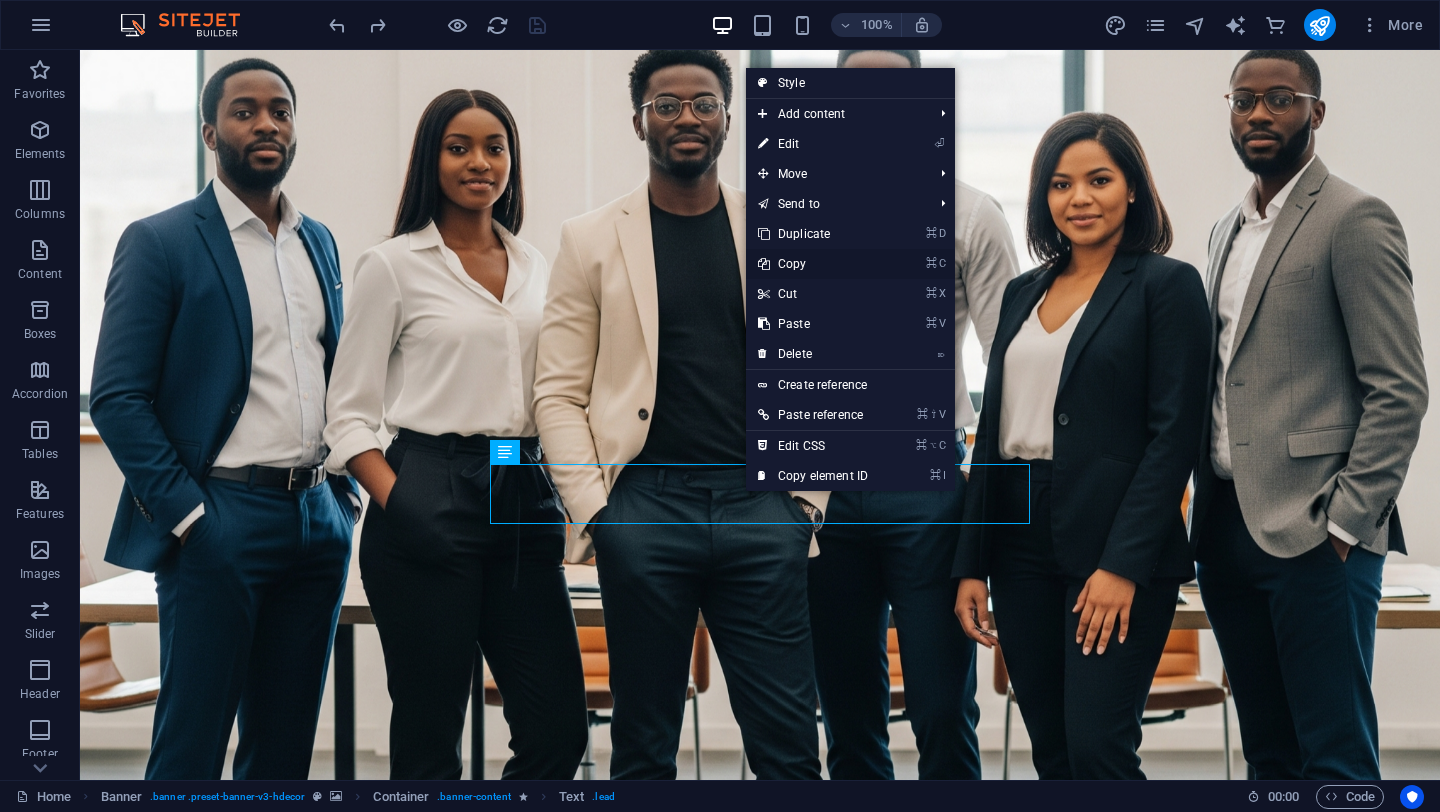 click on "⌘ C  Copy" at bounding box center [813, 264] 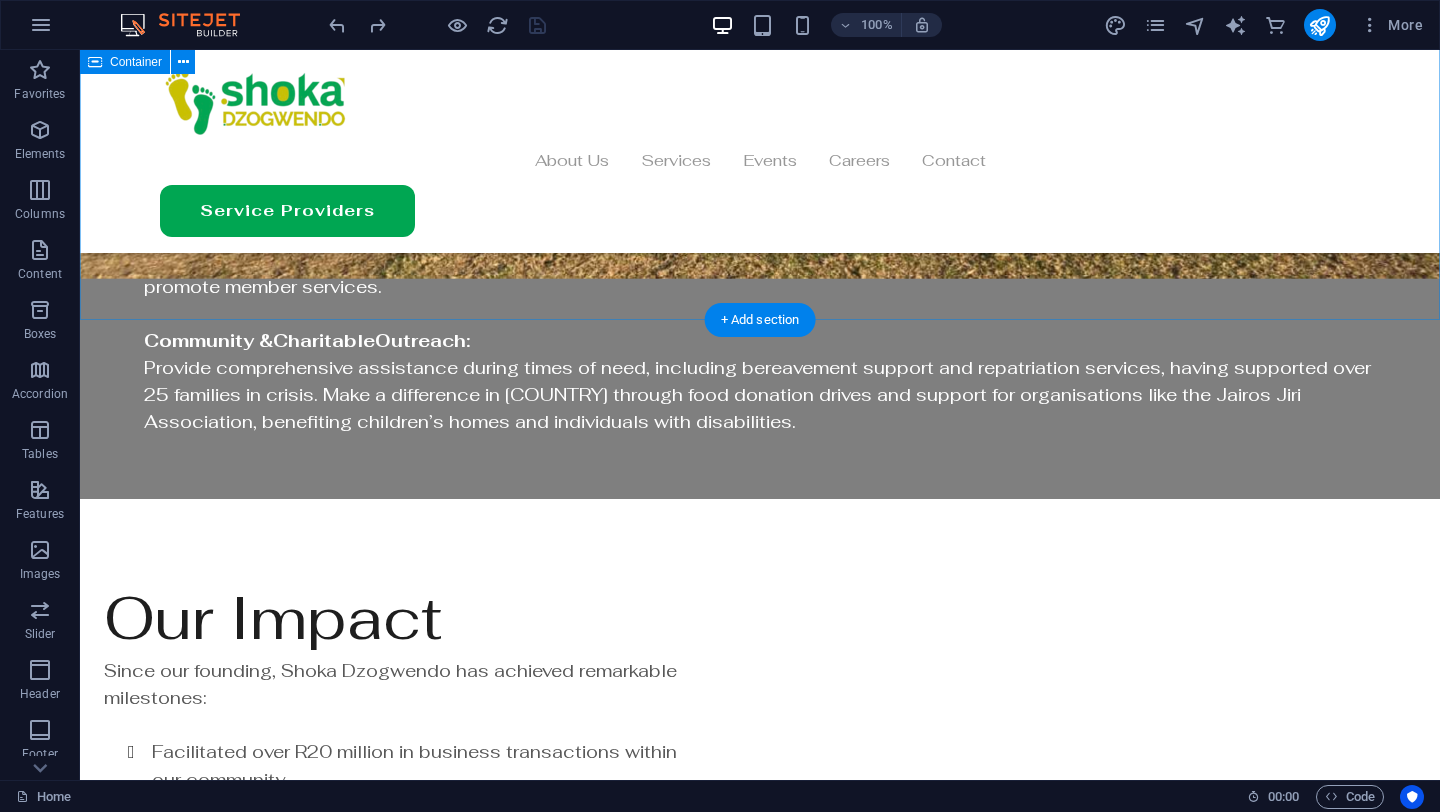 scroll, scrollTop: 3608, scrollLeft: 0, axis: vertical 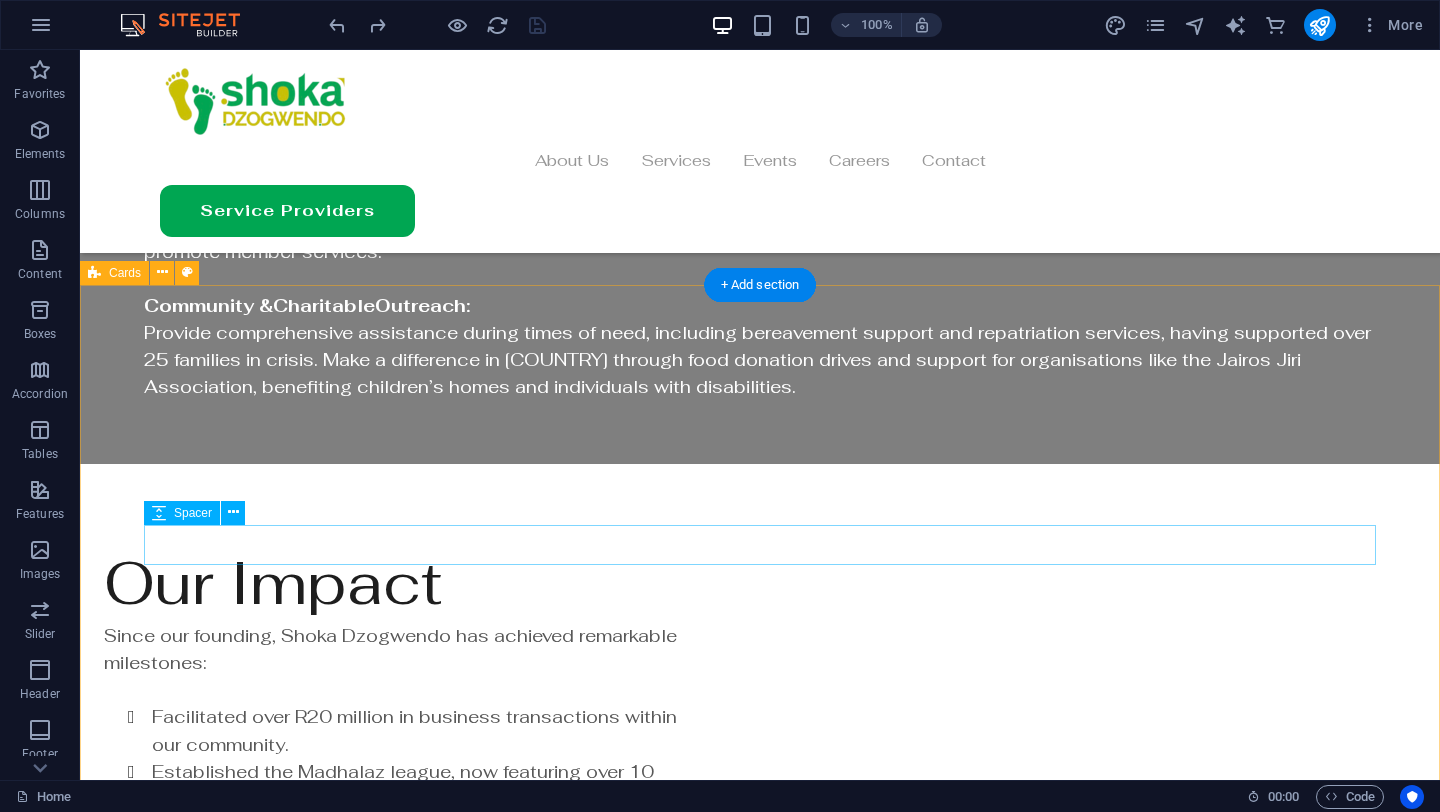 click at bounding box center (704, 4151) 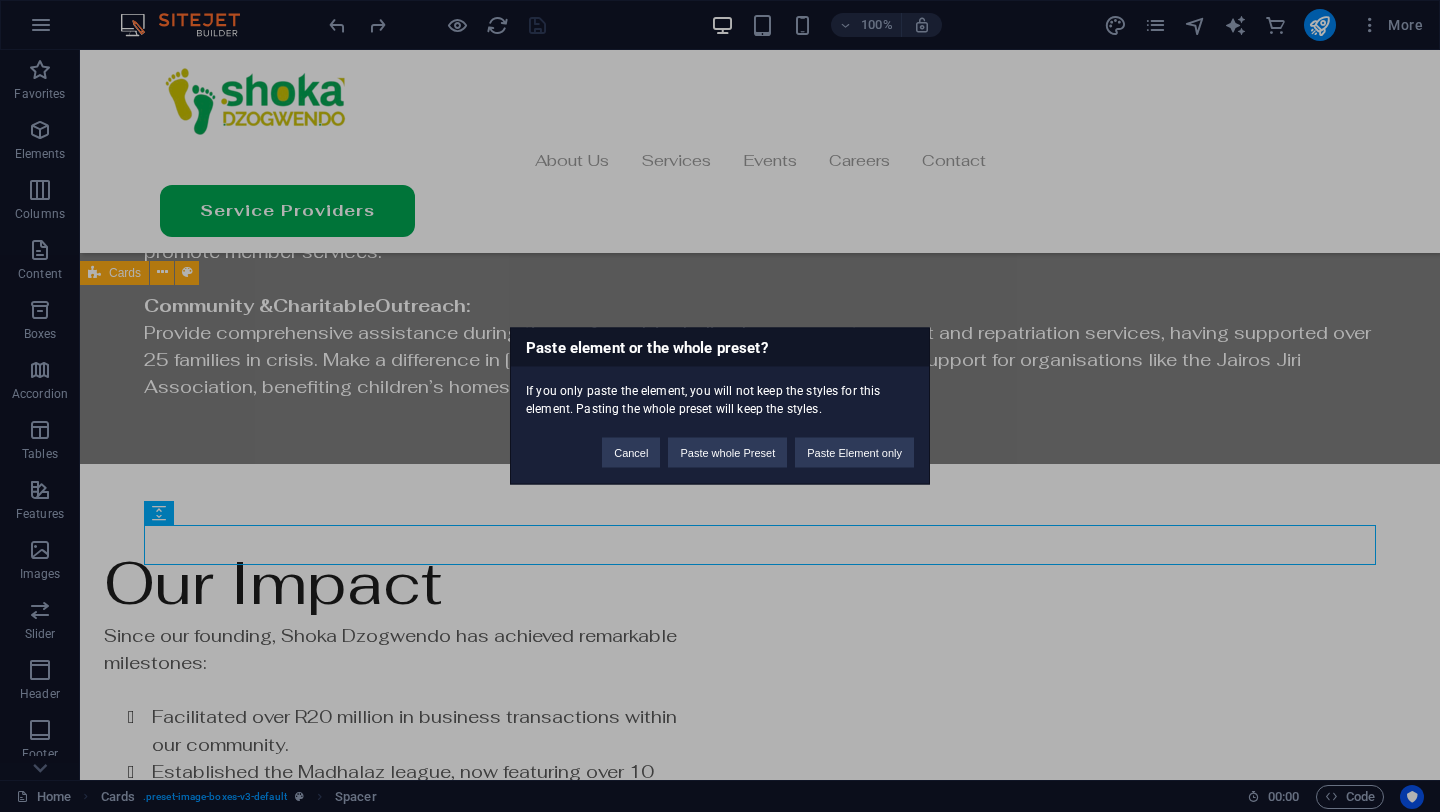 type 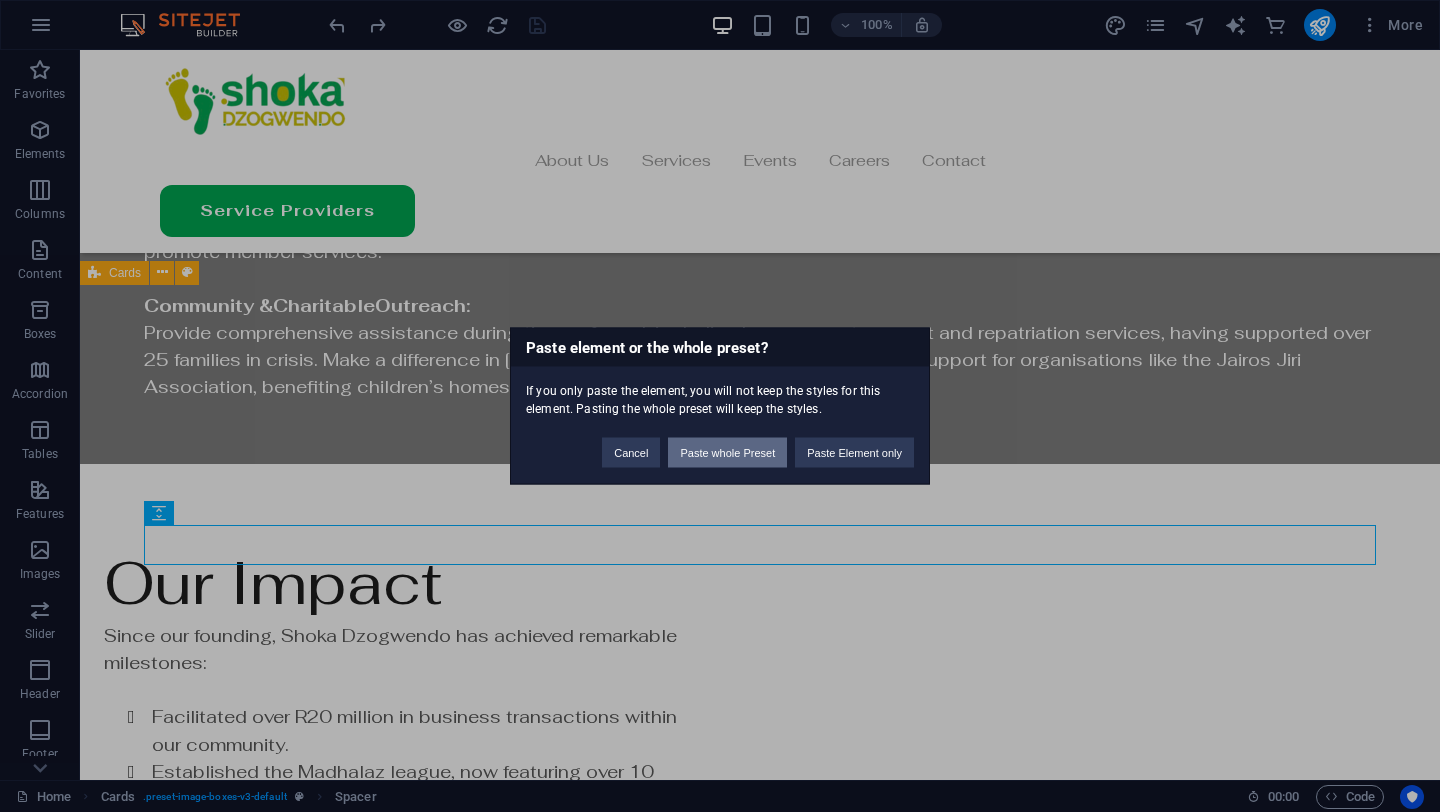 click on "Paste whole Preset" at bounding box center (727, 453) 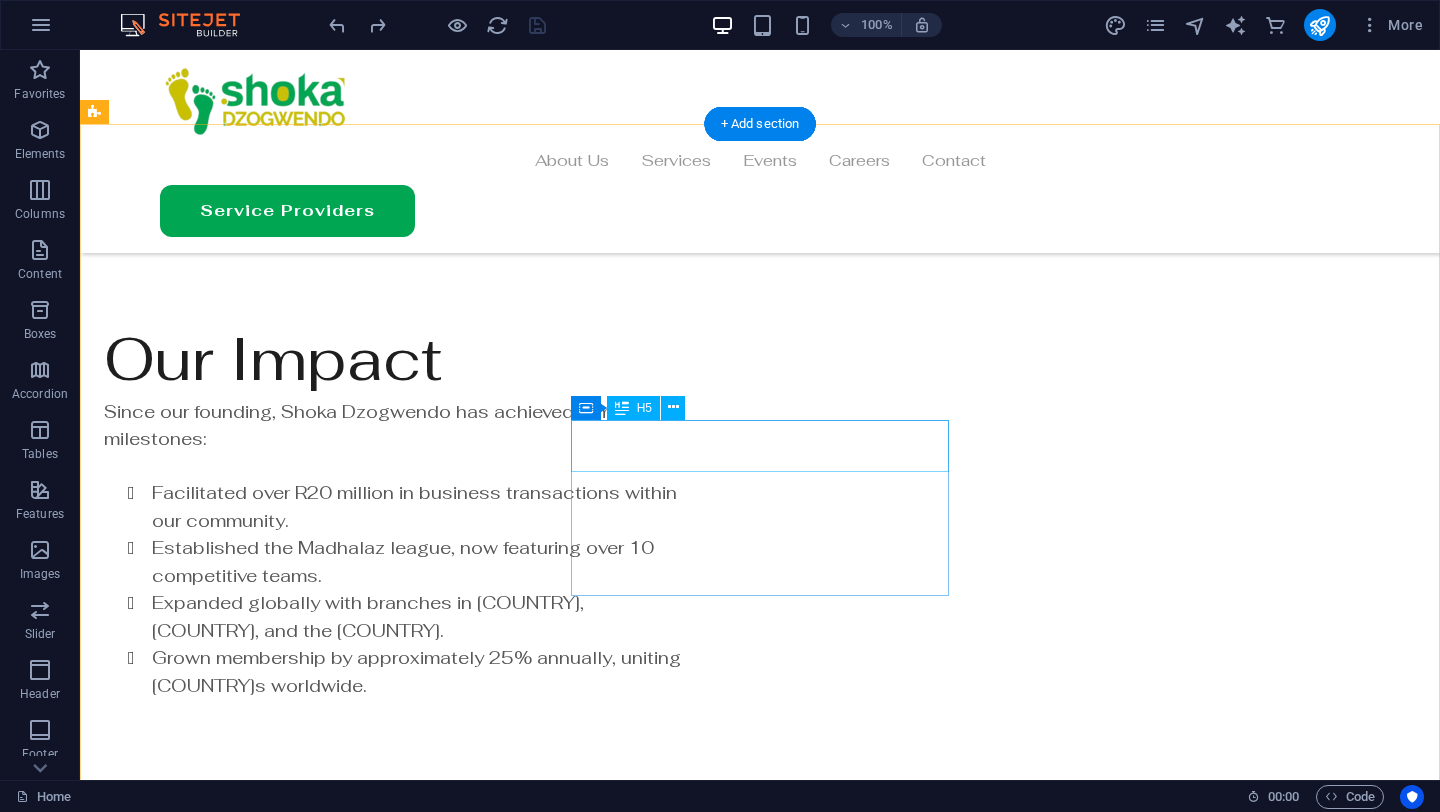 scroll, scrollTop: 3761, scrollLeft: 0, axis: vertical 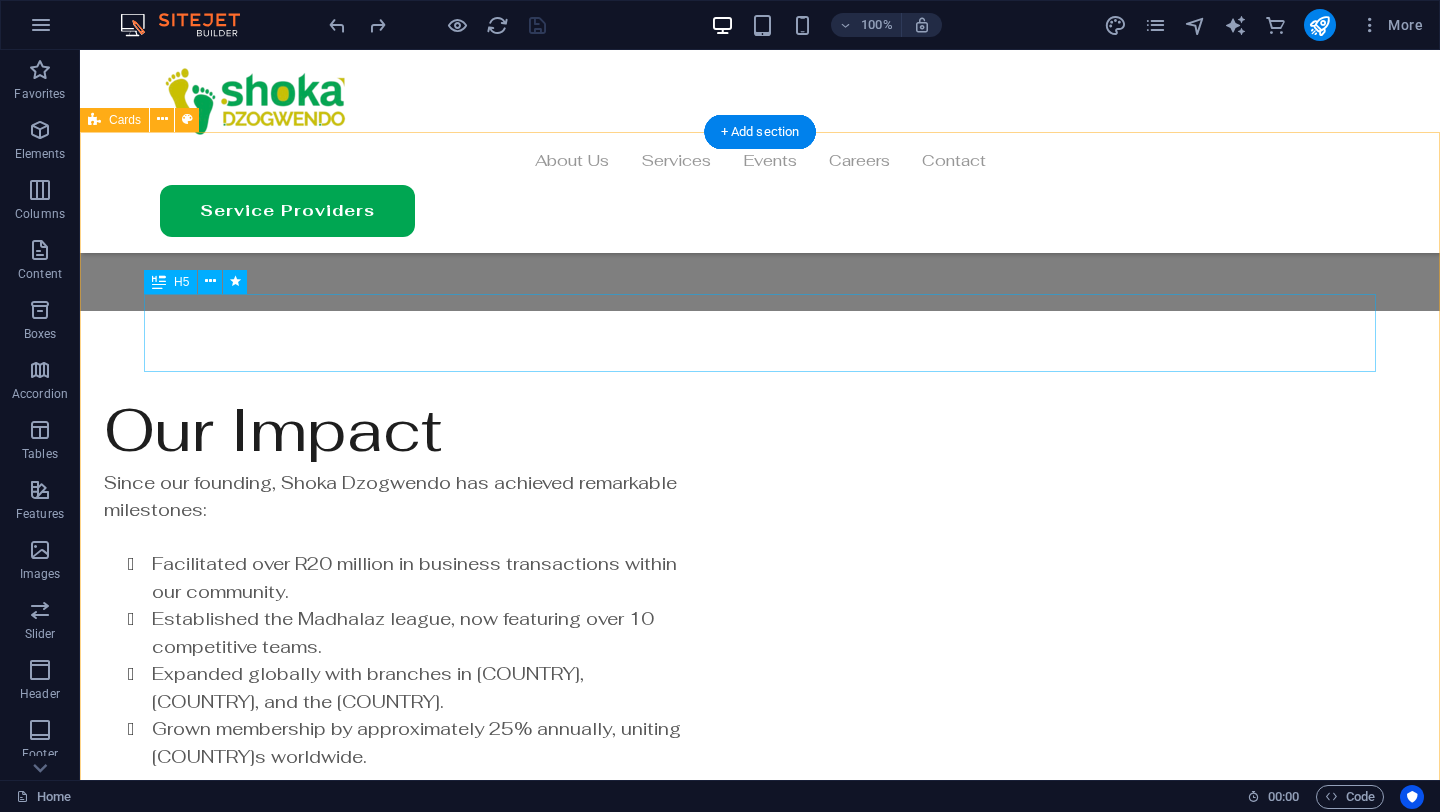 click on "Whether you’re looking to connect with fellow Zimbabweans, grow your professional network, or contribute to meaningful community initiatives, Shoka Dzogwendo welcomes you. Together, we build pathways to success while celebrating our shared heritage." at bounding box center [704, 3939] 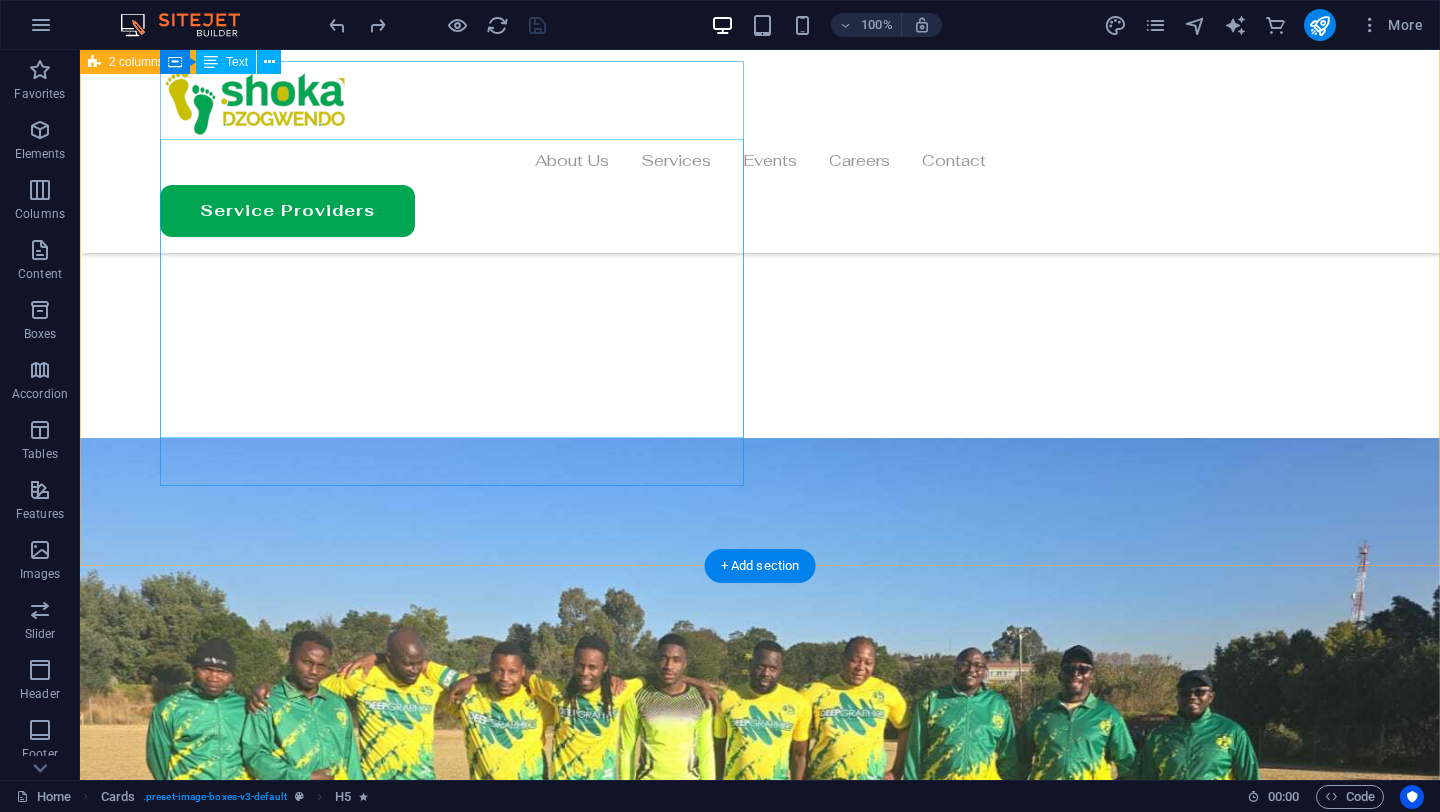 scroll, scrollTop: 2302, scrollLeft: 0, axis: vertical 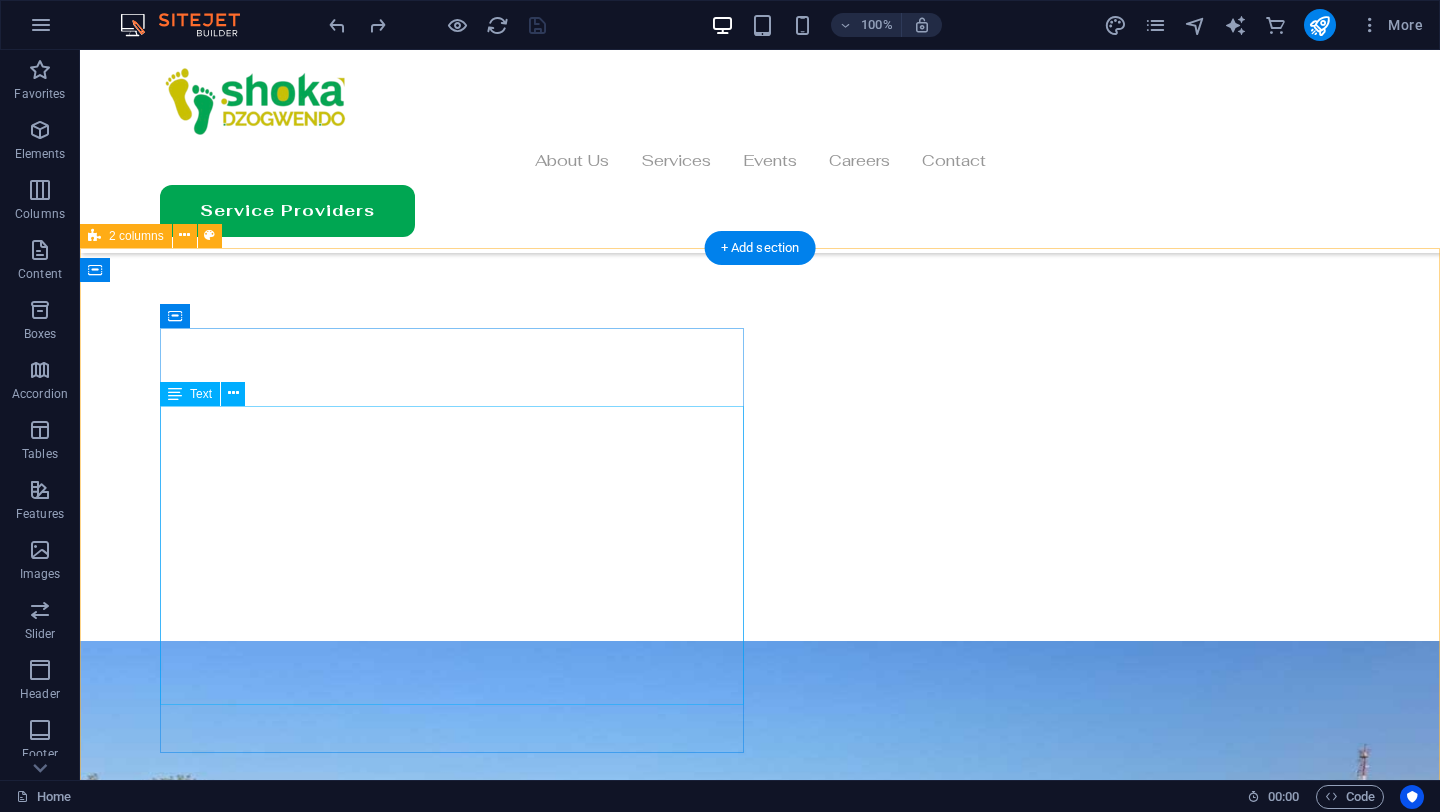 click on "Since our founding, Shoka Dzogwendo has achieved remarkable milestones: Facilitated over R20 million in business transactions within our community. Established the Madhalaz league, now featuring over 10 competitive teams. Expanded globally with branches in South Africa, New Zealand, and the United Kingdom. Grown membership by approximately 25% annually, uniting Zimbabweans worldwide." at bounding box center [396, 2078] 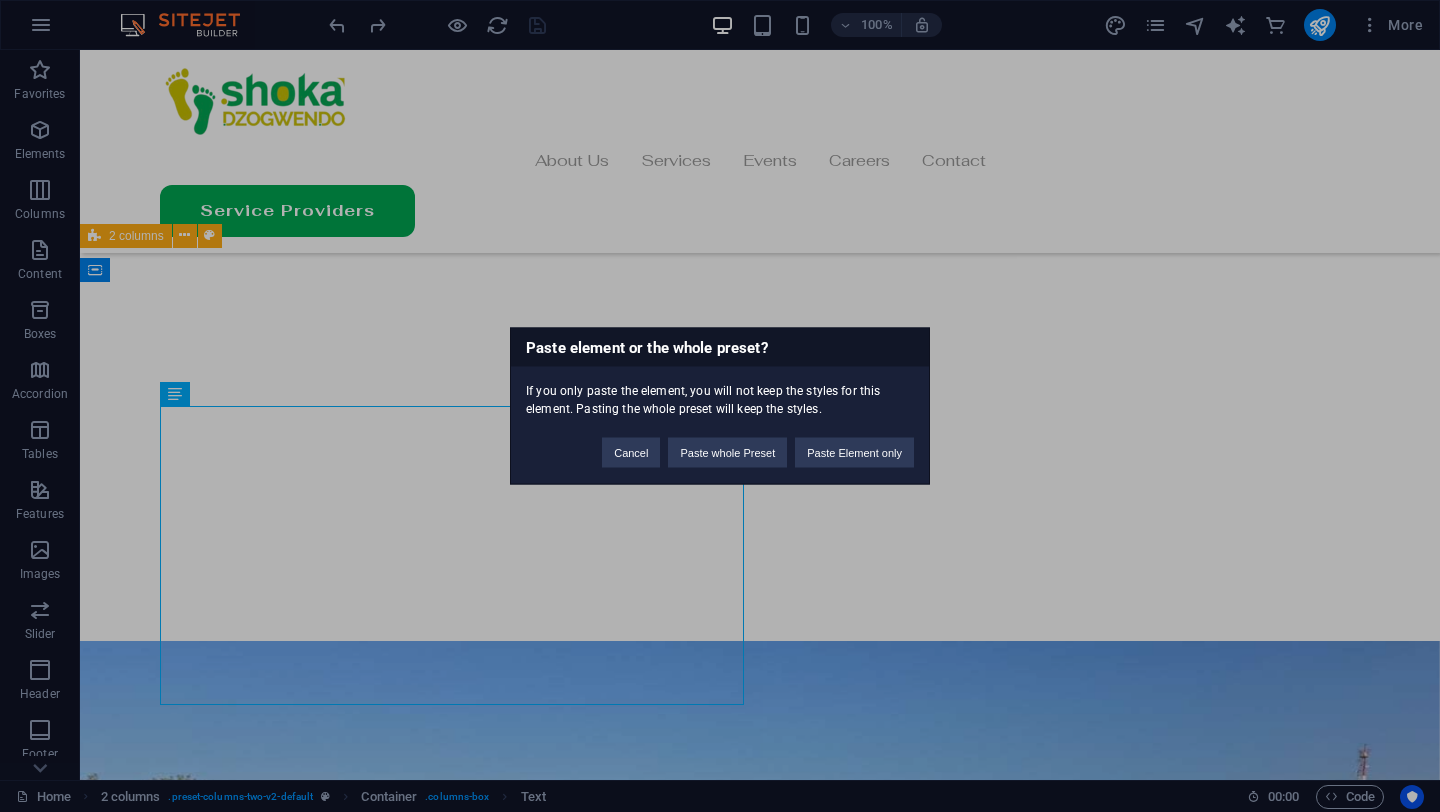 type 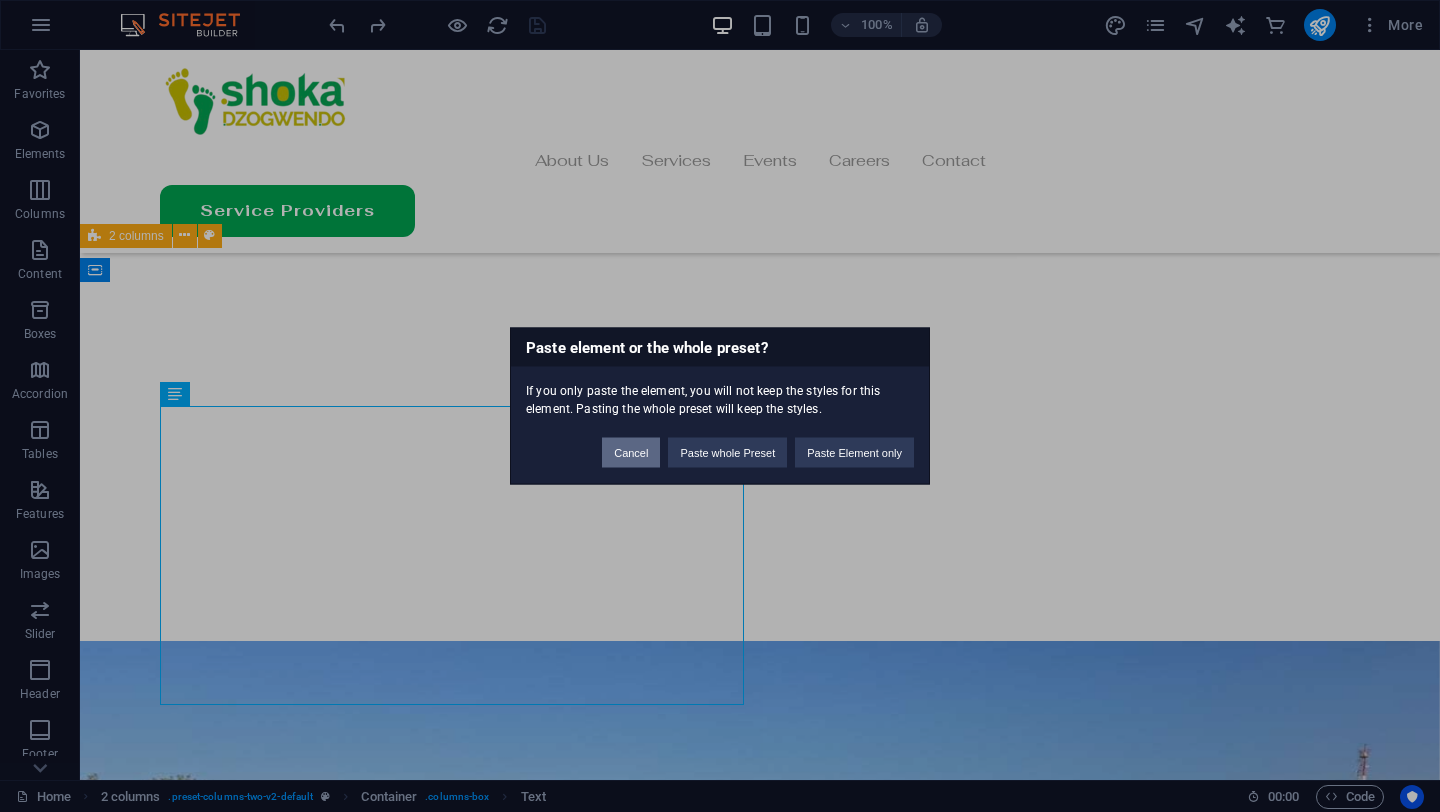 click on "Cancel" at bounding box center [631, 453] 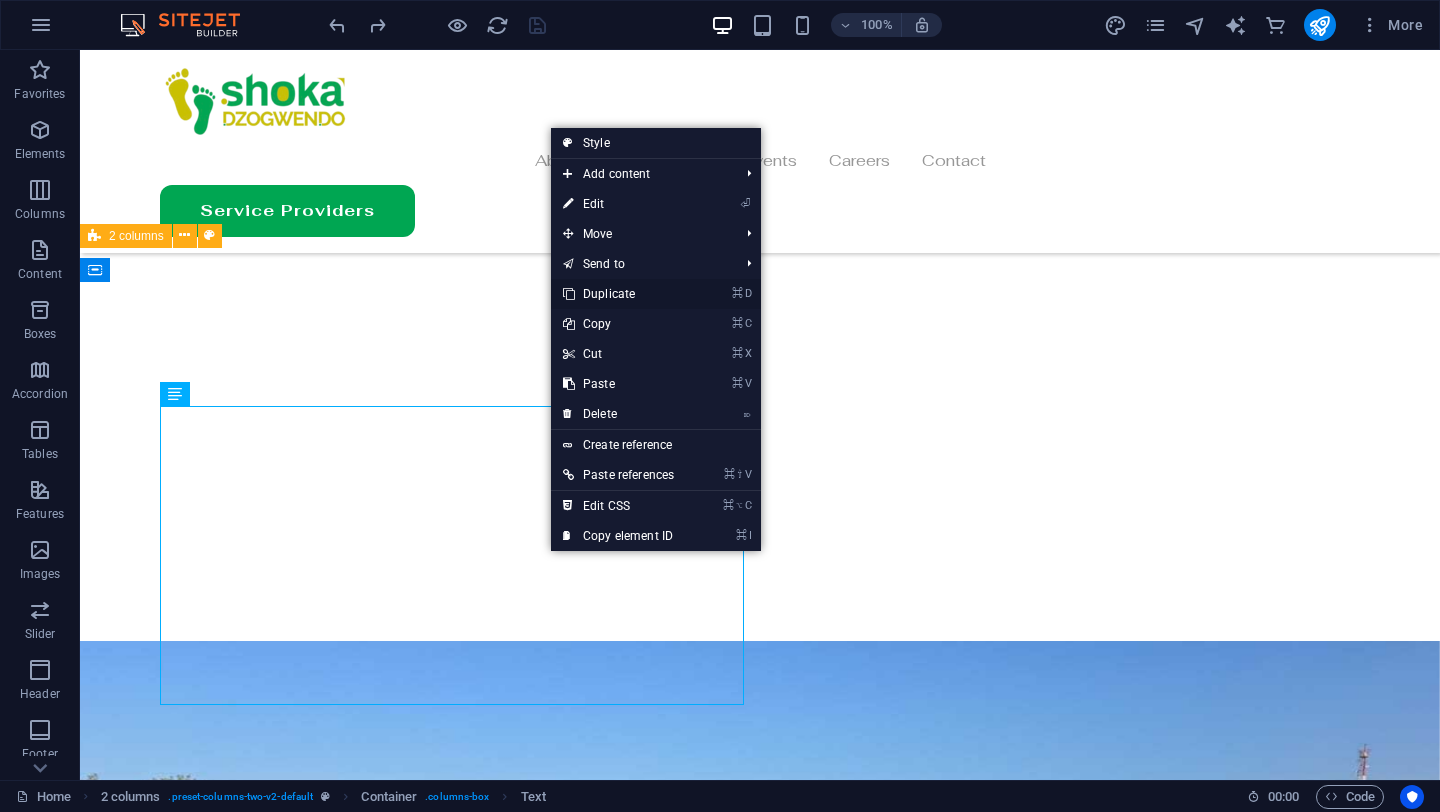 click on "⌘ D  Duplicate" at bounding box center [618, 294] 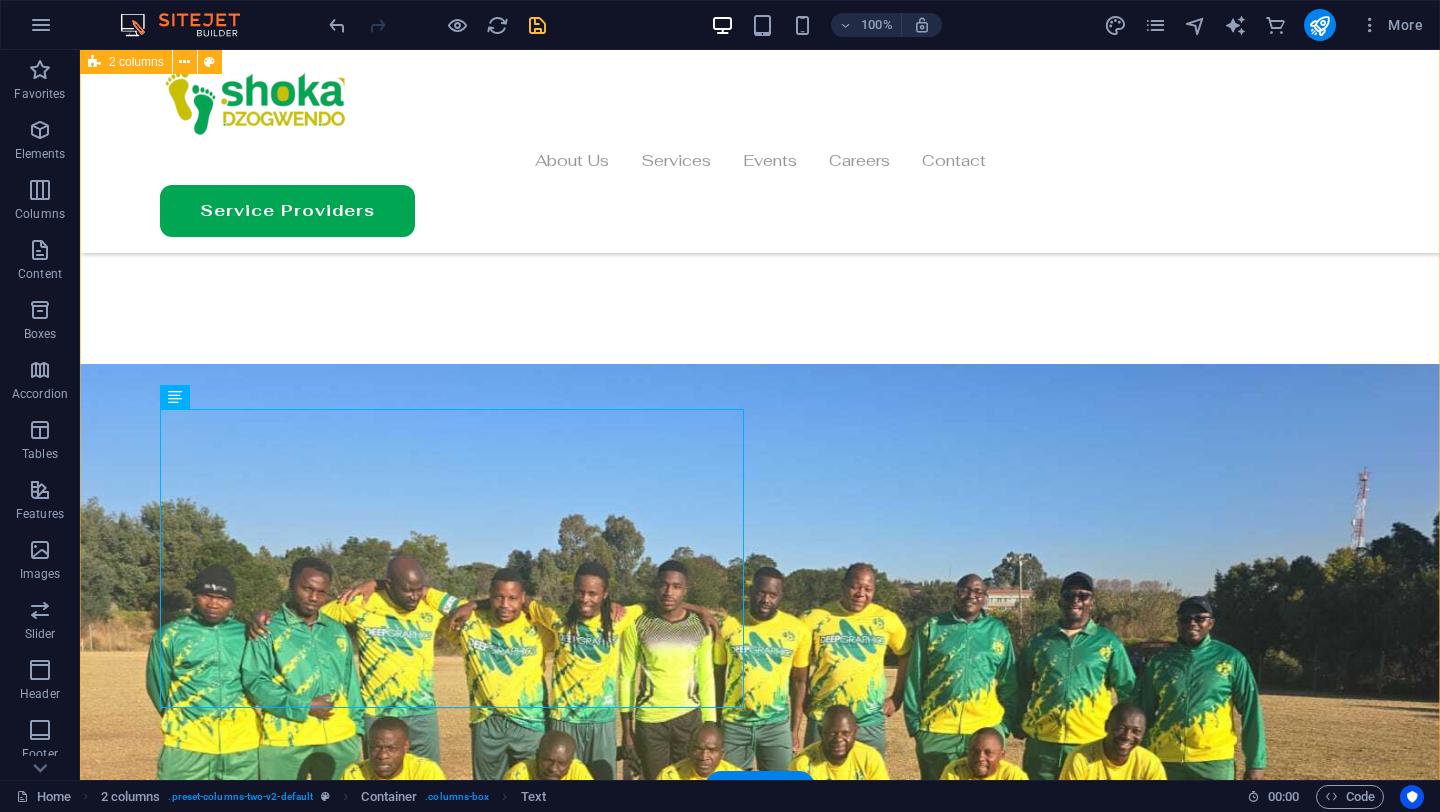 scroll, scrollTop: 2700, scrollLeft: 0, axis: vertical 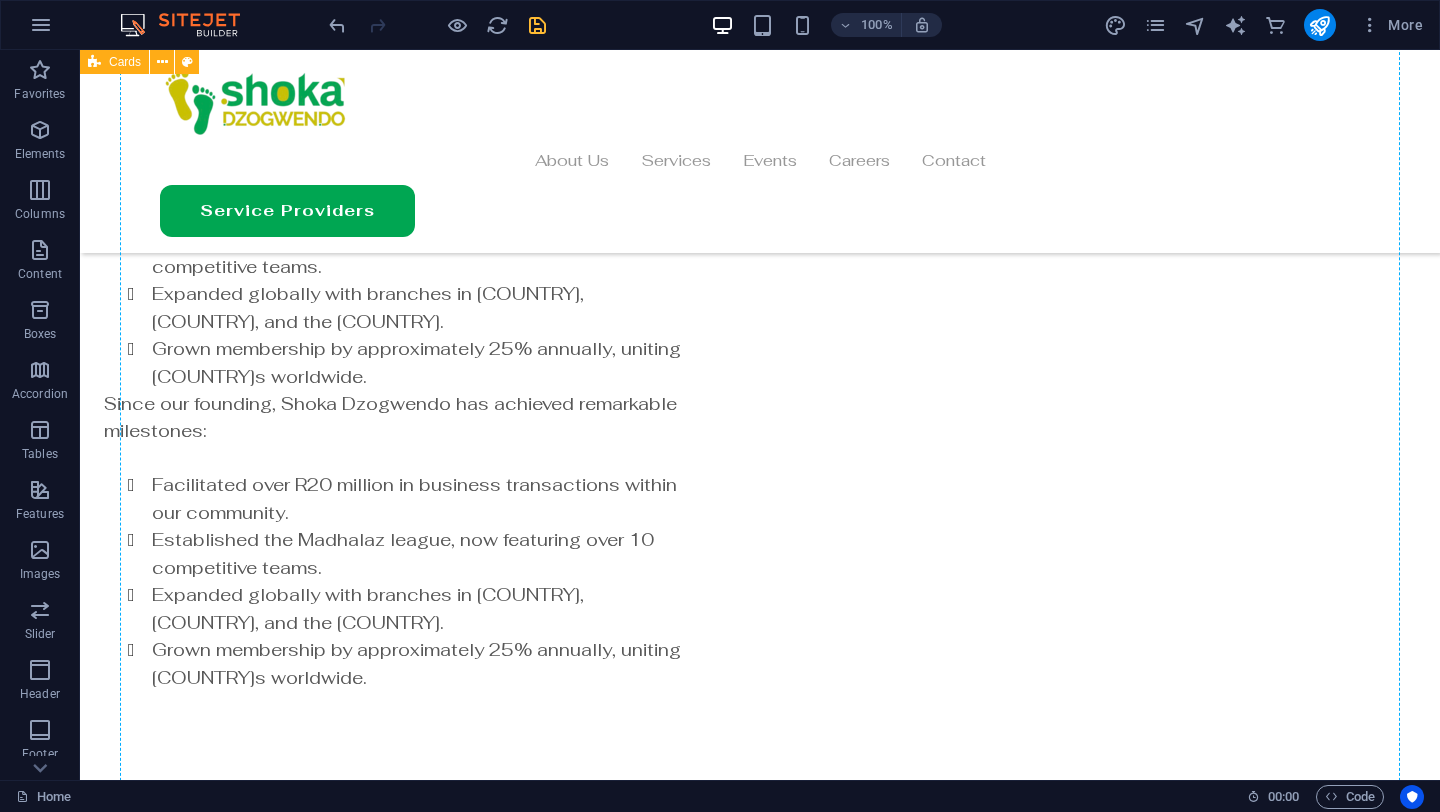 drag, startPoint x: 486, startPoint y: 402, endPoint x: 701, endPoint y: 188, distance: 303.34964 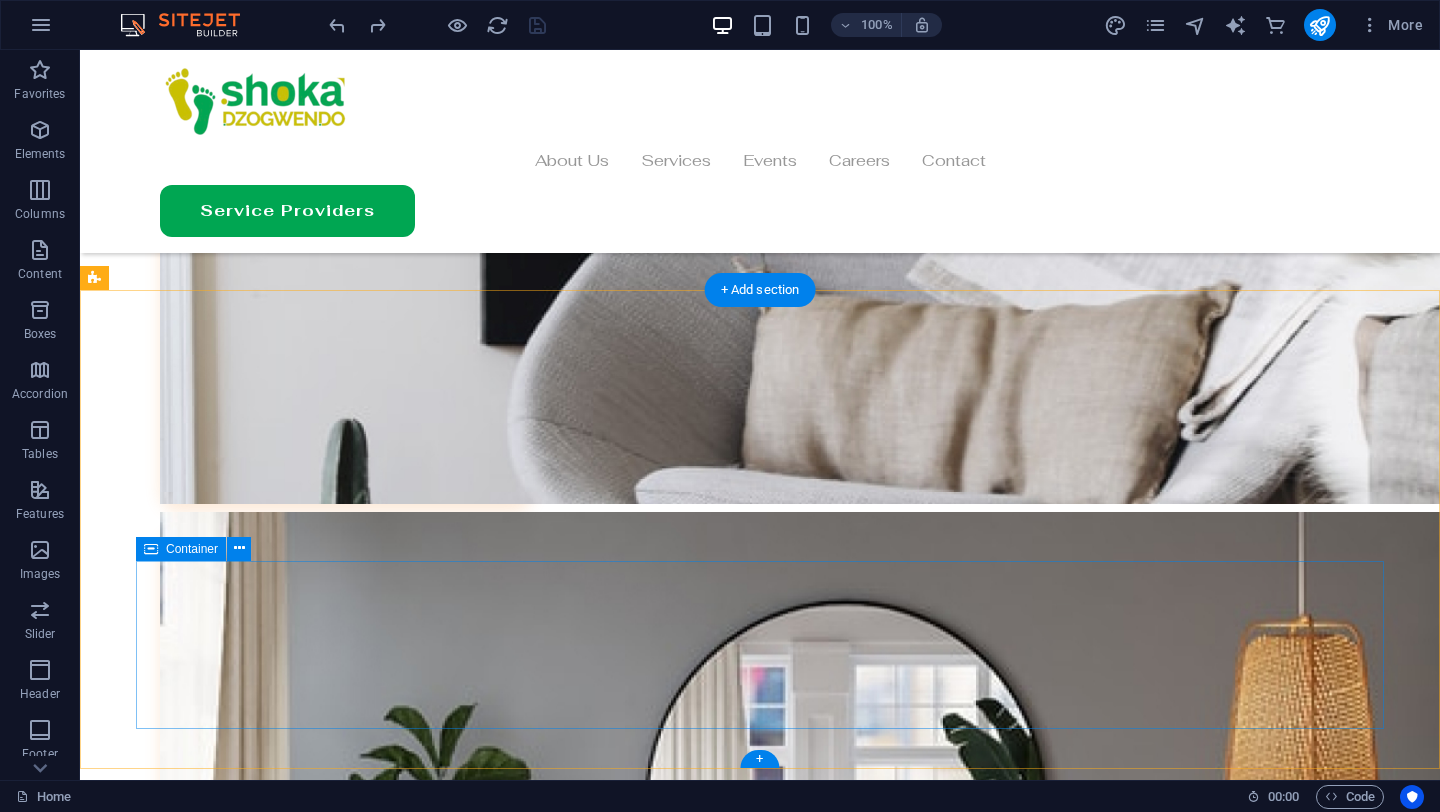 scroll, scrollTop: 6325, scrollLeft: 0, axis: vertical 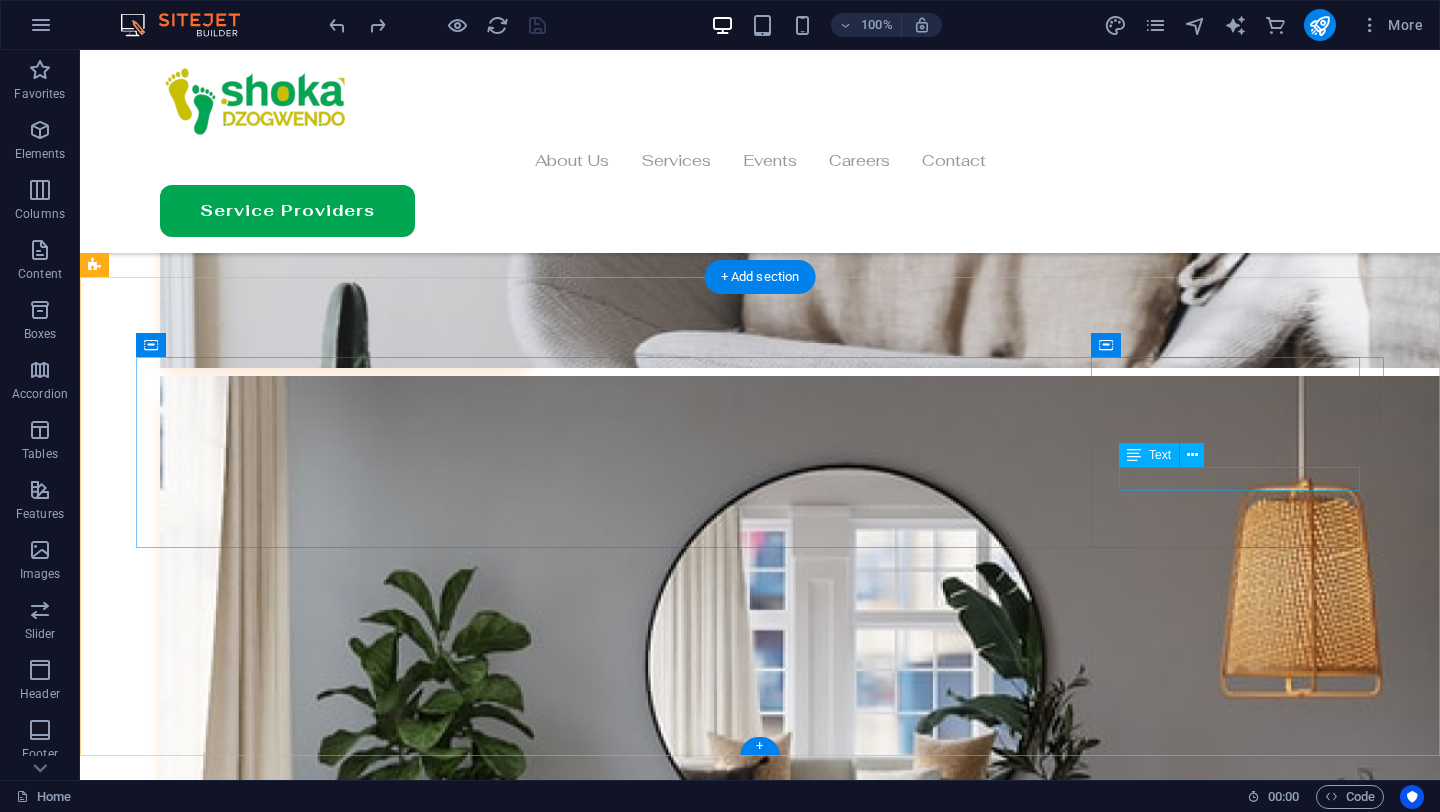 click on "Instagram" at bounding box center (760, 9740) 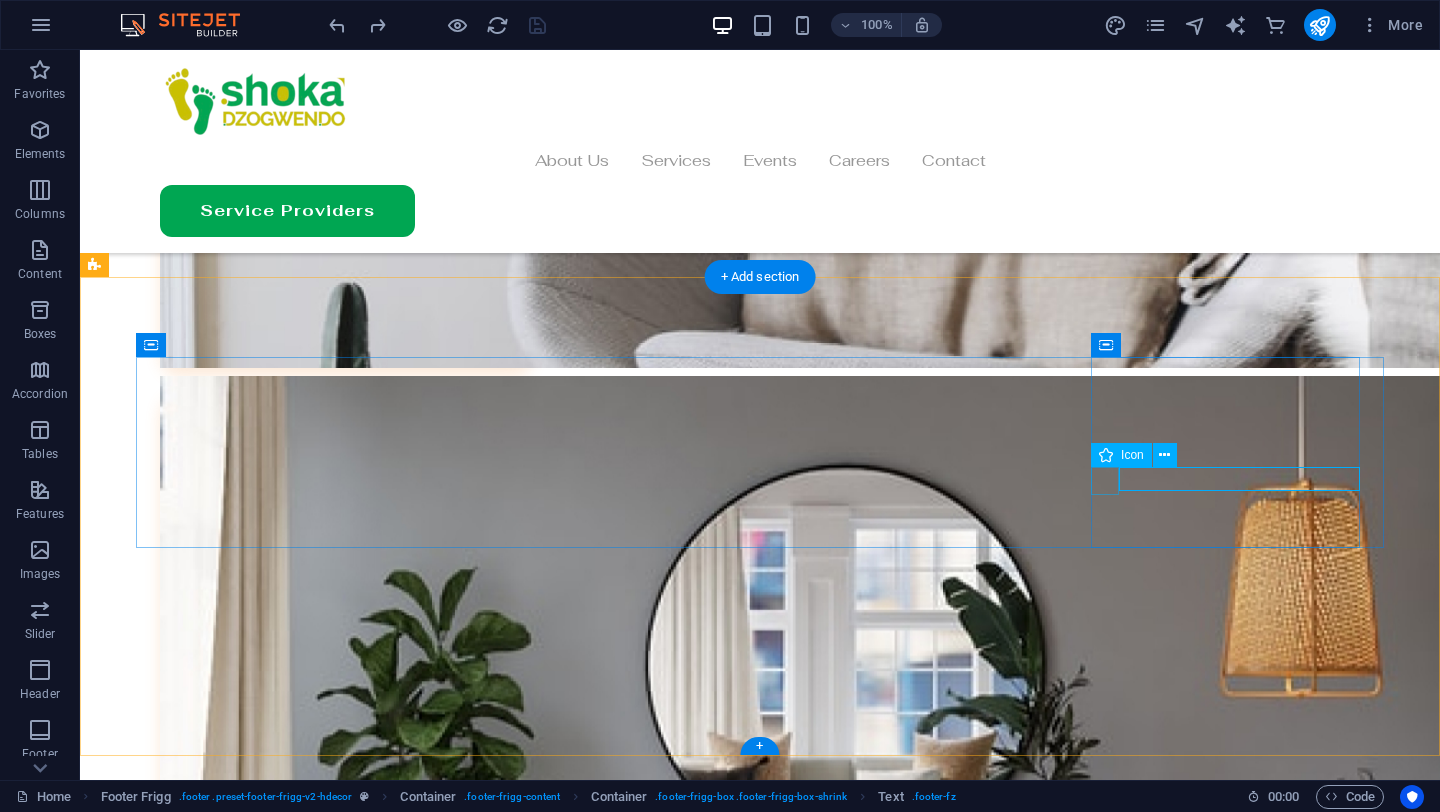 click at bounding box center [760, 9714] 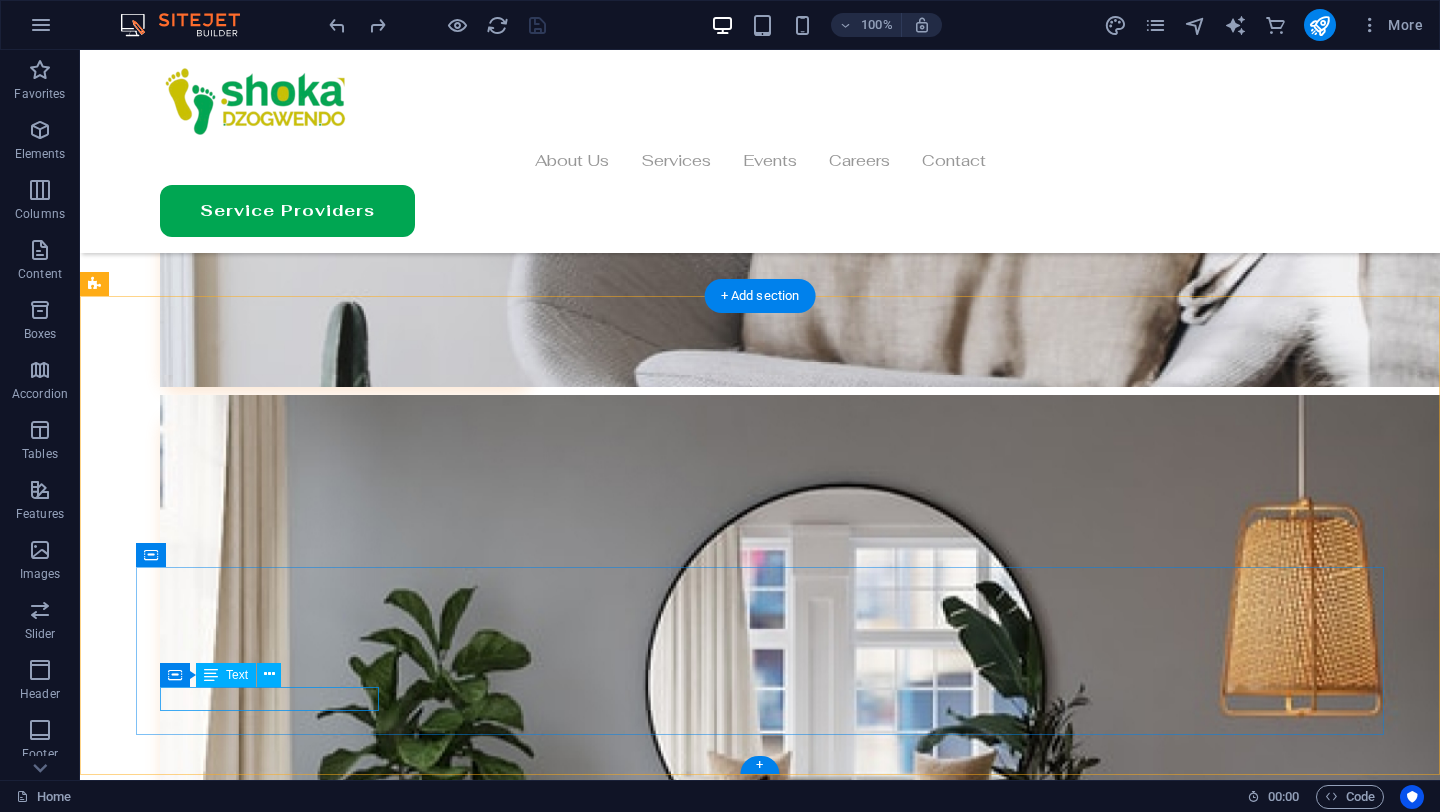 scroll, scrollTop: 6325, scrollLeft: 0, axis: vertical 